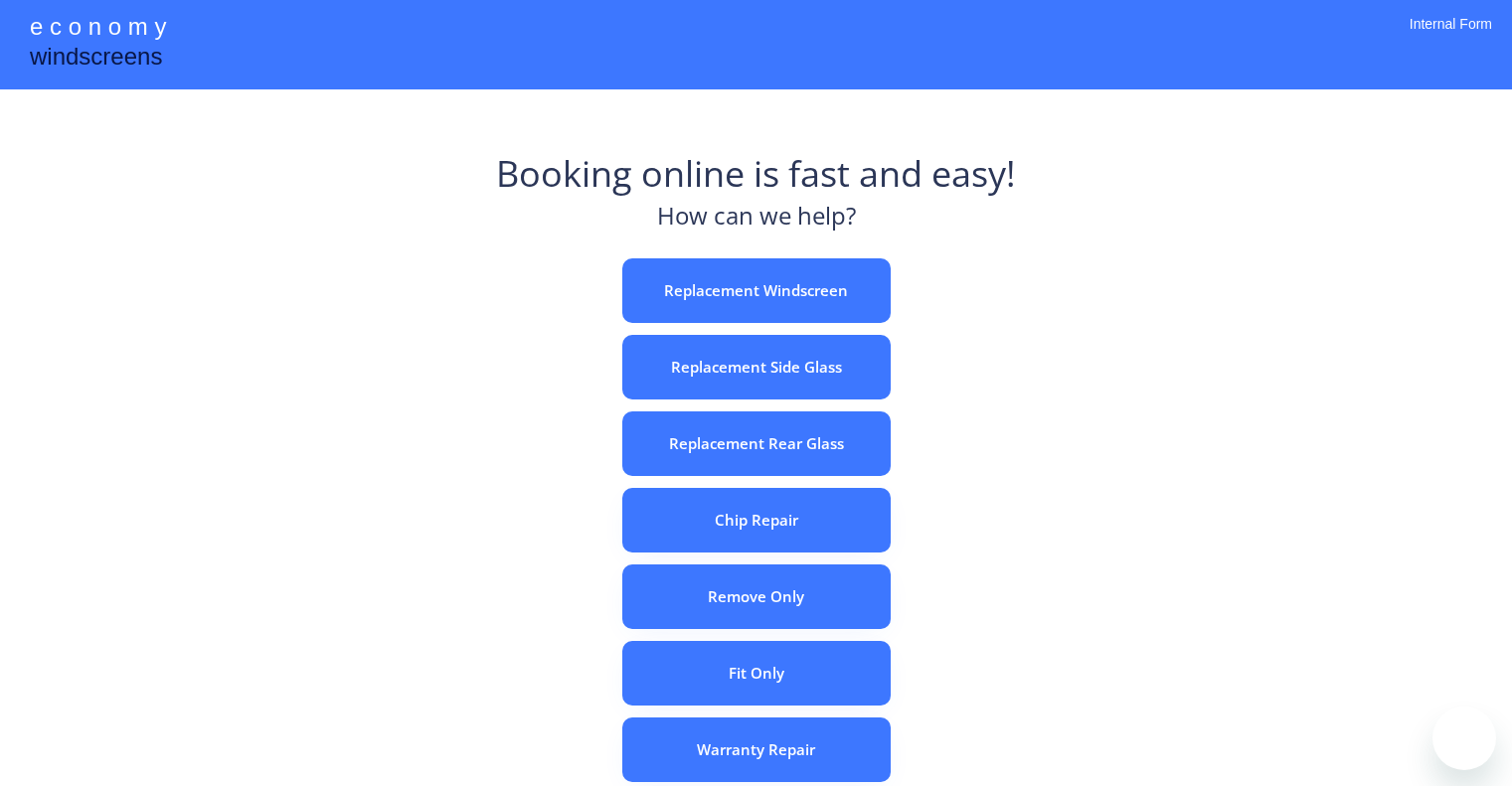 scroll, scrollTop: 0, scrollLeft: 0, axis: both 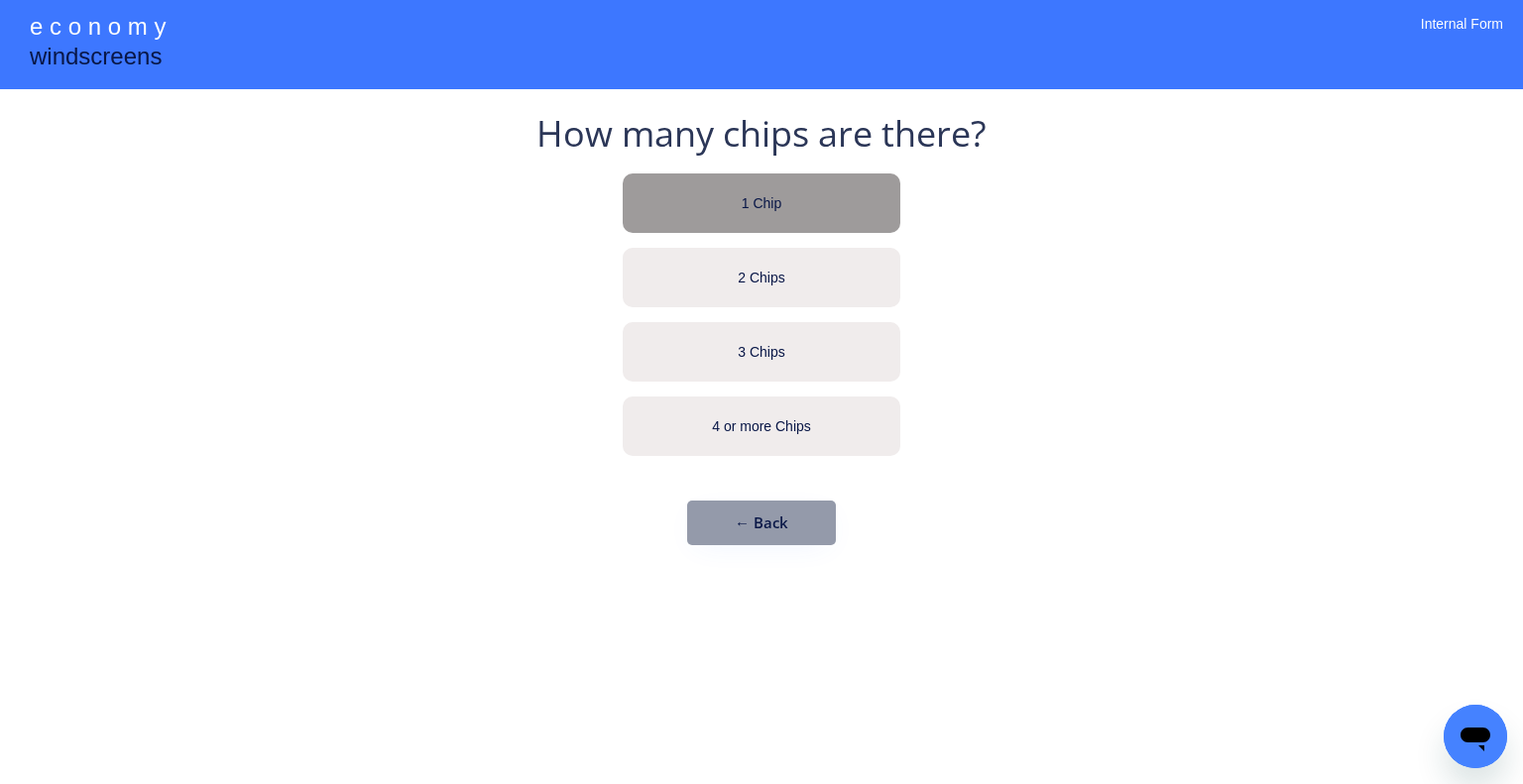 click on "1 Chip" at bounding box center (762, 203) 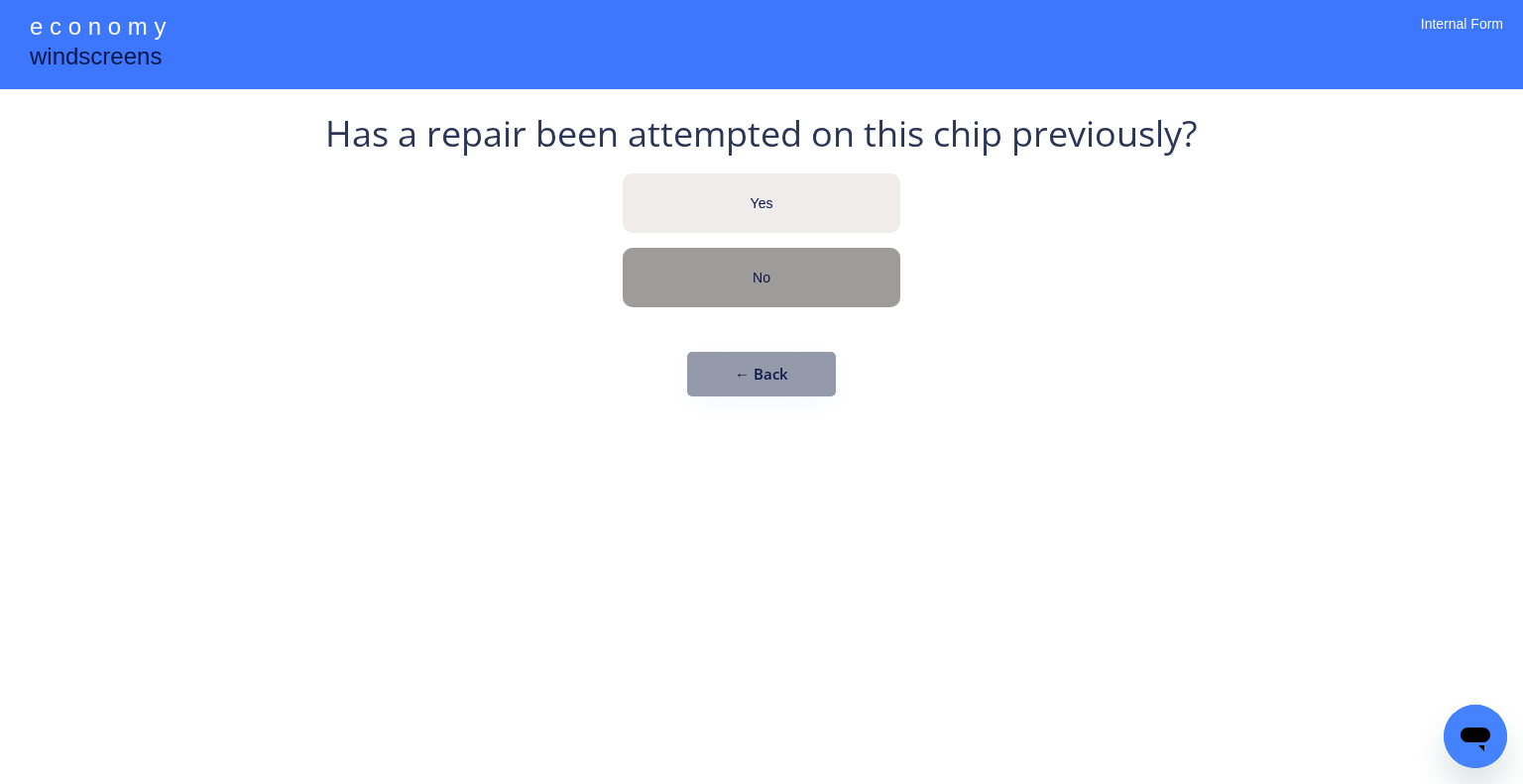 click on "No" at bounding box center [762, 278] 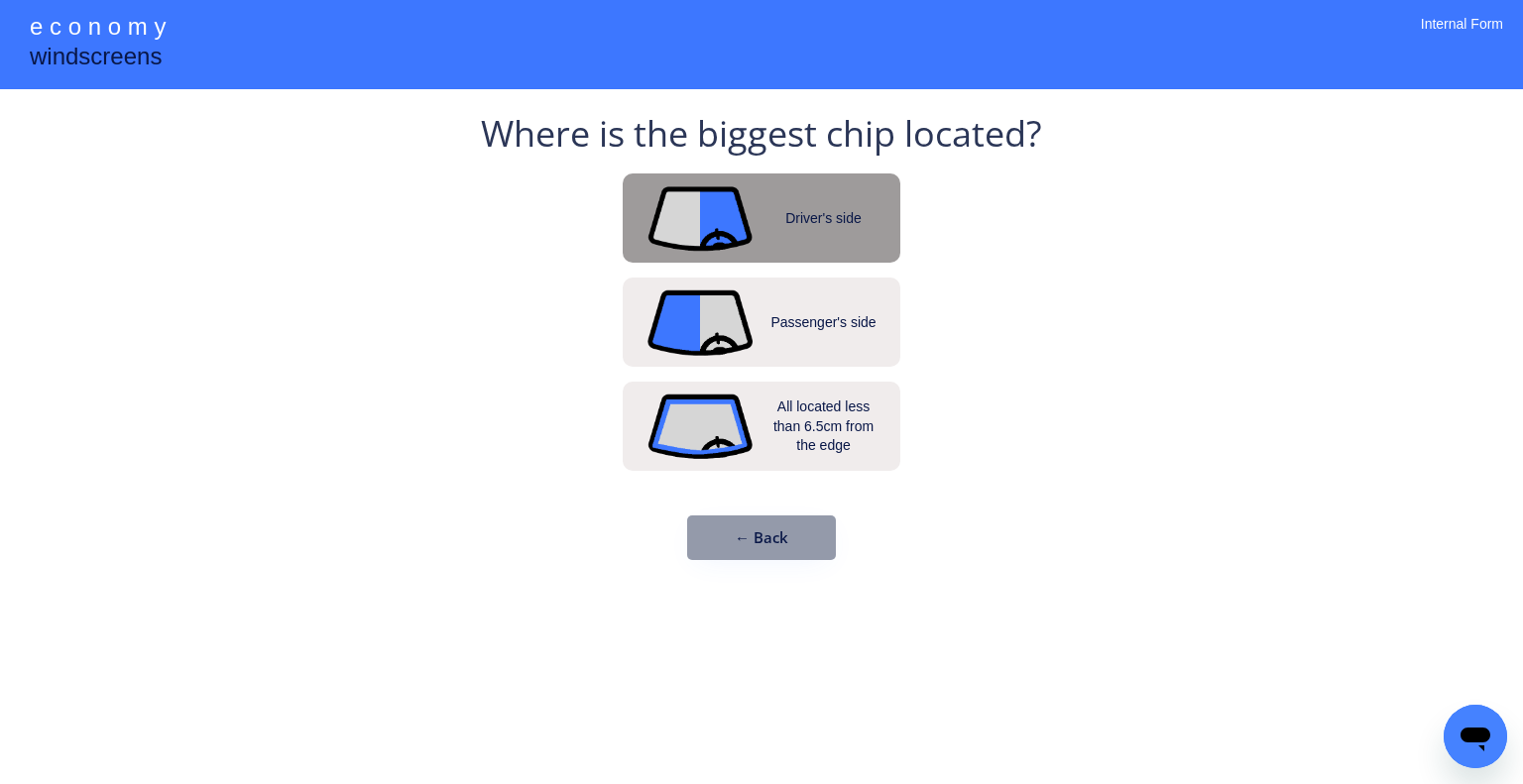 click on "Driver's side" at bounding box center [762, 218] 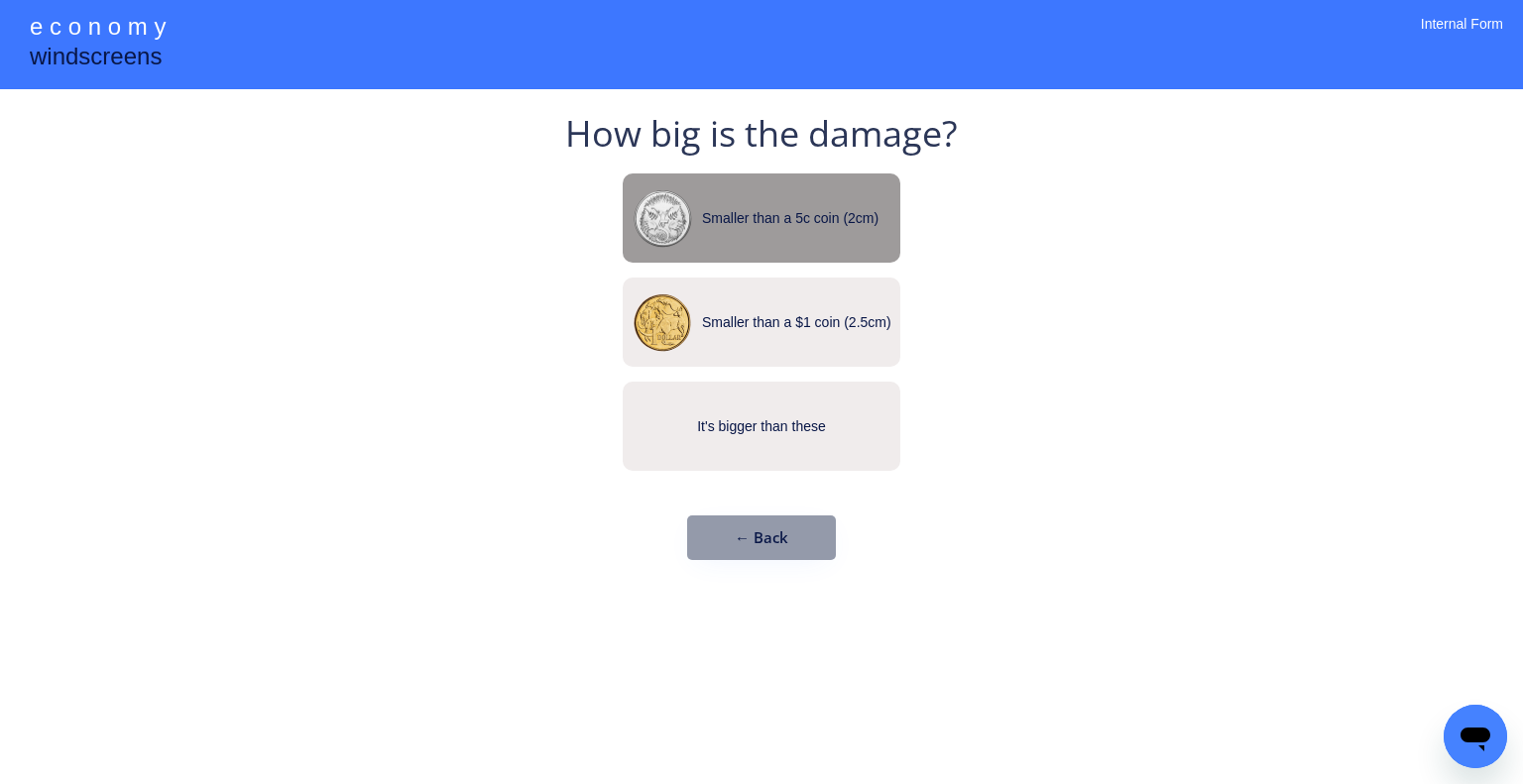 click on "Smaller than a 5c coin (2cm)" at bounding box center (762, 218) 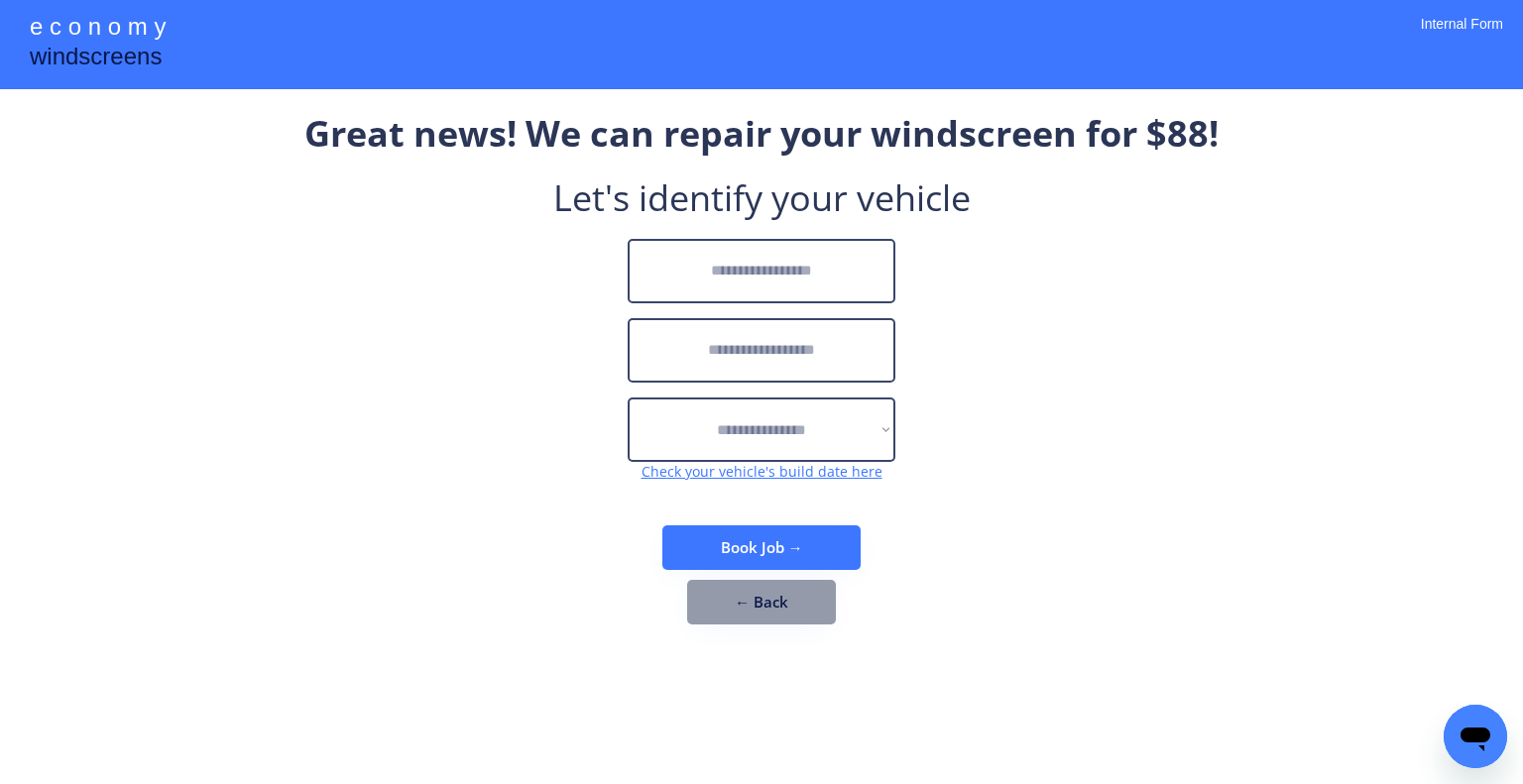 click at bounding box center [762, 271] 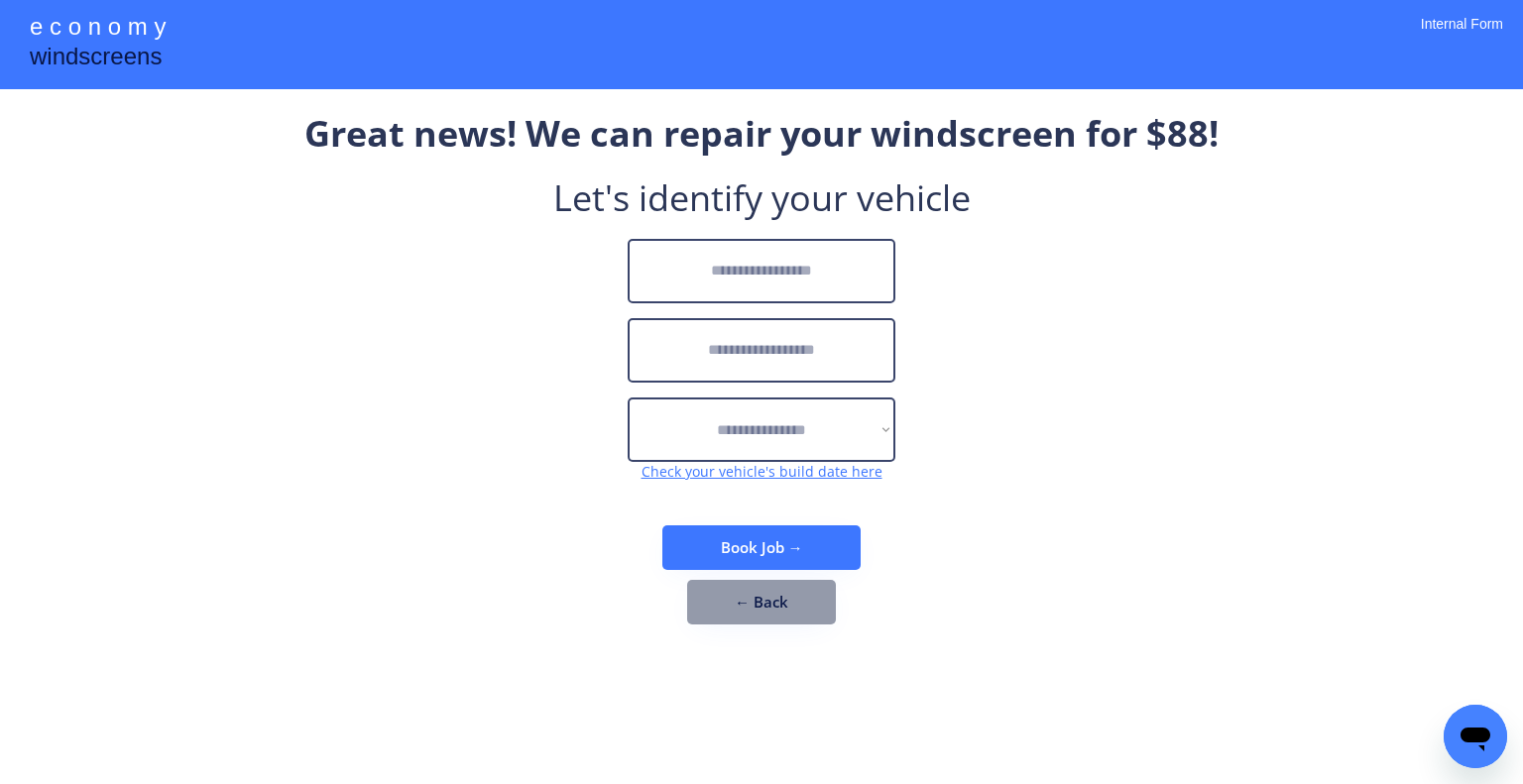 click at bounding box center [762, 271] 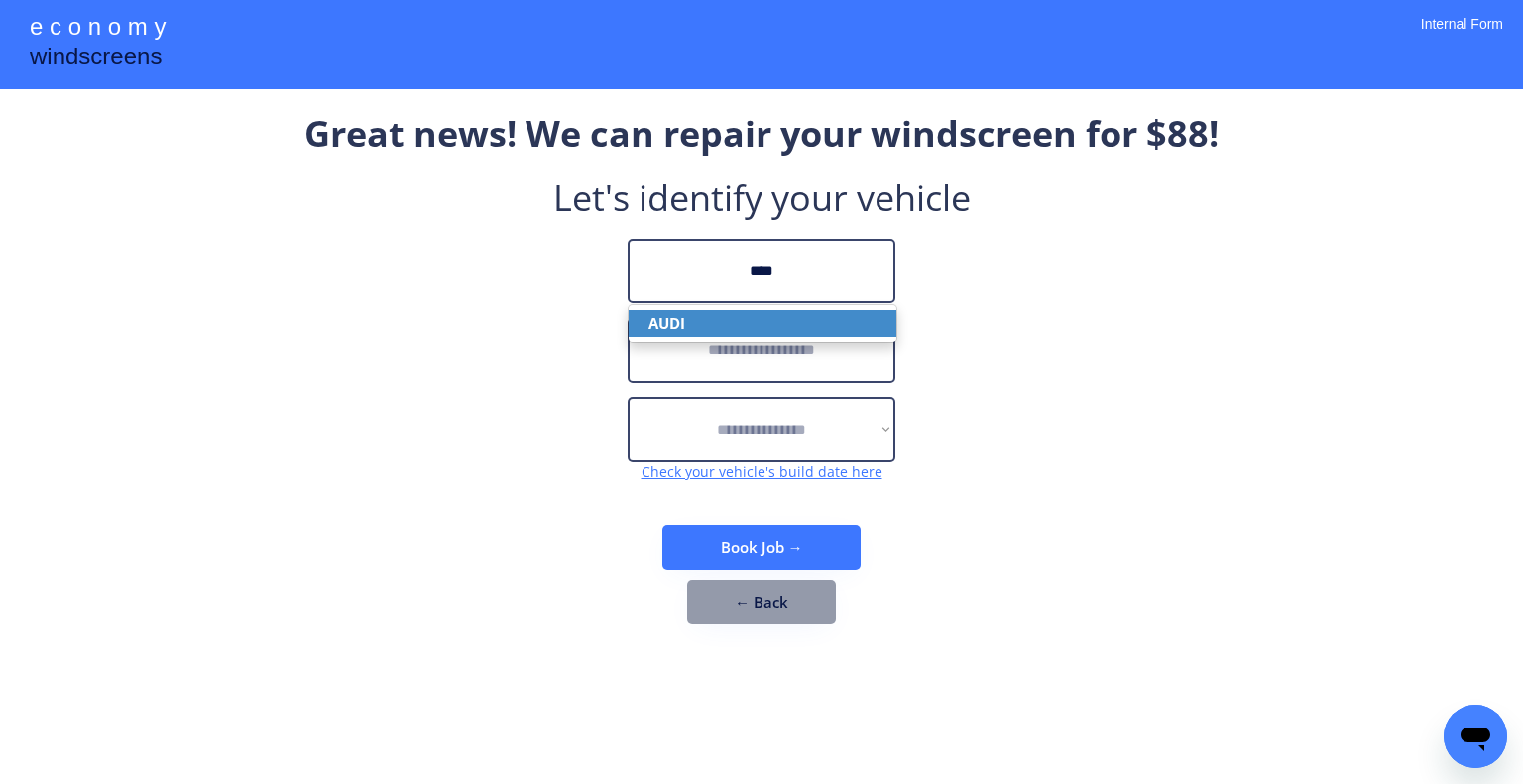 click on "AUDI" at bounding box center [762, 323] 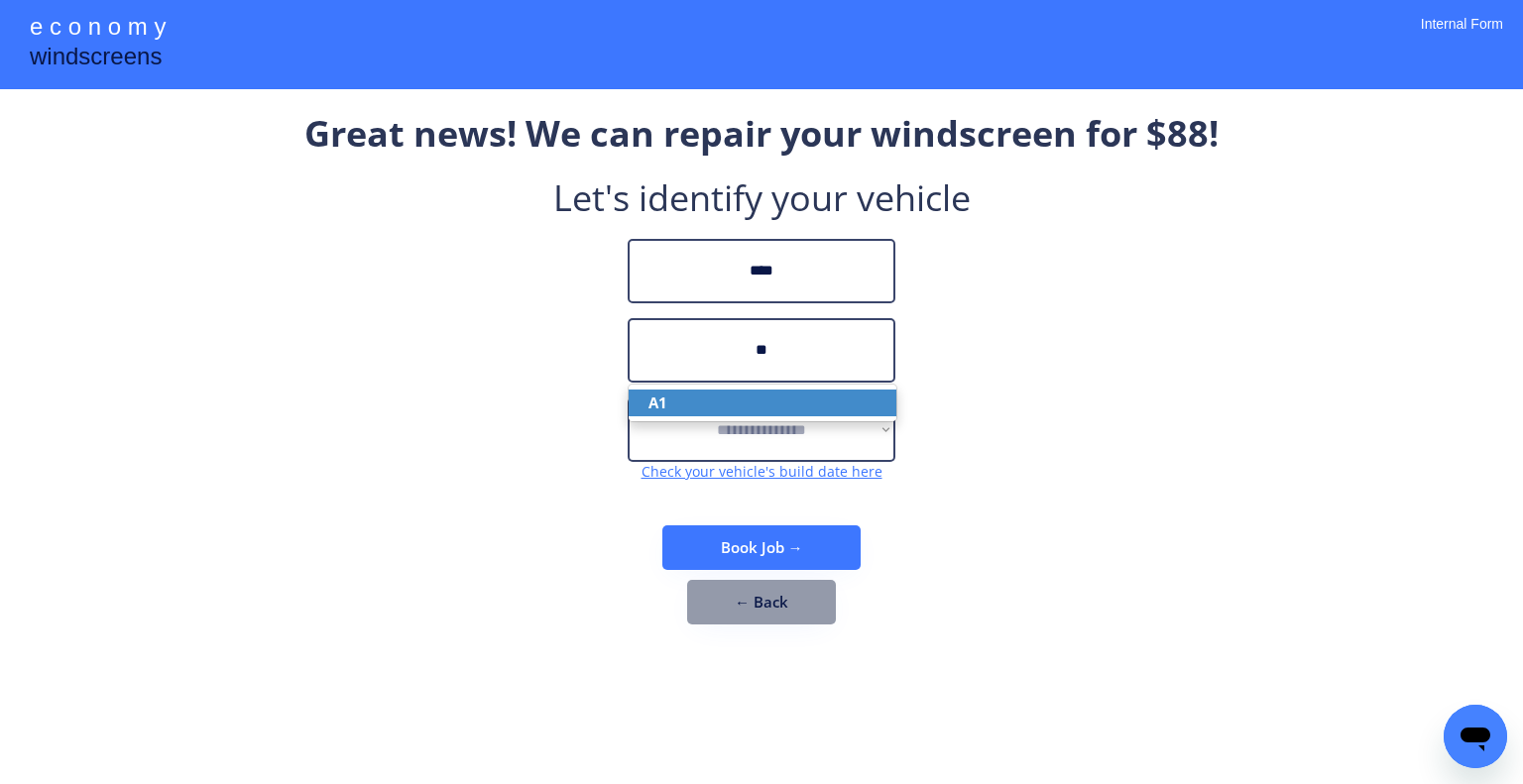click on "A1" at bounding box center (762, 402) 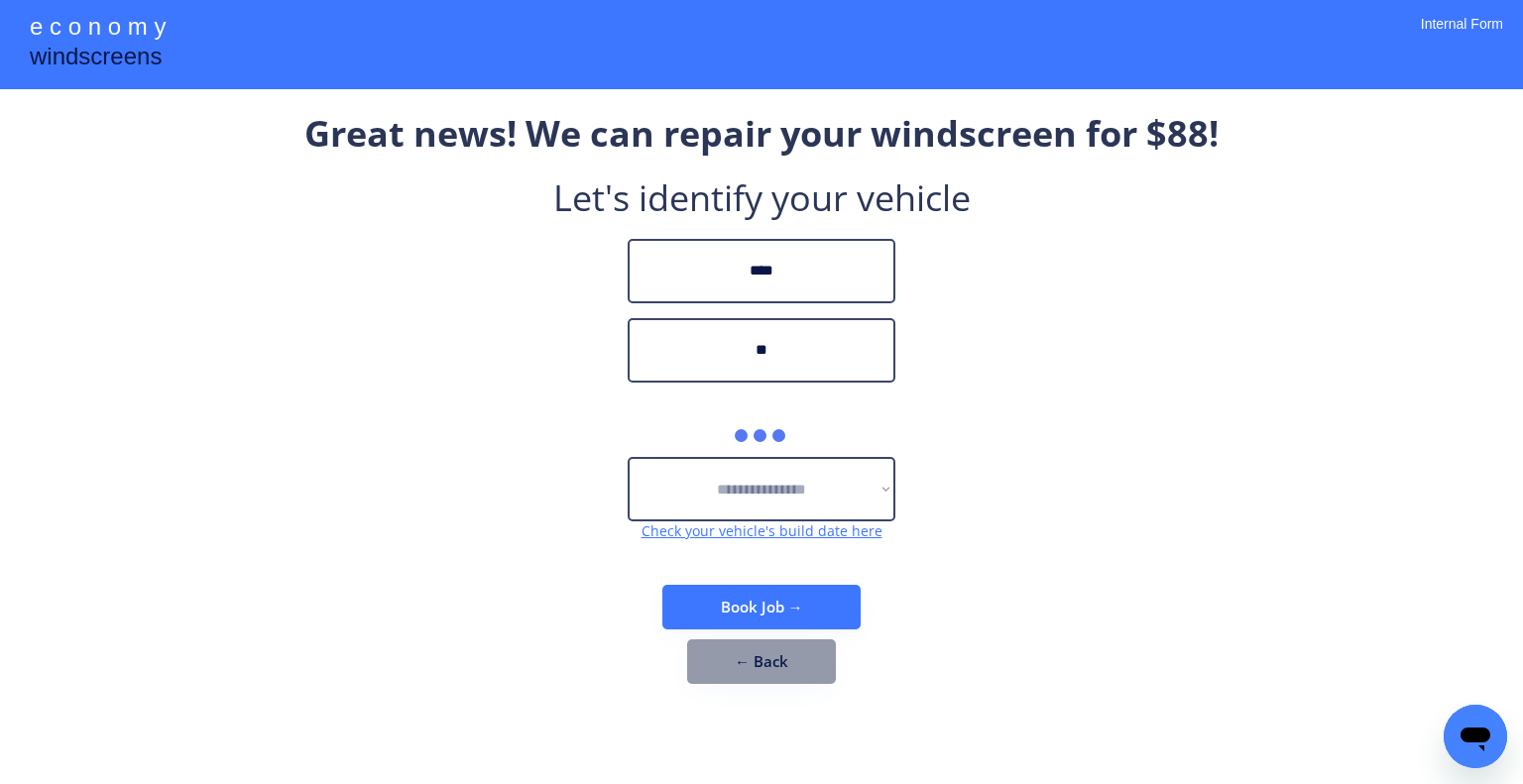 type on "**" 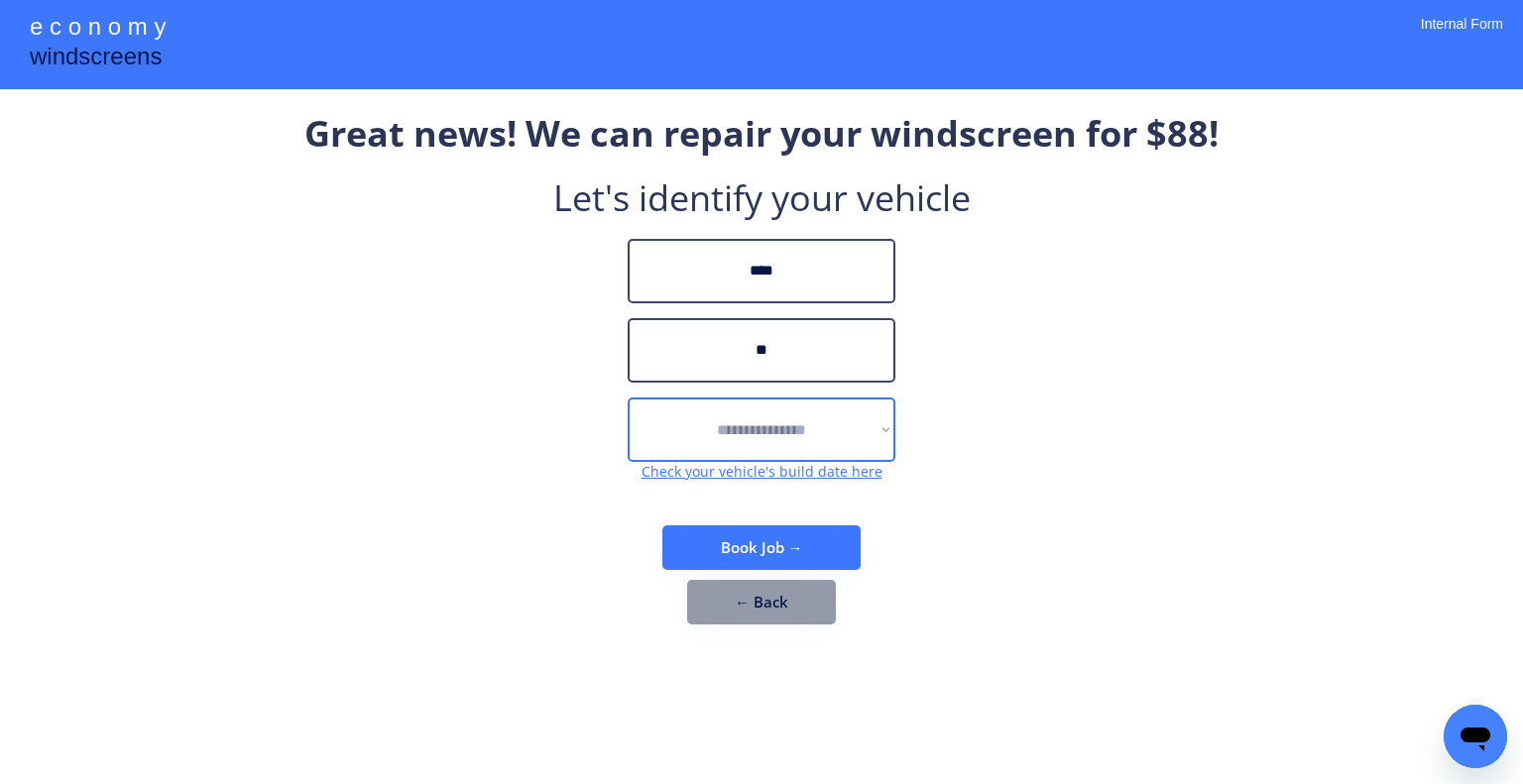 drag, startPoint x: 801, startPoint y: 425, endPoint x: 830, endPoint y: 419, distance: 29.614186 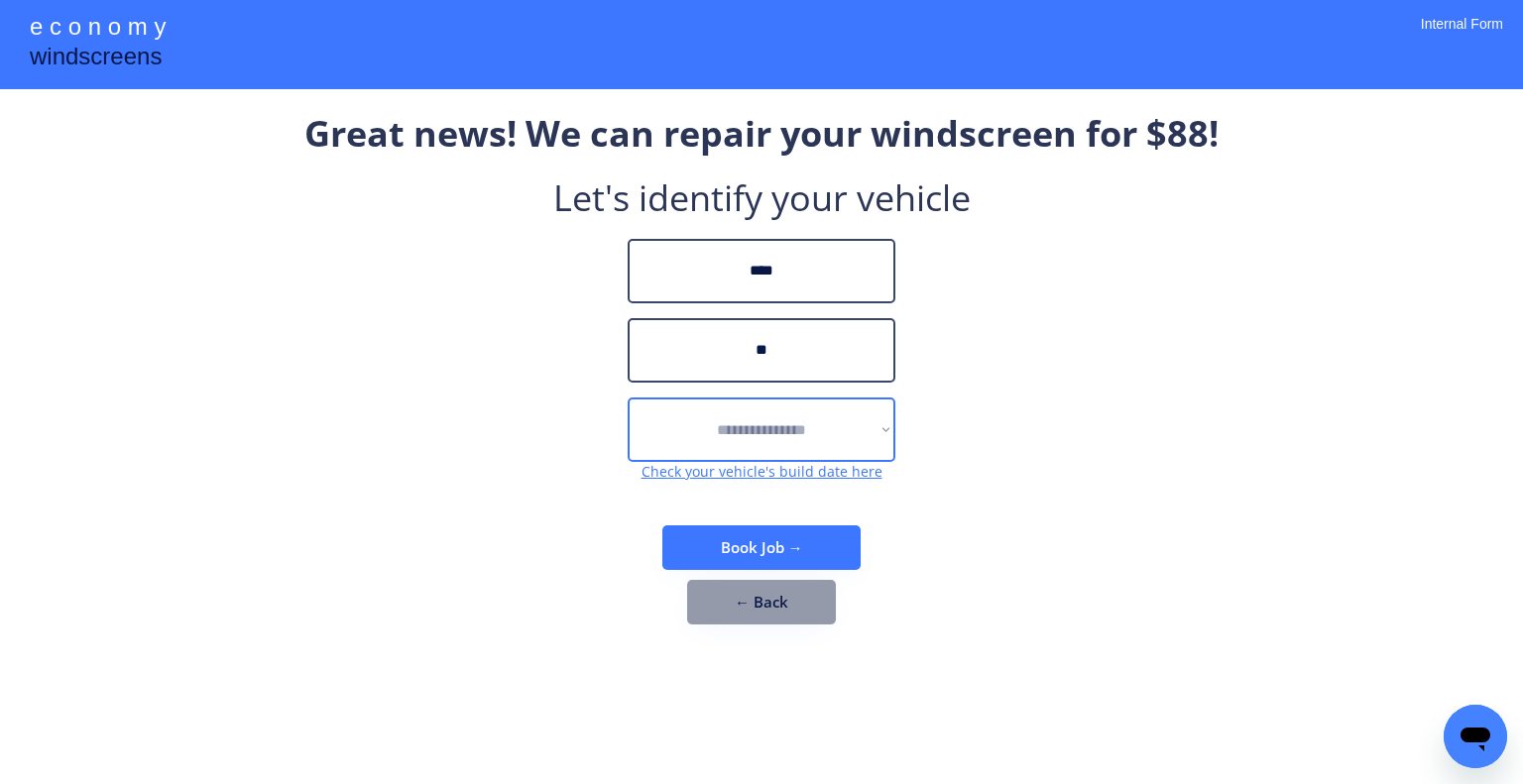 select on "******" 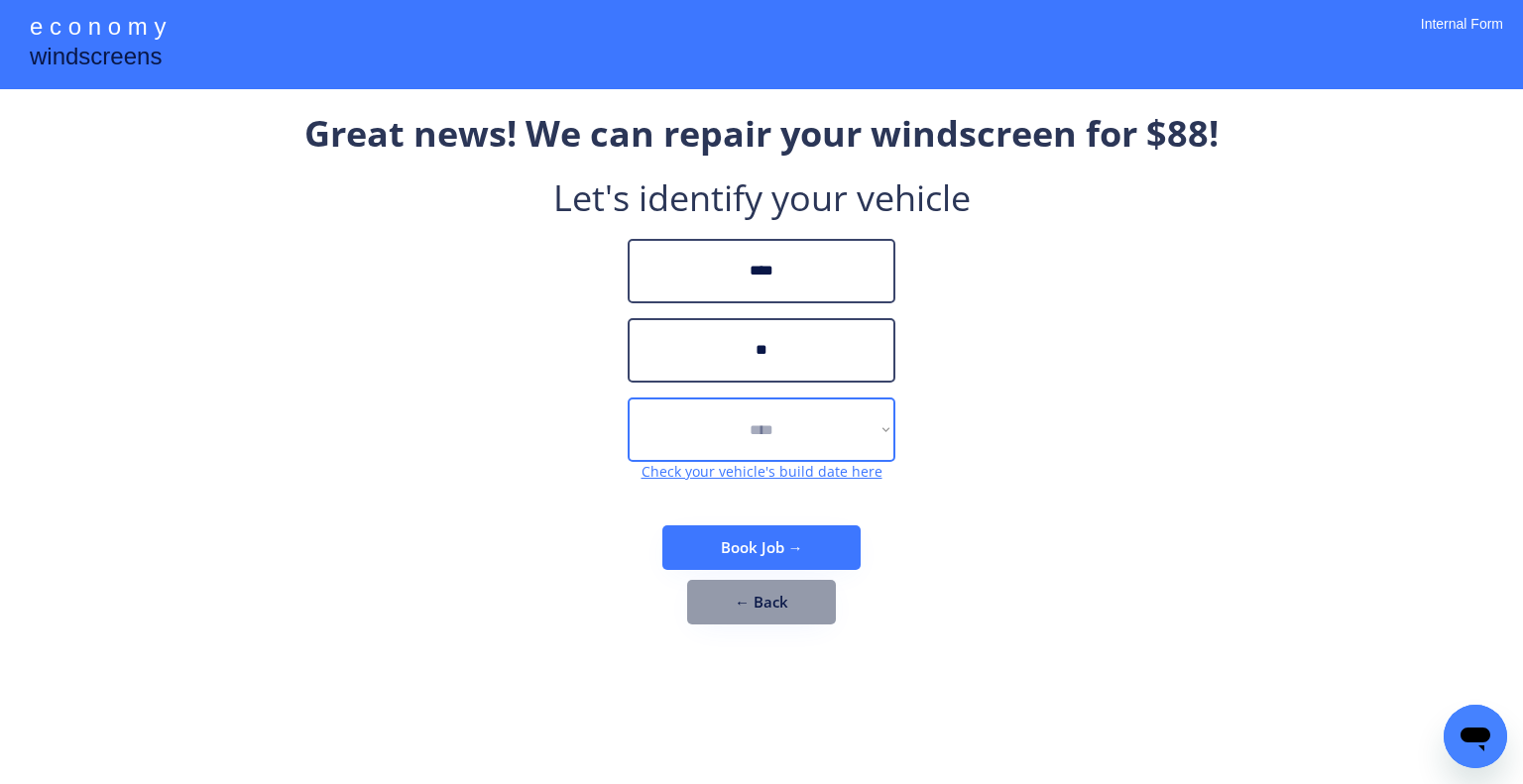 click on "**********" at bounding box center [762, 429] 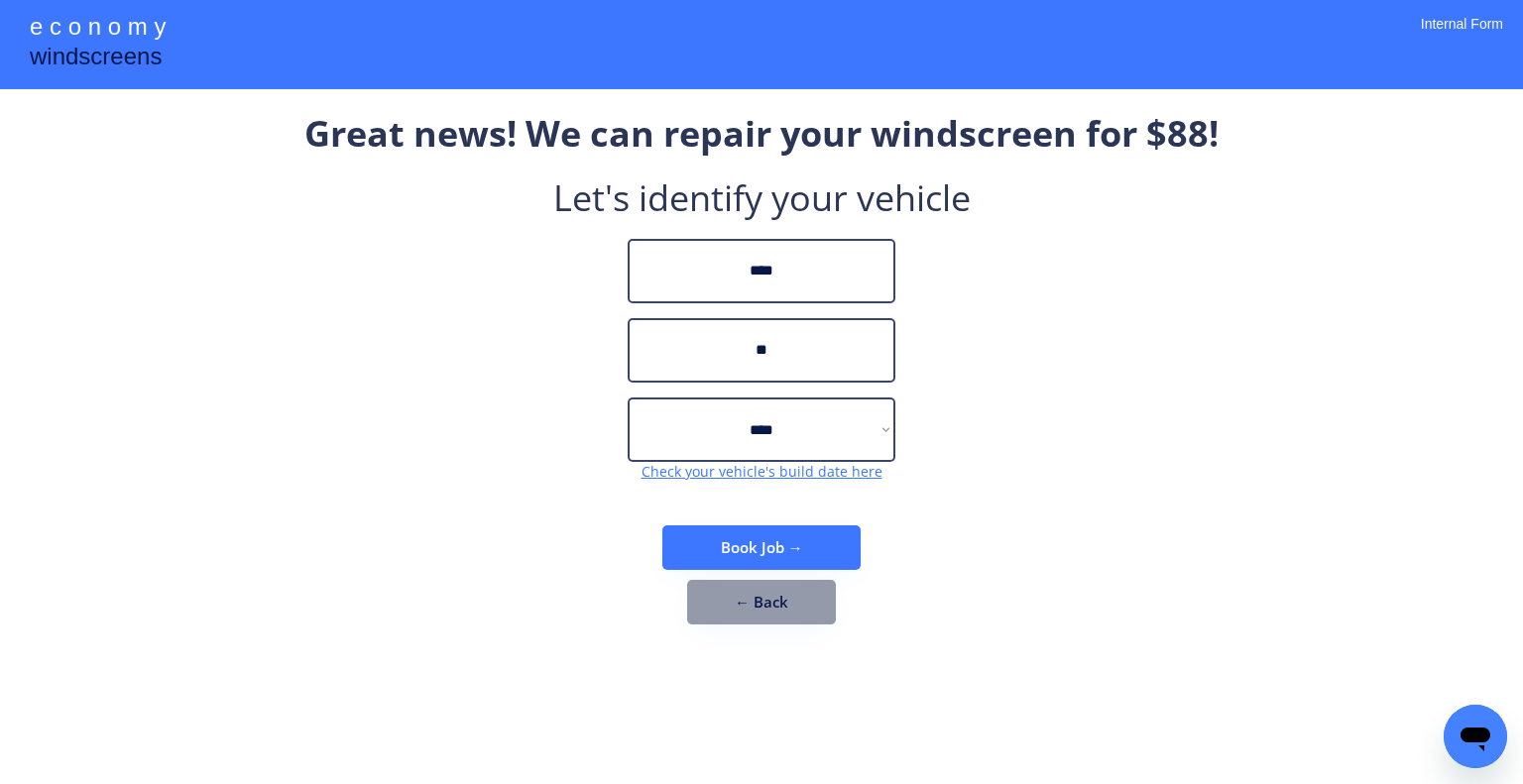 click on "**********" at bounding box center [762, 377] 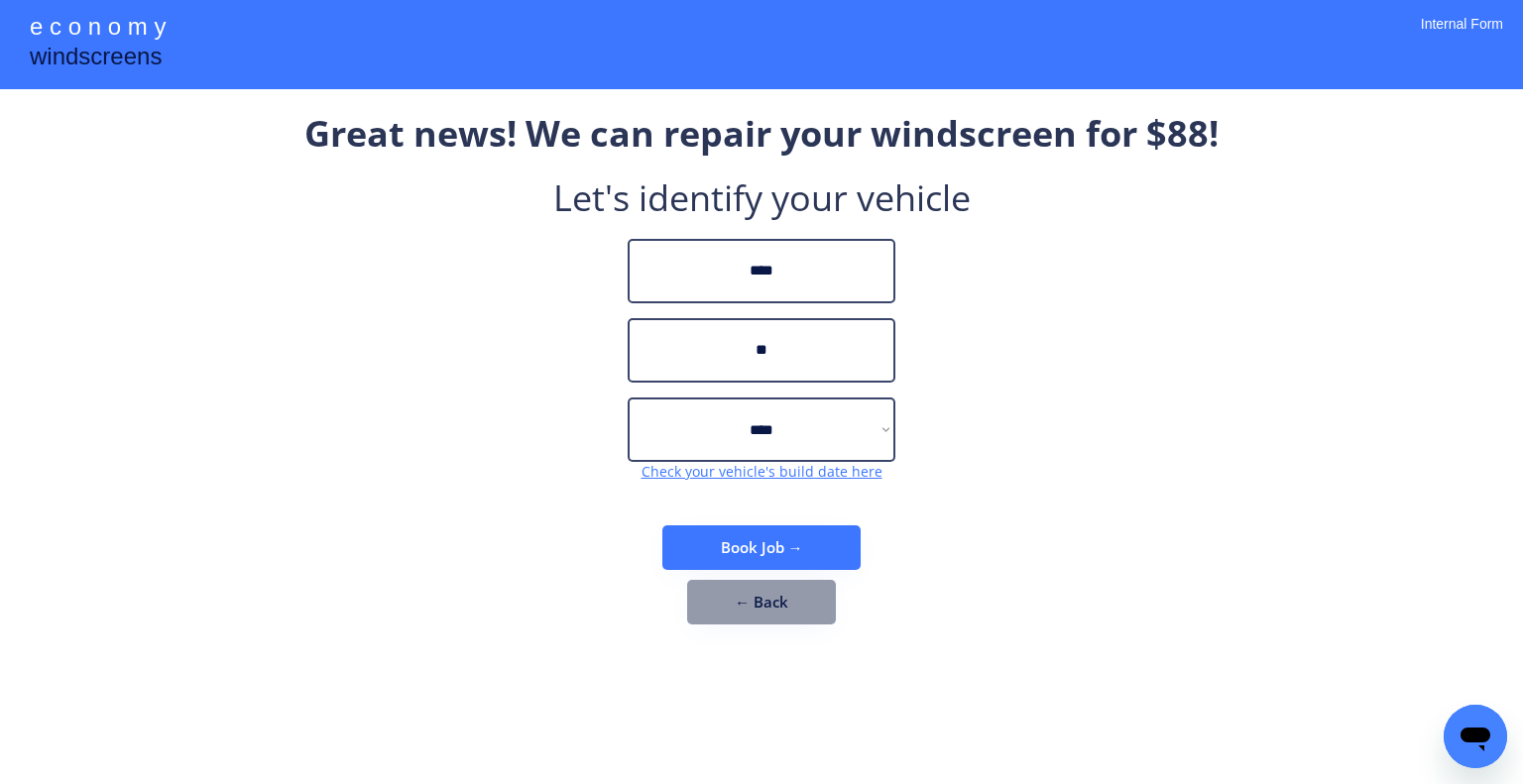 click on "**********" at bounding box center [762, 377] 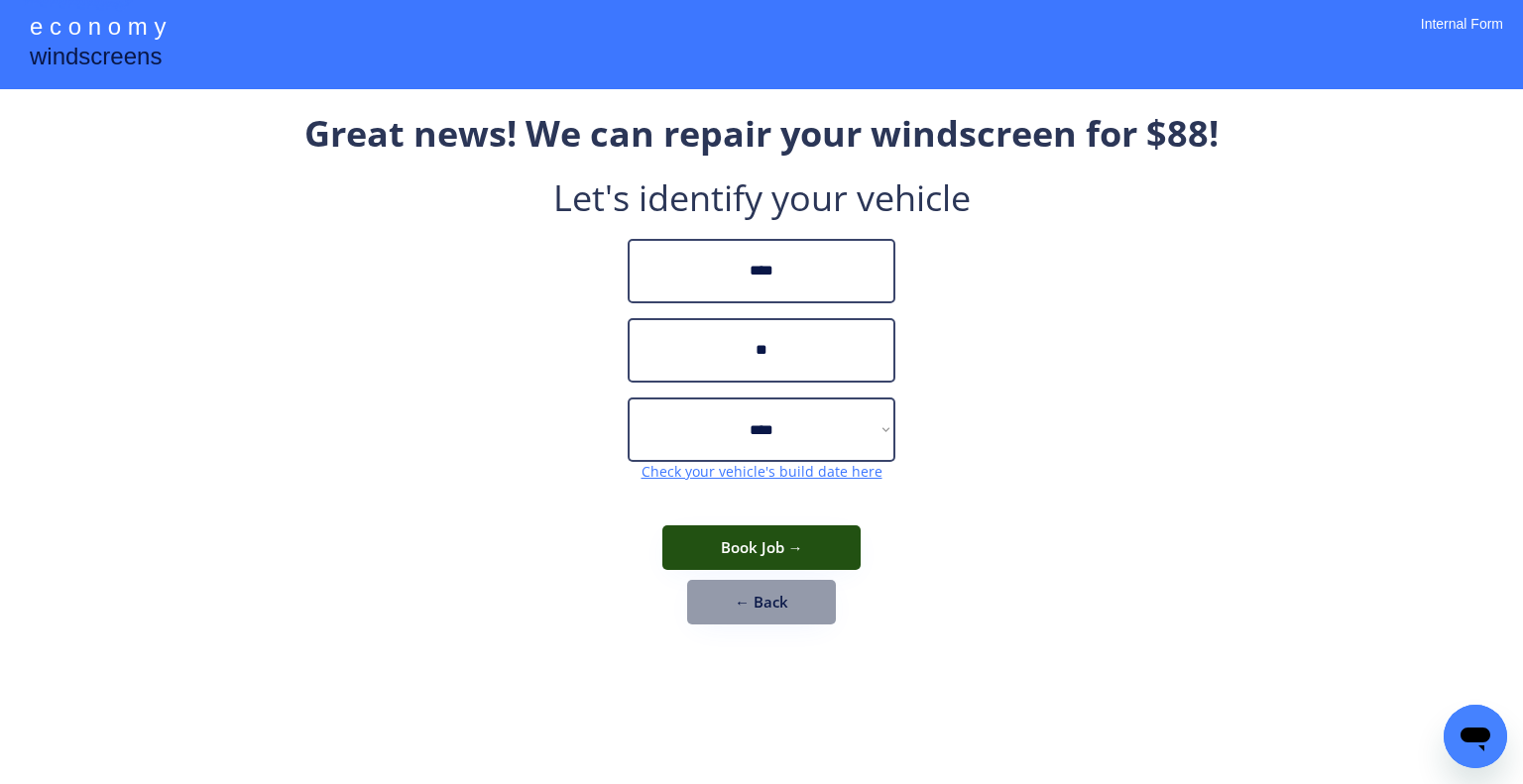 click on "Book Job    →" at bounding box center (762, 547) 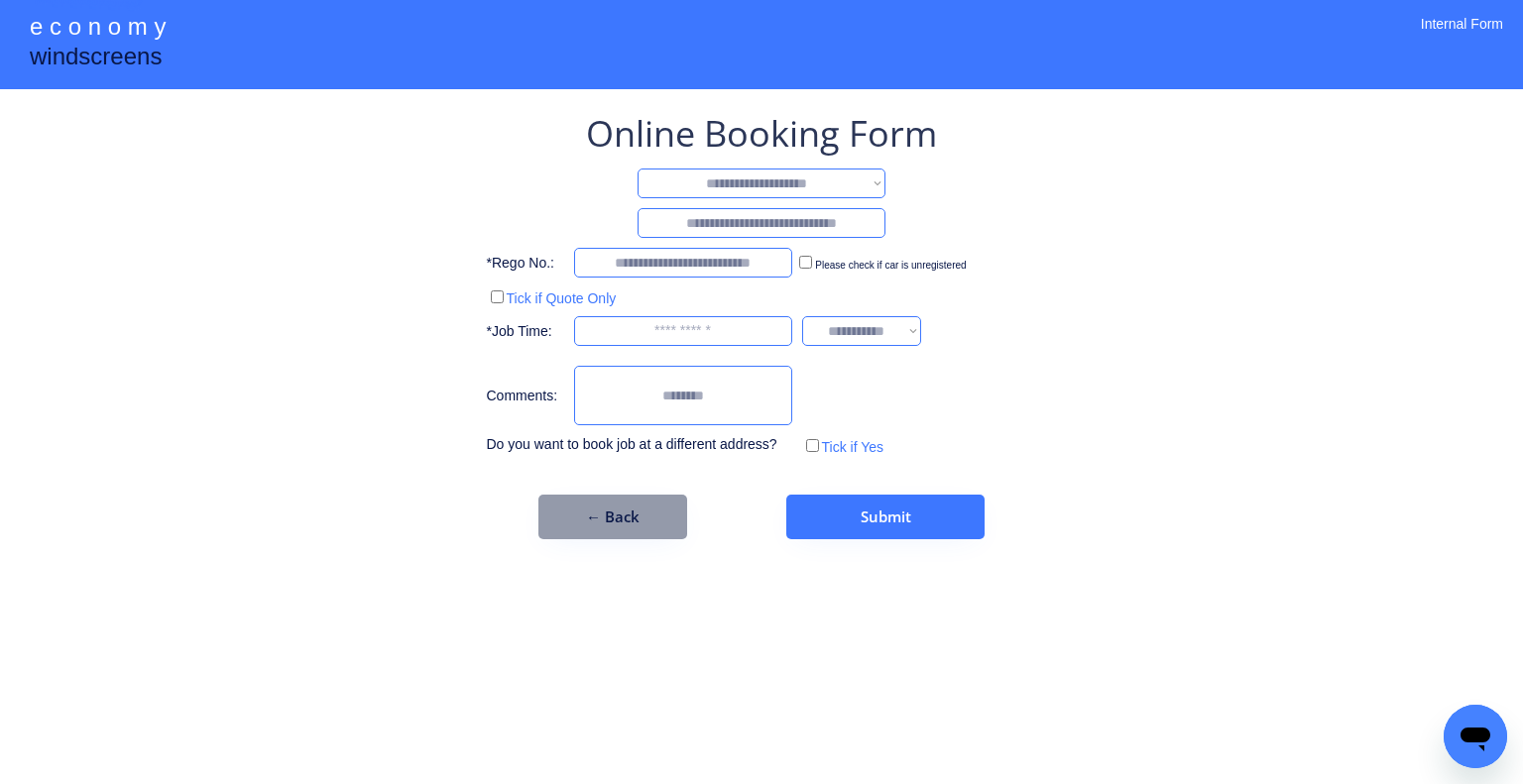 drag, startPoint x: 802, startPoint y: 173, endPoint x: 811, endPoint y: 197, distance: 25.632011 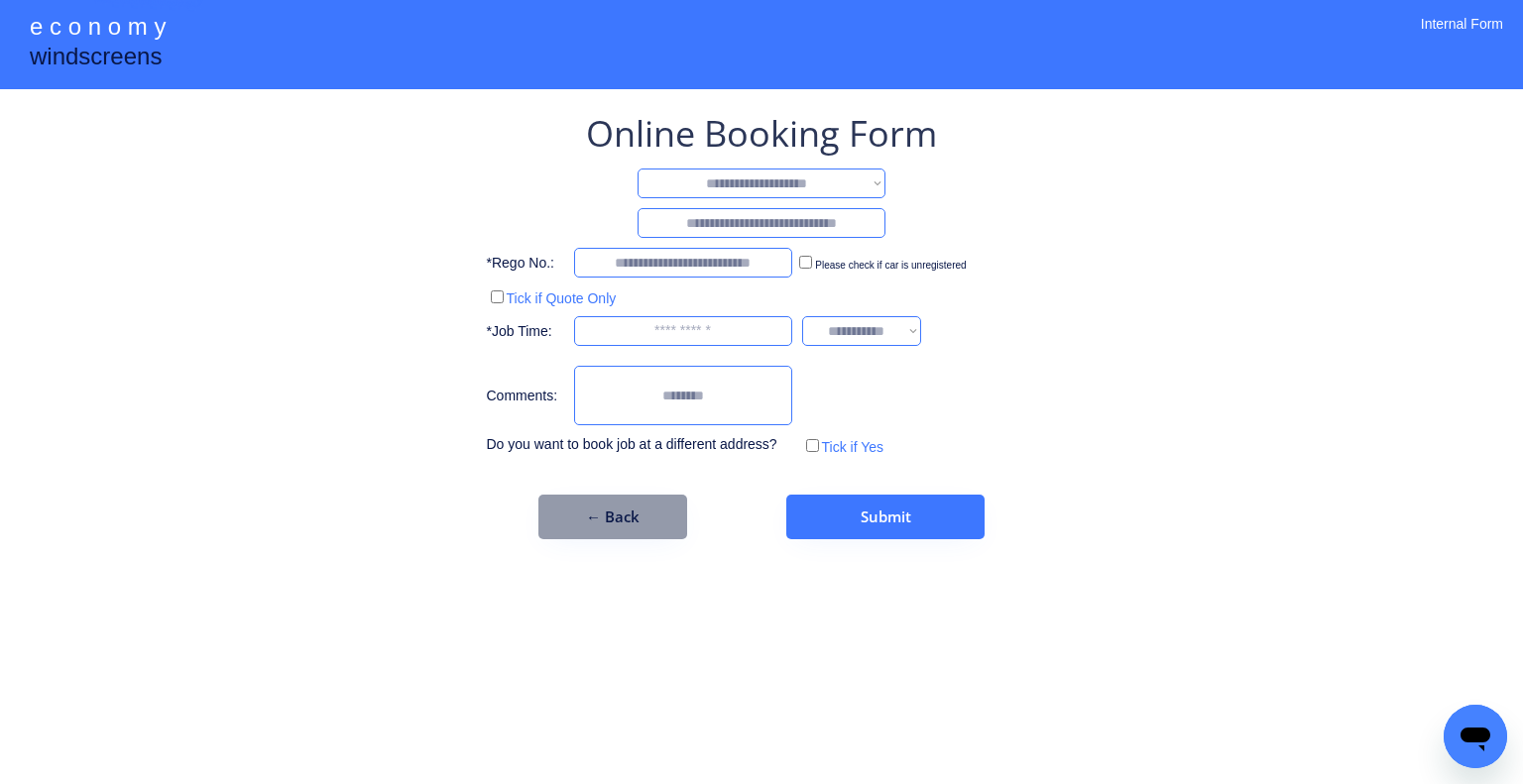 click on "**********" at bounding box center [762, 392] 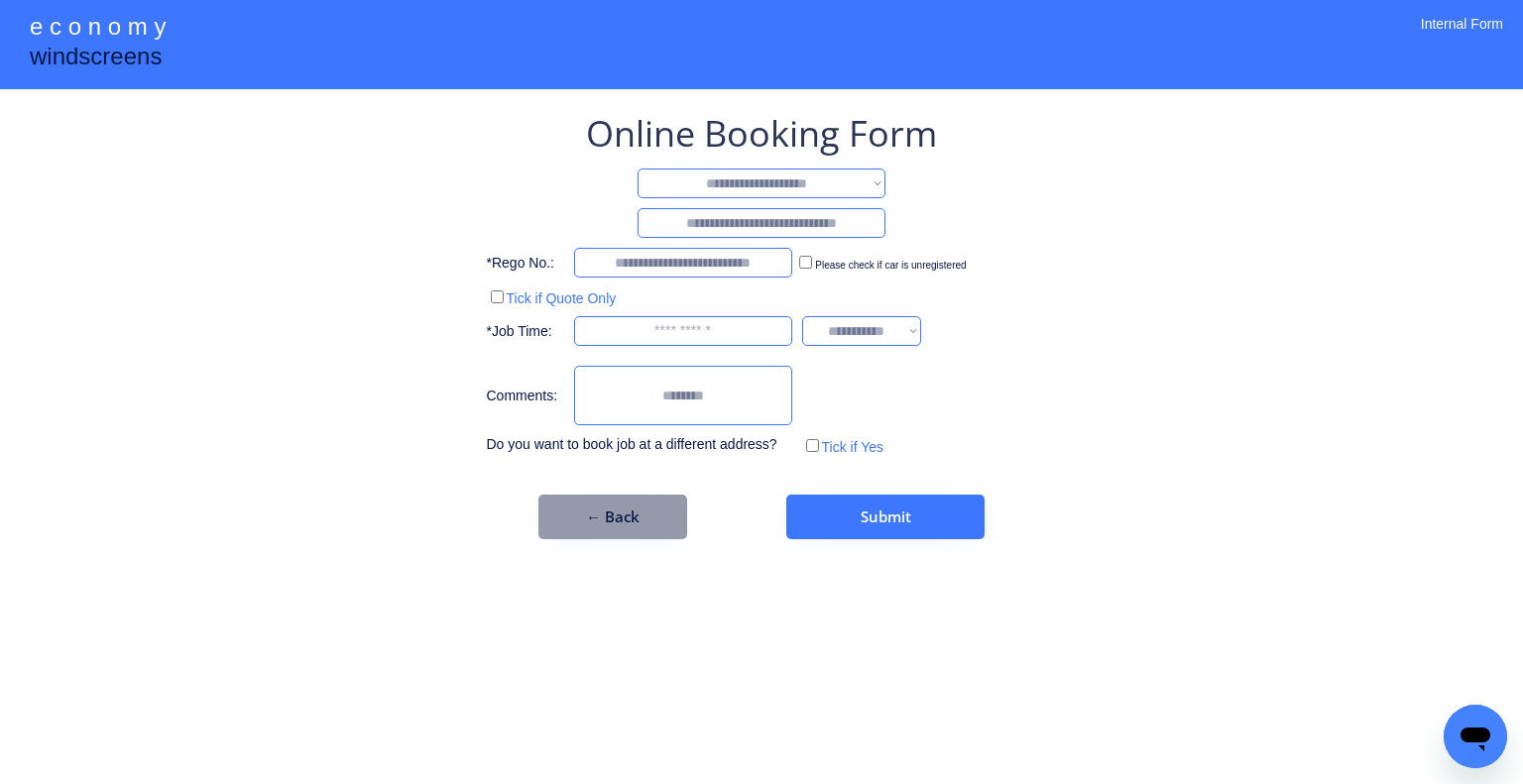 click on "**********" at bounding box center (762, 183) 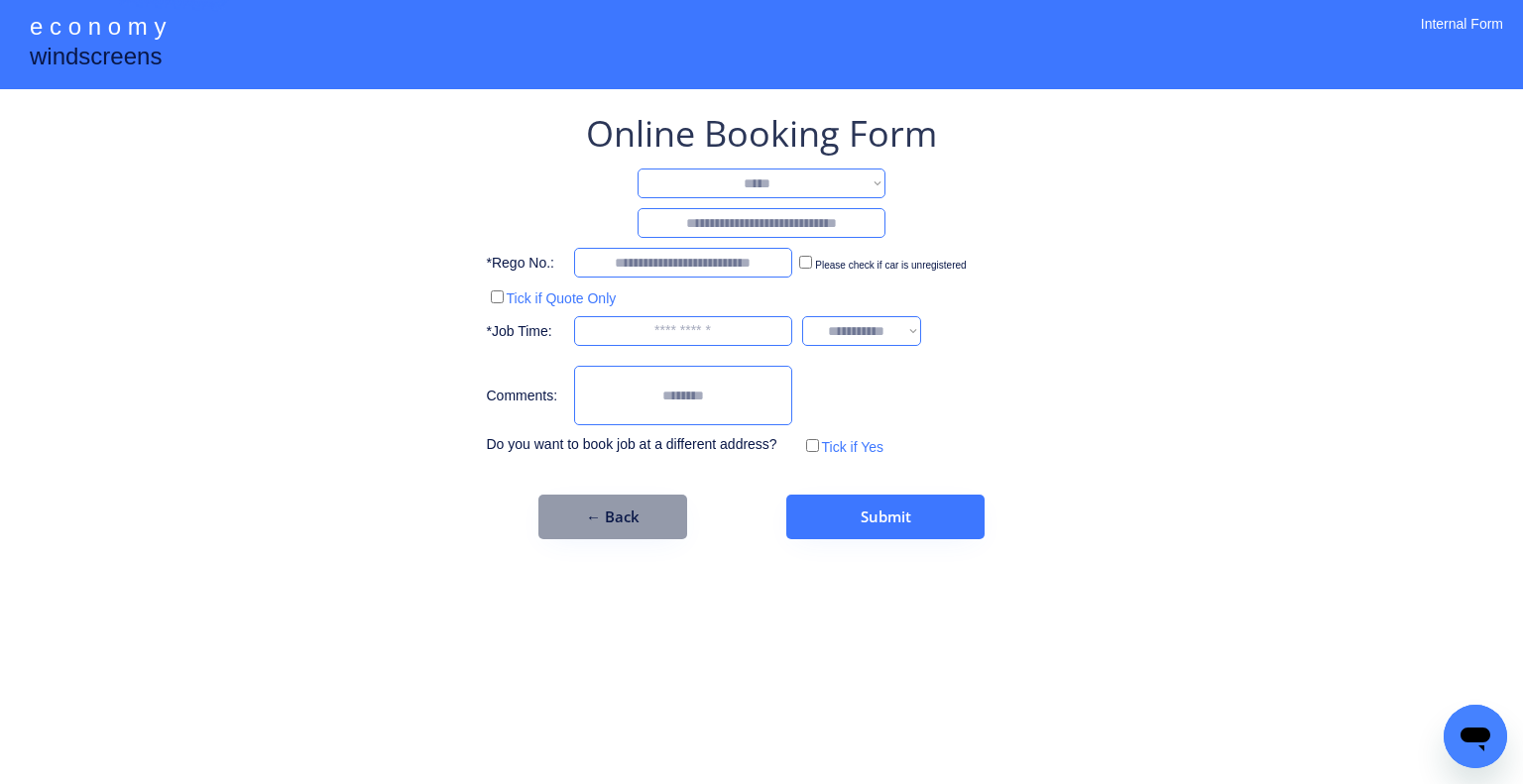 click on "**********" at bounding box center (762, 183) 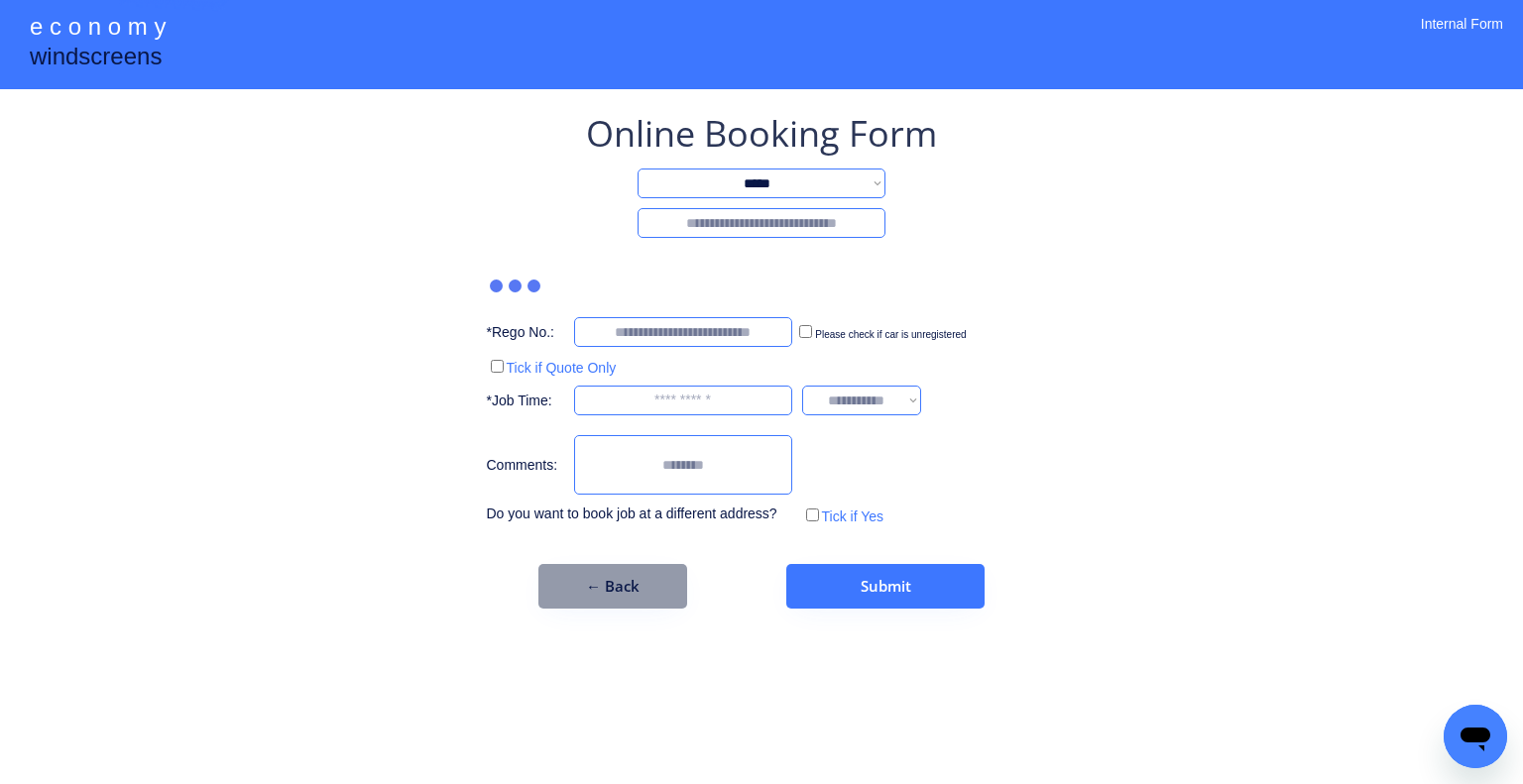 click at bounding box center (762, 223) 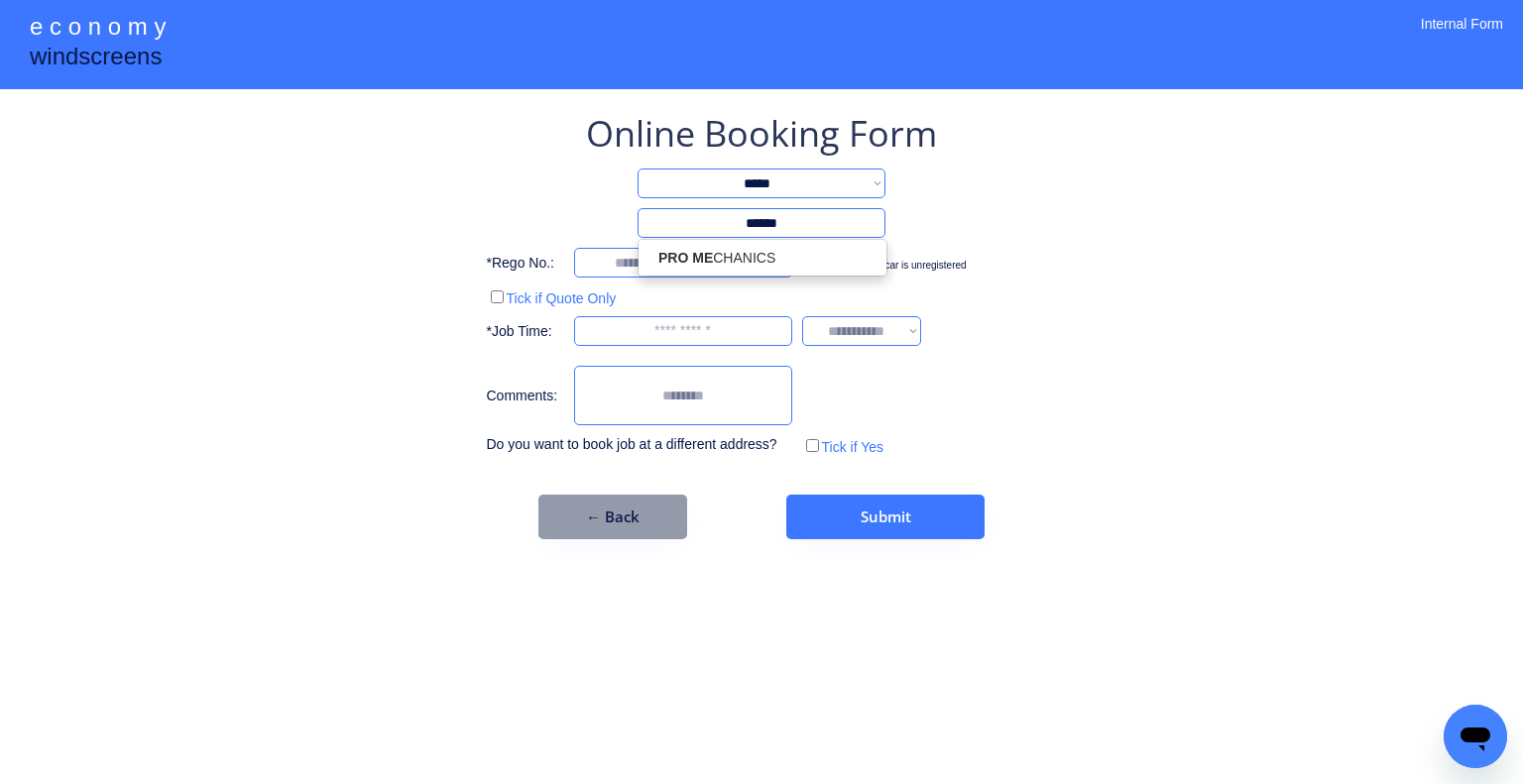 type on "******" 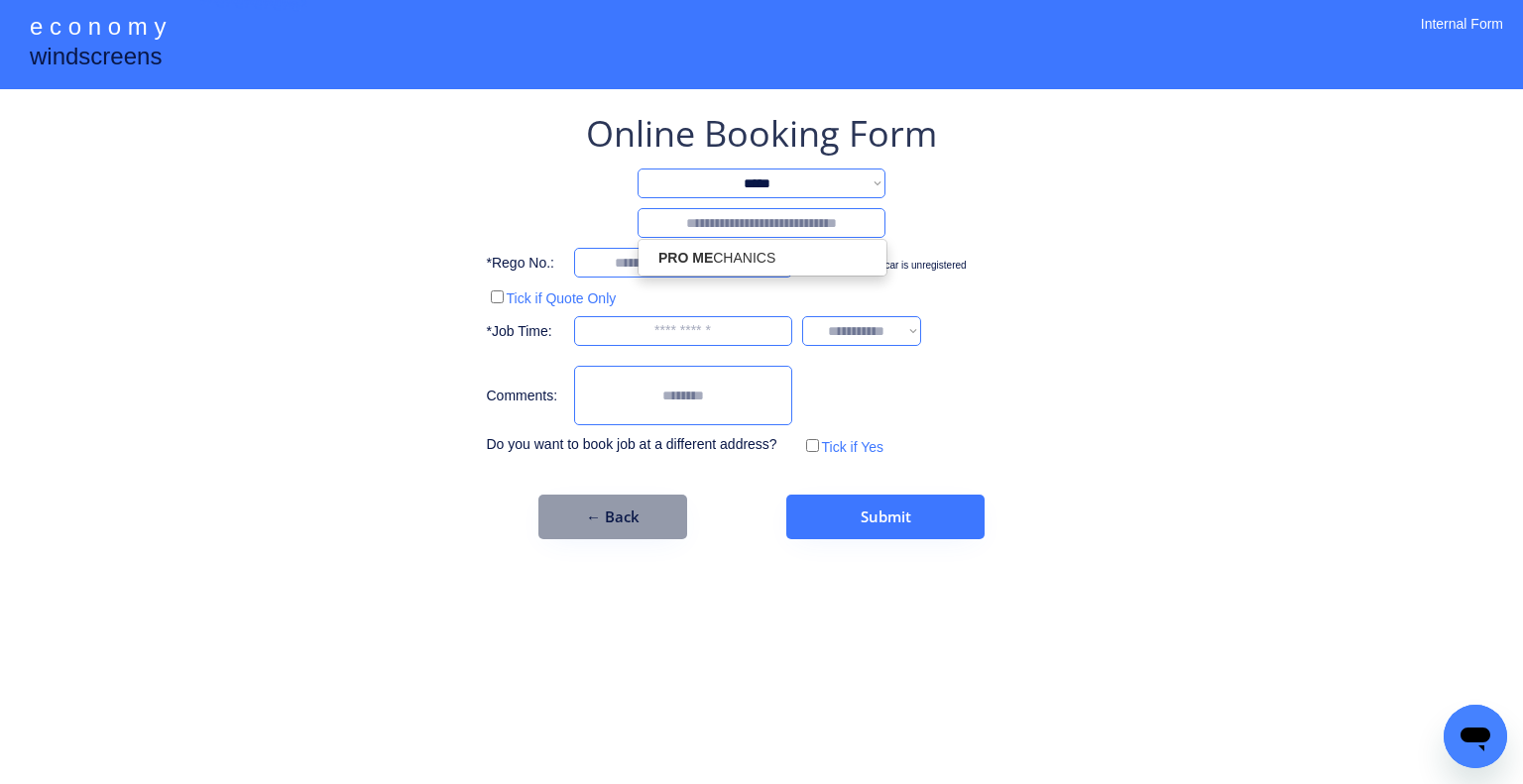 click on "**********" at bounding box center [762, 324] 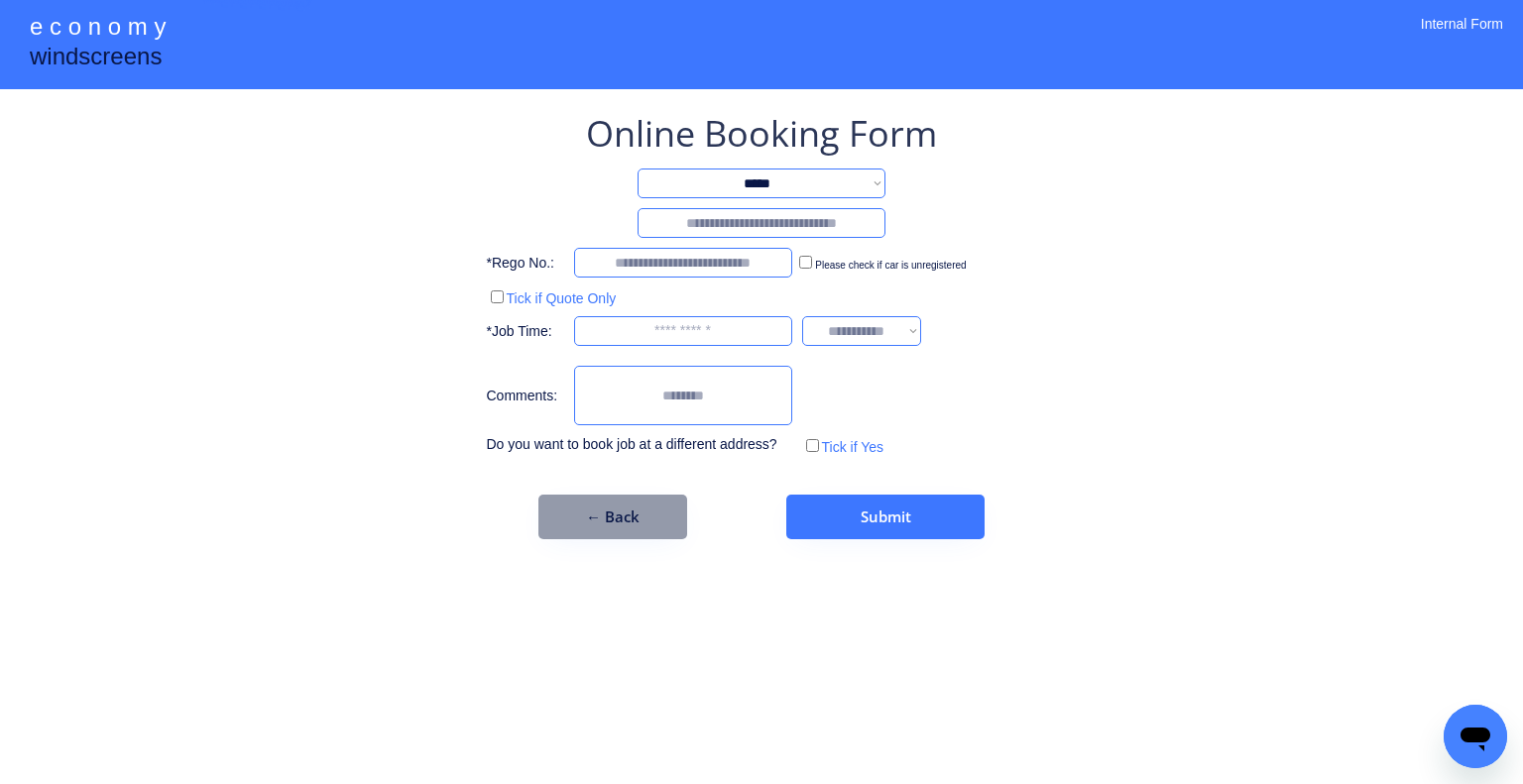 click at bounding box center [762, 223] 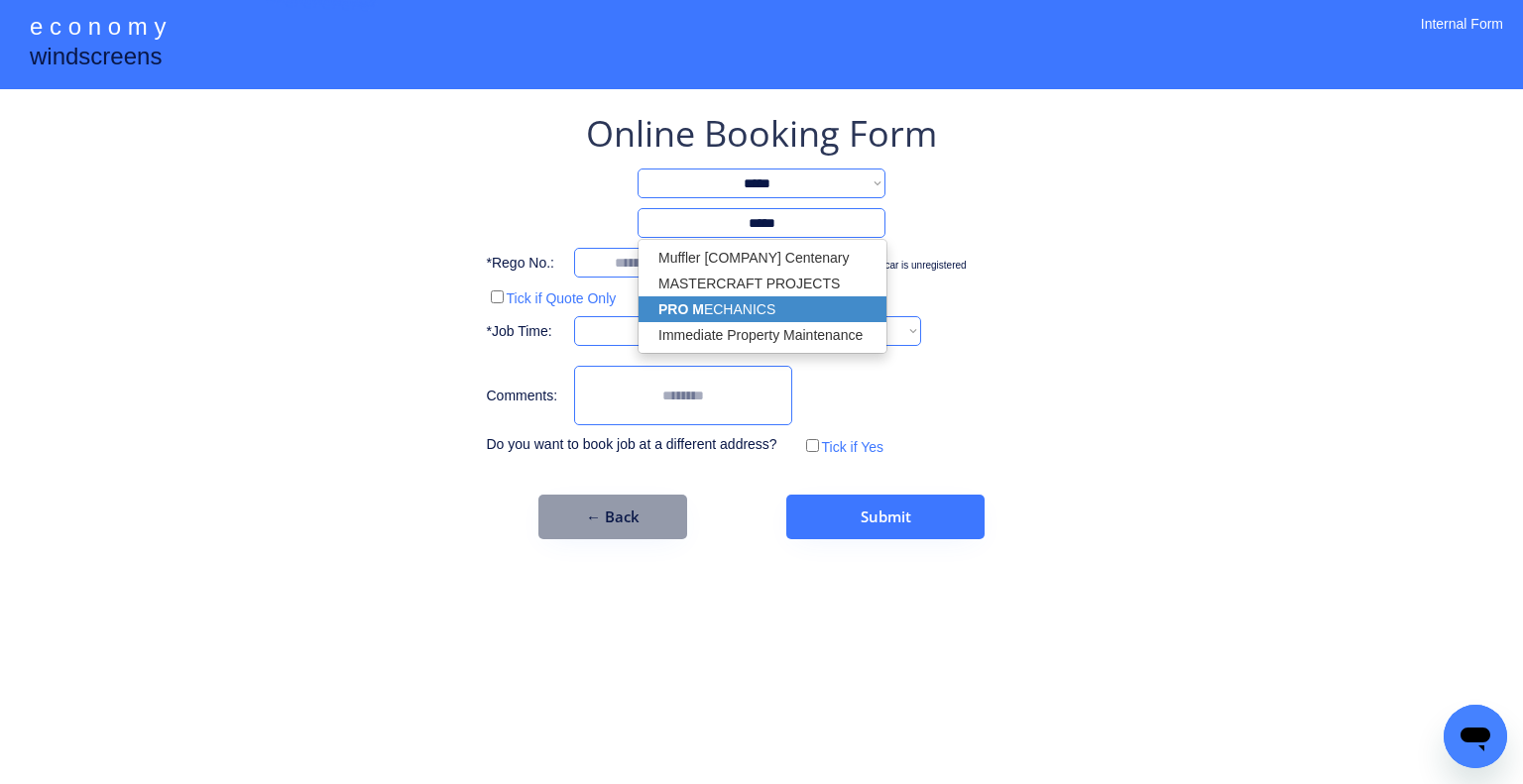click on "PRO M ECHANICS" at bounding box center (762, 309) 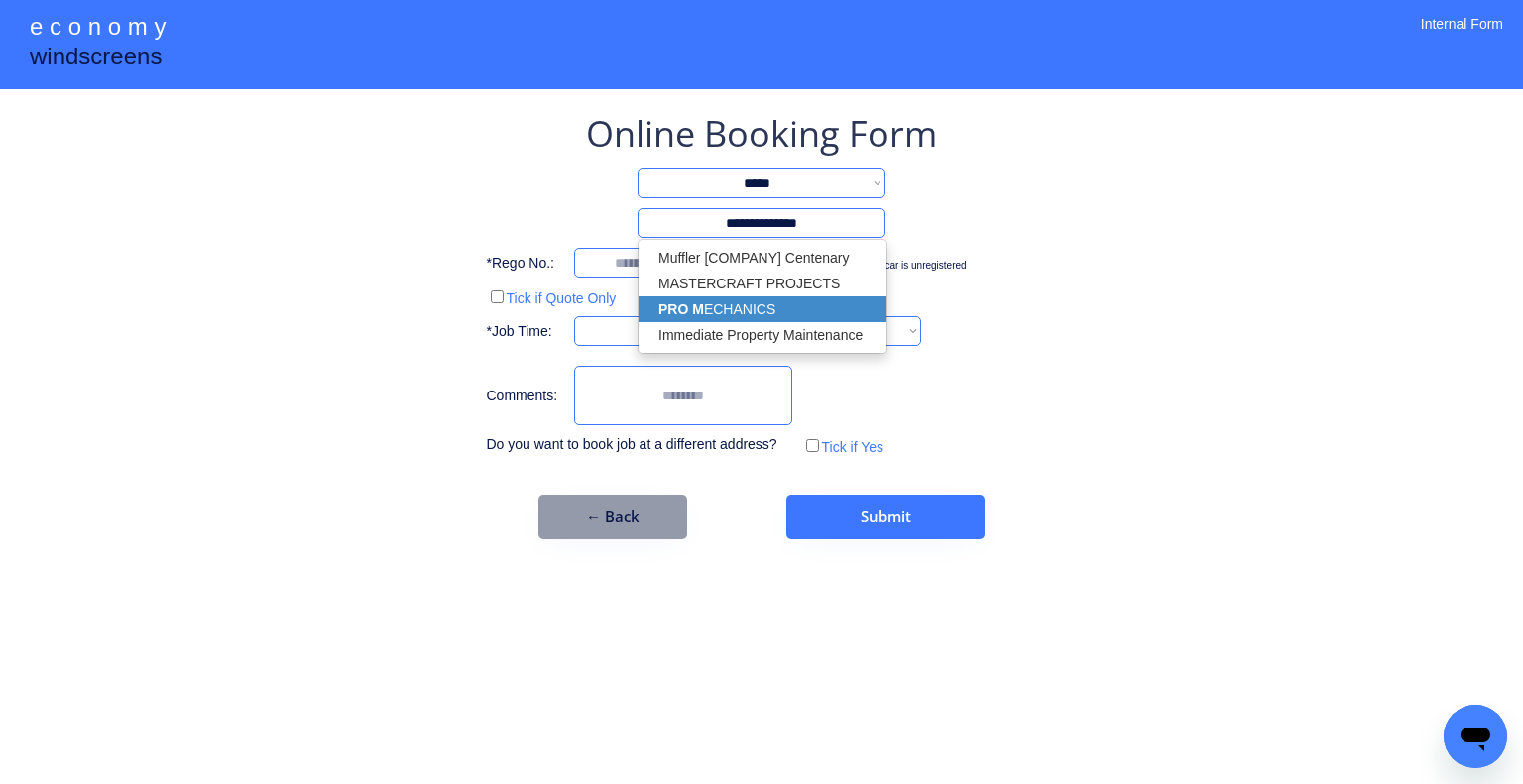 select on "*****" 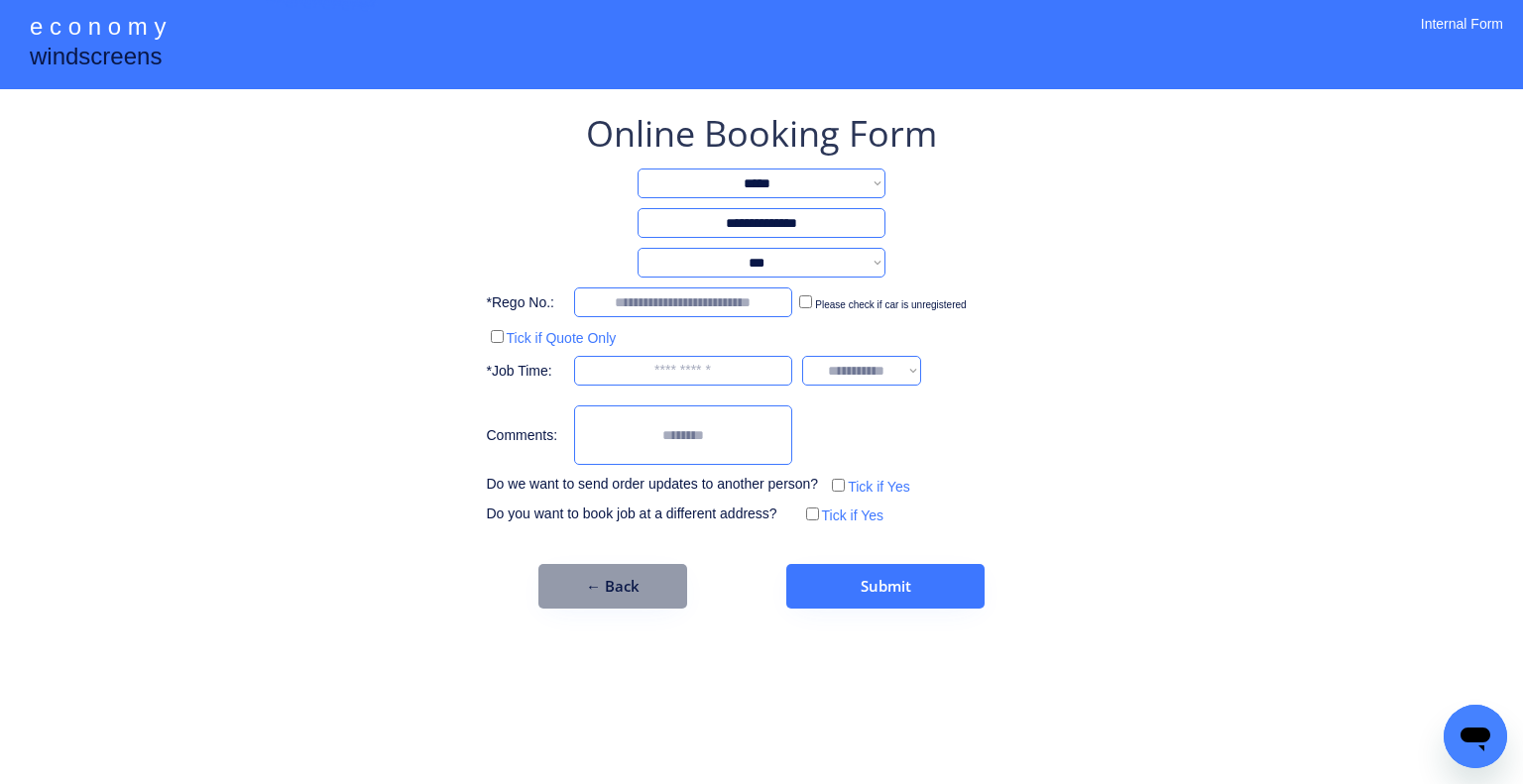 type on "**********" 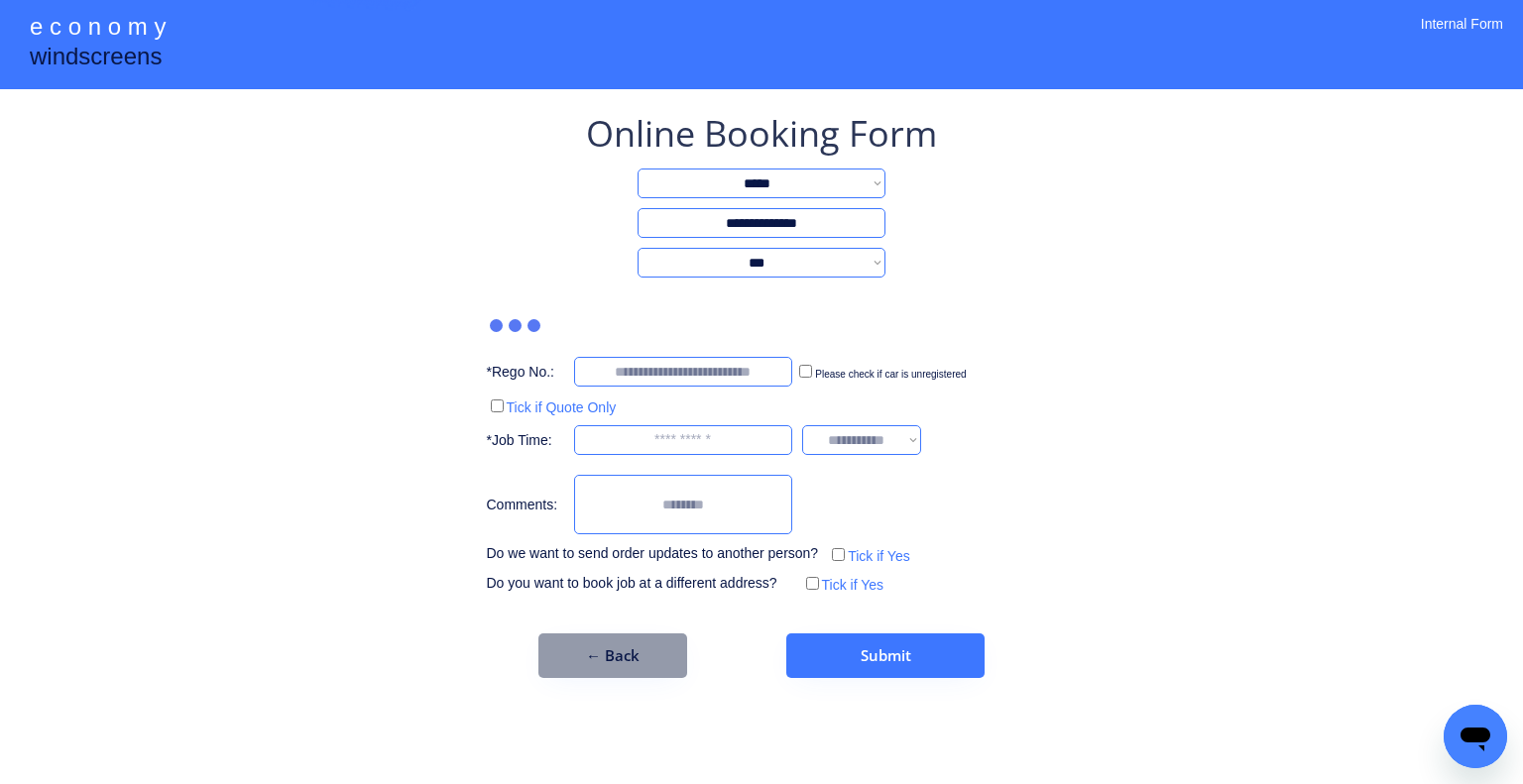 click on "**********" at bounding box center [762, 263] 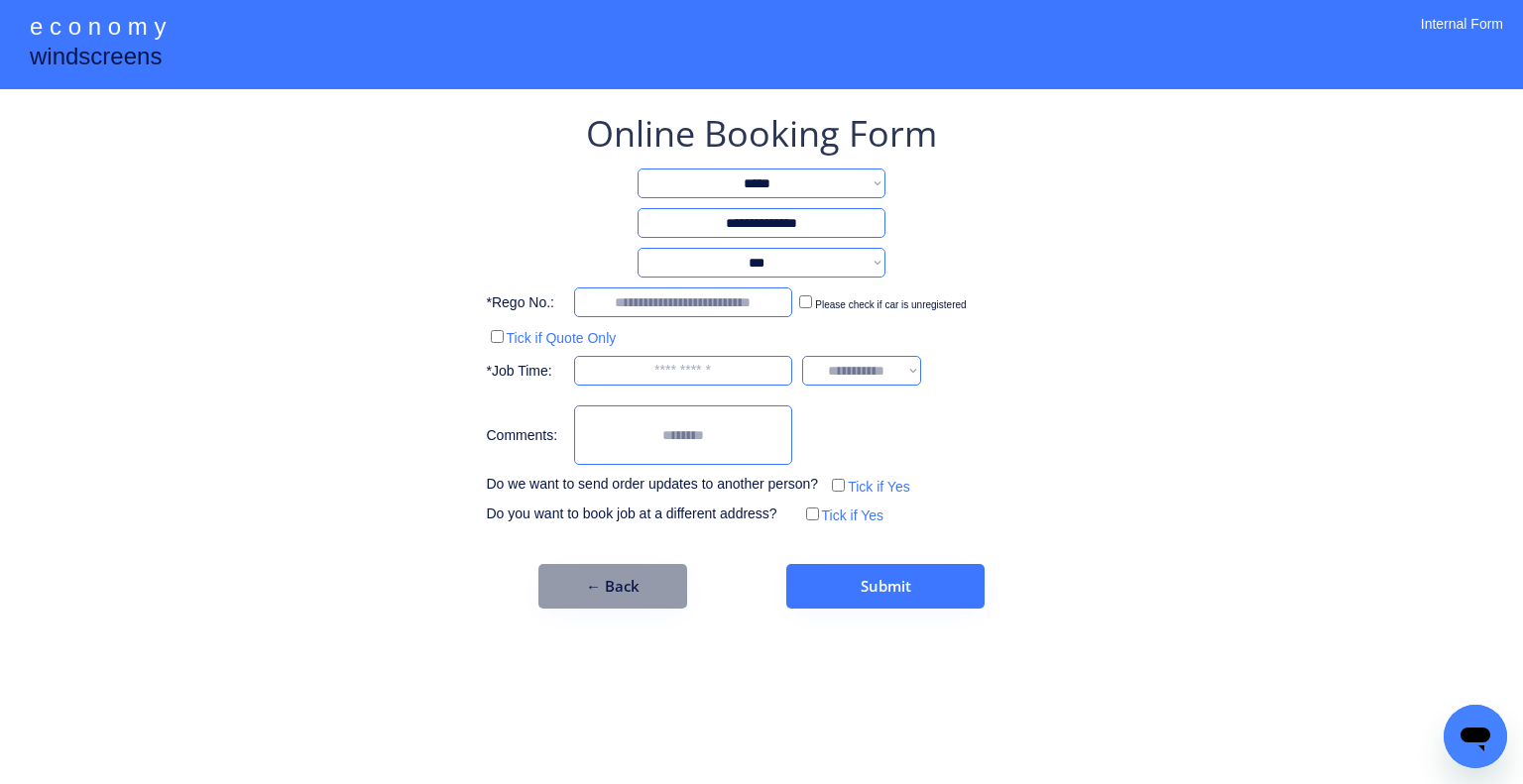 select on "*********" 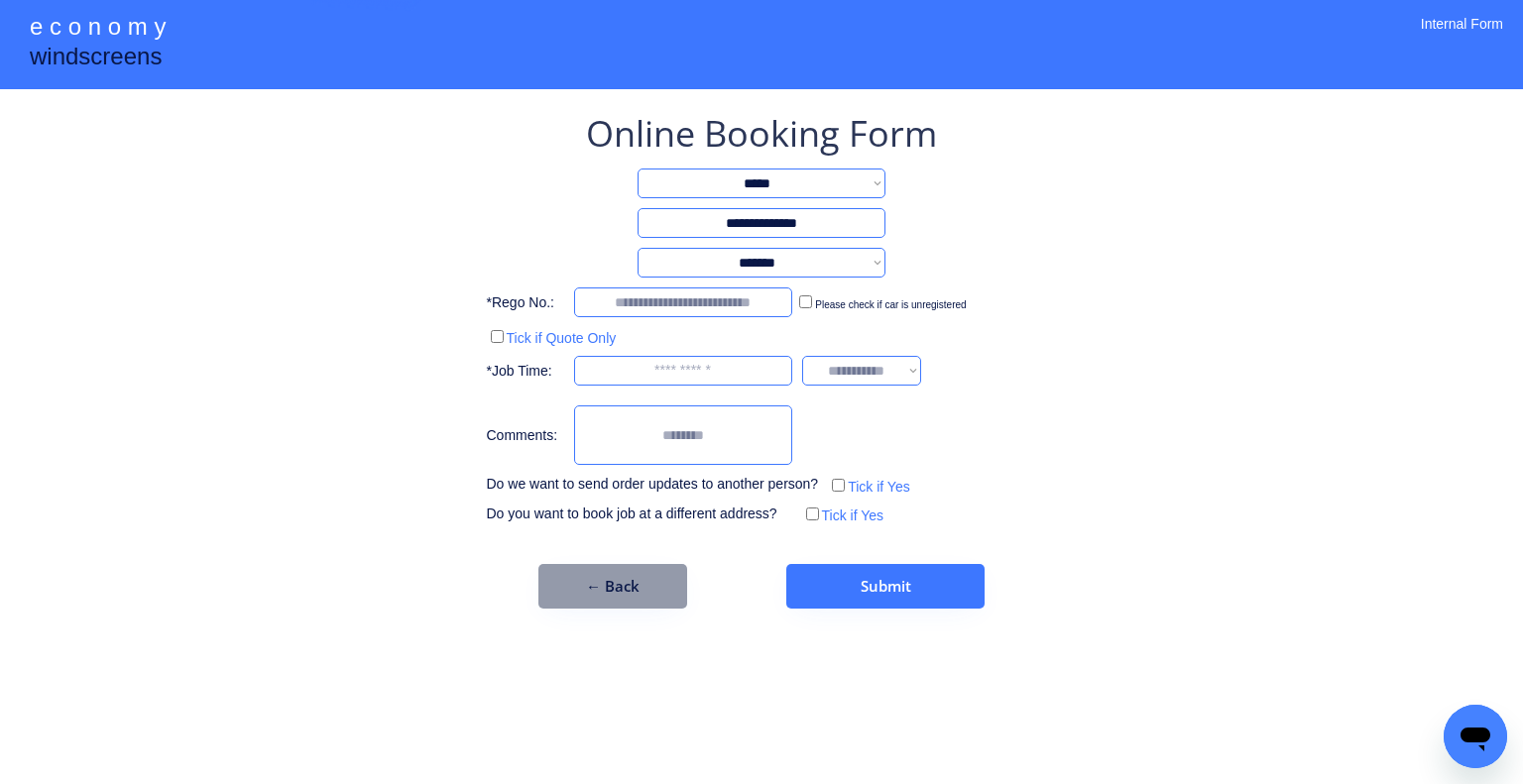 click on "**********" at bounding box center (762, 263) 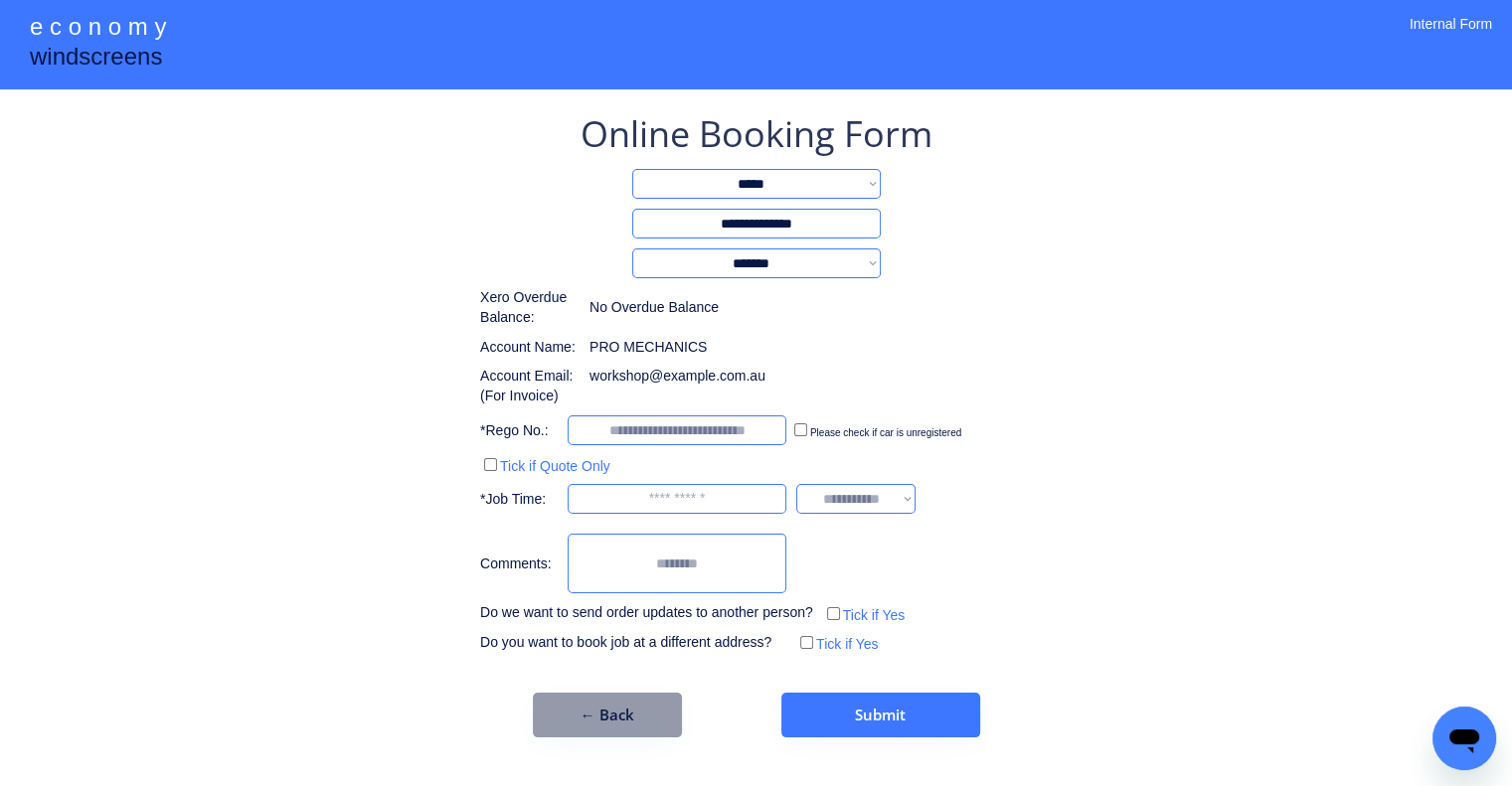 click on "**********" at bounding box center [756, 423] 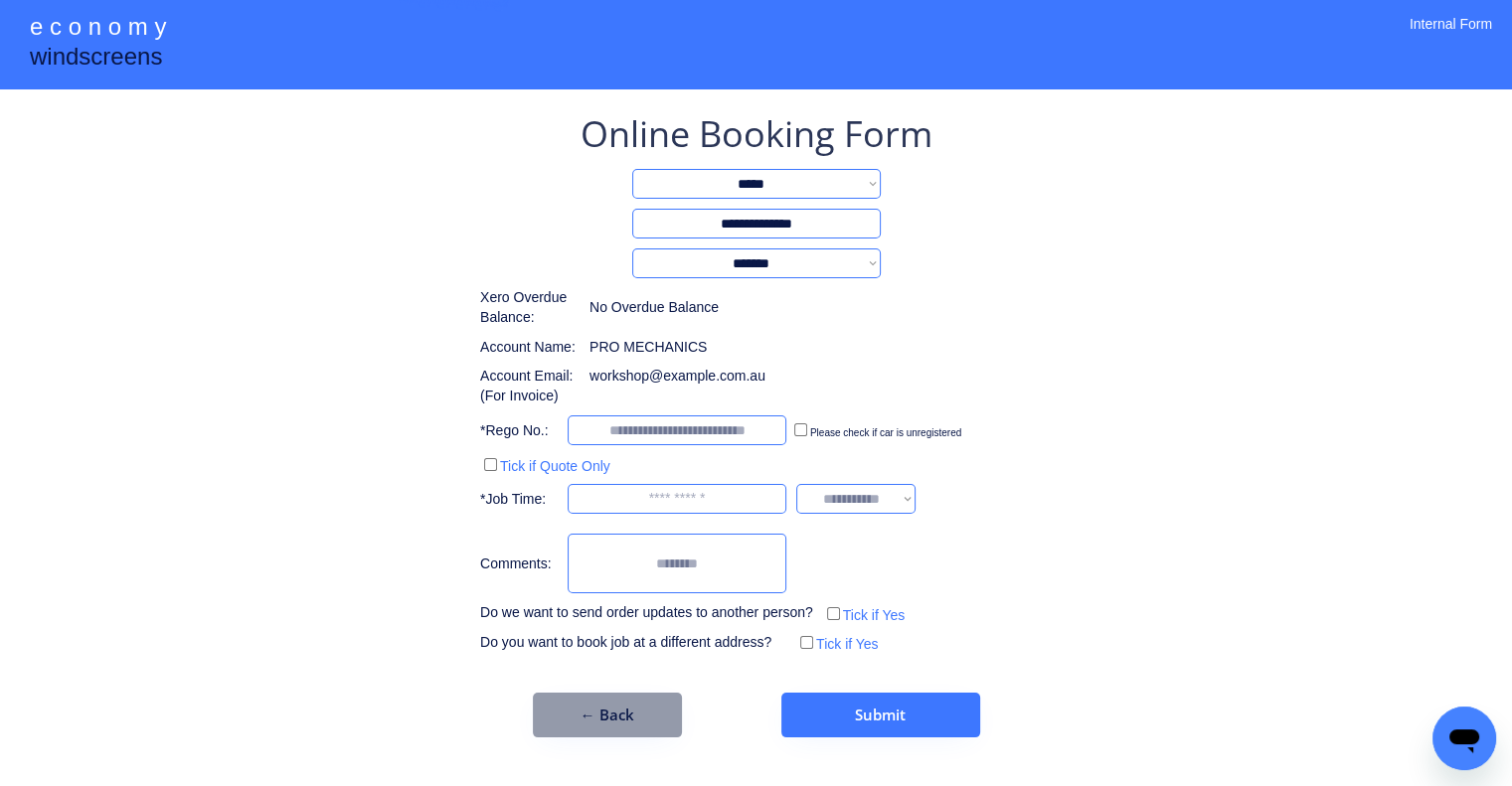 click at bounding box center [677, 430] 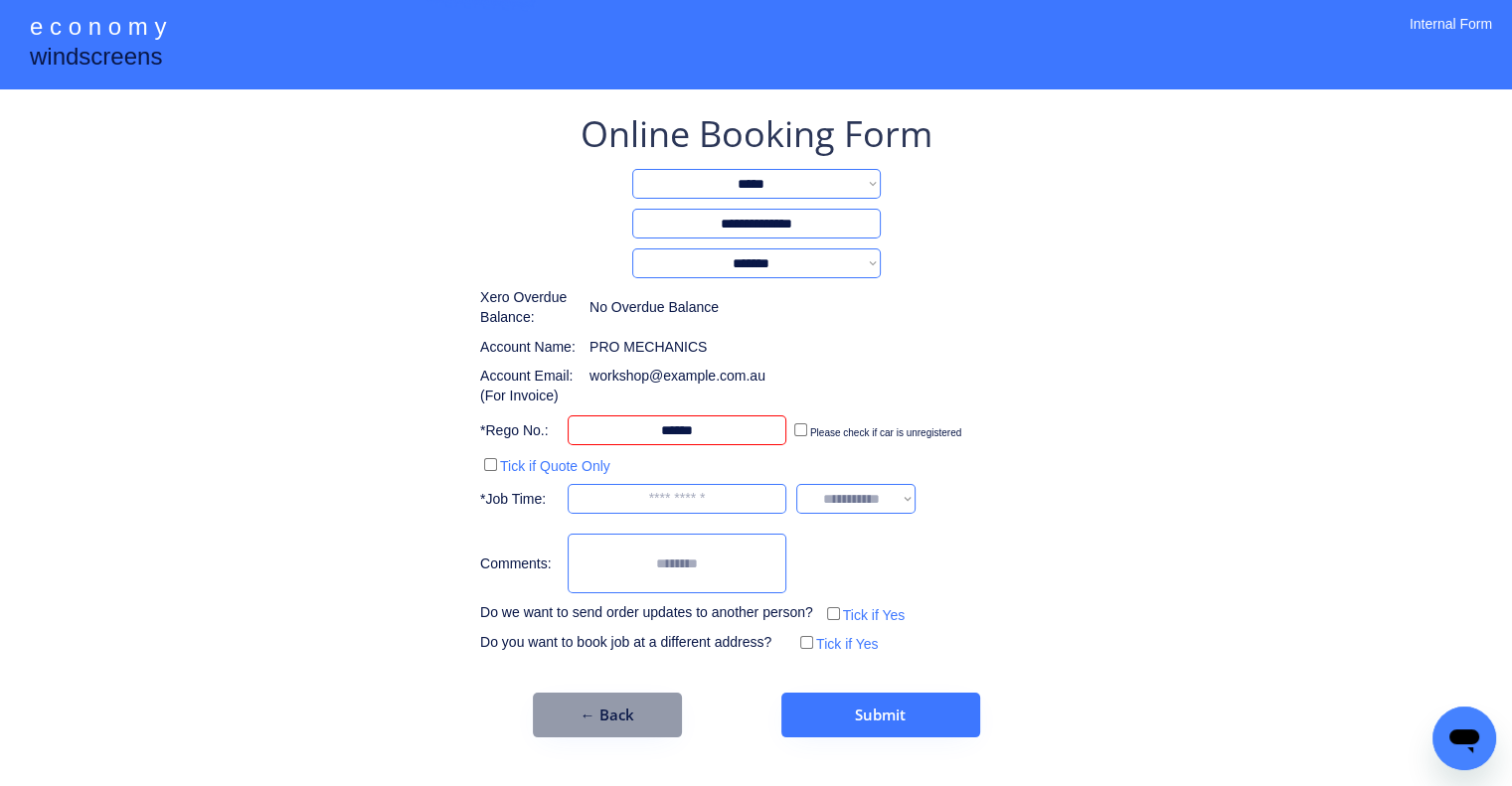 type on "******" 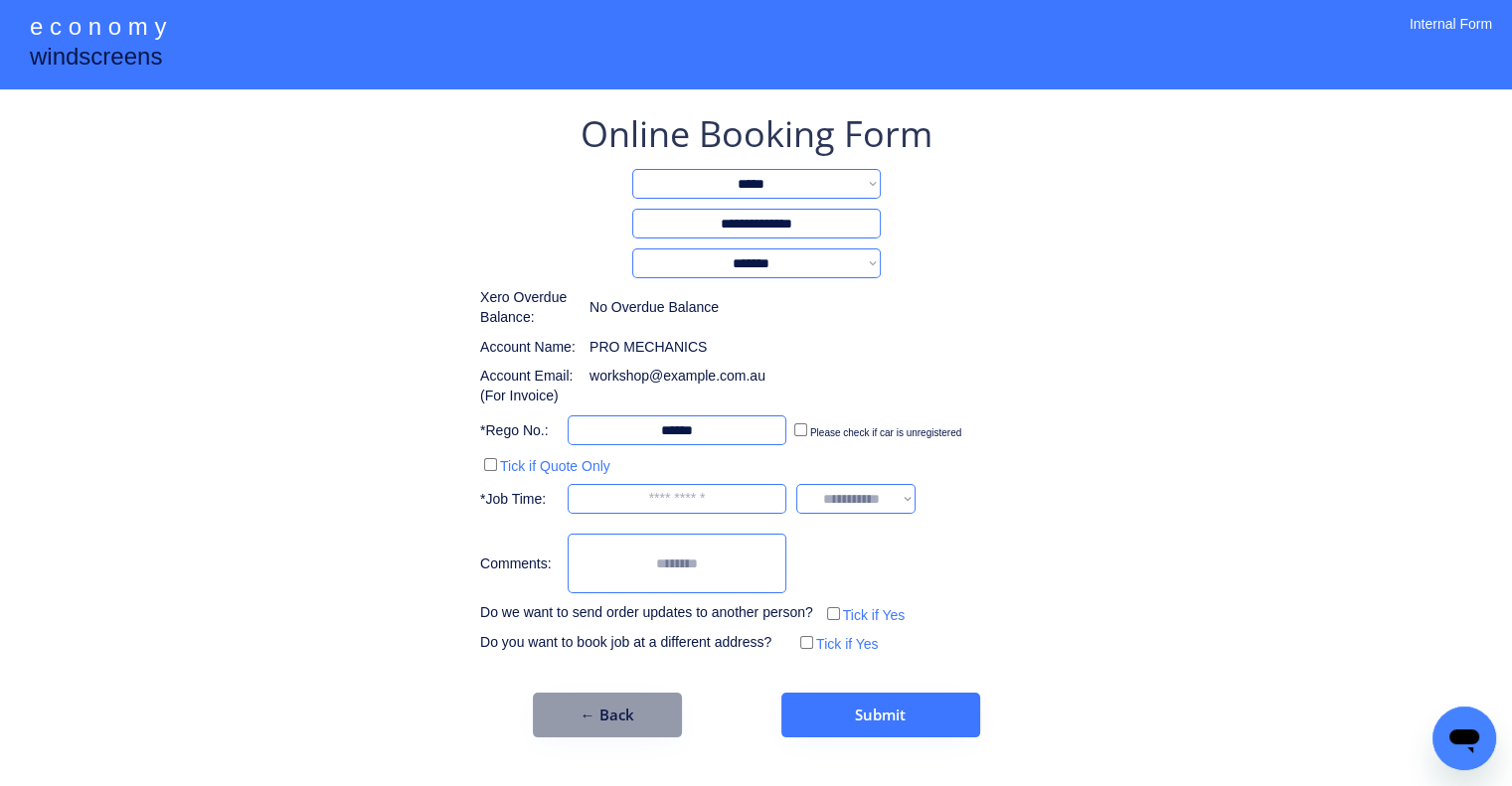 click at bounding box center [677, 499] 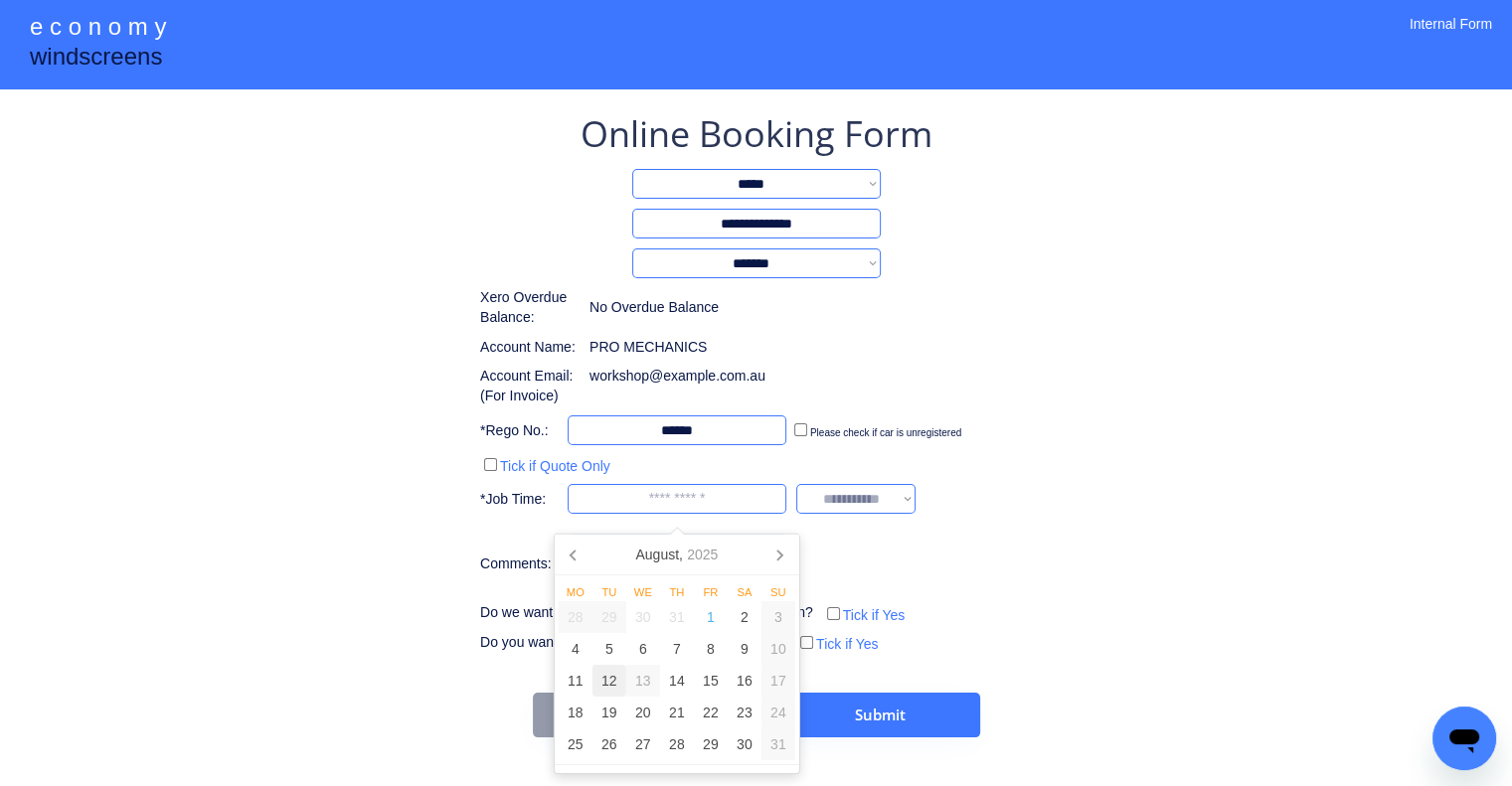 click on "4" at bounding box center [576, 649] 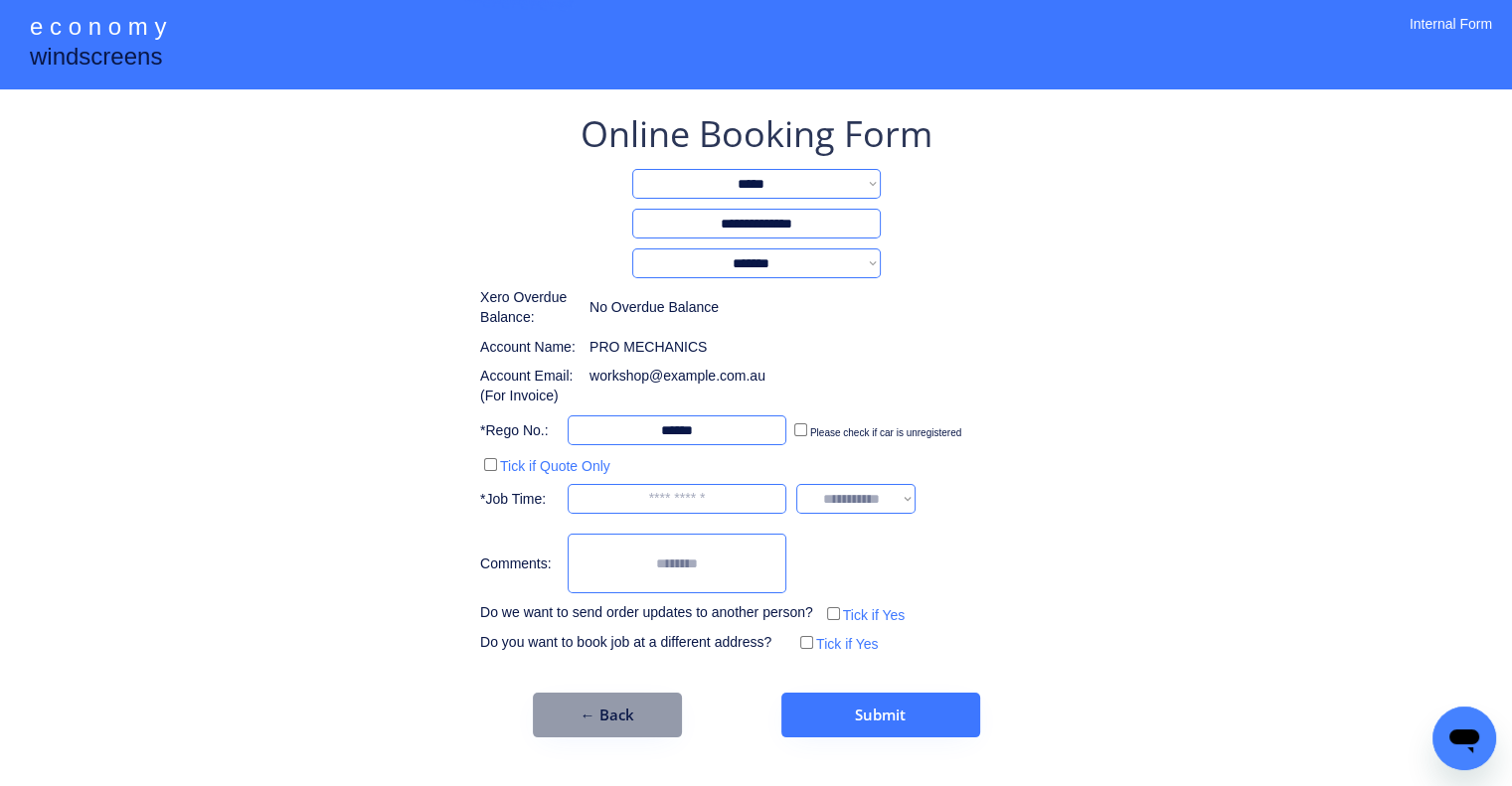 type on "*********" 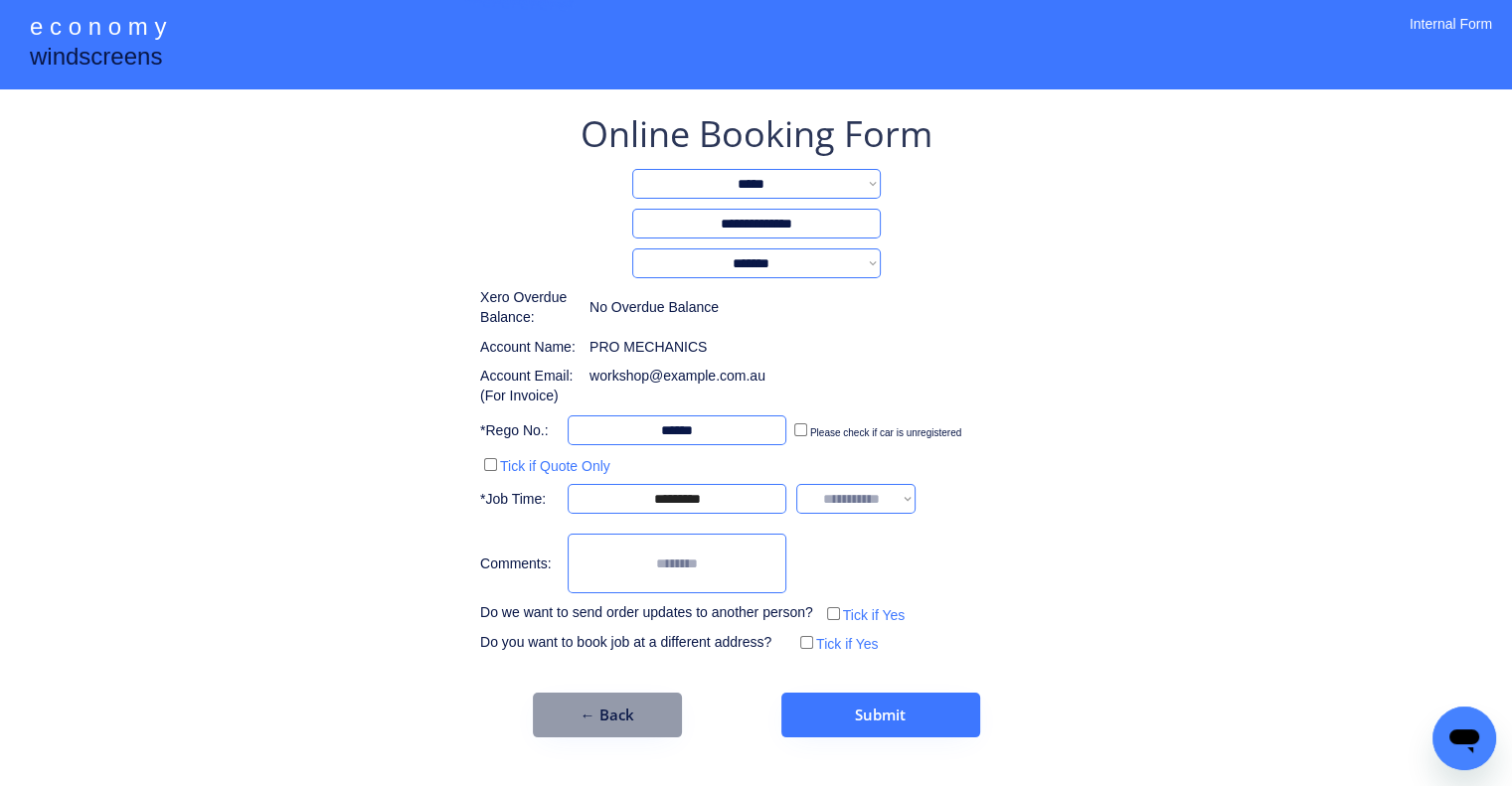 click on "**********" at bounding box center [756, 398] 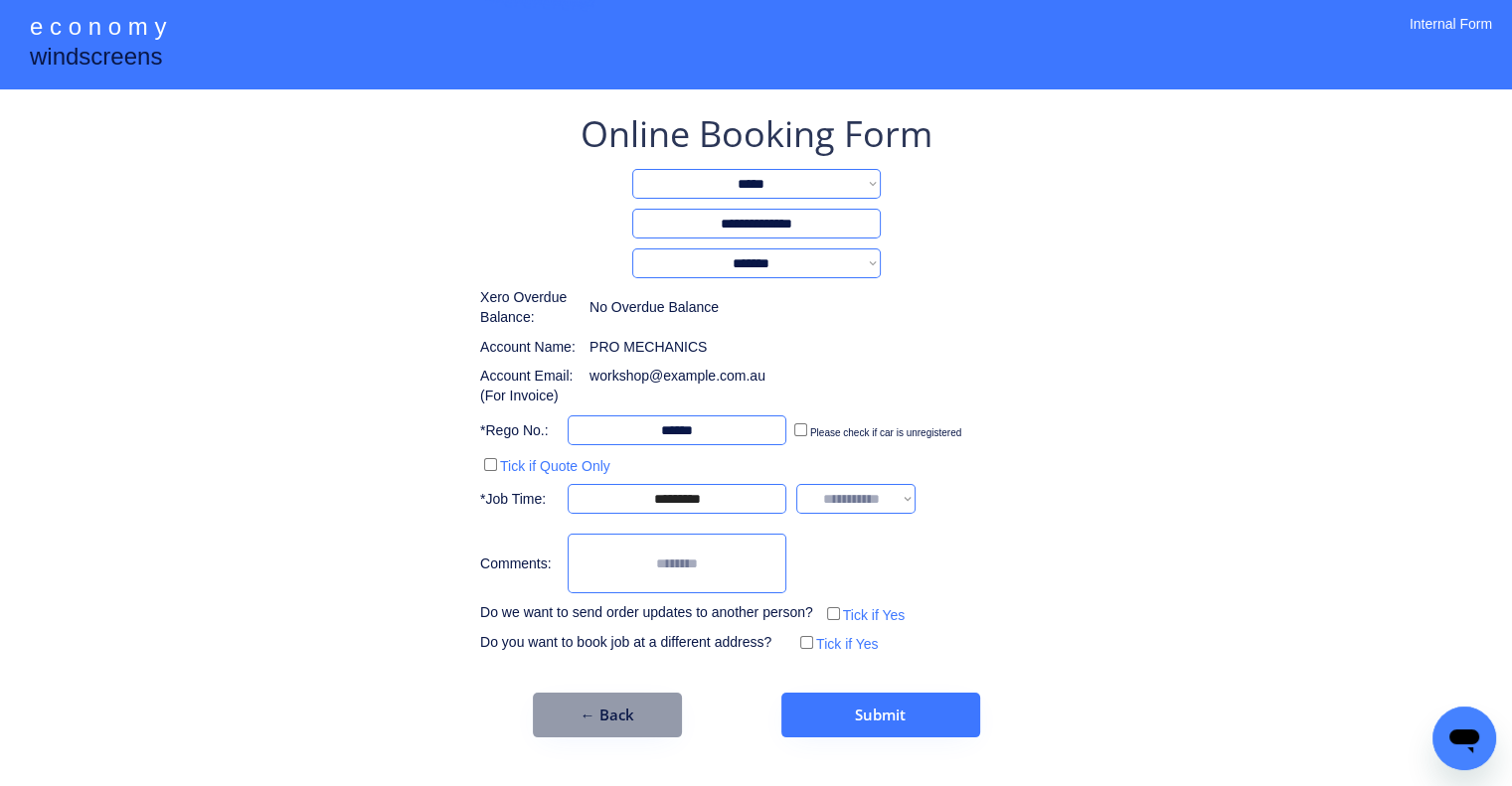click on "**********" at bounding box center [856, 499] 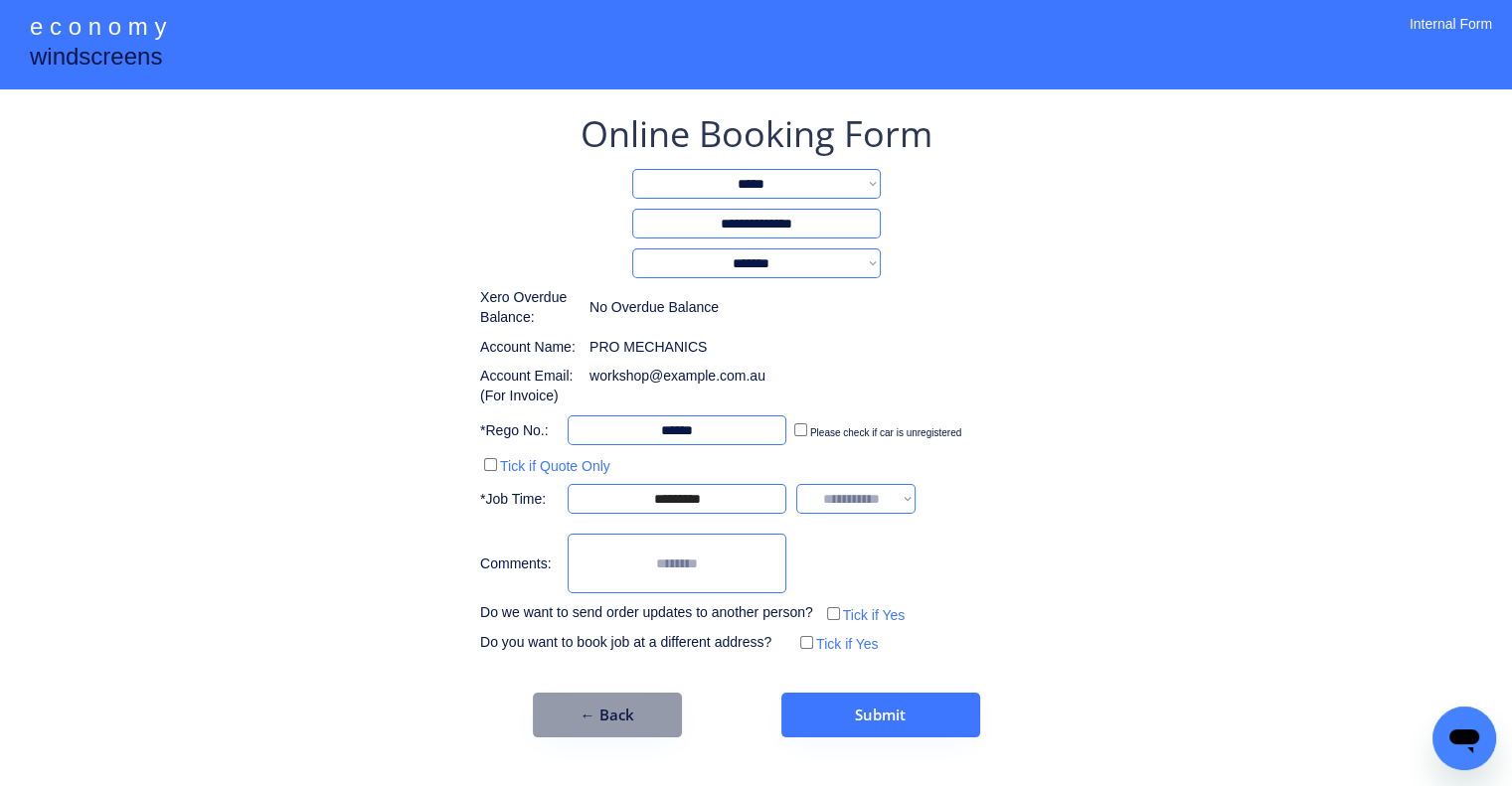 select on "*******" 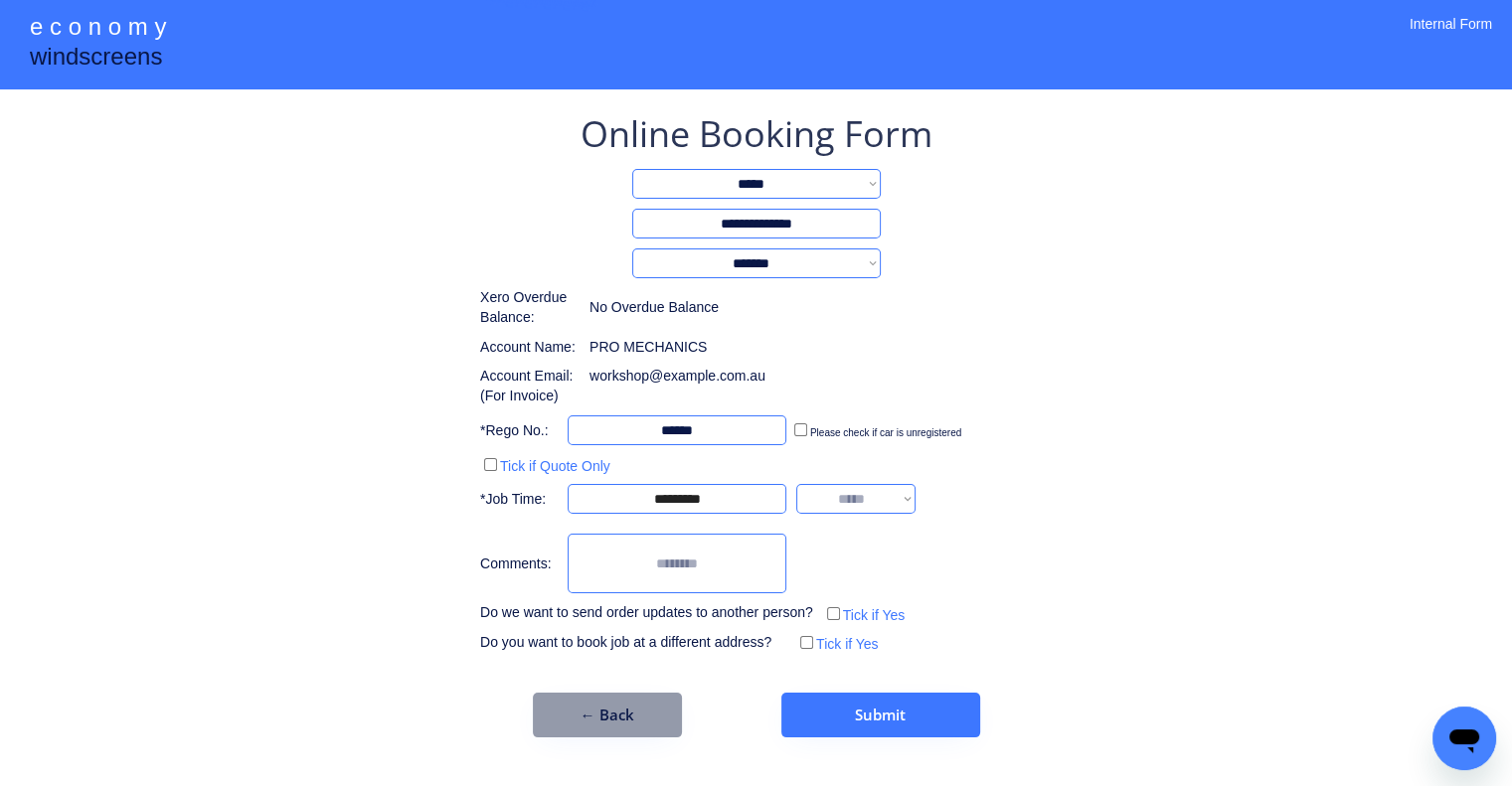 click on "**********" at bounding box center (856, 499) 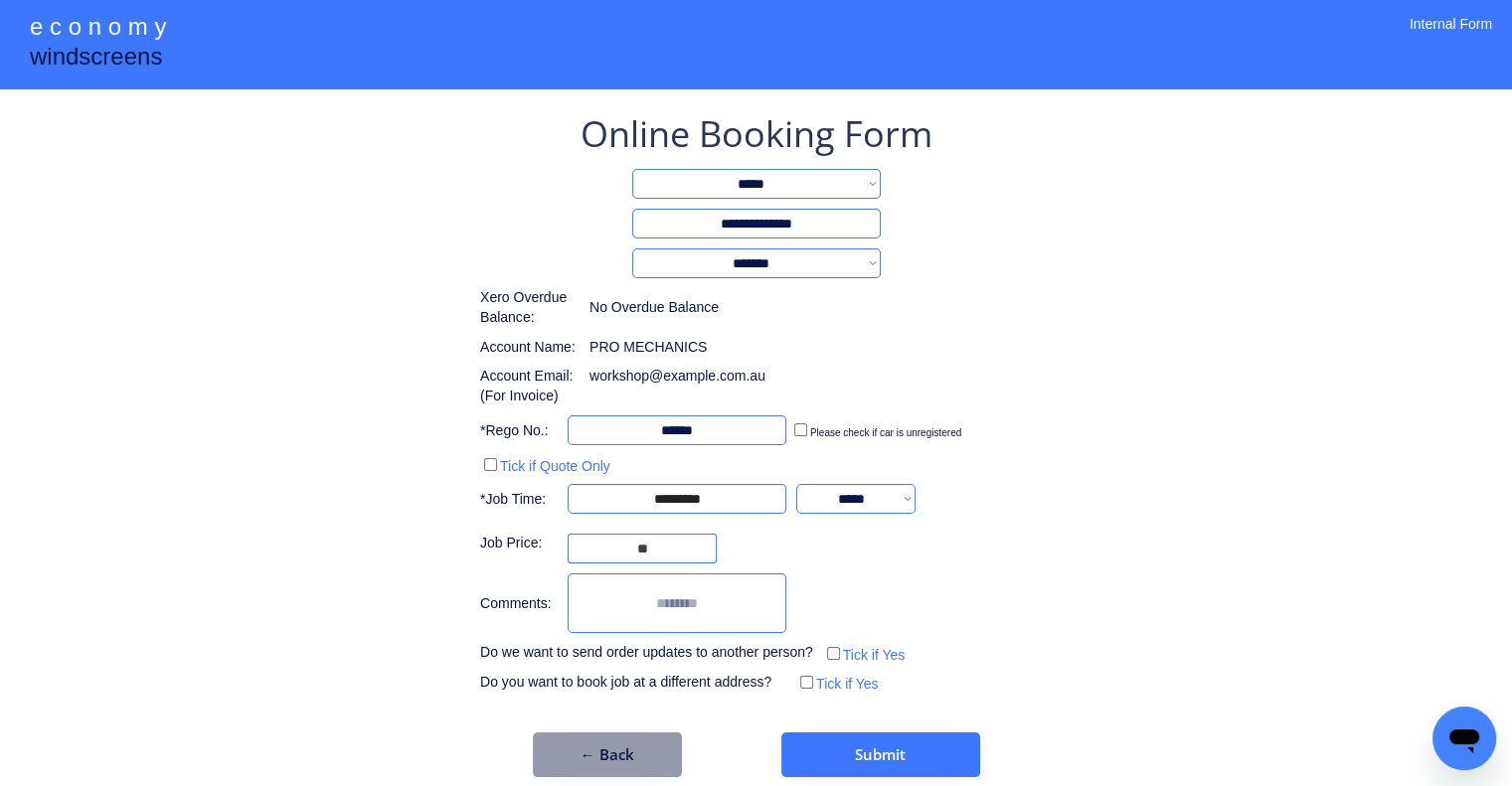 click on "**********" at bounding box center (756, 443) 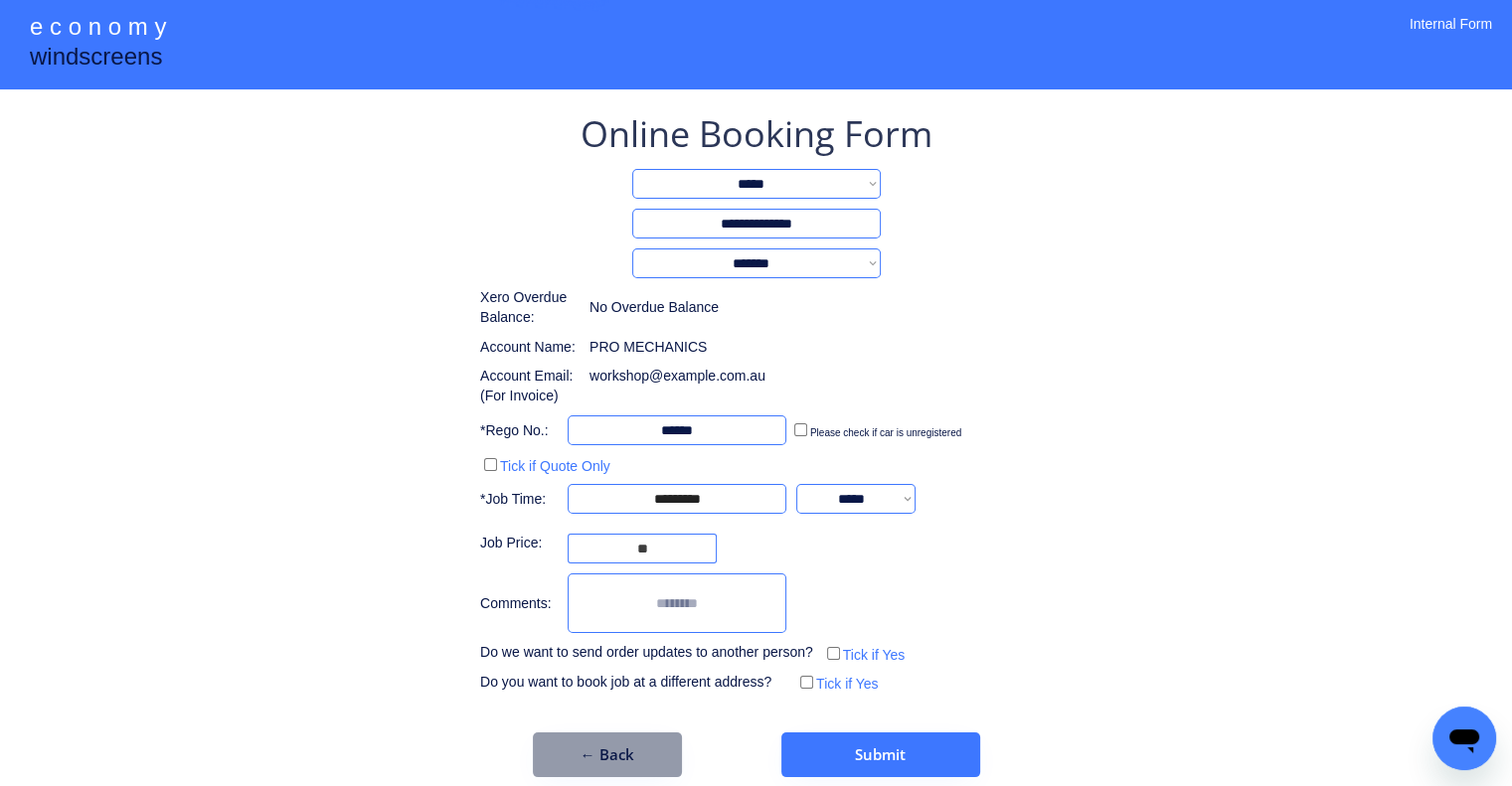 click on "Submit" at bounding box center (881, 754) 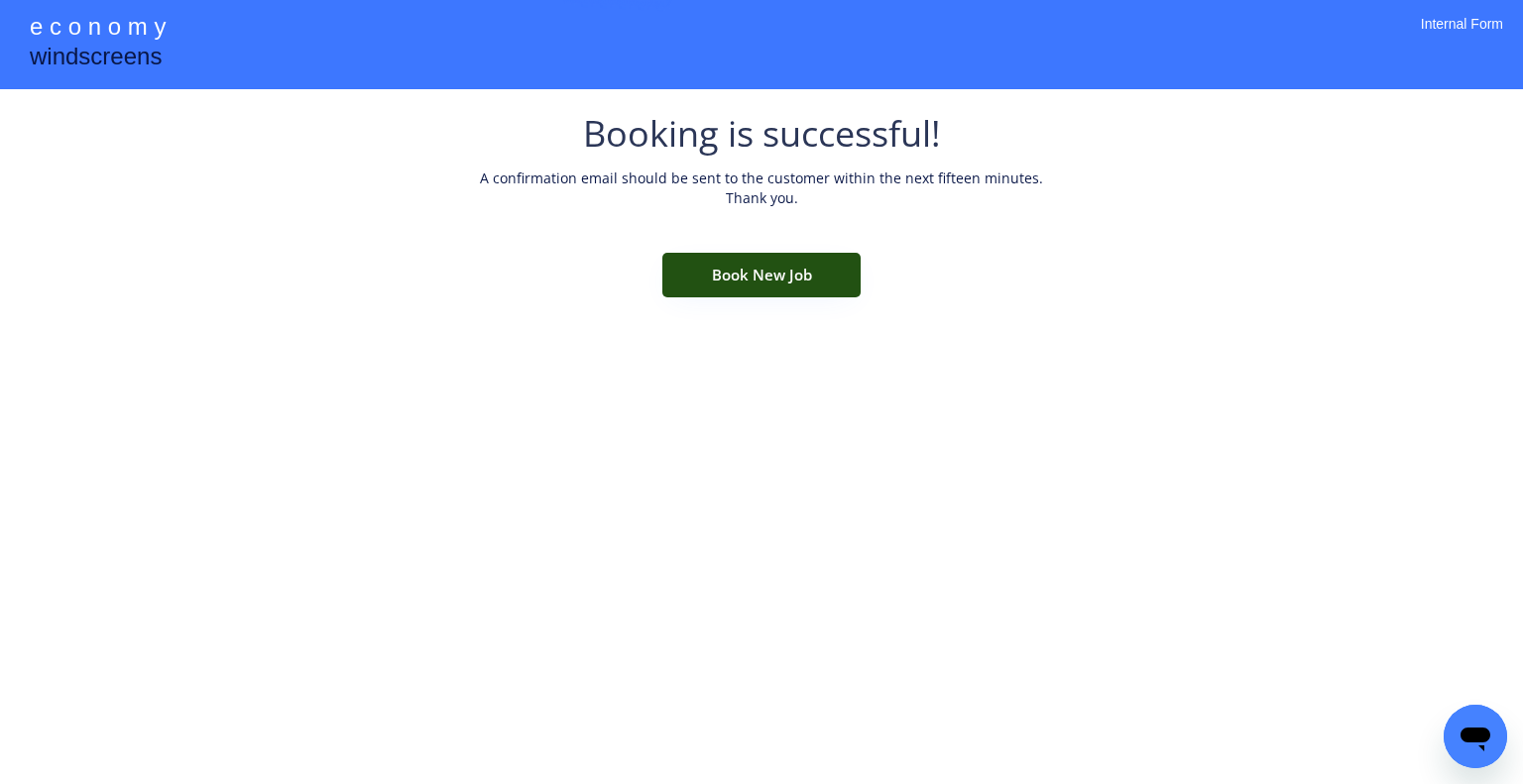 click on "Book New Job" at bounding box center (762, 275) 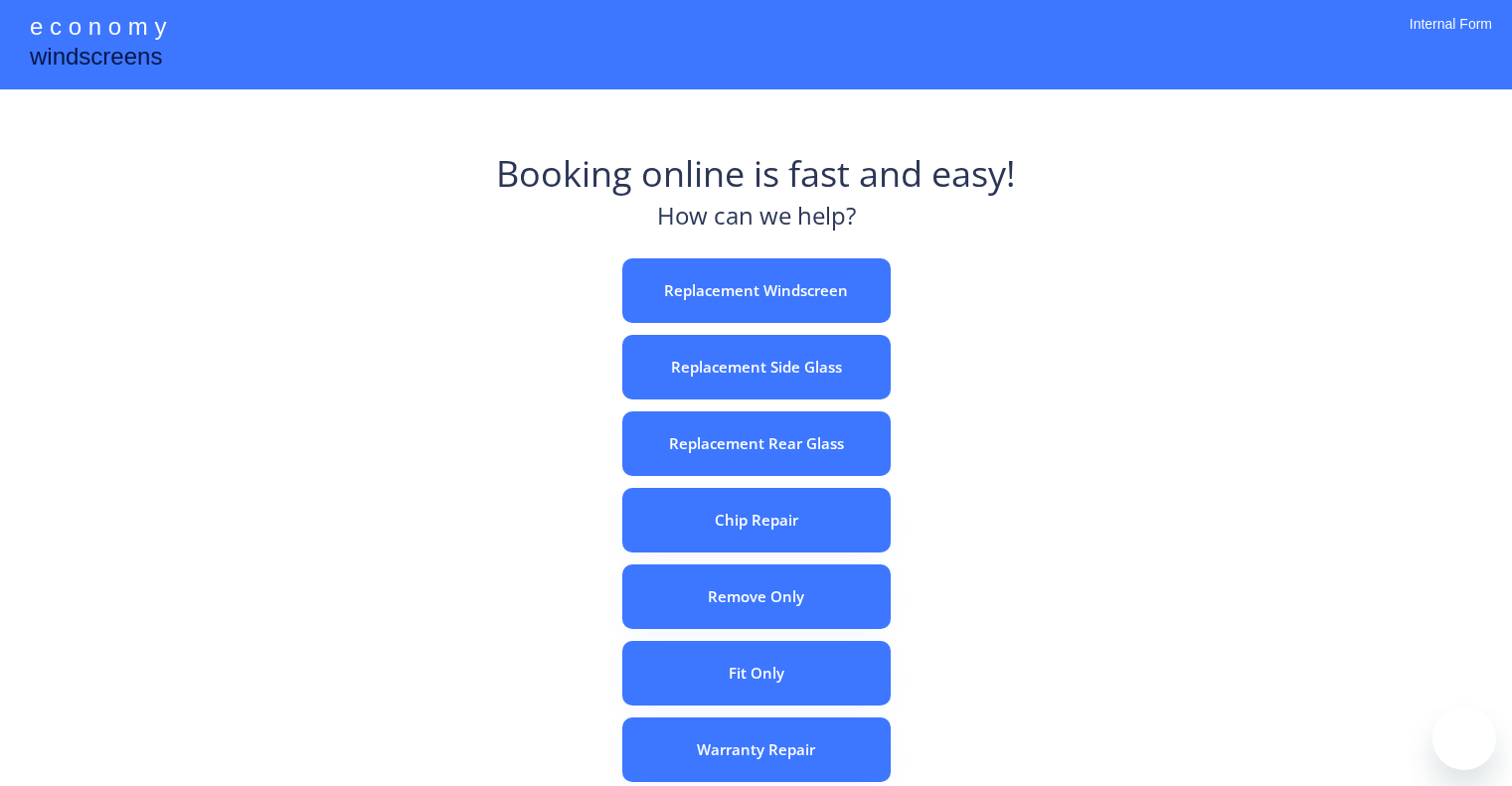 scroll, scrollTop: 0, scrollLeft: 0, axis: both 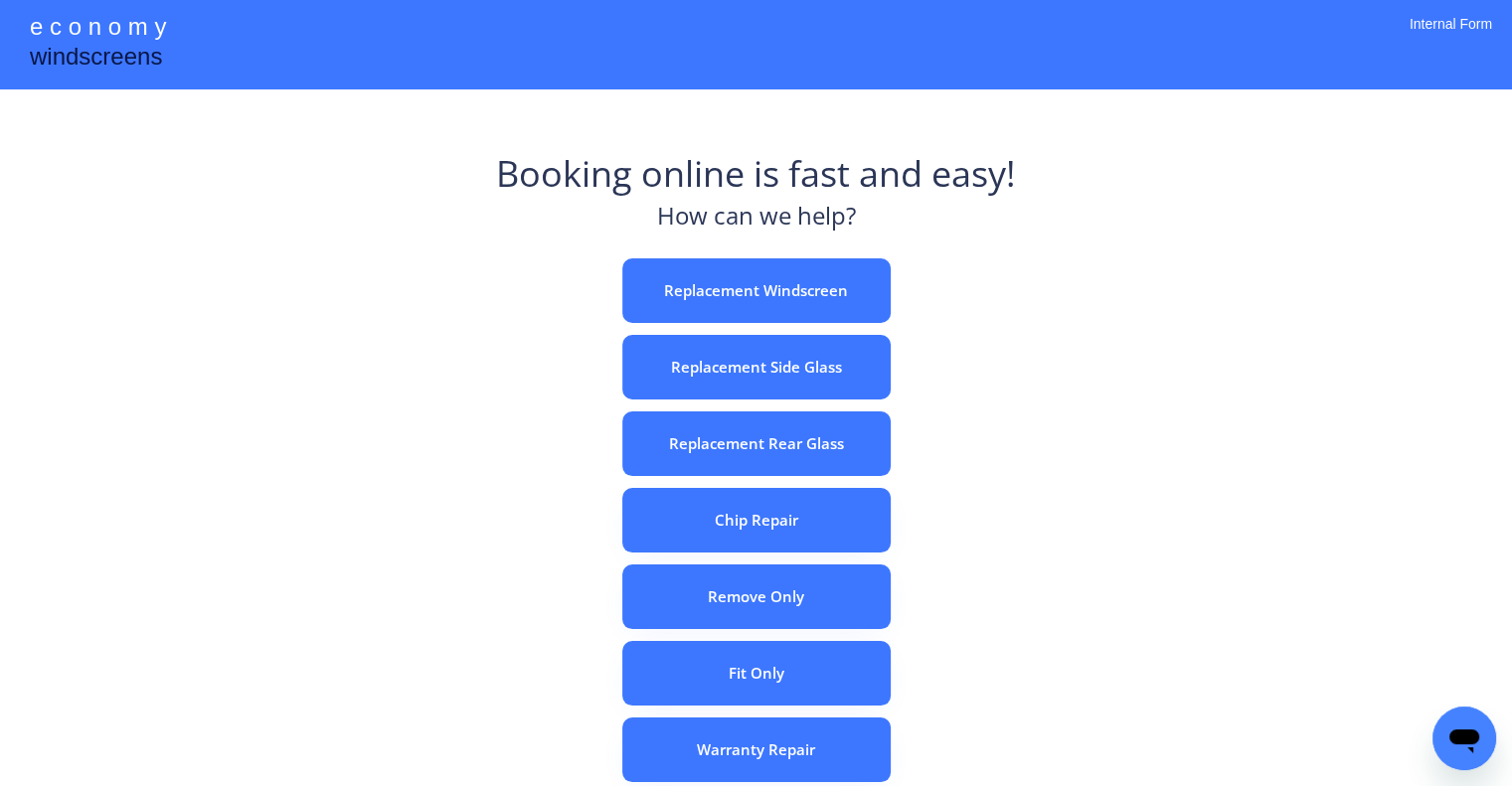 drag, startPoint x: 1145, startPoint y: 232, endPoint x: 938, endPoint y: 33, distance: 287.14108 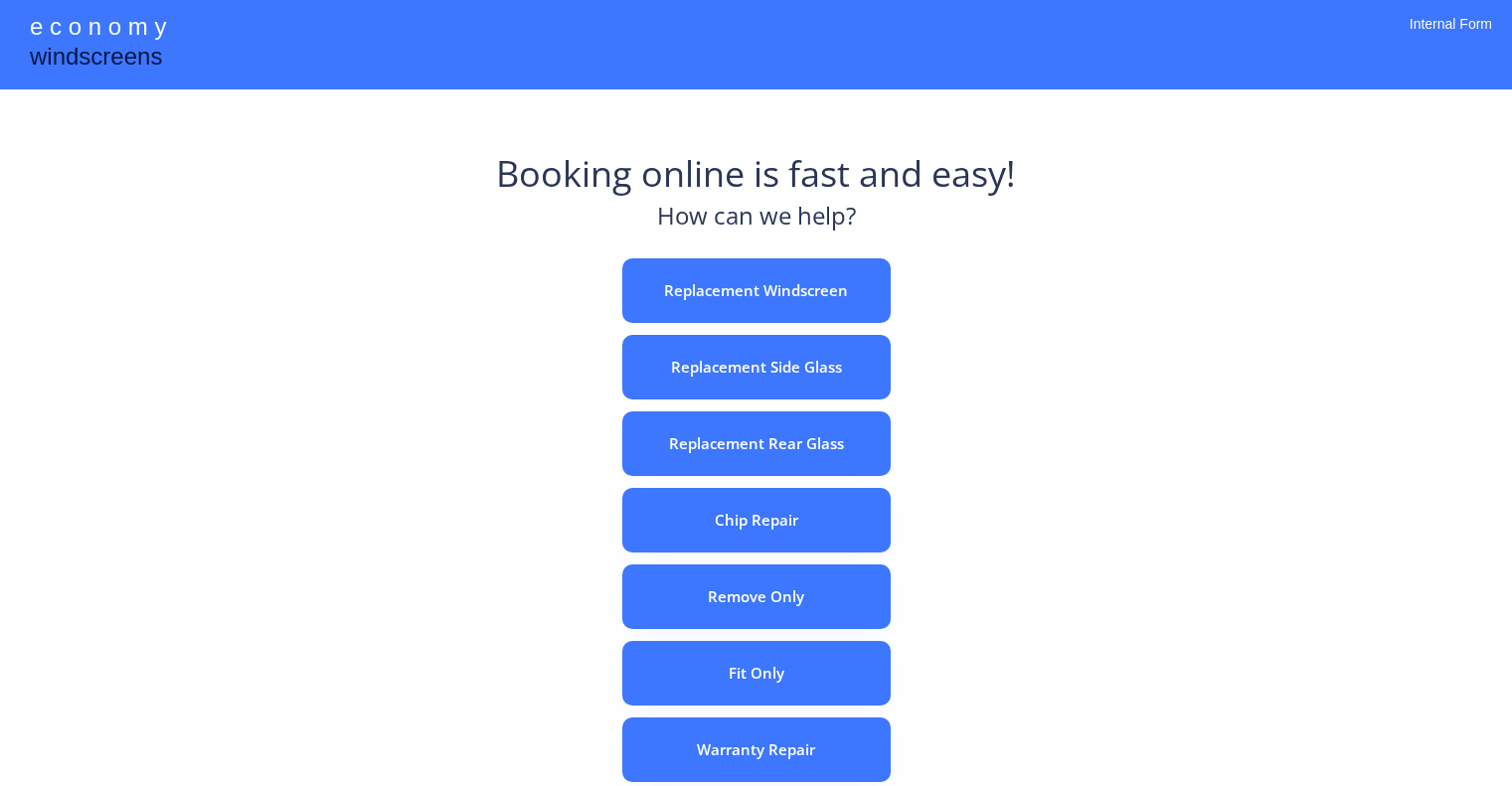 scroll, scrollTop: 0, scrollLeft: 0, axis: both 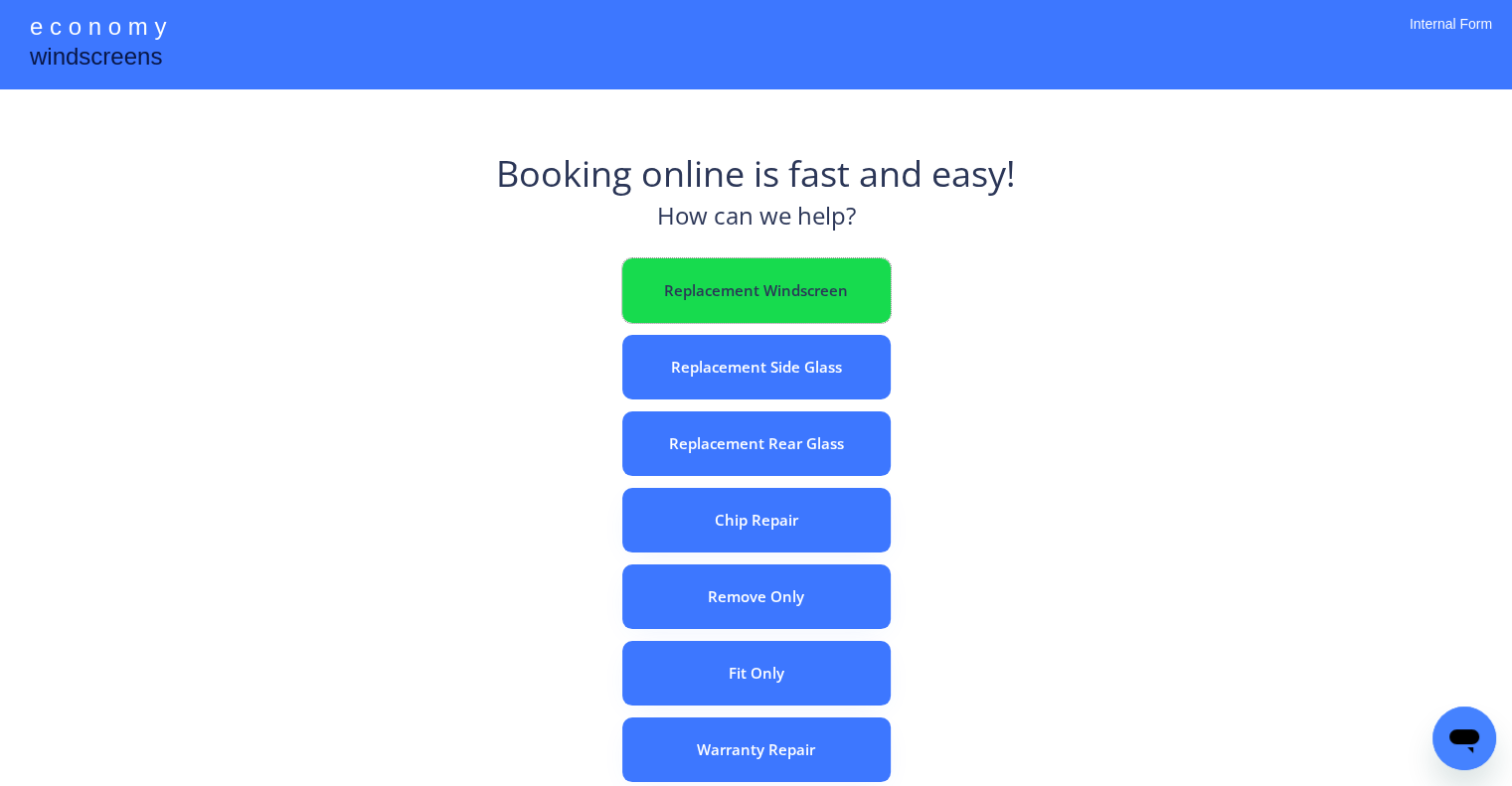 drag, startPoint x: 825, startPoint y: 281, endPoint x: 716, endPoint y: 41, distance: 263.59249 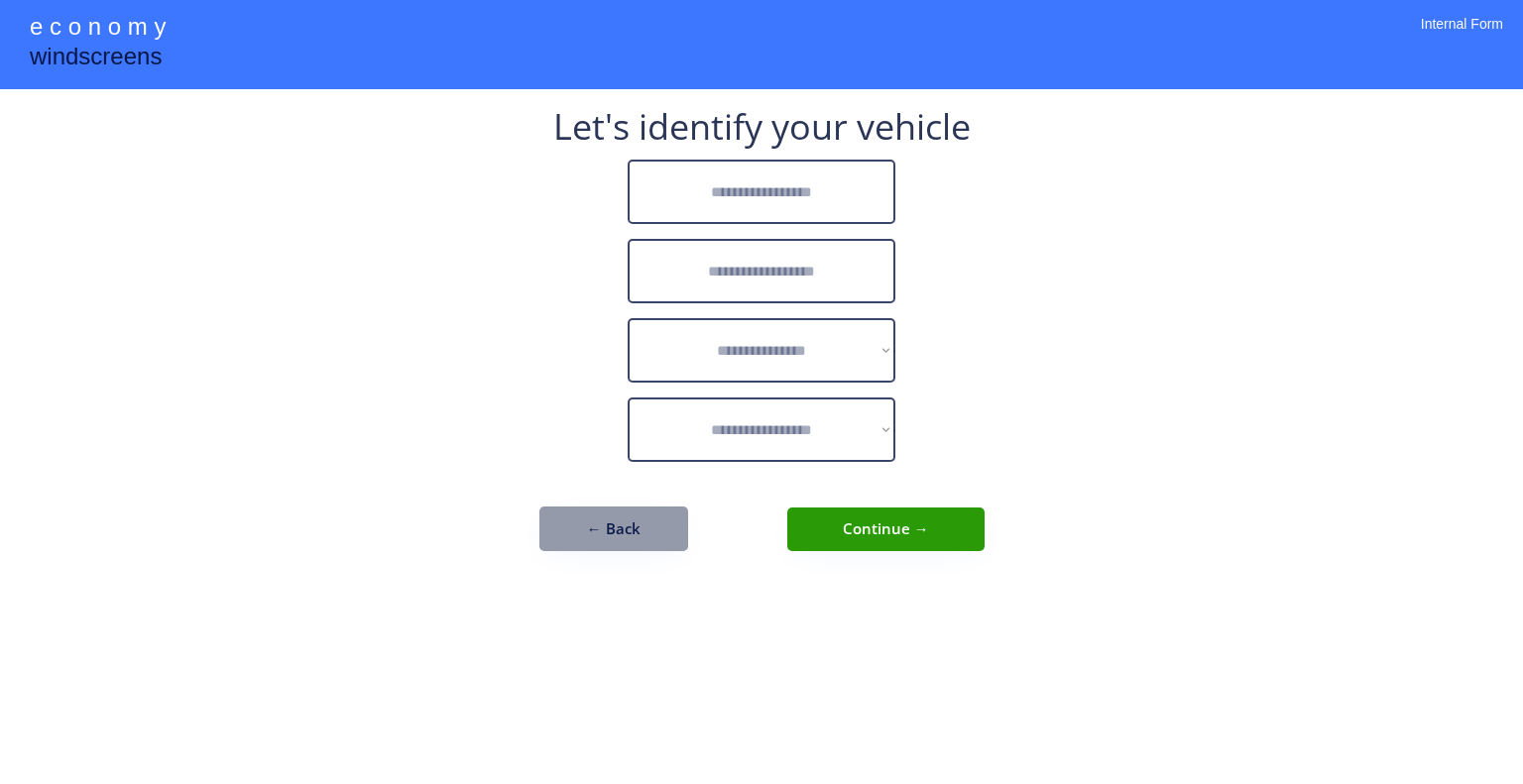 scroll, scrollTop: 0, scrollLeft: 0, axis: both 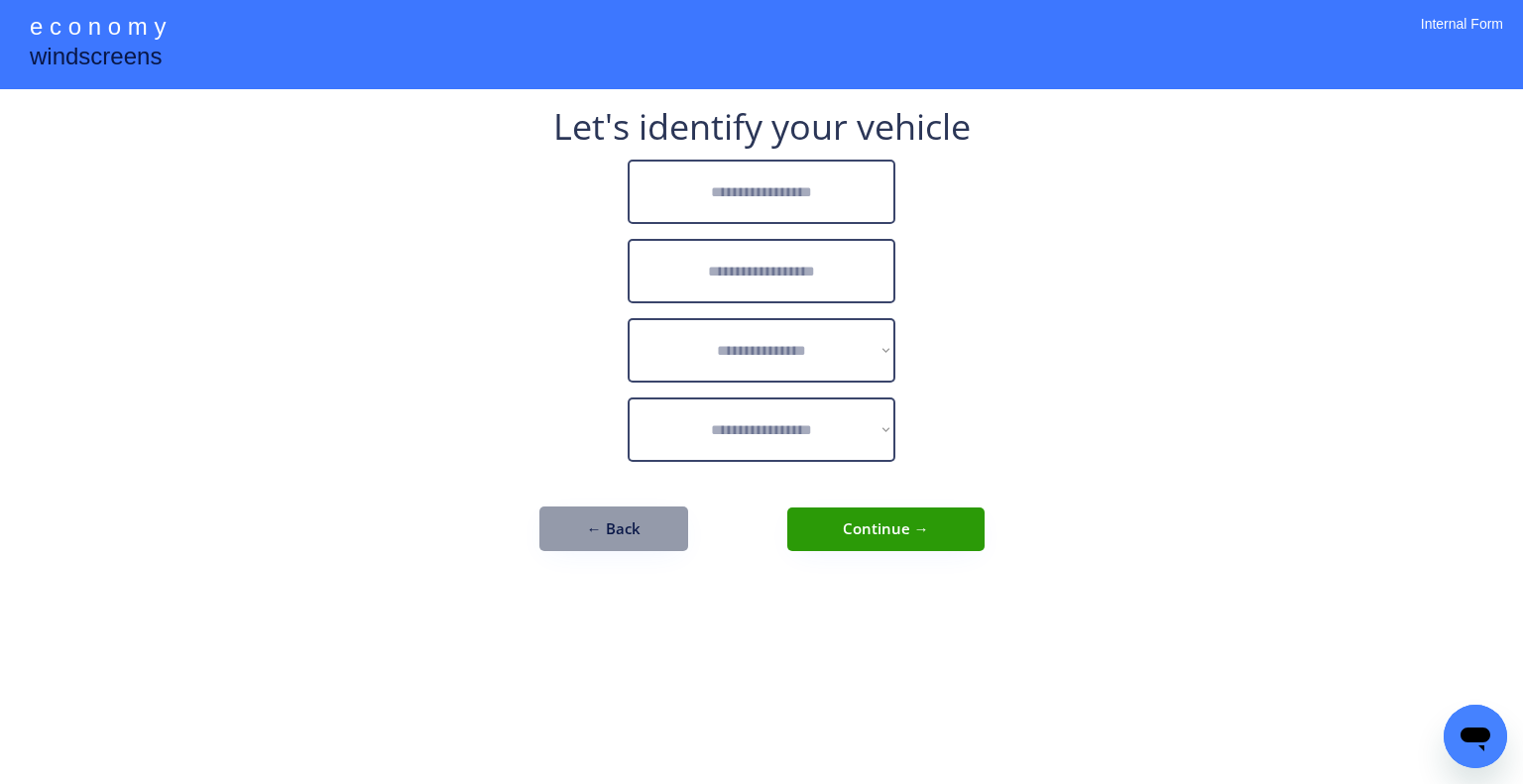click at bounding box center (762, 191) 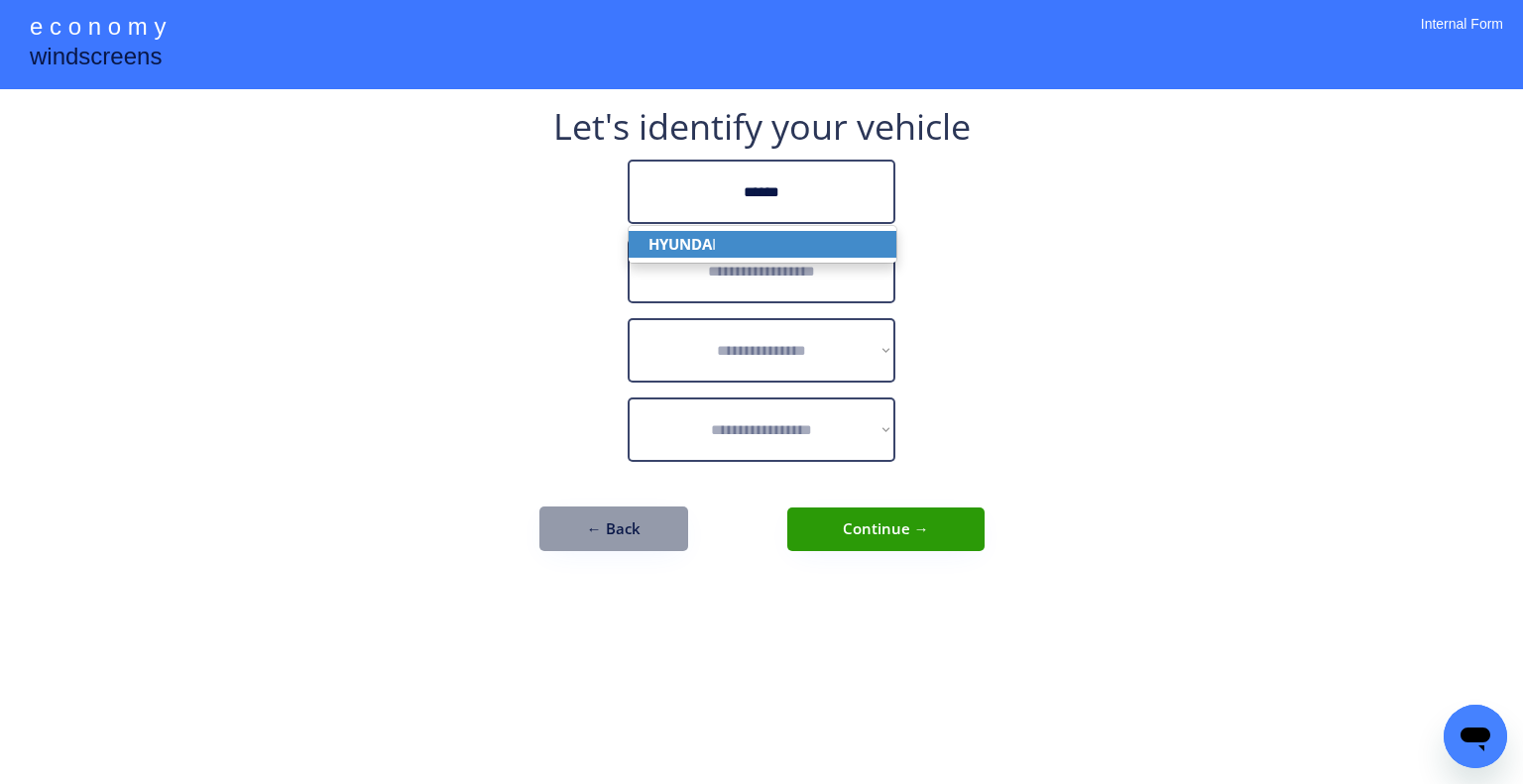 click on "HYUNDA I" at bounding box center [762, 244] 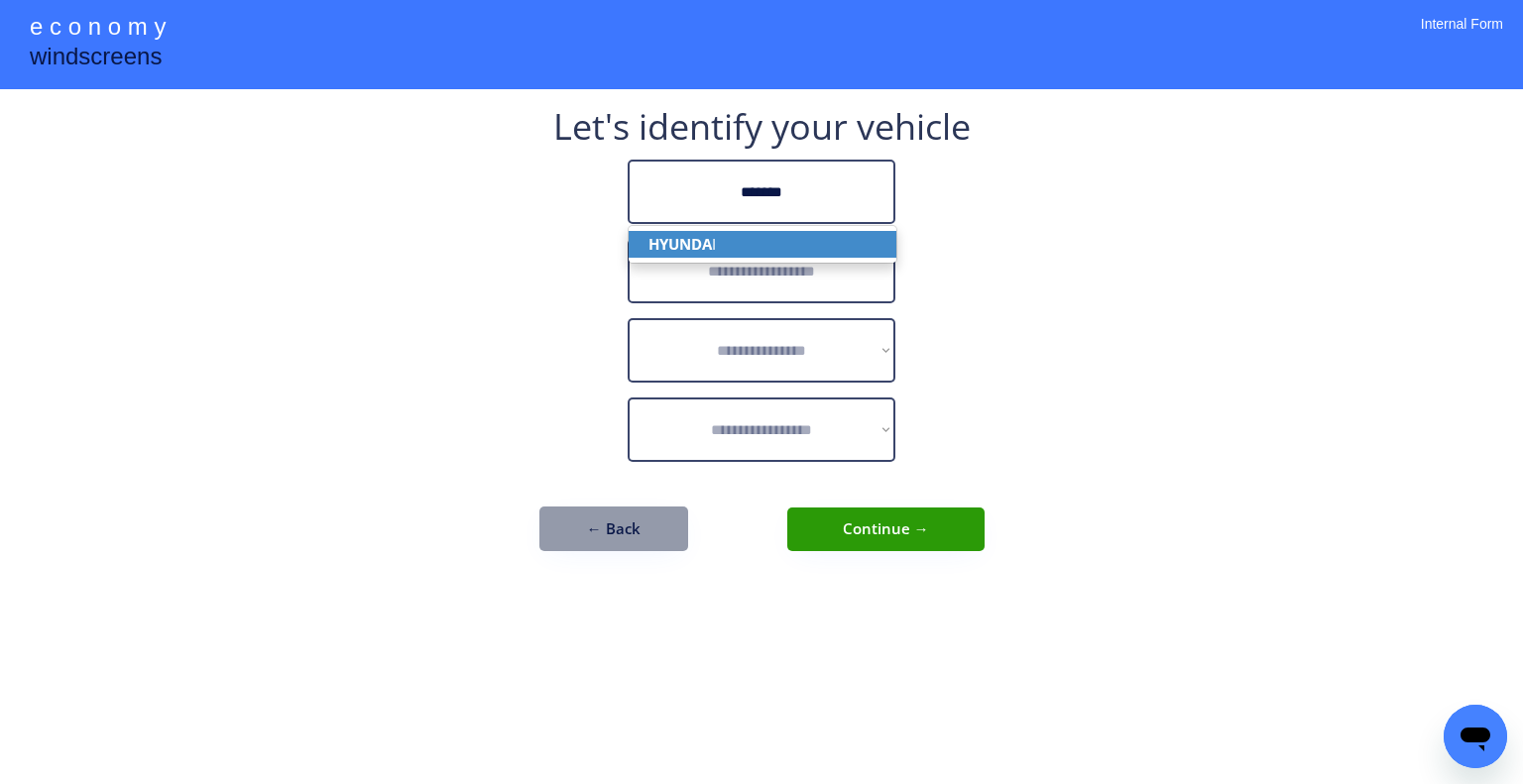 type on "*******" 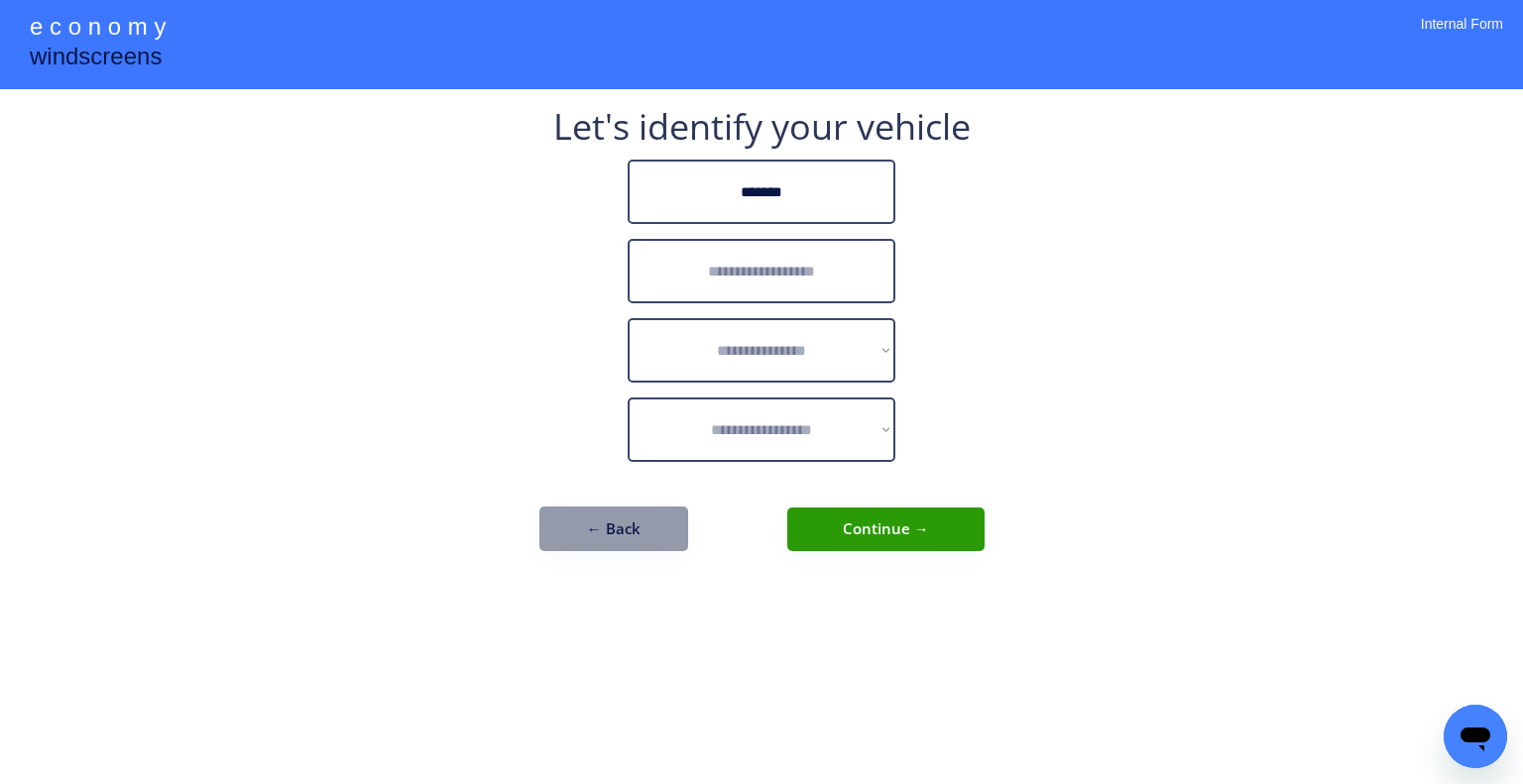 click at bounding box center (762, 271) 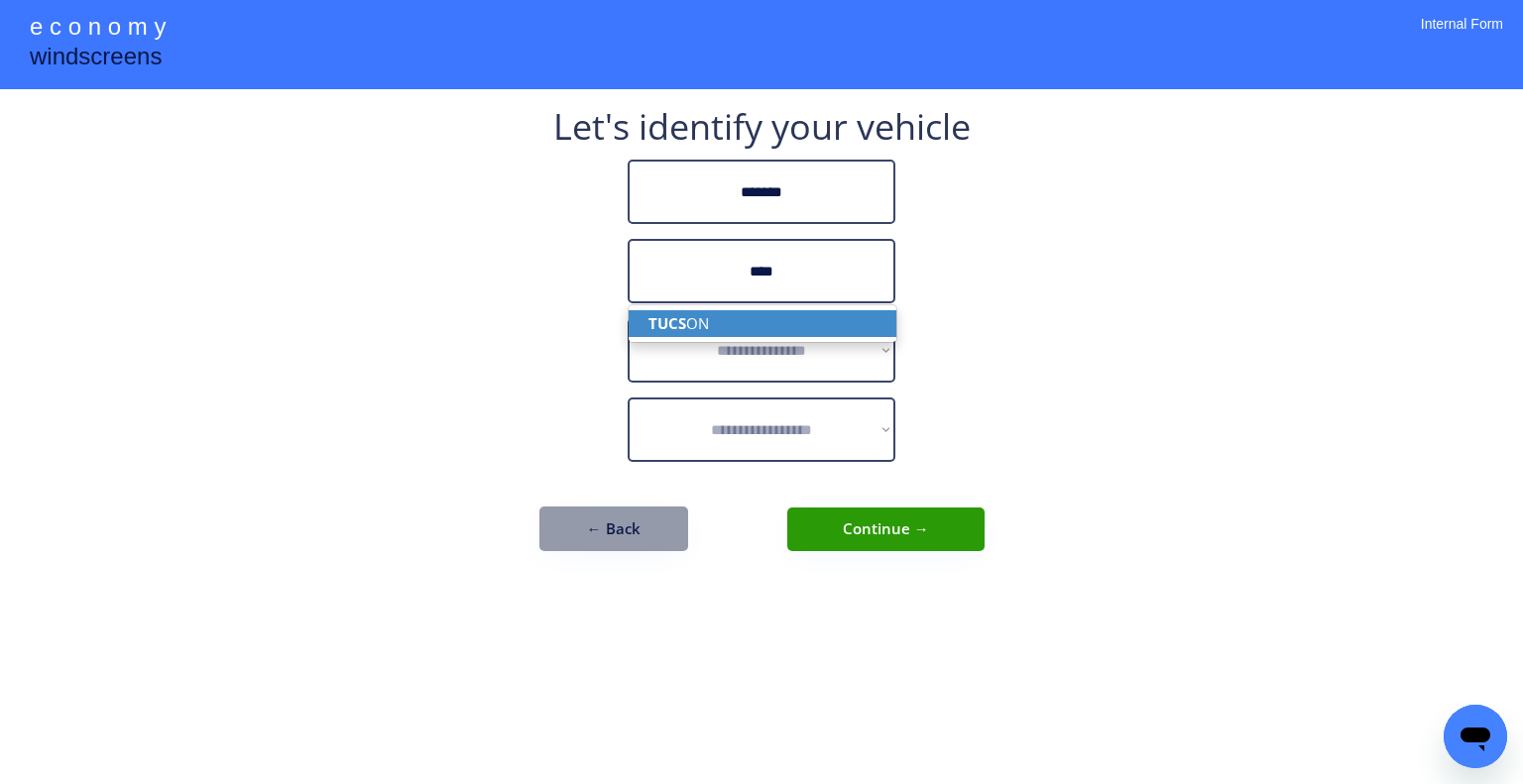 click on "TUCS ON" at bounding box center (762, 323) 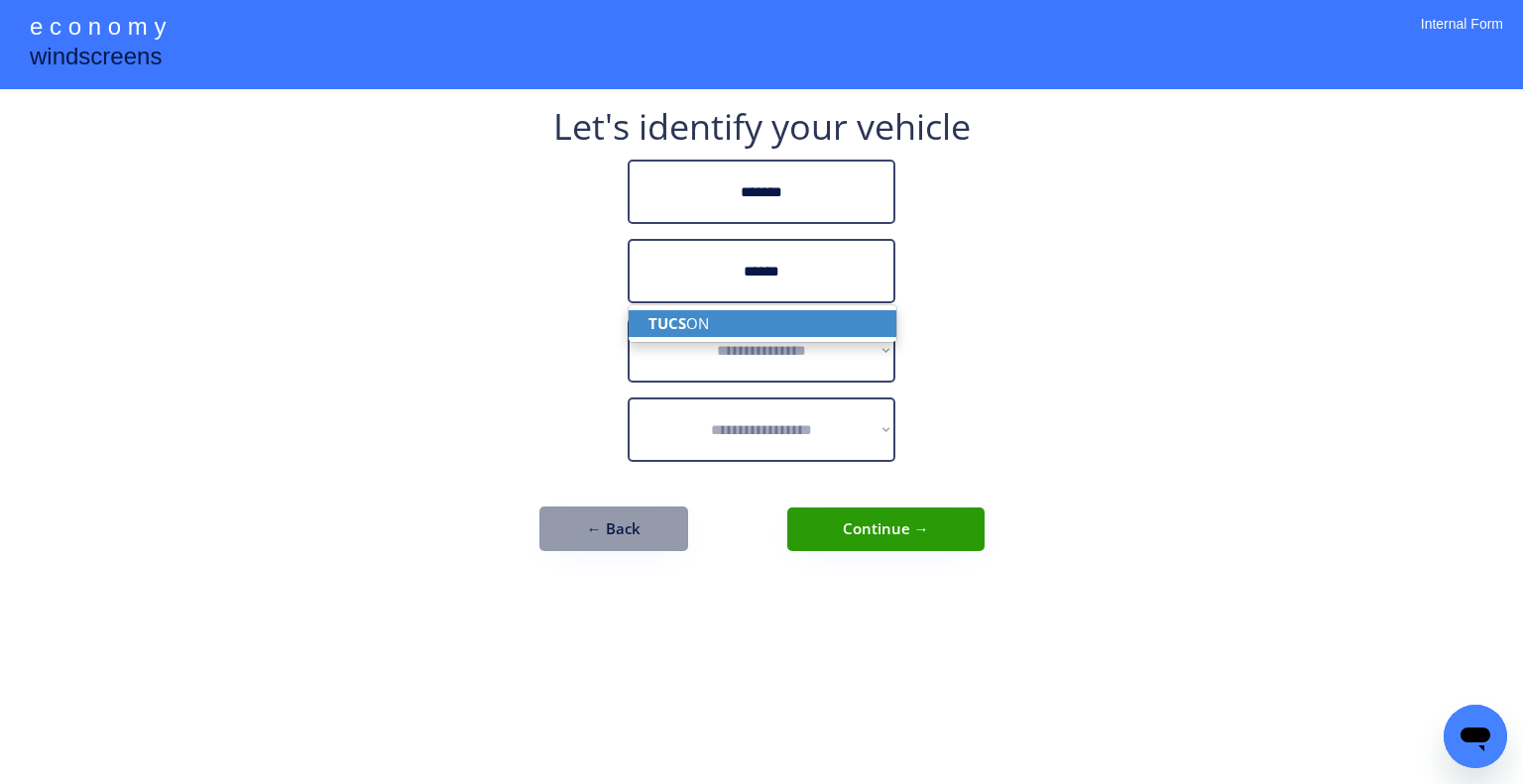 type on "******" 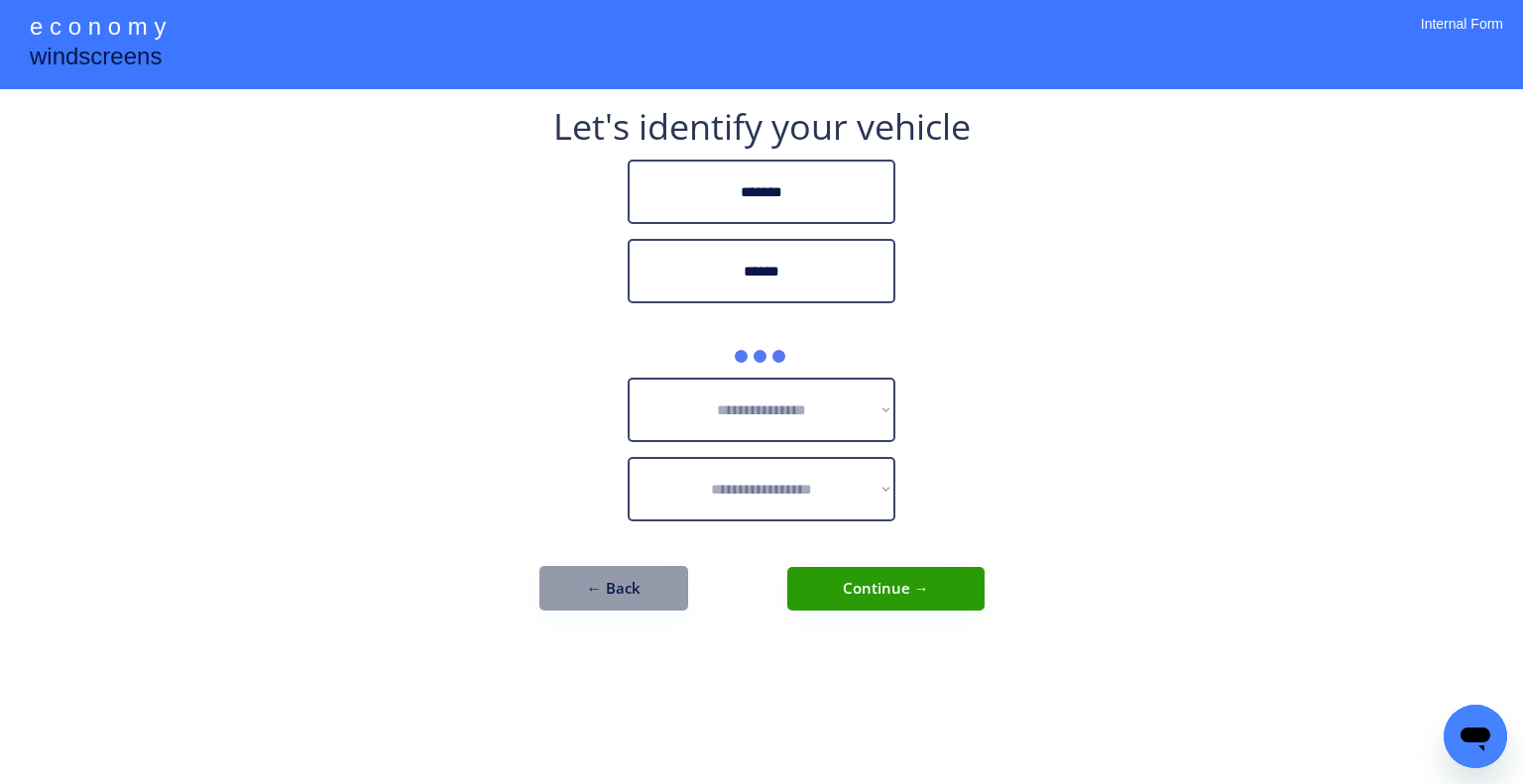 click on "**********" at bounding box center (762, 392) 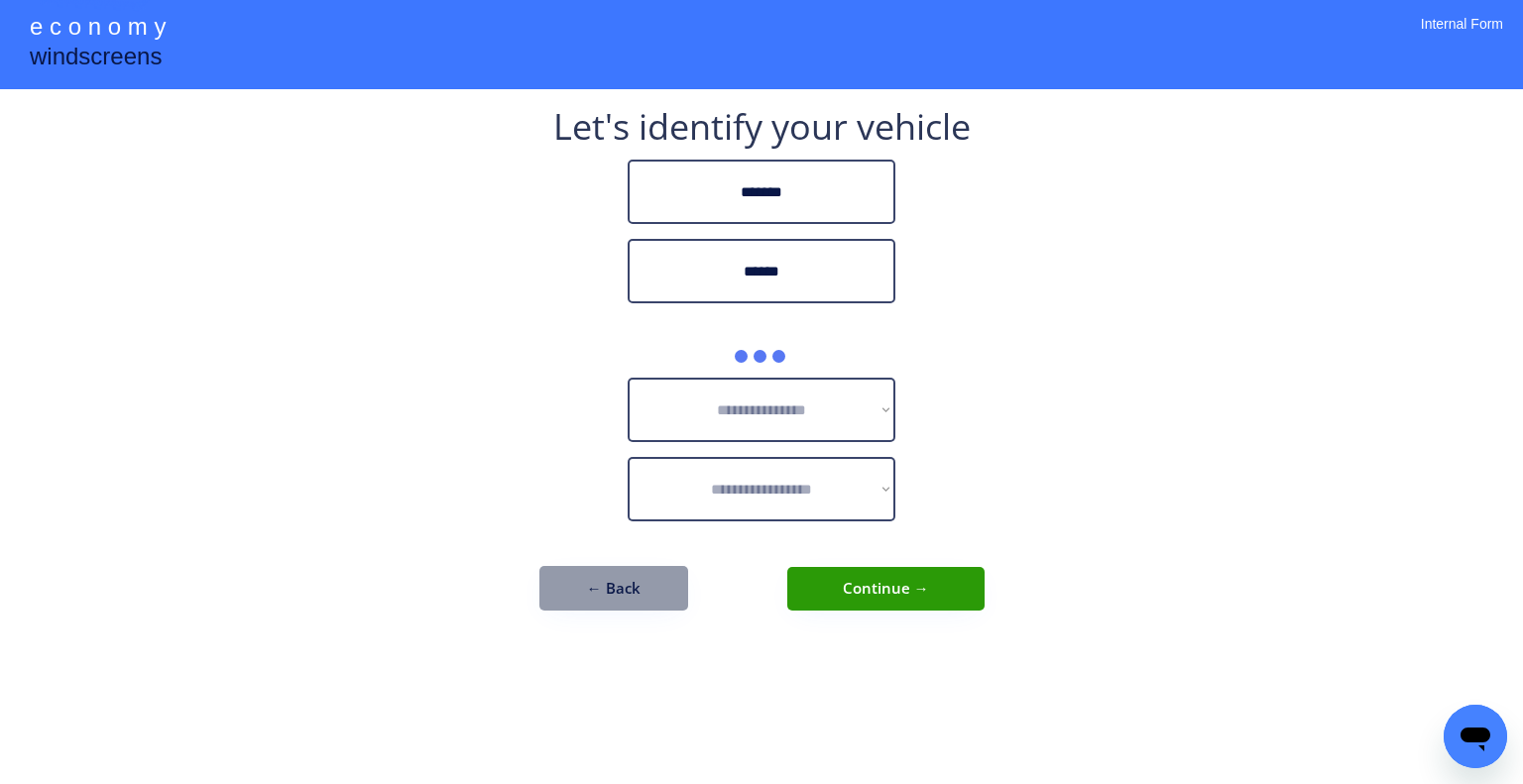 click on "**********" at bounding box center (762, 392) 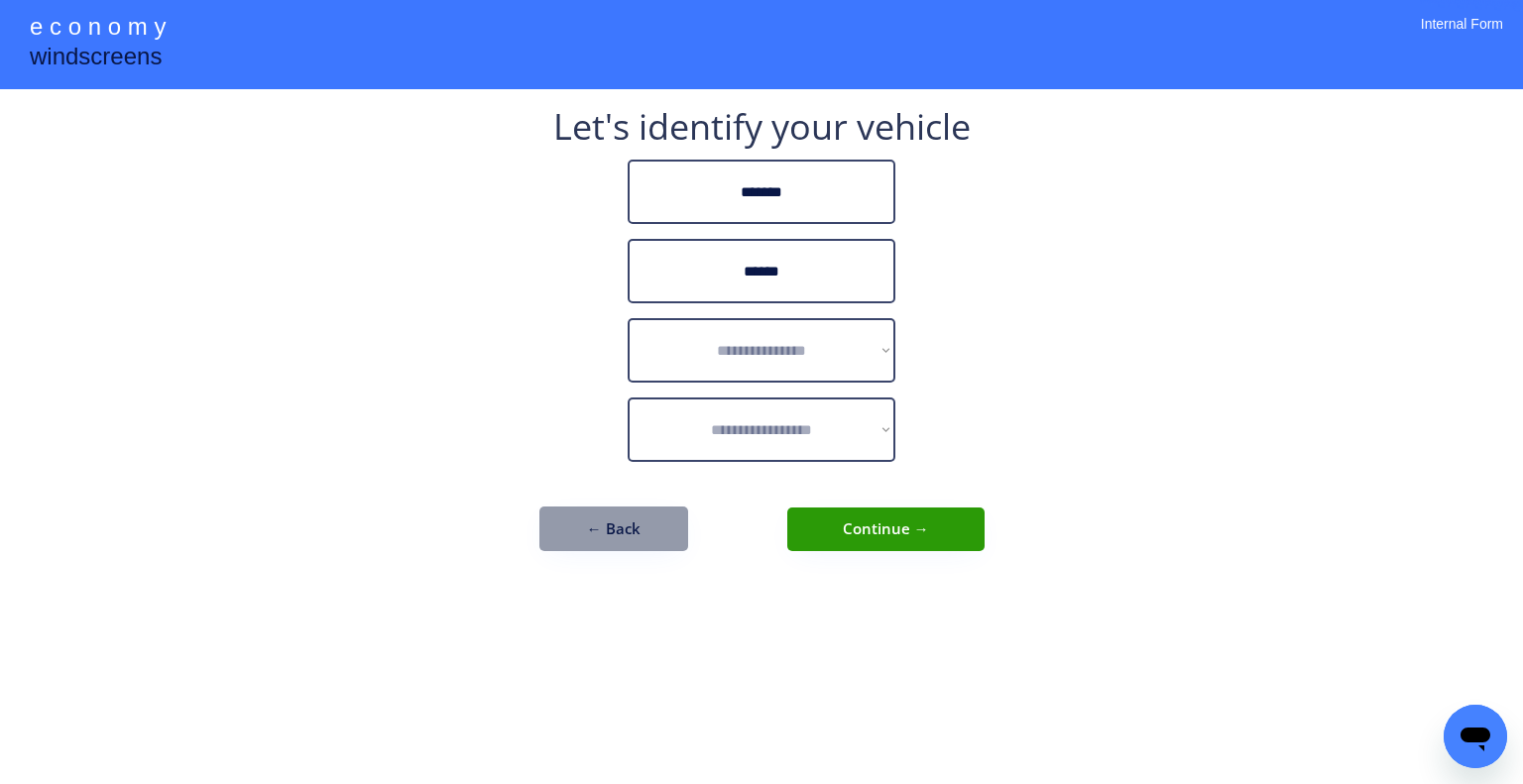 click on "**********" at bounding box center [762, 340] 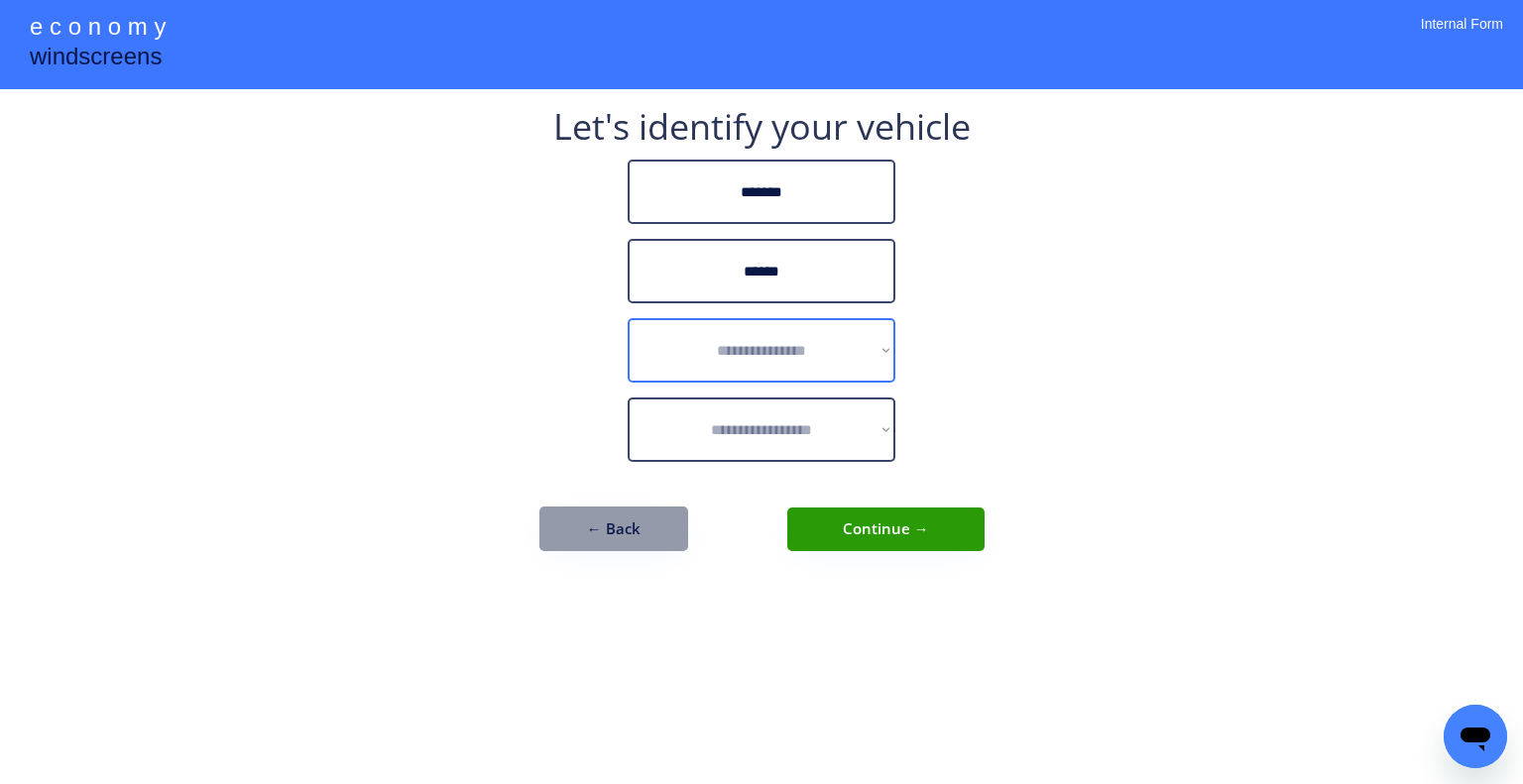 click on "**********" at bounding box center (762, 350) 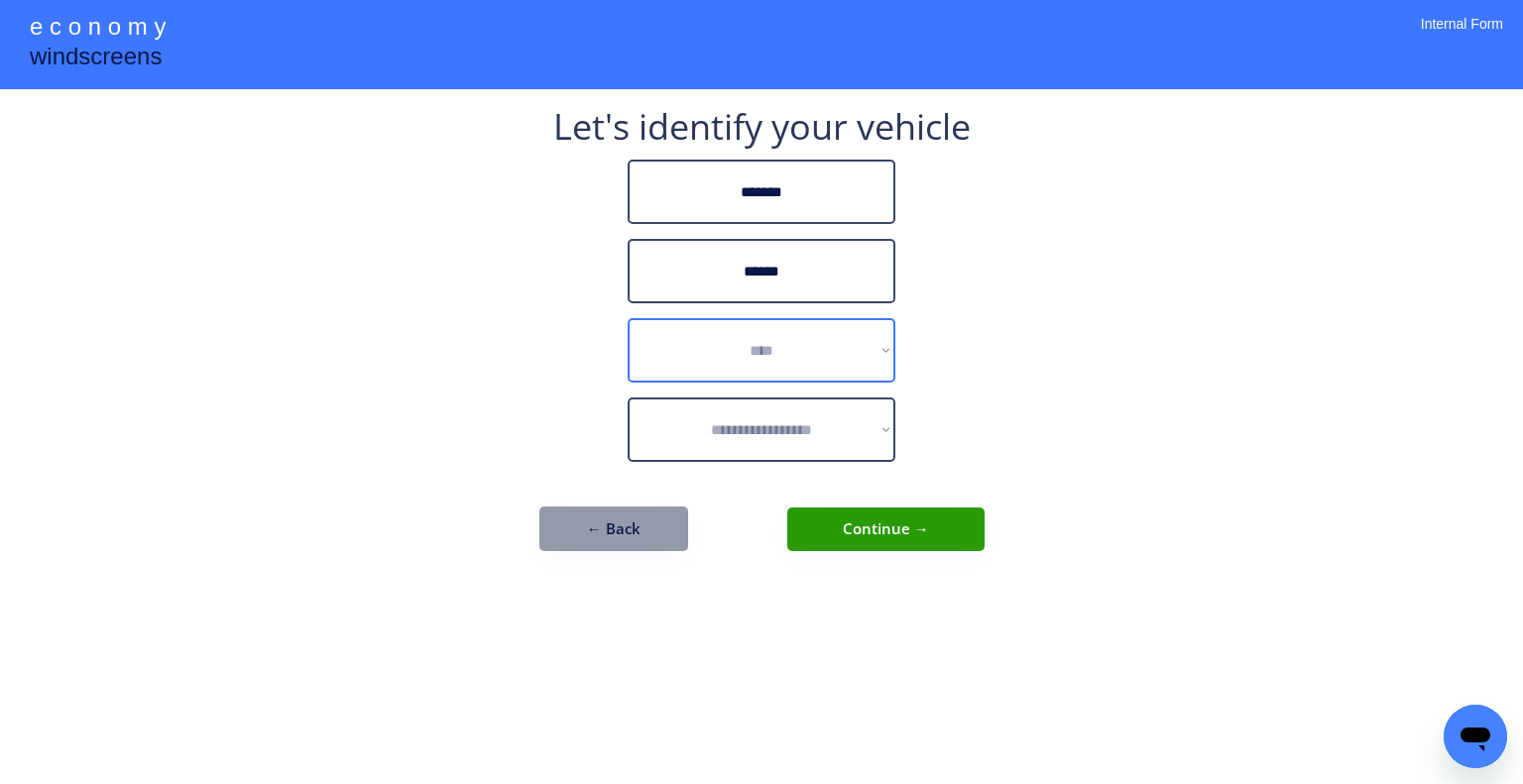click on "**********" at bounding box center [762, 350] 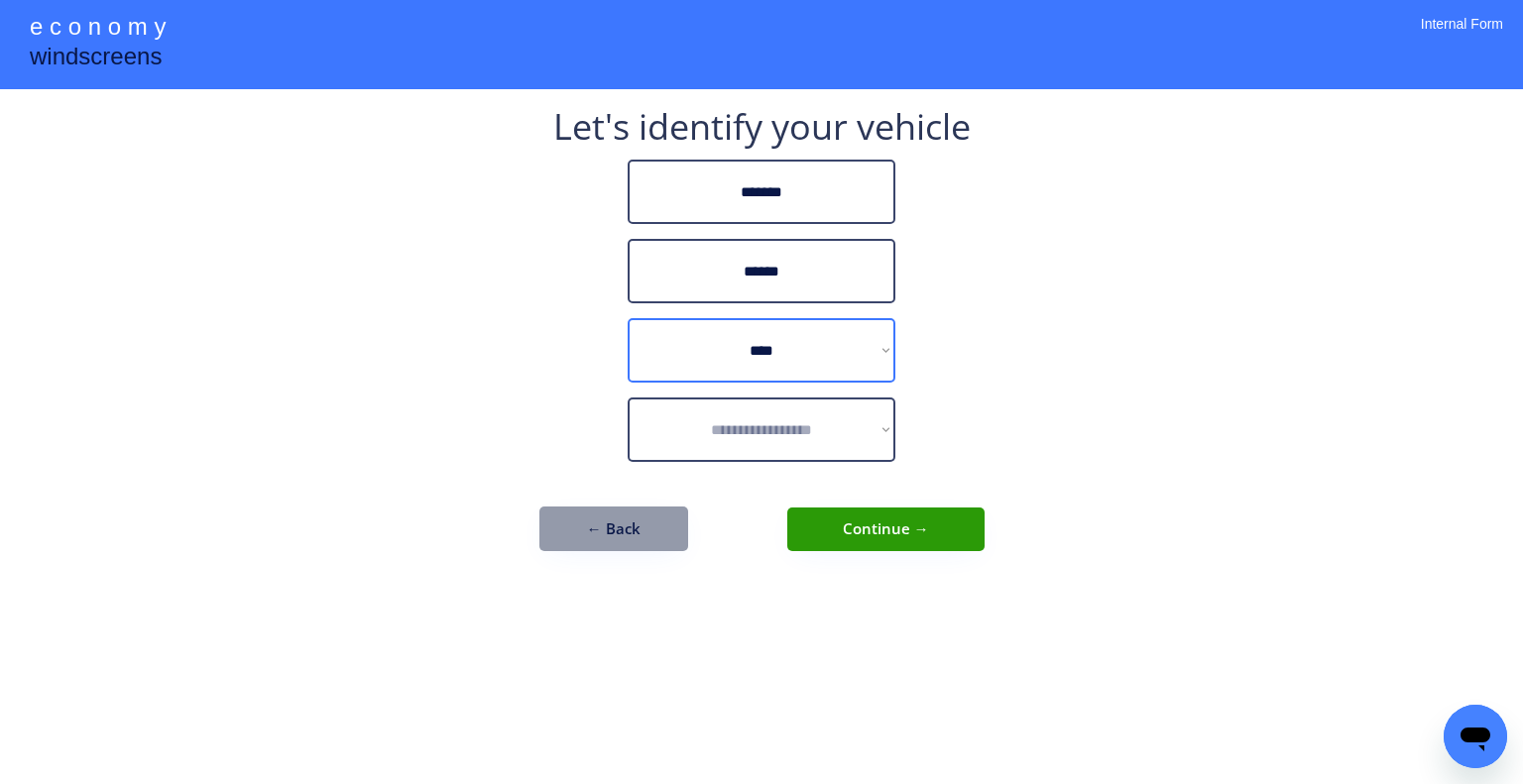 drag, startPoint x: 823, startPoint y: 376, endPoint x: 846, endPoint y: 328, distance: 53.225934 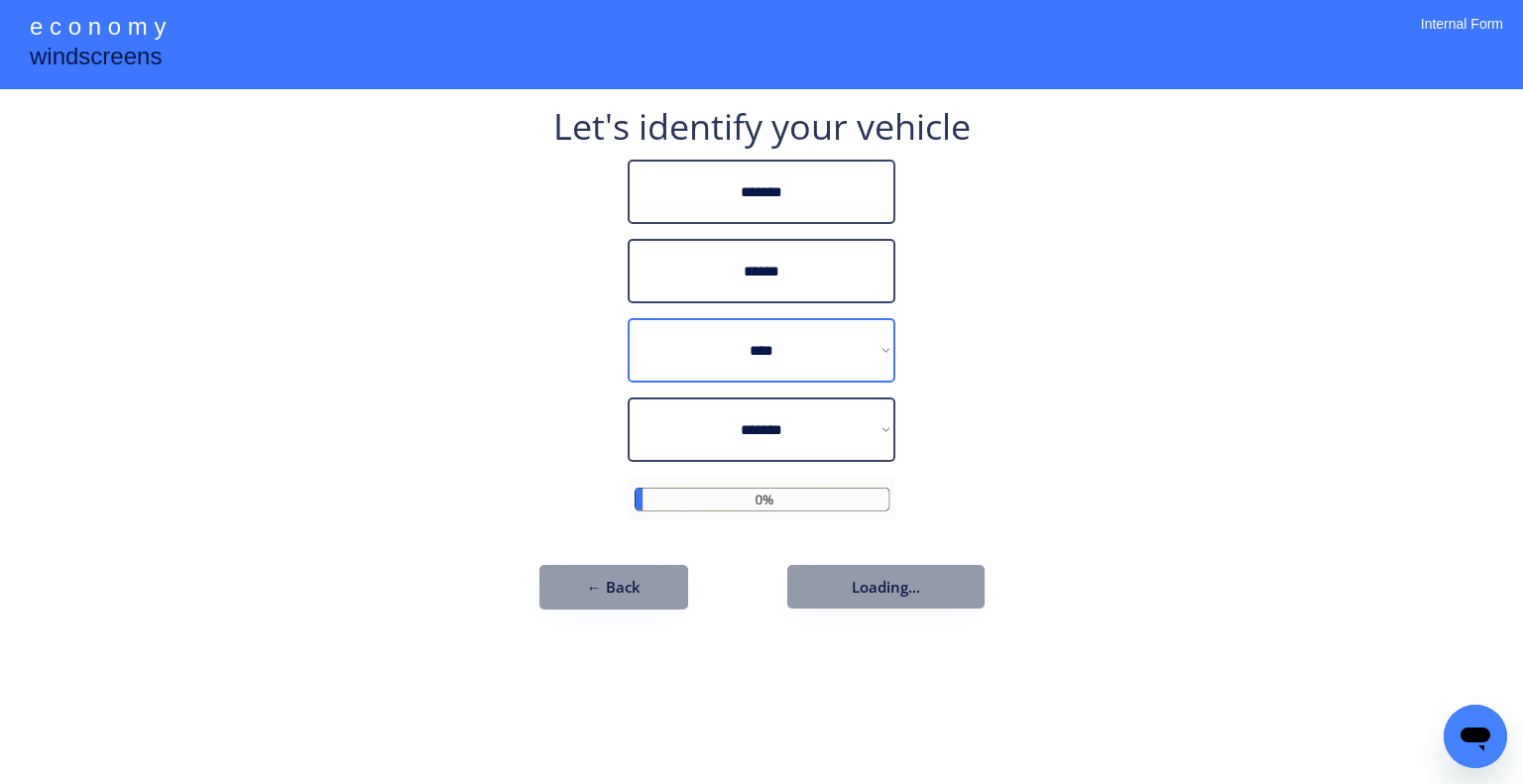 select on "******" 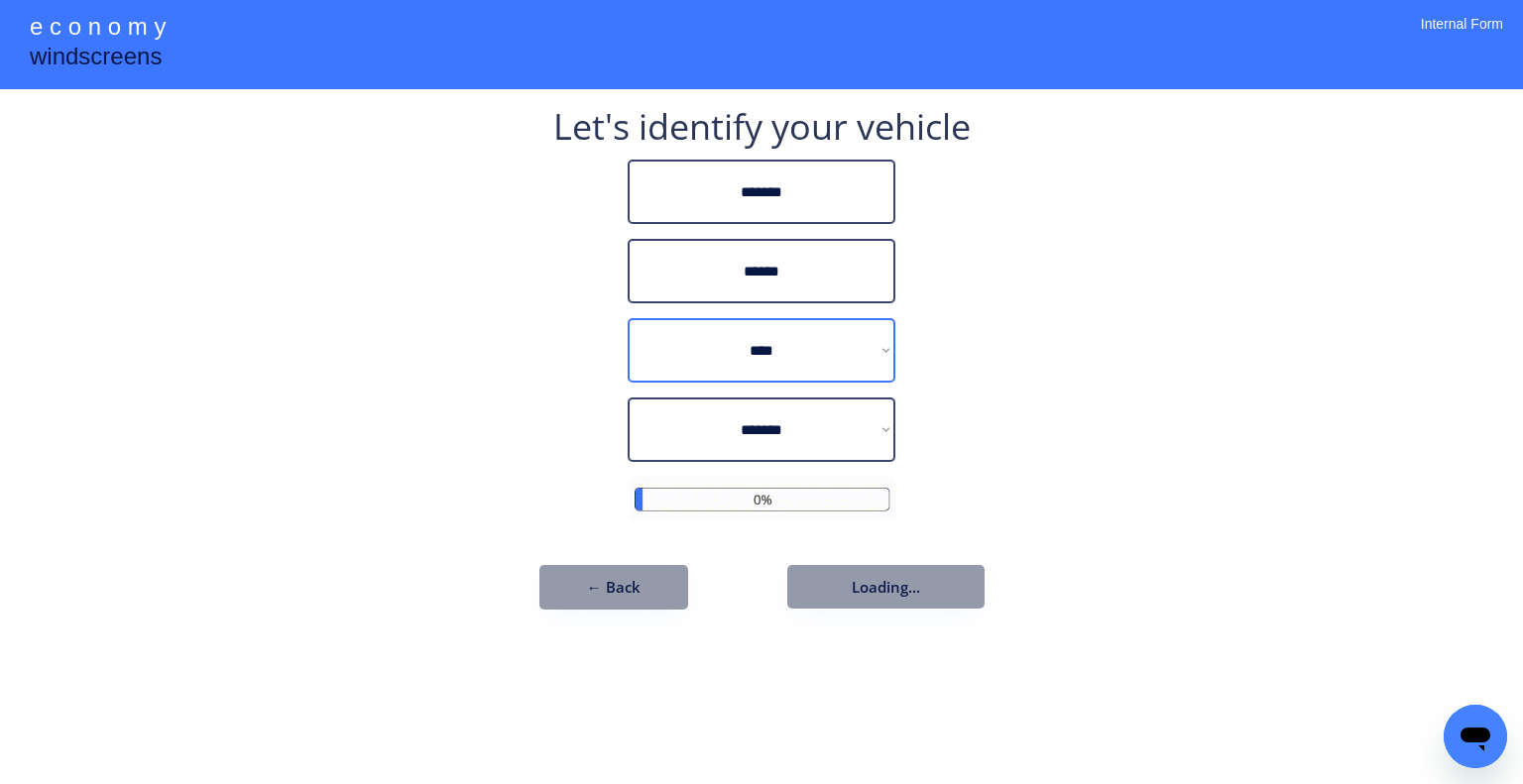 click on "**********" at bounding box center (762, 350) 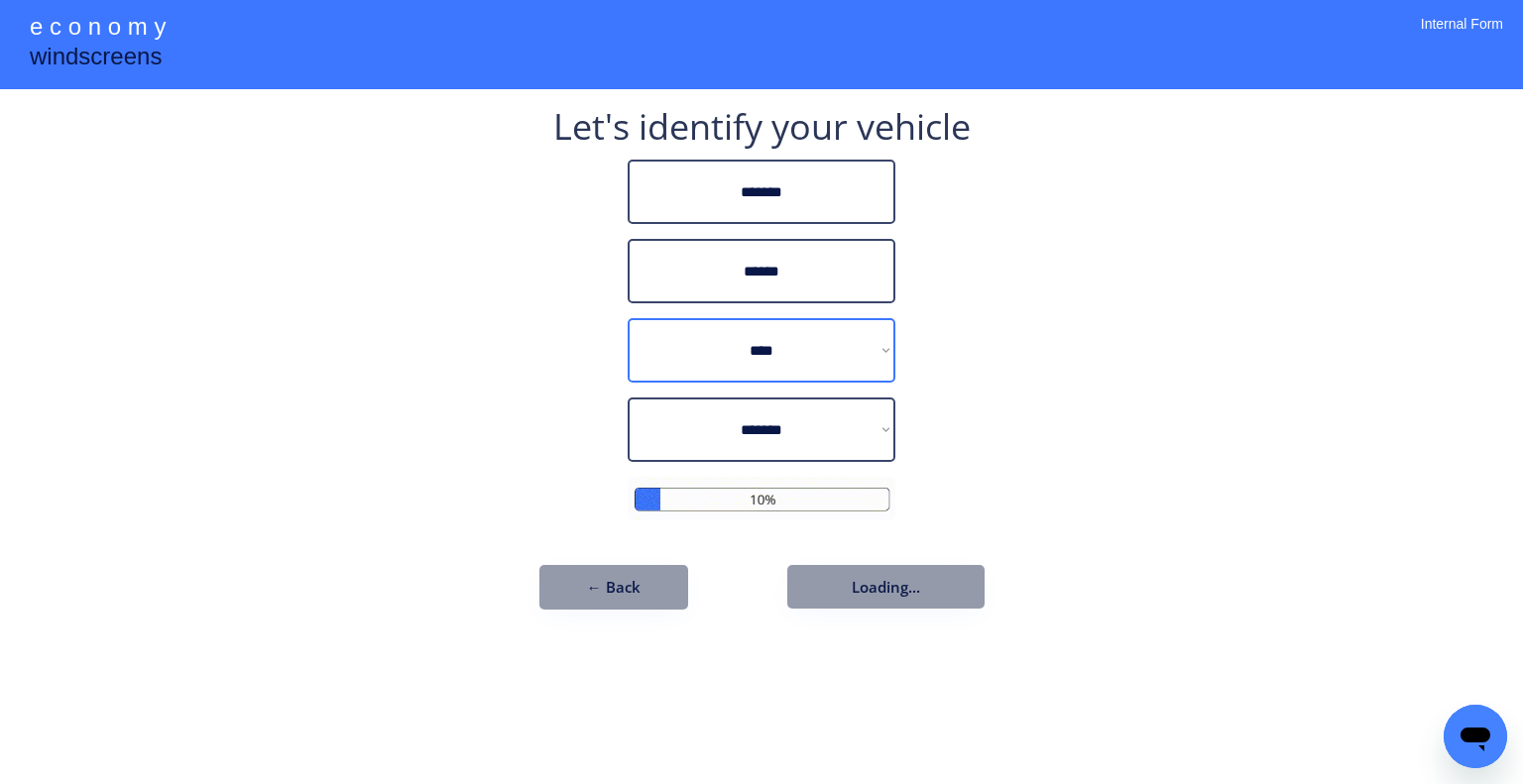 click on "**********" at bounding box center (762, 392) 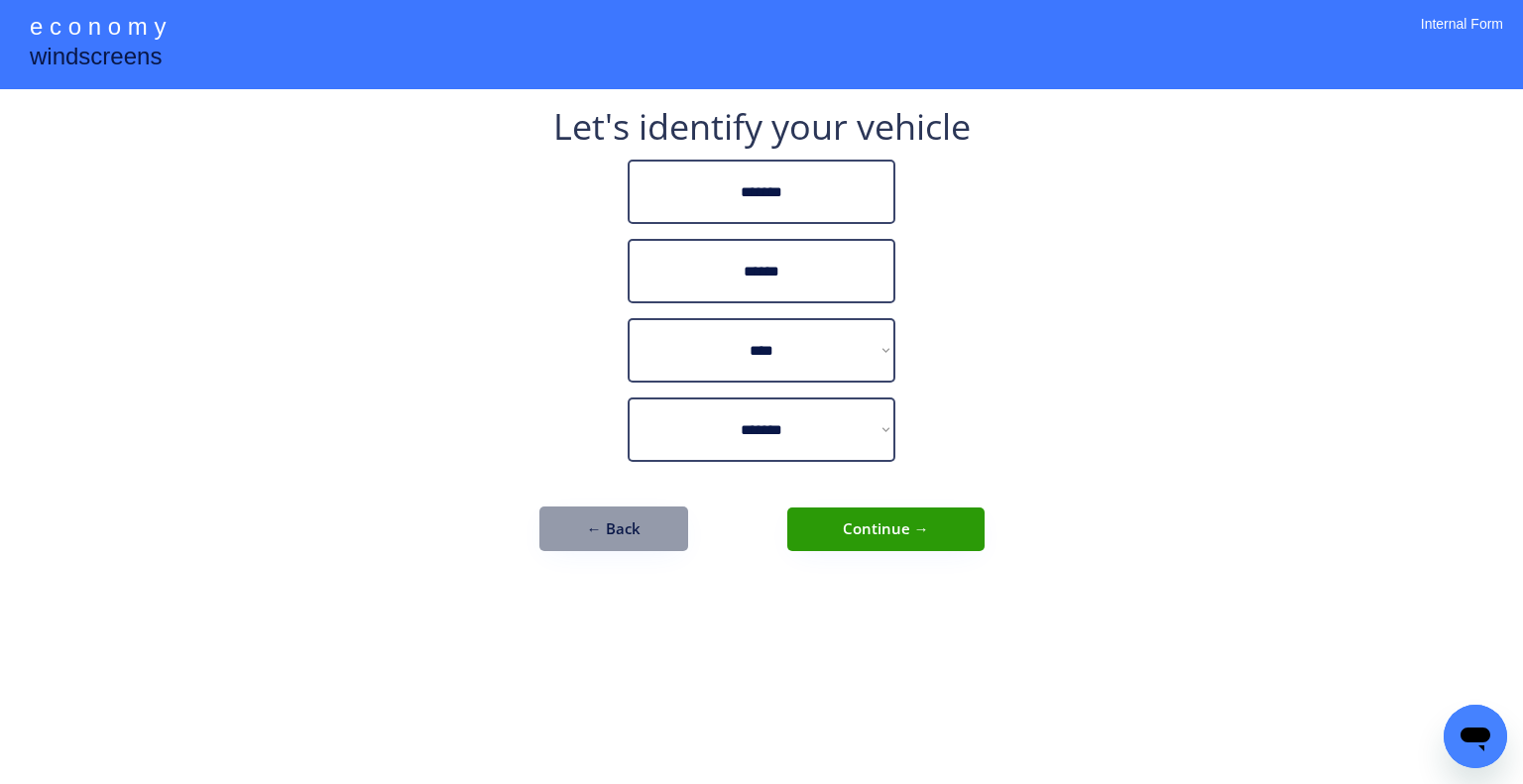 click on "**********" at bounding box center [762, 340] 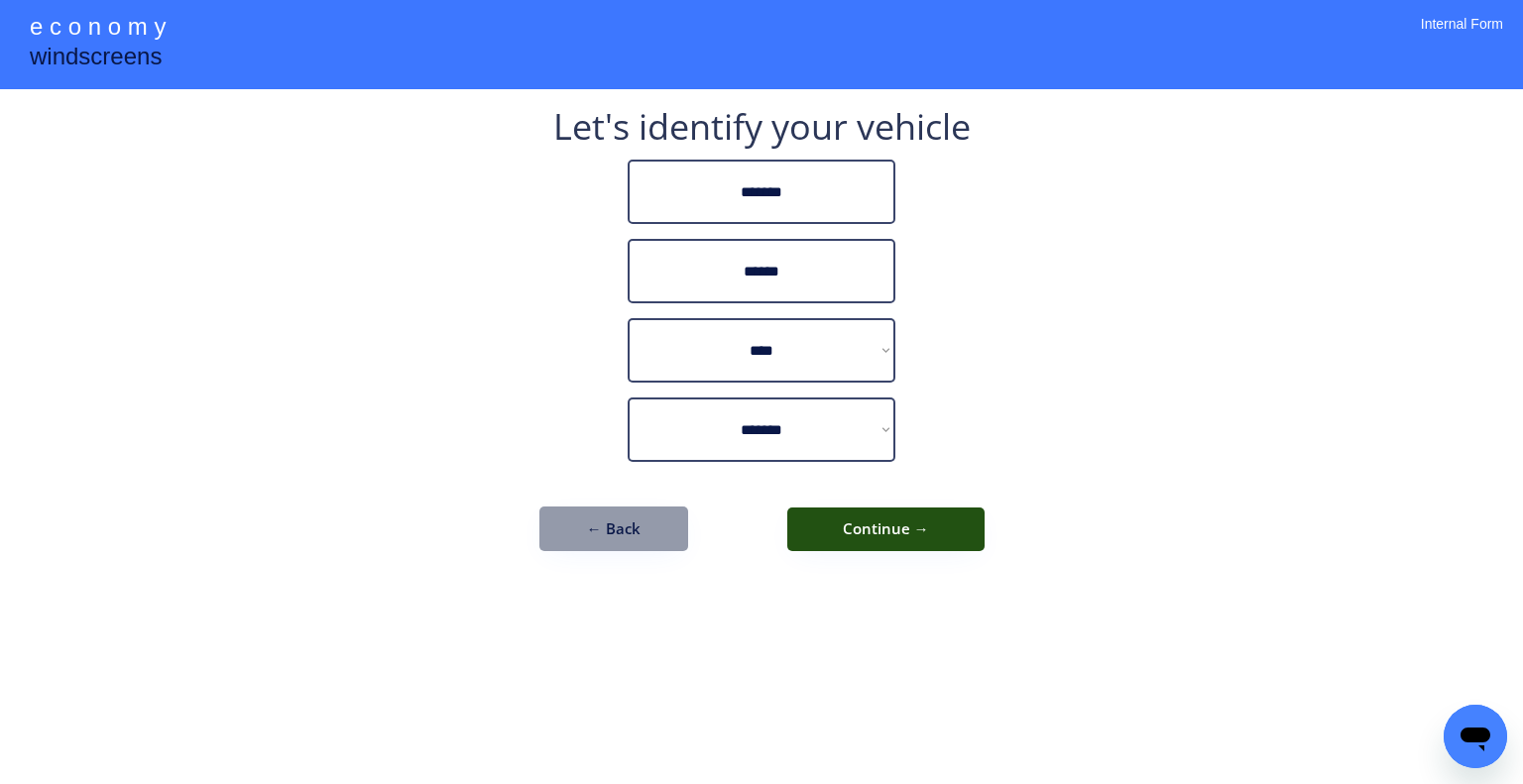drag, startPoint x: 925, startPoint y: 516, endPoint x: 783, endPoint y: 14, distance: 521.69723 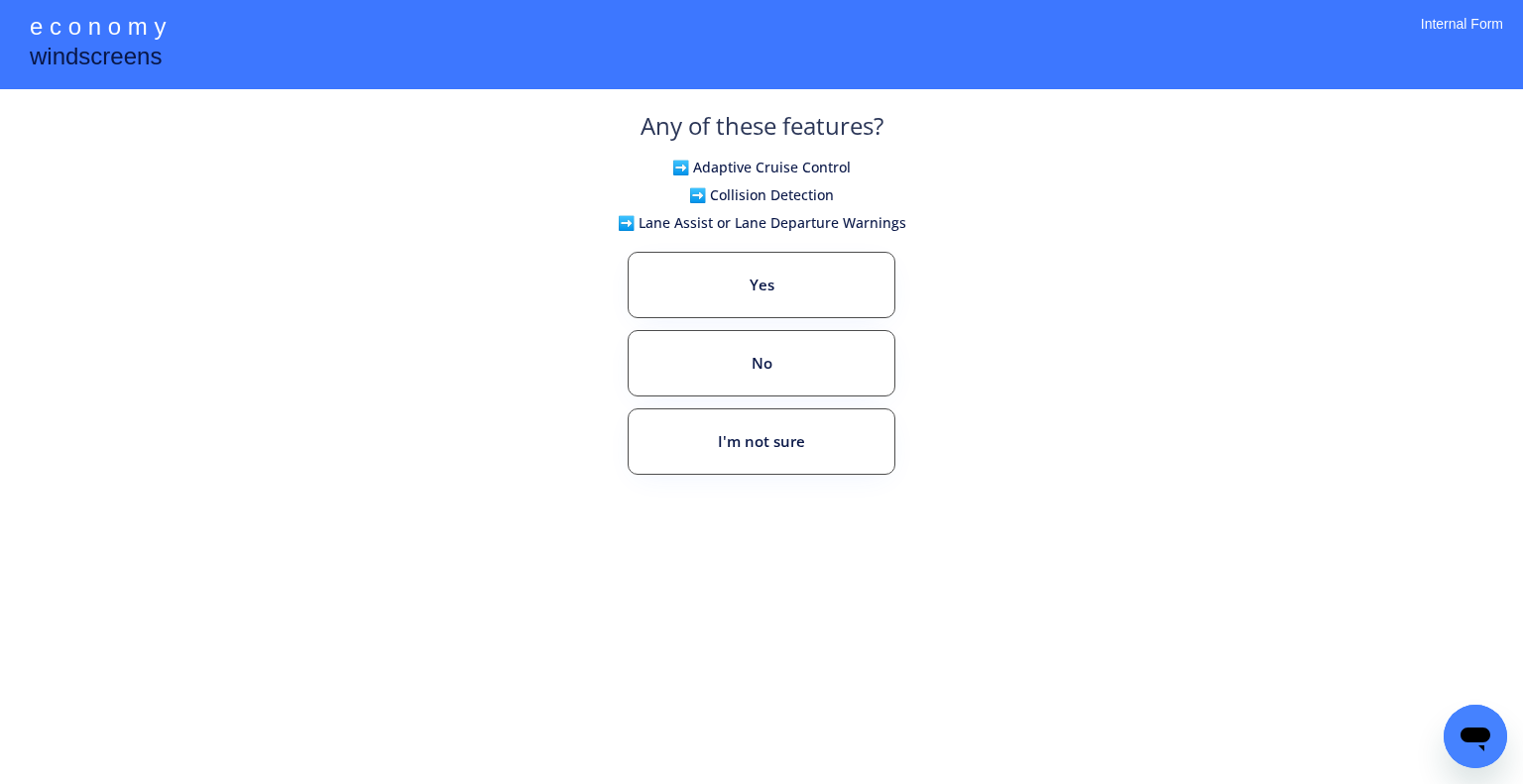 click on "**********" at bounding box center (762, 392) 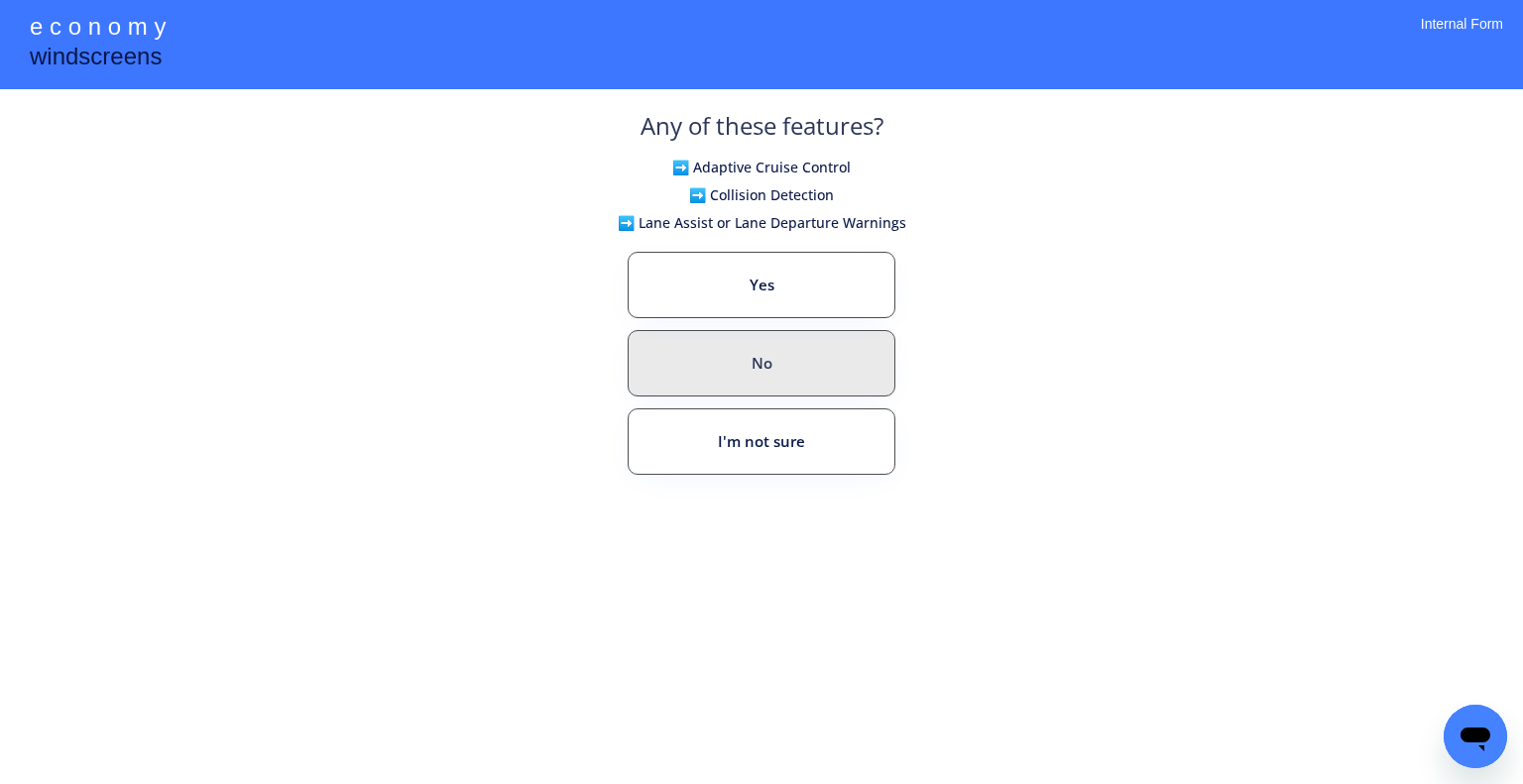 click on "No" at bounding box center (762, 363) 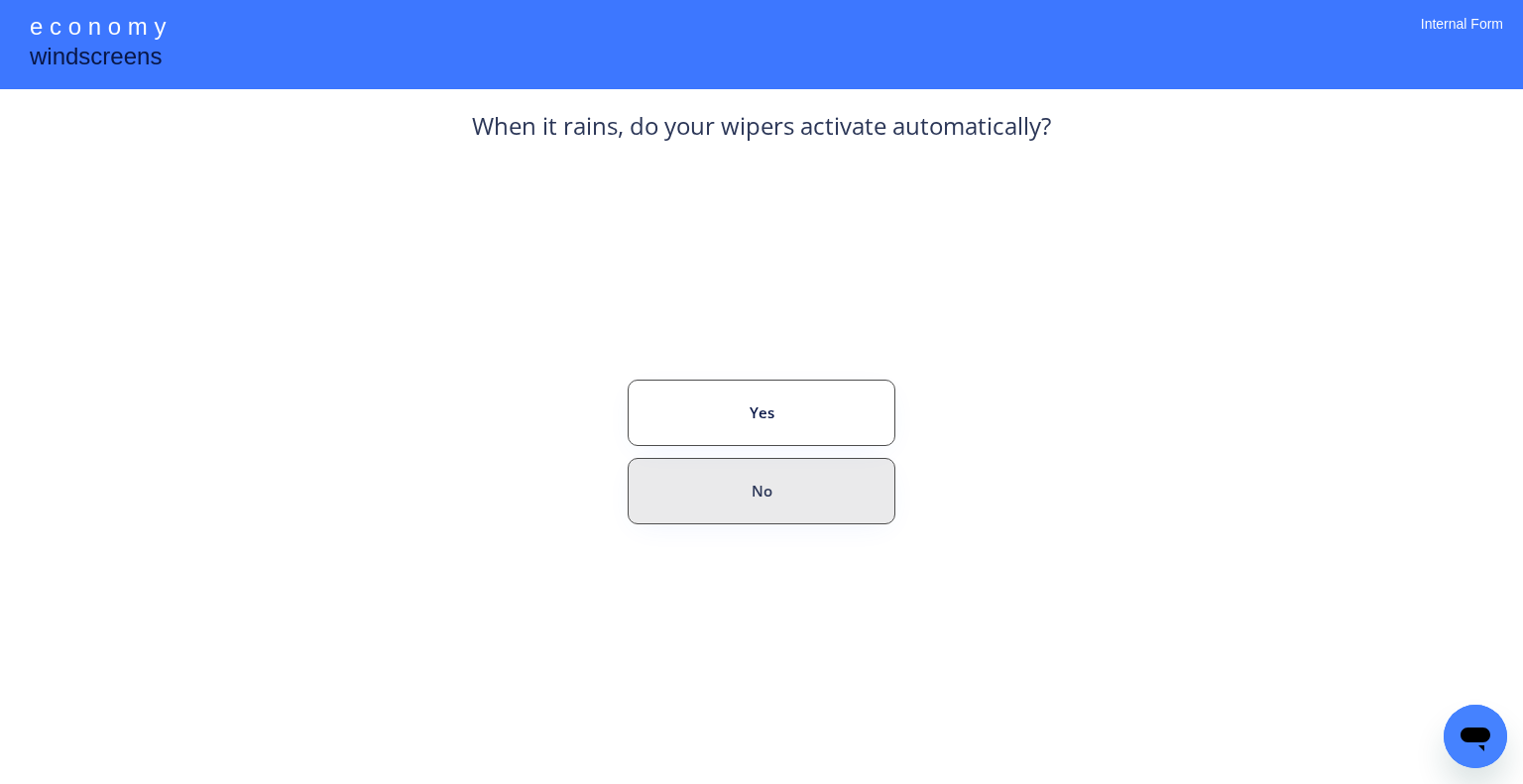 click on "No" at bounding box center [762, 491] 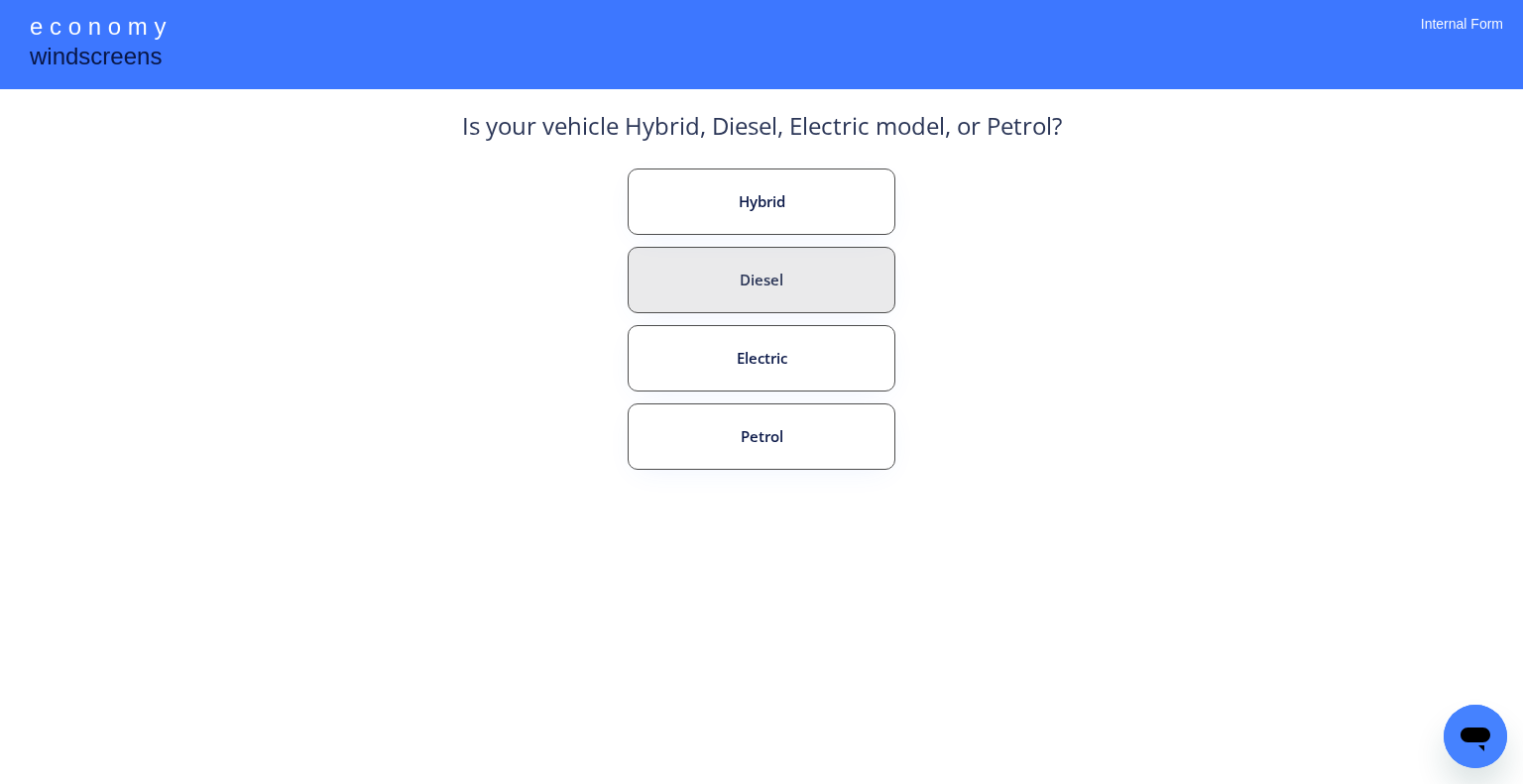 click on "Diesel" at bounding box center [762, 280] 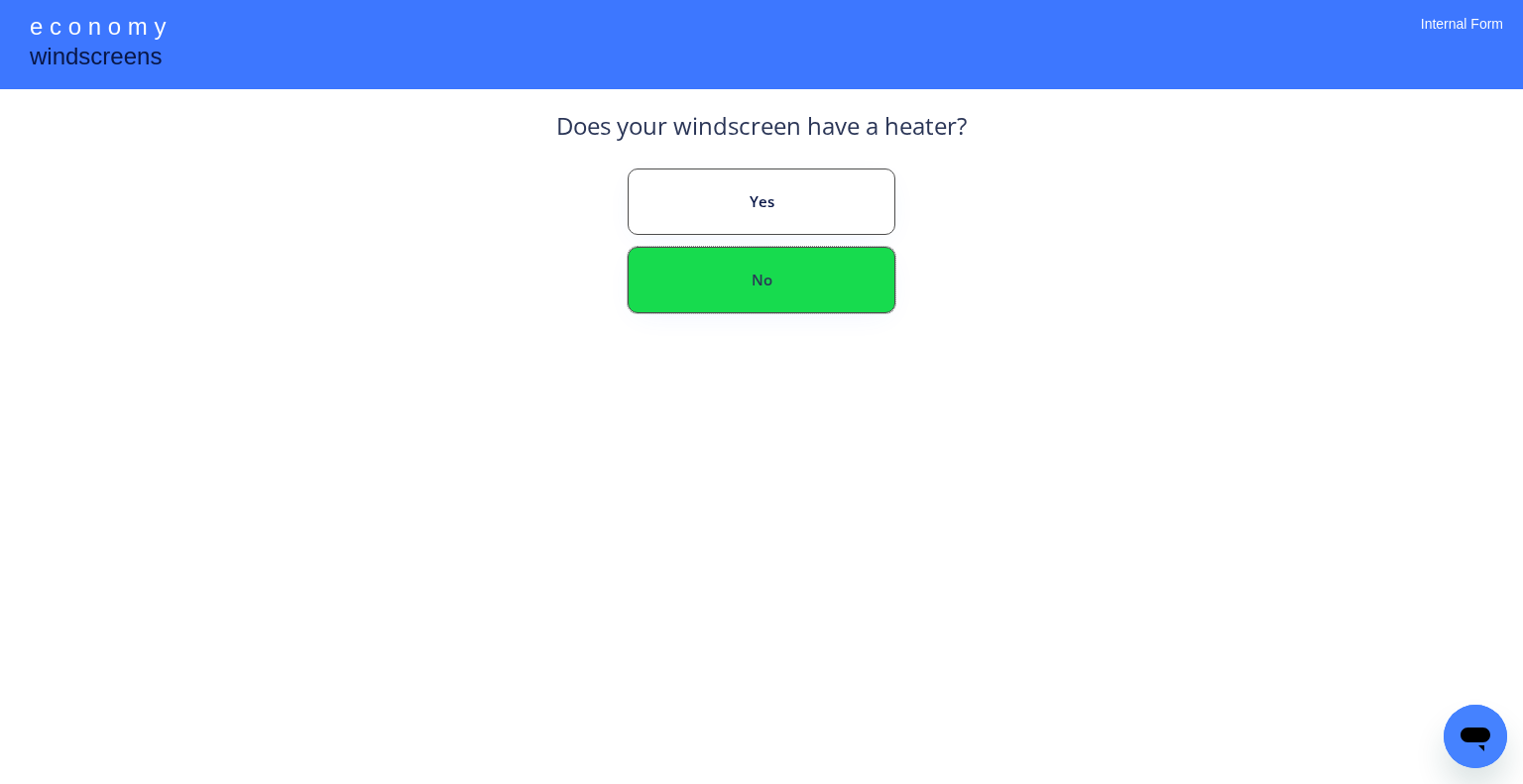 click on "No" at bounding box center [762, 280] 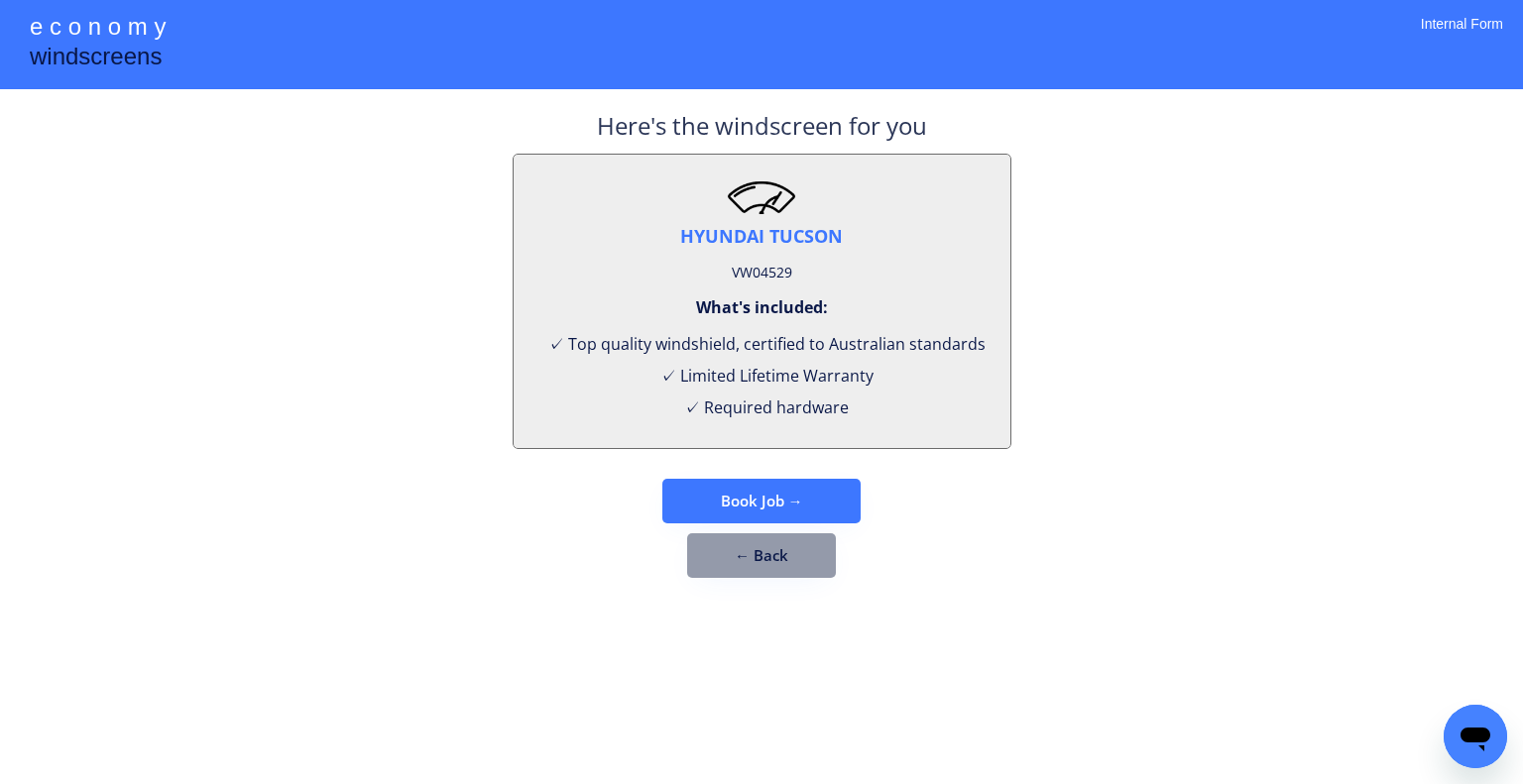click on "HYUNDAI TUCSON" at bounding box center (762, 236) 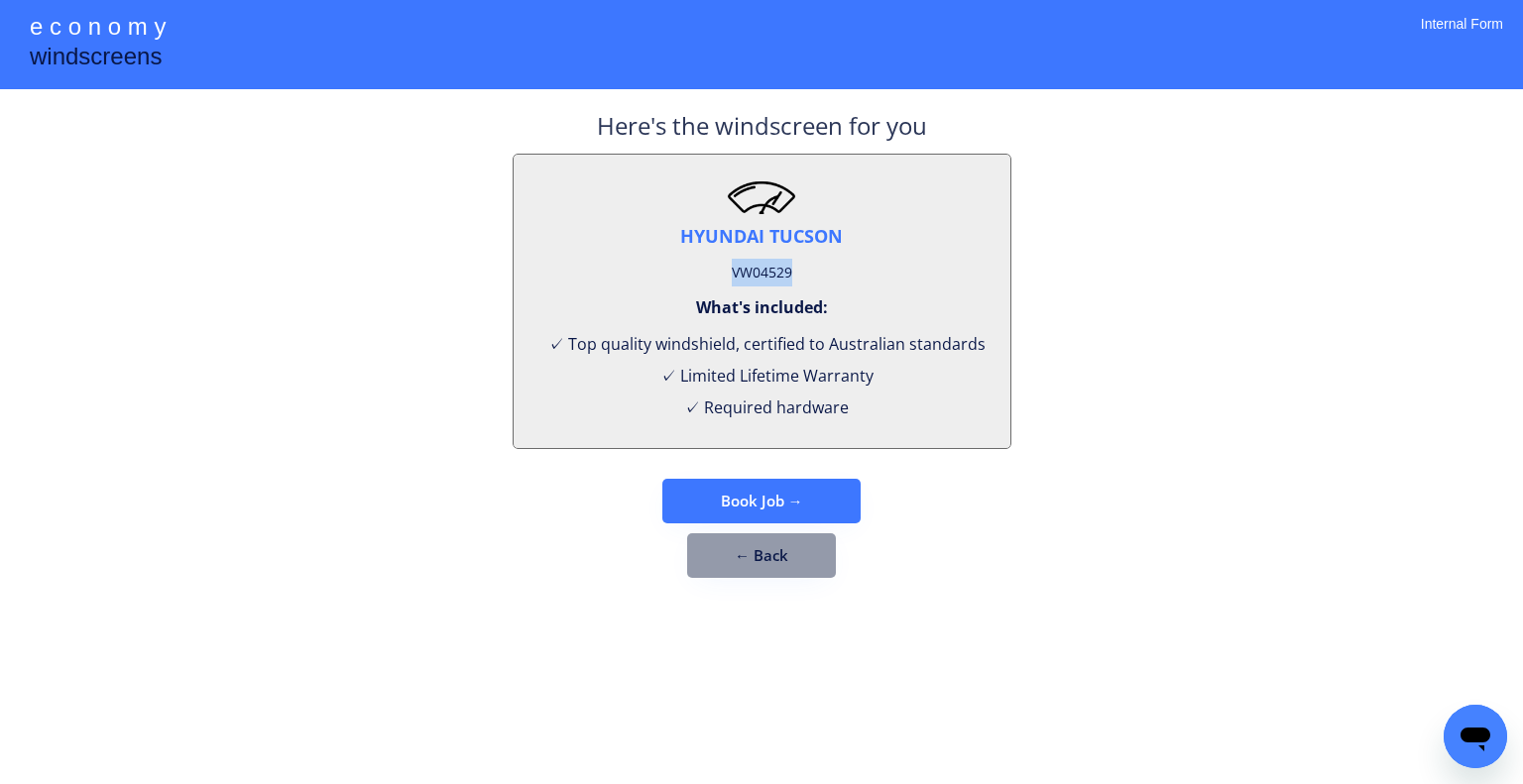 click on "VW04529" at bounding box center [762, 273] 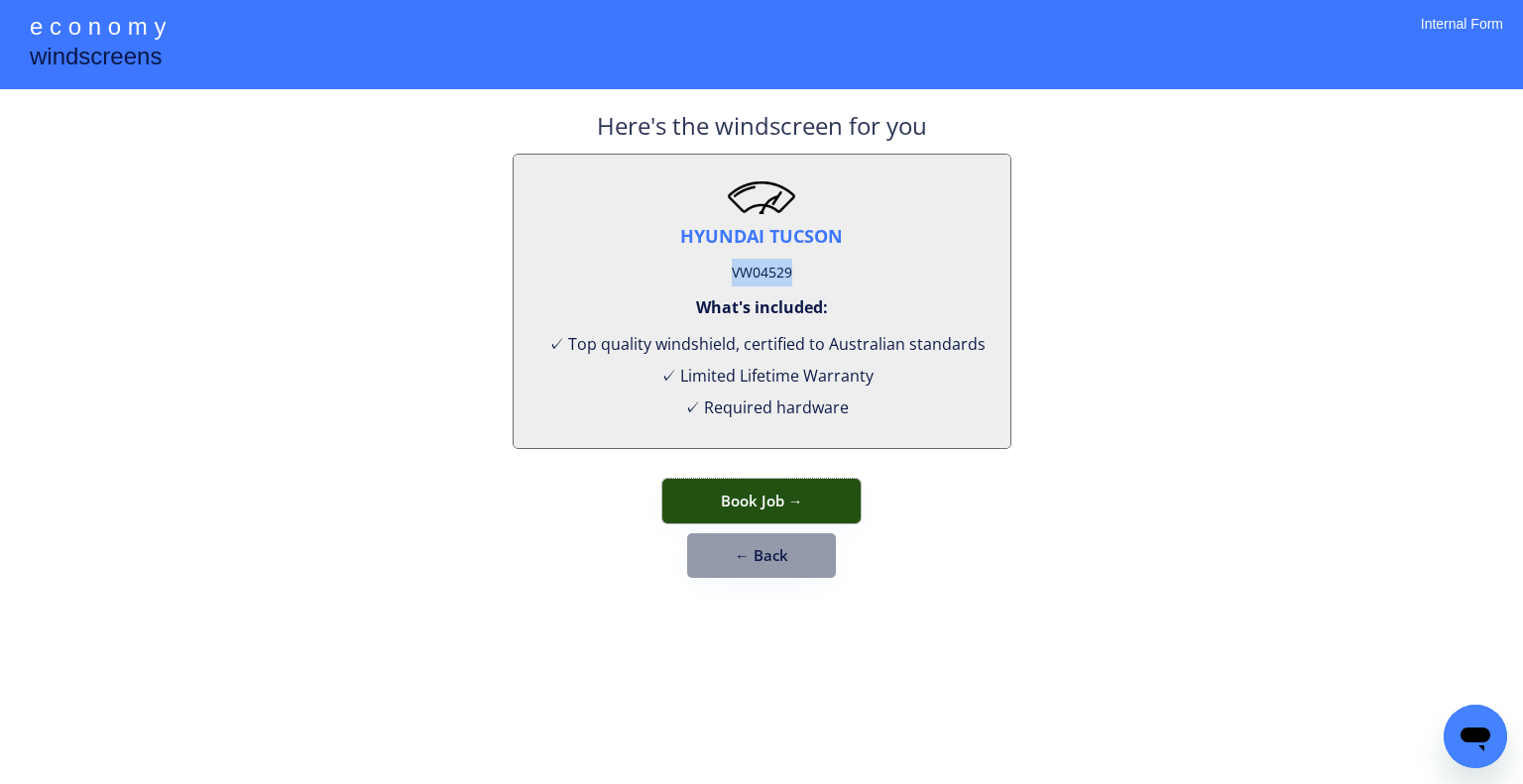 click on "Book Job    →" at bounding box center (762, 501) 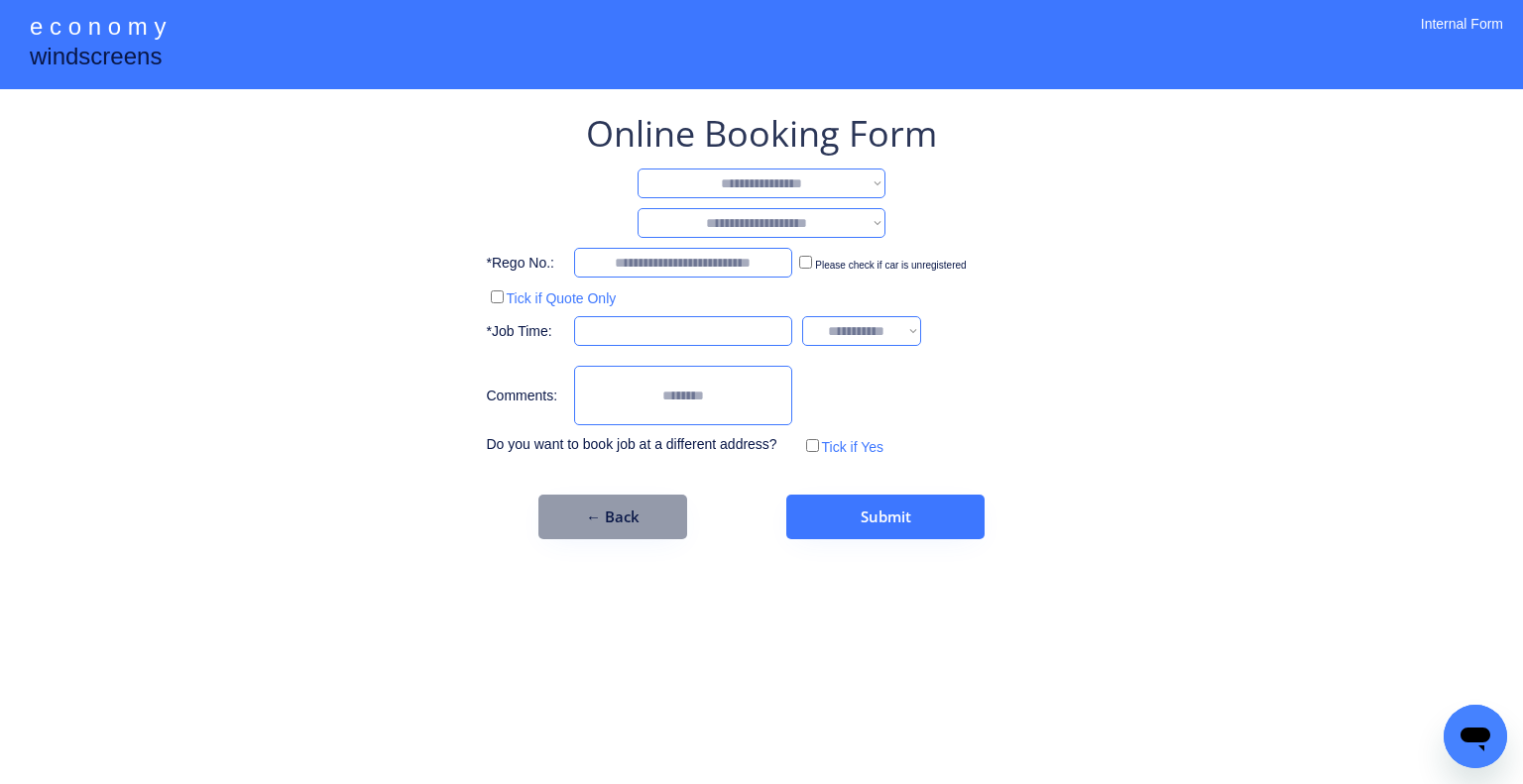 click on "**********" at bounding box center [762, 392] 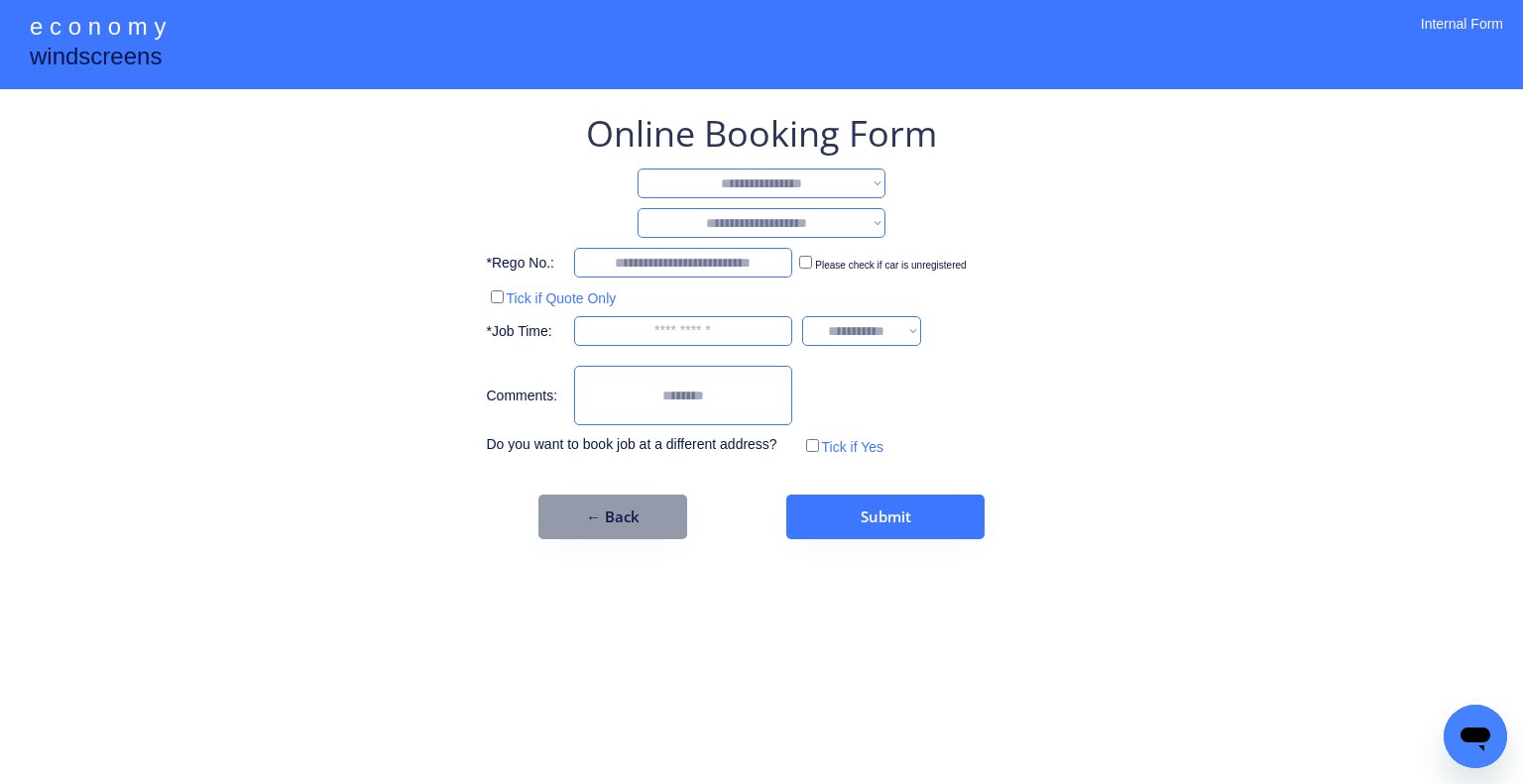 click on "**********" at bounding box center [762, 324] 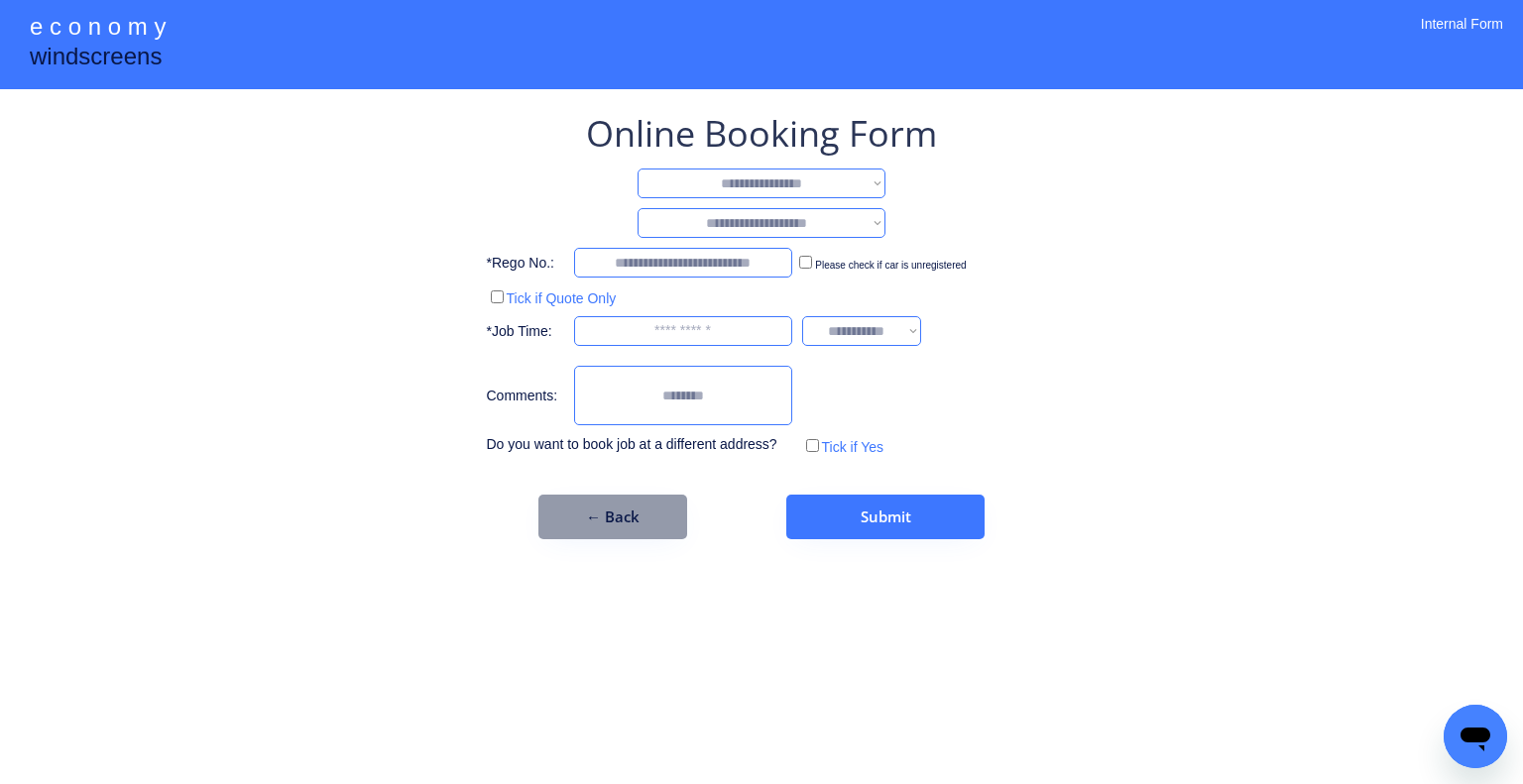 click on "**********" at bounding box center (762, 183) 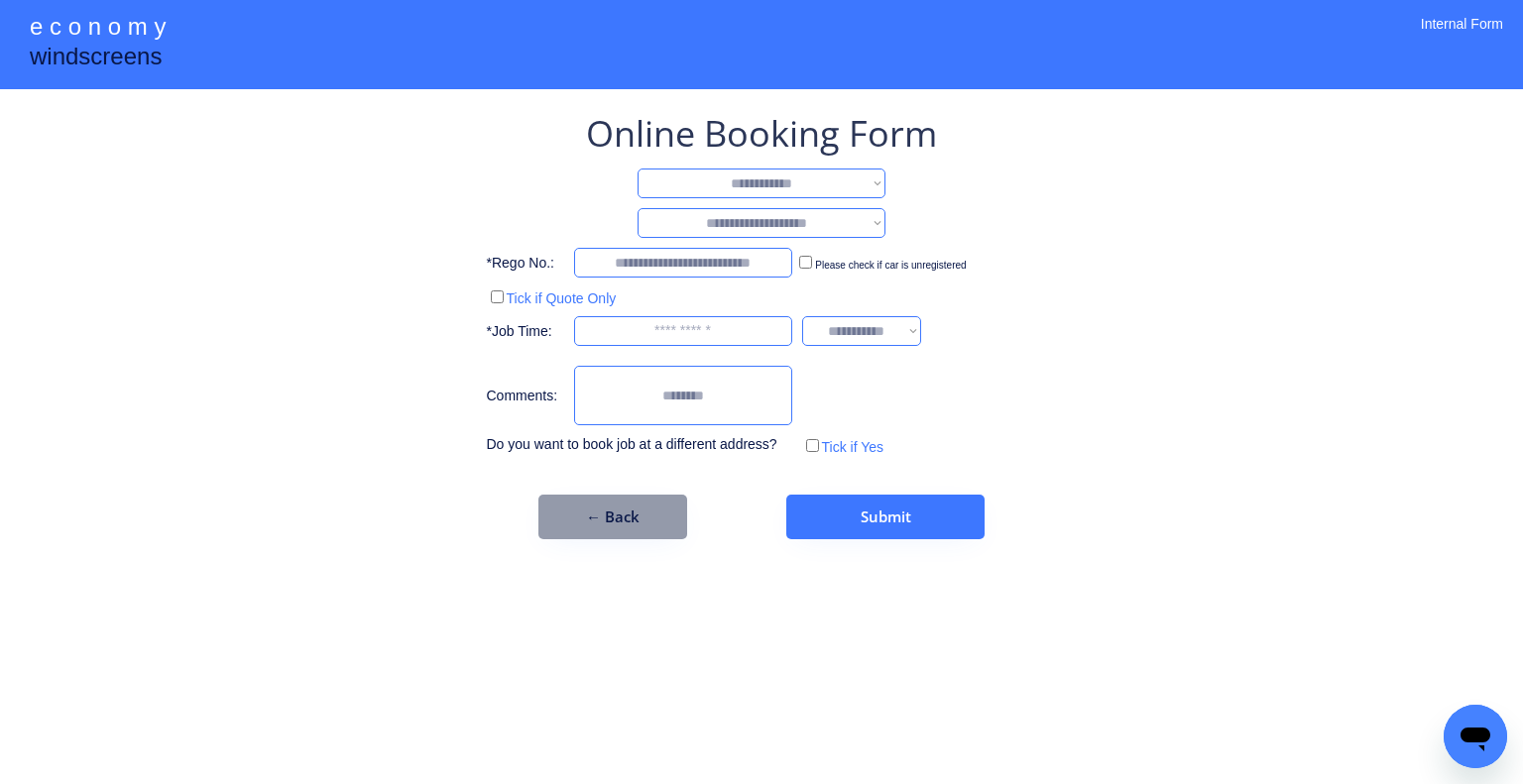 click on "**********" at bounding box center (762, 183) 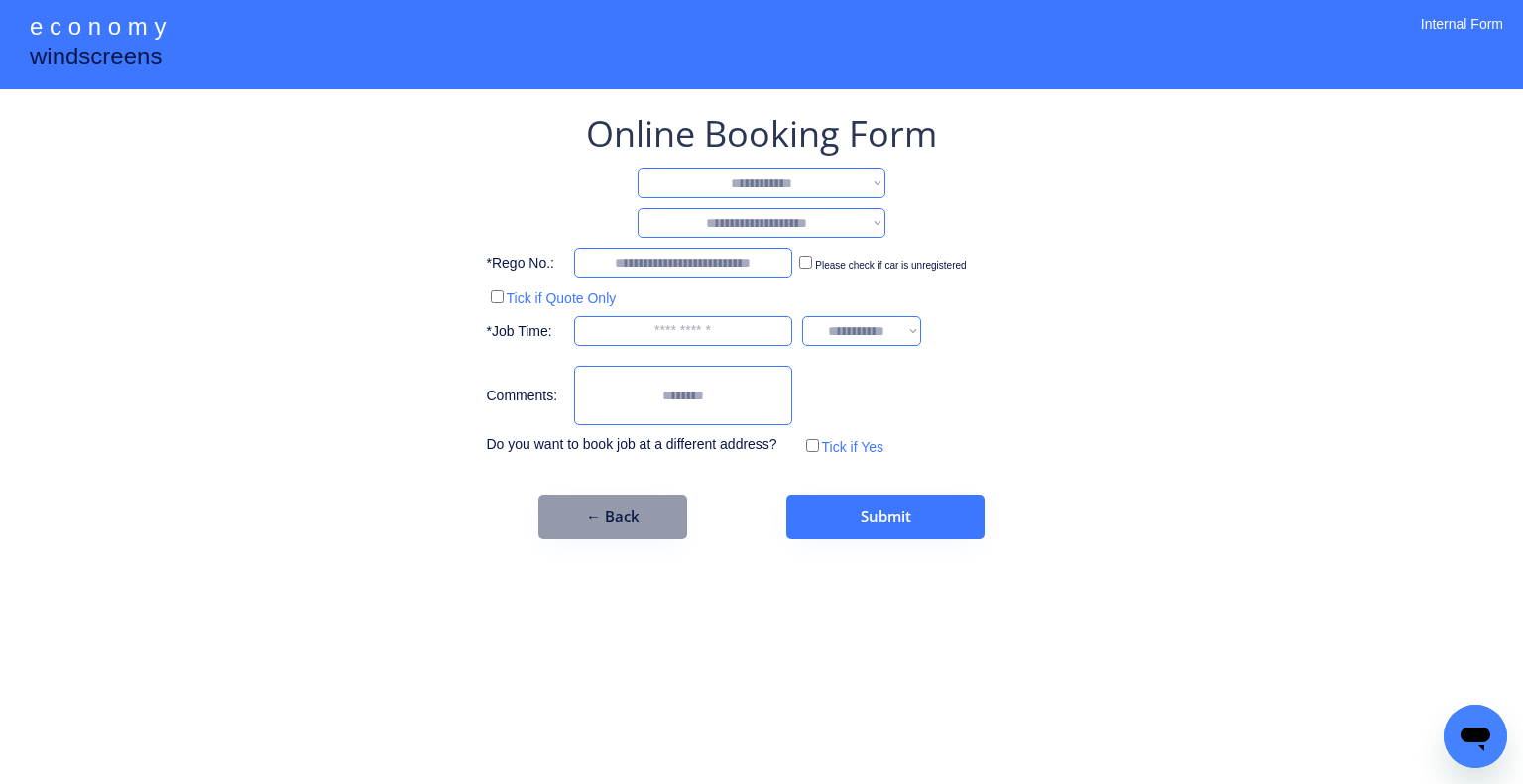 click on "**********" at bounding box center (762, 223) 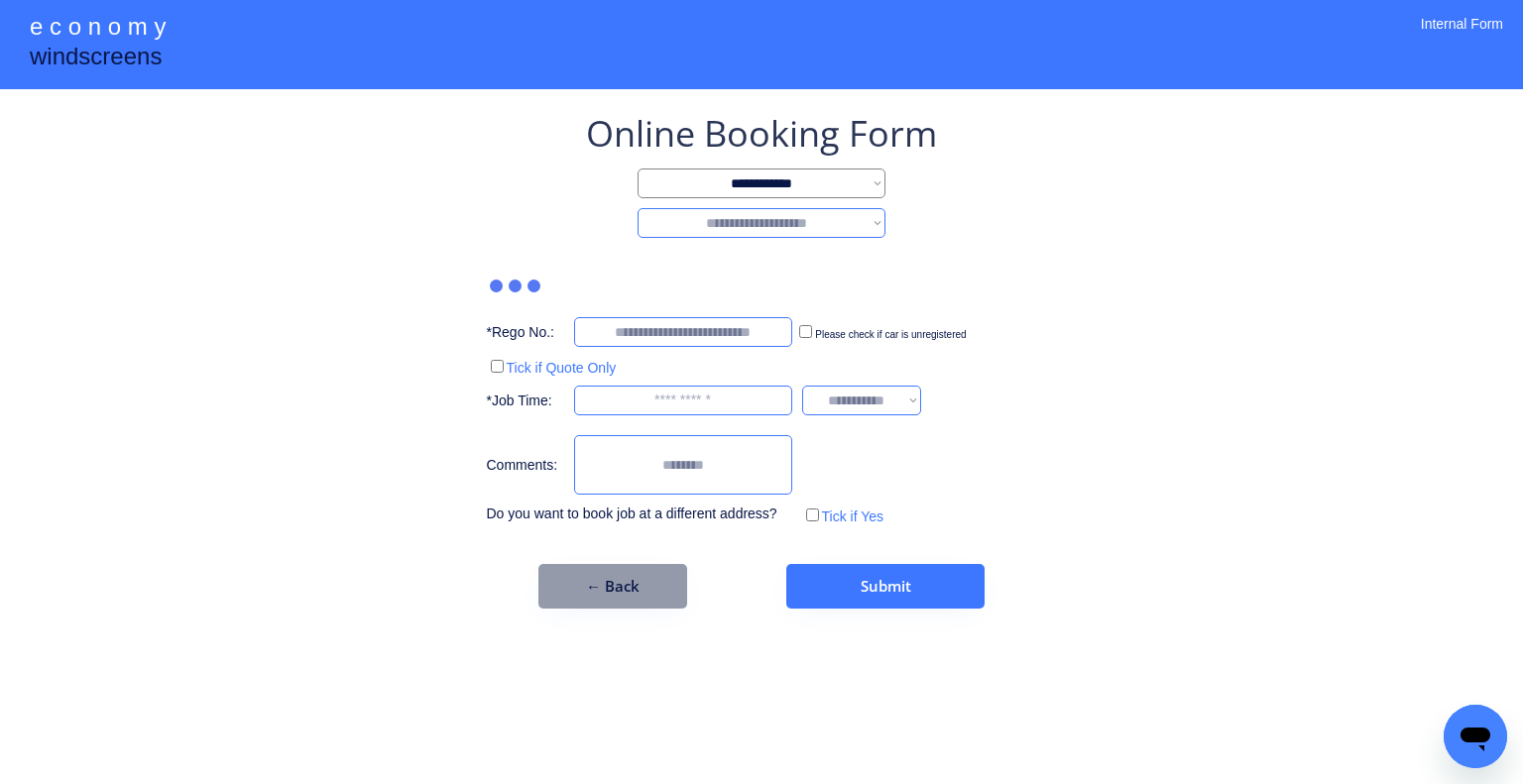 select on "********" 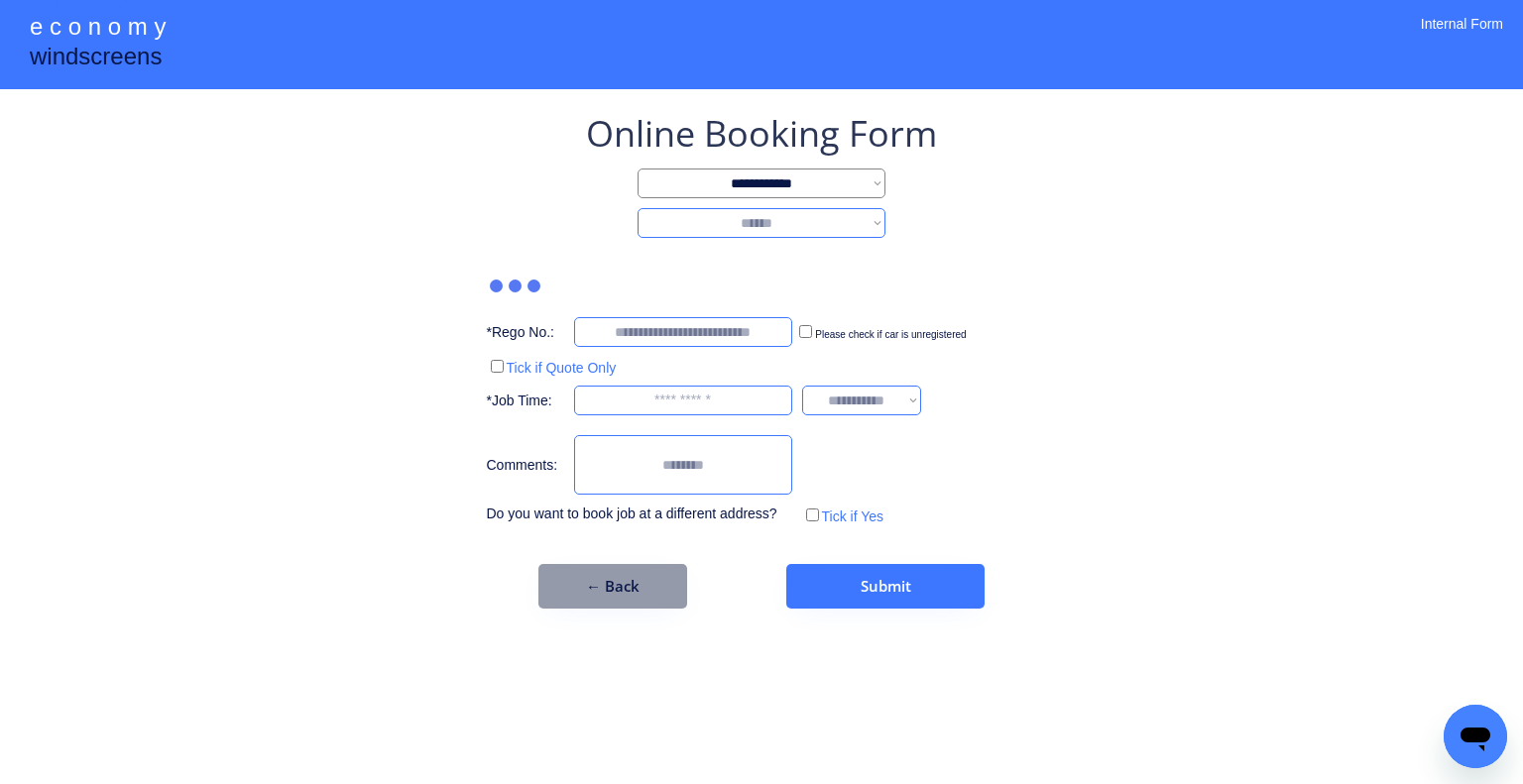 click on "**********" at bounding box center (762, 223) 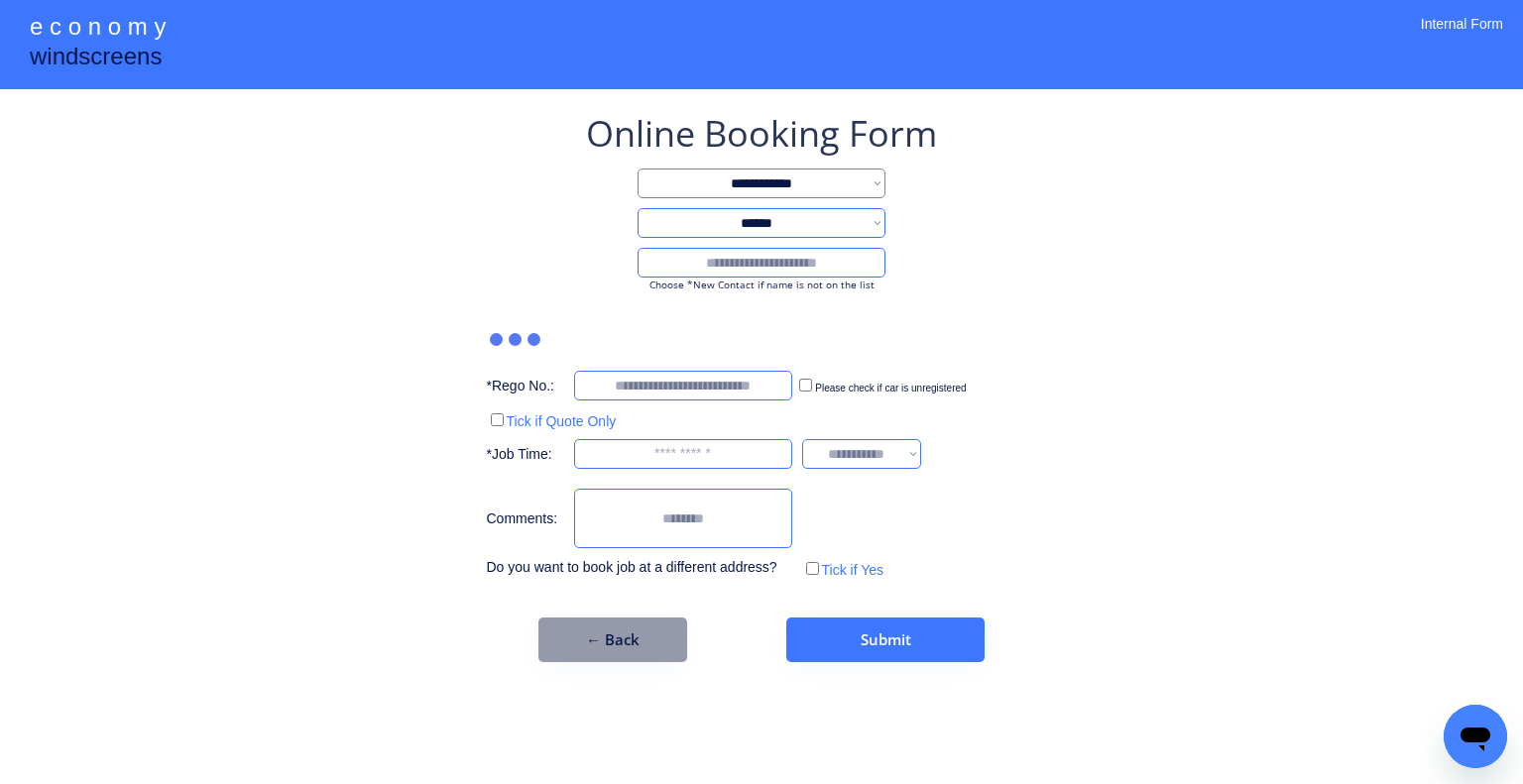 click on "Choose *New Contact if name is not on the list" at bounding box center (762, 284) 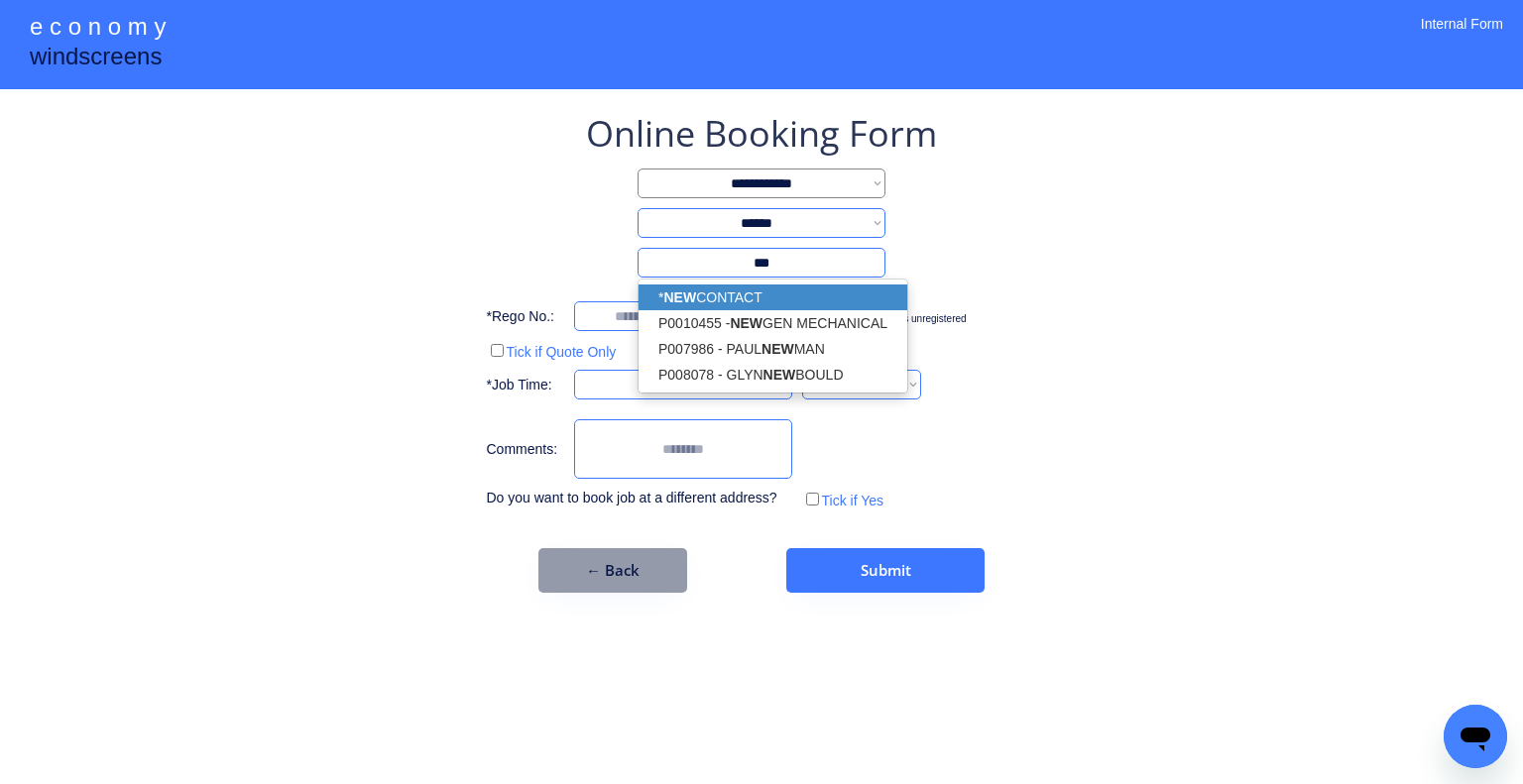drag, startPoint x: 809, startPoint y: 300, endPoint x: 973, endPoint y: 292, distance: 164.19501 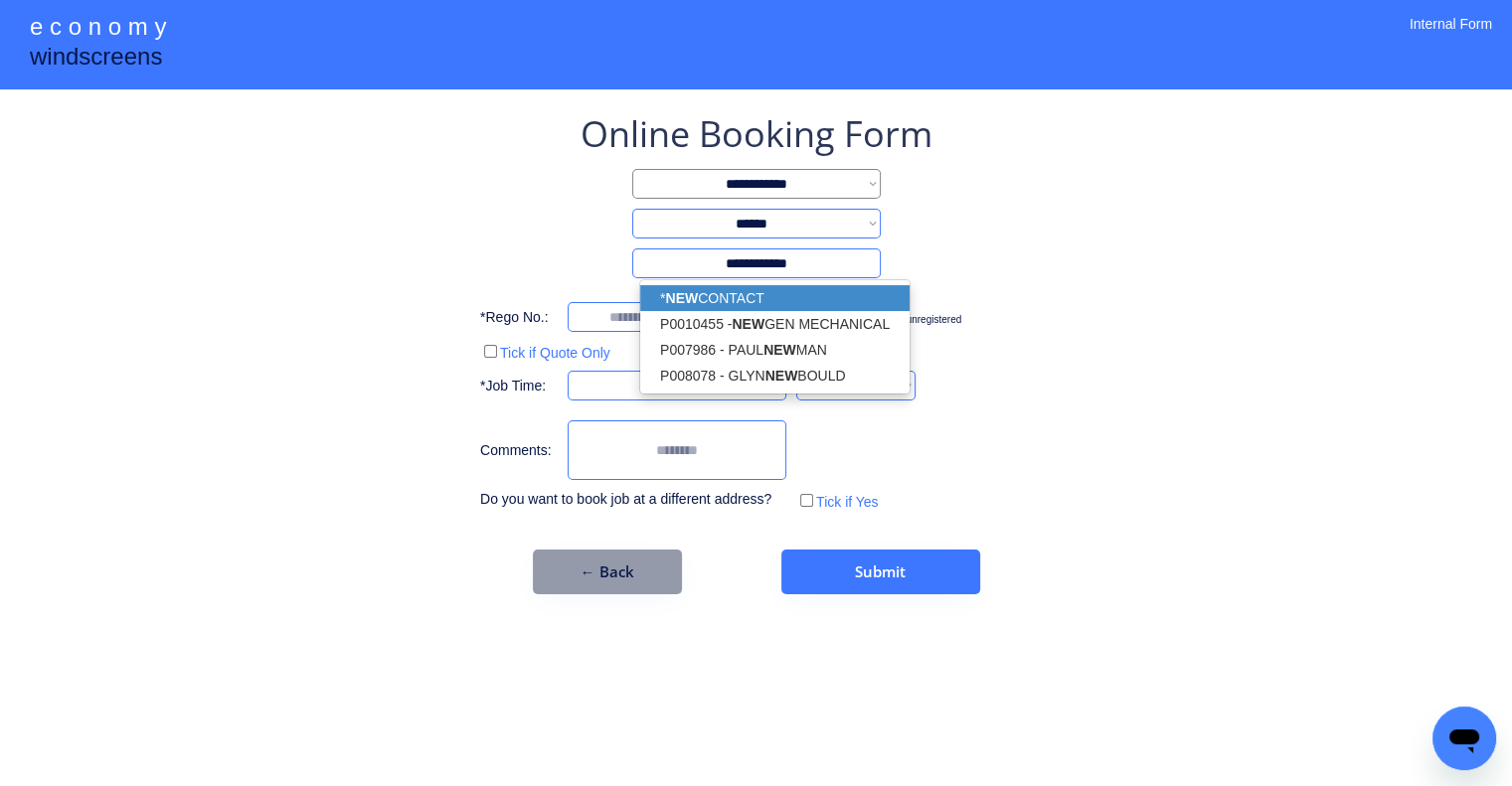 type on "**********" 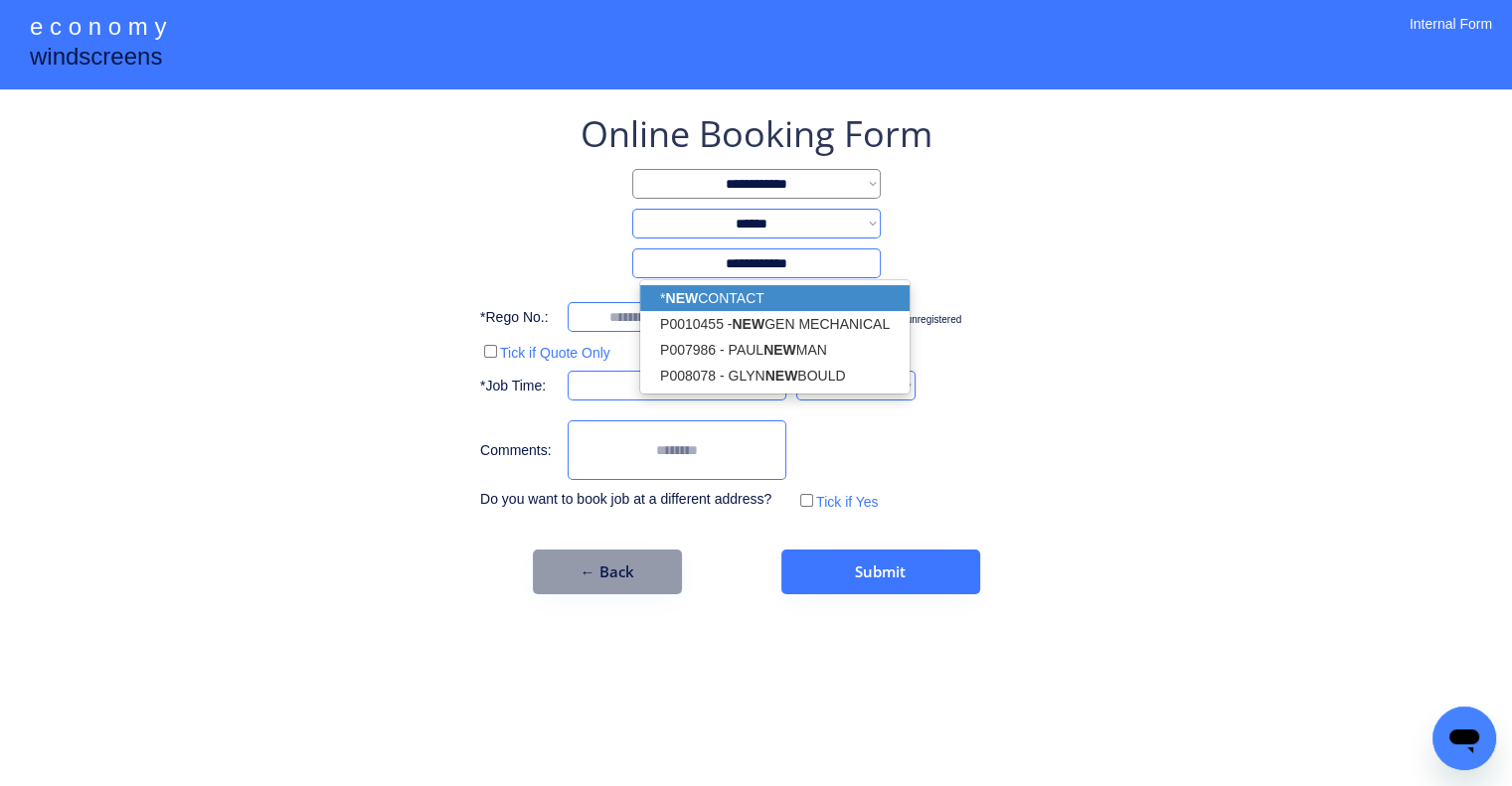 drag, startPoint x: 975, startPoint y: 293, endPoint x: 926, endPoint y: 222, distance: 86.267 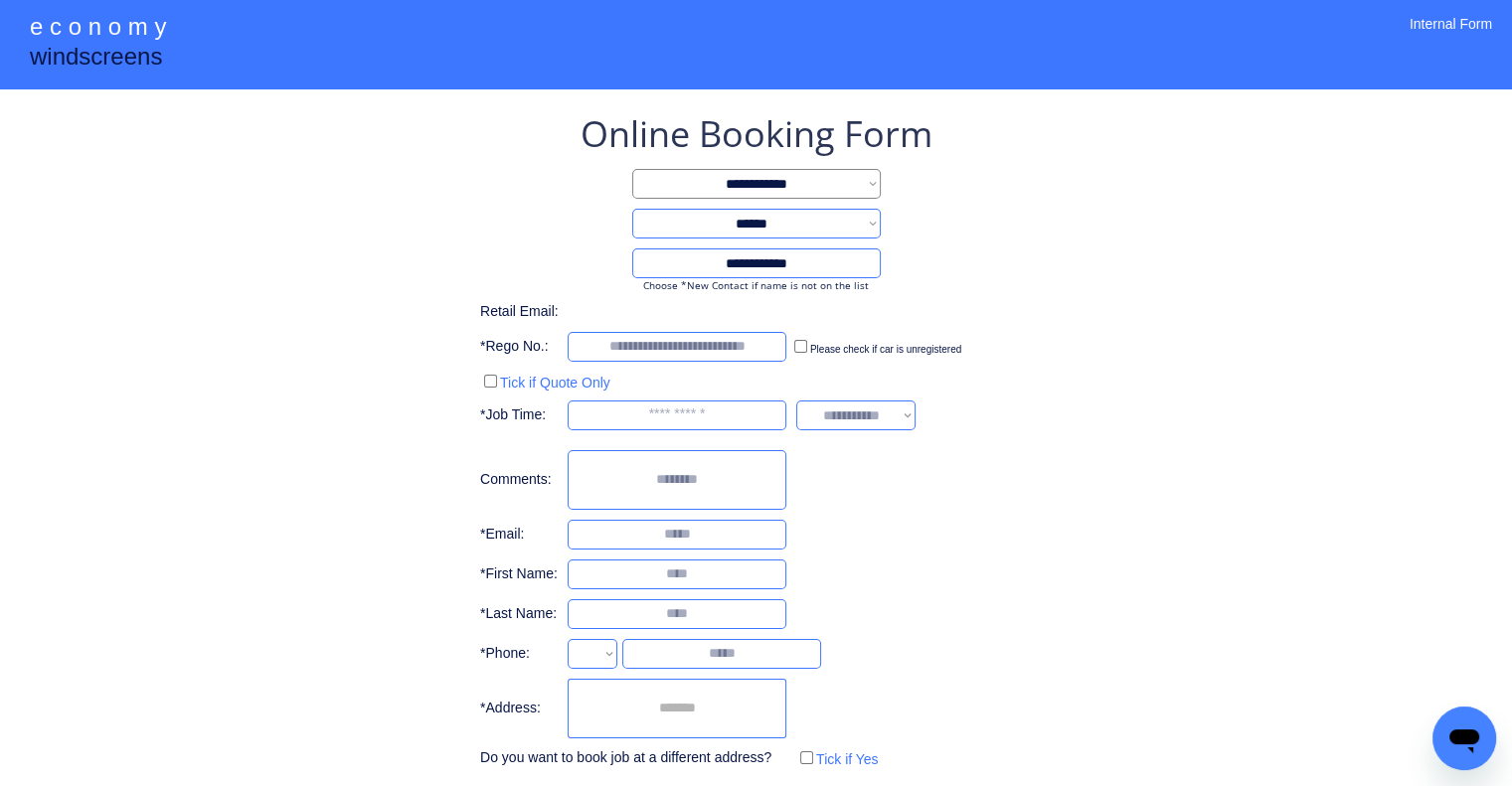 select on "**********" 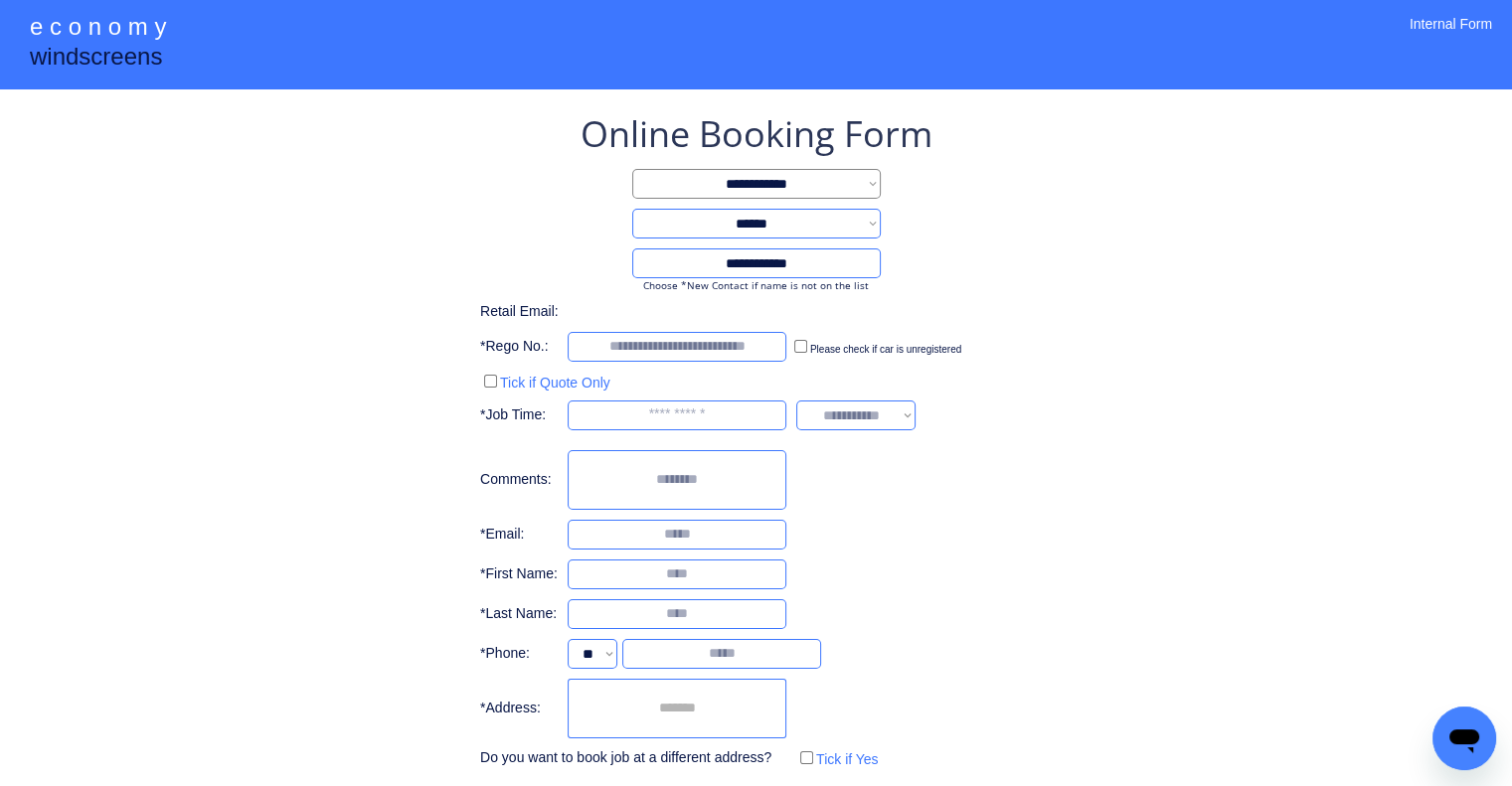 click at bounding box center [677, 708] 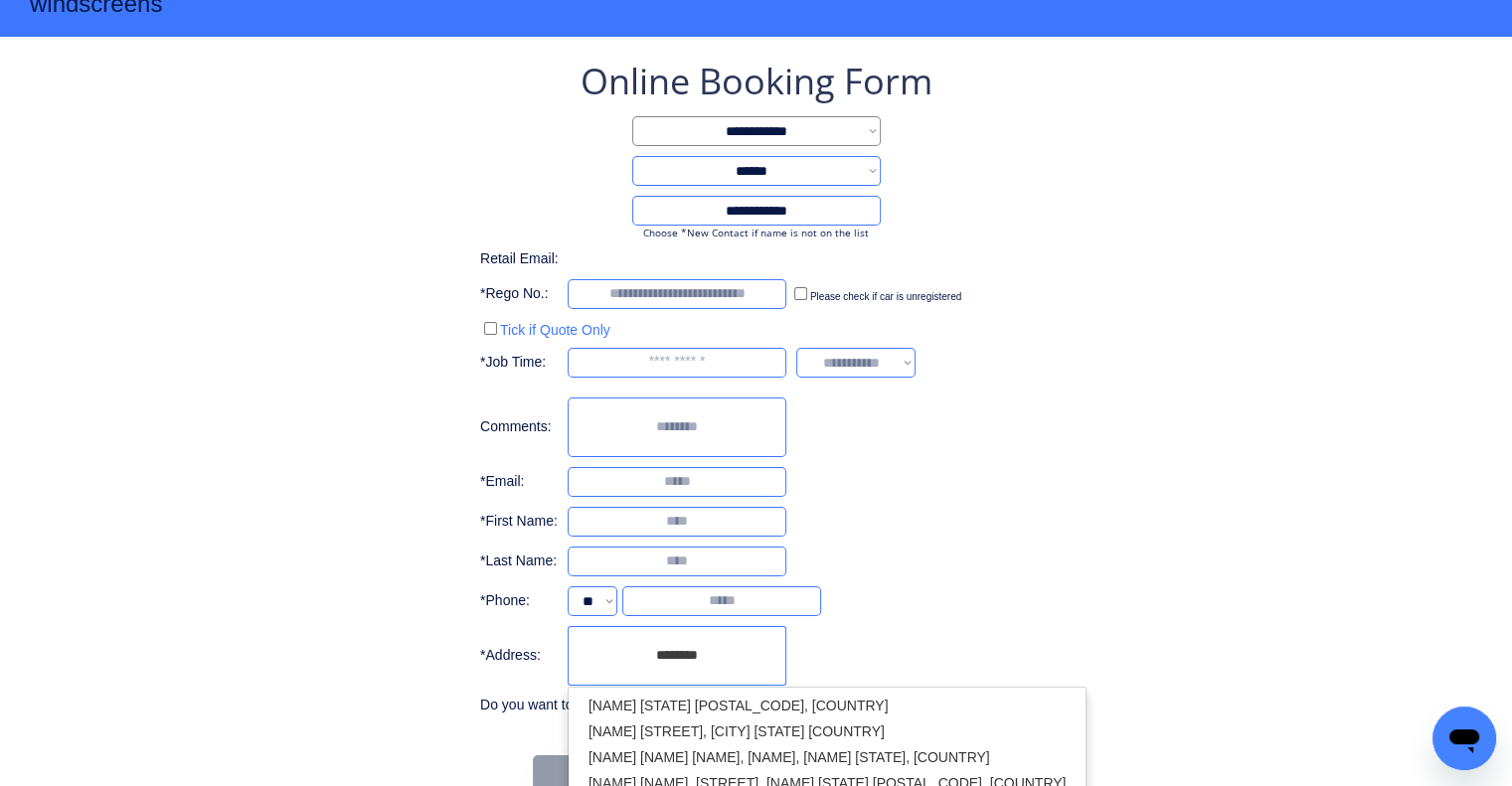 scroll, scrollTop: 95, scrollLeft: 0, axis: vertical 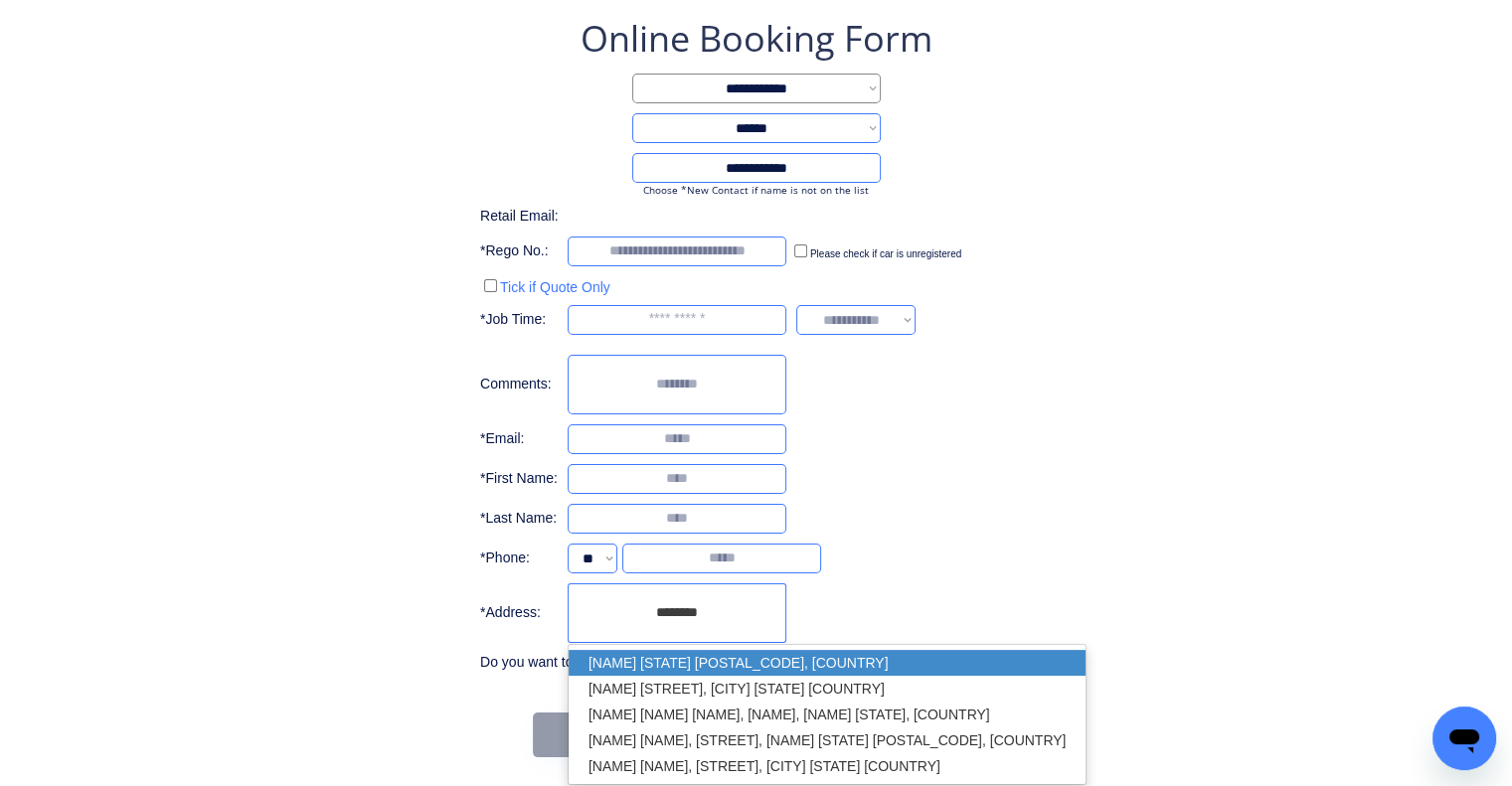 drag, startPoint x: 787, startPoint y: 652, endPoint x: 924, endPoint y: 529, distance: 184.1141 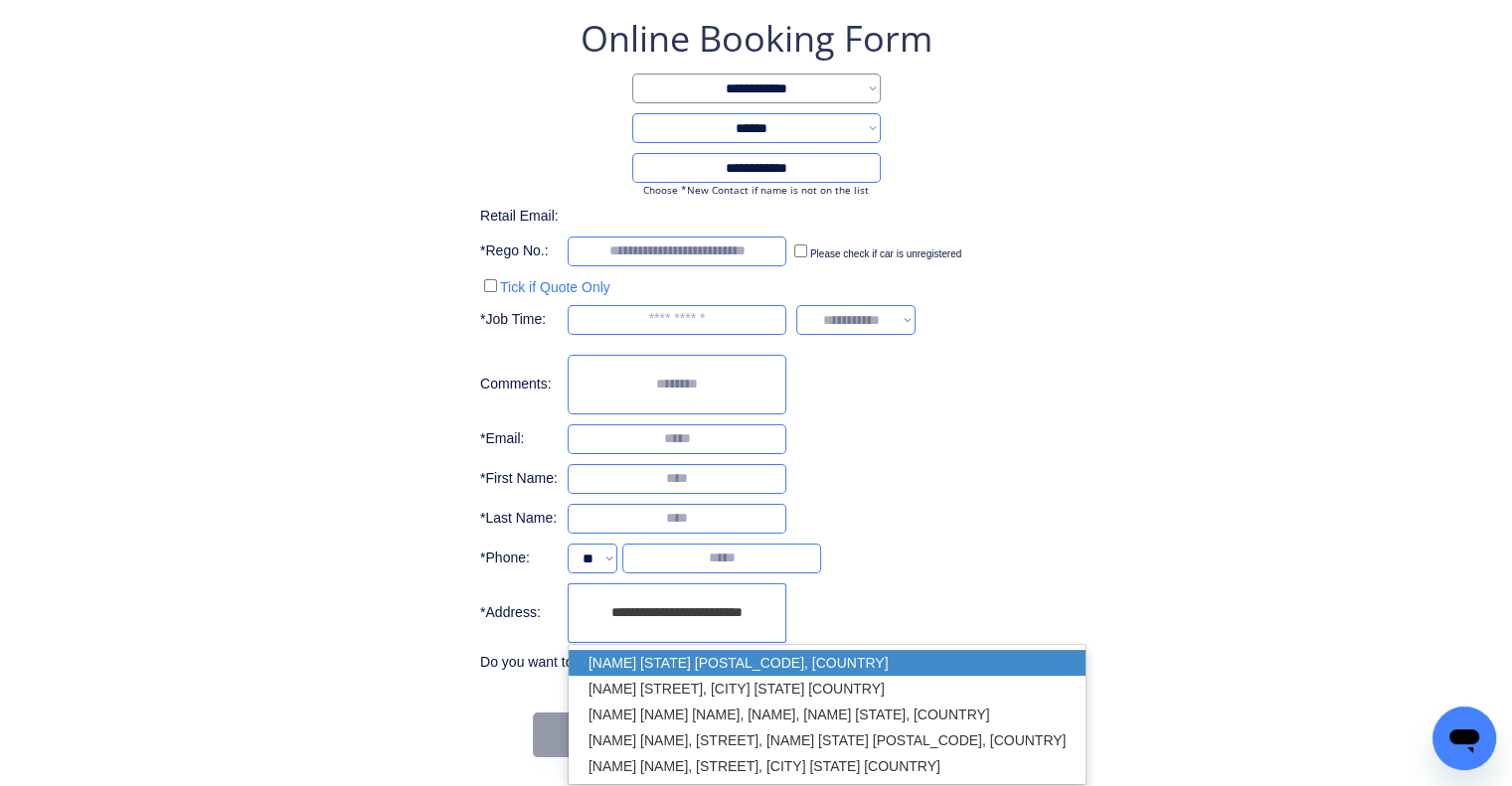 type on "**********" 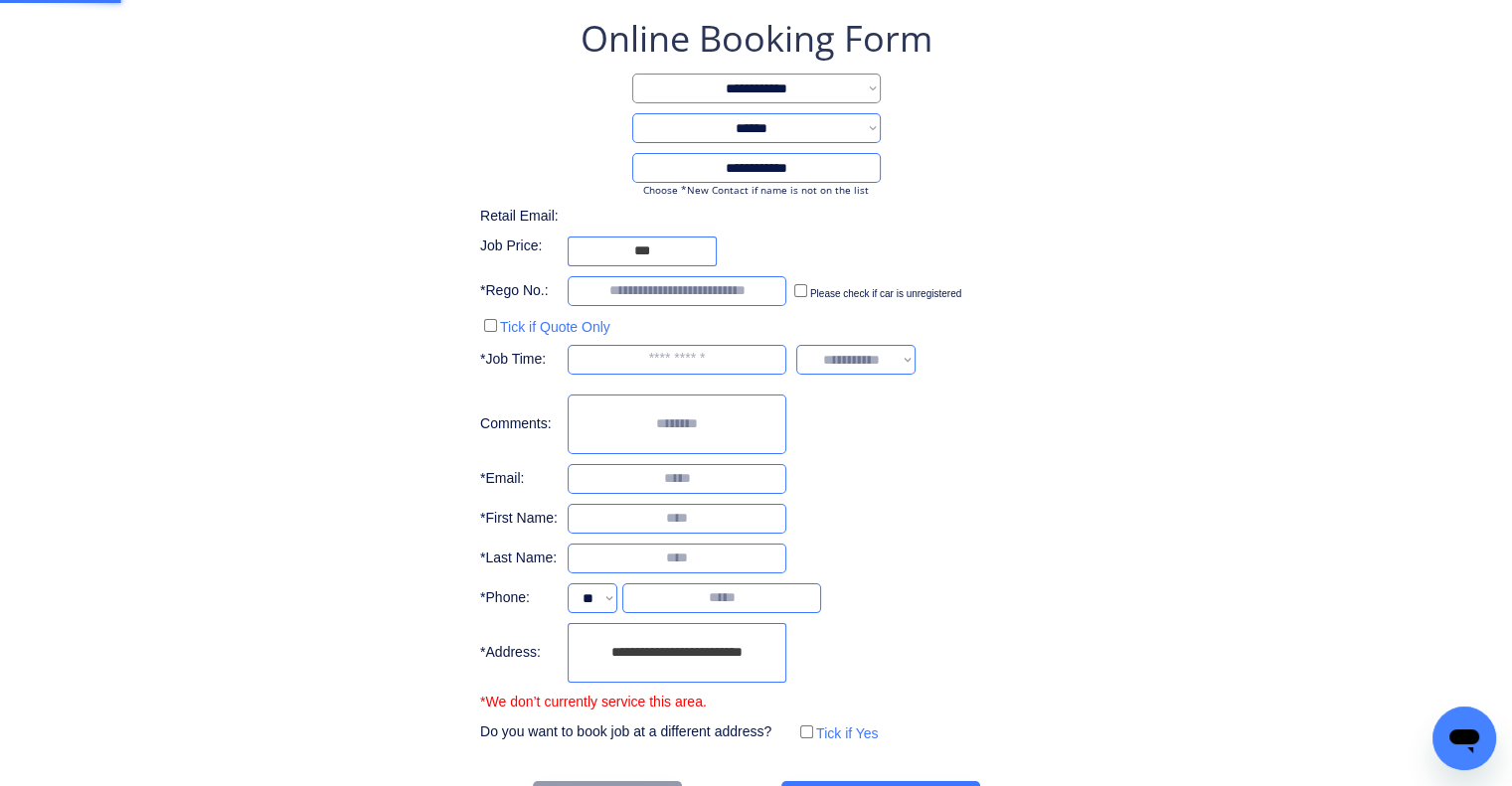 drag, startPoint x: 928, startPoint y: 526, endPoint x: 937, endPoint y: 533, distance: 11.401754 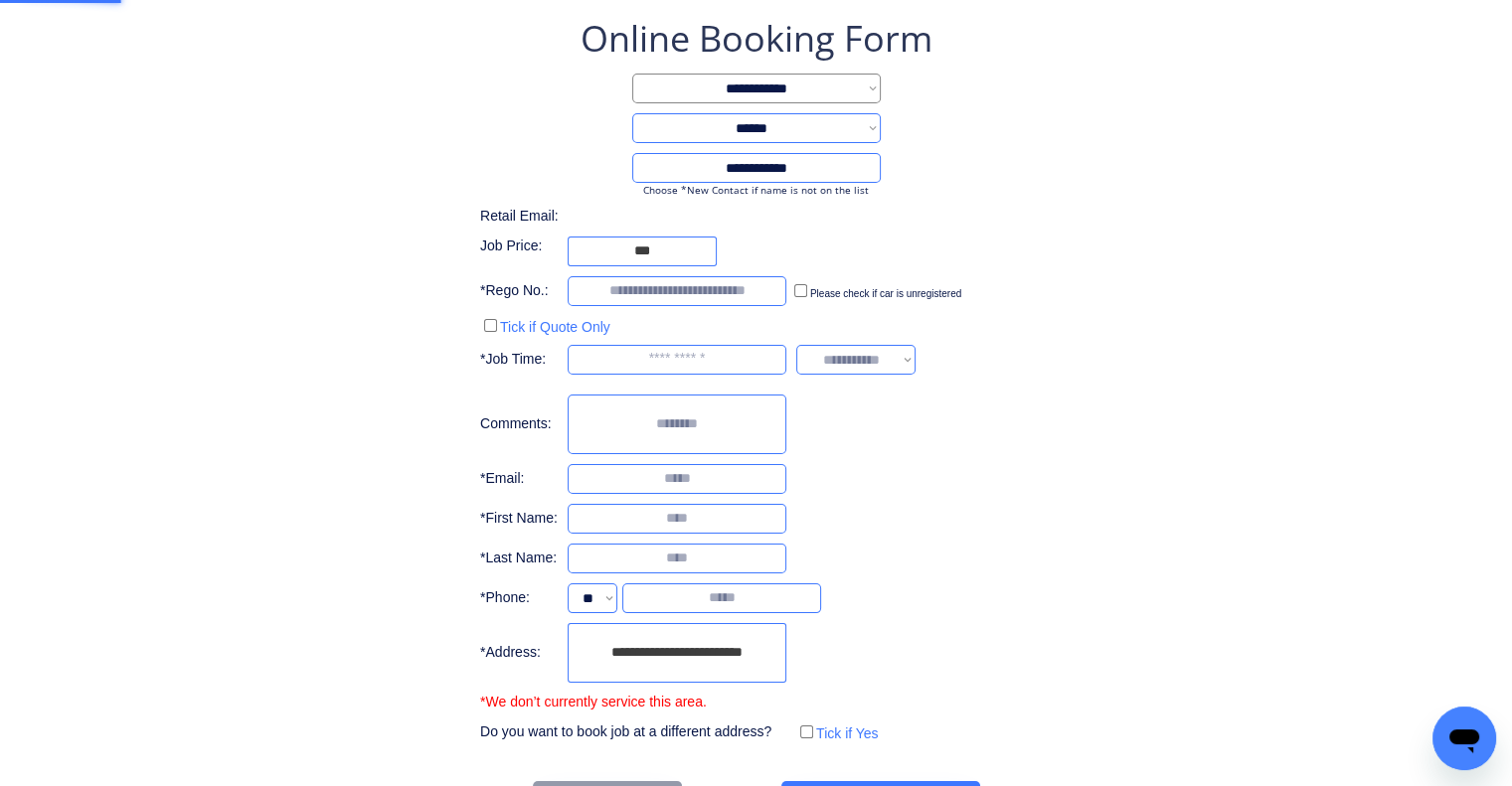click on "**********" at bounding box center [756, 419] 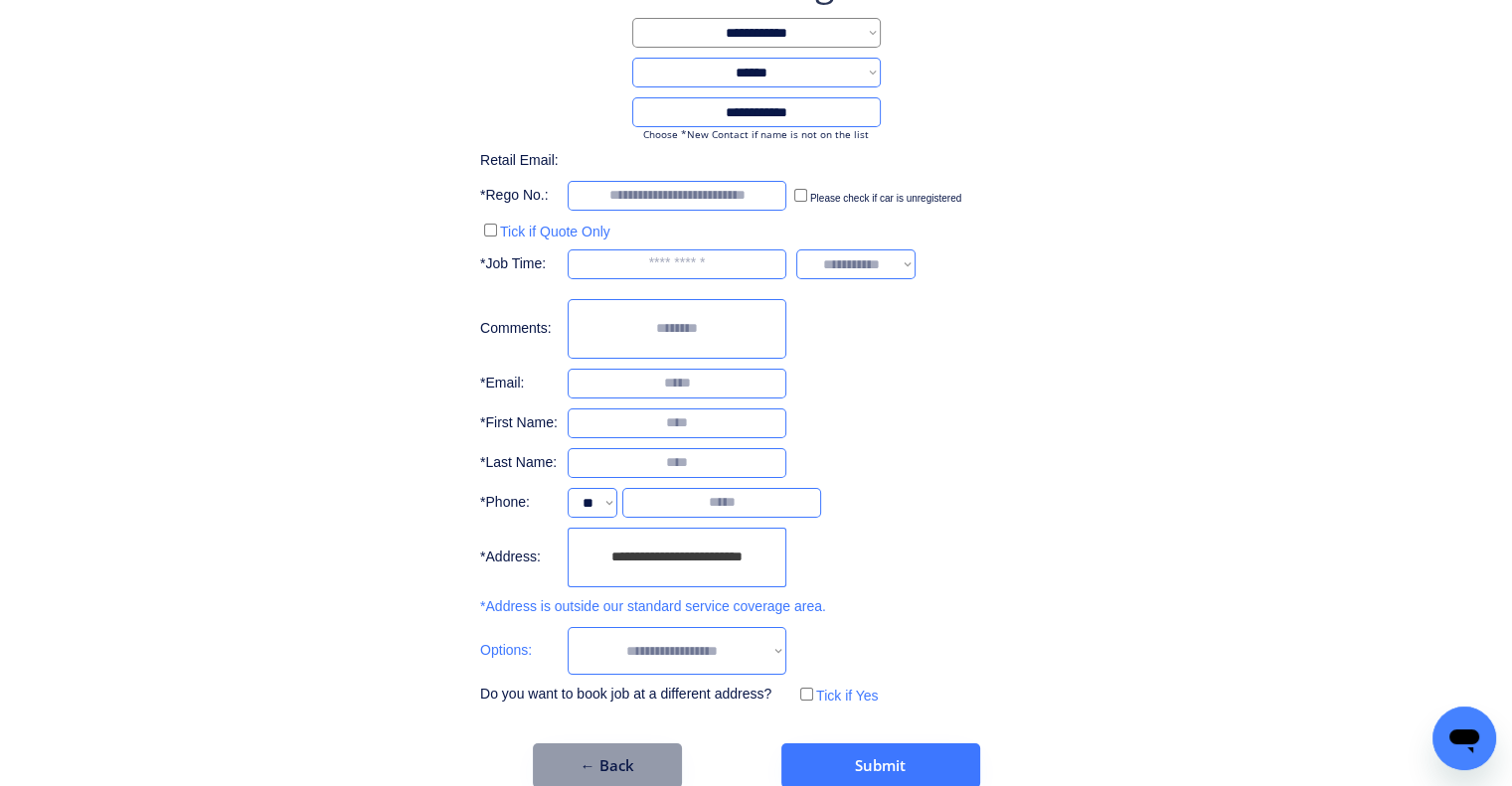 scroll, scrollTop: 183, scrollLeft: 0, axis: vertical 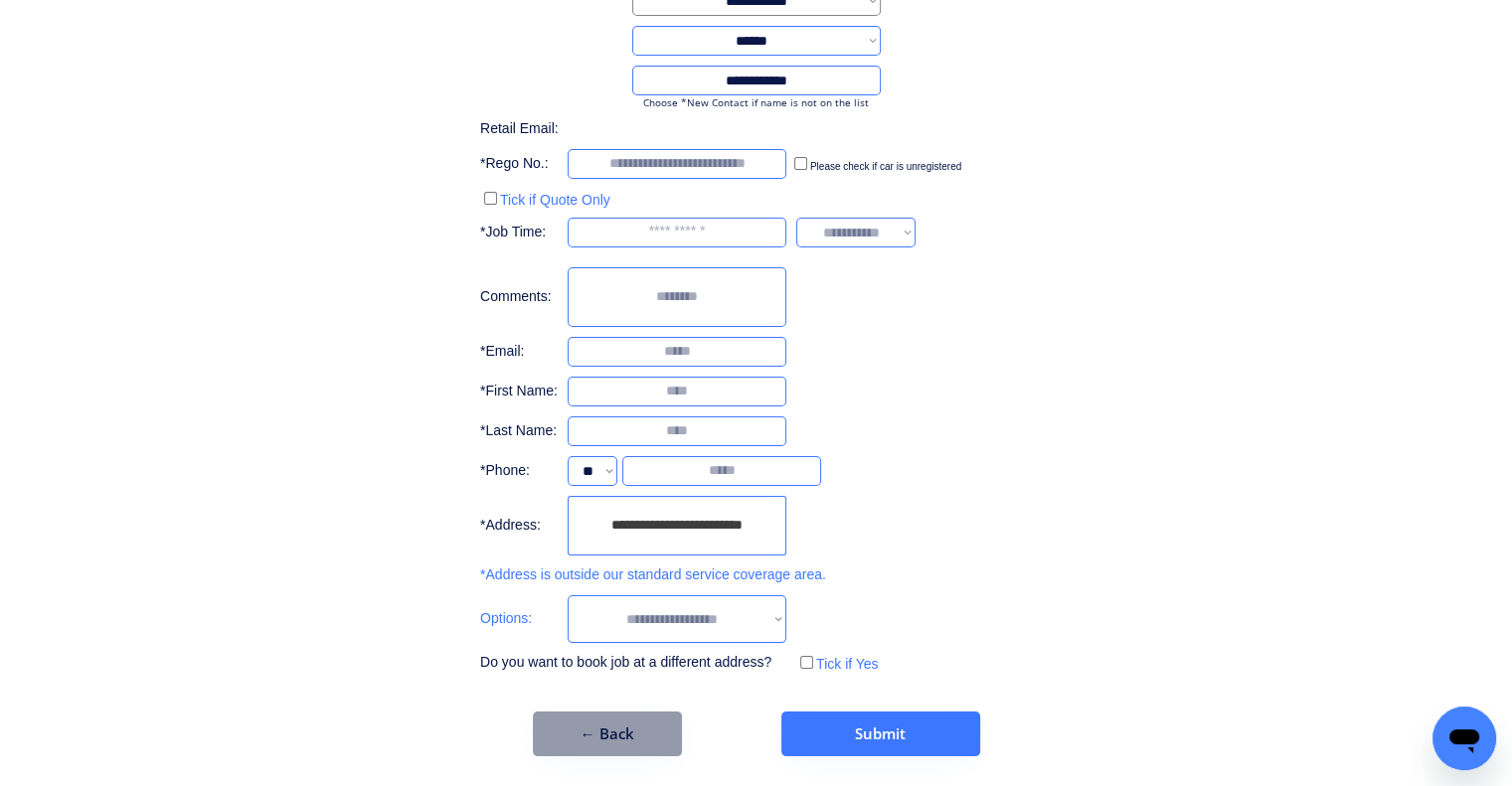 drag, startPoint x: 684, startPoint y: 605, endPoint x: 712, endPoint y: 611, distance: 28.635642 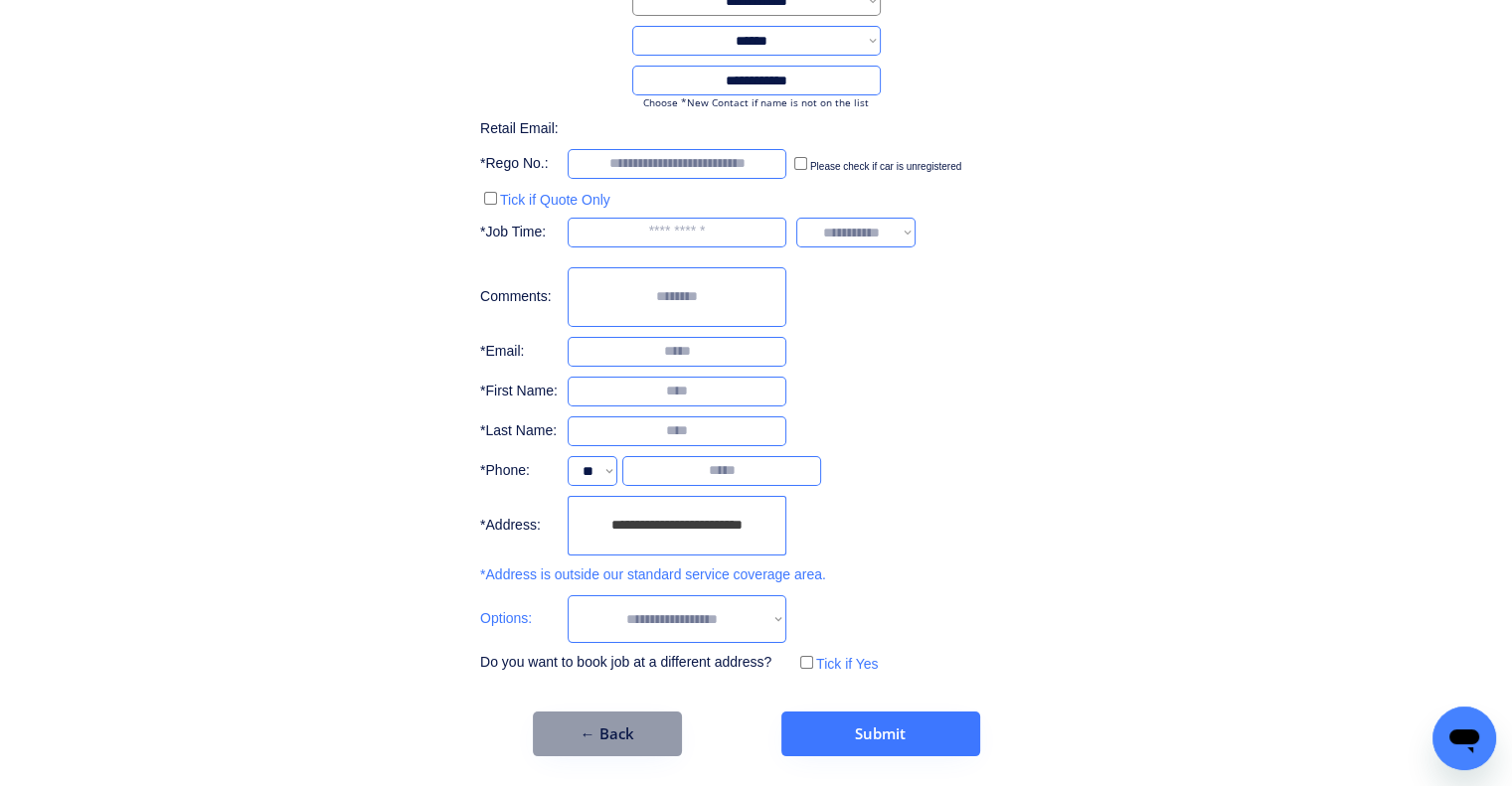 click on "**********" at bounding box center [677, 619] 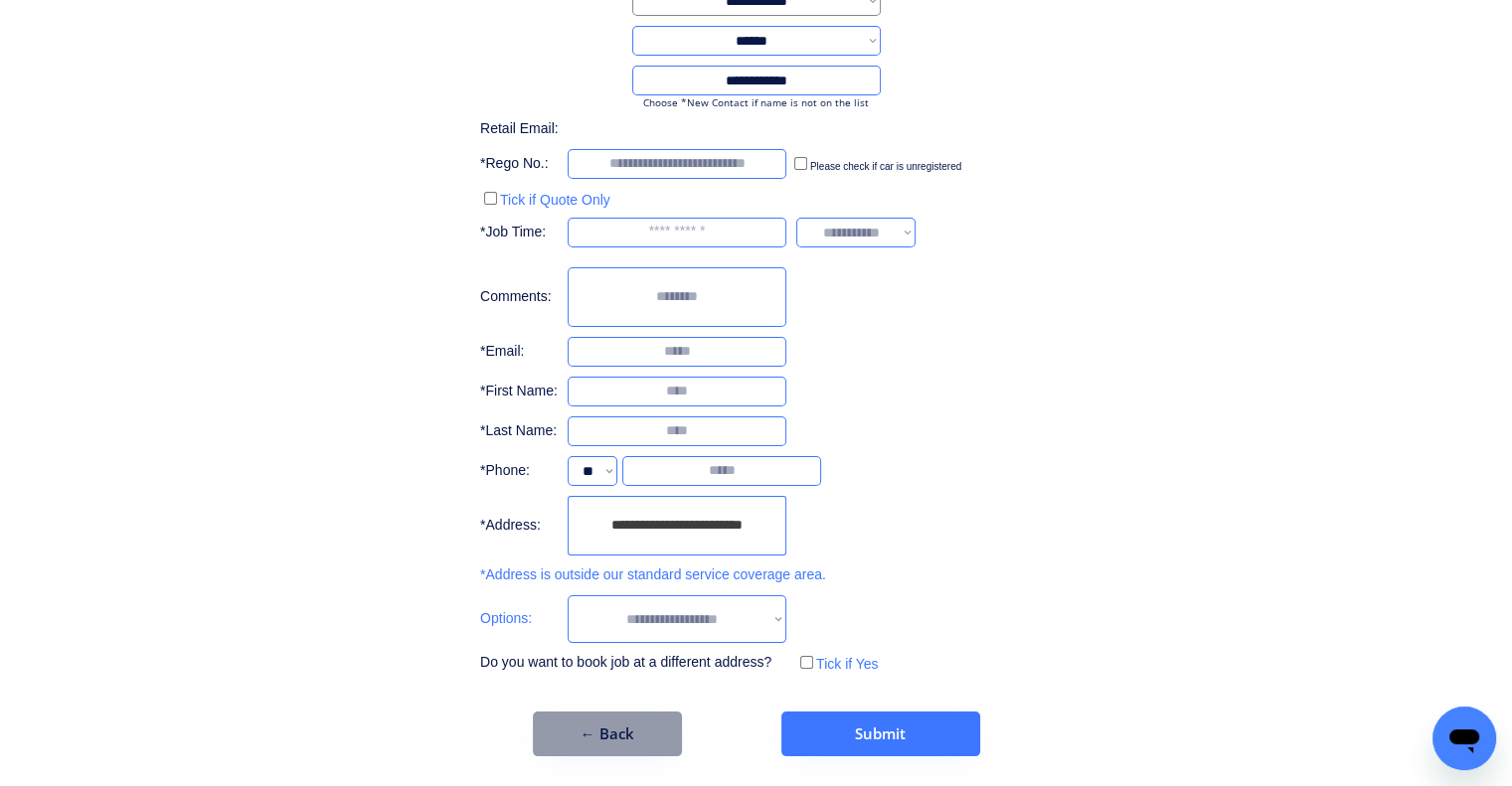 click on "**********" at bounding box center [677, 619] 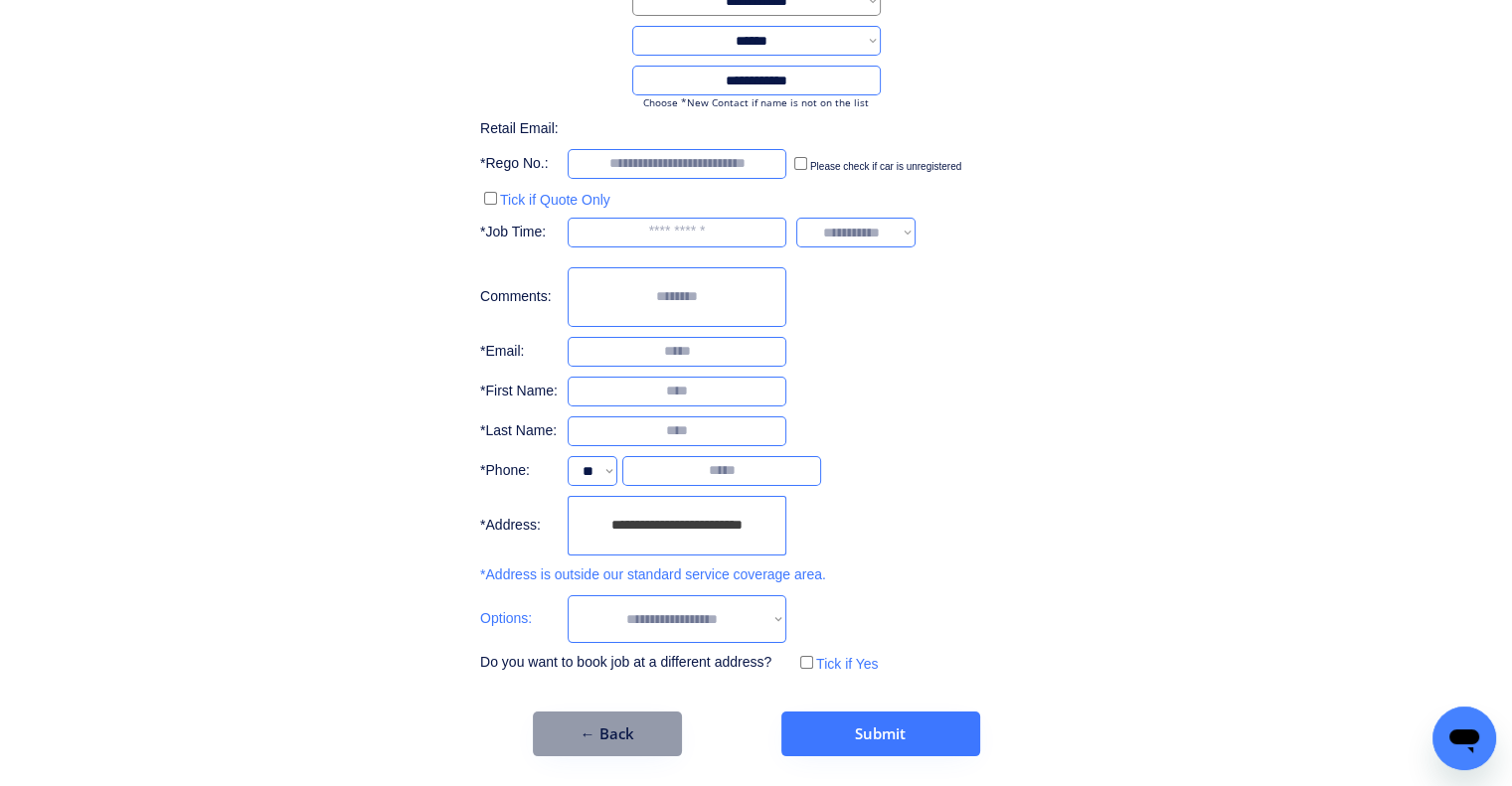 click on "**********" at bounding box center (756, 301) 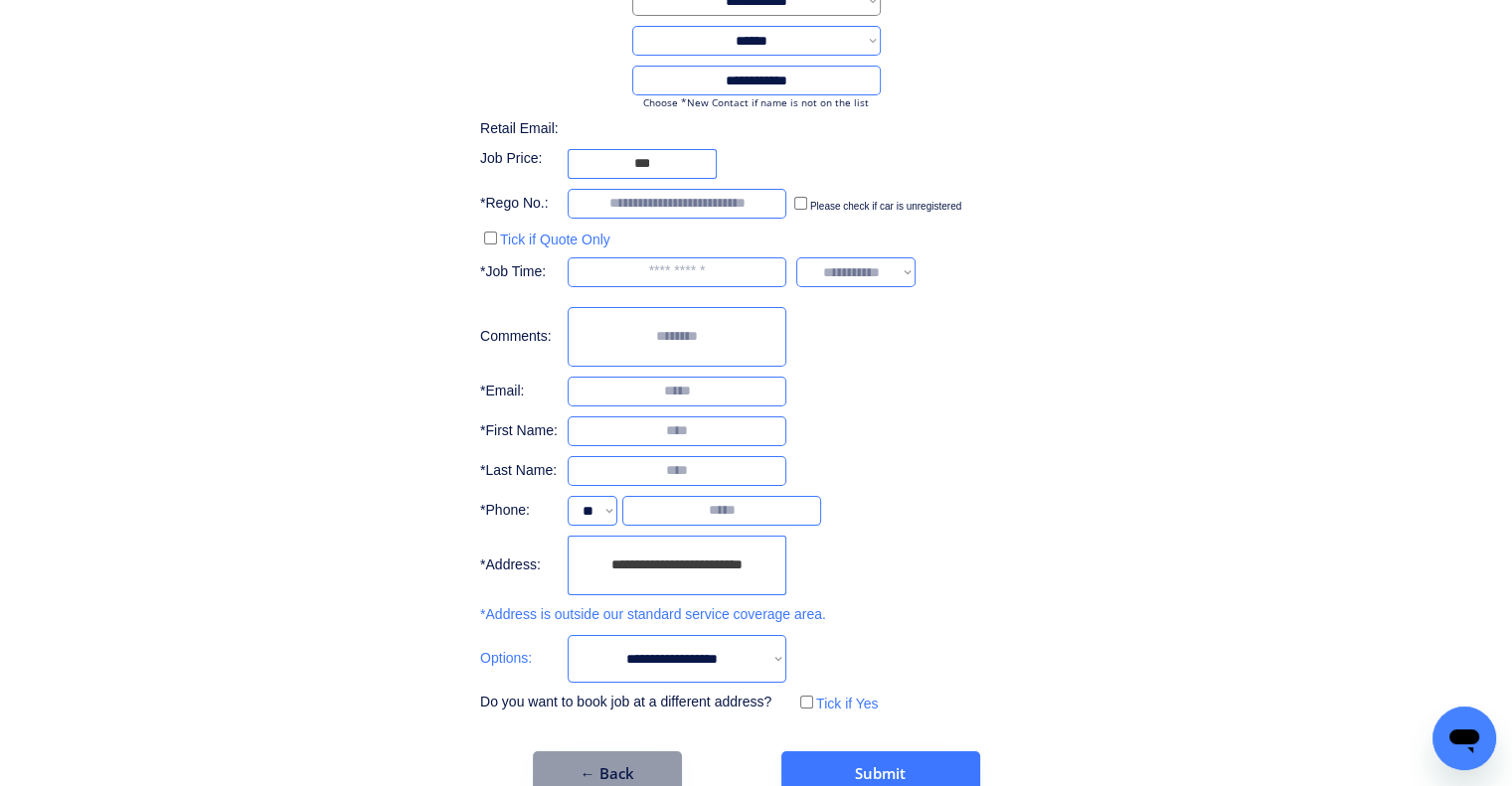 click on "**********" at bounding box center [756, 321] 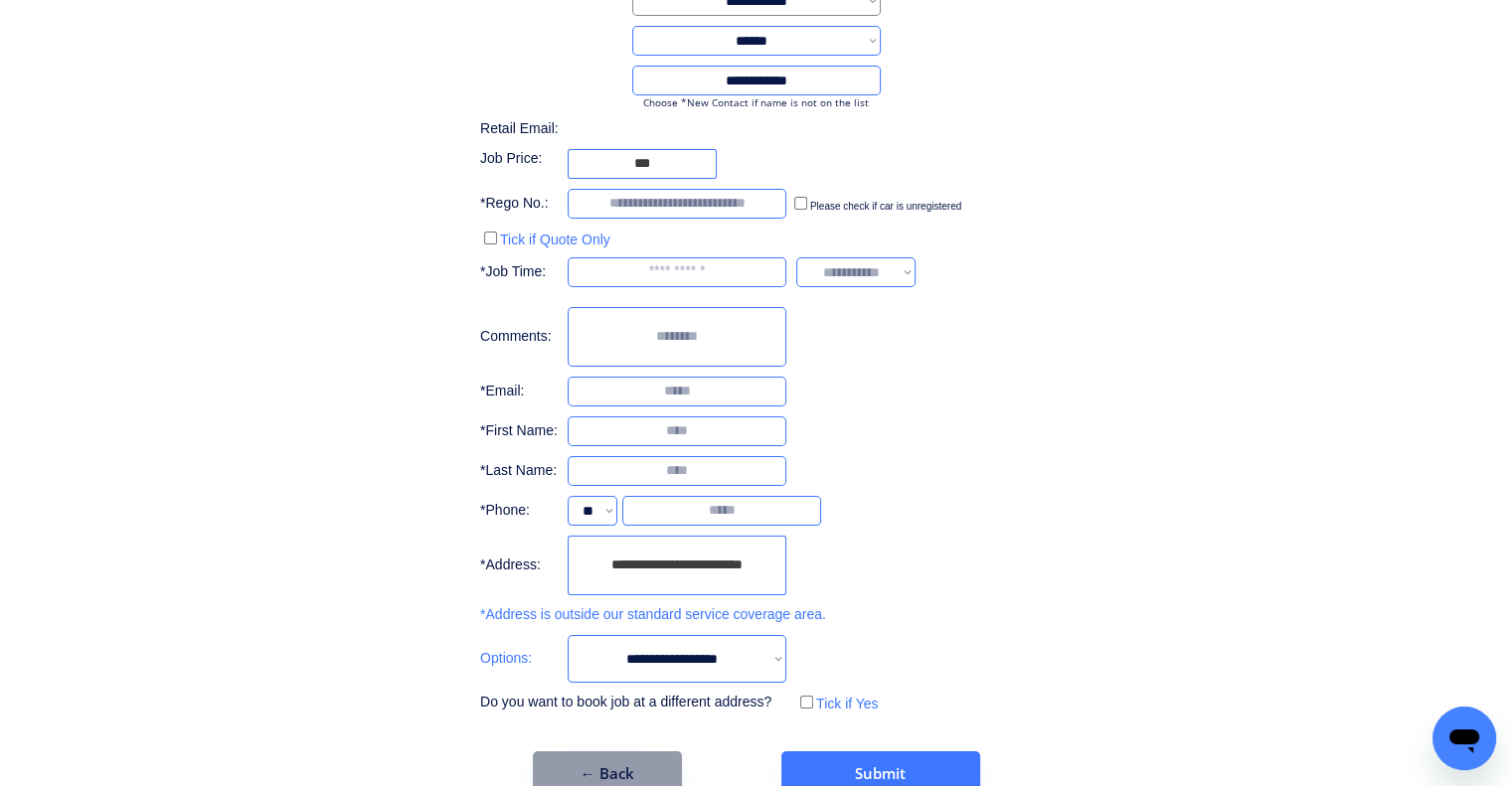 click on "**********" at bounding box center (756, 321) 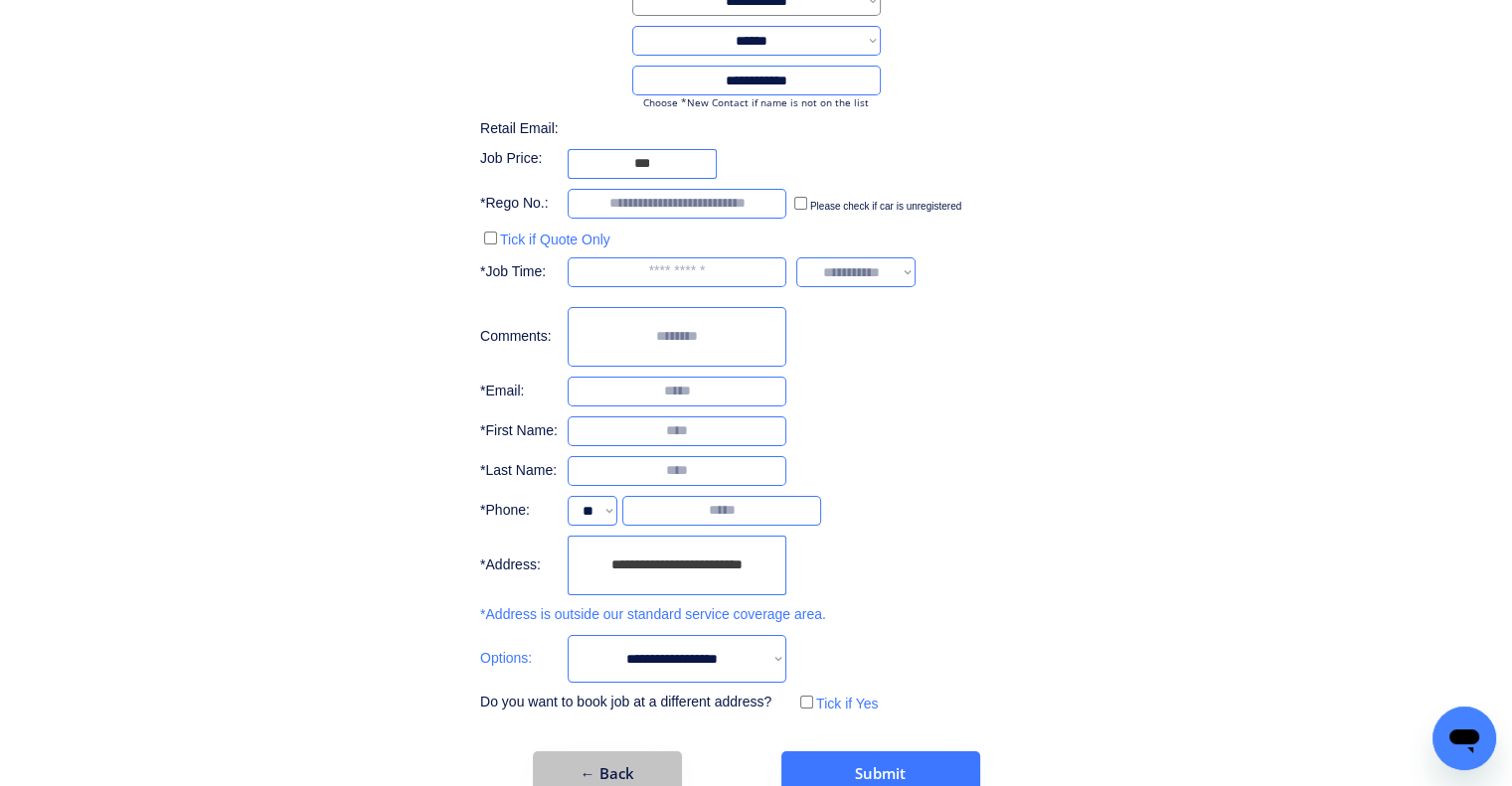 click on "←   Back" at bounding box center (607, 773) 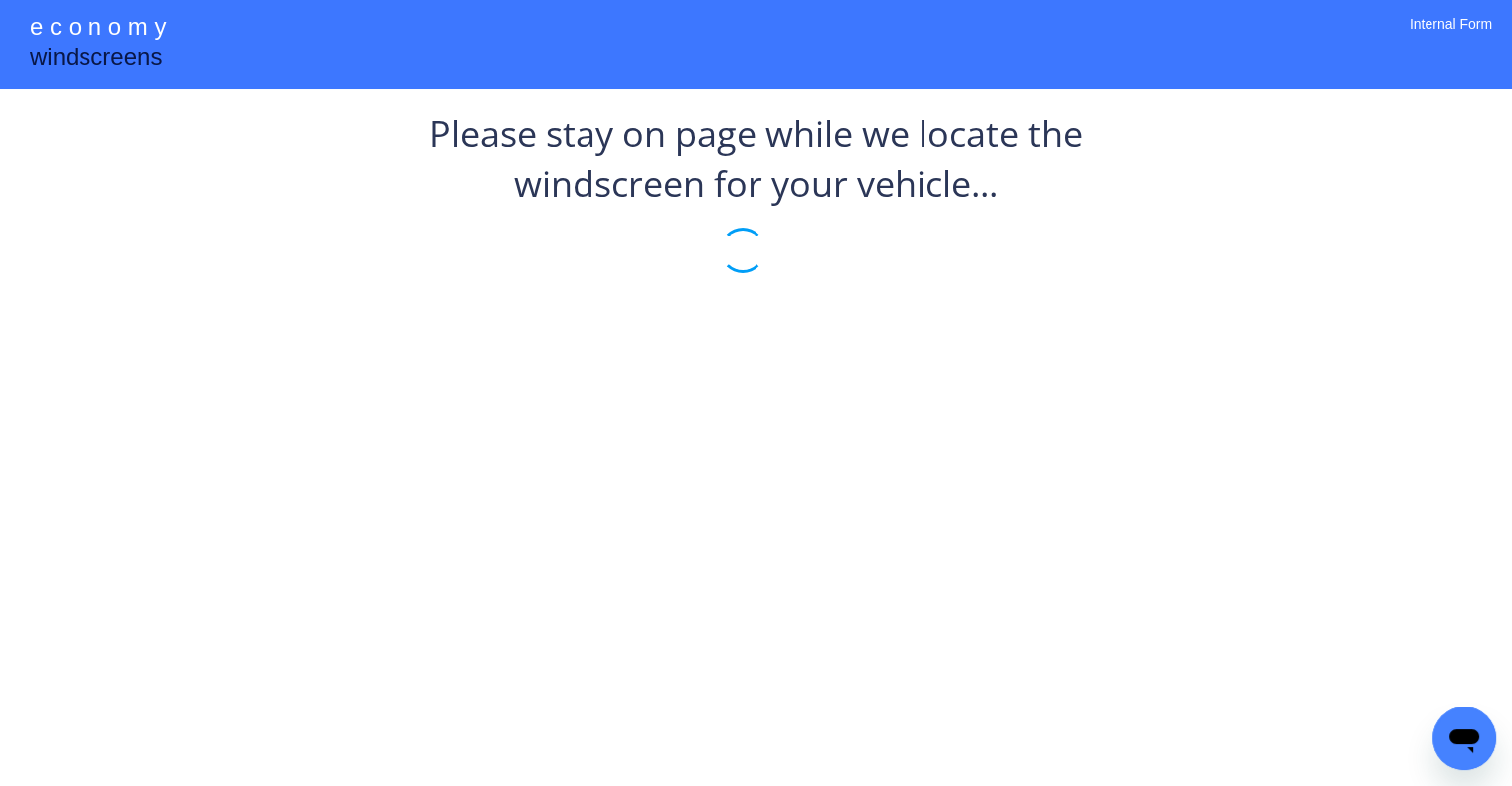 scroll, scrollTop: 0, scrollLeft: 0, axis: both 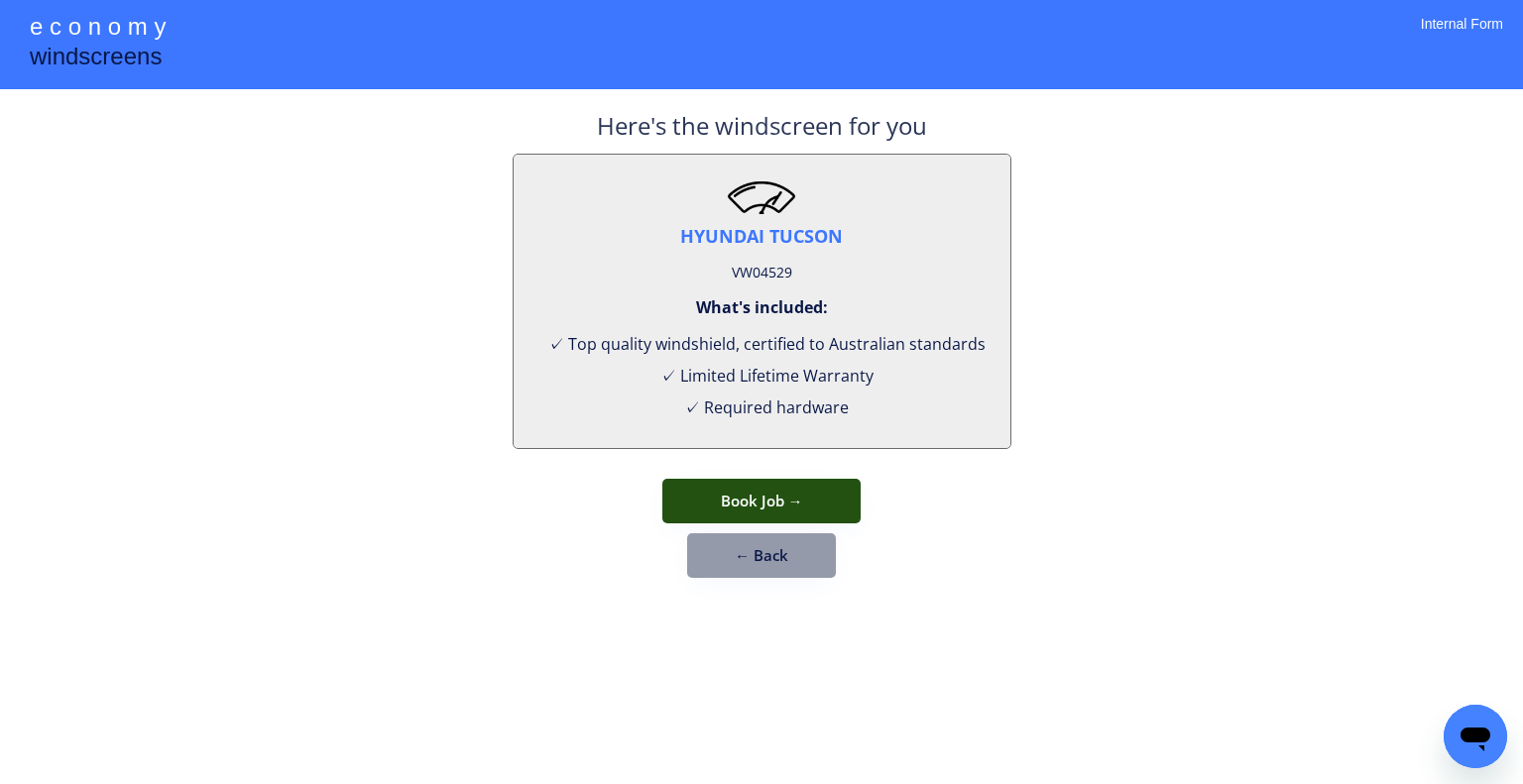 drag, startPoint x: 849, startPoint y: 506, endPoint x: 857, endPoint y: 368, distance: 138.23169 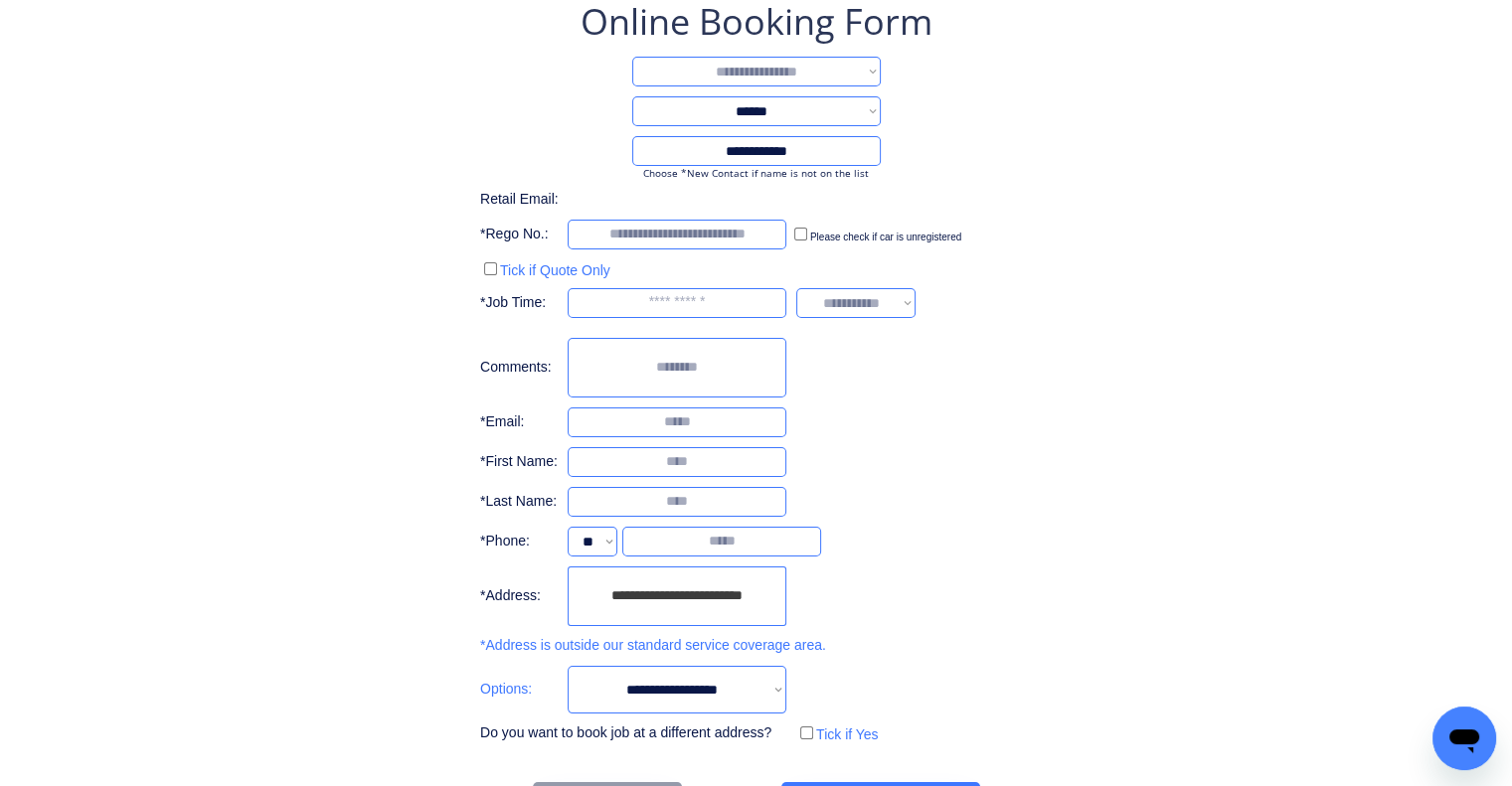 scroll, scrollTop: 183, scrollLeft: 0, axis: vertical 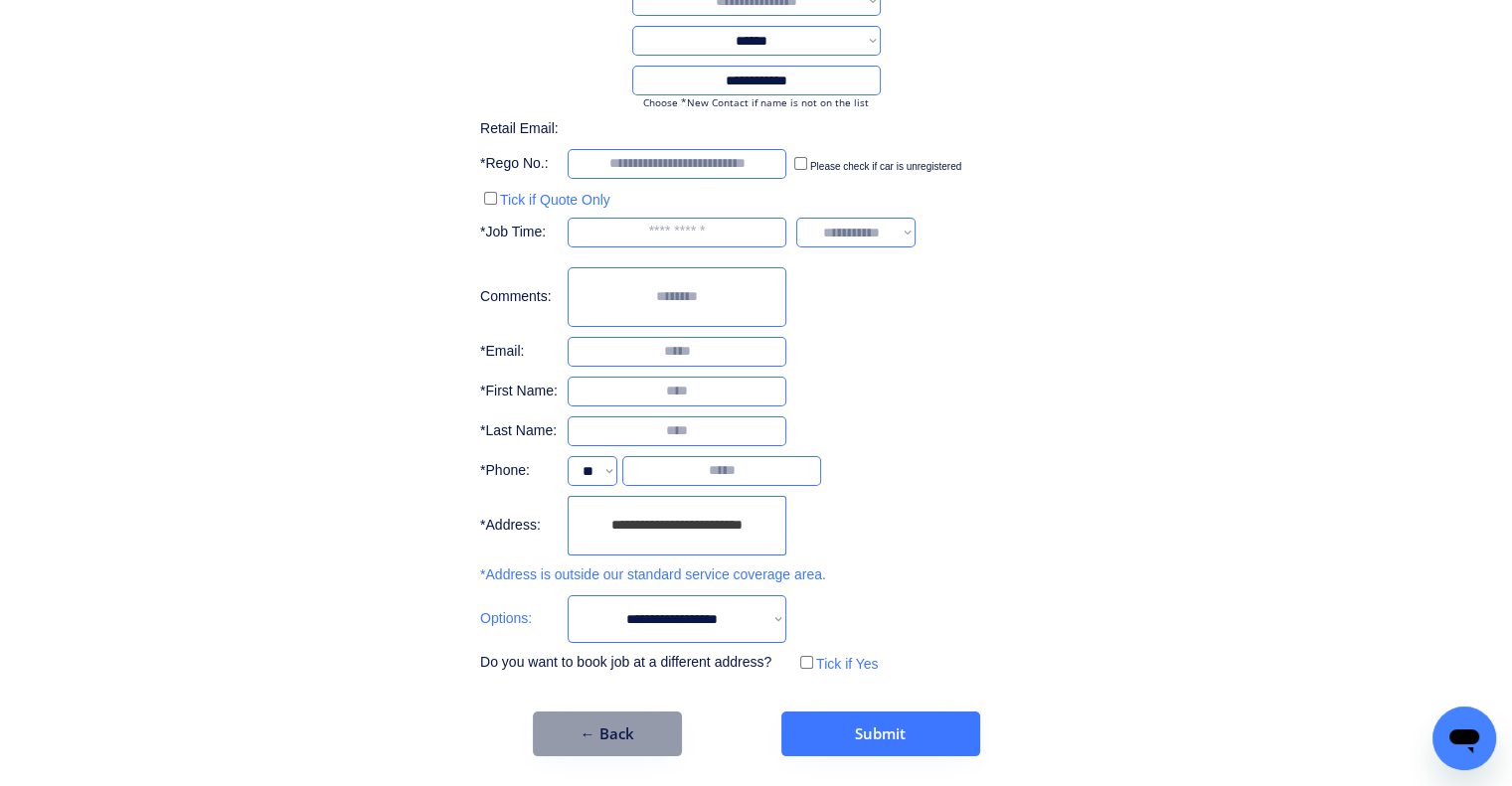 click on "**********" at bounding box center (756, 341) 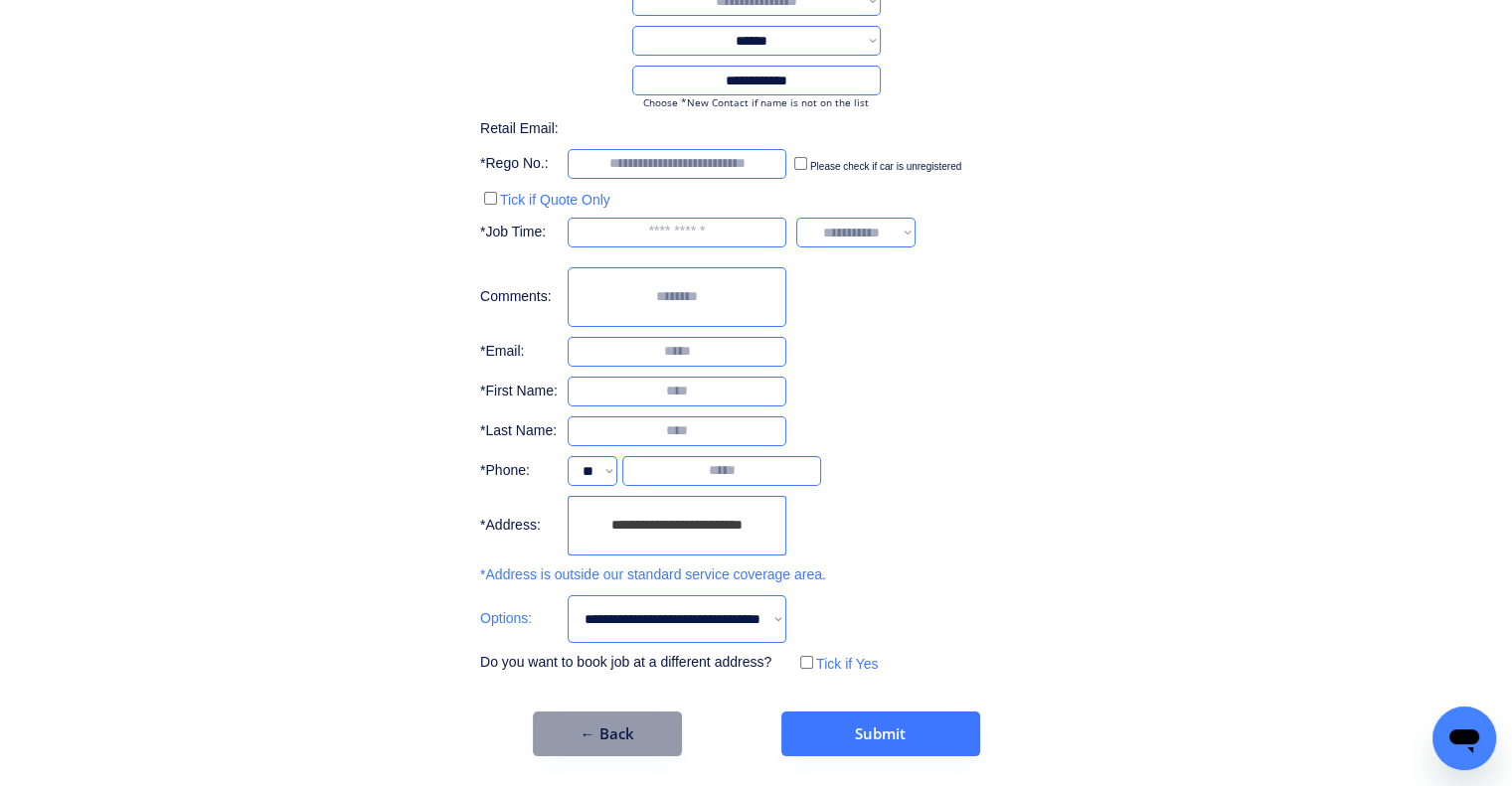 click on "**********" at bounding box center [677, 619] 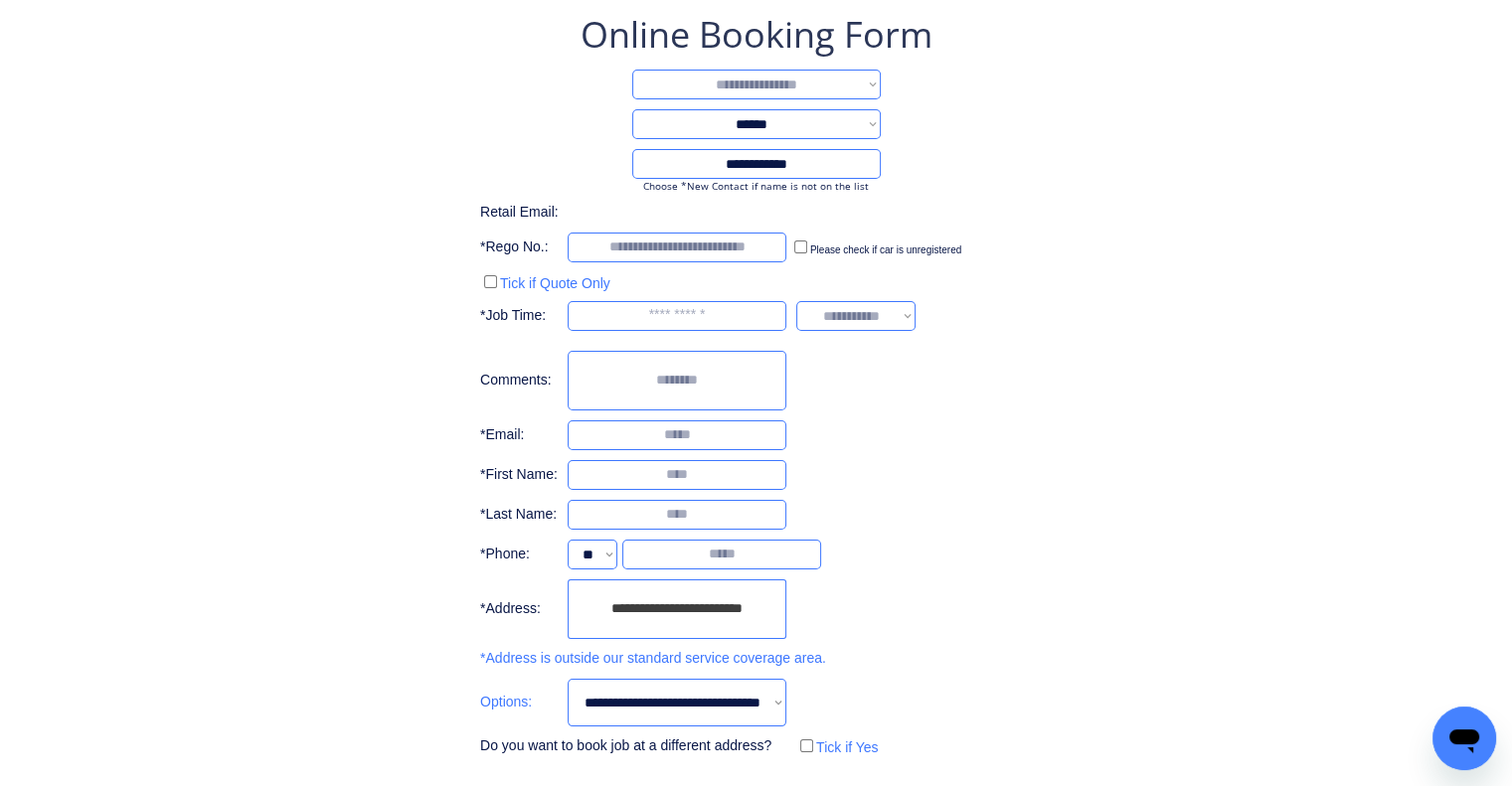 scroll, scrollTop: 70, scrollLeft: 0, axis: vertical 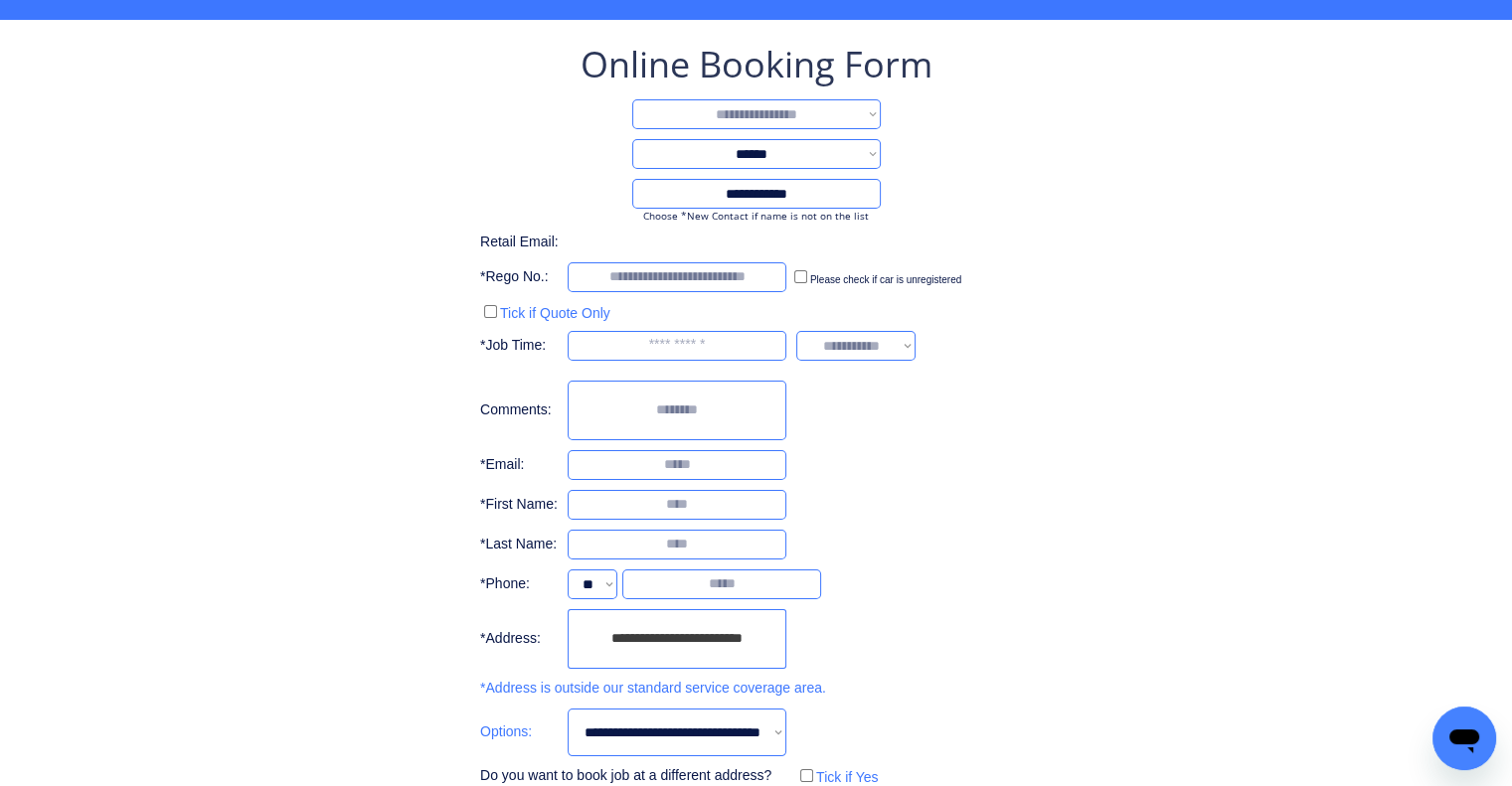 click on "**********" at bounding box center (756, 454) 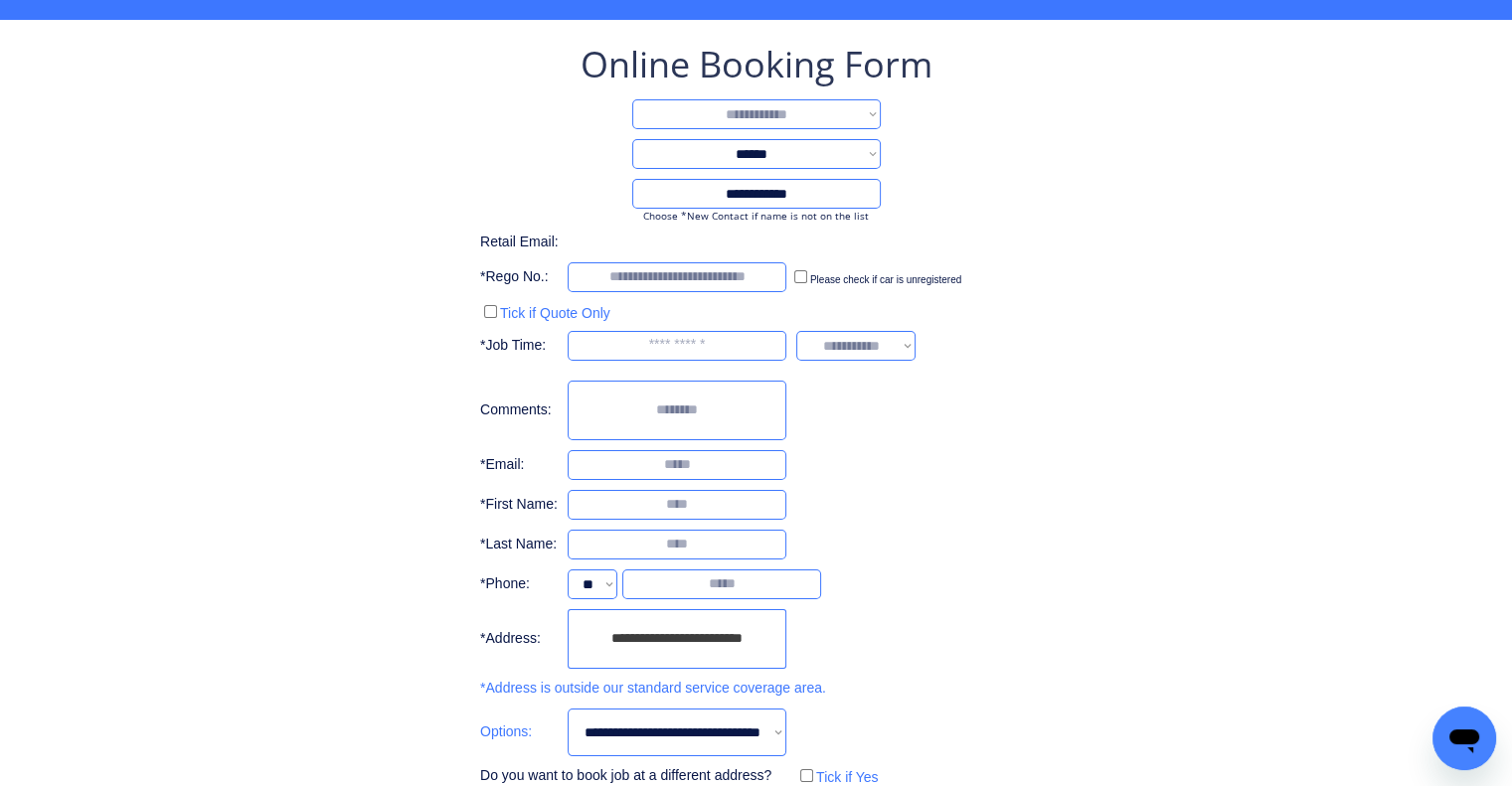 click on "**********" at bounding box center [756, 114] 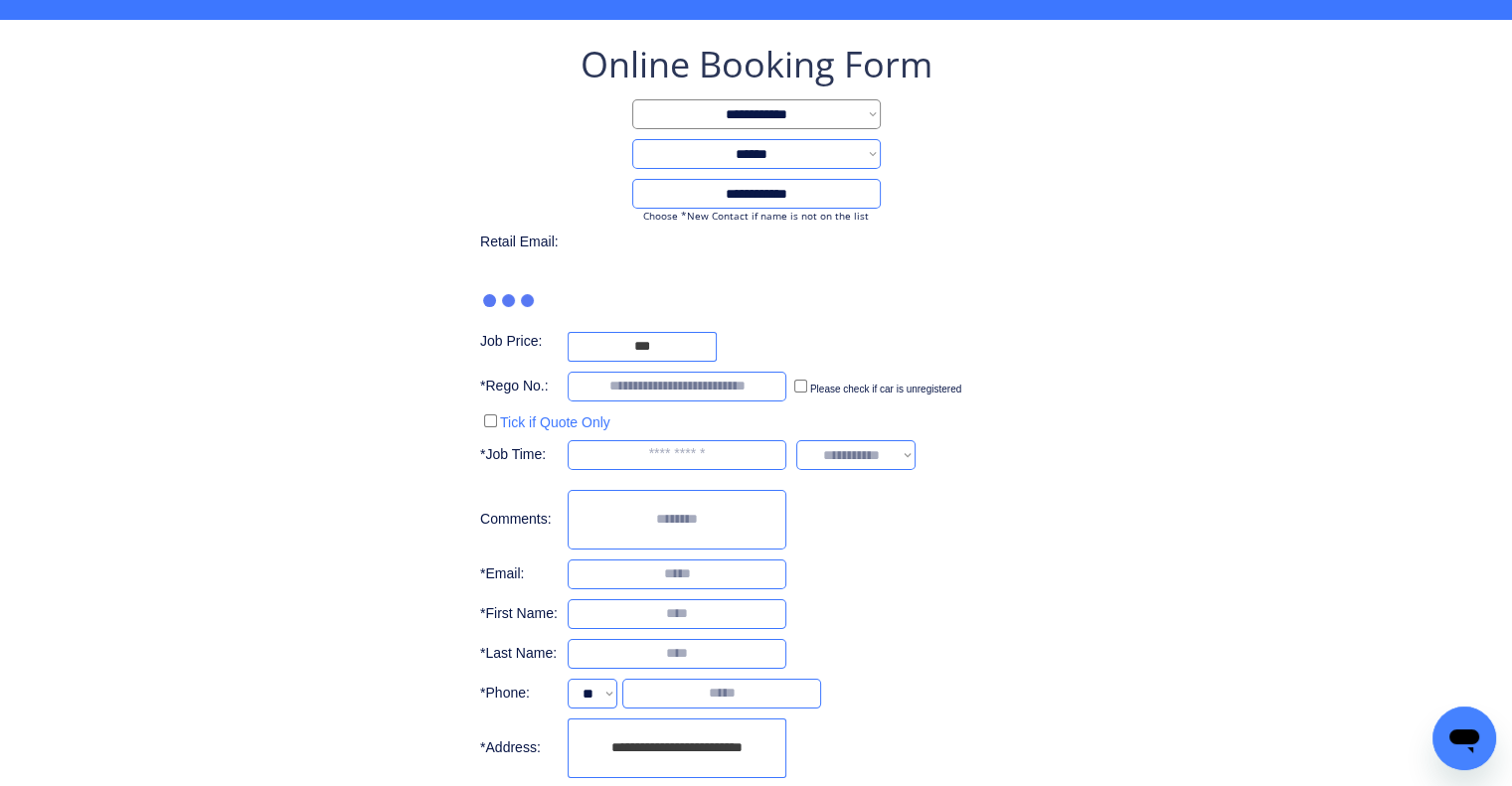 click on "**********" at bounding box center (756, 469) 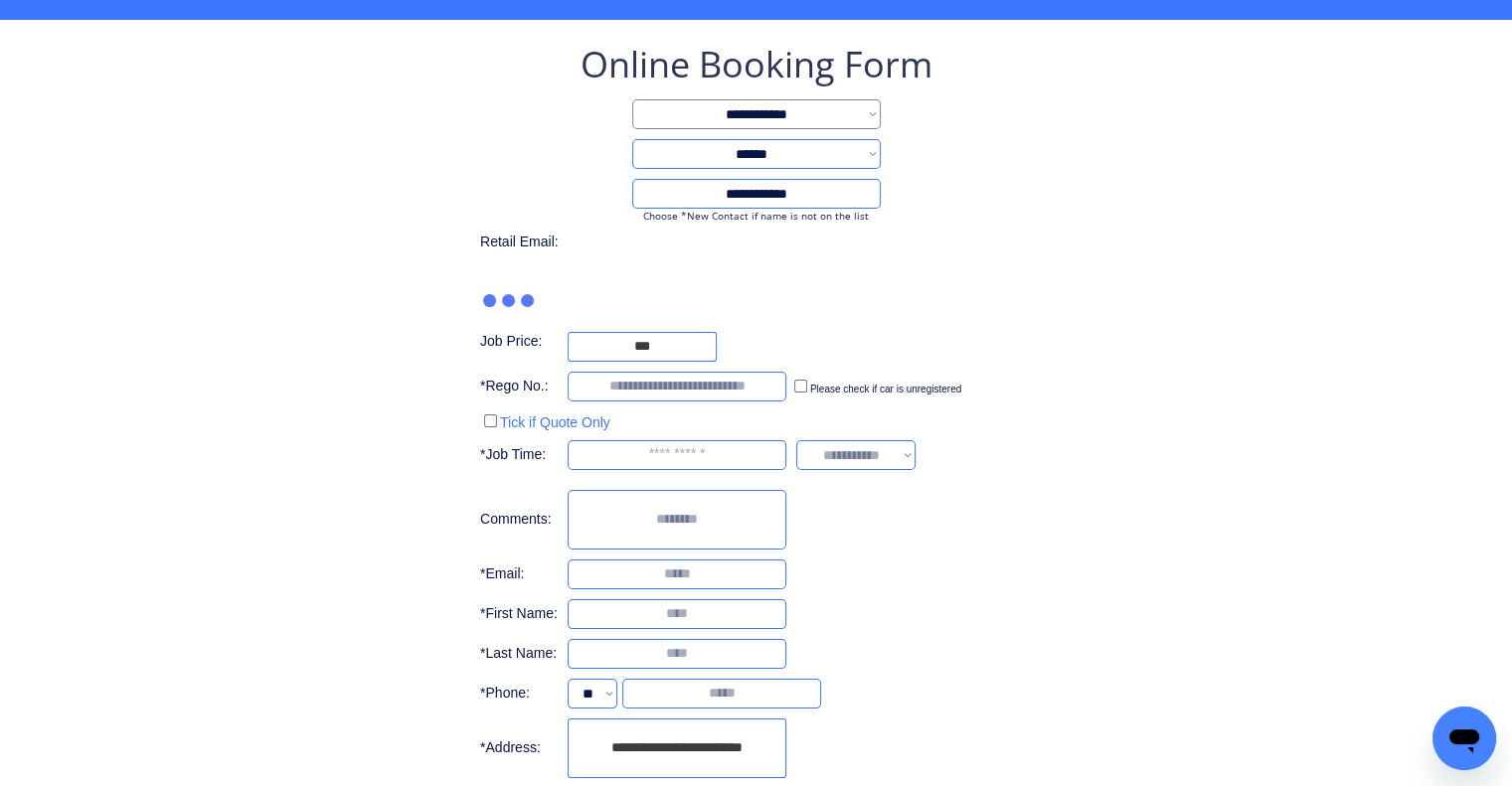 scroll, scrollTop: 223, scrollLeft: 0, axis: vertical 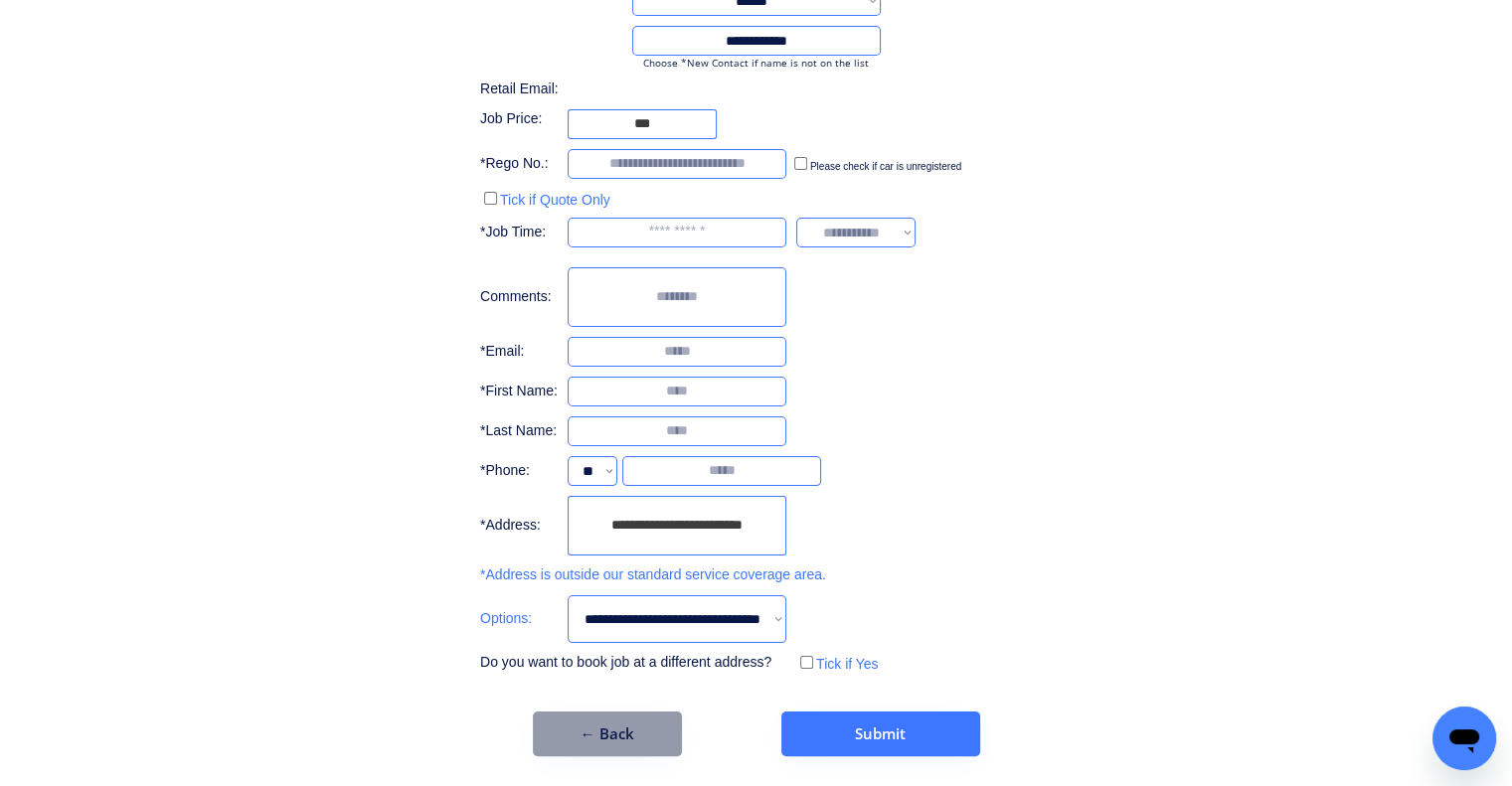 click on "**********" at bounding box center [756, 281] 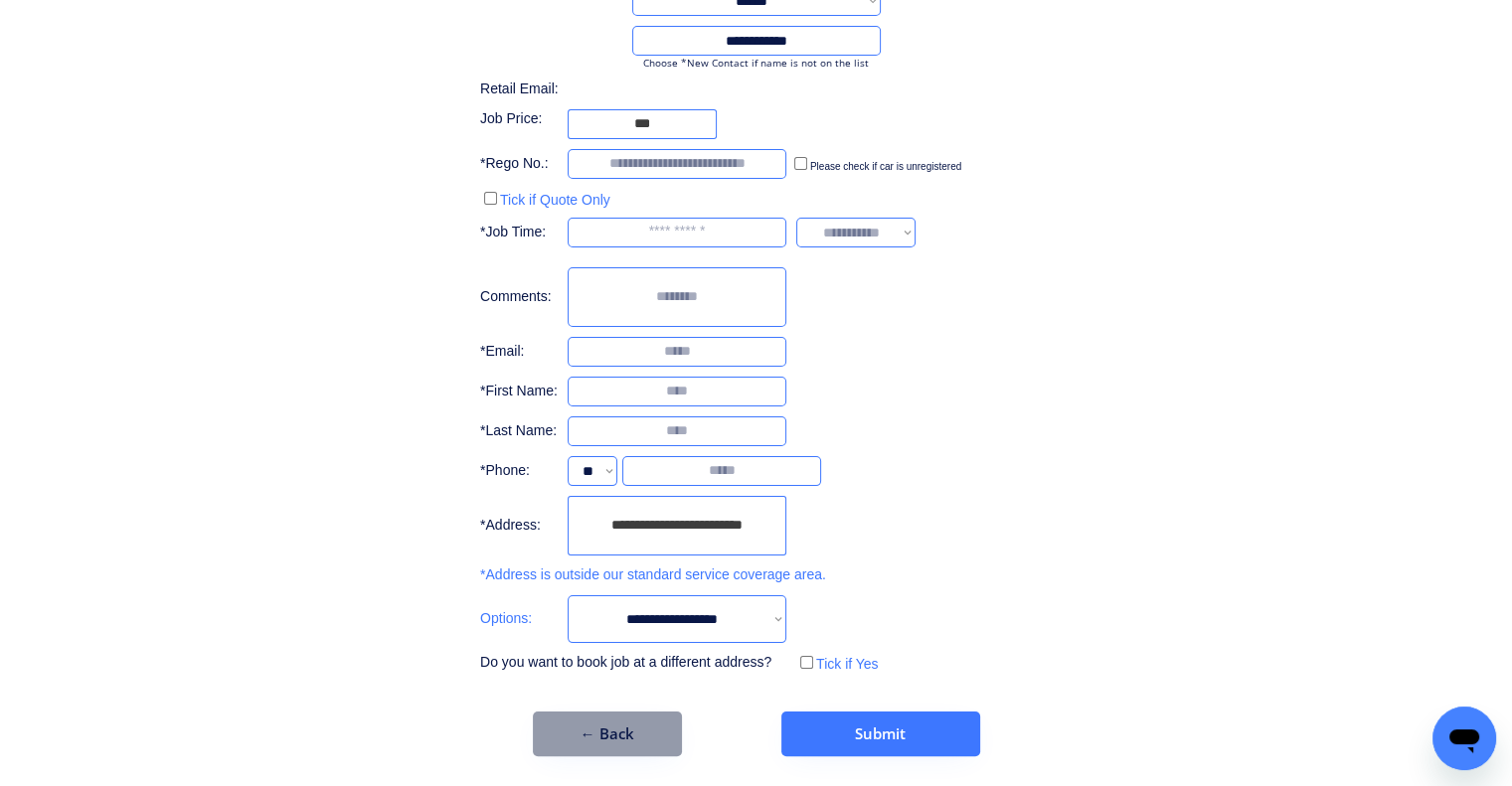 click on "**********" at bounding box center (677, 619) 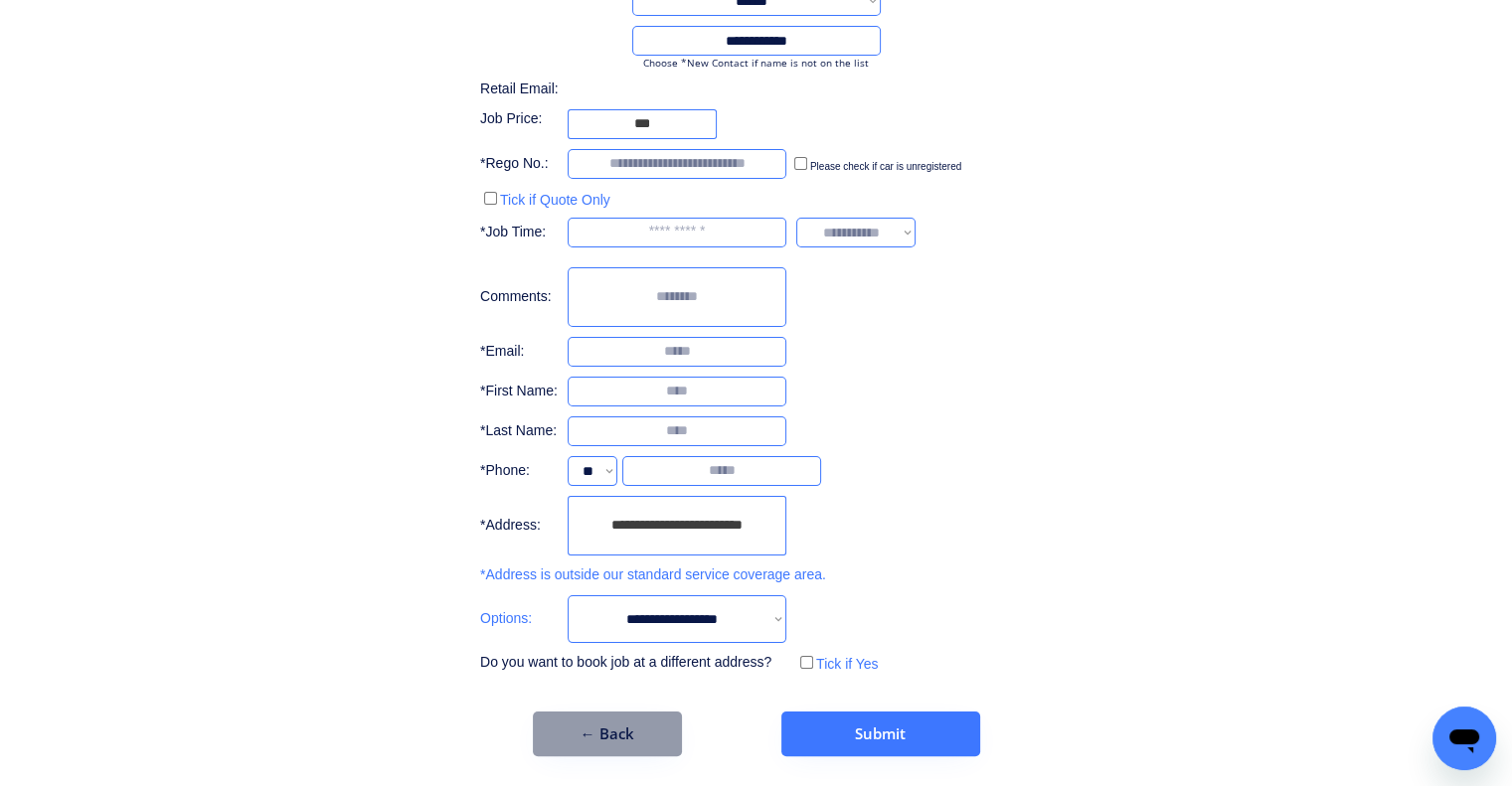 type on "***" 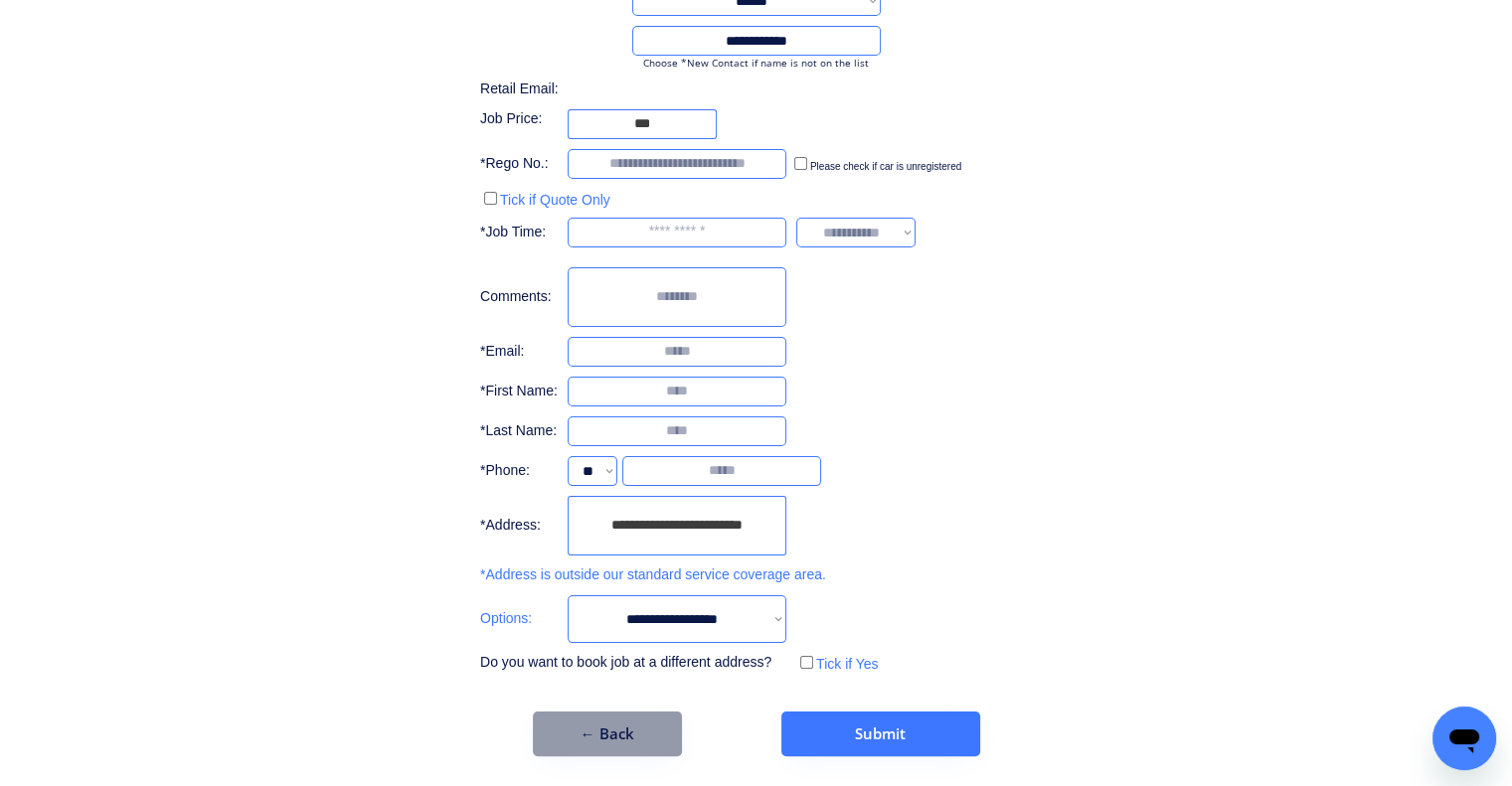 click on "**********" at bounding box center (756, 321) 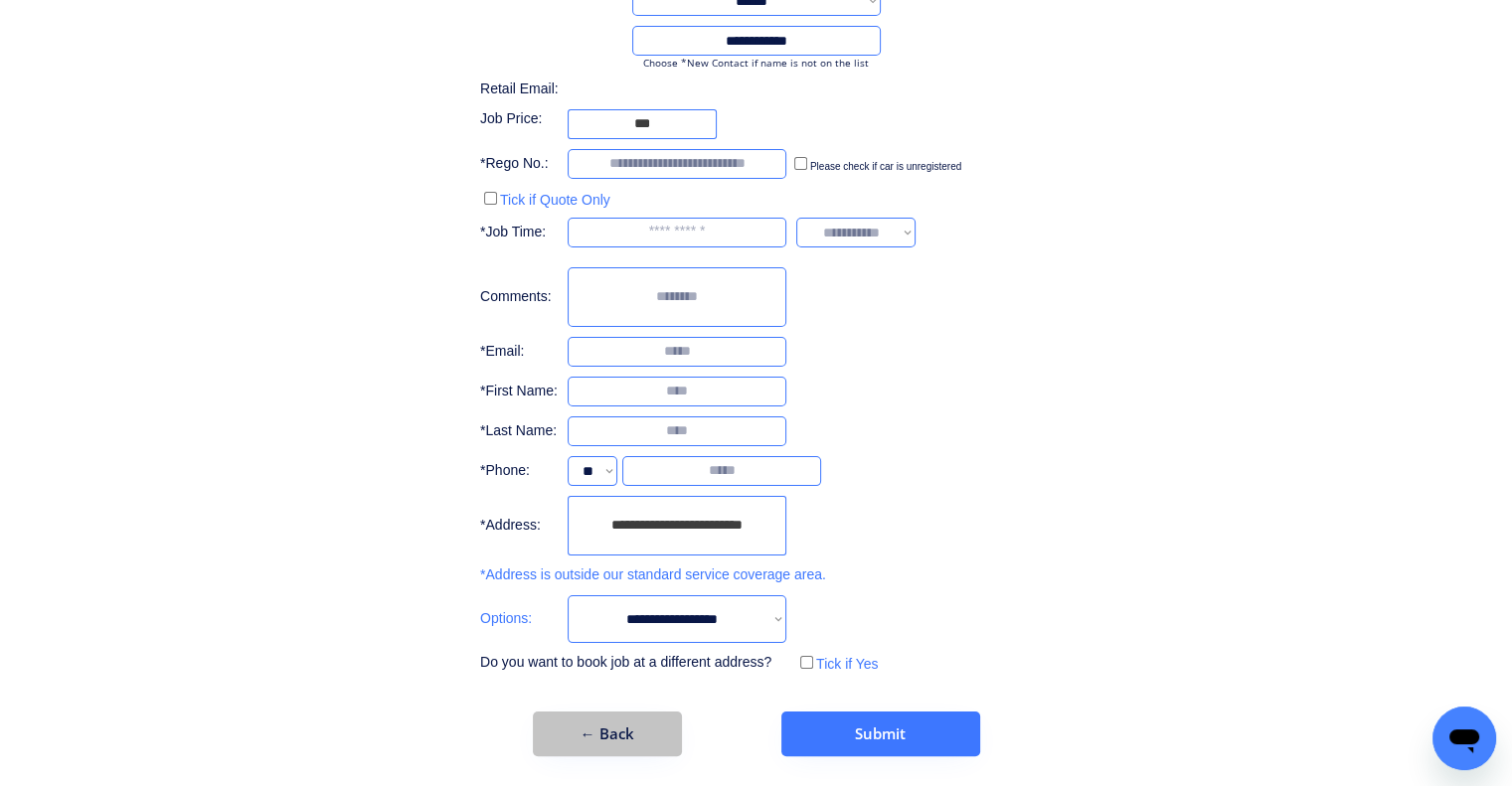drag, startPoint x: 648, startPoint y: 722, endPoint x: 701, endPoint y: 7, distance: 716.96164 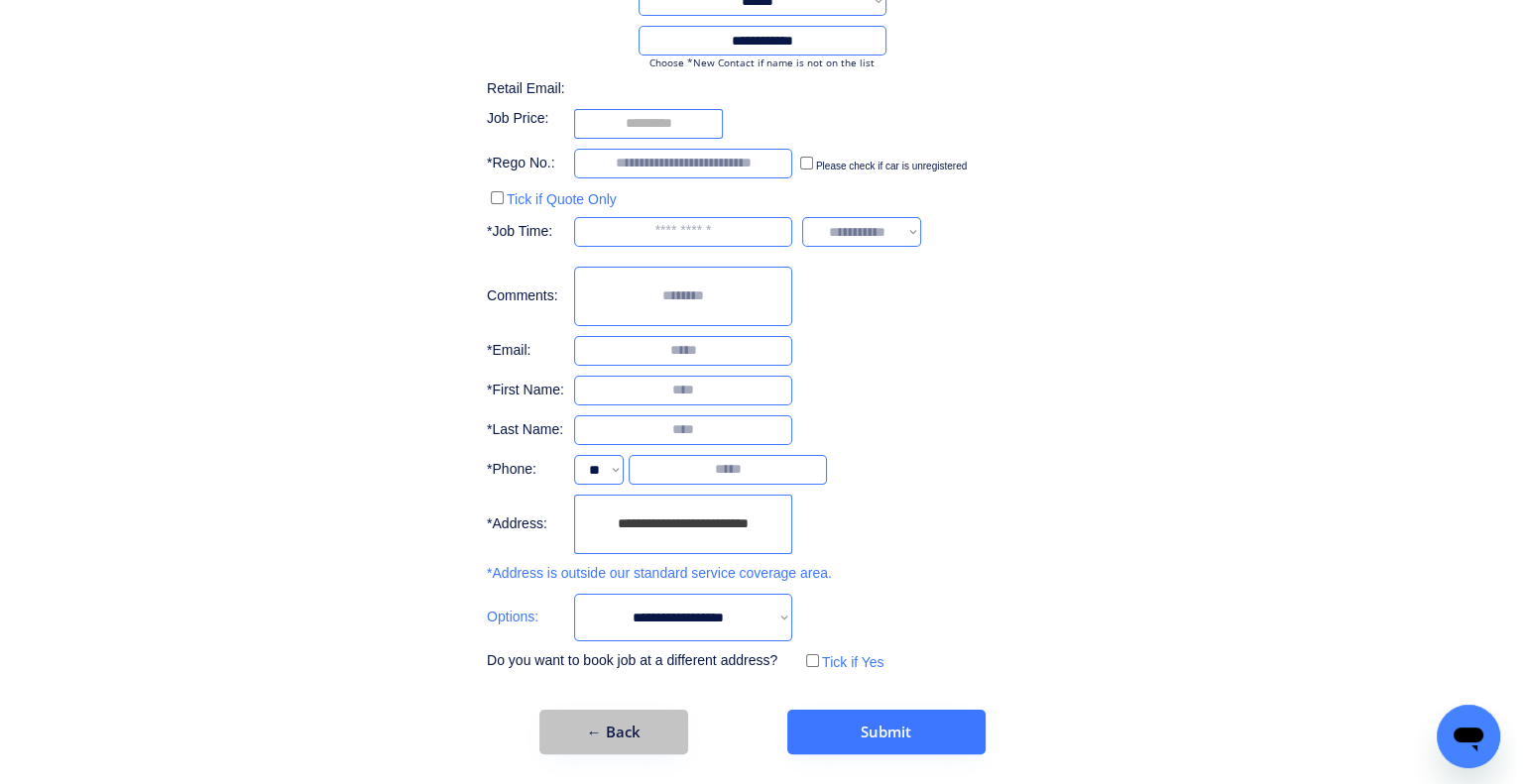 scroll, scrollTop: 0, scrollLeft: 0, axis: both 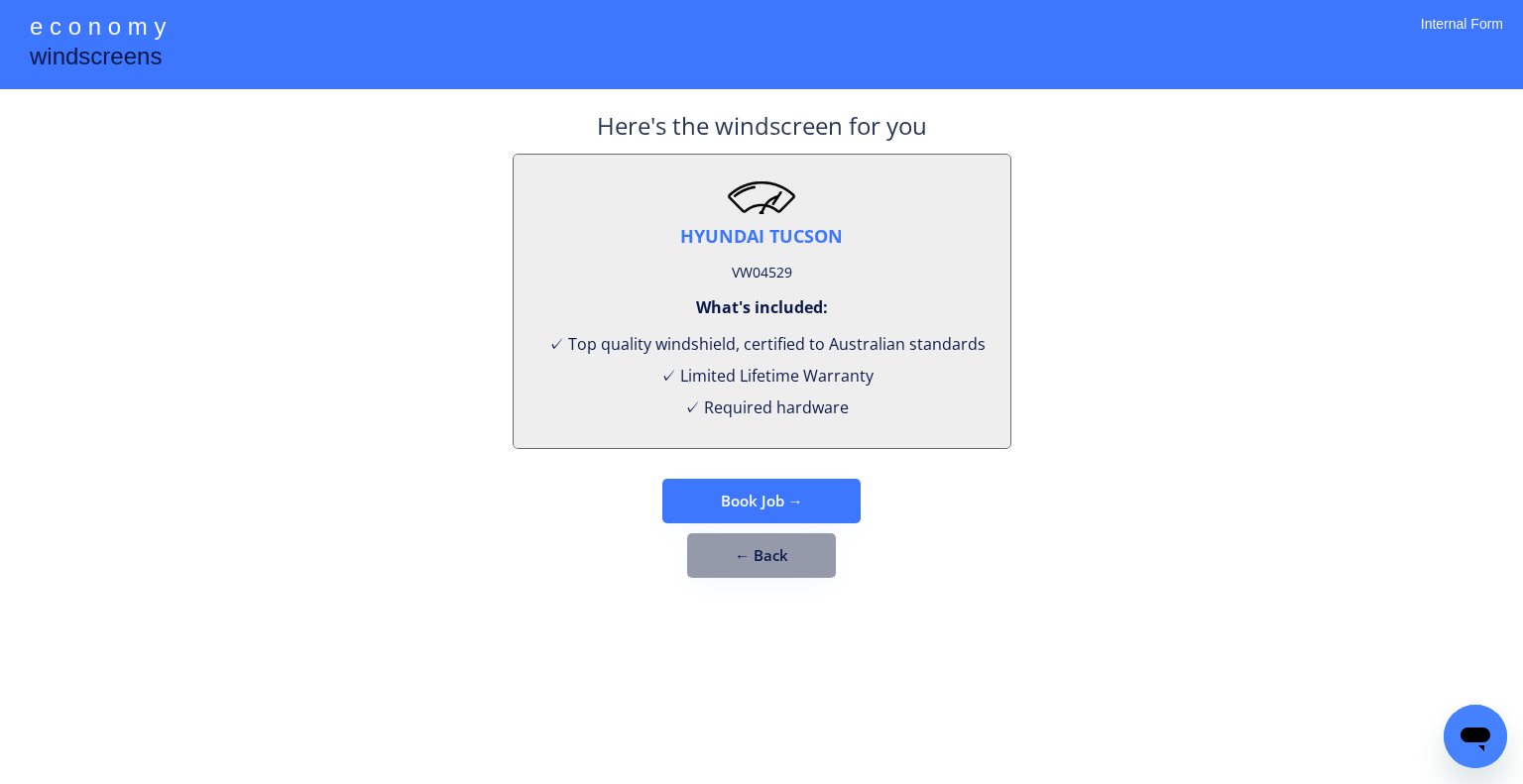 click on "←   Back" at bounding box center [762, 555] 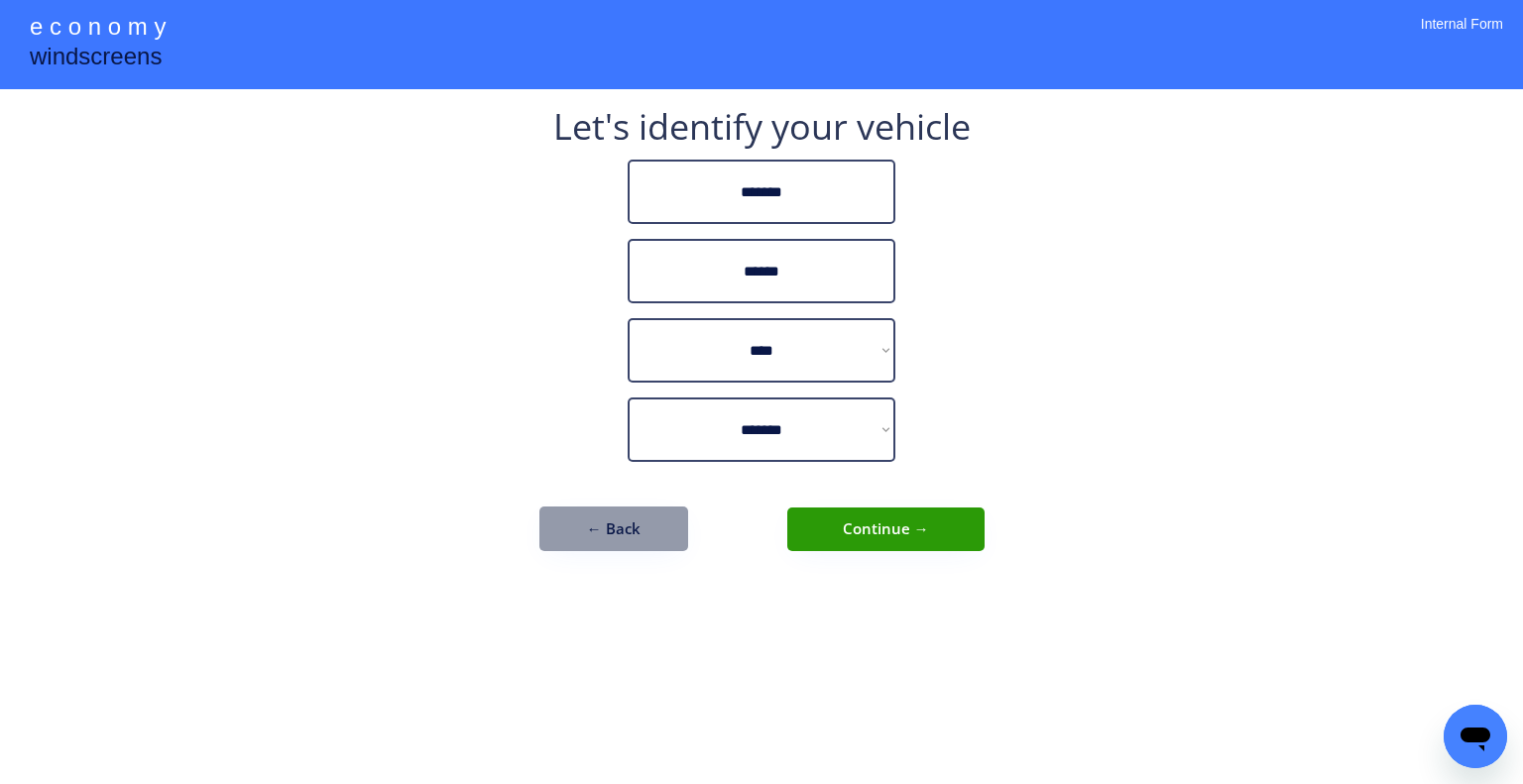 click on "←   Back" at bounding box center (614, 528) 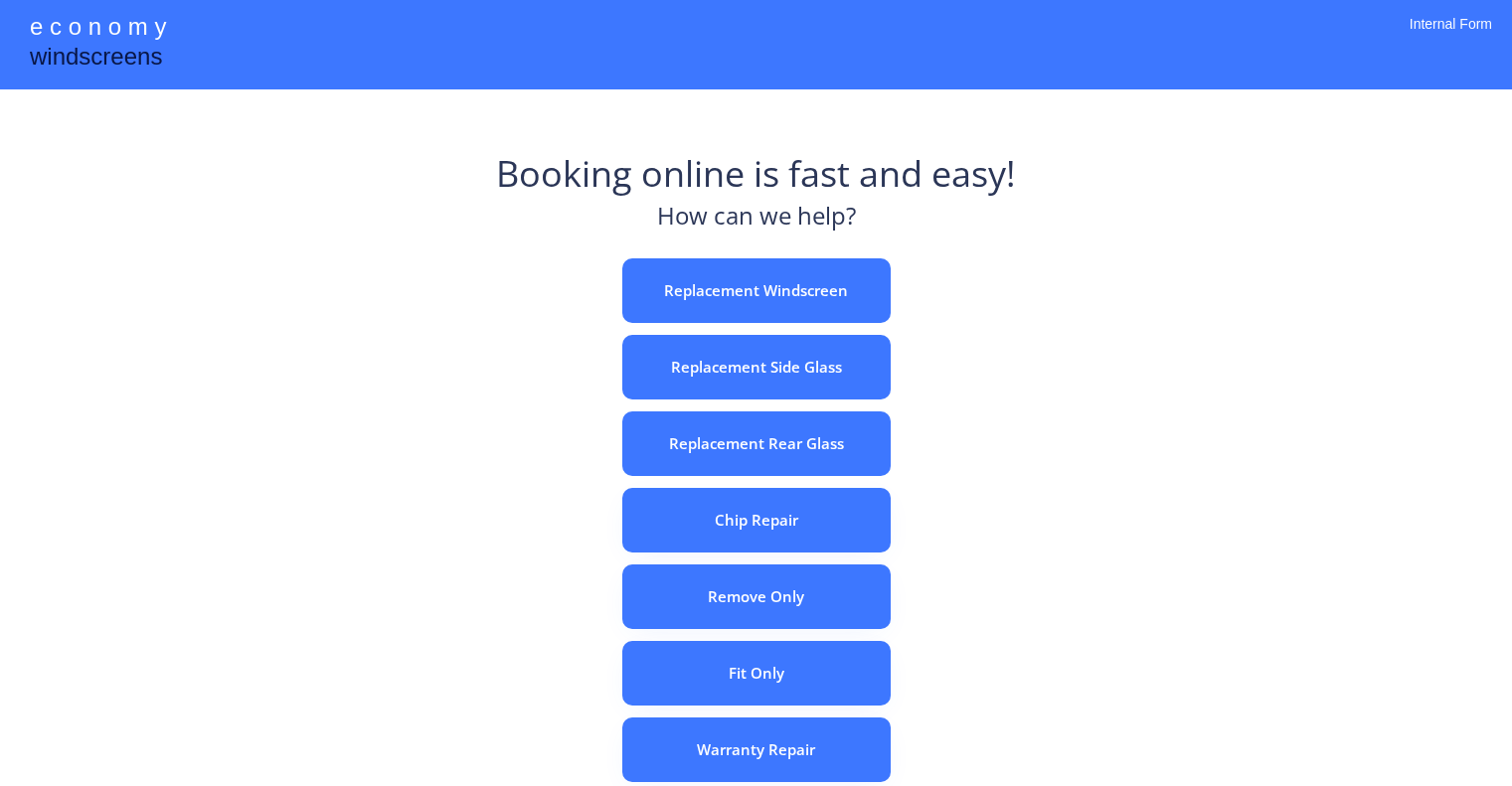 scroll, scrollTop: 0, scrollLeft: 0, axis: both 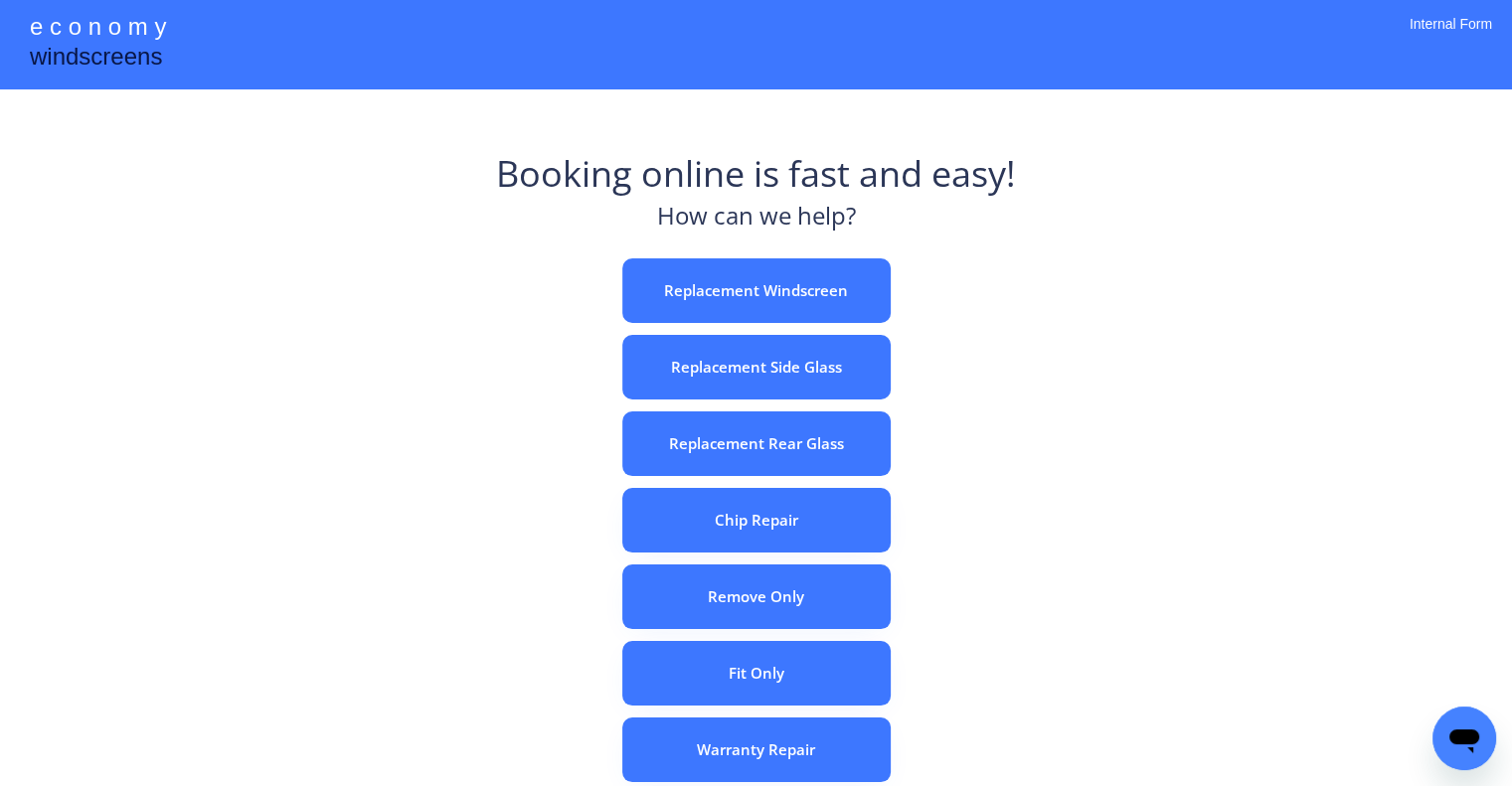 click on "e c o n o m y windscreens Booking online is fast and easy! How can we help? Replacement Windscreen Replacement Side Glass Replacement Rear Glass Chip Repair Remove Only Fit Only Warranty Repair ADAS Recalibration Only Rebook a Job Confirm Quotes Manual Booking Internal Form" at bounding box center [756, 553] 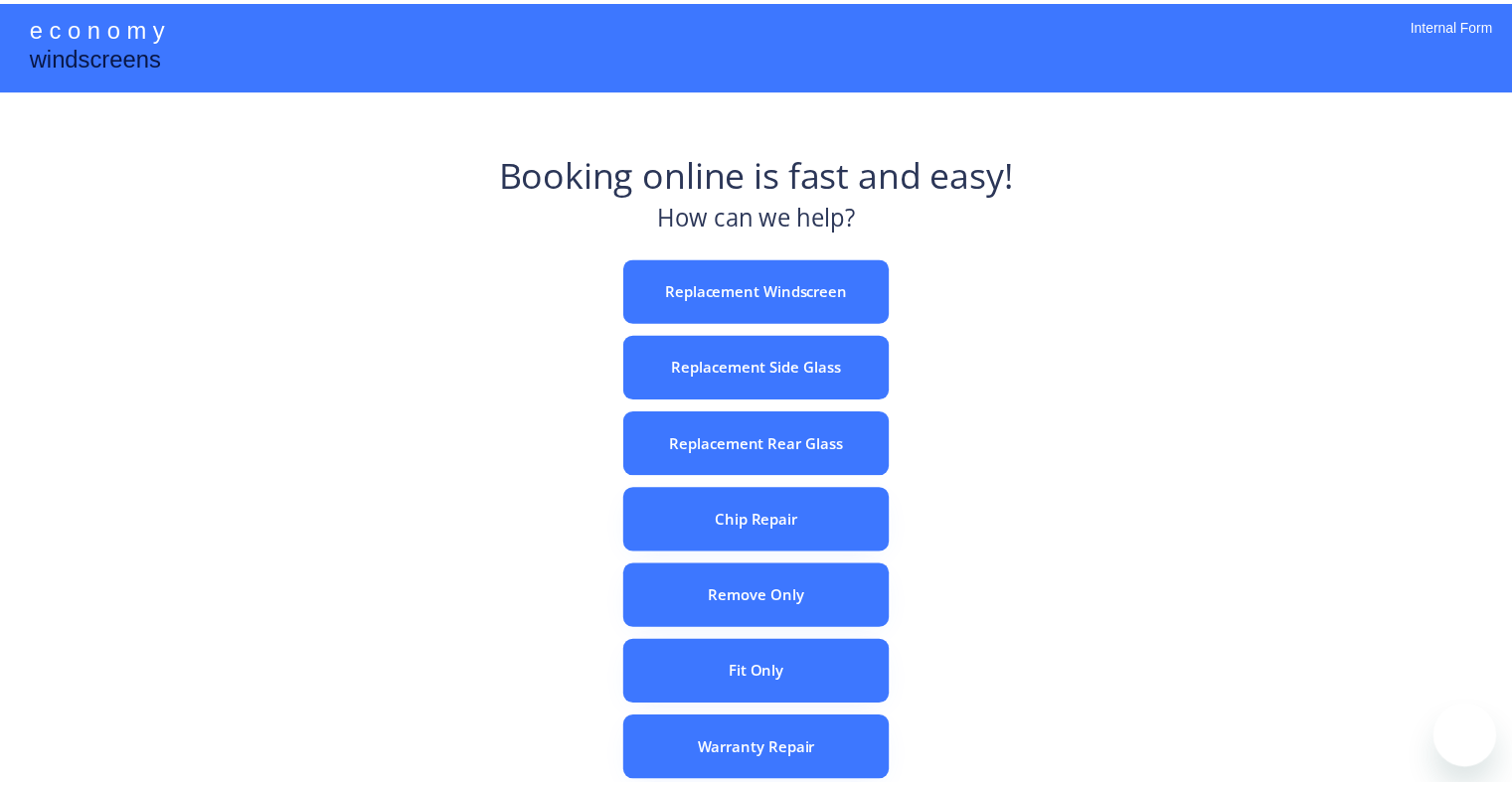 scroll, scrollTop: 0, scrollLeft: 0, axis: both 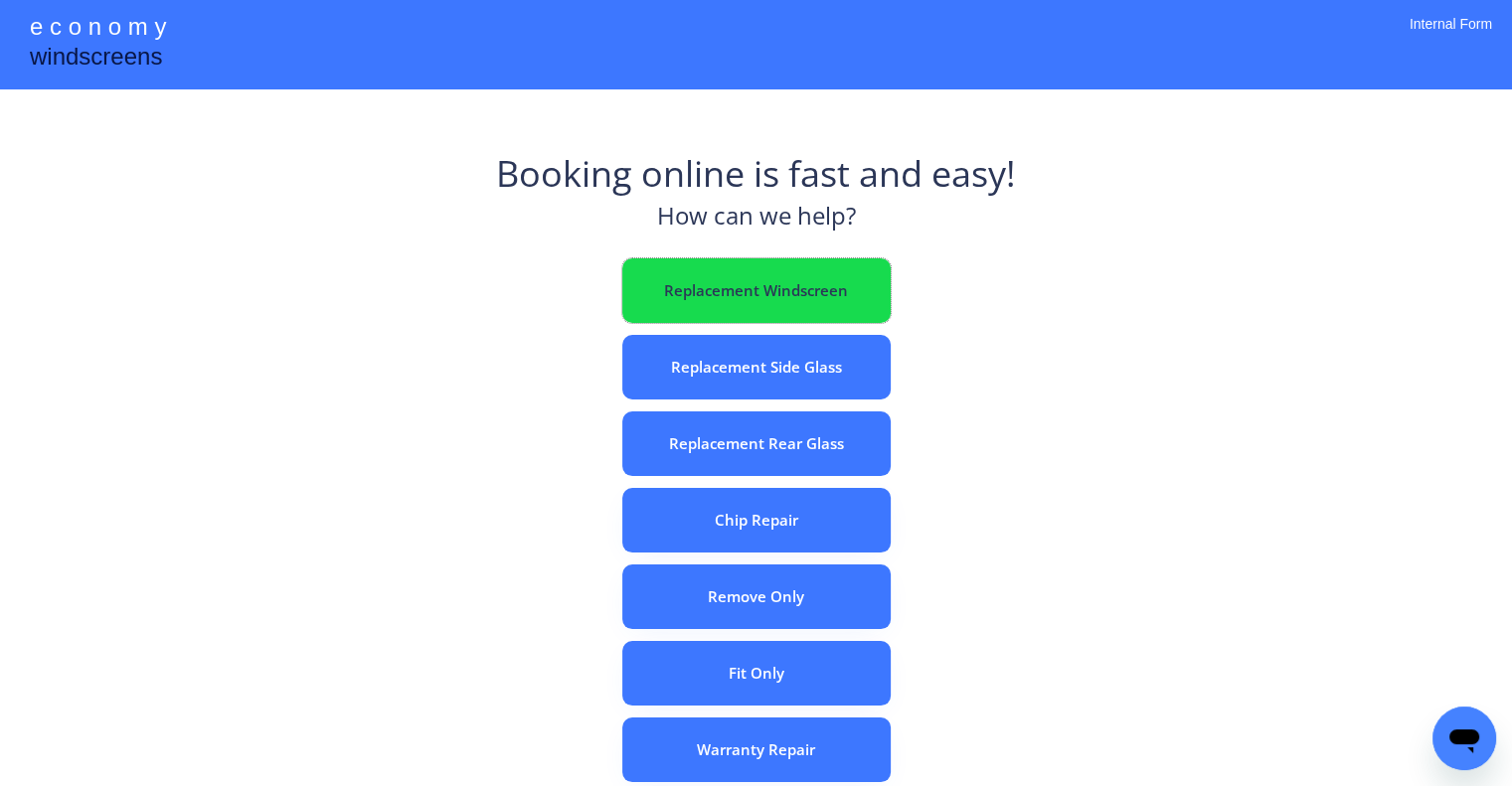 click on "Replacement Windscreen" at bounding box center [756, 290] 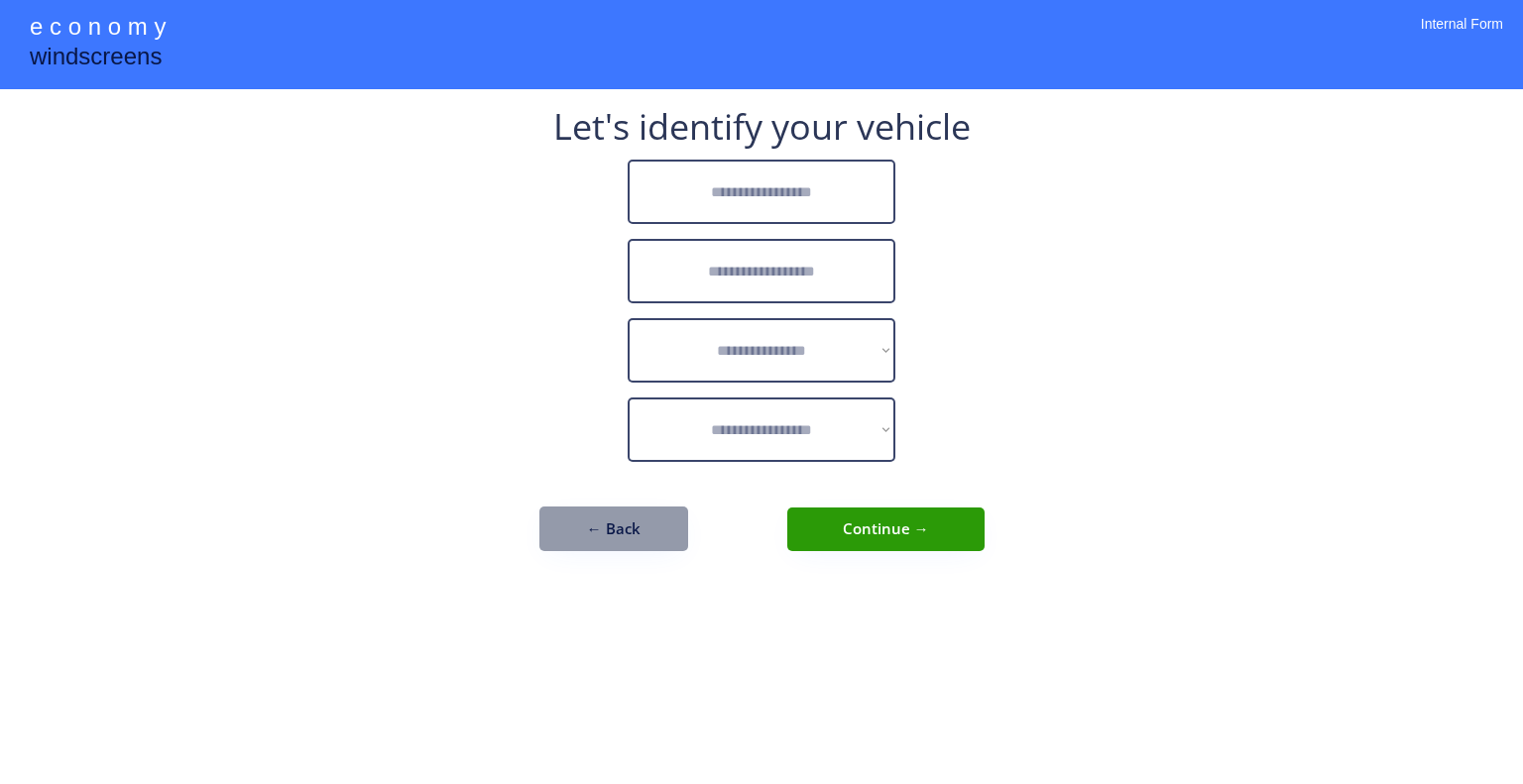 scroll, scrollTop: 0, scrollLeft: 0, axis: both 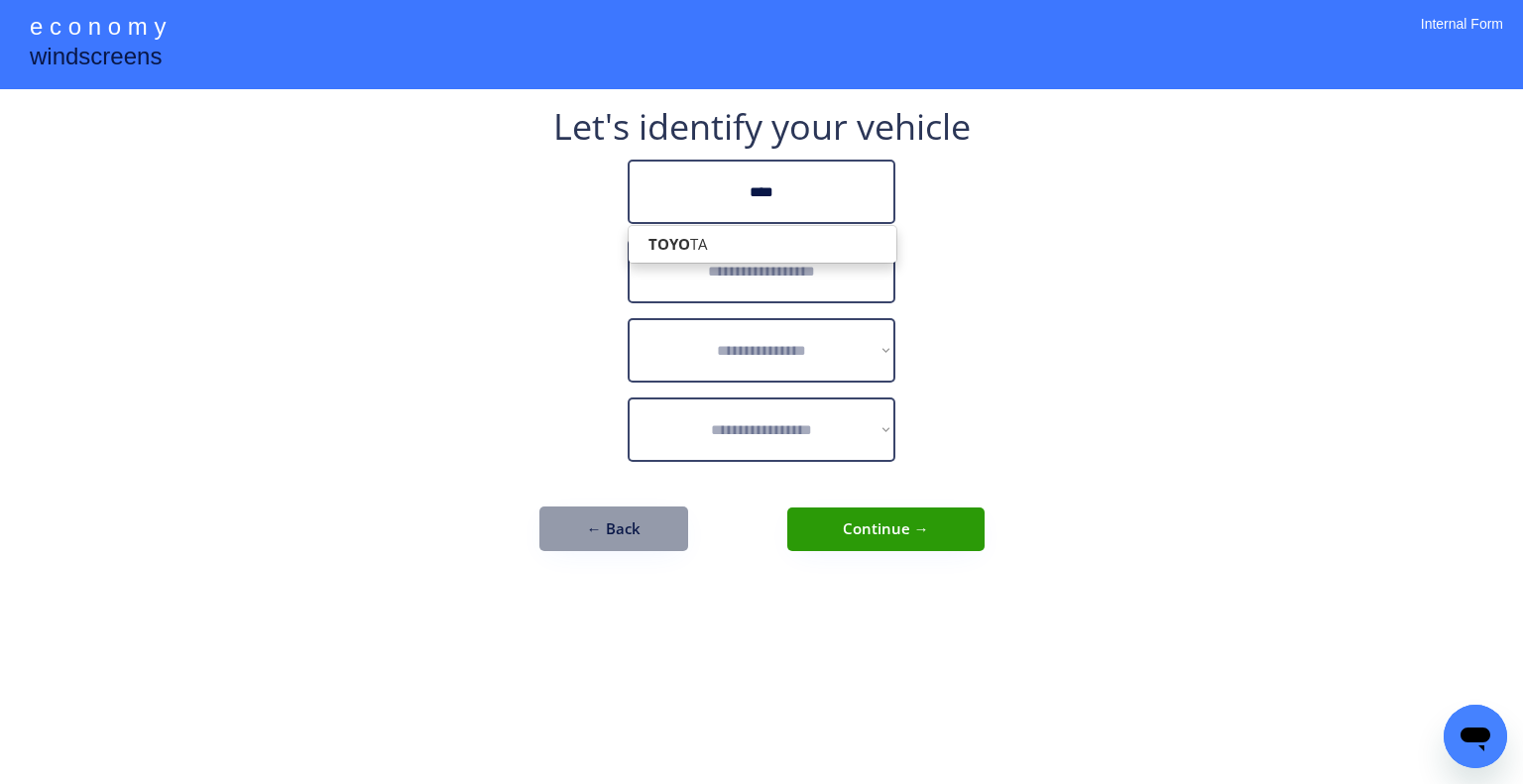 click on "****" at bounding box center (762, 191) 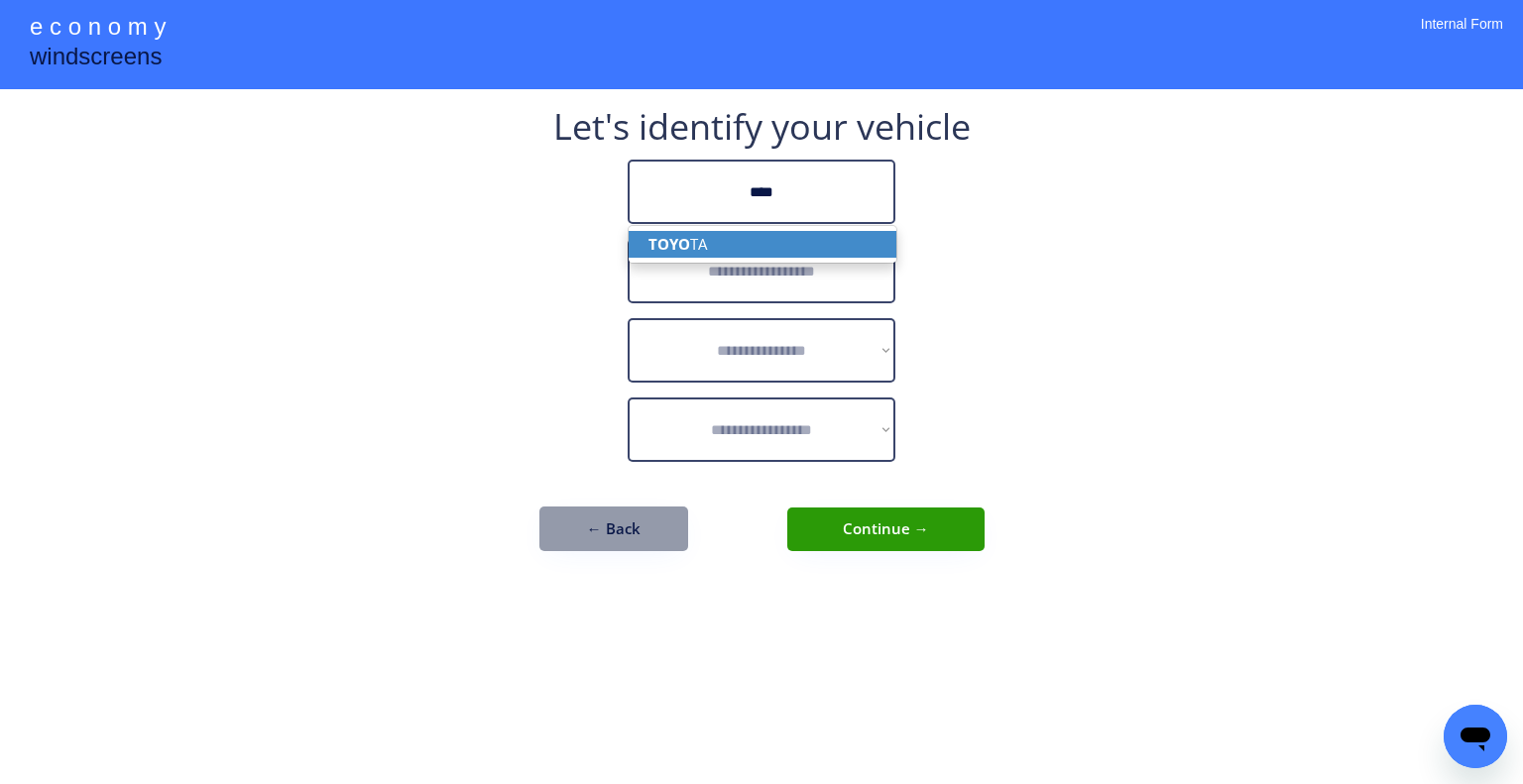 click on "TOYO TA" at bounding box center [762, 244] 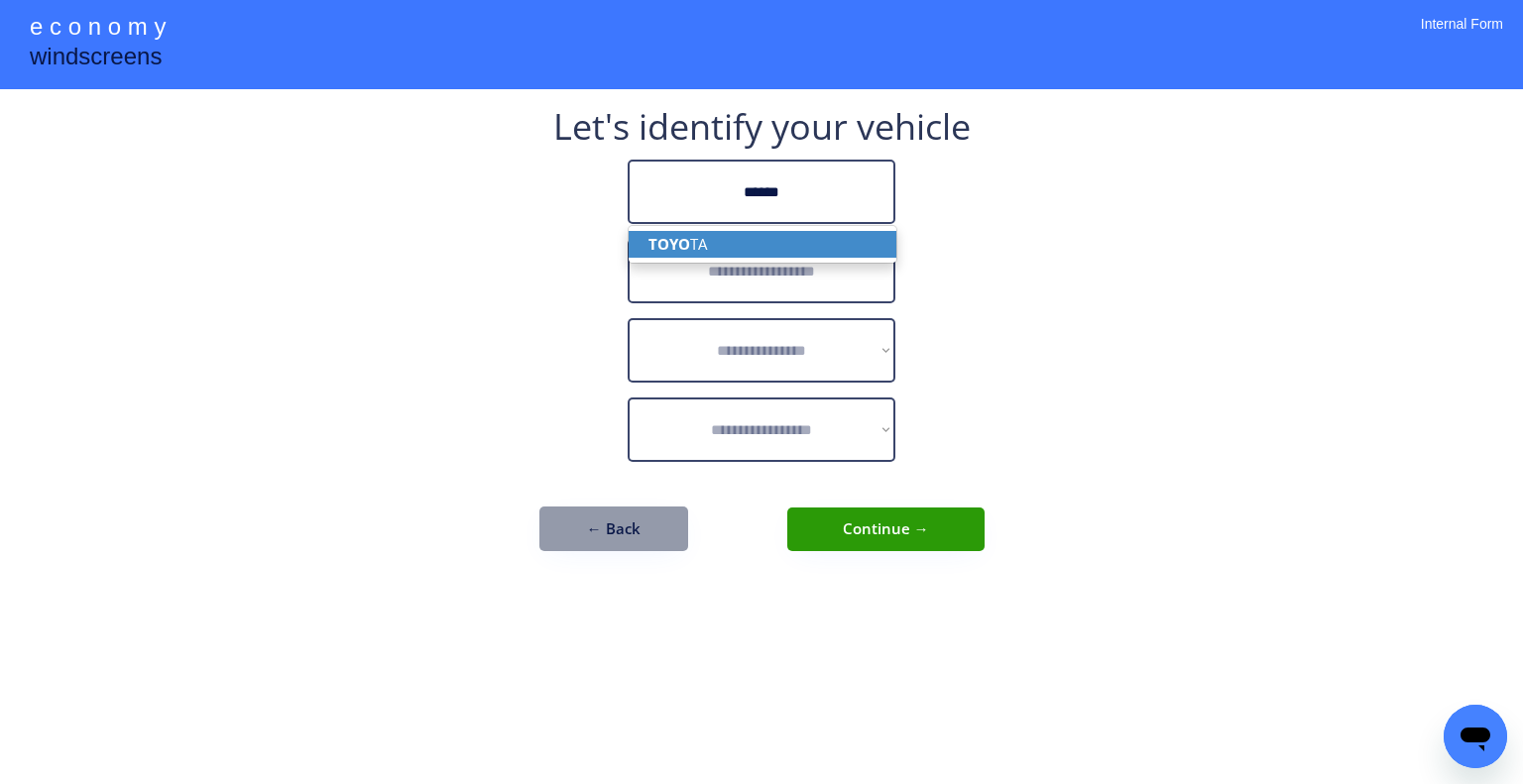 type on "******" 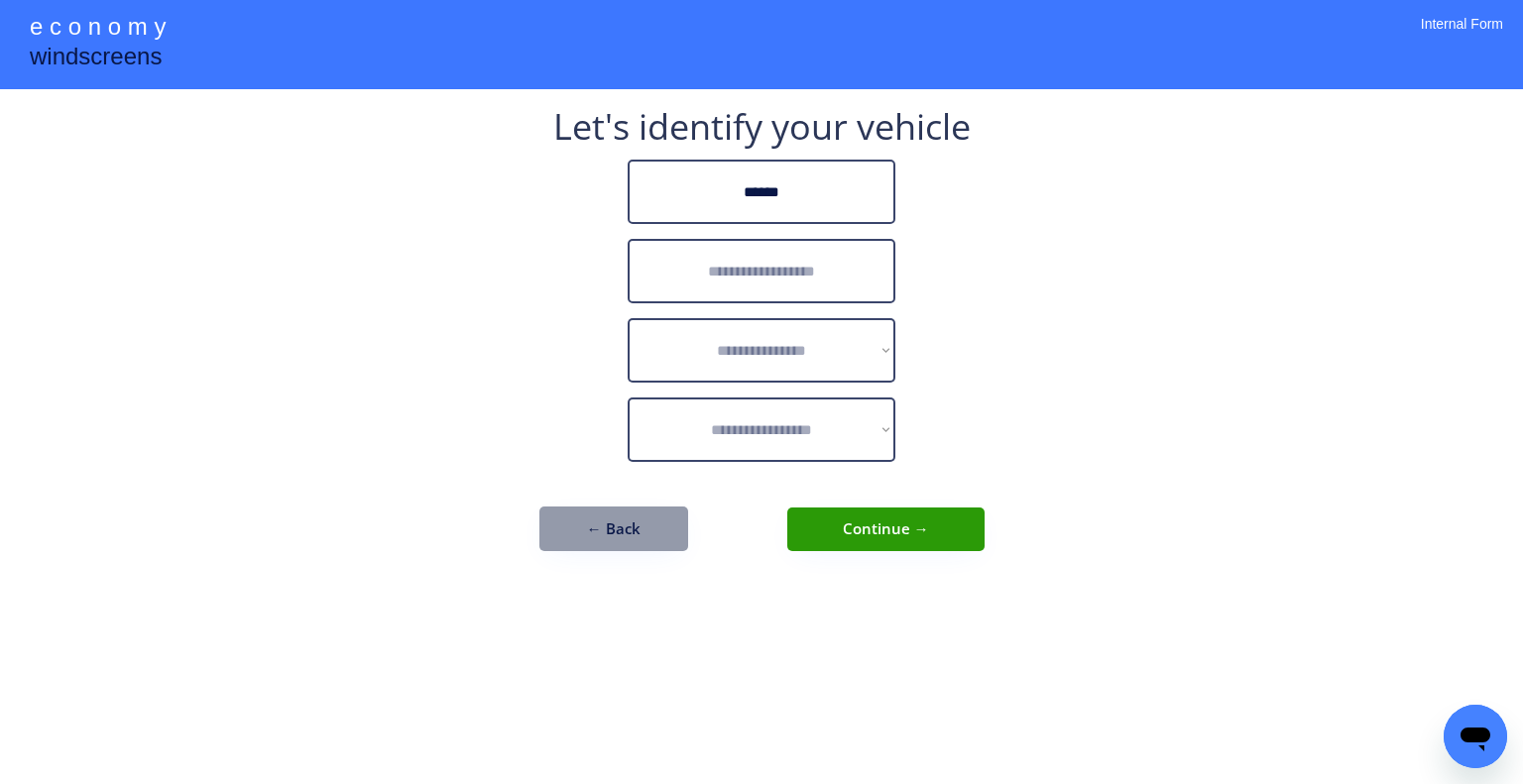 click at bounding box center (762, 271) 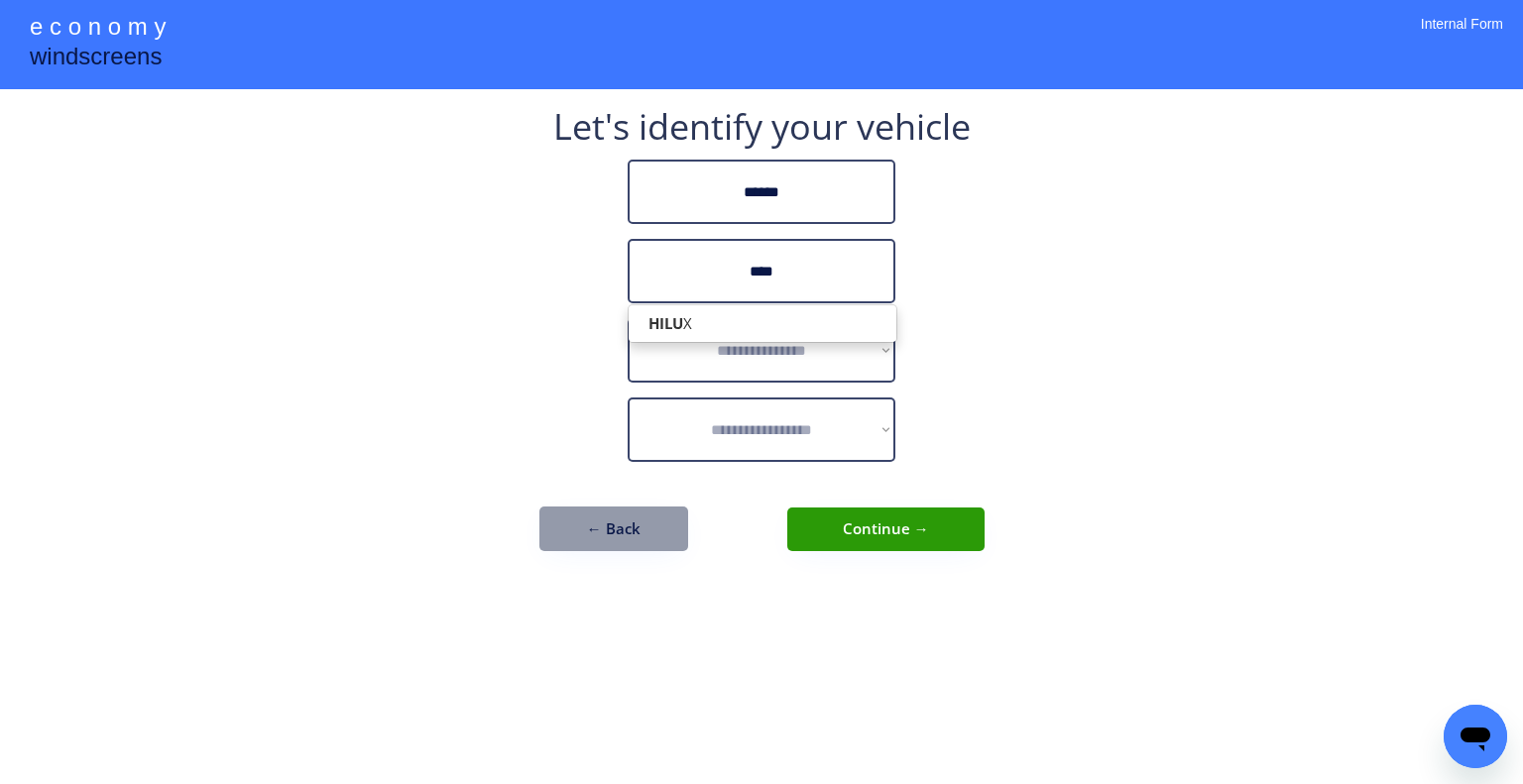 click on "HILU X" at bounding box center [762, 323] 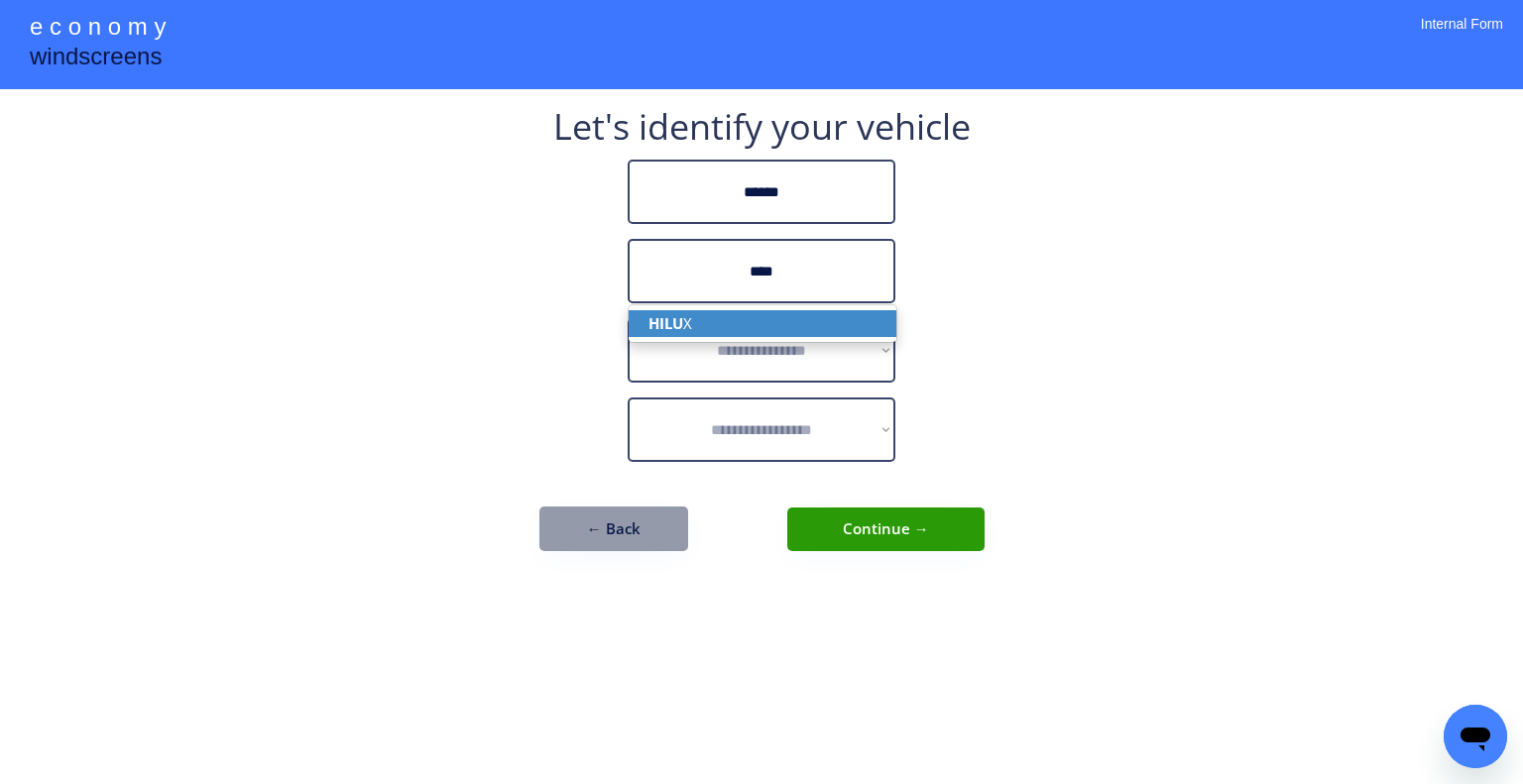 click on "HILU X" at bounding box center [762, 323] 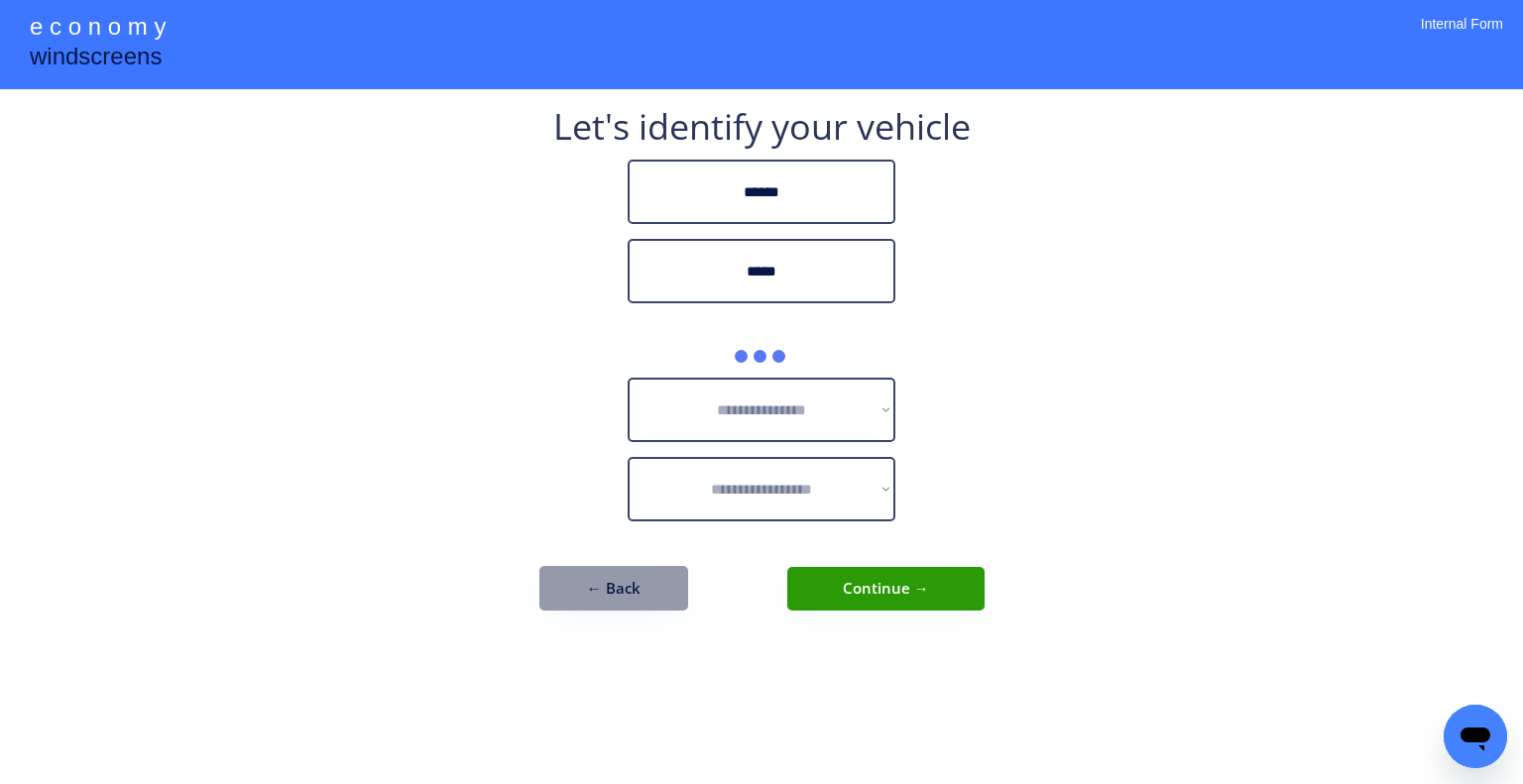 type on "*****" 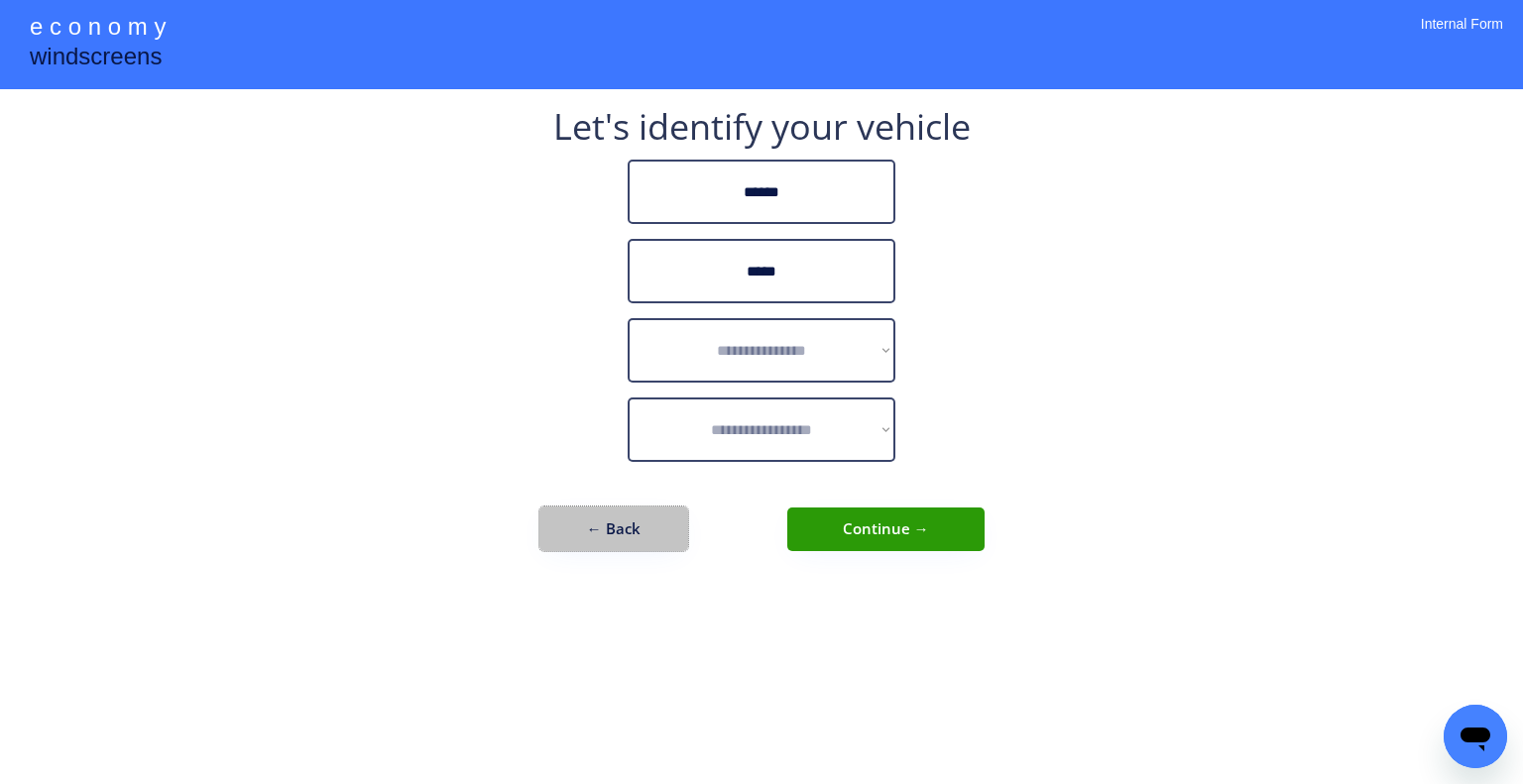 click on "←   Back" at bounding box center (614, 528) 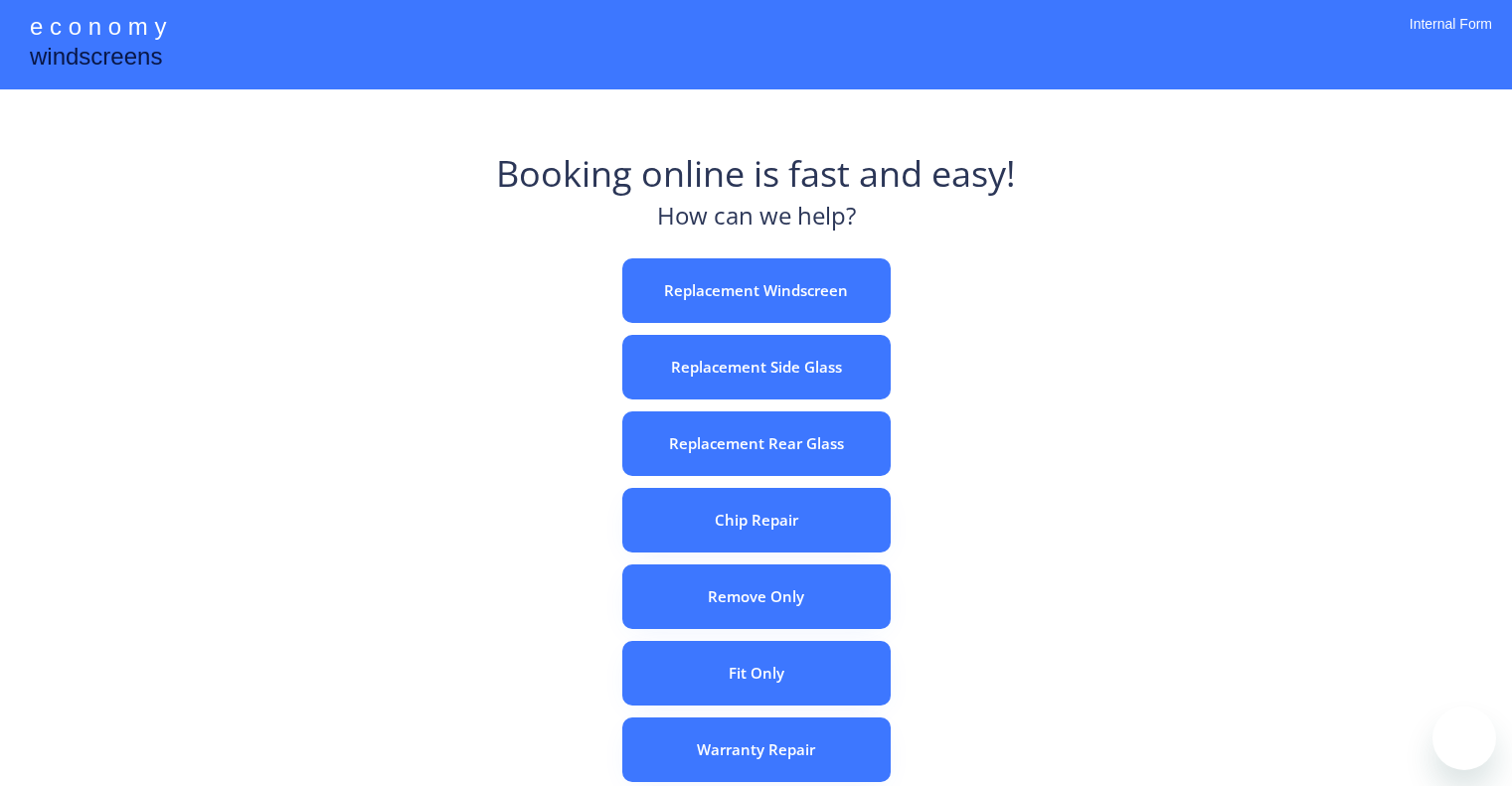 scroll, scrollTop: 0, scrollLeft: 0, axis: both 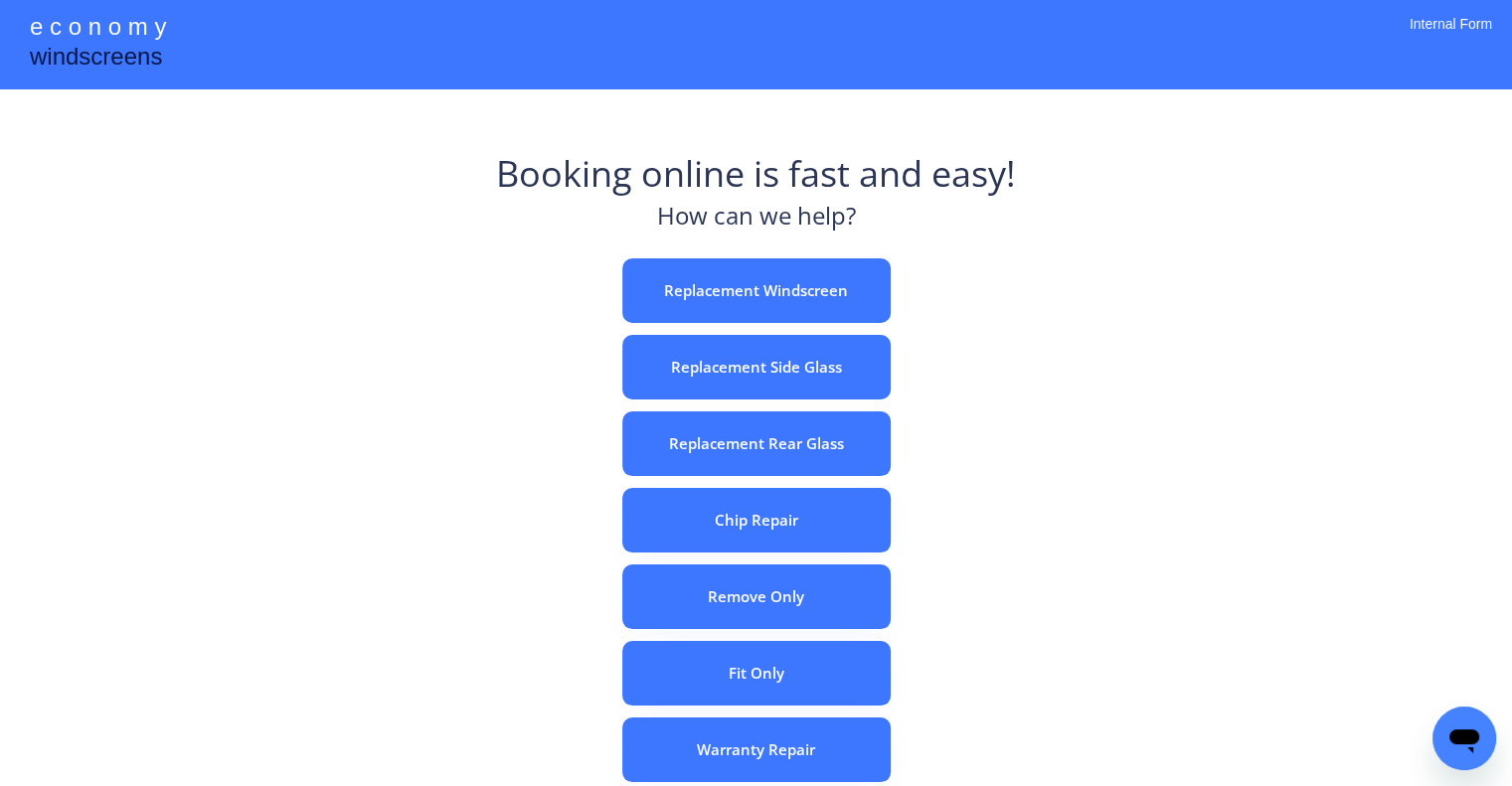 click on "e c o n o m y windscreens Booking online is fast and easy! How can we help? Replacement Windscreen Replacement Side Glass Replacement Rear Glass Chip Repair Remove Only Fit Only Warranty Repair ADAS Recalibration Only Rebook a Job Confirm Quotes Manual Booking Internal Form" at bounding box center [756, 553] 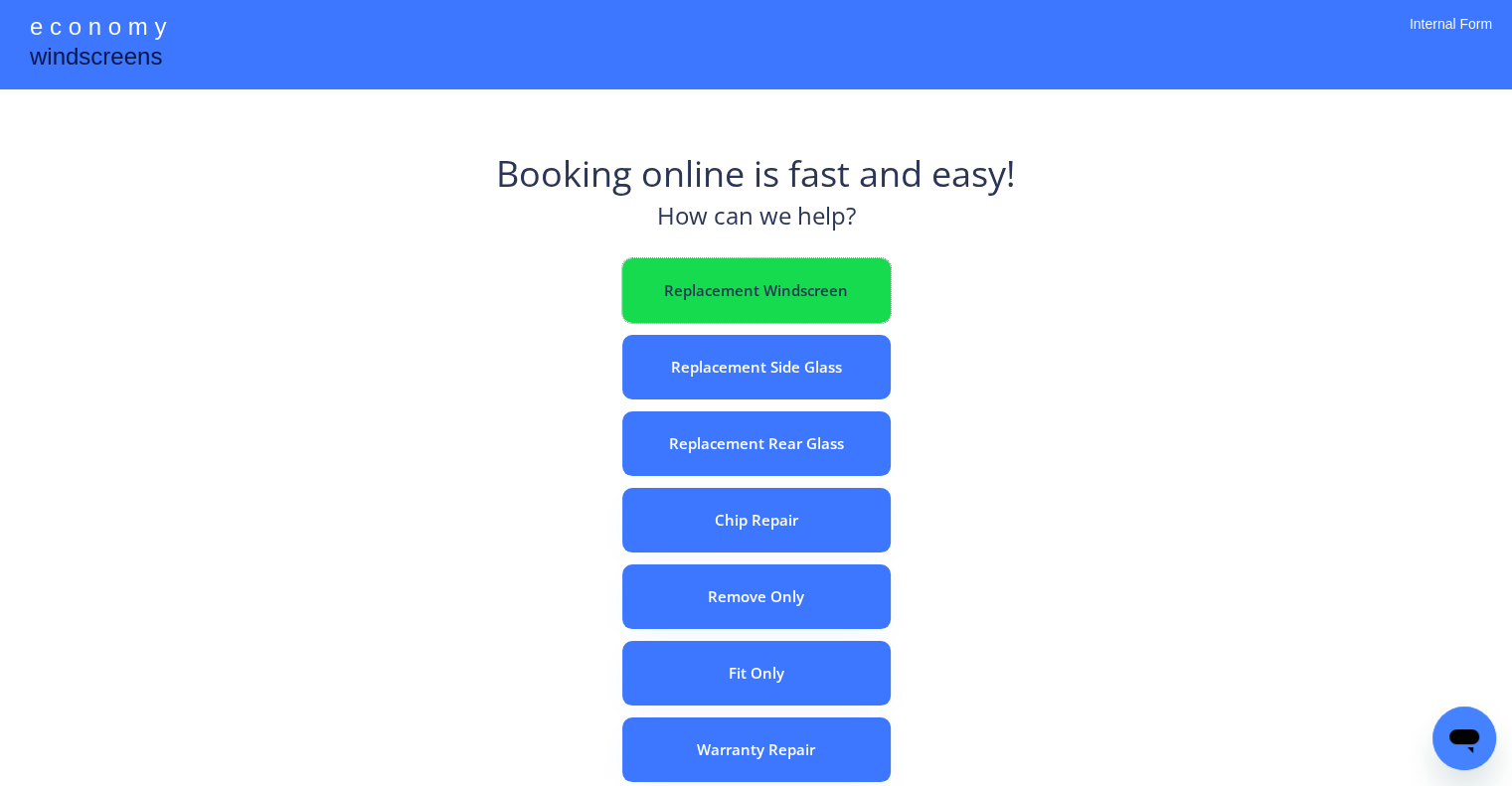 click on "Replacement Windscreen" at bounding box center (756, 290) 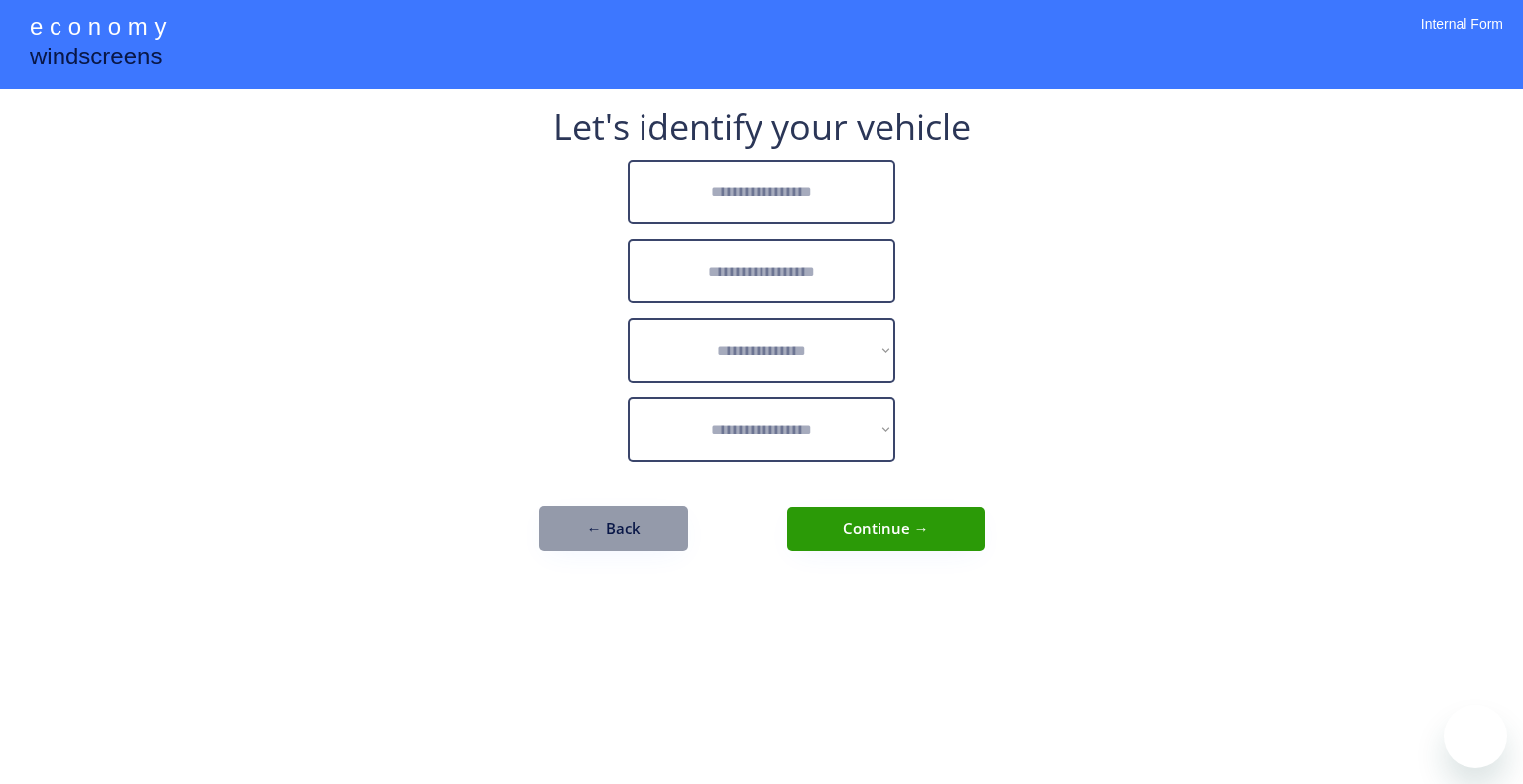 scroll, scrollTop: 0, scrollLeft: 0, axis: both 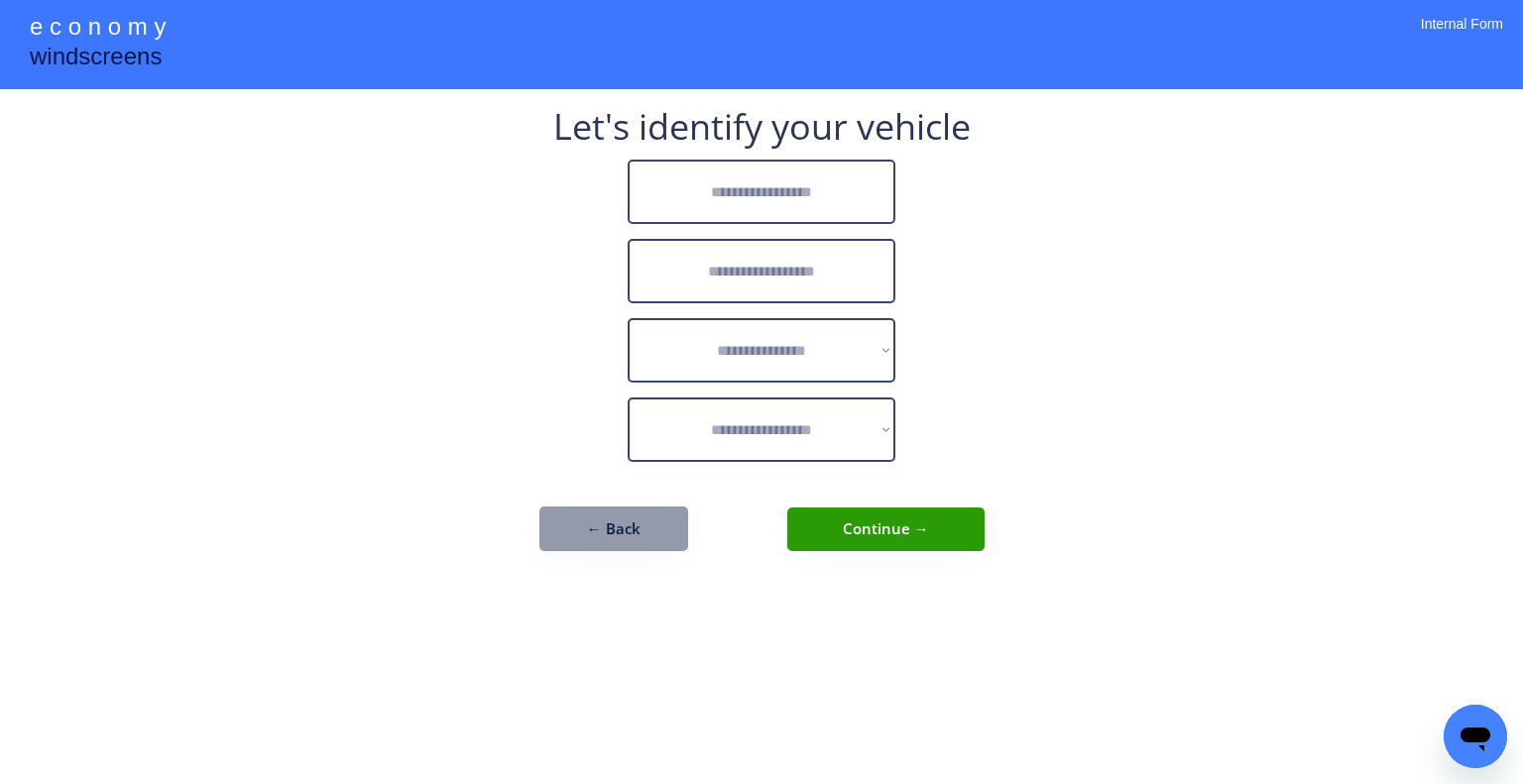 click at bounding box center (762, 191) 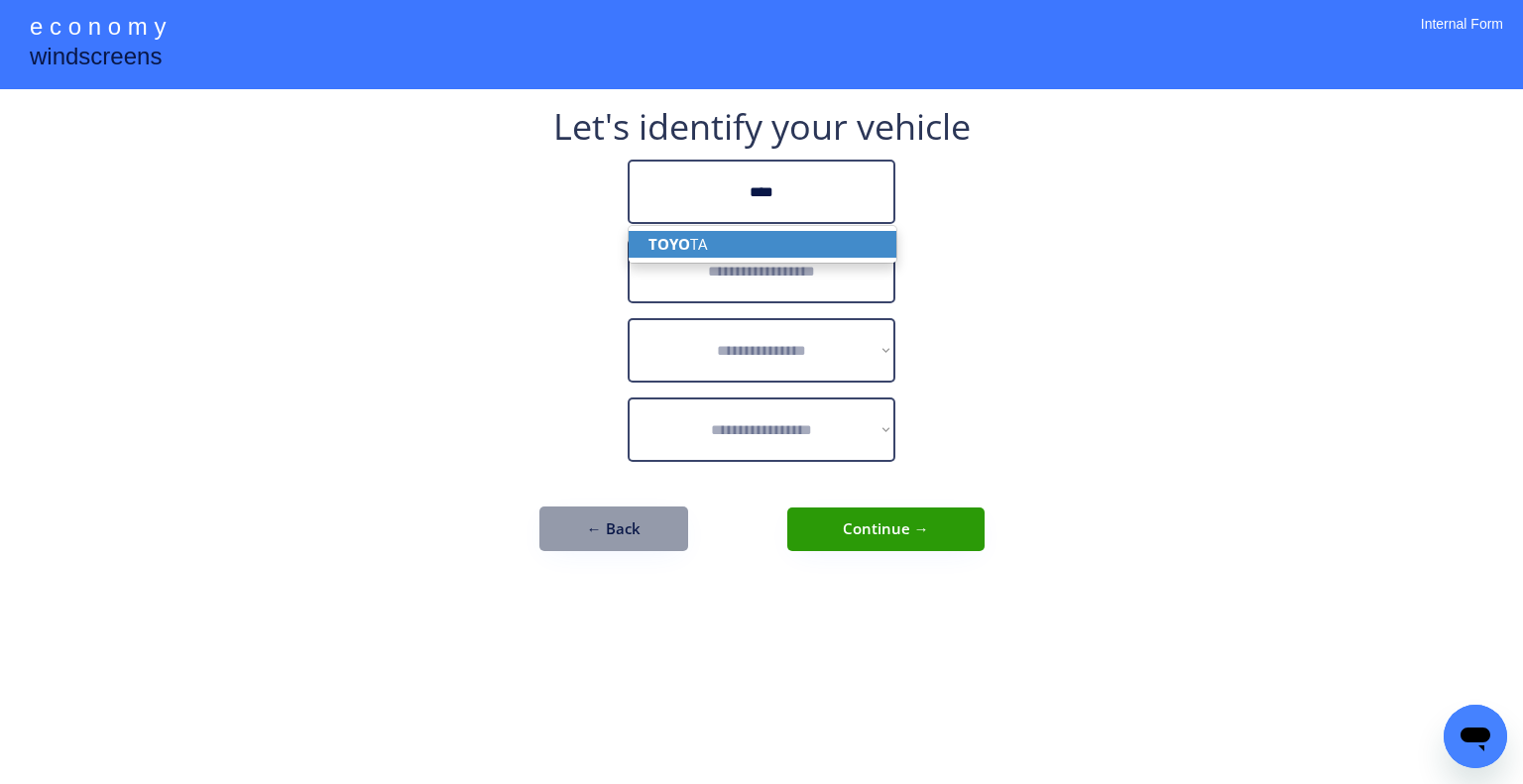 click on "TOYO TA" at bounding box center [762, 244] 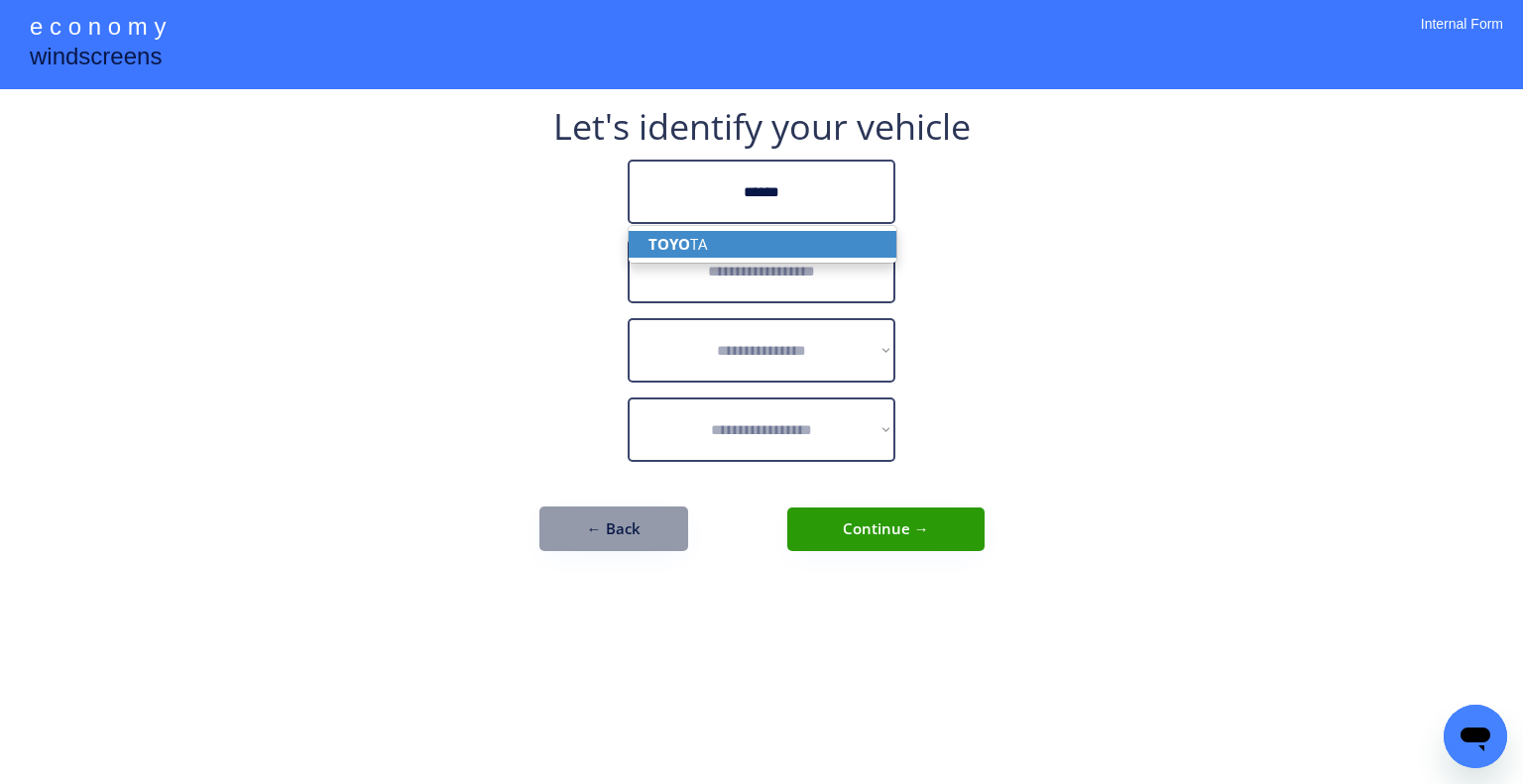 type on "******" 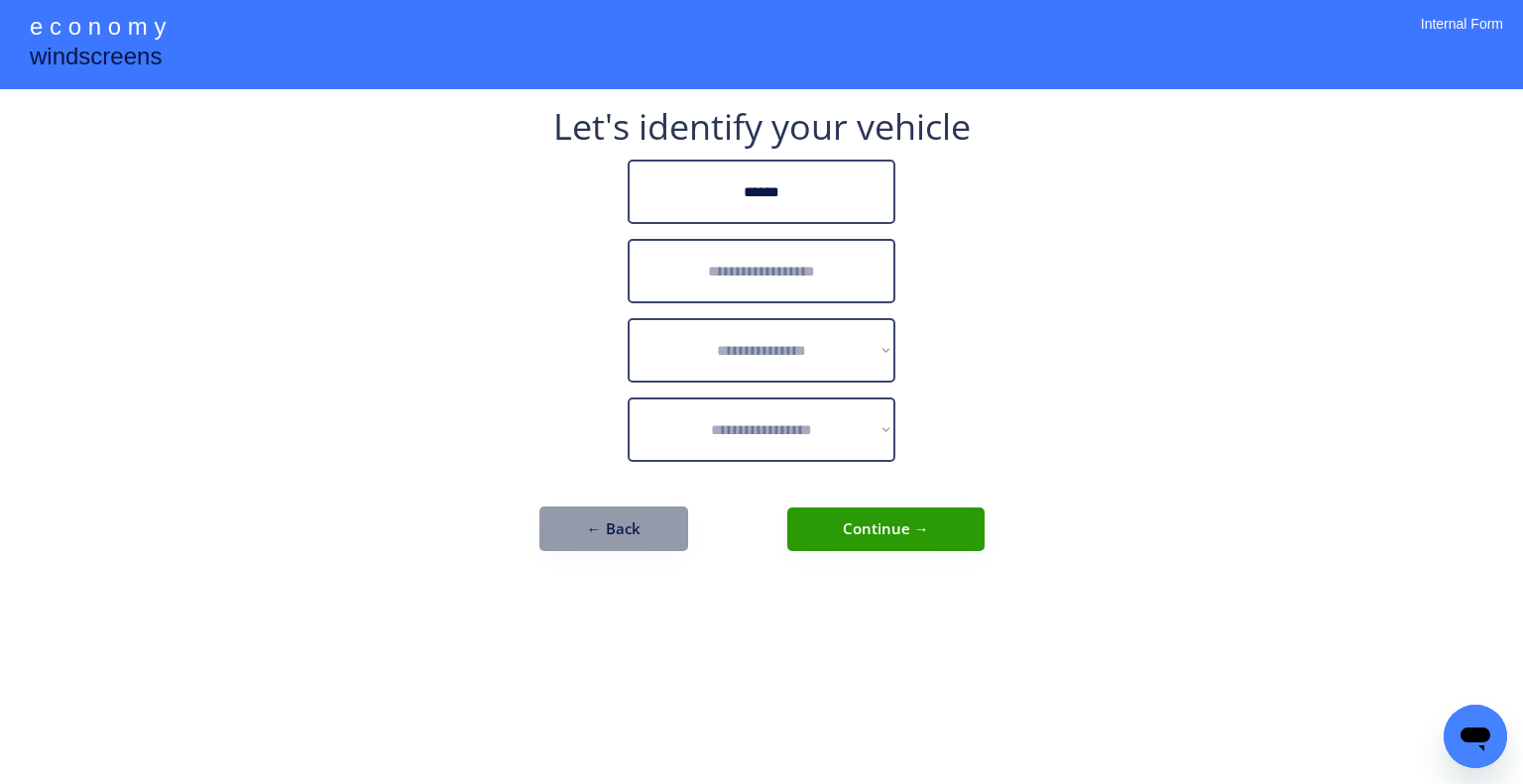 click at bounding box center [762, 271] 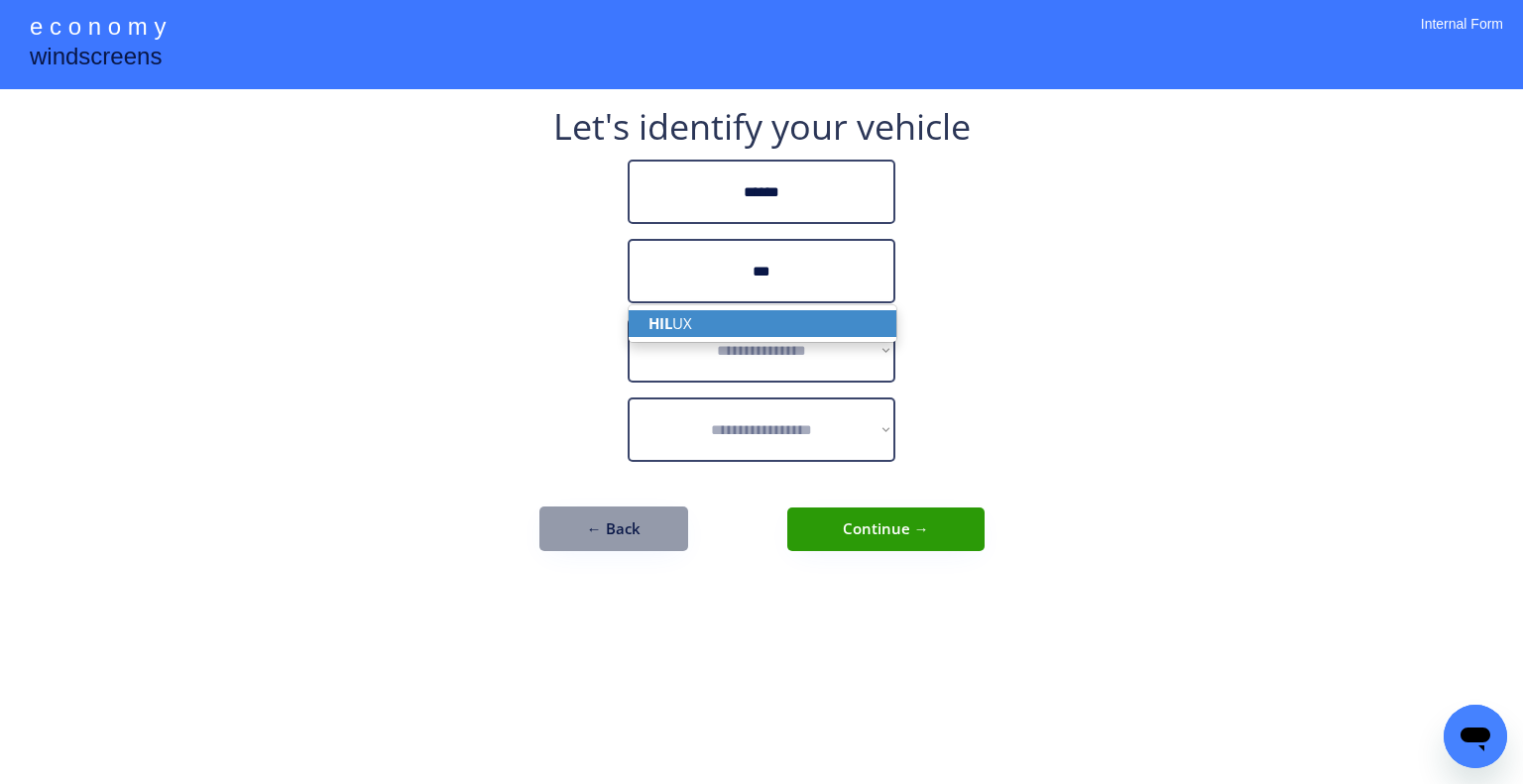 click on "HIL UX" at bounding box center (762, 323) 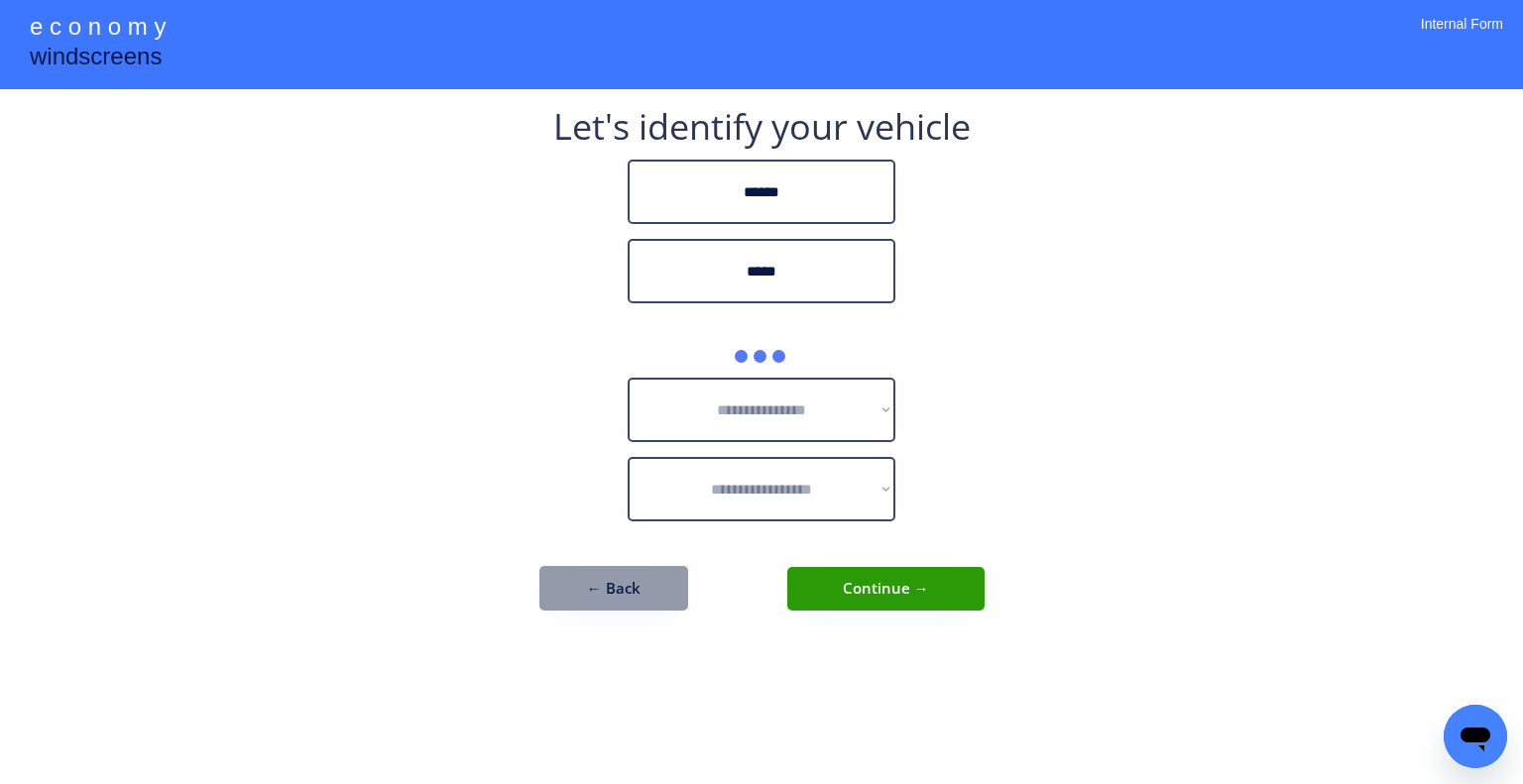 type on "*****" 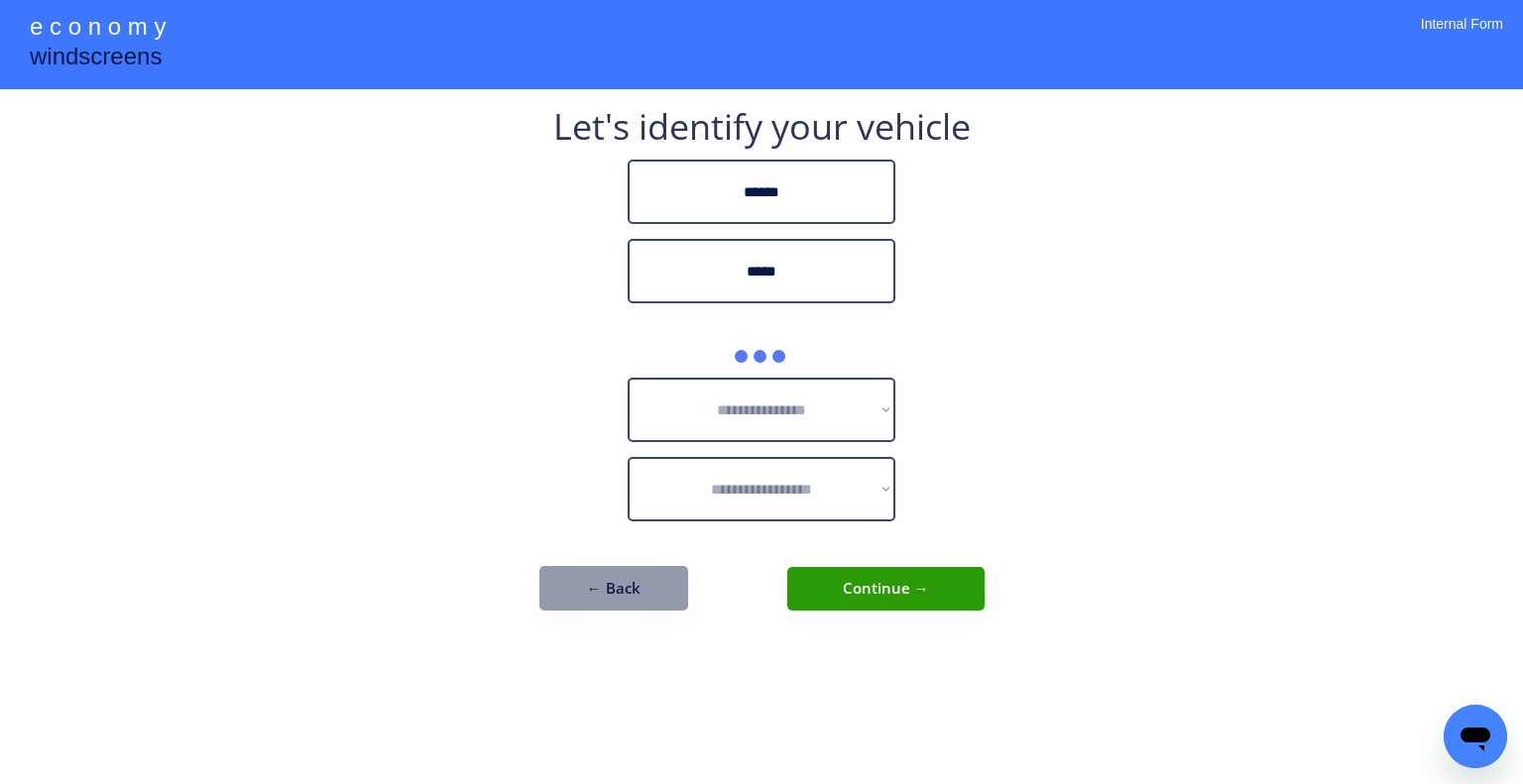 click on "**********" at bounding box center (762, 392) 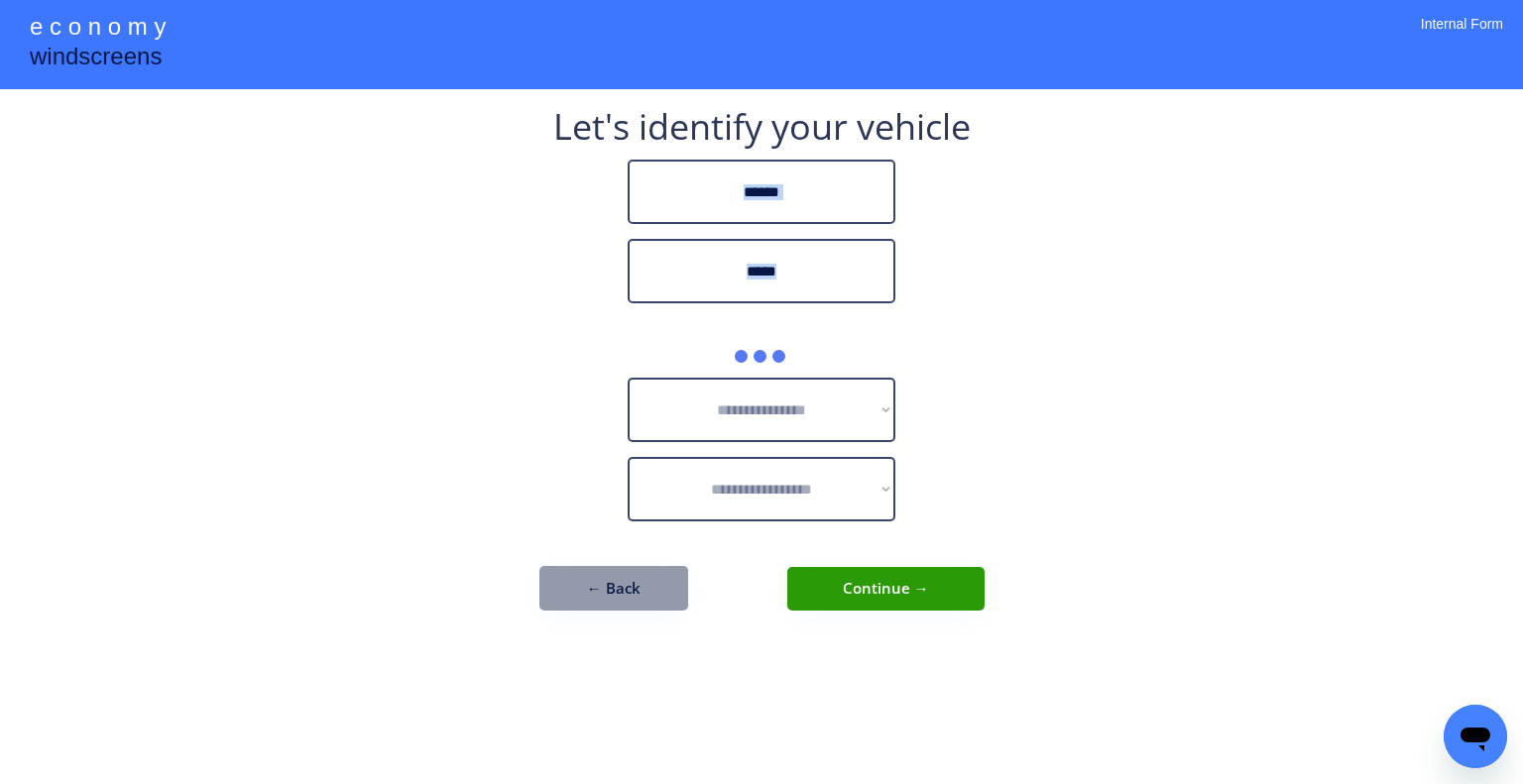 click on "**********" at bounding box center [762, 392] 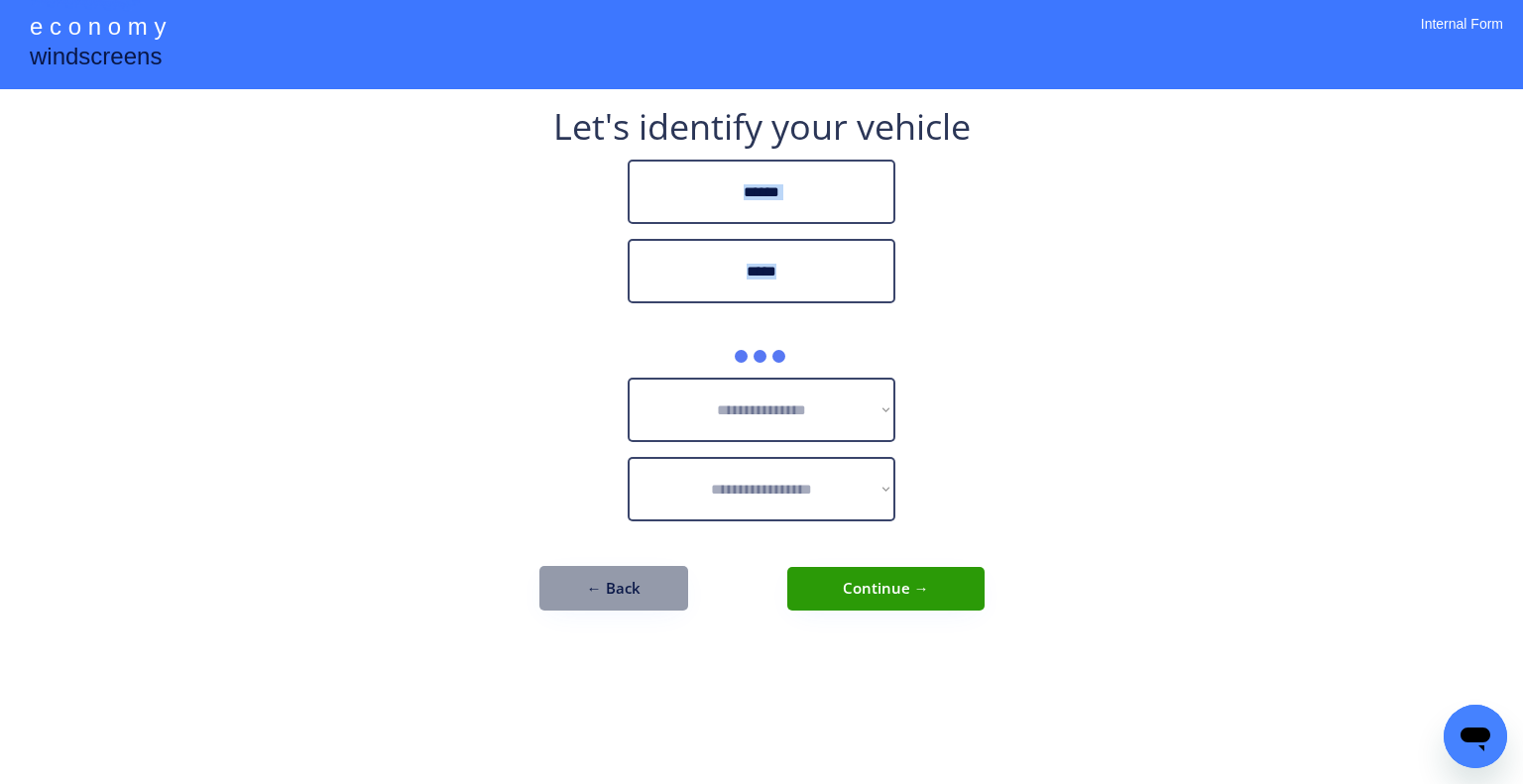 click on "**********" at bounding box center [762, 392] 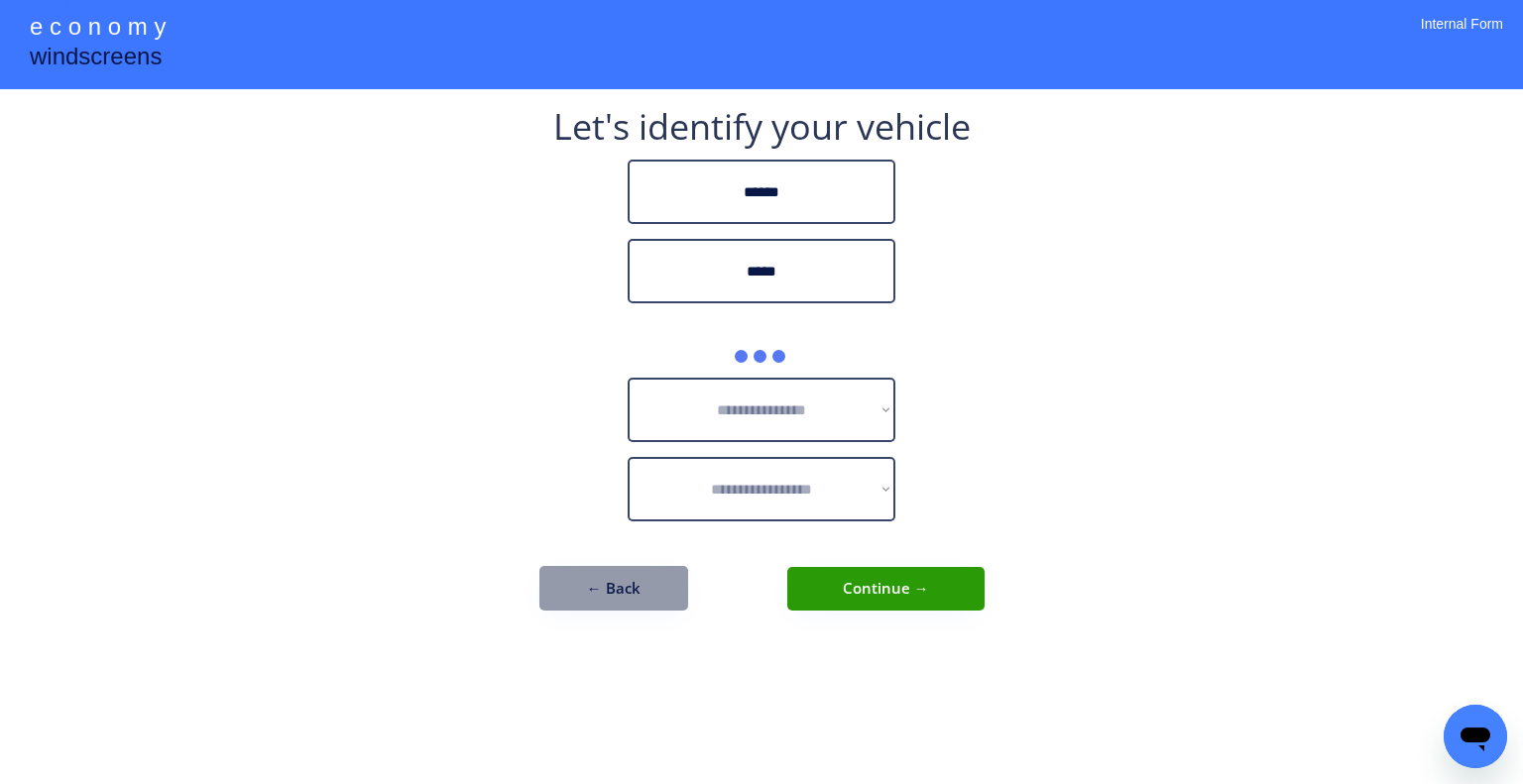 drag, startPoint x: 930, startPoint y: 332, endPoint x: 867, endPoint y: 356, distance: 67.41662 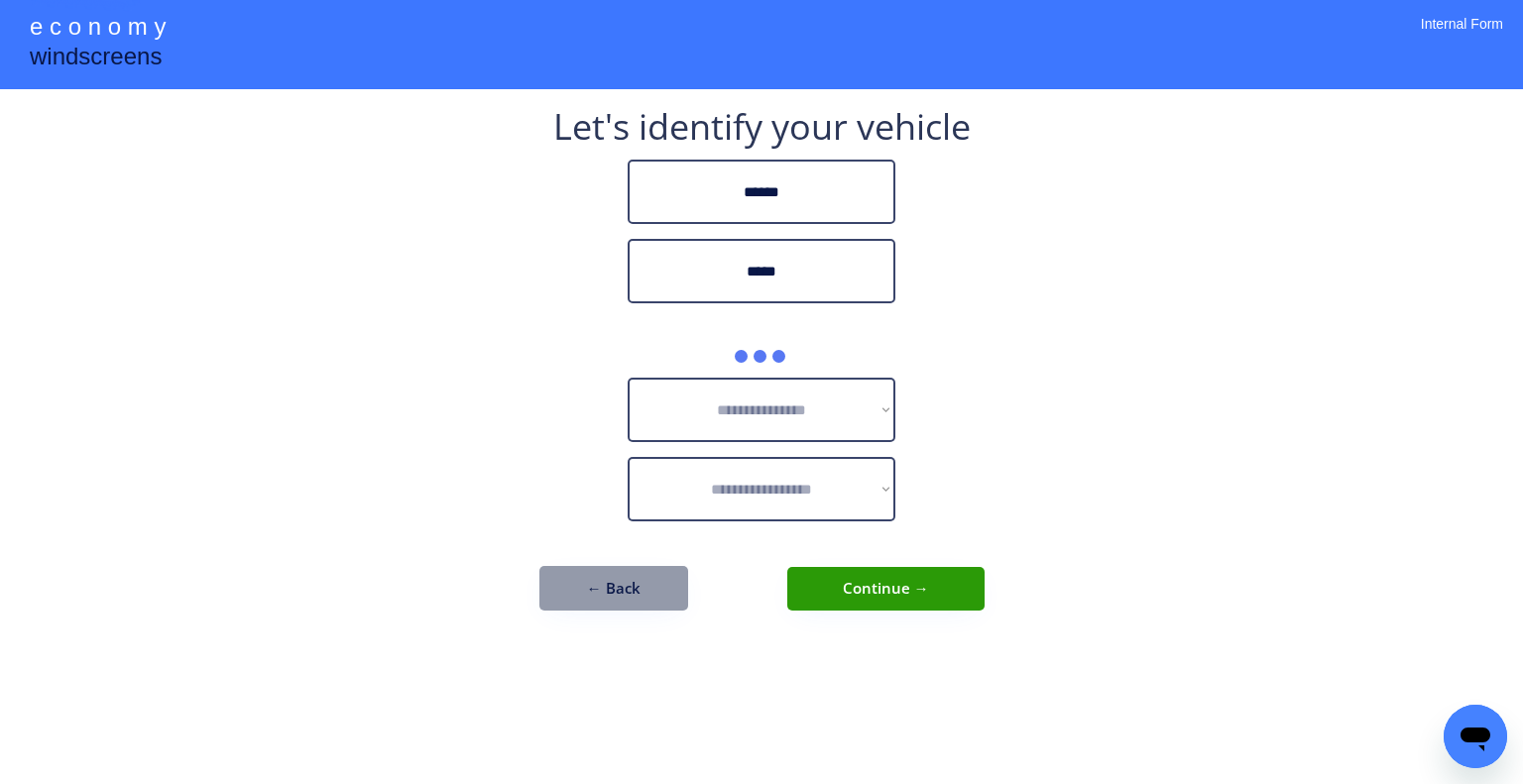 click on "**********" at bounding box center [762, 380] 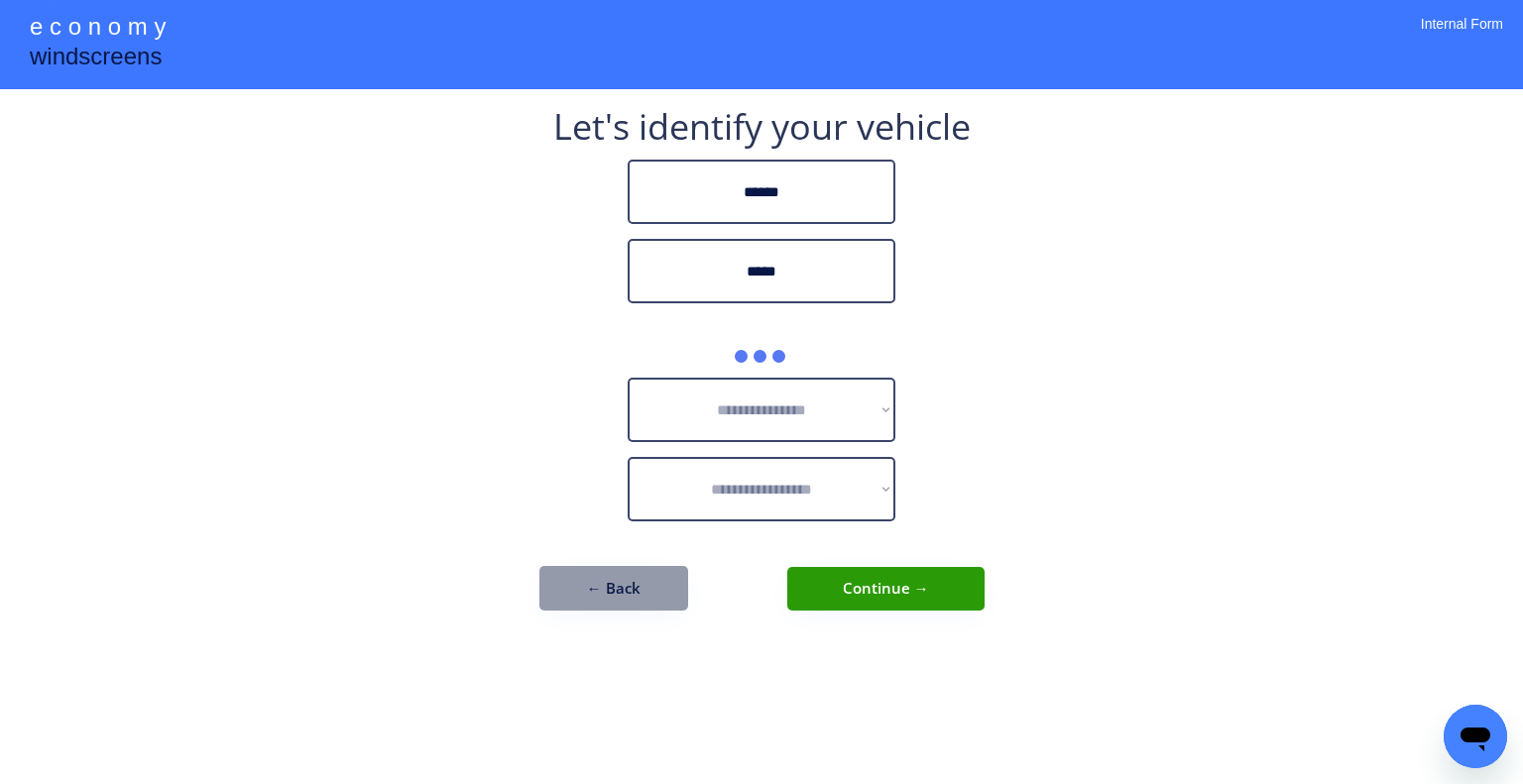 click on "**********" at bounding box center (762, 392) 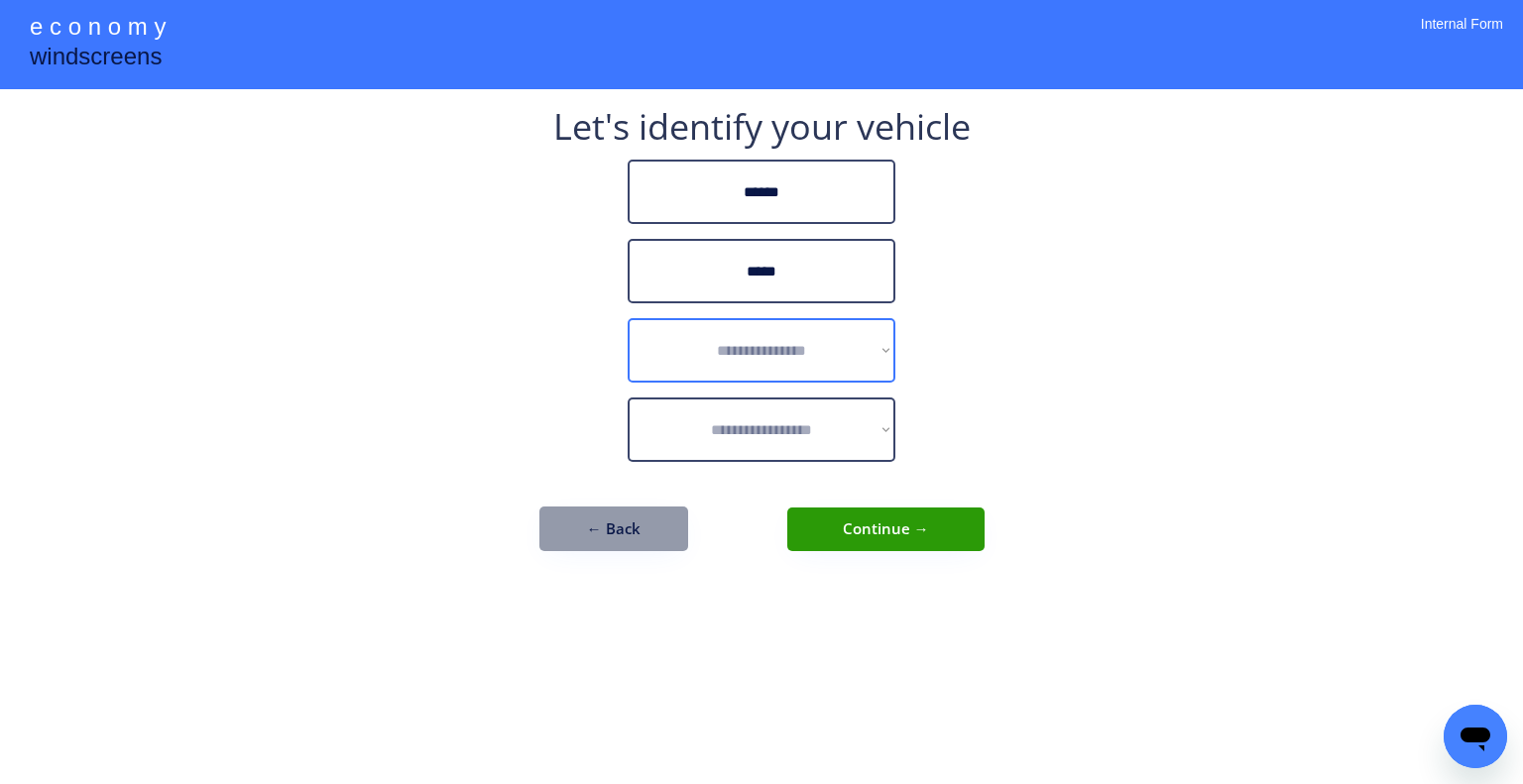 click on "**********" at bounding box center [762, 350] 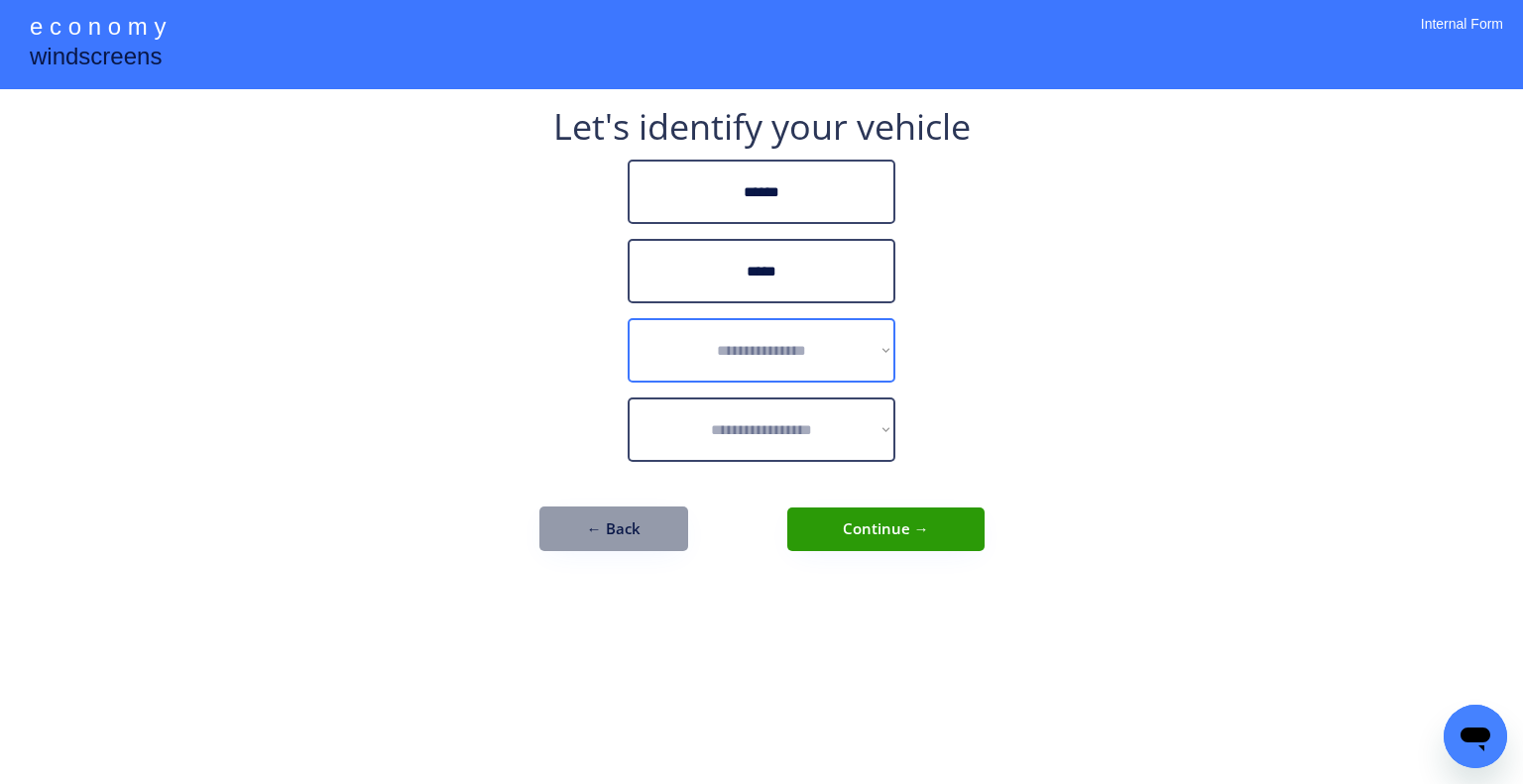 select on "******" 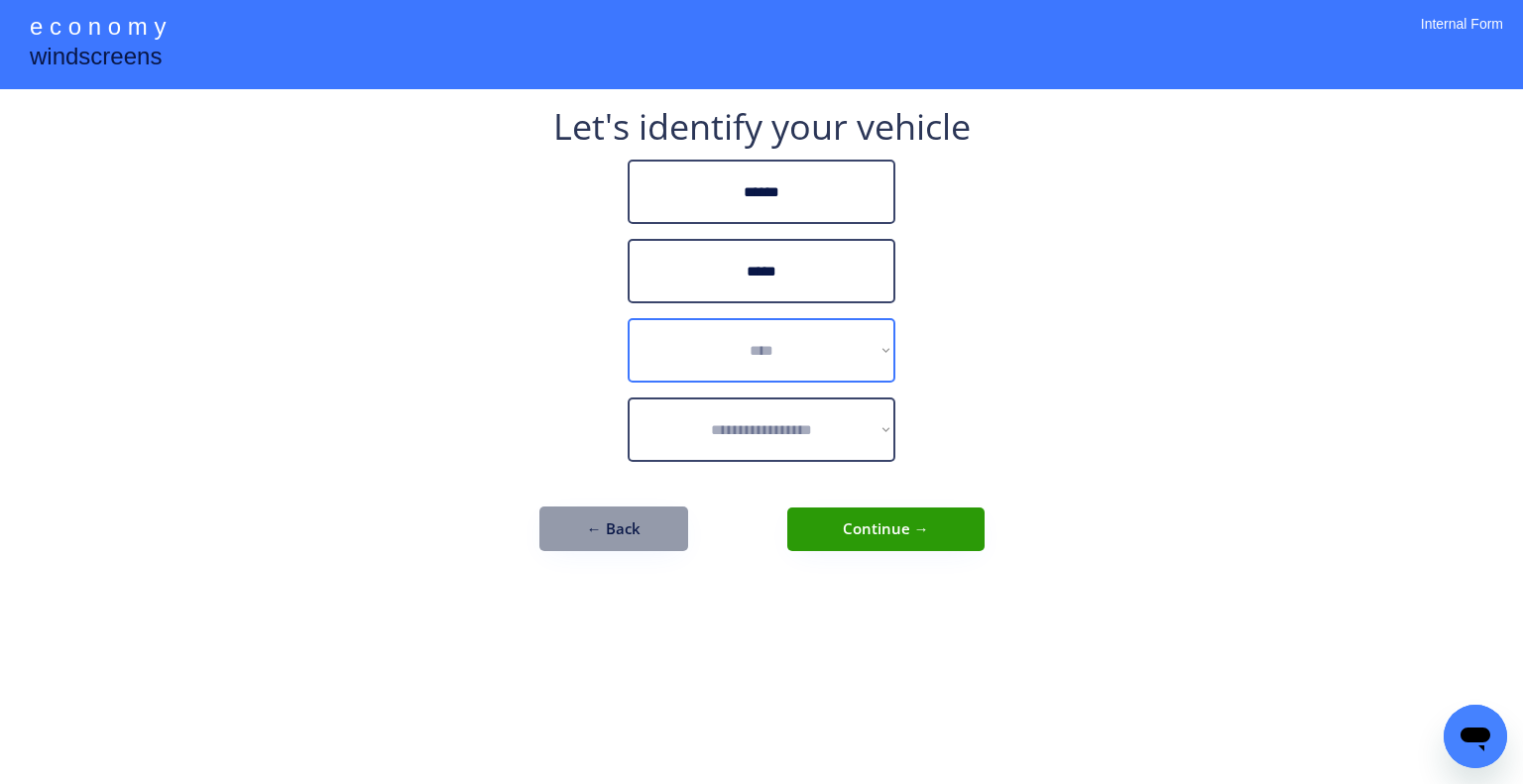 click on "**********" at bounding box center [762, 350] 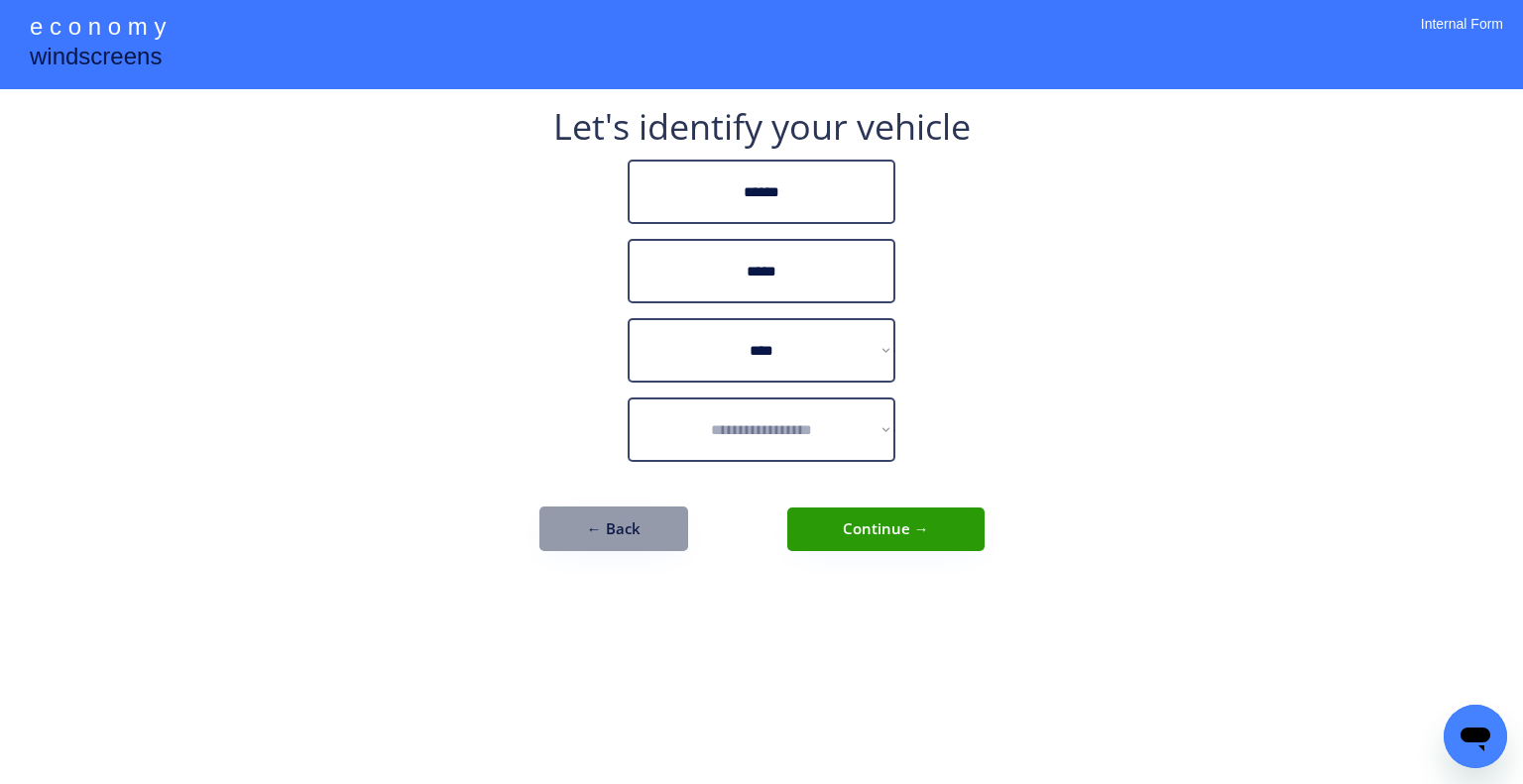 click on "**********" at bounding box center (762, 392) 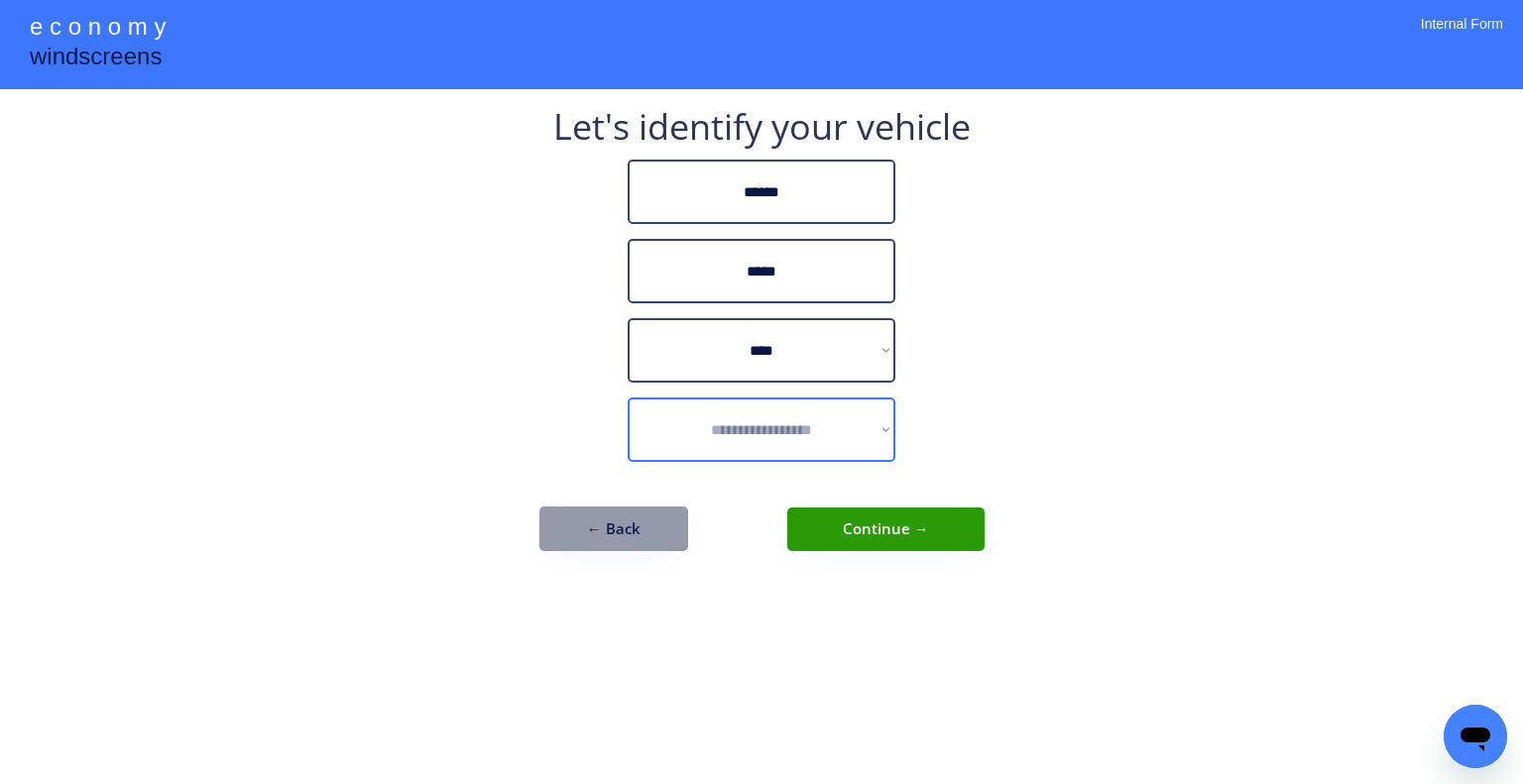 select on "**********" 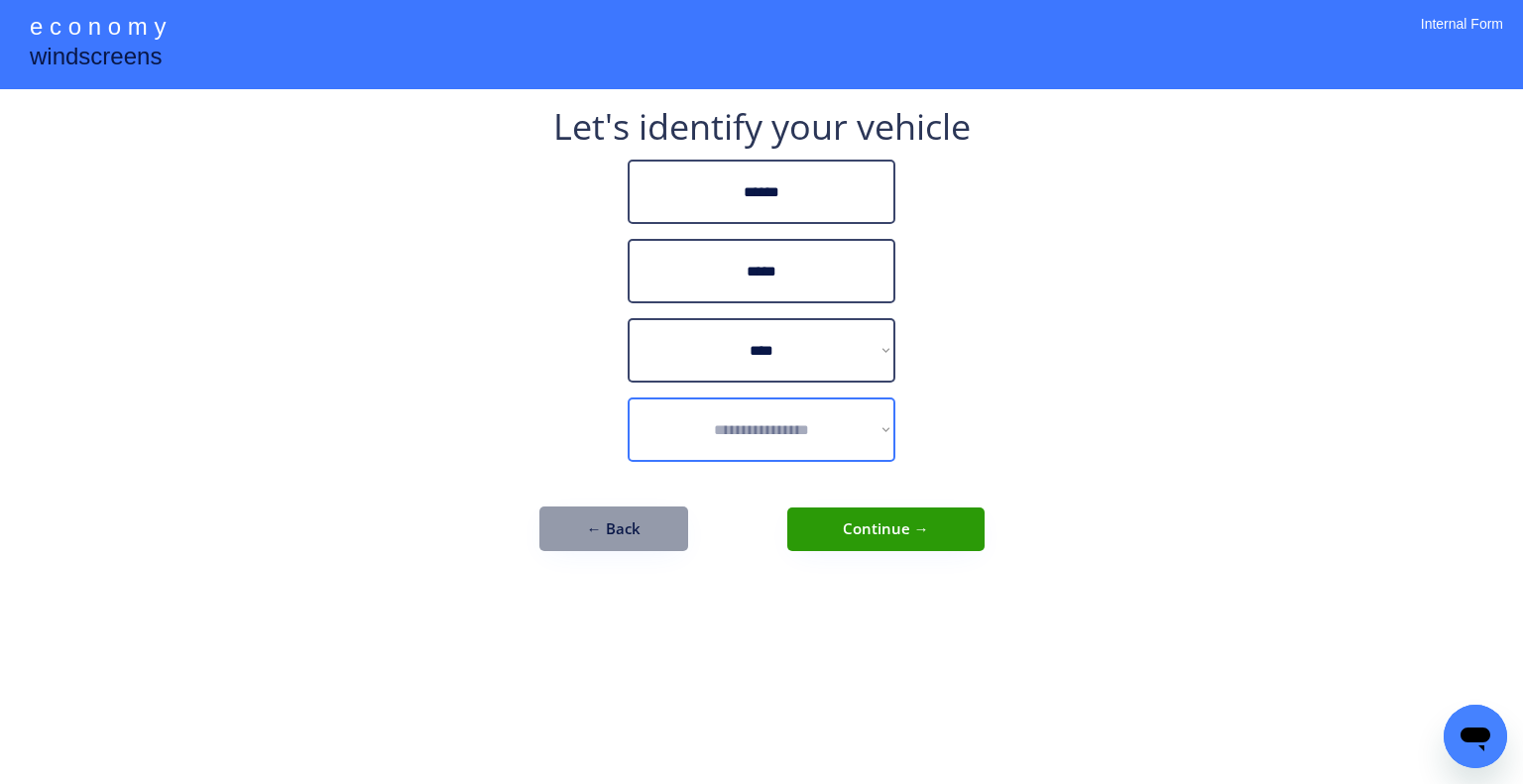 click on "**********" at bounding box center (762, 429) 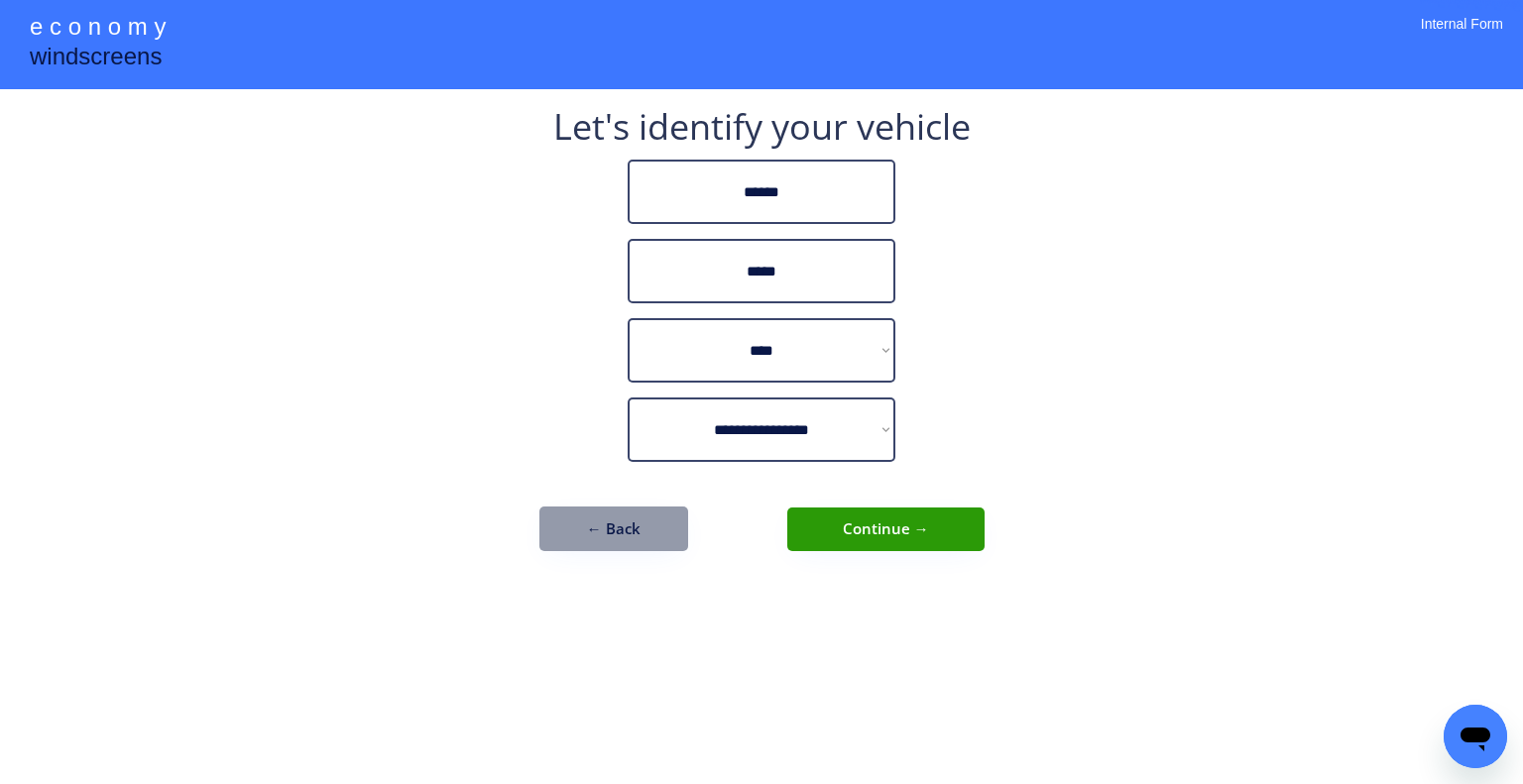 drag, startPoint x: 933, startPoint y: 545, endPoint x: 967, endPoint y: 579, distance: 48.08326 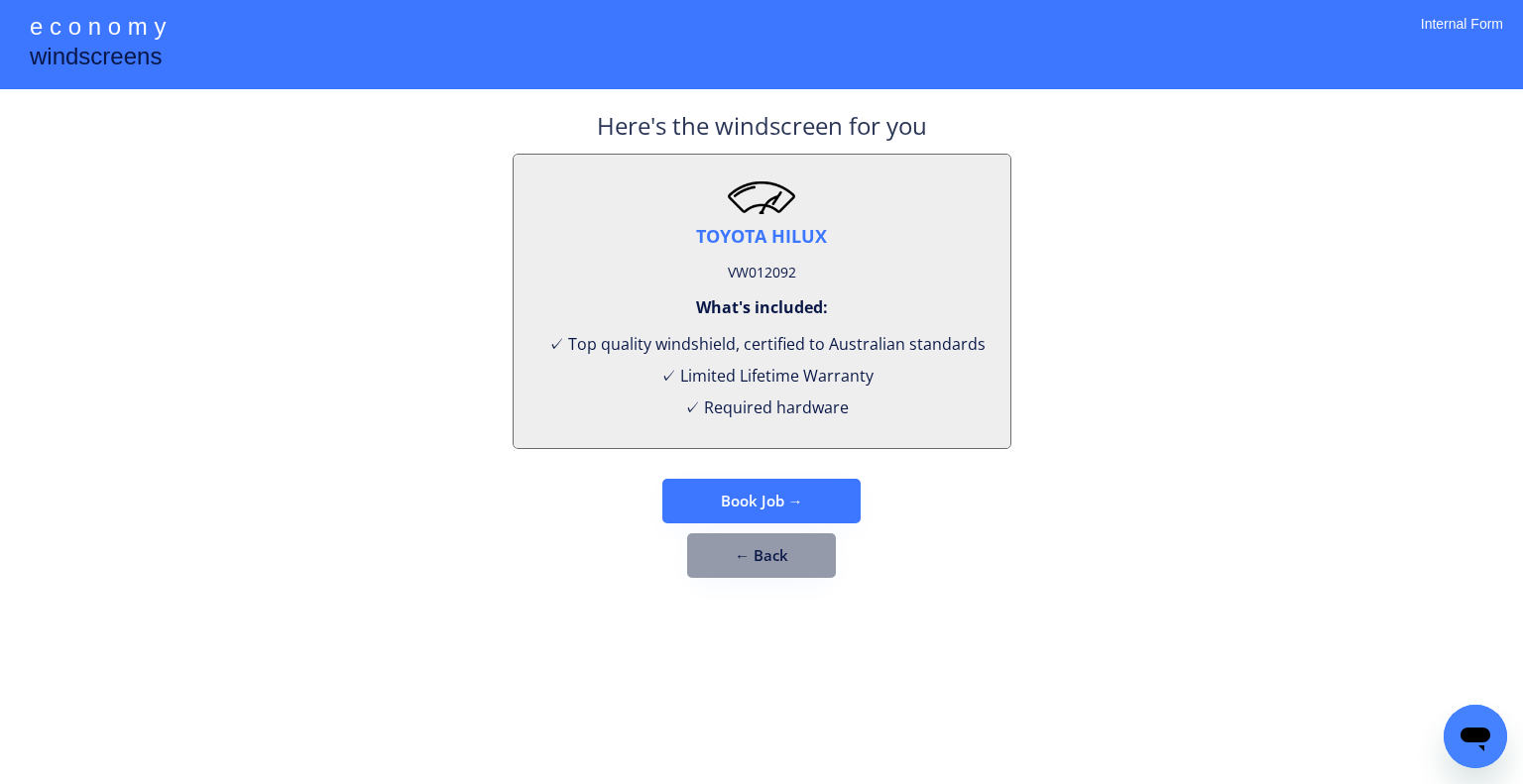 click on "VW012092" at bounding box center (762, 273) 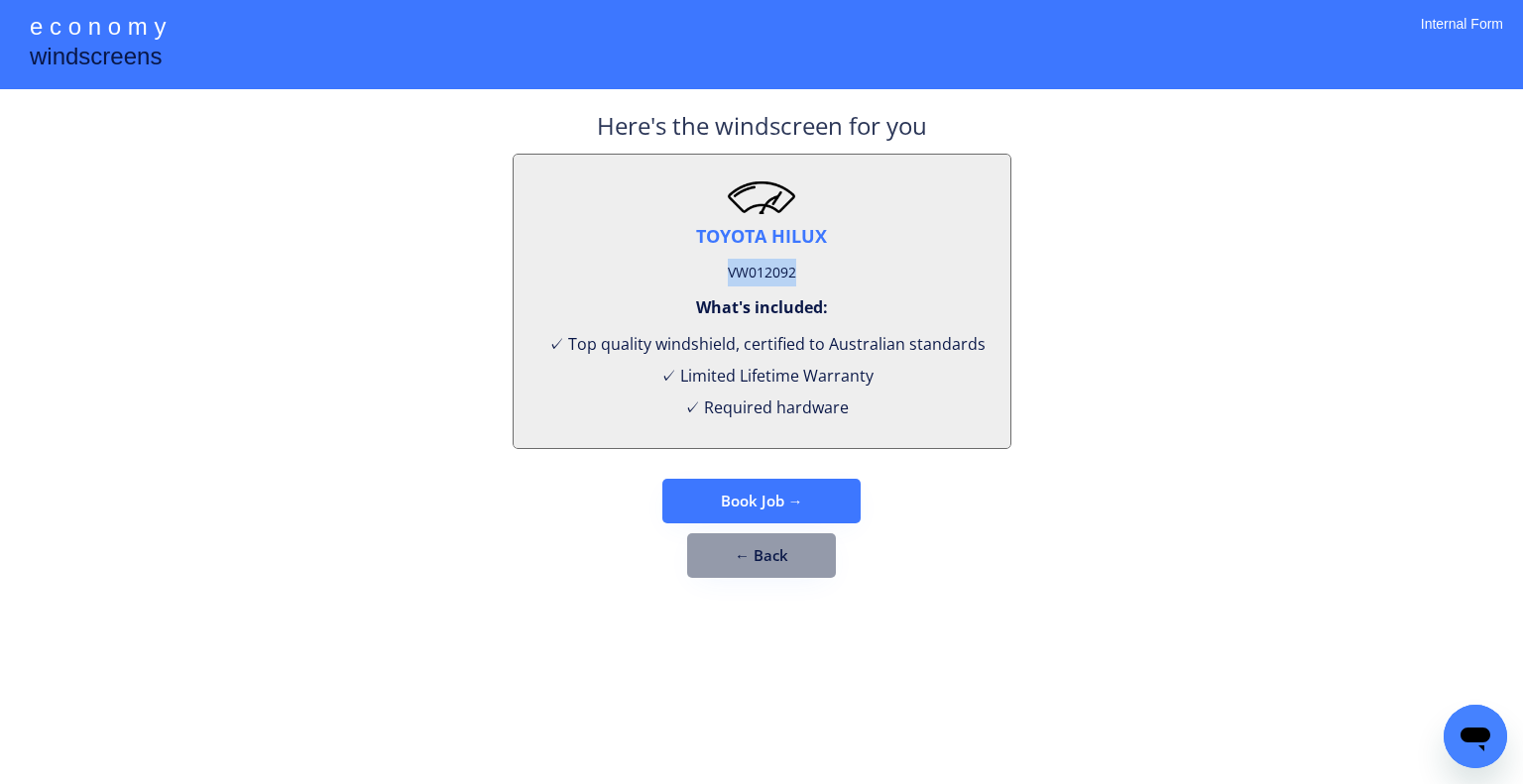 click on "VW012092" at bounding box center [762, 273] 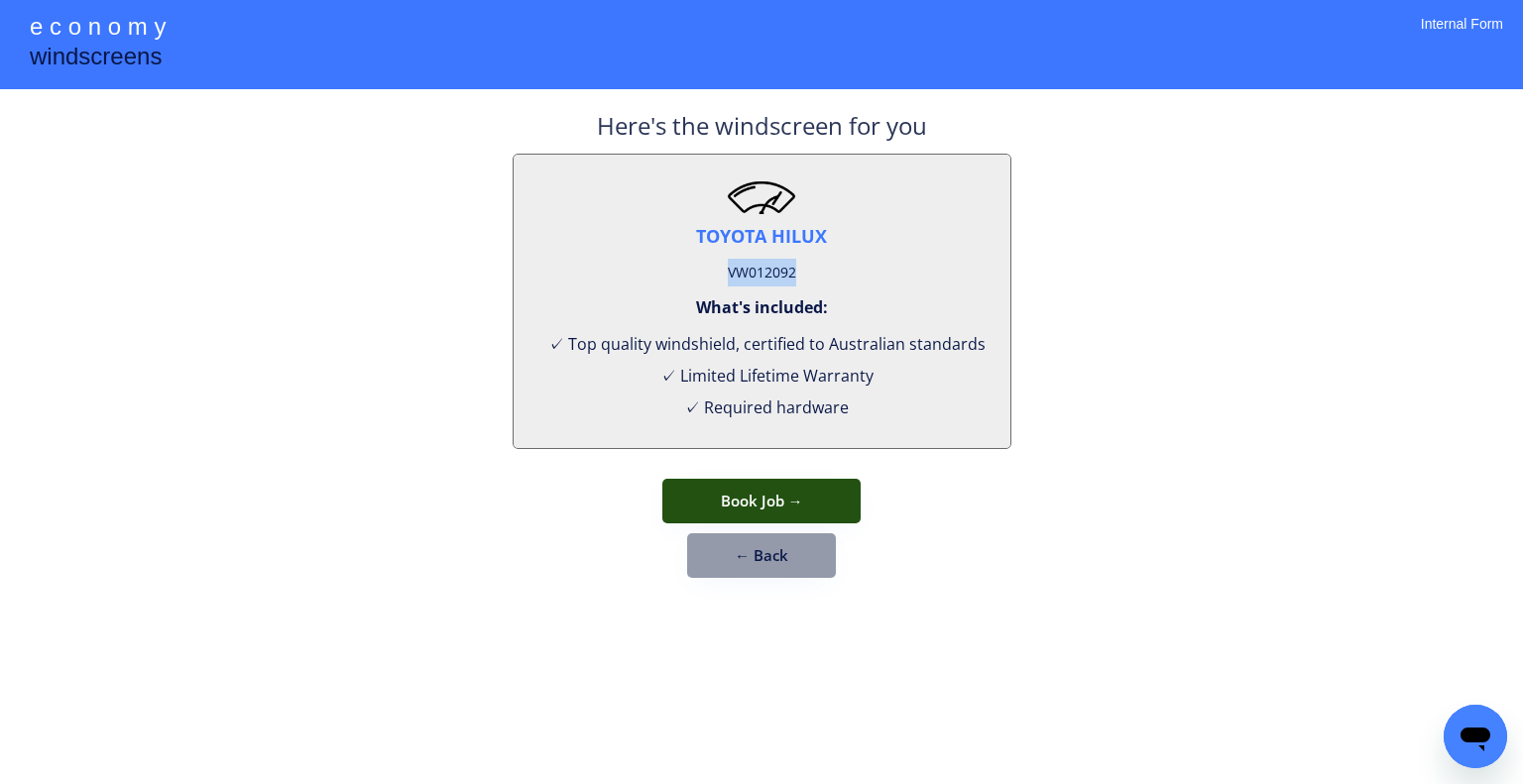 drag, startPoint x: 801, startPoint y: 490, endPoint x: 889, endPoint y: 455, distance: 94.7048 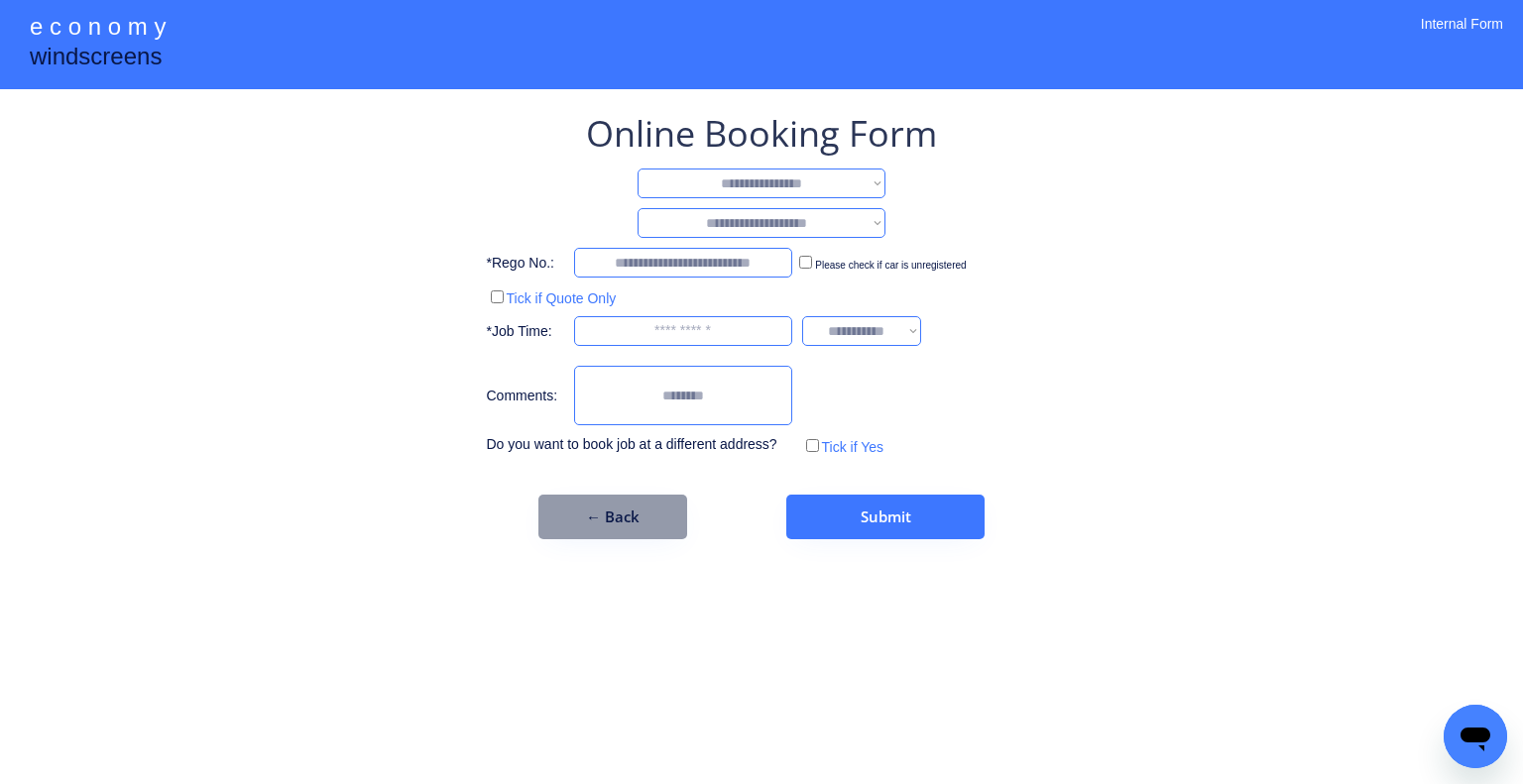 click on "**********" at bounding box center (762, 183) 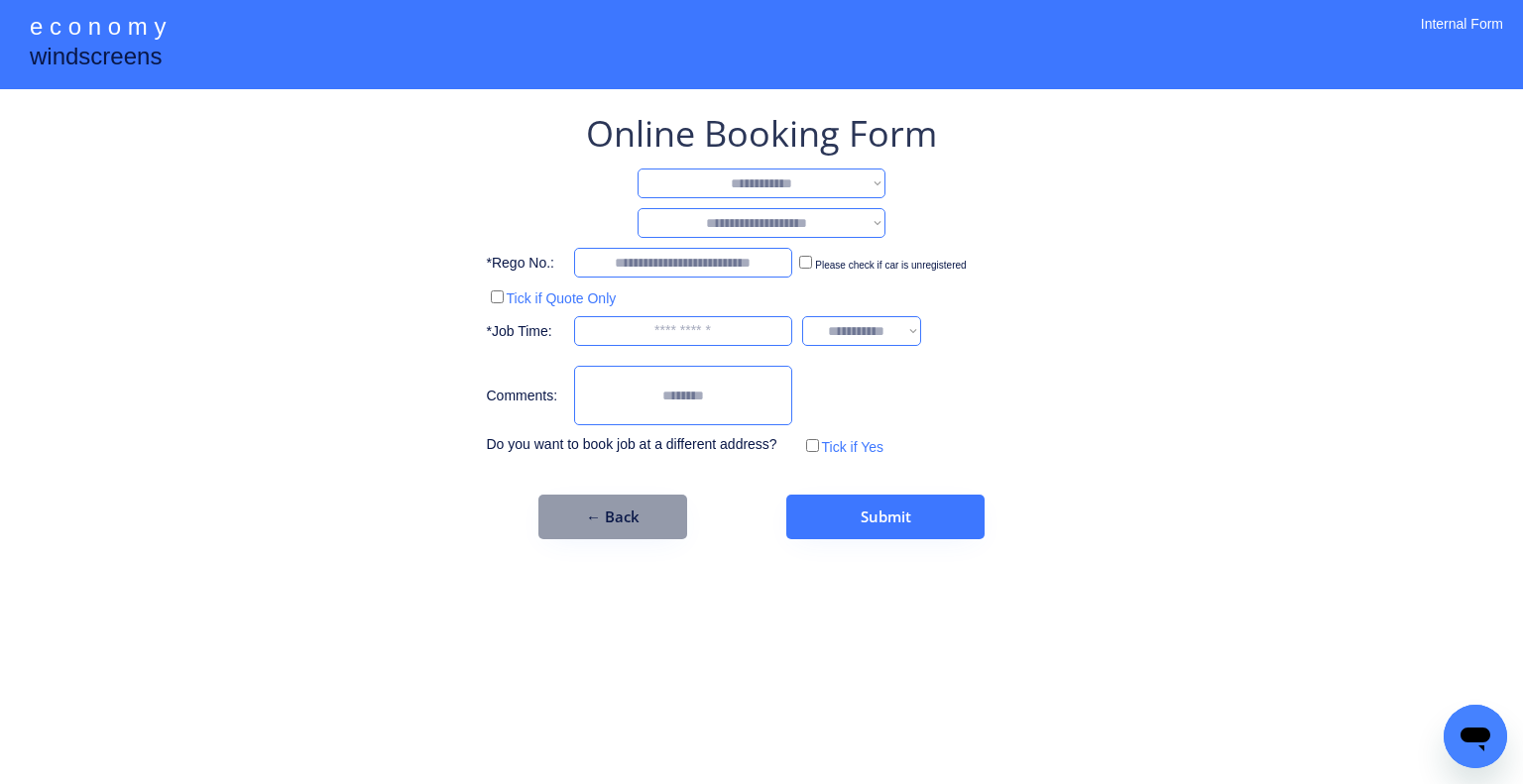 click on "**********" at bounding box center [762, 183] 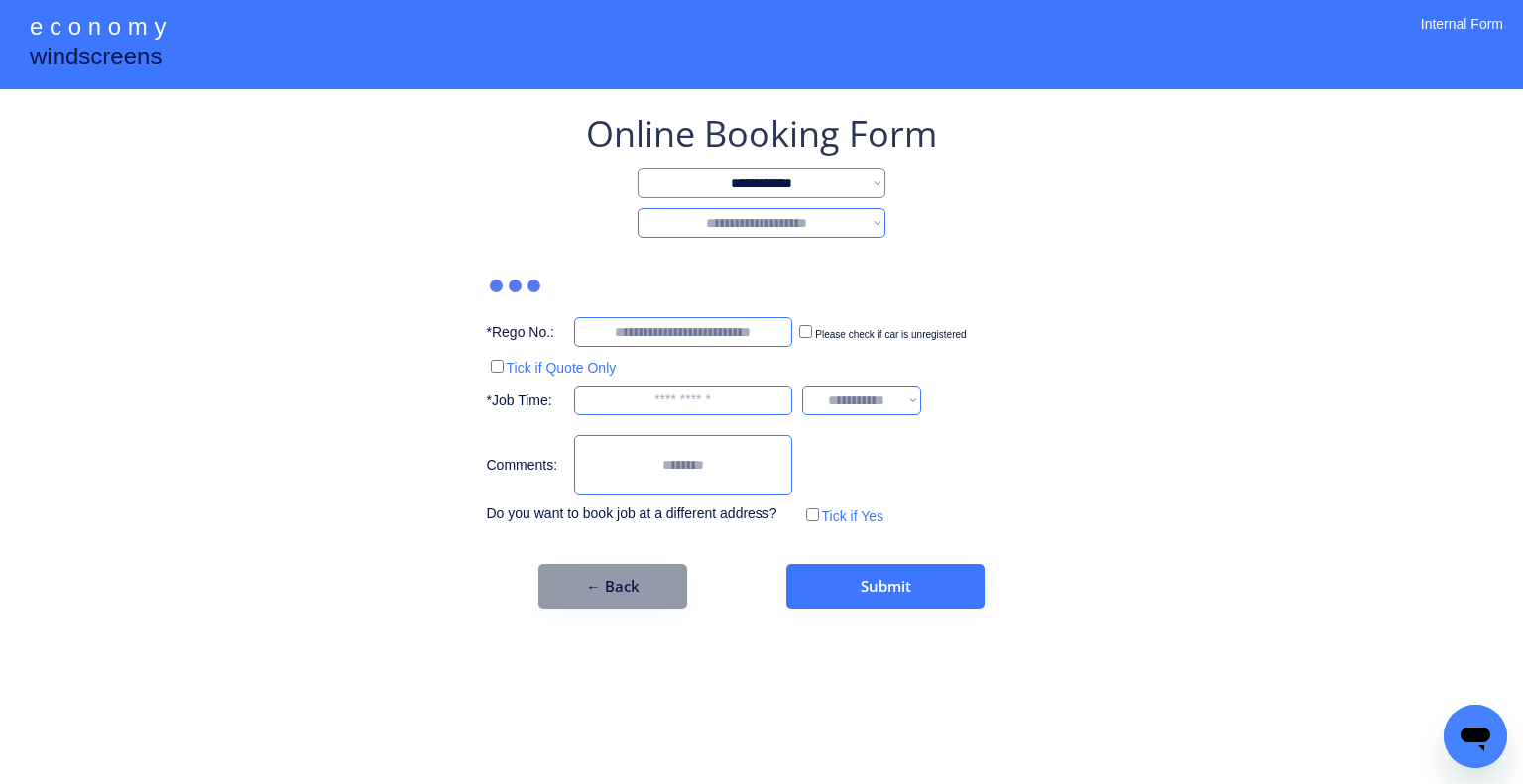 click on "**********" at bounding box center (762, 223) 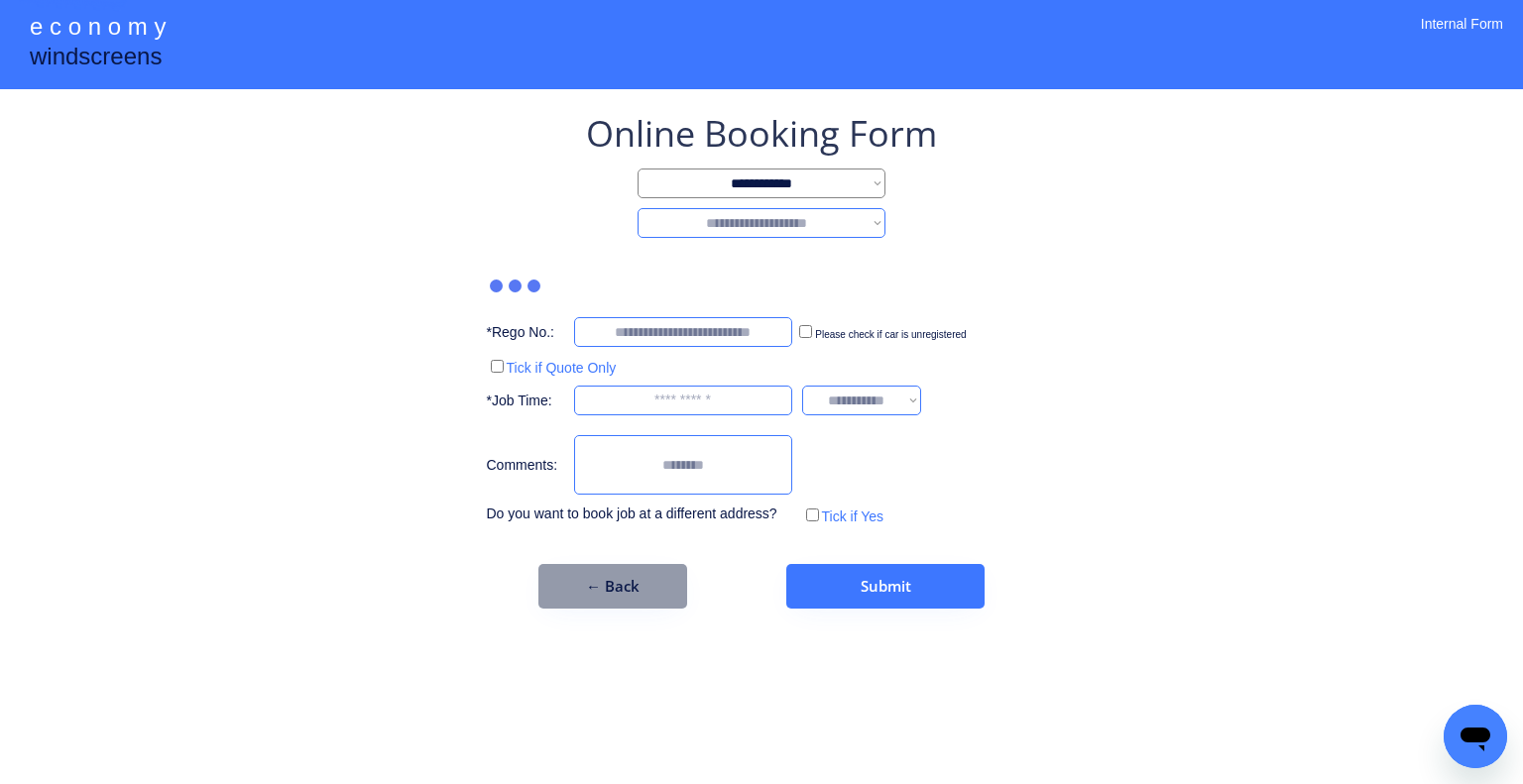 select on "********" 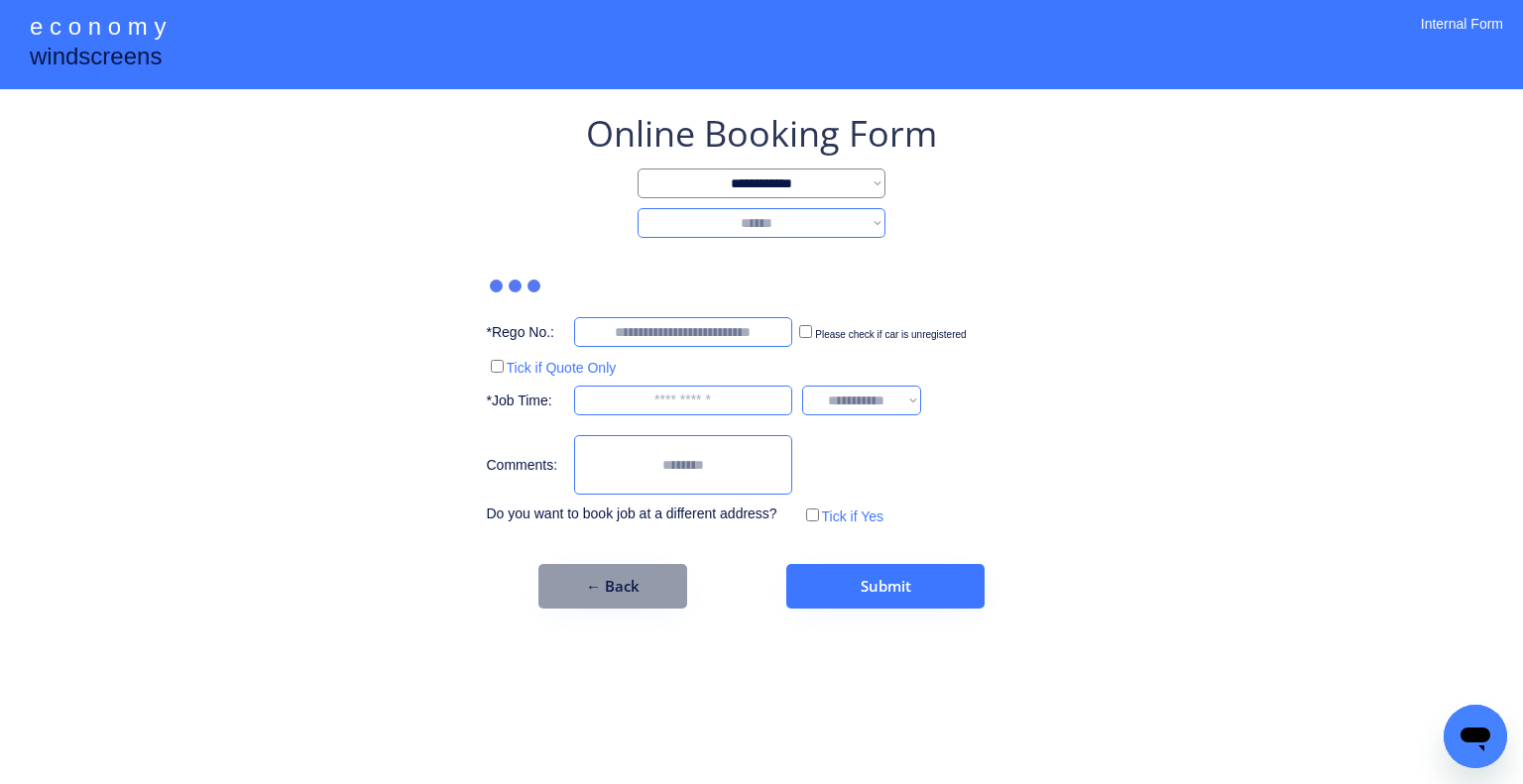 click on "**********" at bounding box center (762, 223) 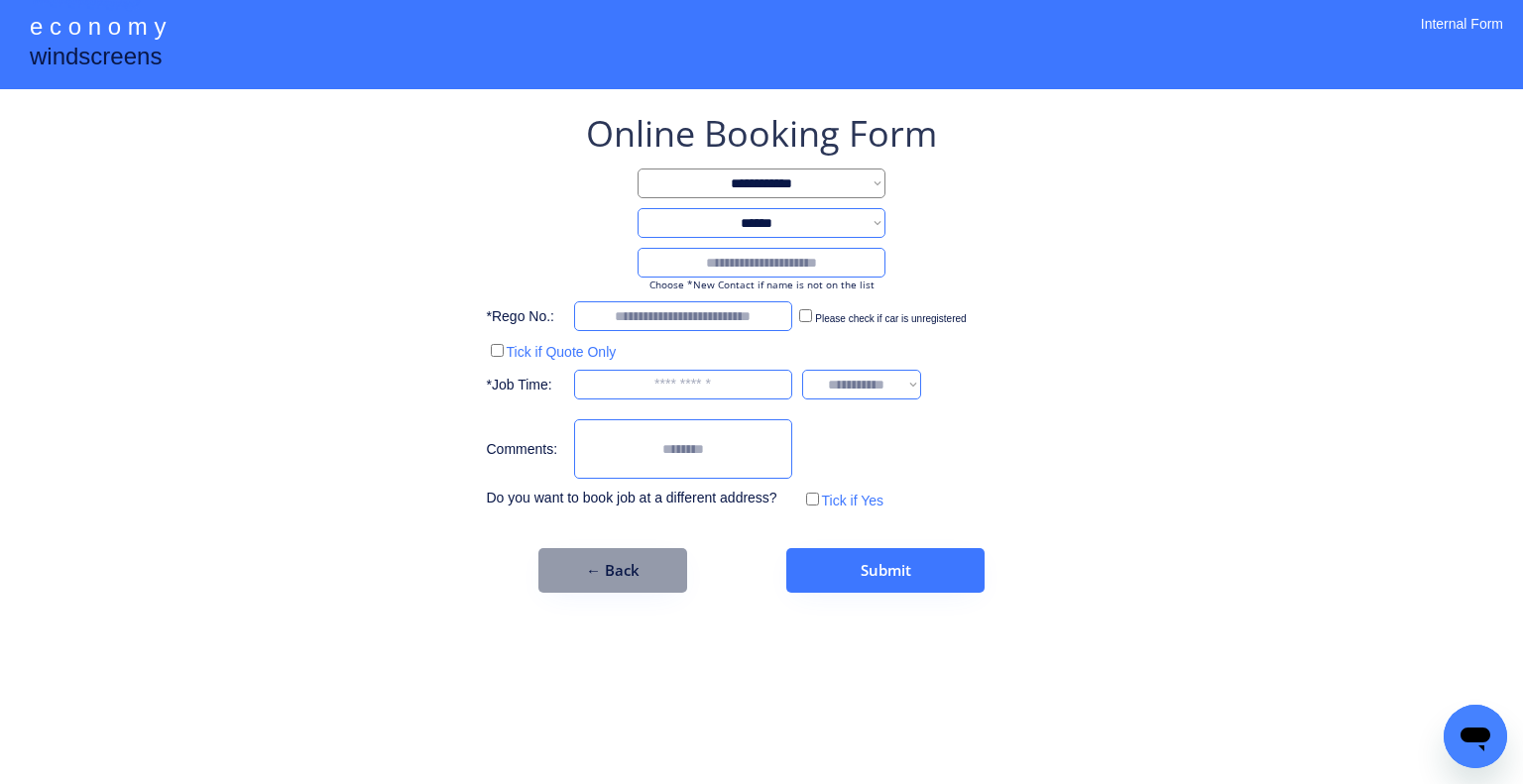 click at bounding box center (762, 263) 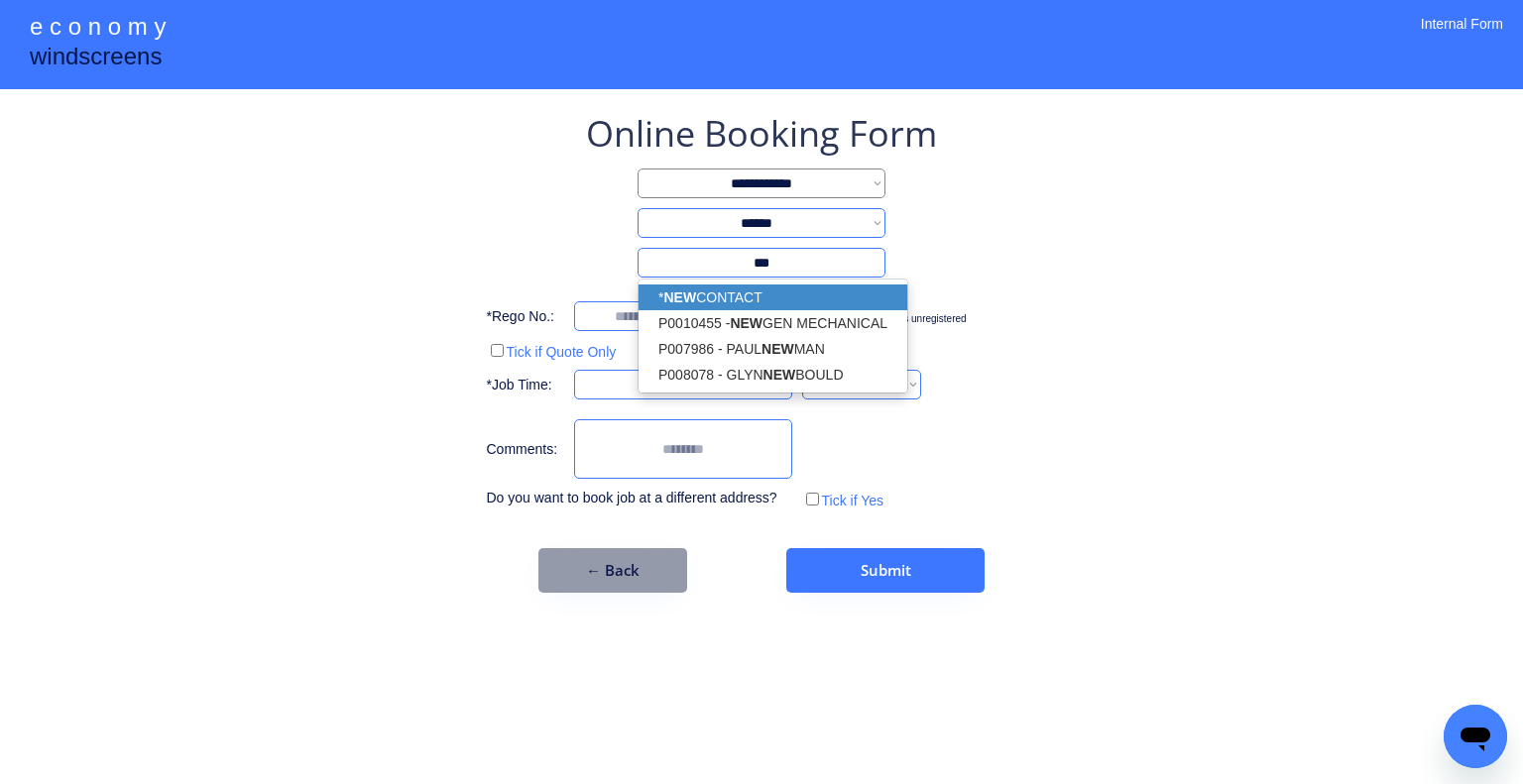 drag, startPoint x: 817, startPoint y: 296, endPoint x: 1083, endPoint y: 264, distance: 267.9179 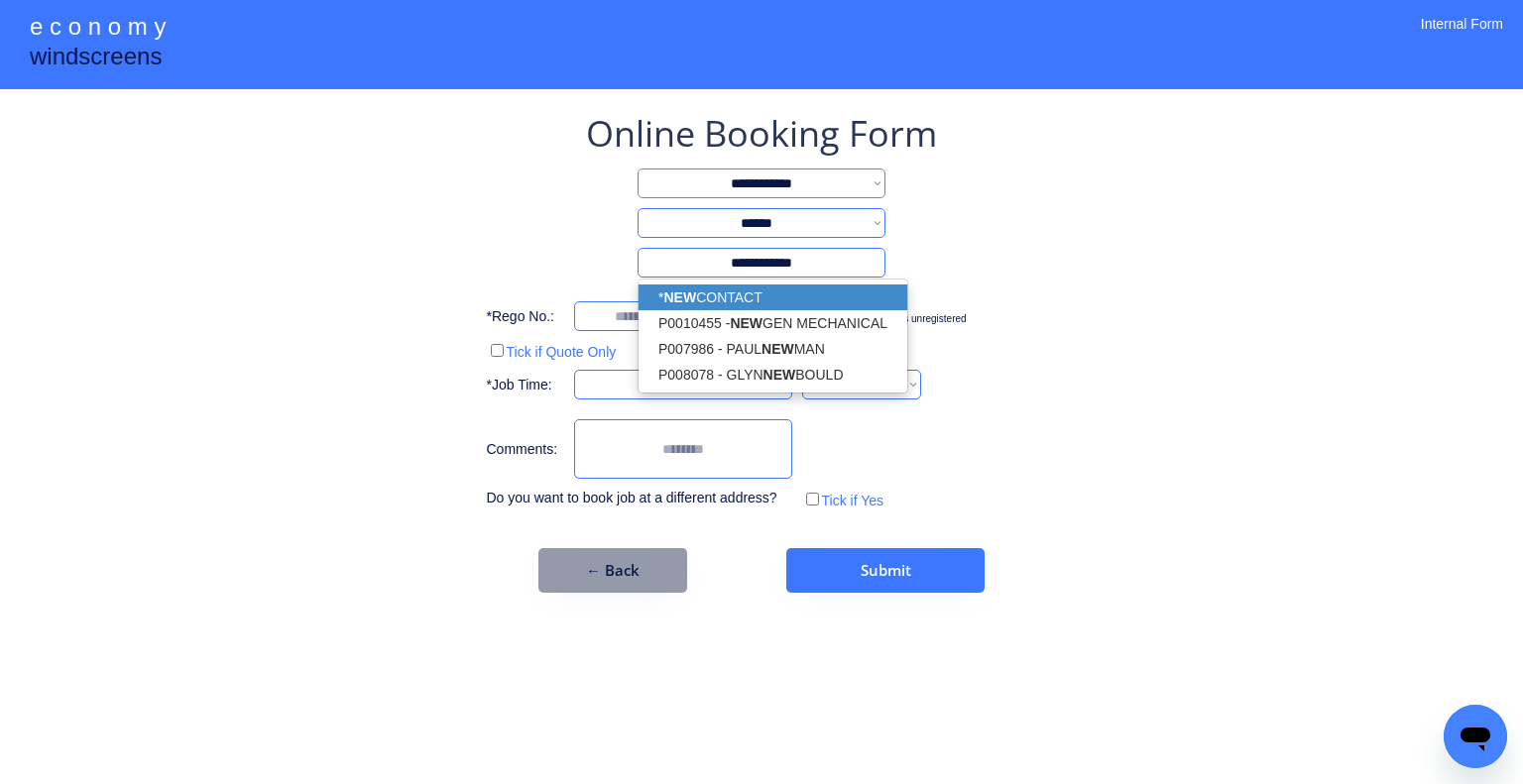 type on "**********" 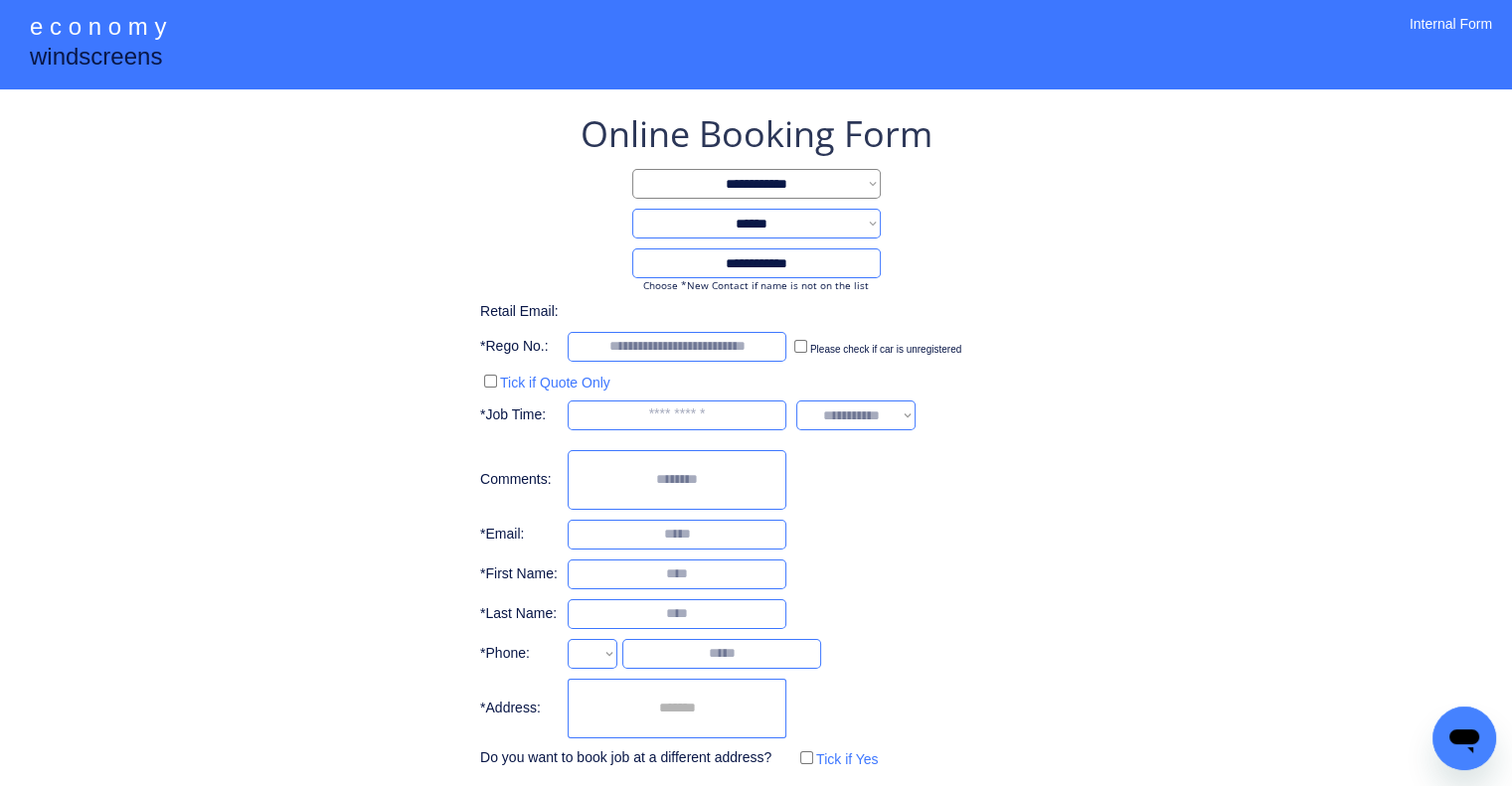 drag, startPoint x: 1086, startPoint y: 264, endPoint x: 1021, endPoint y: 1, distance: 270.9133 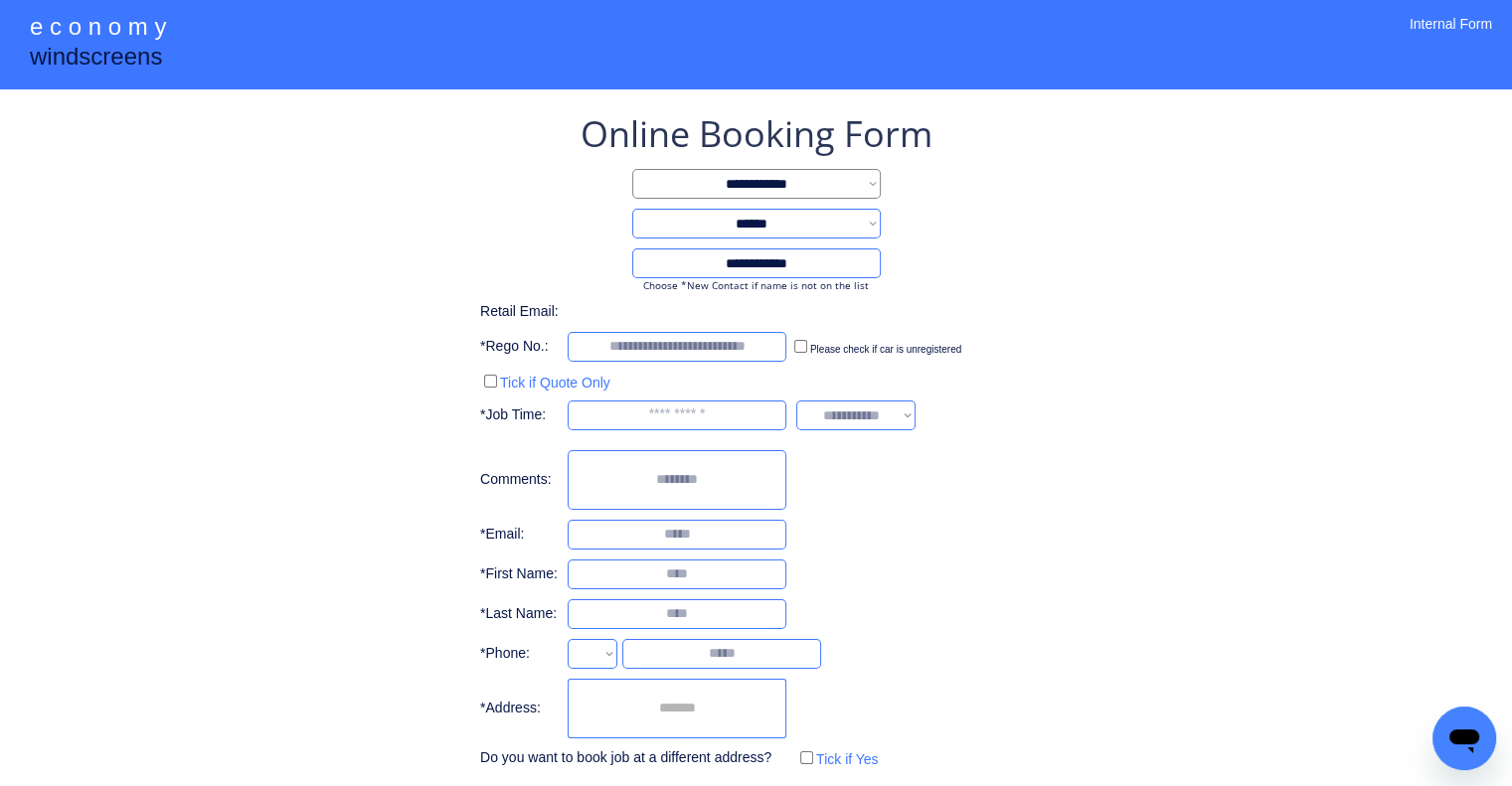 click on "**********" at bounding box center [756, 441] 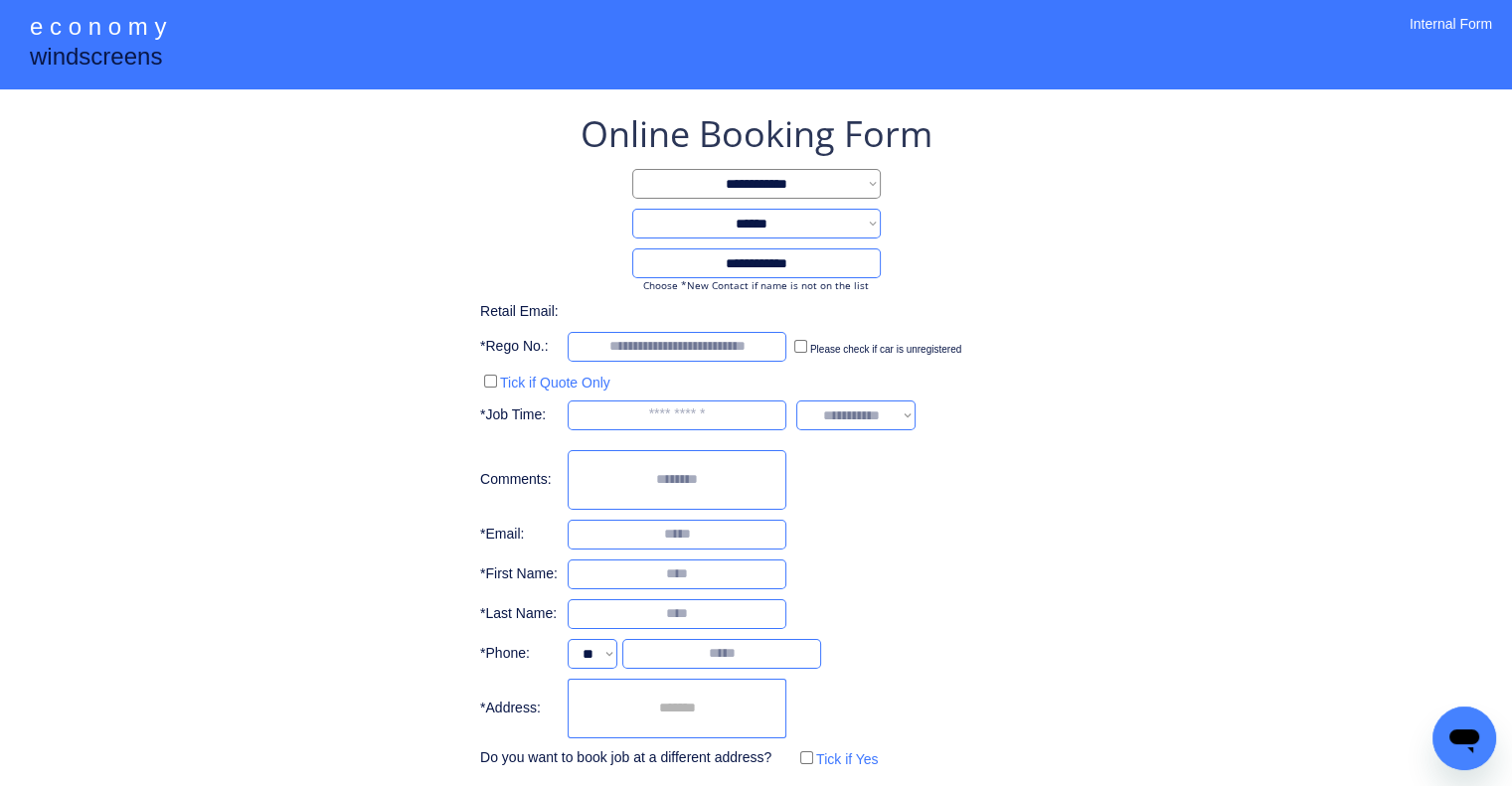 click on "**********" at bounding box center [756, 441] 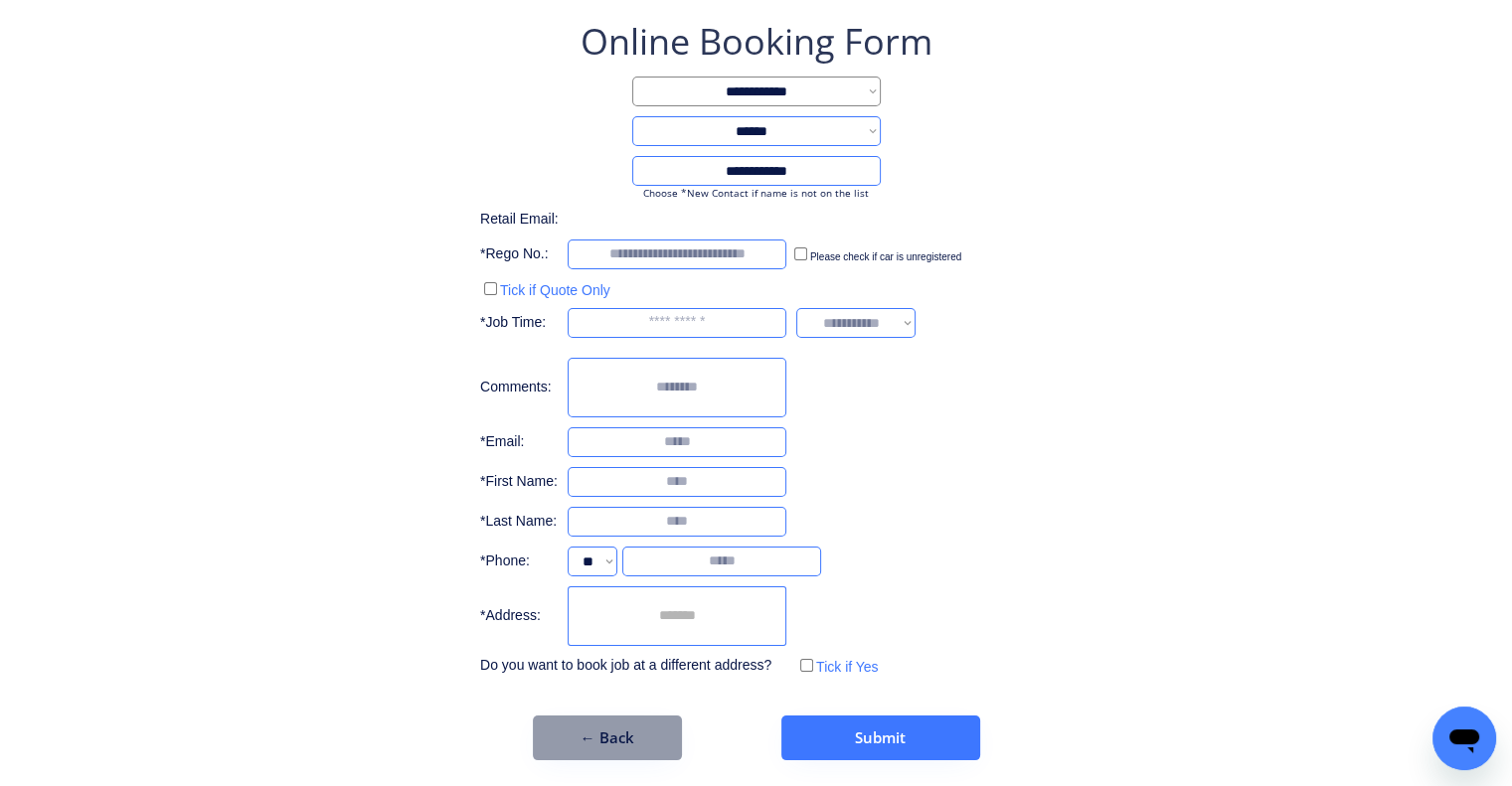 scroll, scrollTop: 95, scrollLeft: 0, axis: vertical 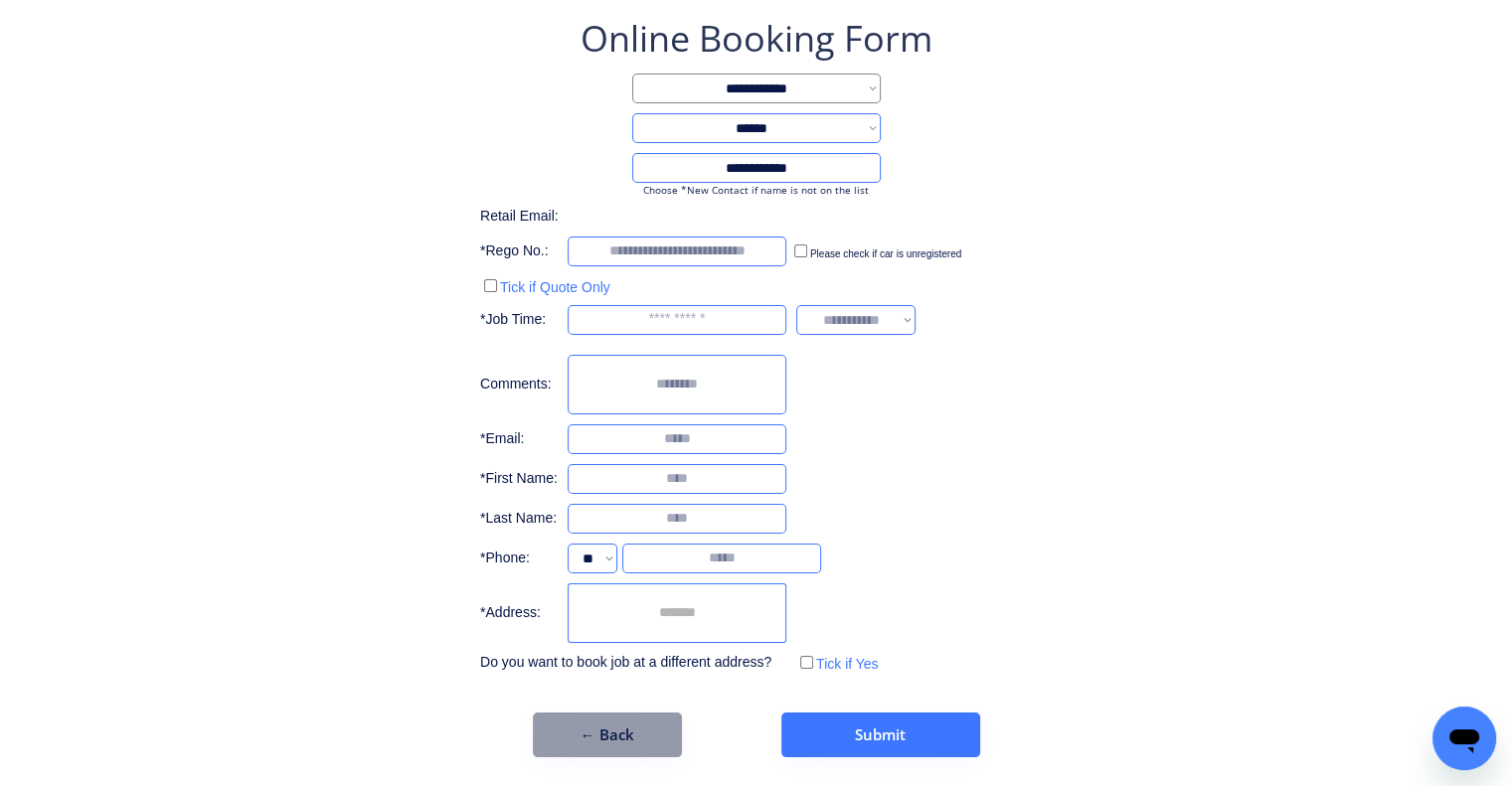 click at bounding box center (677, 613) 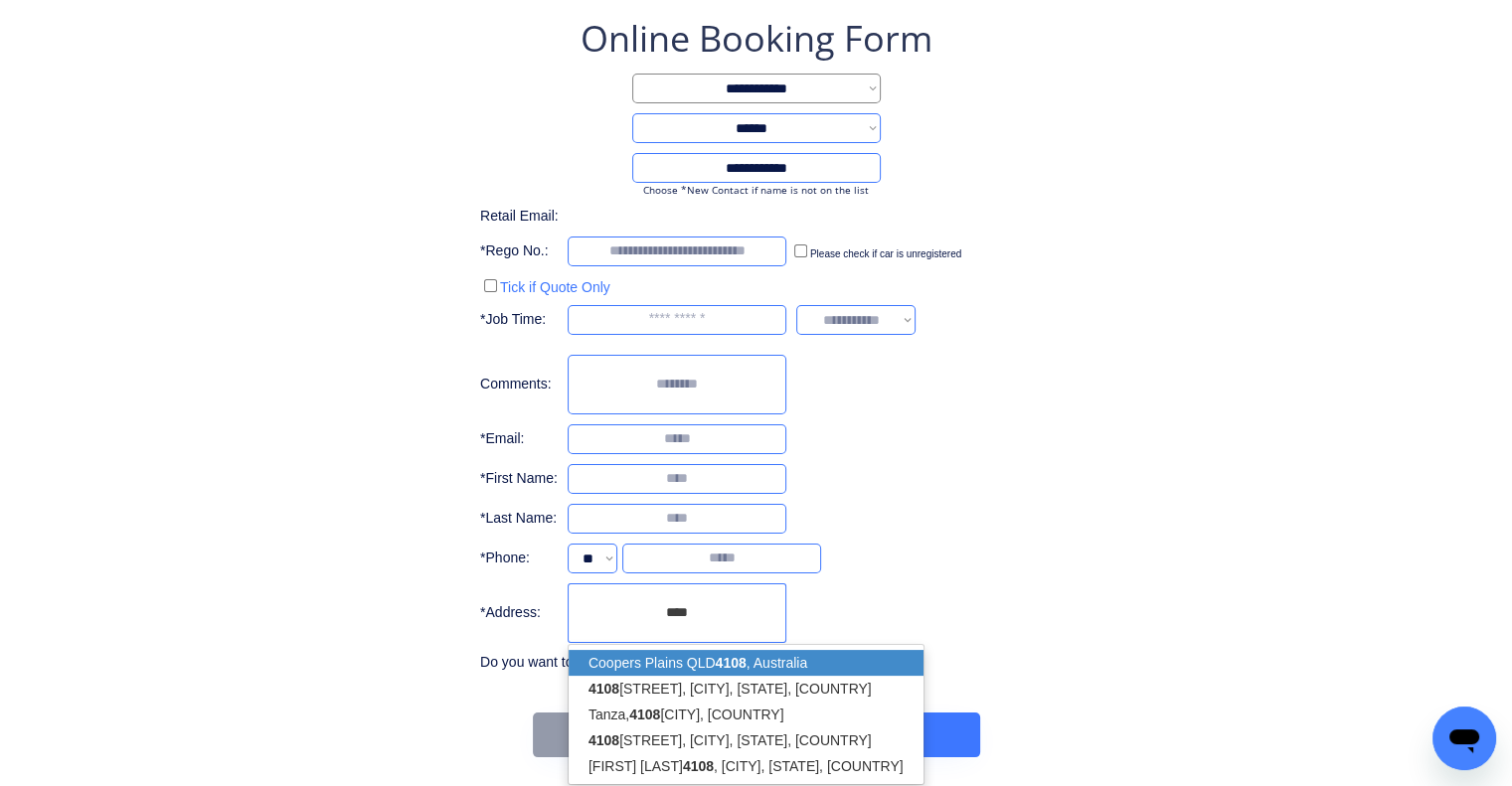click on "[CITY] [STATE]  [POSTAL_CODE] , [COUNTRY]" at bounding box center (746, 663) 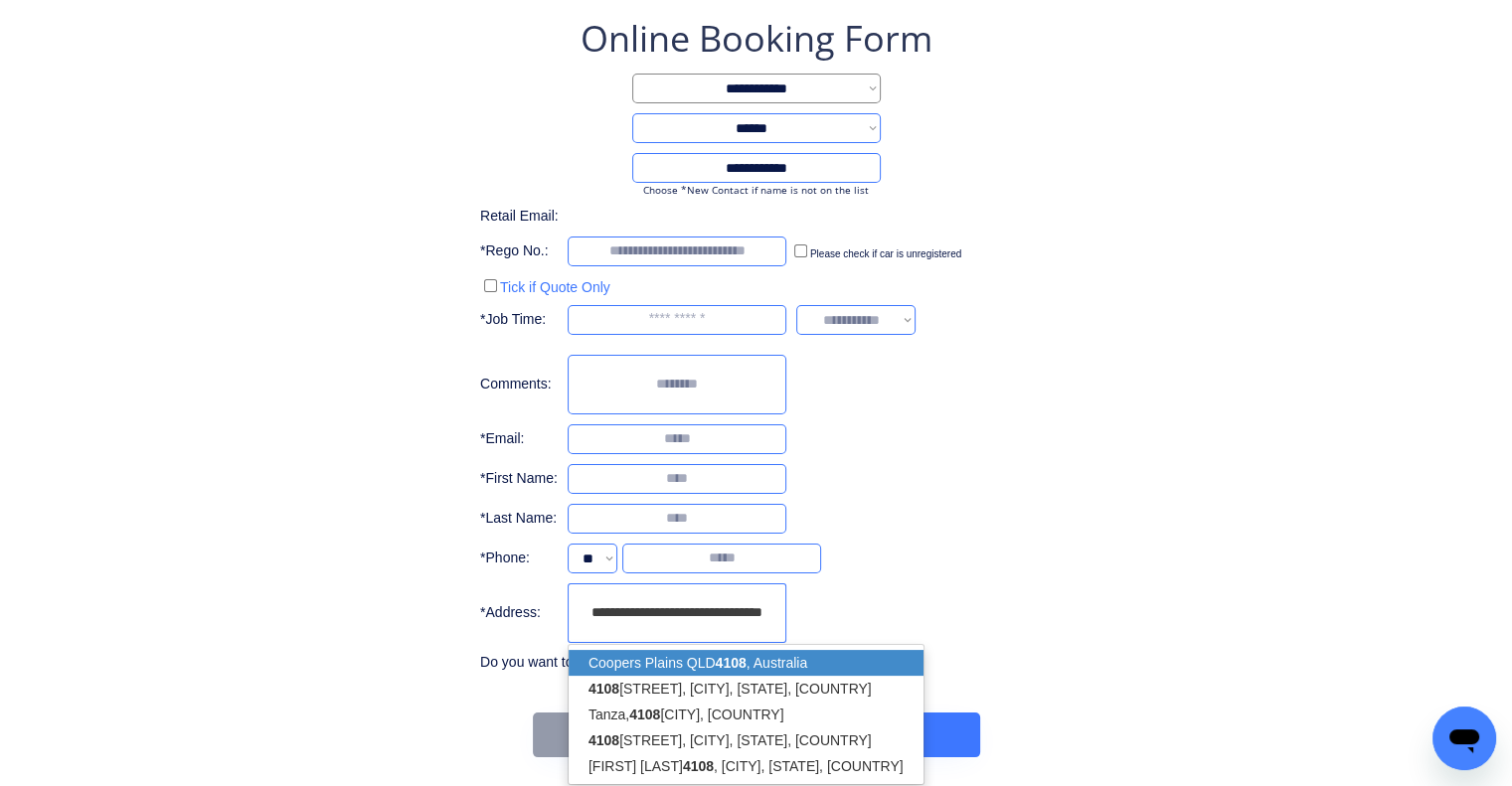 type on "**********" 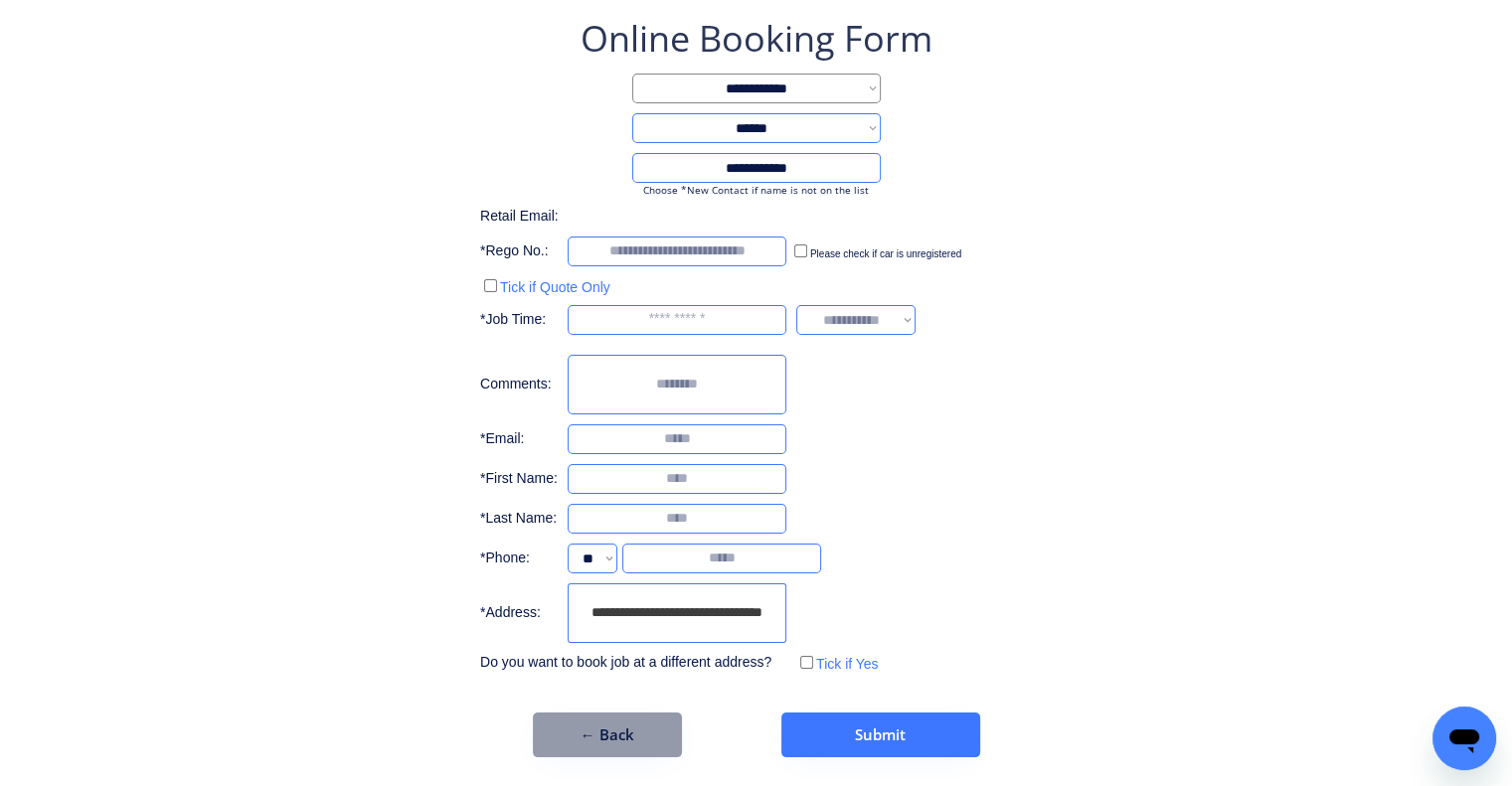 click on "**********" at bounding box center [756, 346] 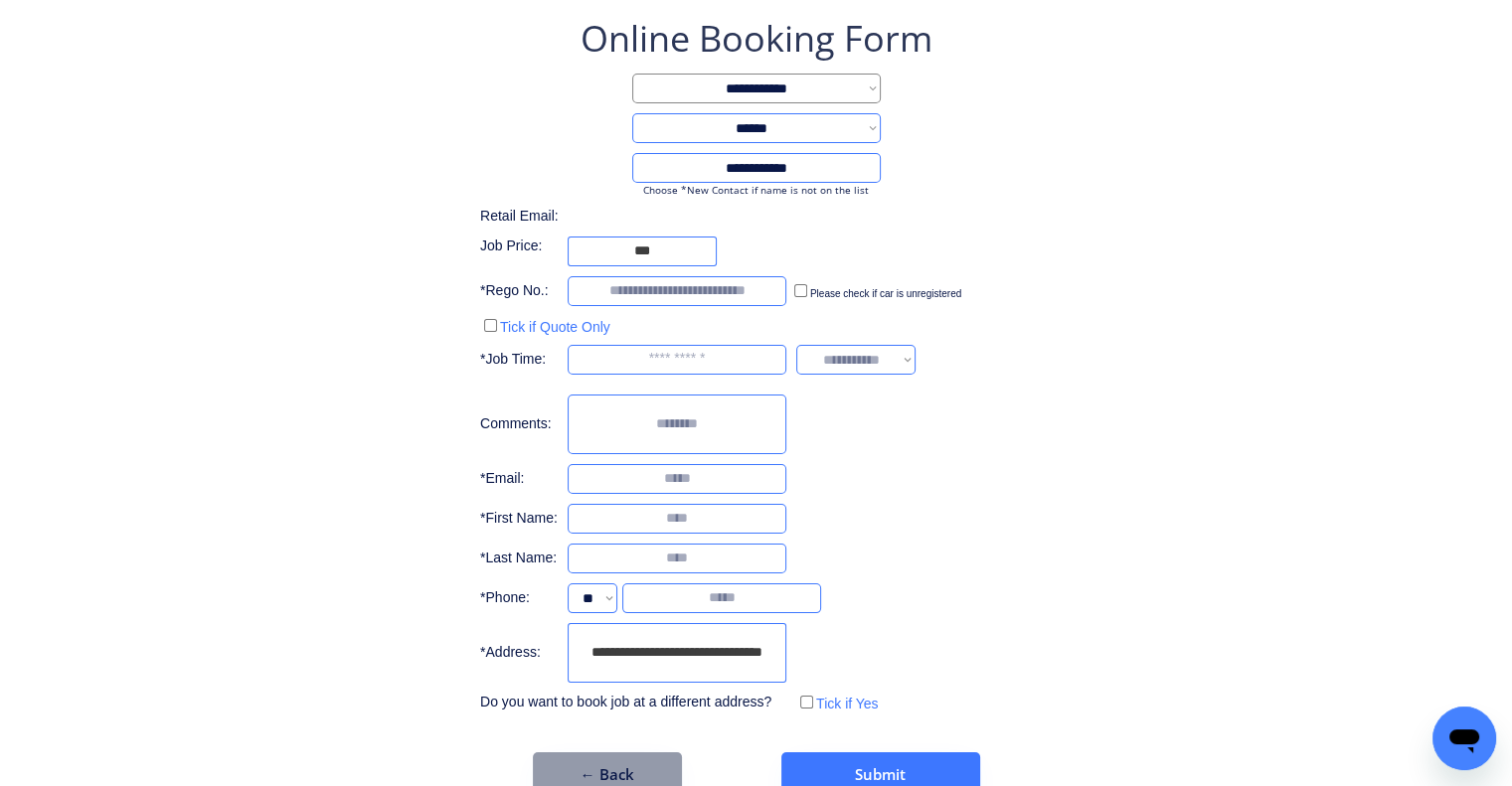 click on "**********" at bounding box center (756, 366) 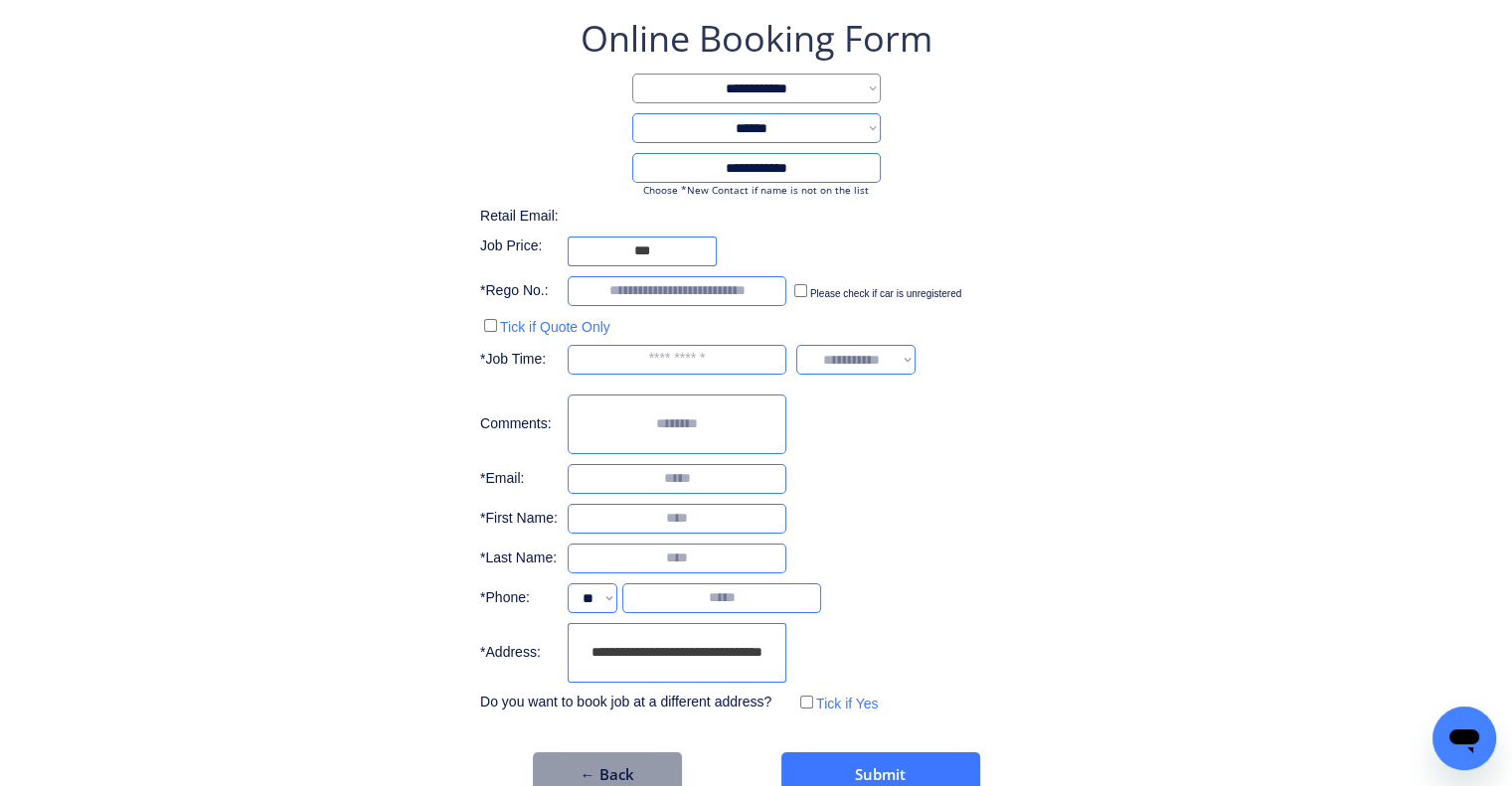 click on "**********" at bounding box center (756, 405) 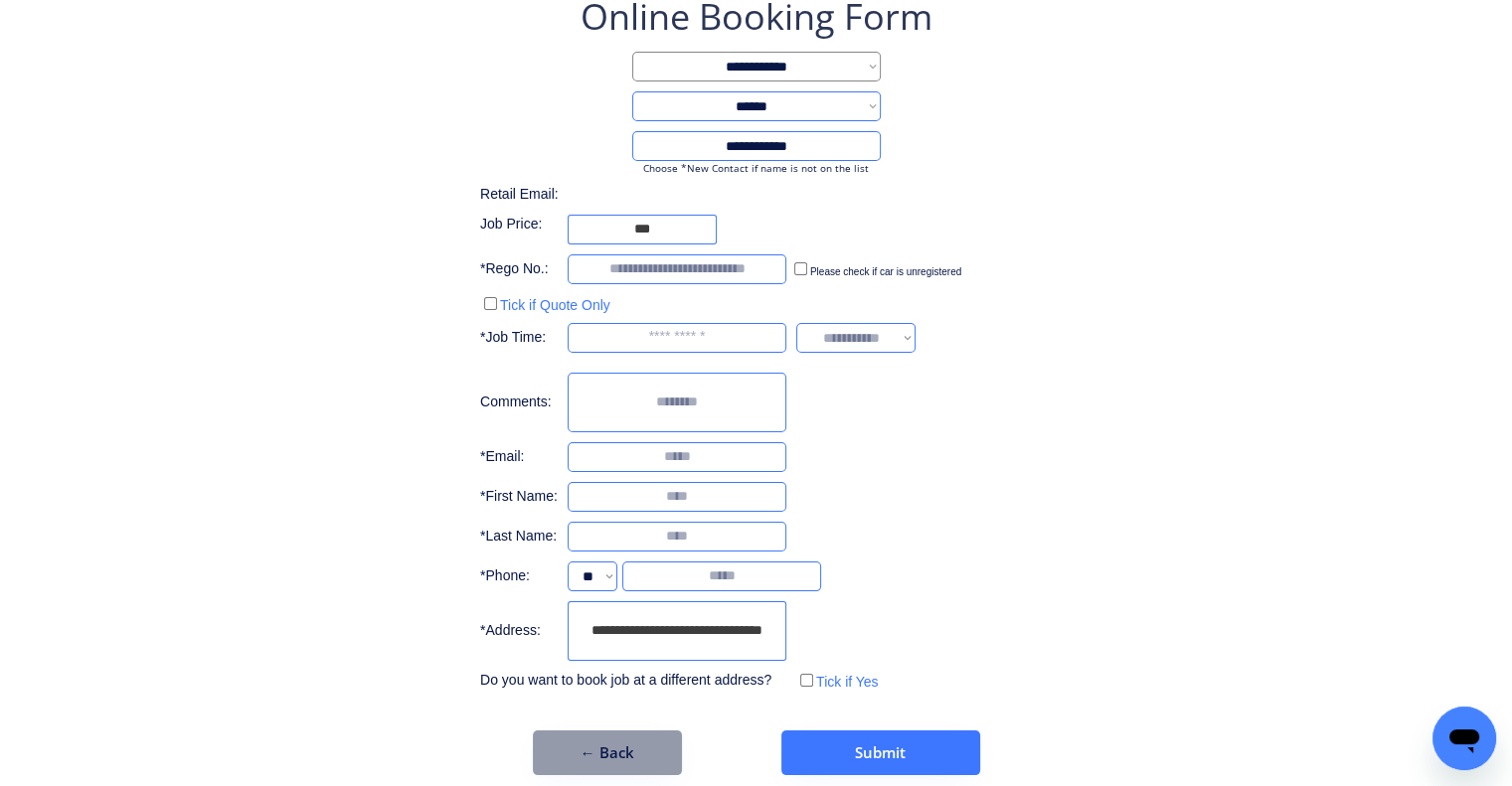 scroll, scrollTop: 135, scrollLeft: 0, axis: vertical 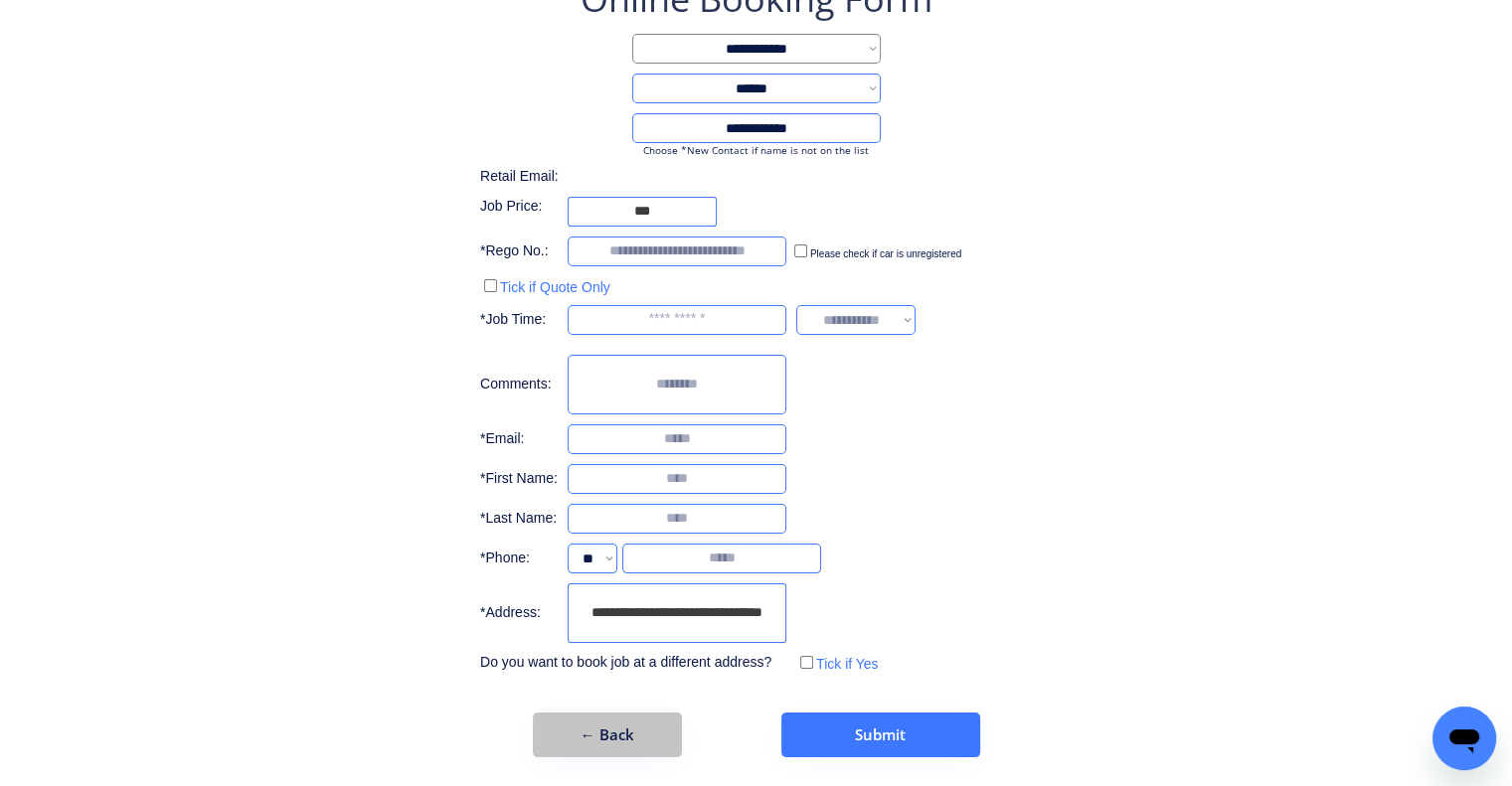 click on "←   Back" at bounding box center [607, 734] 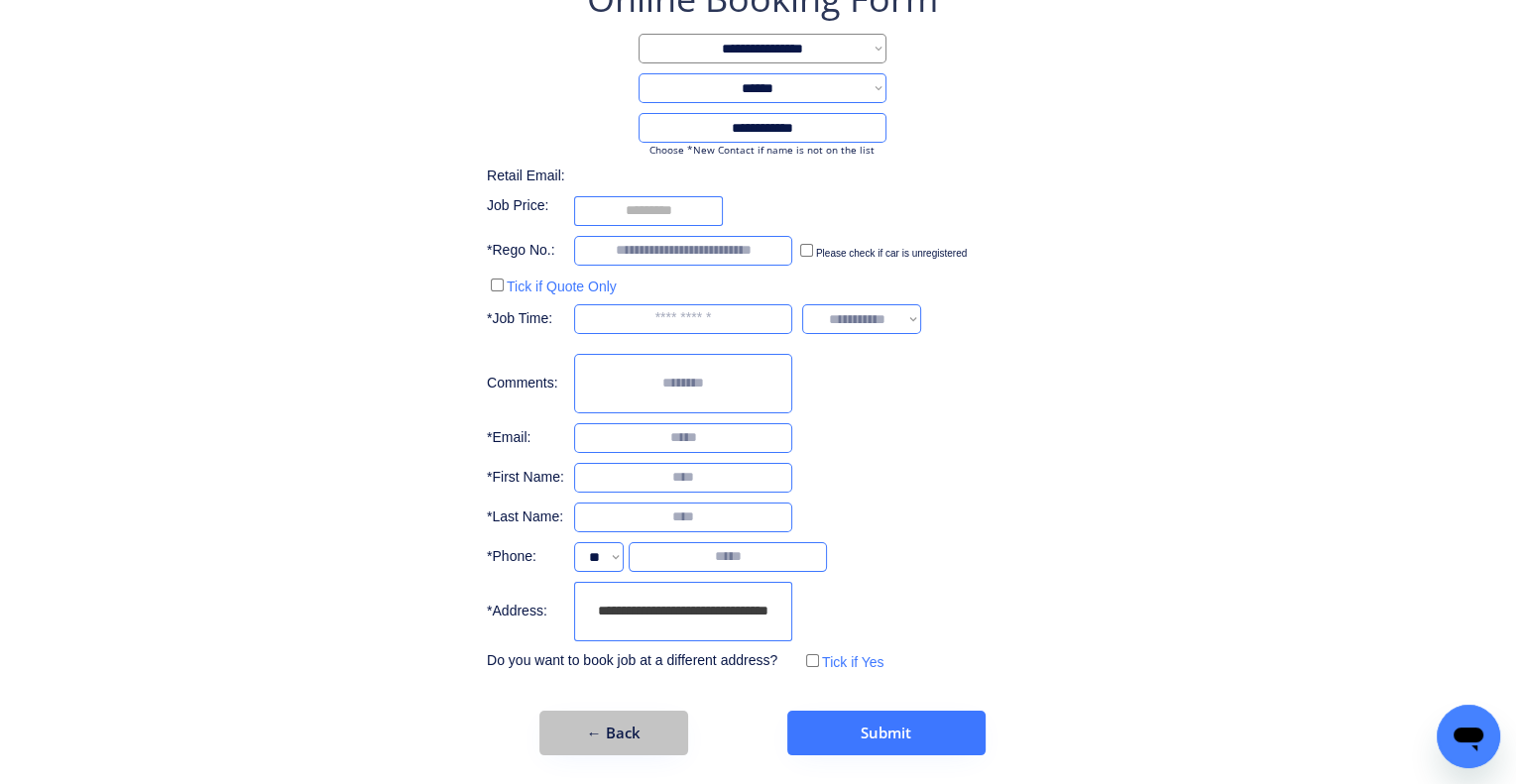 scroll, scrollTop: 0, scrollLeft: 0, axis: both 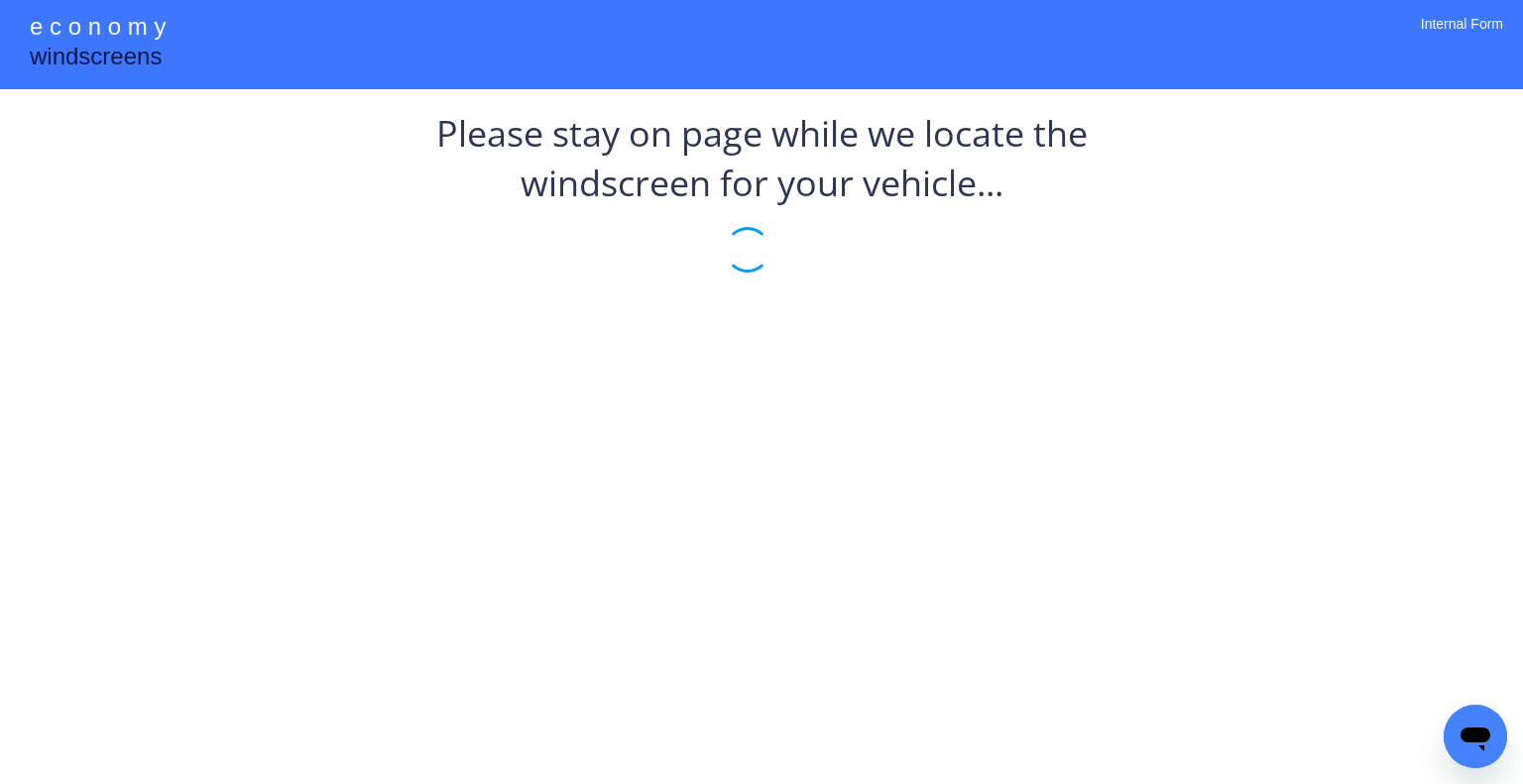 click on "**********" at bounding box center (762, 392) 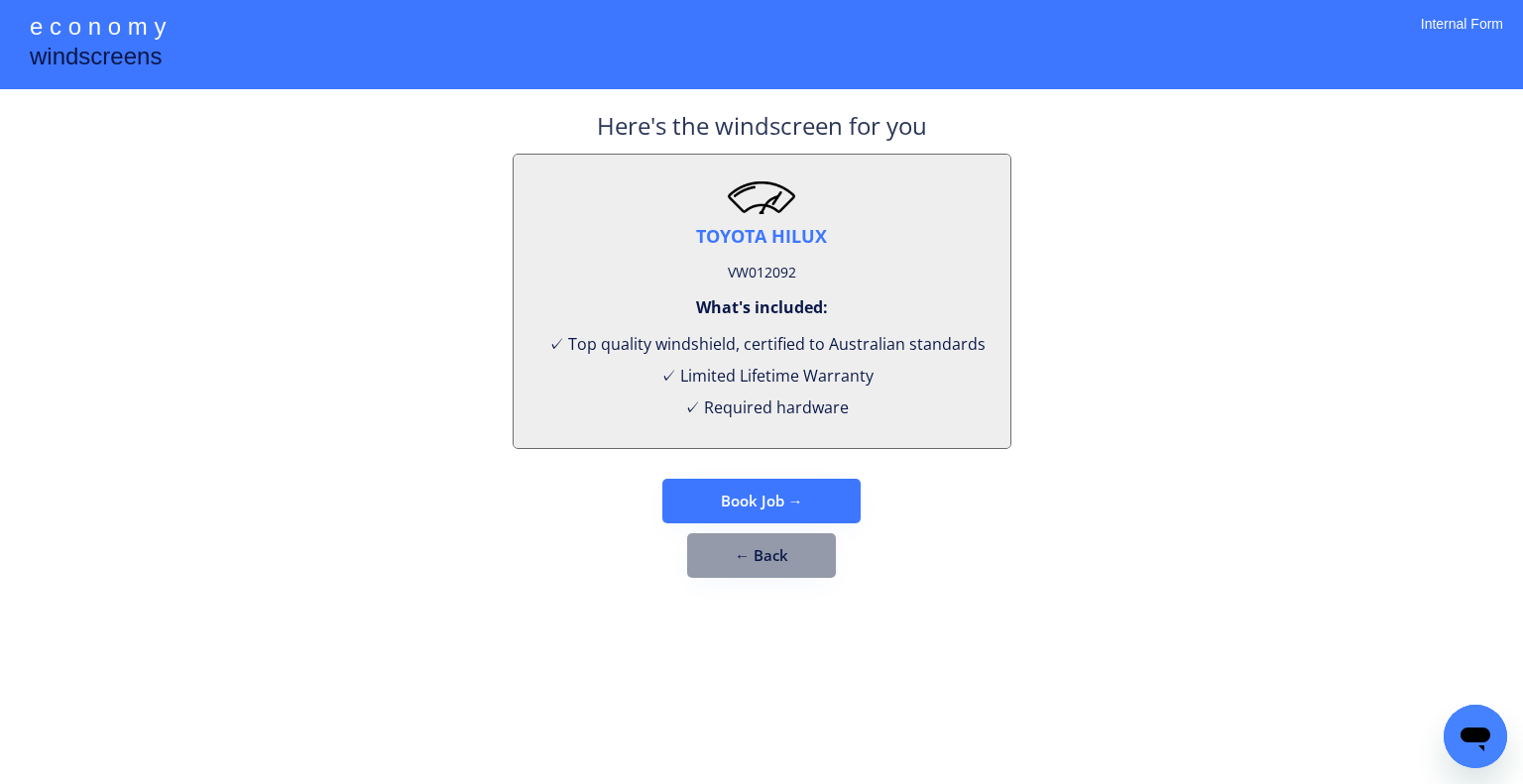click on "TOYOTA HILUX VW012092 What's included: ✓ Top quality windshield, certified to Australian standards
✓ Limited Lifetime Warranty ✓ Required hardware" at bounding box center [762, 301] 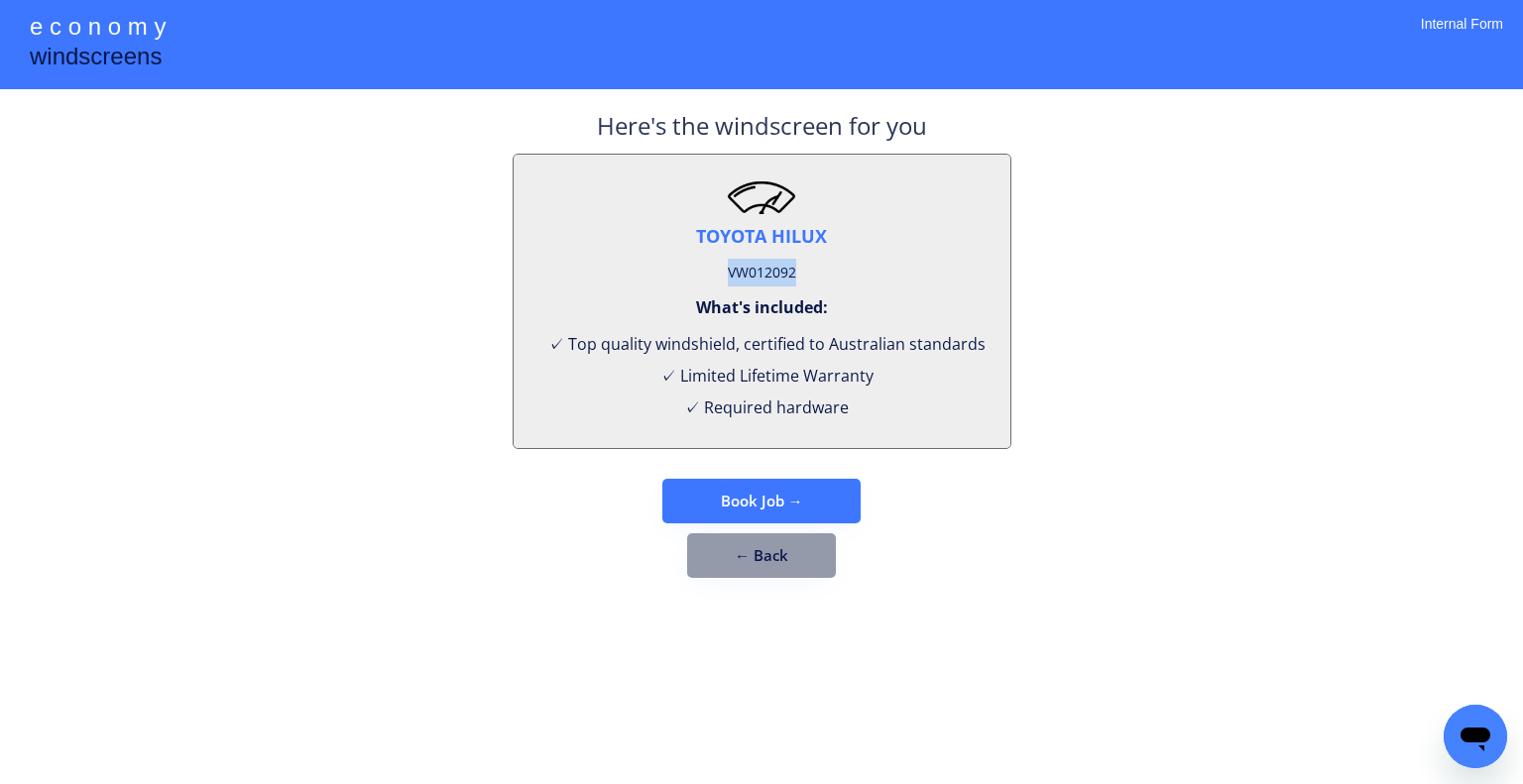 click on "VW012092" at bounding box center (762, 273) 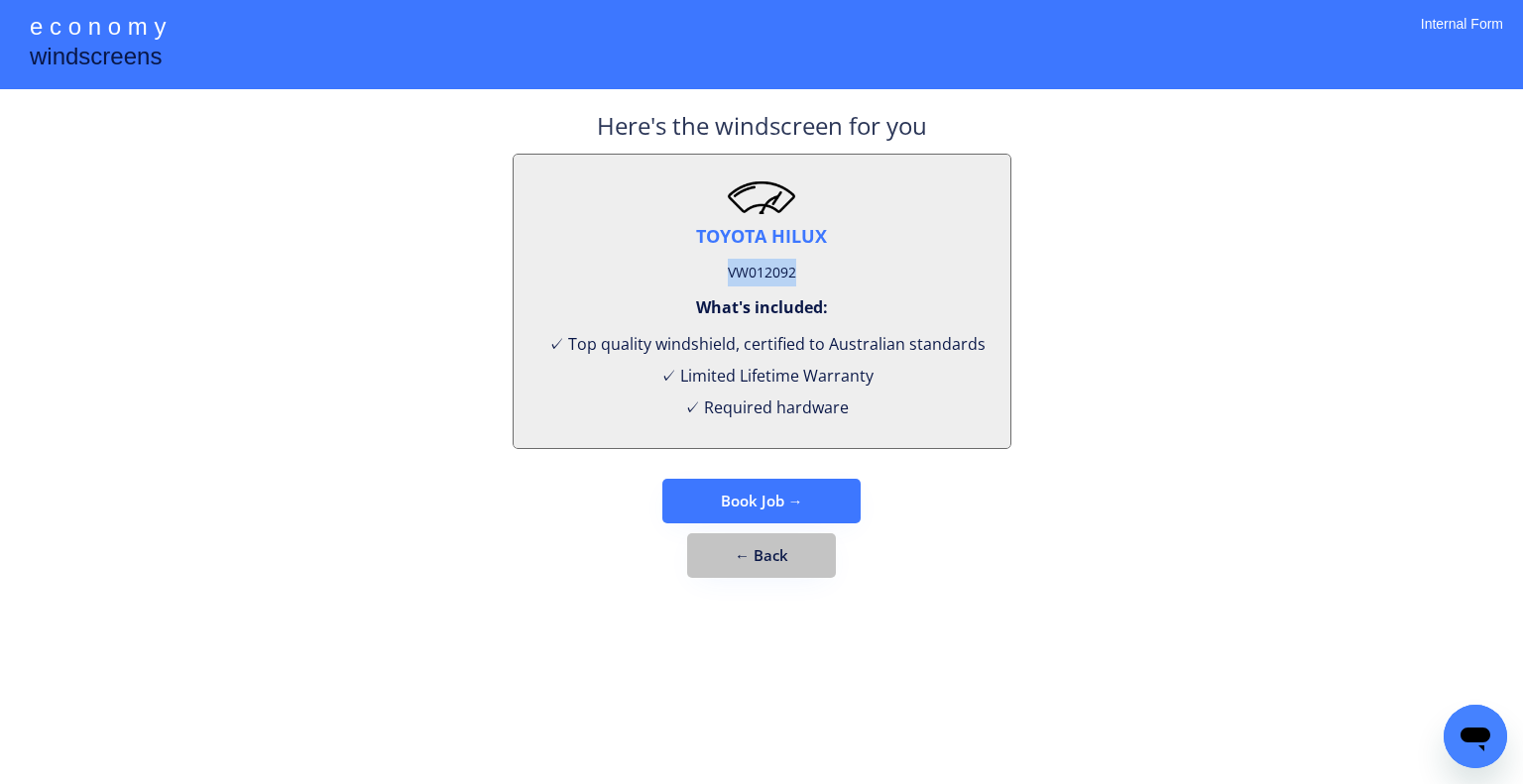 click on "←   Back" at bounding box center [762, 555] 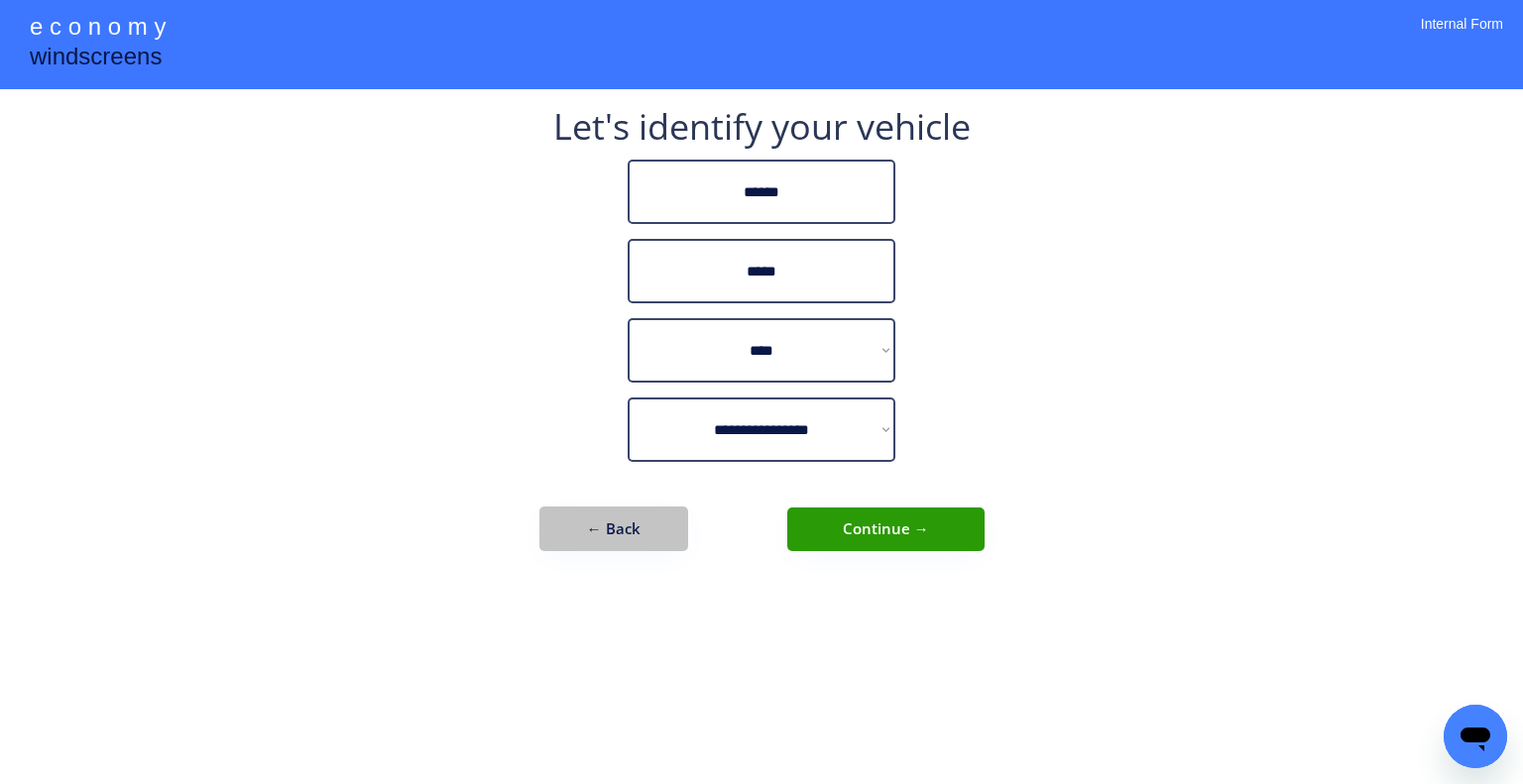 drag, startPoint x: 639, startPoint y: 530, endPoint x: 665, endPoint y: 513, distance: 31.064449 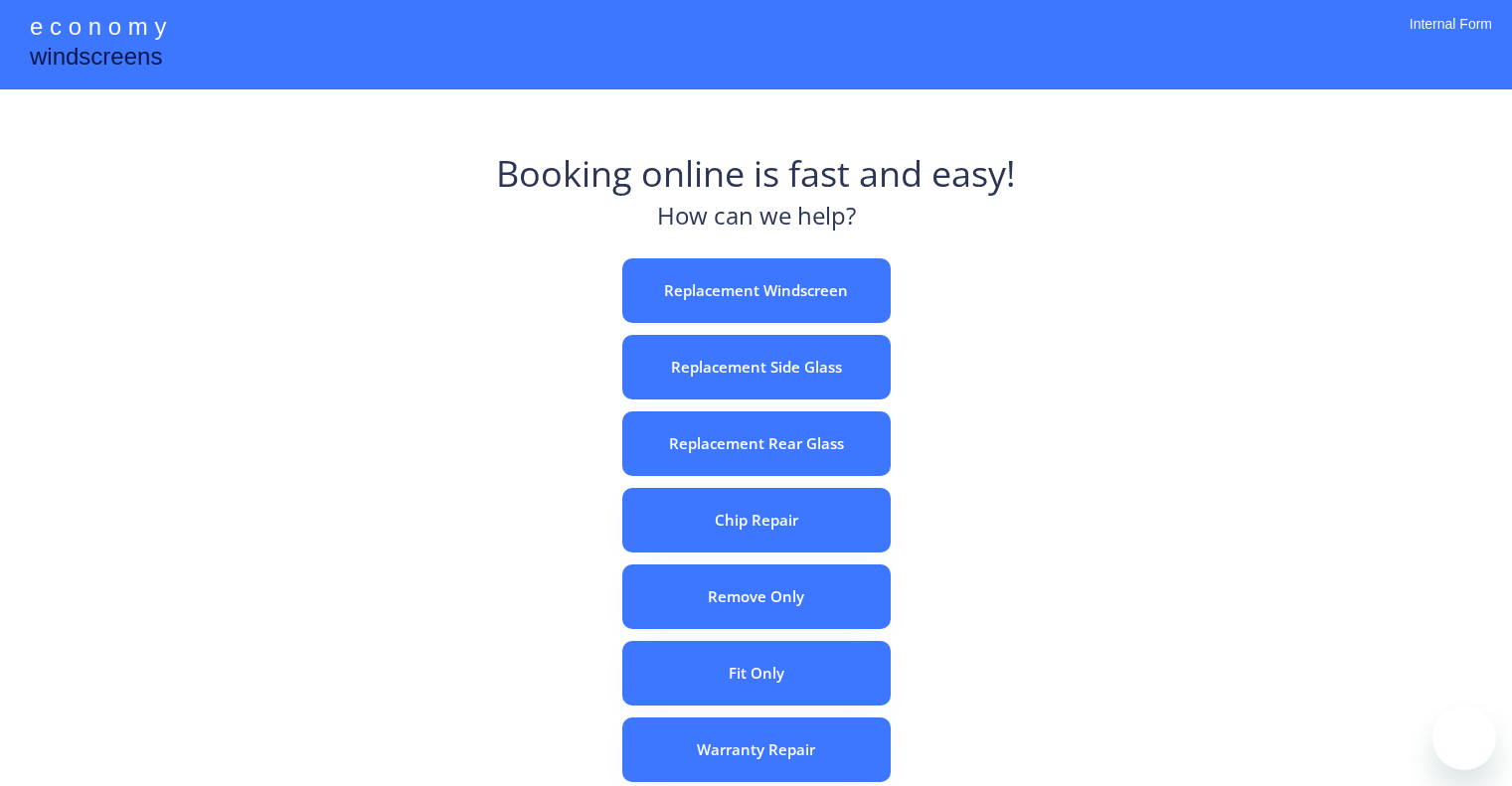 scroll, scrollTop: 0, scrollLeft: 0, axis: both 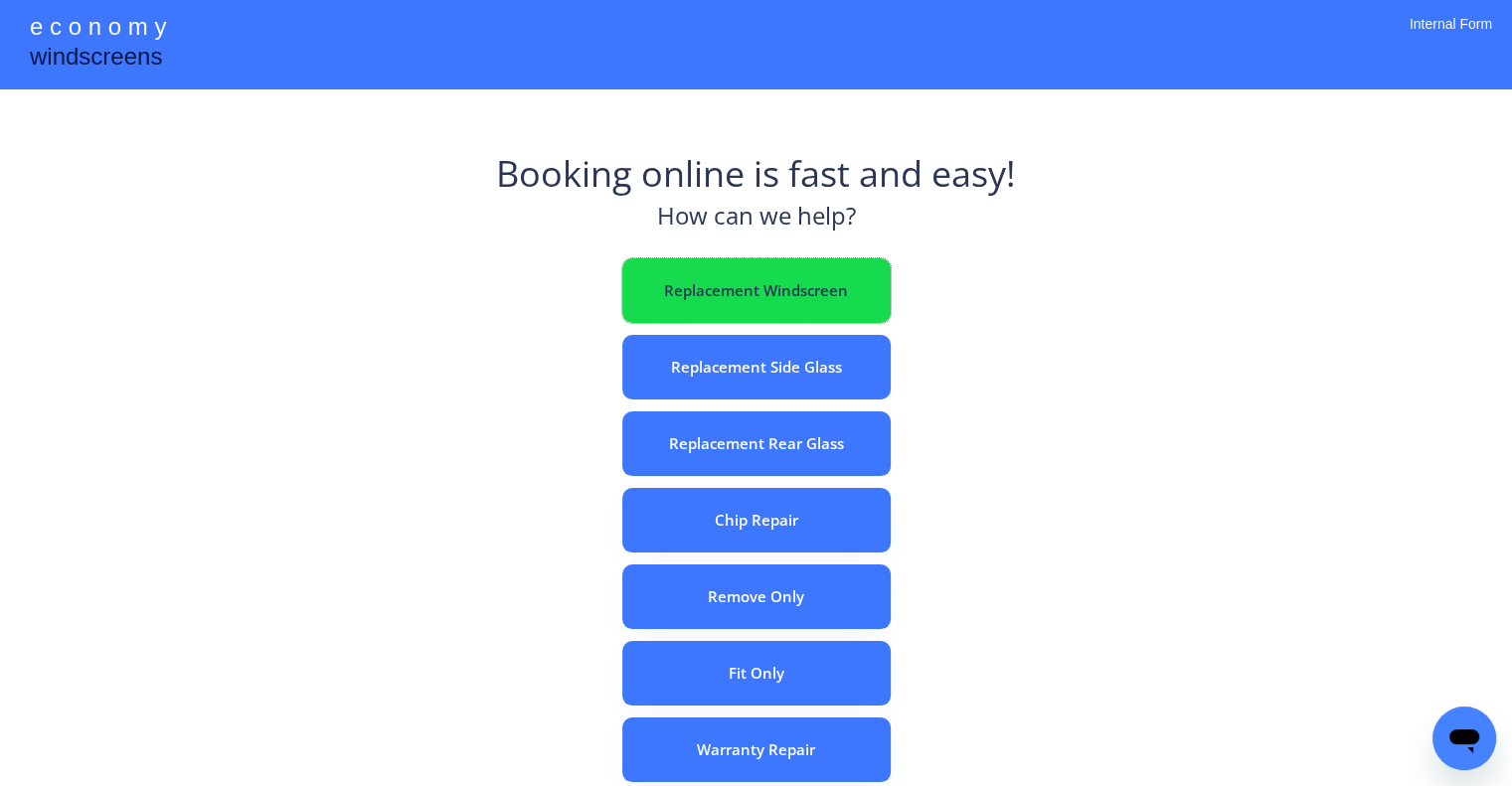 click on "Replacement Windscreen" at bounding box center (756, 290) 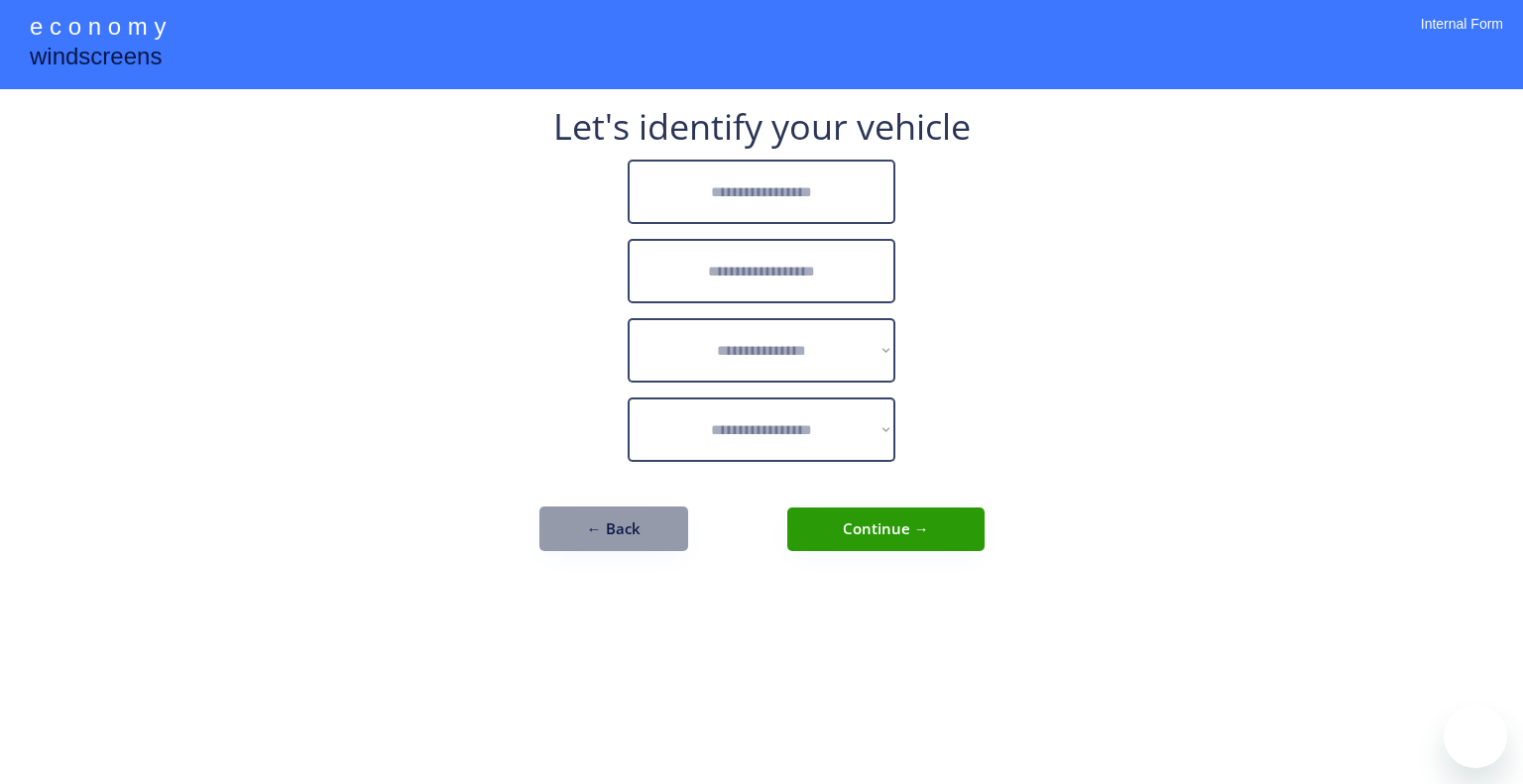 scroll, scrollTop: 0, scrollLeft: 0, axis: both 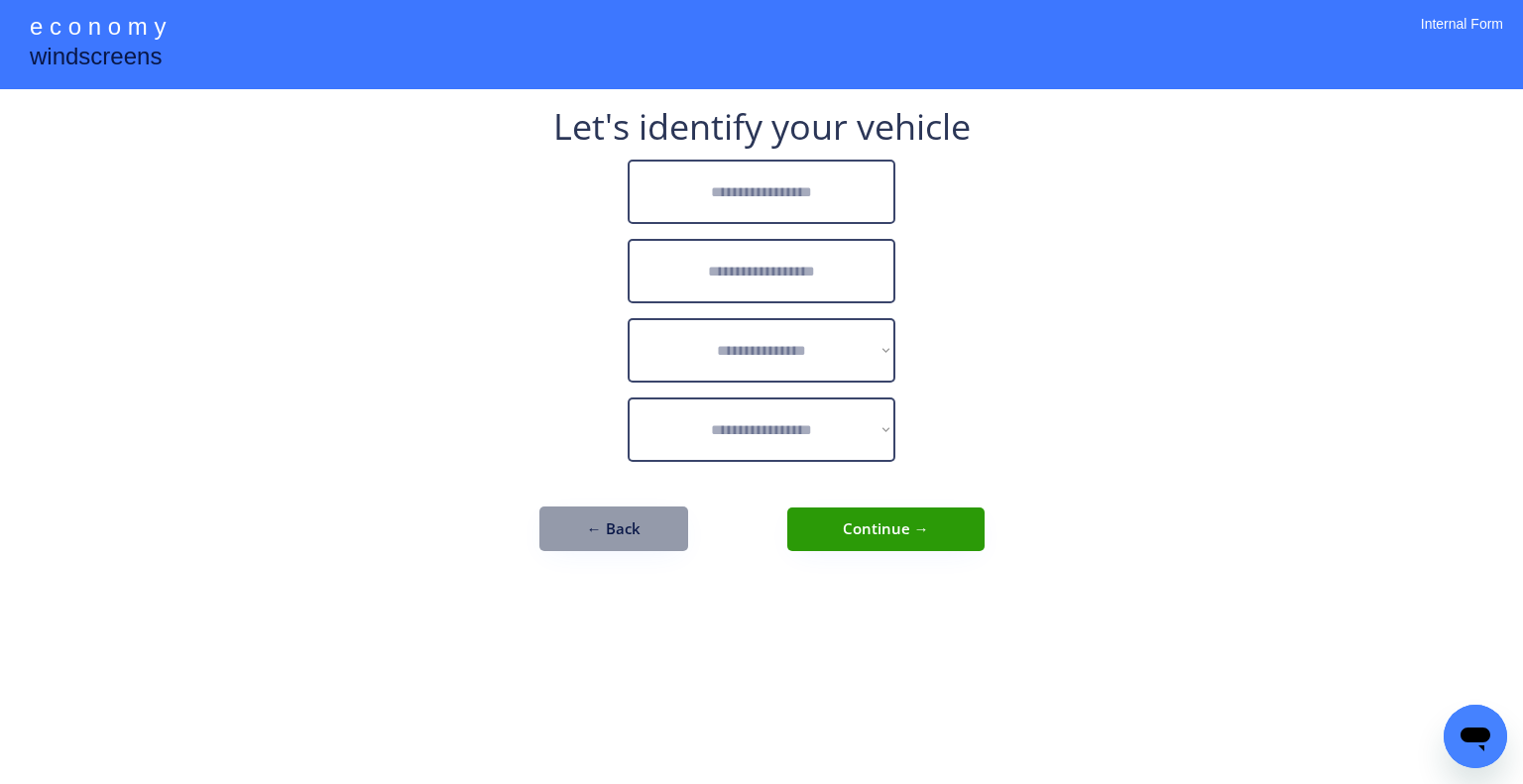 click at bounding box center [762, 191] 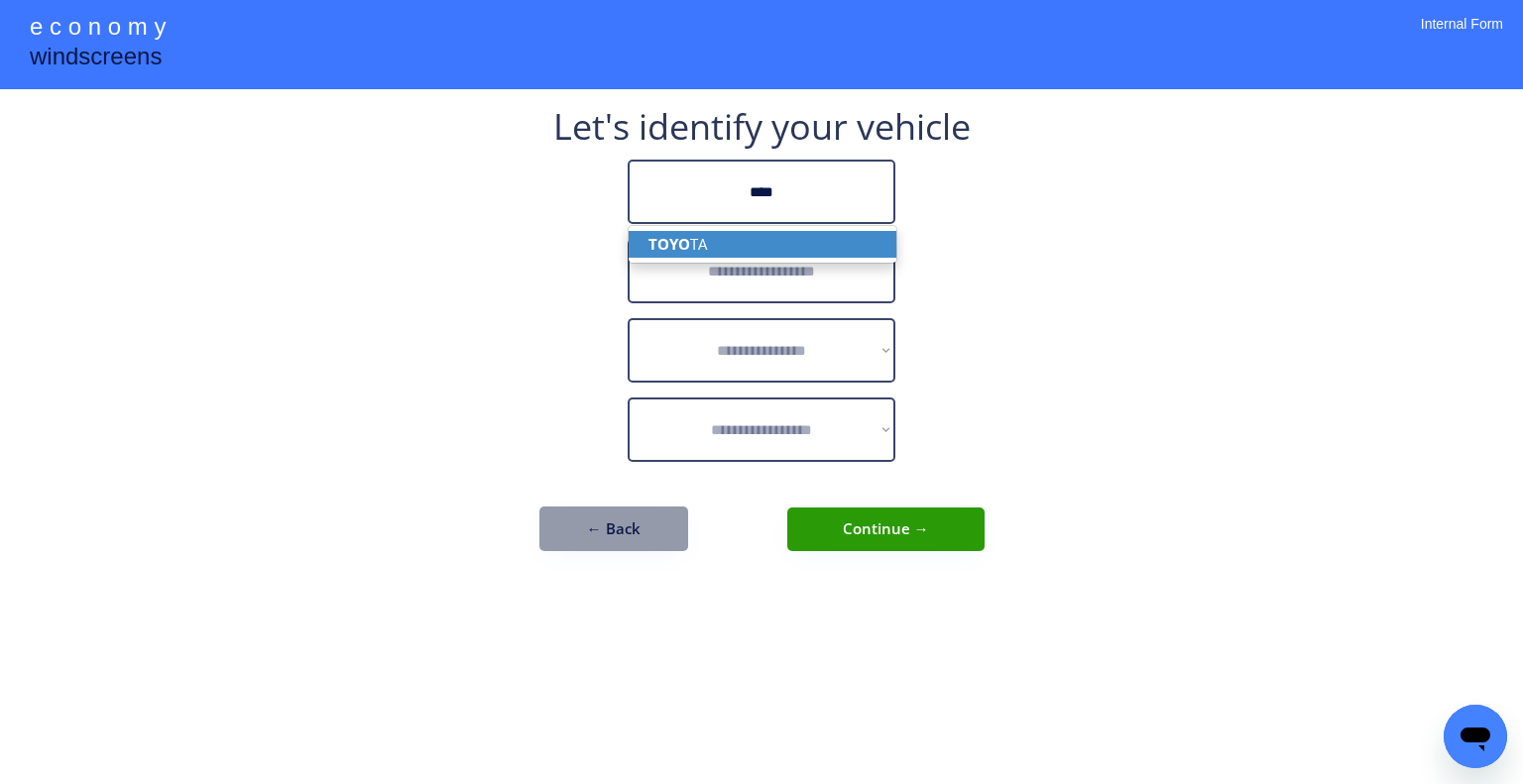 click on "TOYO TA" at bounding box center [762, 244] 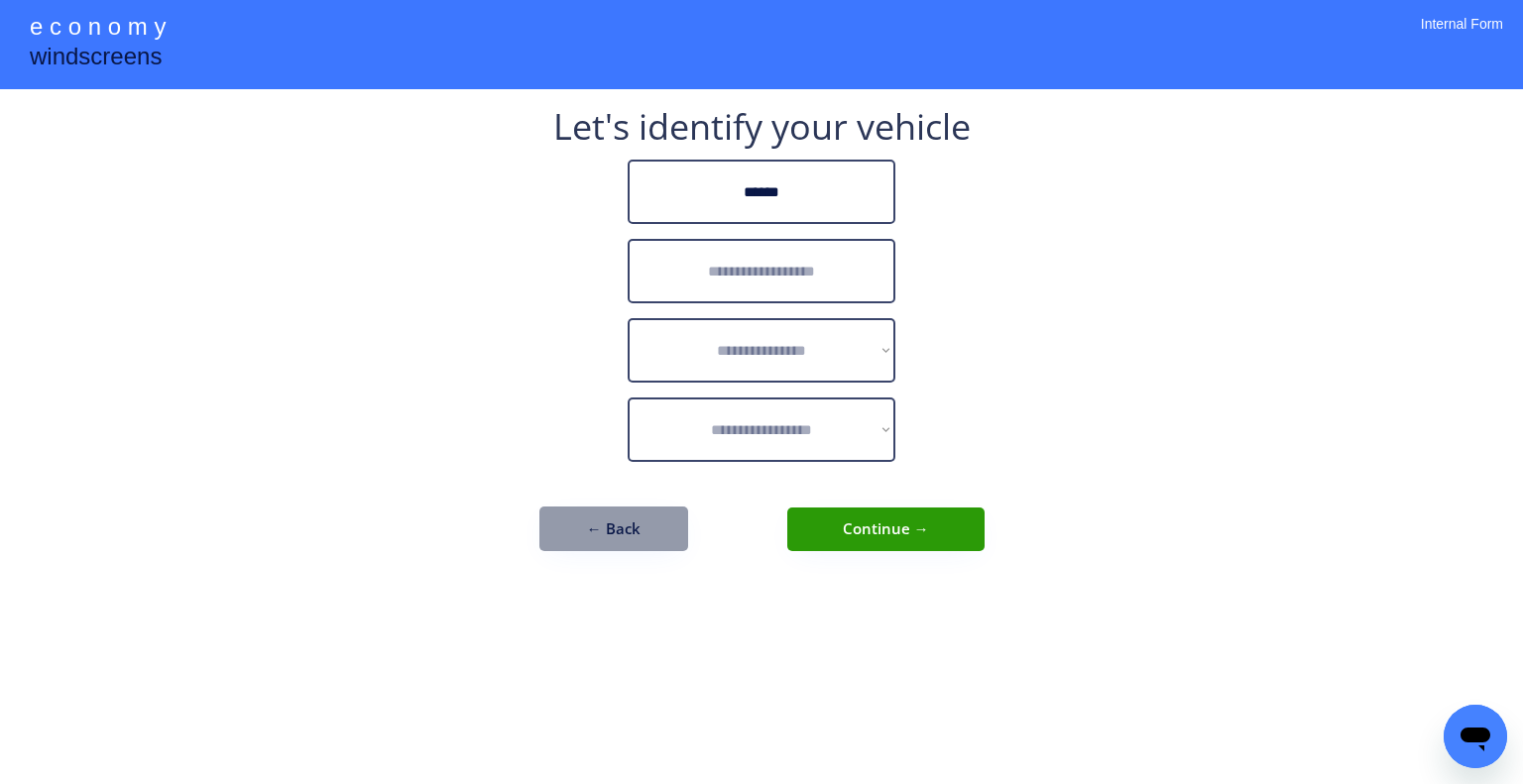 type on "******" 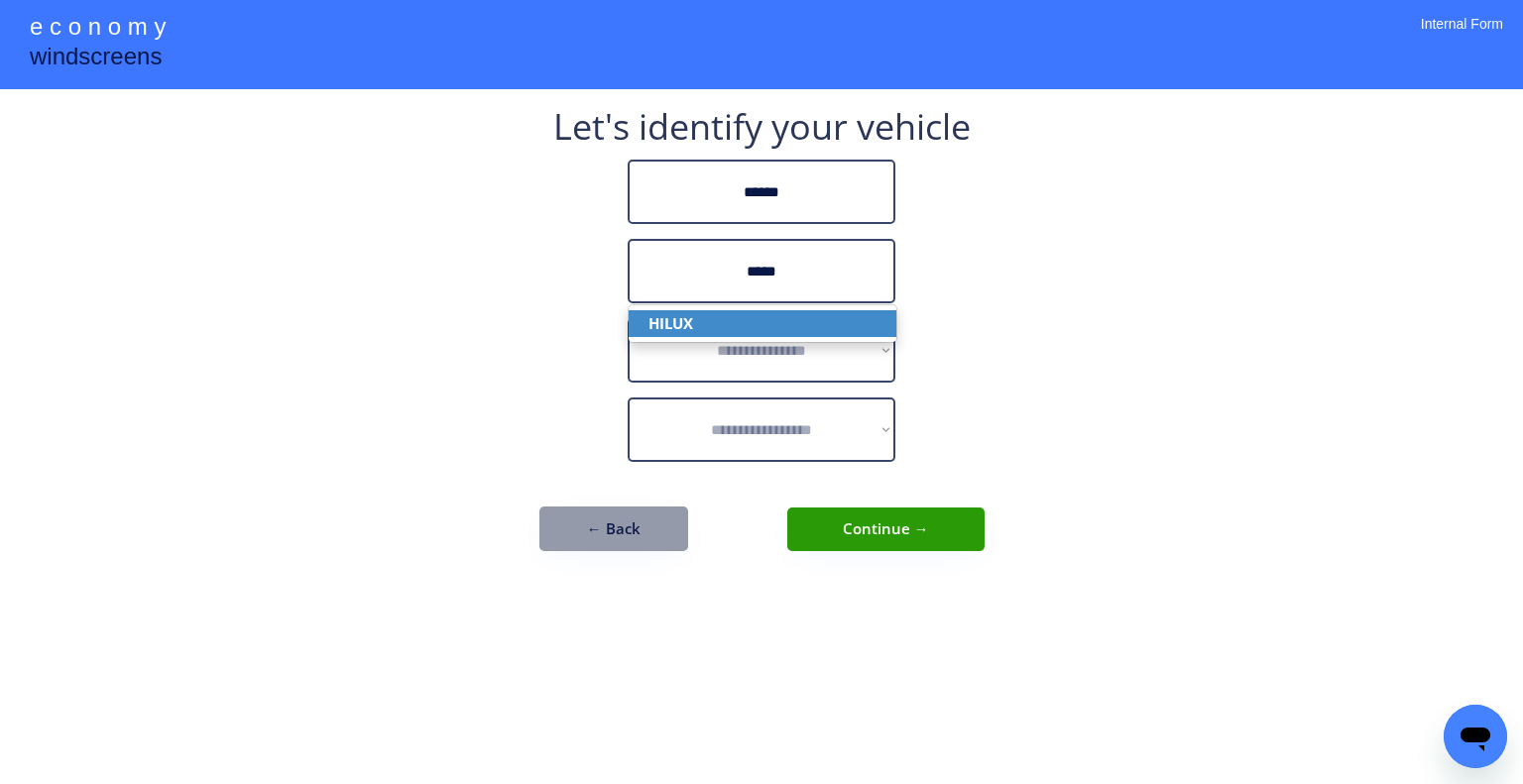 drag, startPoint x: 767, startPoint y: 317, endPoint x: 943, endPoint y: 296, distance: 177.24841 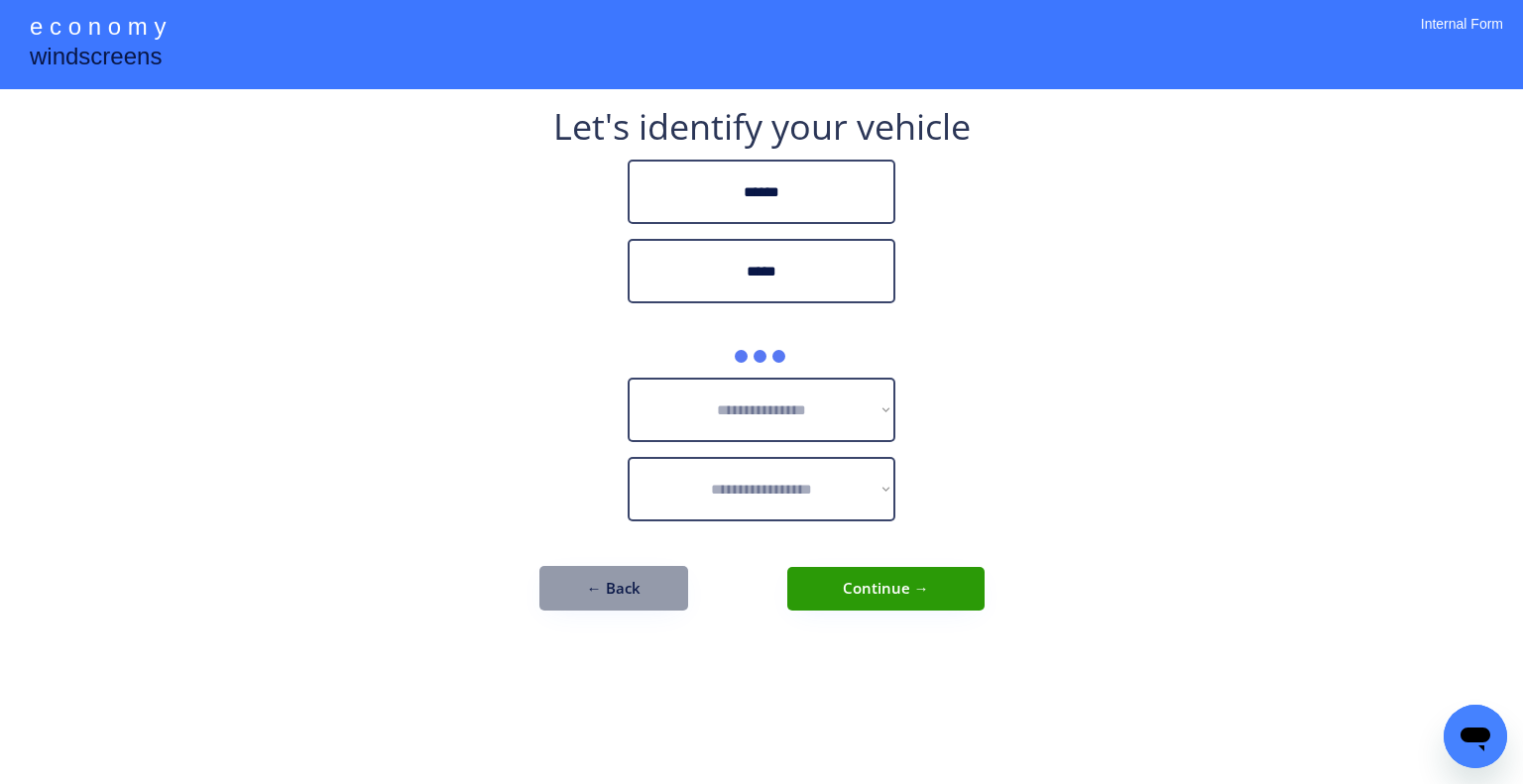 click on "**********" at bounding box center [762, 370] 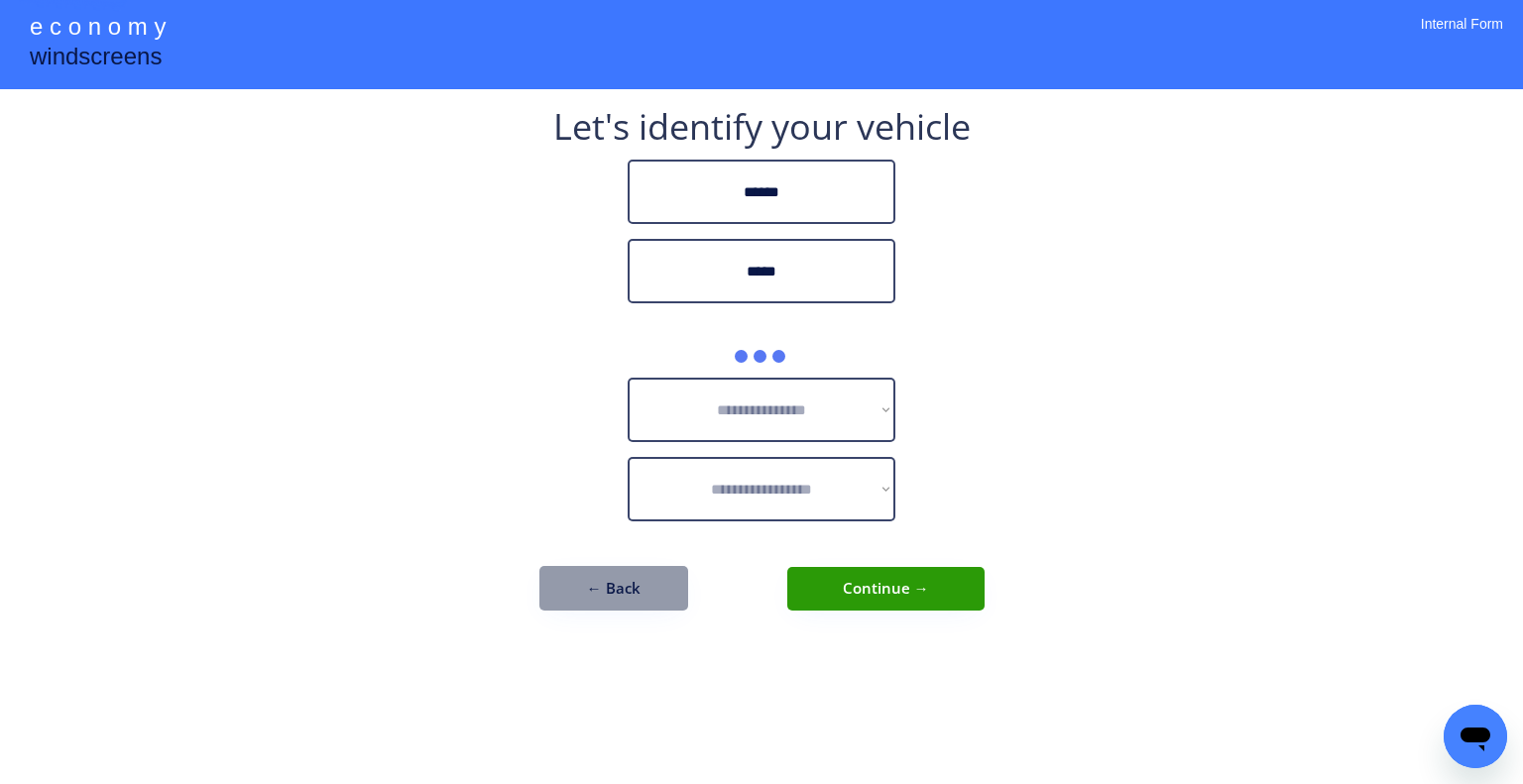 click on "**********" at bounding box center [762, 370] 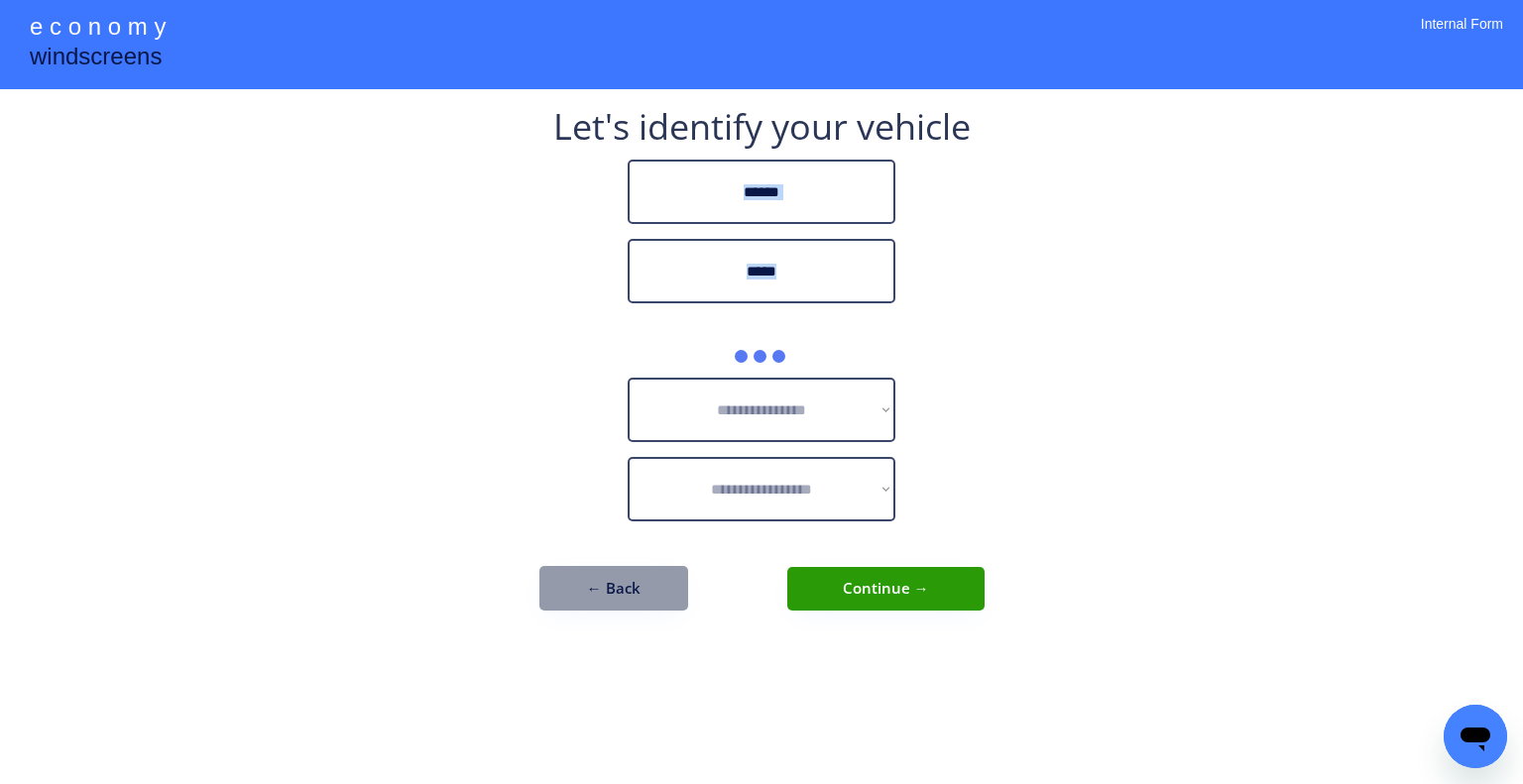 click on "**********" at bounding box center [762, 370] 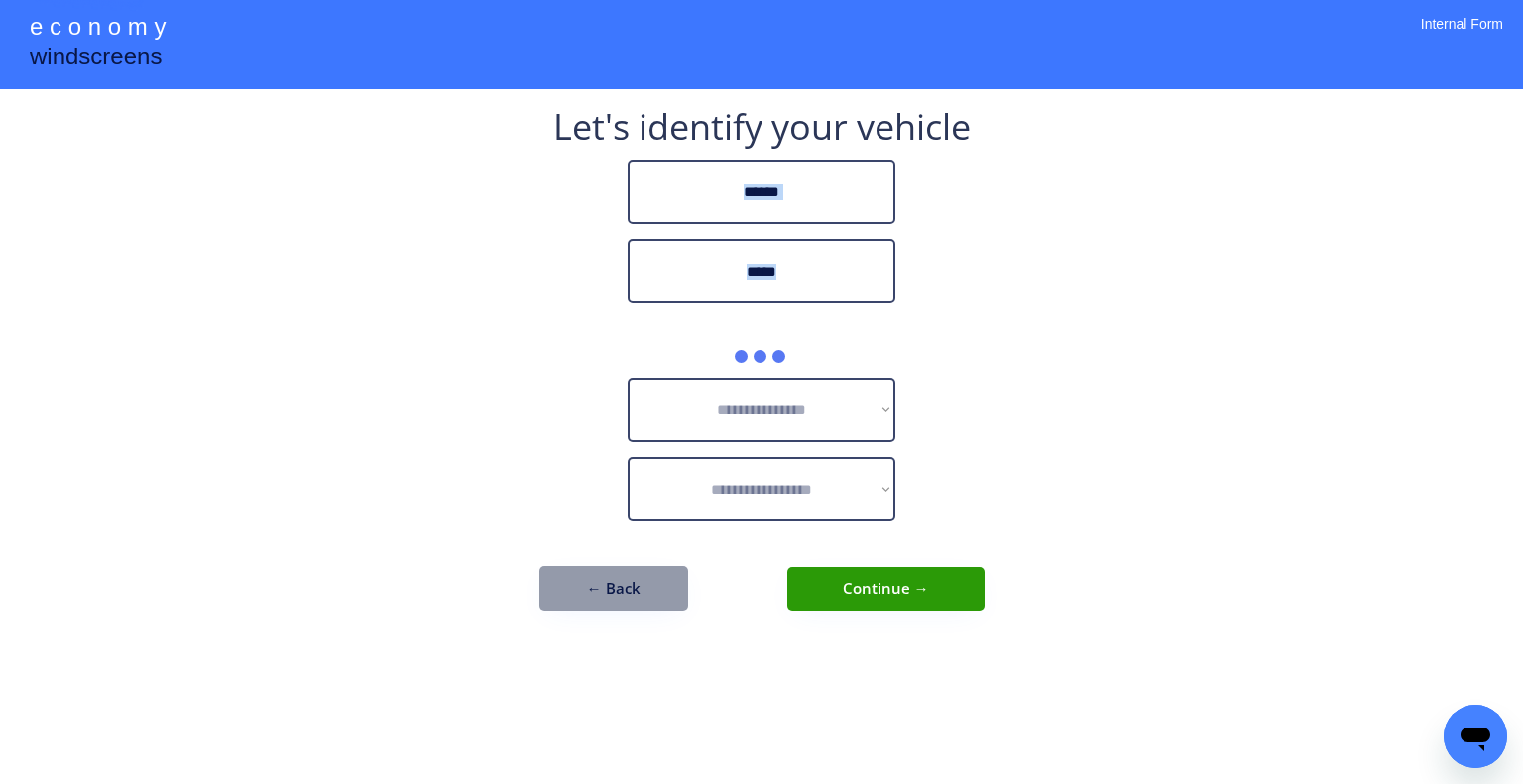 click on "**********" at bounding box center (762, 370) 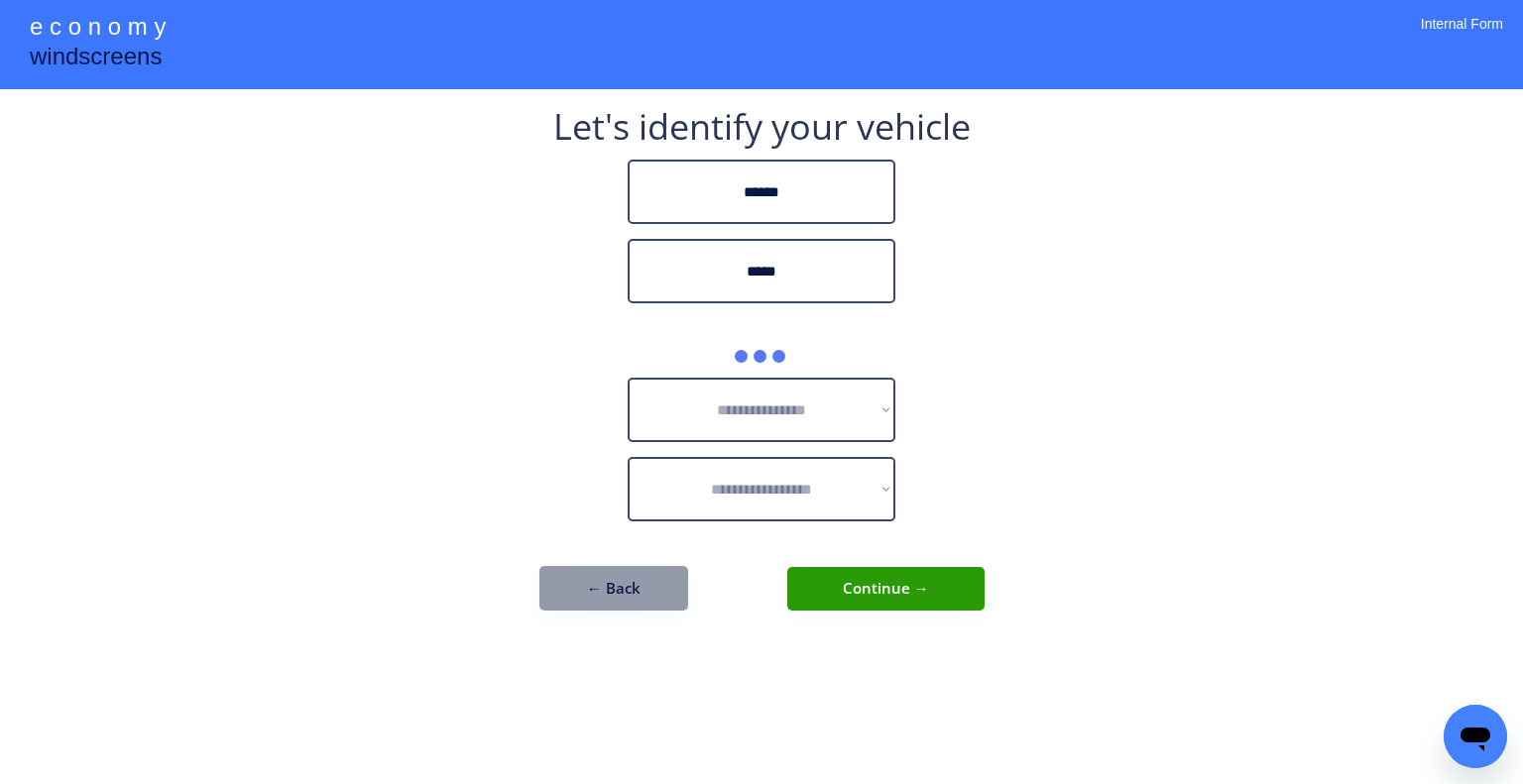 click on "**********" at bounding box center (762, 370) 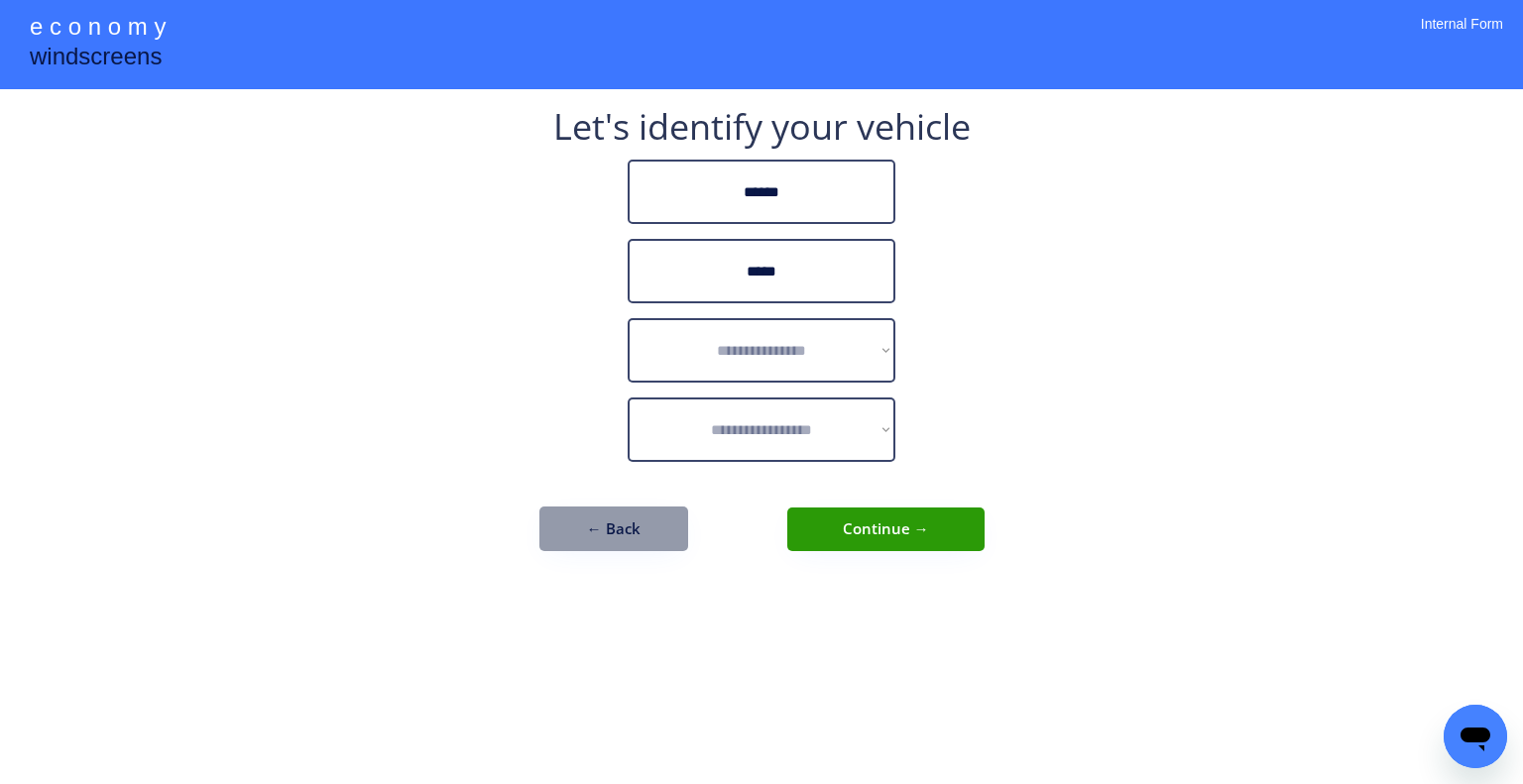 click on "**********" at bounding box center (762, 392) 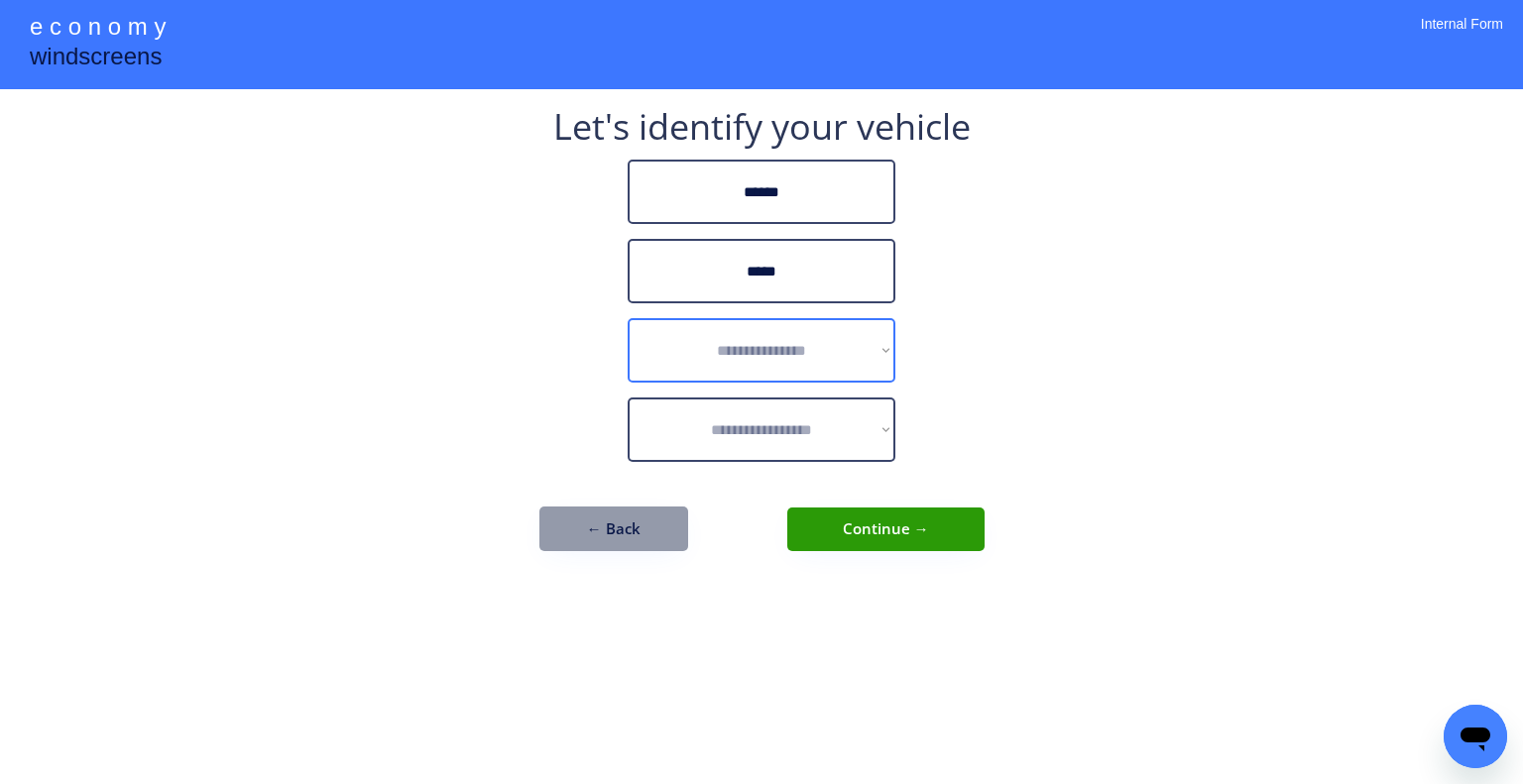 drag, startPoint x: 786, startPoint y: 355, endPoint x: 909, endPoint y: 315, distance: 129.34064 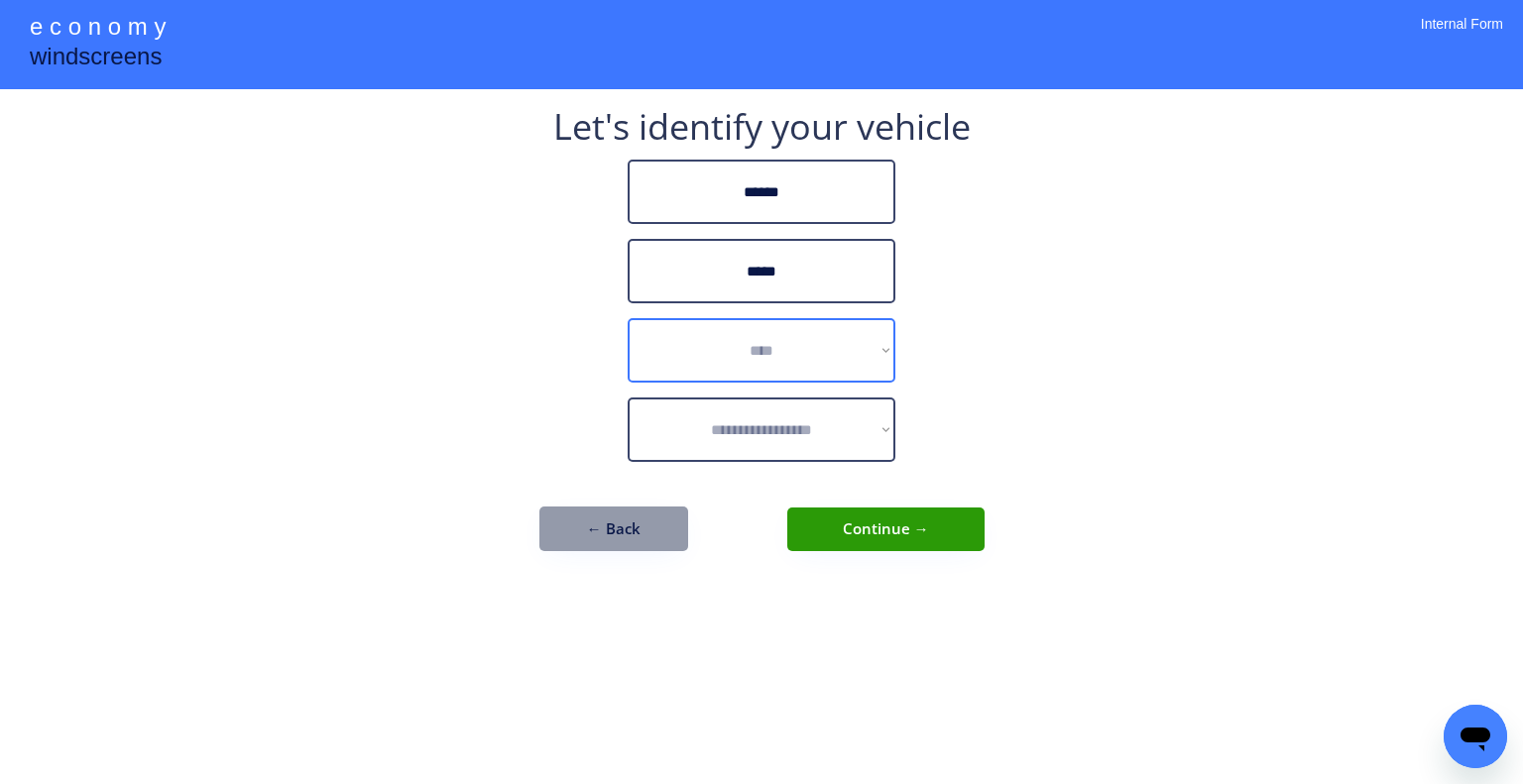 click on "**********" at bounding box center [762, 350] 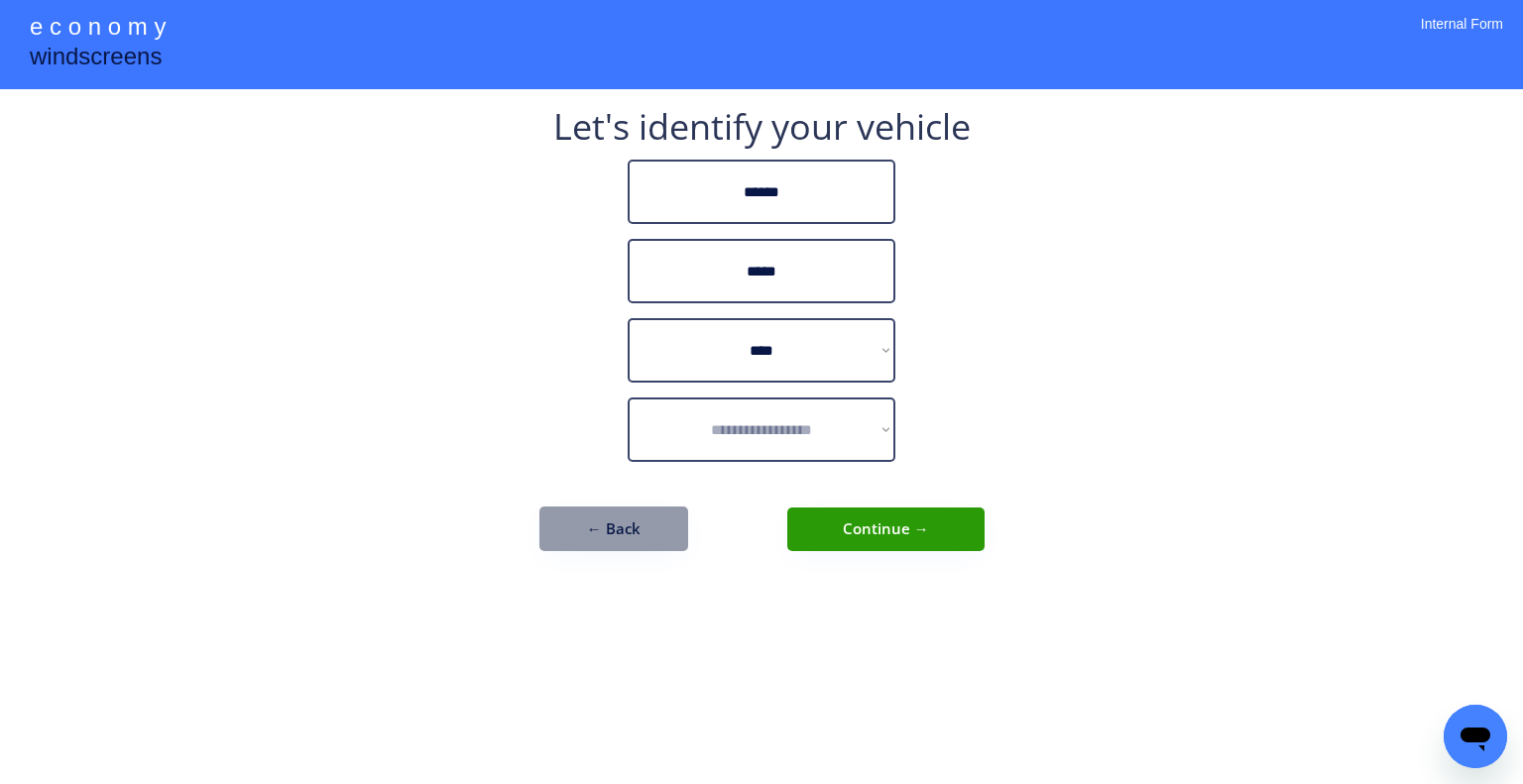 click on "**********" at bounding box center (762, 392) 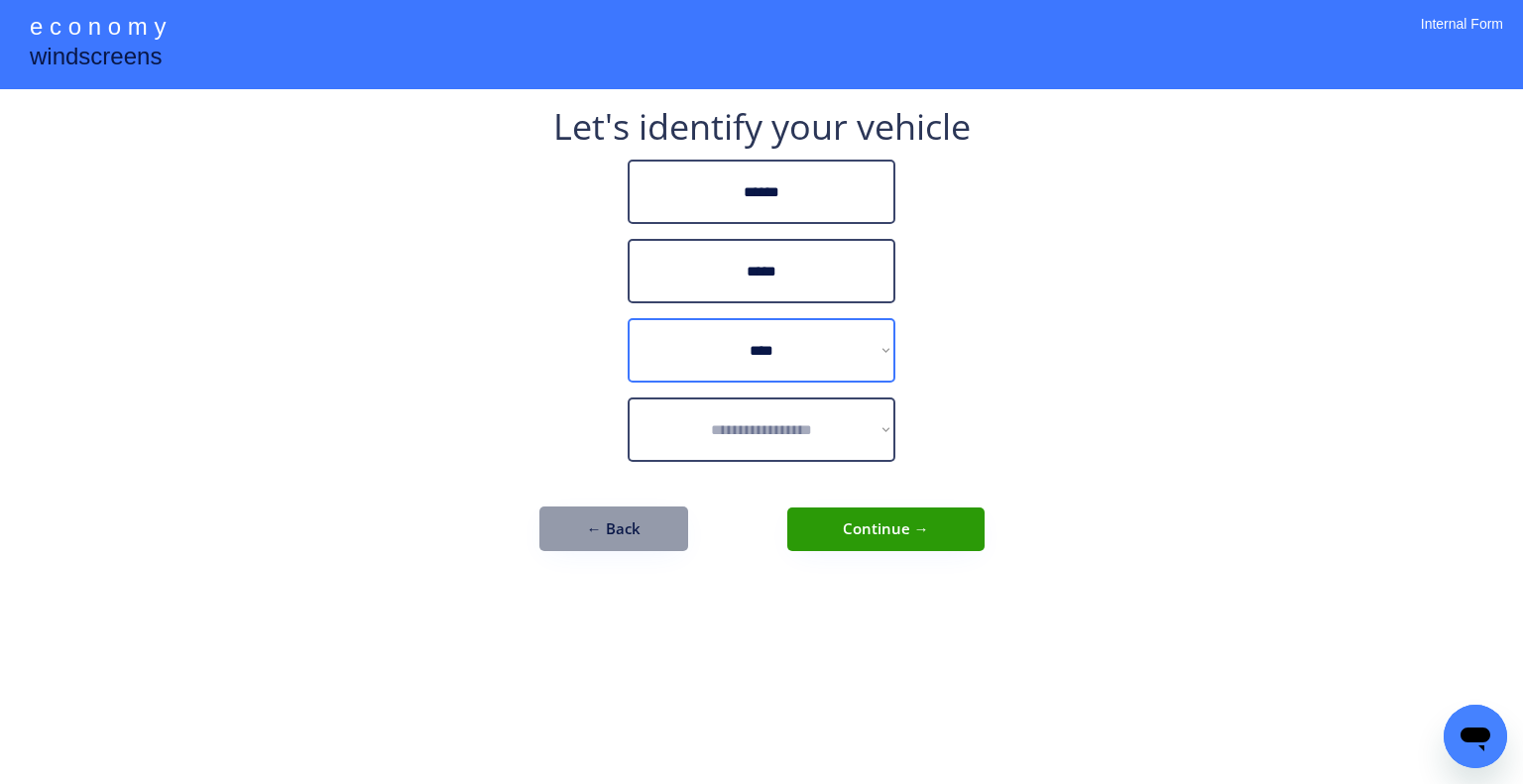 click on "**********" at bounding box center [762, 429] 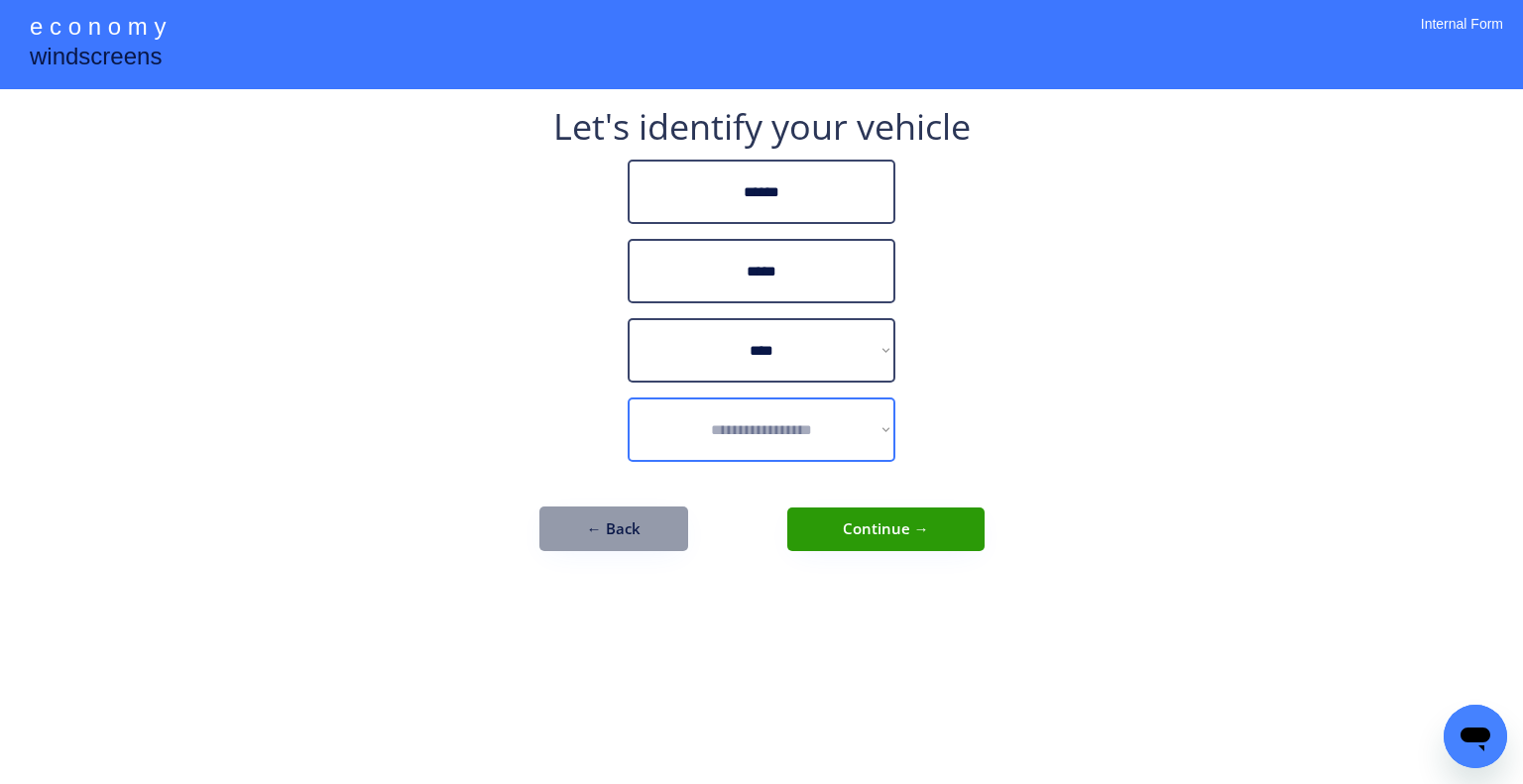 select on "**********" 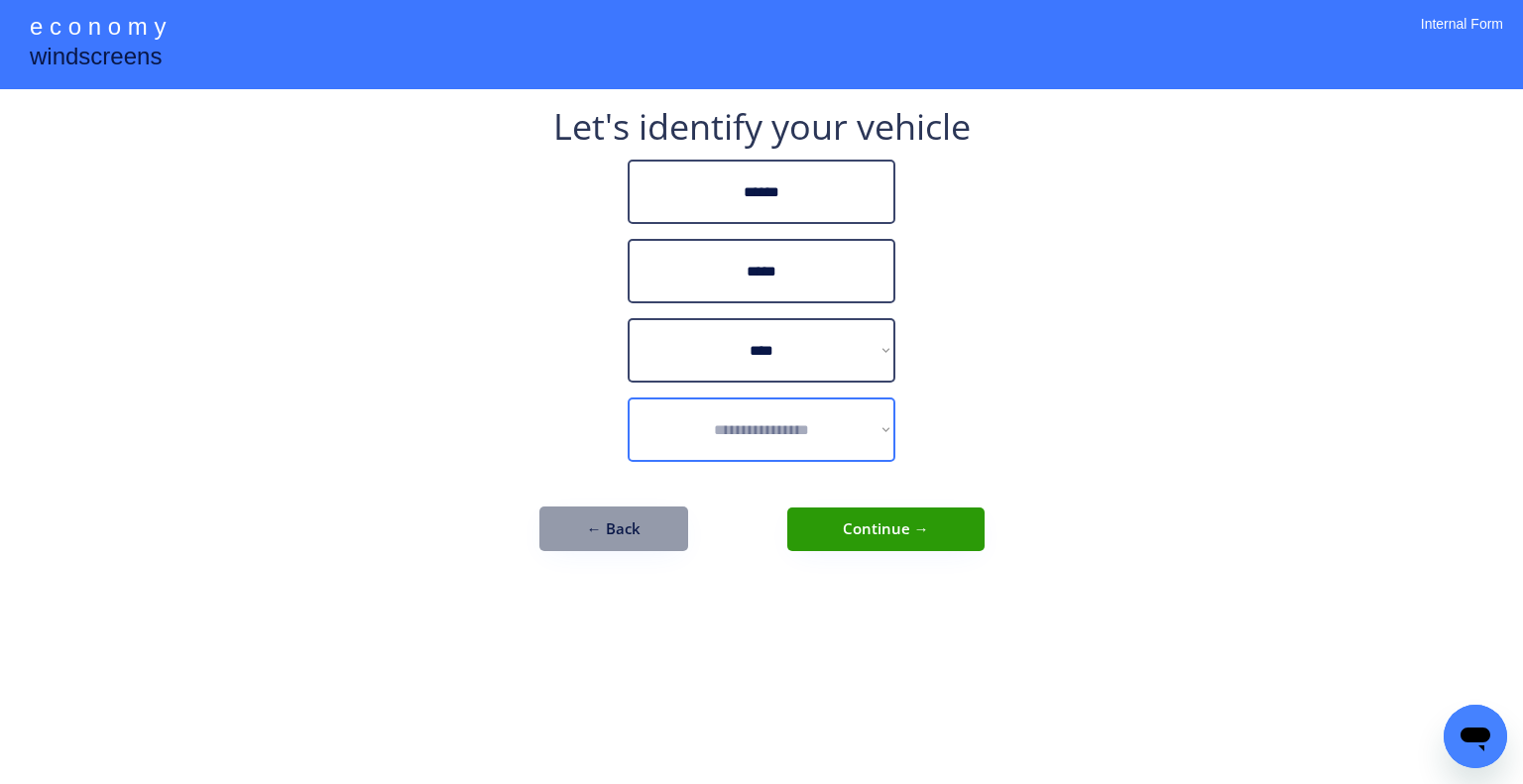 click on "**********" at bounding box center [762, 429] 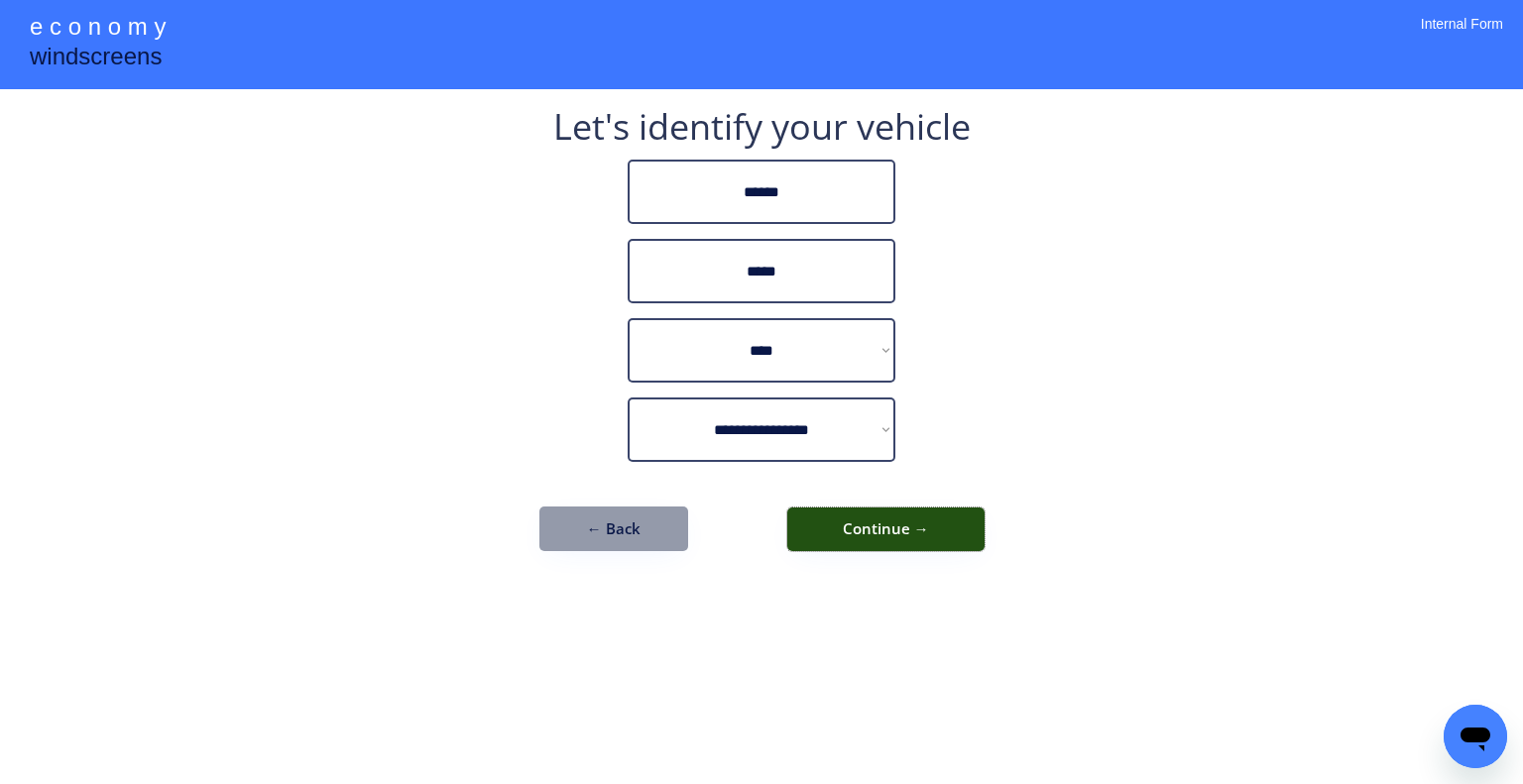 drag, startPoint x: 873, startPoint y: 518, endPoint x: 984, endPoint y: 560, distance: 118.68024 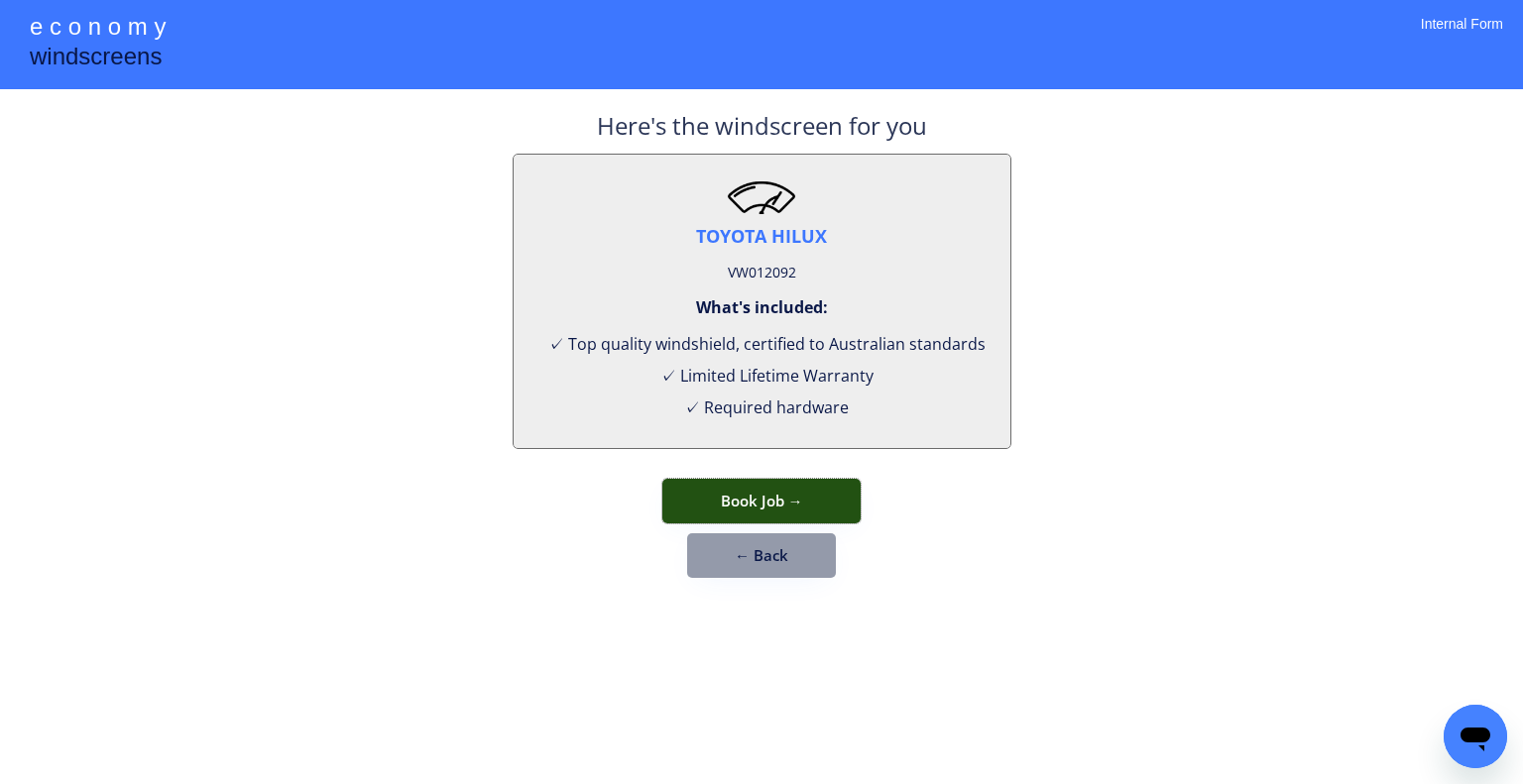 click on "Book Job    →" at bounding box center (762, 501) 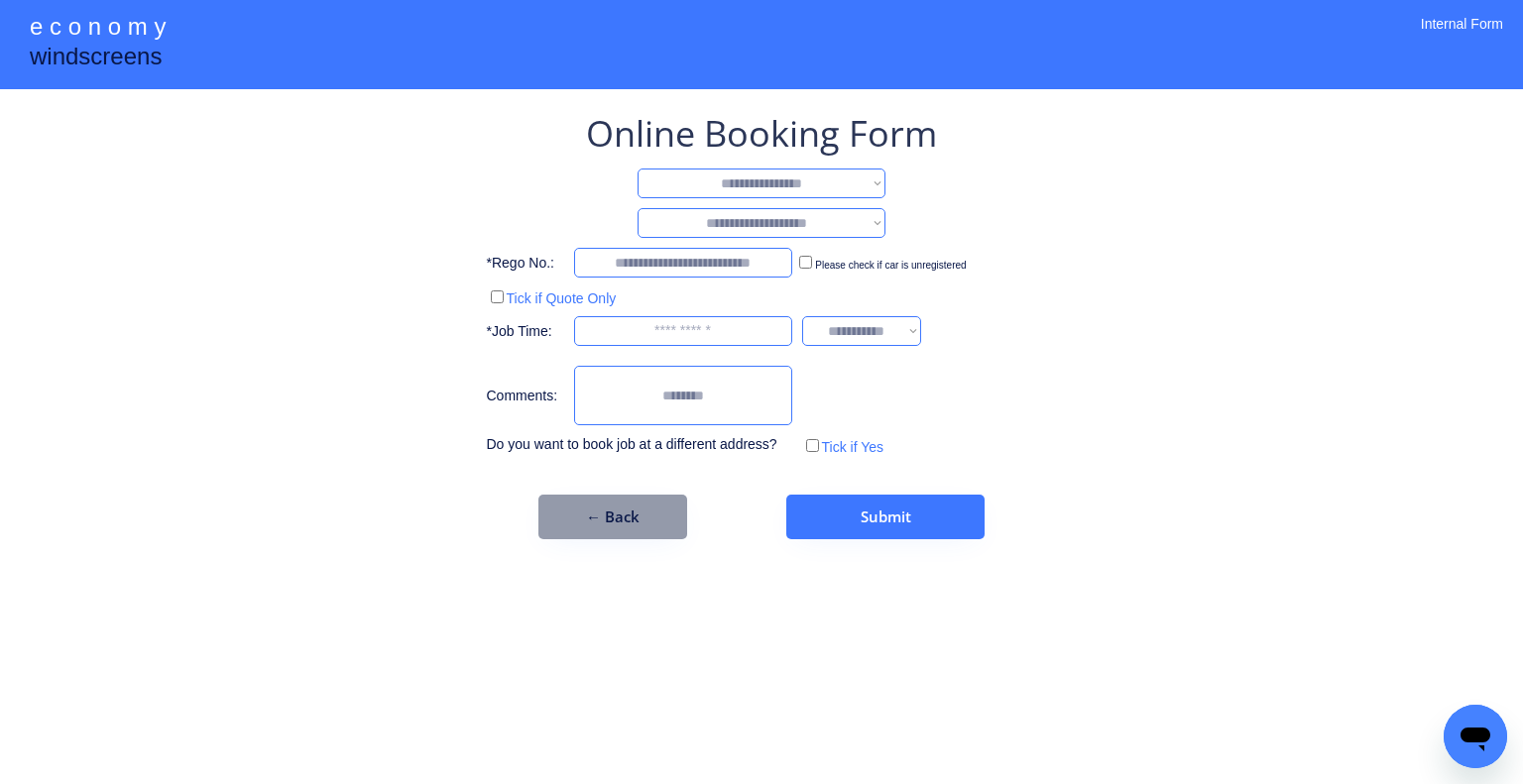 click on "**********" at bounding box center [762, 223] 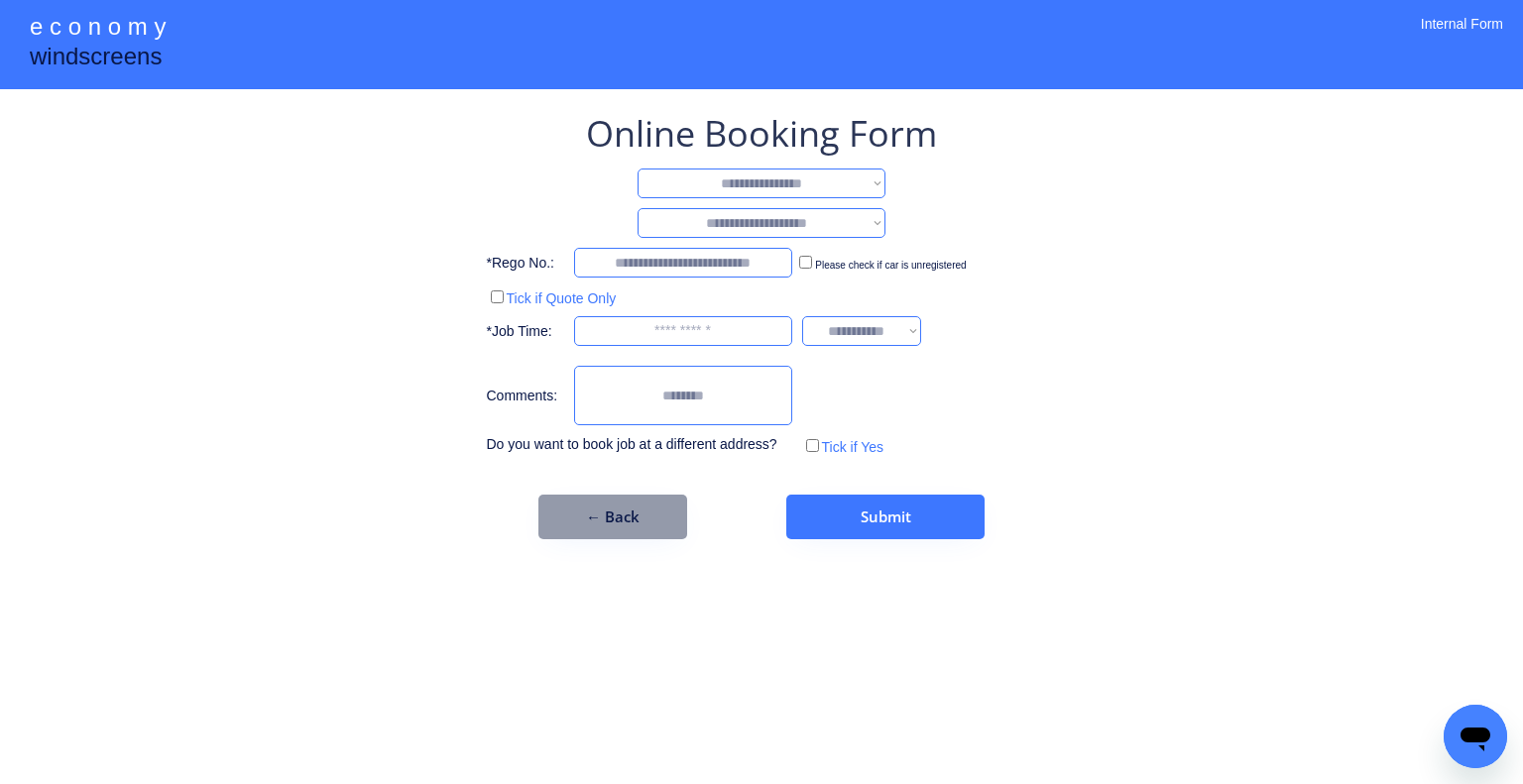 click on "**********" at bounding box center [762, 183] 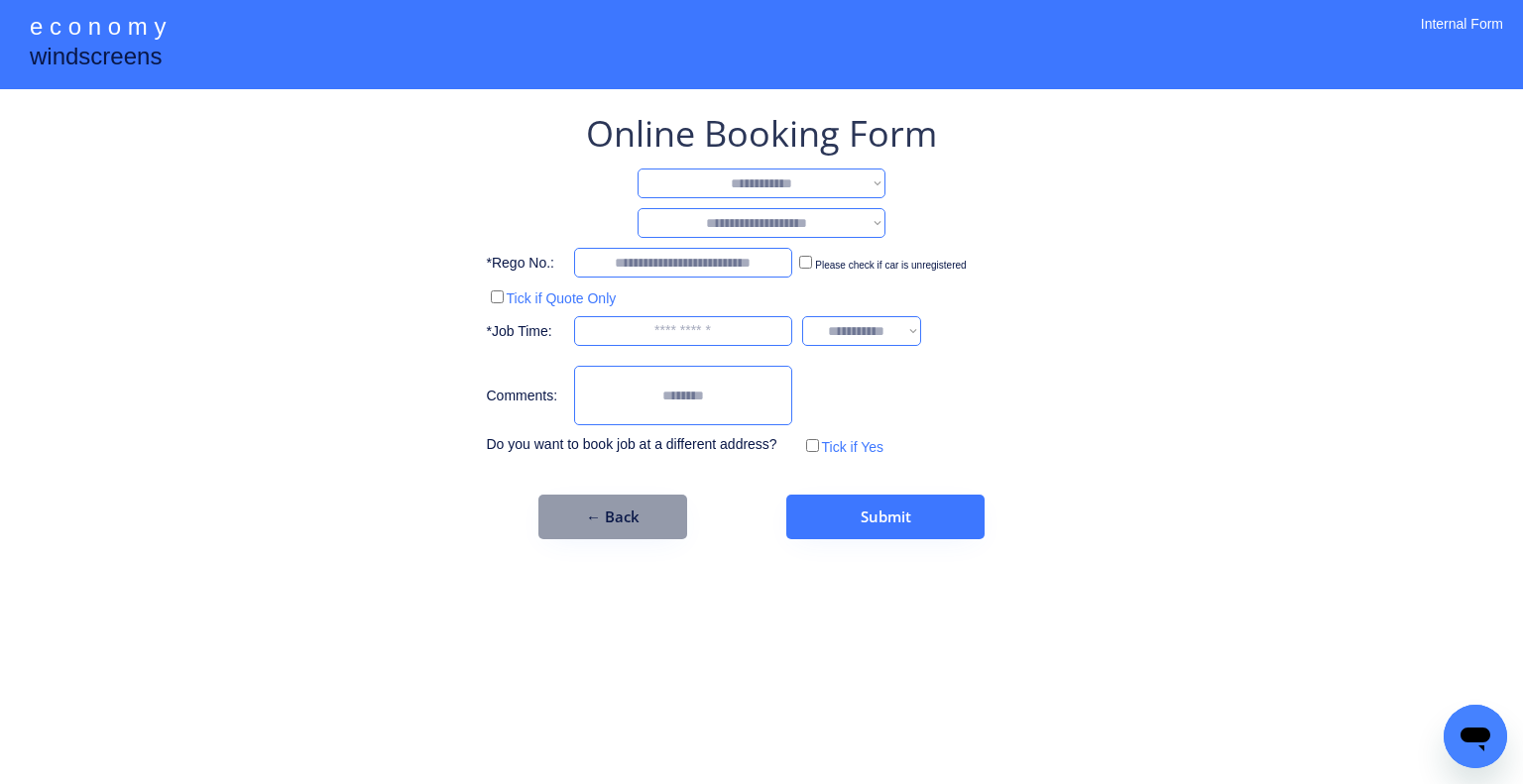 click on "**********" at bounding box center (762, 183) 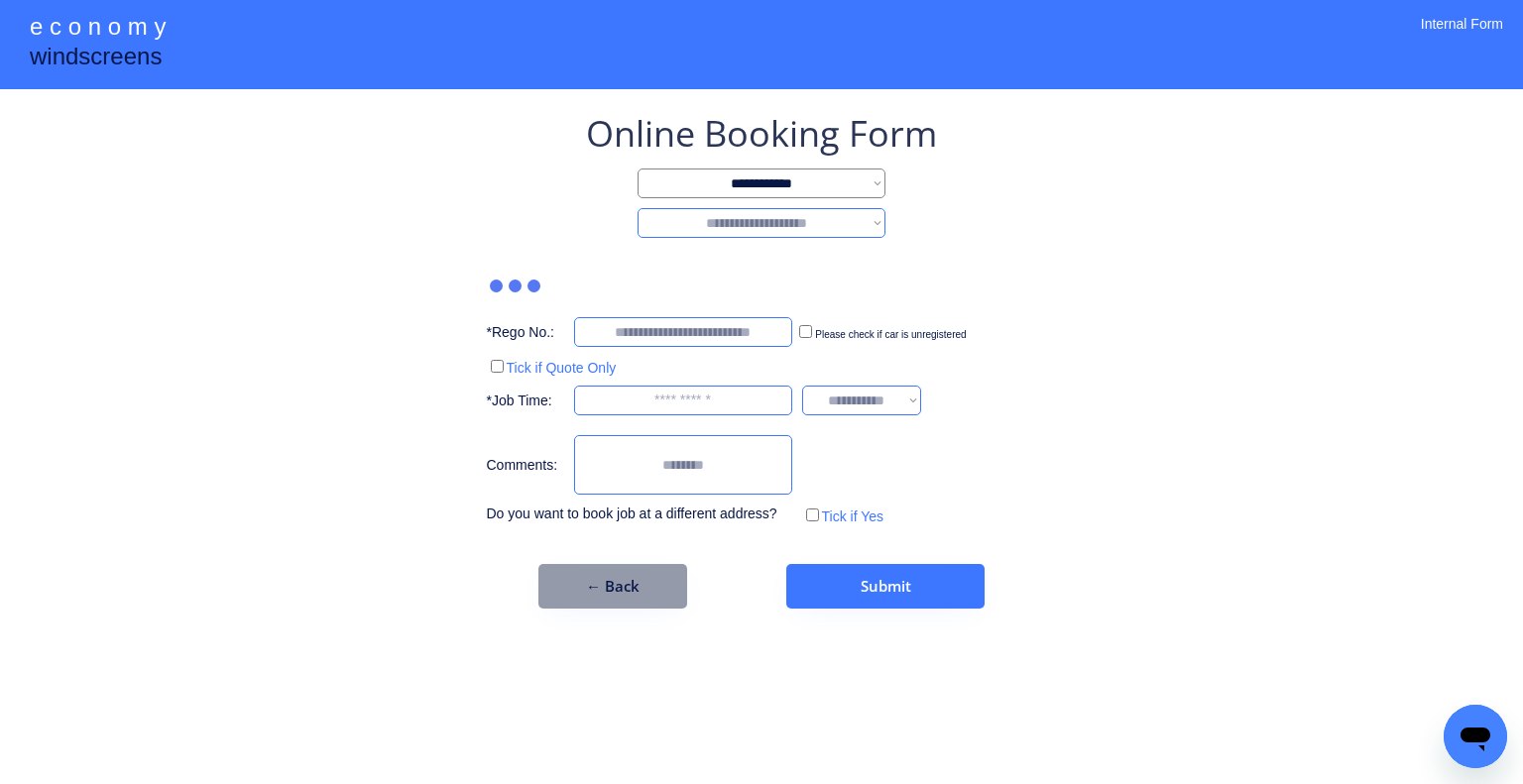 drag, startPoint x: 829, startPoint y: 231, endPoint x: 817, endPoint y: 218, distance: 17.691806 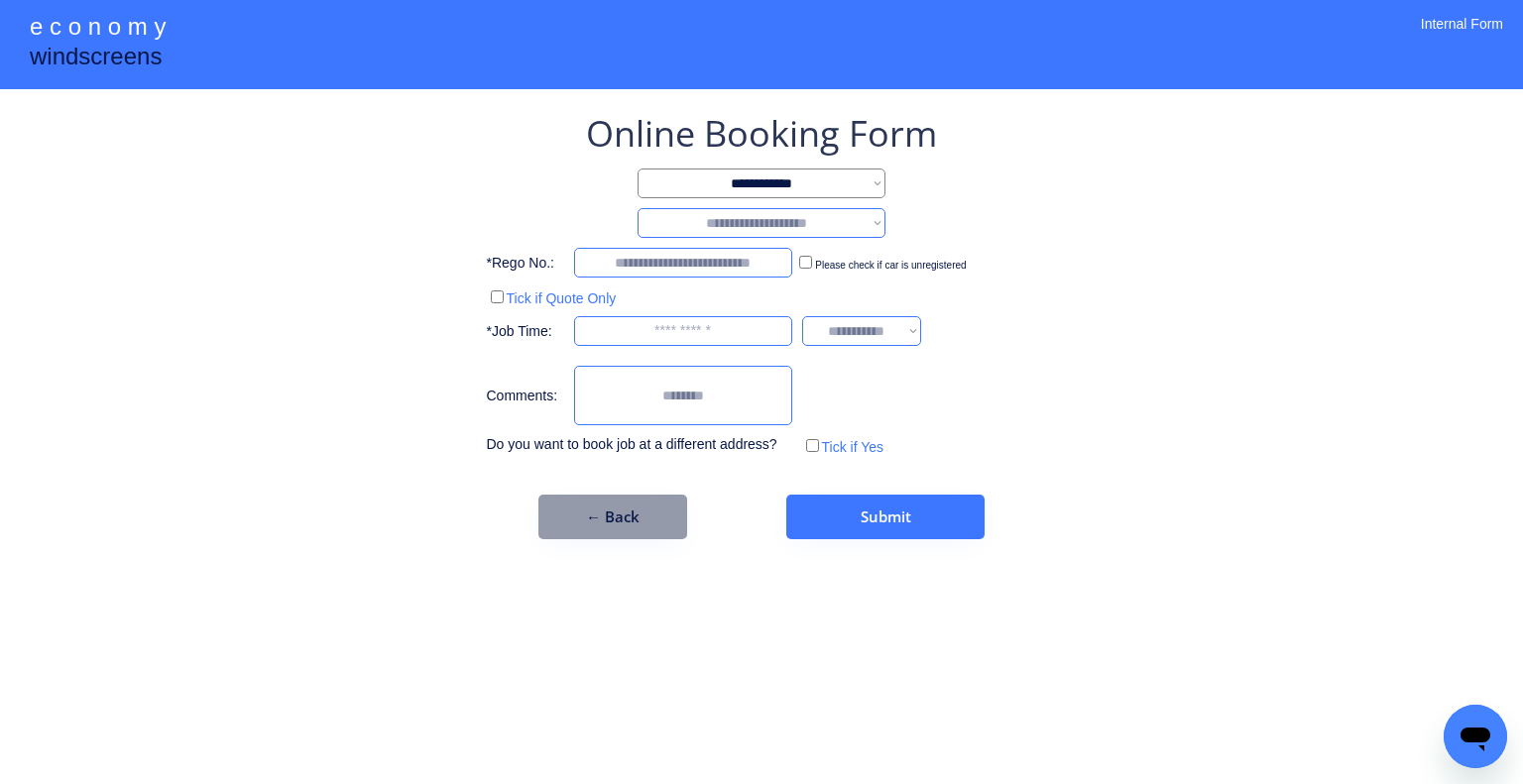 drag, startPoint x: 812, startPoint y: 217, endPoint x: 812, endPoint y: 234, distance: 17 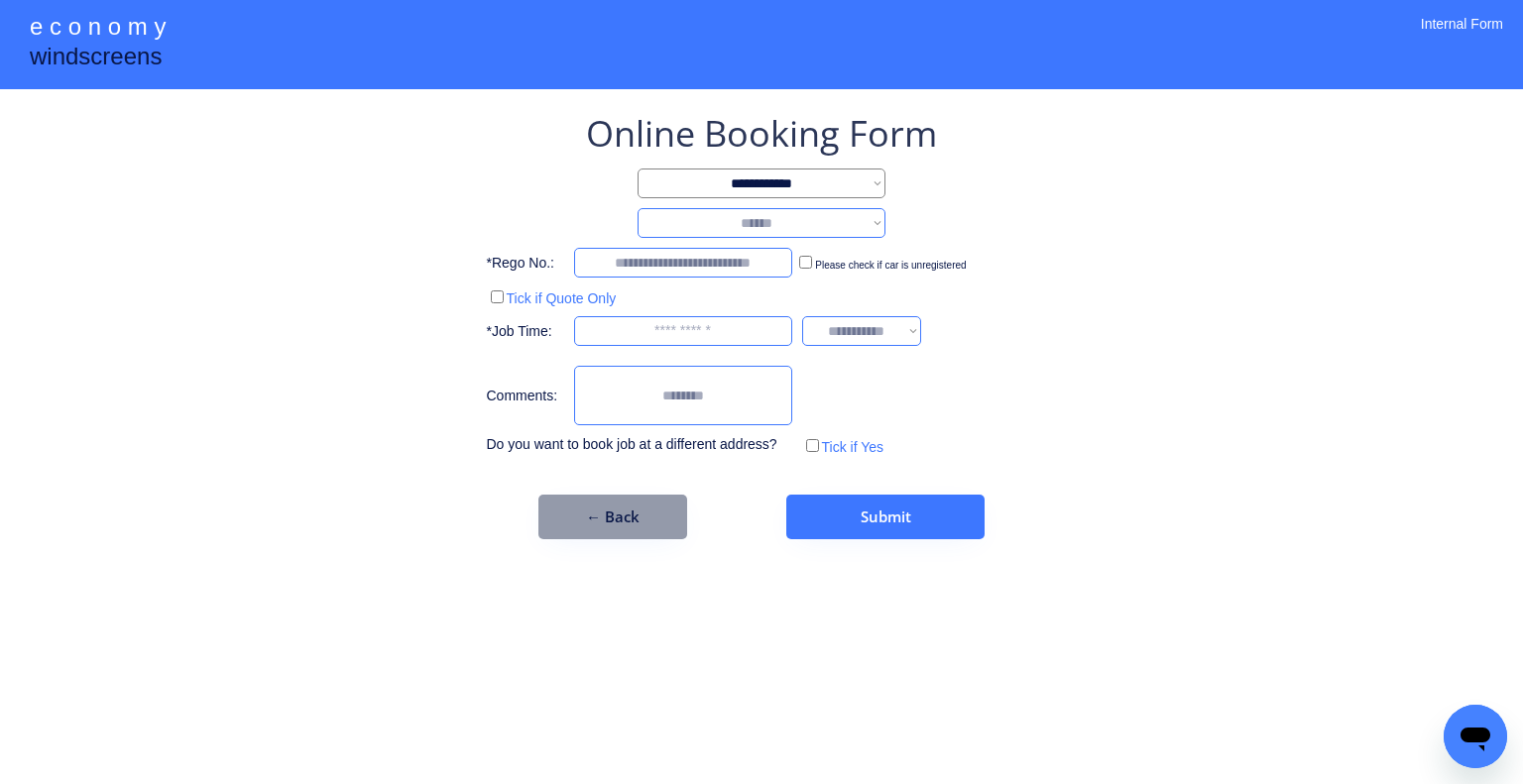 click on "**********" at bounding box center (762, 223) 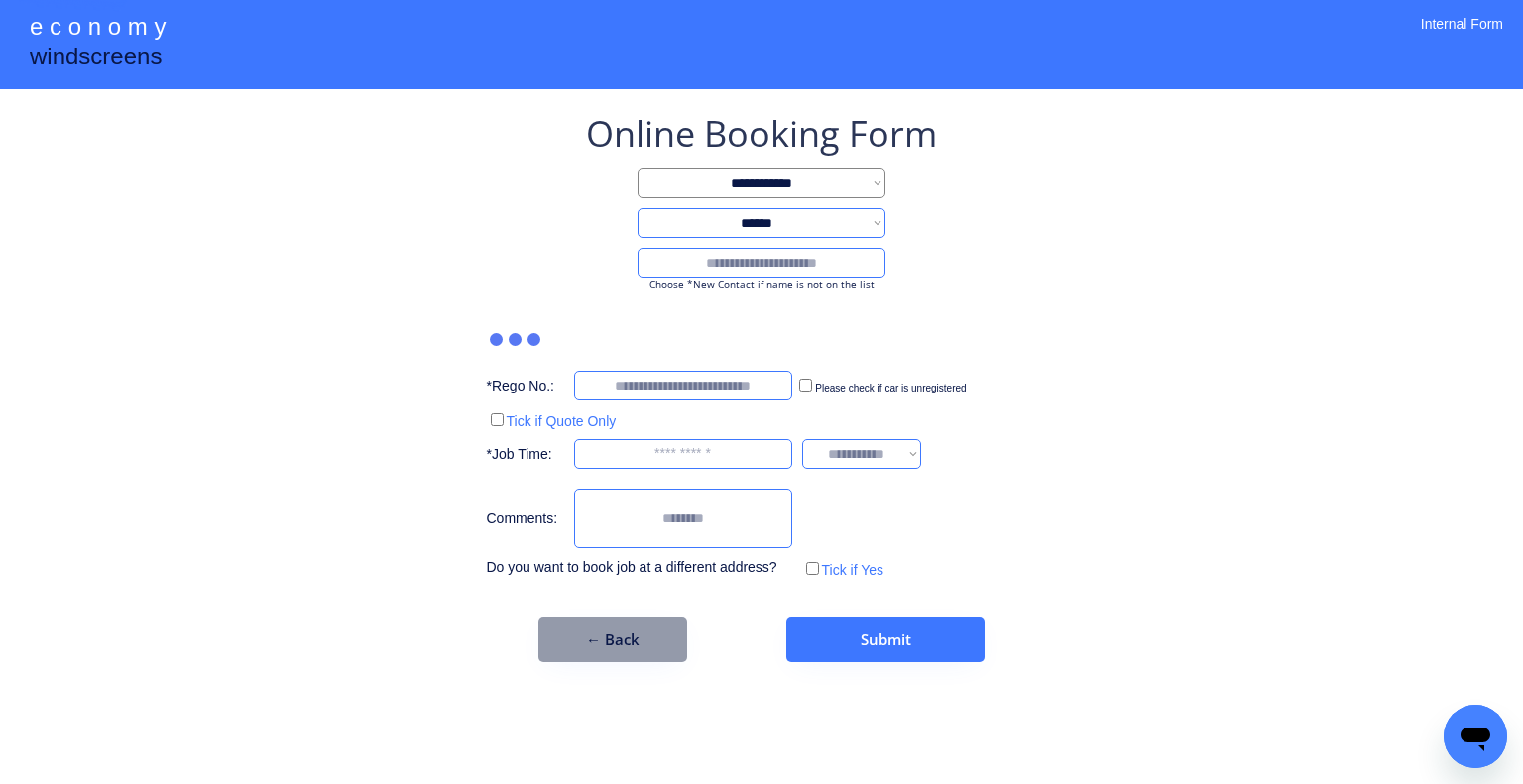 click at bounding box center (762, 263) 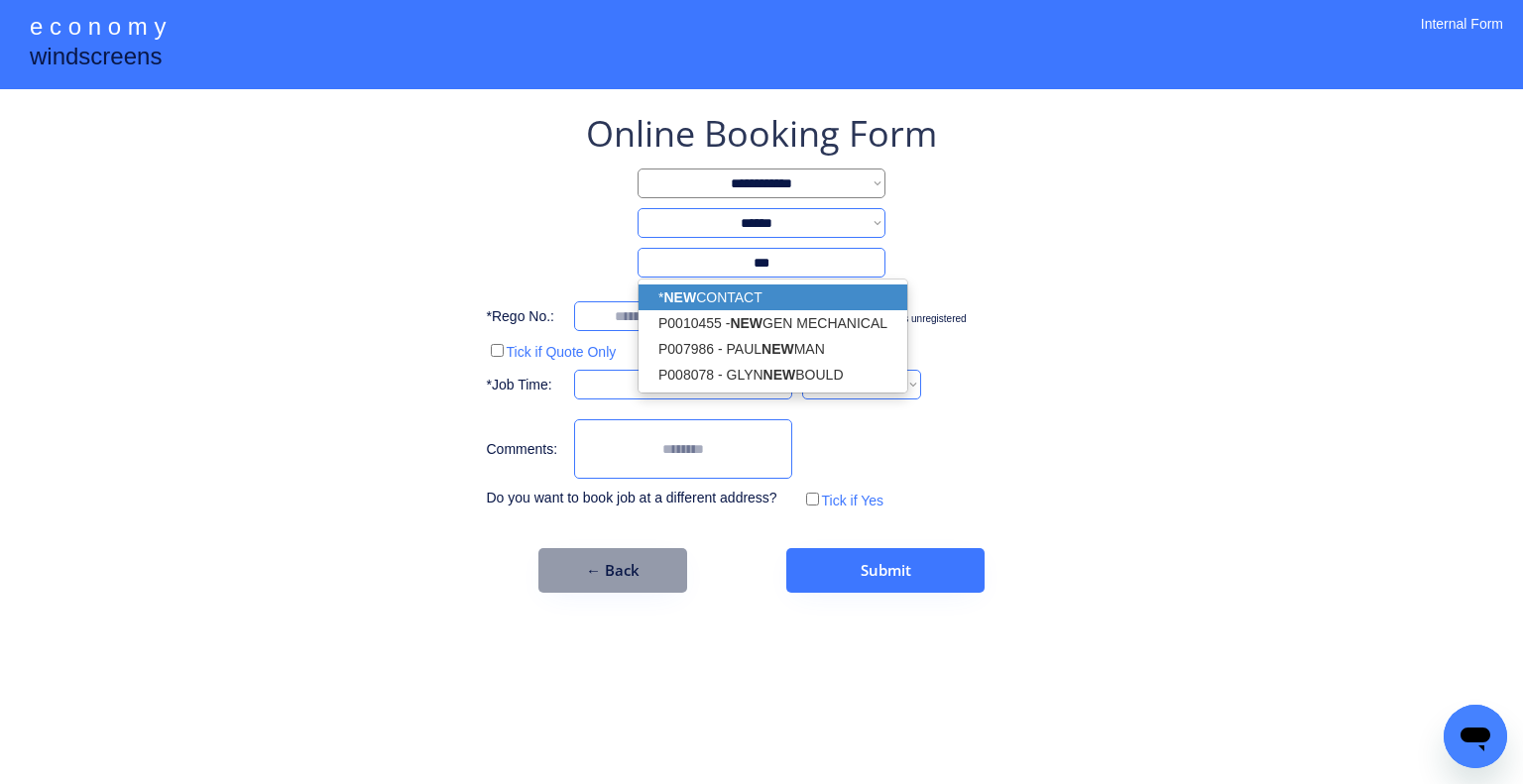 click on "* NEW  CONTACT" at bounding box center (772, 297) 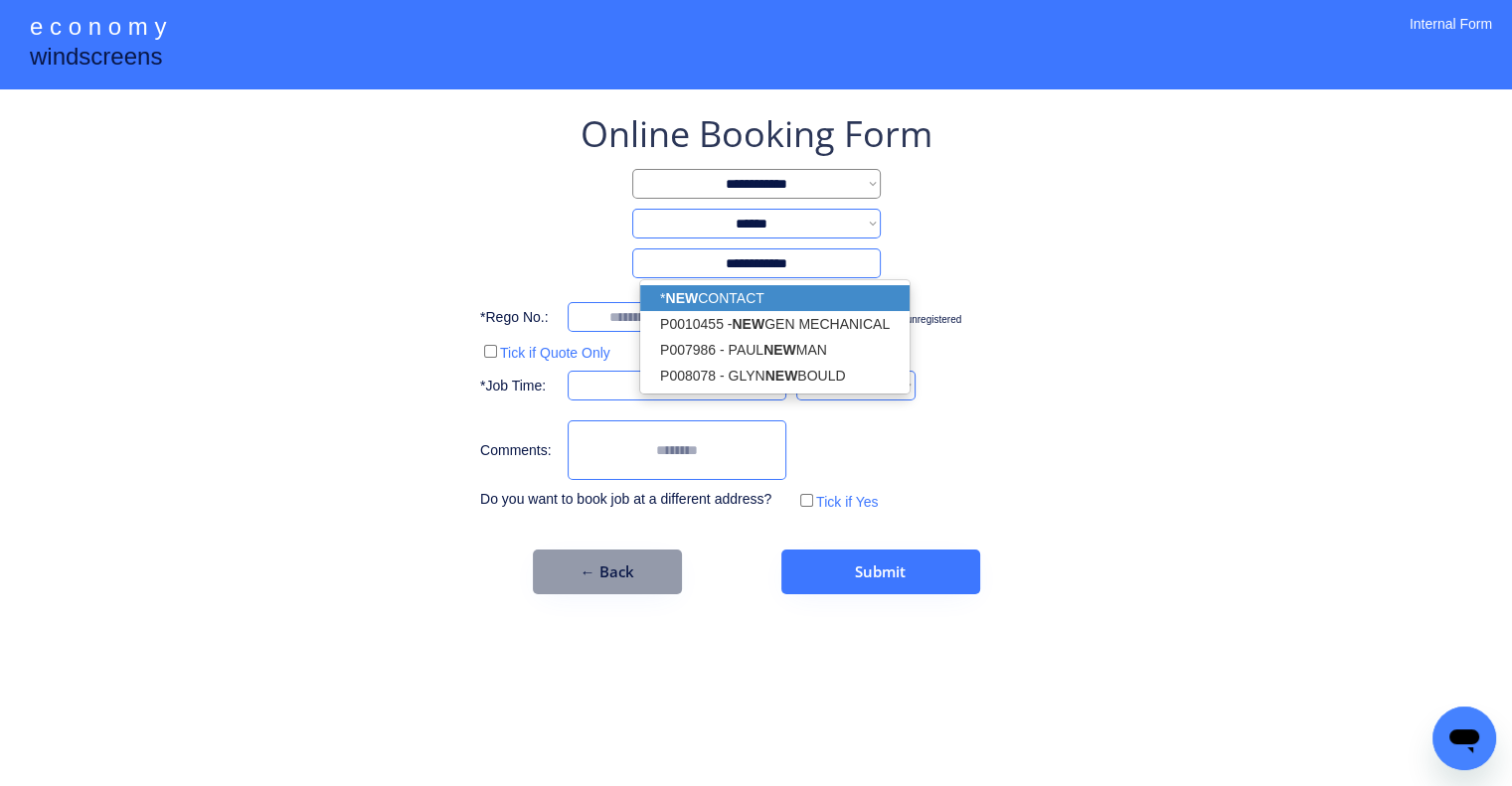 type on "**********" 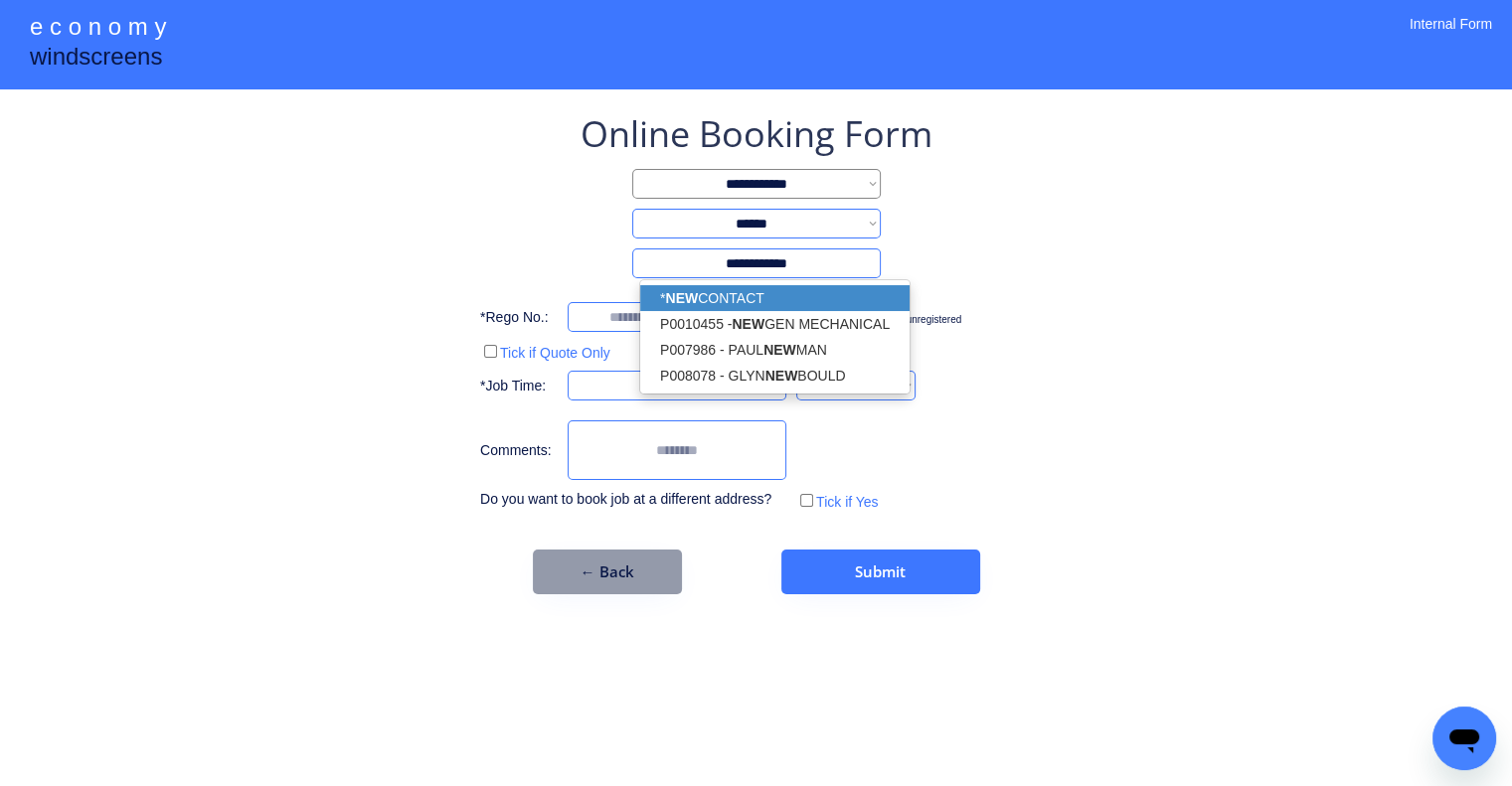 drag, startPoint x: 1200, startPoint y: 353, endPoint x: 1164, endPoint y: 333, distance: 41.18252 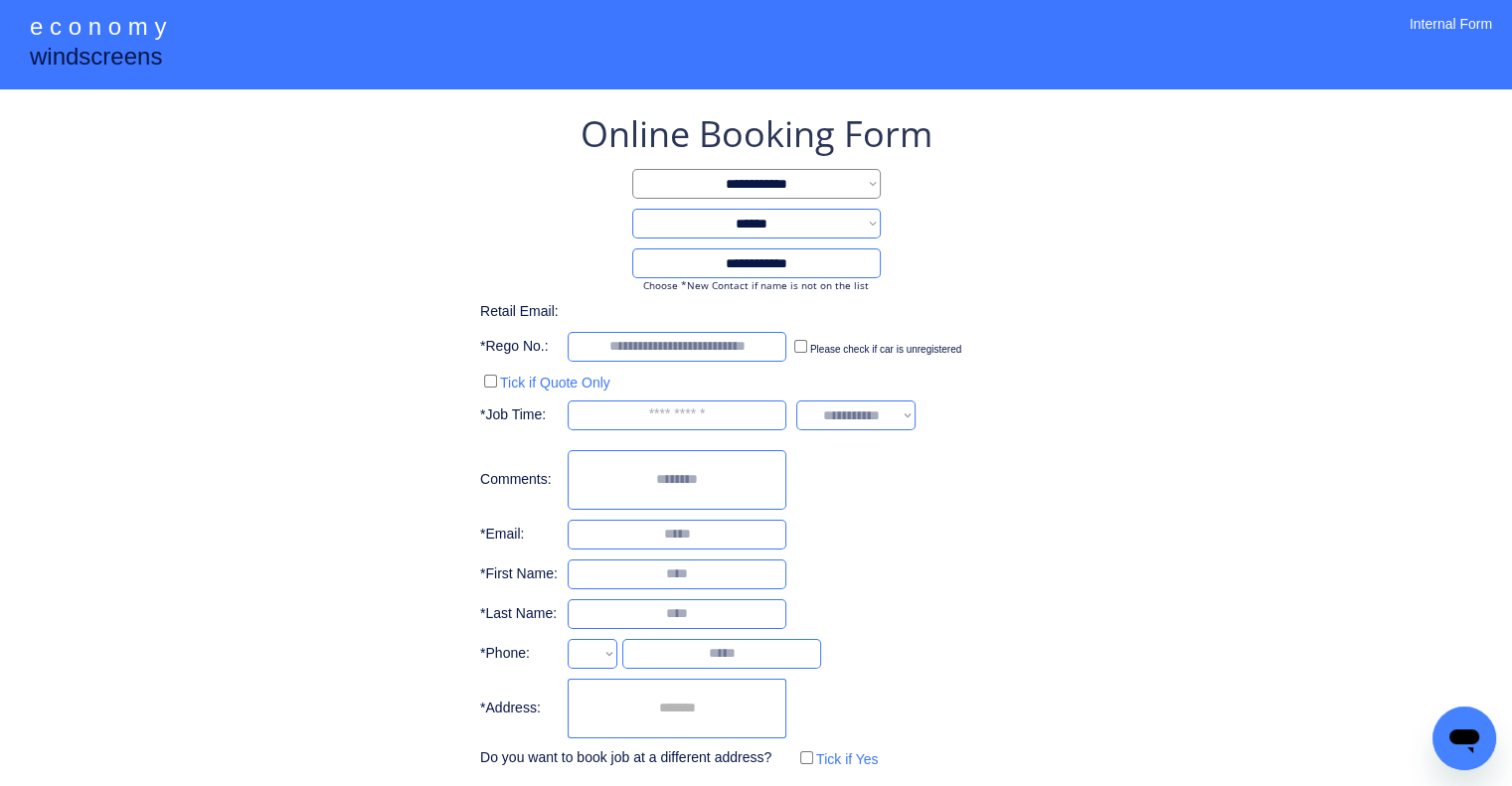 select on "**********" 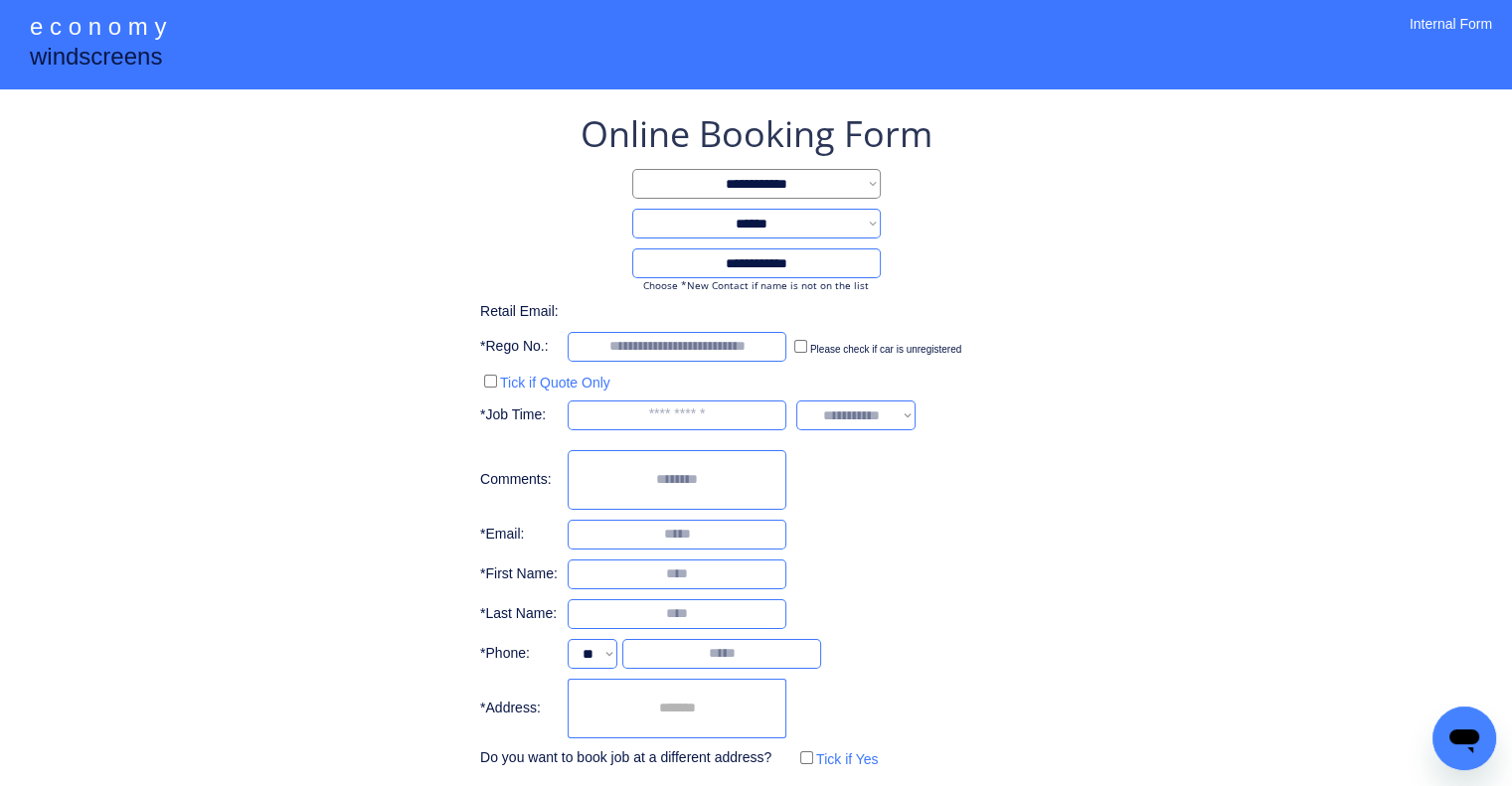 click at bounding box center (677, 708) 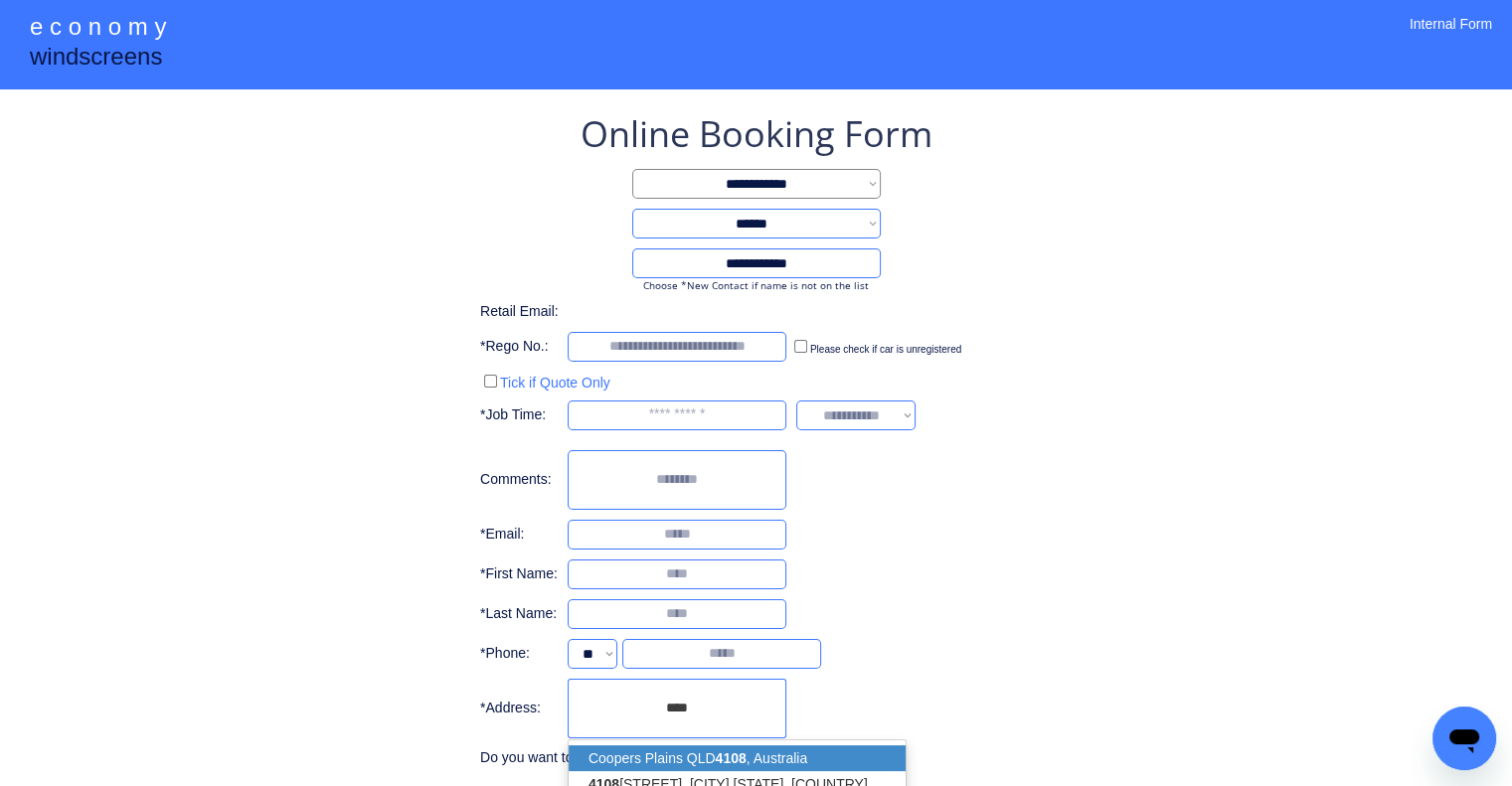 drag, startPoint x: 774, startPoint y: 748, endPoint x: 1253, endPoint y: 384, distance: 601.612 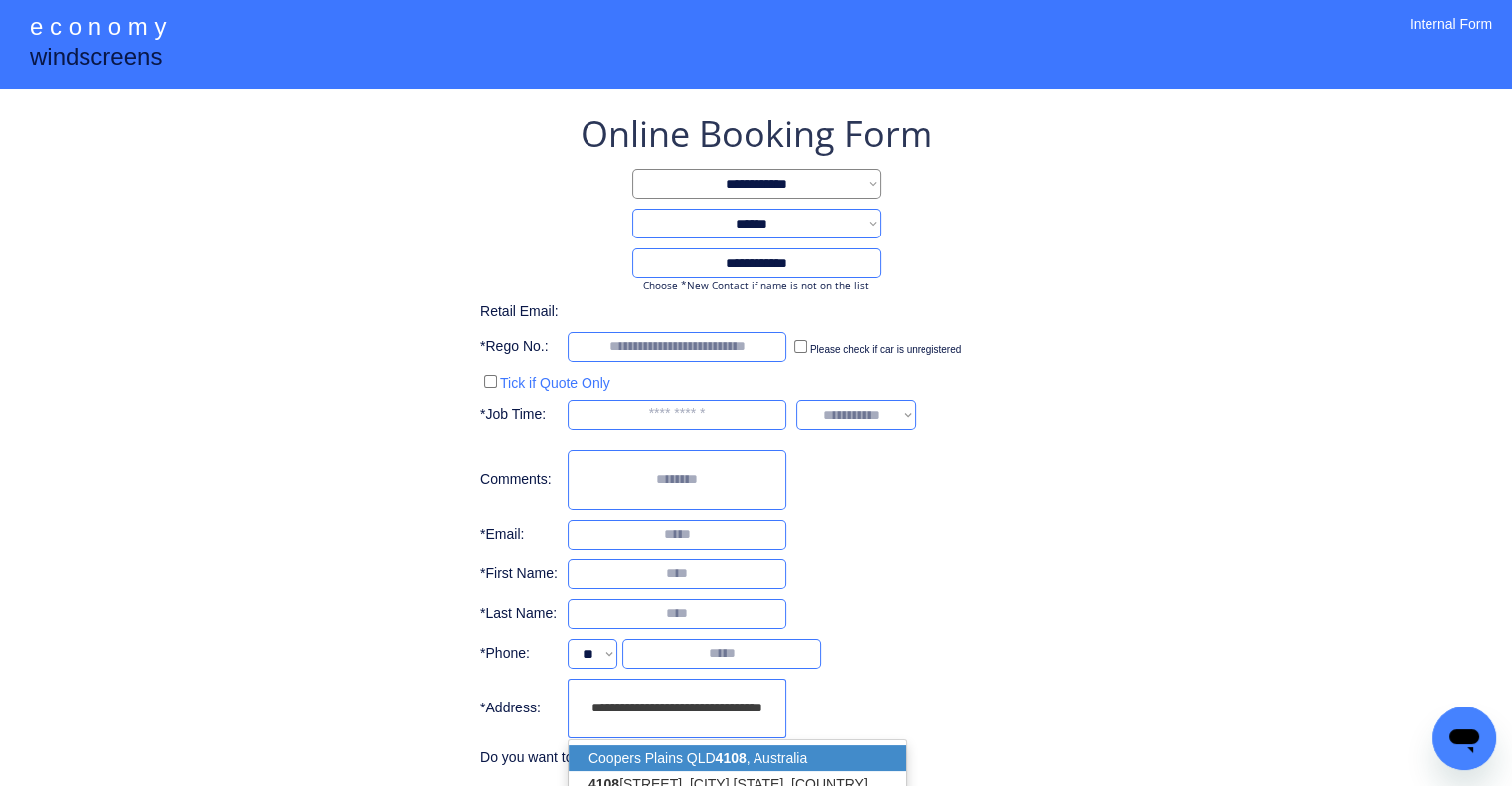 type on "**********" 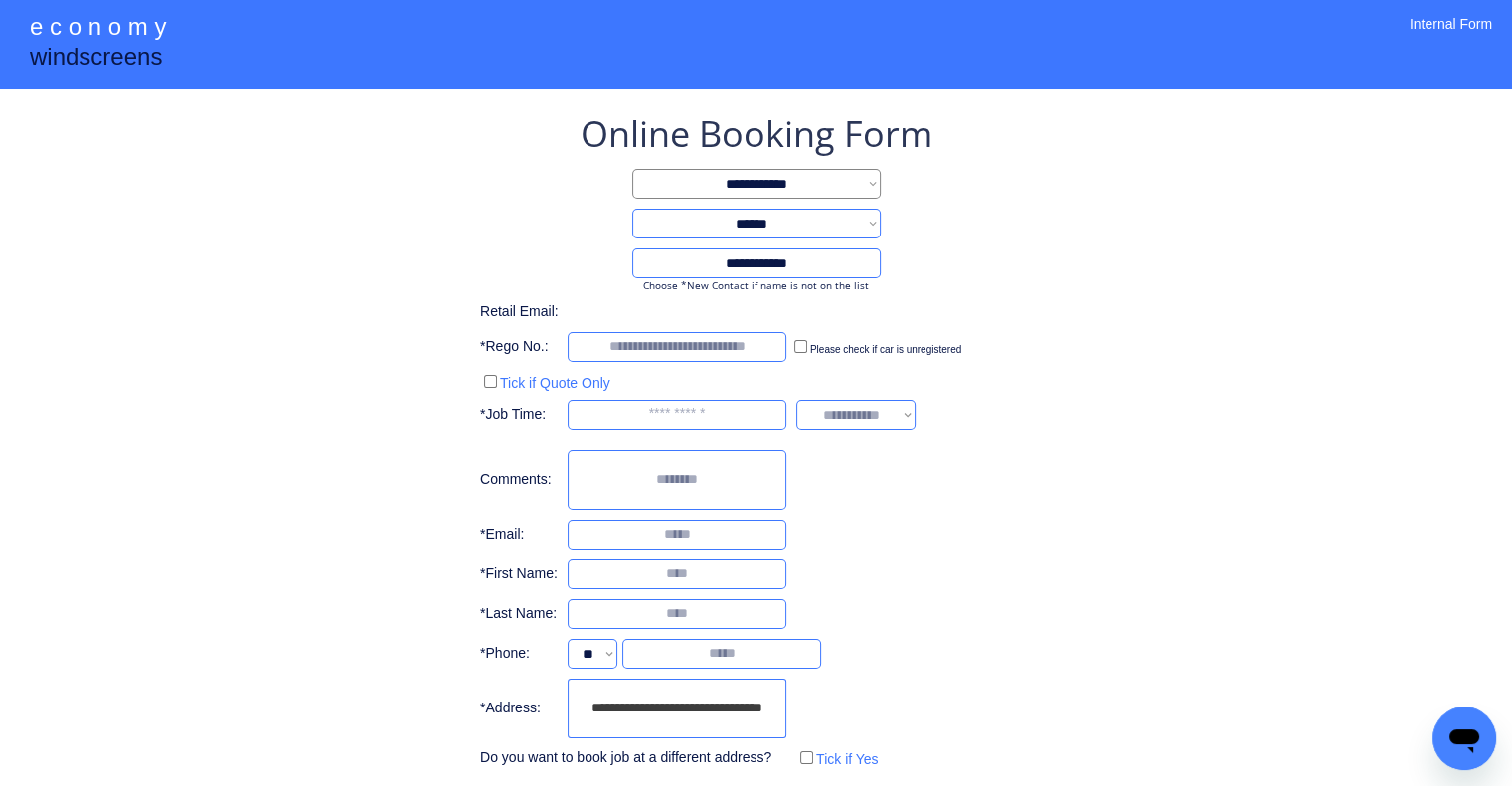 click on "**********" at bounding box center [756, 441] 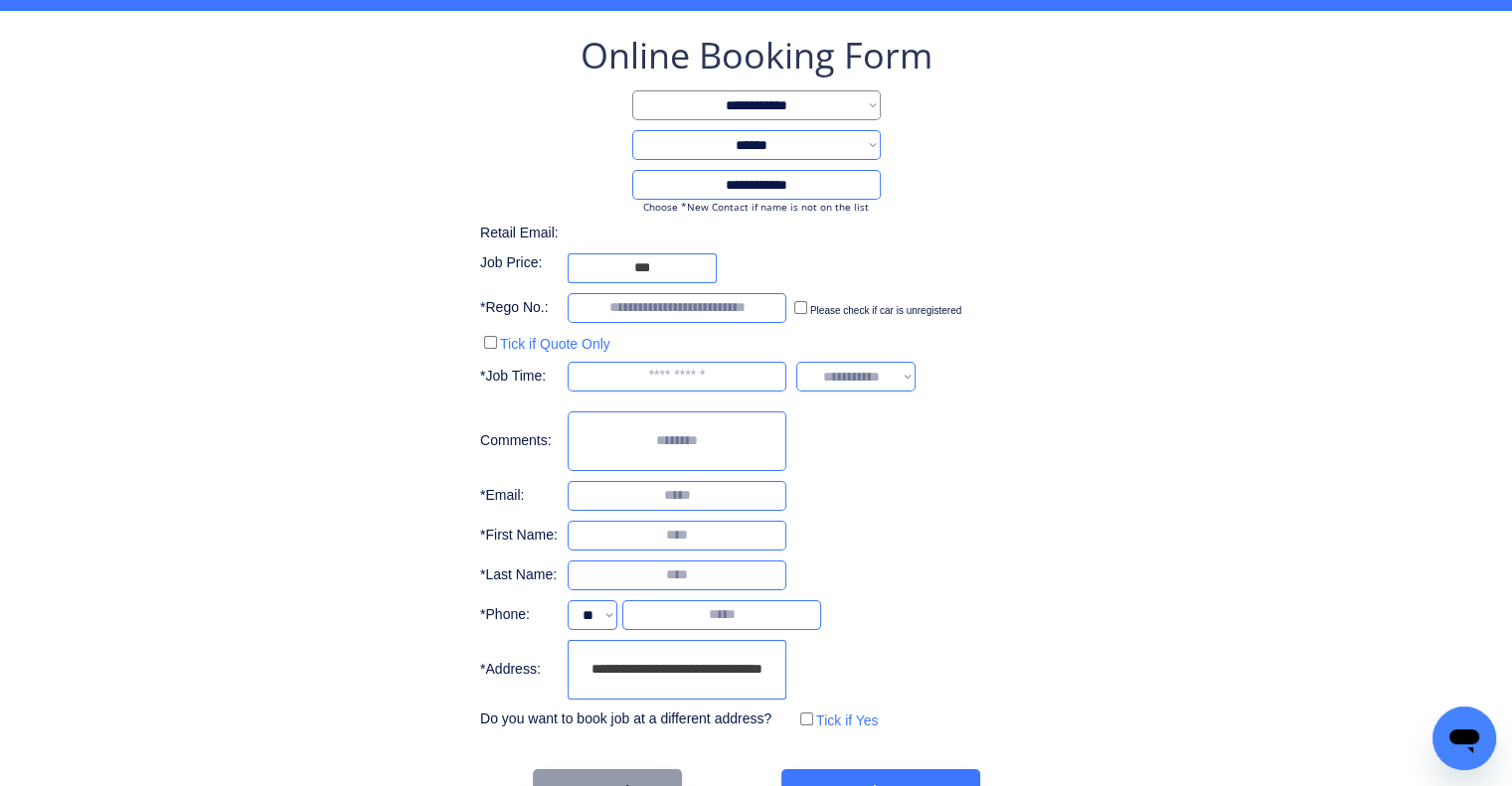 scroll, scrollTop: 135, scrollLeft: 0, axis: vertical 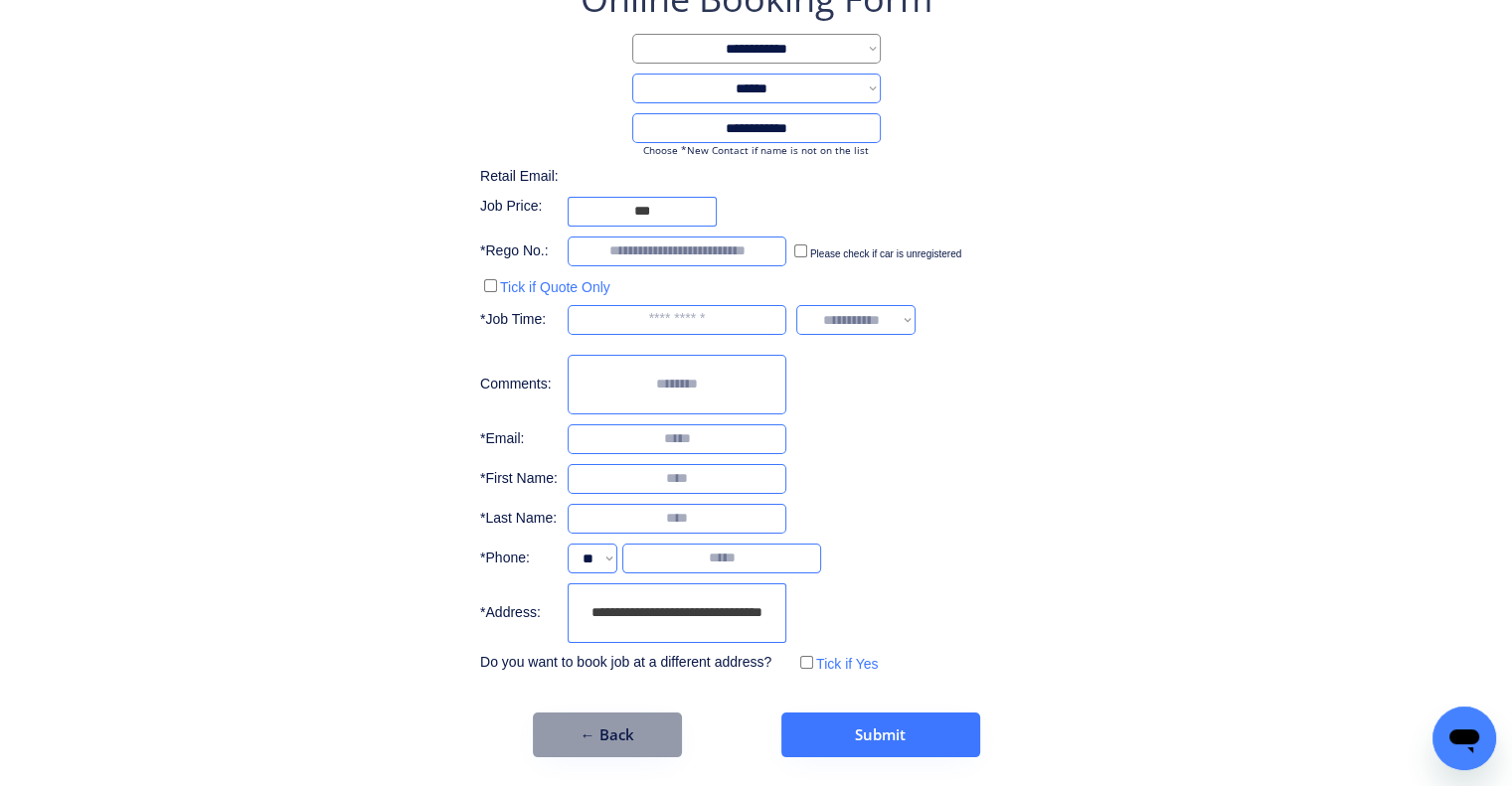 click on "**********" at bounding box center (756, 366) 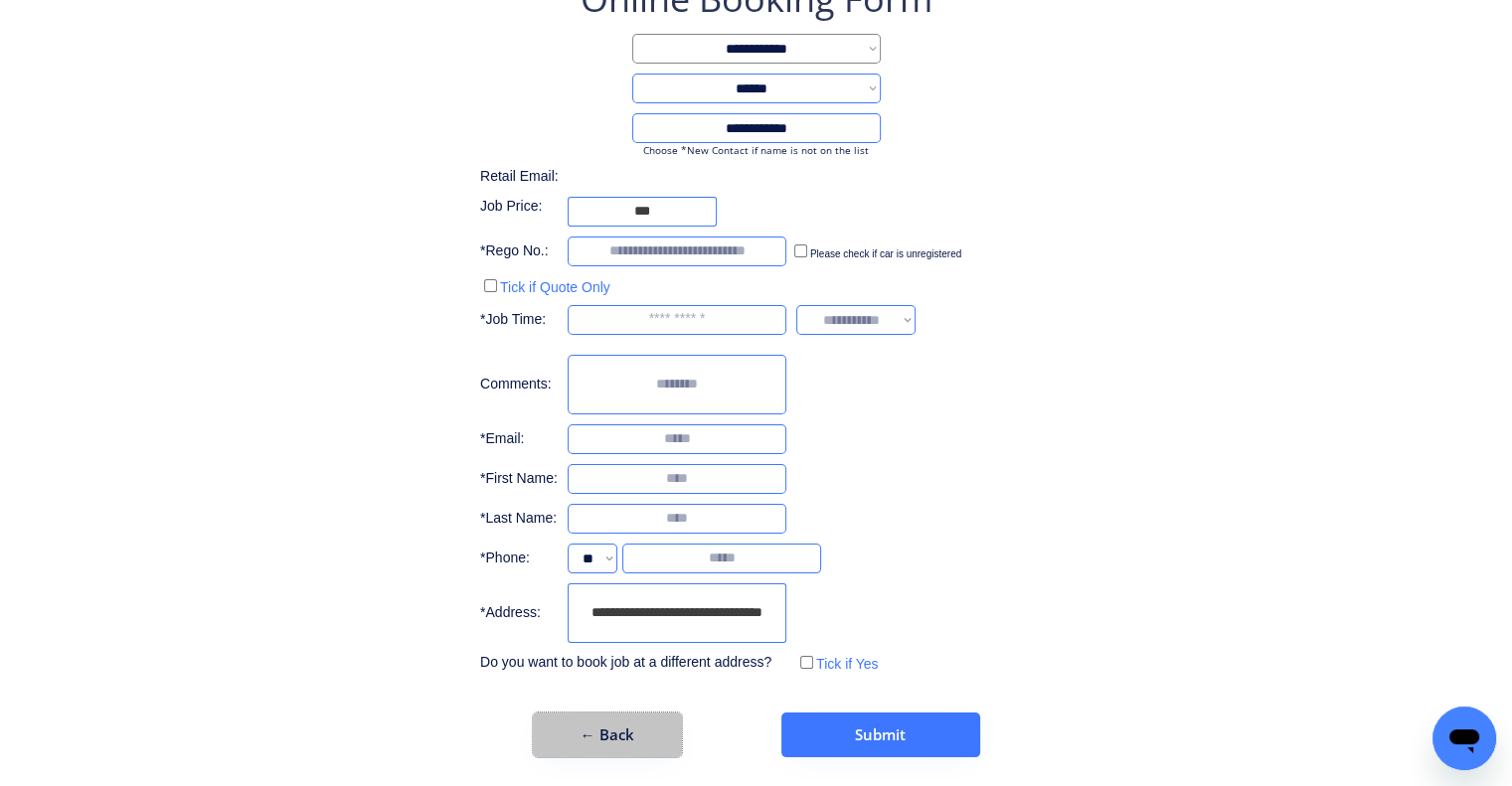click on "←   Back" at bounding box center [607, 734] 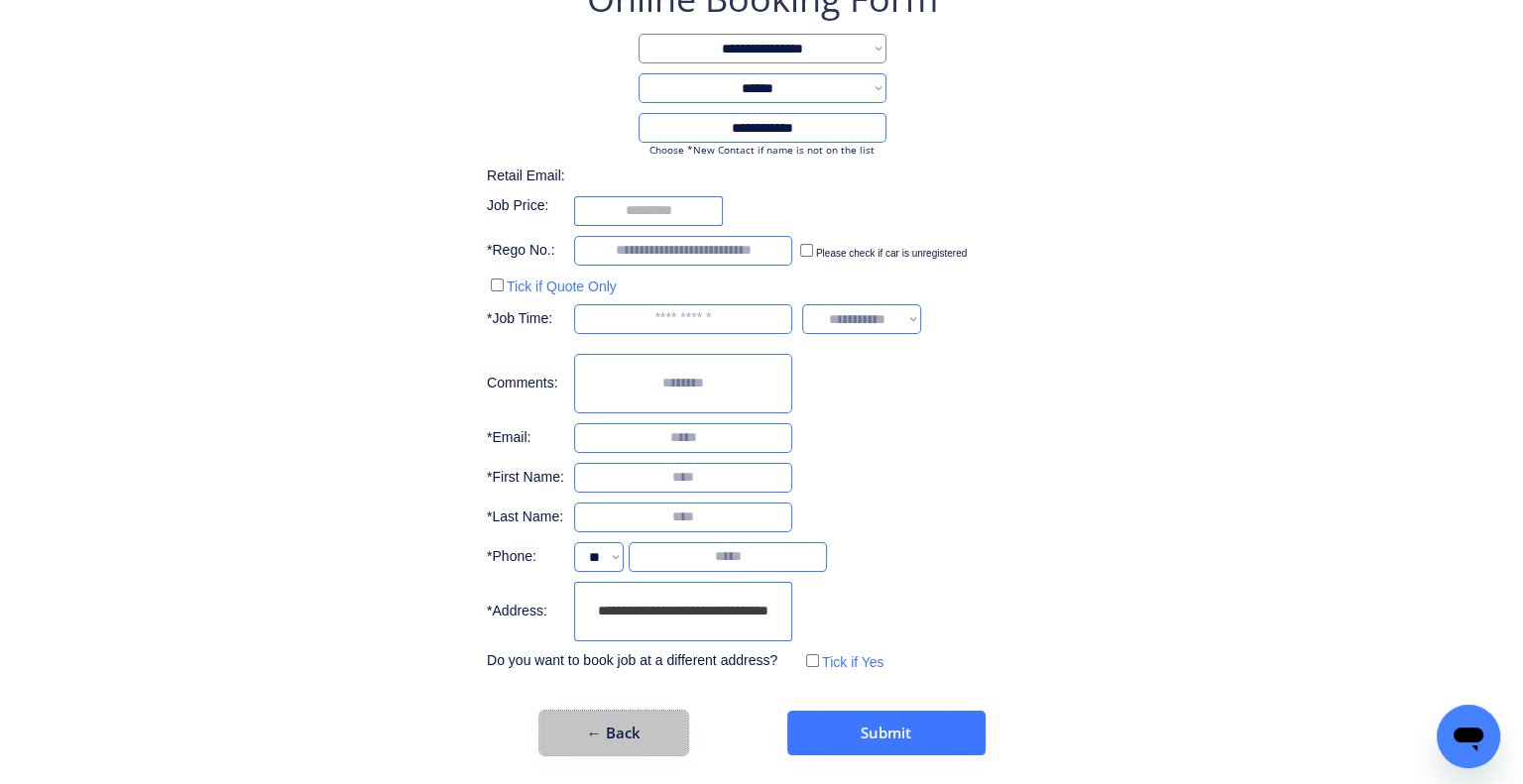 scroll, scrollTop: 0, scrollLeft: 0, axis: both 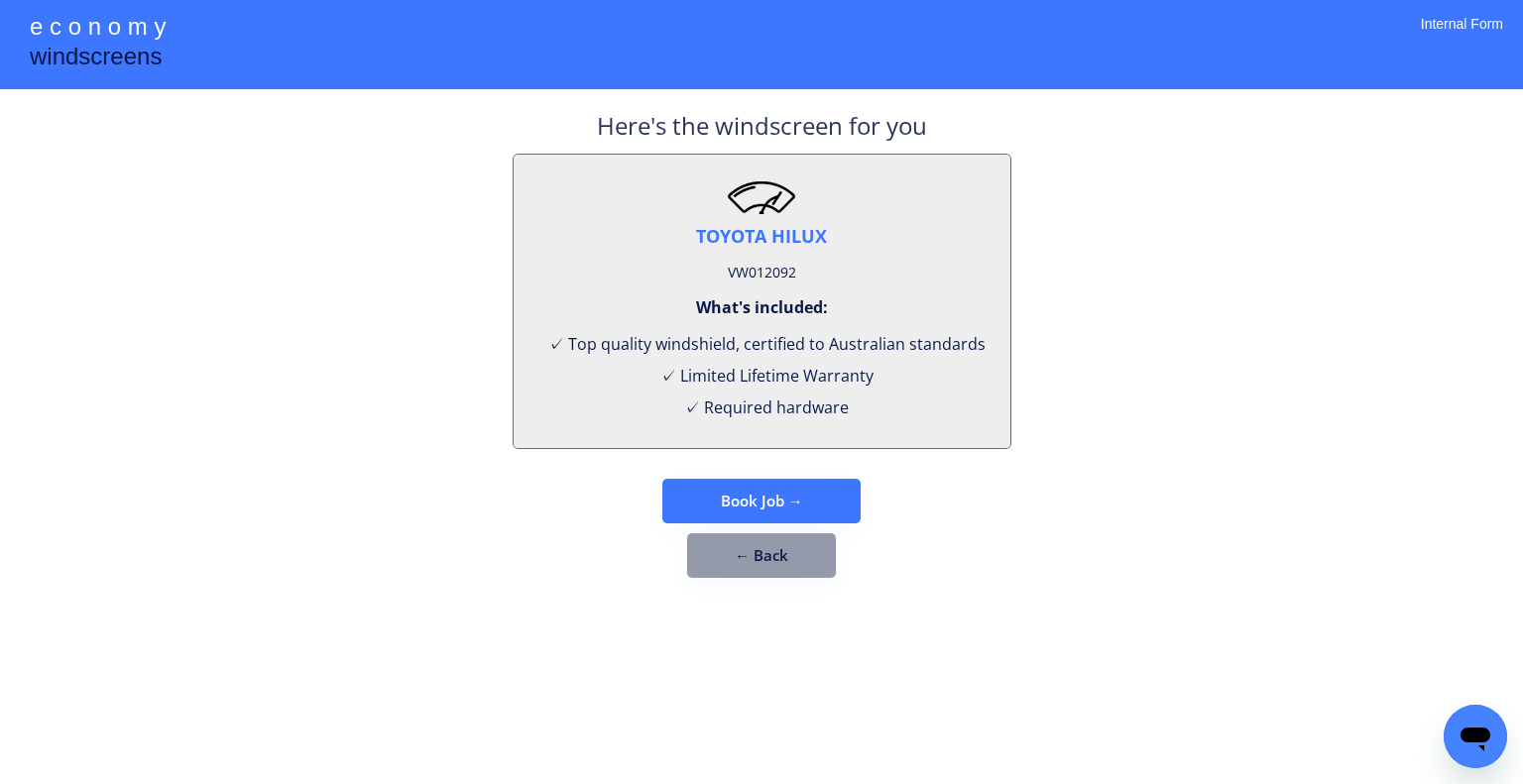 click on "**********" at bounding box center (762, 392) 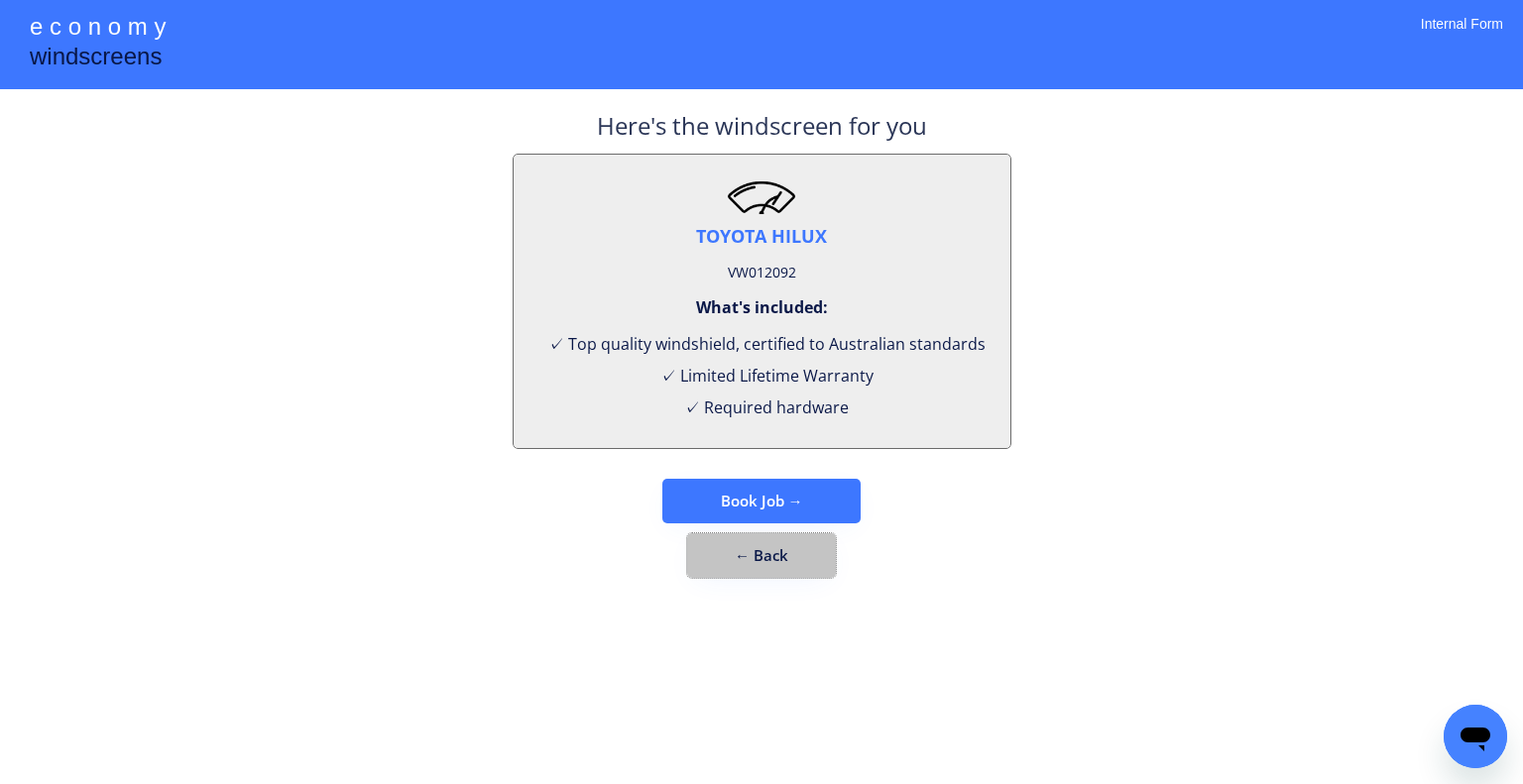 drag, startPoint x: 782, startPoint y: 550, endPoint x: 971, endPoint y: 63, distance: 522.3887 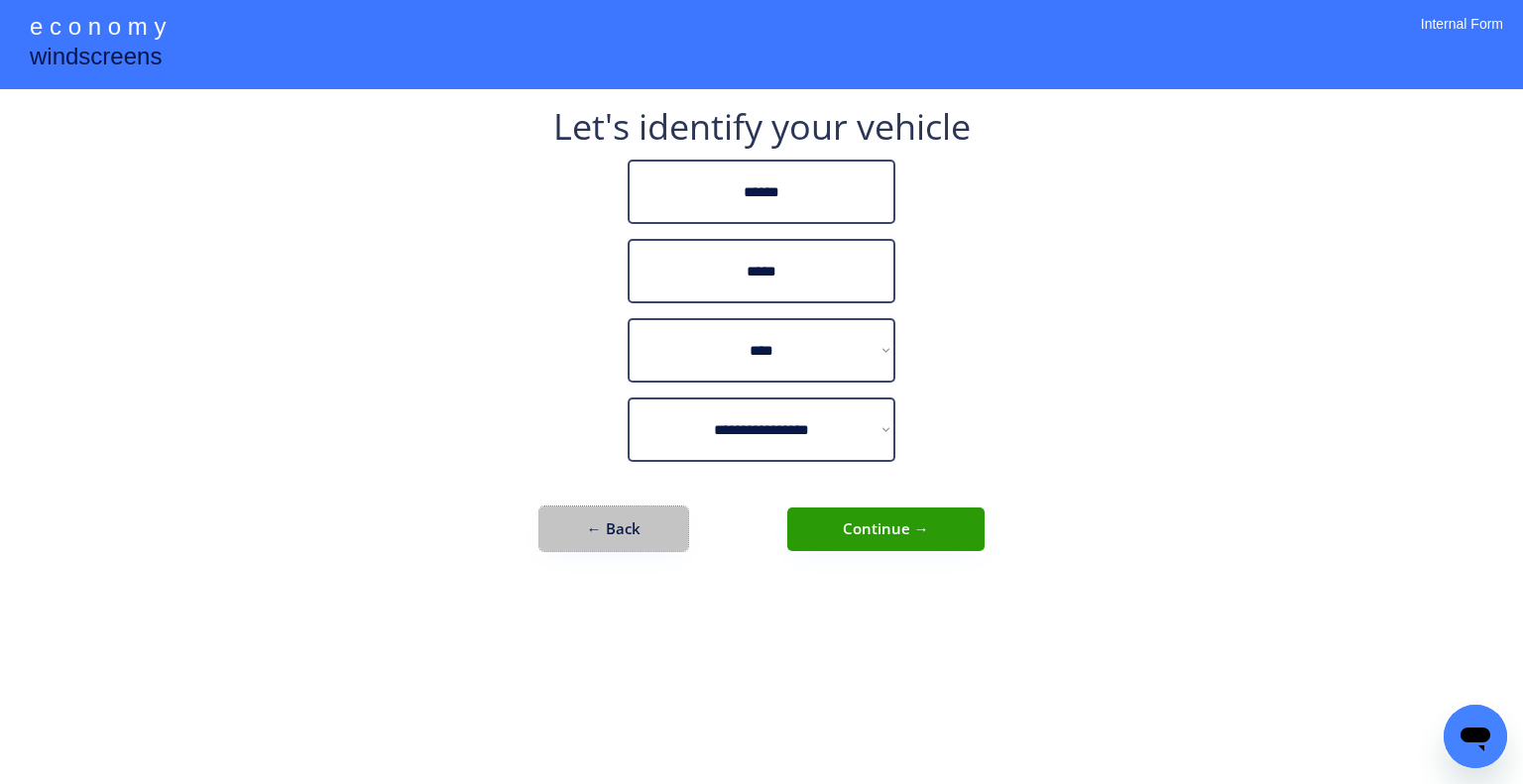 click on "←   Back" at bounding box center (614, 528) 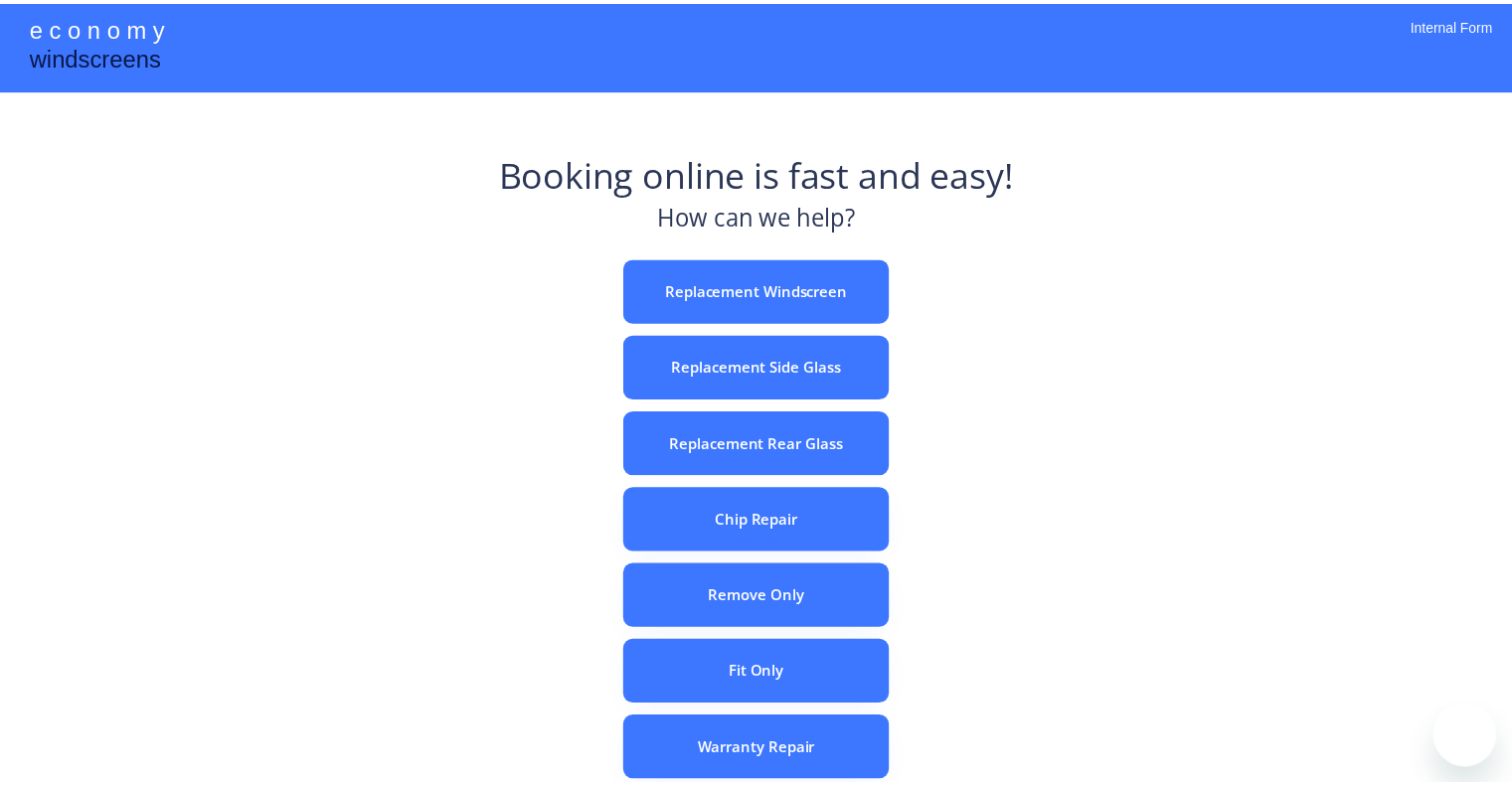 scroll, scrollTop: 0, scrollLeft: 0, axis: both 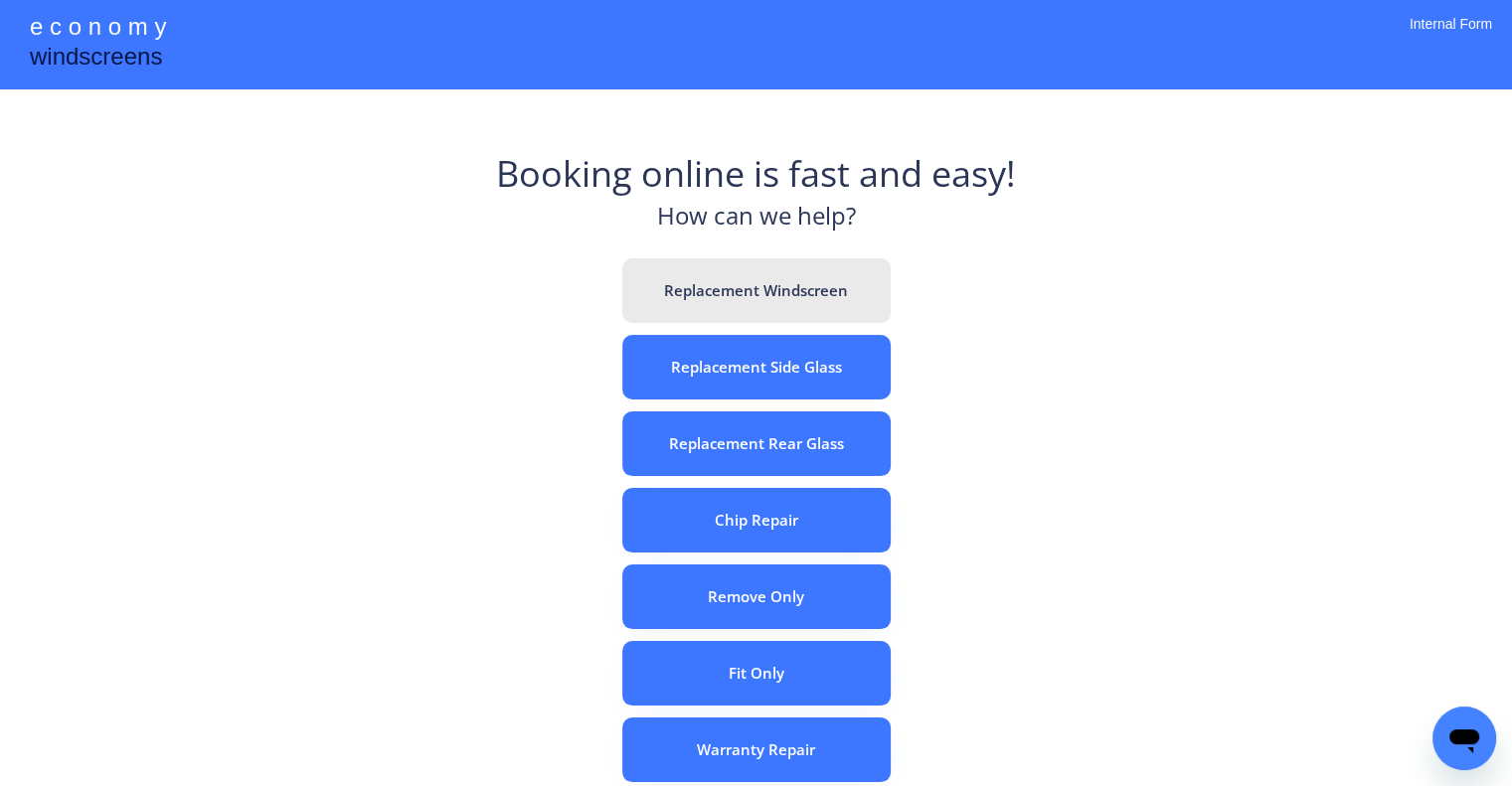 click on "Replacement Windscreen" at bounding box center [756, 290] 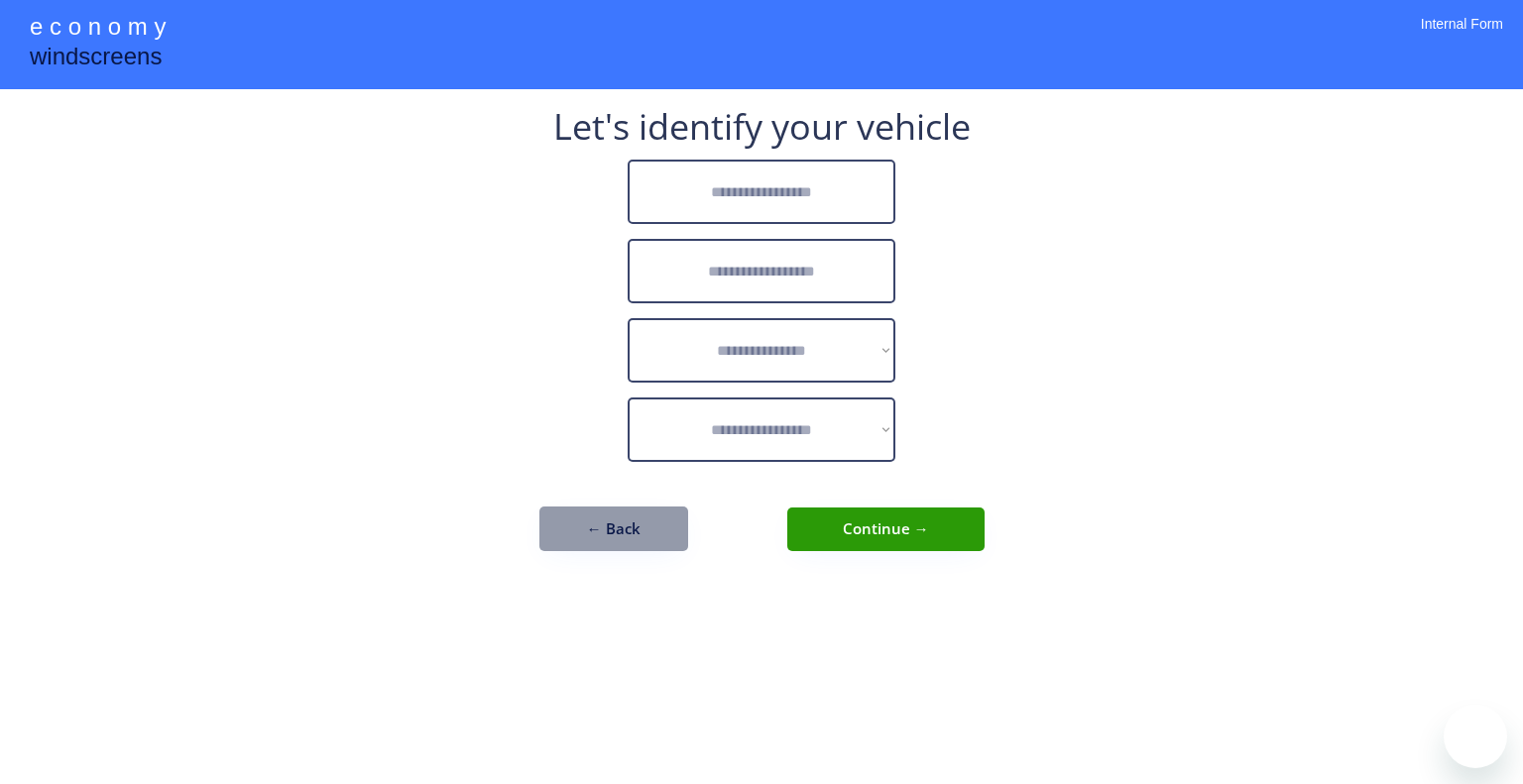 scroll, scrollTop: 0, scrollLeft: 0, axis: both 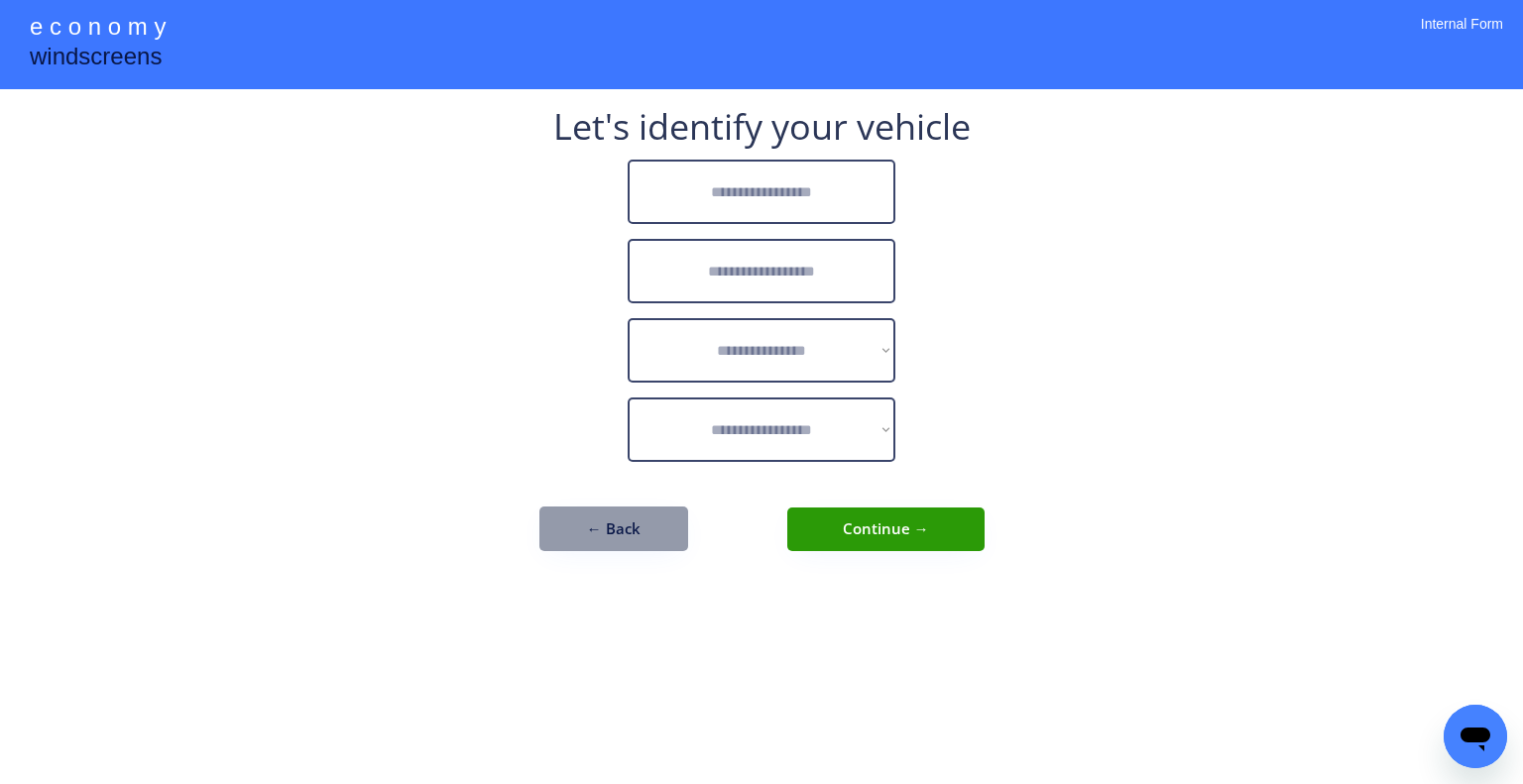 click at bounding box center [762, 191] 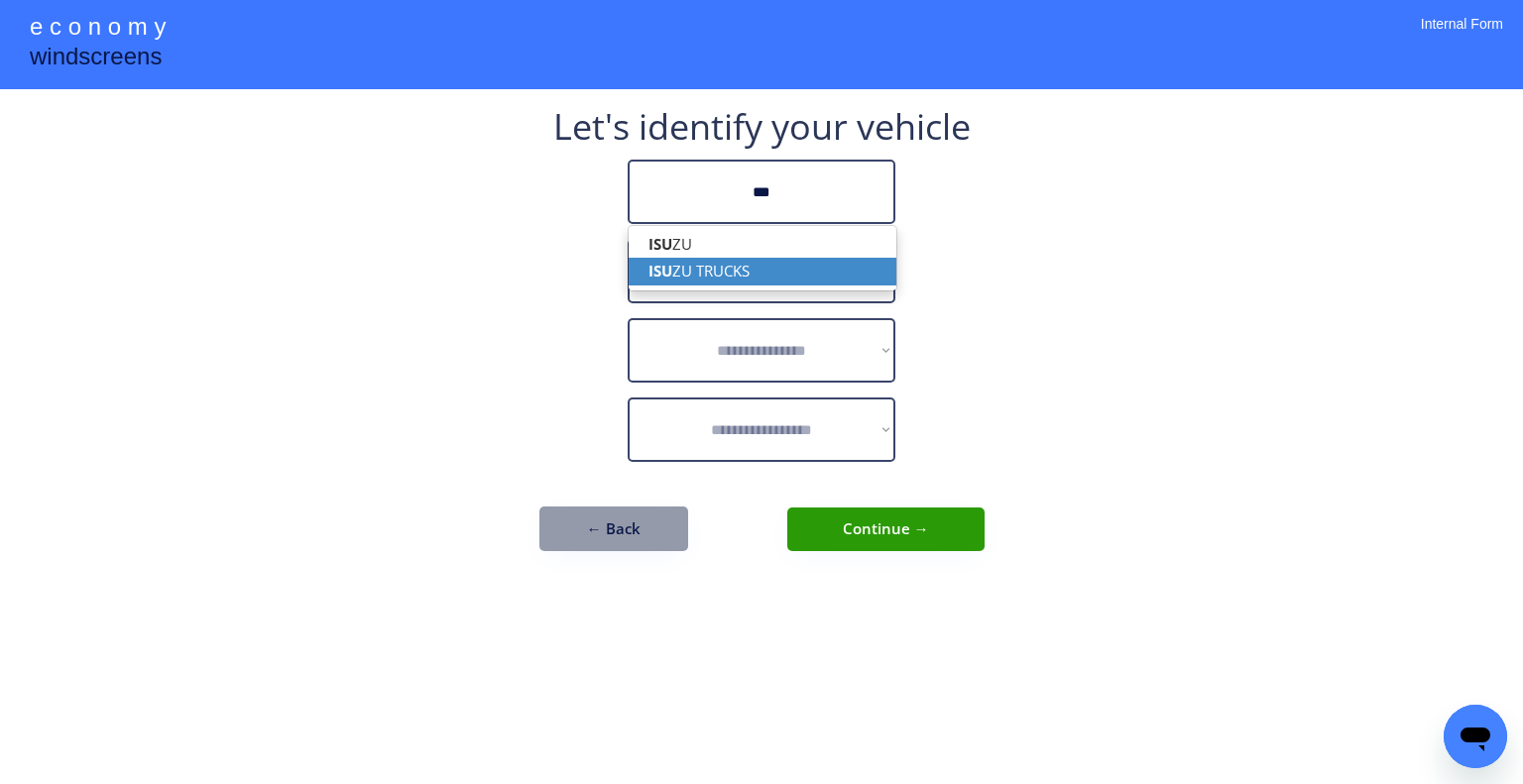 drag, startPoint x: 796, startPoint y: 264, endPoint x: 801, endPoint y: 255, distance: 10.29563 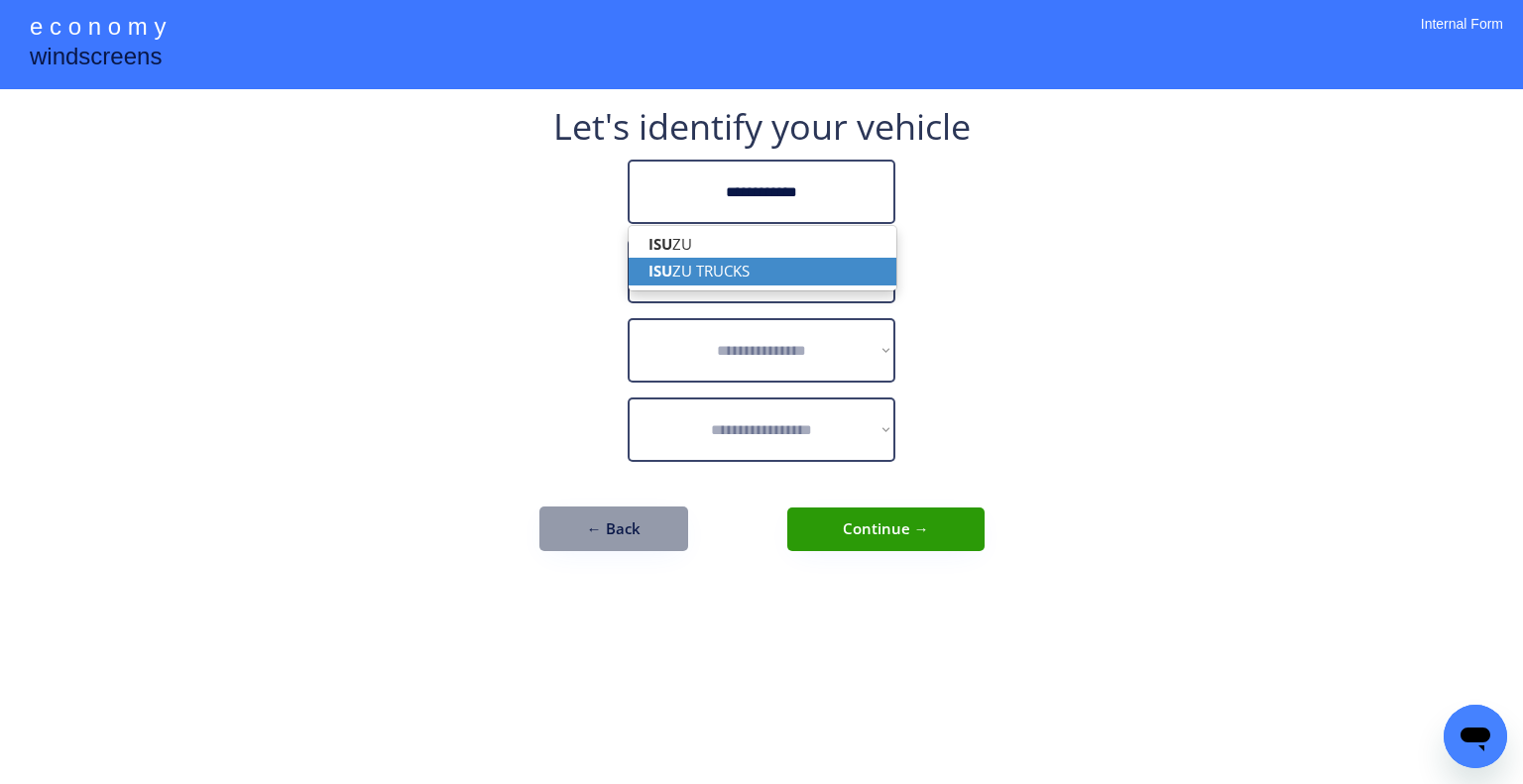 type on "**********" 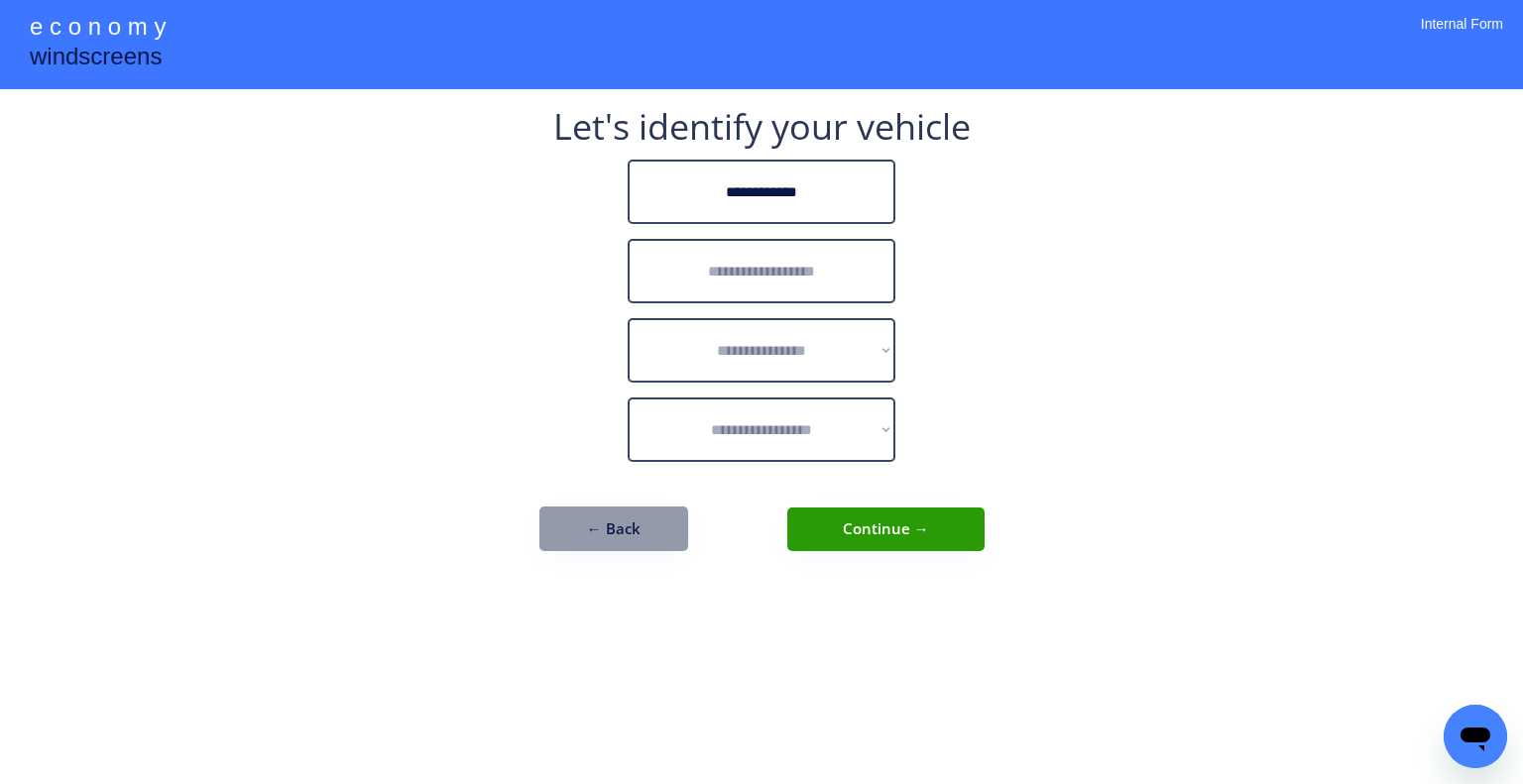 click at bounding box center (762, 271) 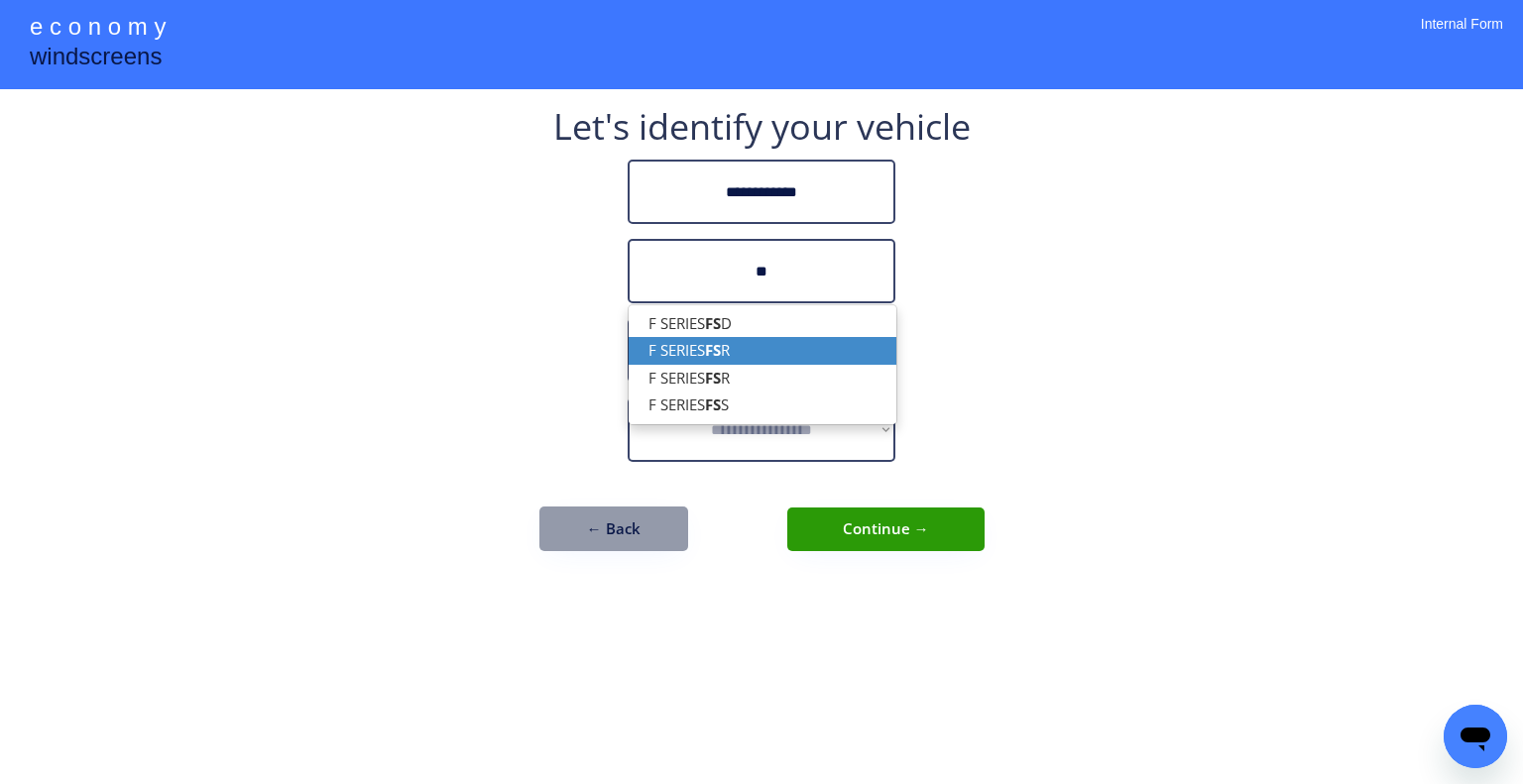 click on "F SERIES  FS R" at bounding box center (762, 350) 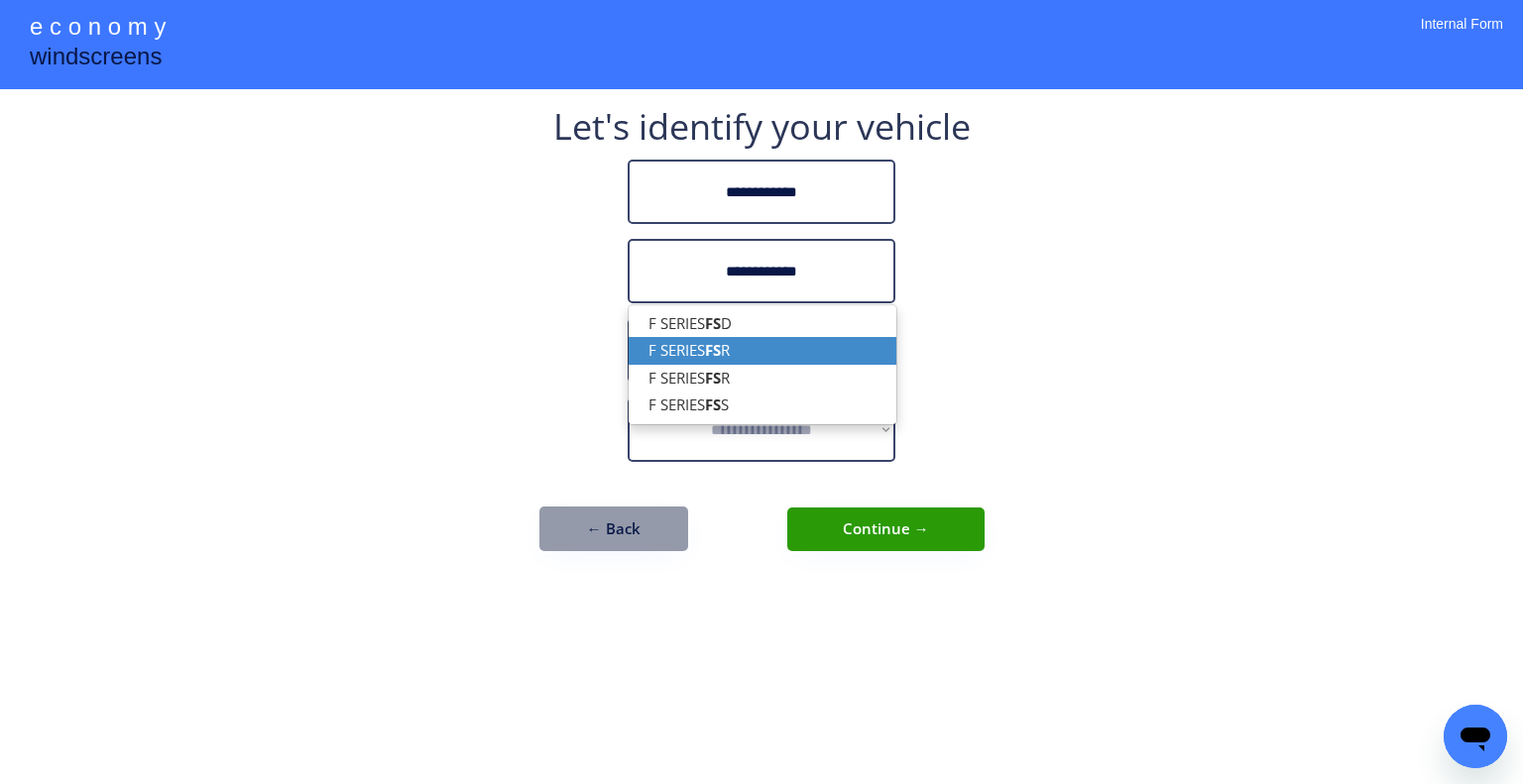type on "**********" 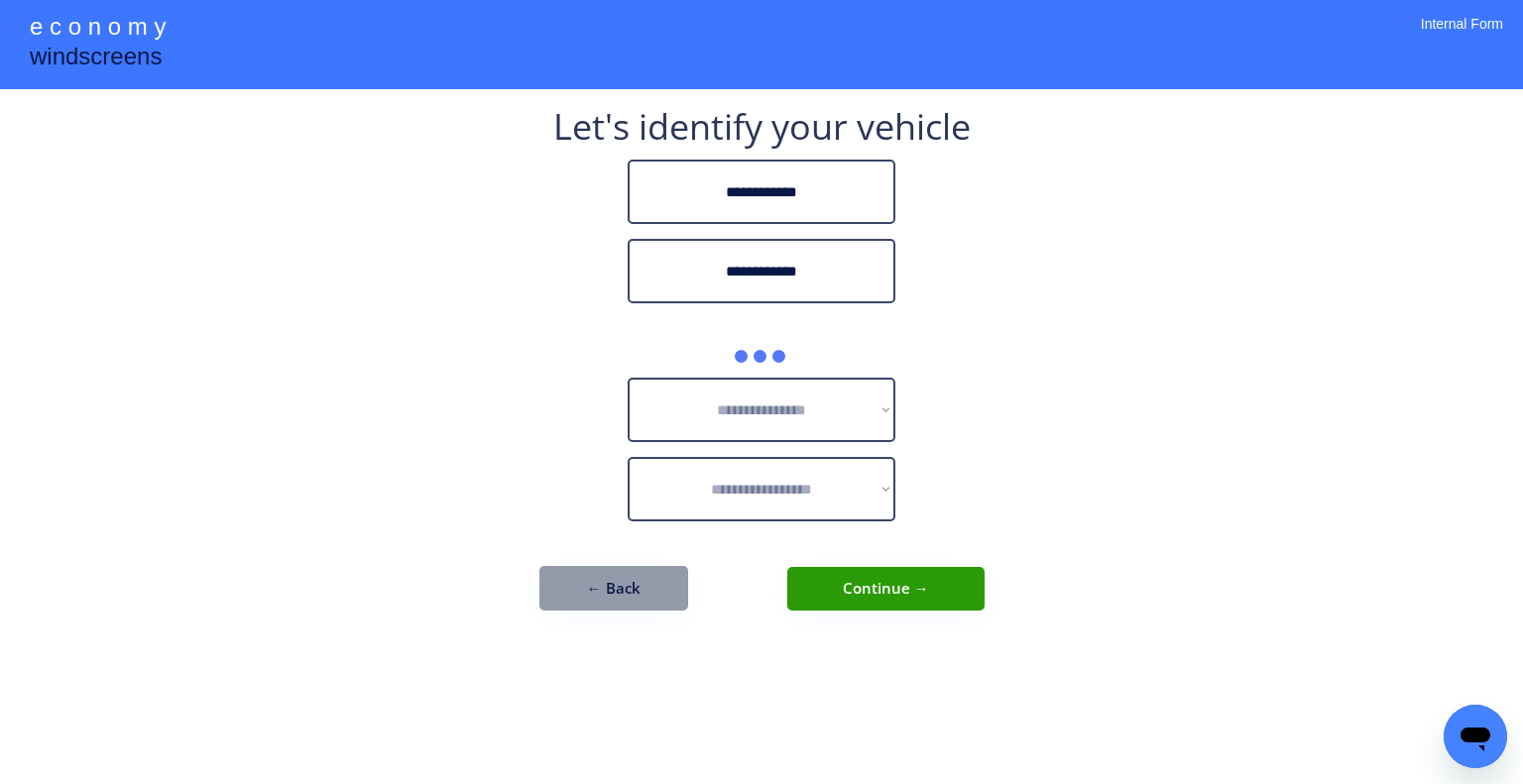 click on "**********" at bounding box center [762, 392] 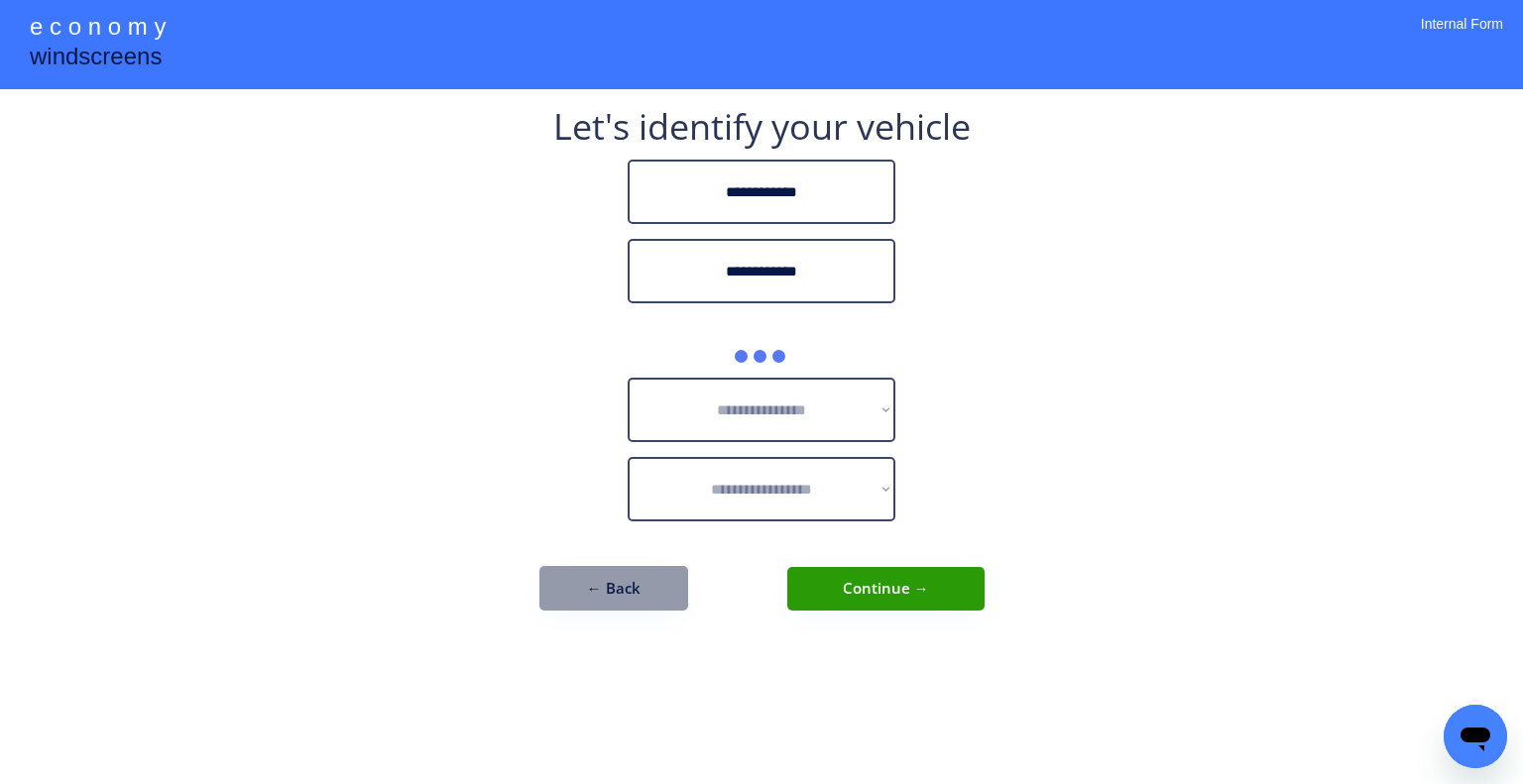click on "**********" at bounding box center [762, 392] 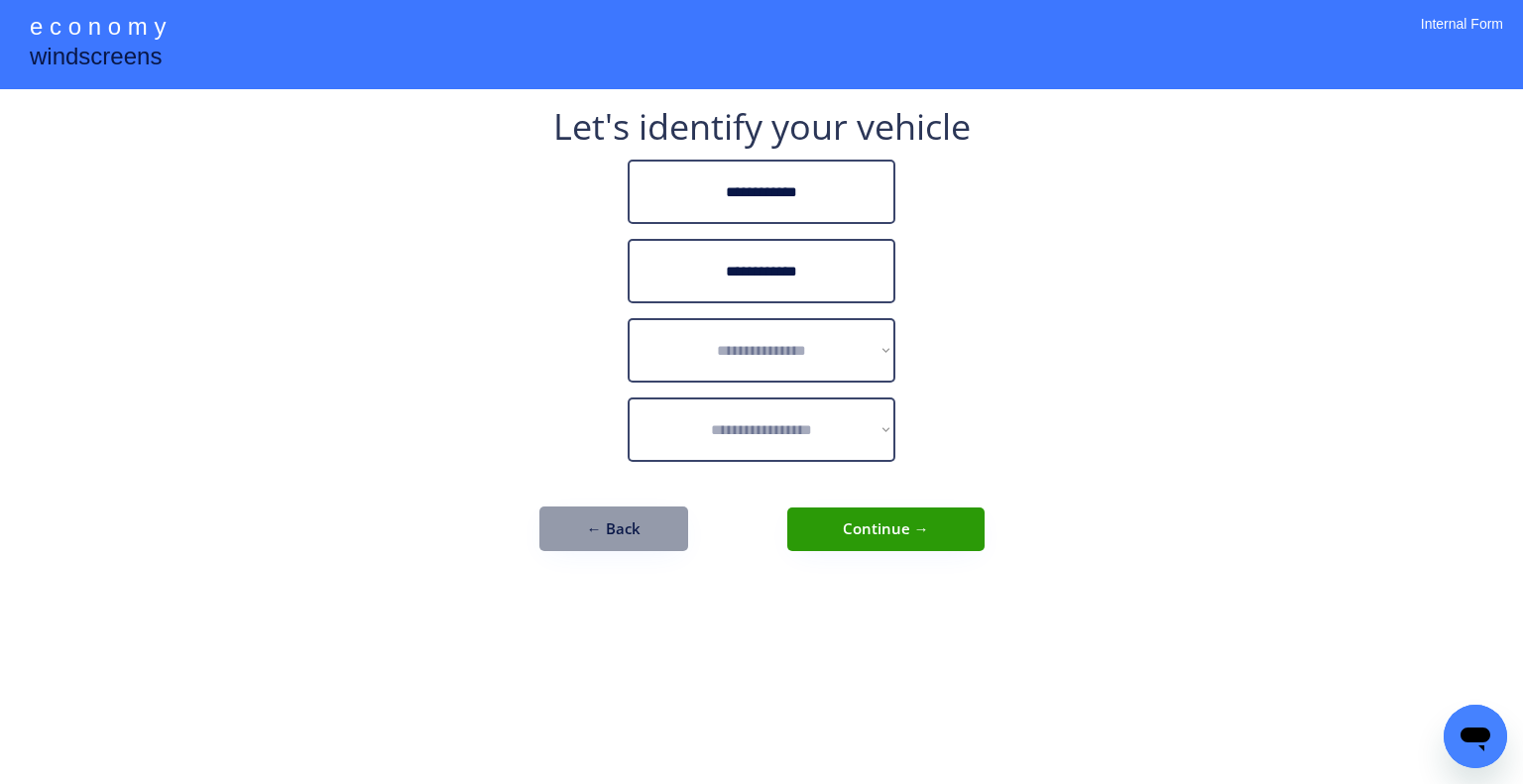 click on "**********" at bounding box center (762, 392) 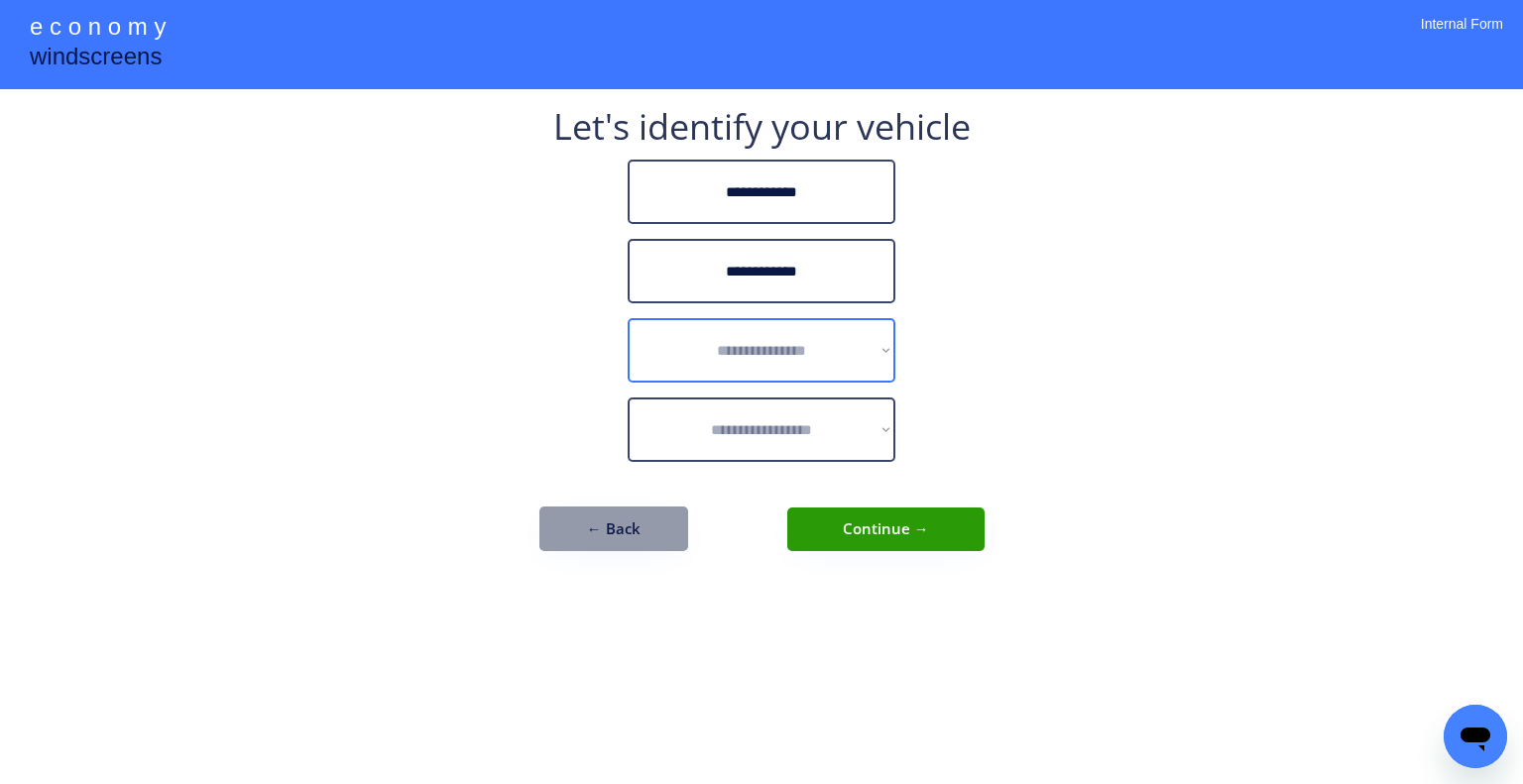 click on "**********" at bounding box center [762, 340] 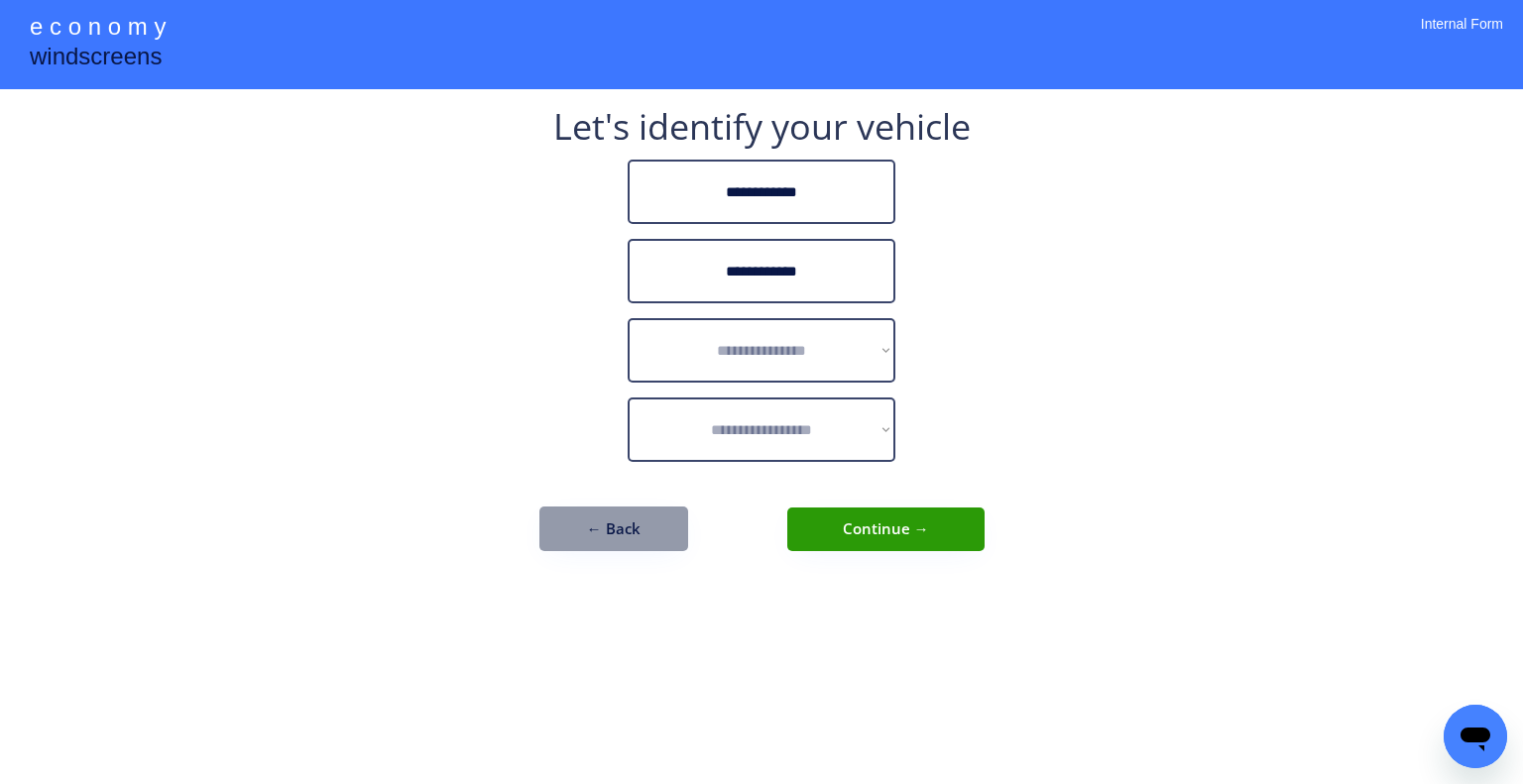 click on "**********" at bounding box center [762, 350] 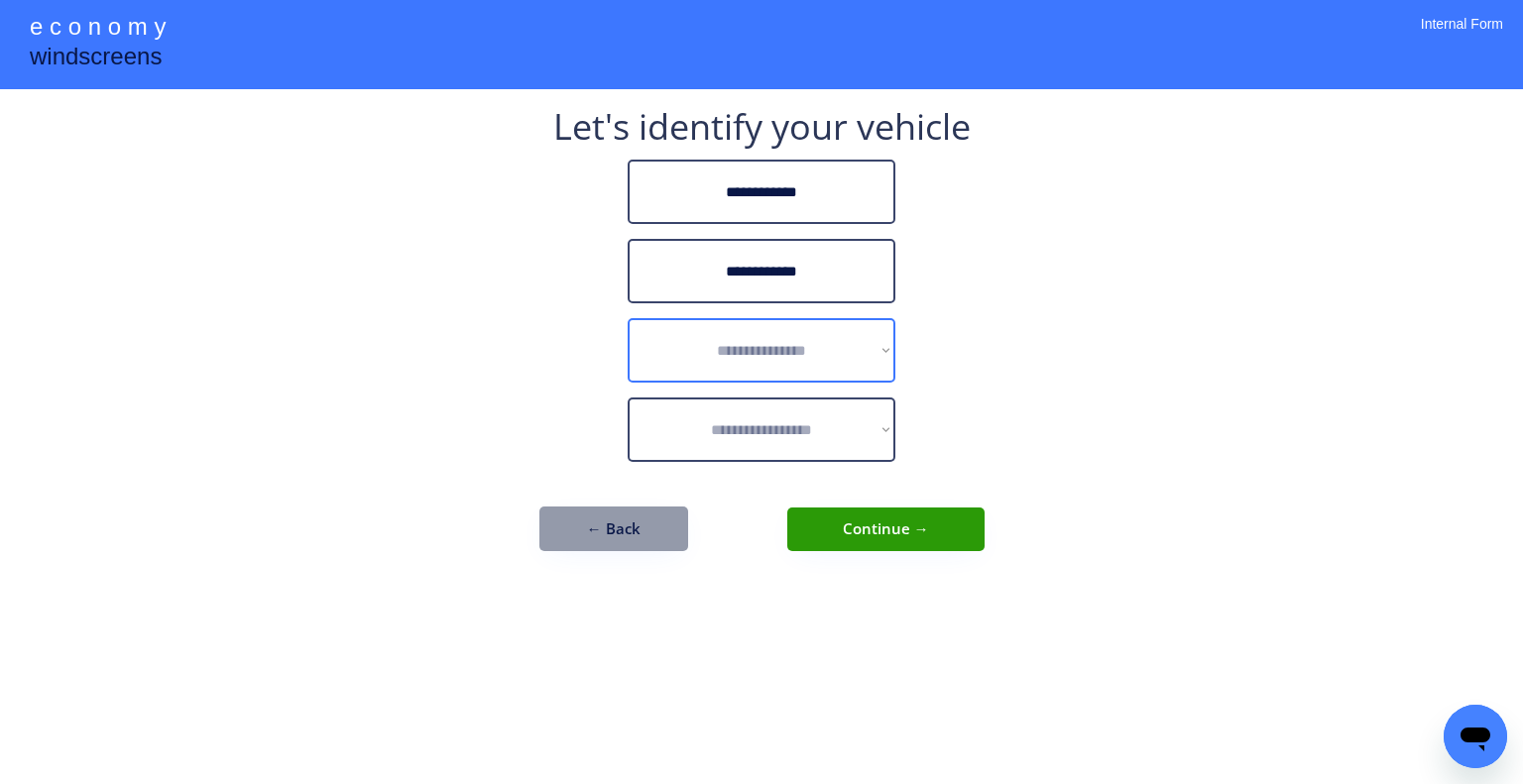 select on "******" 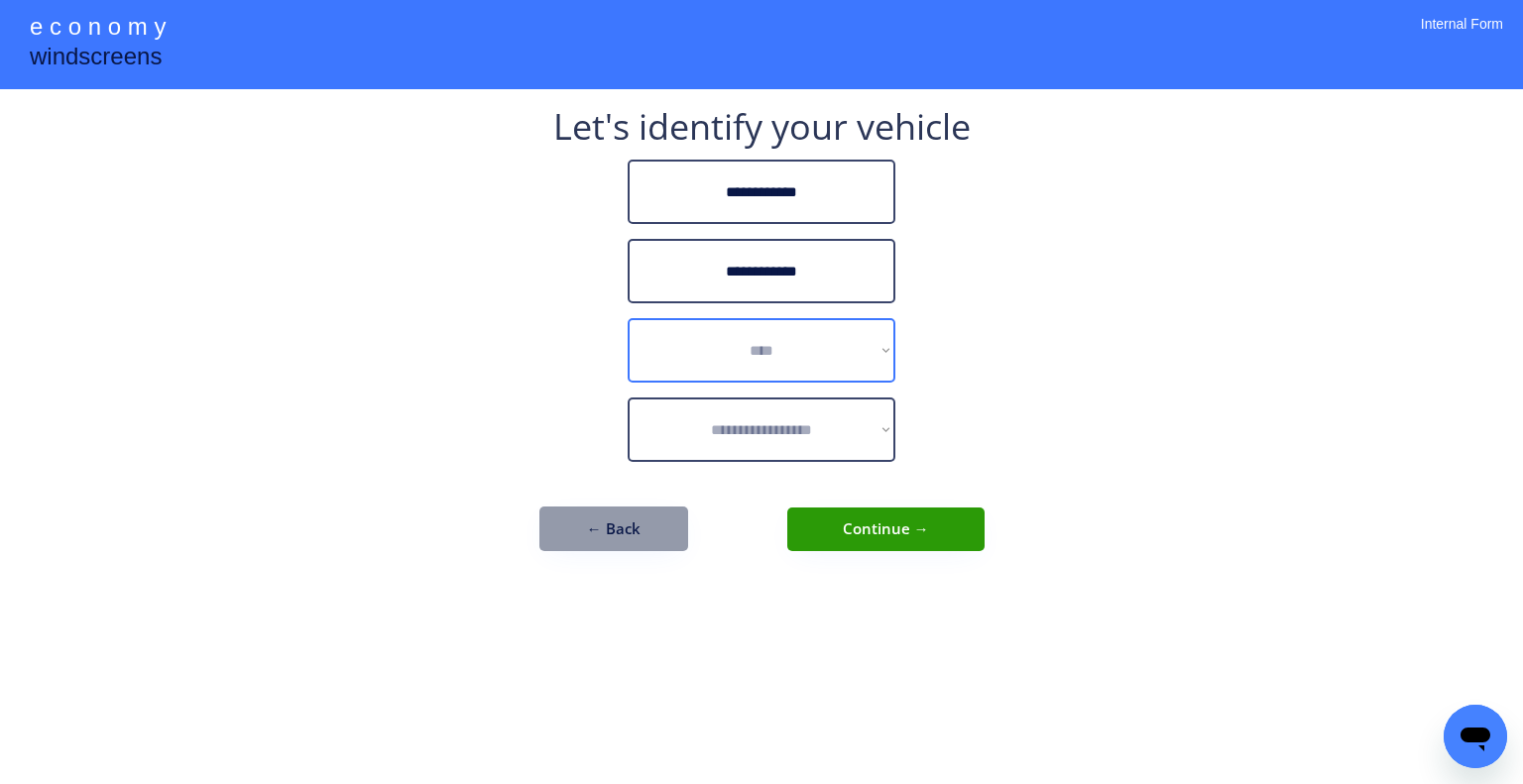 click on "**********" at bounding box center (762, 350) 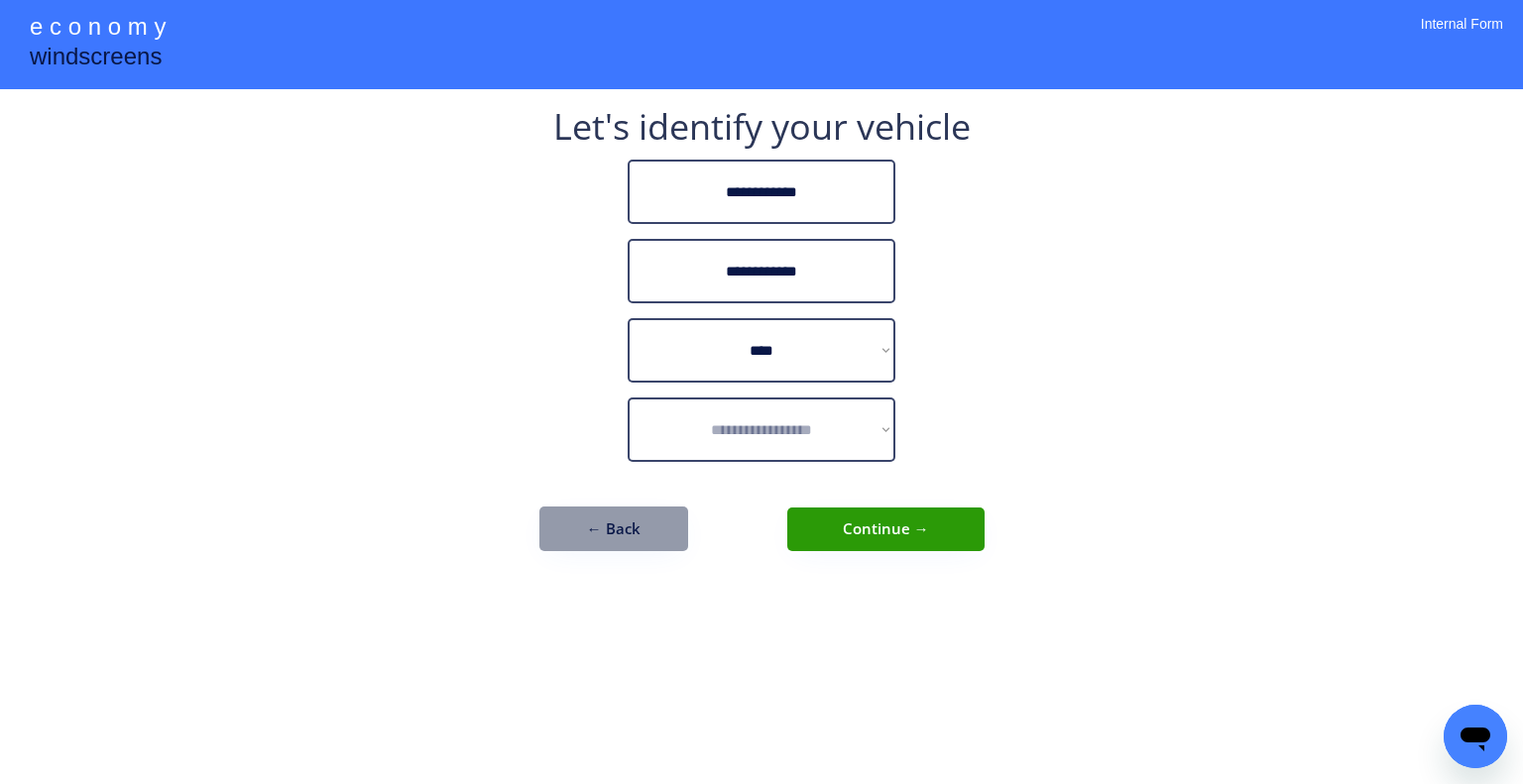 click on "**********" at bounding box center [762, 392] 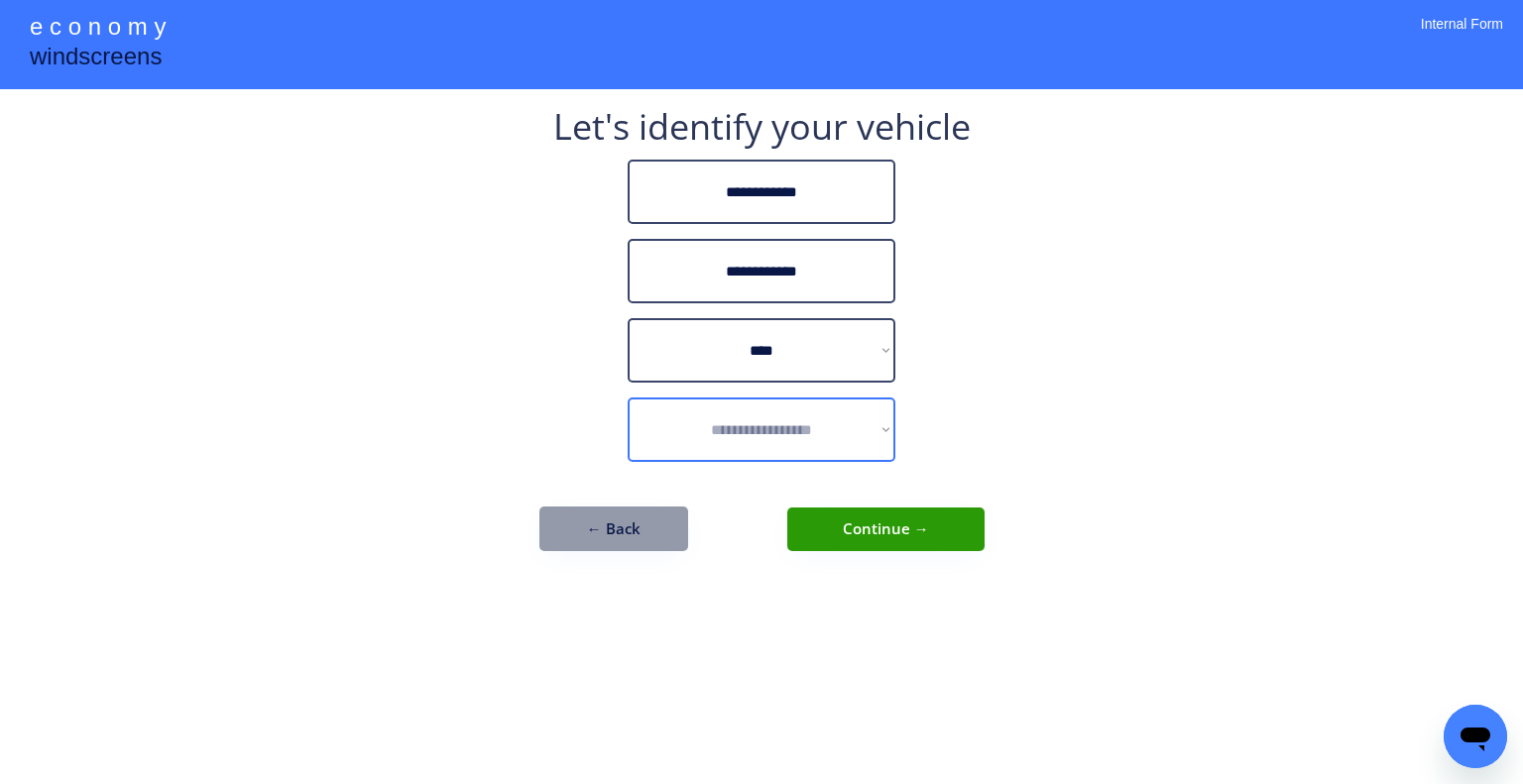 click on "**********" at bounding box center (762, 340) 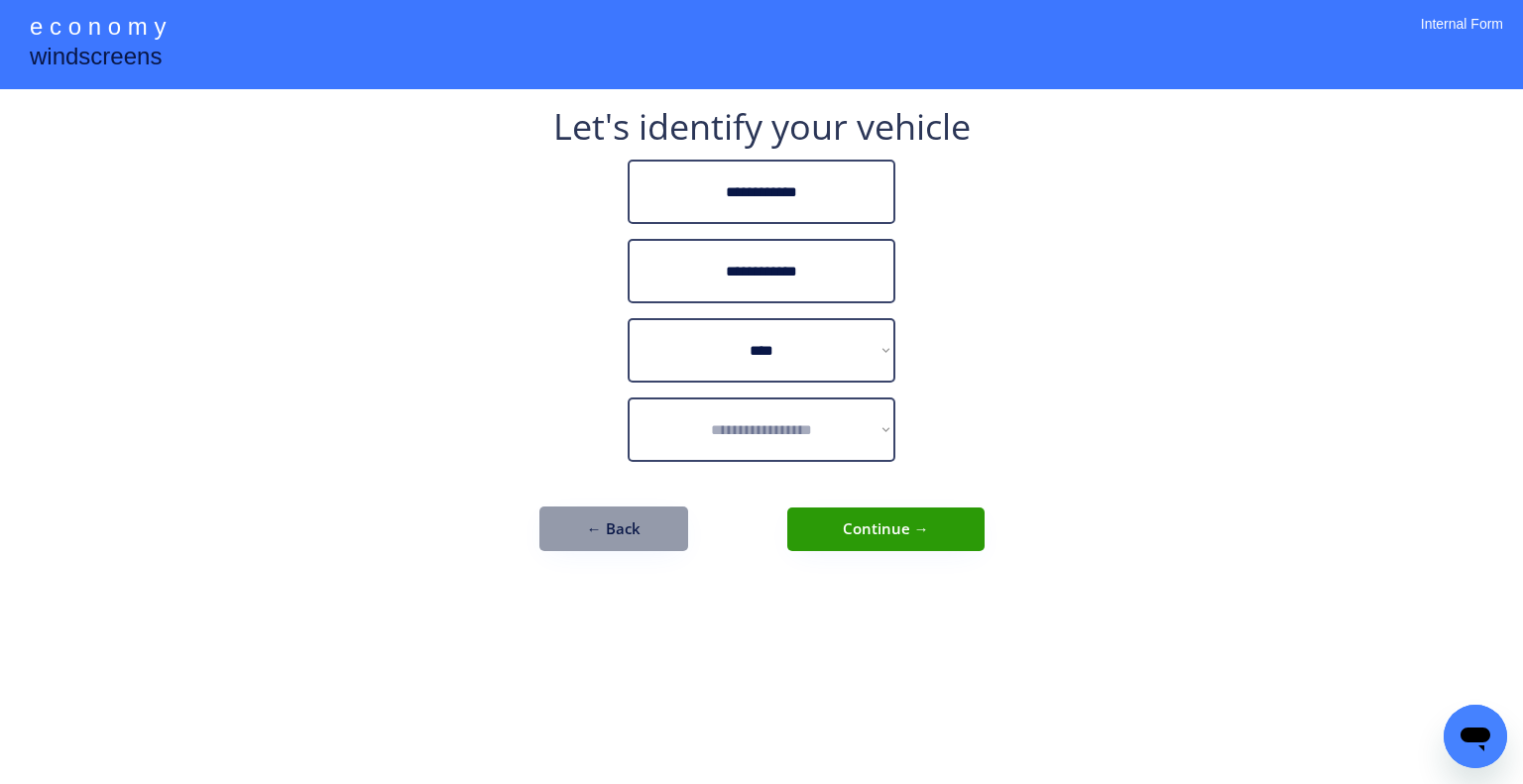 click on "**********" at bounding box center (762, 429) 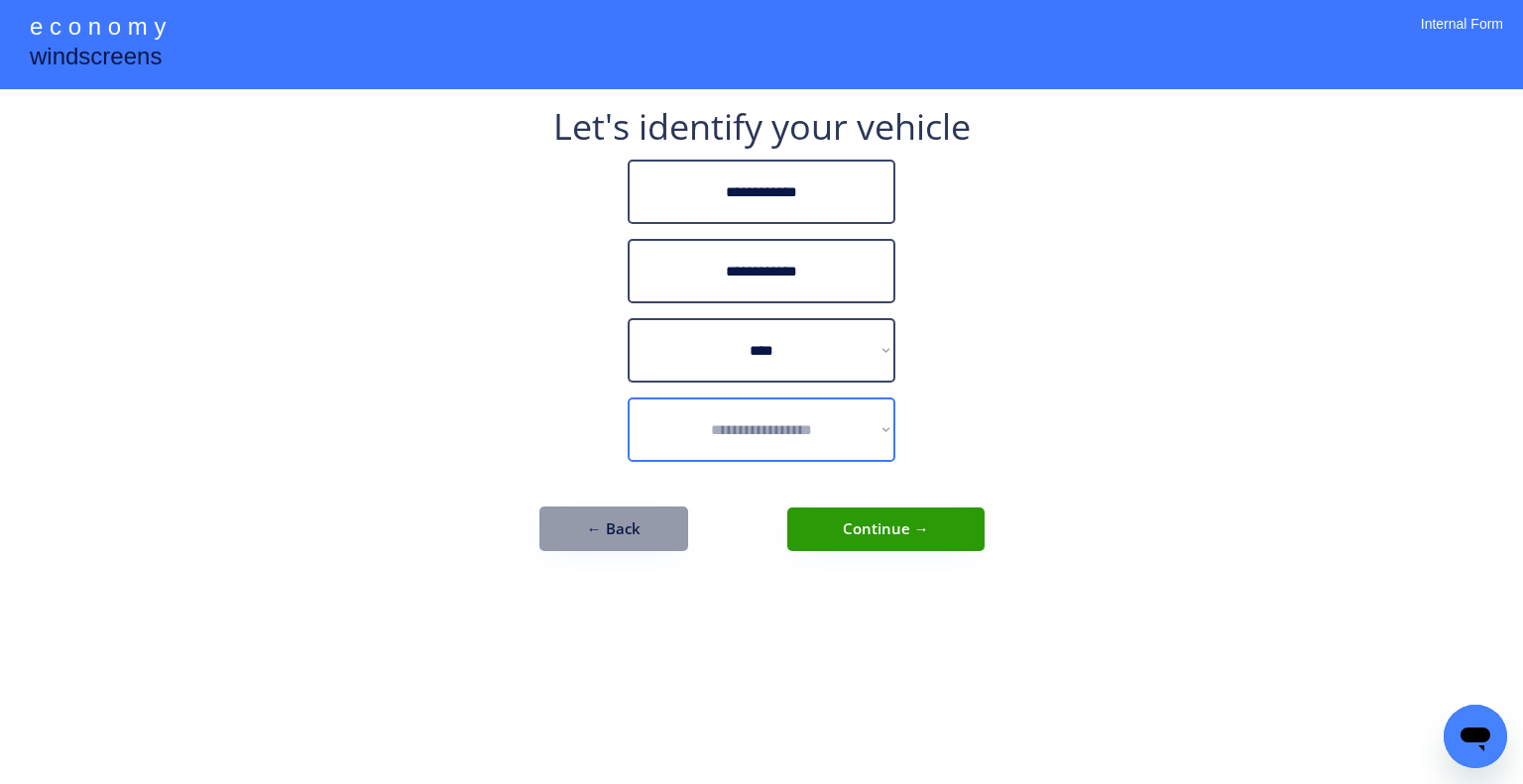 select on "**********" 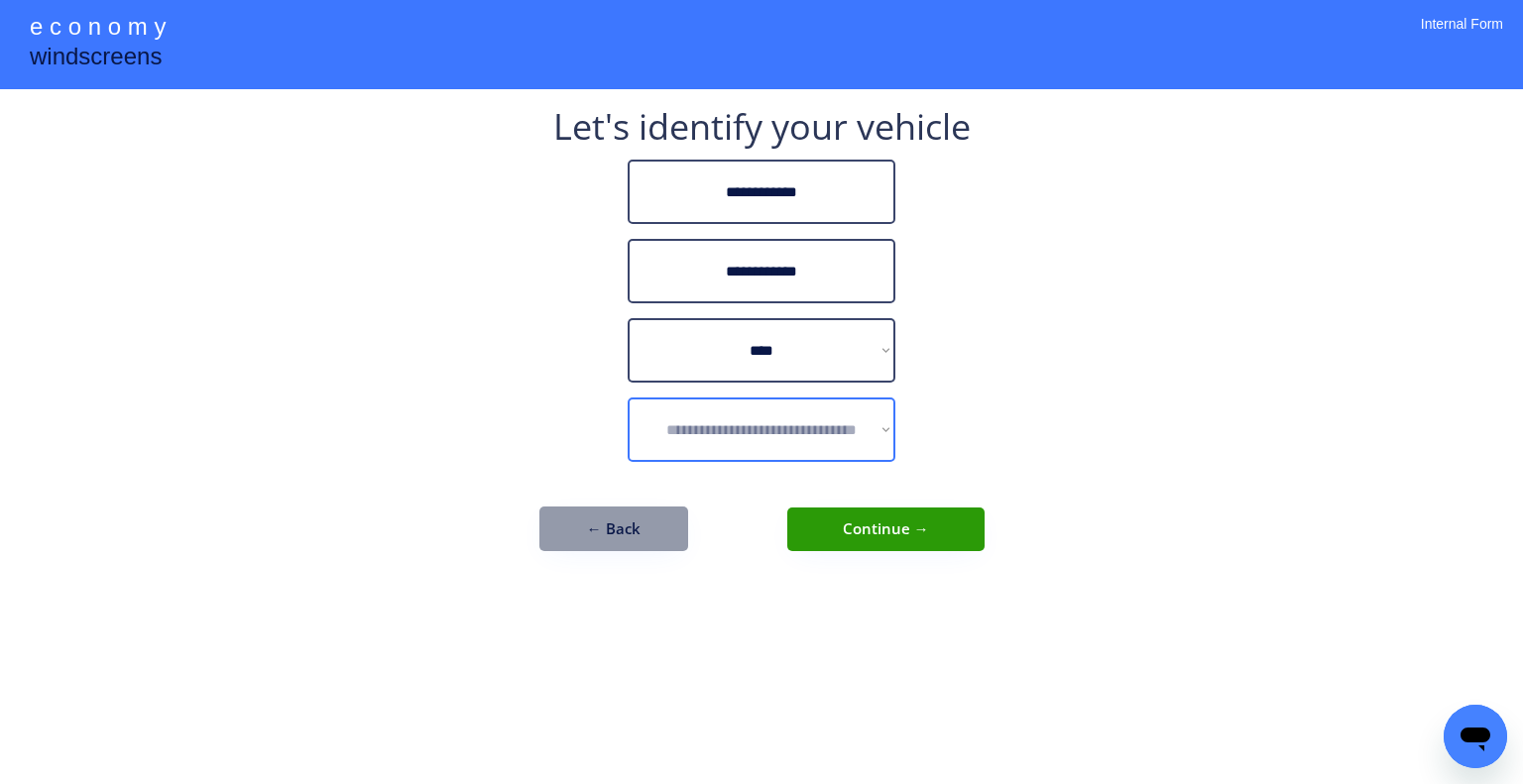 click on "**********" at bounding box center [762, 429] 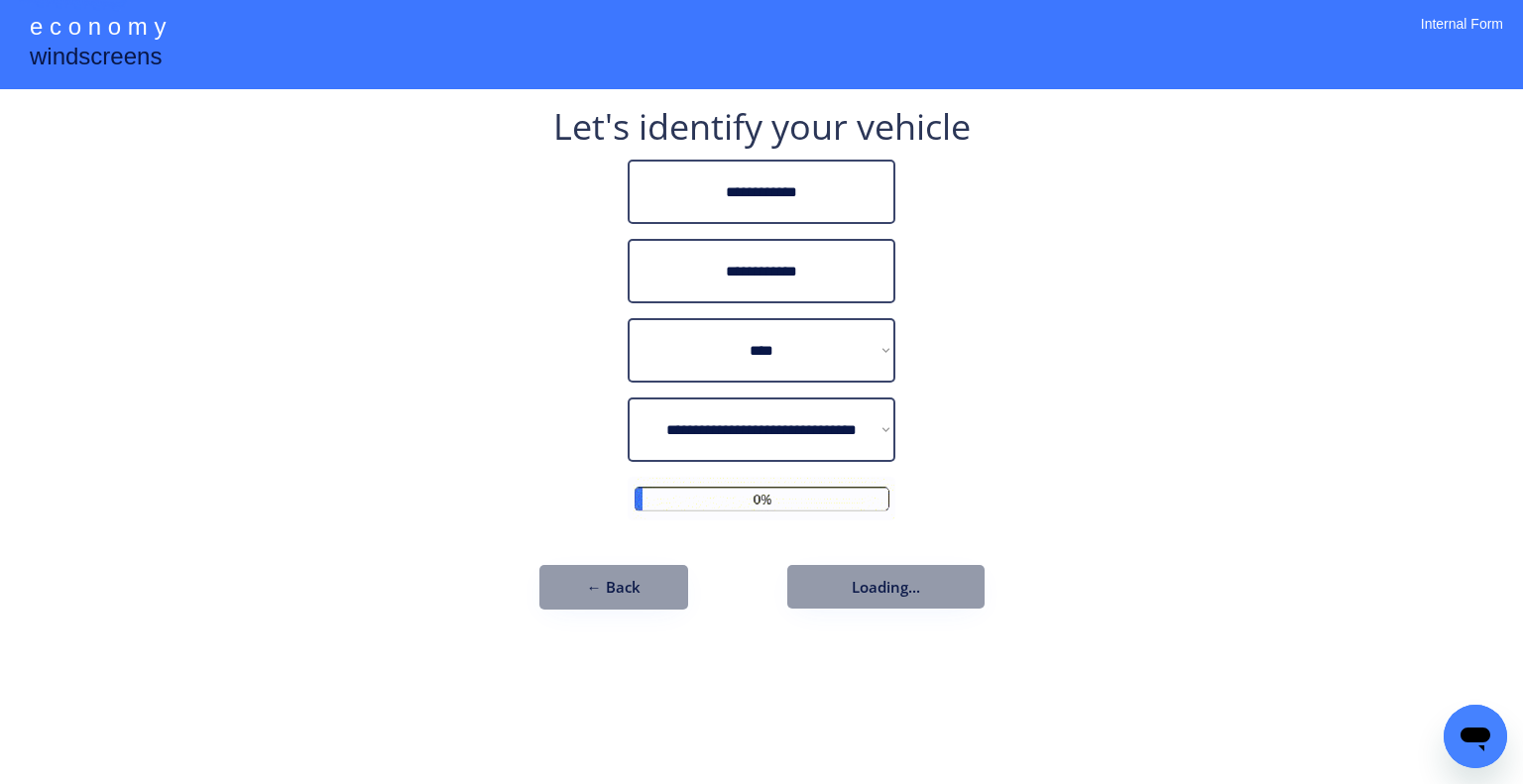 click on "**********" at bounding box center (762, 392) 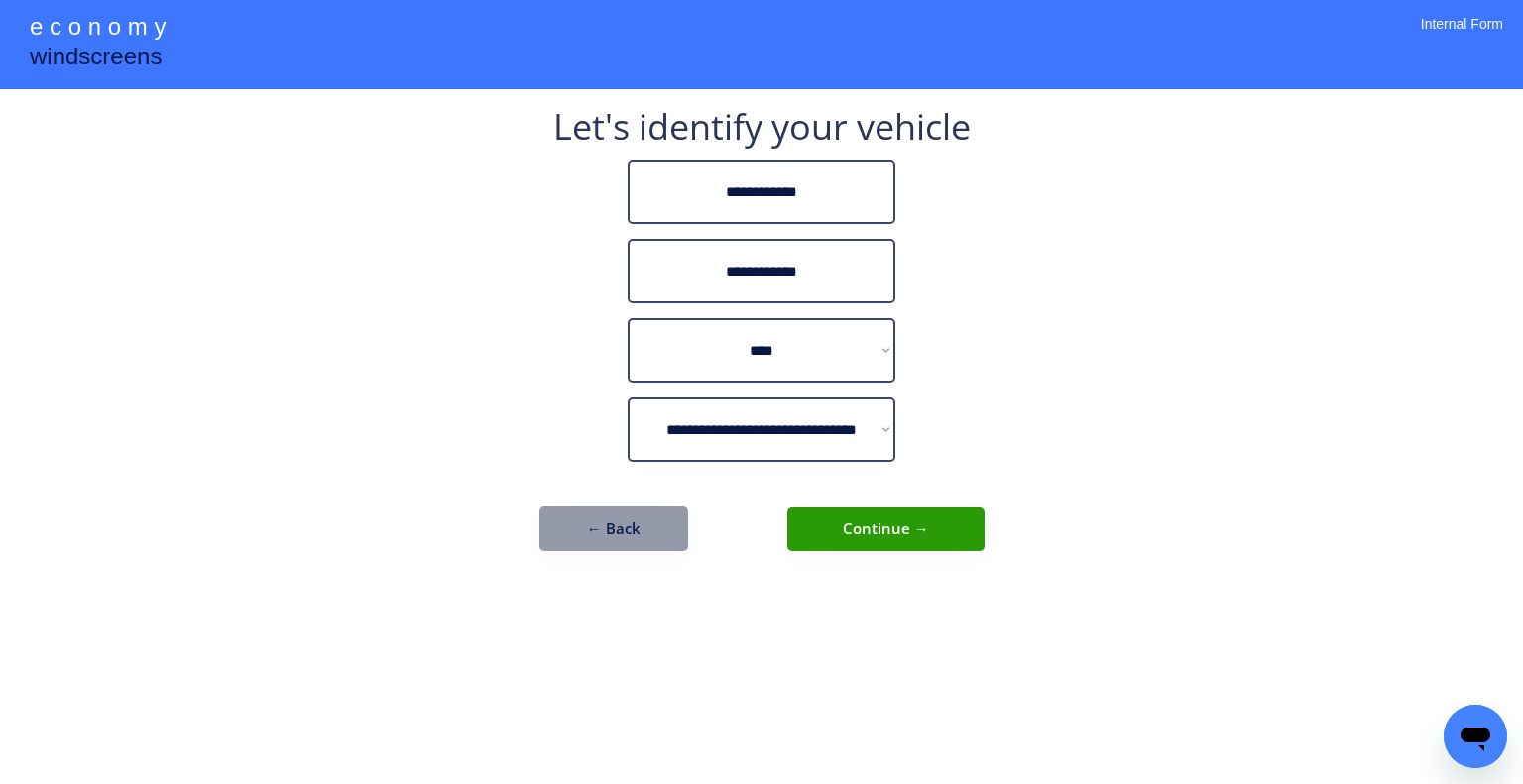 drag, startPoint x: 1134, startPoint y: 399, endPoint x: 1103, endPoint y: 391, distance: 32.01562 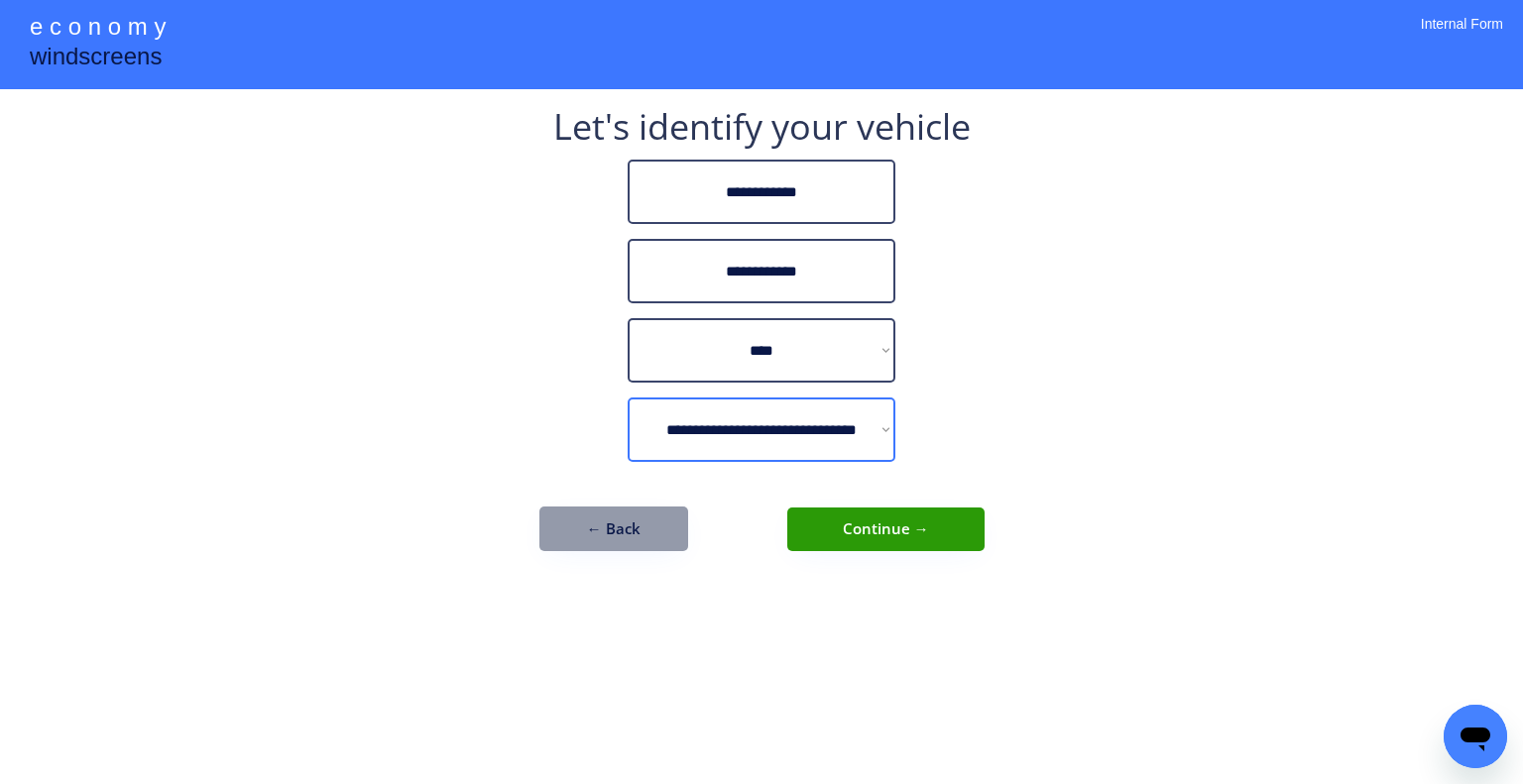 click on "**********" at bounding box center [762, 429] 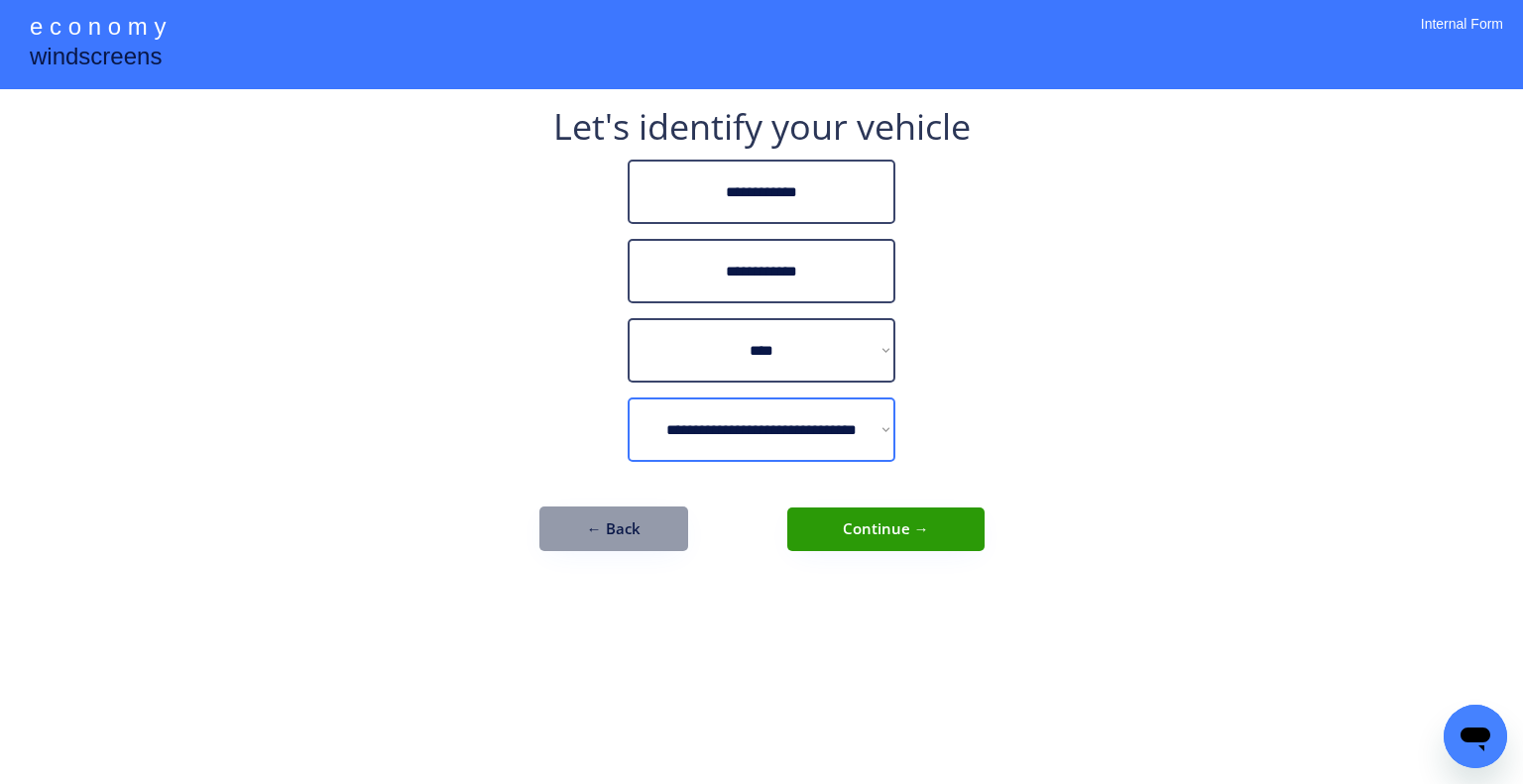 click on "**********" at bounding box center (762, 392) 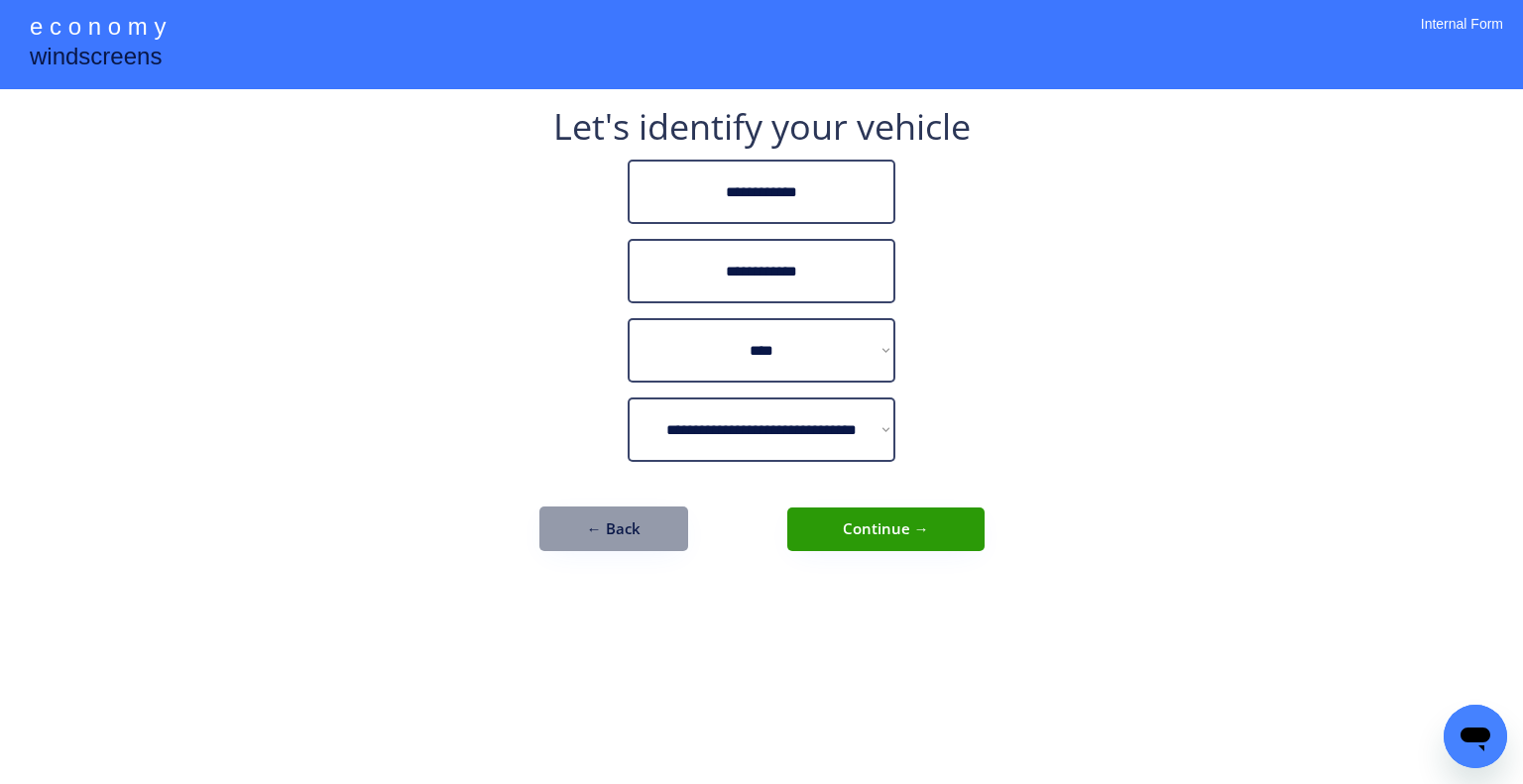 click on "**********" at bounding box center (762, 392) 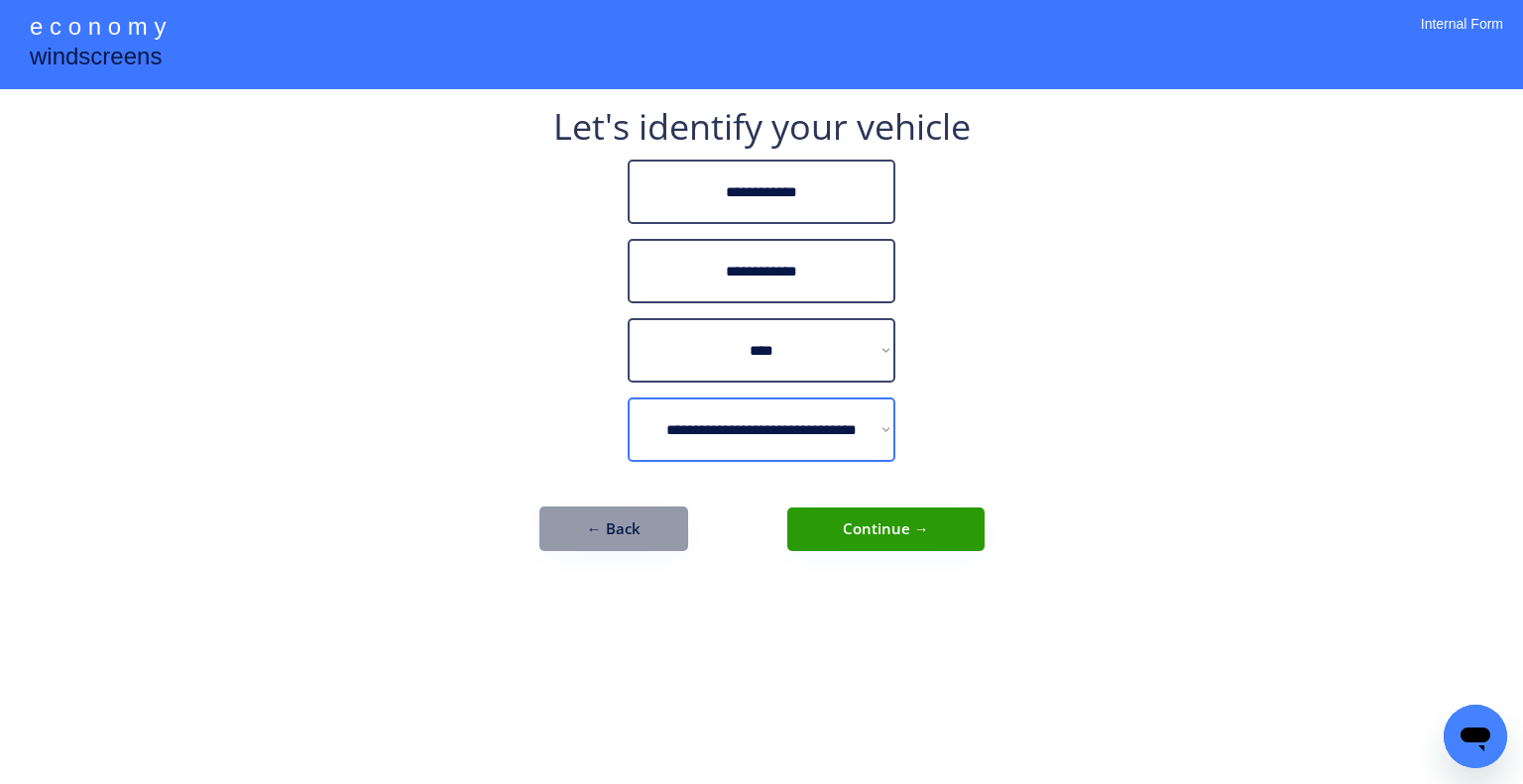 click on "**********" at bounding box center (762, 429) 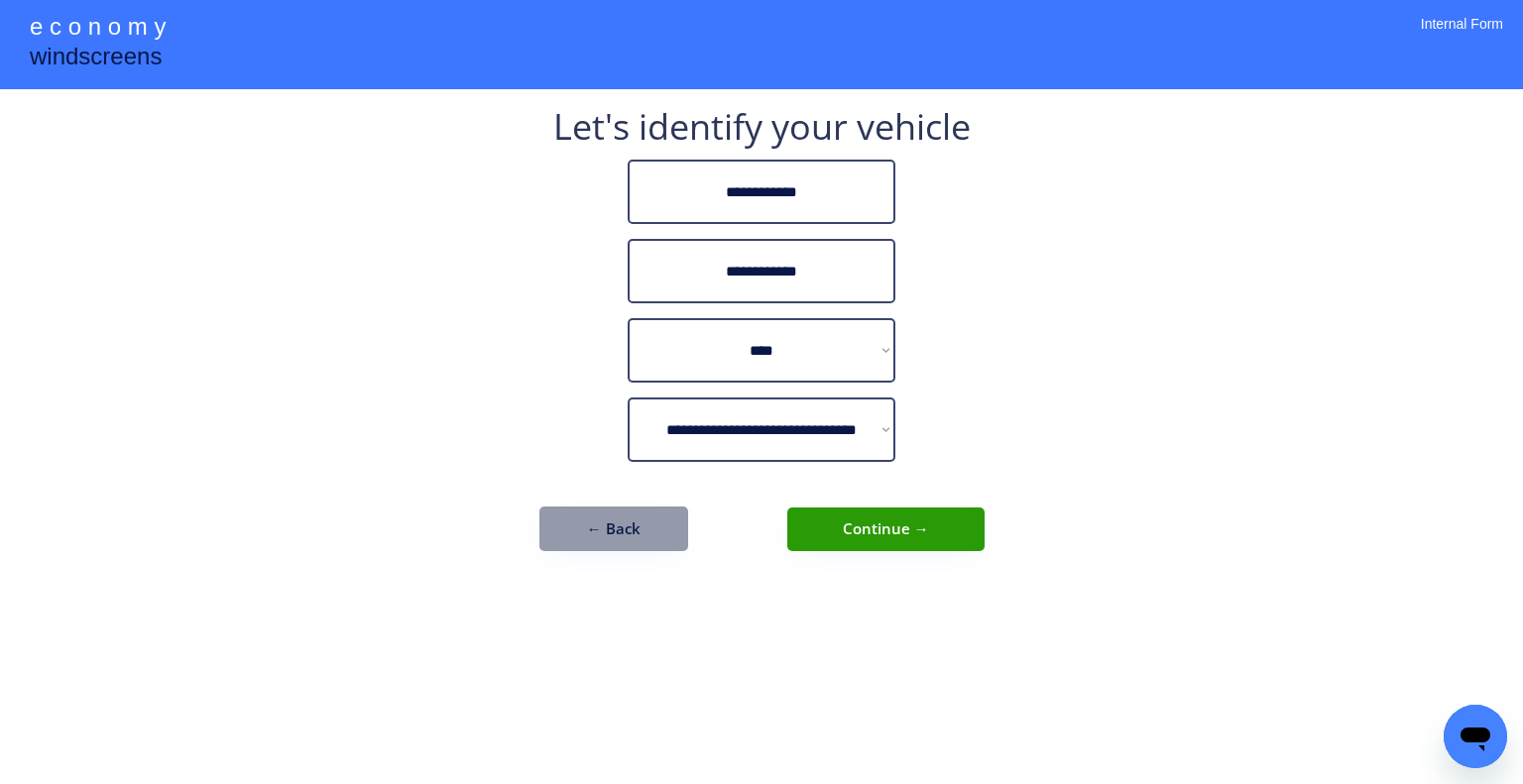 click on "**********" at bounding box center [762, 392] 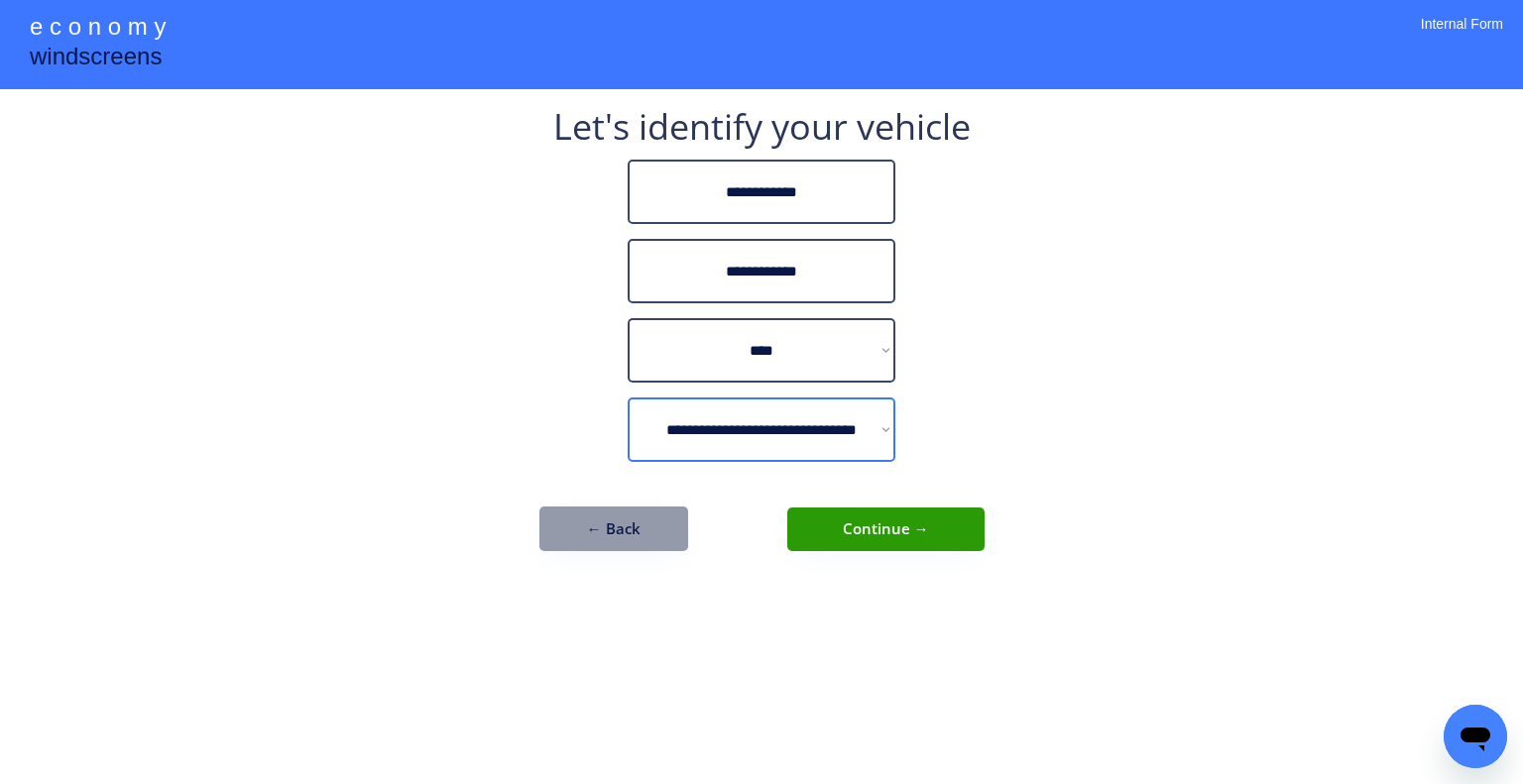 click on "**********" at bounding box center [762, 429] 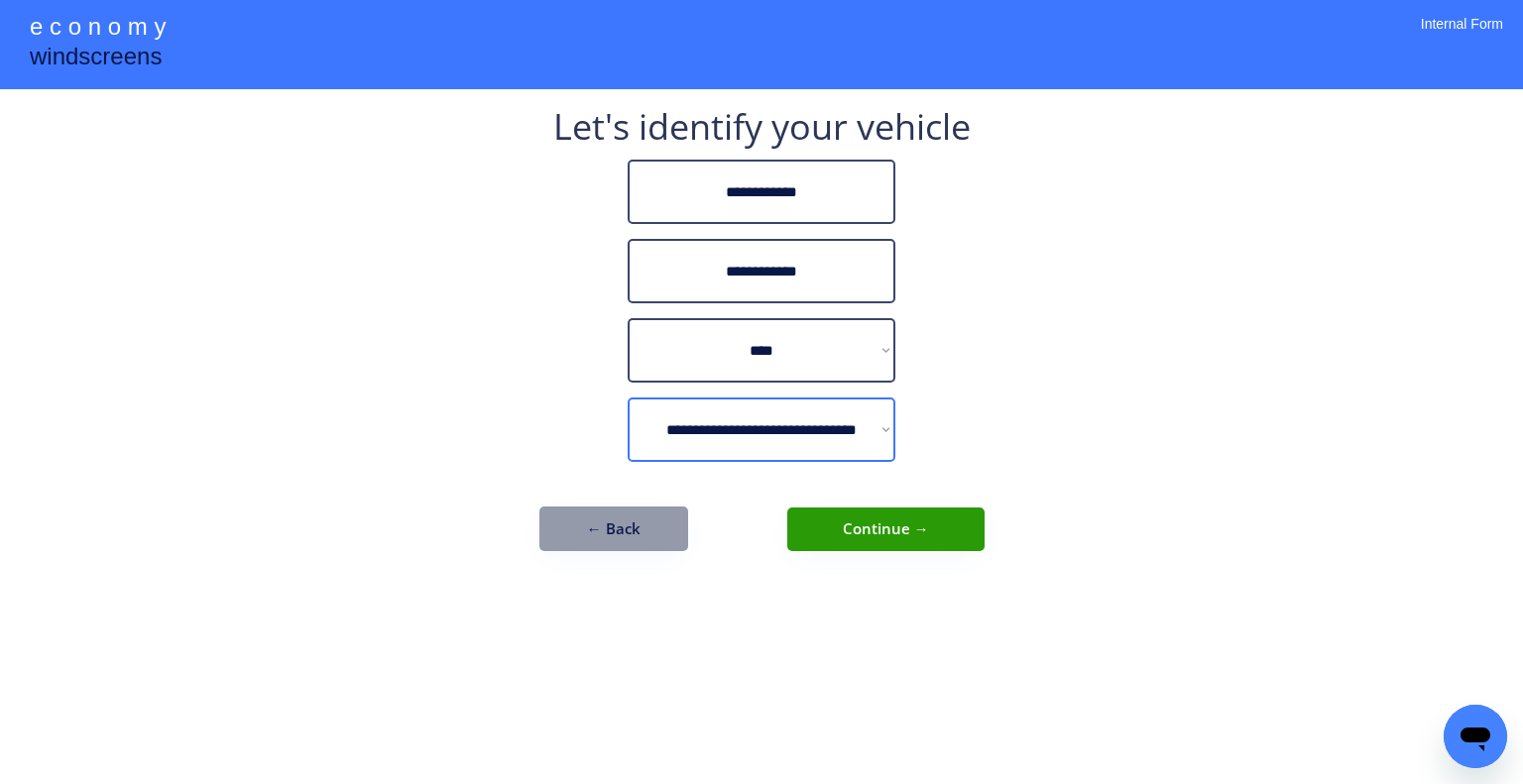 click on "**********" at bounding box center [762, 392] 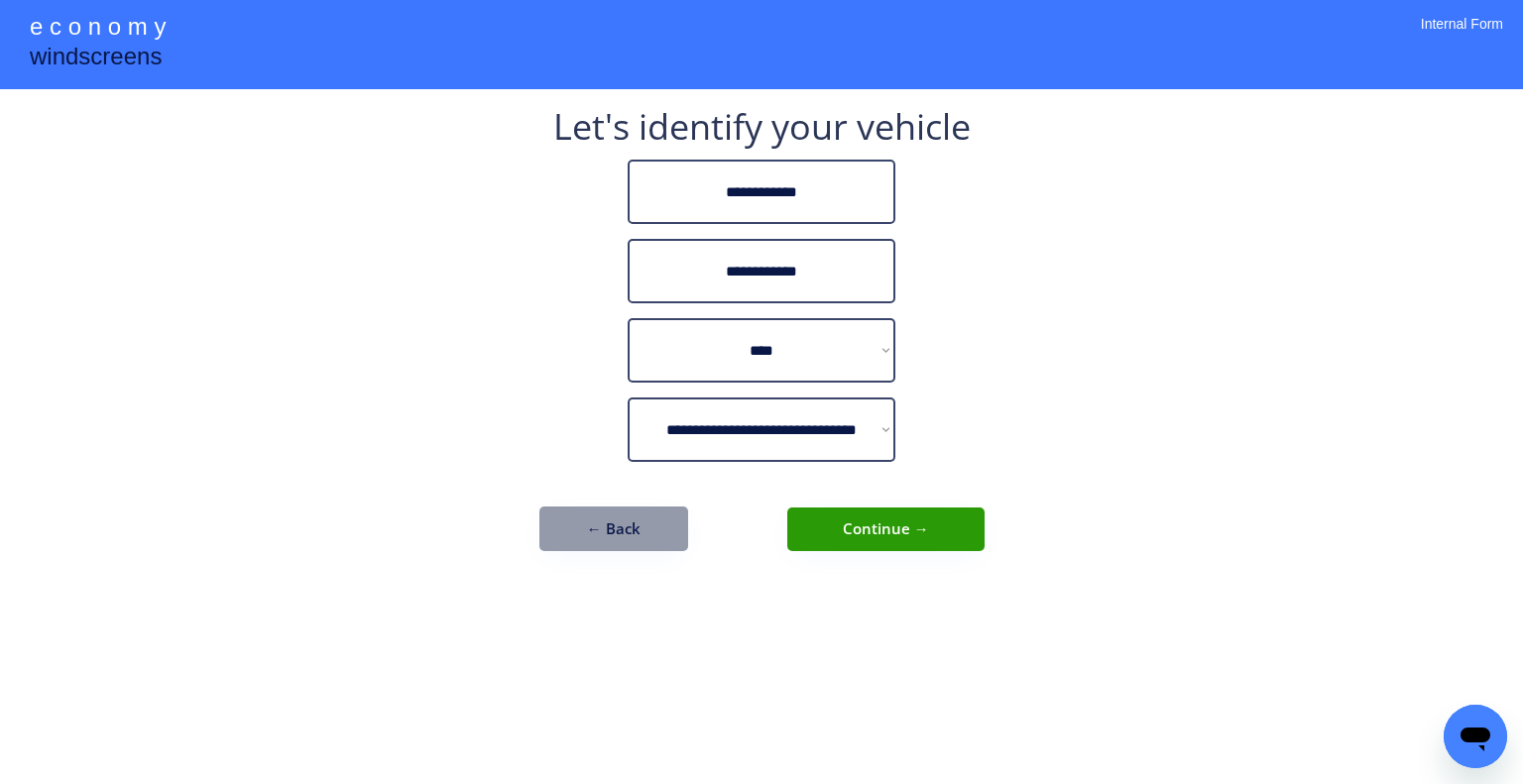 click on "**********" at bounding box center [762, 392] 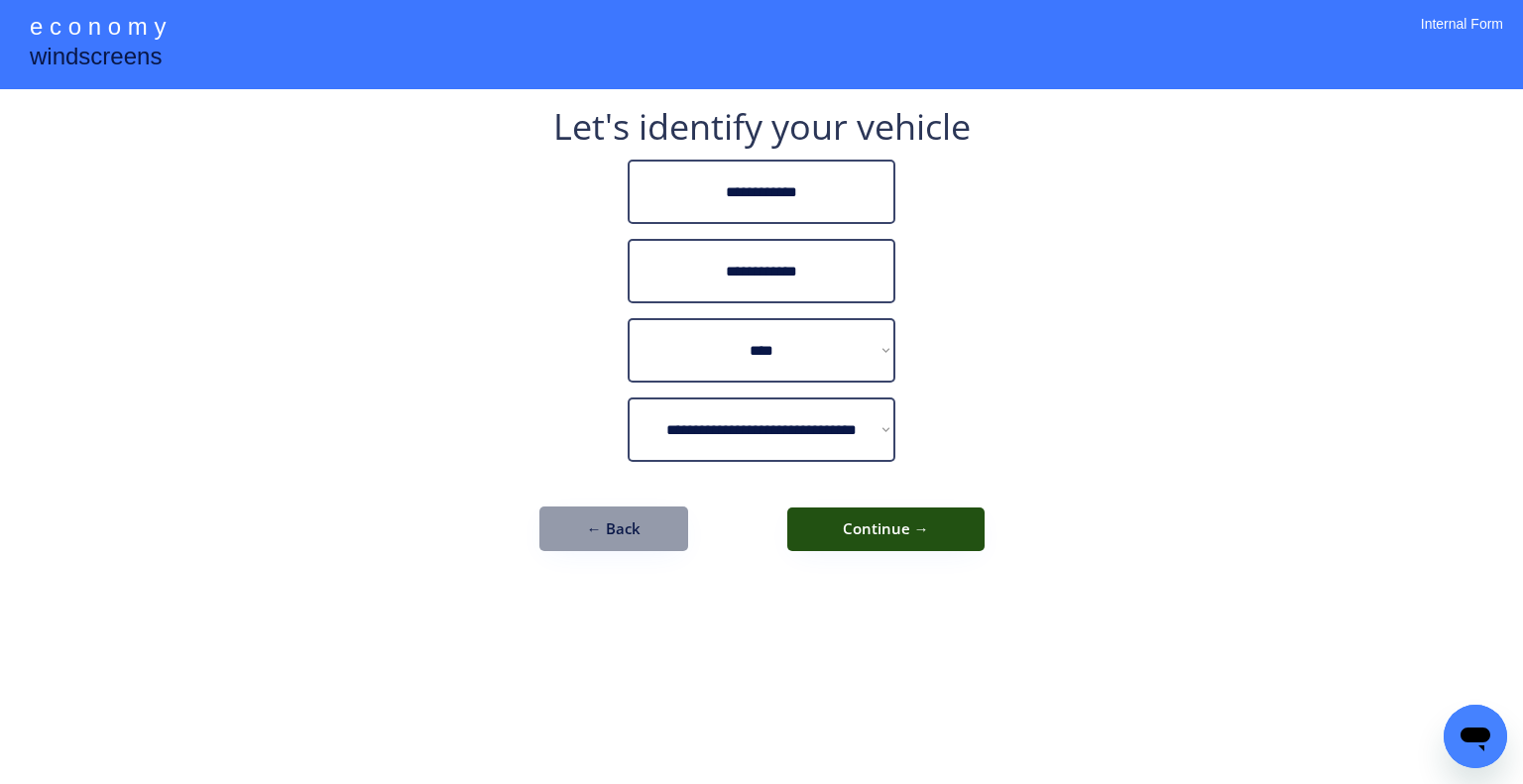 click on "**********" at bounding box center (762, 429) 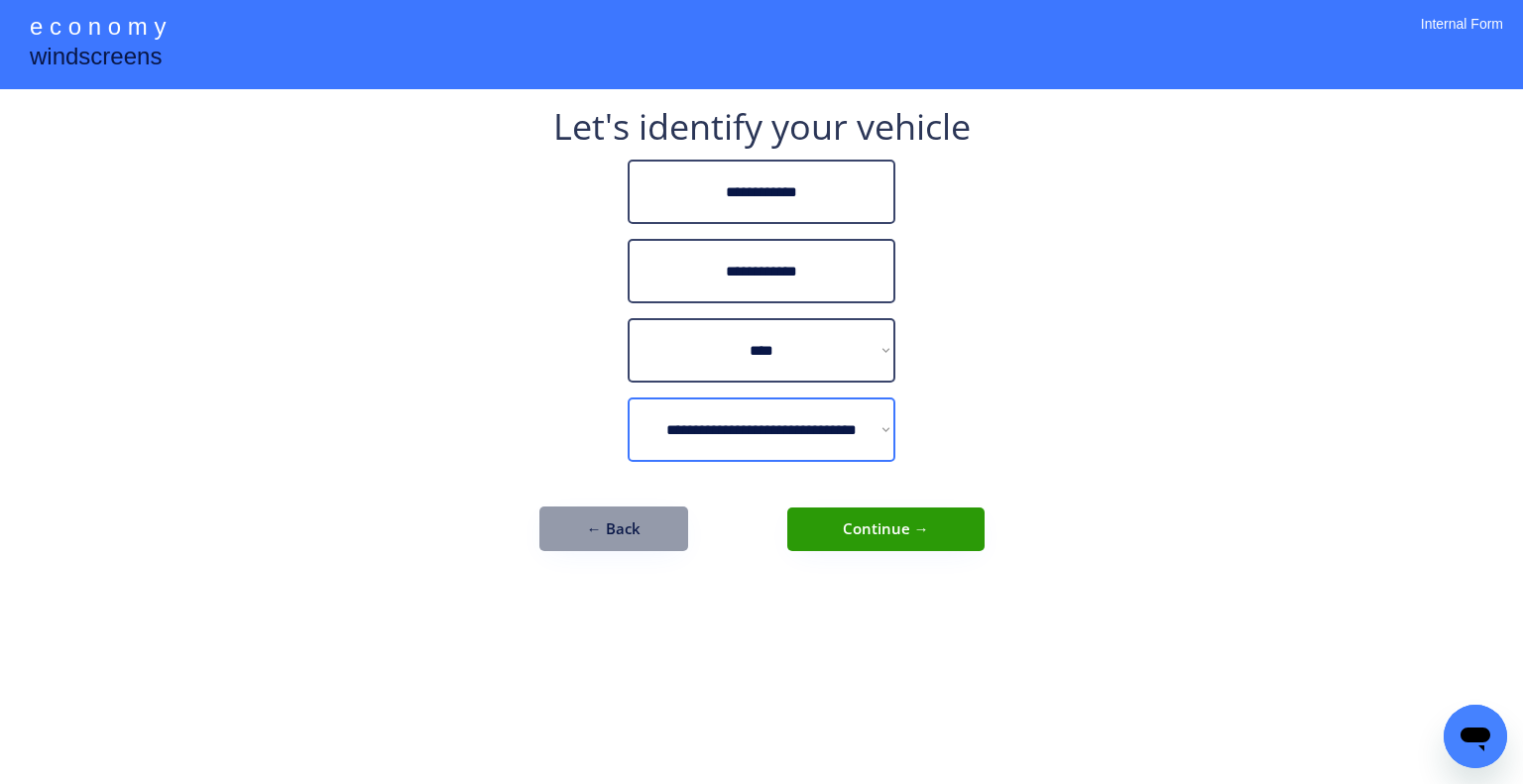 click on "**********" at bounding box center (762, 429) 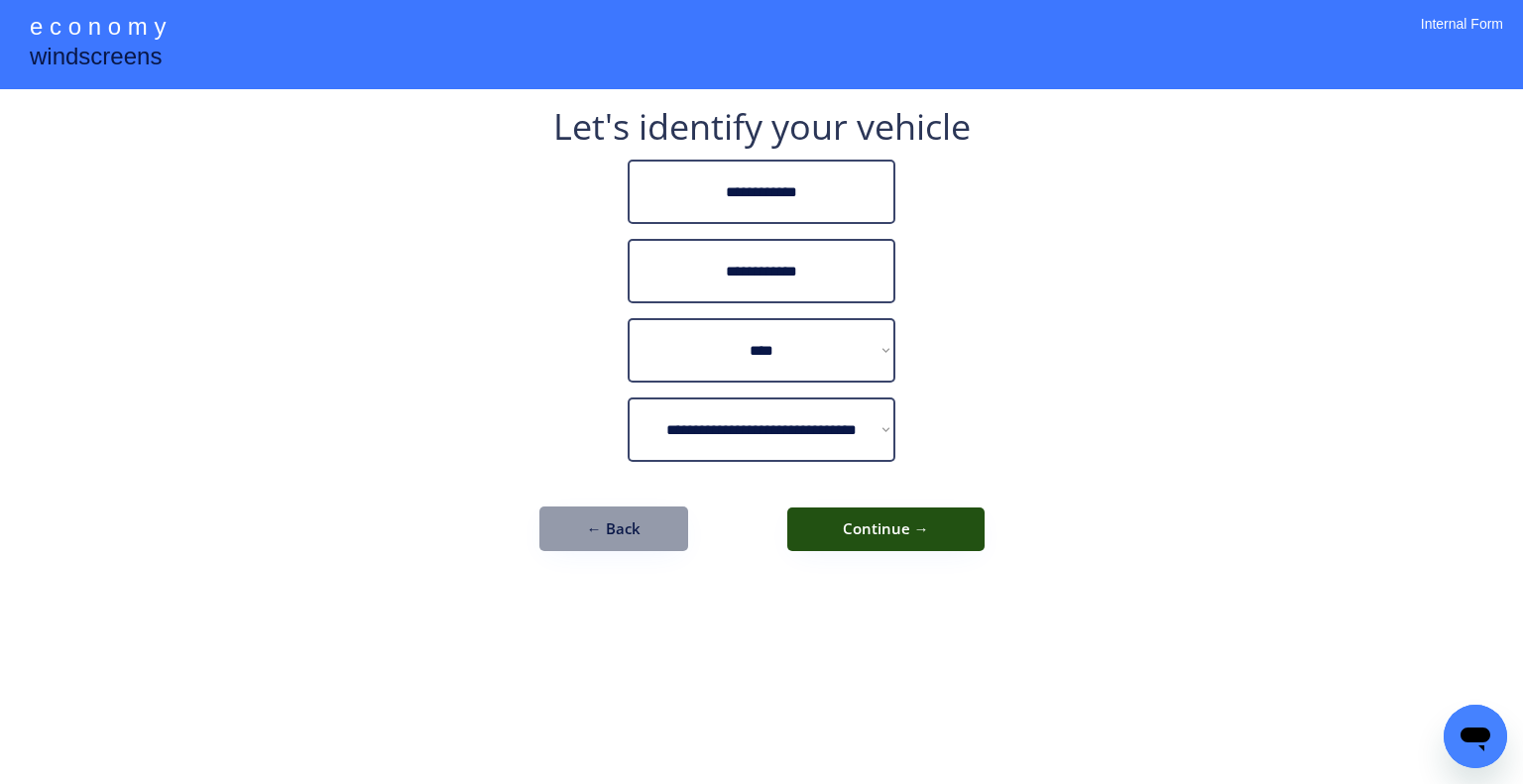 drag, startPoint x: 887, startPoint y: 534, endPoint x: 904, endPoint y: 534, distance: 17 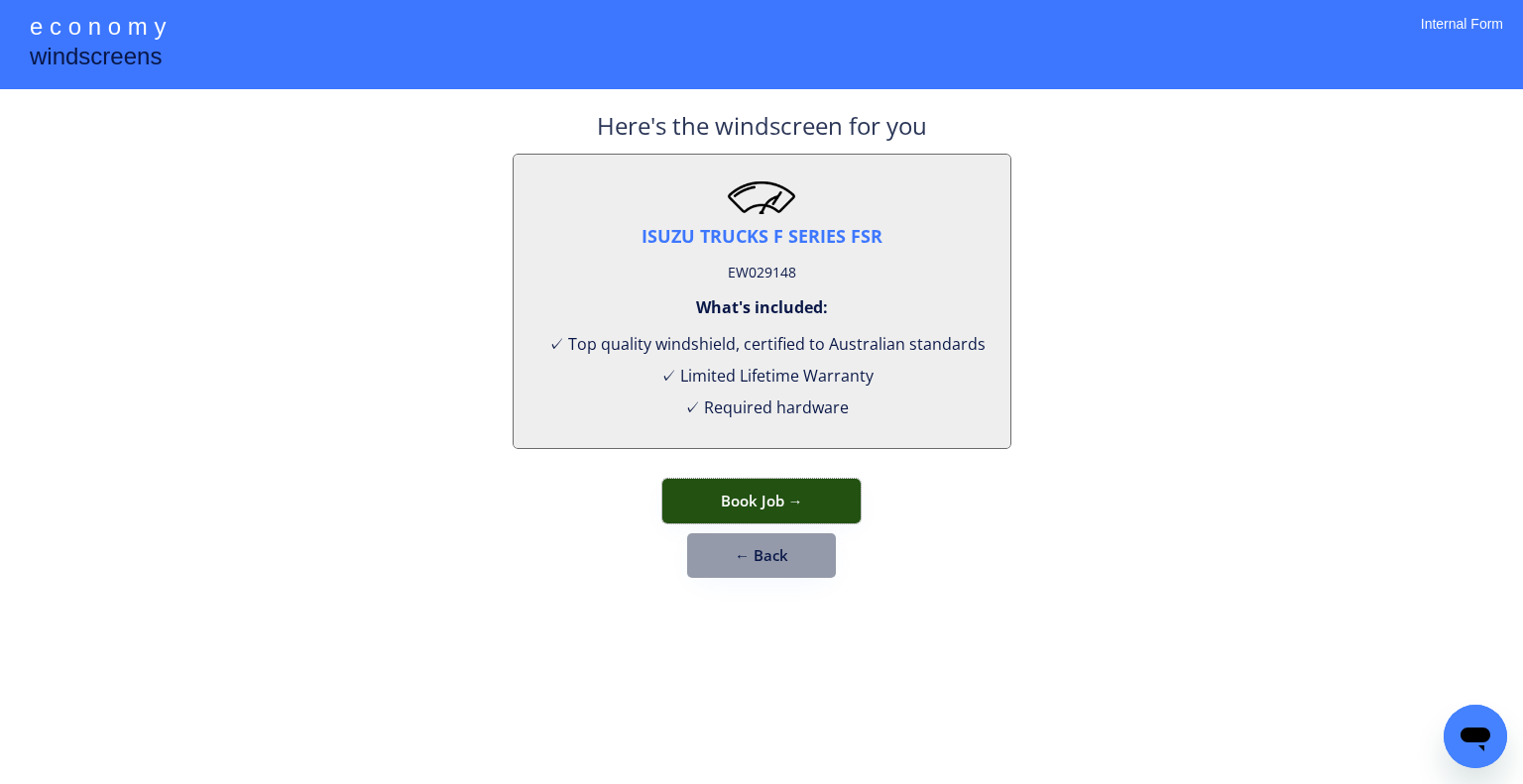 drag, startPoint x: 781, startPoint y: 484, endPoint x: 814, endPoint y: 424, distance: 68.47627 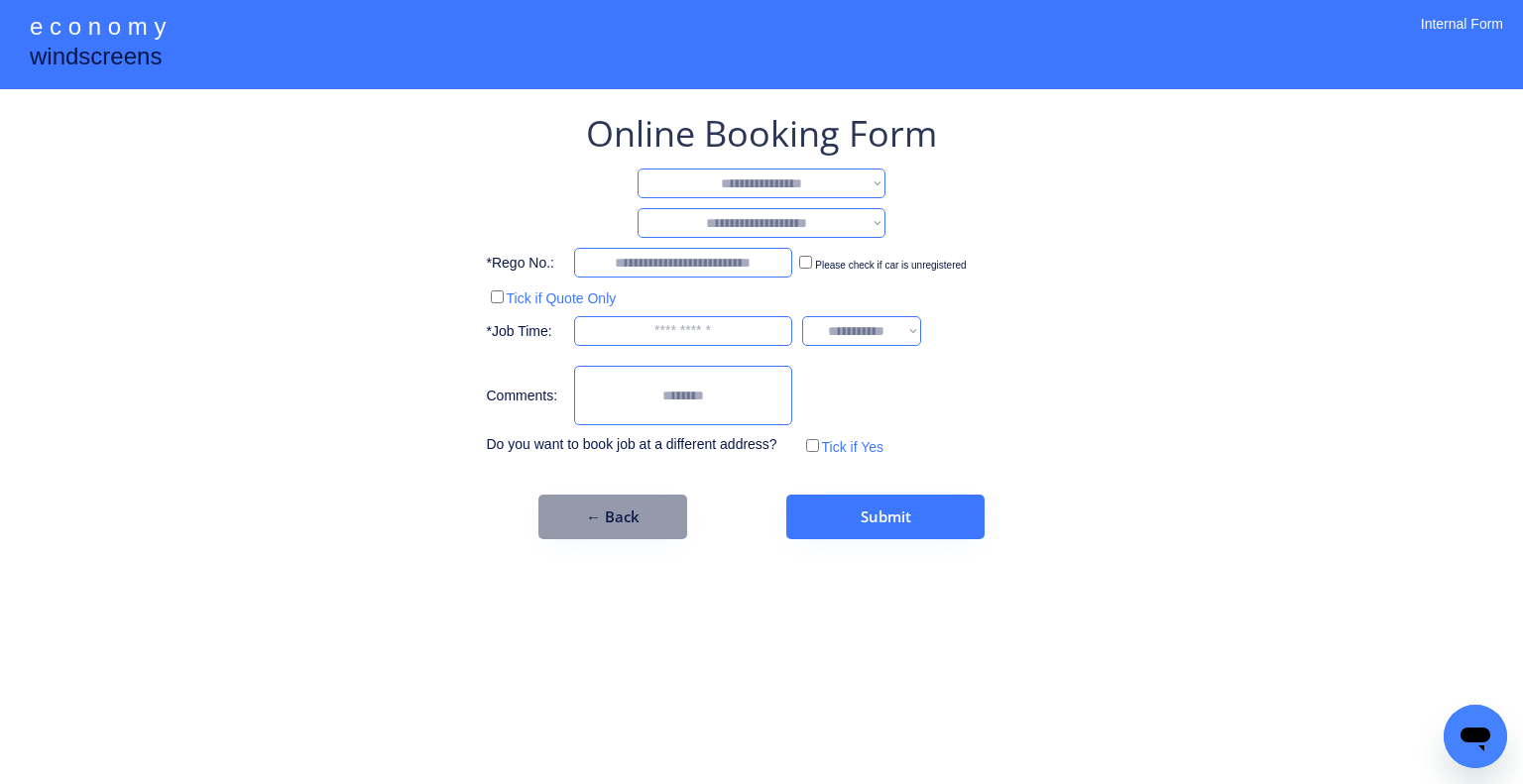 click on "**********" at bounding box center [762, 183] 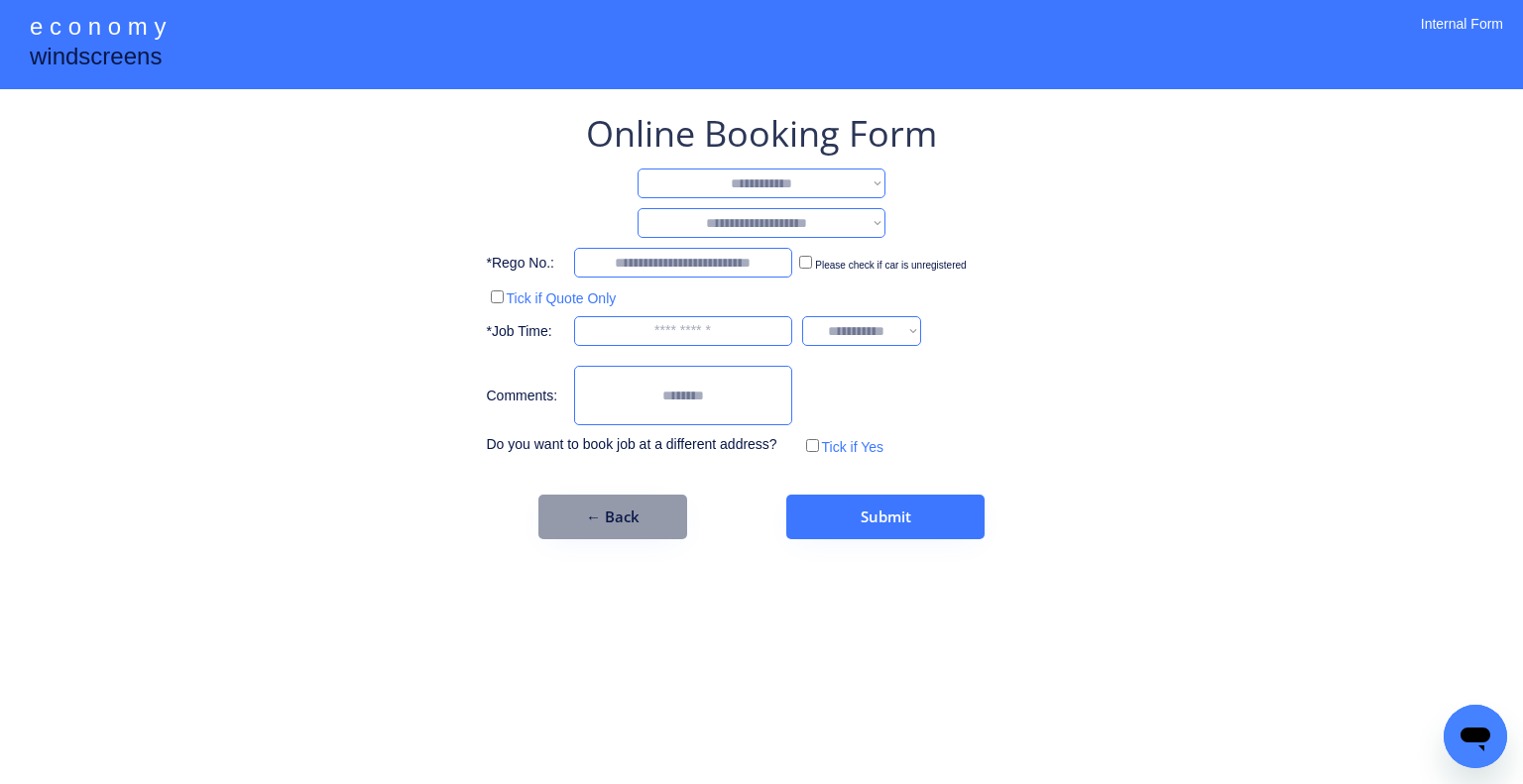 click on "**********" at bounding box center (762, 183) 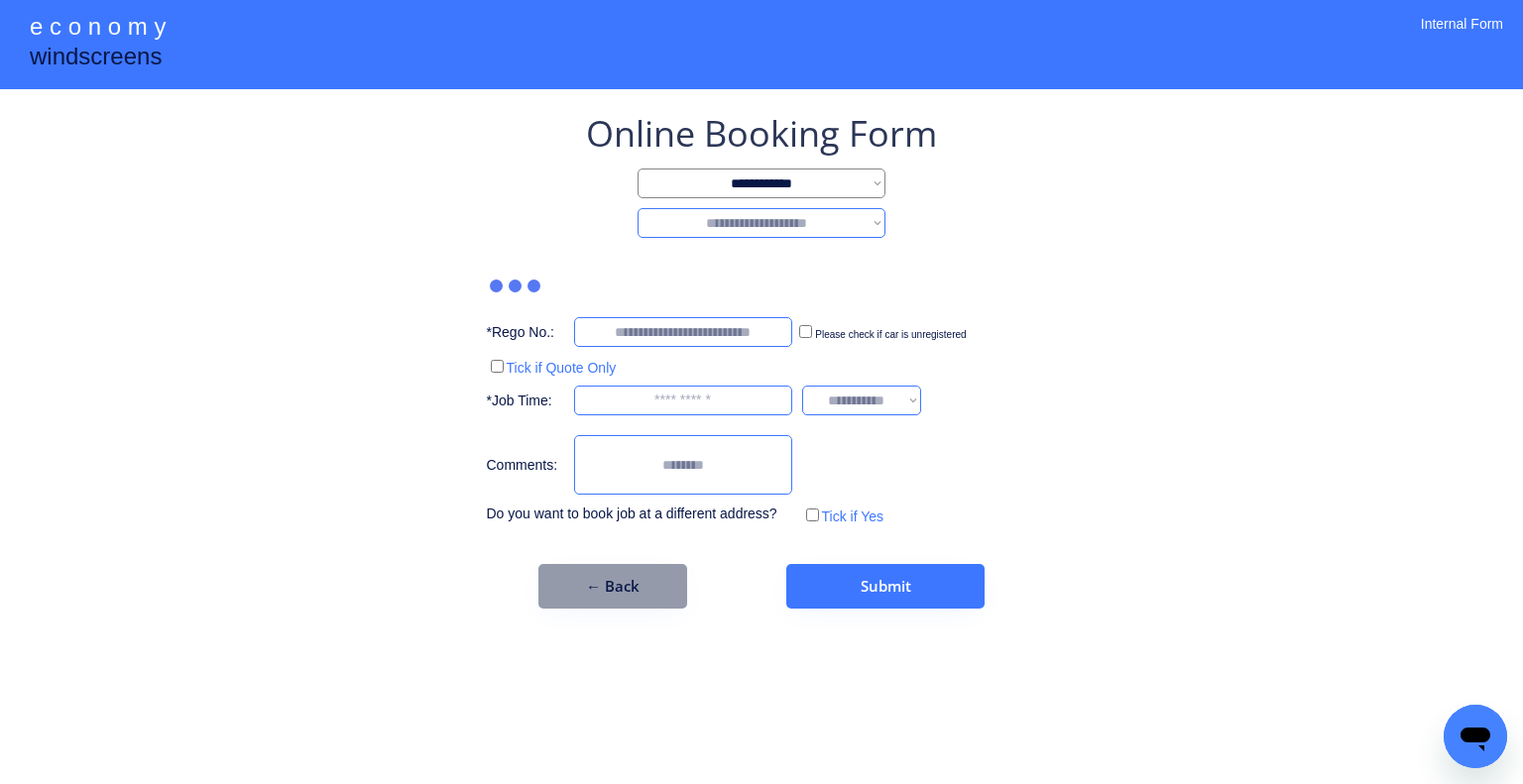 click on "**********" at bounding box center [762, 223] 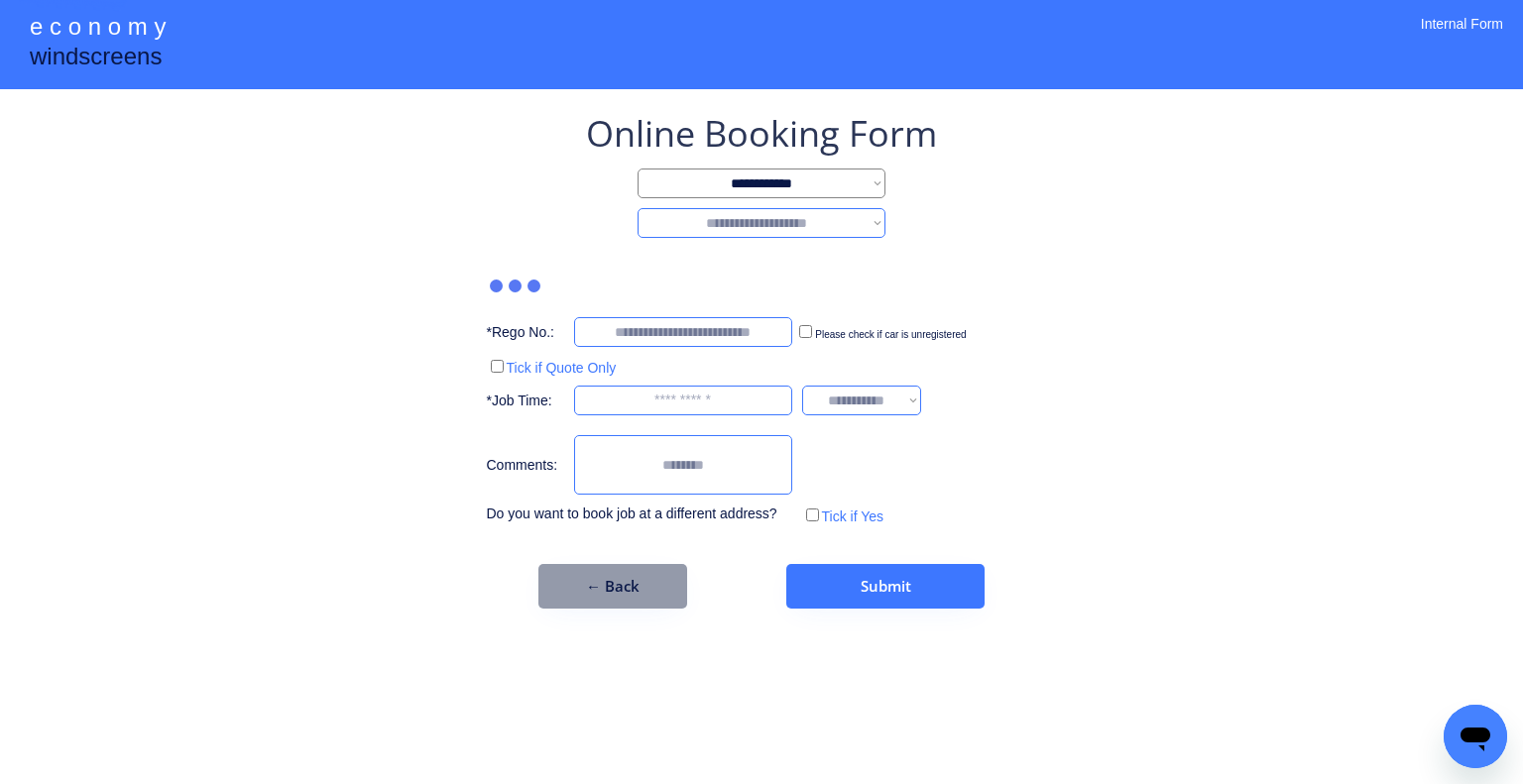select on "*******" 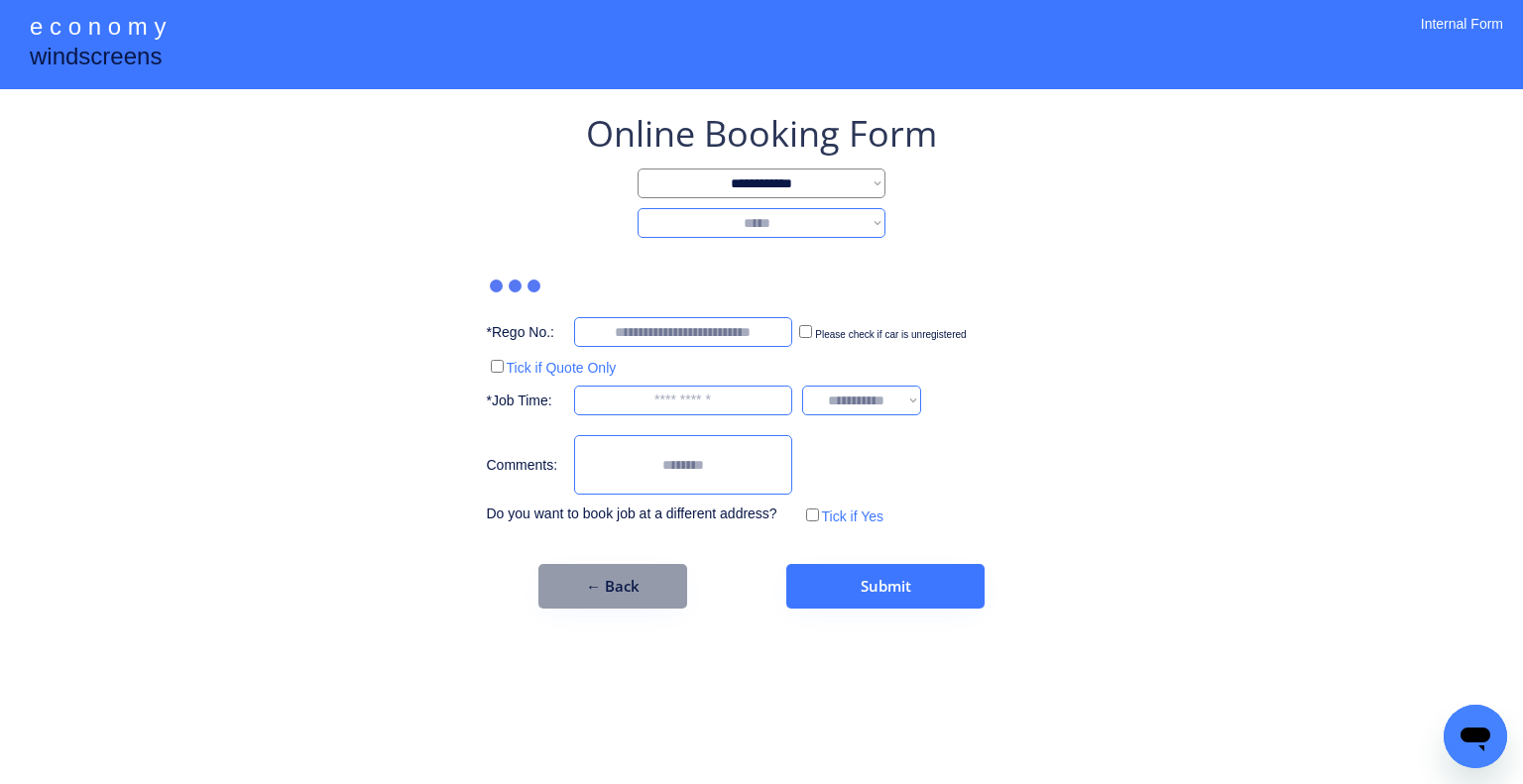 click on "**********" at bounding box center [762, 223] 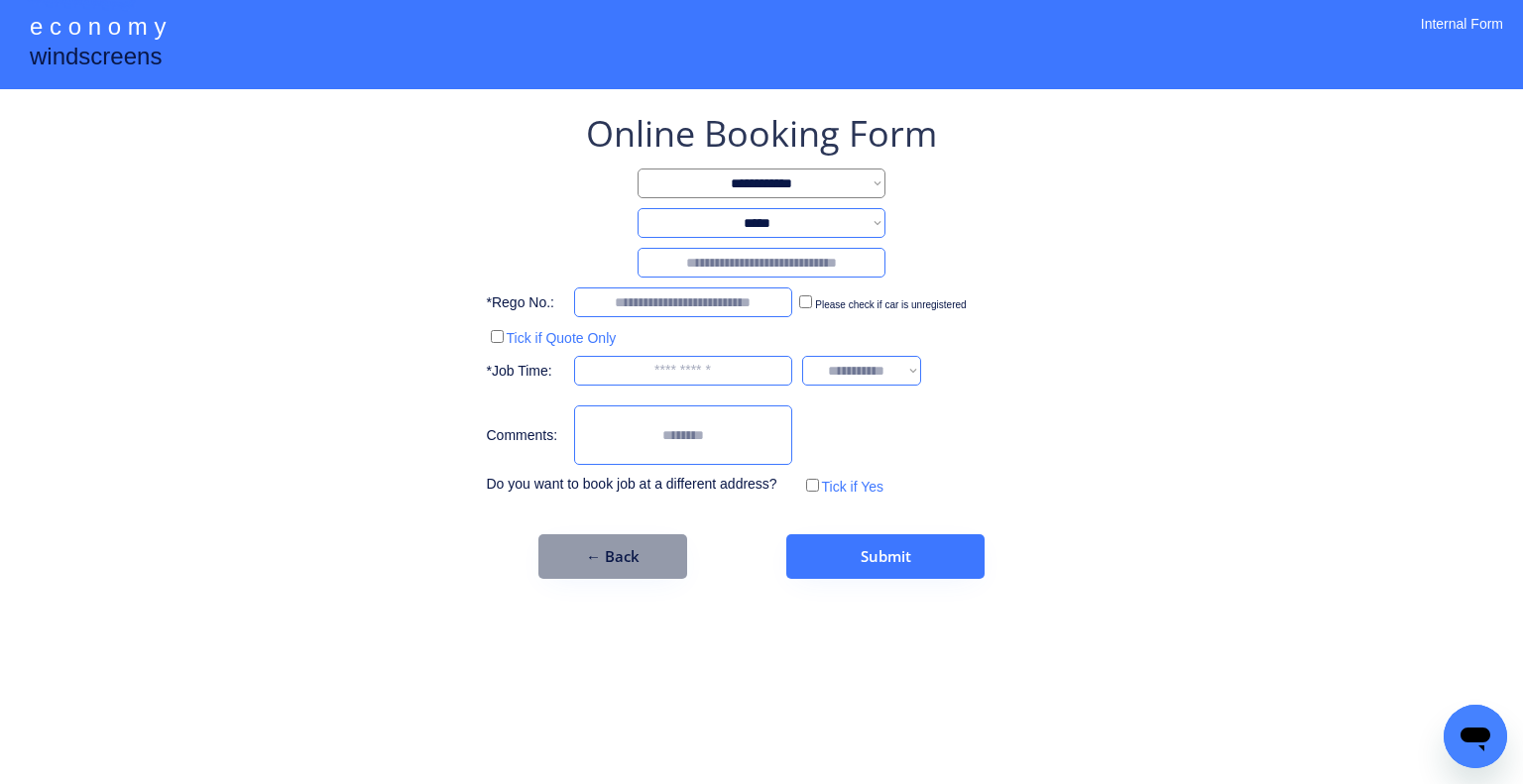 click at bounding box center [762, 263] 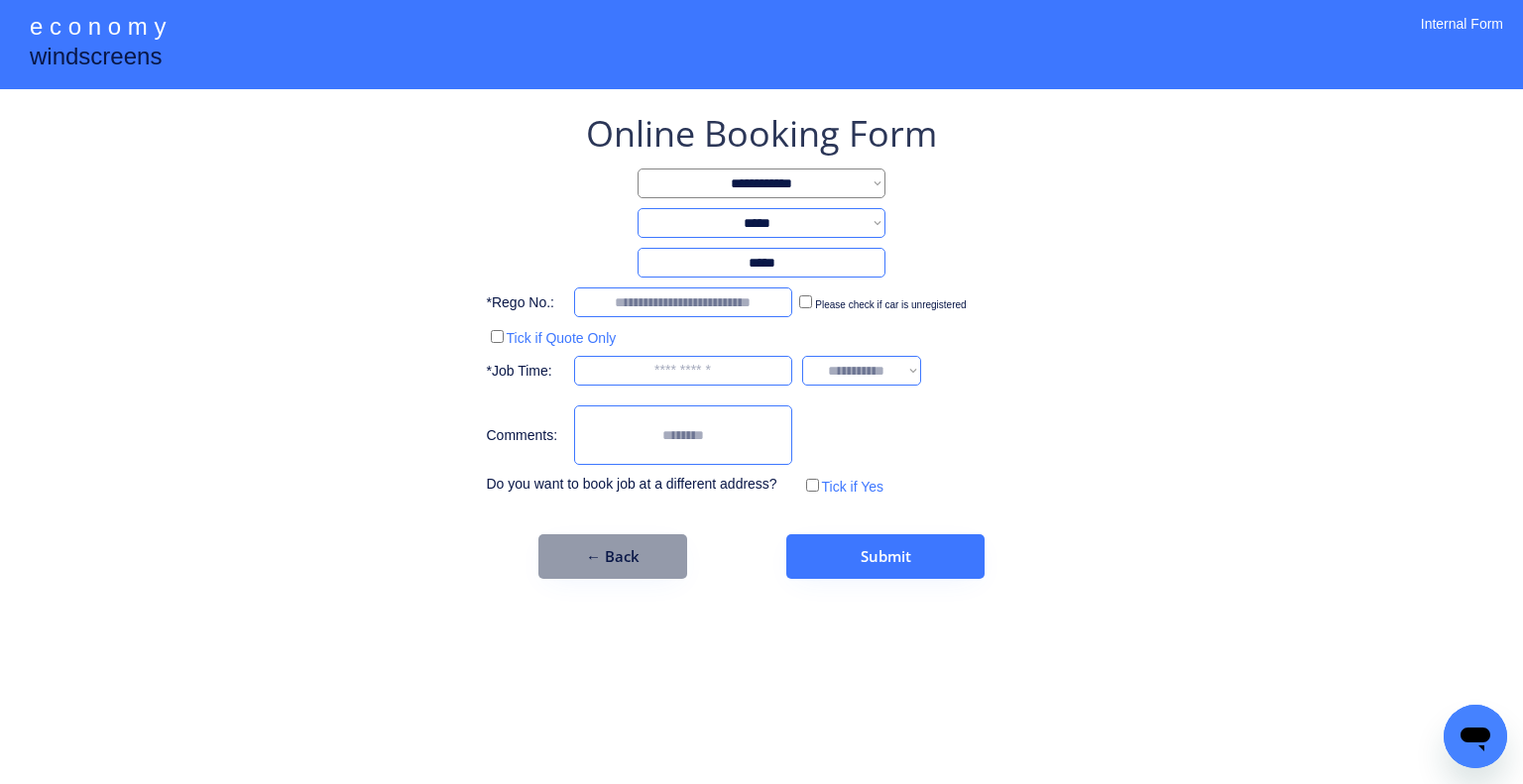 type on "*****" 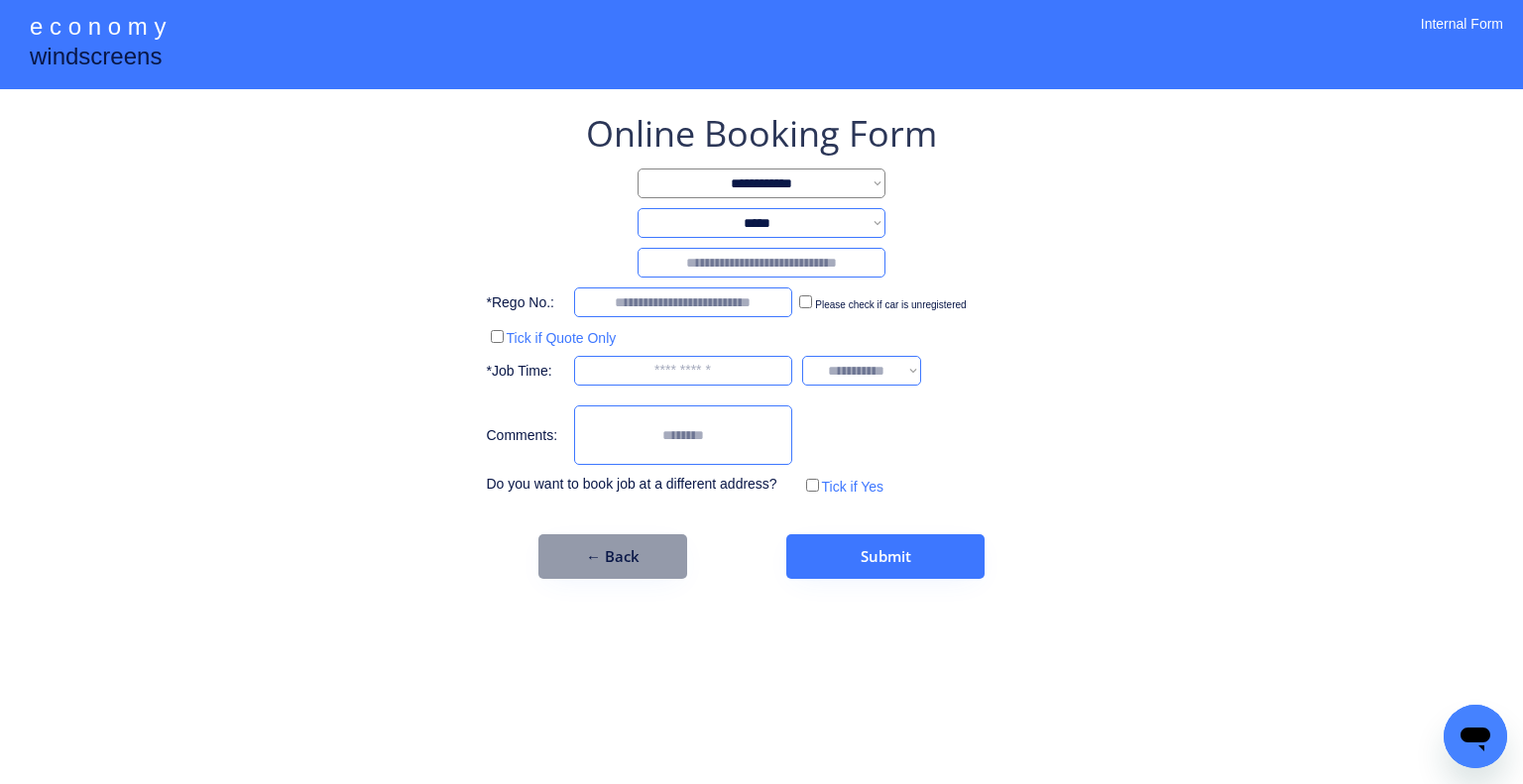 click on "**********" at bounding box center [762, 344] 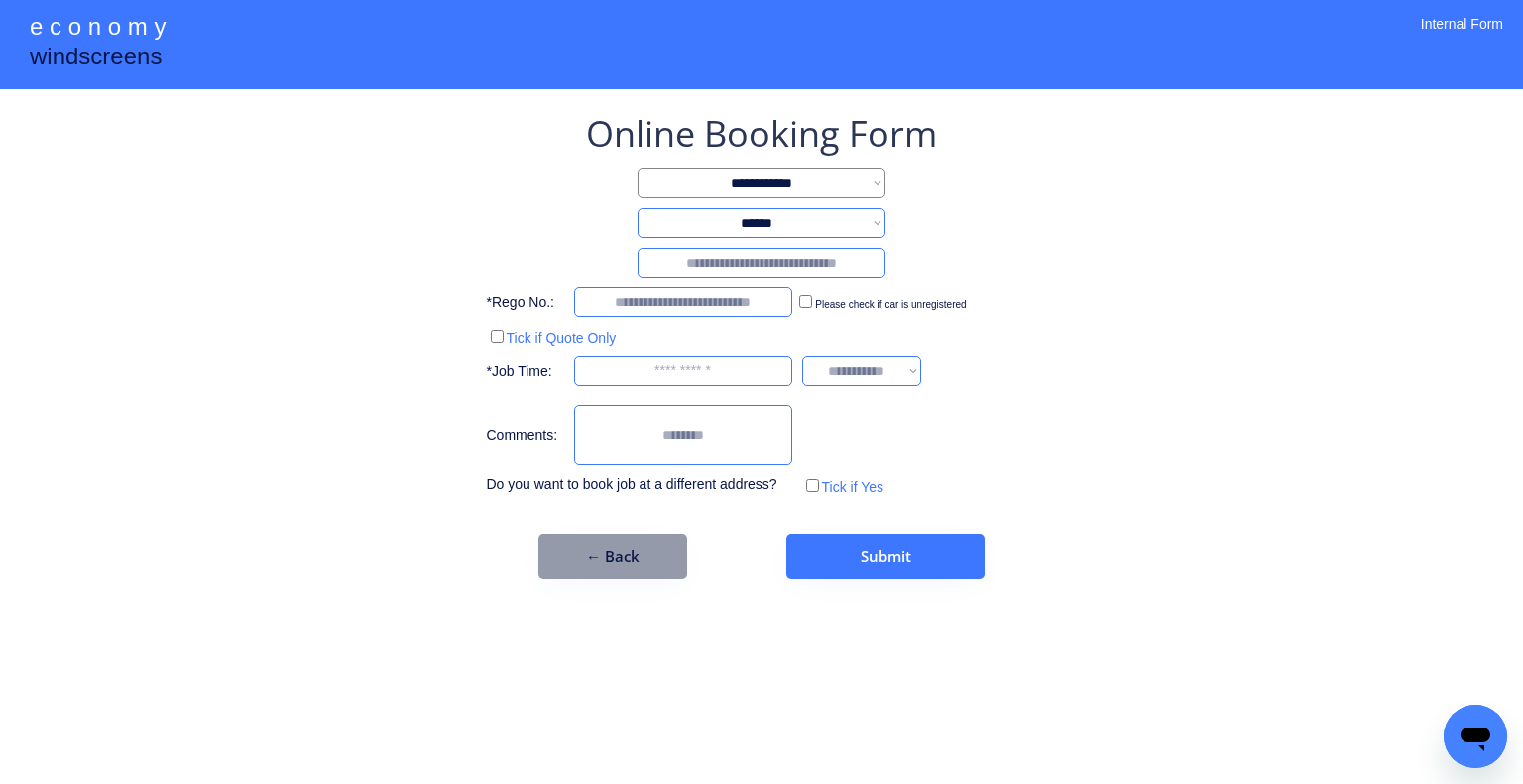 click on "**********" at bounding box center [762, 223] 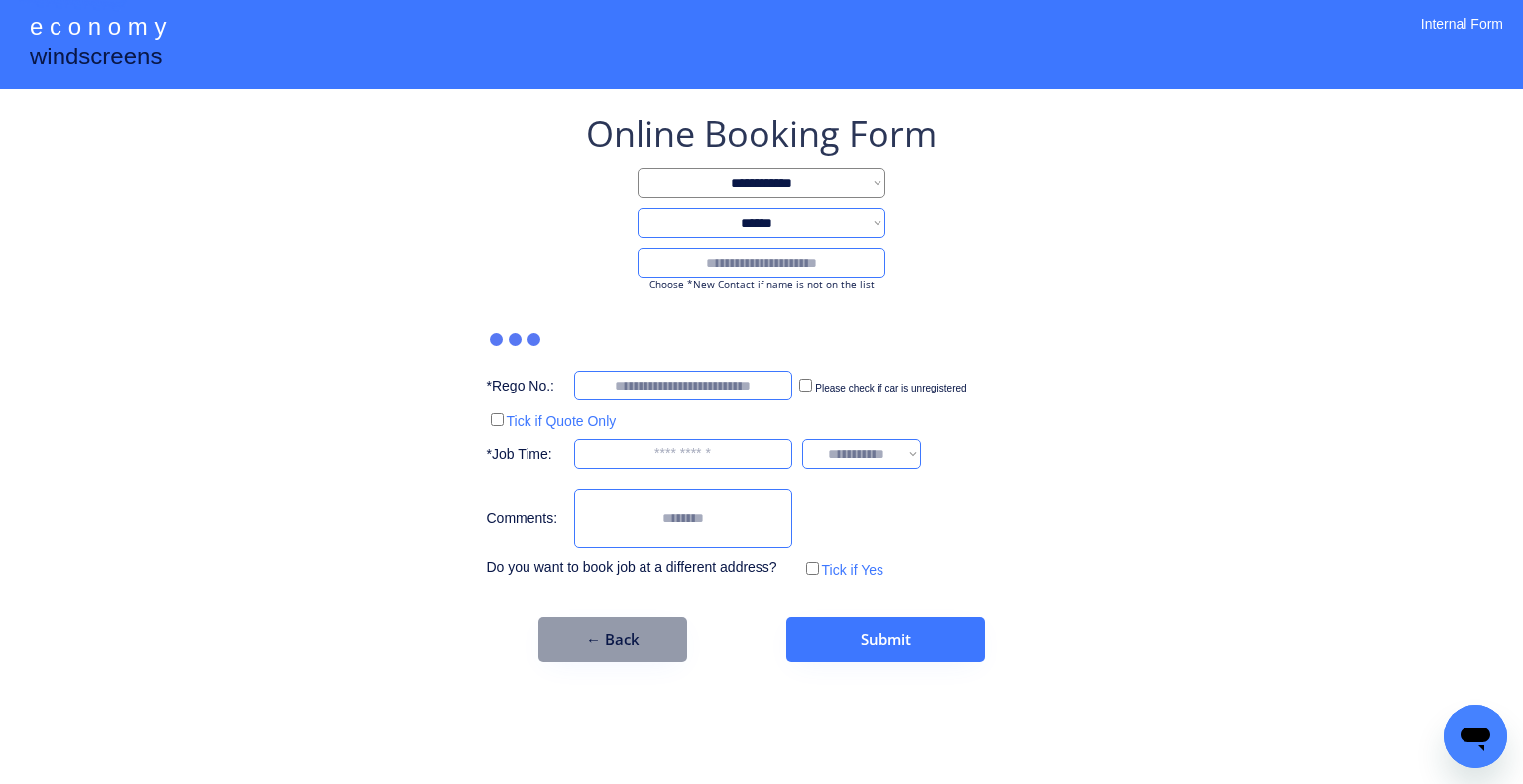 click at bounding box center (762, 263) 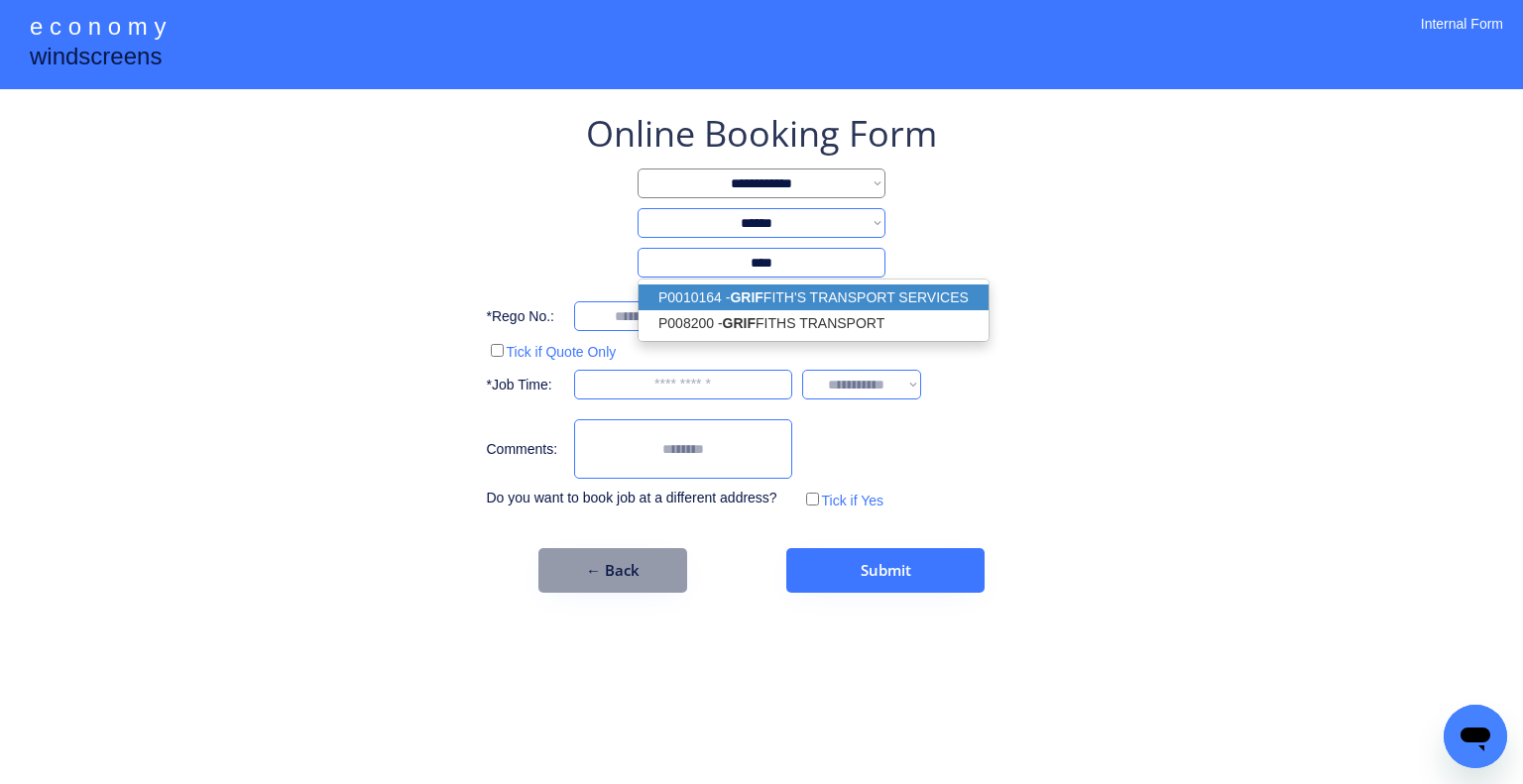 drag, startPoint x: 861, startPoint y: 285, endPoint x: 871, endPoint y: 284, distance: 10.049876 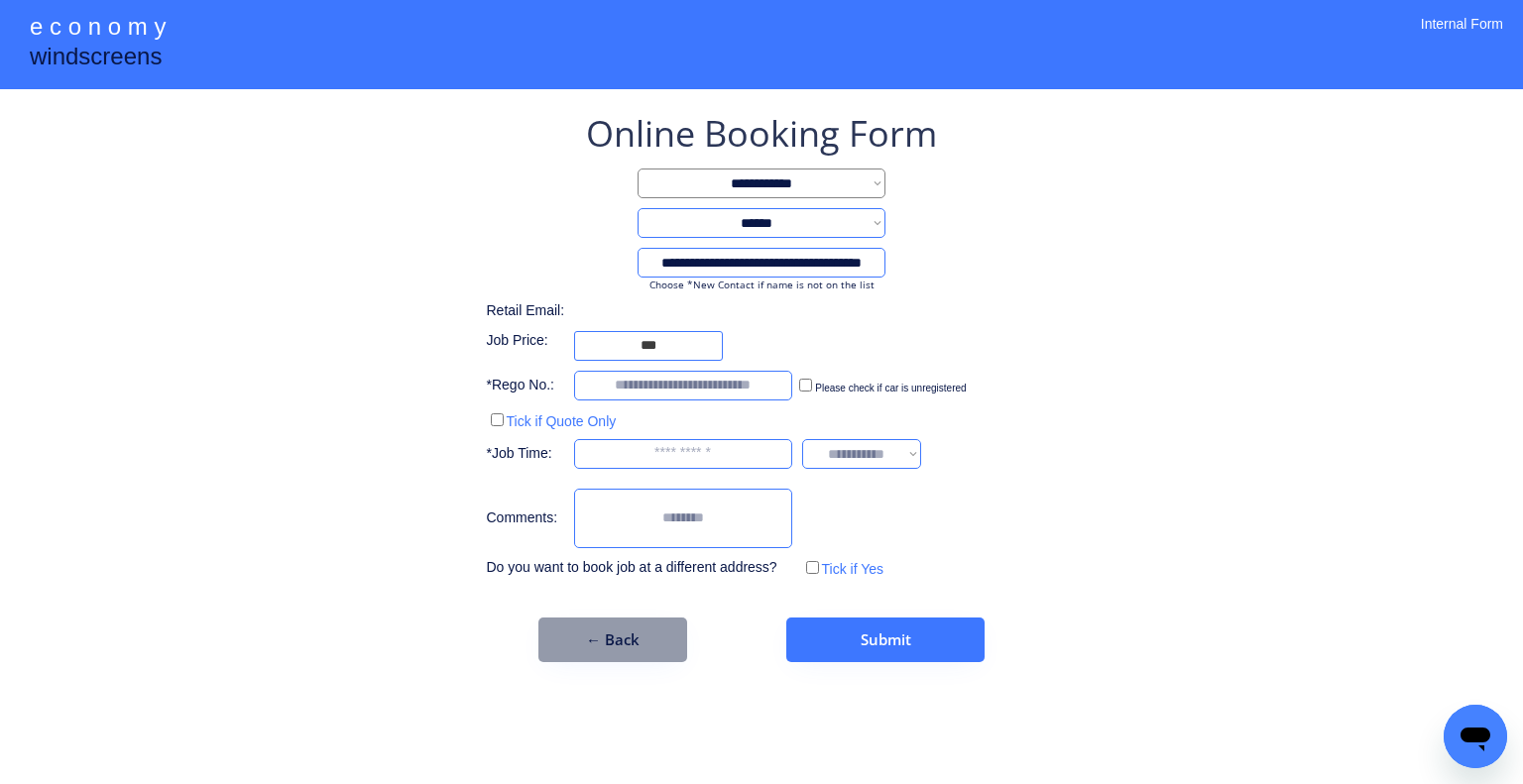 type on "**********" 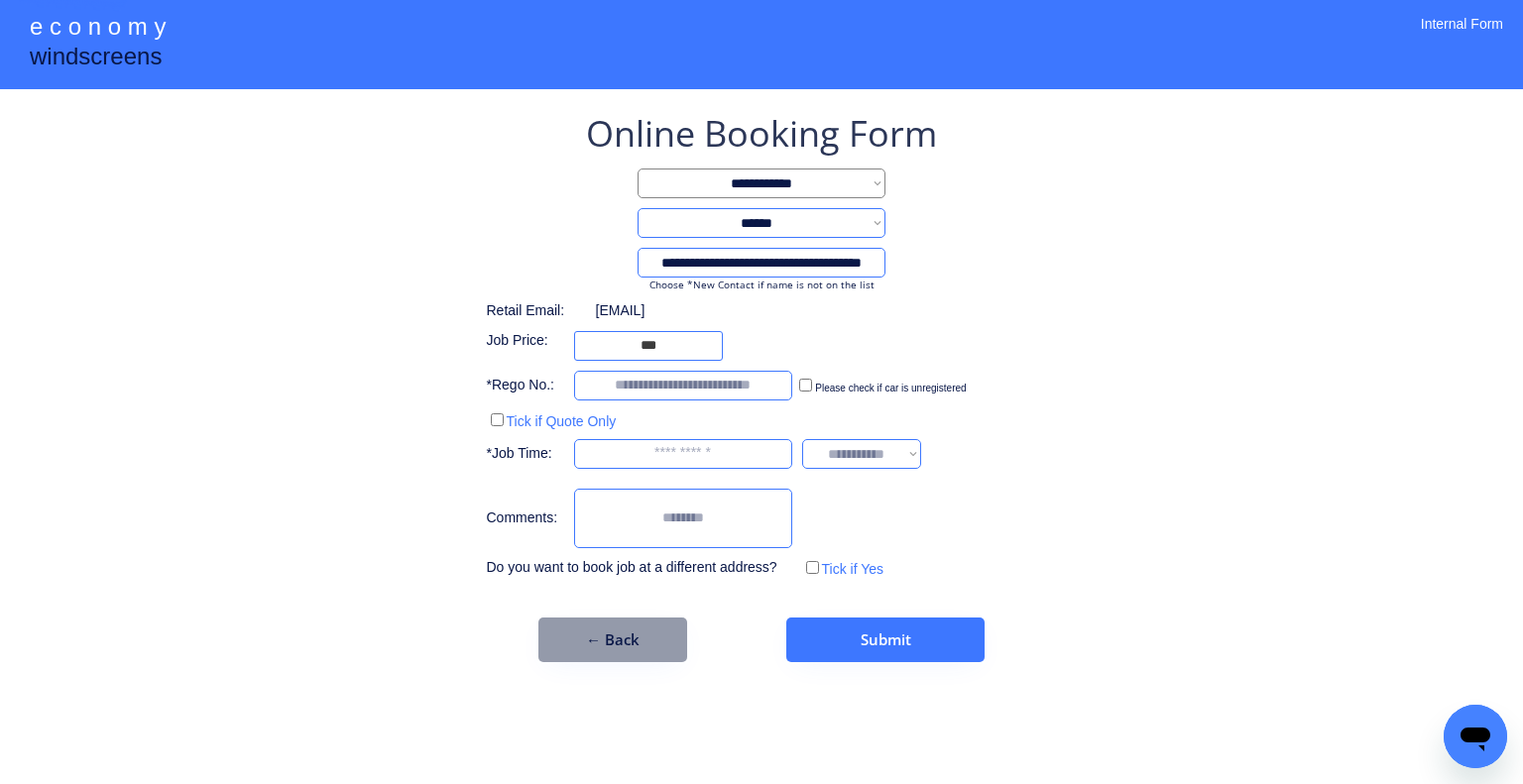 click on "**********" at bounding box center [762, 392] 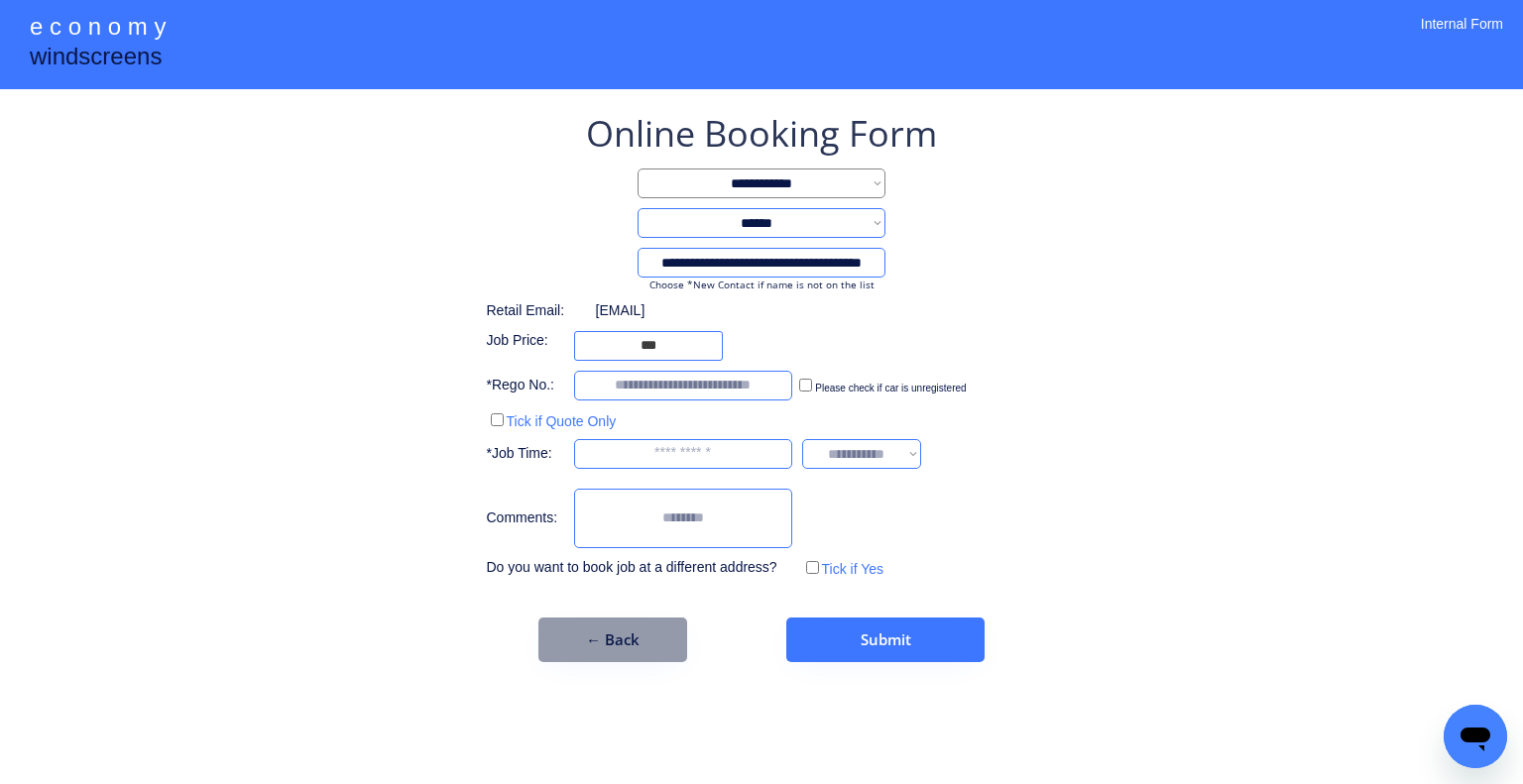 click on "**********" at bounding box center (762, 392) 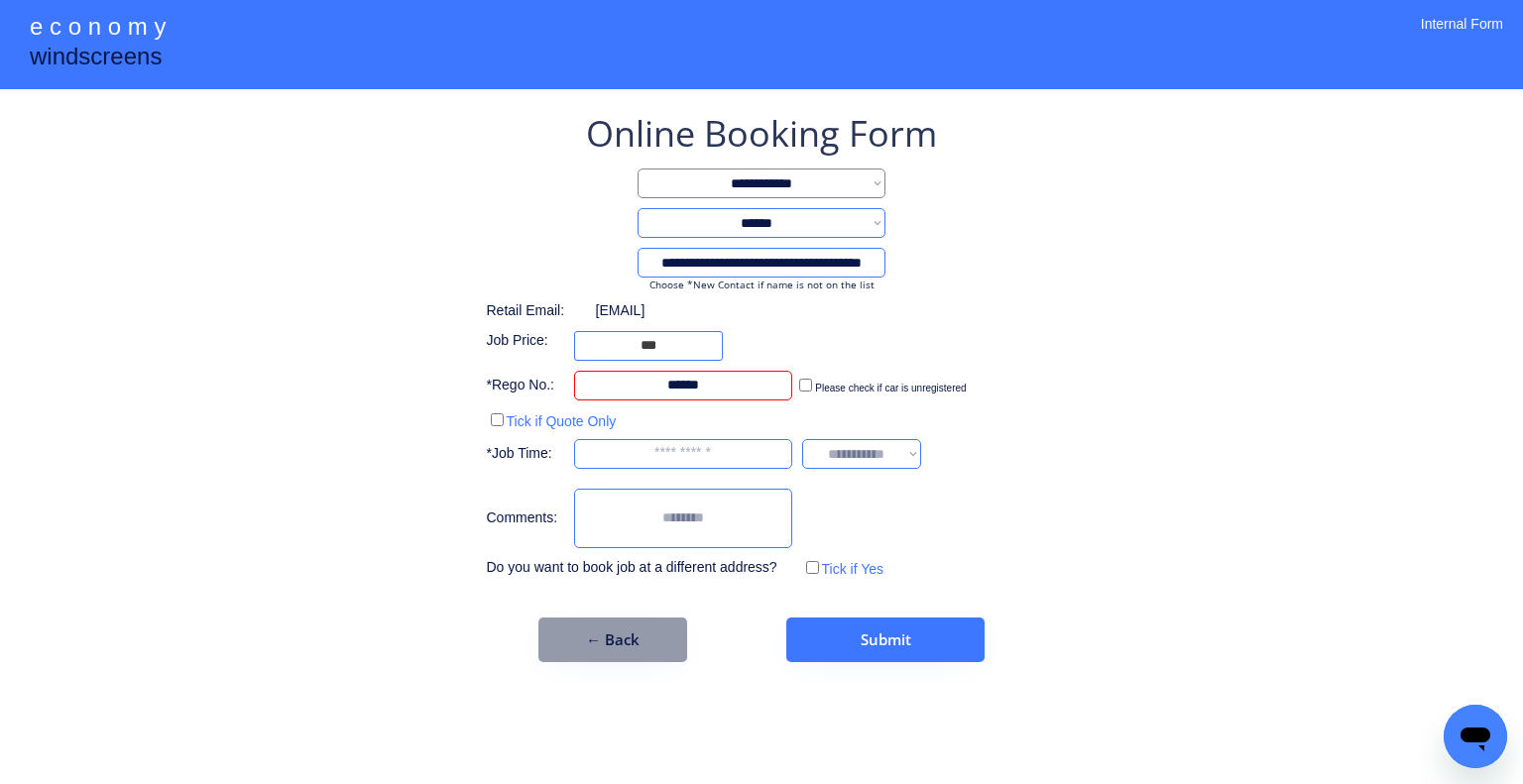 type on "******" 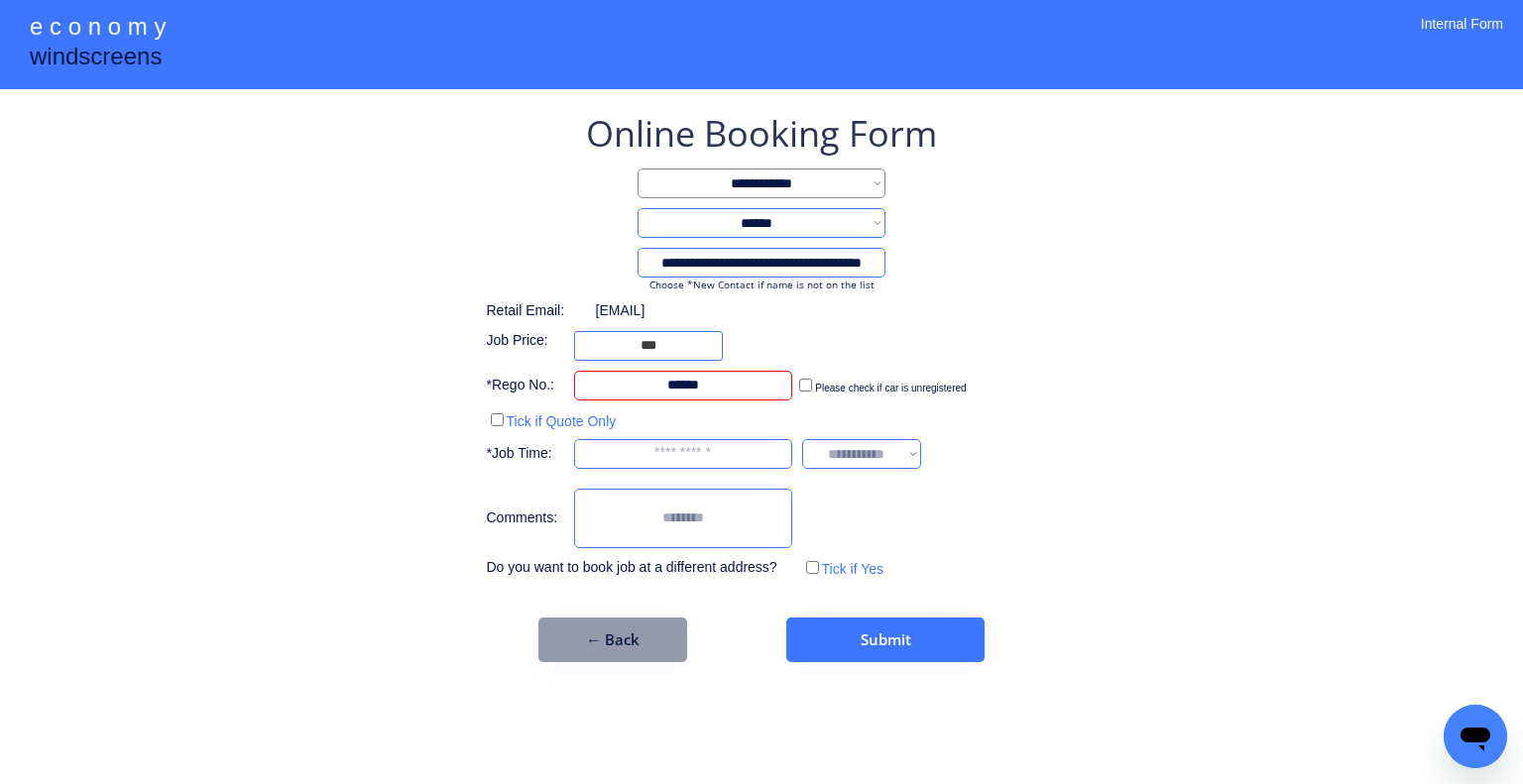 click on "**********" at bounding box center (762, 392) 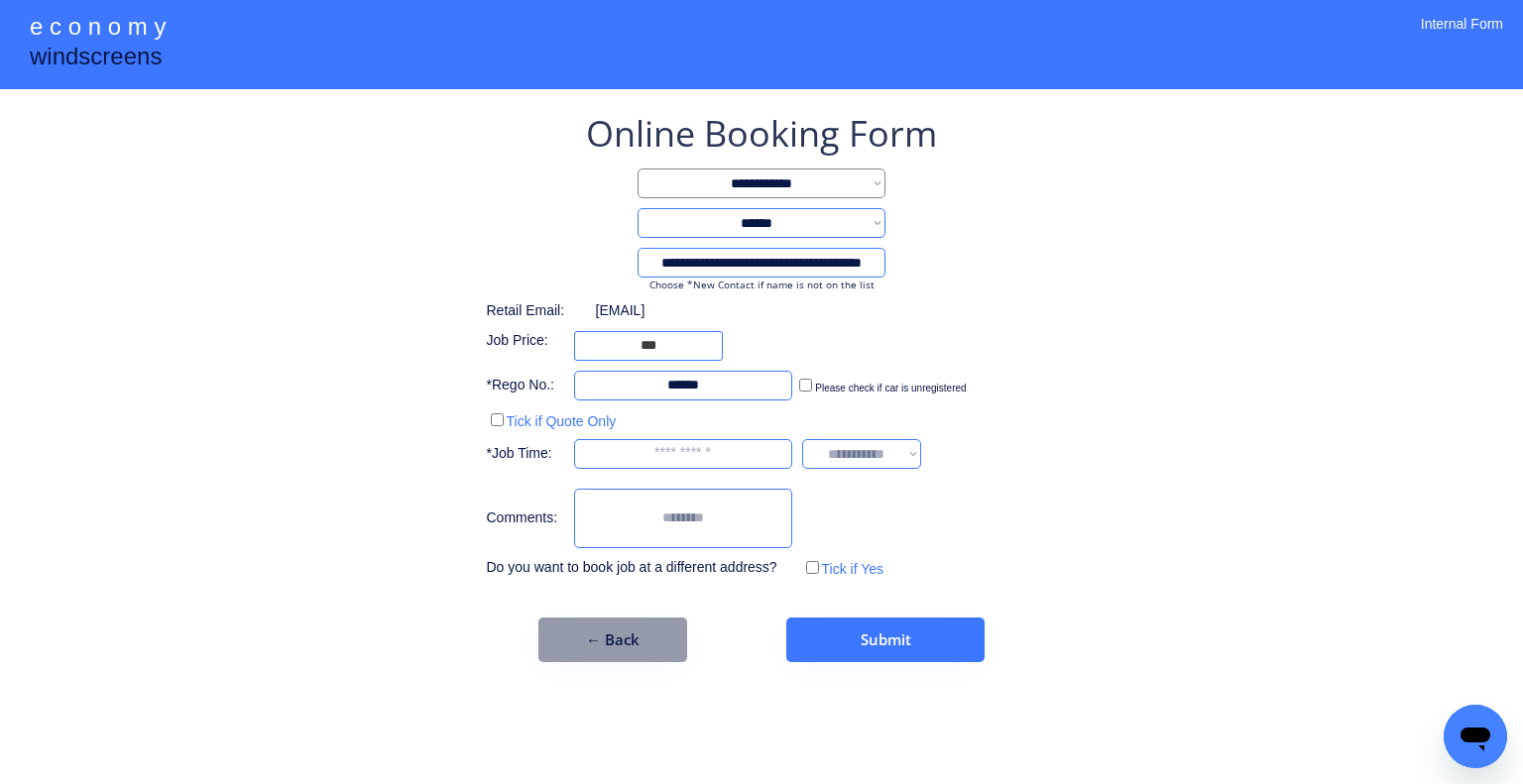 click at bounding box center (683, 454) 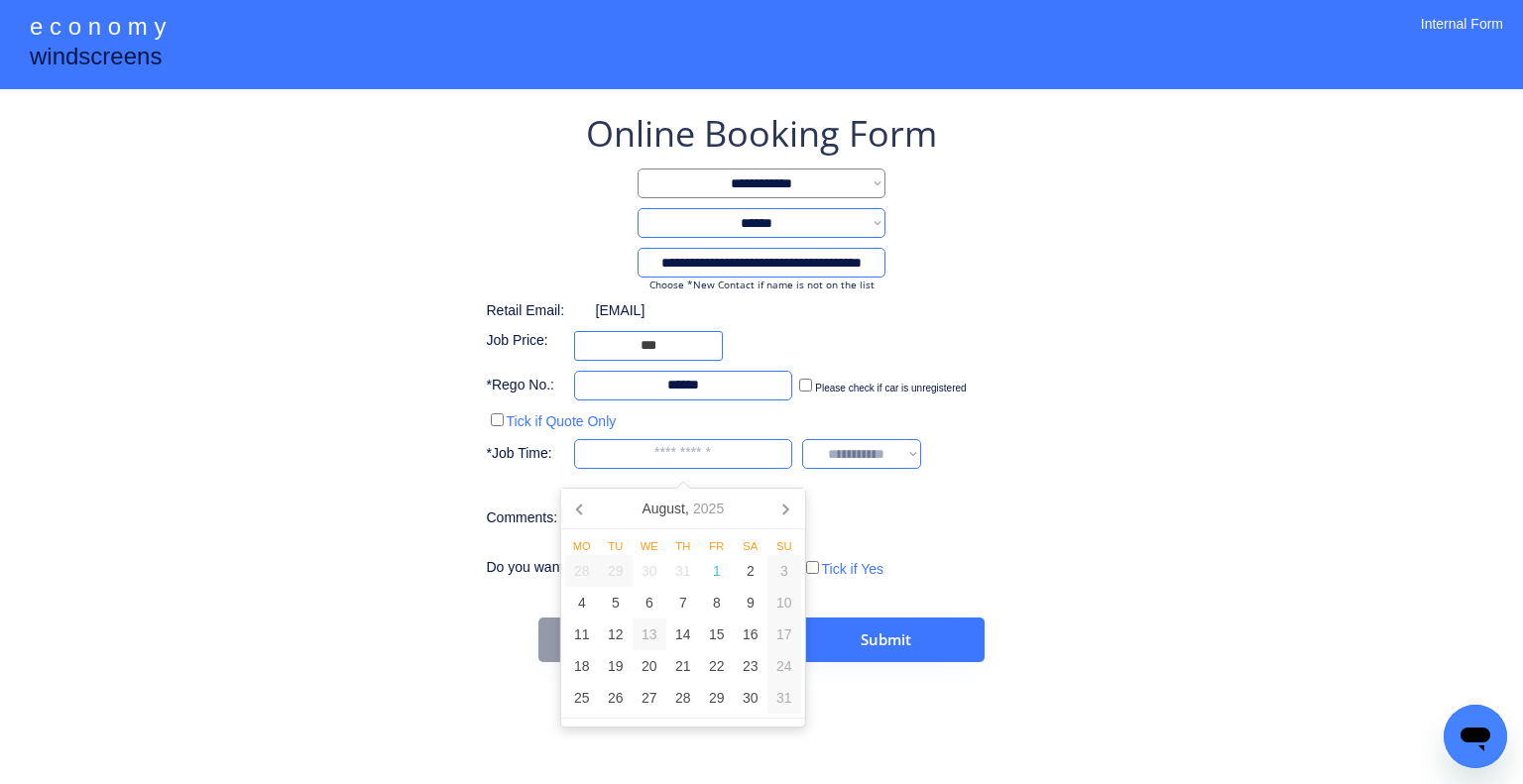 click on "**********" at bounding box center (762, 392) 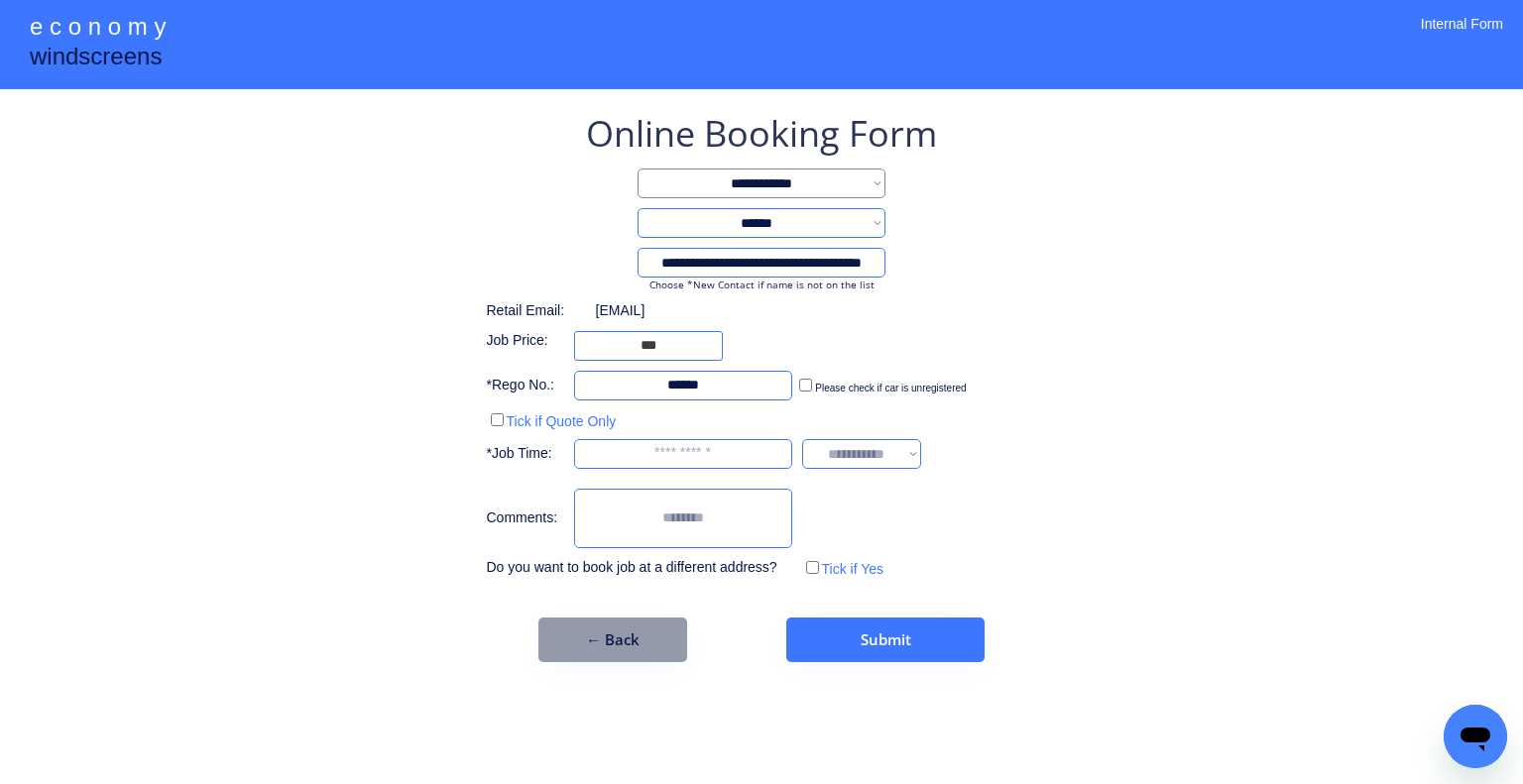 click at bounding box center [683, 454] 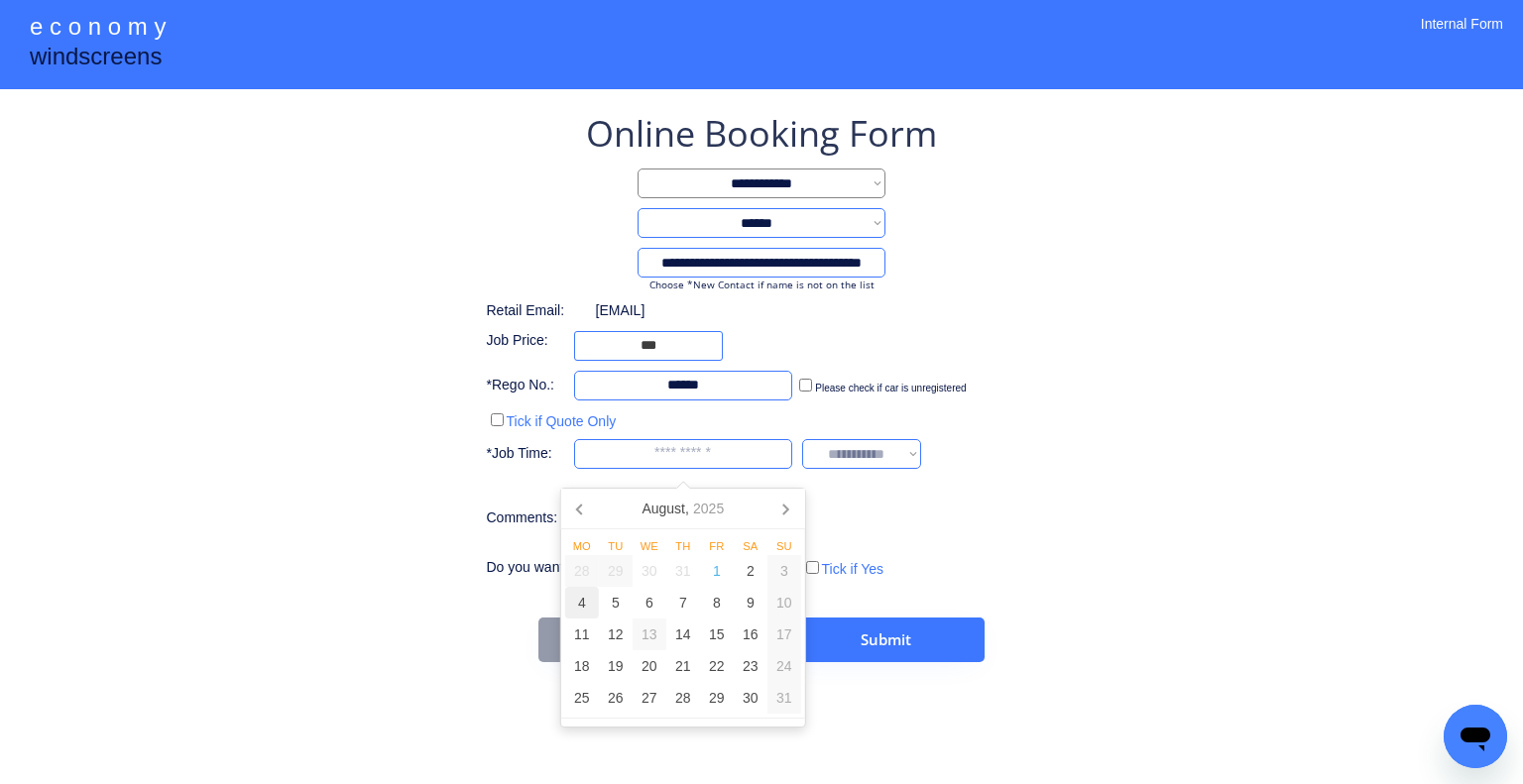 click on "4" at bounding box center [582, 603] 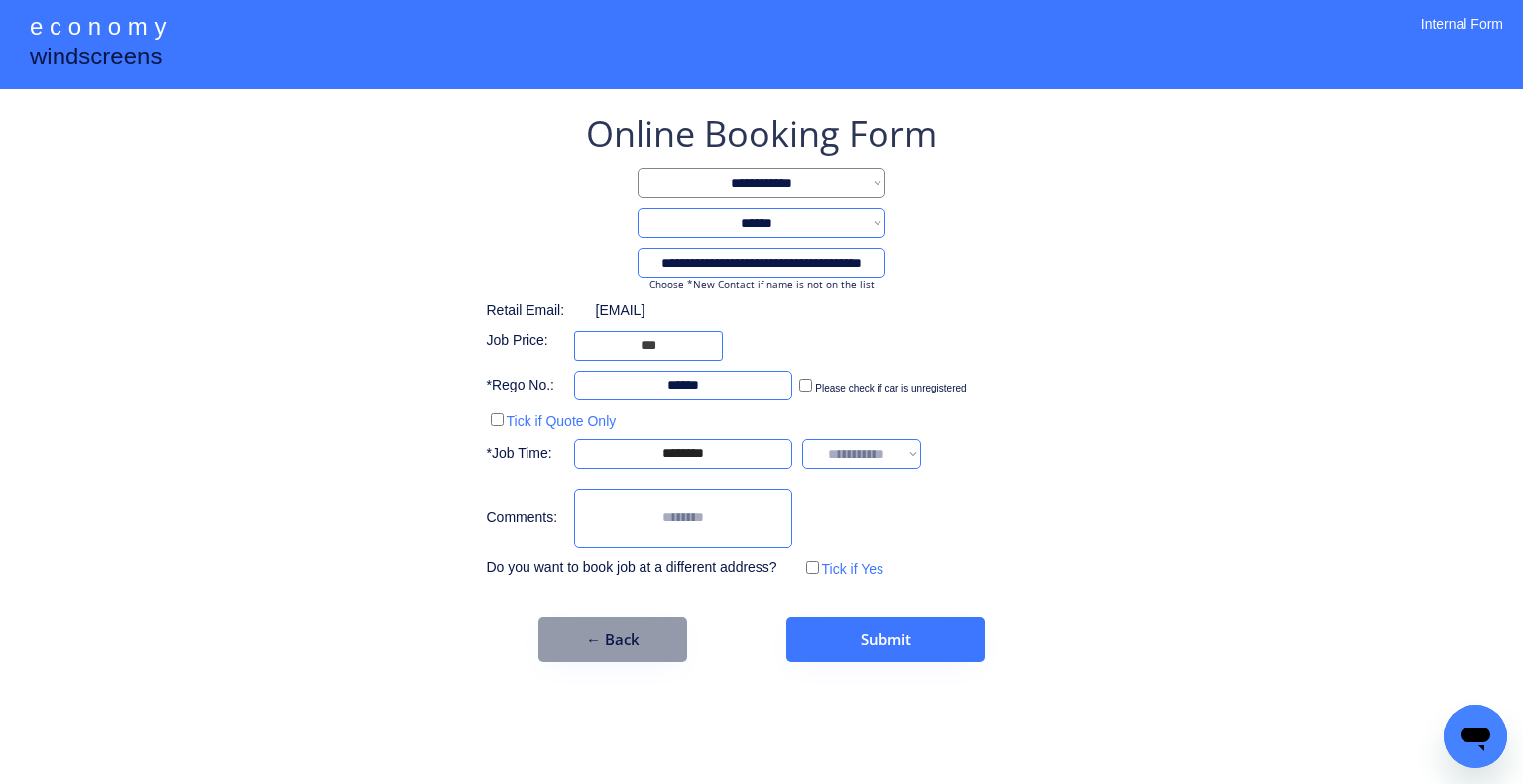 click on "**********" at bounding box center (762, 392) 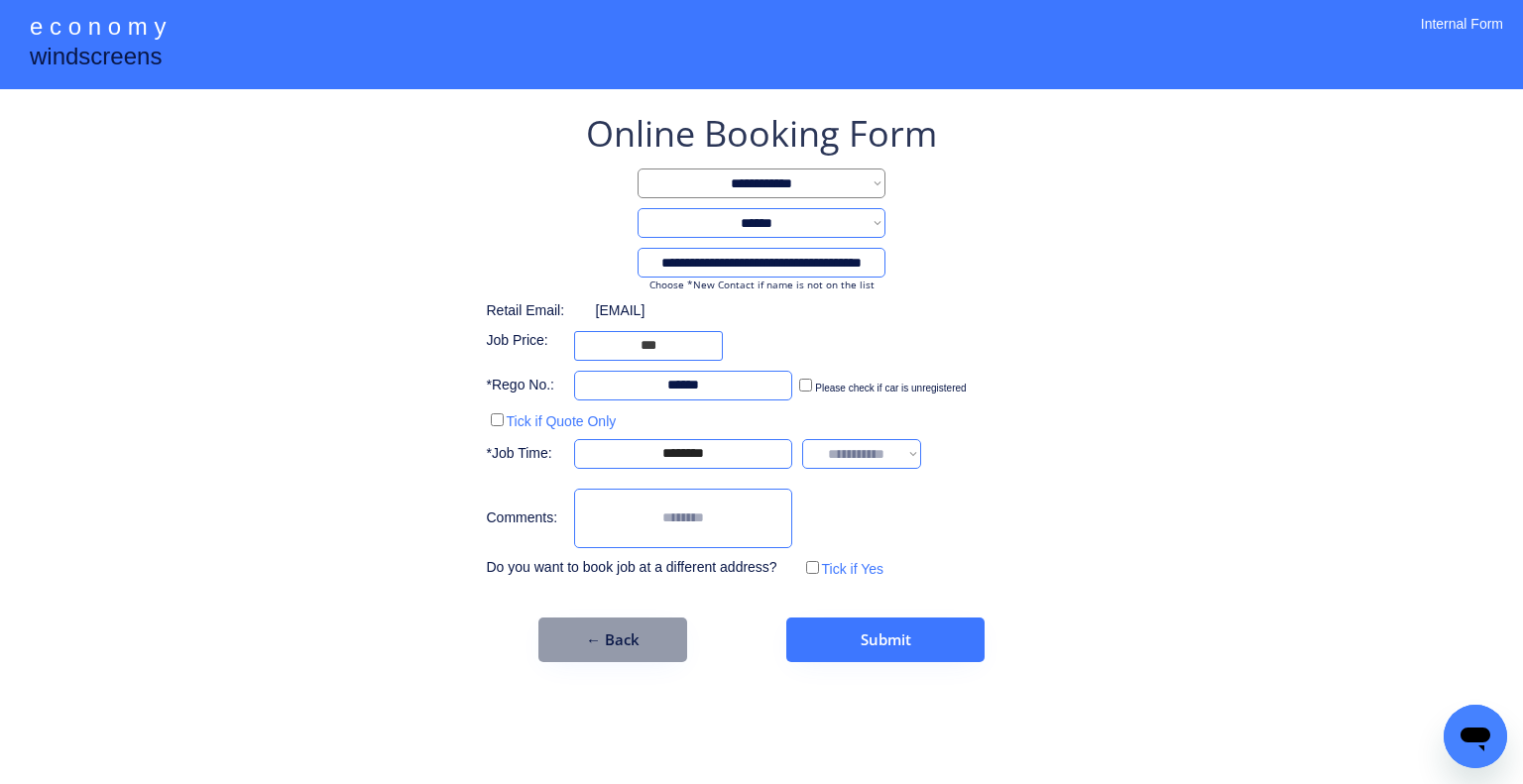 click on "**********" at bounding box center [762, 392] 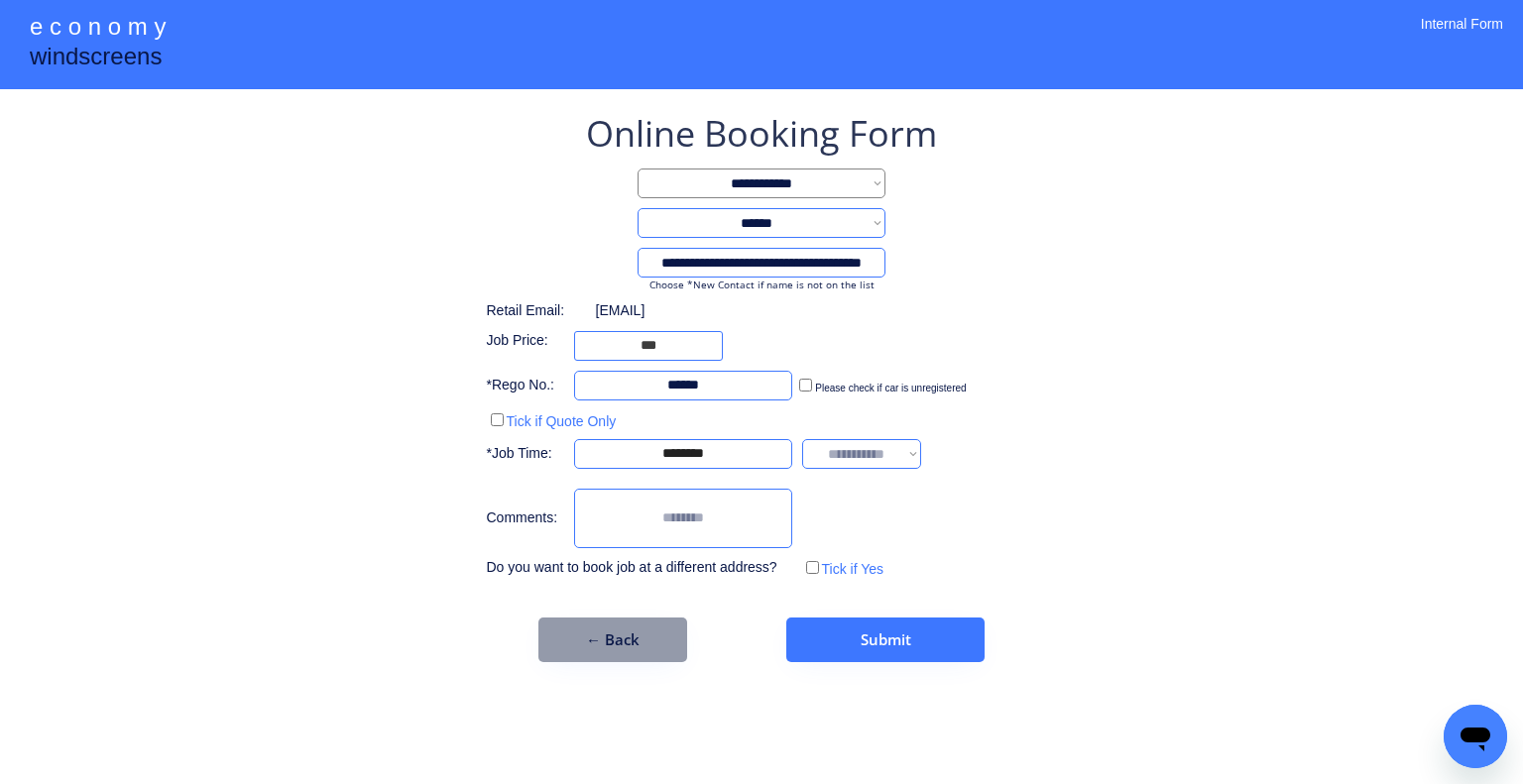 click at bounding box center (683, 518) 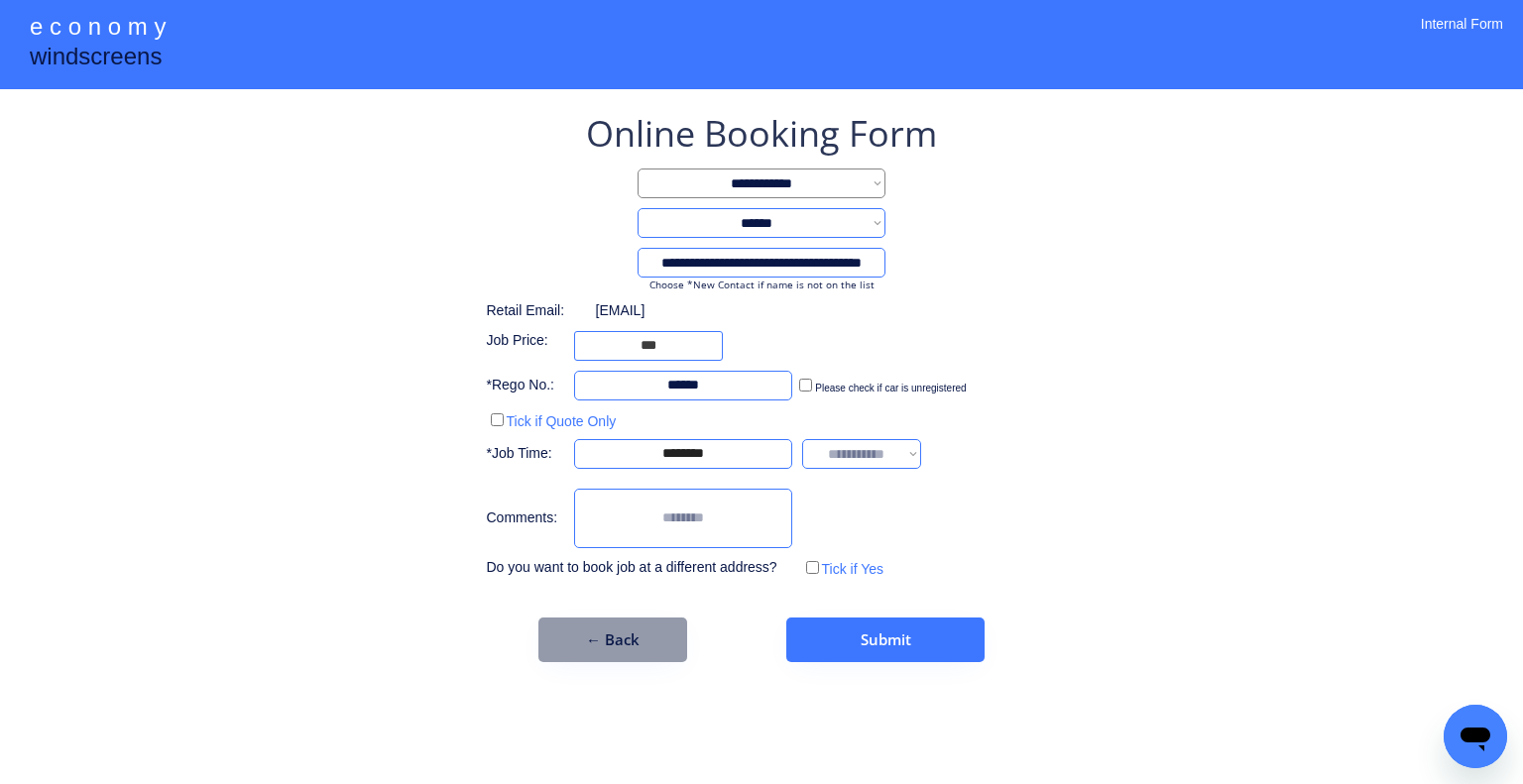 click on "**********" at bounding box center (862, 454) 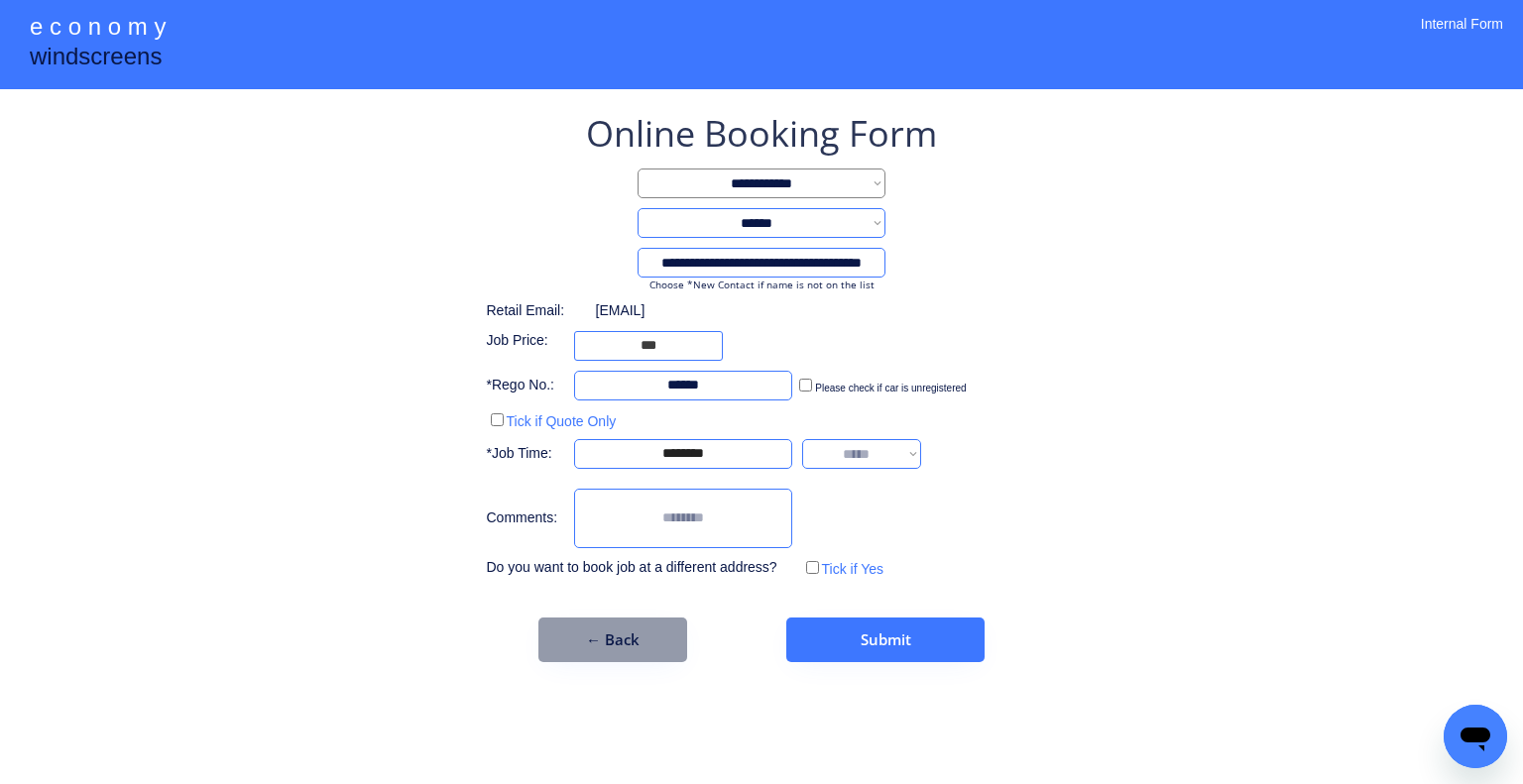 click on "**********" at bounding box center (862, 454) 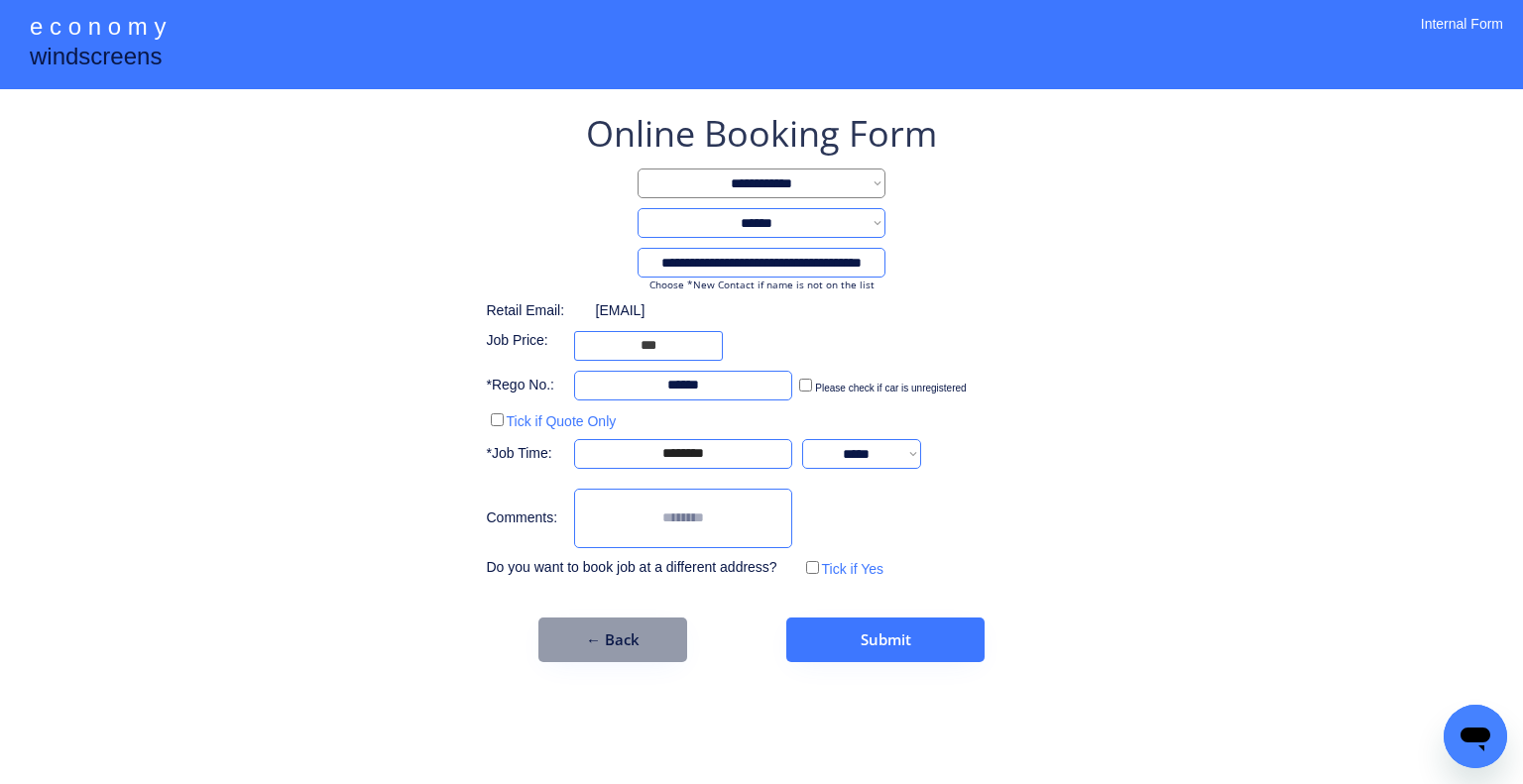 click on "**********" at bounding box center [762, 392] 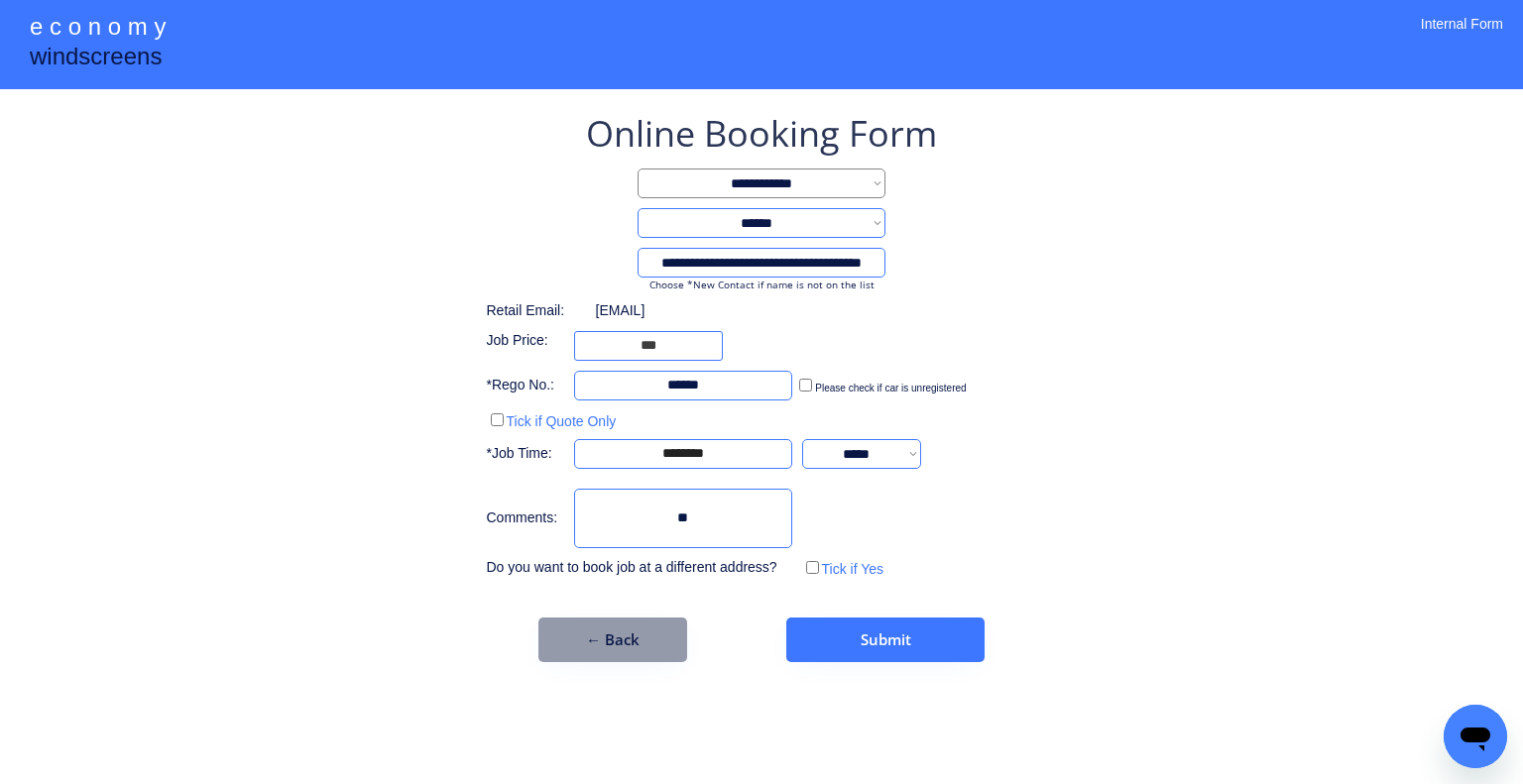 type on "*" 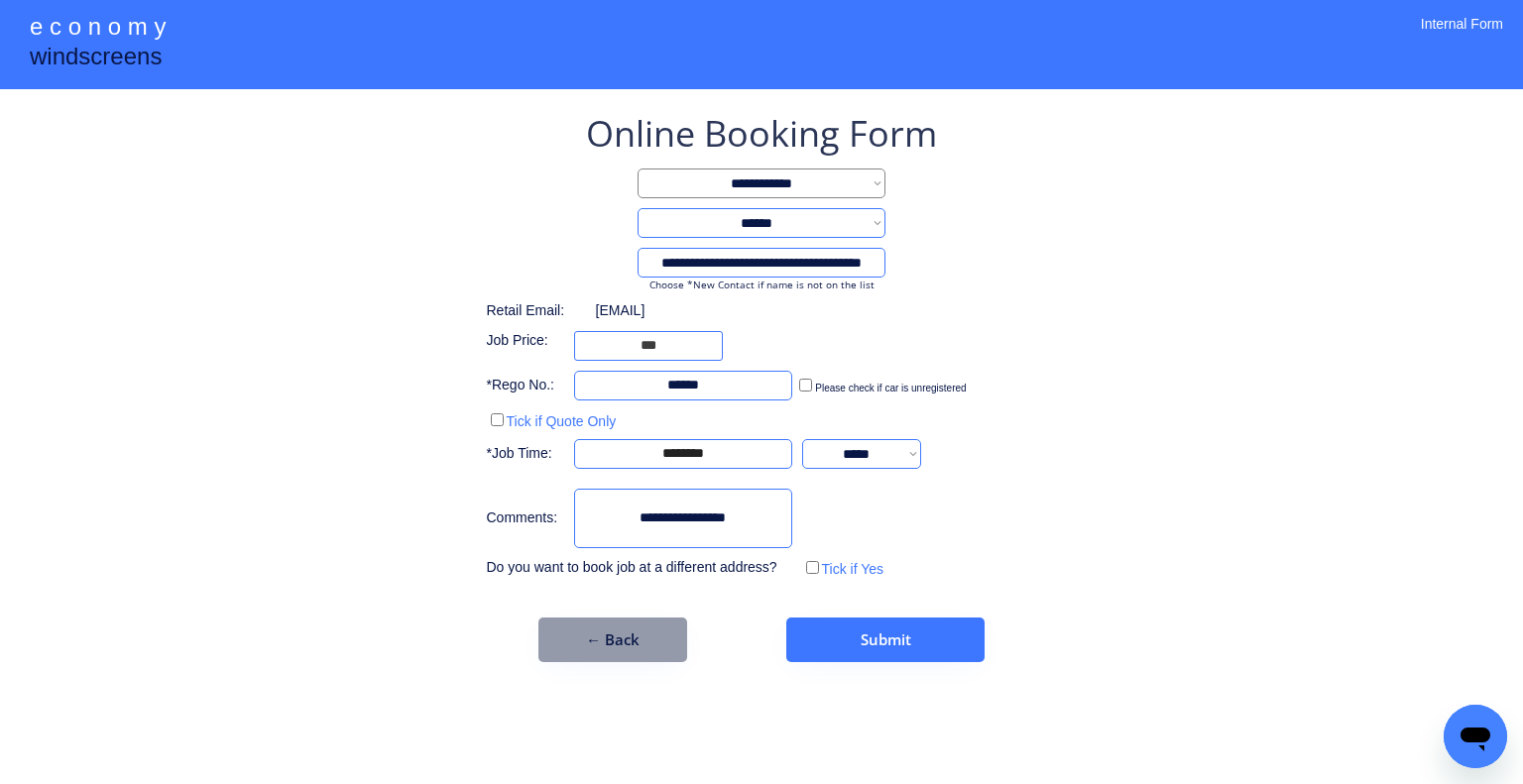 click on "**********" at bounding box center (762, 392) 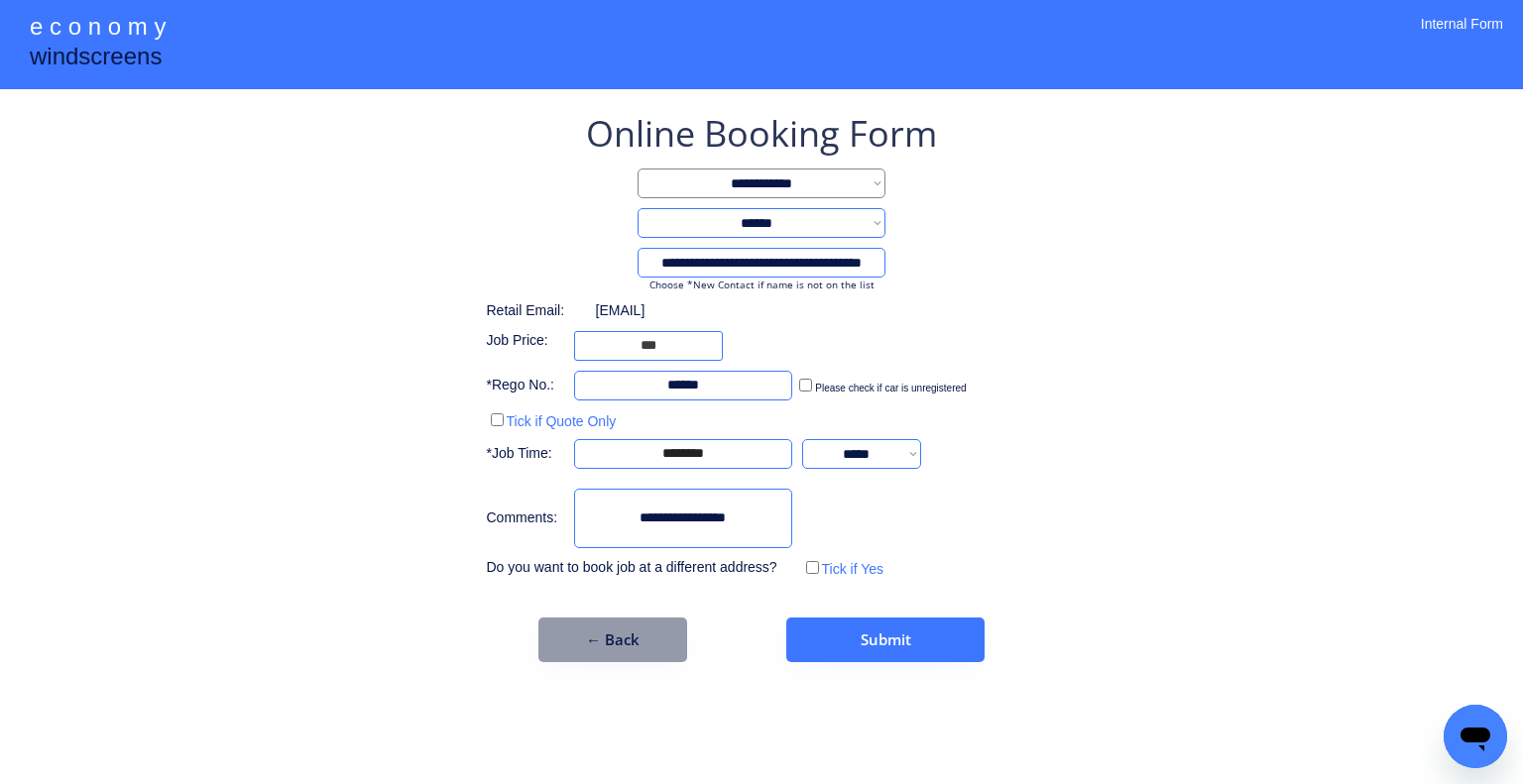 click on "**********" at bounding box center (762, 392) 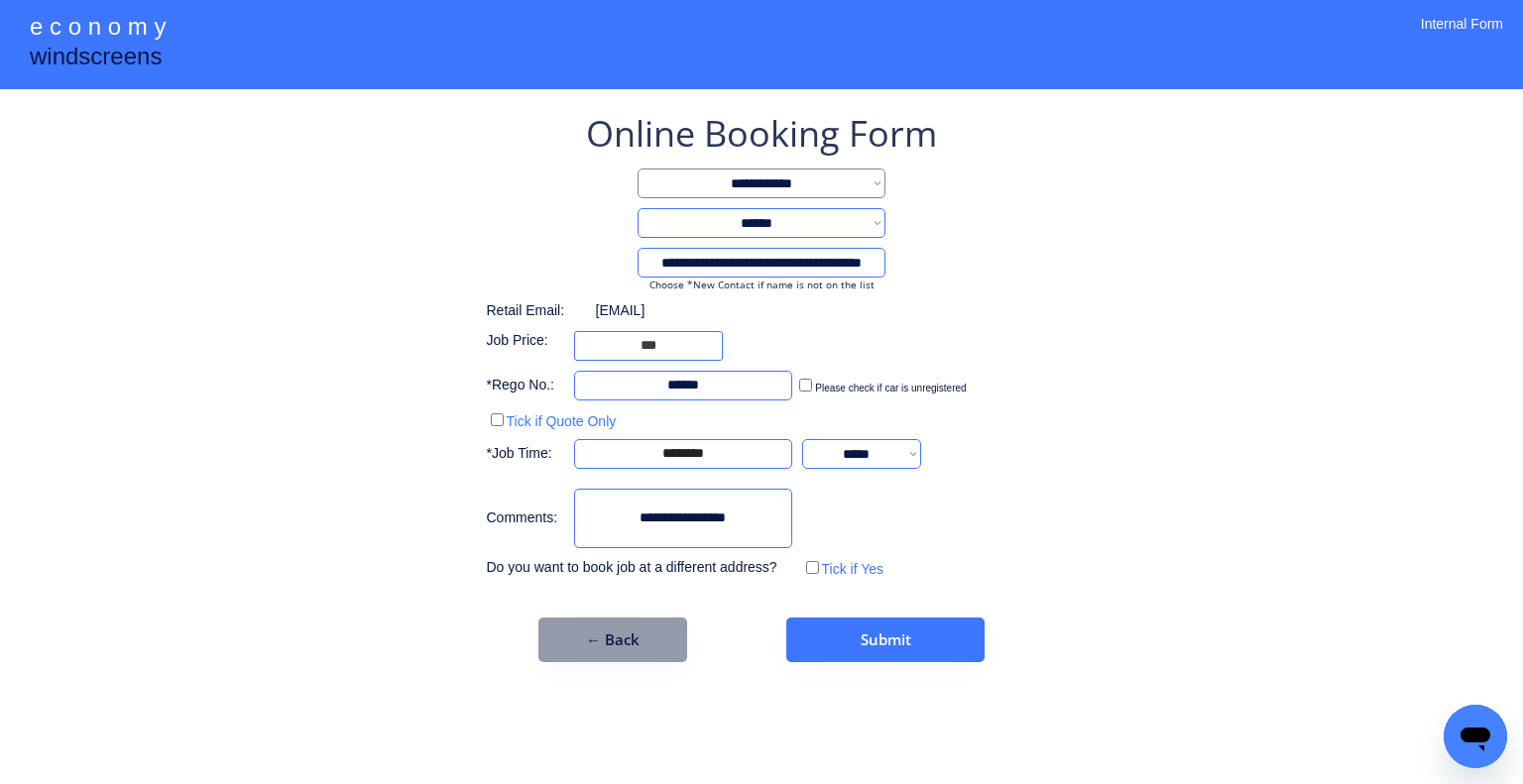 click on "**********" at bounding box center [762, 392] 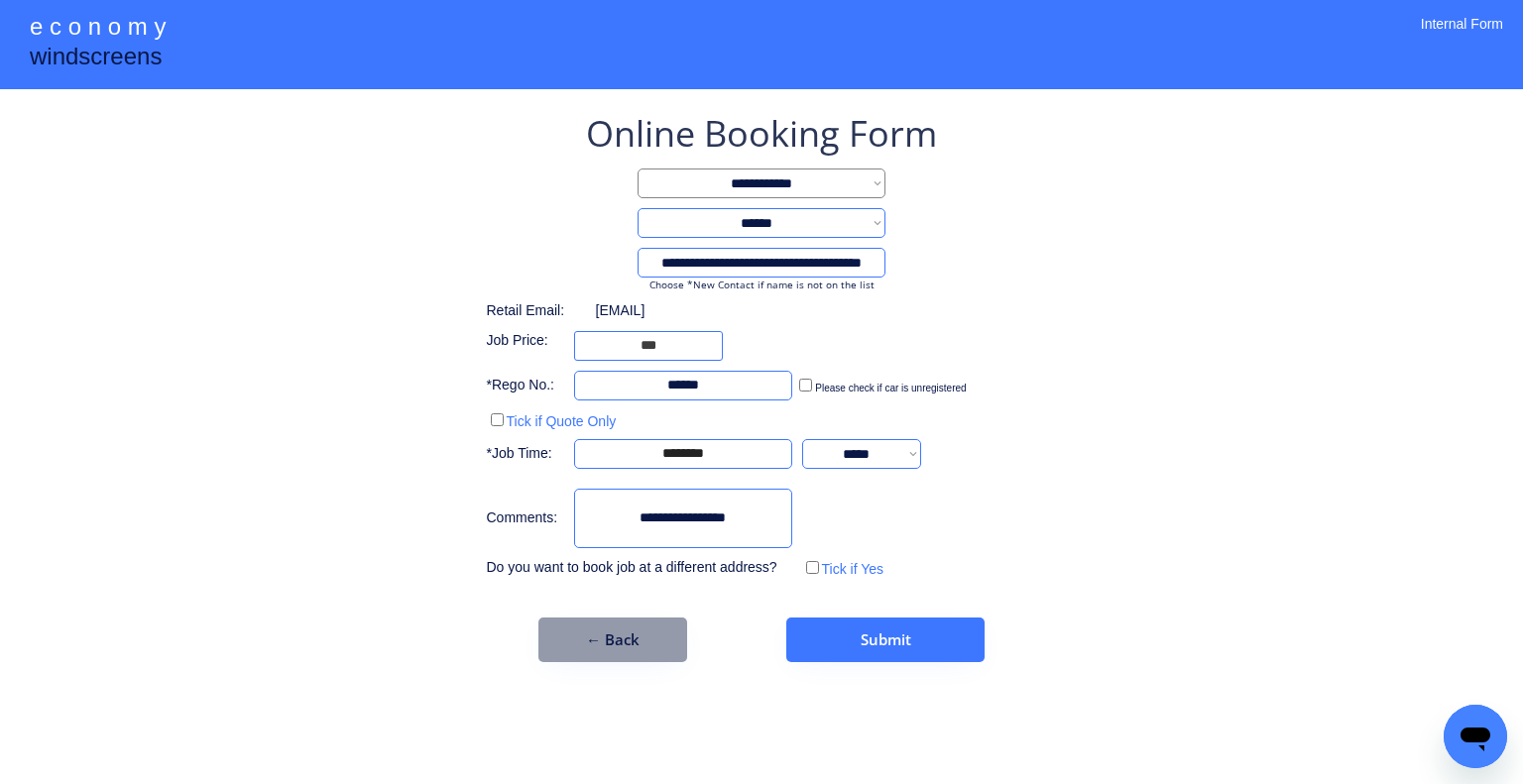 click on "**********" at bounding box center (762, 392) 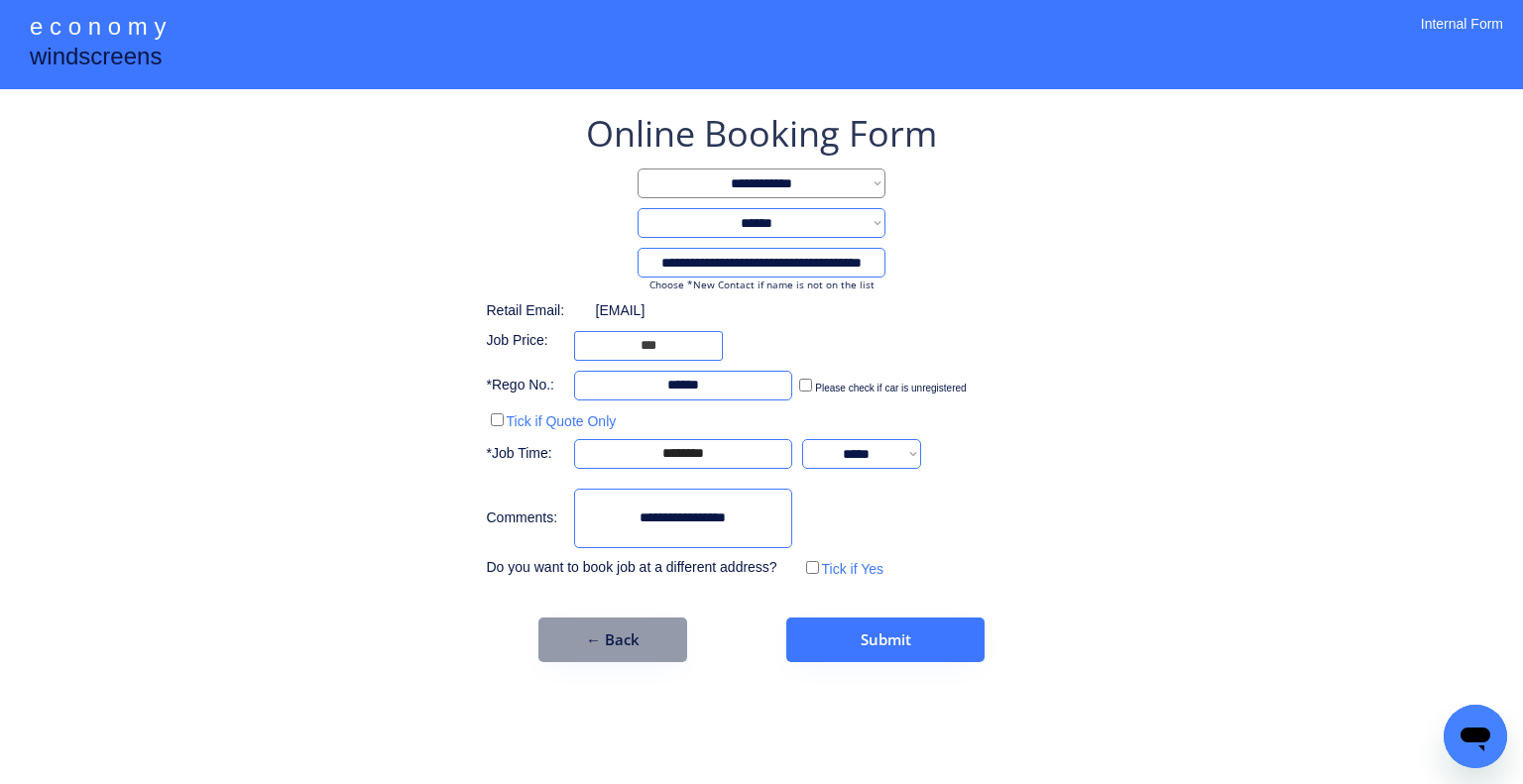 click at bounding box center (683, 518) 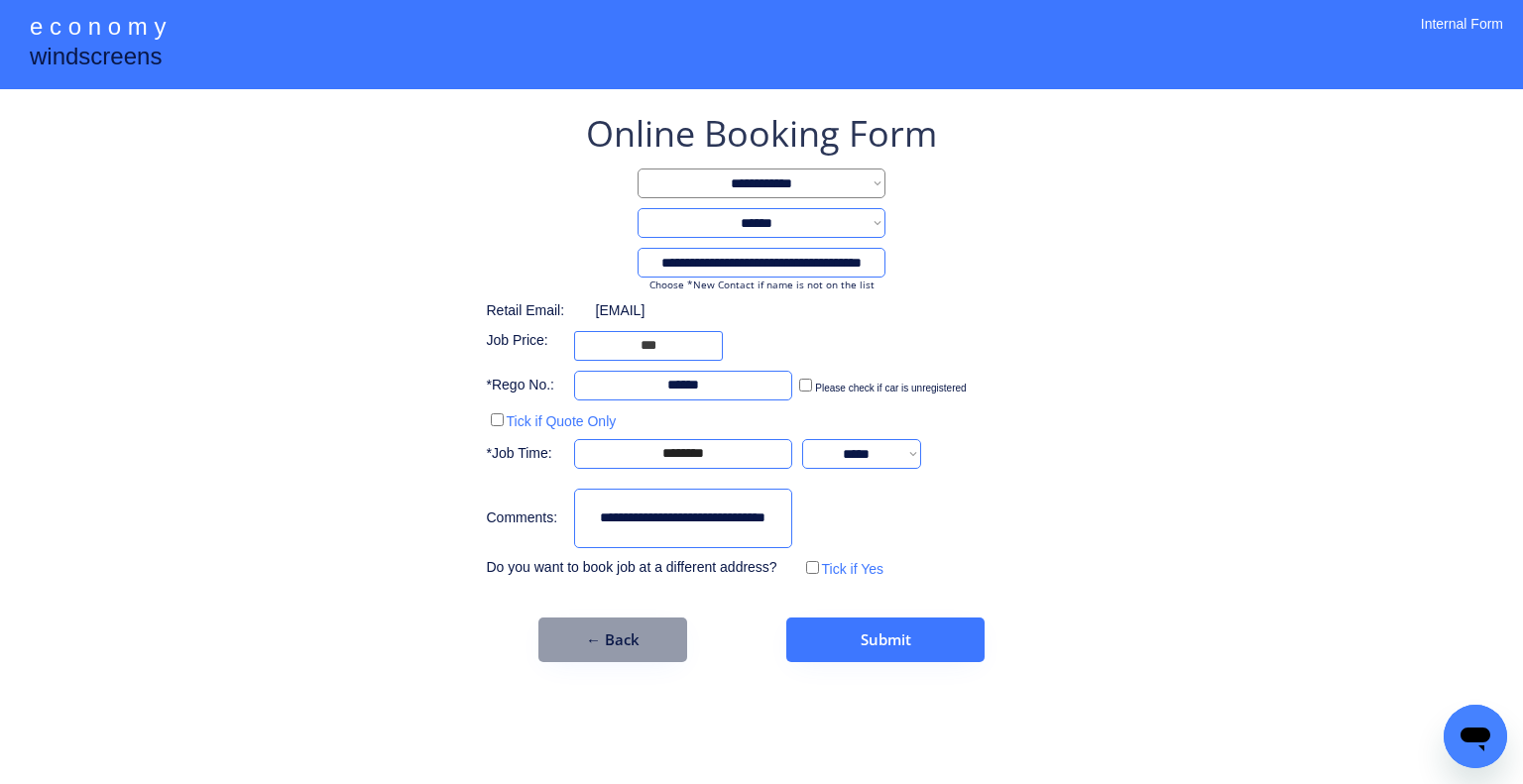 scroll, scrollTop: 0, scrollLeft: 6, axis: horizontal 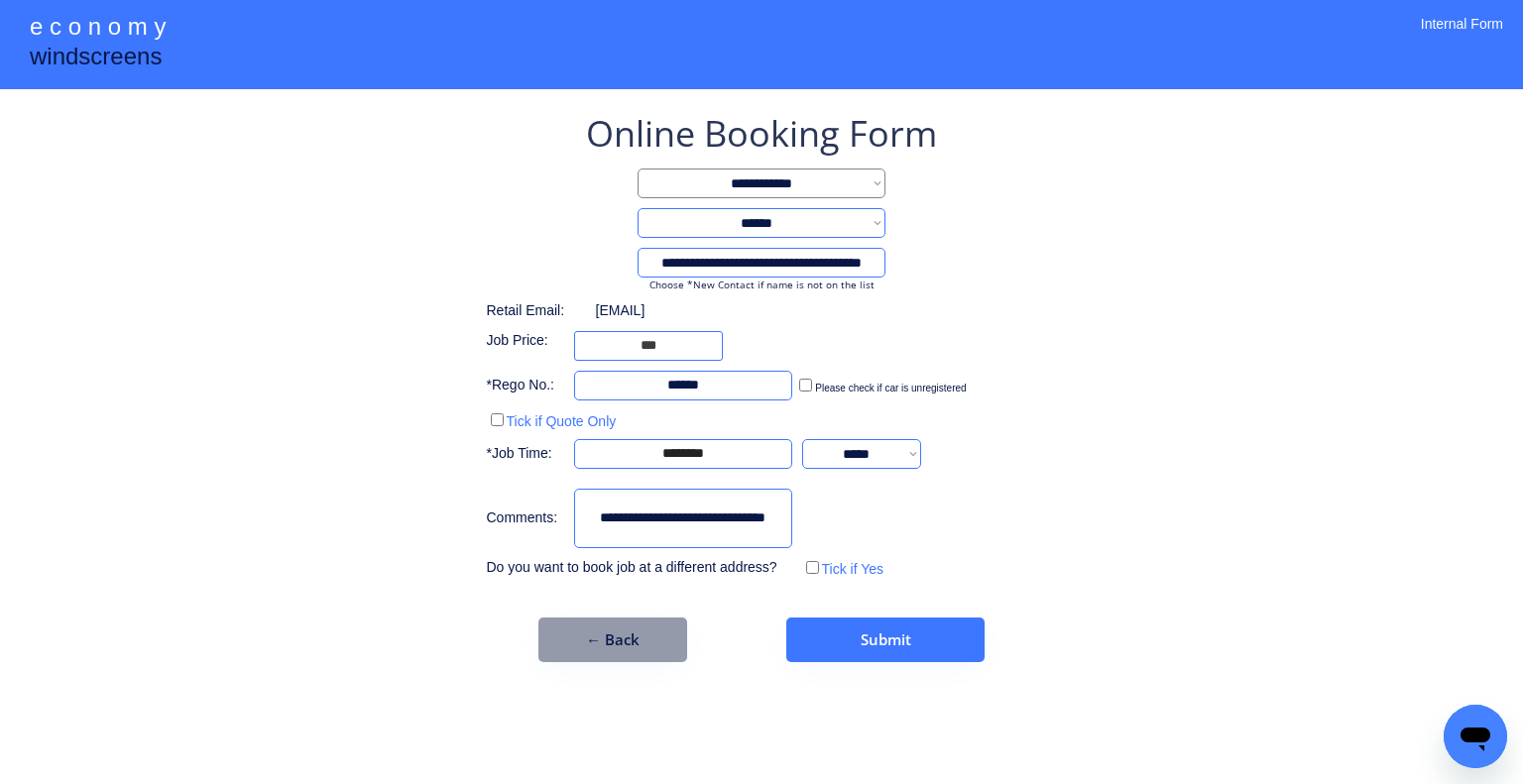 click at bounding box center (683, 518) 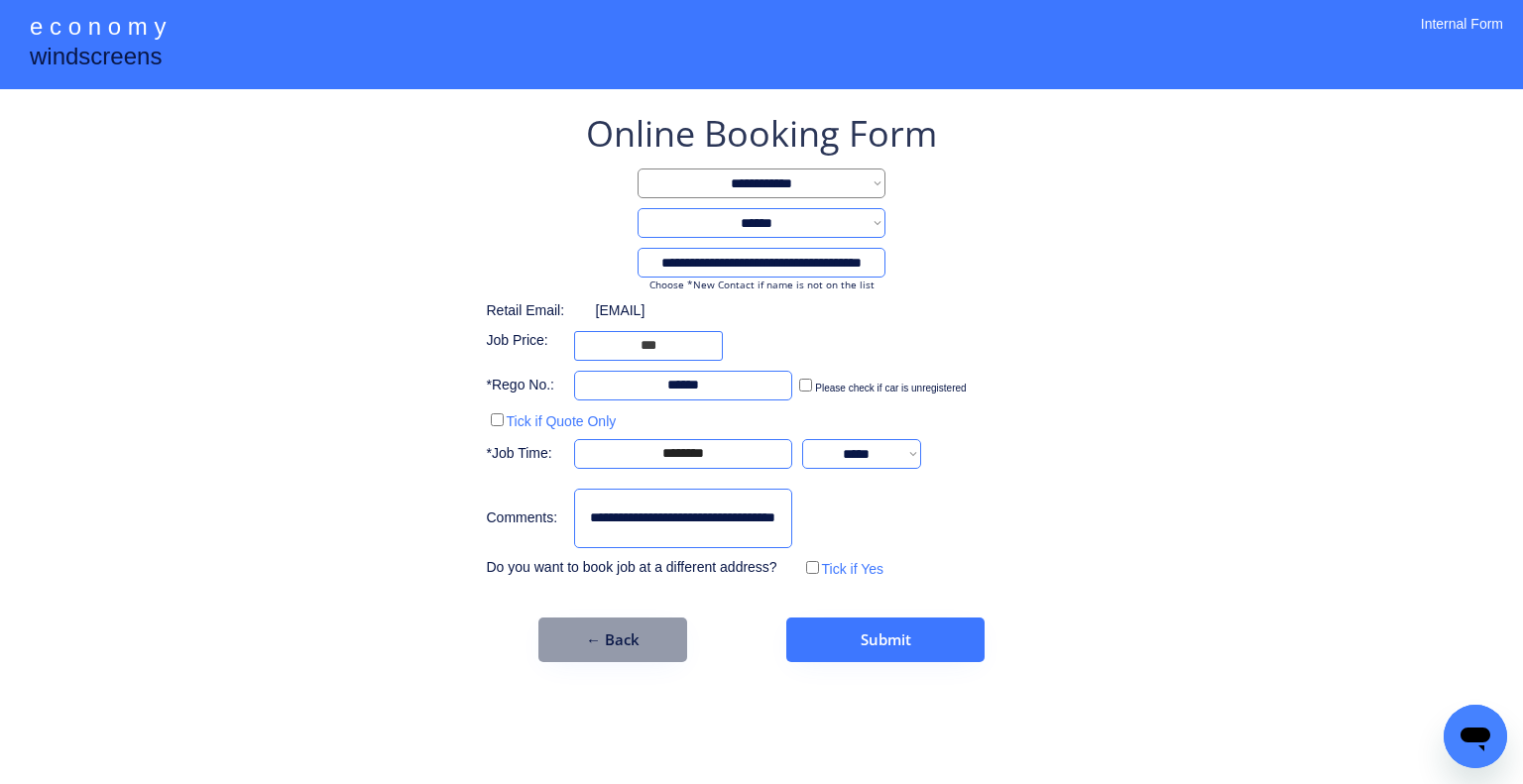 scroll, scrollTop: 0, scrollLeft: 0, axis: both 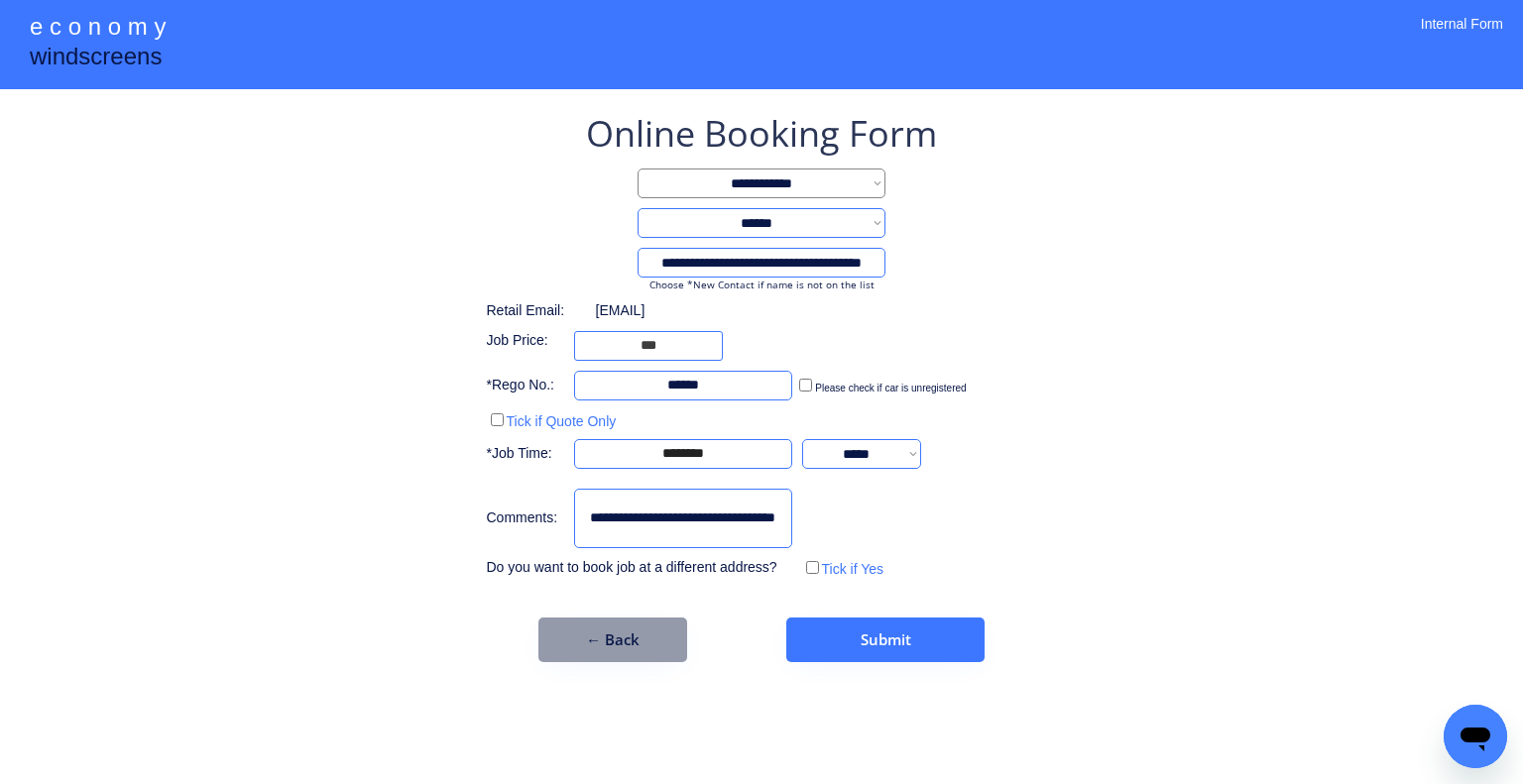 click at bounding box center (683, 518) 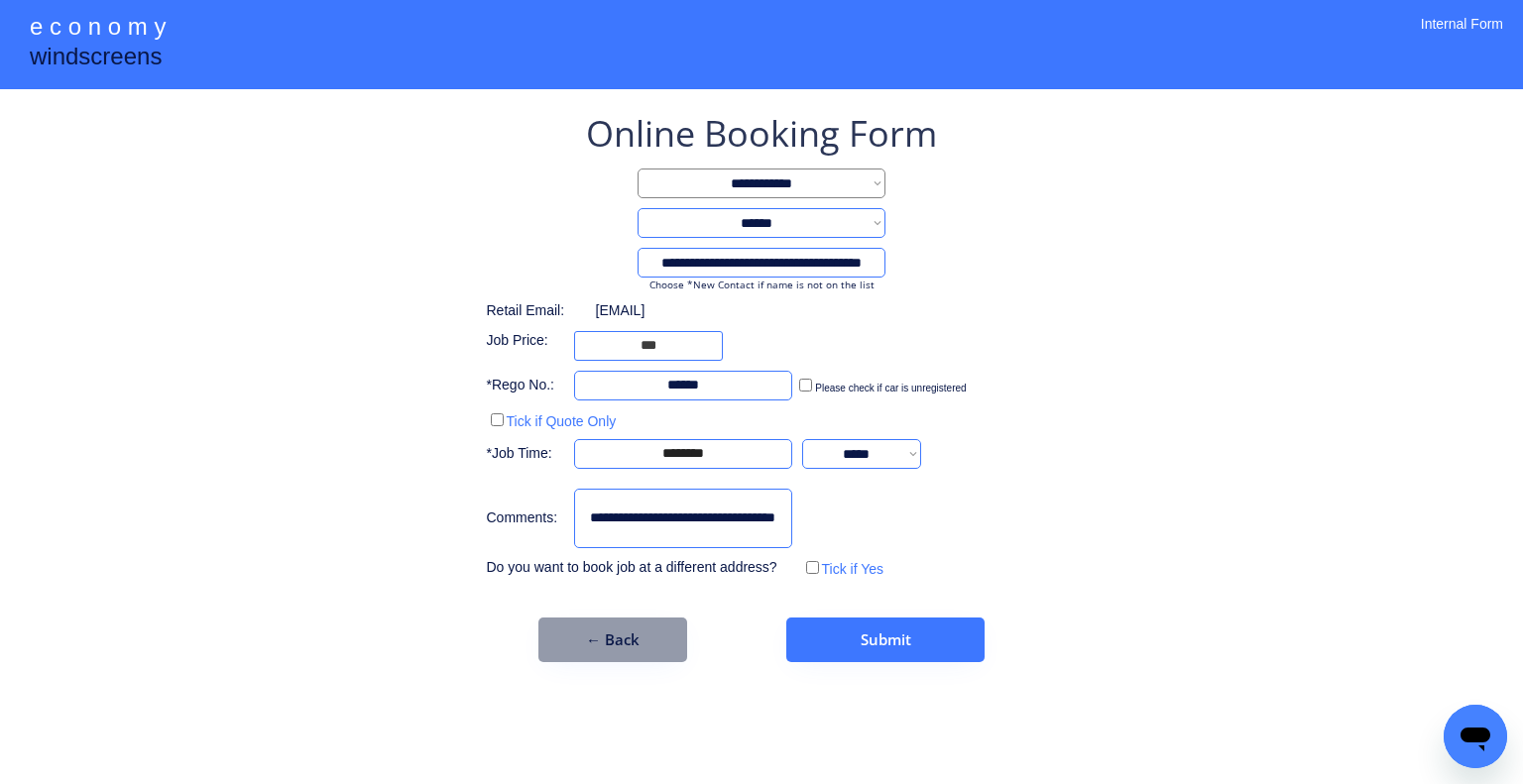 paste on "**********" 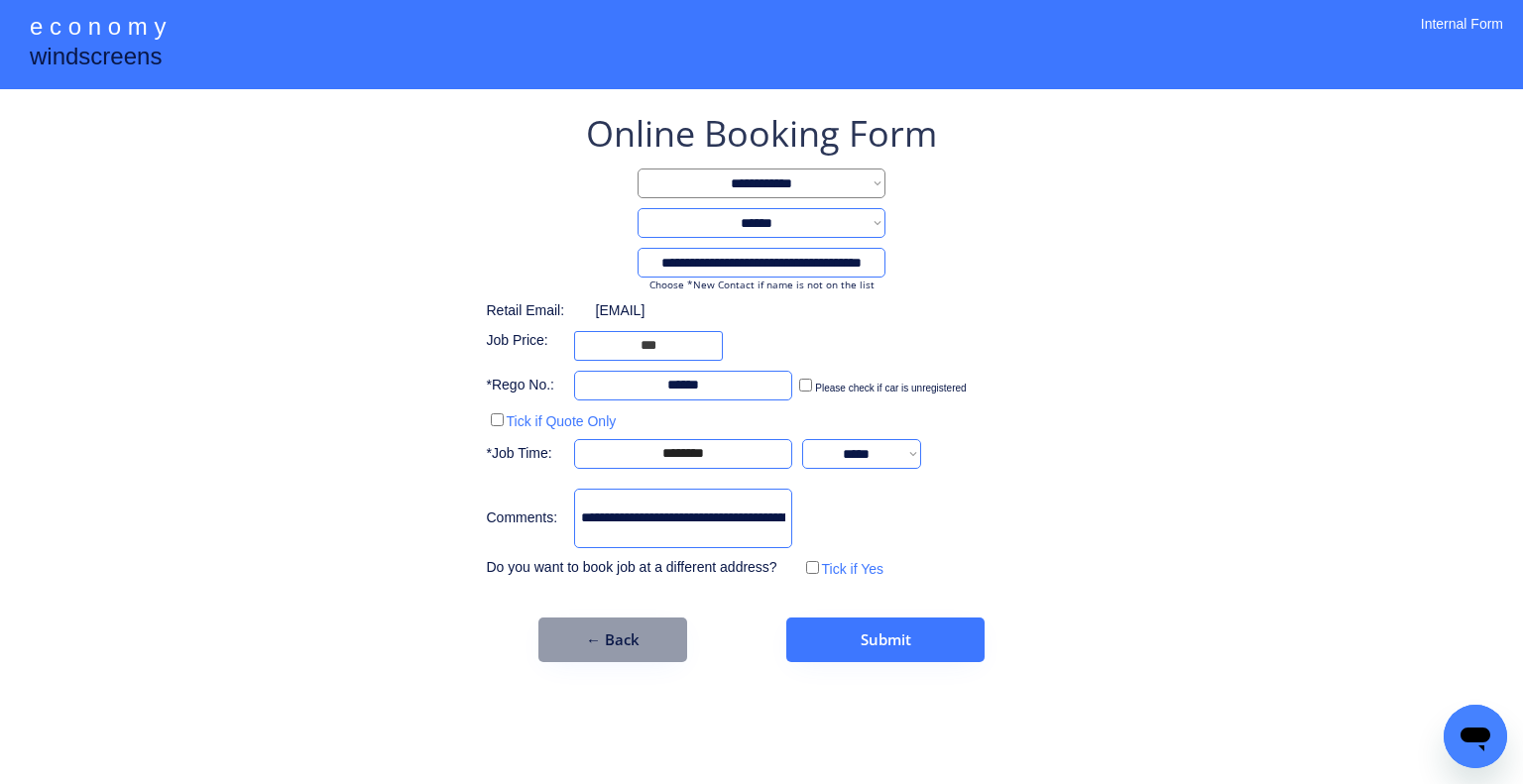 click at bounding box center (683, 518) 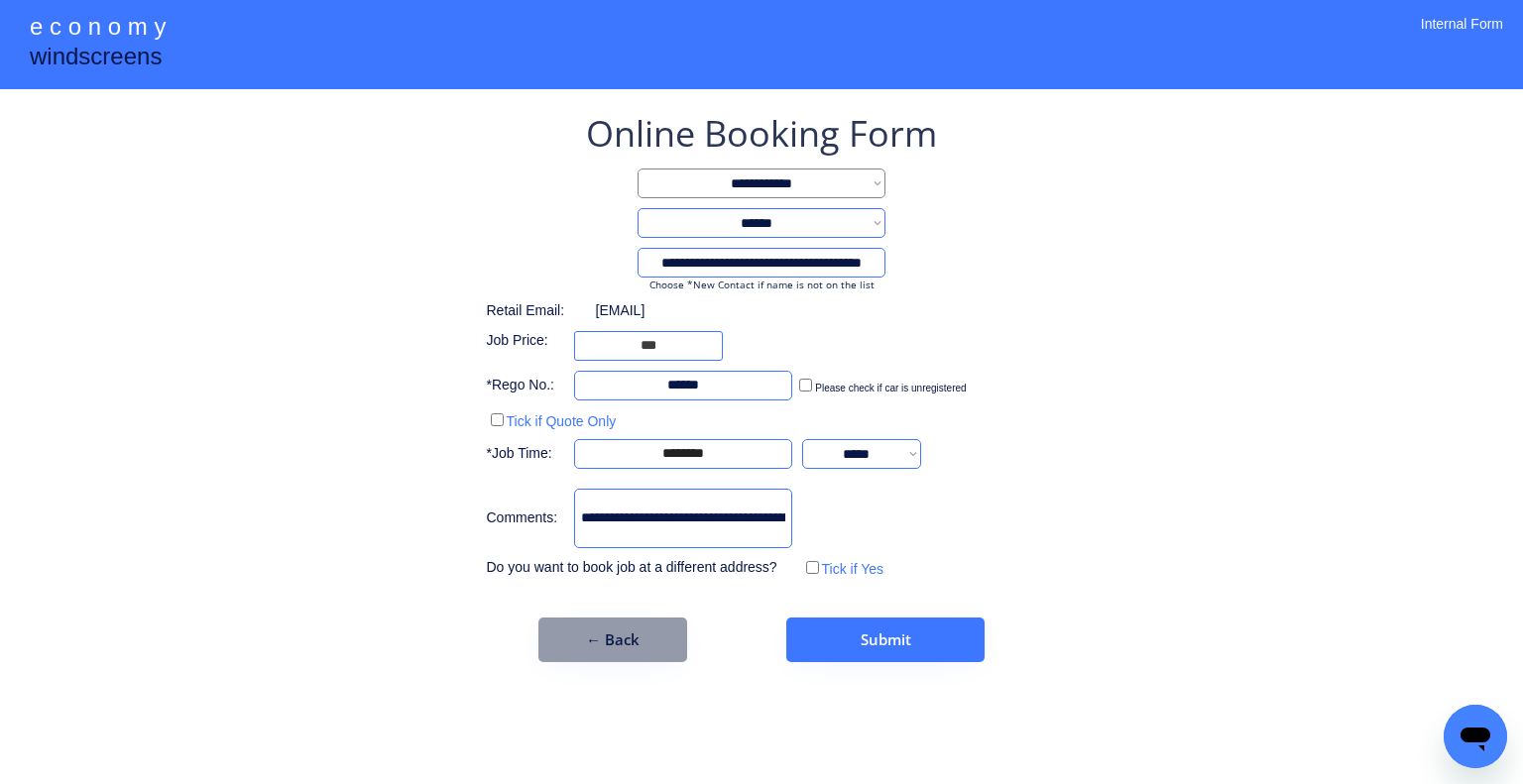 scroll, scrollTop: 0, scrollLeft: 111, axis: horizontal 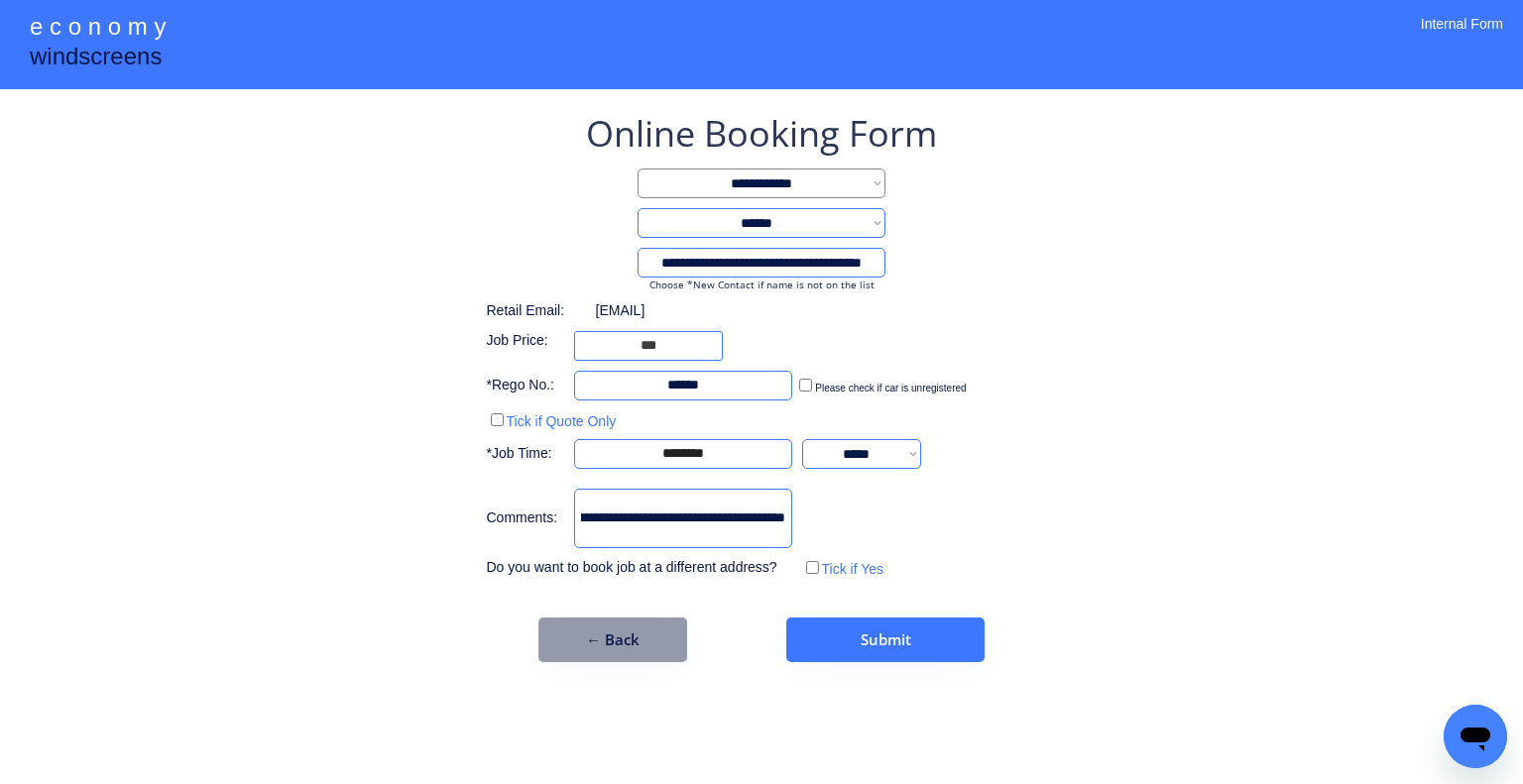 drag, startPoint x: 765, startPoint y: 512, endPoint x: 809, endPoint y: 505, distance: 44.553339 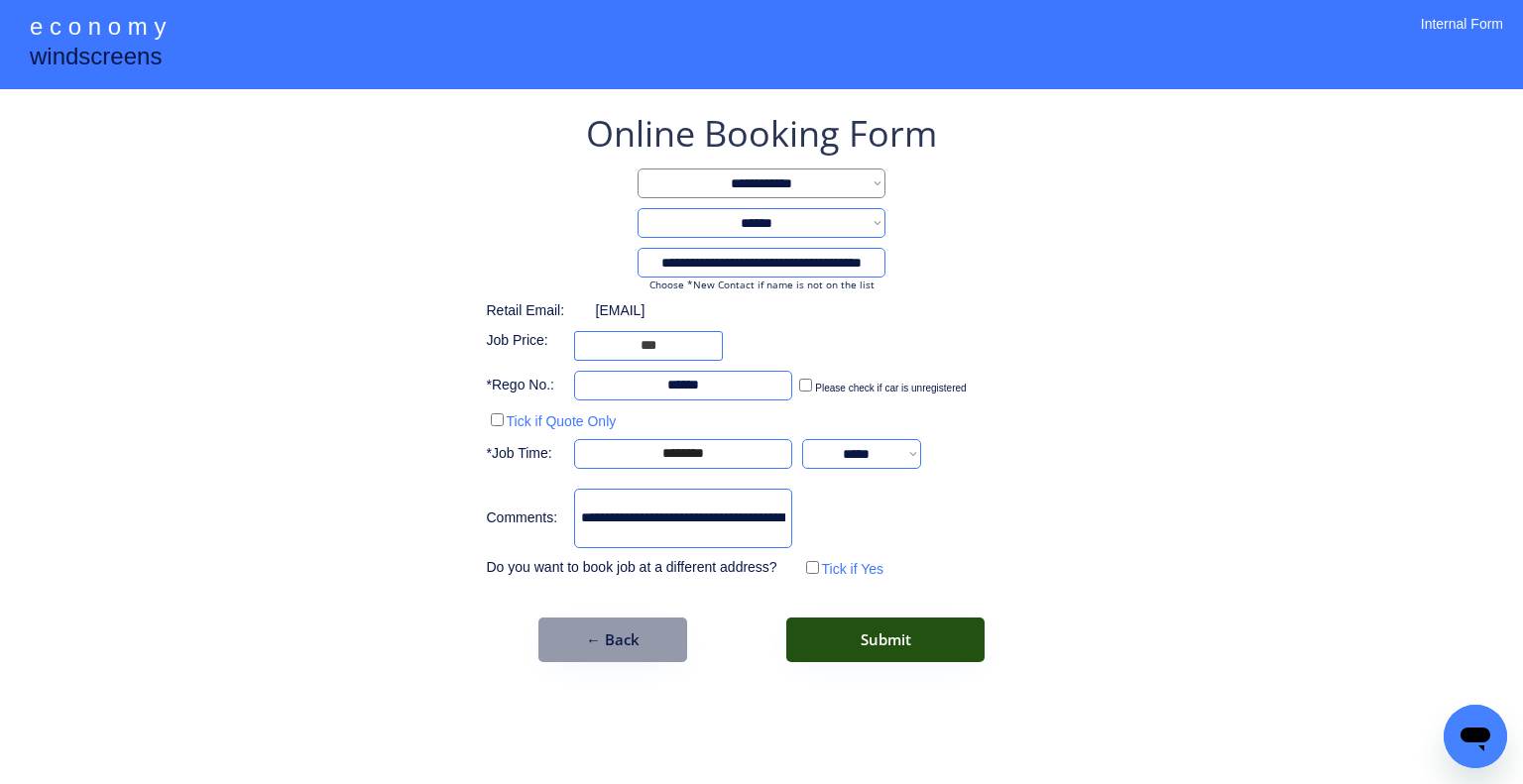 click on "Submit" at bounding box center [885, 639] 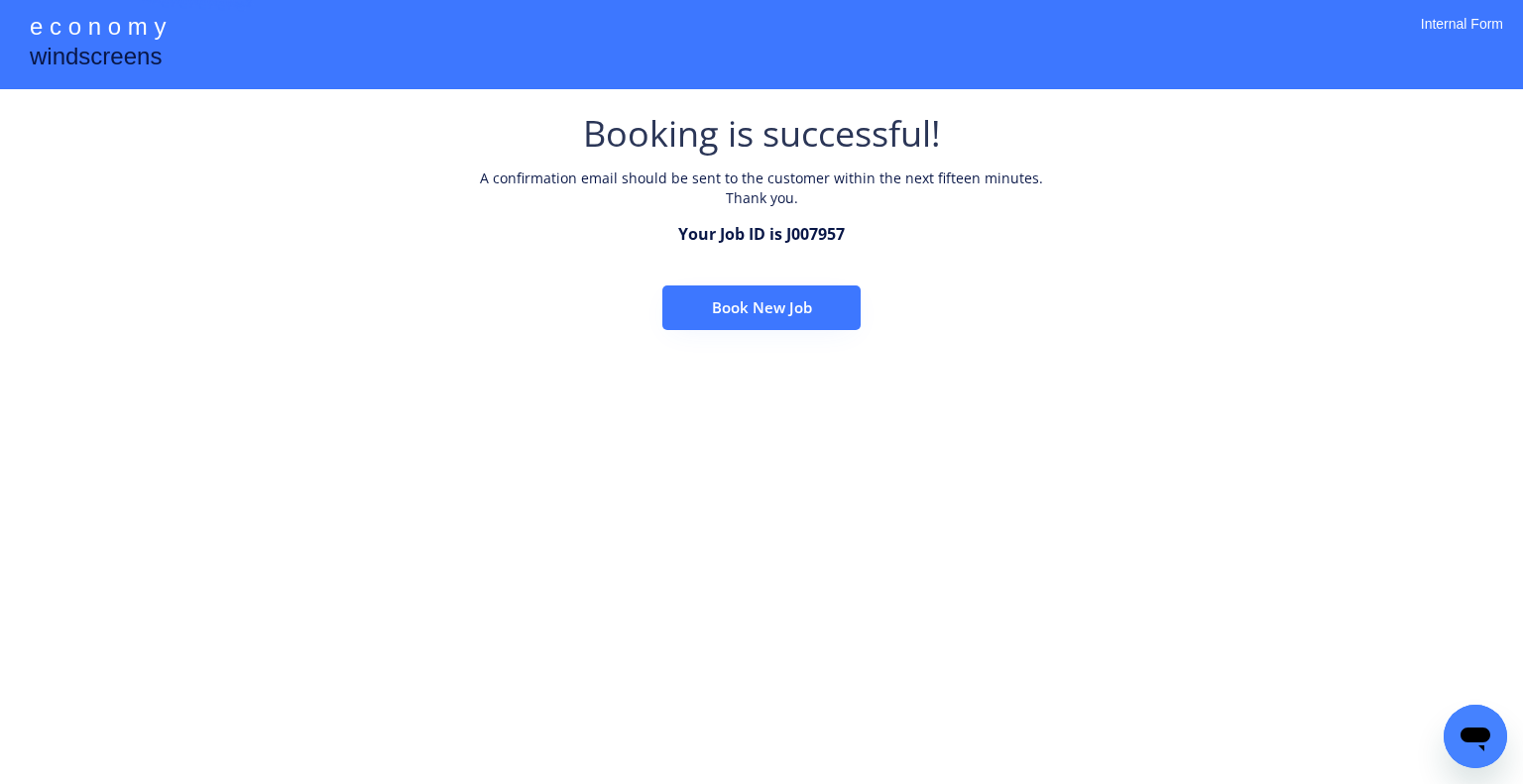 click on "Book New Job" at bounding box center [762, 307] 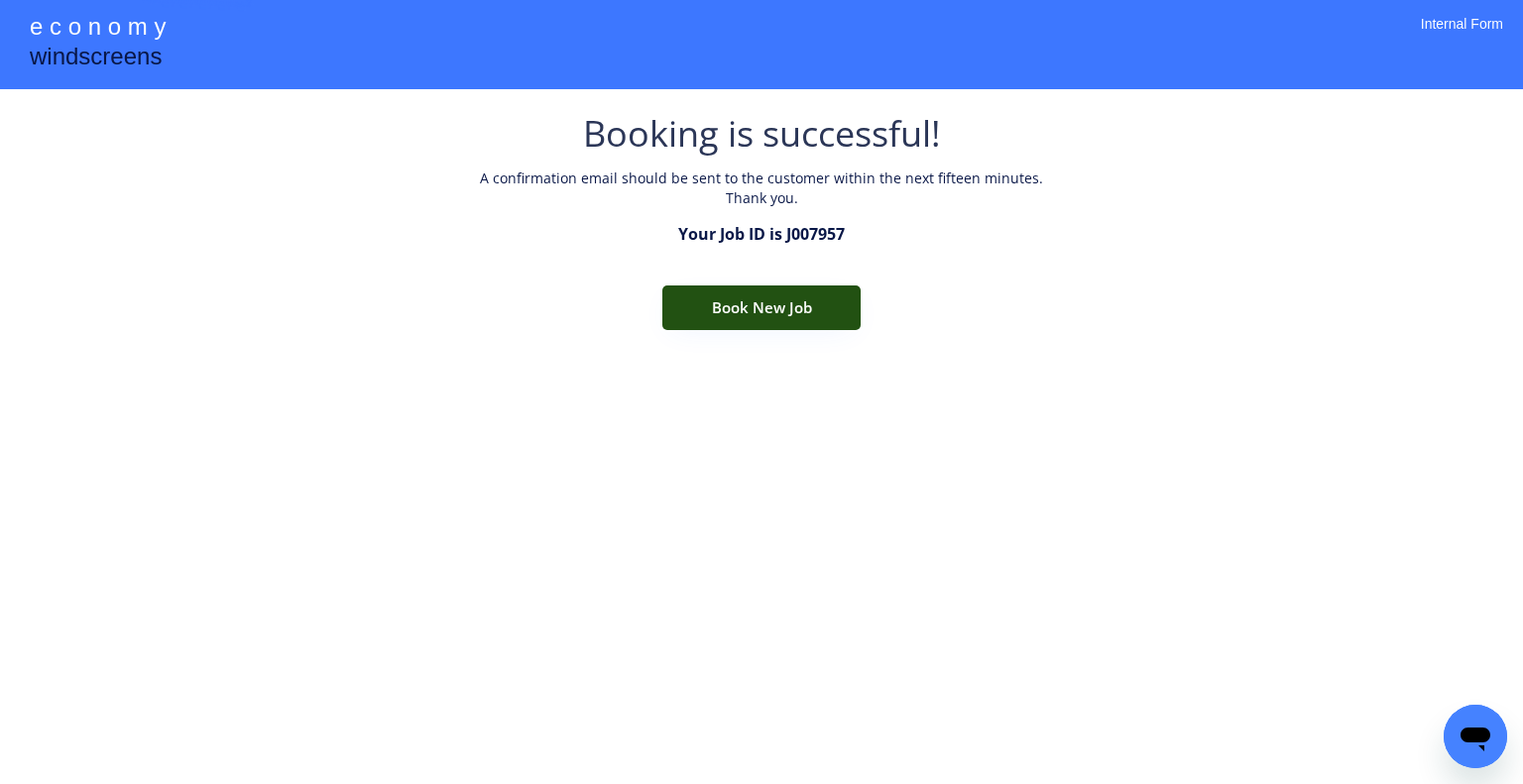 click on "Book New Job" at bounding box center [762, 307] 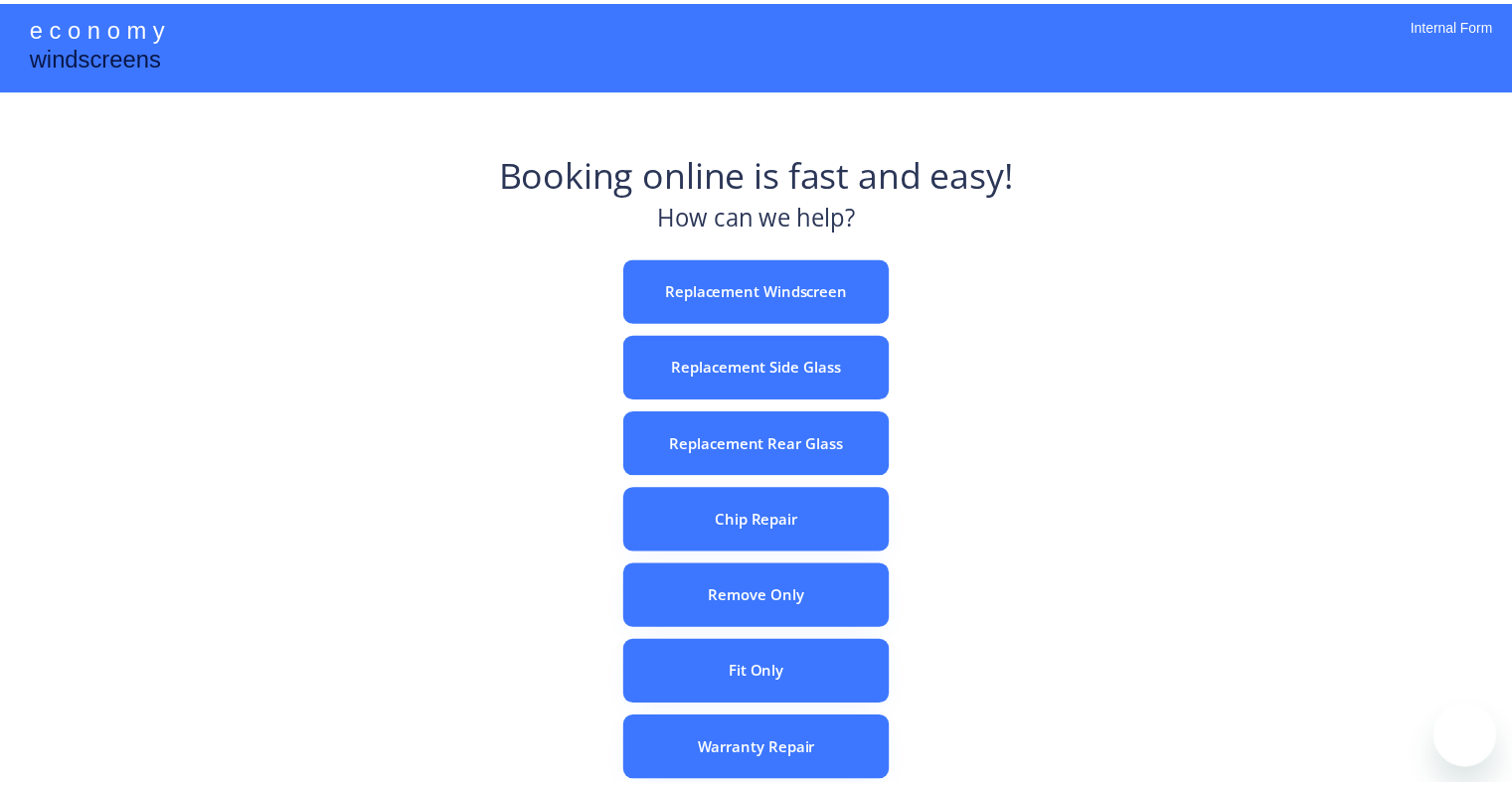 scroll, scrollTop: 0, scrollLeft: 0, axis: both 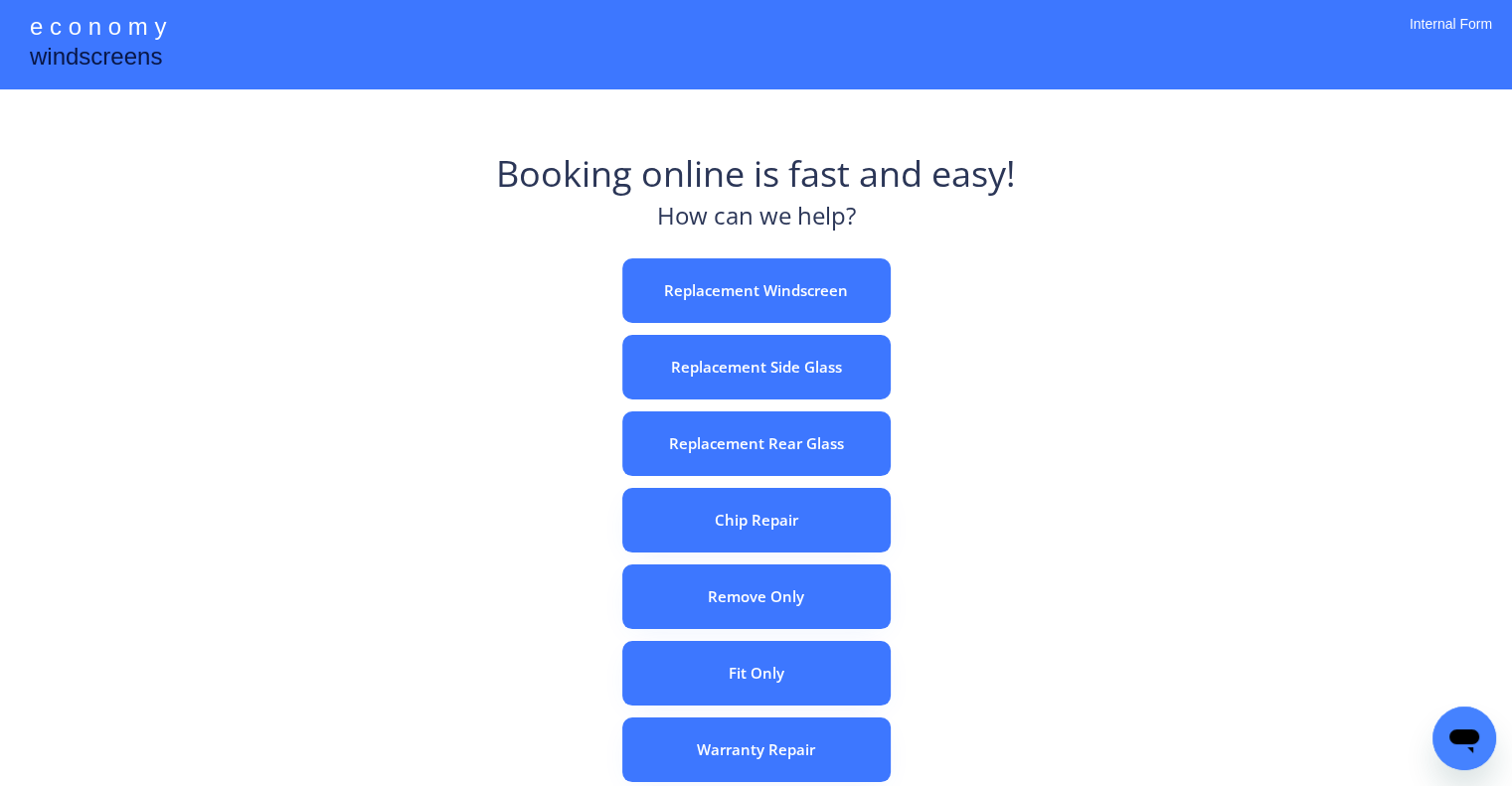 click on "Booking online is fast and easy! How can we help? Replacement Windscreen Replacement Side Glass Replacement Rear Glass Chip Repair Remove Only Fit Only Warranty Repair ADAS Recalibration Only Rebook a Job Confirm Quotes Manual Booking" at bounding box center [756, 618] 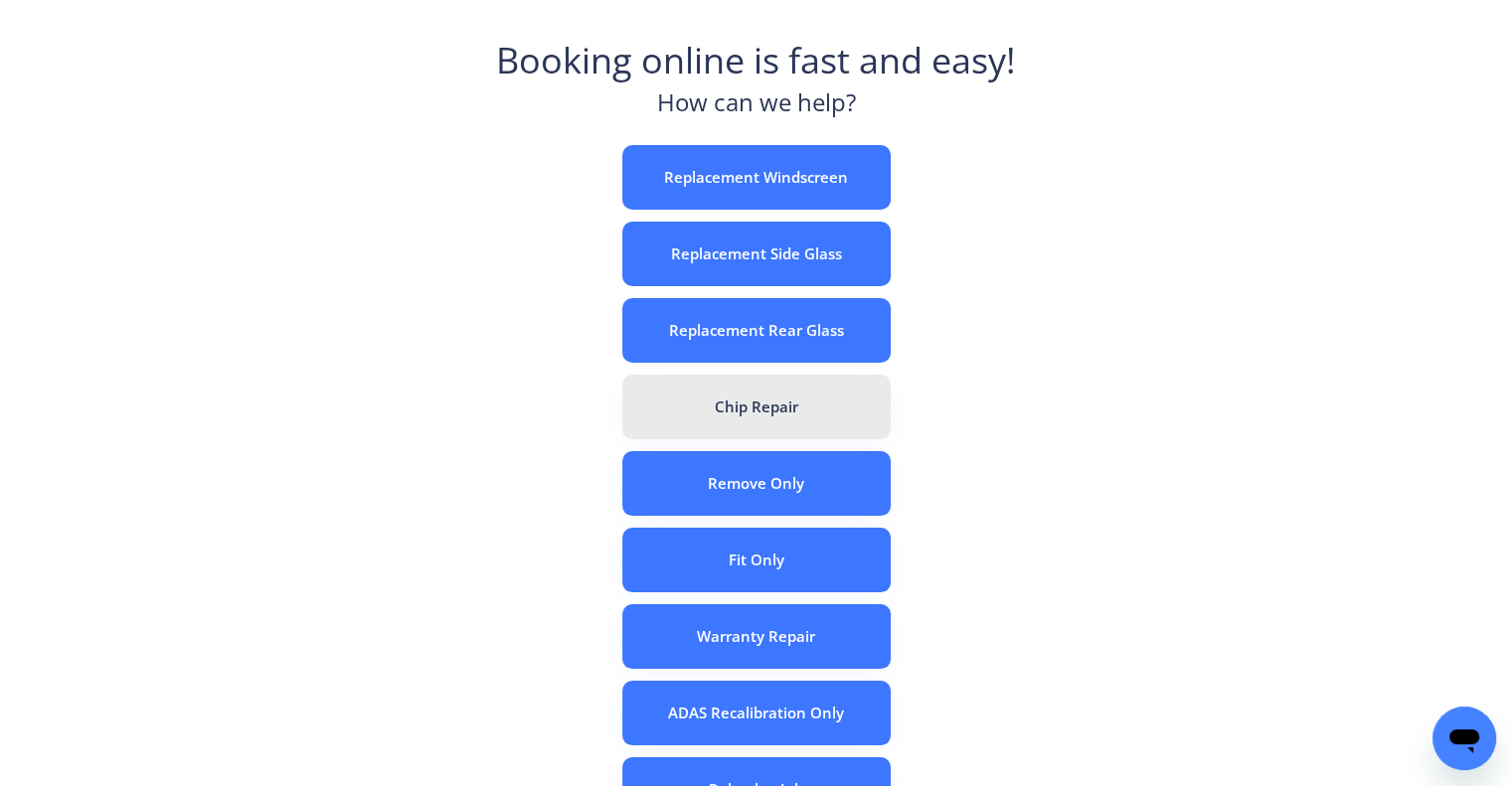 scroll, scrollTop: 199, scrollLeft: 0, axis: vertical 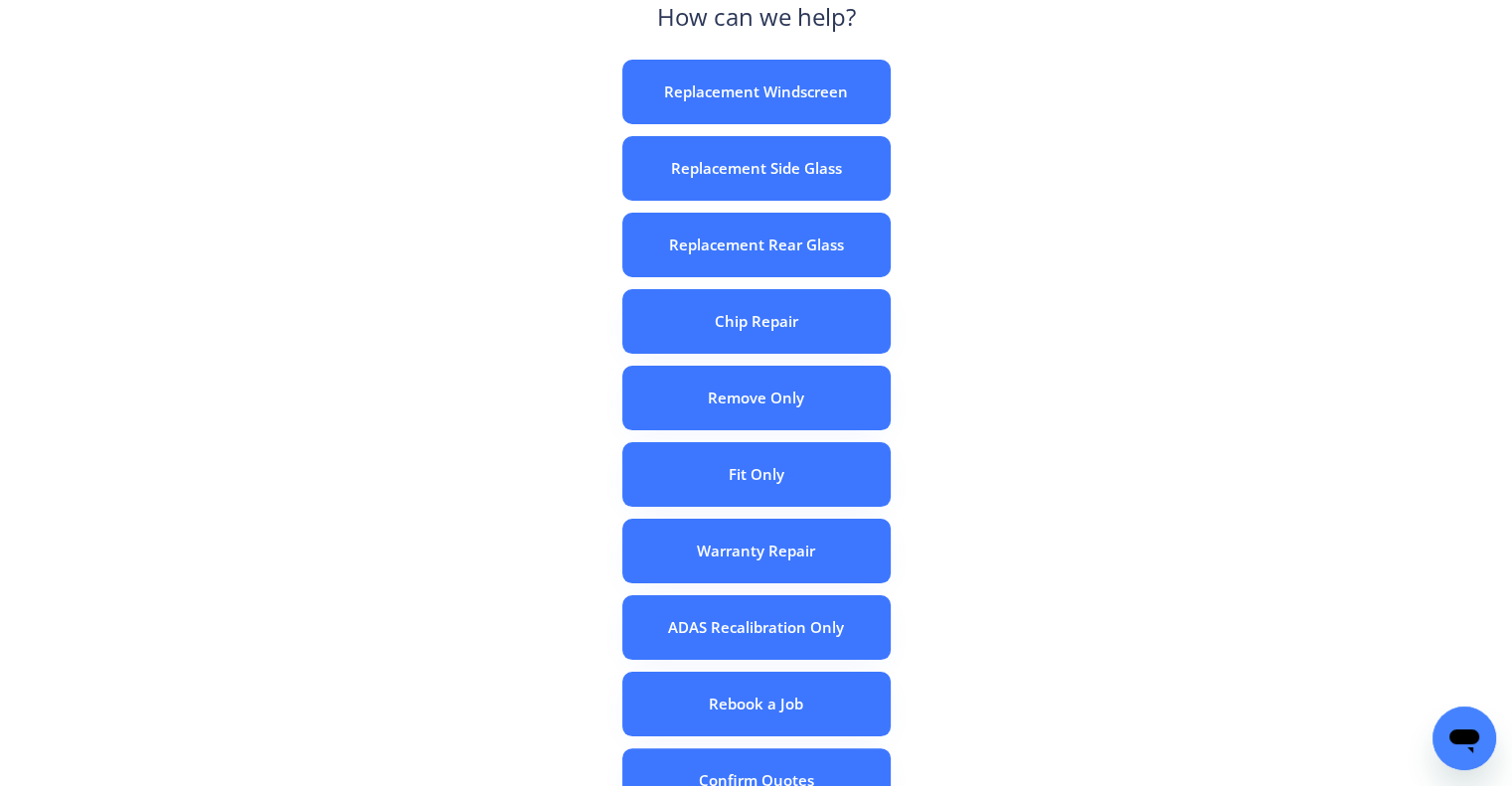 click on "e c o n o m y windscreens Booking online is fast and easy! How can we help? Replacement Windscreen Replacement Side Glass Replacement Rear Glass Chip Repair Remove Only Fit Only Warranty Repair ADAS Recalibration Only Rebook a Job Confirm Quotes Manual Booking Internal Form" at bounding box center [756, 355] 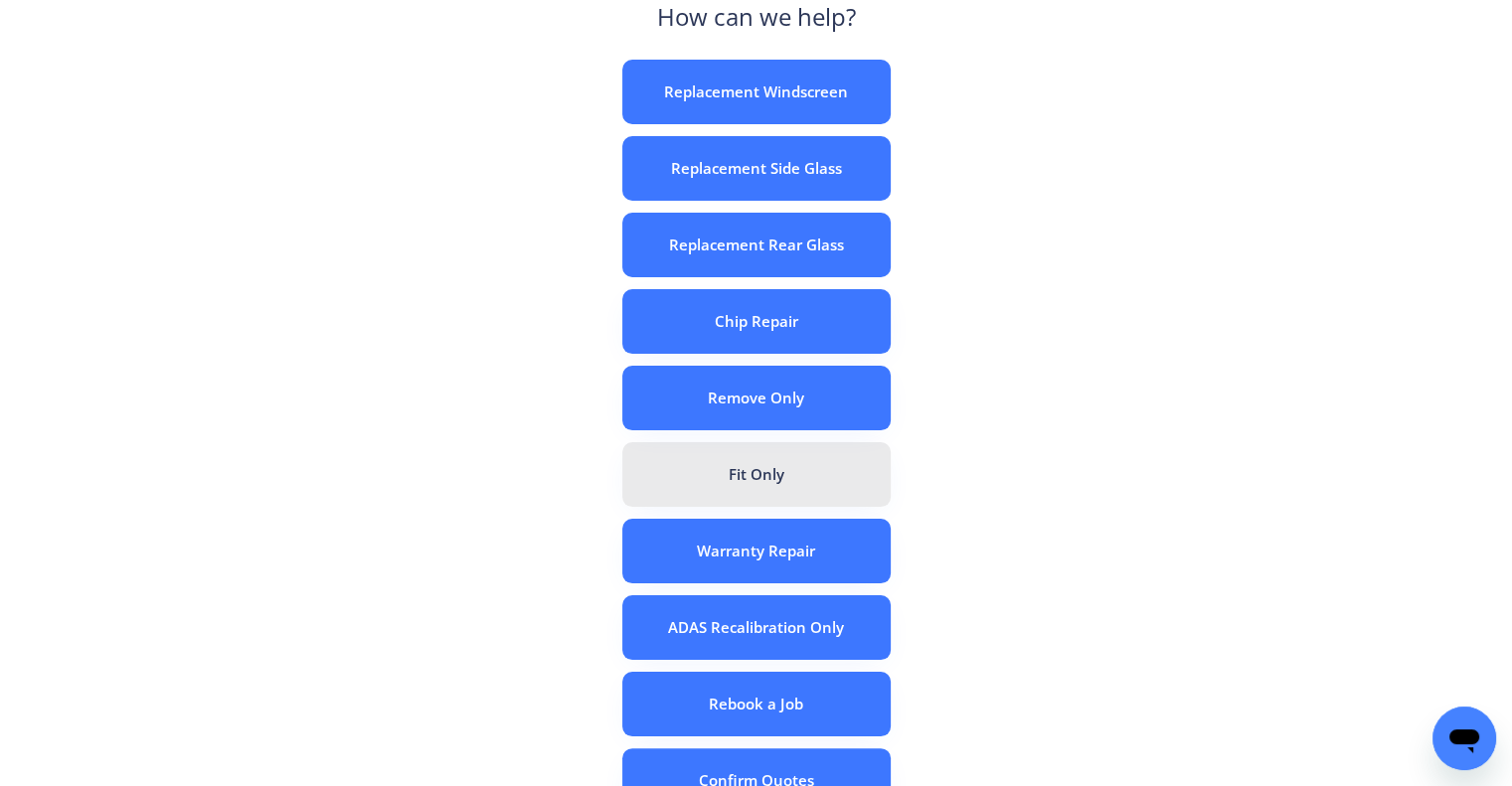 click on "Fit Only" at bounding box center [756, 474] 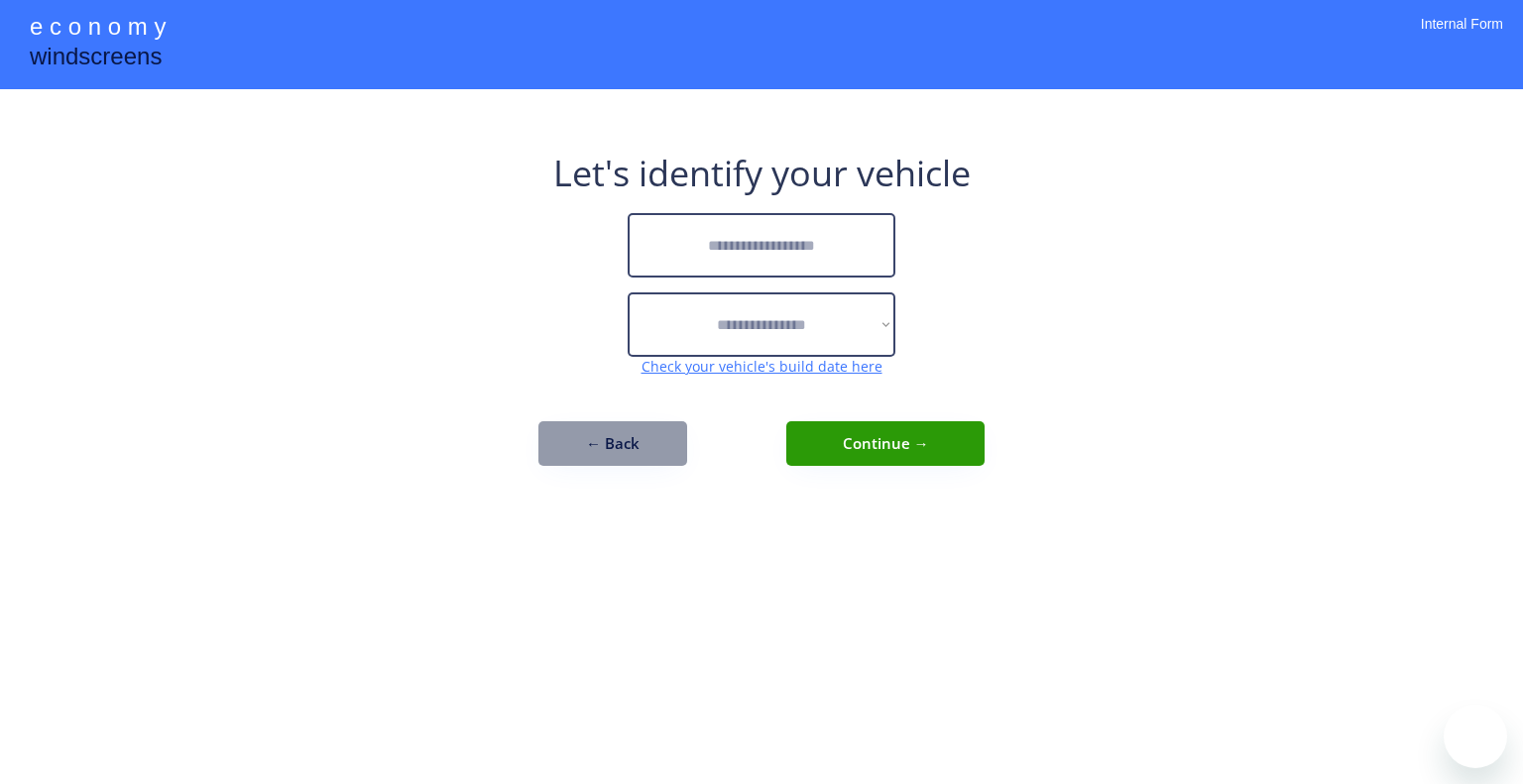 scroll, scrollTop: 0, scrollLeft: 0, axis: both 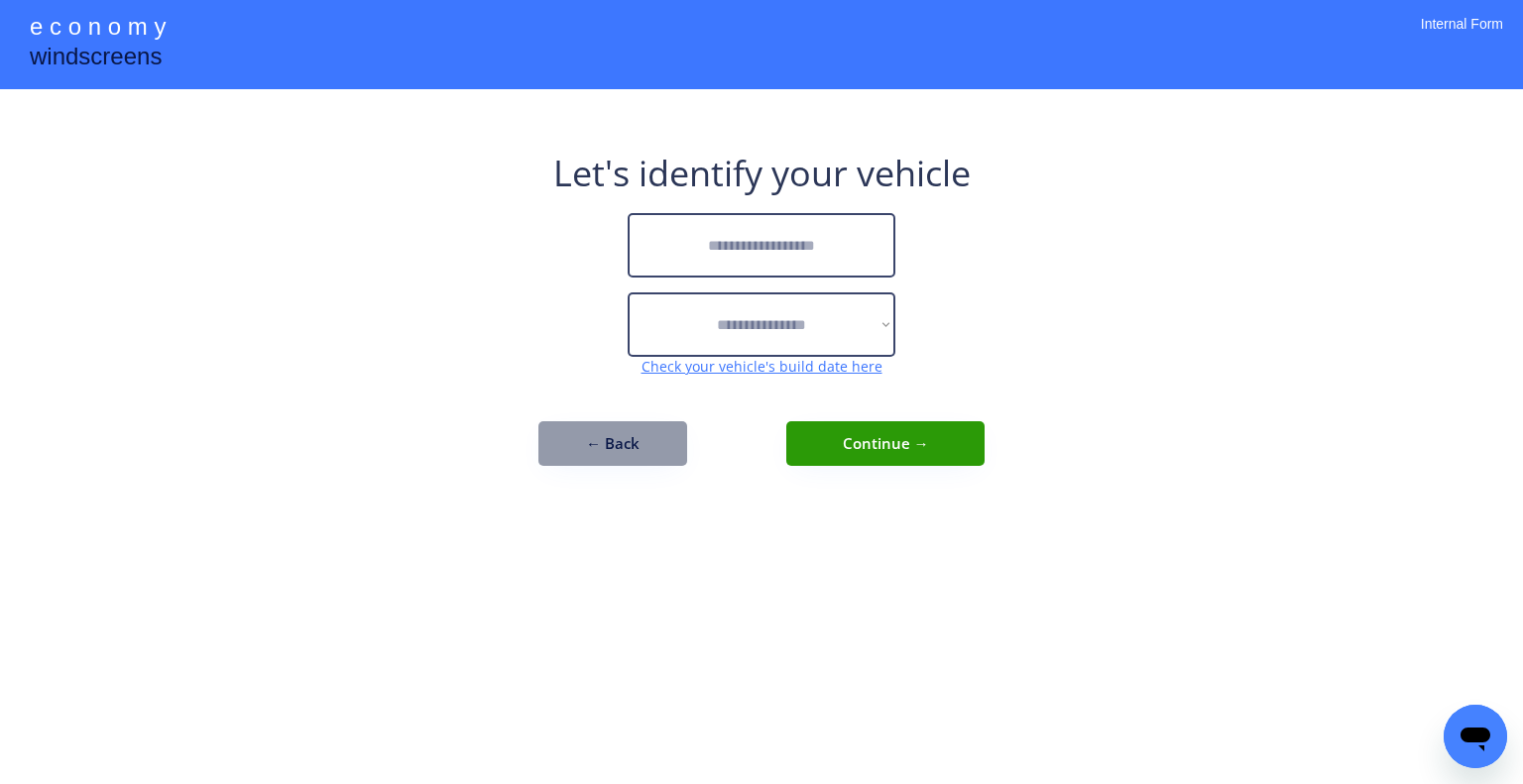 click on "**********" at bounding box center [762, 392] 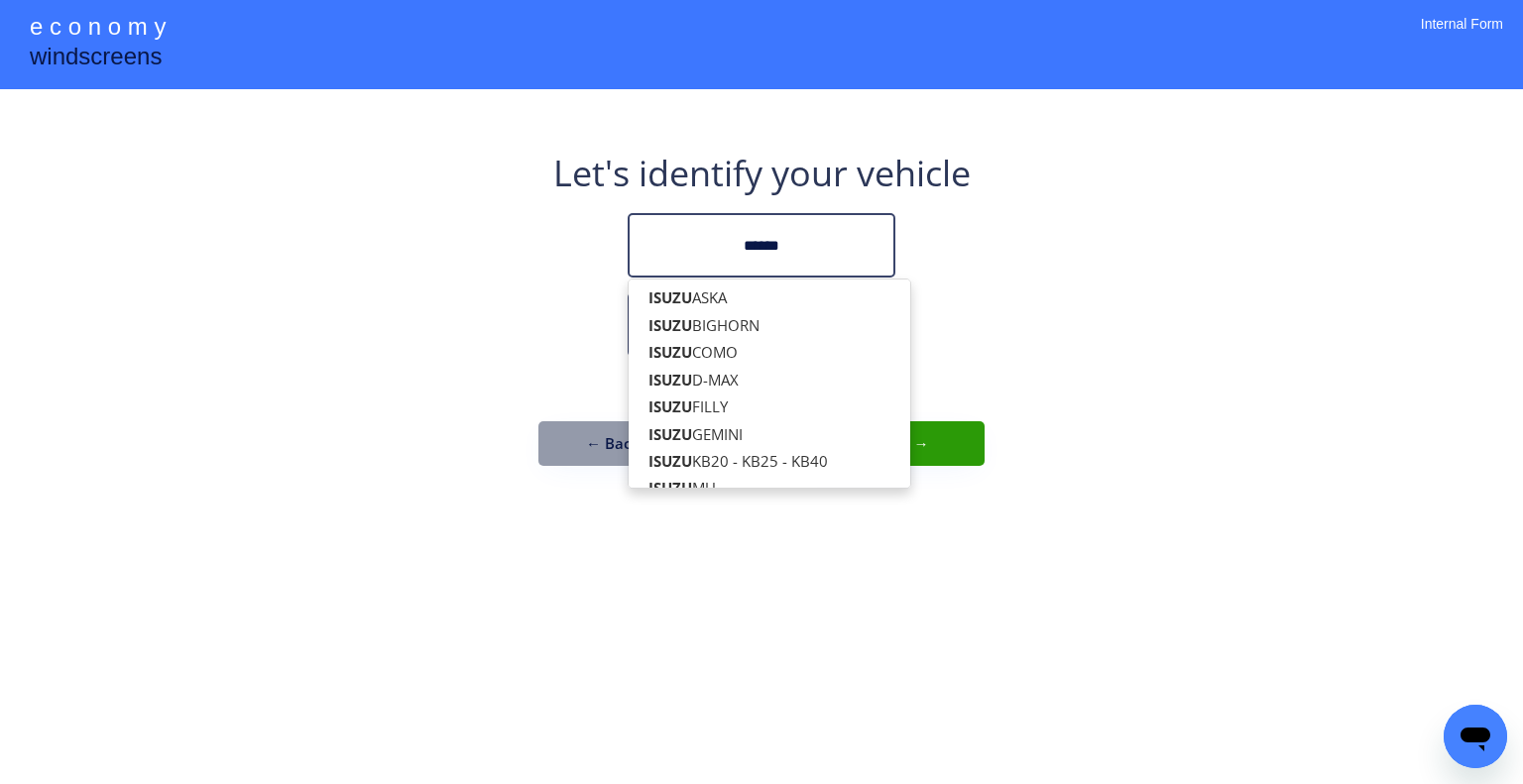 type on "*****" 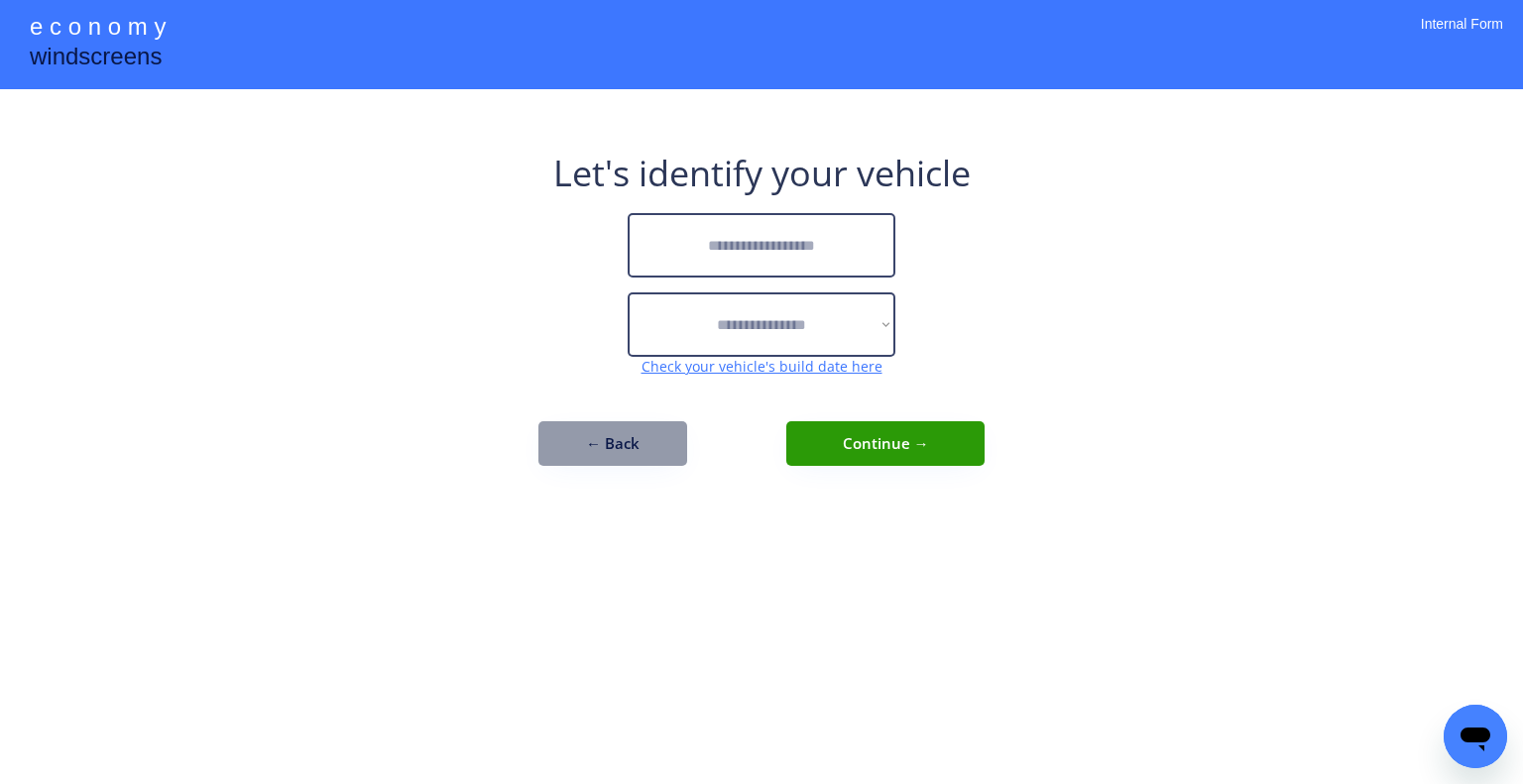 click at bounding box center [762, 245] 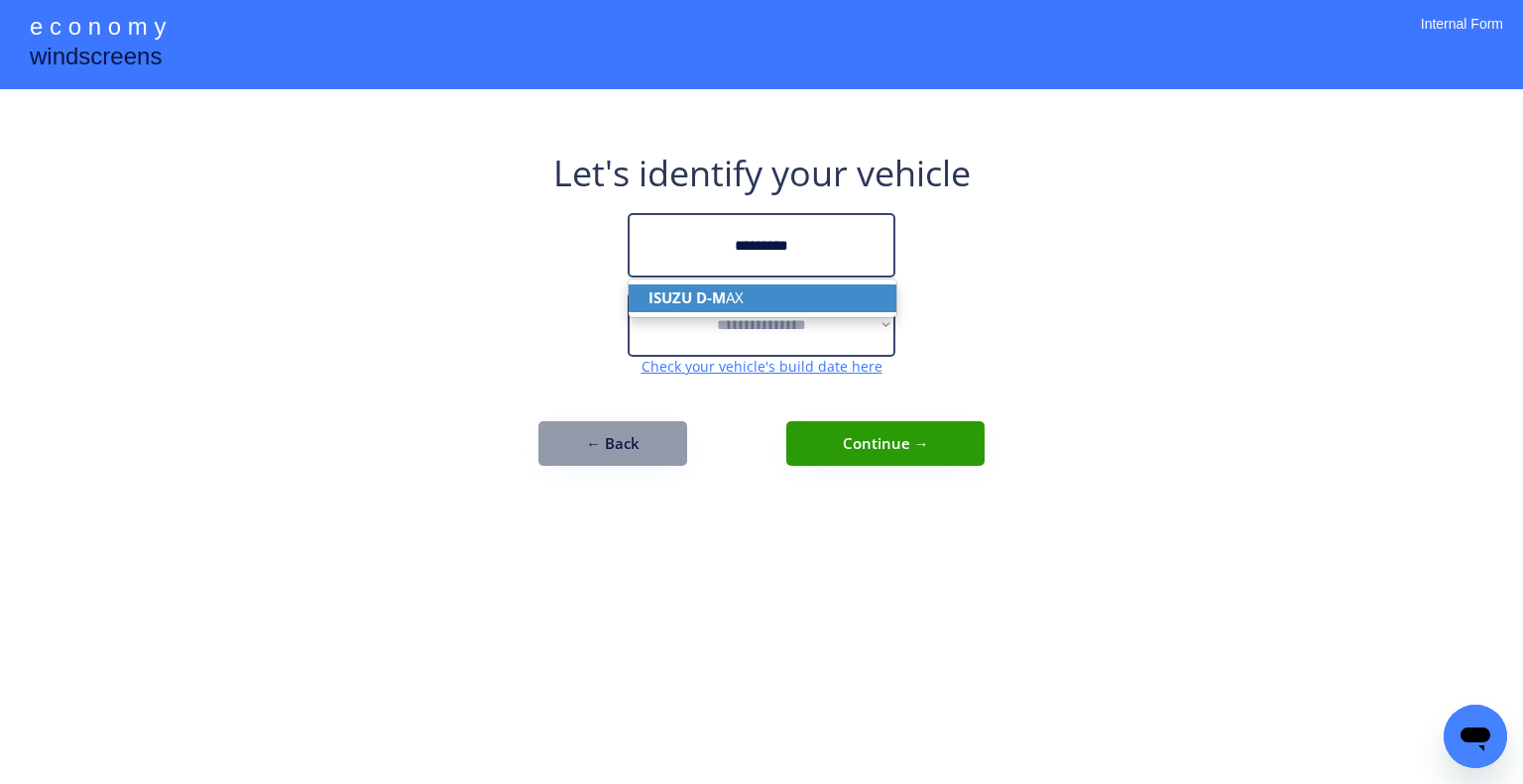 click on "ISUZU D-M AX" at bounding box center [762, 297] 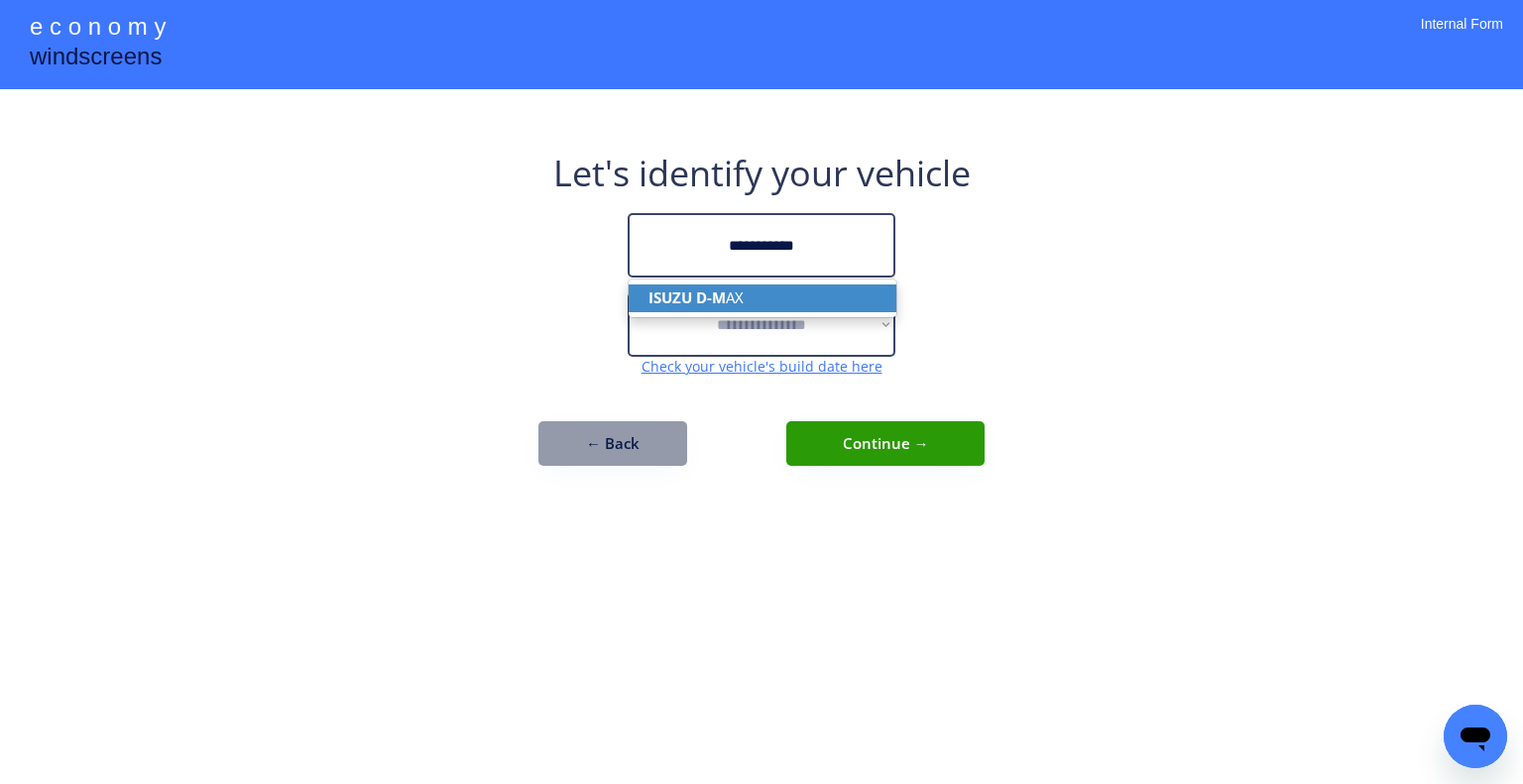 type on "**********" 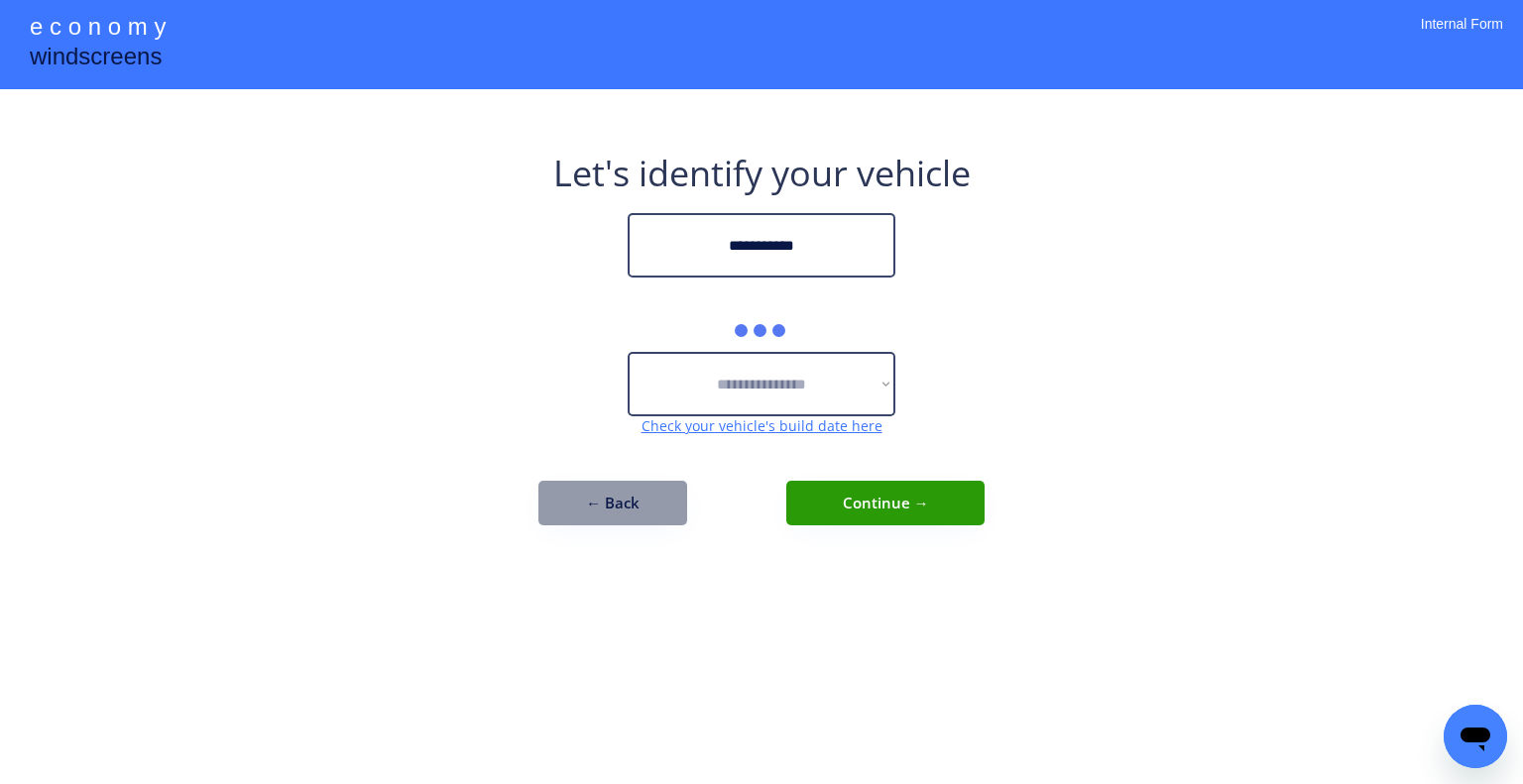 click on "**********" at bounding box center [762, 392] 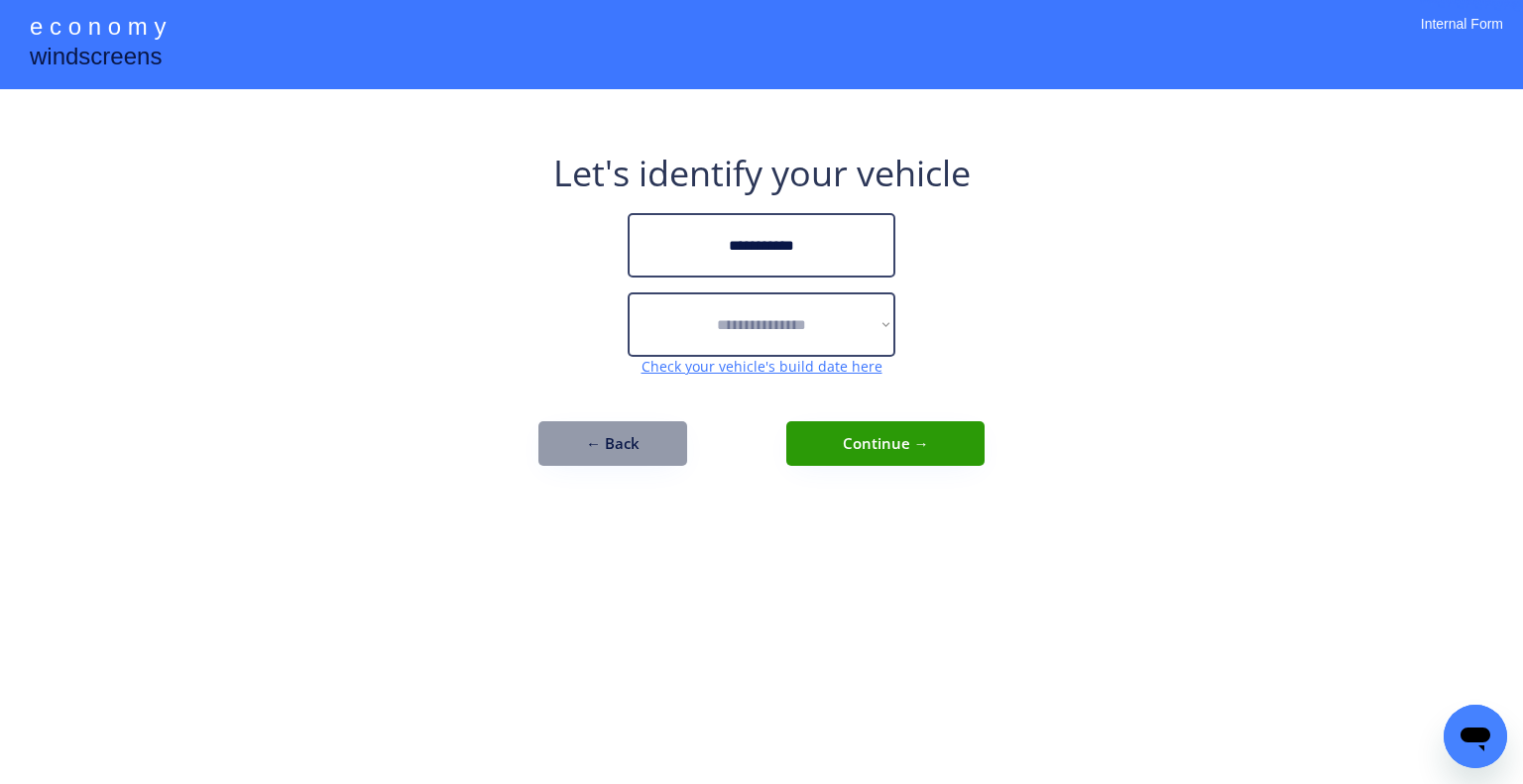 drag, startPoint x: 1123, startPoint y: 308, endPoint x: 1113, endPoint y: 290, distance: 20.59126 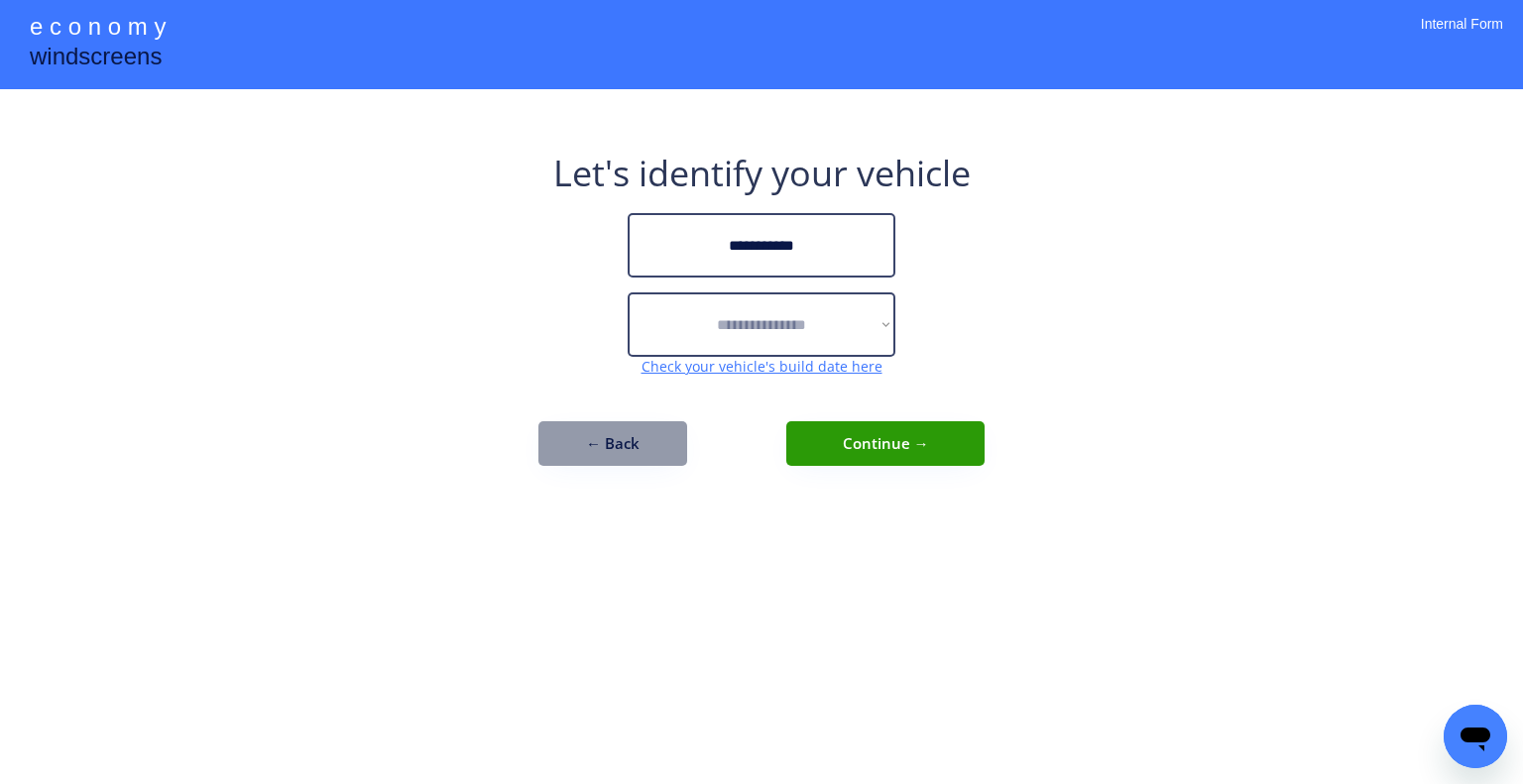 click on "**********" at bounding box center [762, 392] 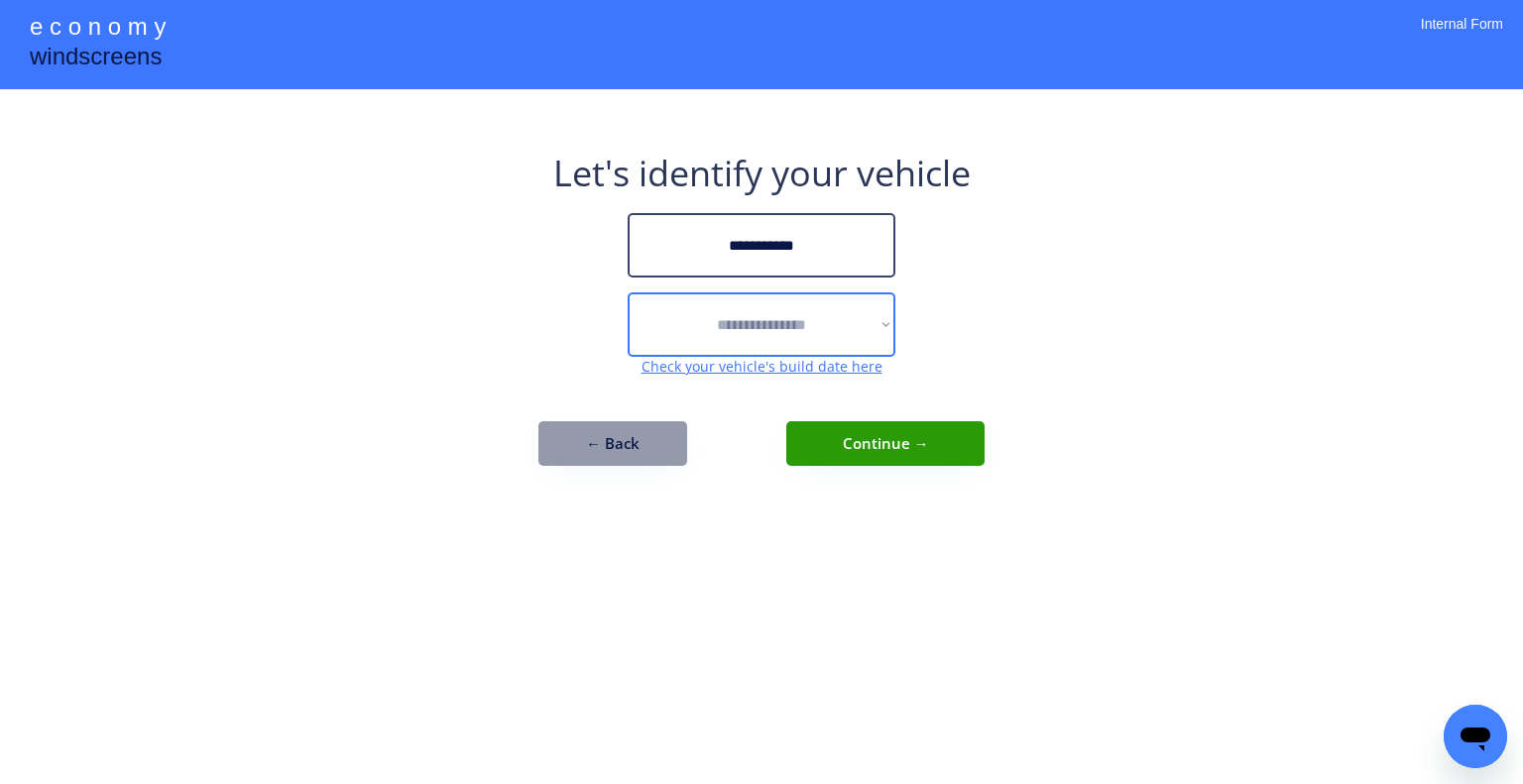 click on "**********" at bounding box center (762, 324) 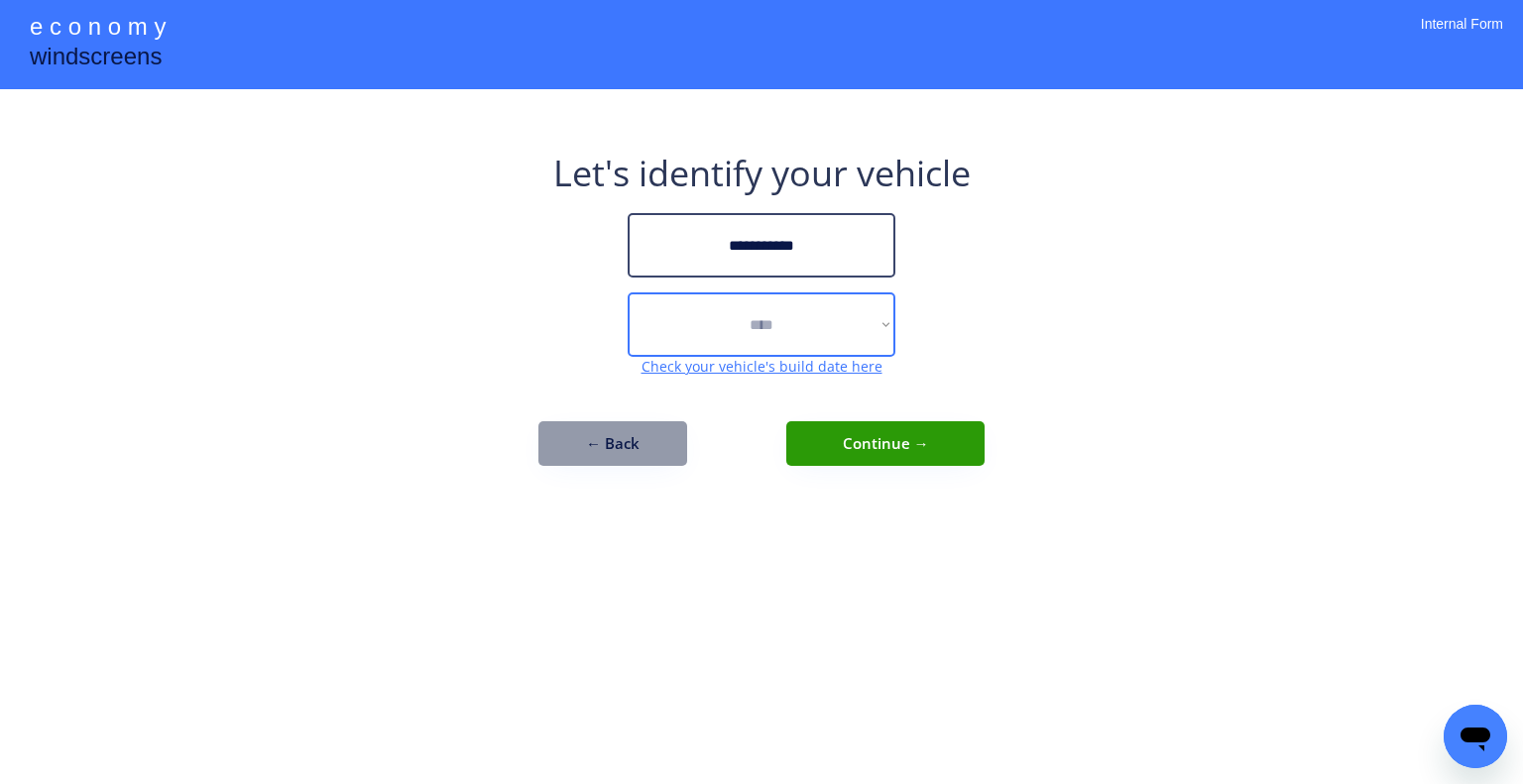 click on "**********" at bounding box center [762, 324] 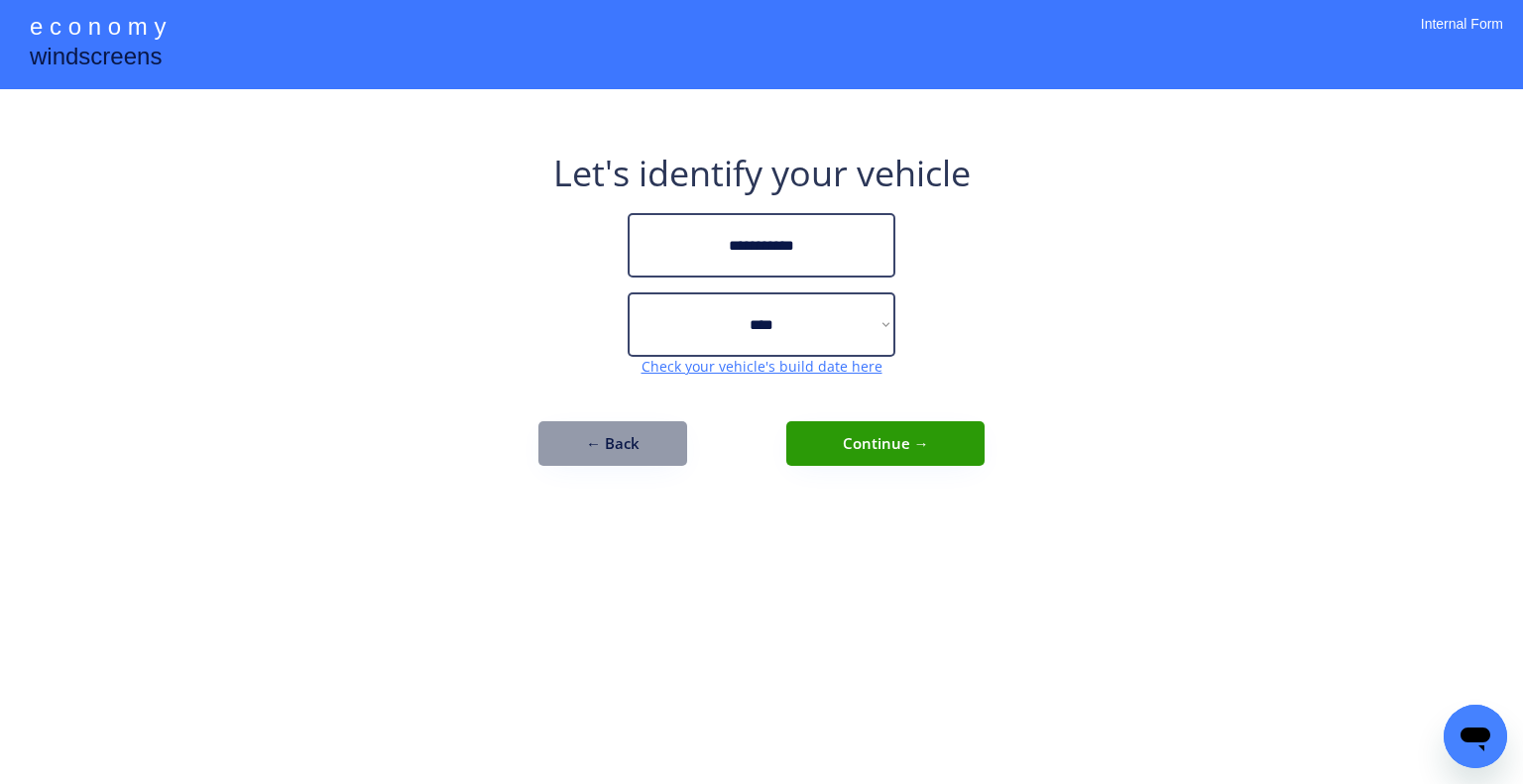 click on "**********" at bounding box center [762, 392] 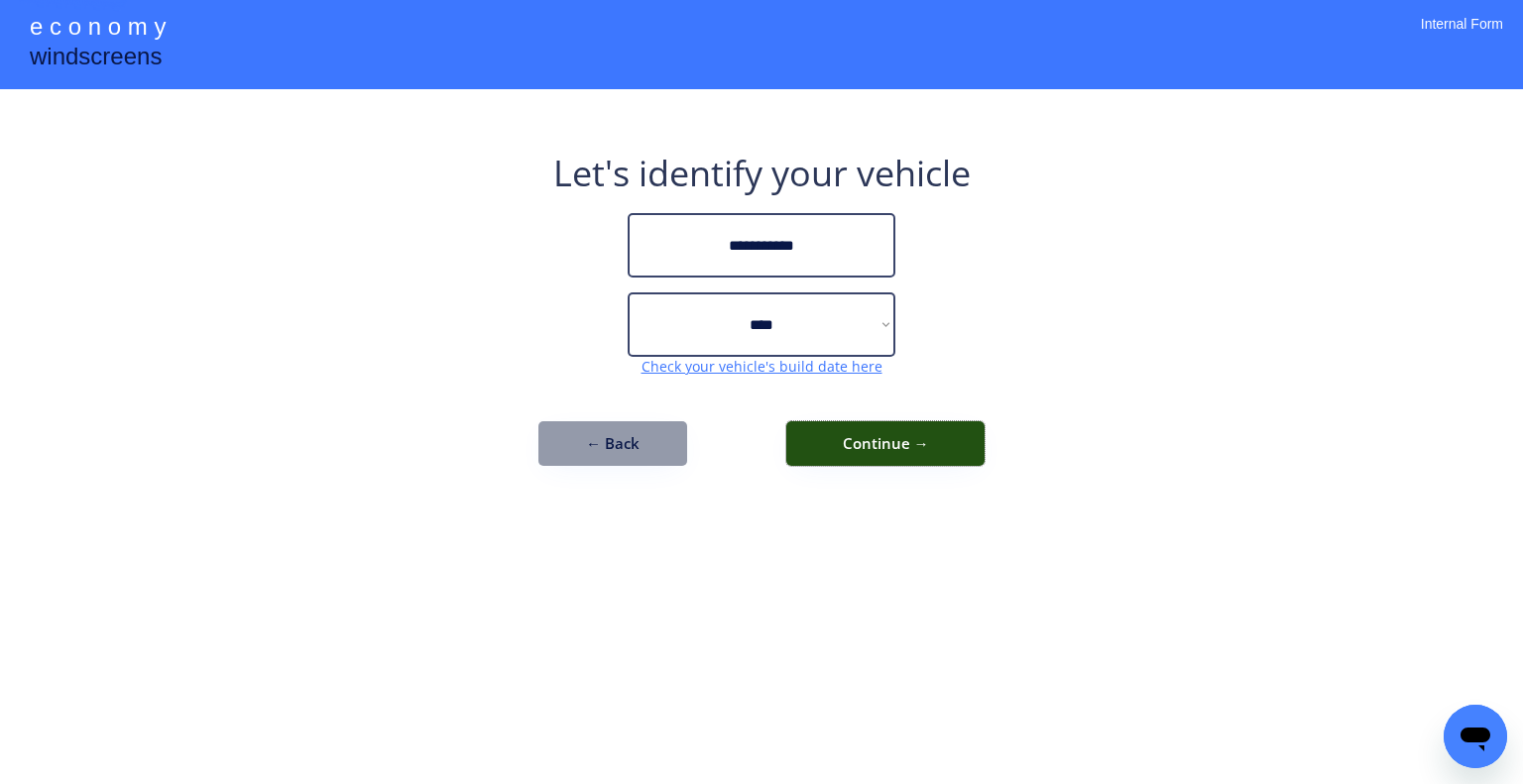 click on "Continue    →" at bounding box center [885, 443] 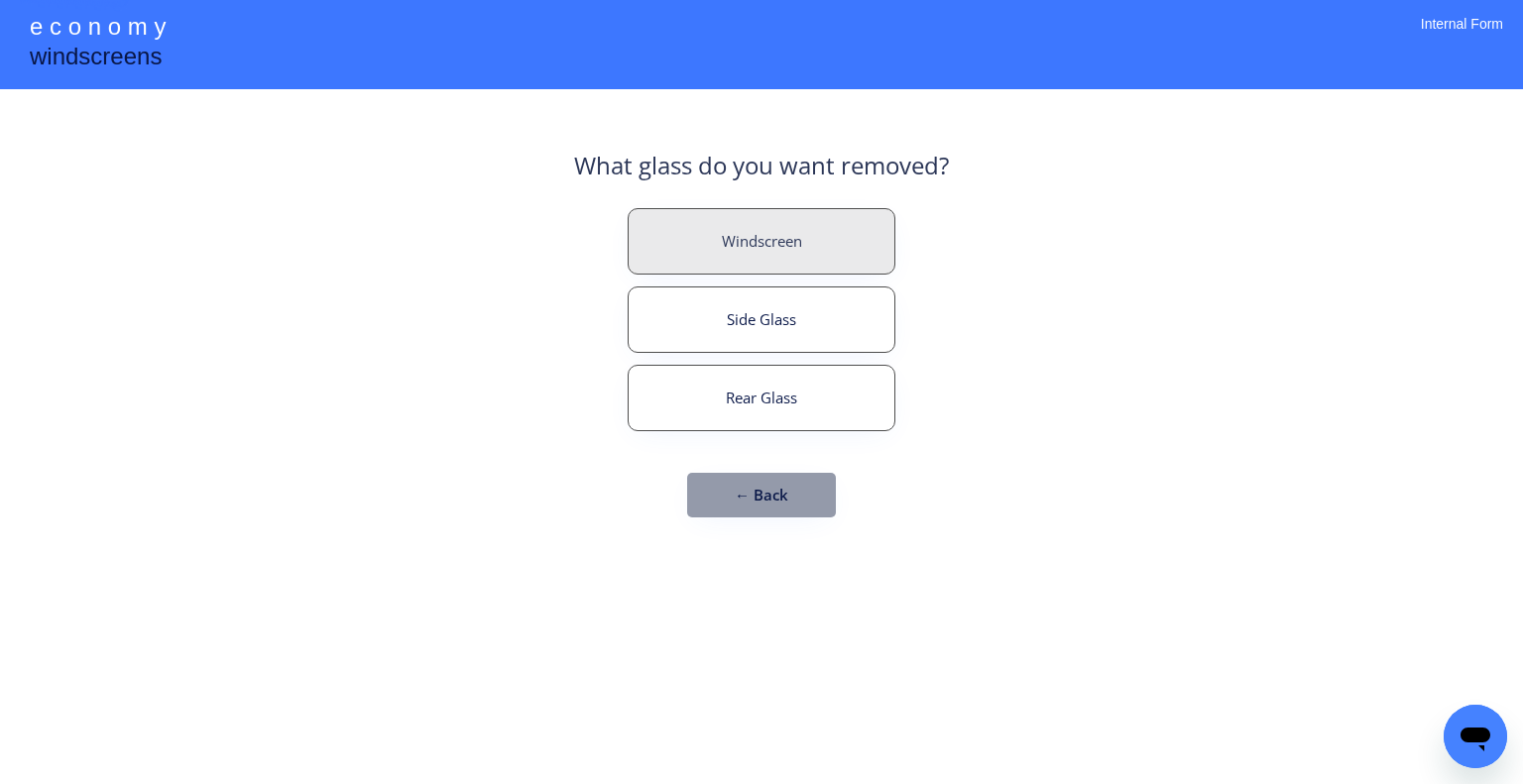 click on "Windscreen" at bounding box center (762, 241) 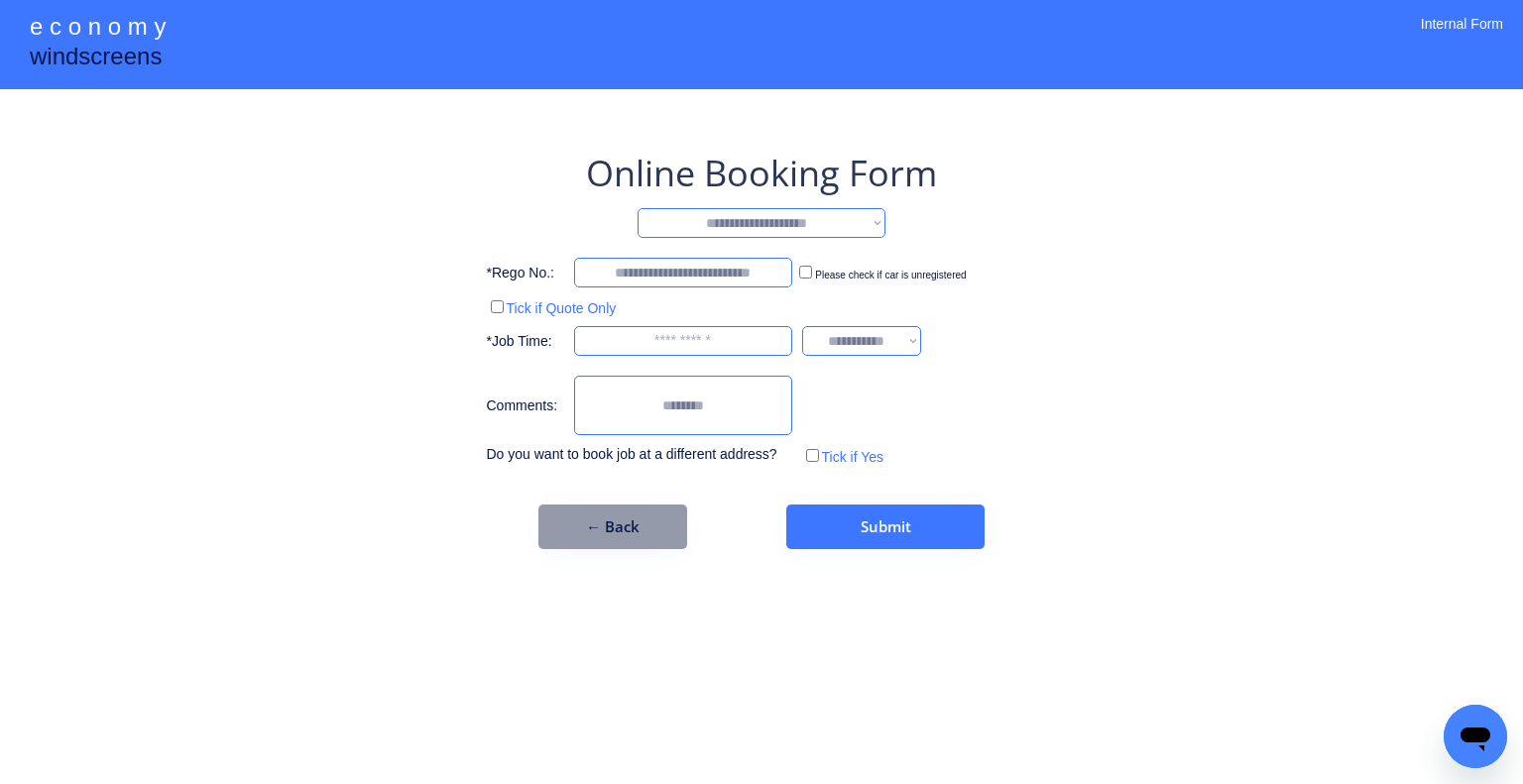 click on "**********" at bounding box center (762, 223) 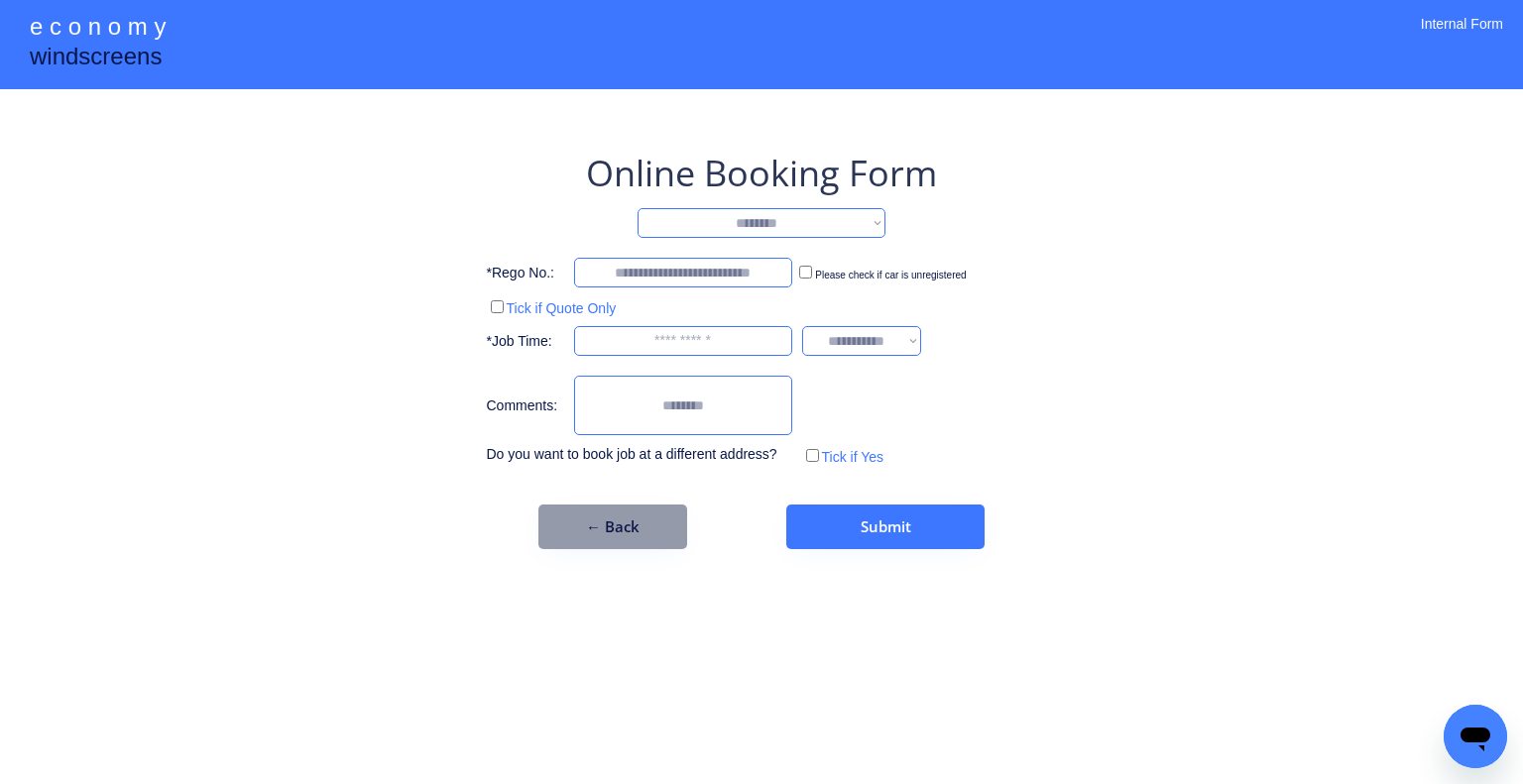 click on "**********" at bounding box center (762, 223) 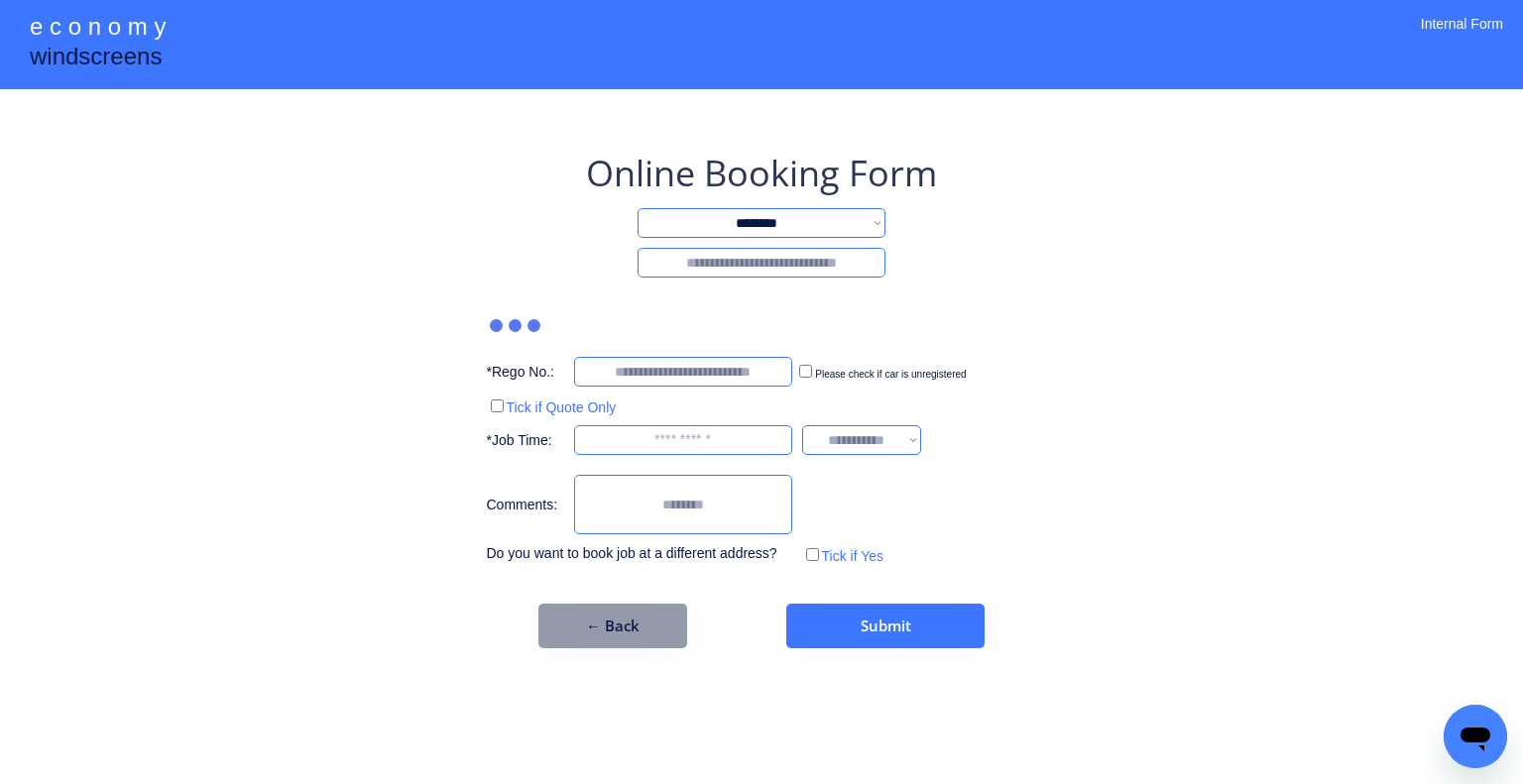click at bounding box center [762, 263] 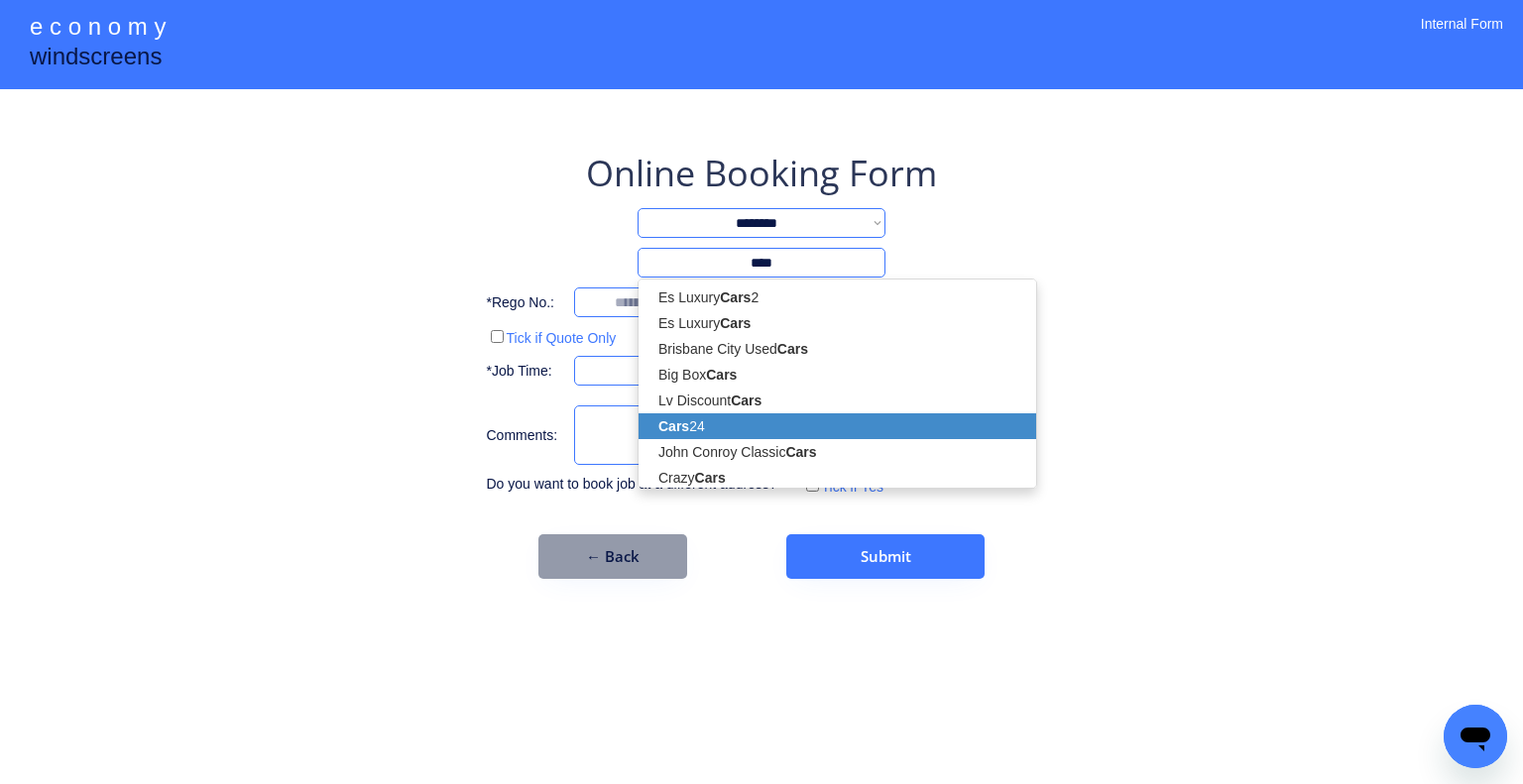drag, startPoint x: 769, startPoint y: 423, endPoint x: 871, endPoint y: 342, distance: 130.24976 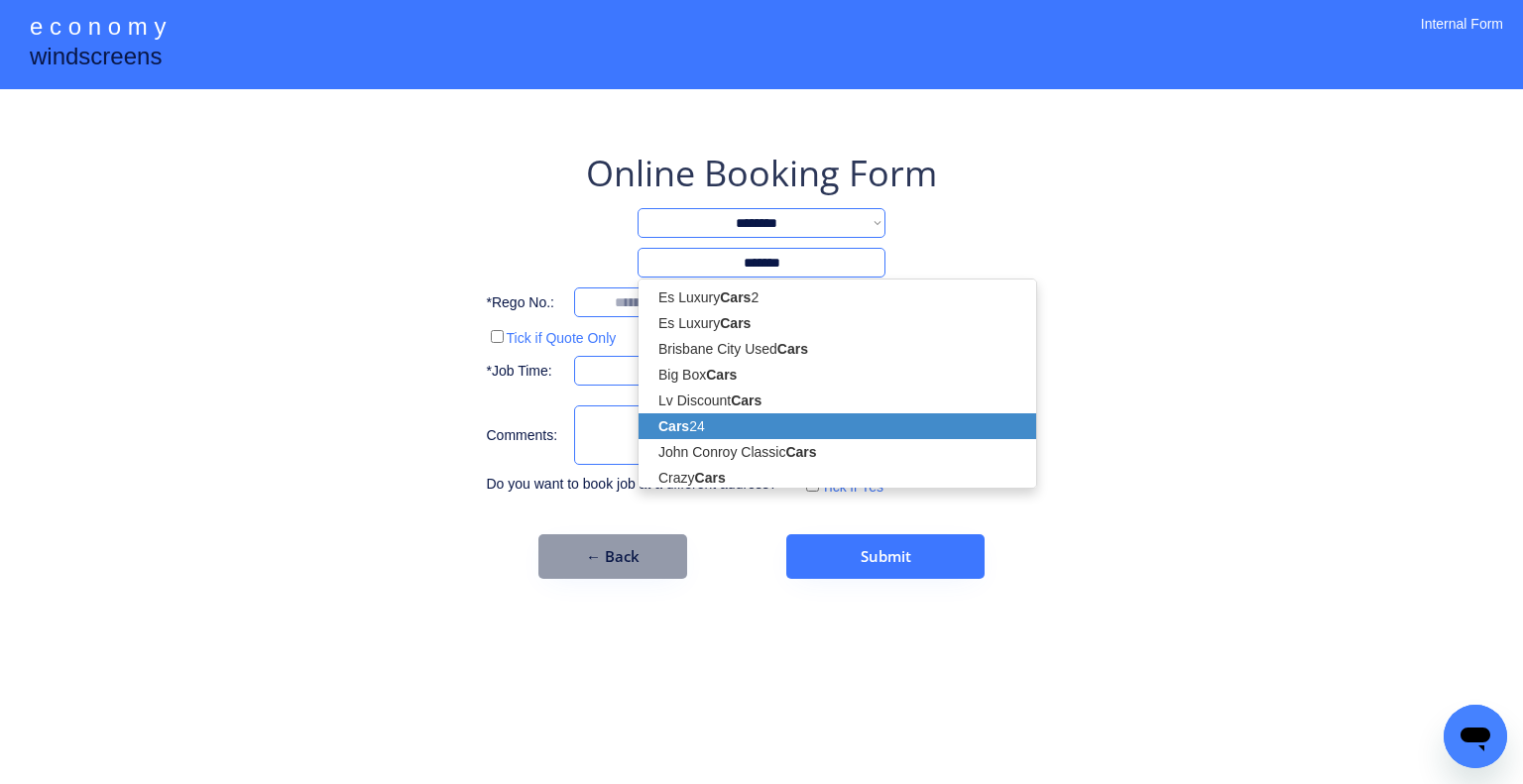 select on "*********" 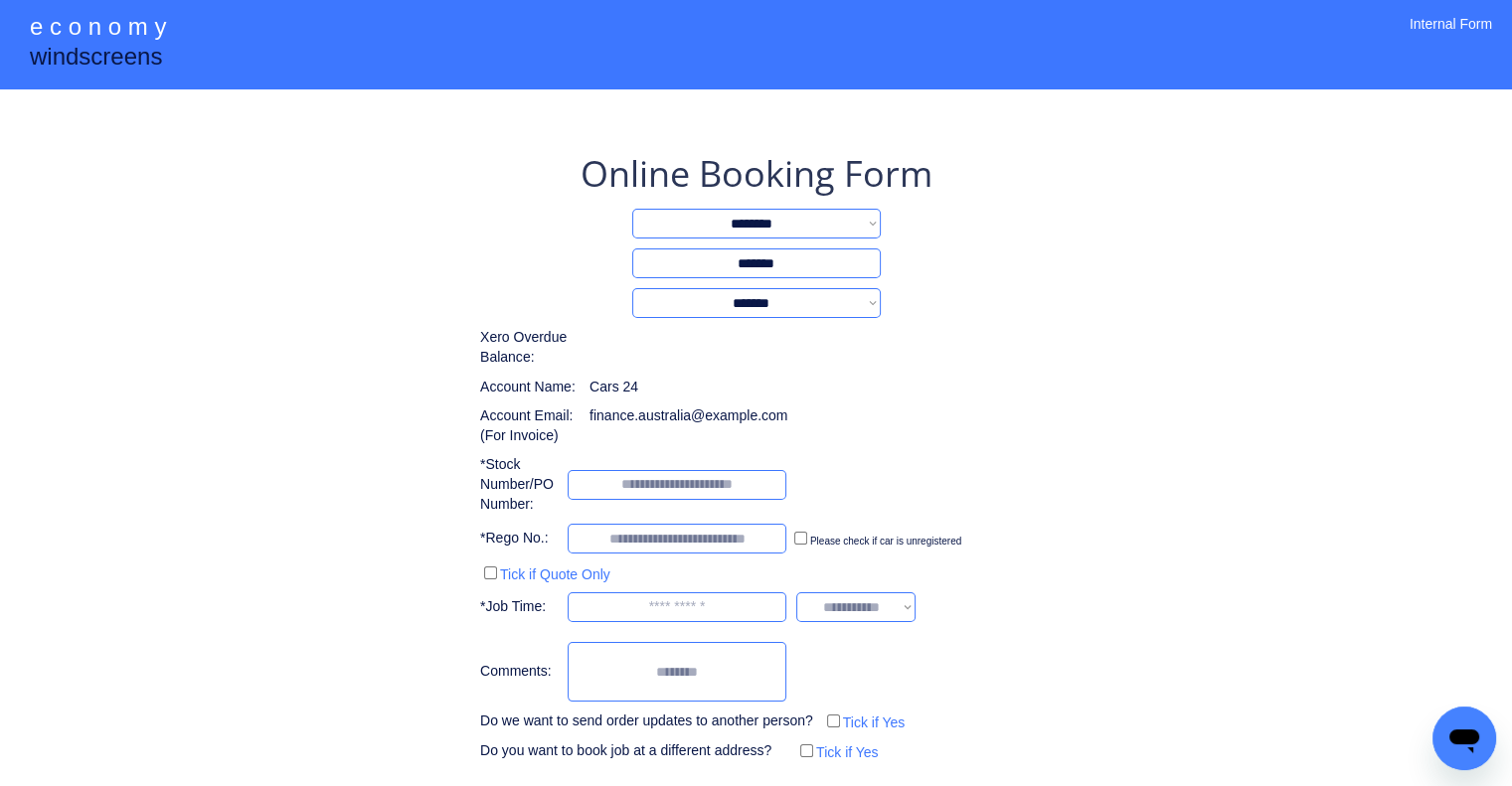 type on "*******" 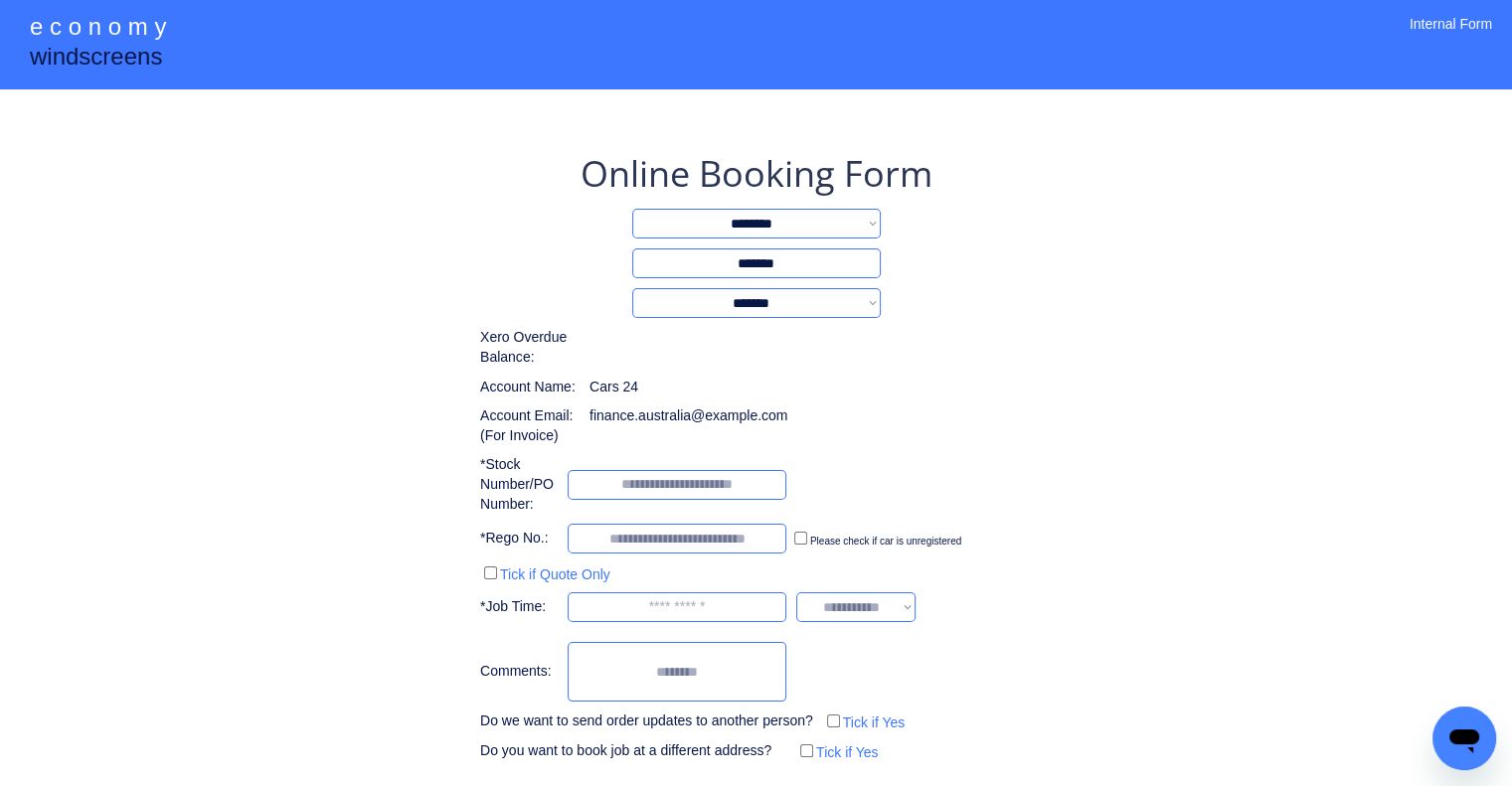 click on "**********" at bounding box center (756, 497) 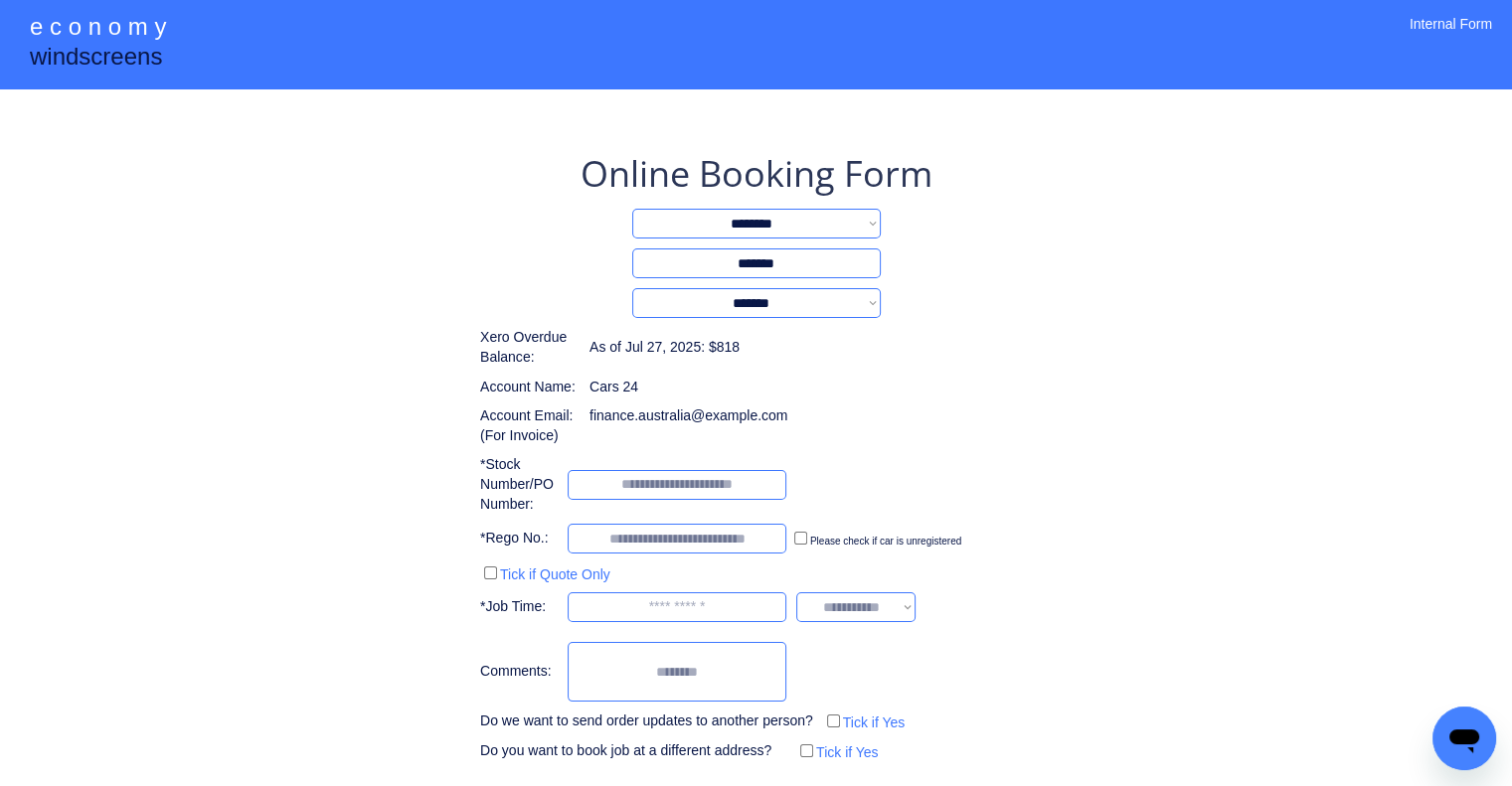 click at bounding box center [677, 607] 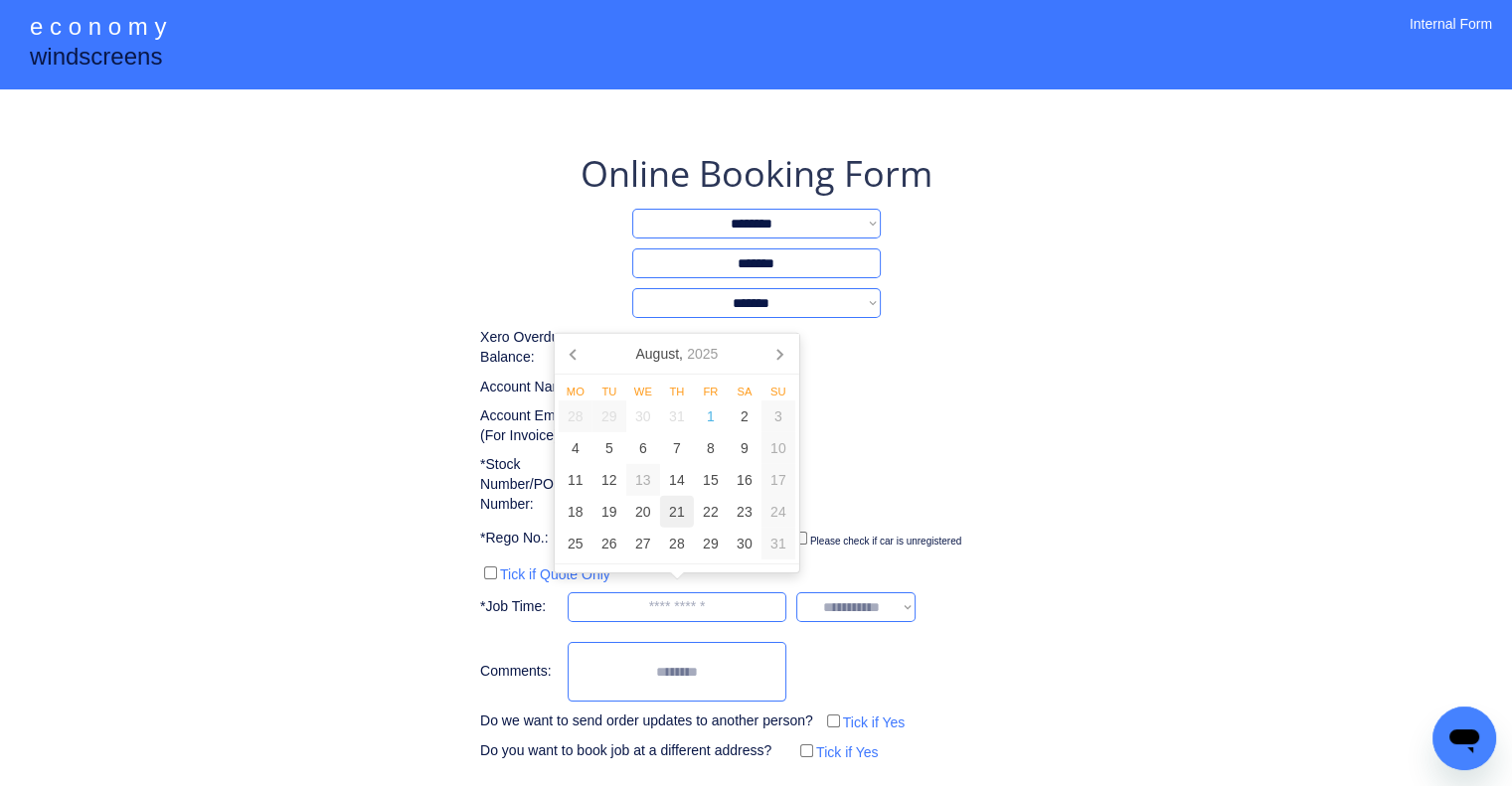 click on "21" at bounding box center [677, 512] 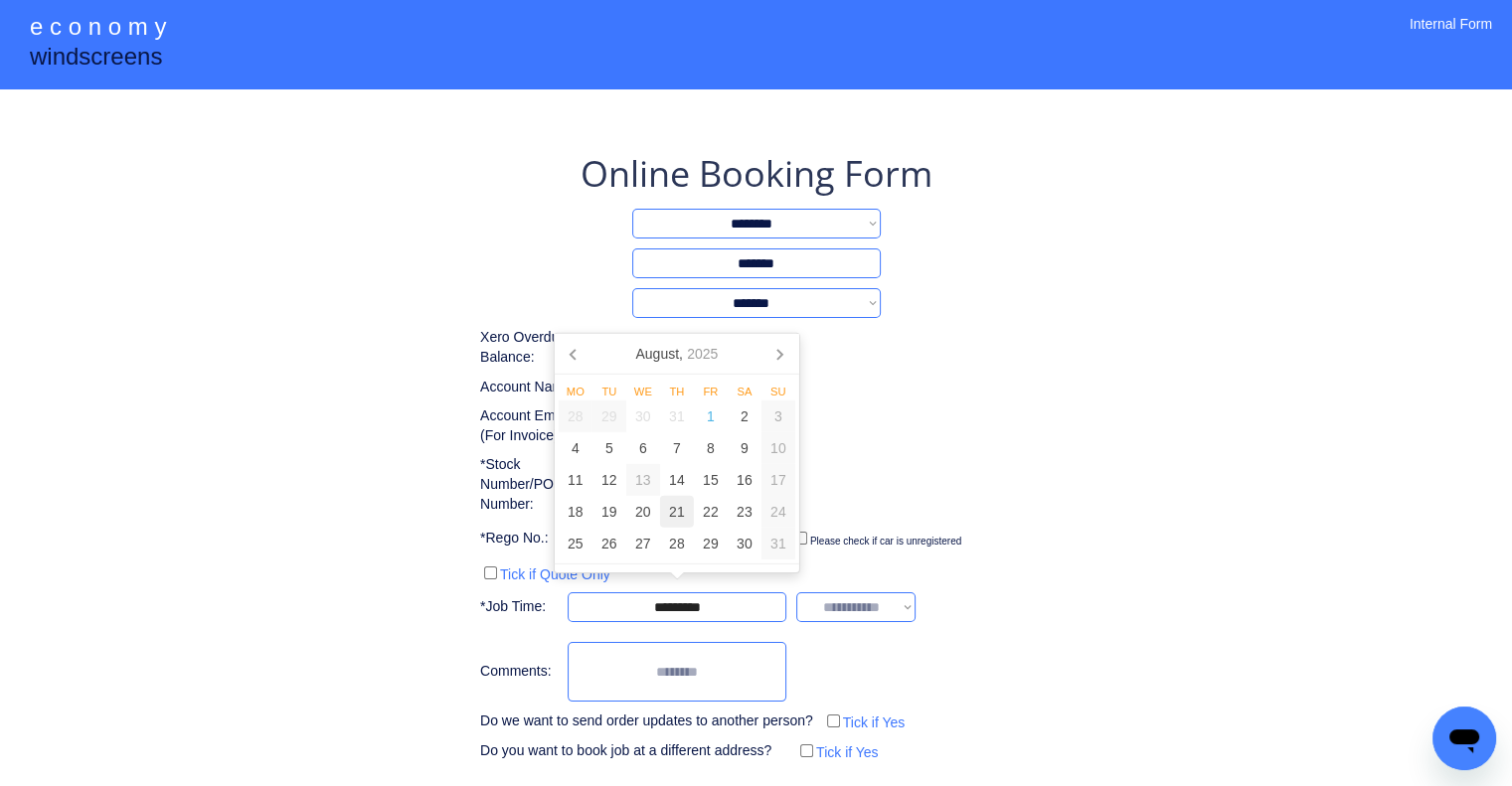 click on "**********" at bounding box center [756, 437] 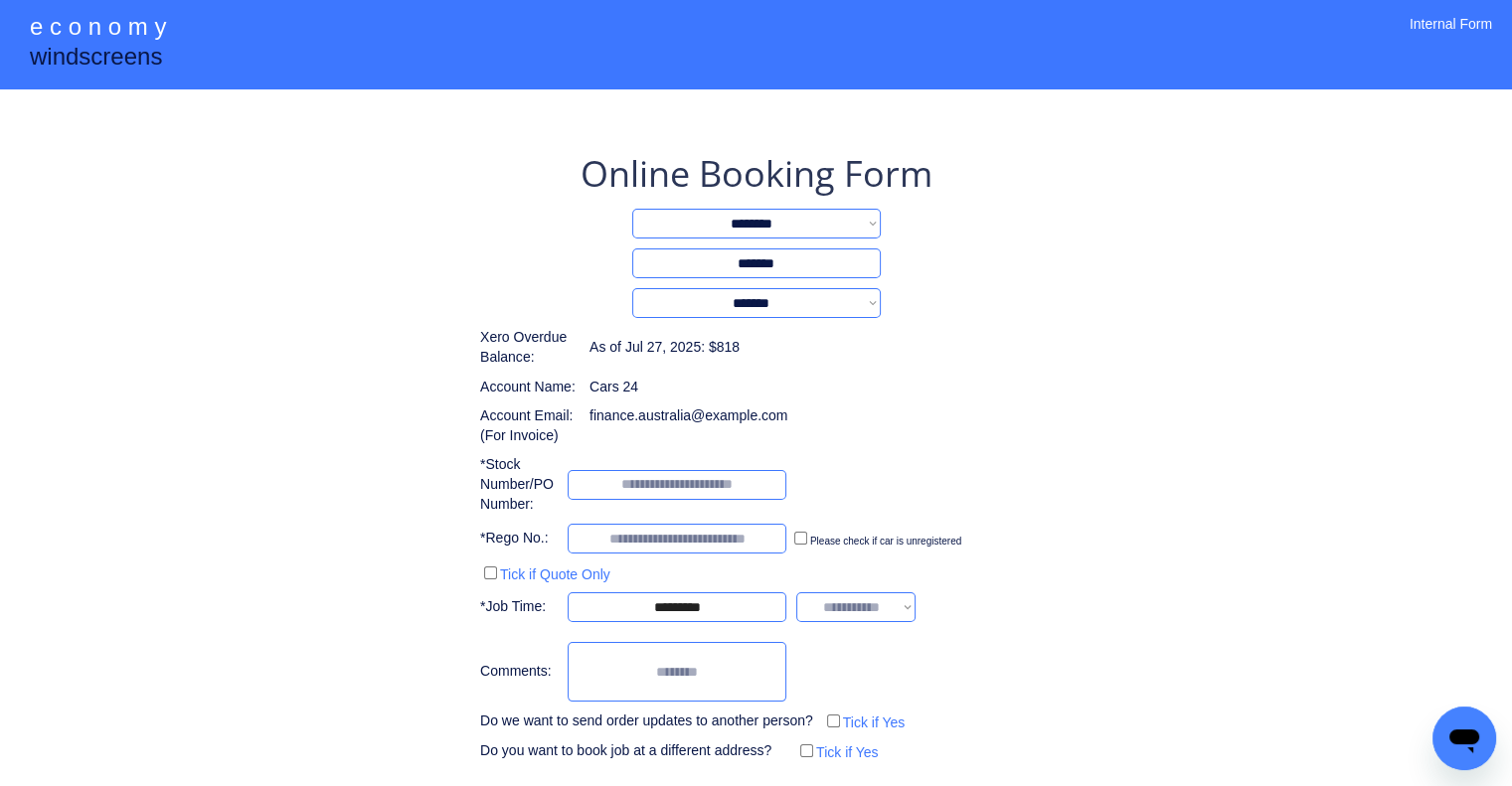 drag, startPoint x: 1141, startPoint y: 453, endPoint x: 1201, endPoint y: 587, distance: 146.81962 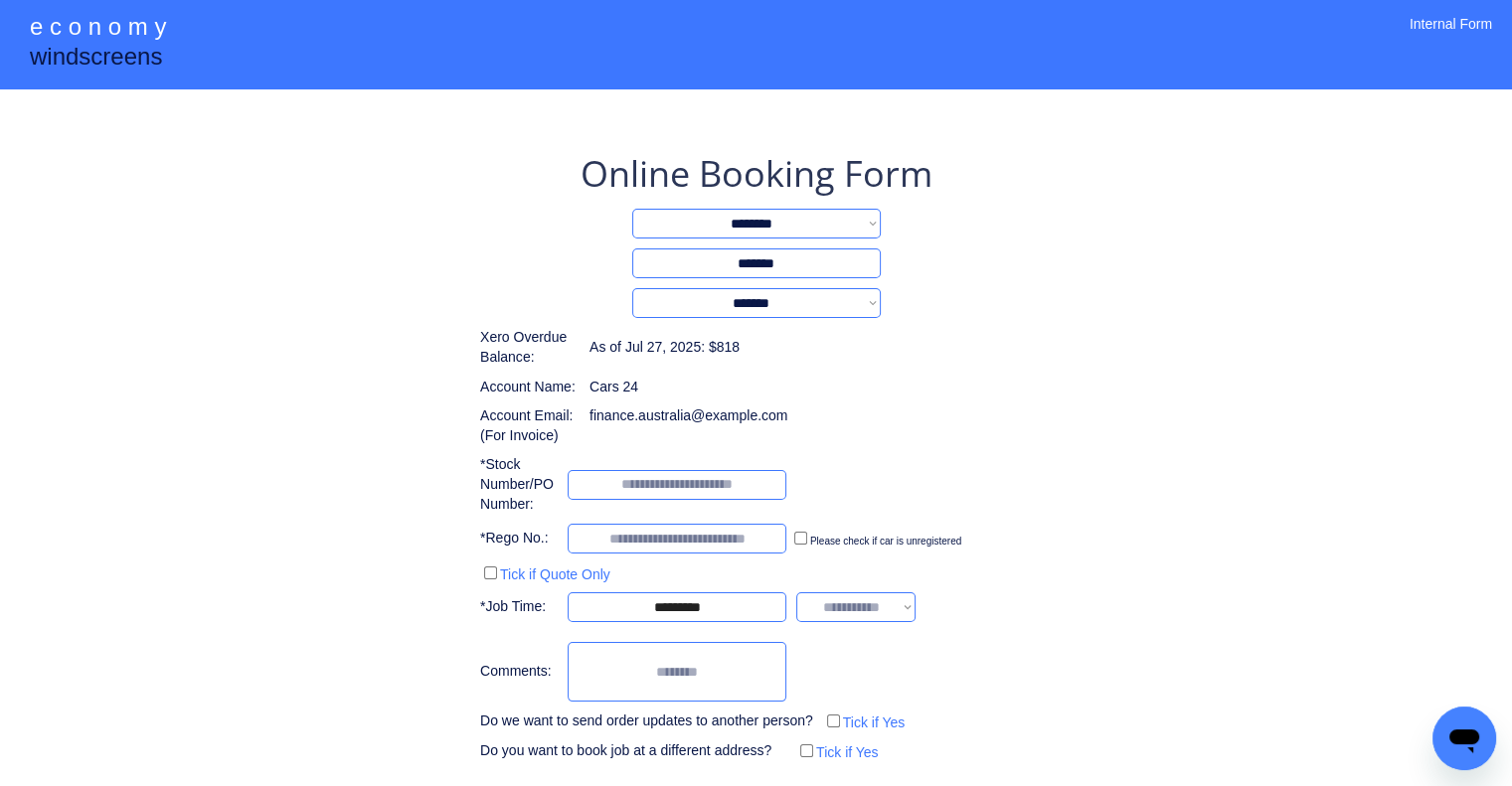 click on "**********" at bounding box center (756, 437) 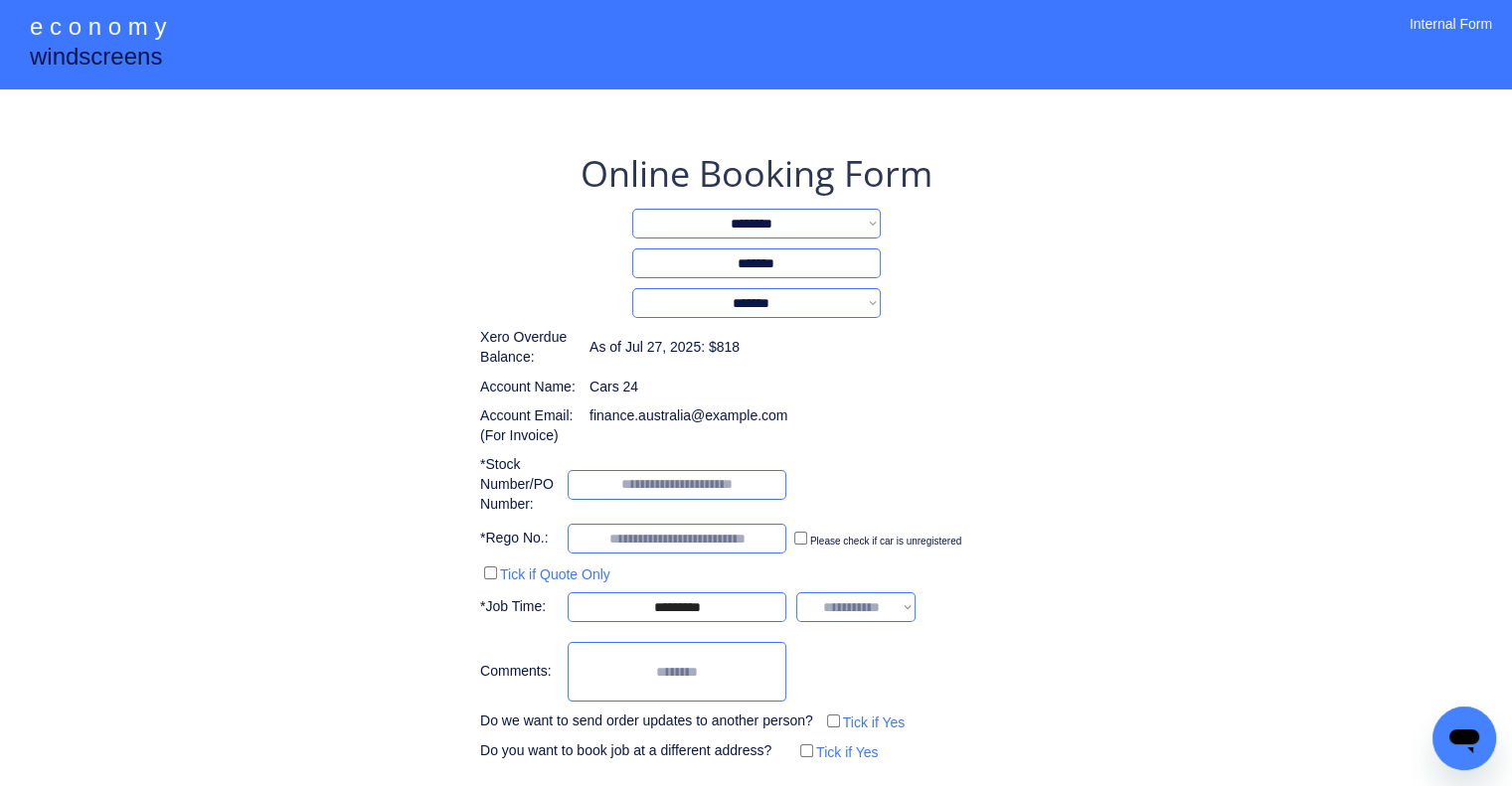 click on "**********" at bounding box center (756, 437) 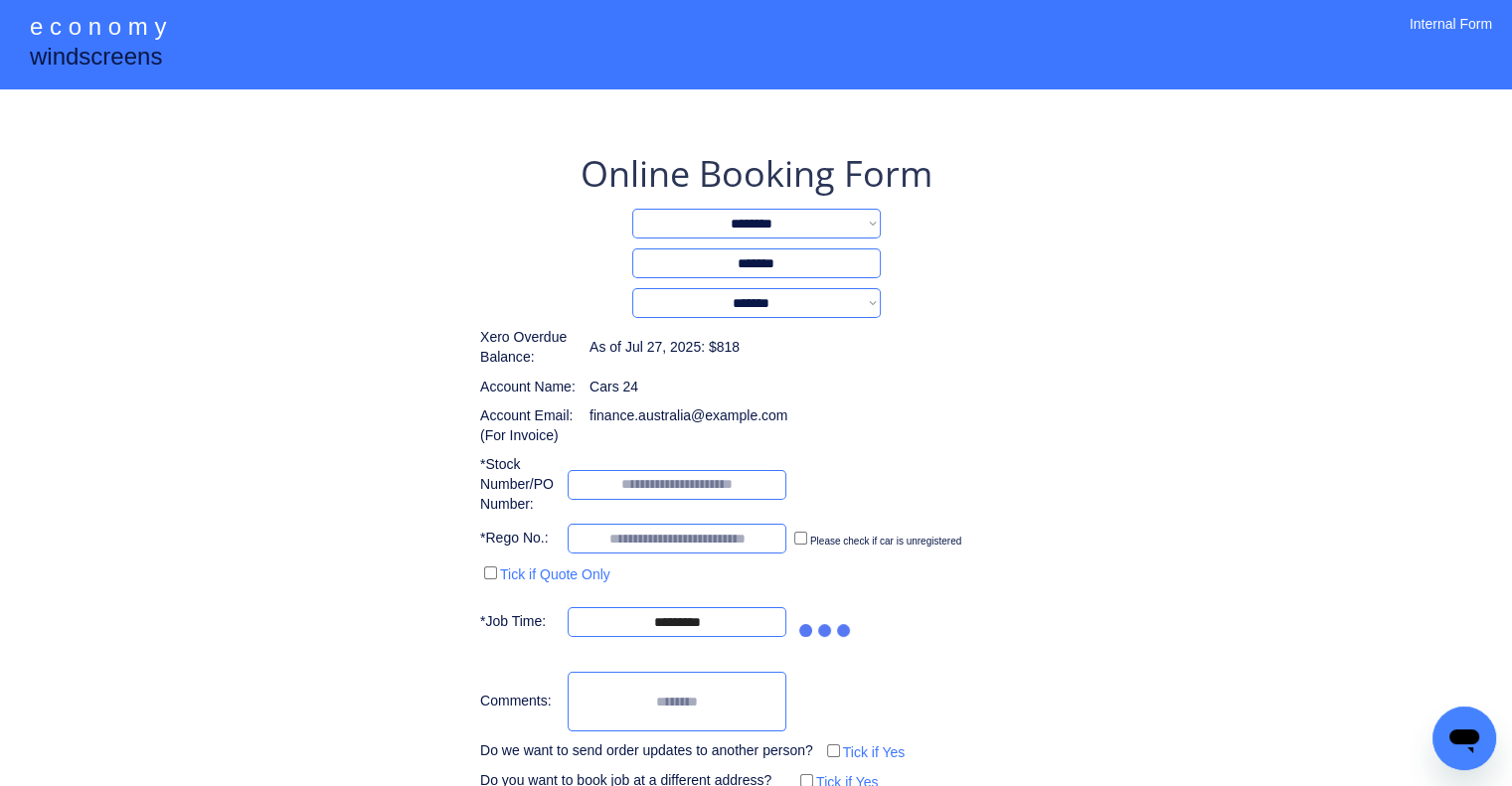 click on "**********" at bounding box center [756, 452] 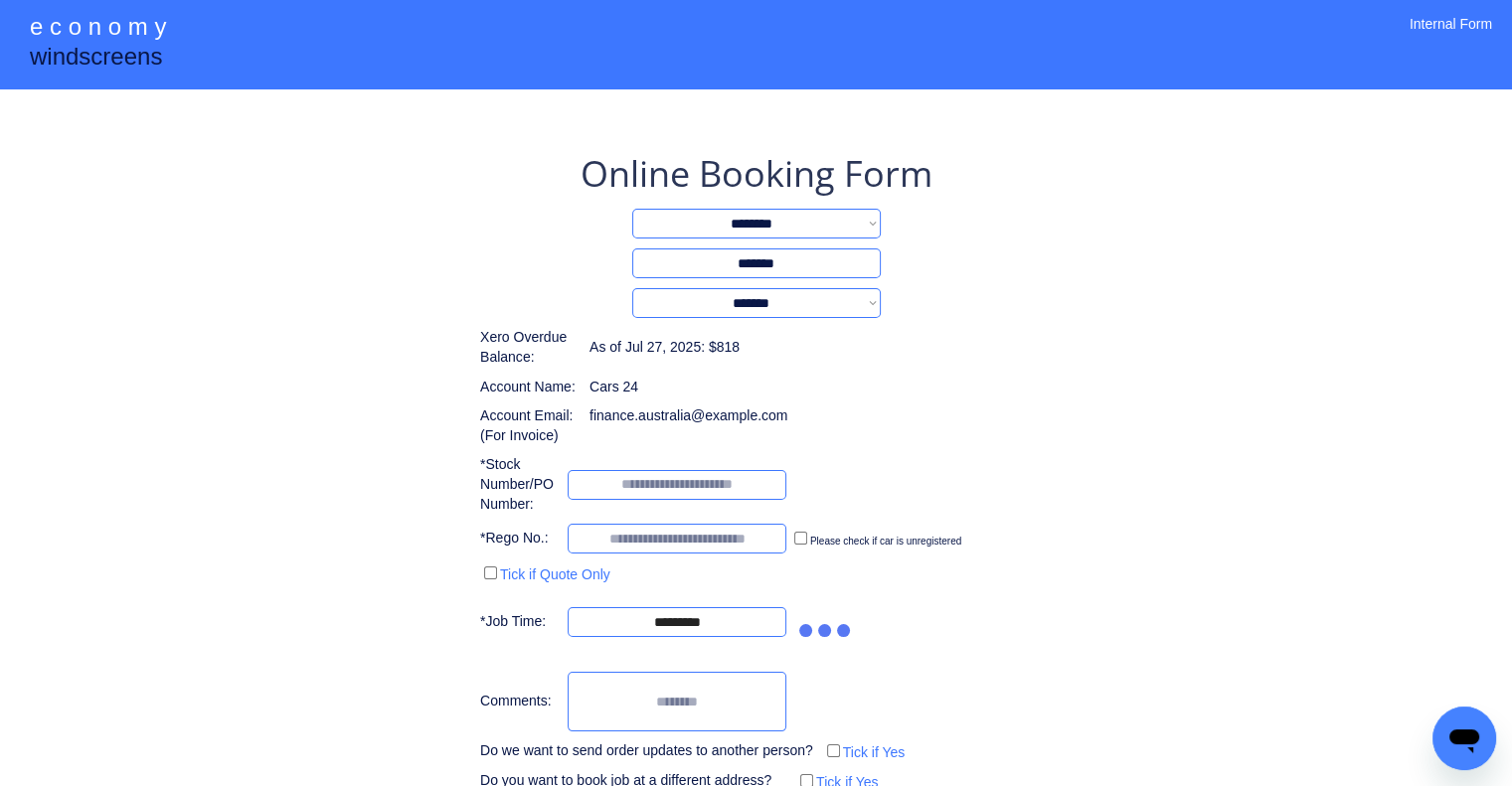 click on "**********" at bounding box center [756, 452] 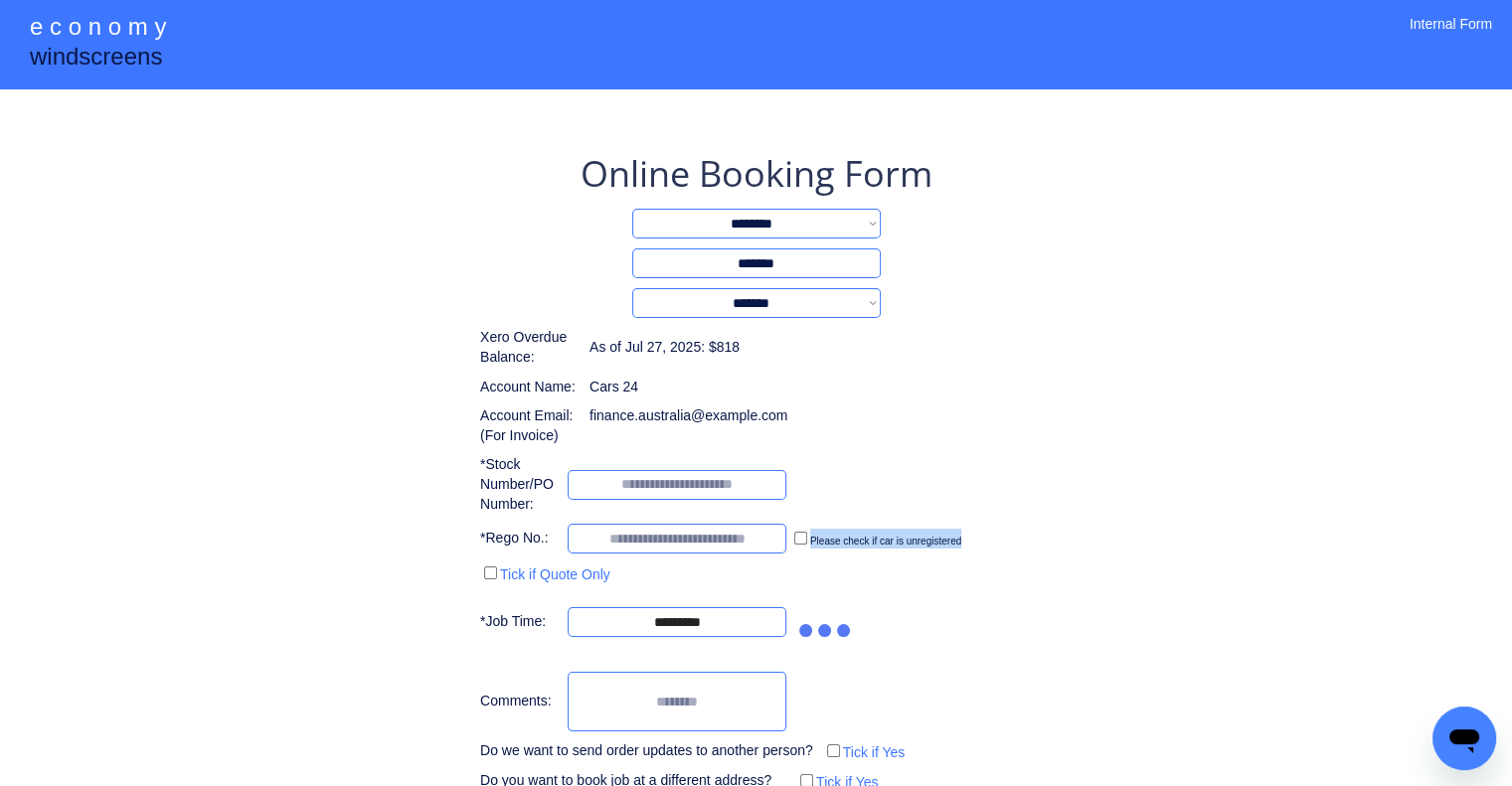 click on "**********" at bounding box center (756, 452) 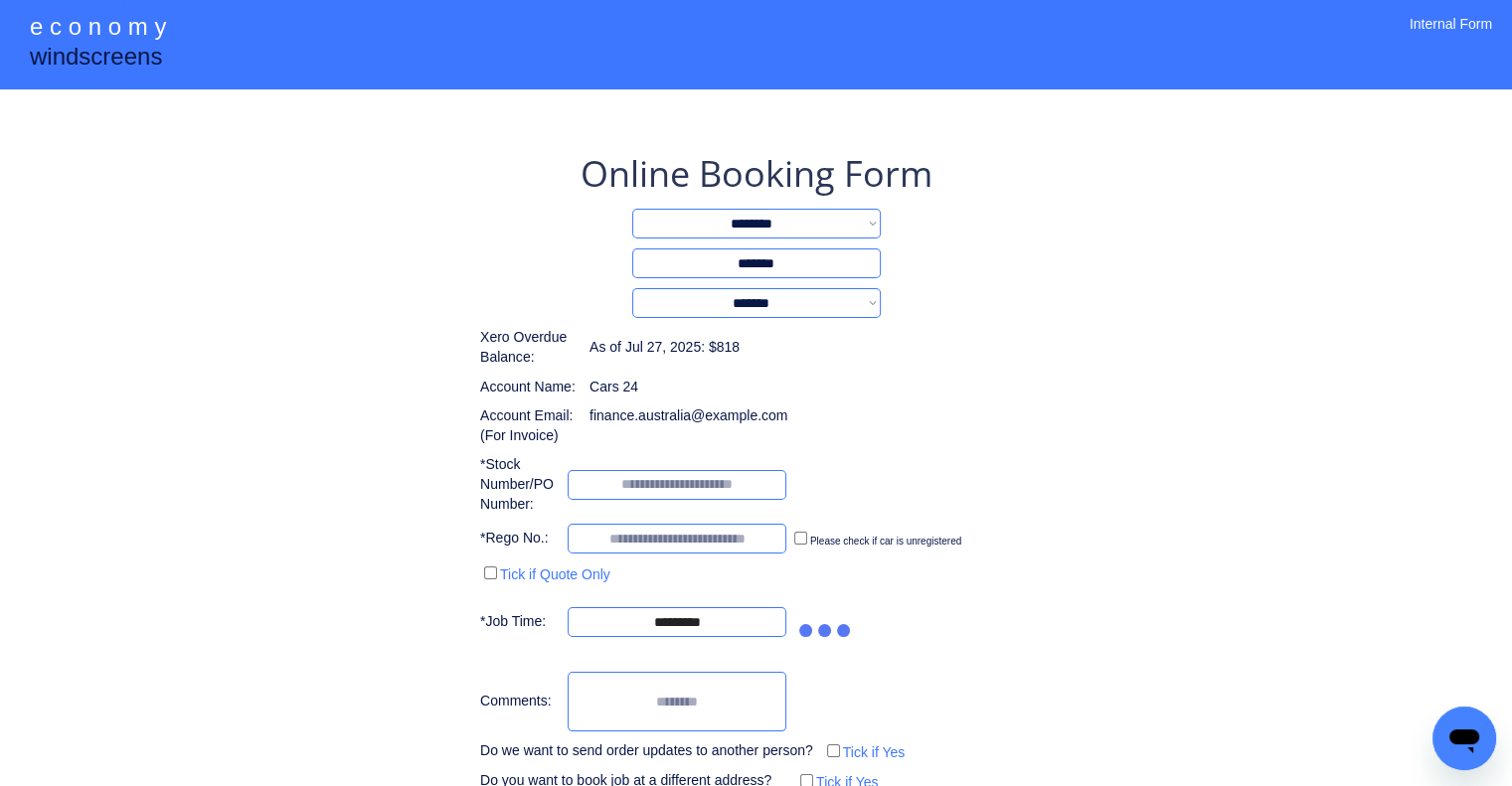 click on "**********" at bounding box center (756, 452) 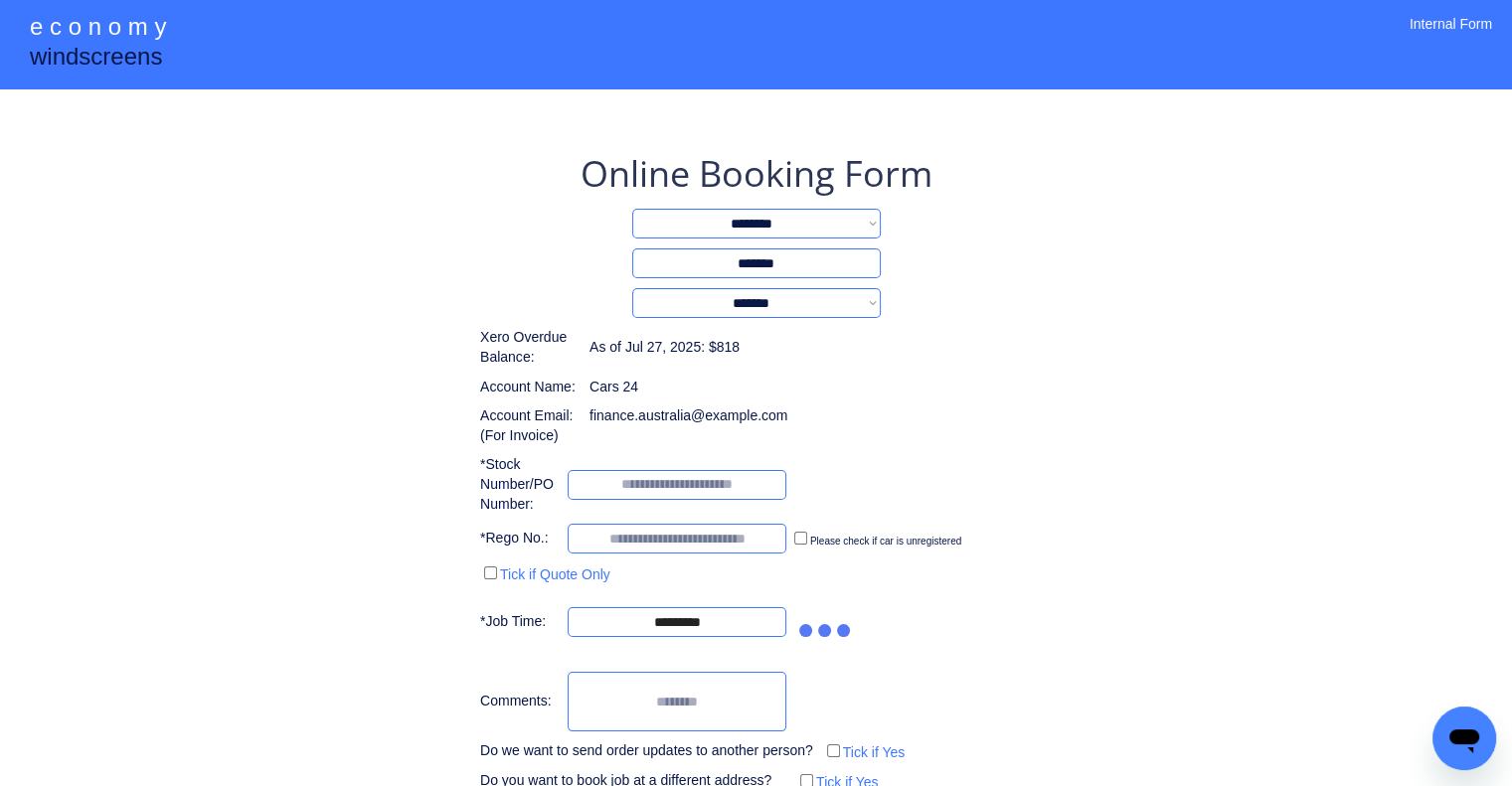 click on "**********" at bounding box center [756, 452] 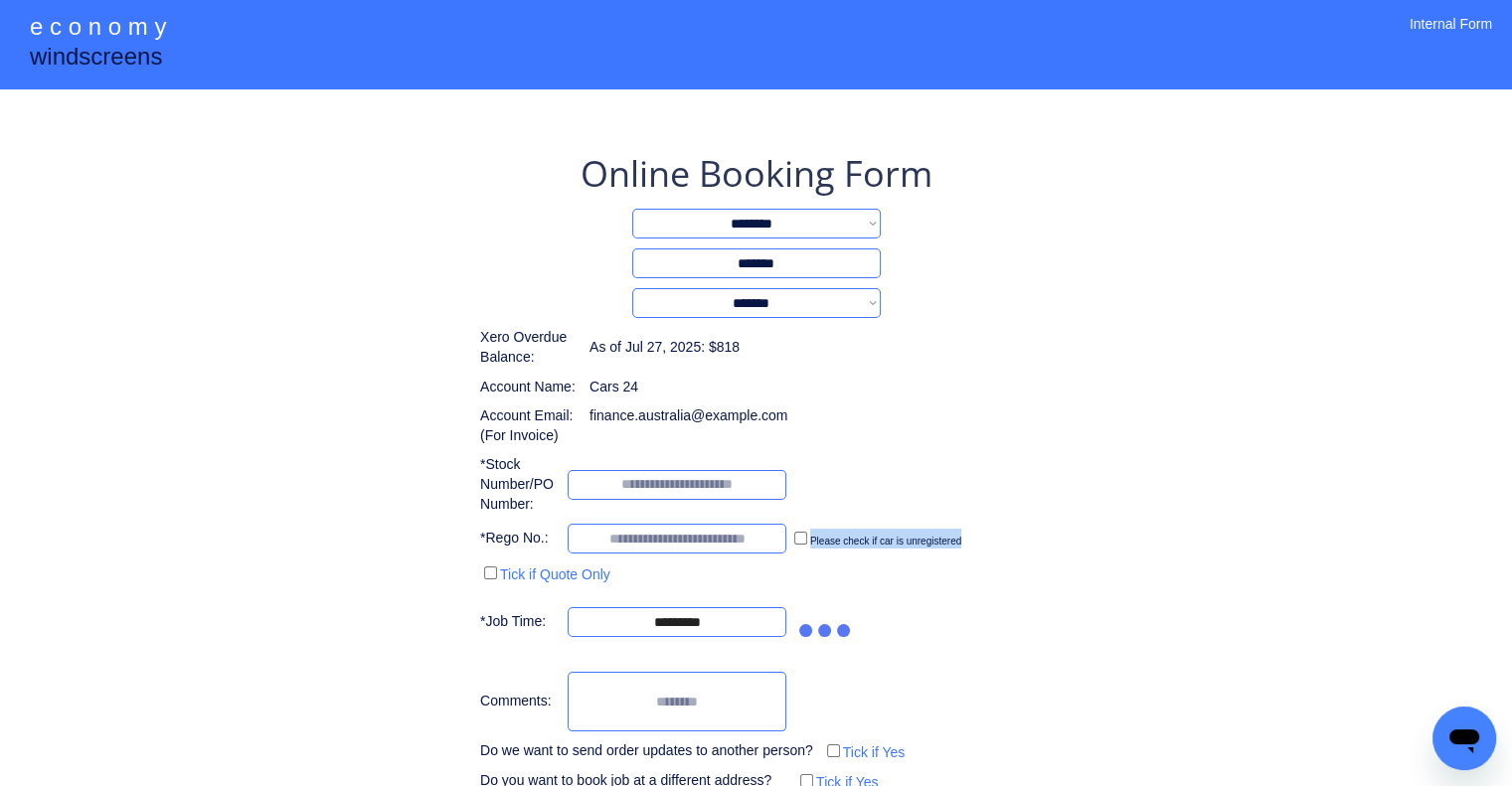 click on "**********" at bounding box center (756, 452) 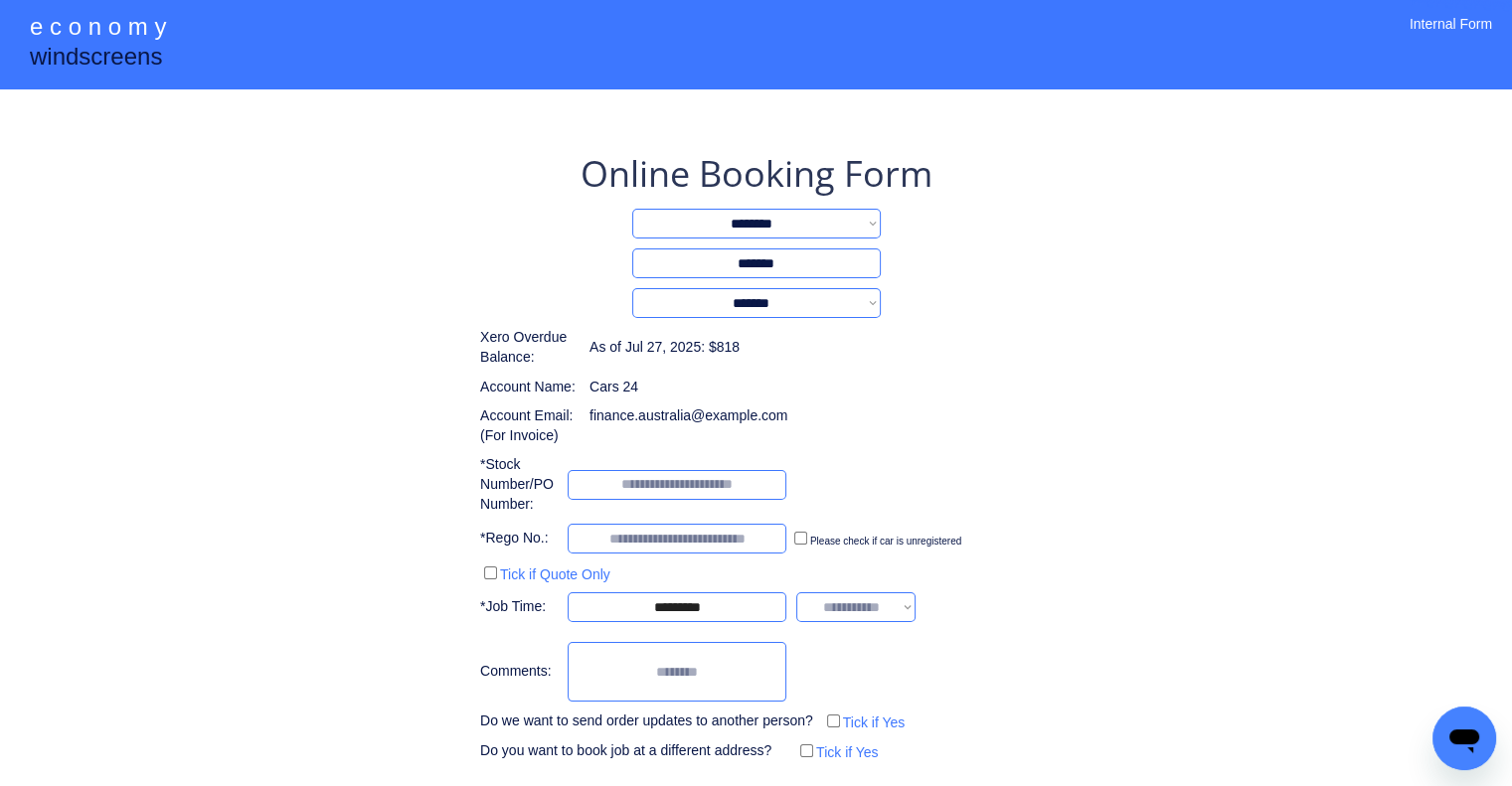 click on "**********" at bounding box center (756, 497) 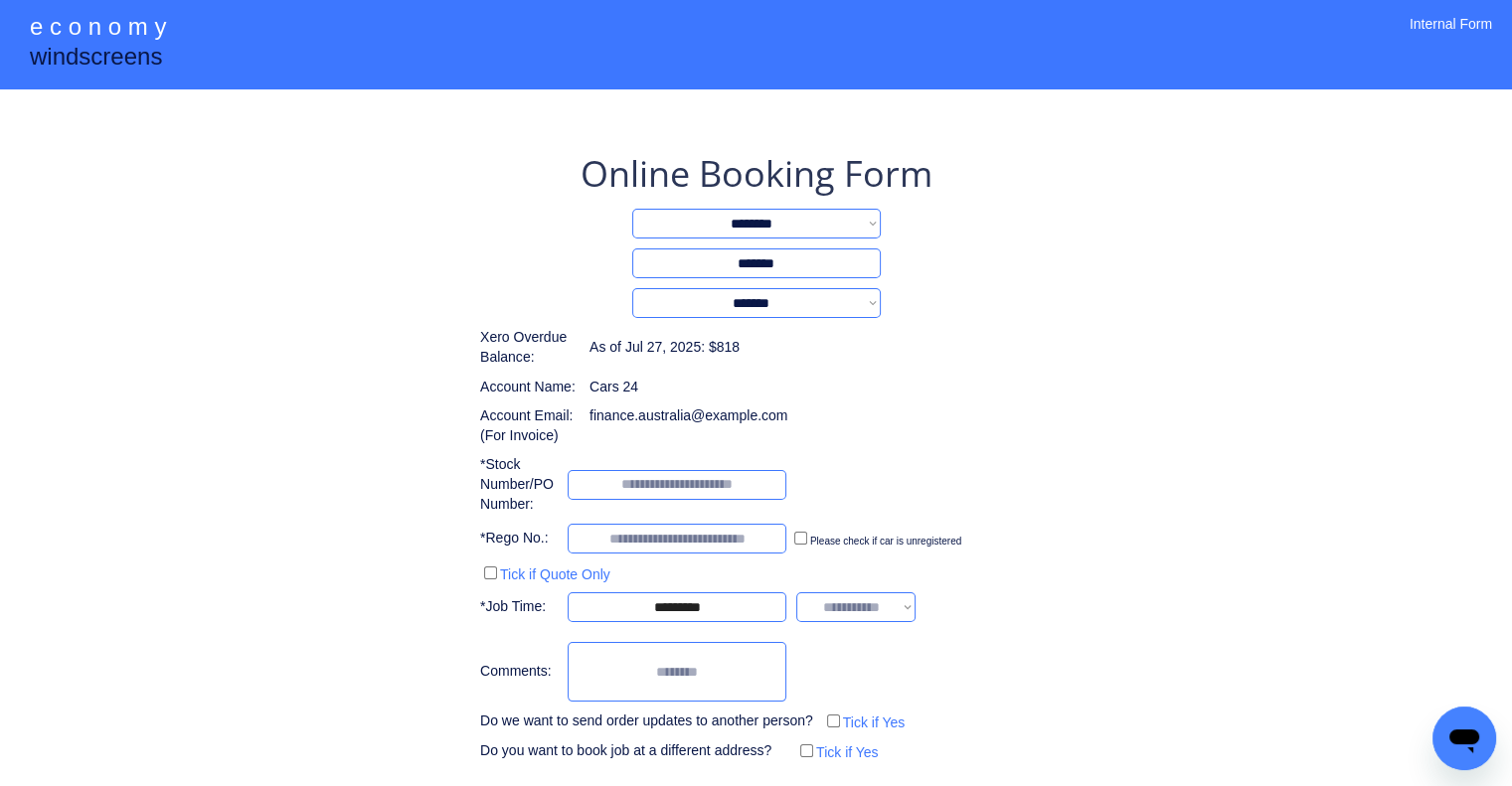 click on "**********" at bounding box center [856, 607] 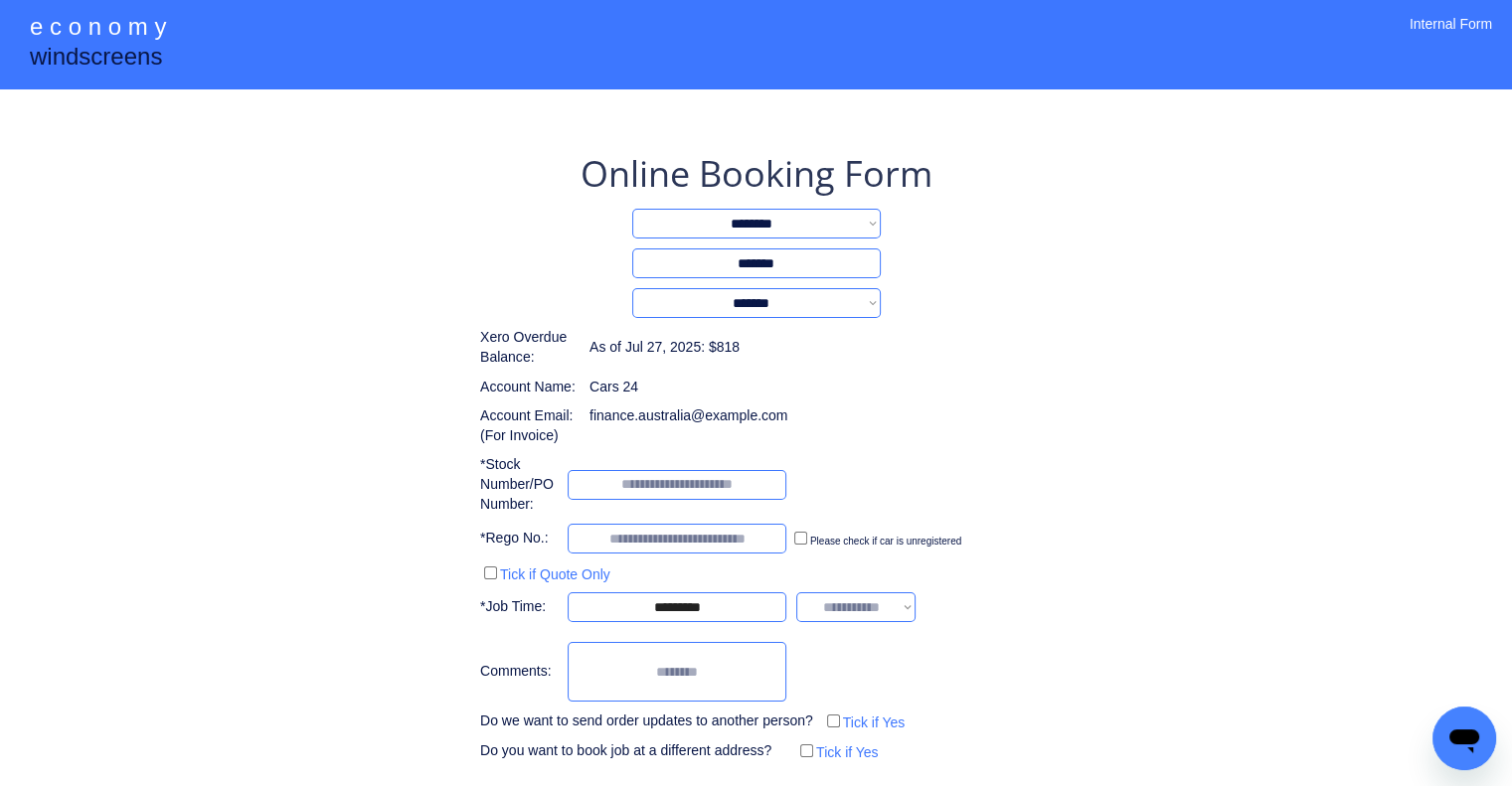 click on "**********" at bounding box center [856, 607] 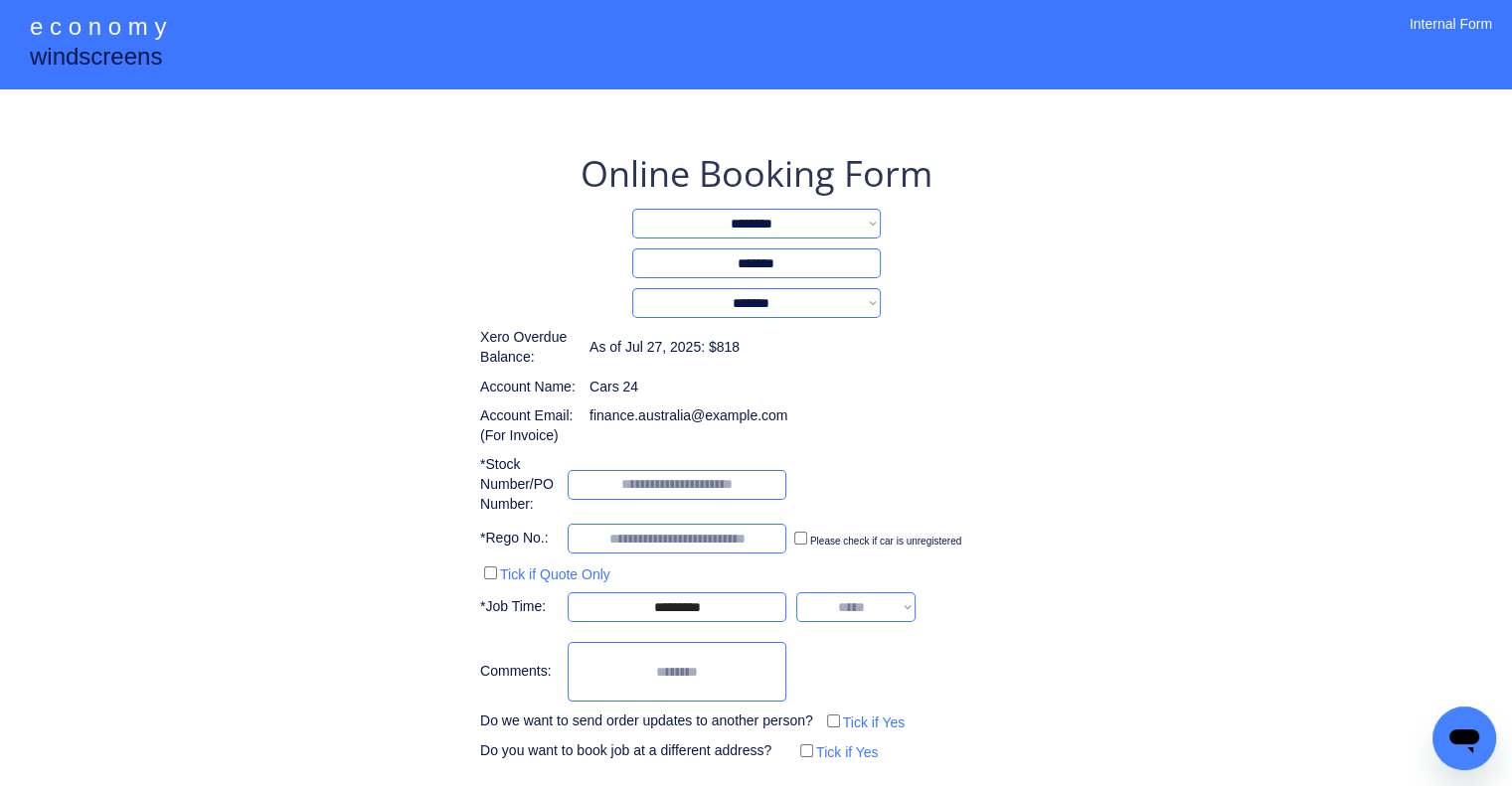 click on "**********" at bounding box center (856, 607) 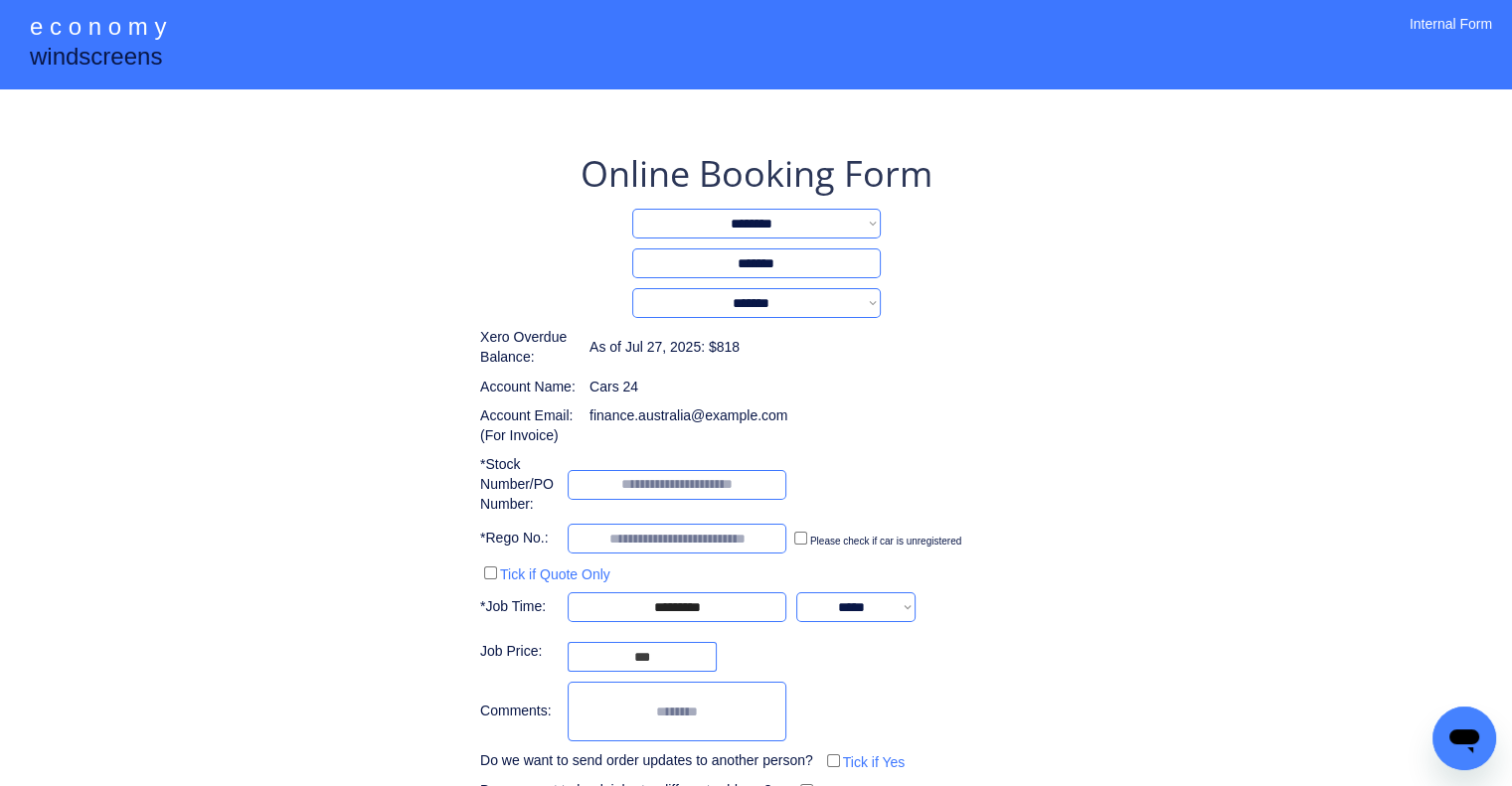 click on "**********" at bounding box center [756, 457] 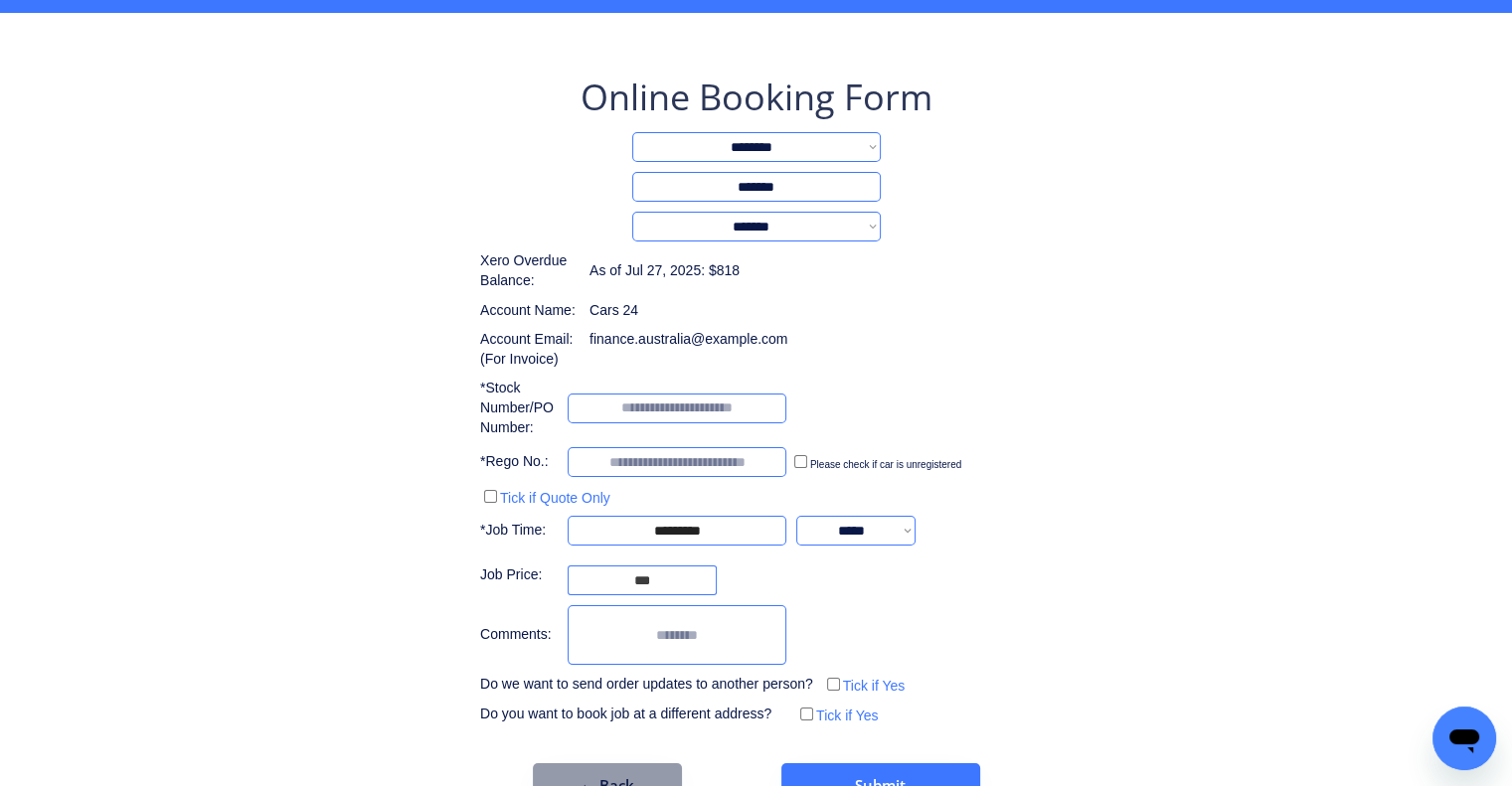 scroll, scrollTop: 128, scrollLeft: 0, axis: vertical 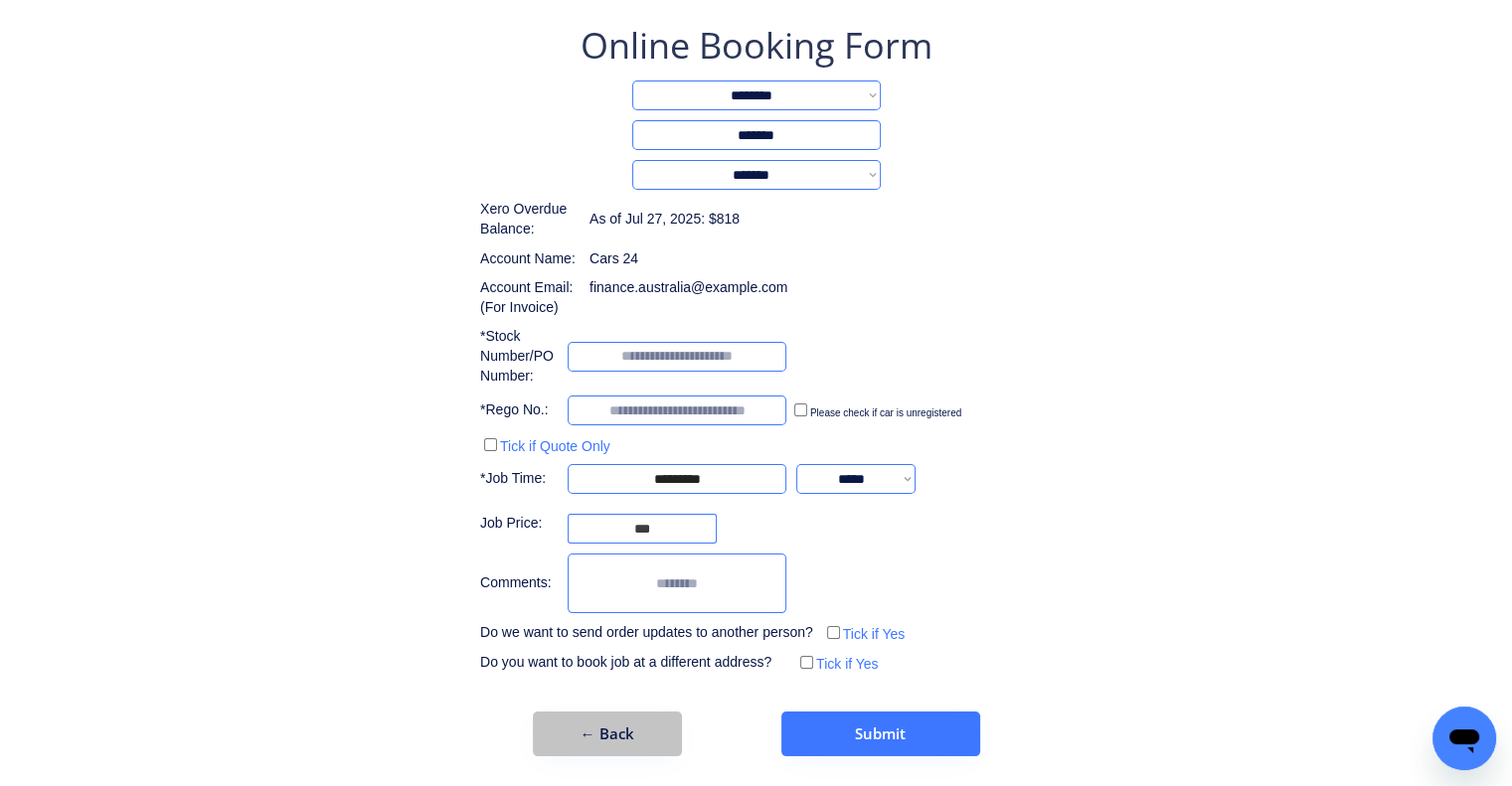 click on "←   Back" at bounding box center [607, 733] 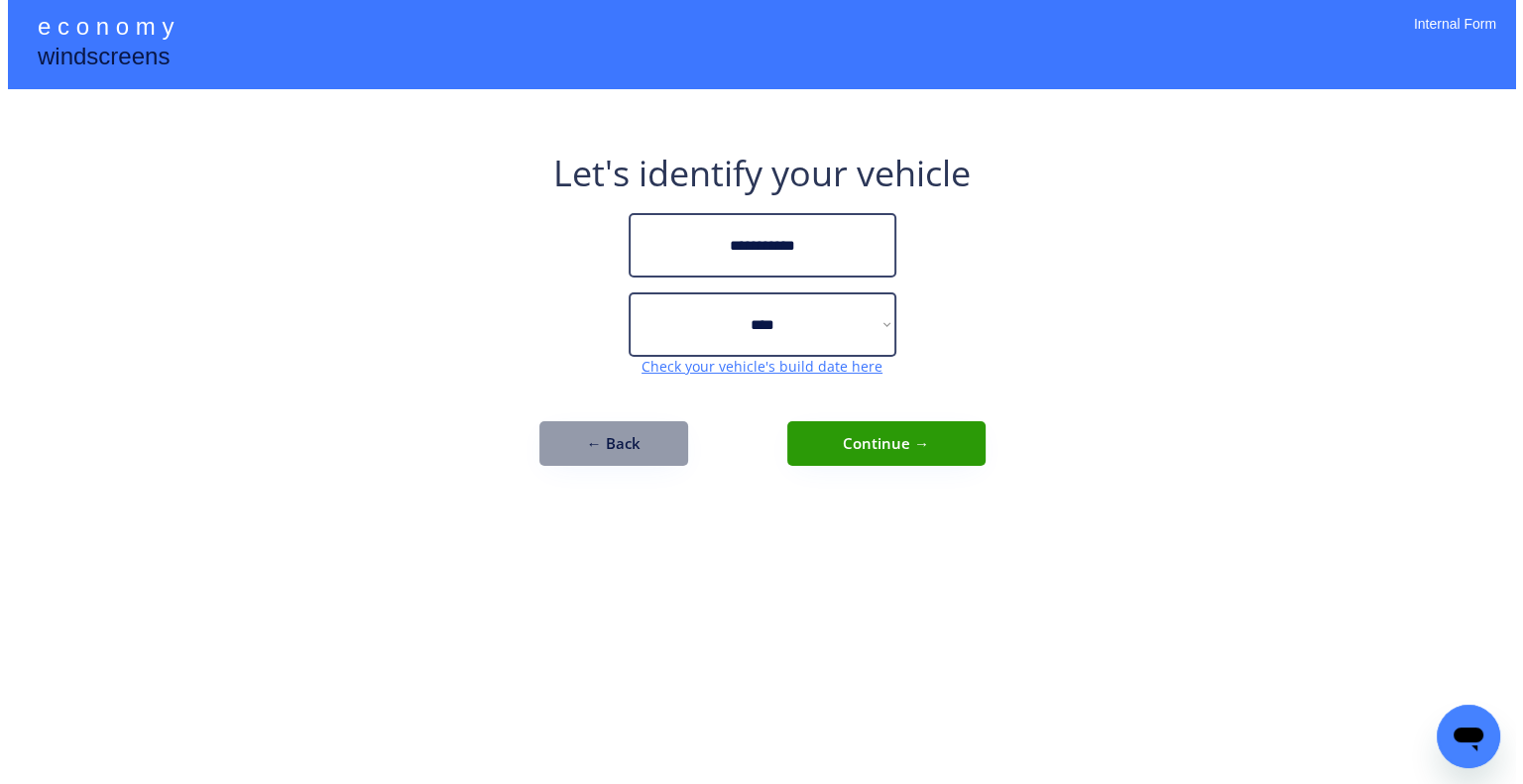 scroll, scrollTop: 0, scrollLeft: 0, axis: both 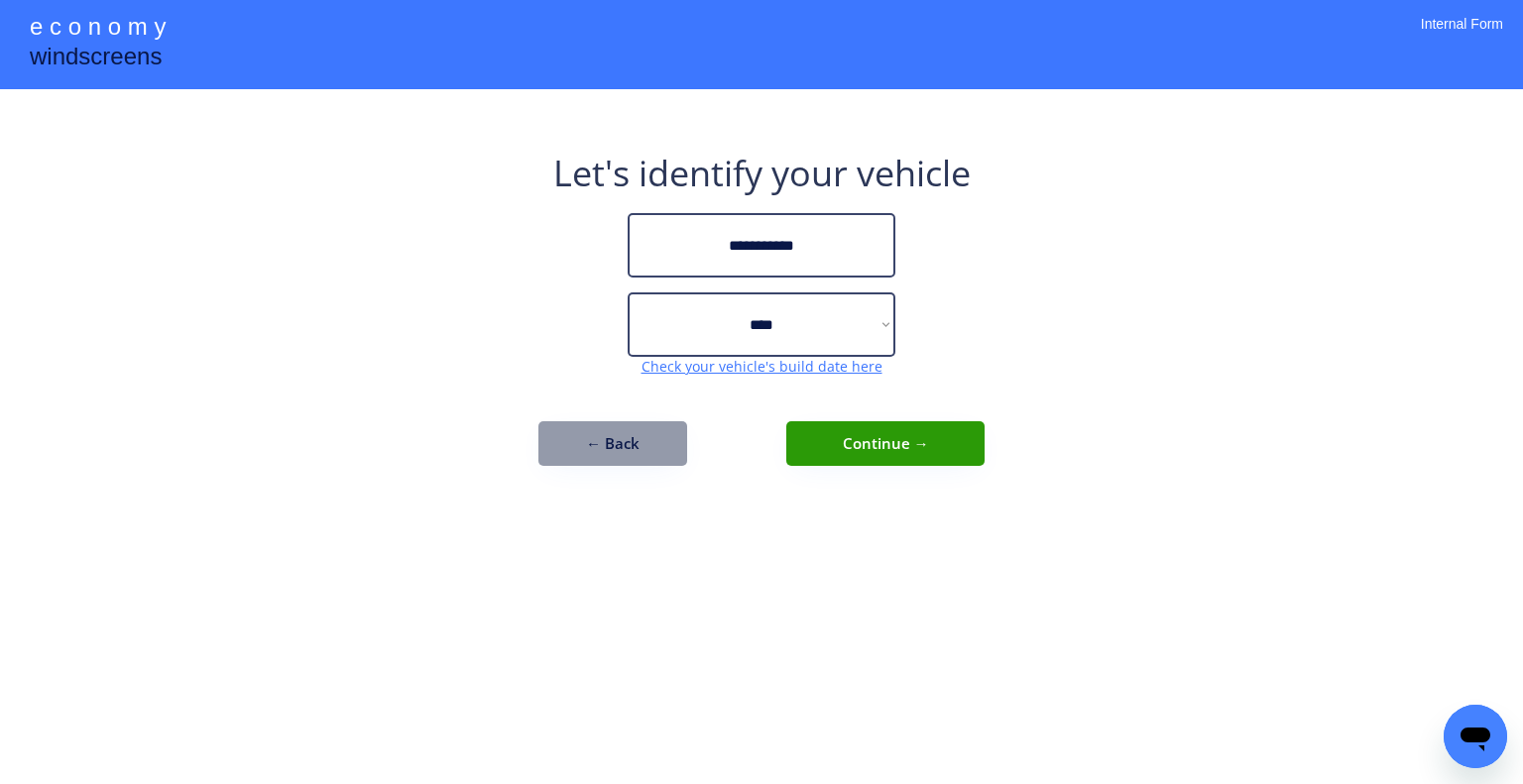click on "←   Back" at bounding box center (613, 443) 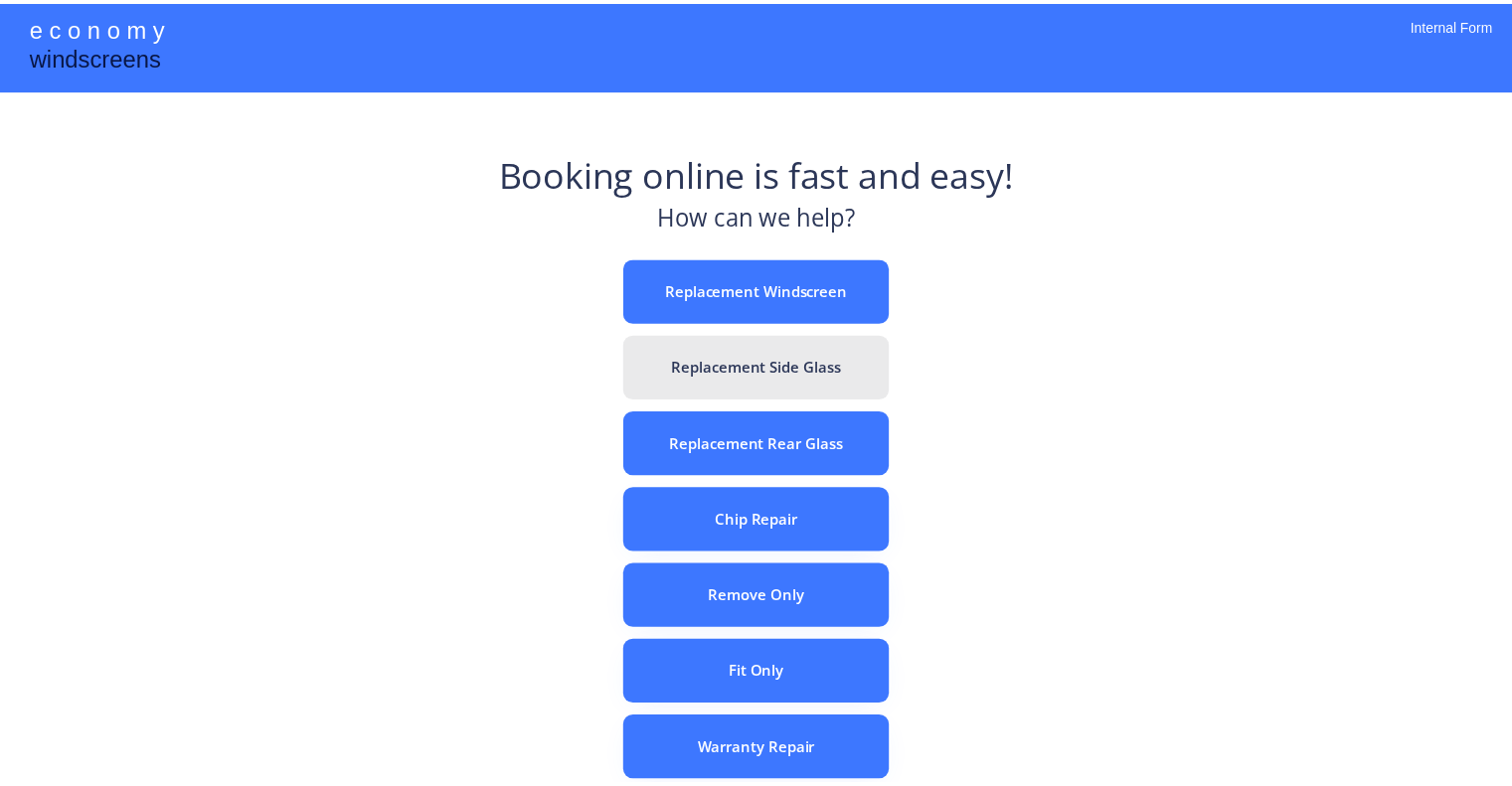 scroll, scrollTop: 0, scrollLeft: 0, axis: both 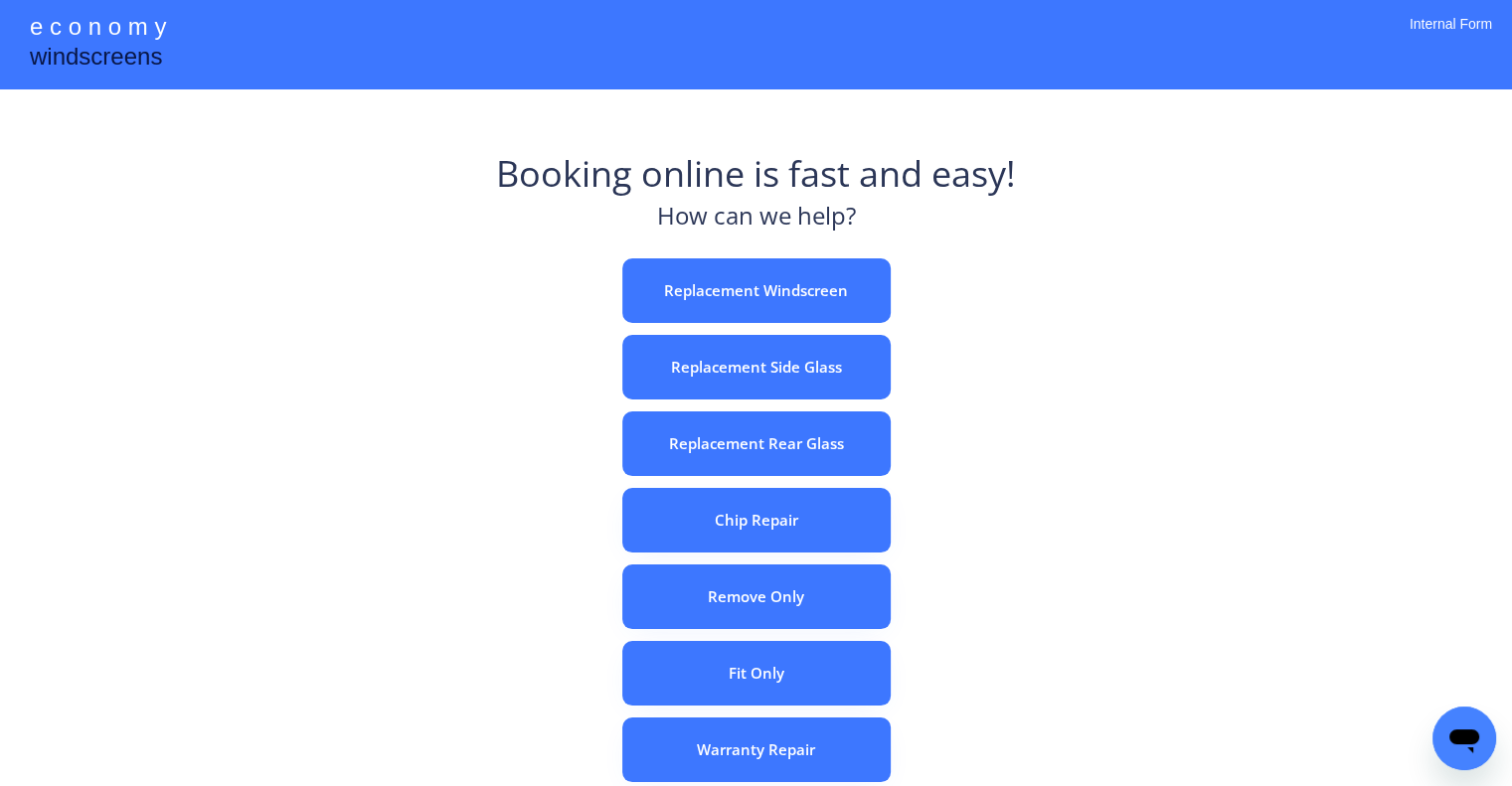 click on "e c o n o m y windscreens Booking online is fast and easy! How can we help? Replacement Windscreen Replacement Side Glass Replacement Rear Glass Chip Repair Remove Only Fit Only Warranty Repair ADAS Recalibration Only Rebook a Job Confirm Quotes Manual Booking Internal Form" at bounding box center (756, 553) 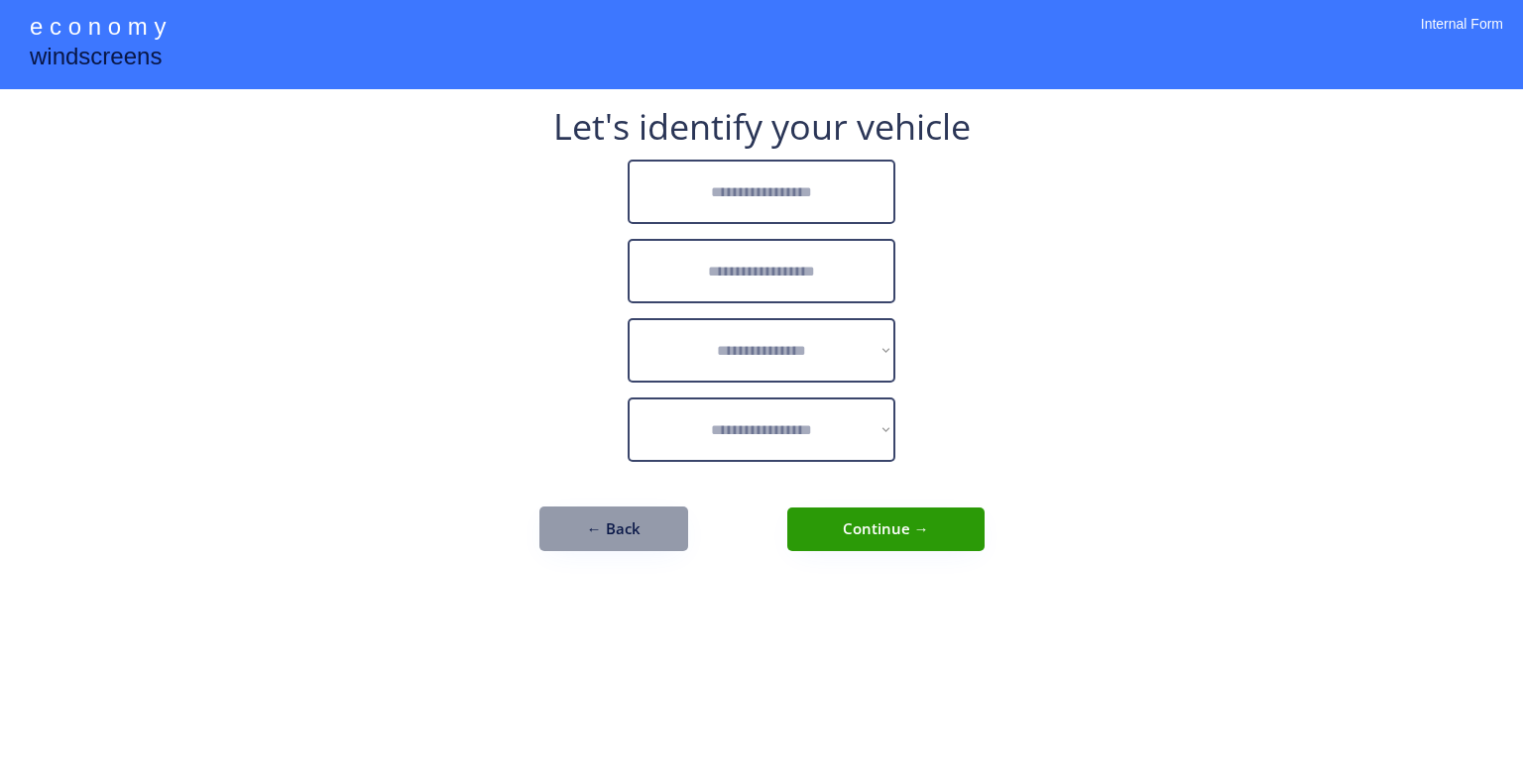 scroll, scrollTop: 0, scrollLeft: 0, axis: both 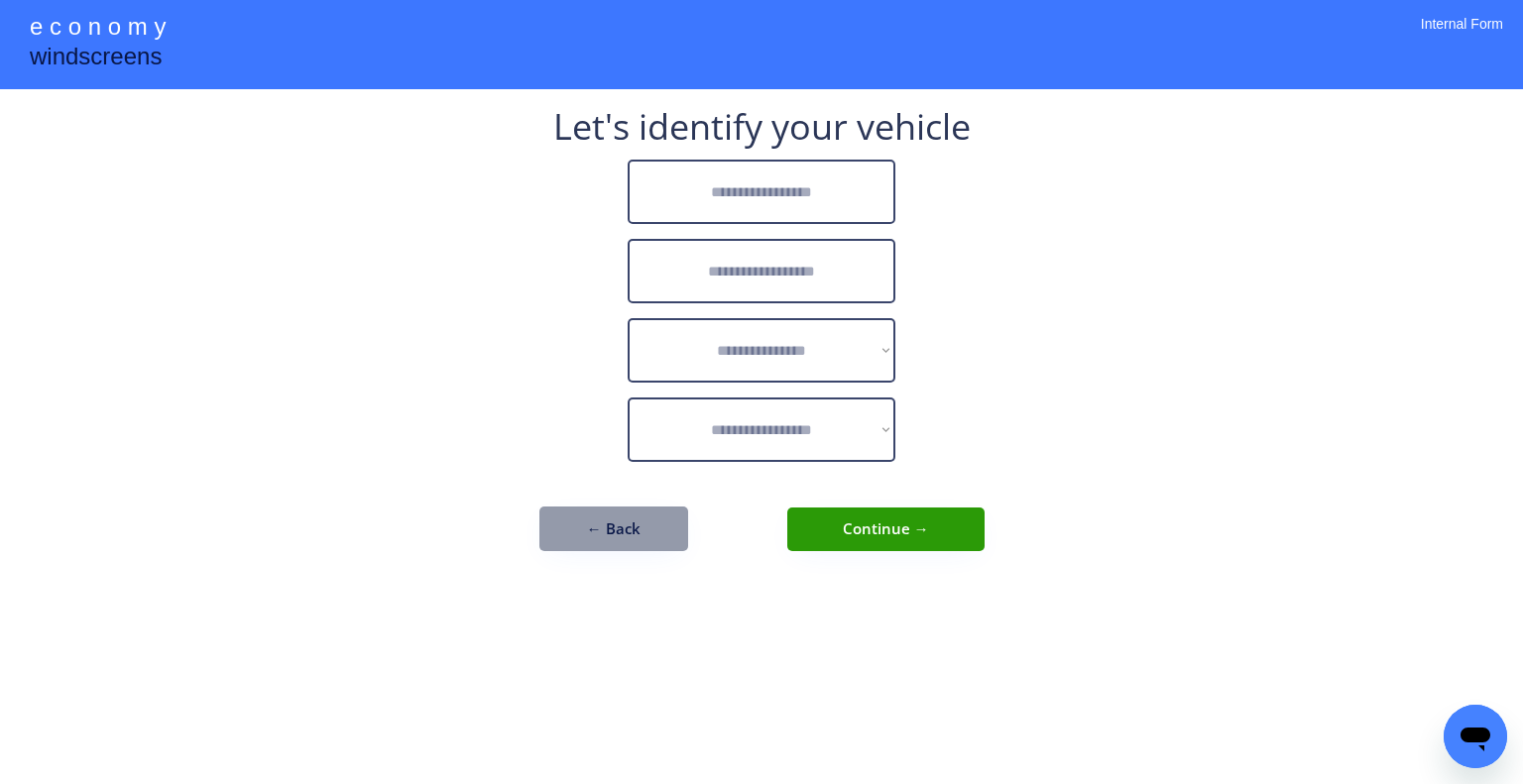click at bounding box center [762, 191] 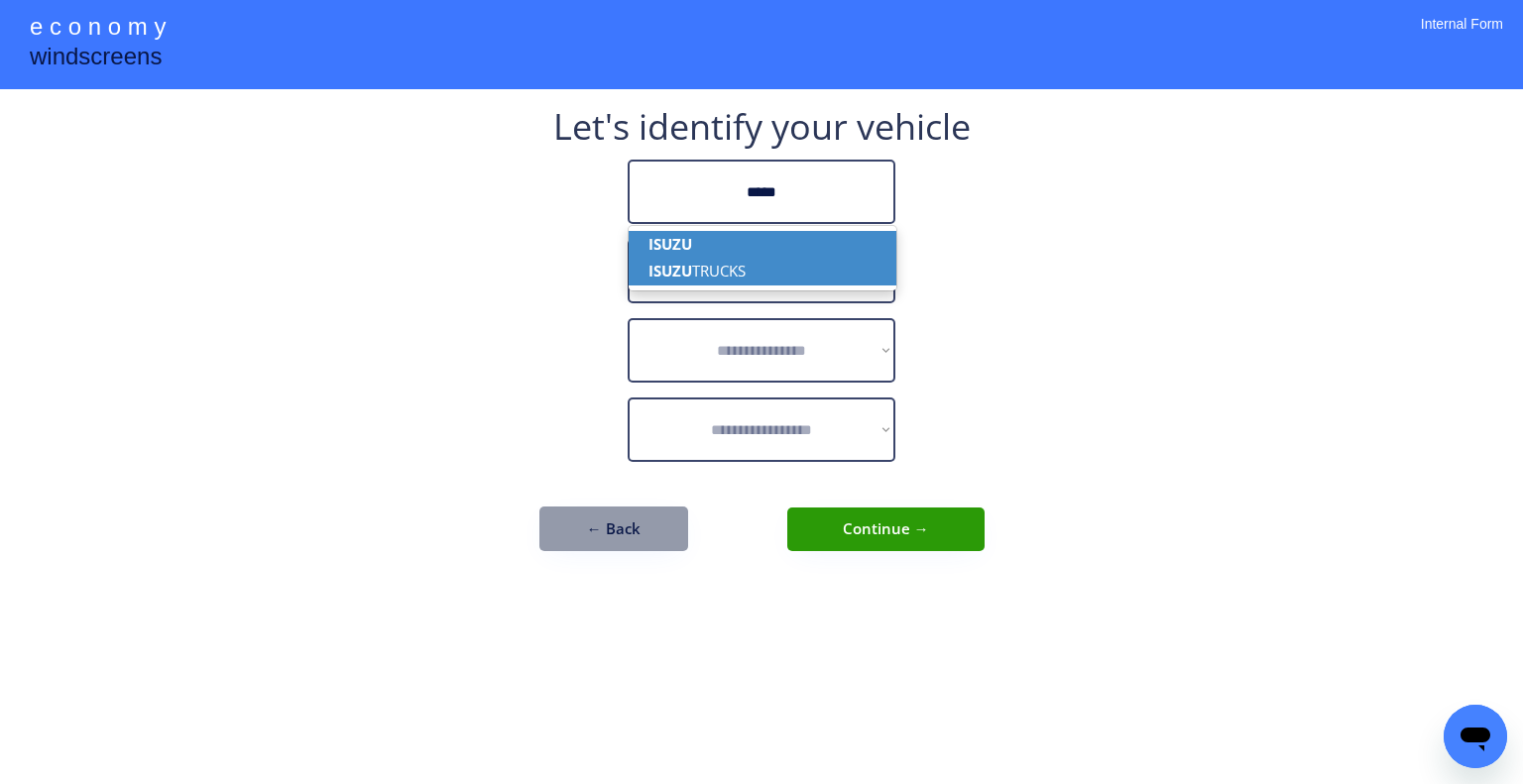 click on "ISUZU  TRUCKS" at bounding box center [762, 271] 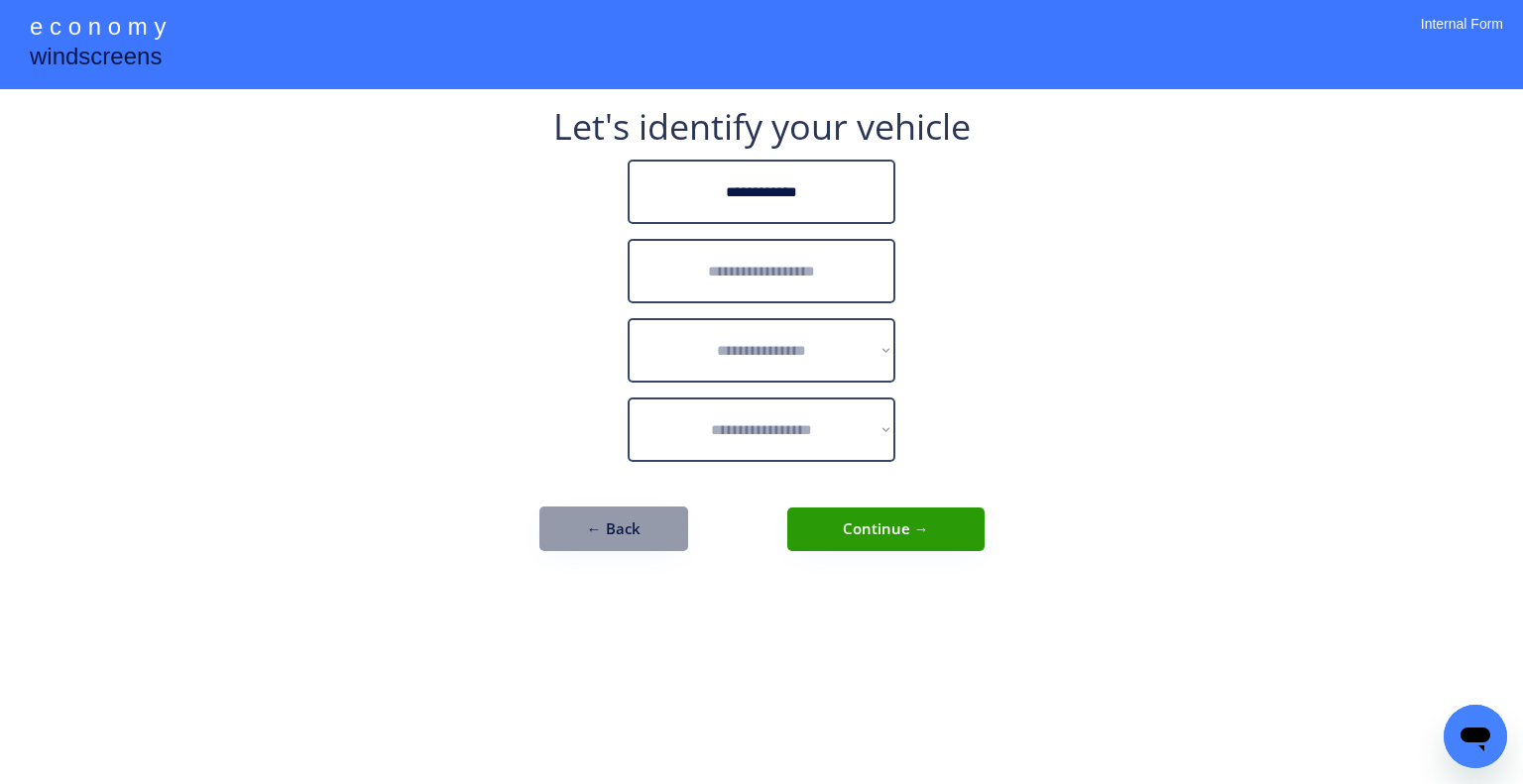 click at bounding box center [762, 271] 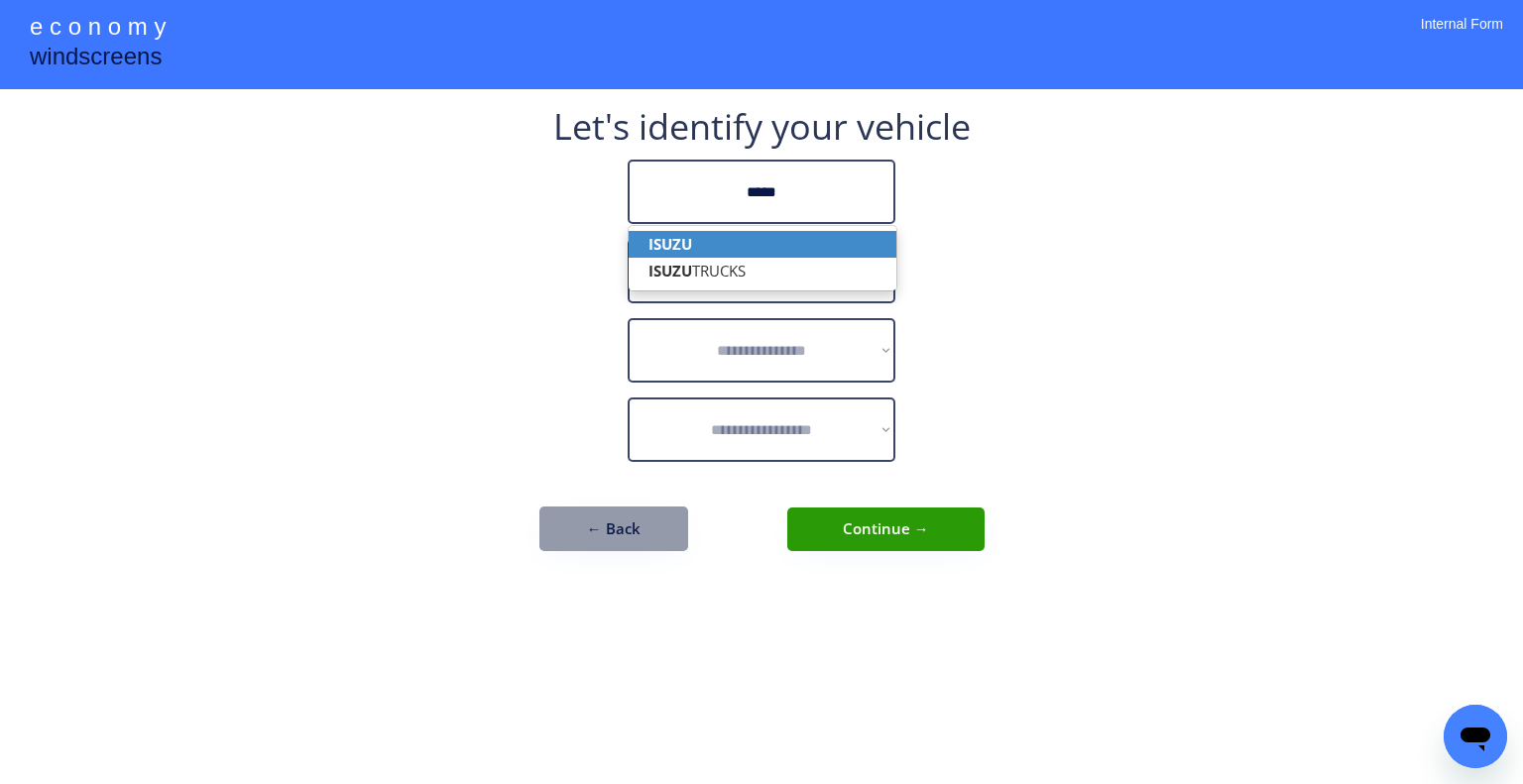 click on "ISUZU" at bounding box center [762, 244] 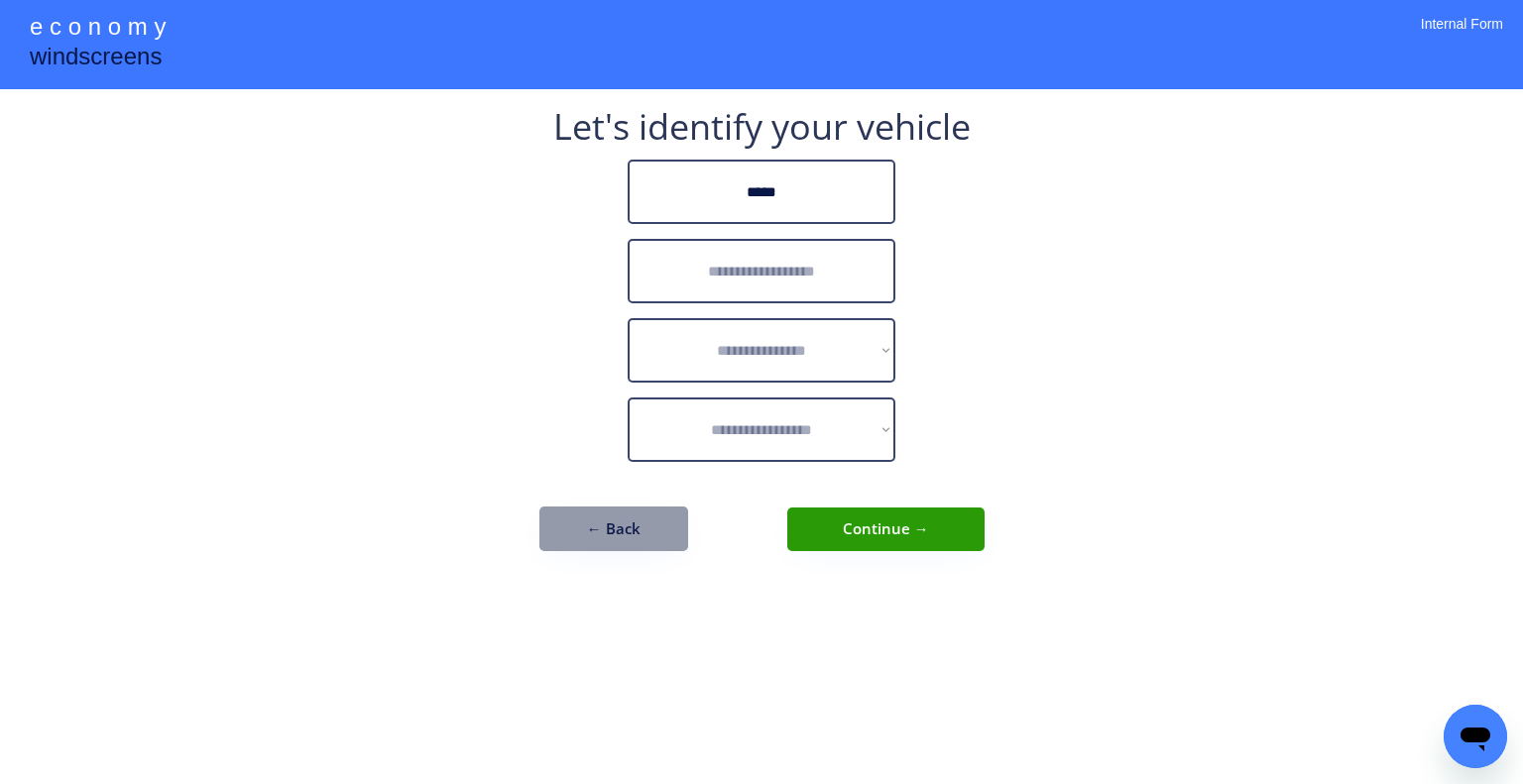 click at bounding box center [762, 271] 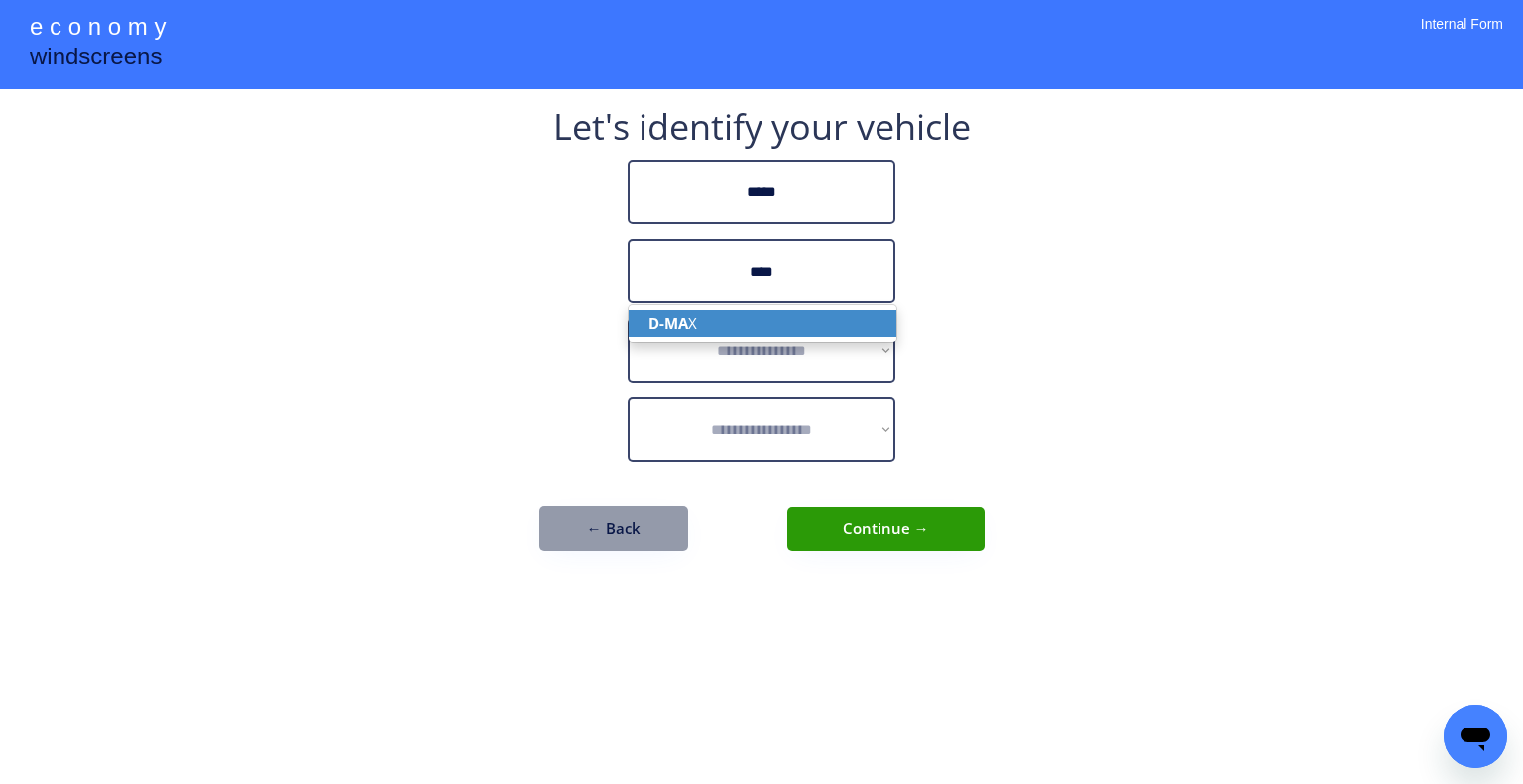click on "D-MA X" at bounding box center [762, 323] 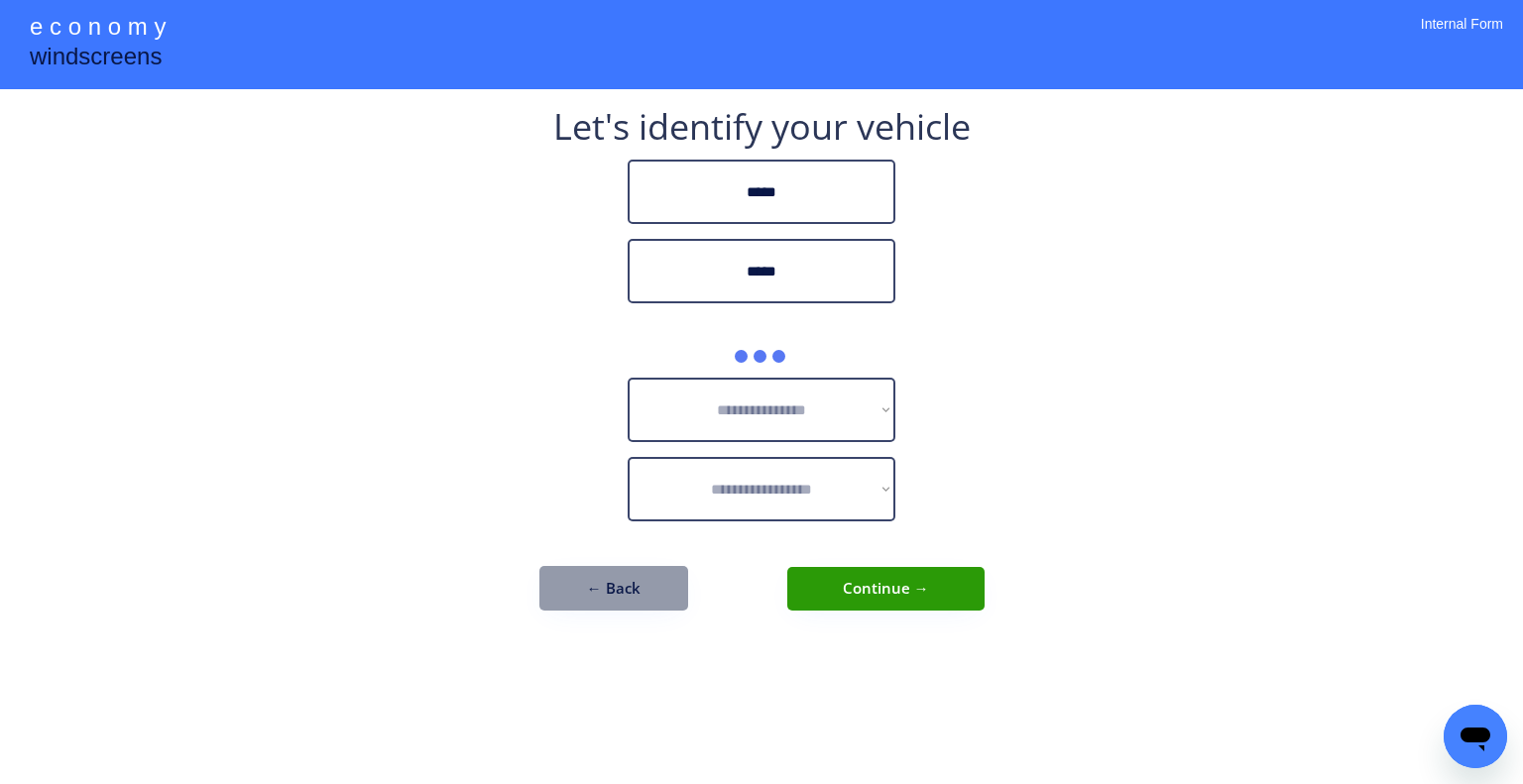 type on "*****" 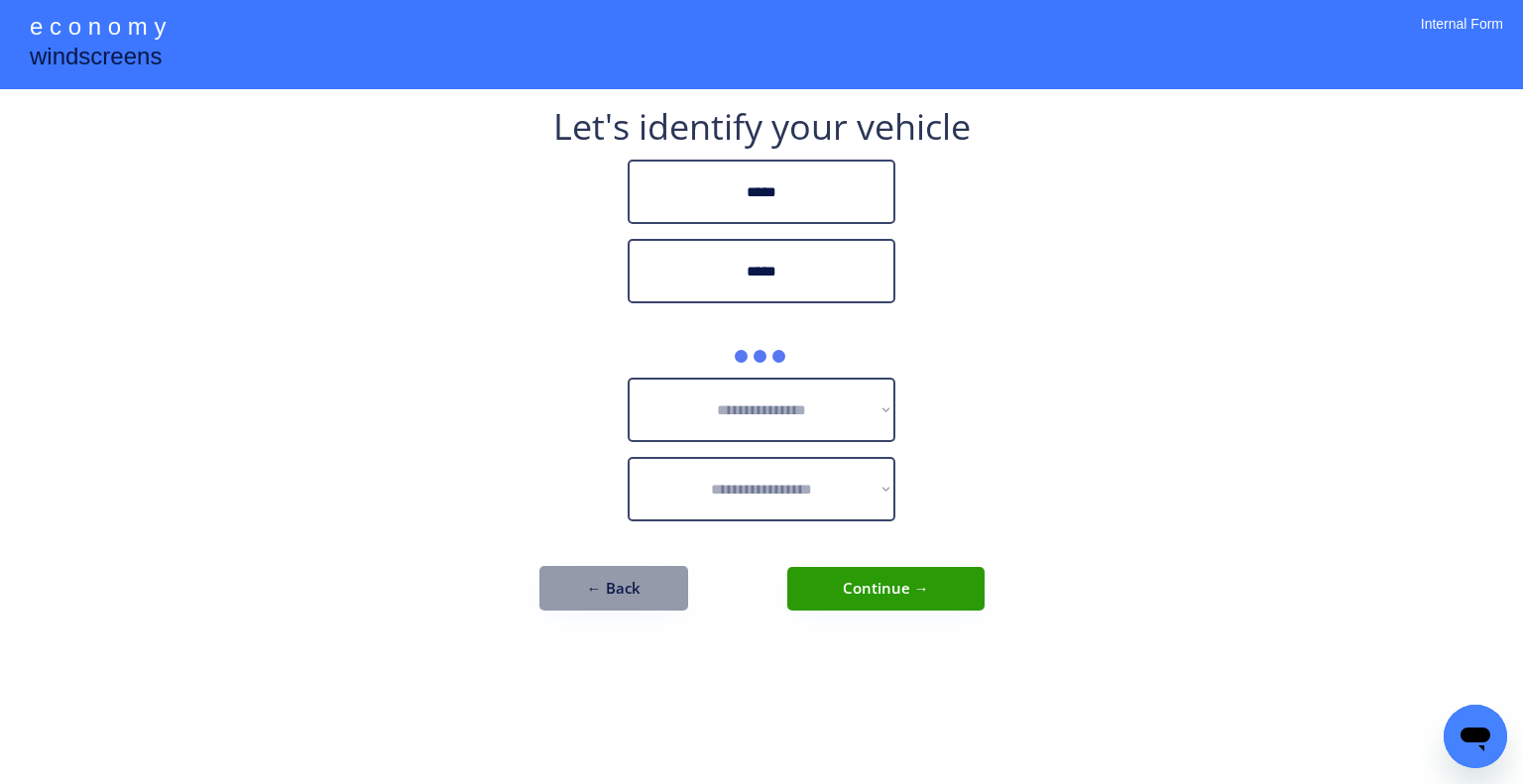 click on "**********" at bounding box center (762, 392) 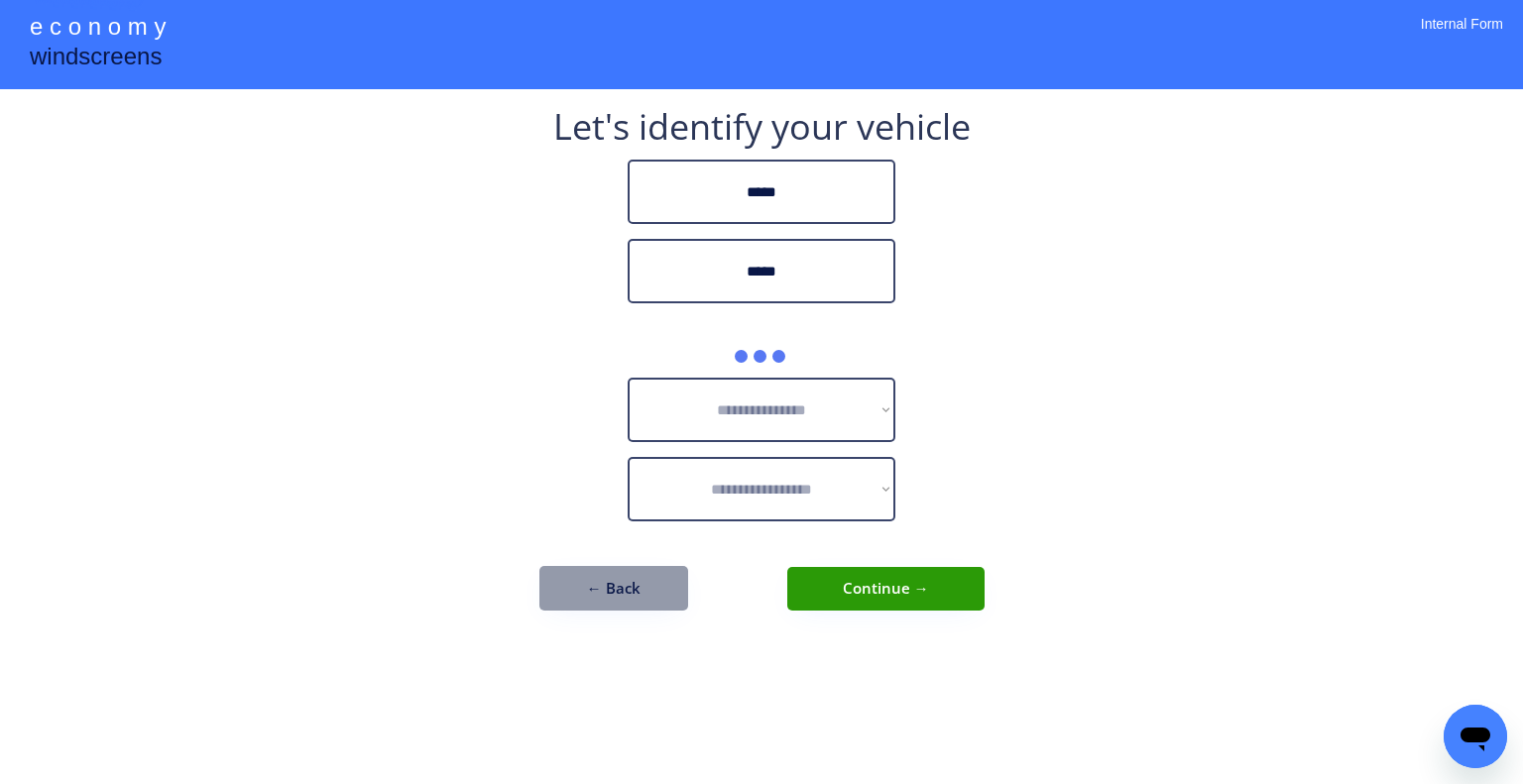 click on "**********" at bounding box center [762, 392] 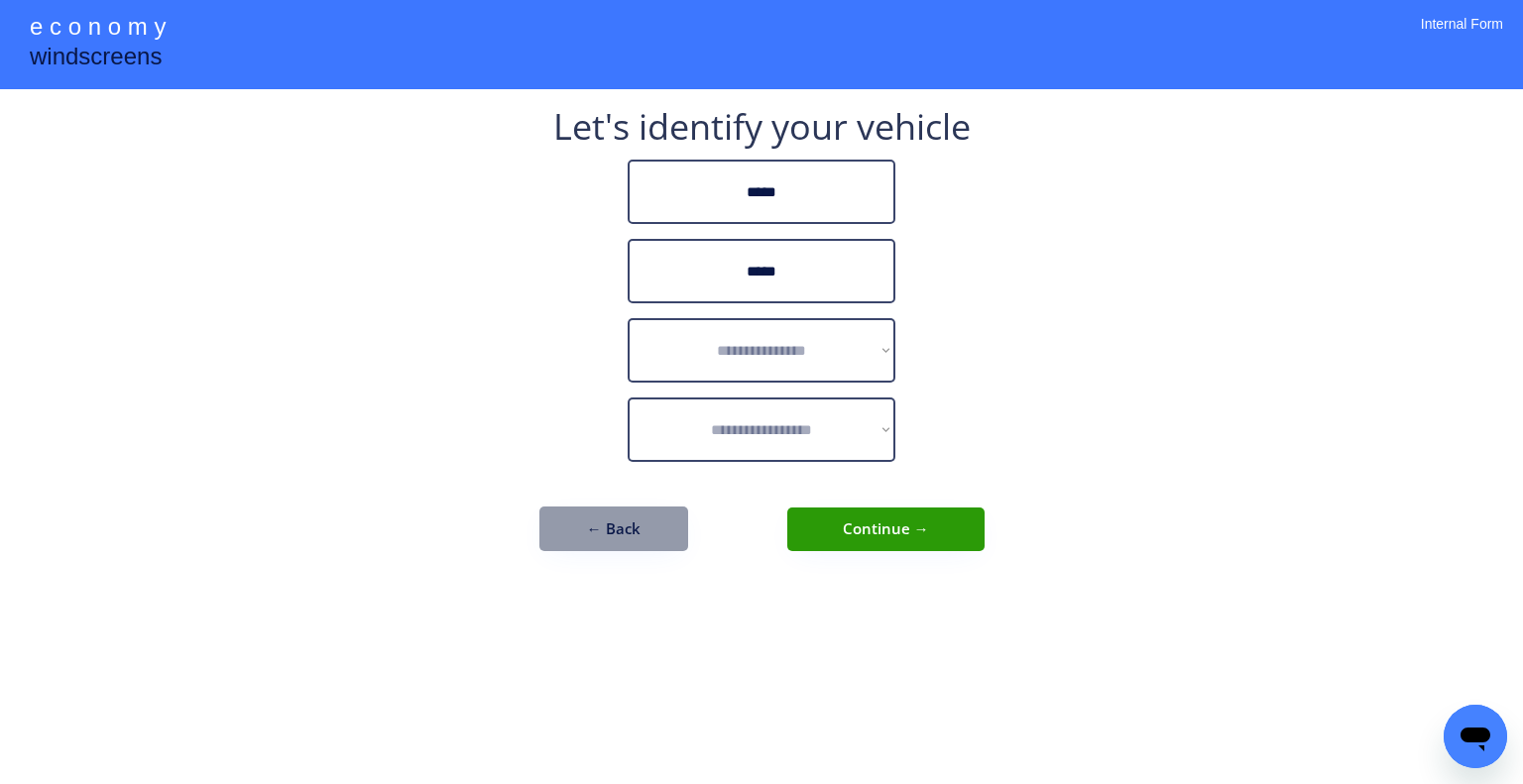 click on "**********" at bounding box center [762, 392] 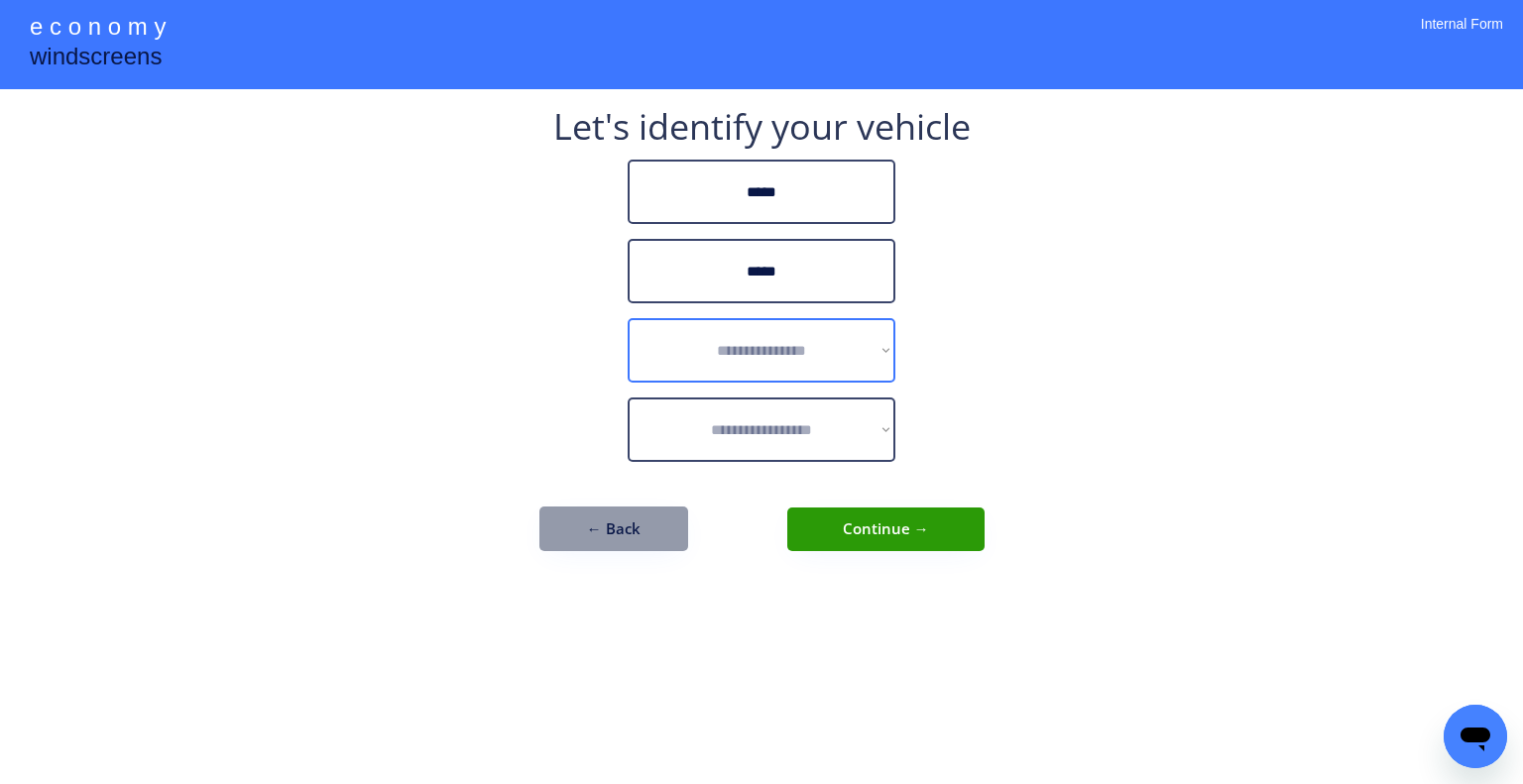drag, startPoint x: 751, startPoint y: 351, endPoint x: 782, endPoint y: 326, distance: 39.82462 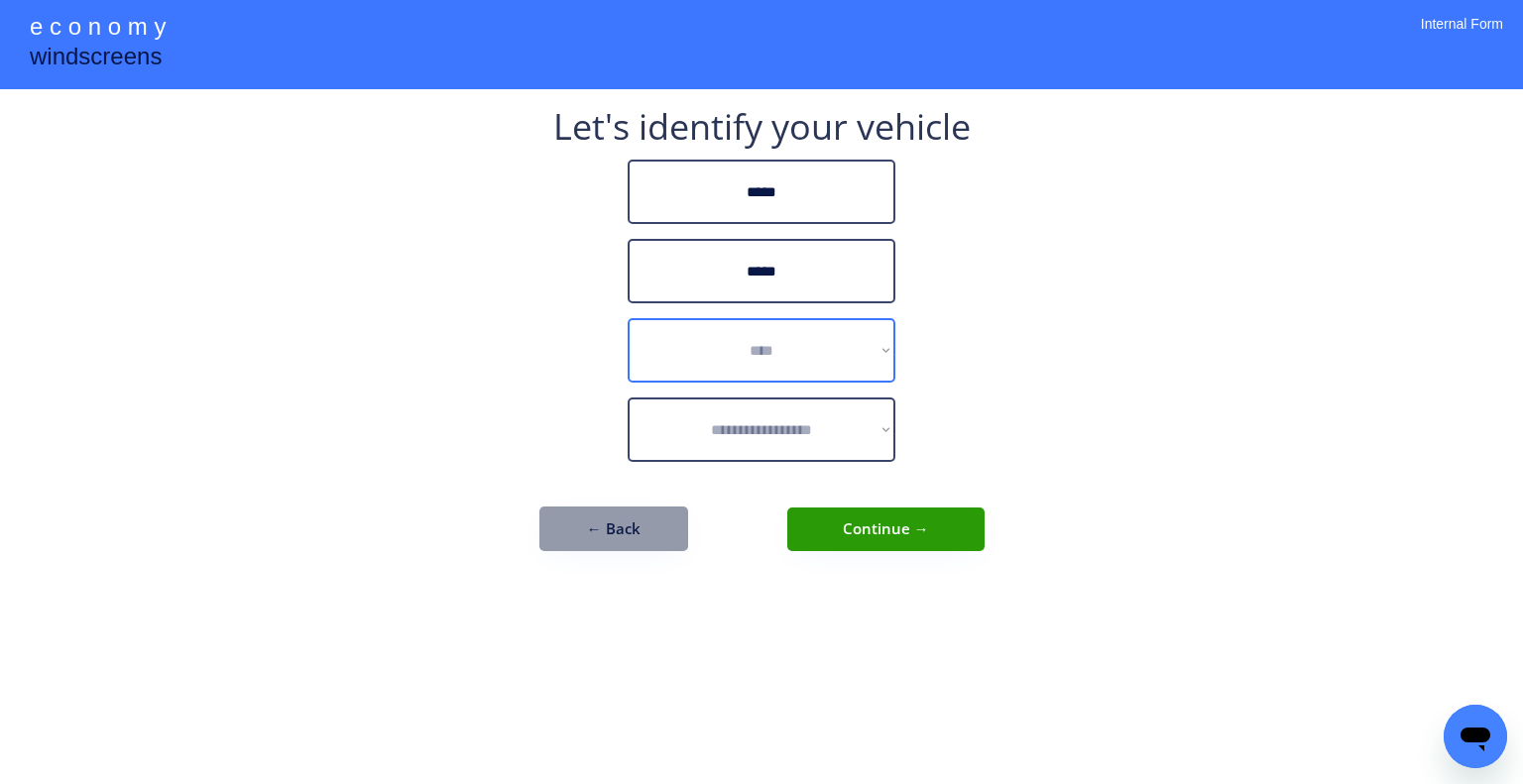 click on "**********" at bounding box center [762, 350] 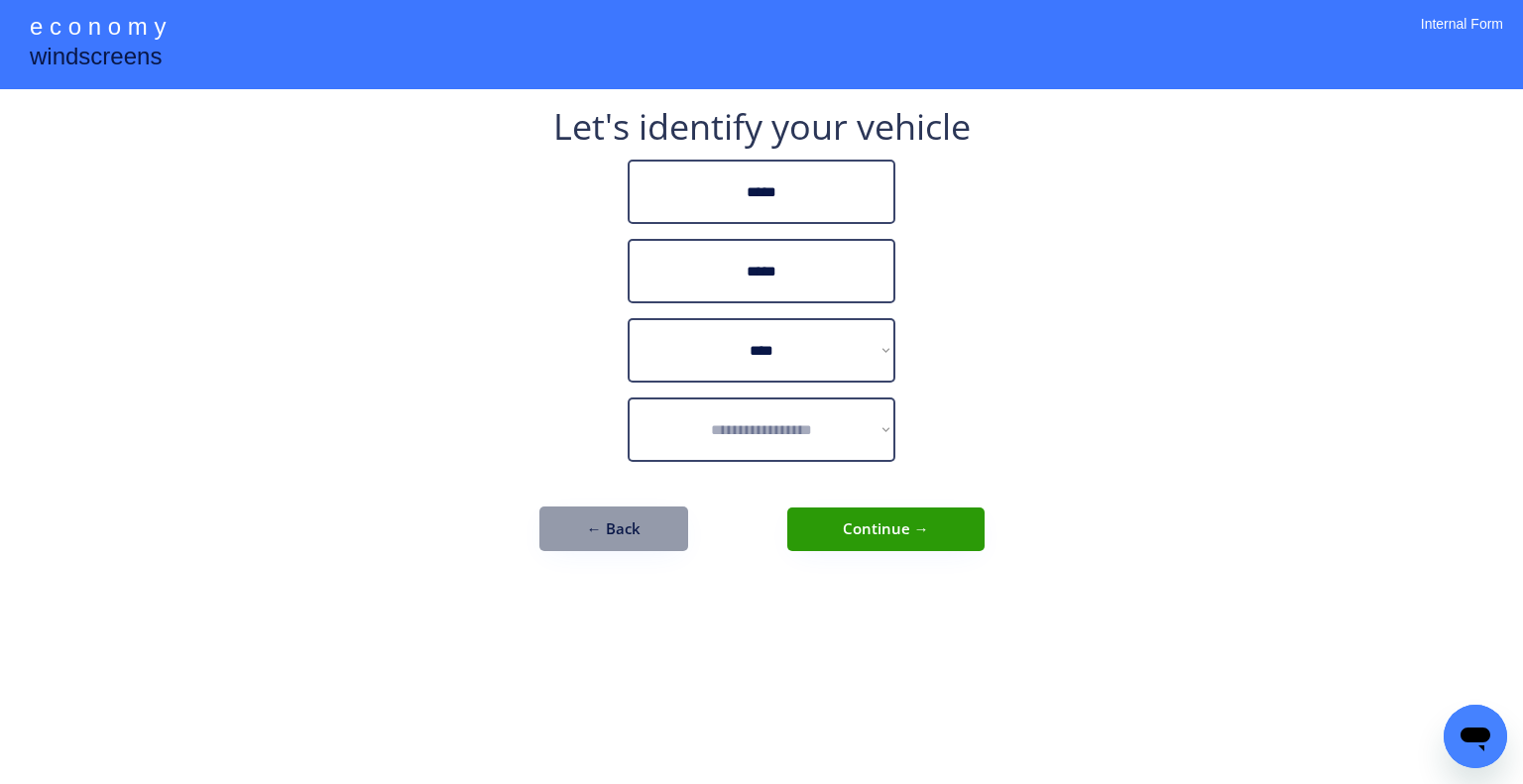 click on "**********" at bounding box center [762, 392] 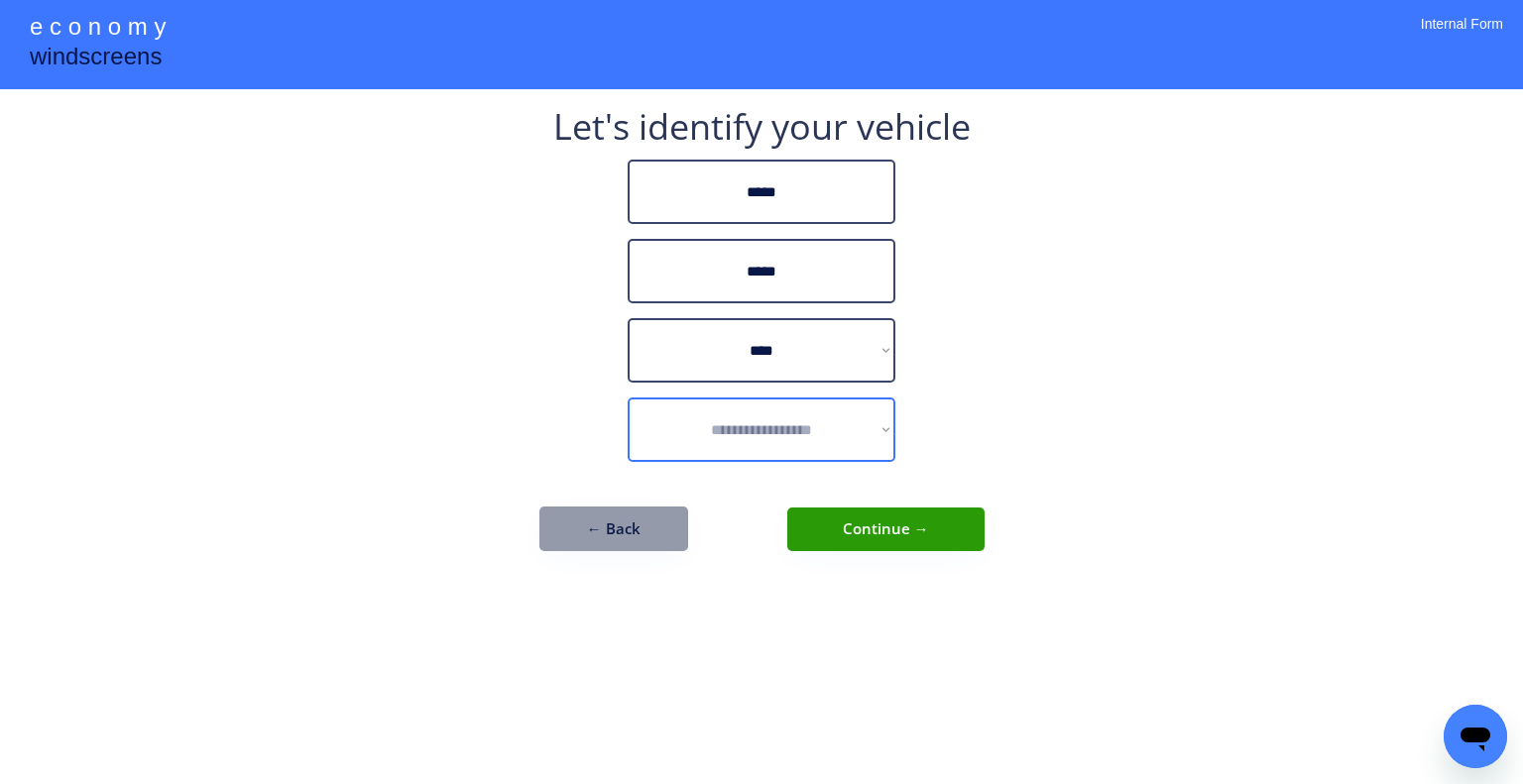 click on "**********" at bounding box center (762, 429) 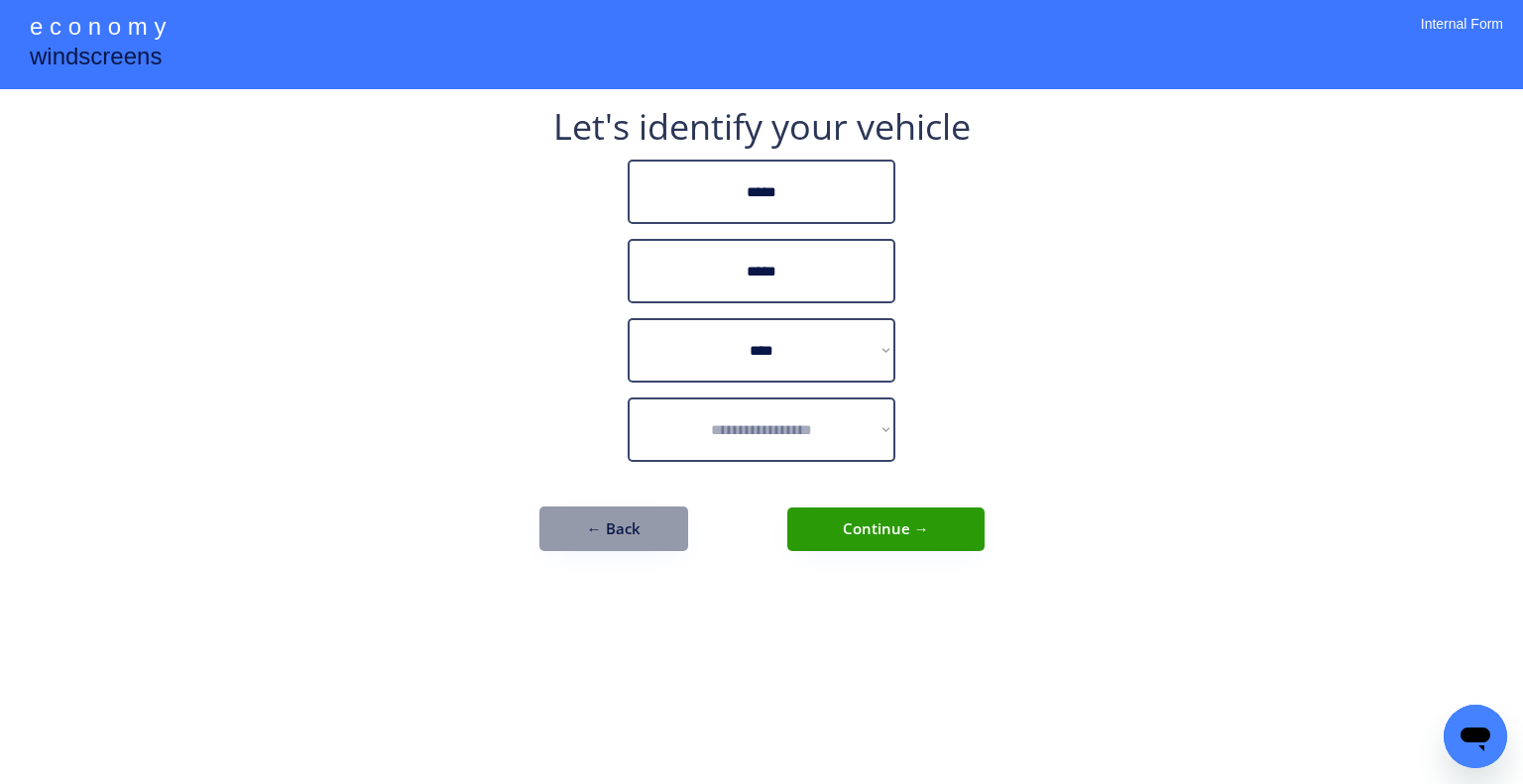 drag, startPoint x: 1118, startPoint y: 373, endPoint x: 831, endPoint y: 368, distance: 287.0436 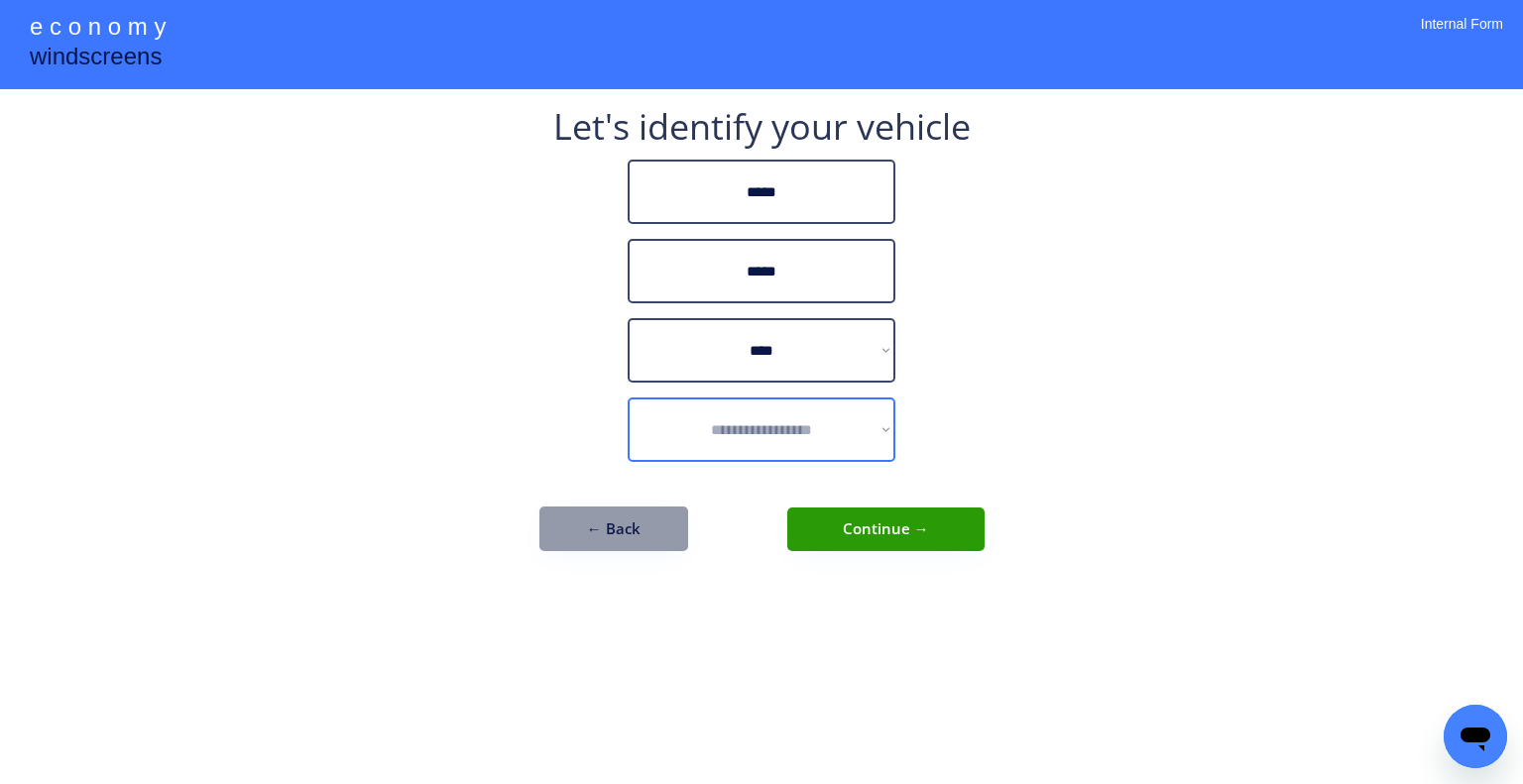 click on "**********" at bounding box center [762, 429] 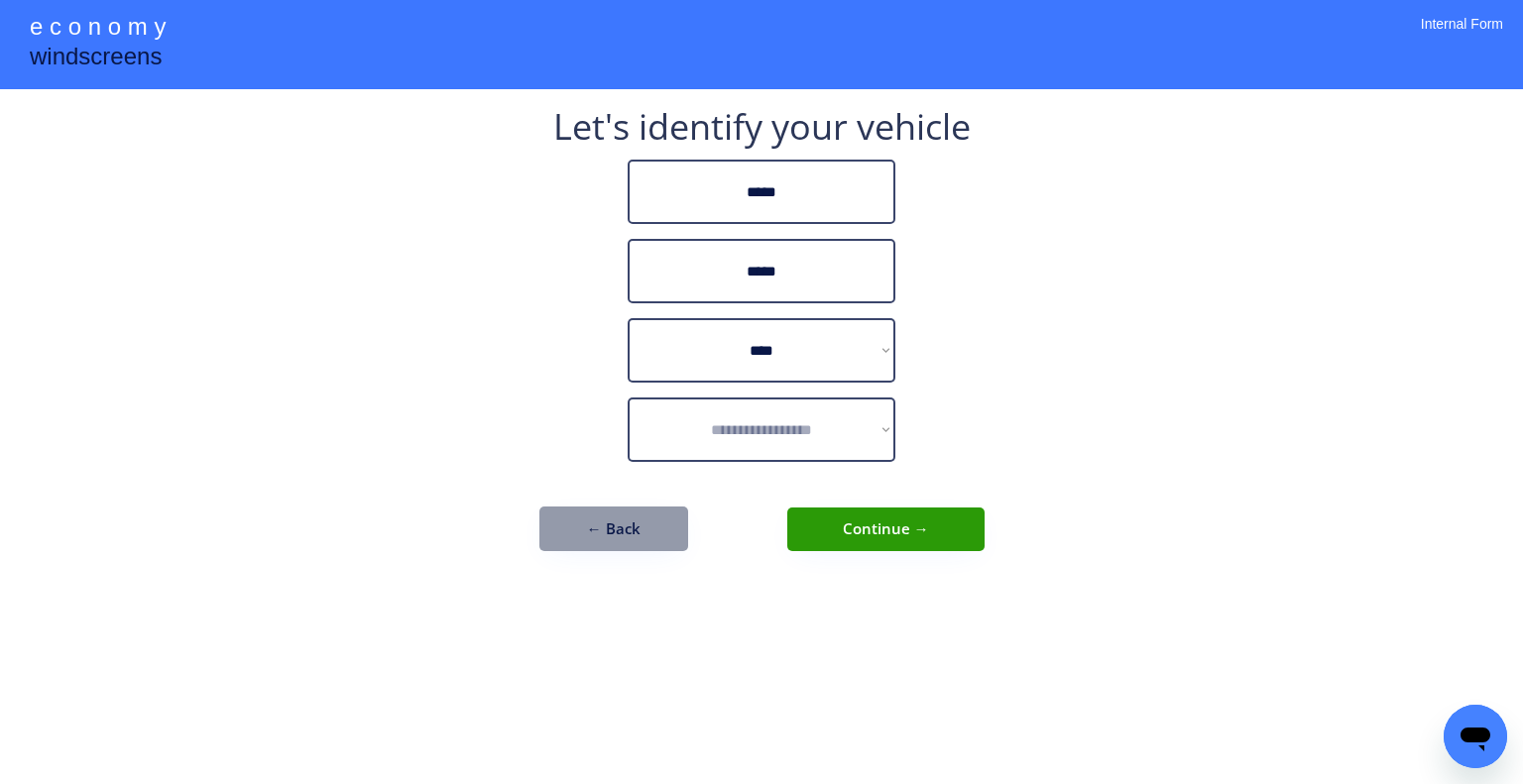 click on "**********" at bounding box center (762, 392) 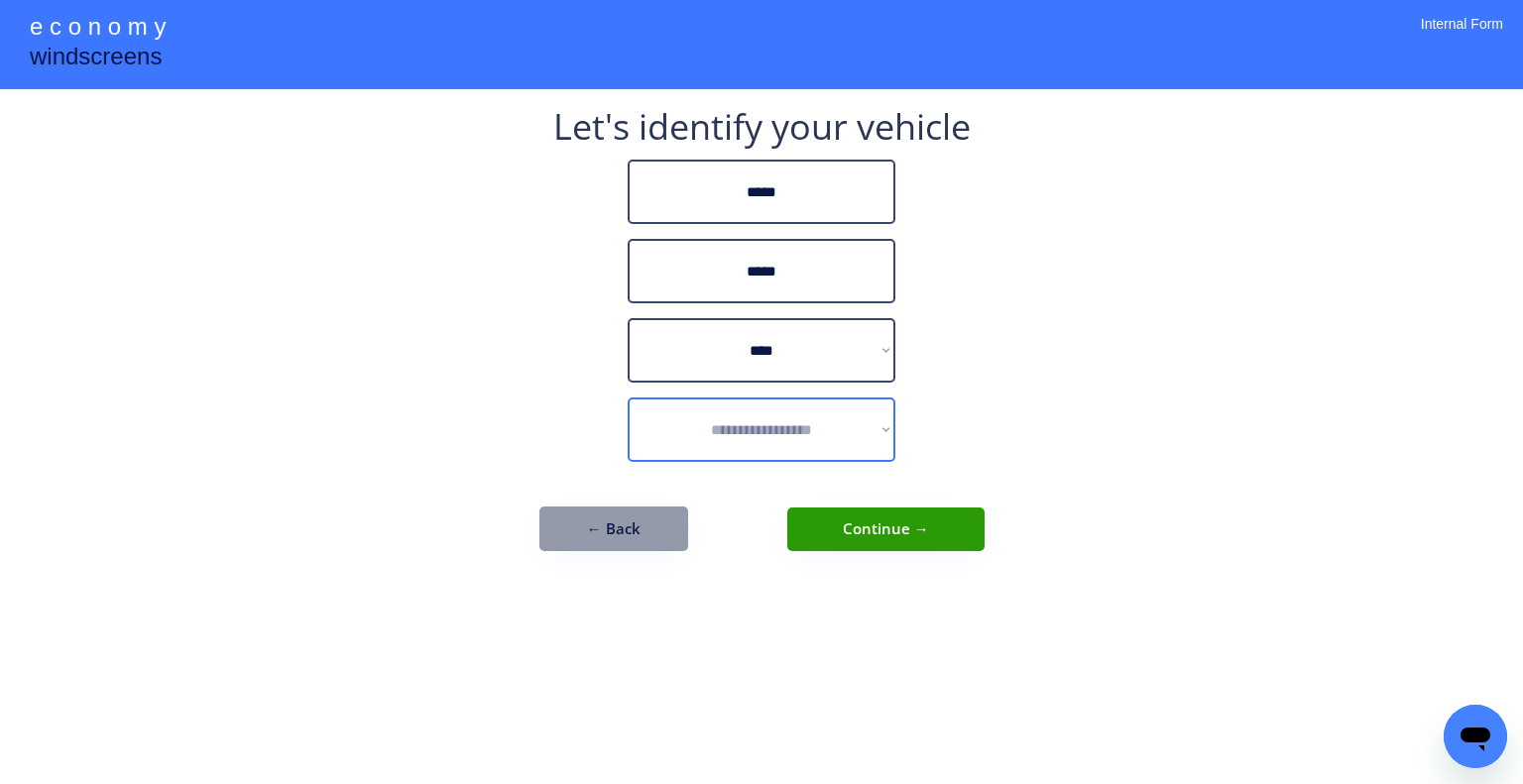 click on "**********" at bounding box center (762, 429) 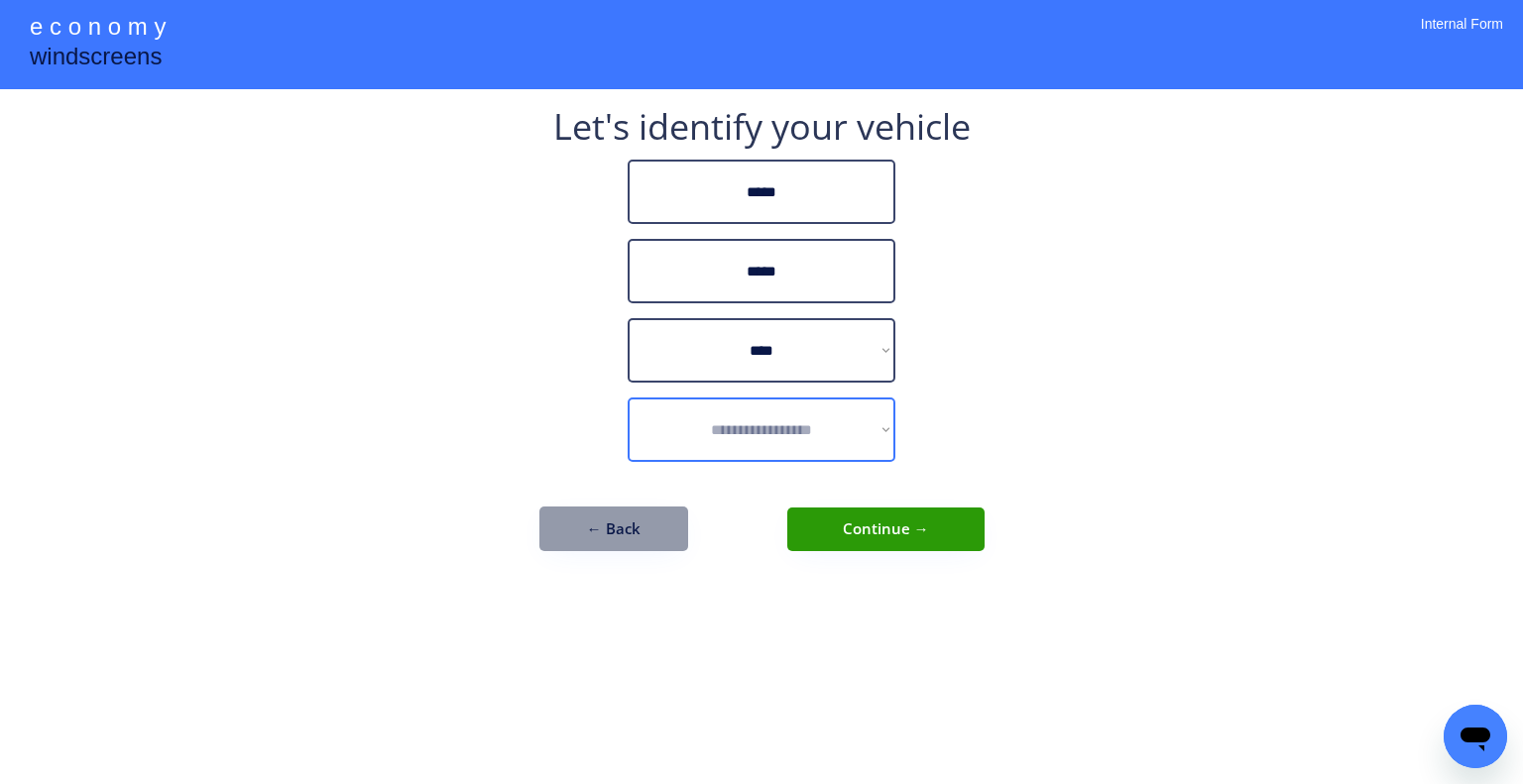 select on "**********" 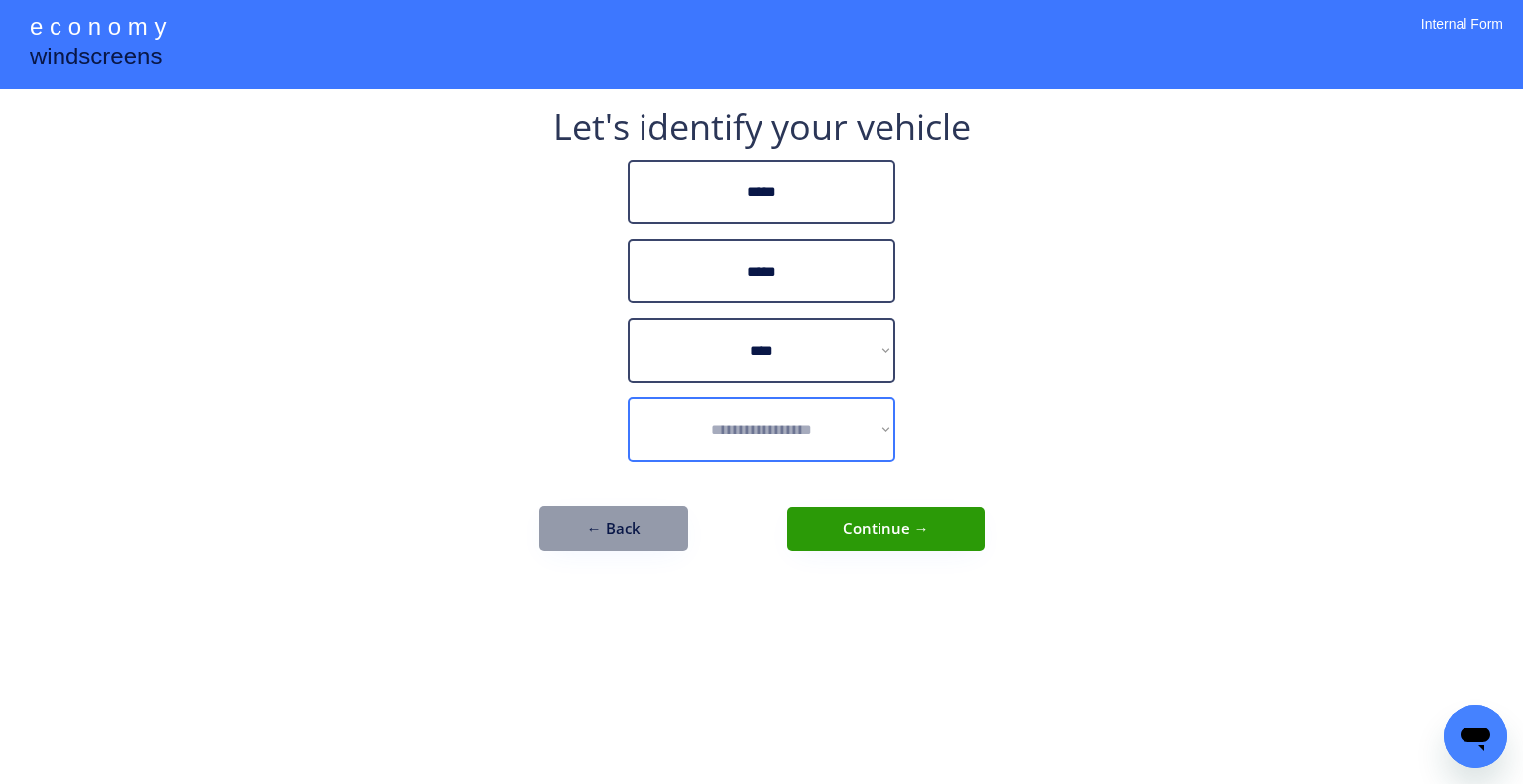 click on "**********" at bounding box center (762, 429) 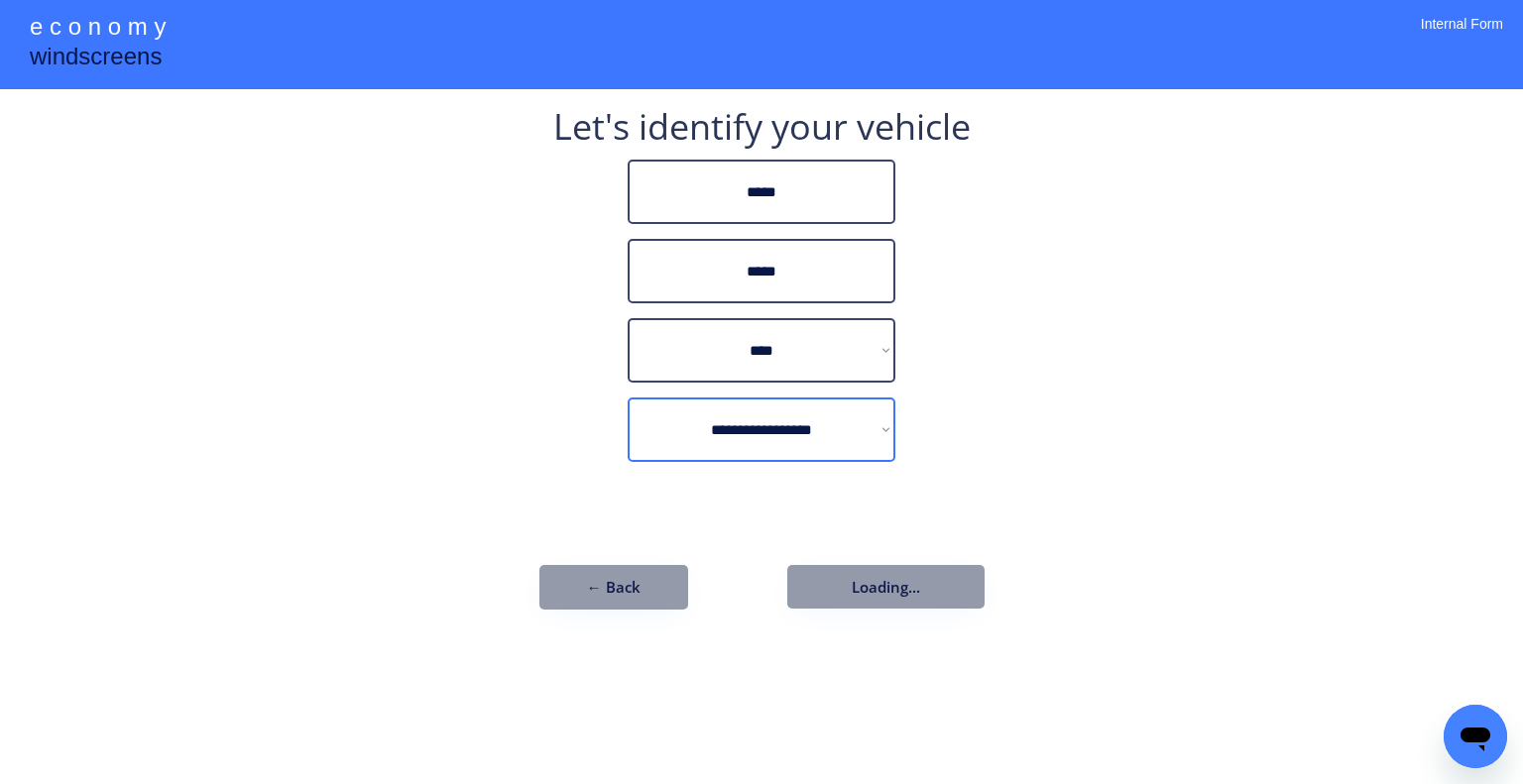 click on "**********" at bounding box center (762, 392) 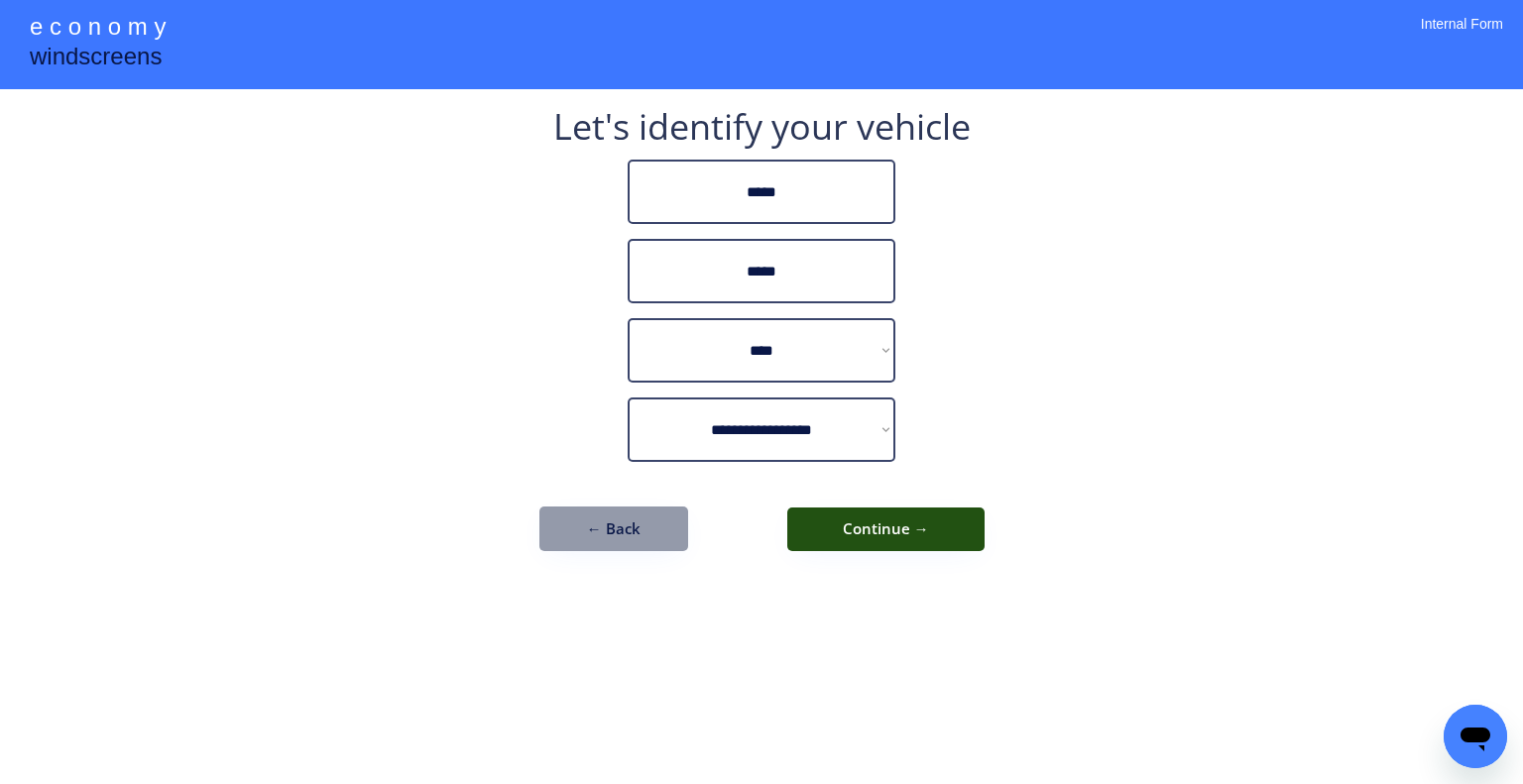 click on "Continue    →" at bounding box center [885, 529] 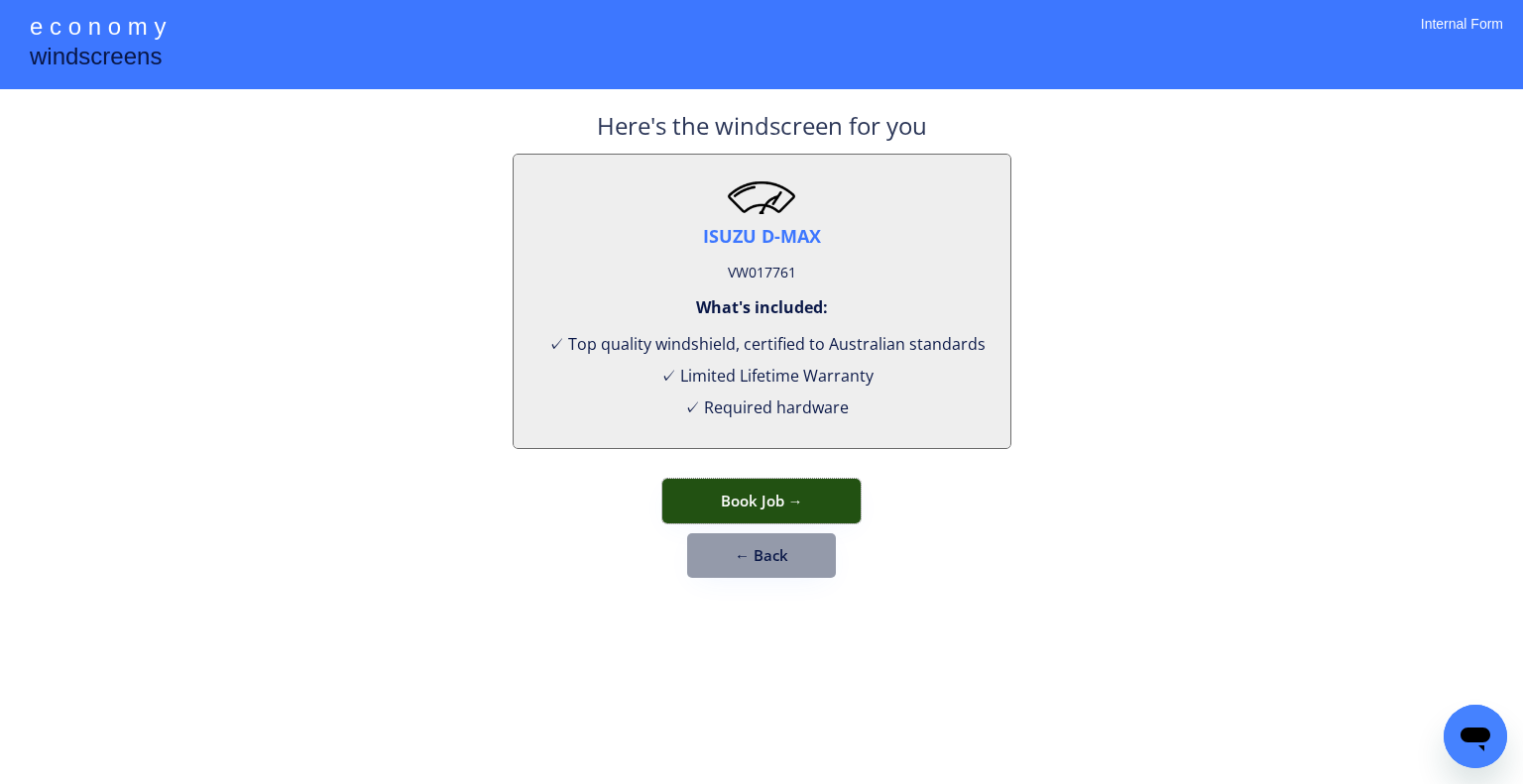 drag, startPoint x: 781, startPoint y: 497, endPoint x: 849, endPoint y: 405, distance: 114.402797 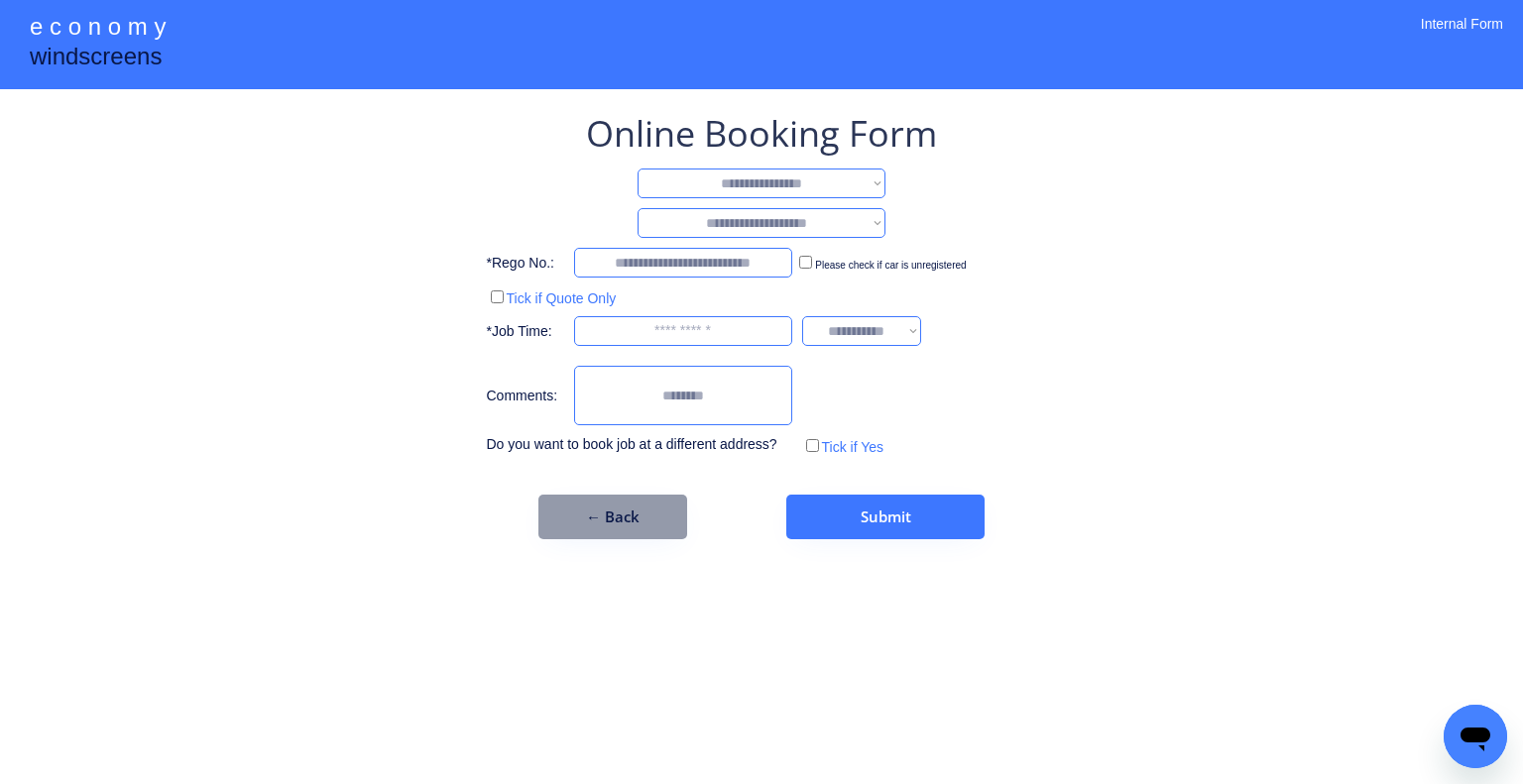 click on "**********" at bounding box center (762, 183) 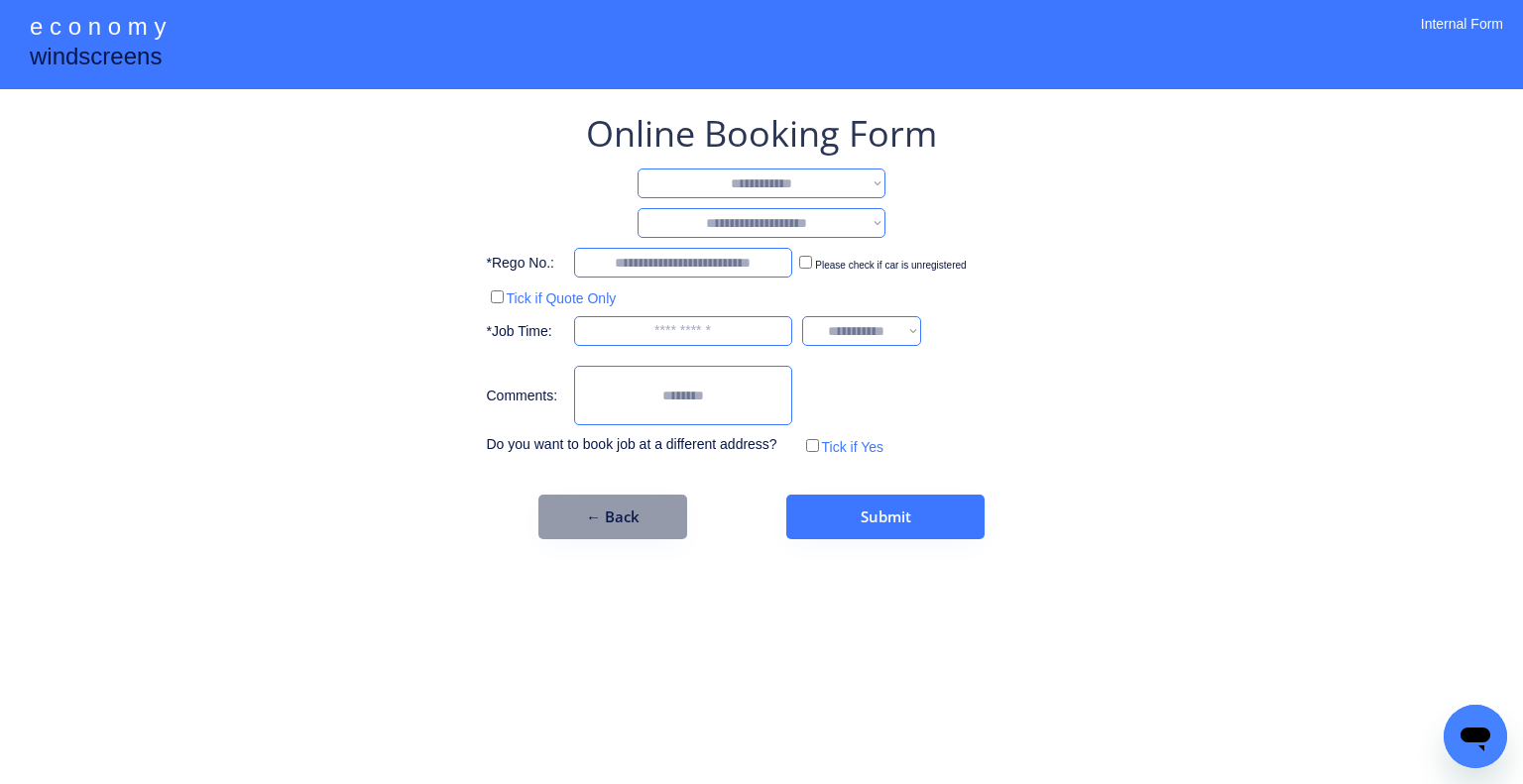 click on "**********" at bounding box center (762, 183) 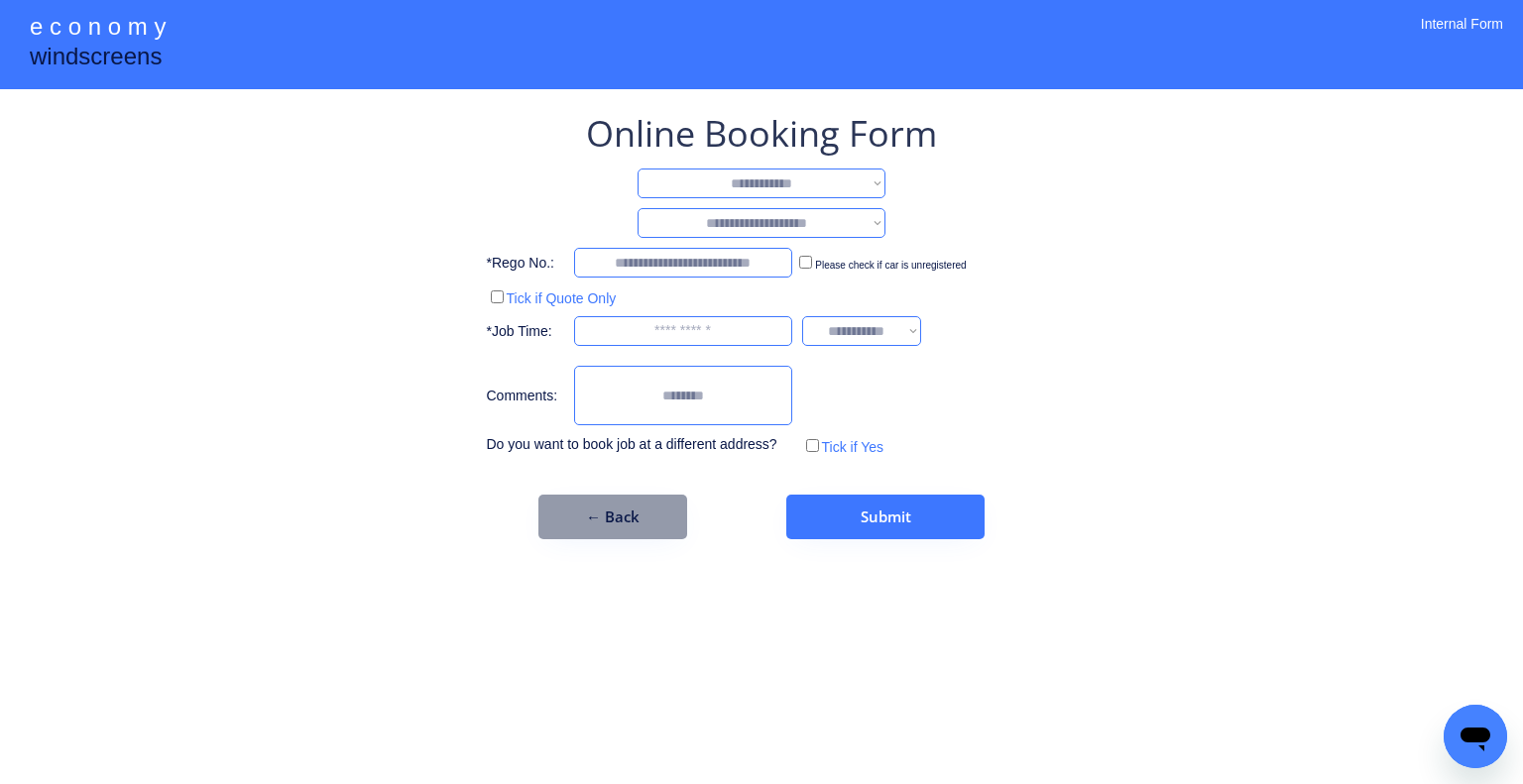 click on "**********" at bounding box center (762, 223) 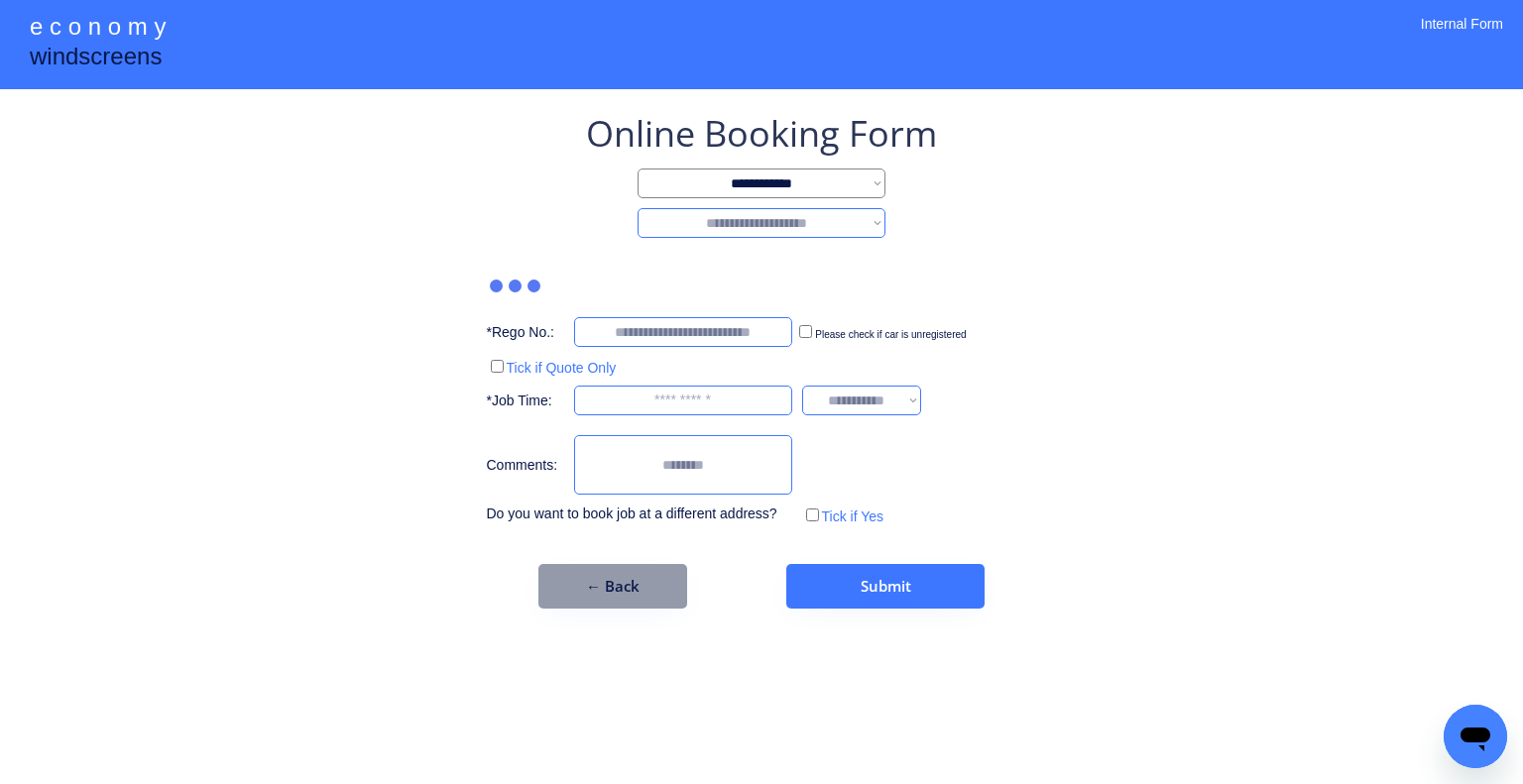 select on "*******" 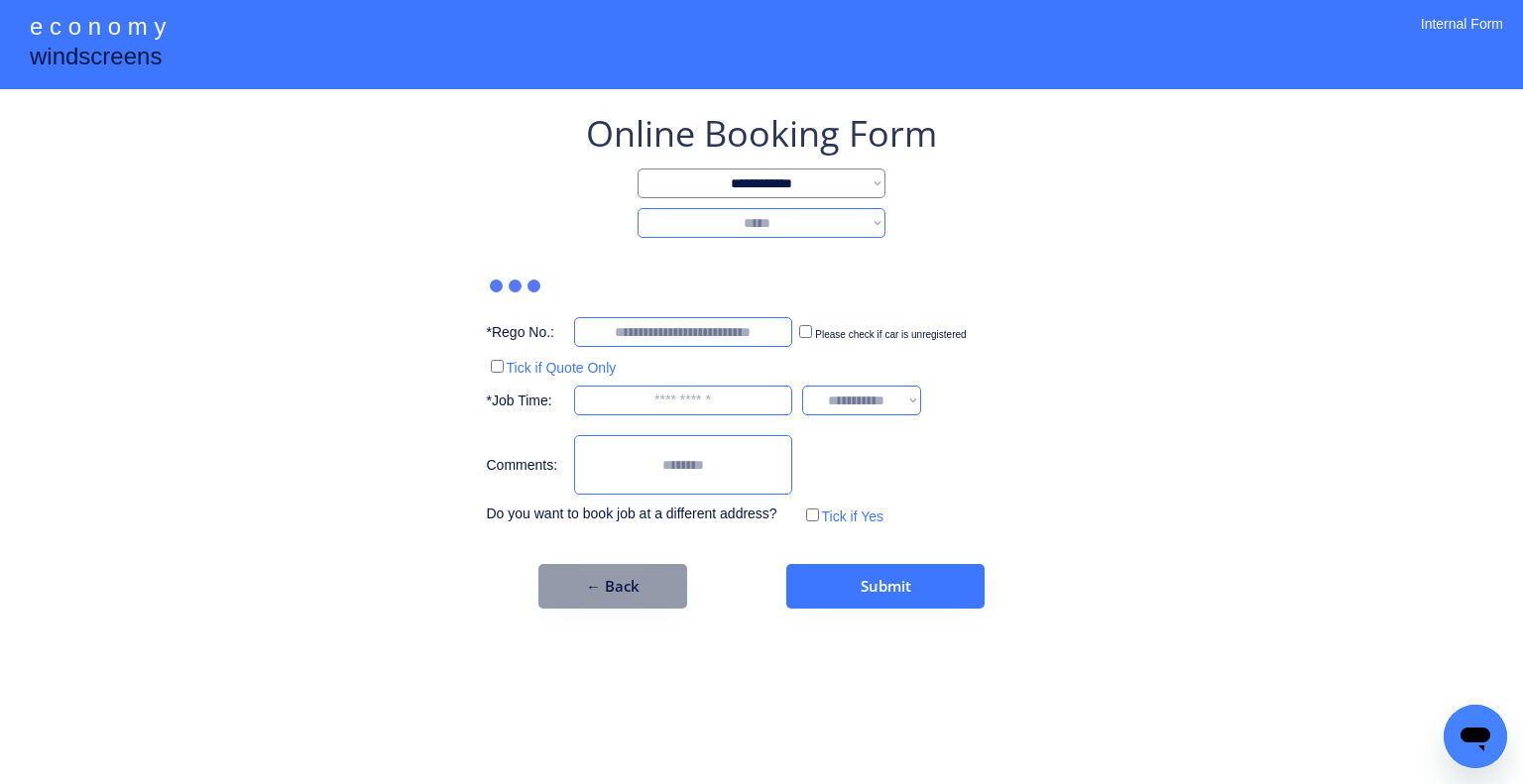 click on "**********" at bounding box center [762, 223] 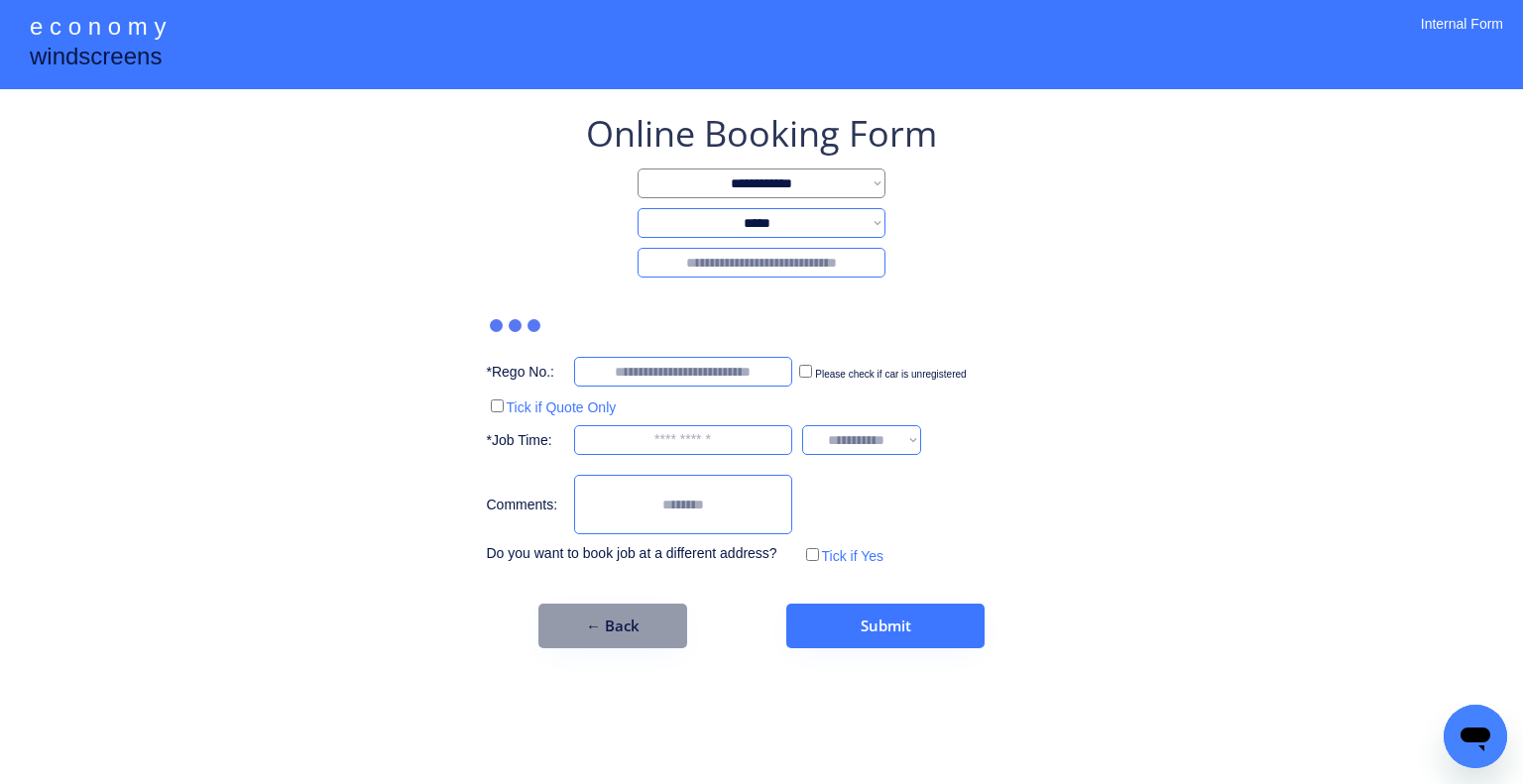 click at bounding box center (762, 263) 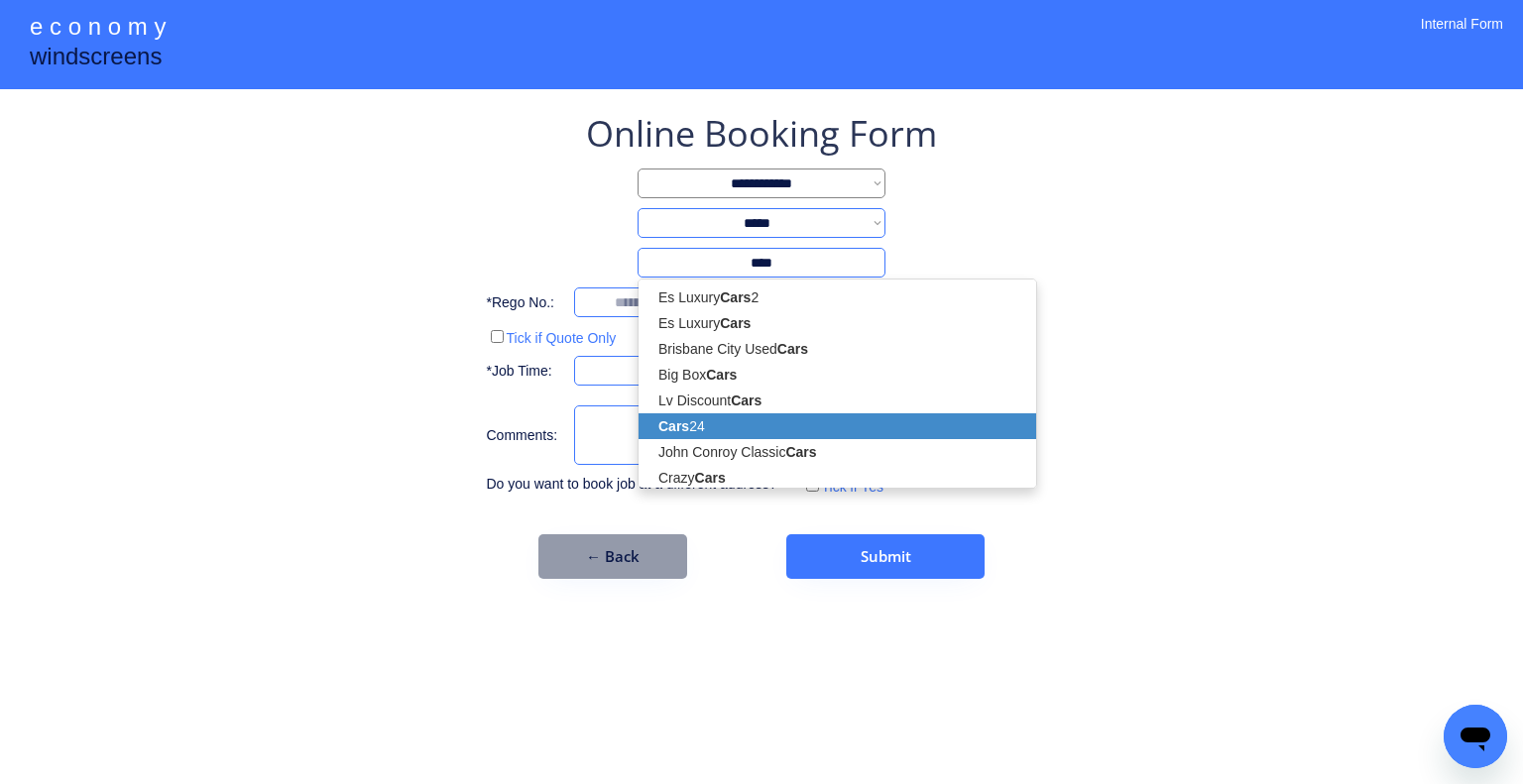 click on "Cars  24" at bounding box center (837, 426) 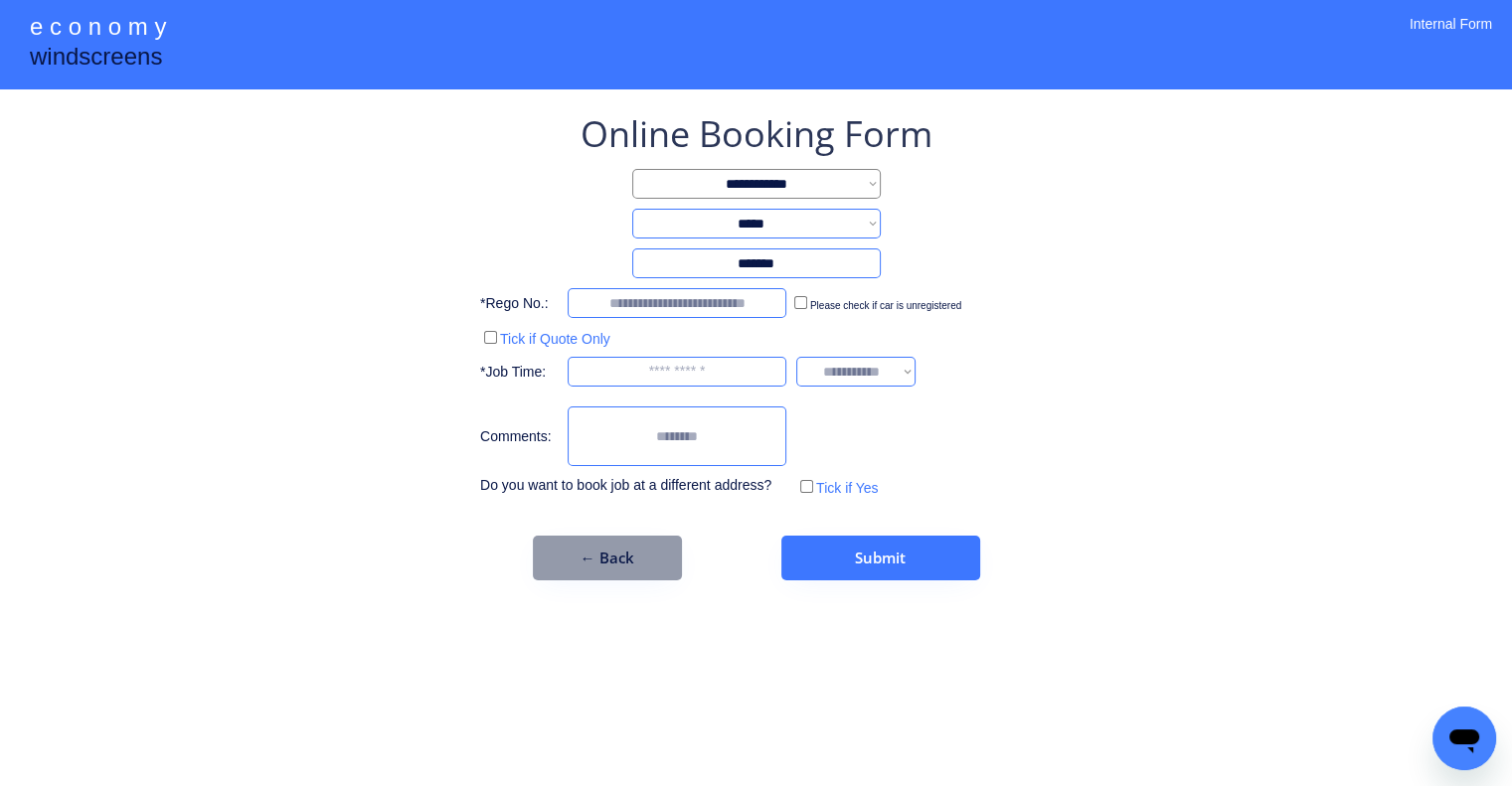 type on "*******" 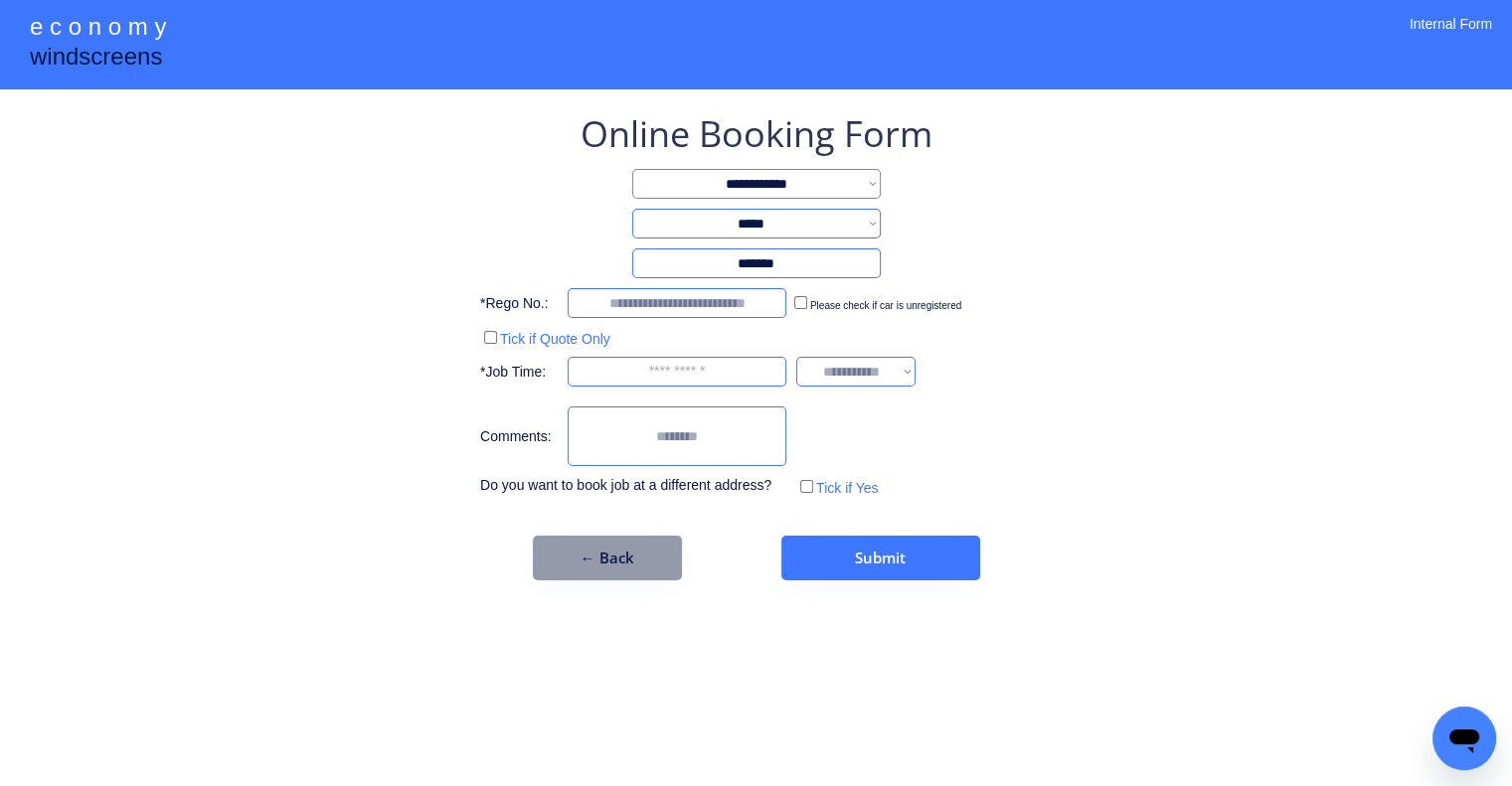 click on "**********" at bounding box center [756, 393] 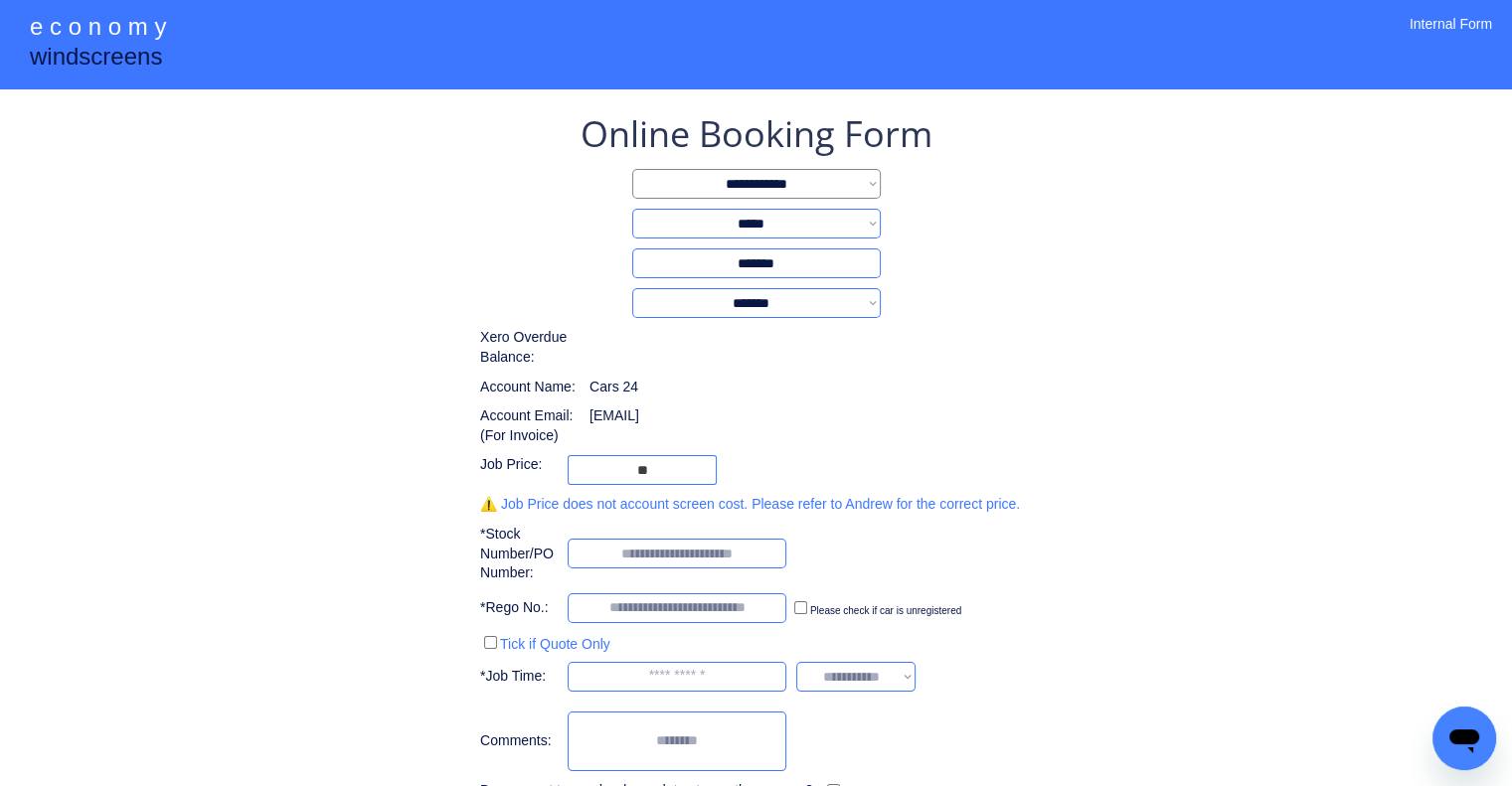 click on "**********" at bounding box center [756, 472] 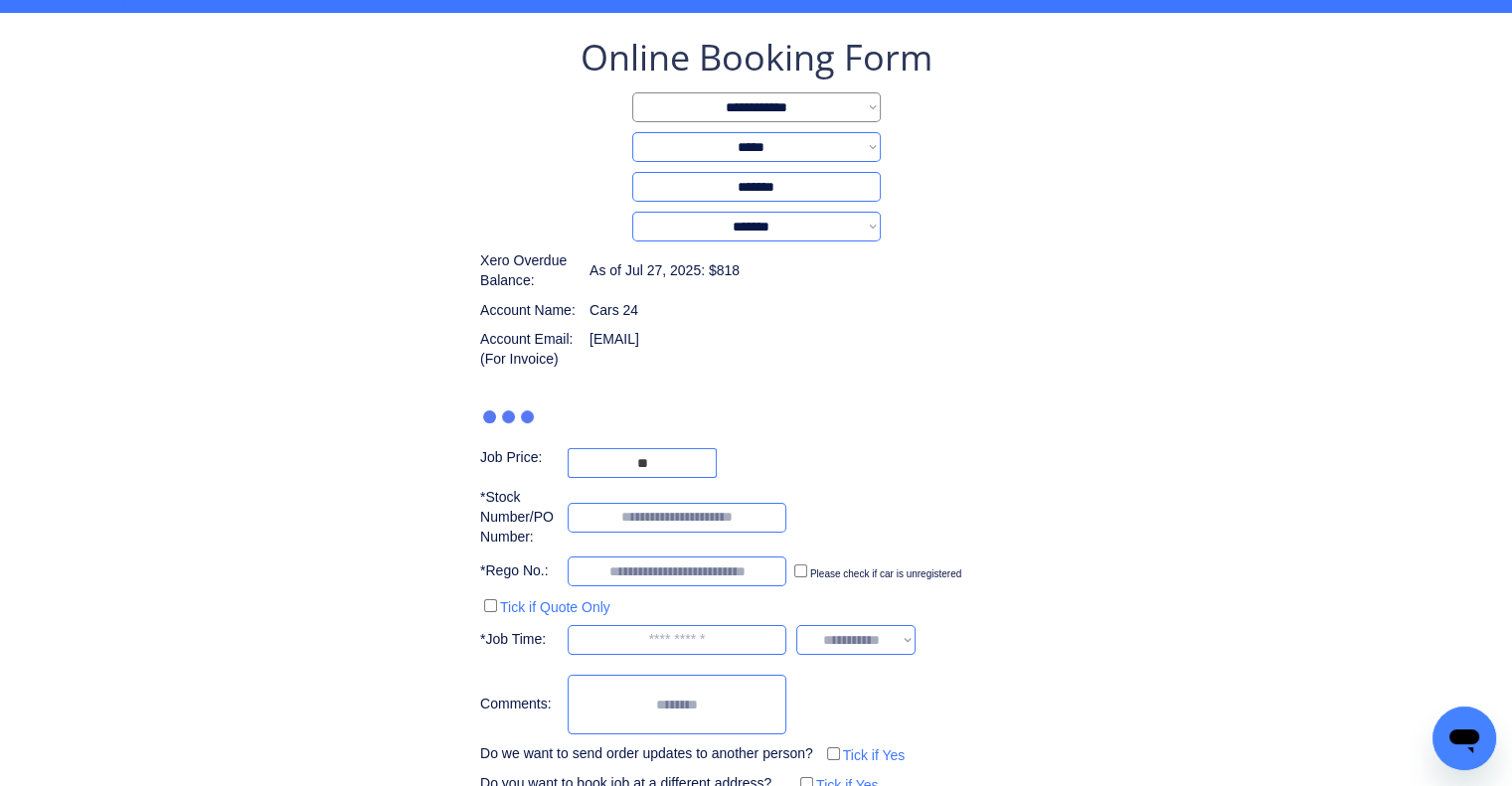 scroll, scrollTop: 198, scrollLeft: 0, axis: vertical 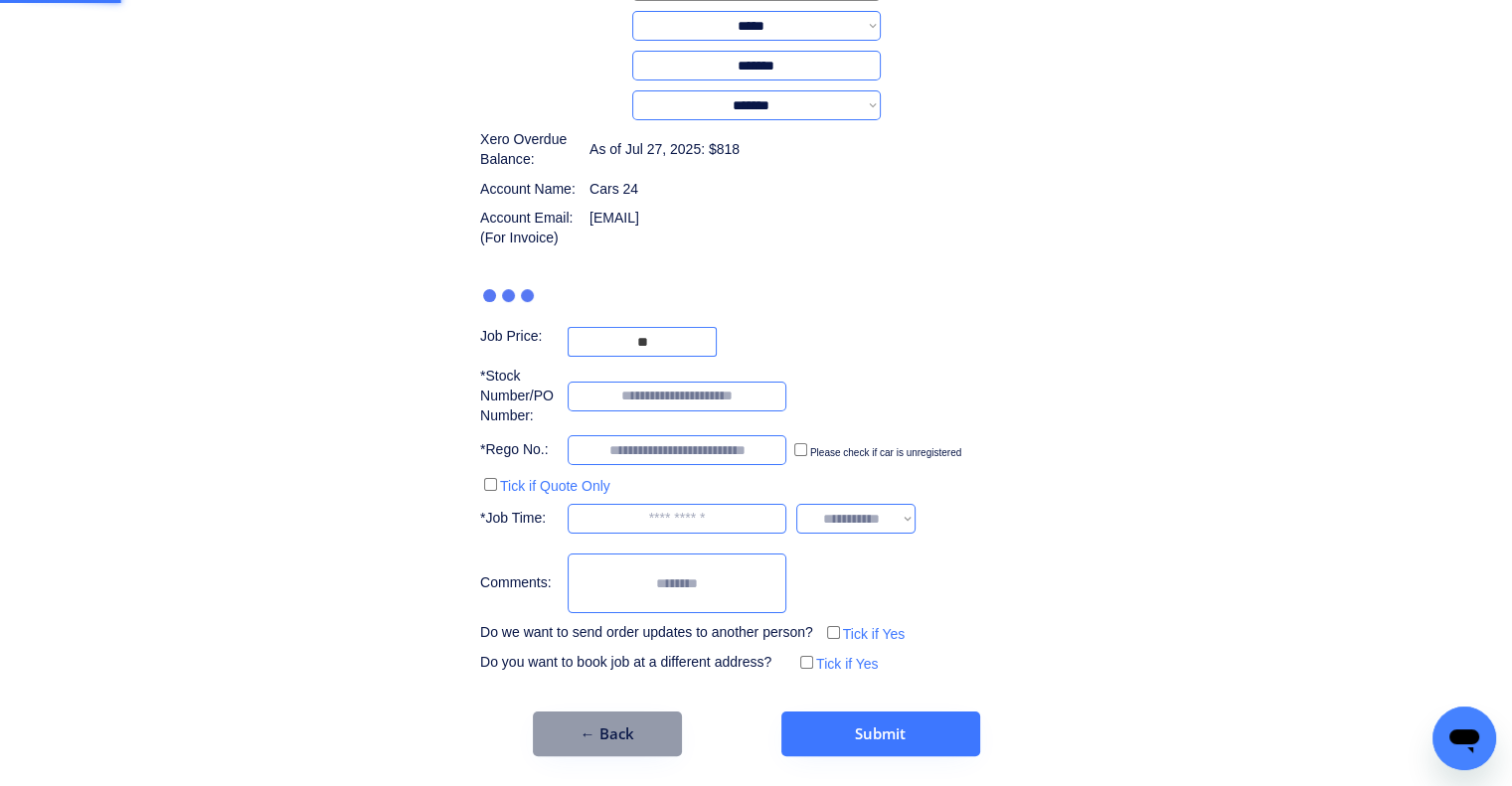 type on "***" 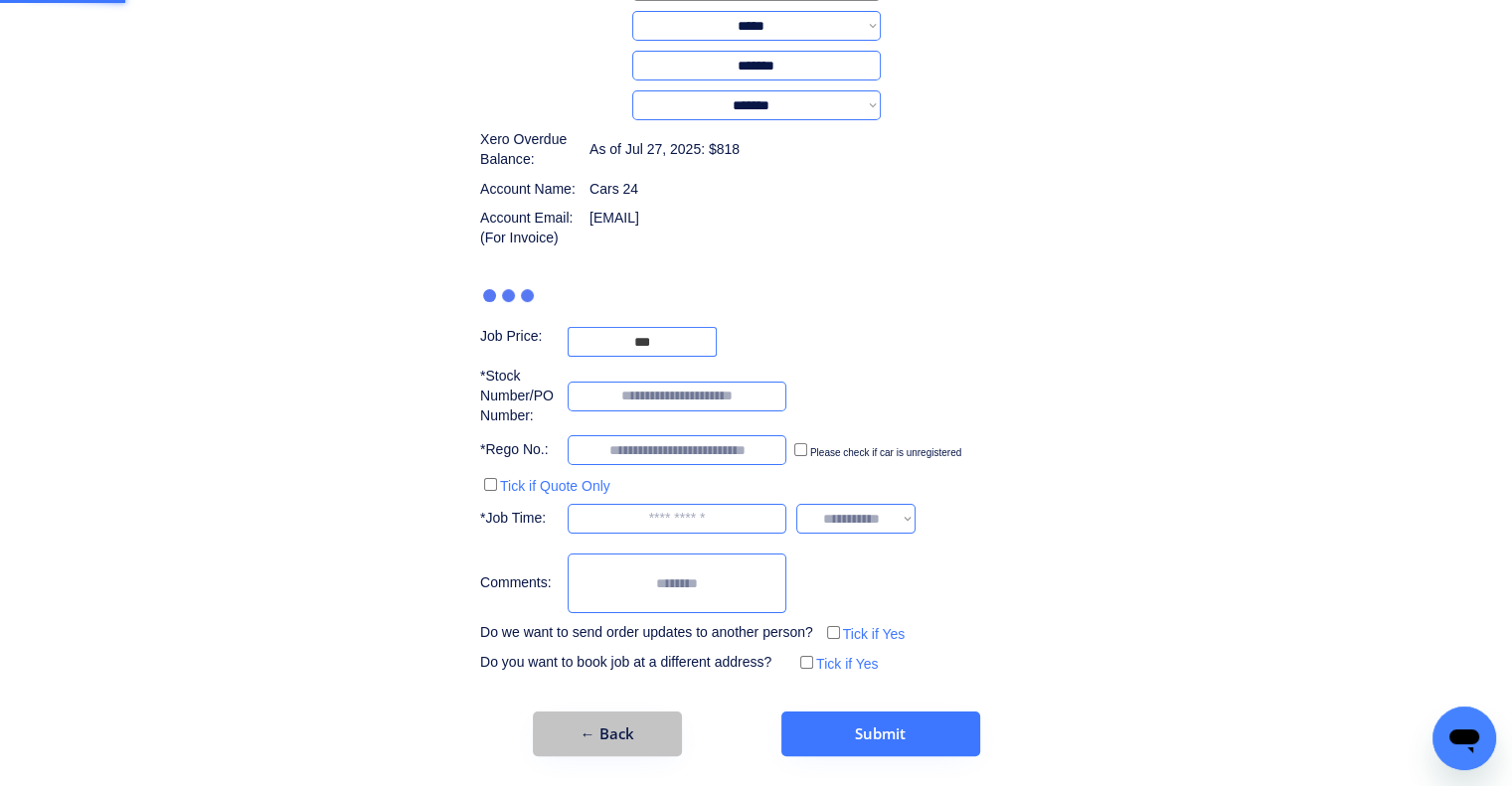 drag, startPoint x: 635, startPoint y: 722, endPoint x: 890, endPoint y: 581, distance: 291.38634 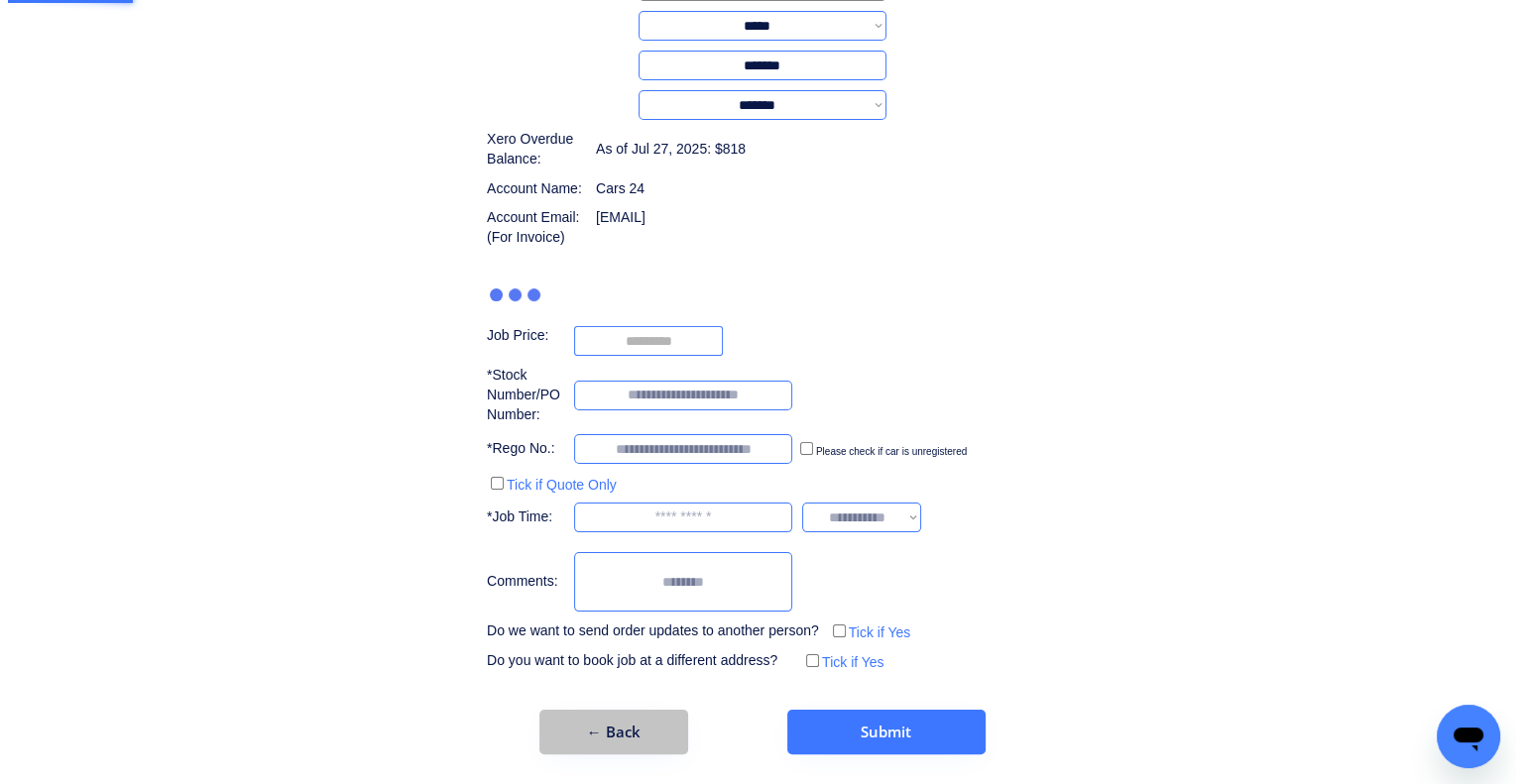 scroll, scrollTop: 0, scrollLeft: 0, axis: both 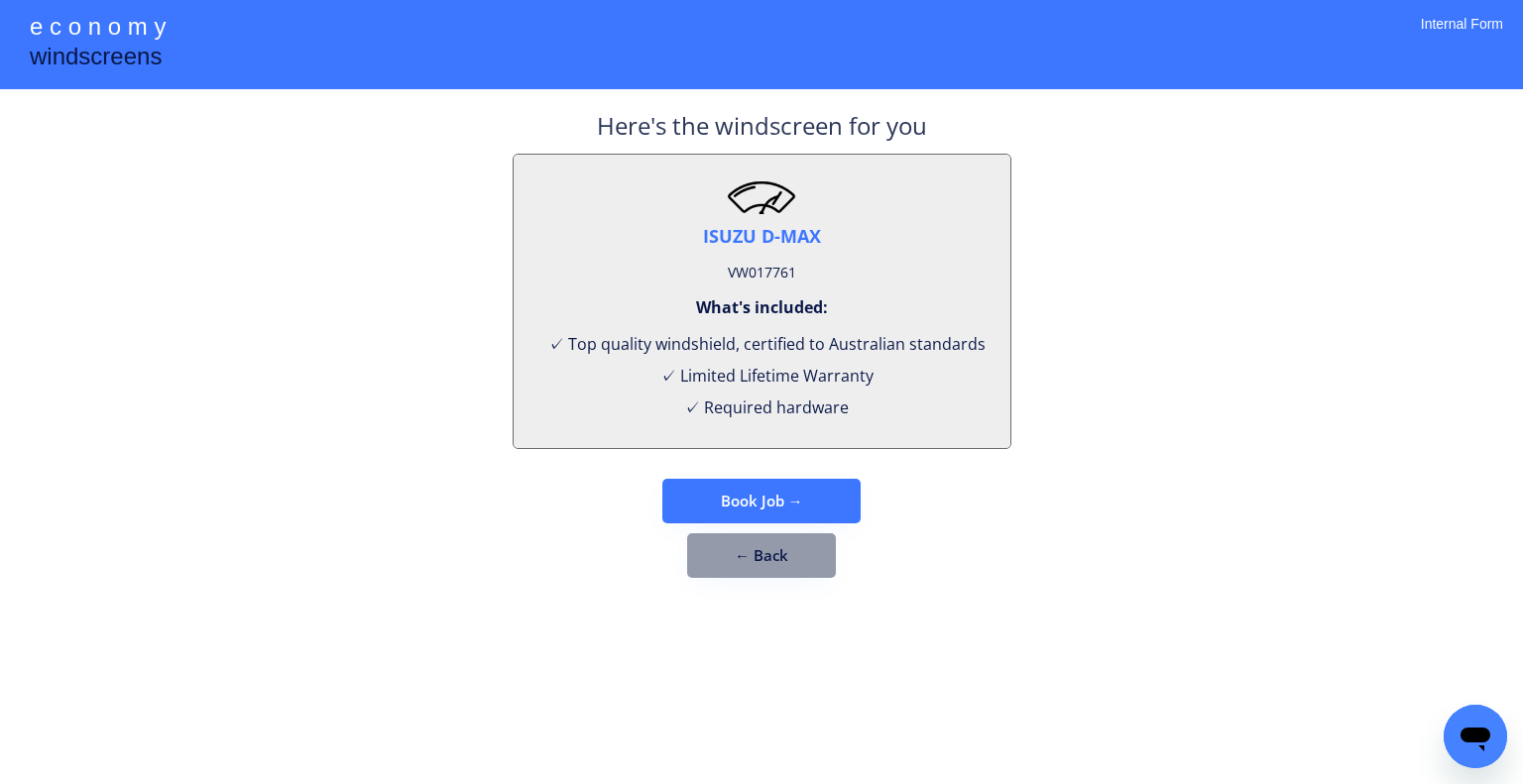 click on "What's included:" at bounding box center [762, 307] 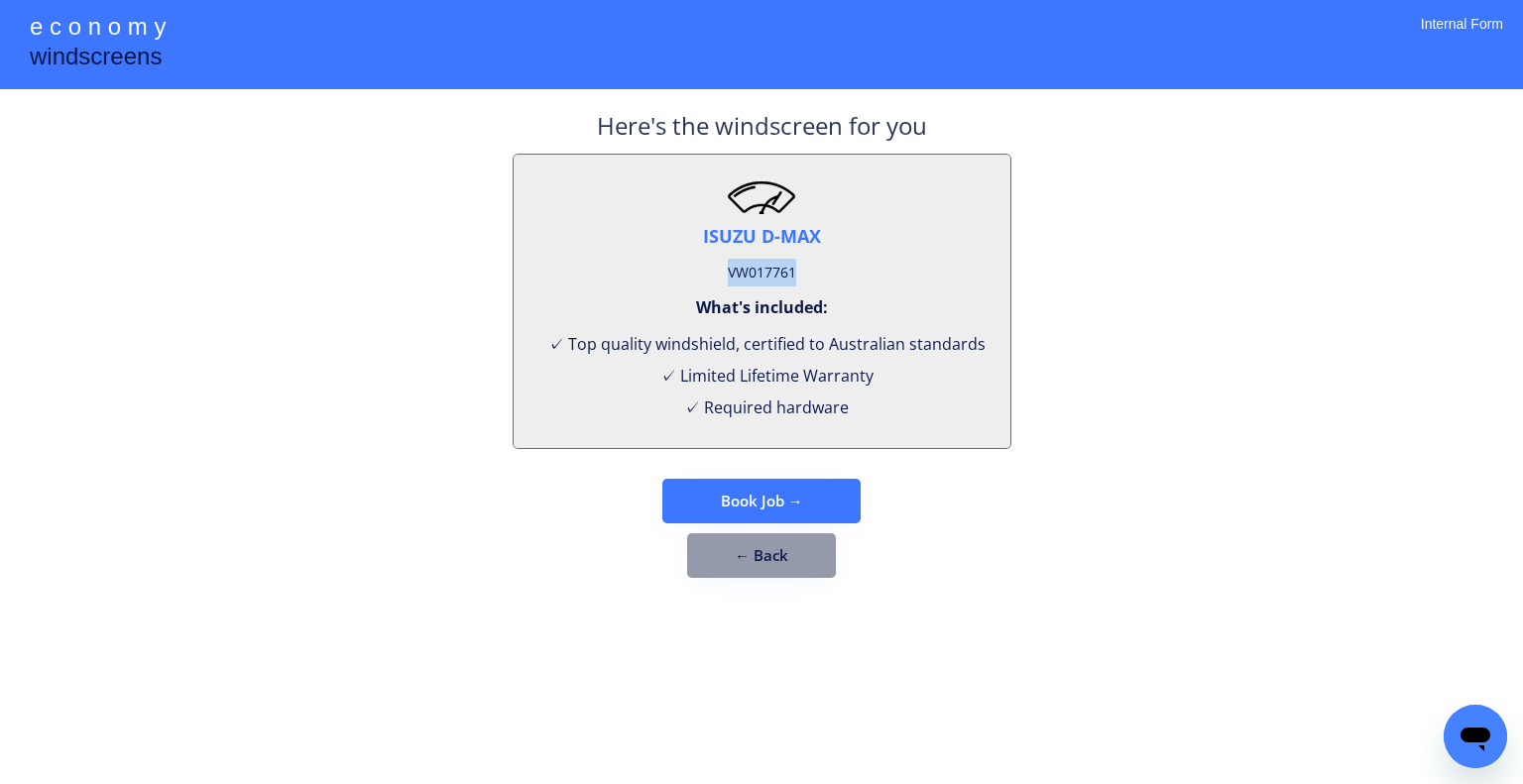 click on "VW017761" at bounding box center [762, 273] 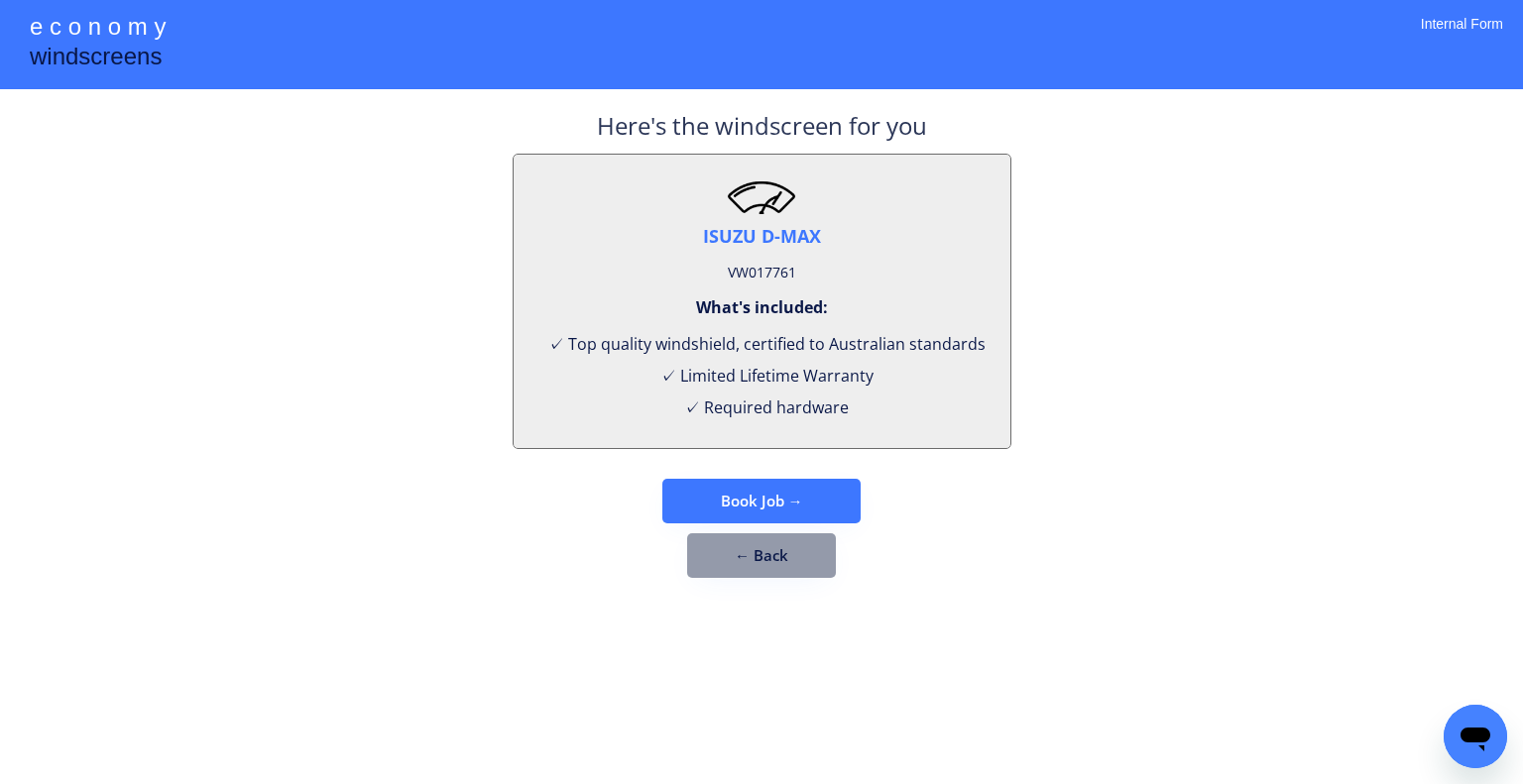 click on "**********" at bounding box center (762, 392) 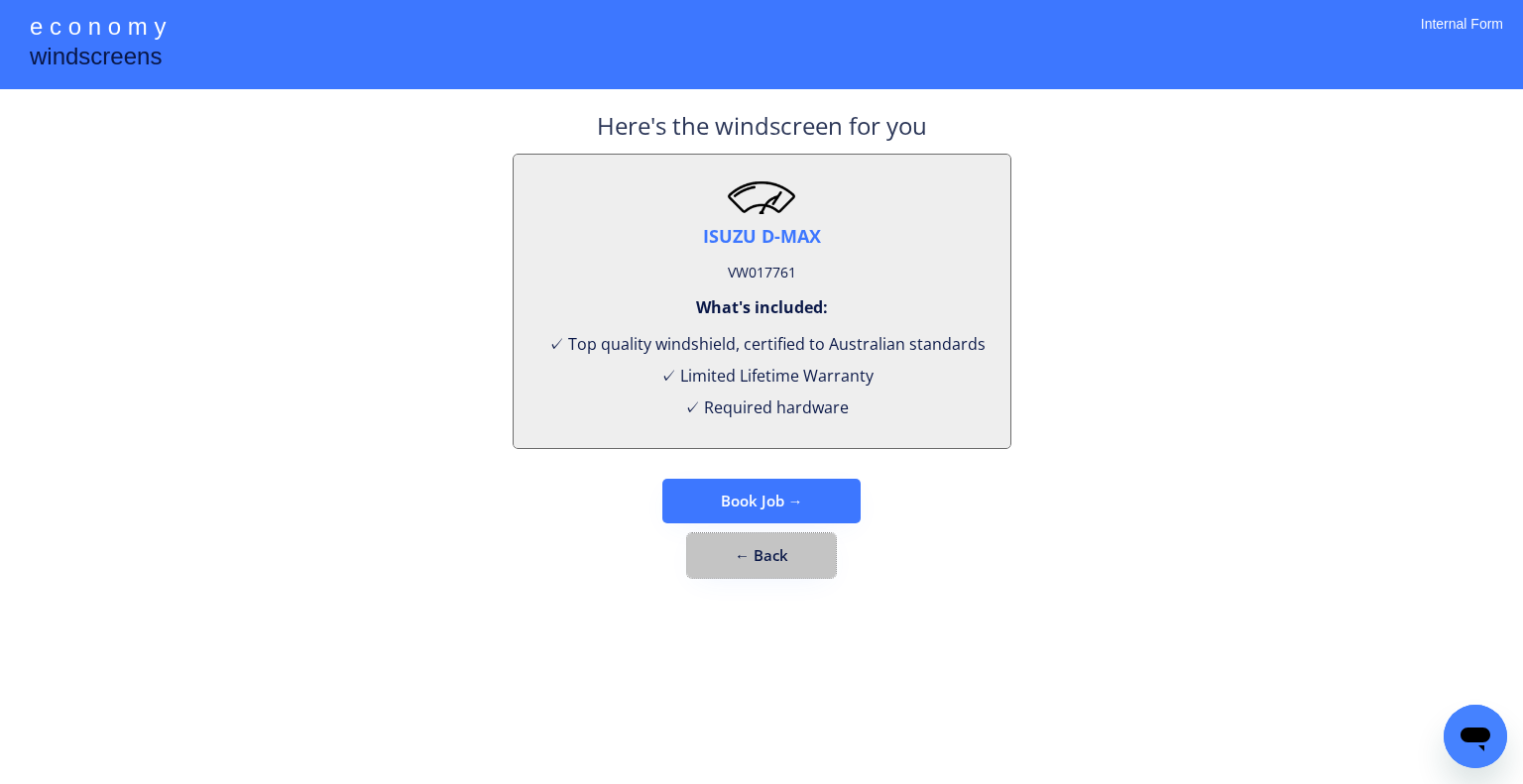 click on "←   Back" at bounding box center [762, 555] 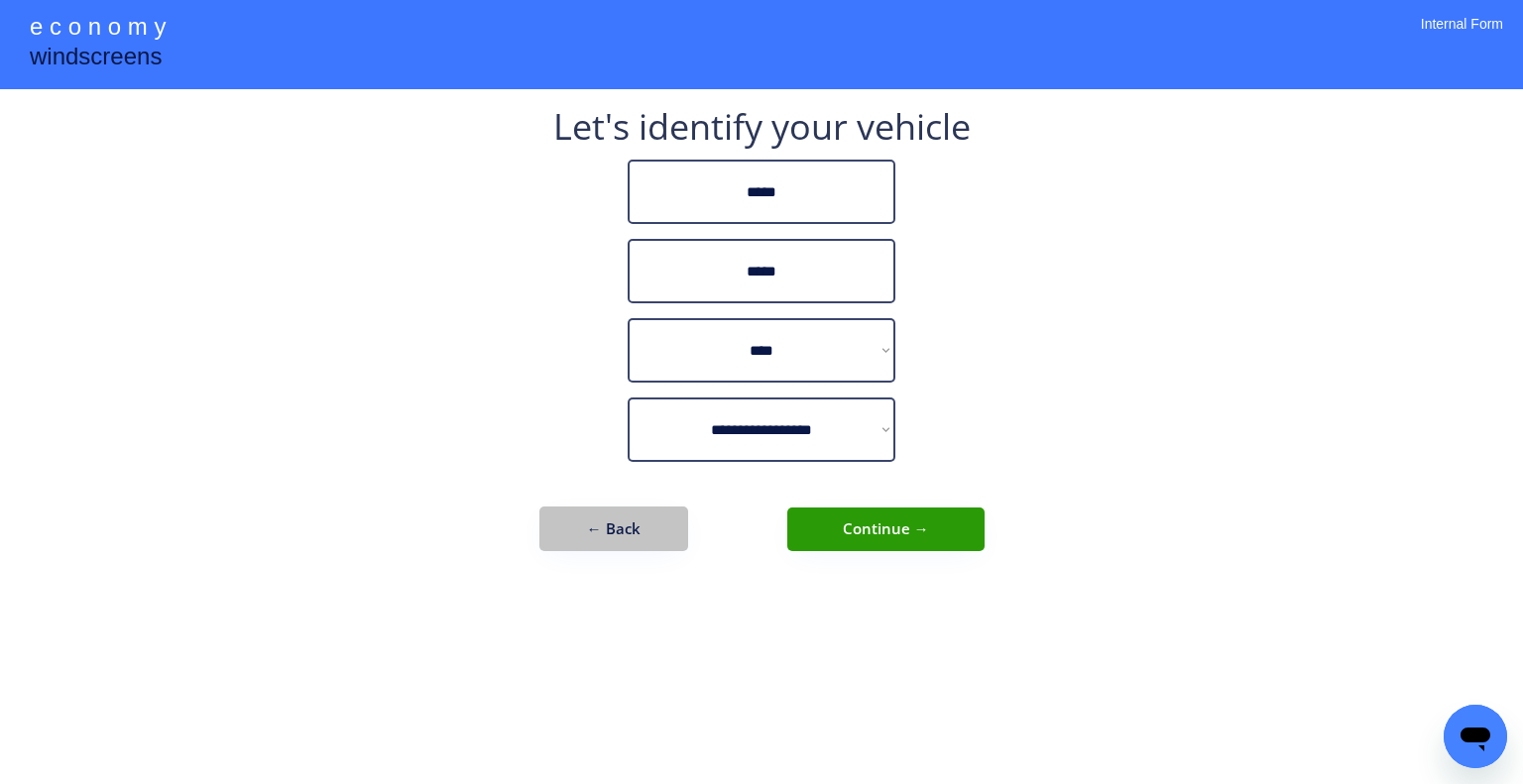 drag, startPoint x: 565, startPoint y: 511, endPoint x: 617, endPoint y: 526, distance: 54.120237 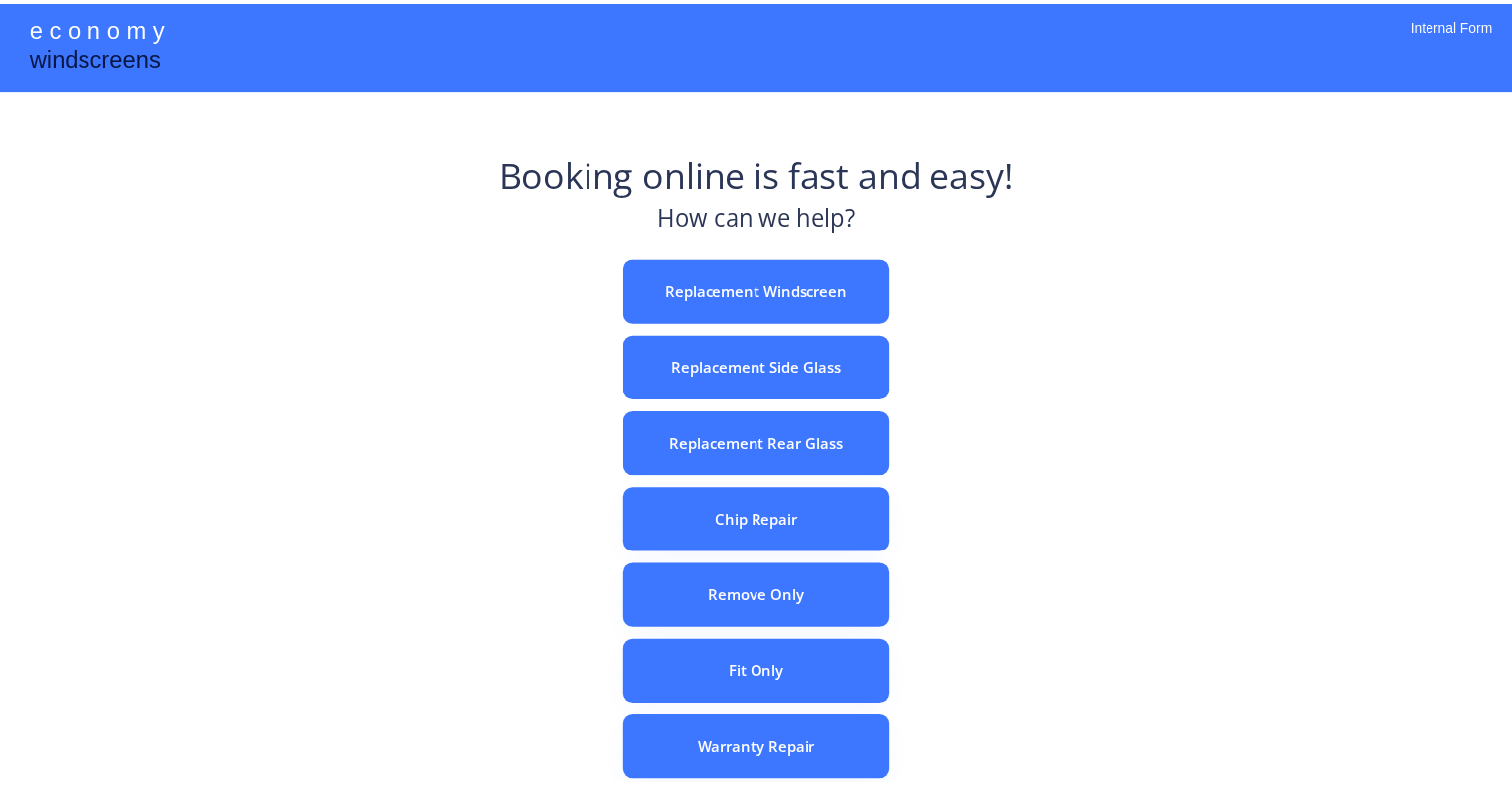 scroll, scrollTop: 0, scrollLeft: 0, axis: both 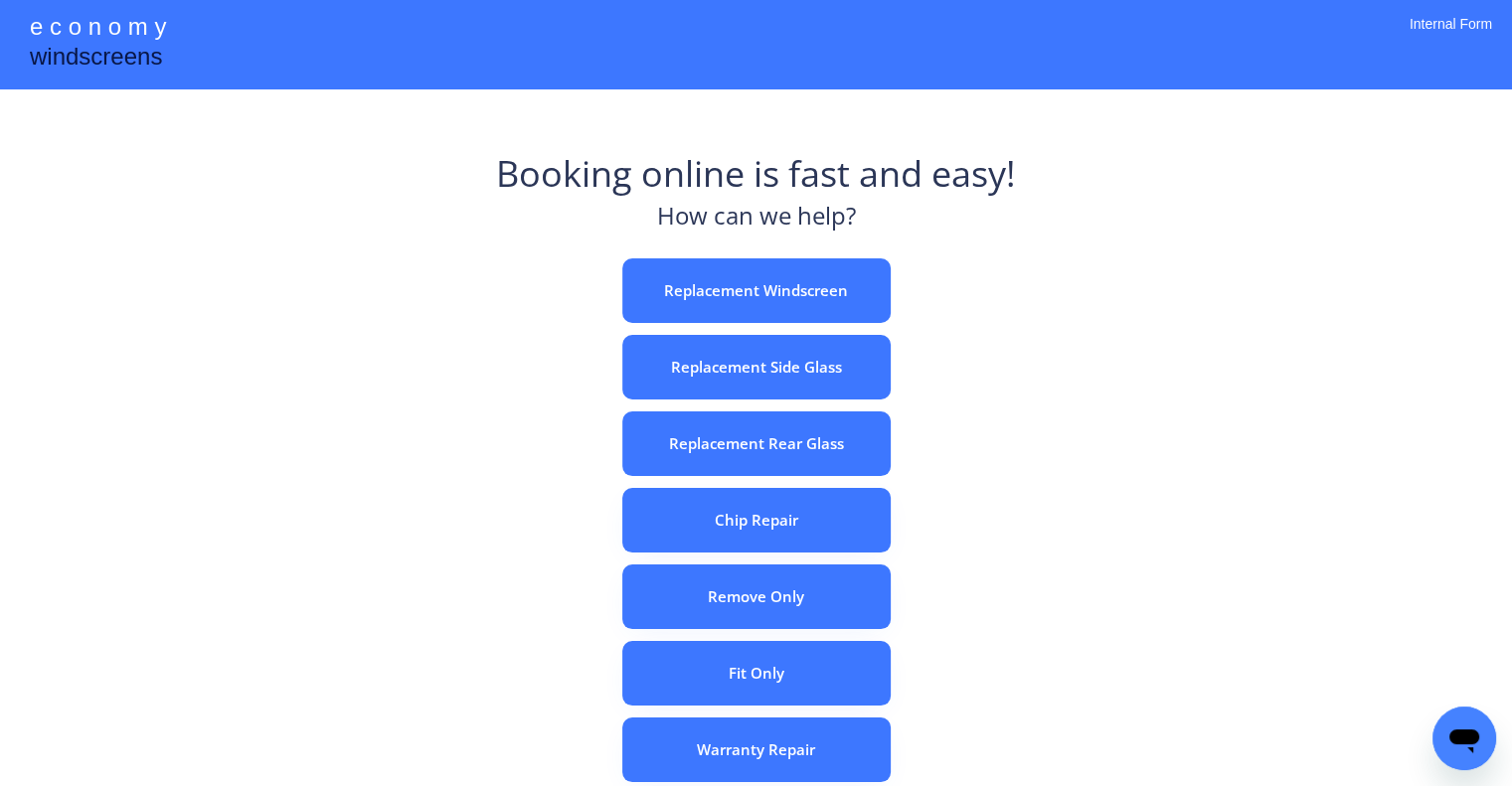 click on "e c o n o m y windscreens Booking online is fast and easy! How can we help? Replacement Windscreen Replacement Side Glass Replacement Rear Glass Chip Repair Remove Only Fit Only Warranty Repair ADAS Recalibration Only Rebook a Job Confirm Quotes Manual Booking Internal Form" at bounding box center (756, 553) 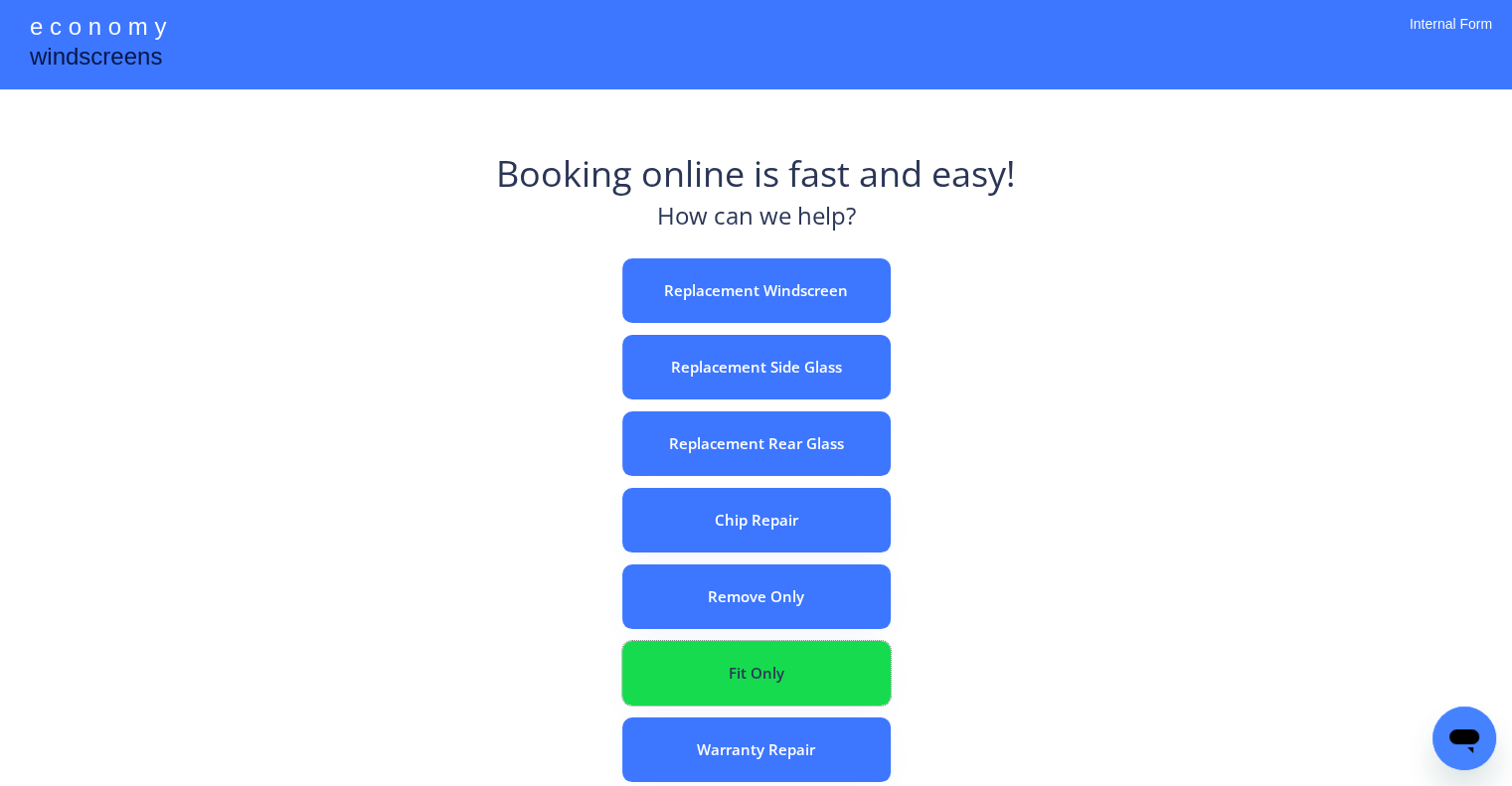 click on "Fit Only" at bounding box center [756, 673] 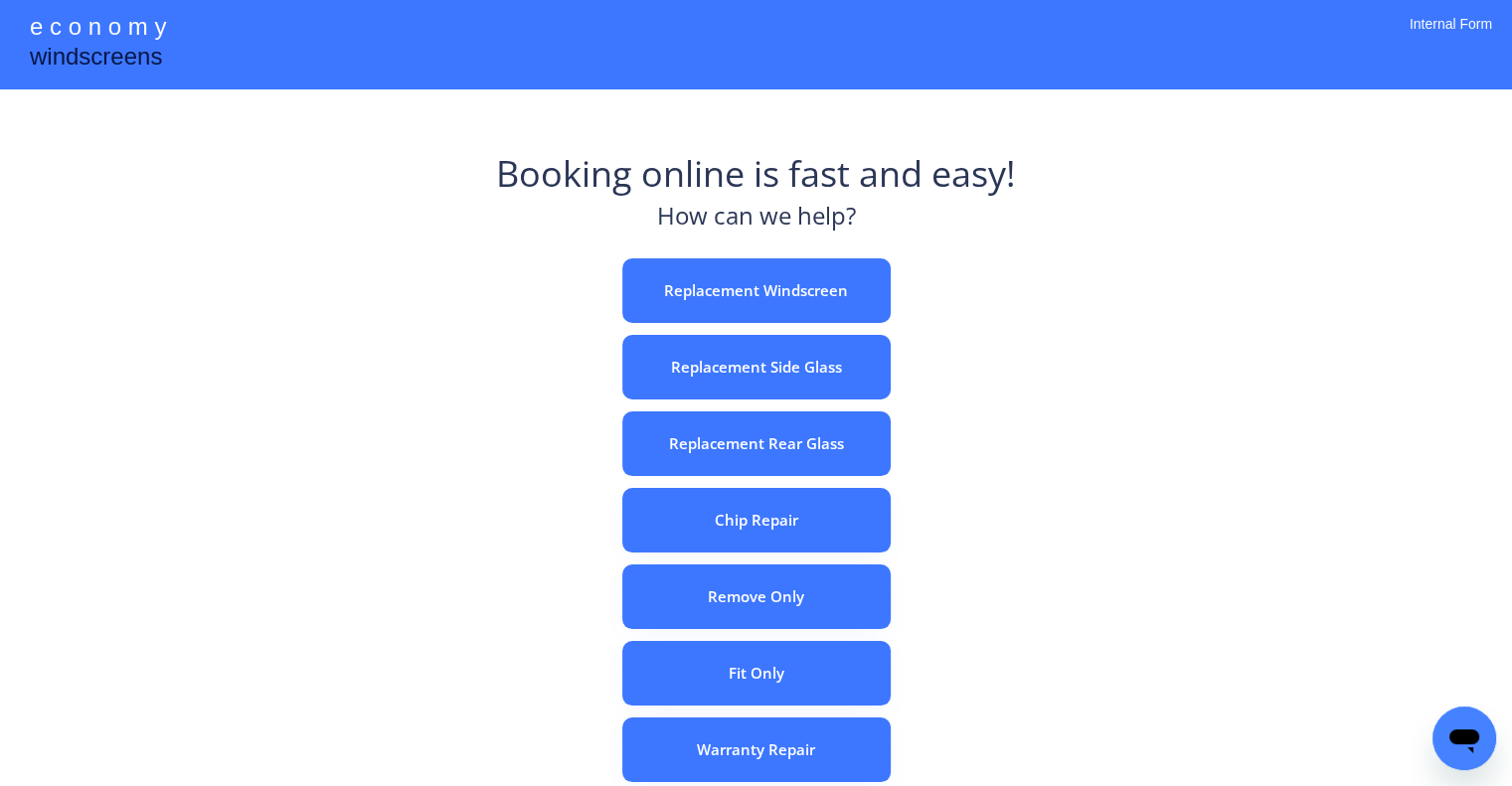 click on "e c o n o m y windscreens Booking online is fast and easy! How can we help? Replacement Windscreen Replacement Side Glass Replacement Rear Glass Chip Repair Remove Only Fit Only Warranty Repair ADAS Recalibration Only Rebook a Job Confirm Quotes Manual Booking Internal Form" at bounding box center [756, 553] 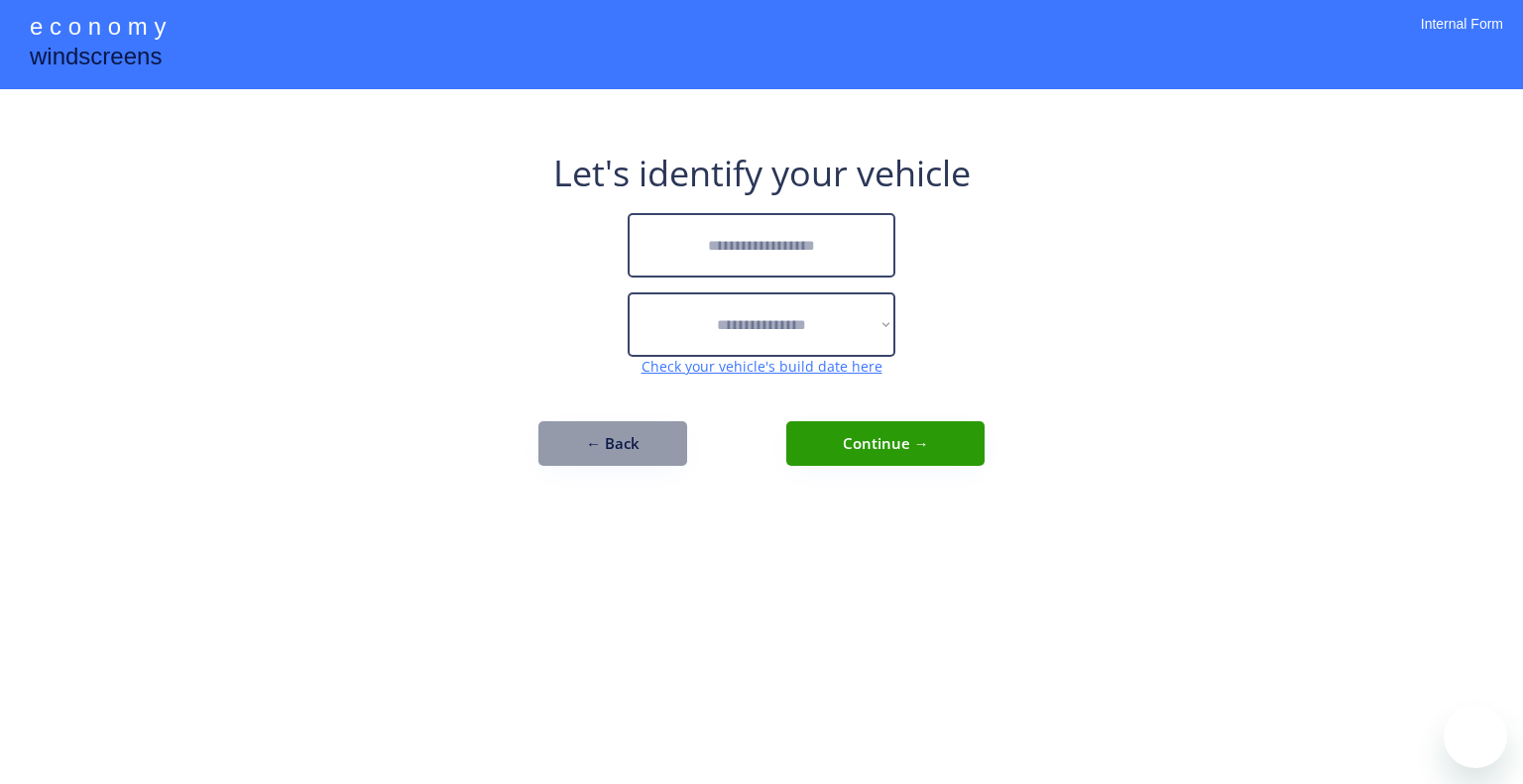 scroll, scrollTop: 0, scrollLeft: 0, axis: both 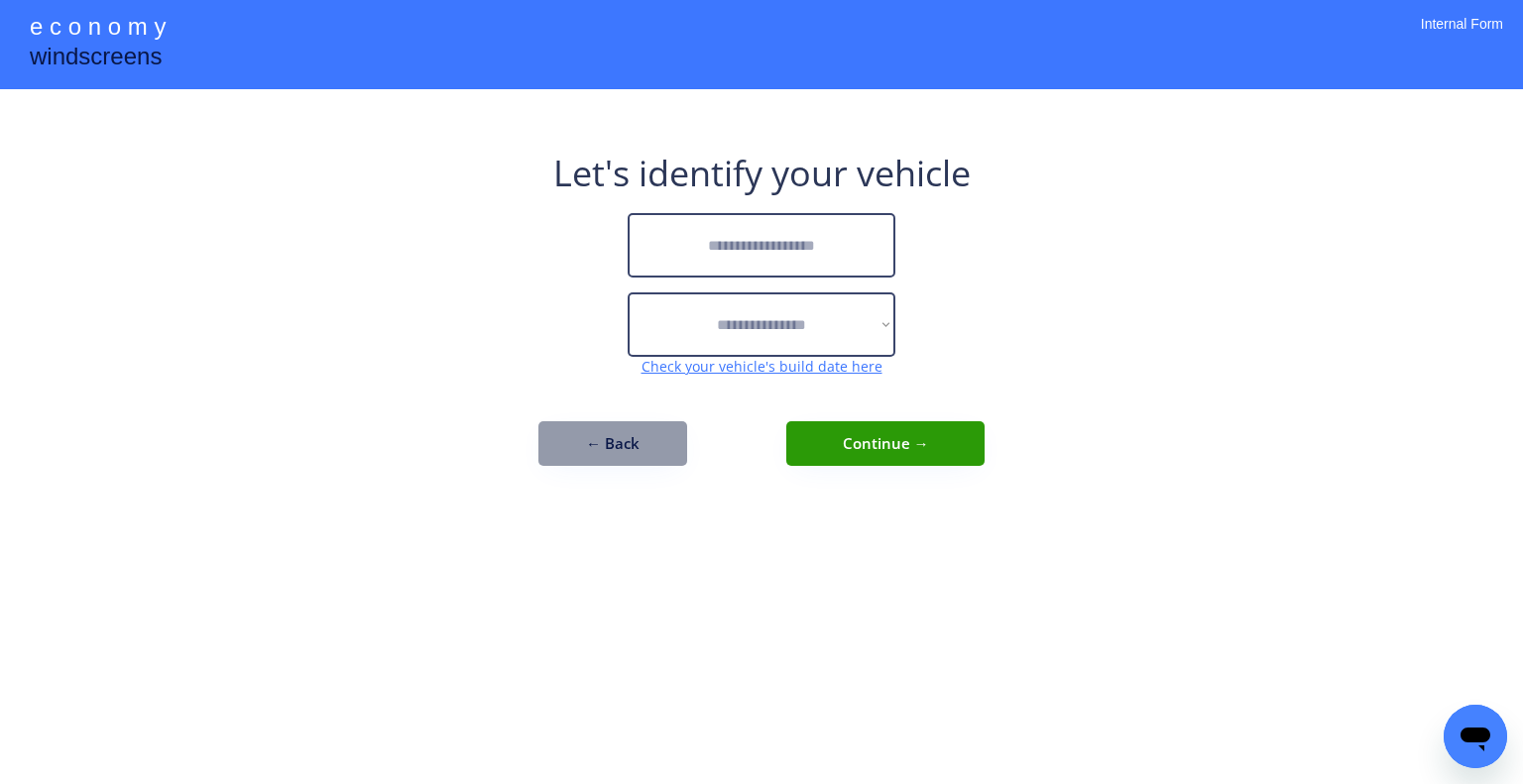 click at bounding box center (762, 245) 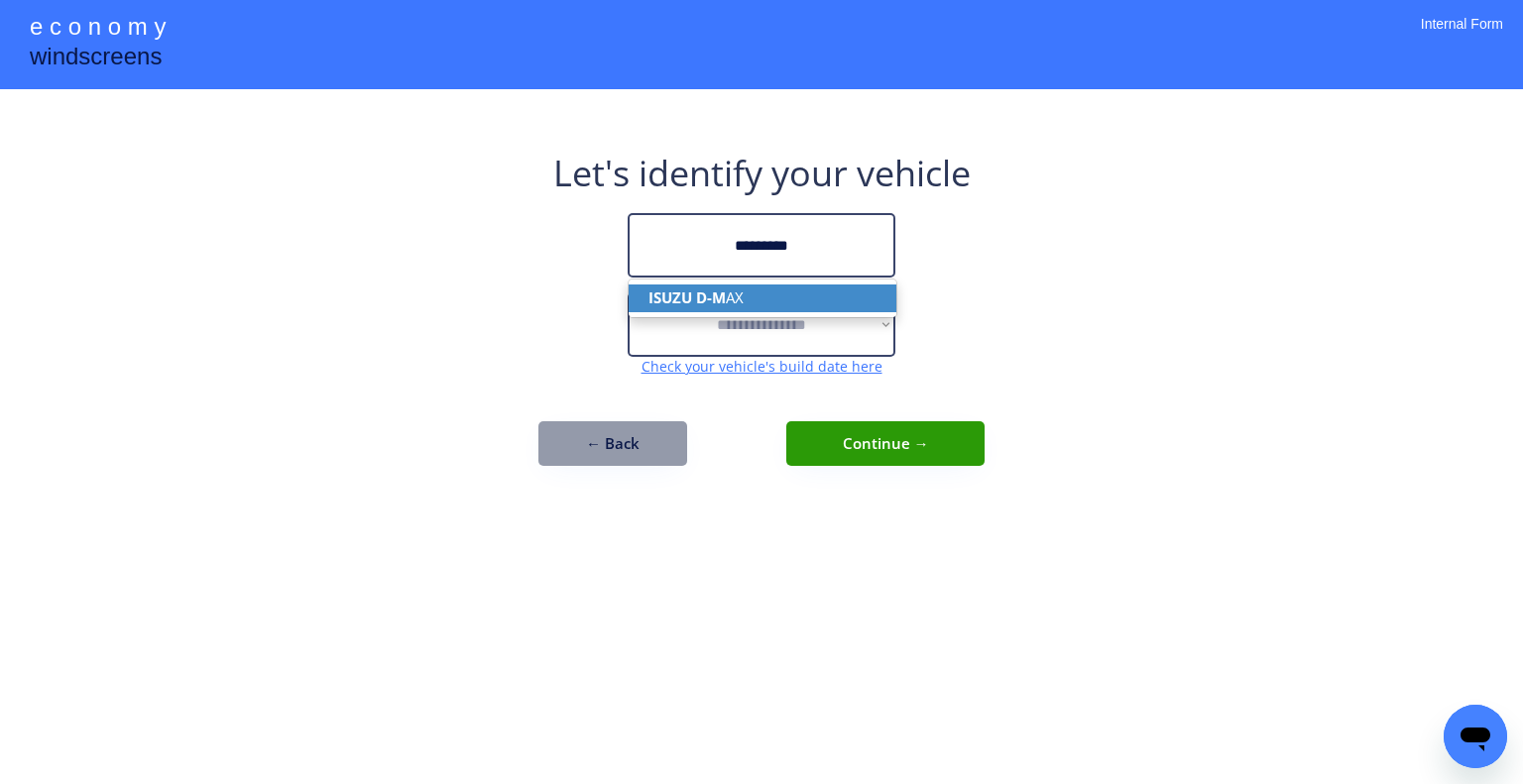 drag, startPoint x: 817, startPoint y: 298, endPoint x: 868, endPoint y: 269, distance: 58.66856 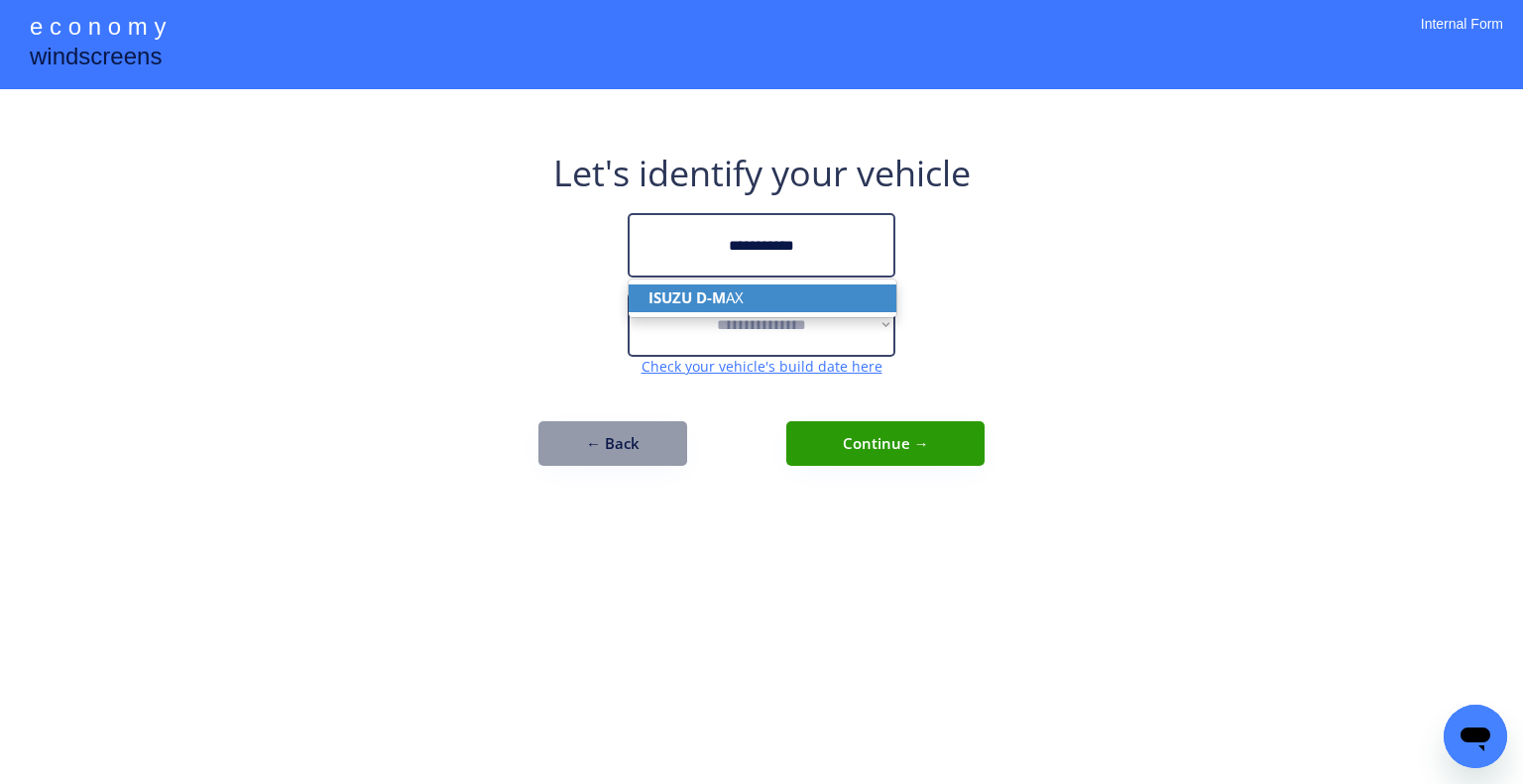 type on "**********" 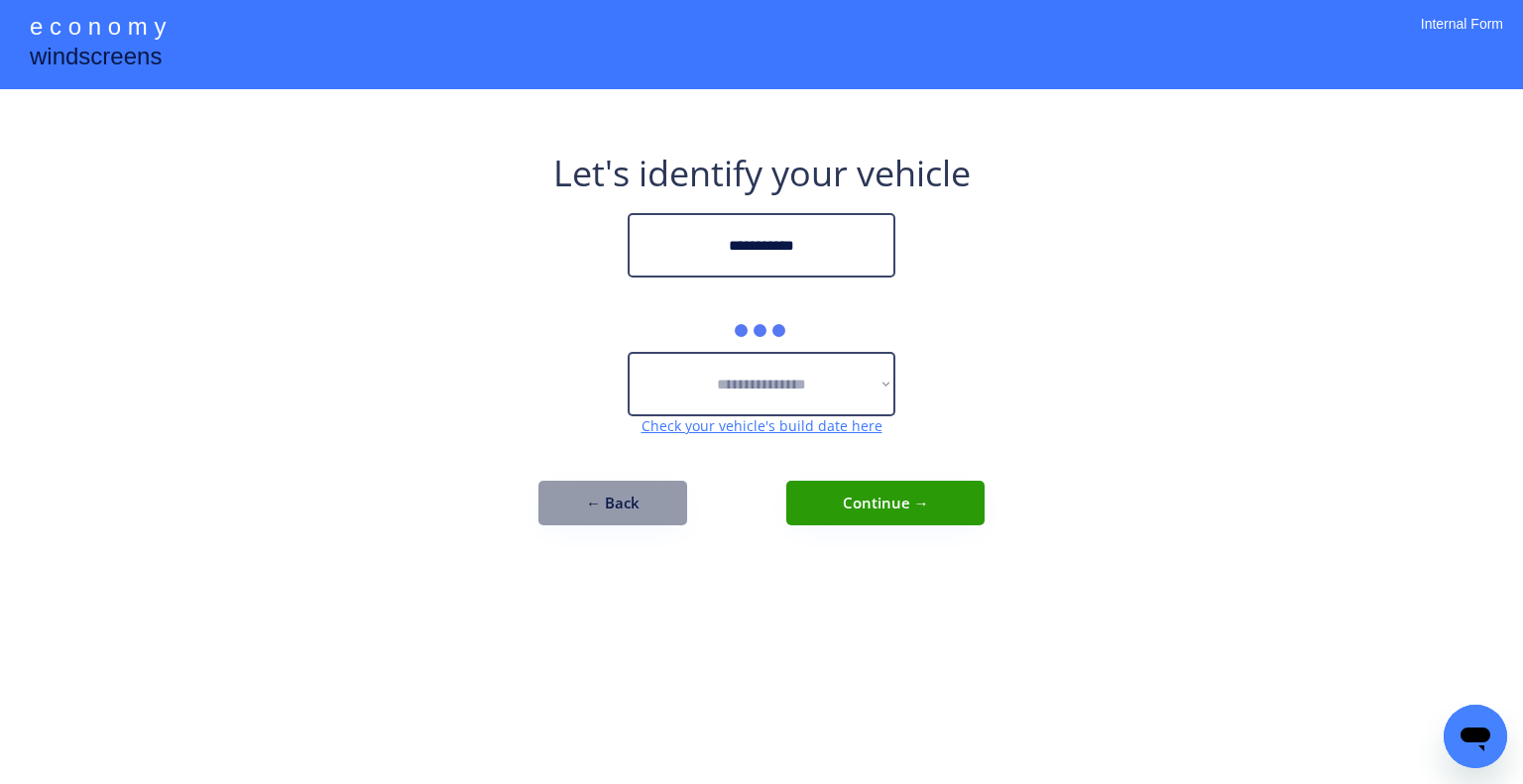 click on "**********" at bounding box center [762, 392] 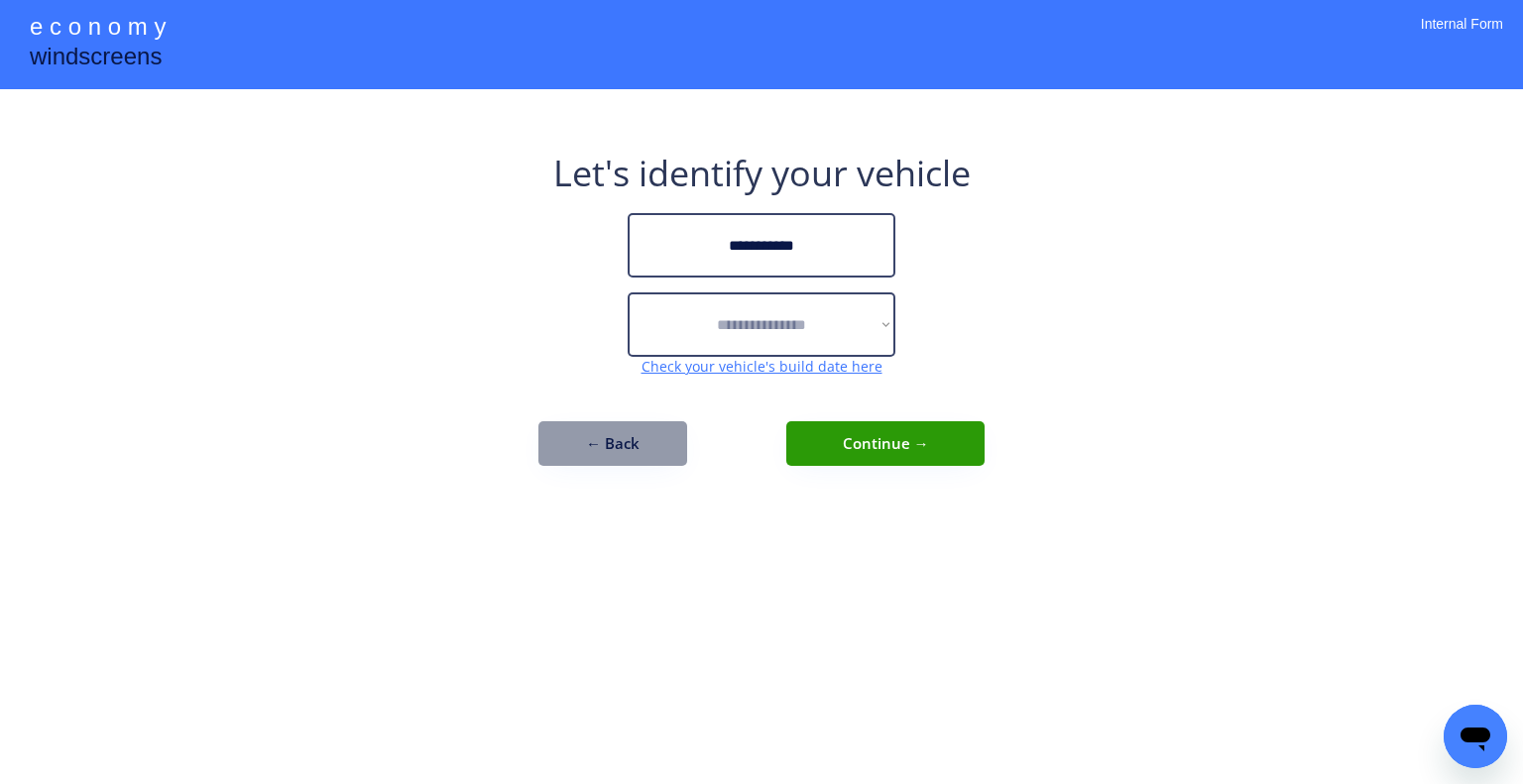 click on "**********" at bounding box center (762, 392) 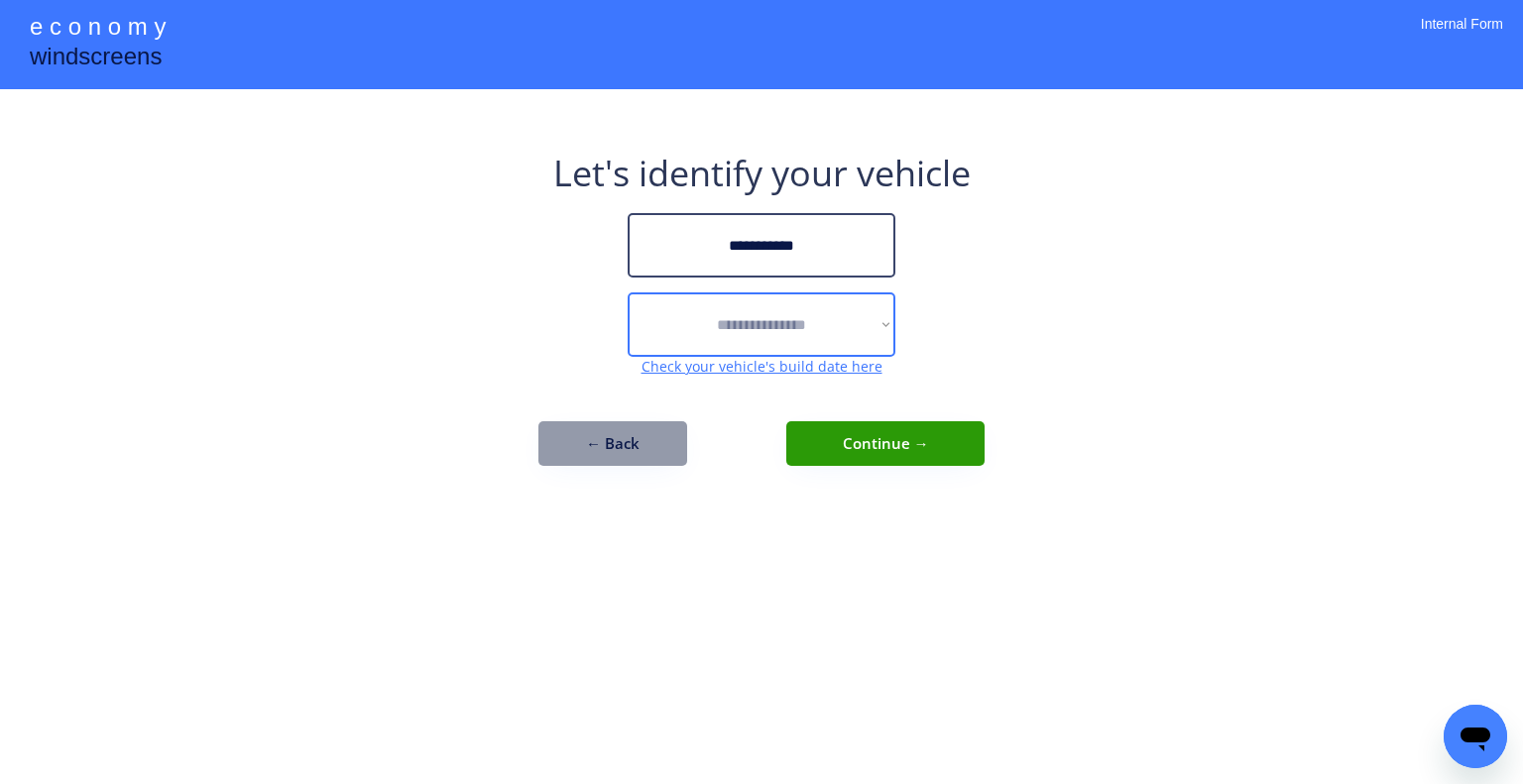 click on "**********" at bounding box center (762, 324) 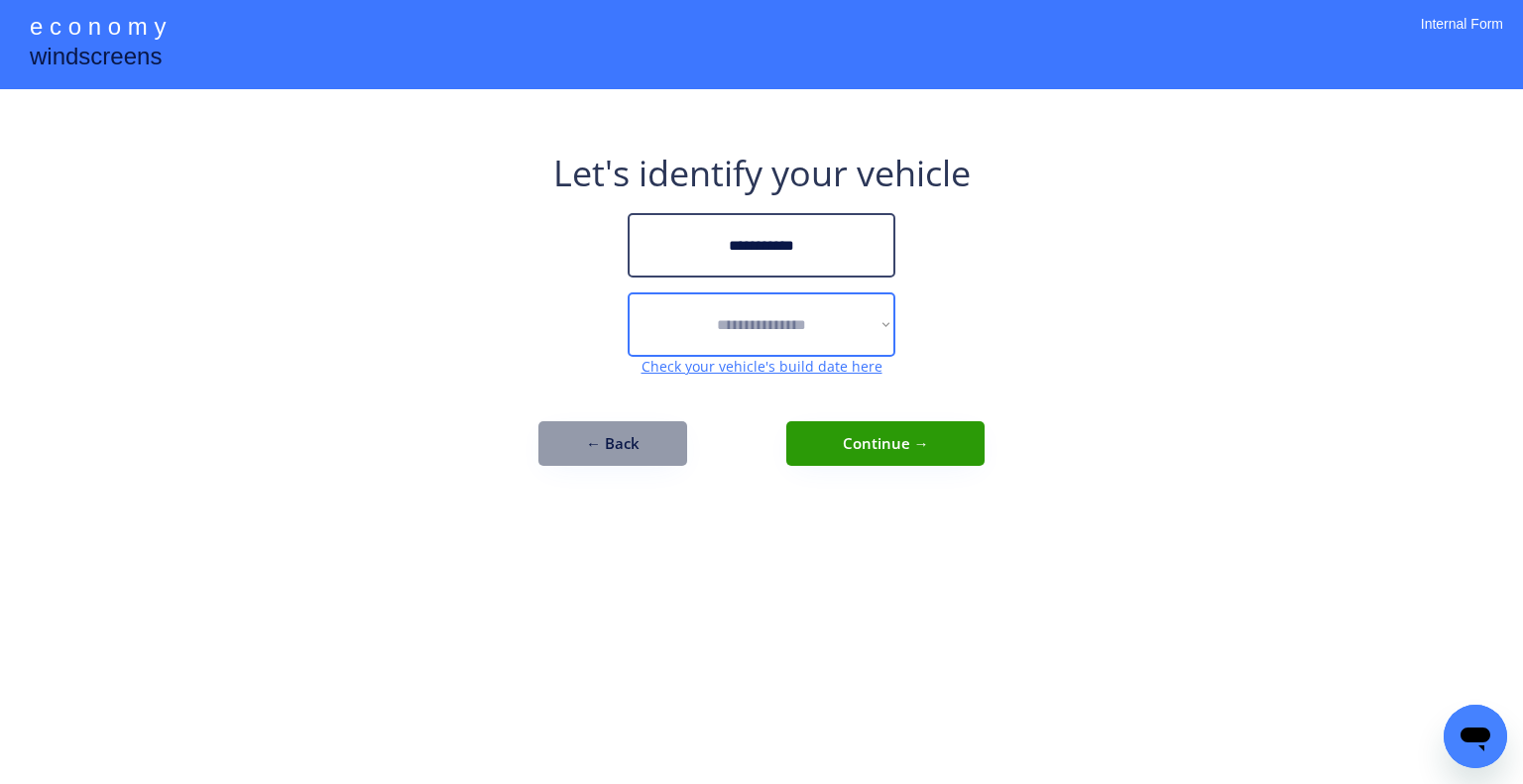 select on "******" 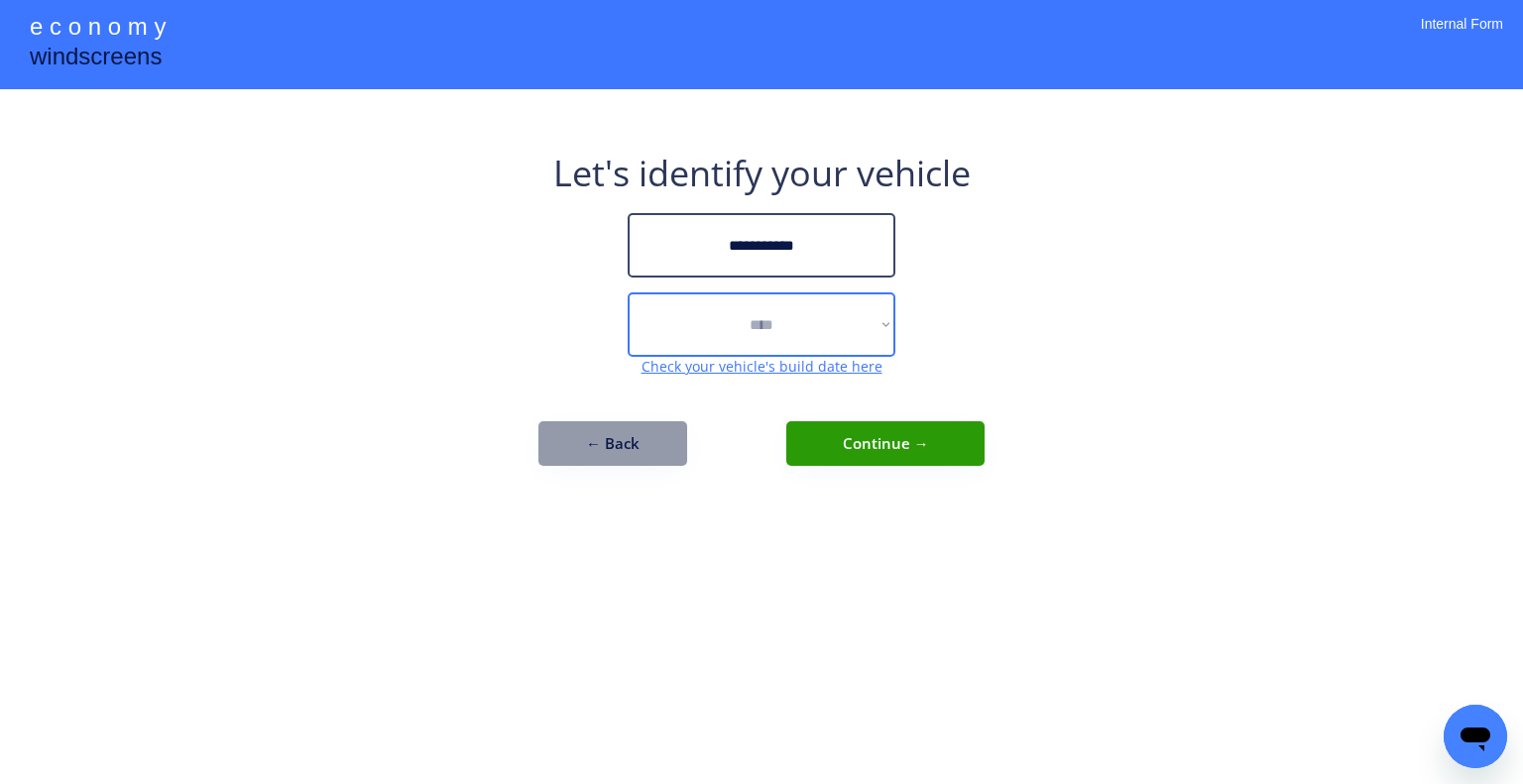 click on "**********" at bounding box center [762, 324] 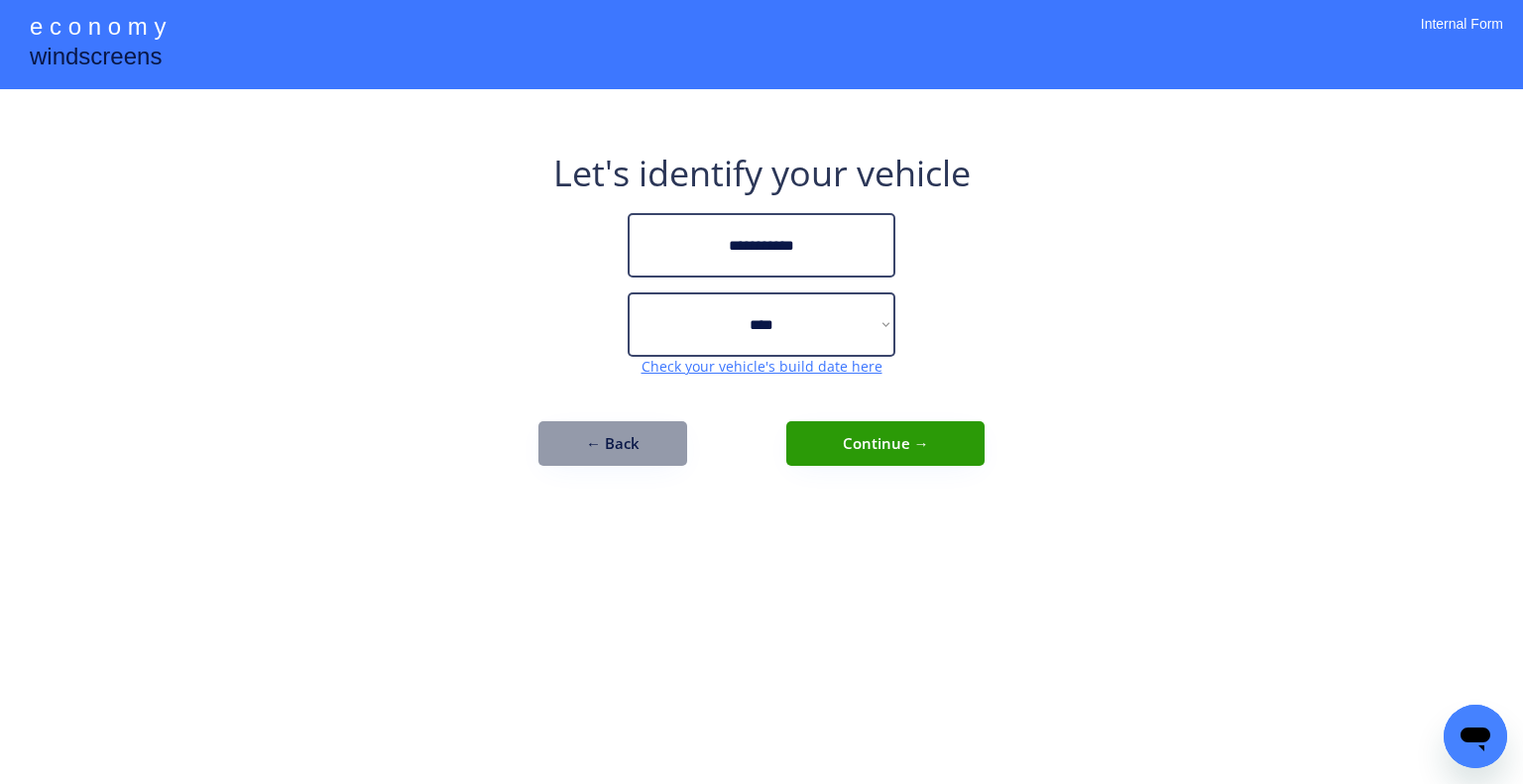 click on "**********" at bounding box center (762, 392) 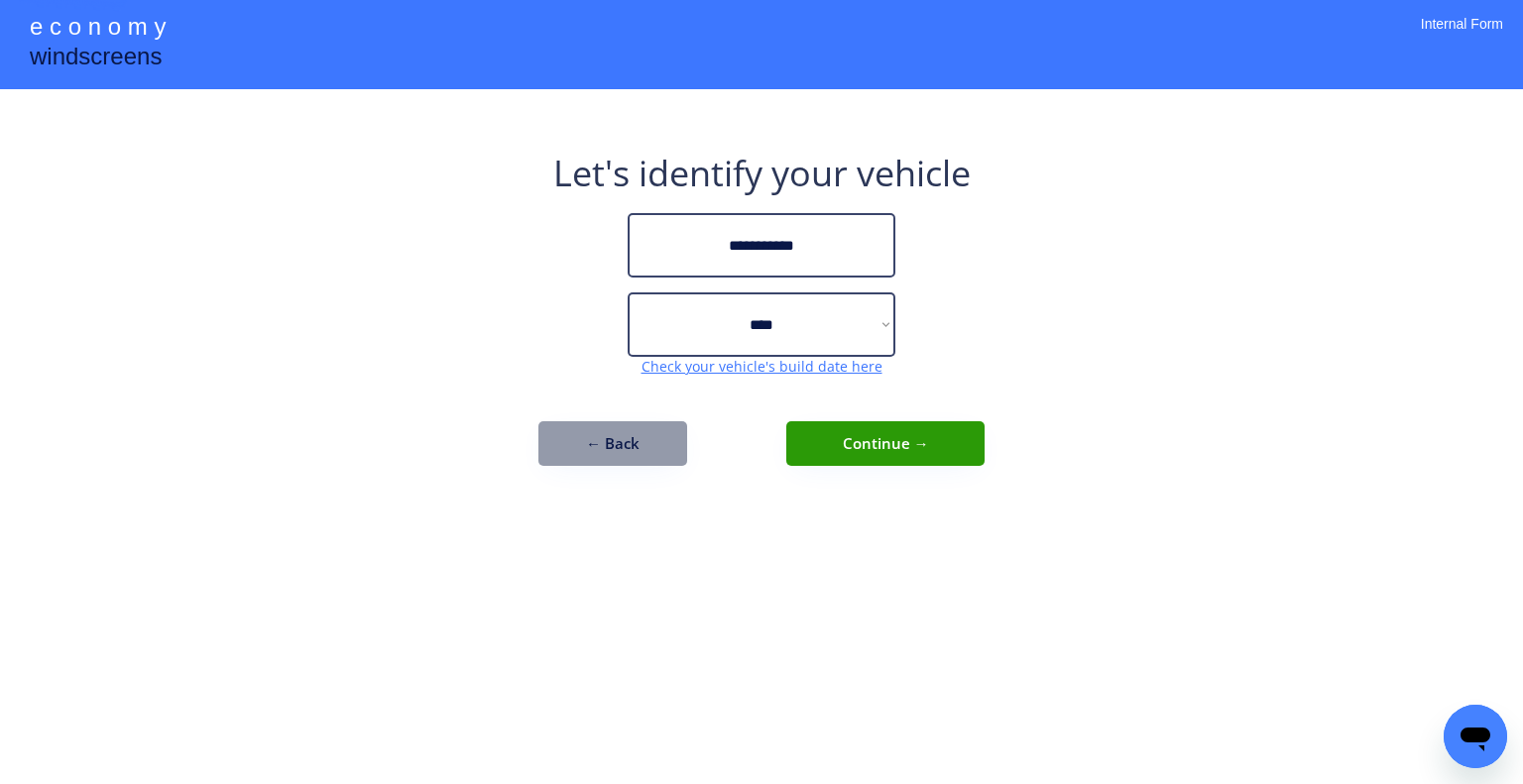 drag, startPoint x: 932, startPoint y: 448, endPoint x: 943, endPoint y: 441, distance: 13.038405 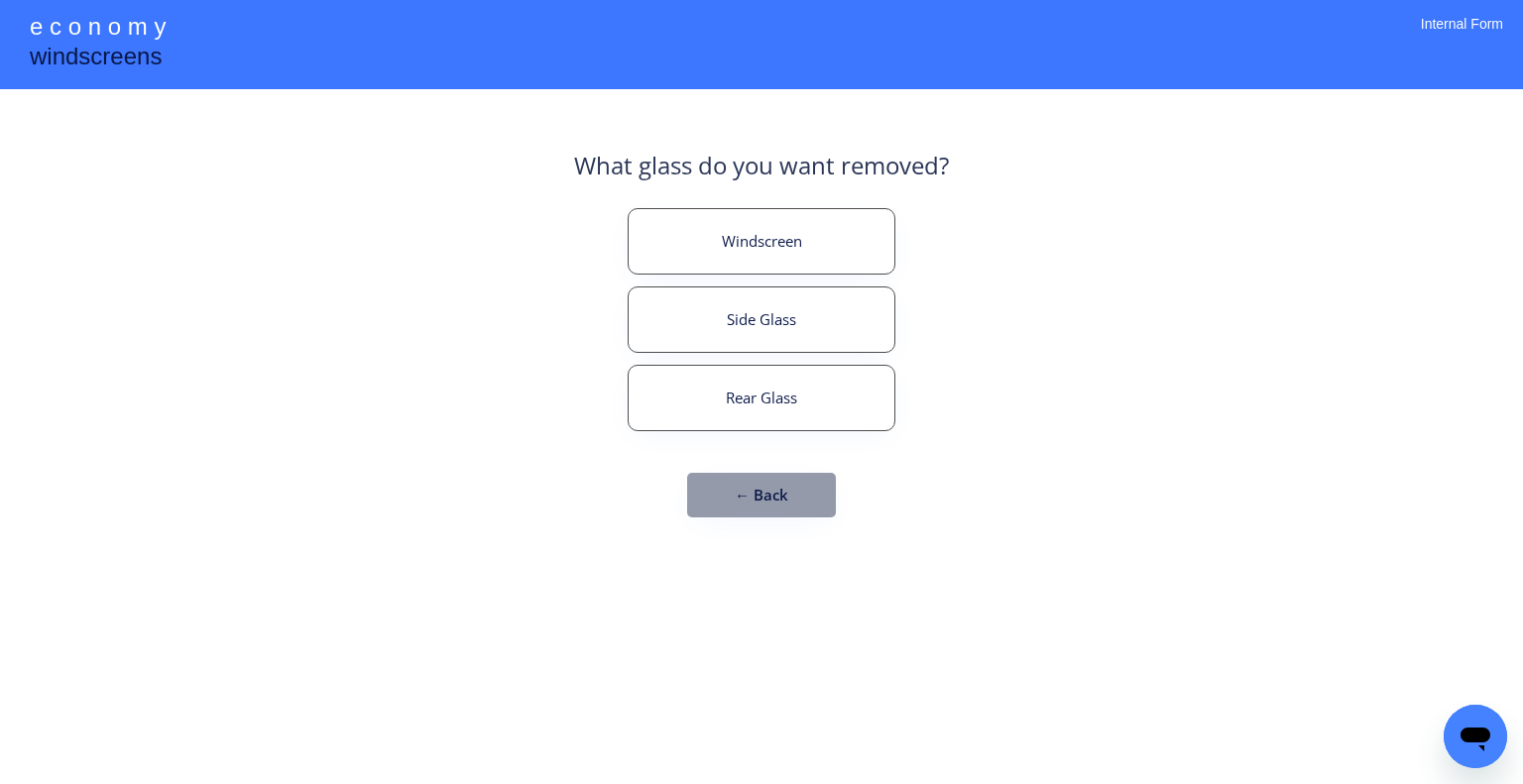 click on "**********" at bounding box center [762, 392] 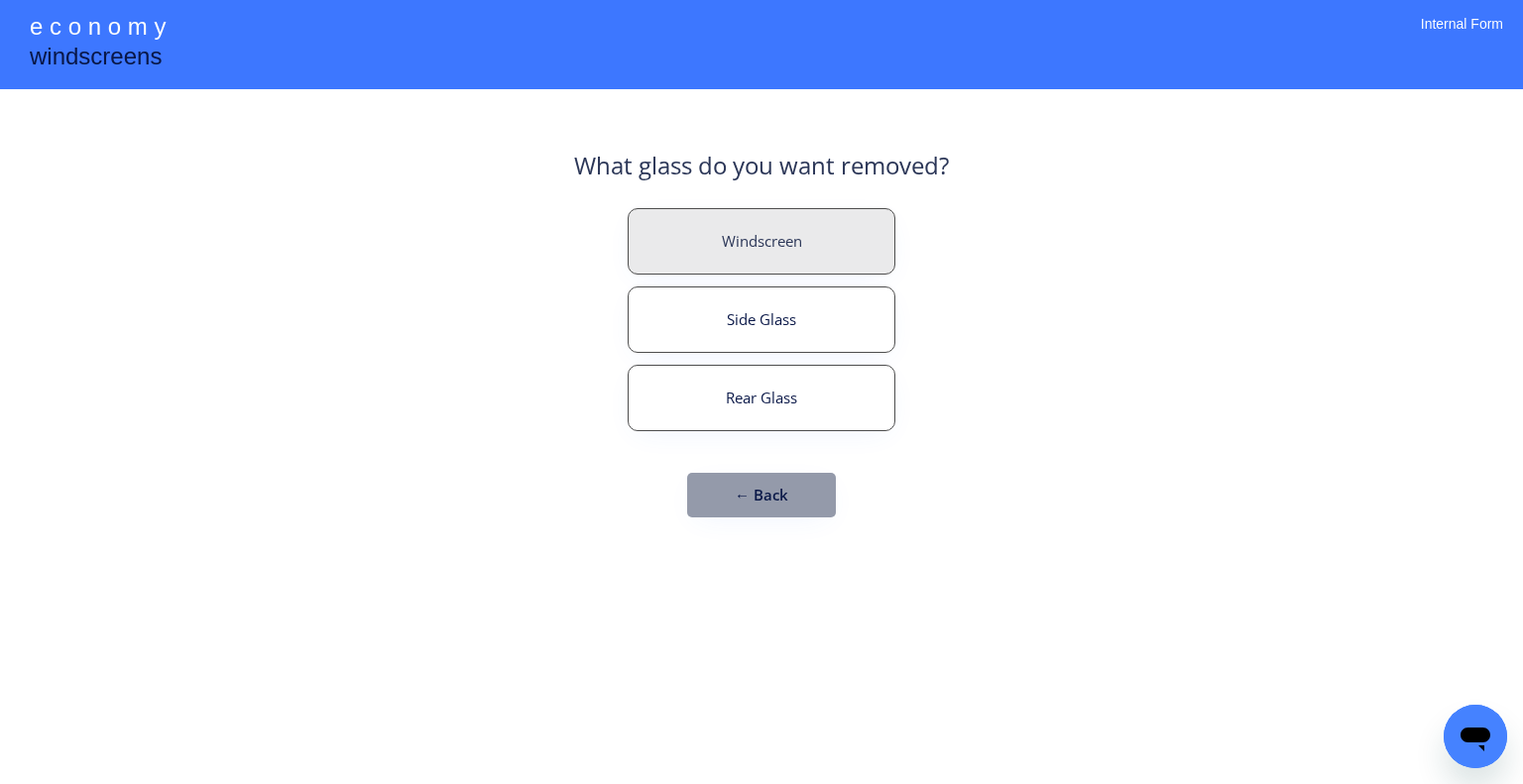 click on "Windscreen" at bounding box center (762, 241) 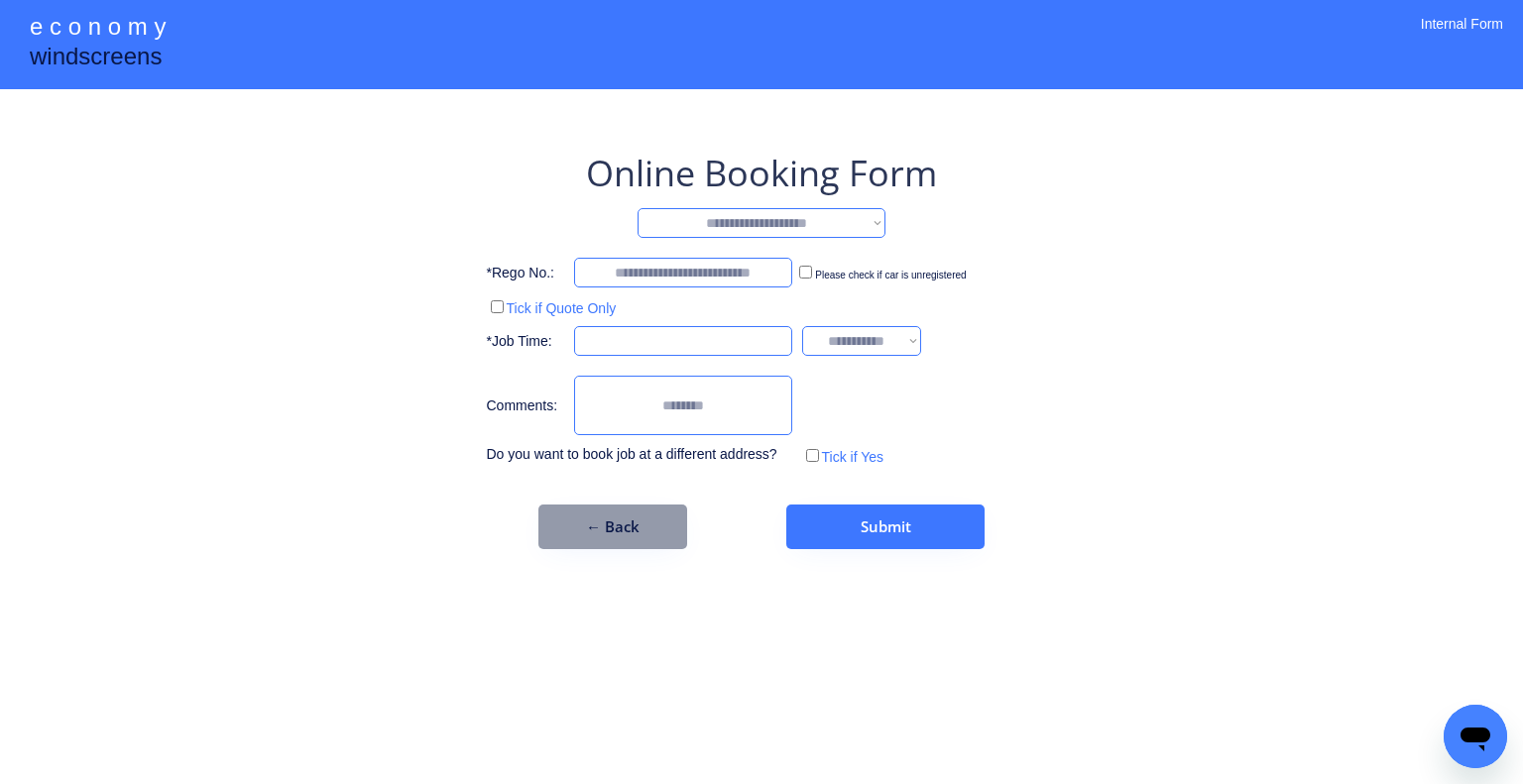 click on "**********" at bounding box center (762, 223) 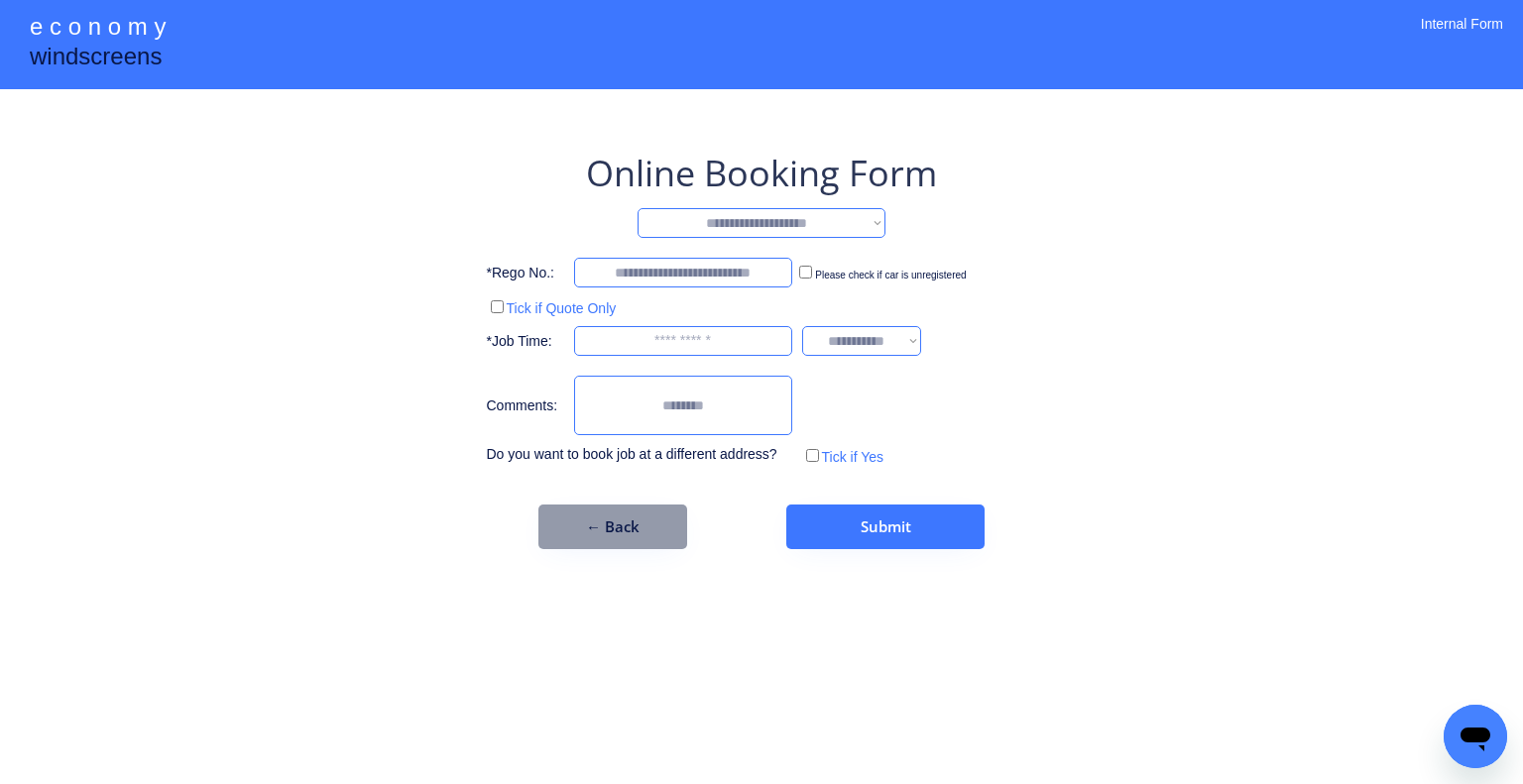 select on "*******" 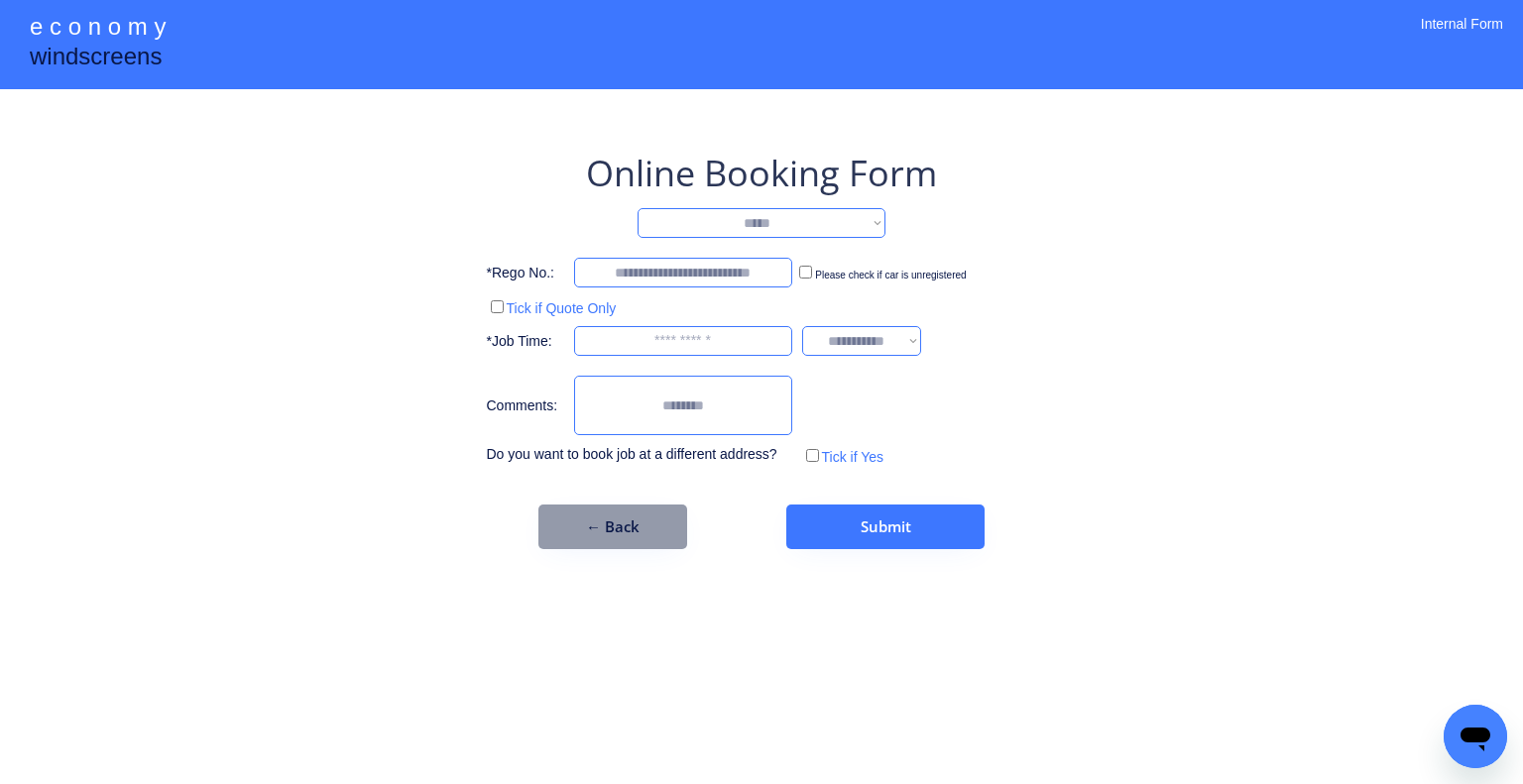 click on "**********" at bounding box center [762, 223] 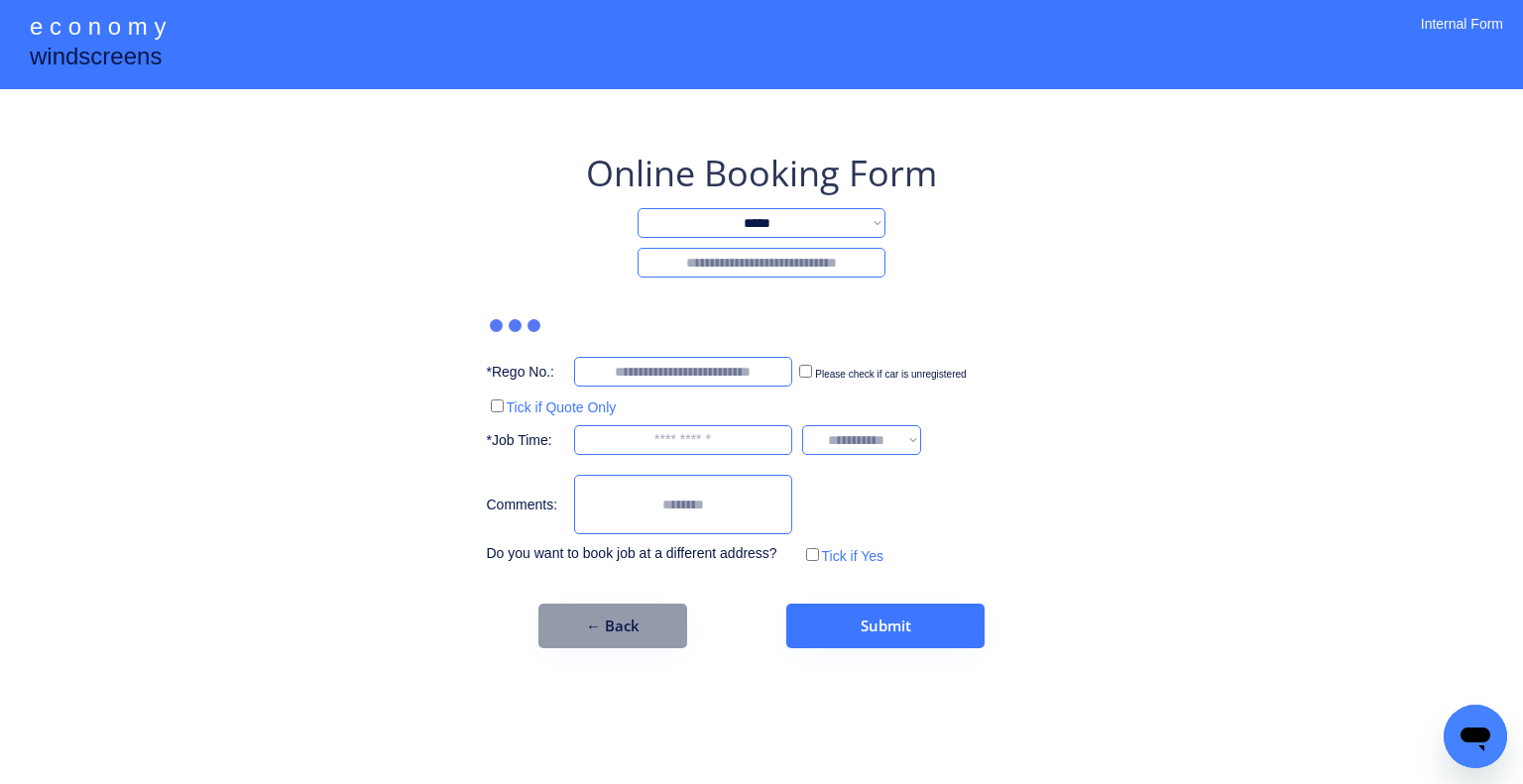click at bounding box center (762, 263) 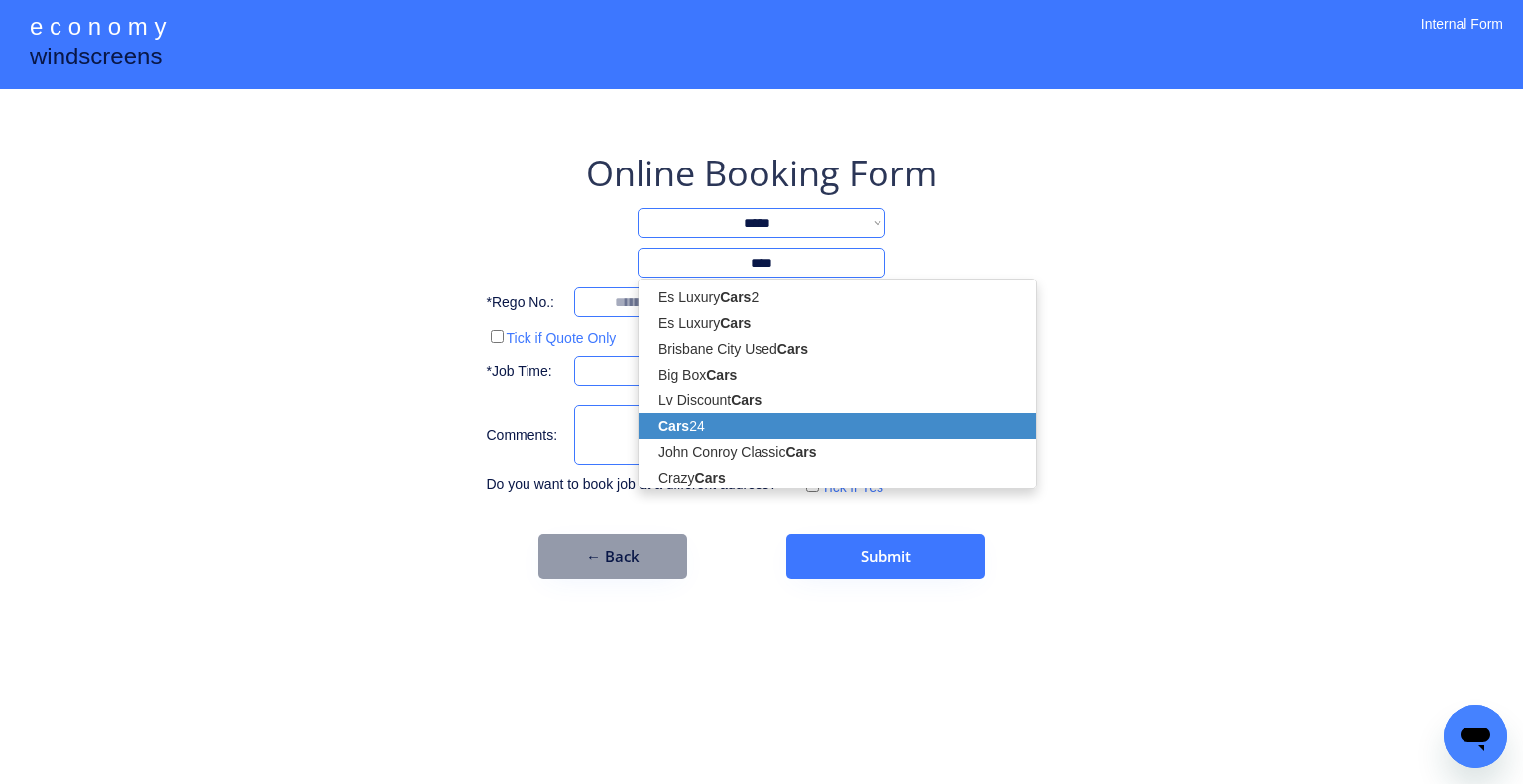 drag, startPoint x: 726, startPoint y: 423, endPoint x: 758, endPoint y: 410, distance: 34.539832 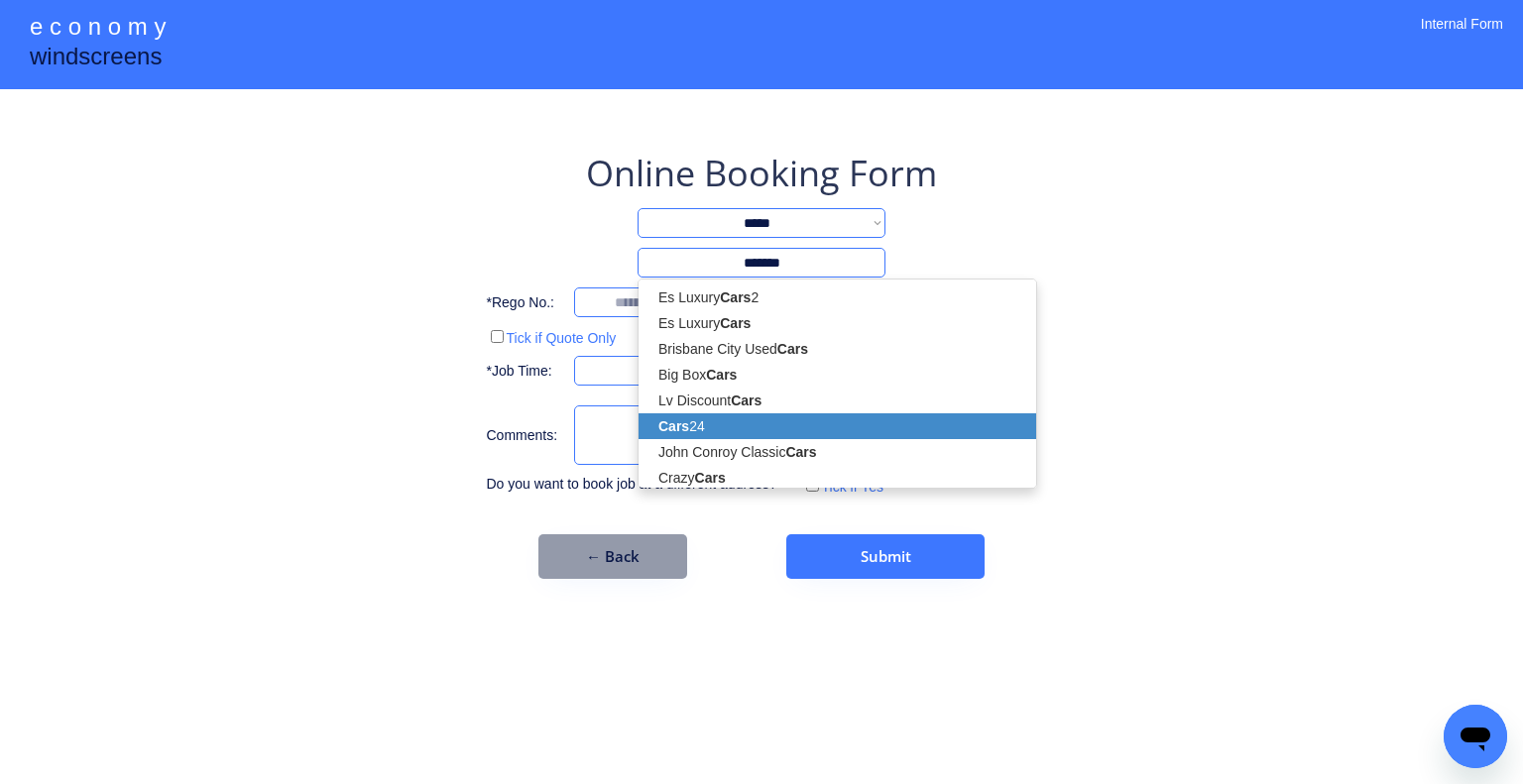 select on "*********" 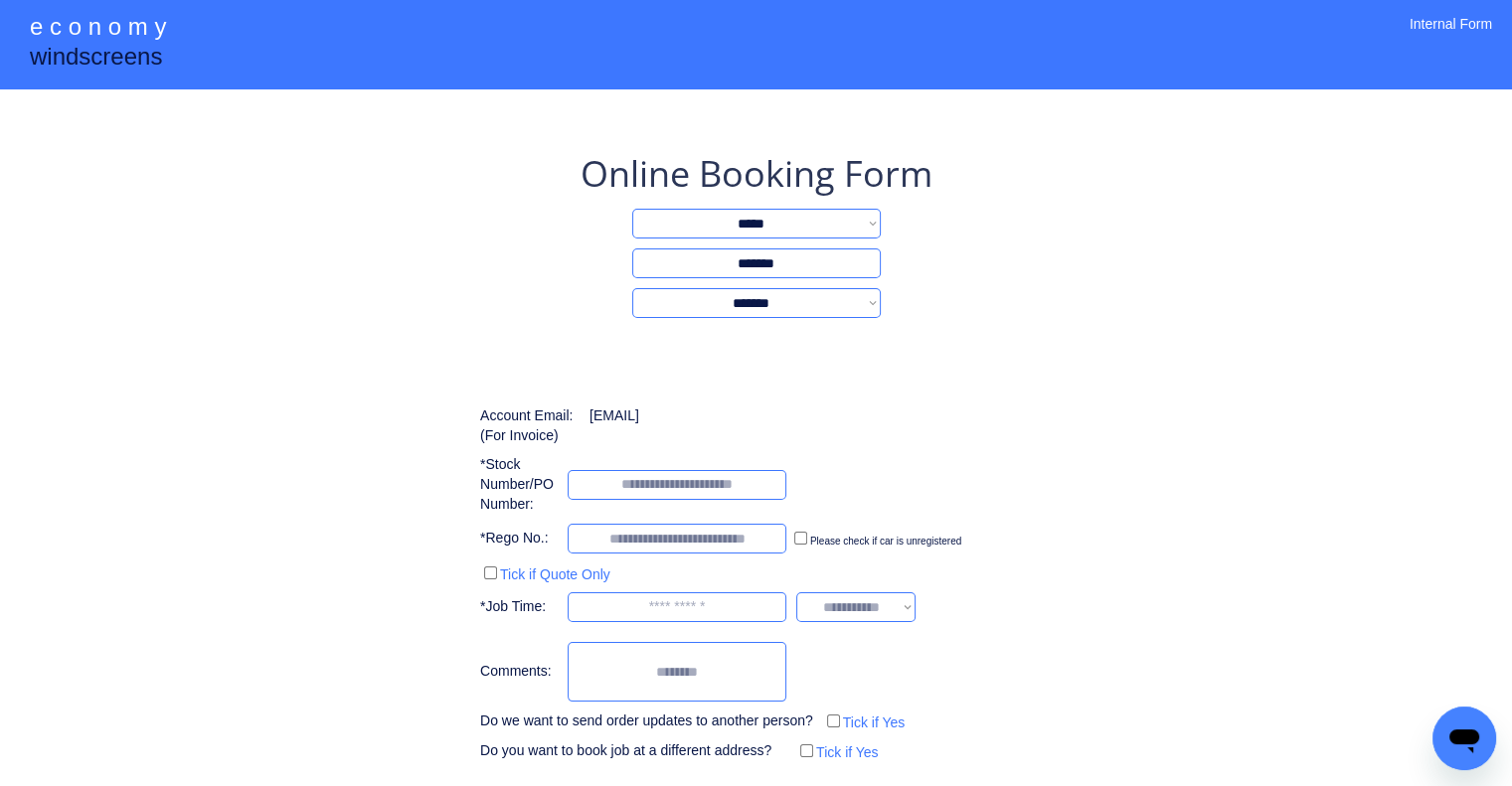 type on "*******" 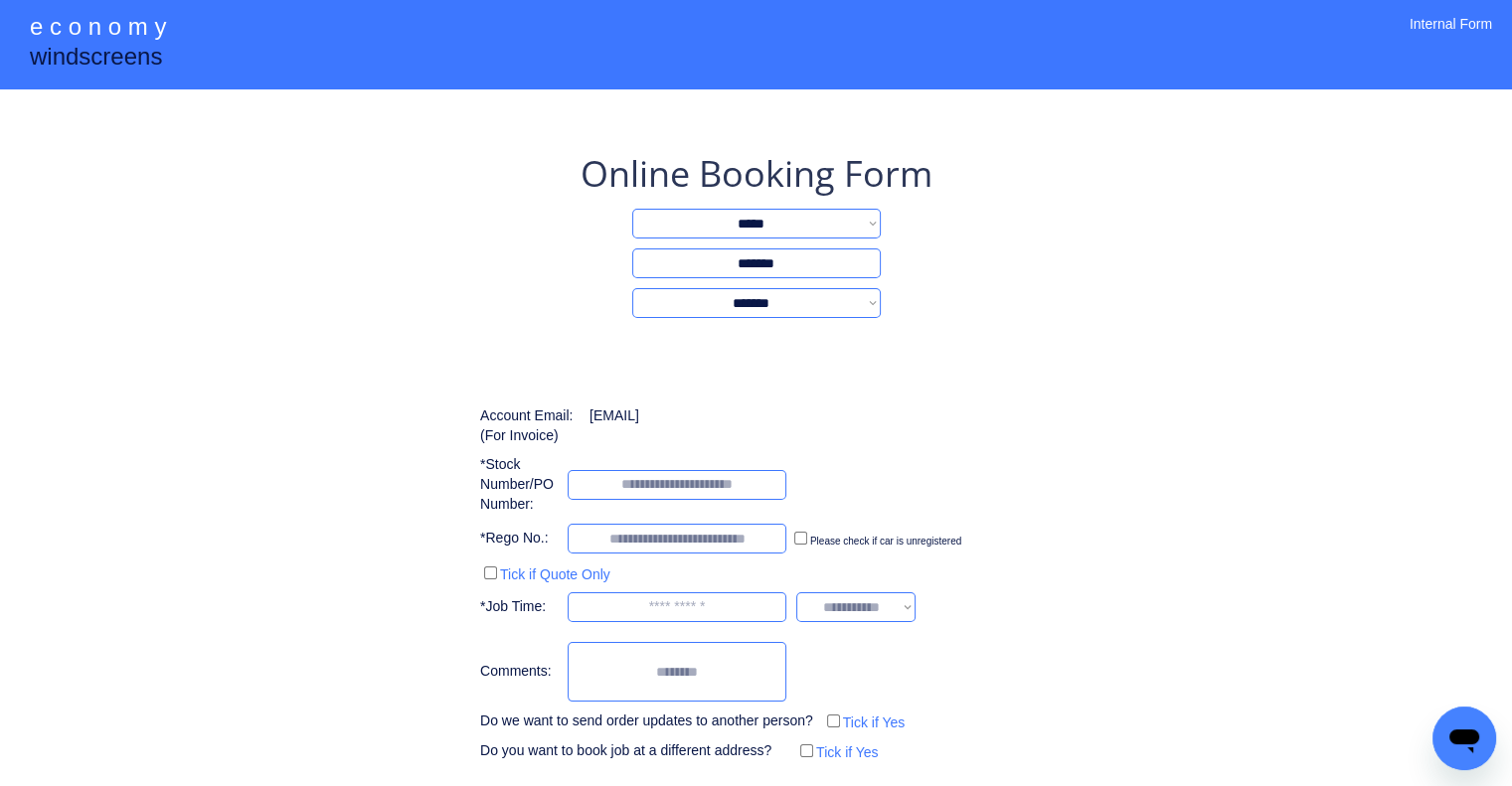 click on "**********" at bounding box center [756, 437] 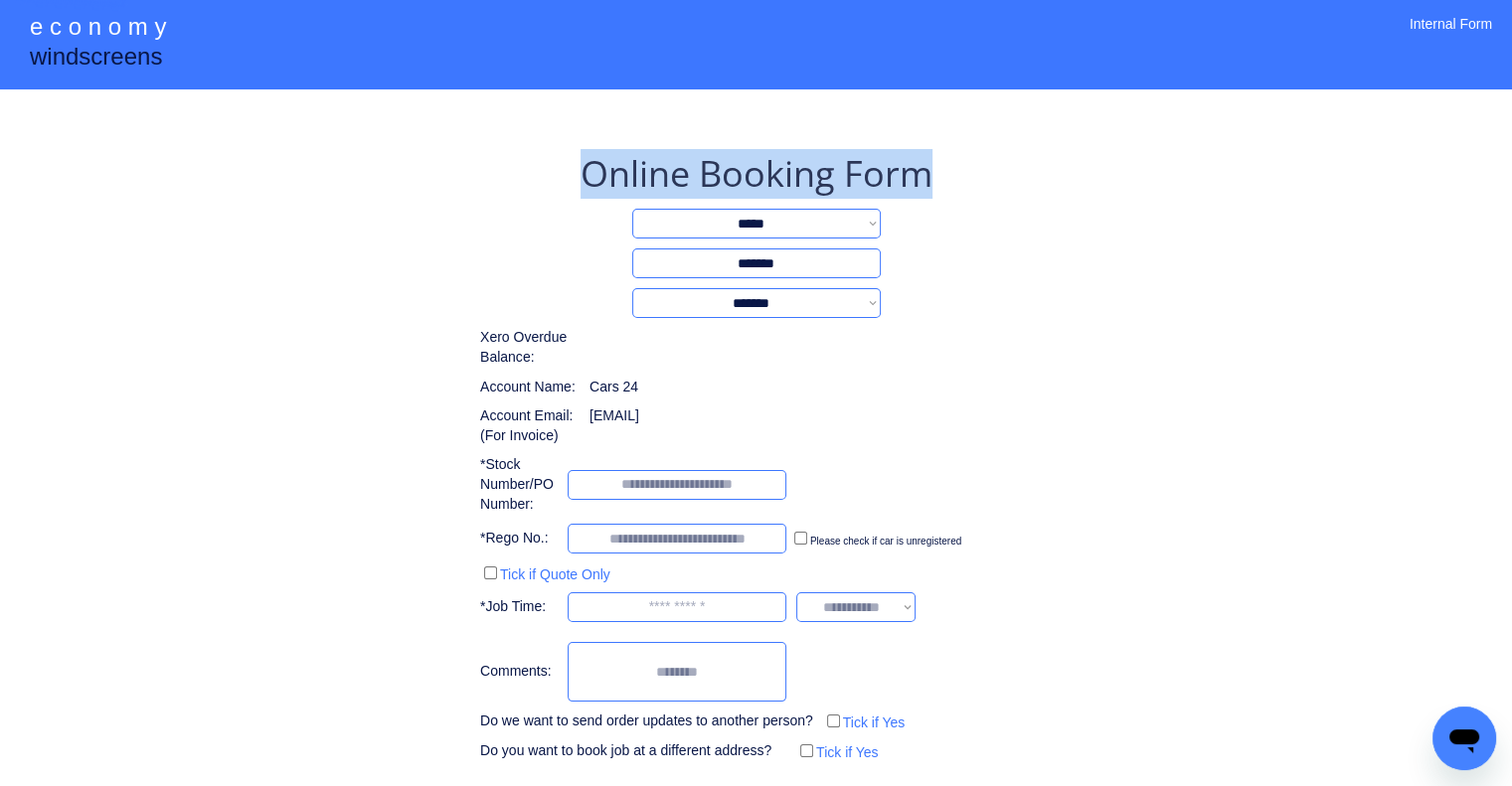 click on "**********" at bounding box center (756, 437) 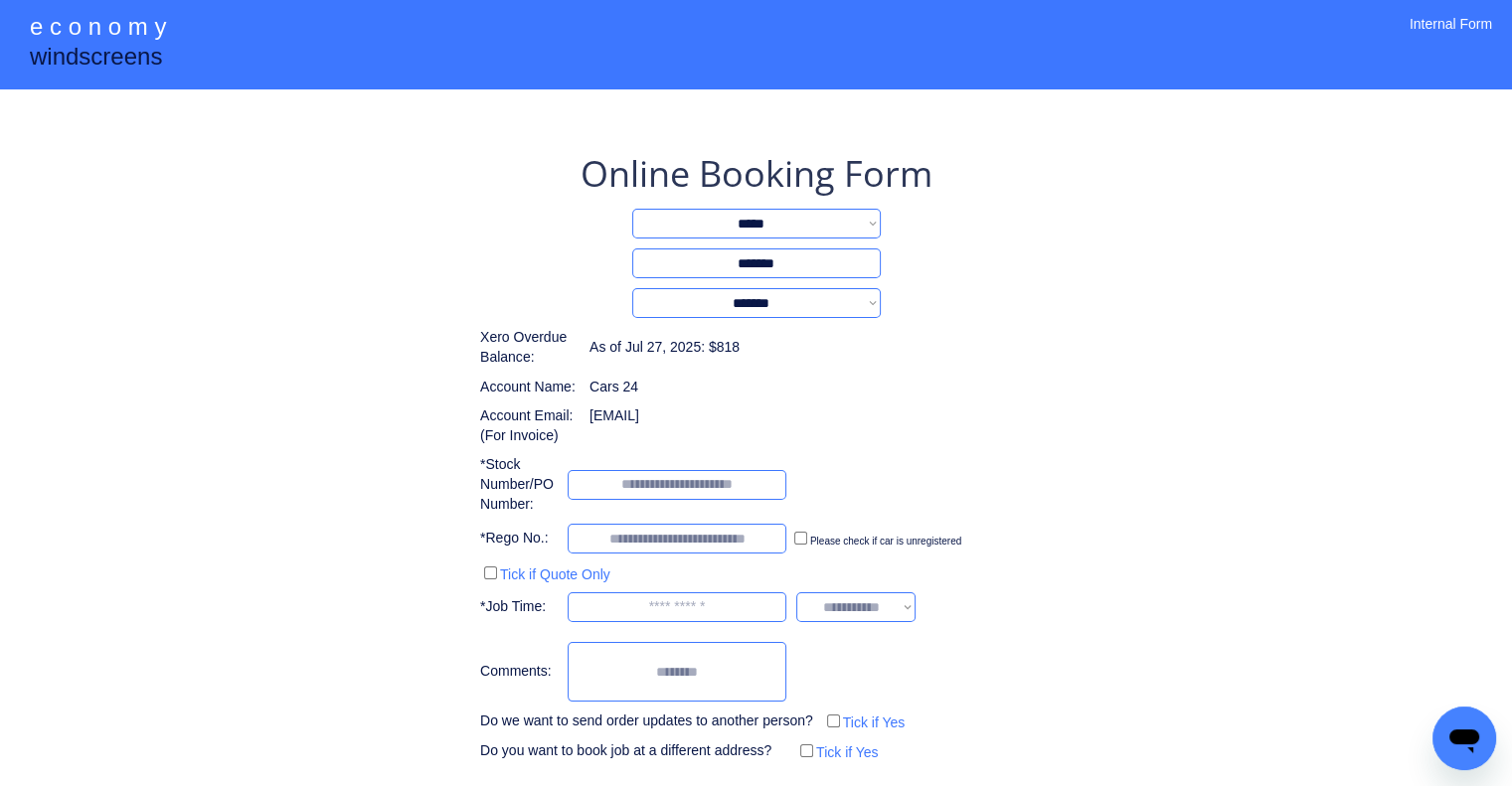 click at bounding box center [677, 485] 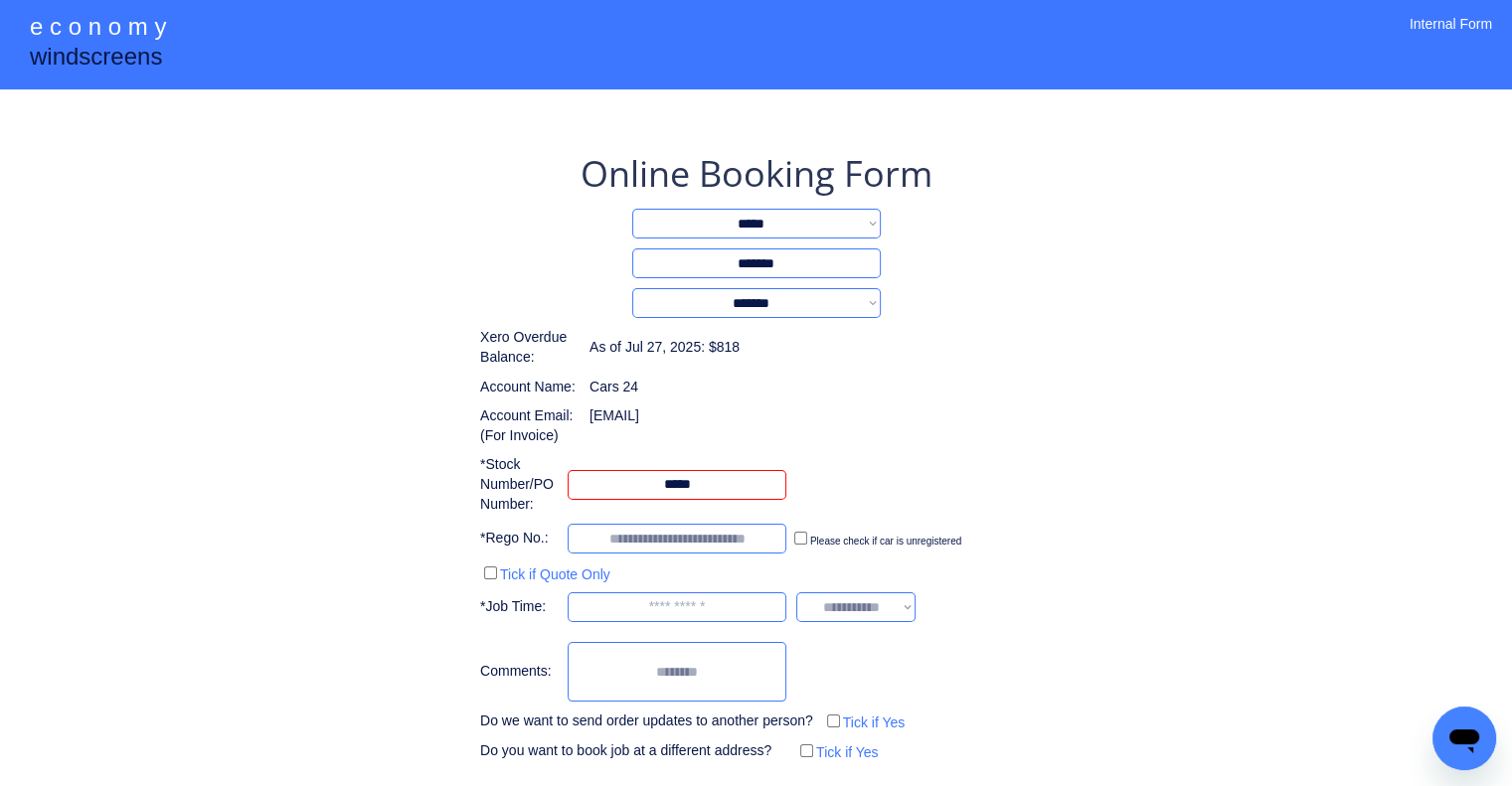 type on "*****" 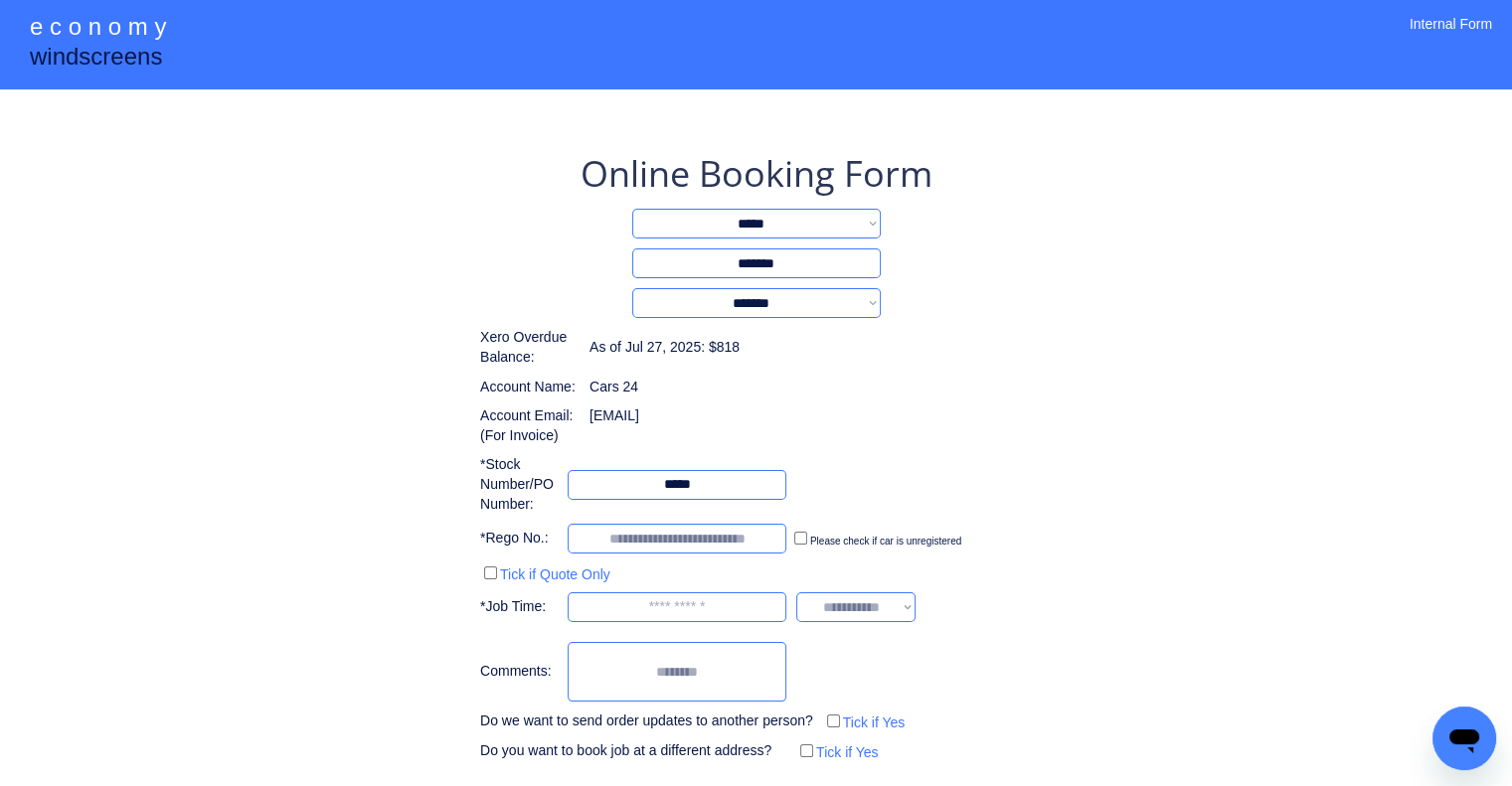 click at bounding box center [677, 539] 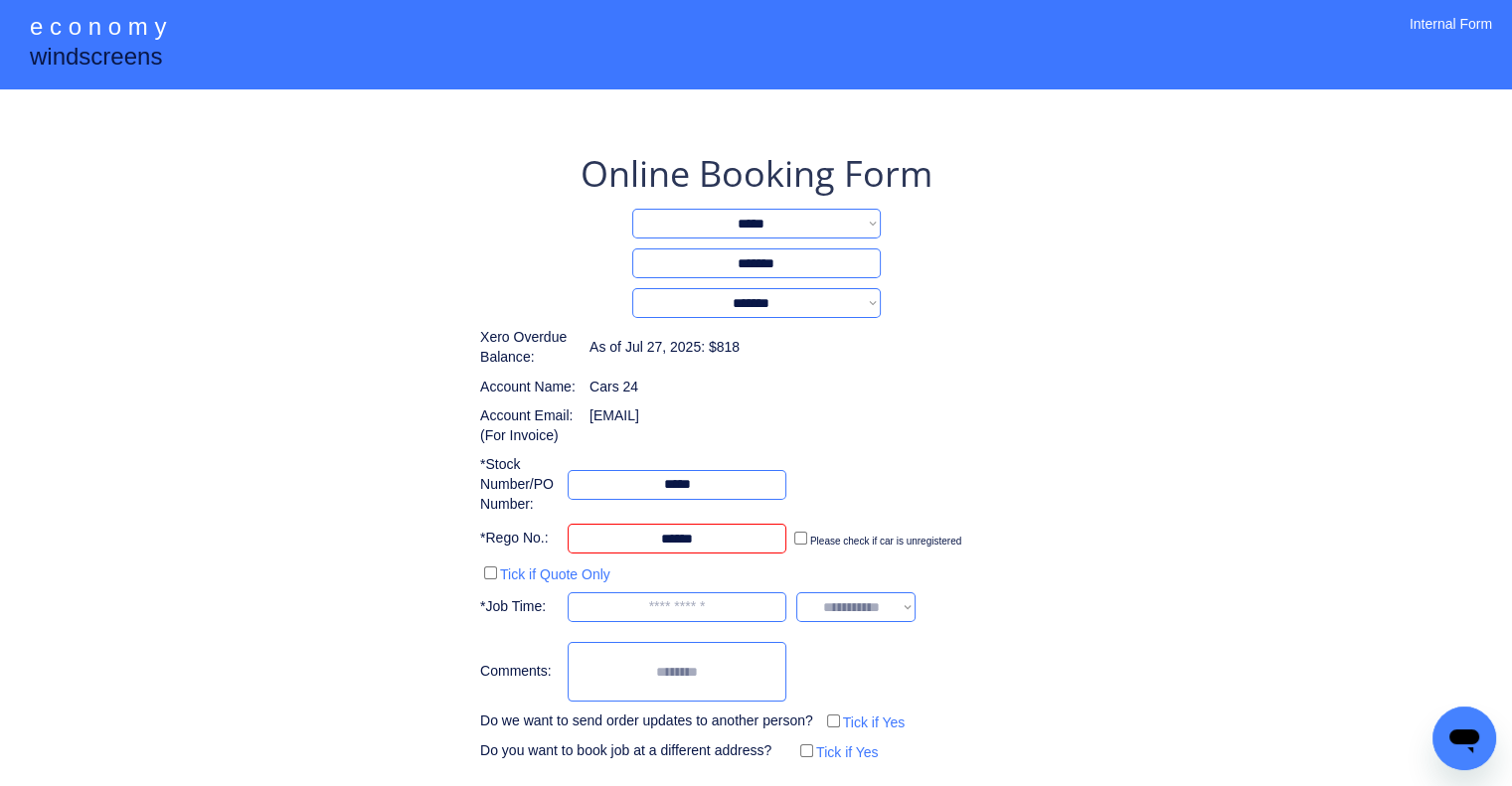 type on "******" 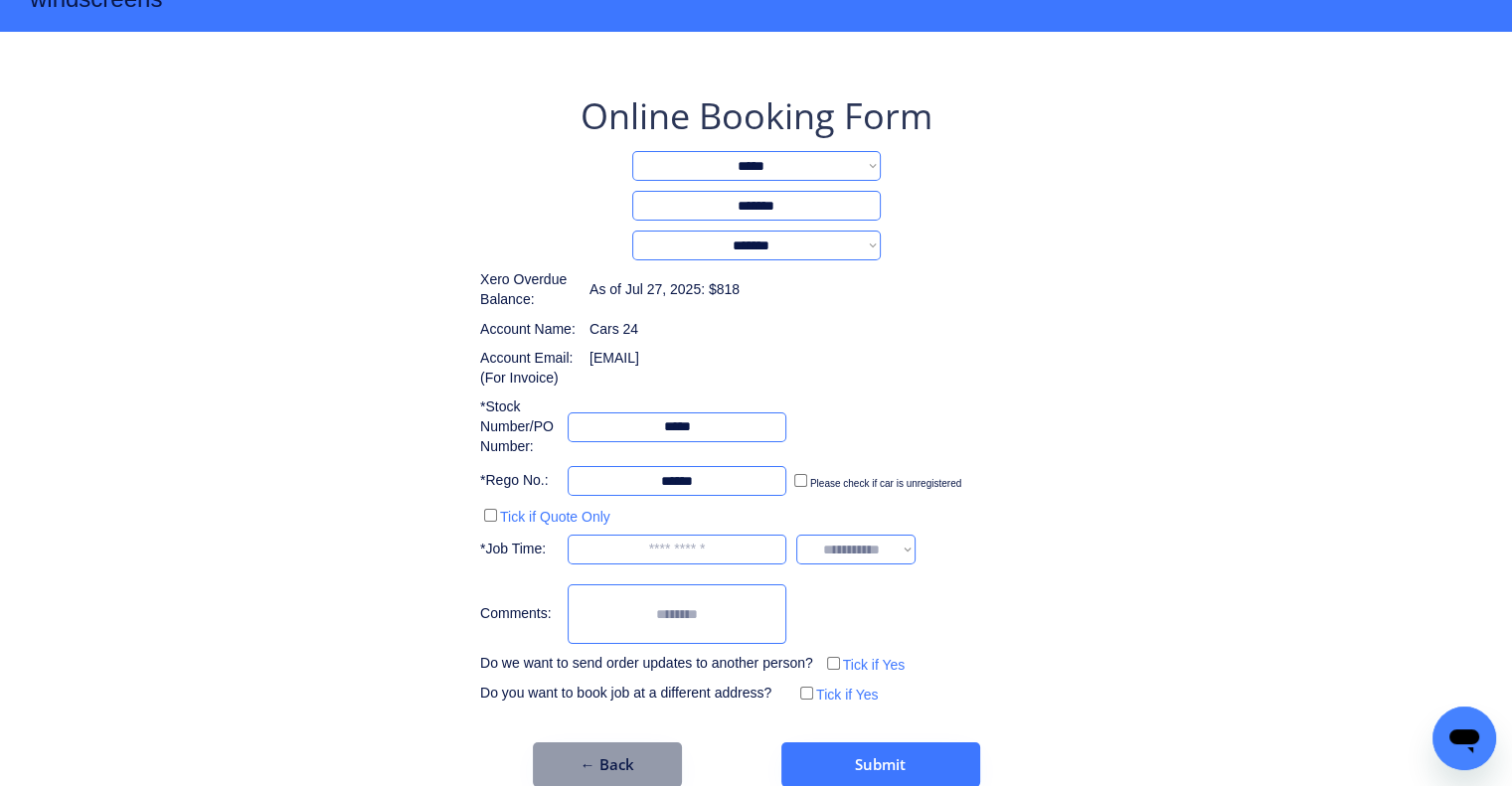scroll, scrollTop: 88, scrollLeft: 0, axis: vertical 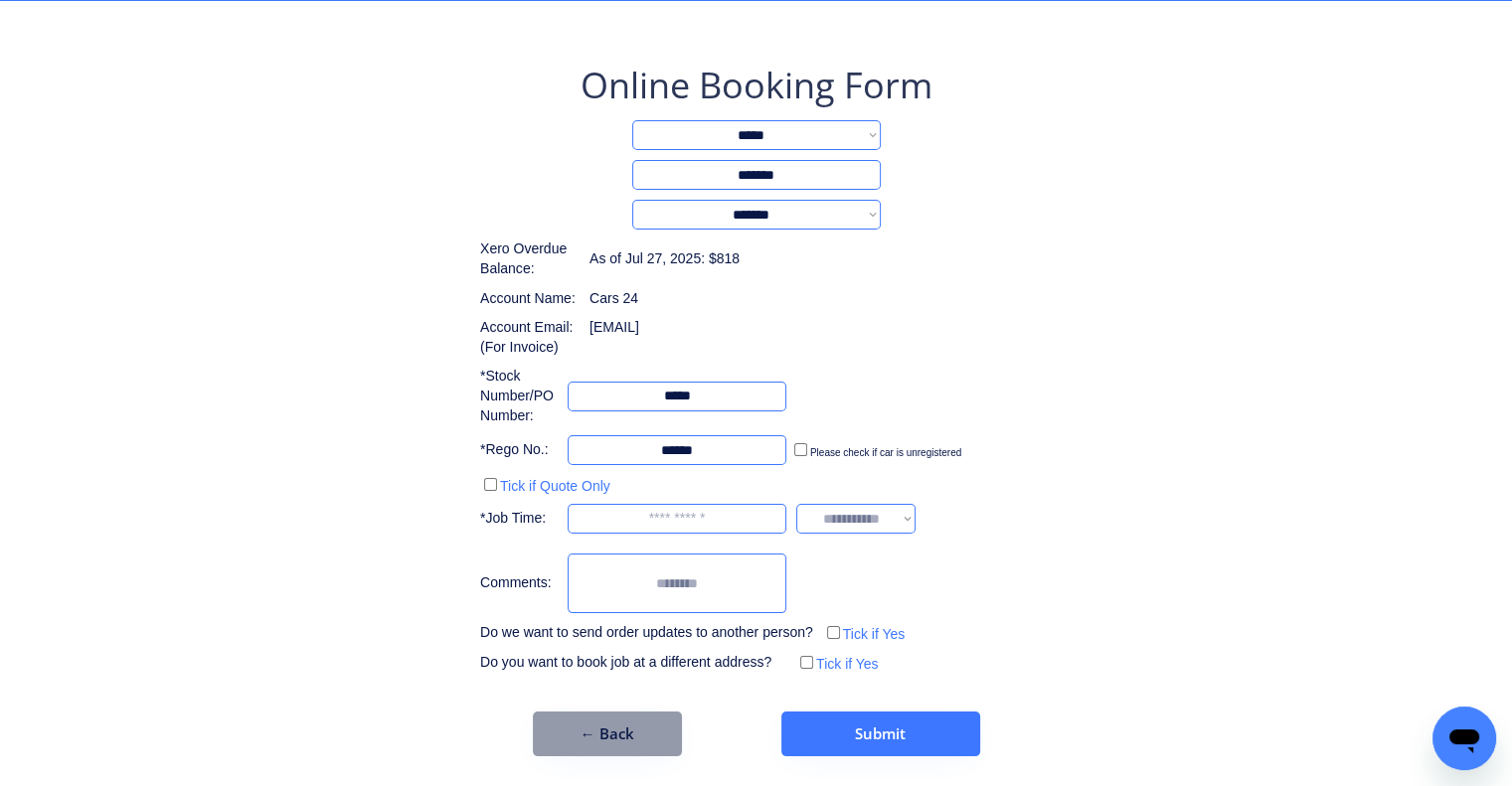 click at bounding box center (677, 519) 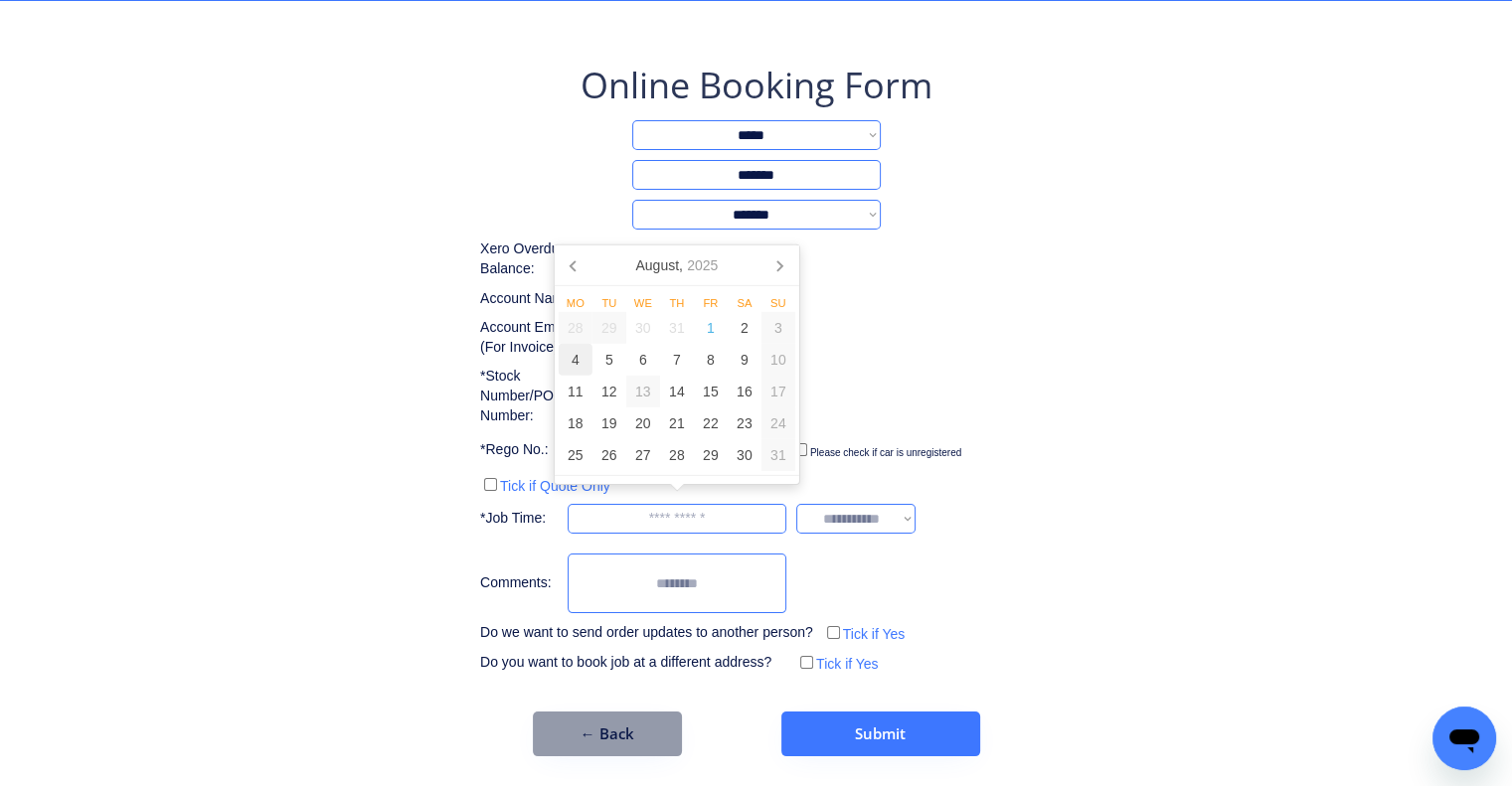 click on "4" at bounding box center [576, 360] 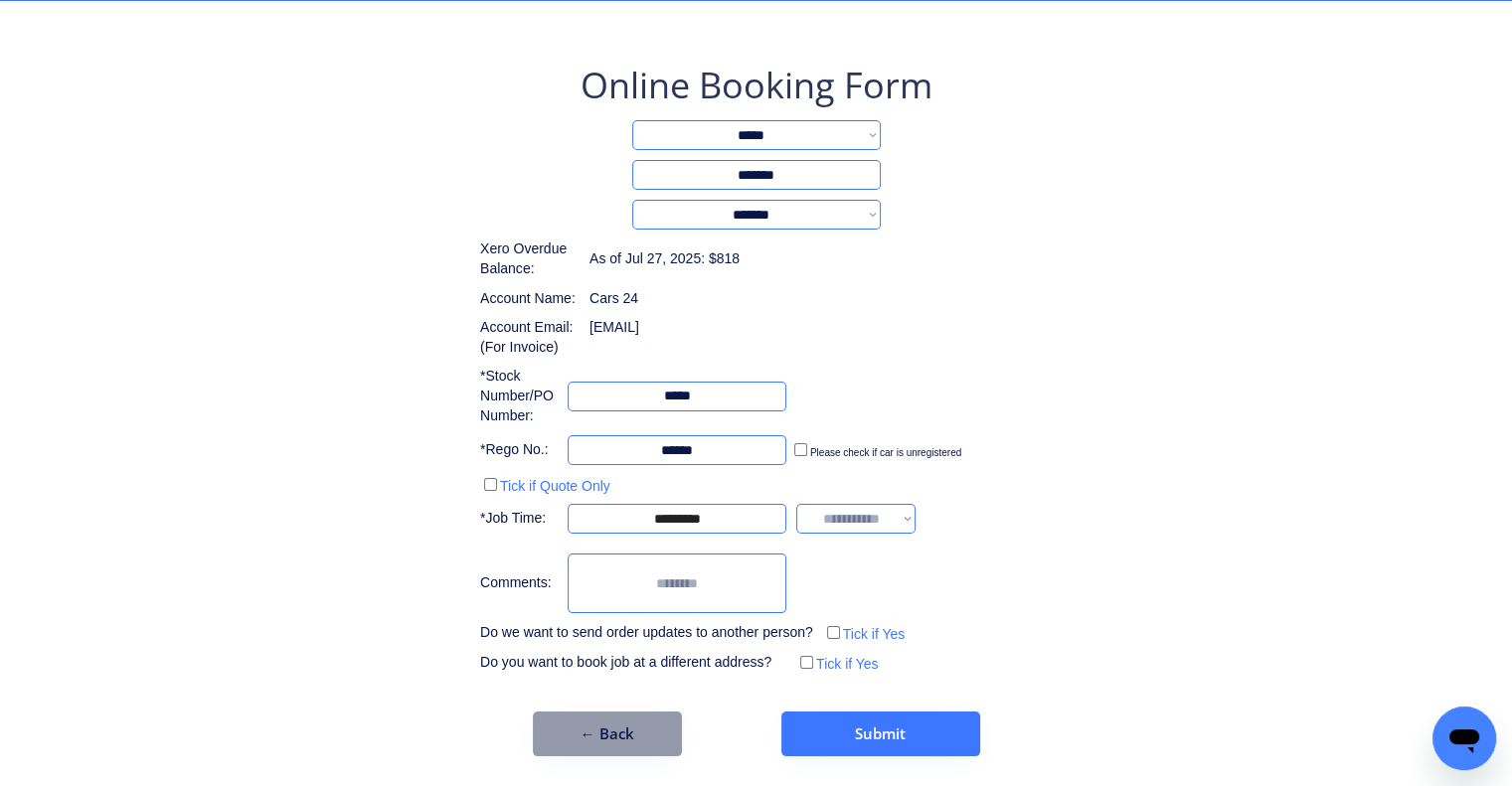 click on "**********" at bounding box center (756, 408) 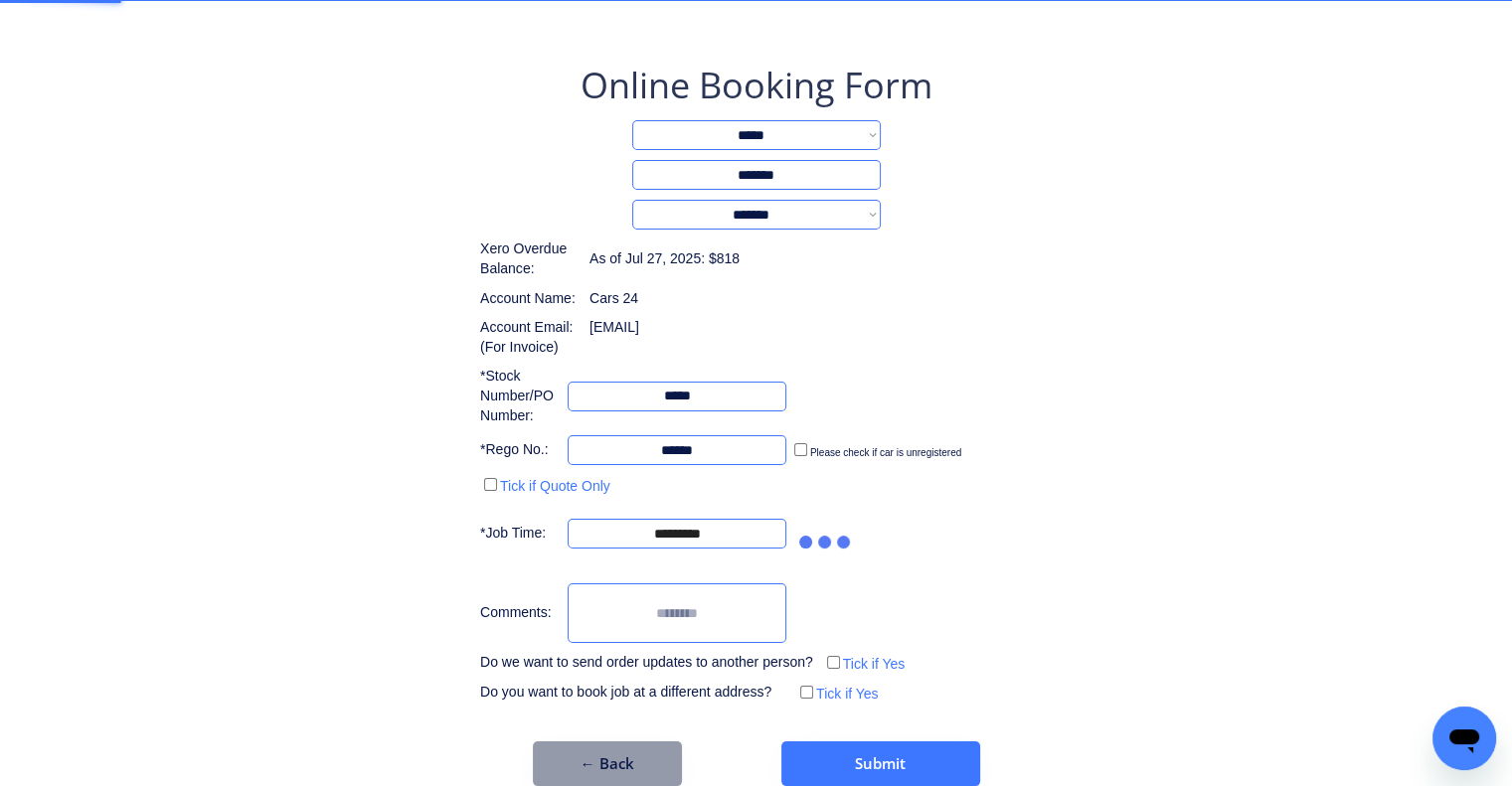 click on "**********" at bounding box center (756, 364) 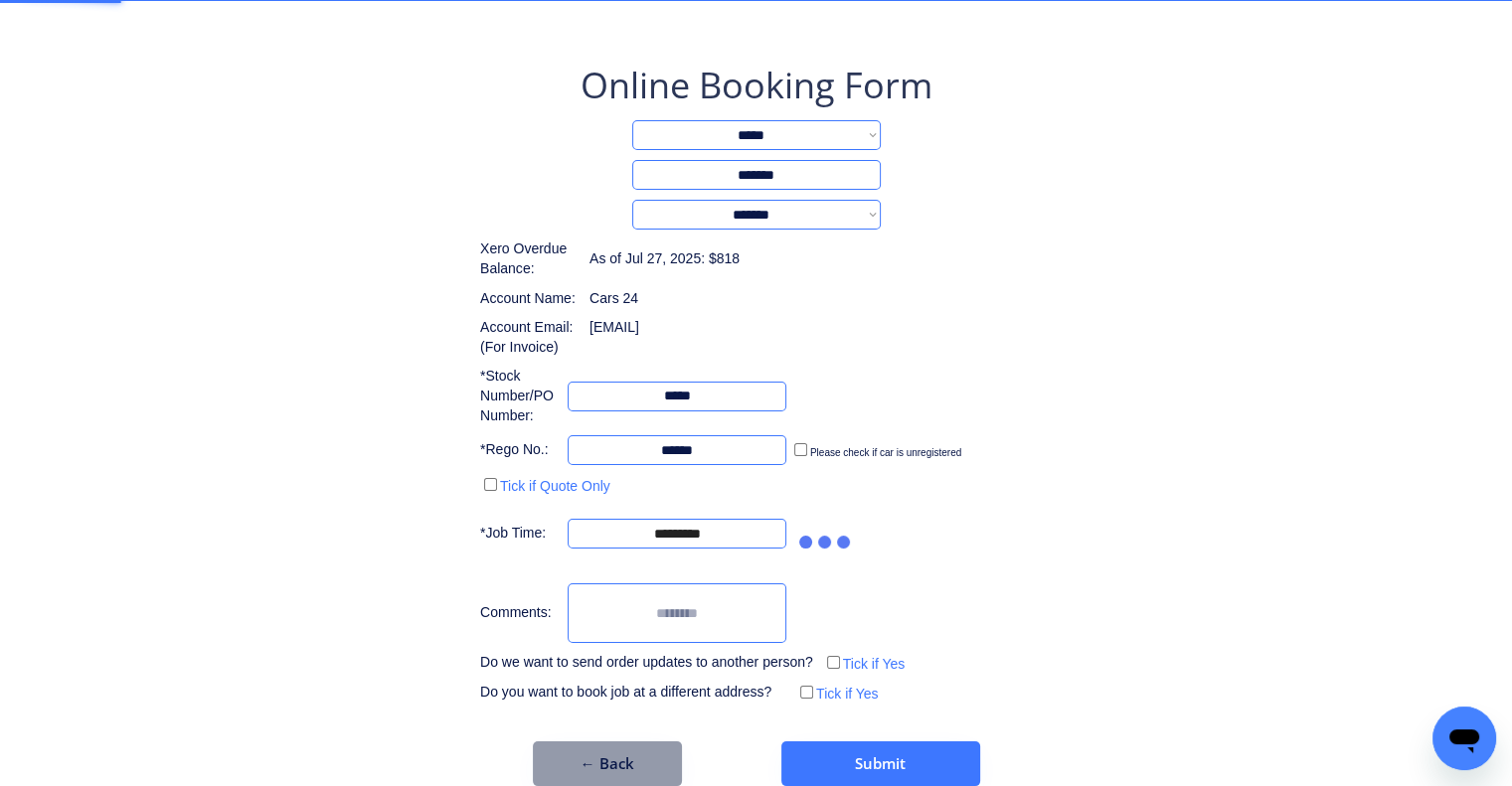 click on "**********" at bounding box center (756, 364) 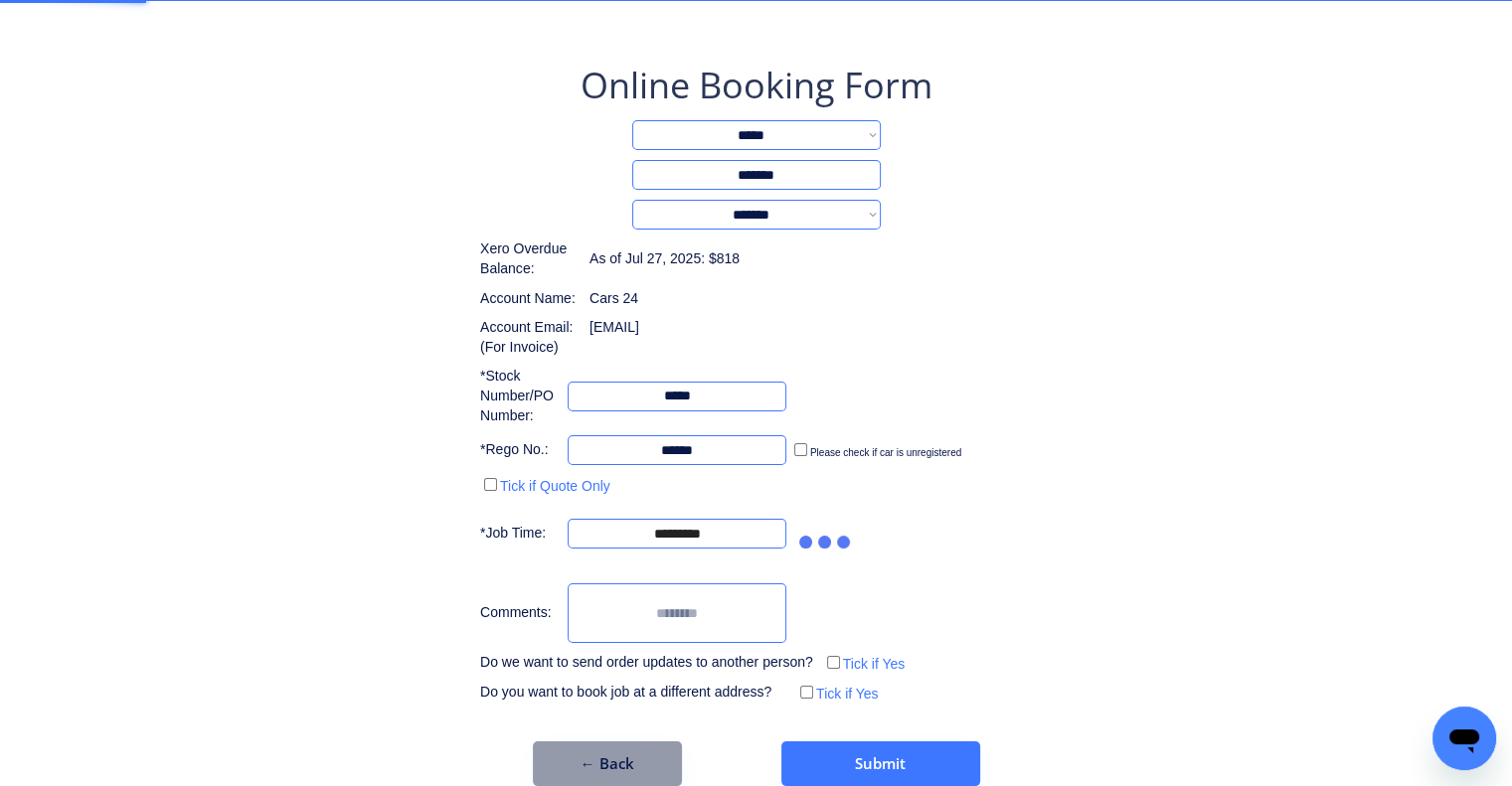 click on "**********" at bounding box center [0, 0] 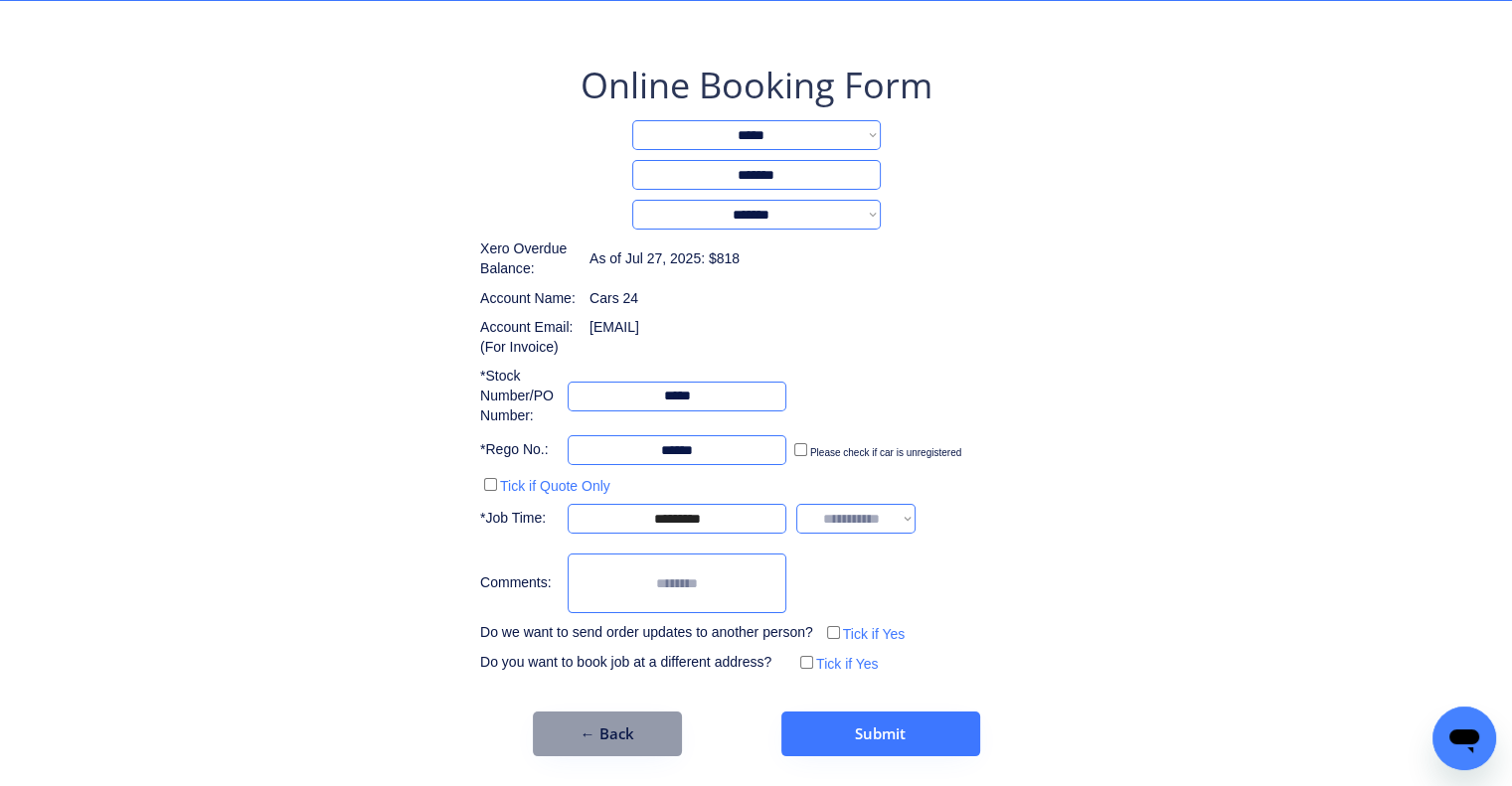click on "**********" at bounding box center [856, 519] 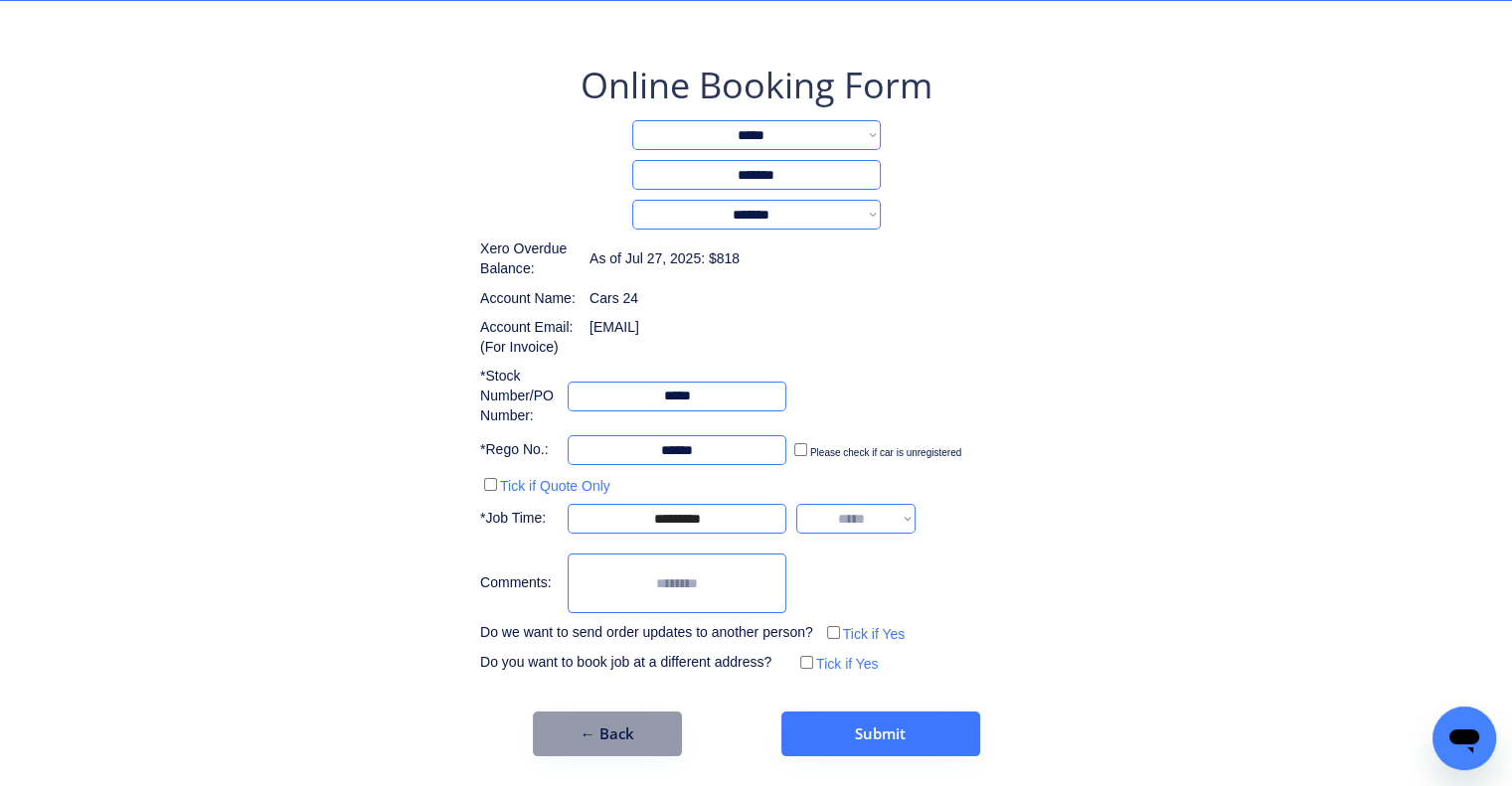 click on "**********" at bounding box center [856, 519] 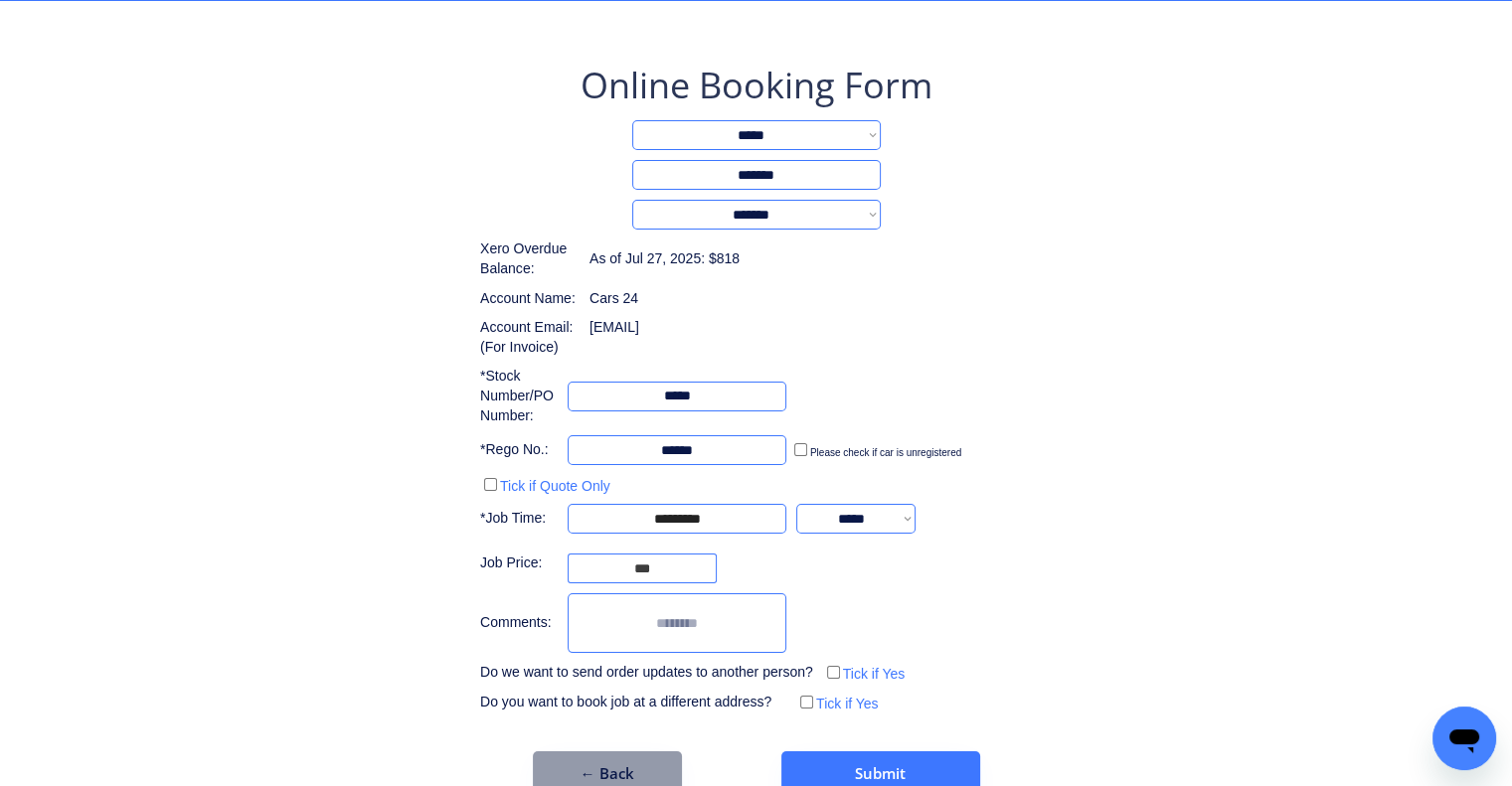 click on "**********" at bounding box center [756, 428] 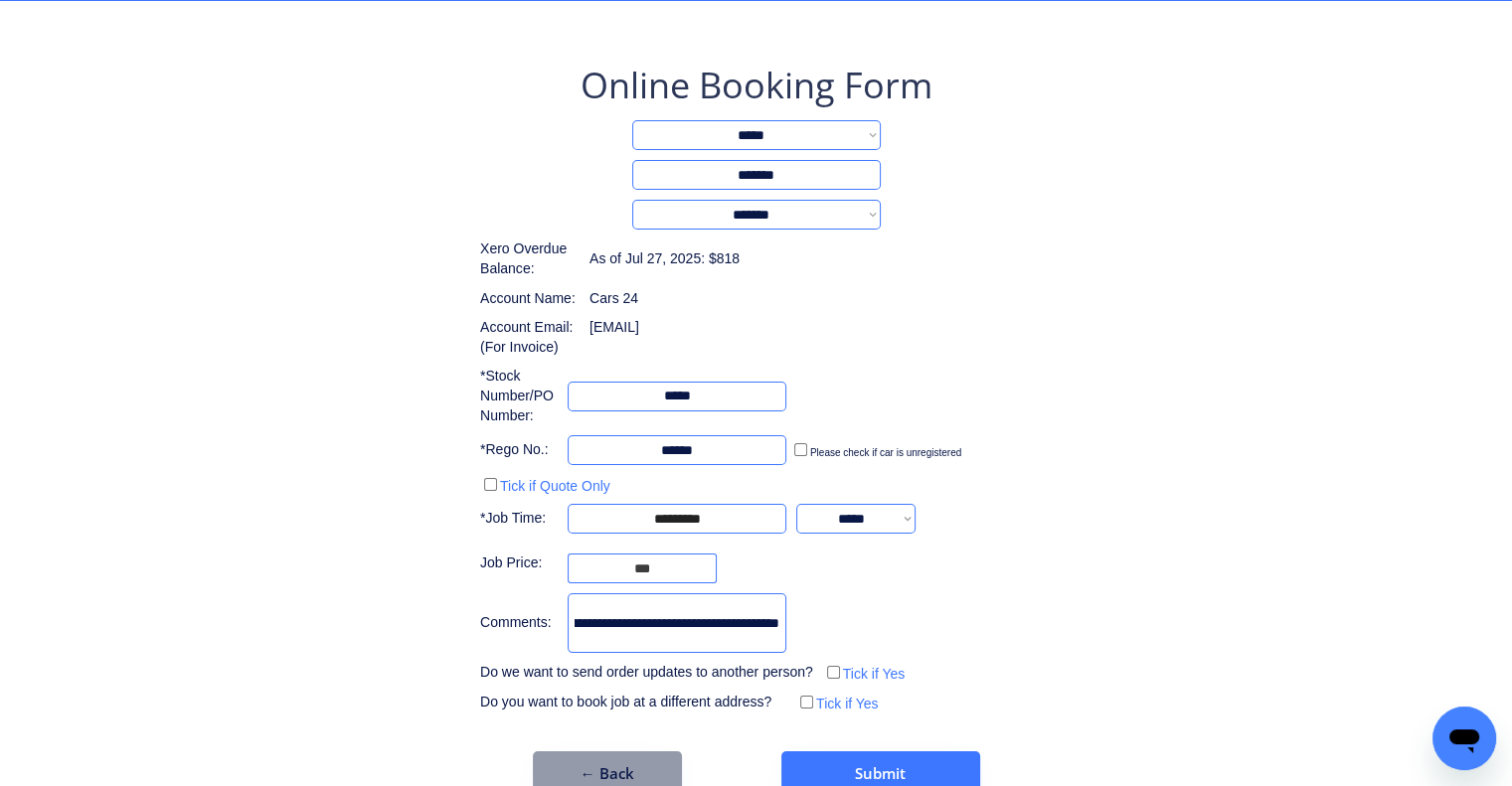 scroll, scrollTop: 0, scrollLeft: 0, axis: both 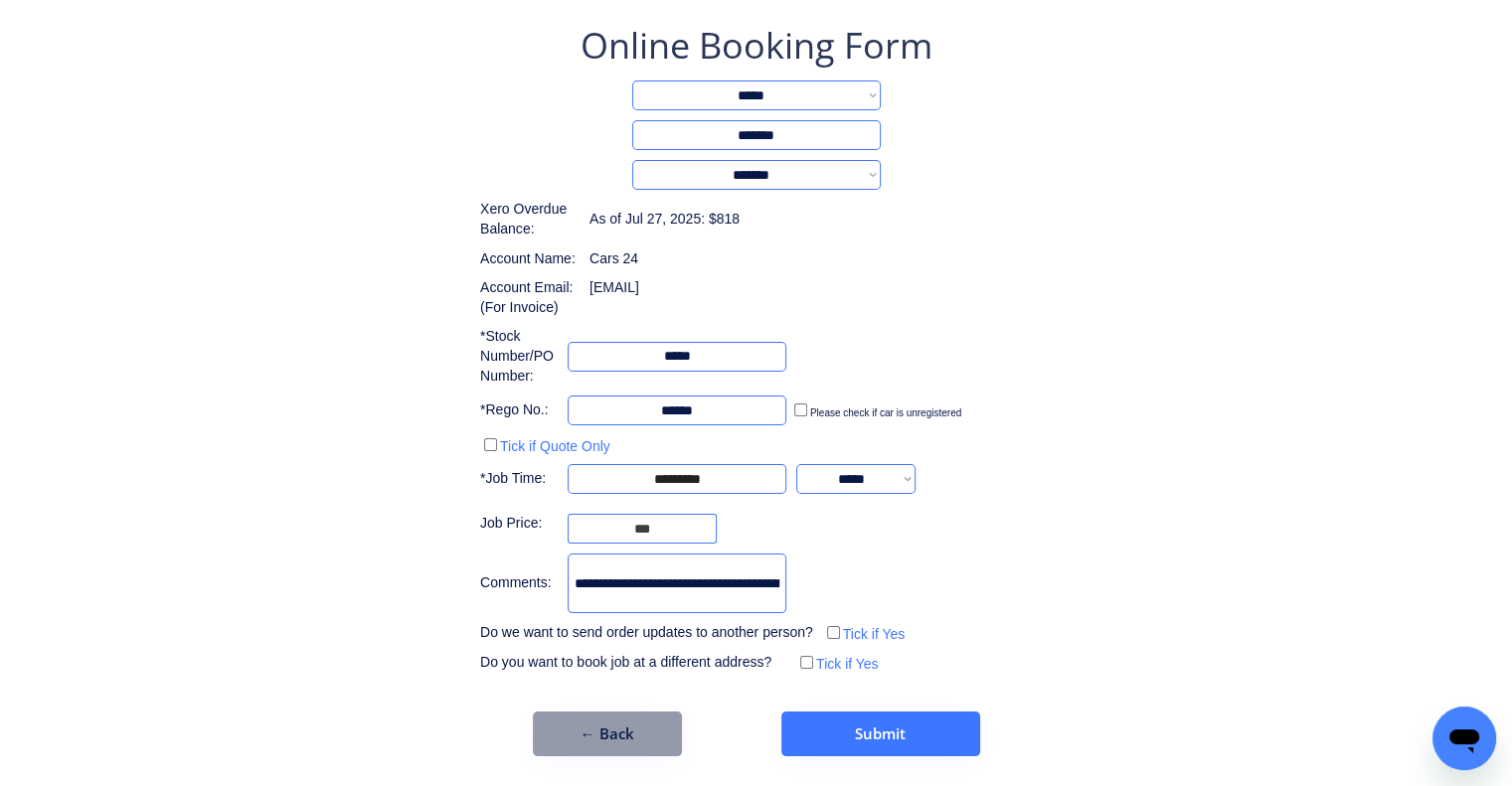 drag, startPoint x: 688, startPoint y: 594, endPoint x: 432, endPoint y: 579, distance: 256.43908 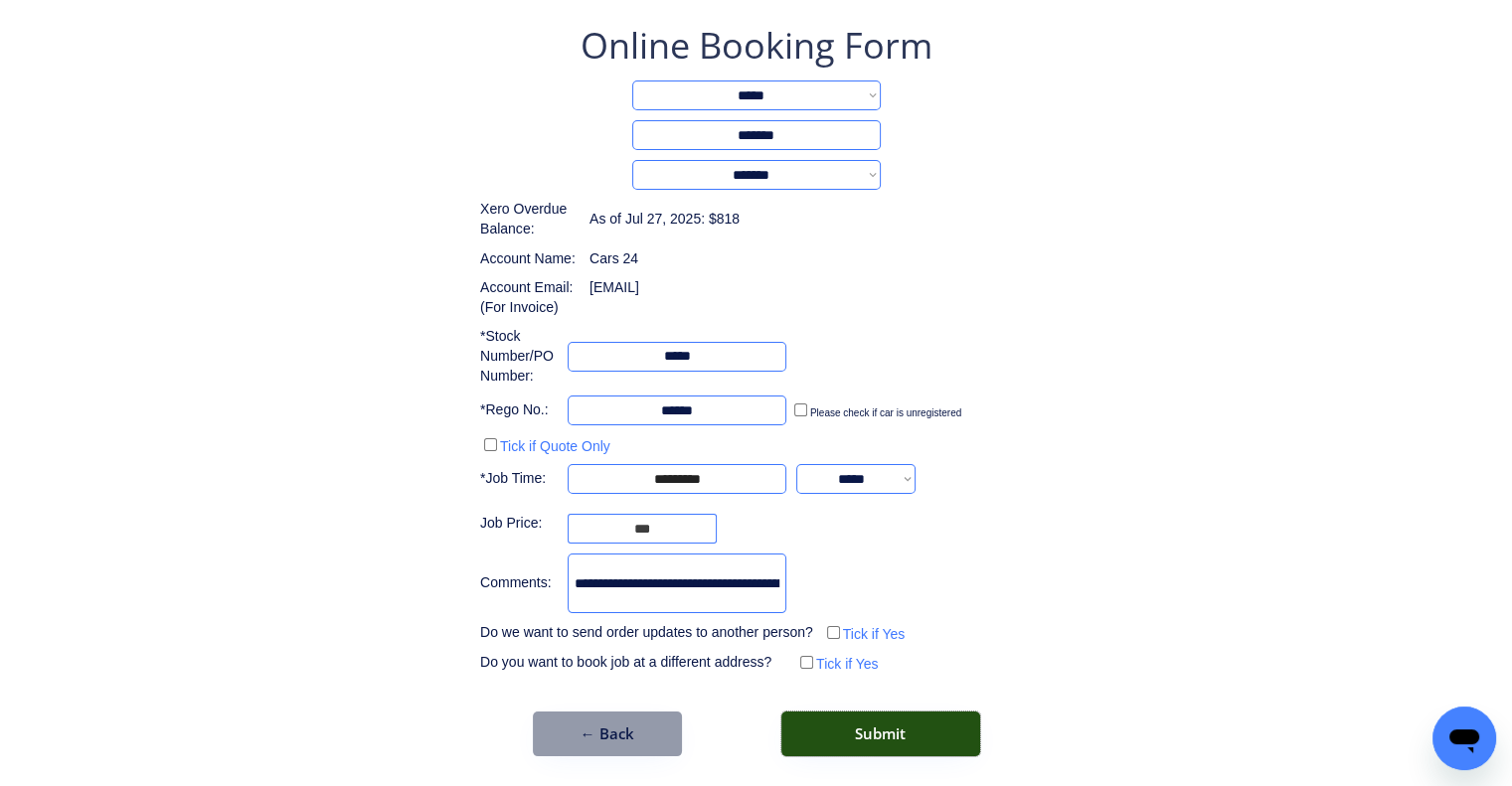 click on "Submit" at bounding box center (881, 733) 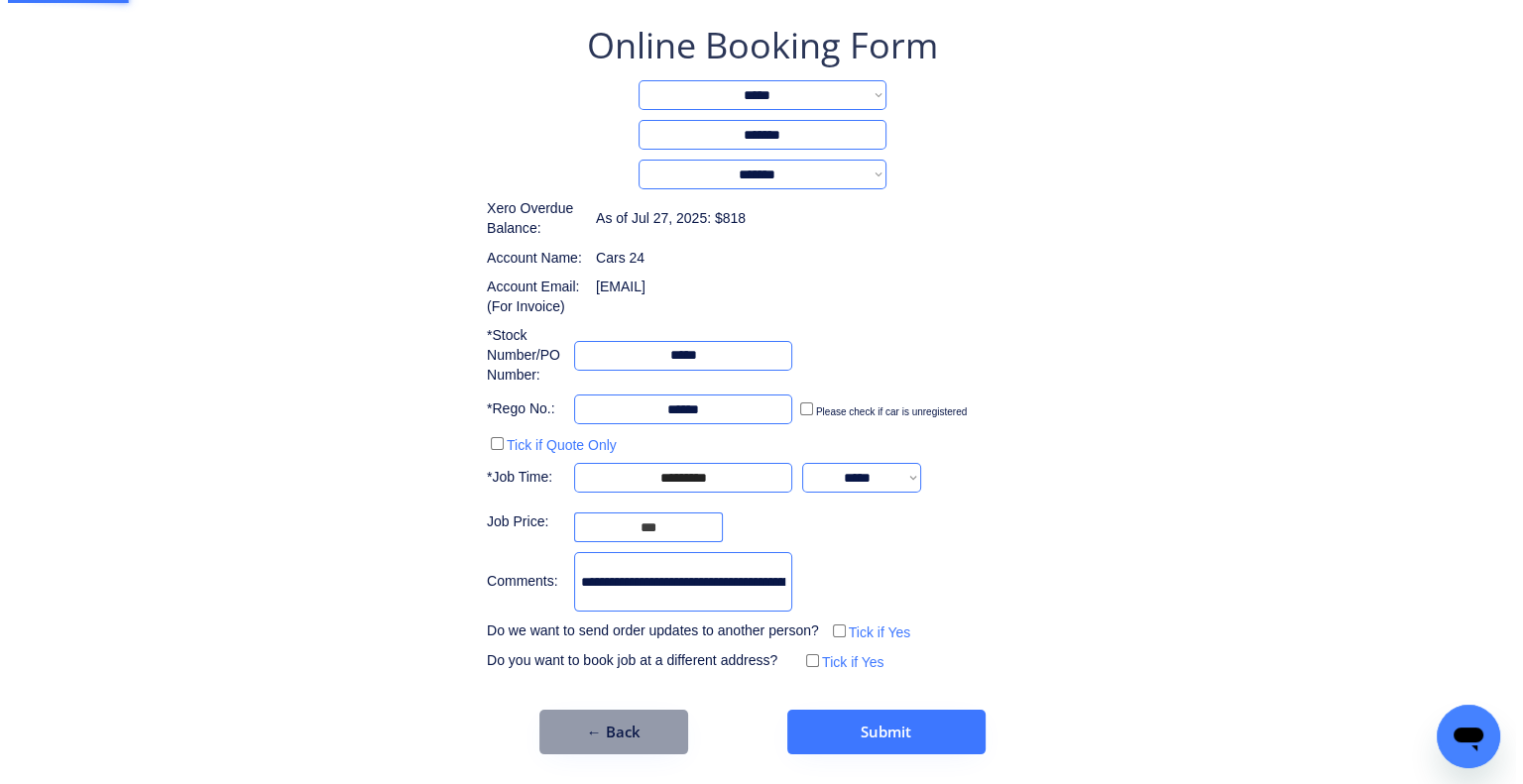 scroll, scrollTop: 0, scrollLeft: 0, axis: both 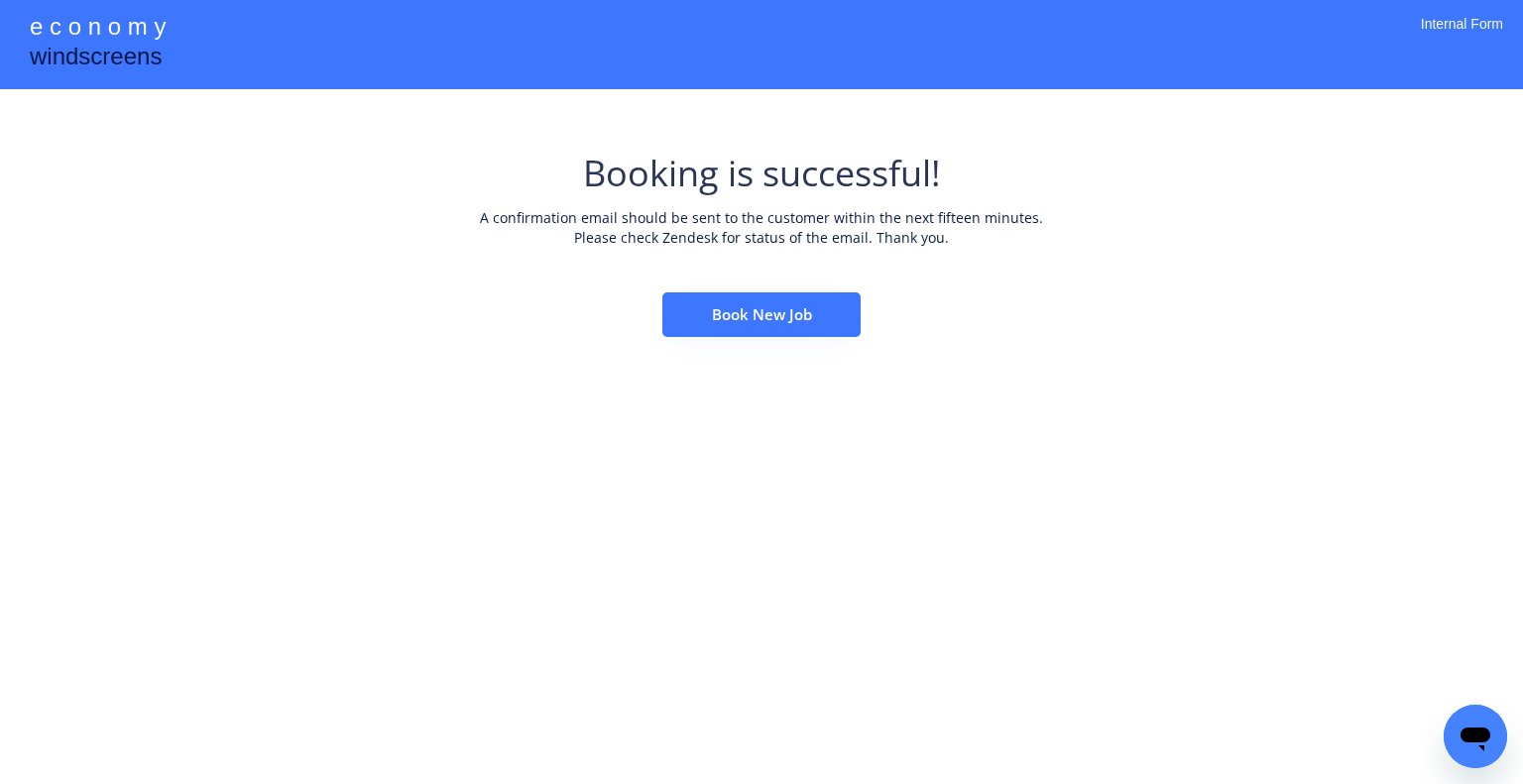 click on "**********" at bounding box center (762, 258) 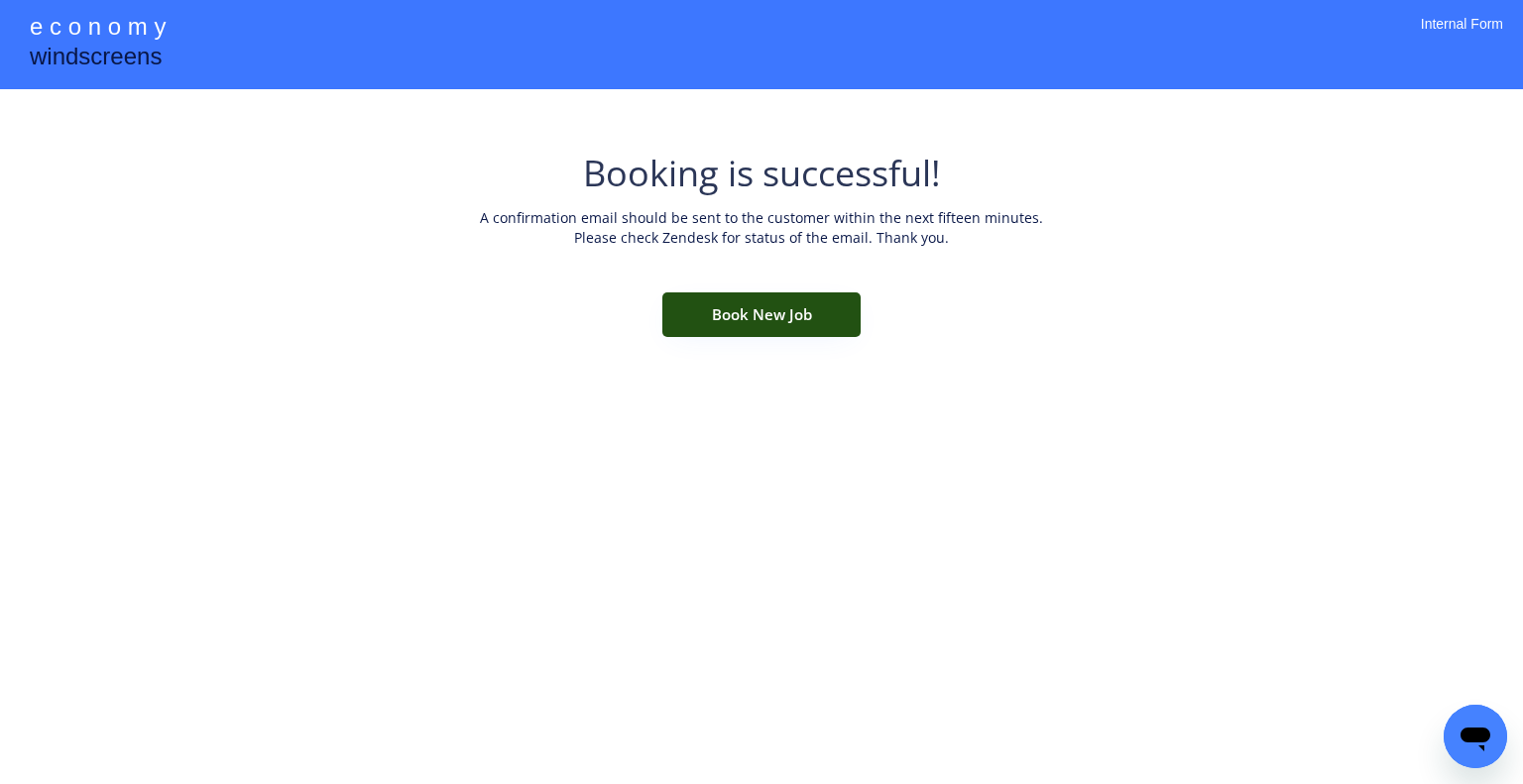 click on "Book New Job" at bounding box center [762, 314] 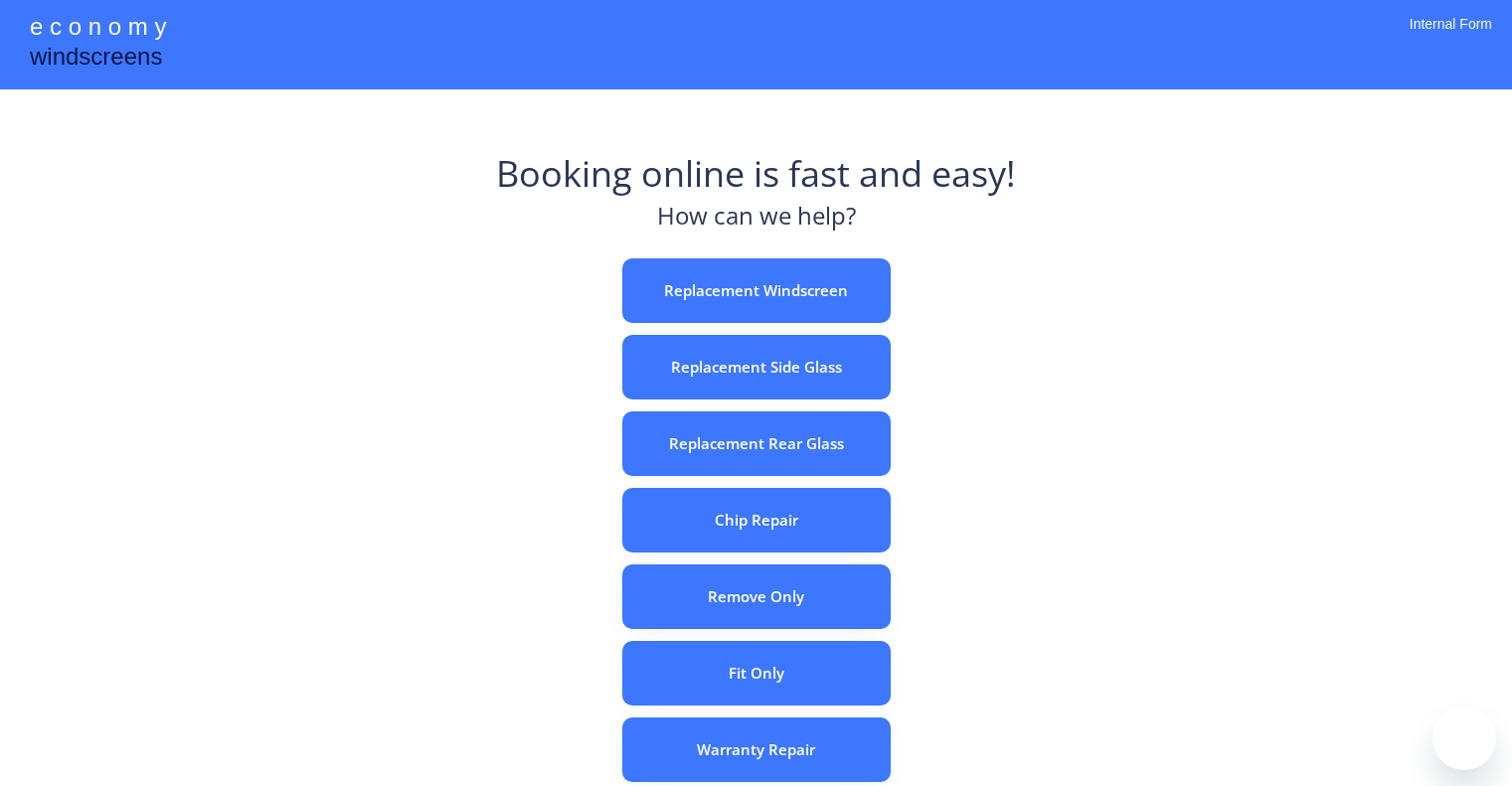 scroll, scrollTop: 0, scrollLeft: 0, axis: both 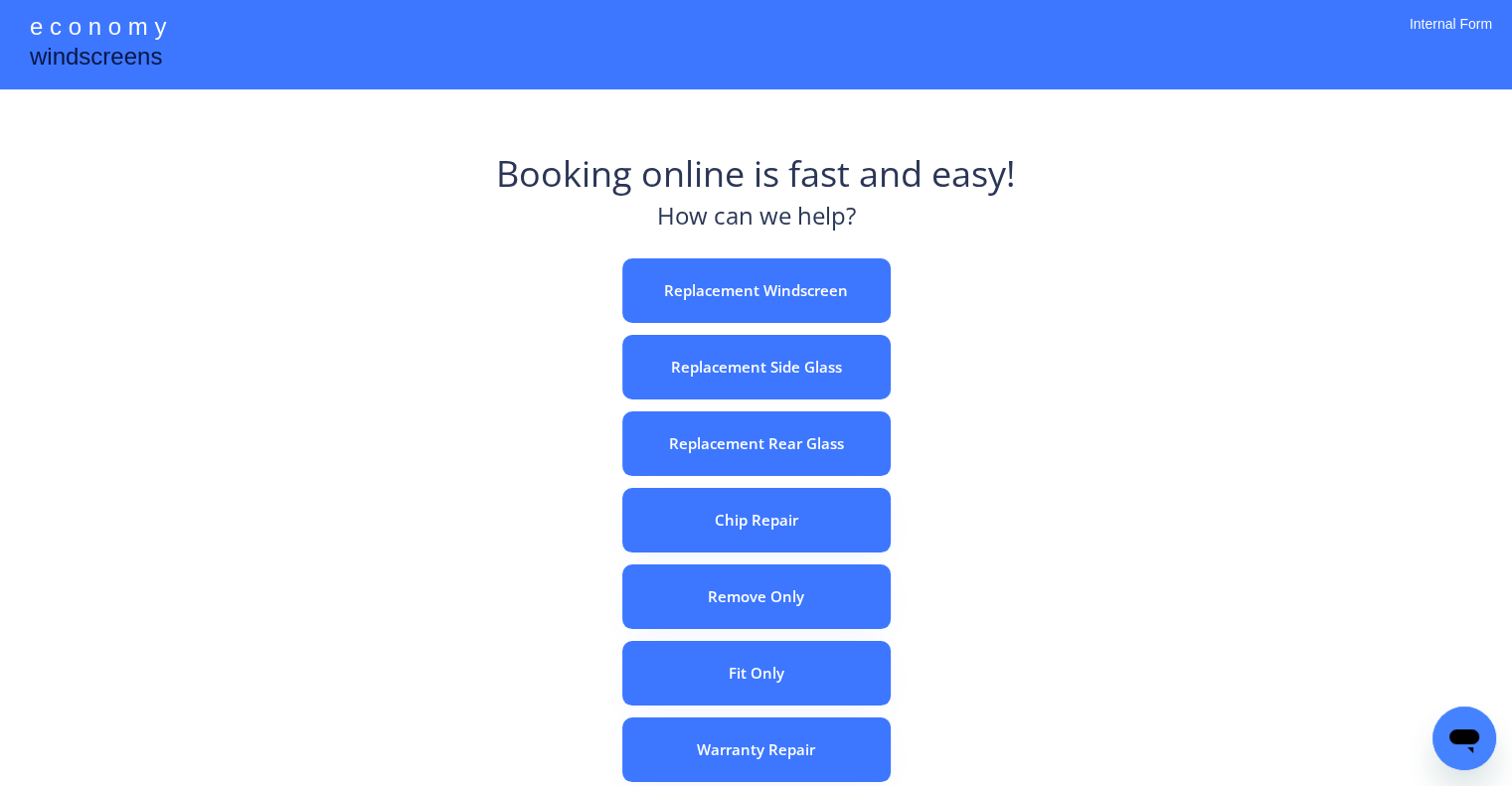click on "e c o n o m y windscreens Booking online is fast and easy! How can we help? Replacement Windscreen Replacement Side Glass Replacement Rear Glass Chip Repair Remove Only Fit Only Warranty Repair ADAS Recalibration Only Rebook a Job Confirm Quotes Manual Booking Internal Form" at bounding box center (756, 553) 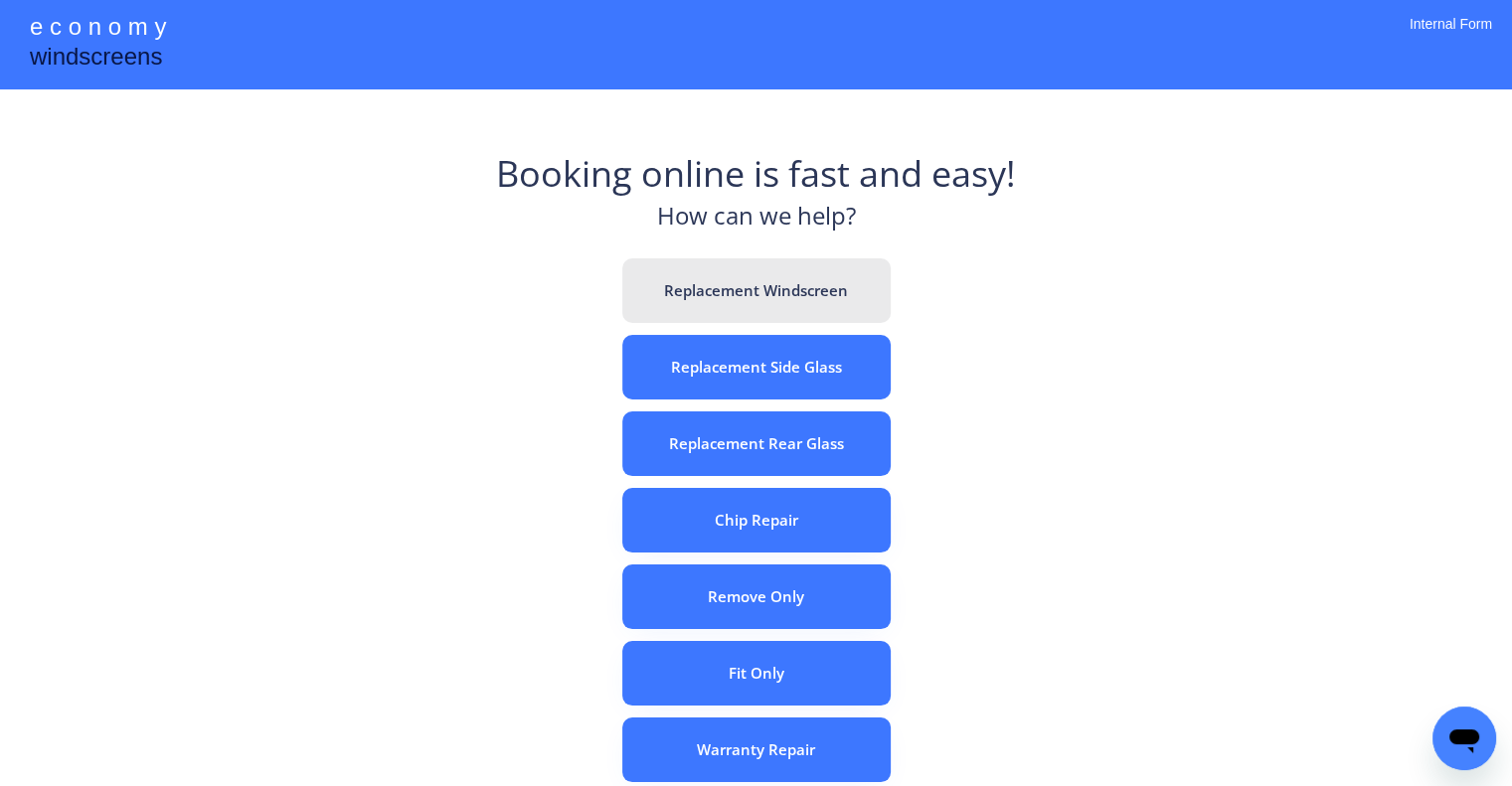 click on "Replacement Windscreen" at bounding box center [756, 290] 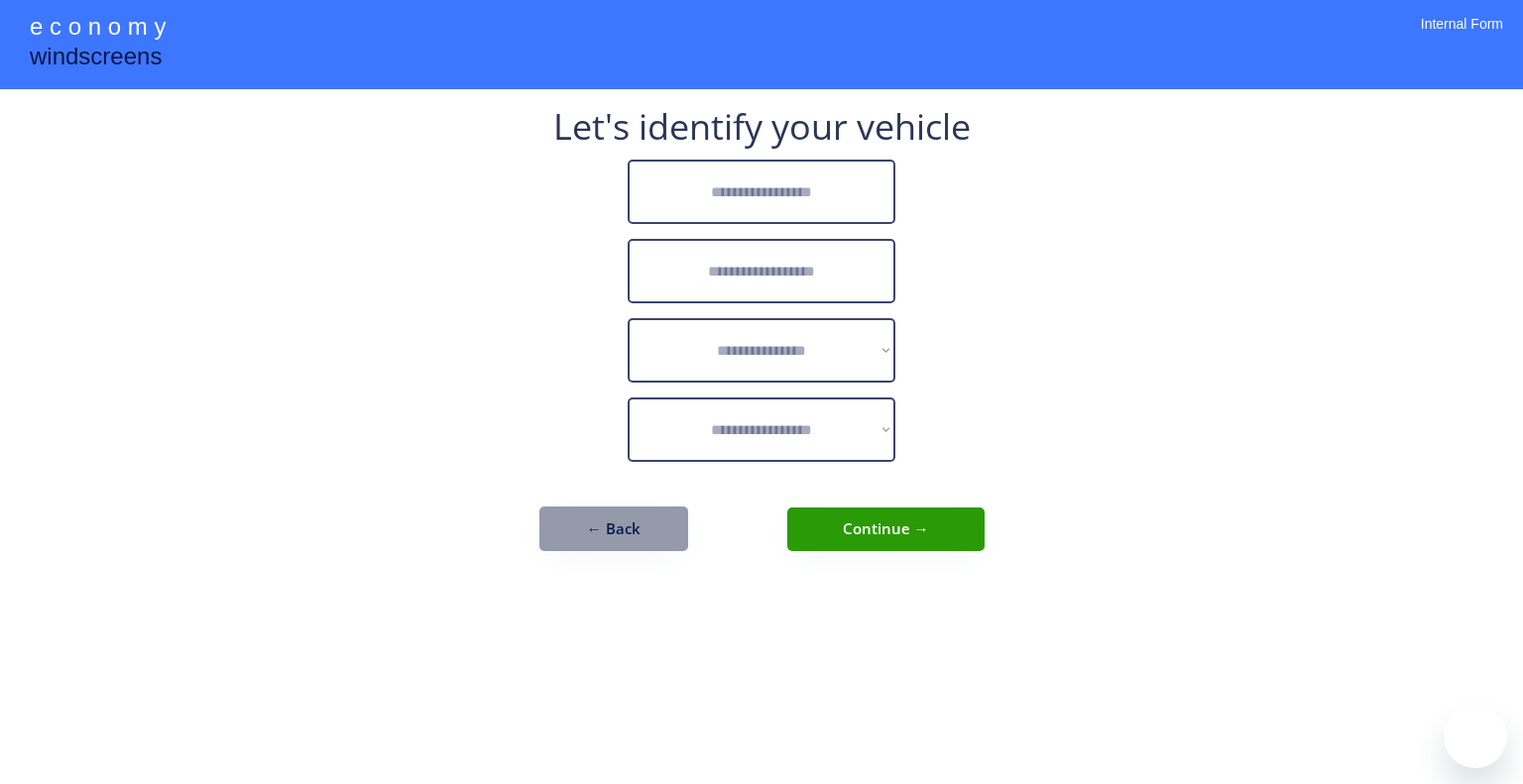 scroll, scrollTop: 0, scrollLeft: 0, axis: both 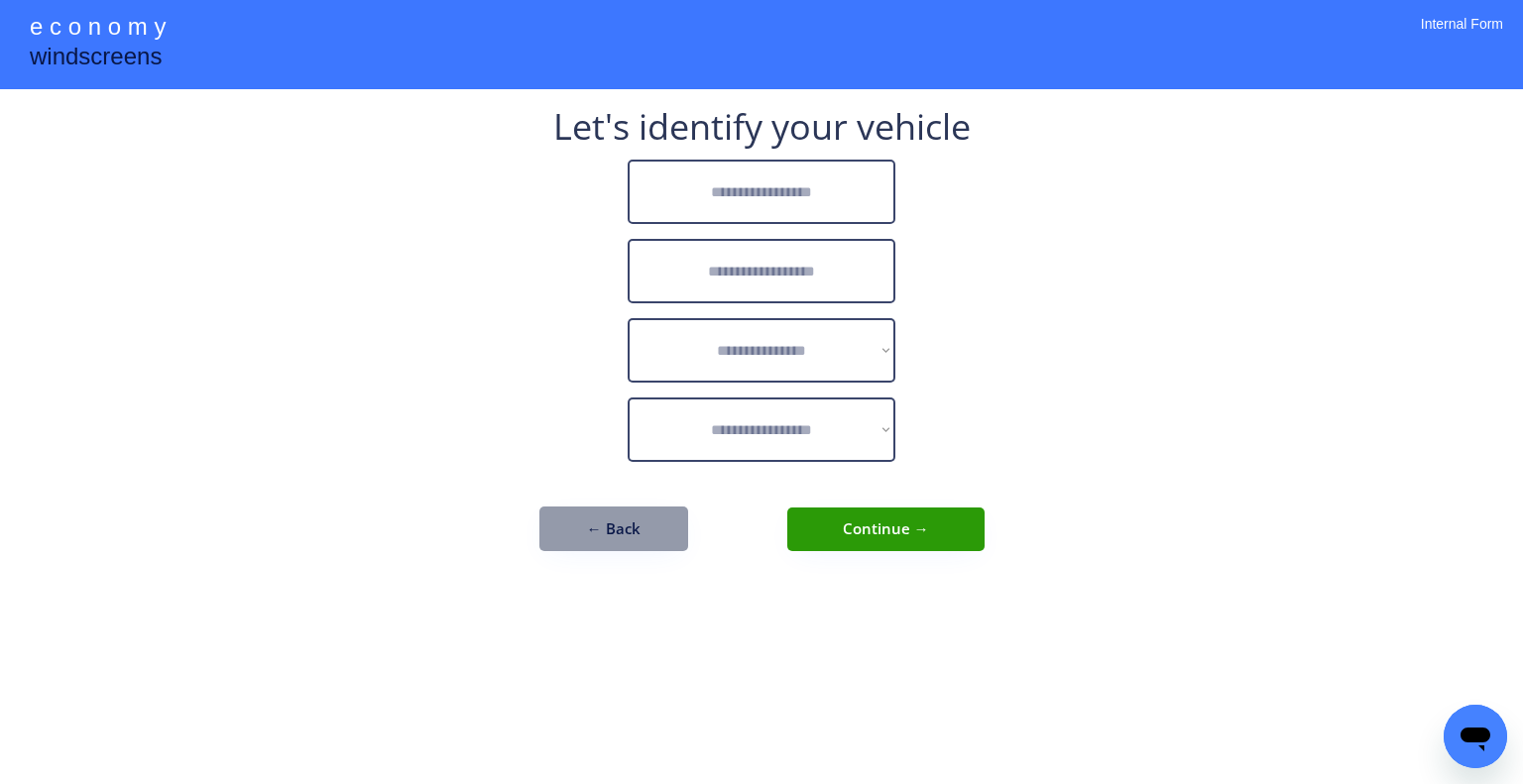 click at bounding box center [762, 191] 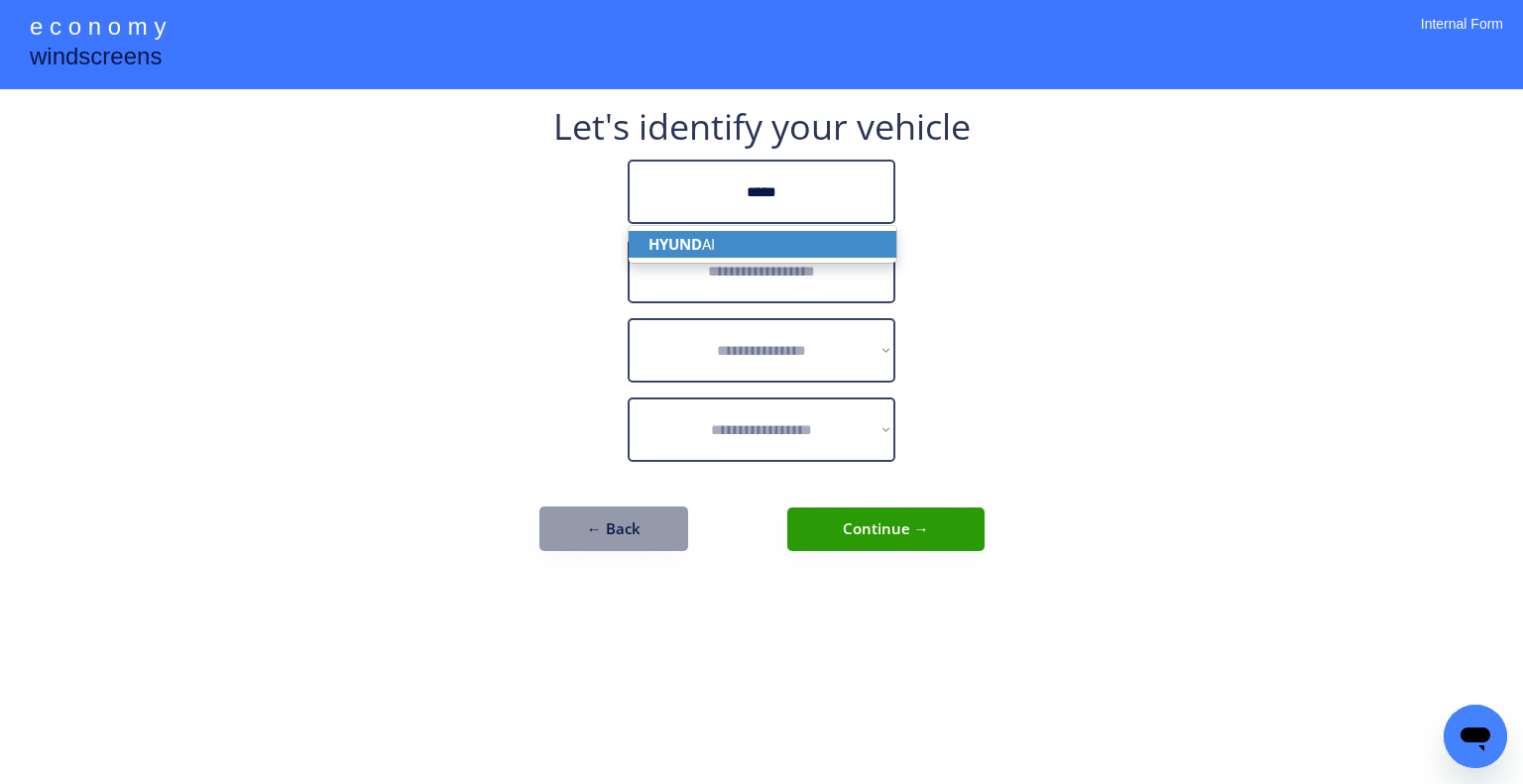 click on "HYUND AI" at bounding box center [762, 244] 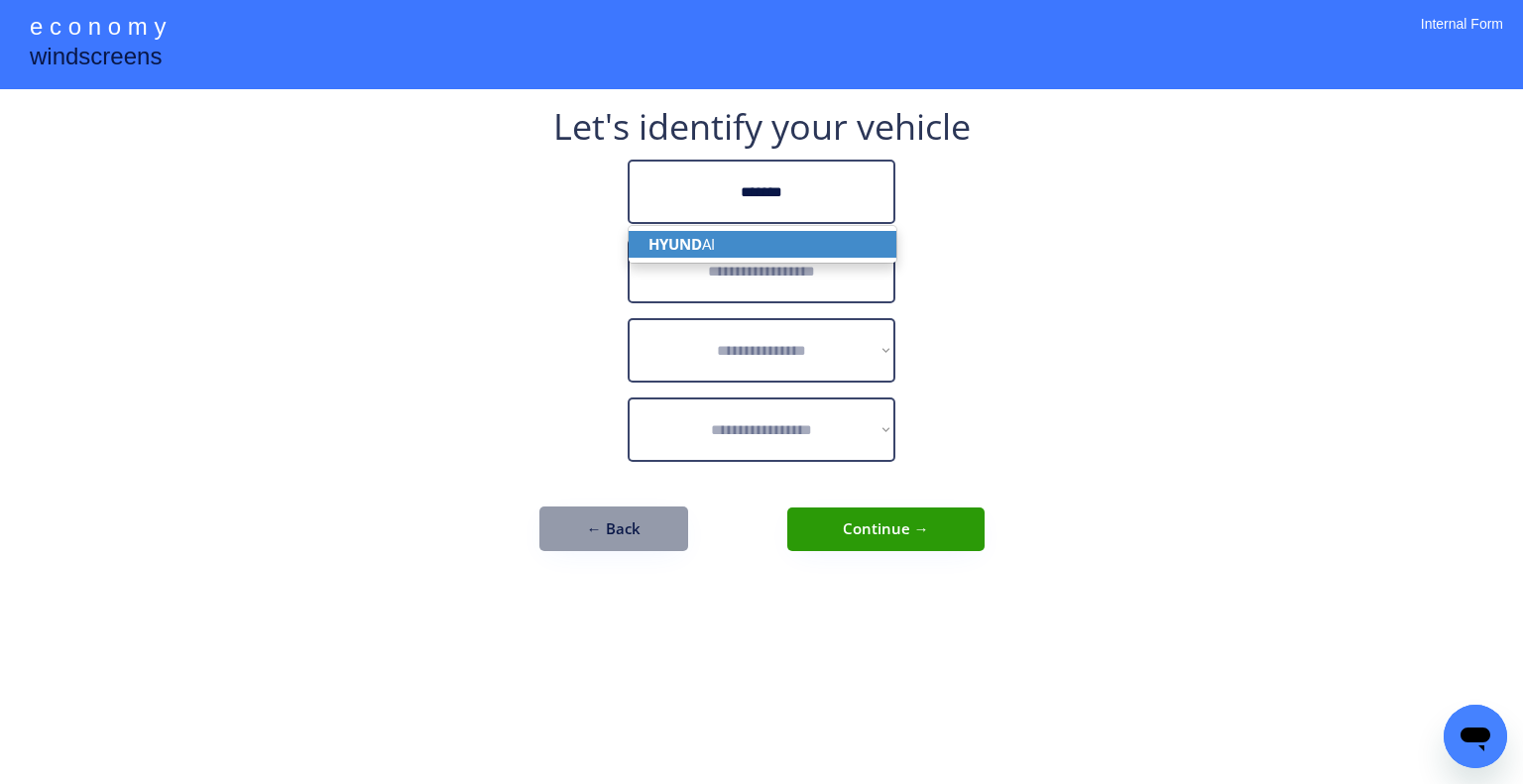 type on "*******" 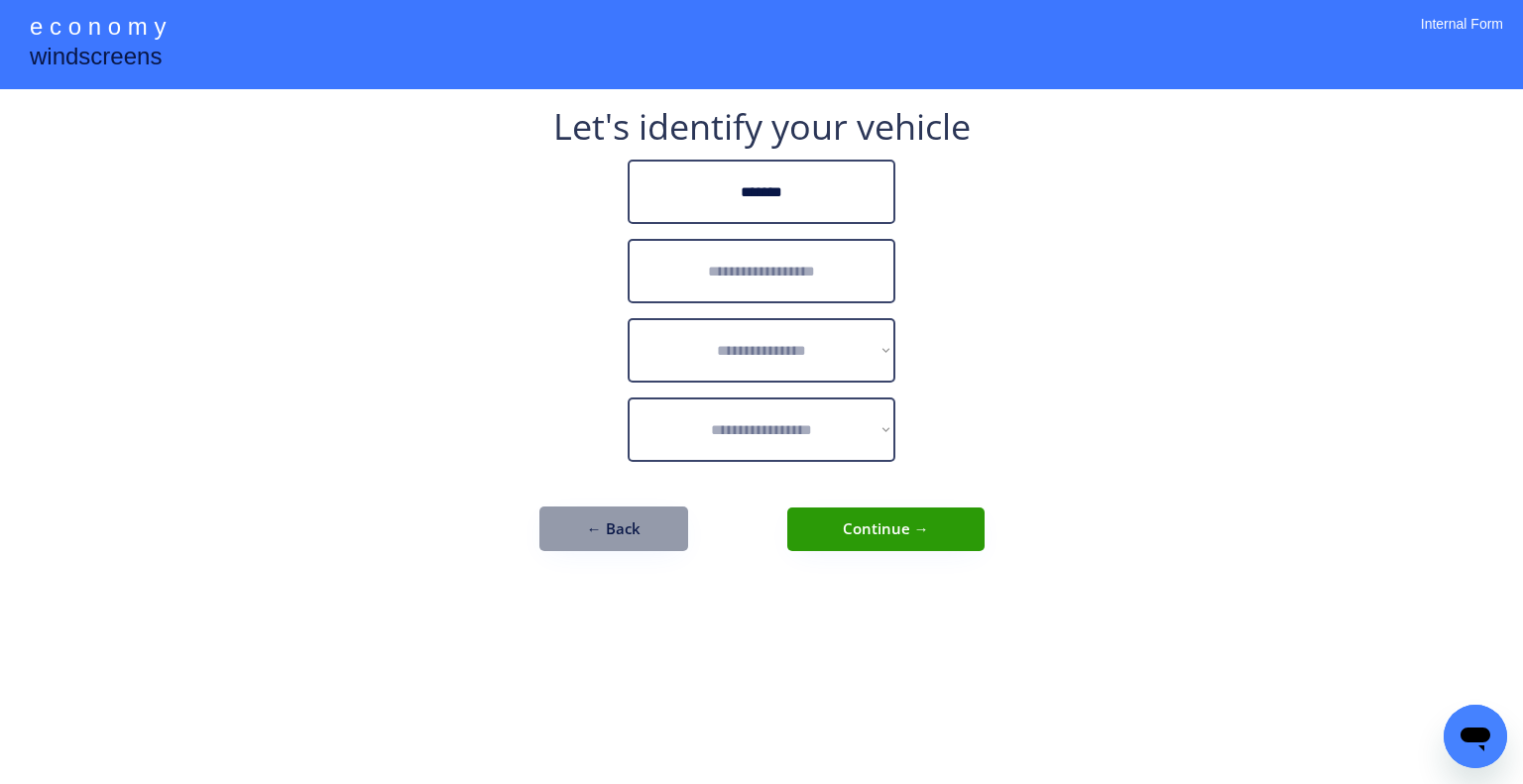 click at bounding box center [762, 271] 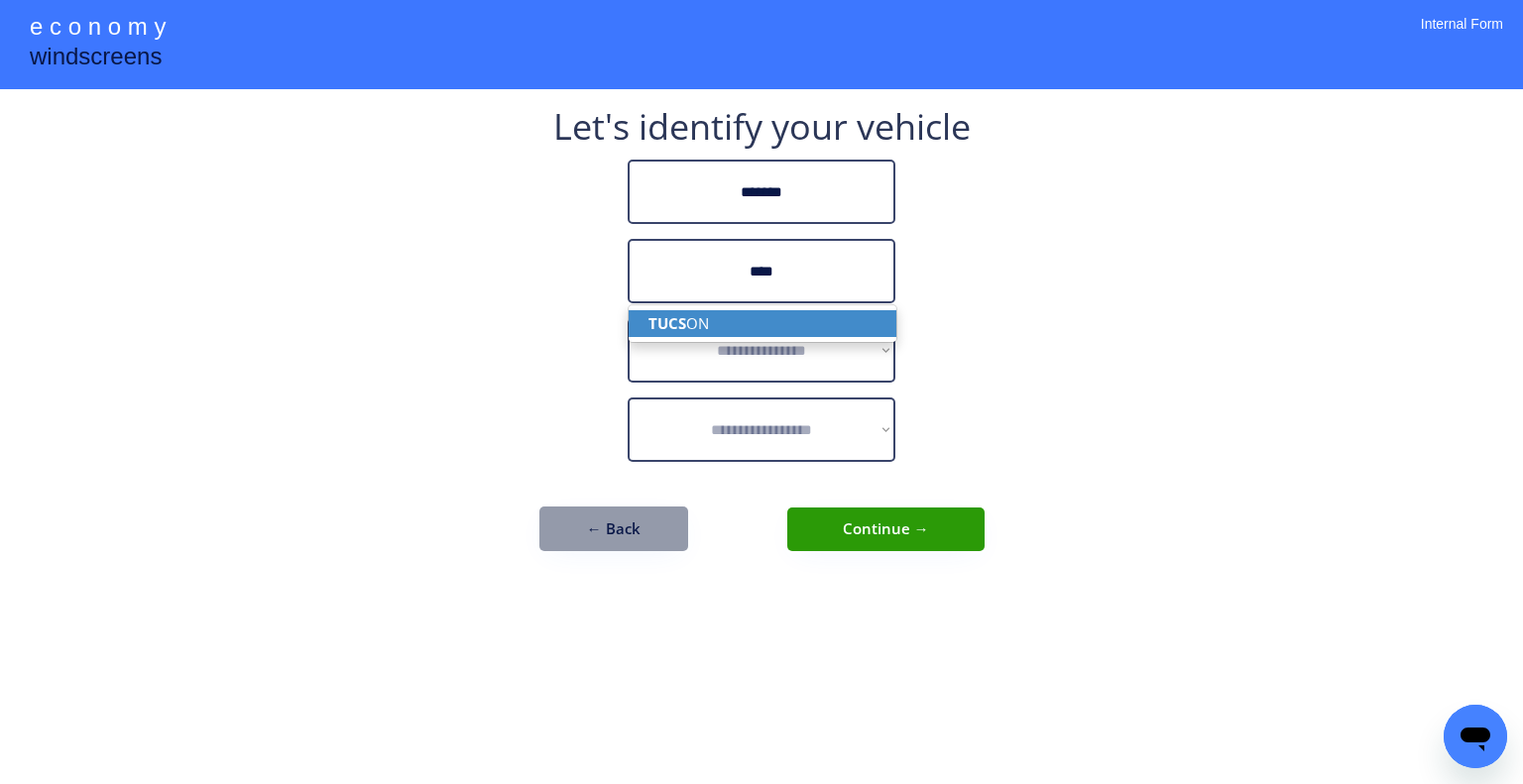 click on "TUCS ON" at bounding box center (762, 323) 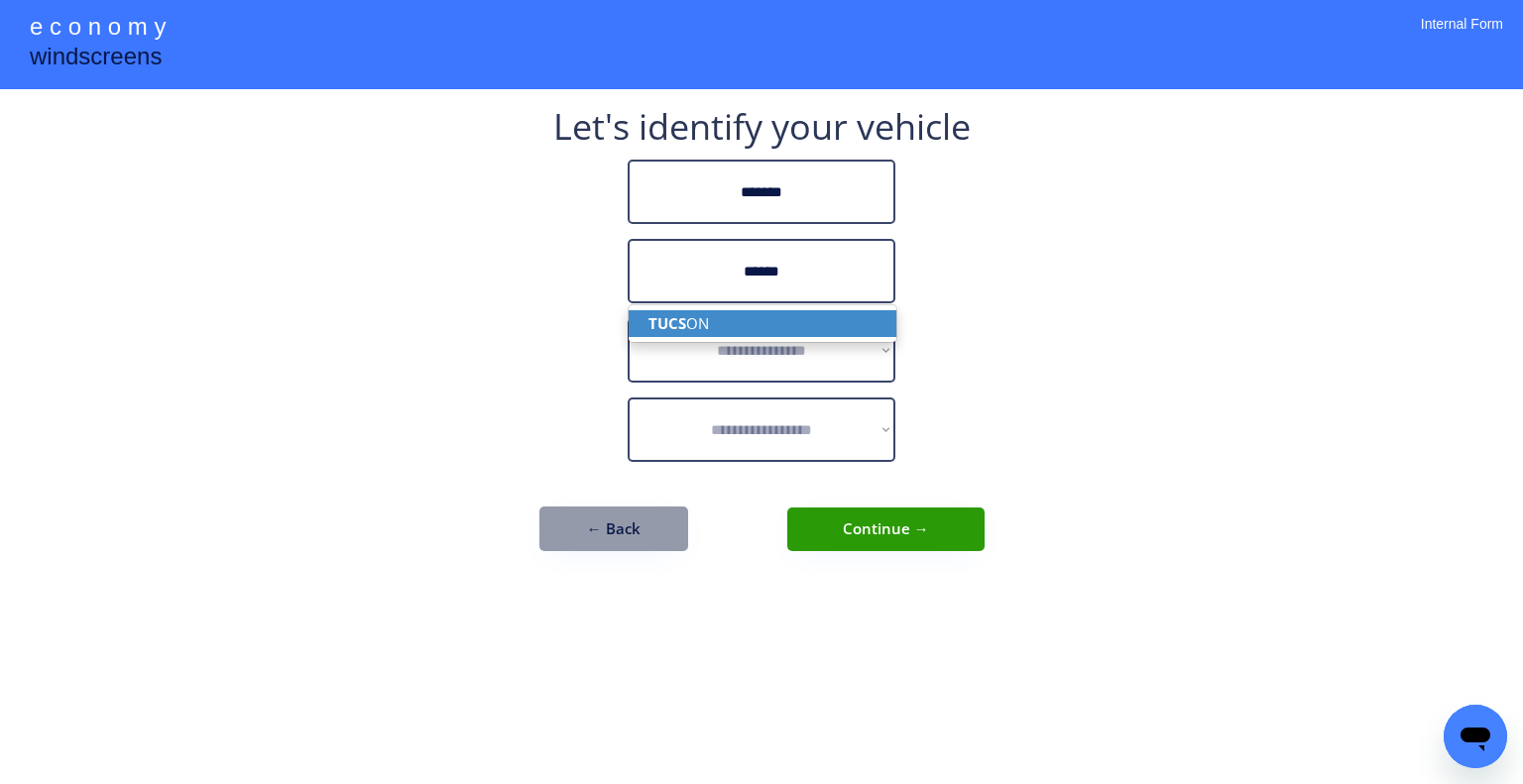 type on "******" 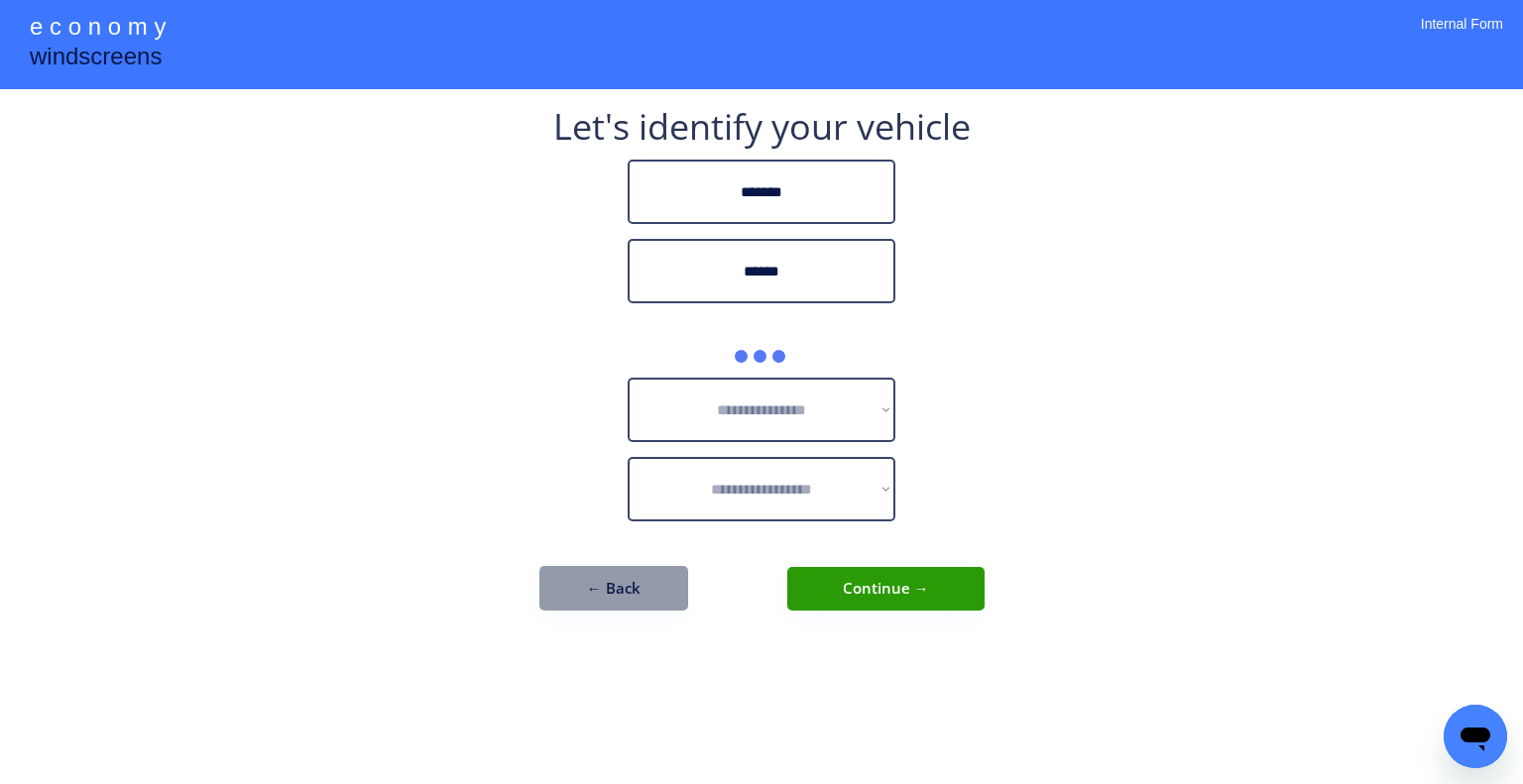 drag, startPoint x: 1317, startPoint y: 354, endPoint x: 1242, endPoint y: 290, distance: 98.59513 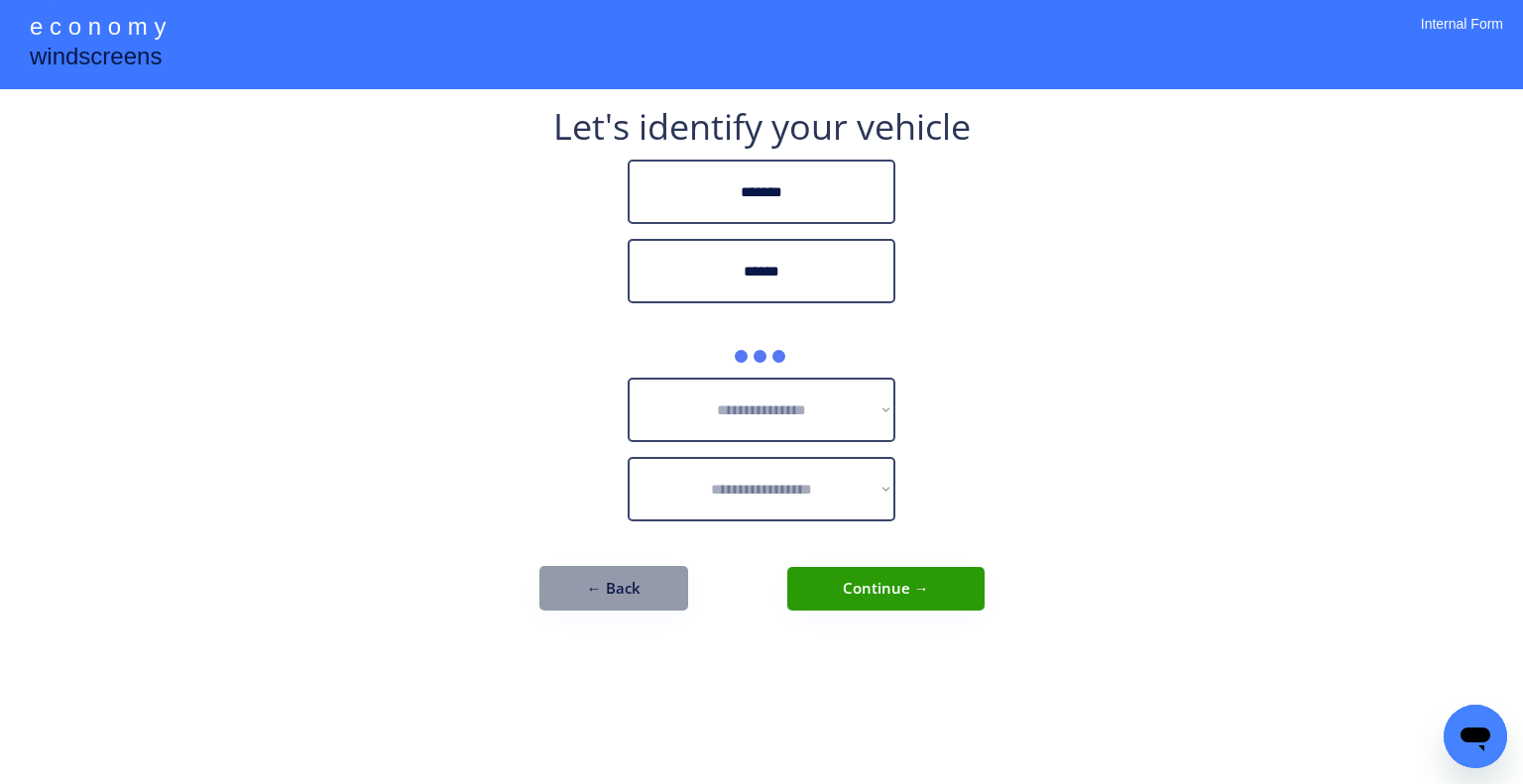 click on "**********" at bounding box center [762, 392] 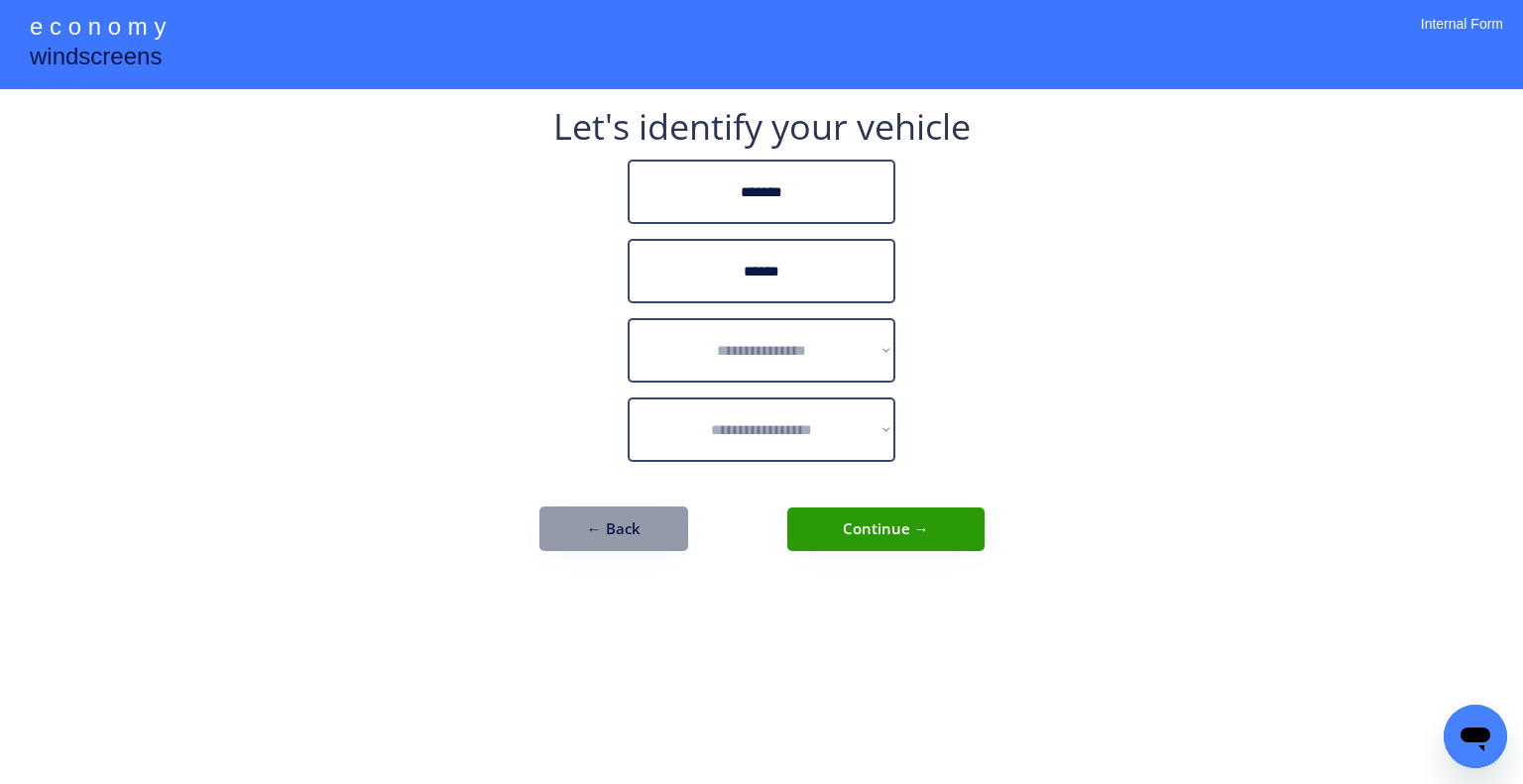 click on "**********" at bounding box center [762, 392] 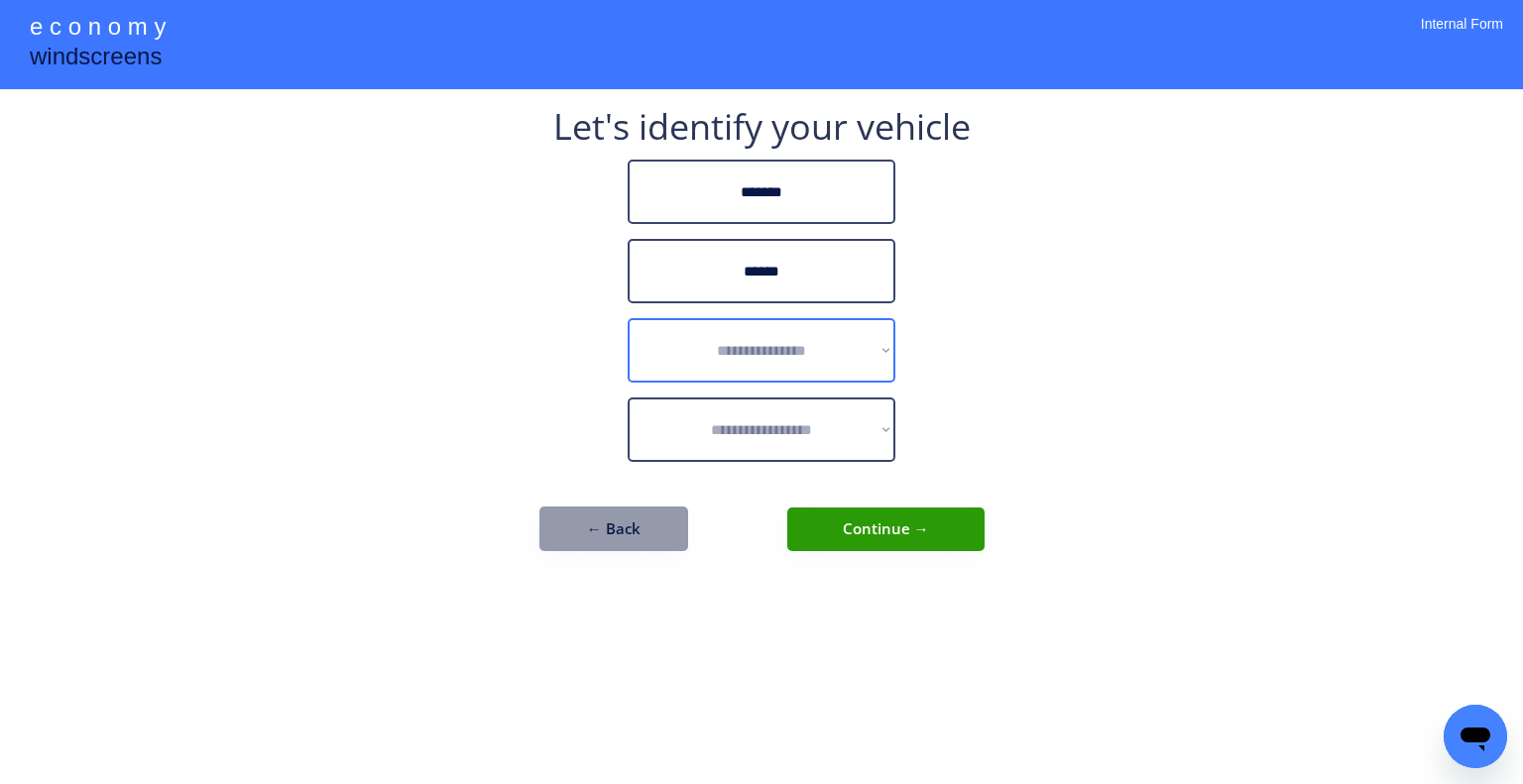 drag, startPoint x: 414, startPoint y: 251, endPoint x: 496, endPoint y: 122, distance: 152.856 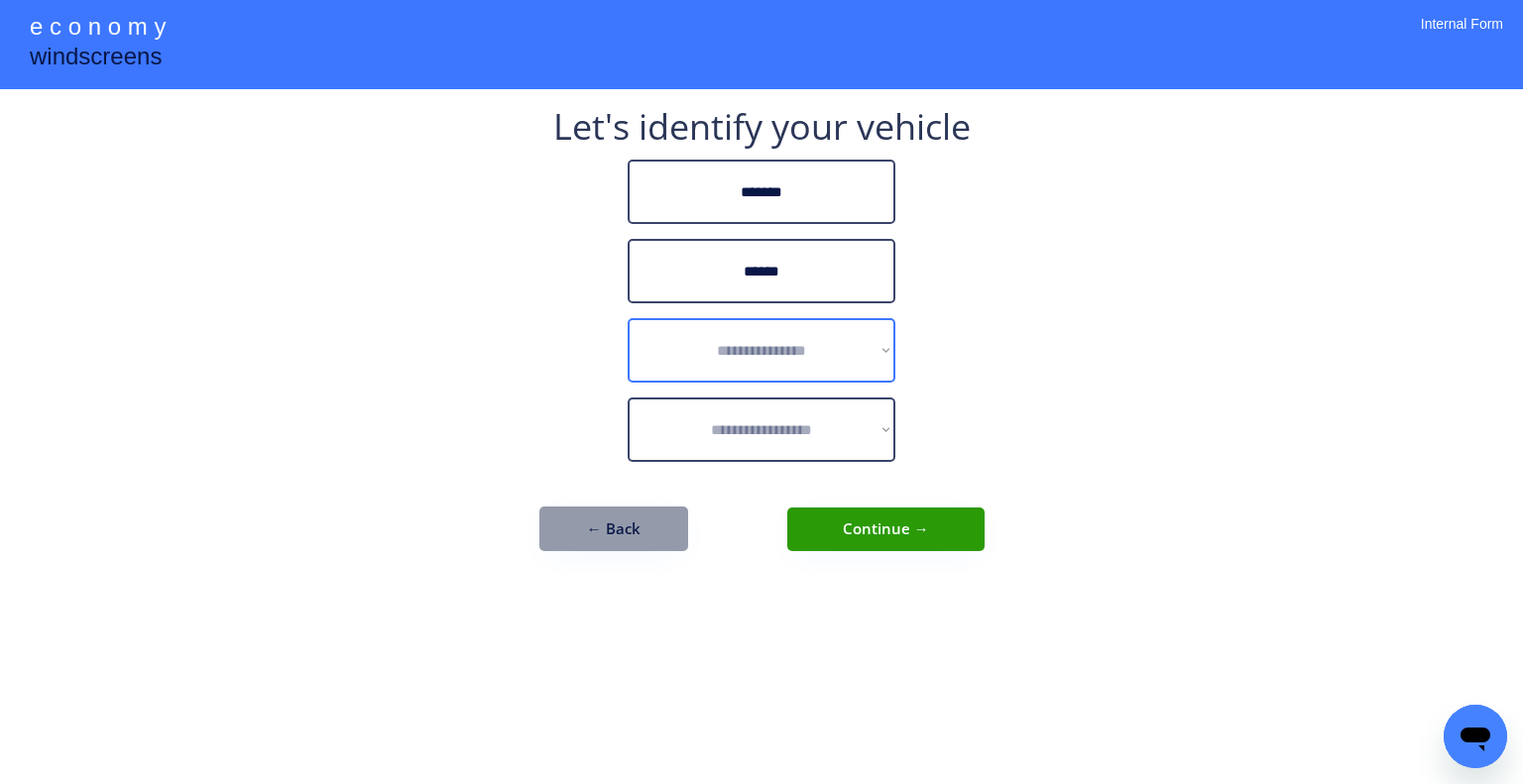 select on "******" 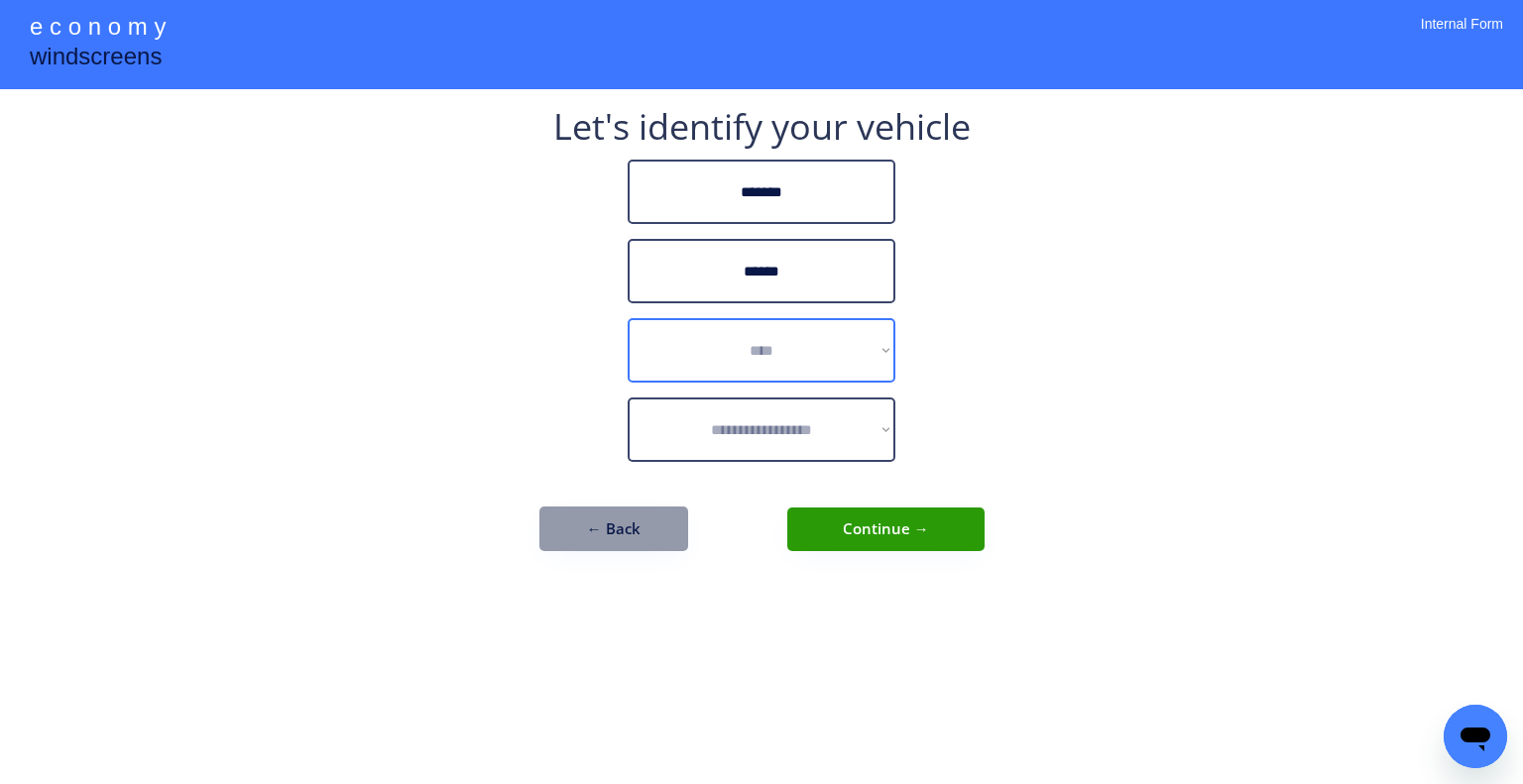 click on "**********" at bounding box center (762, 350) 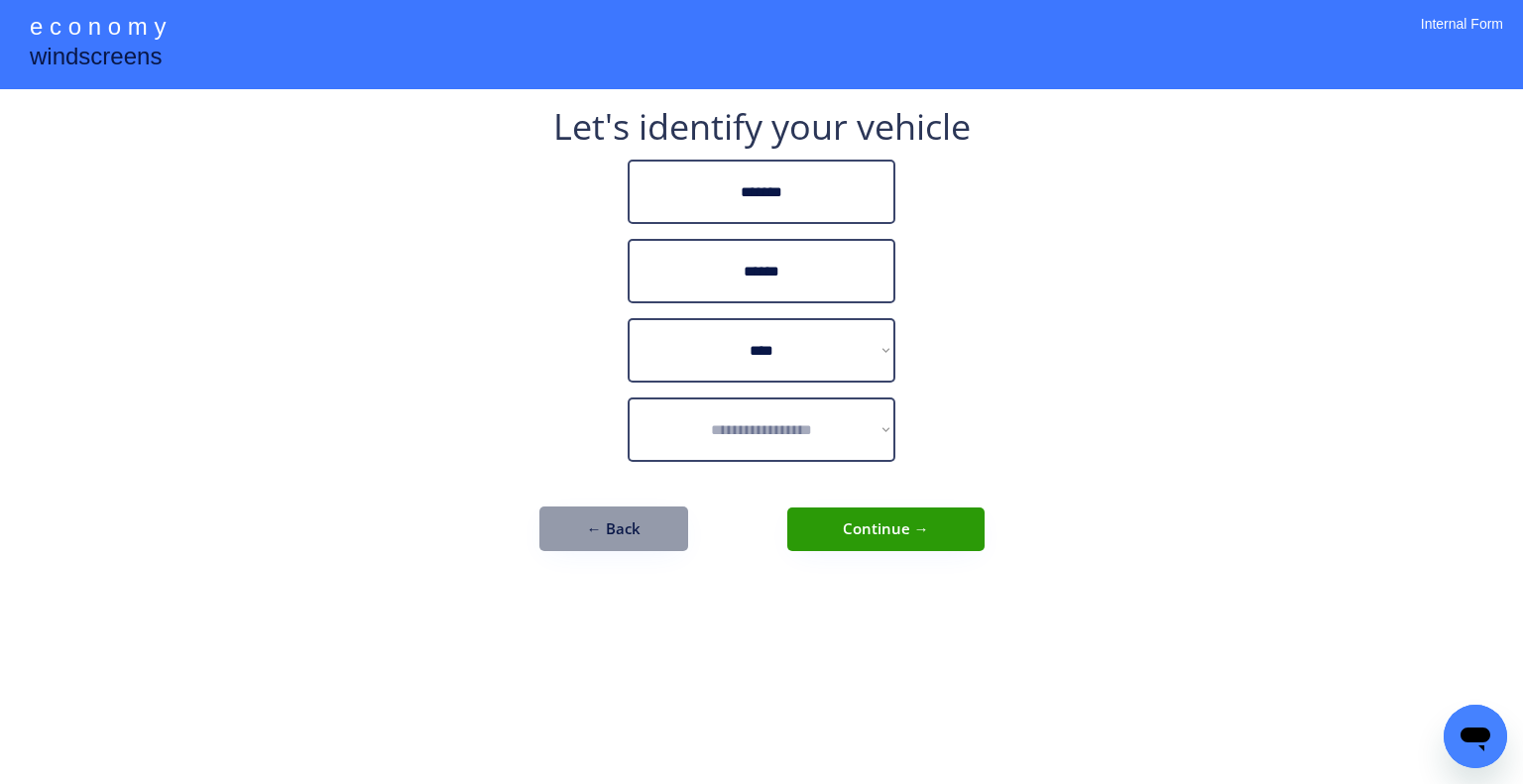 drag, startPoint x: 1153, startPoint y: 377, endPoint x: 849, endPoint y: 467, distance: 317.04258 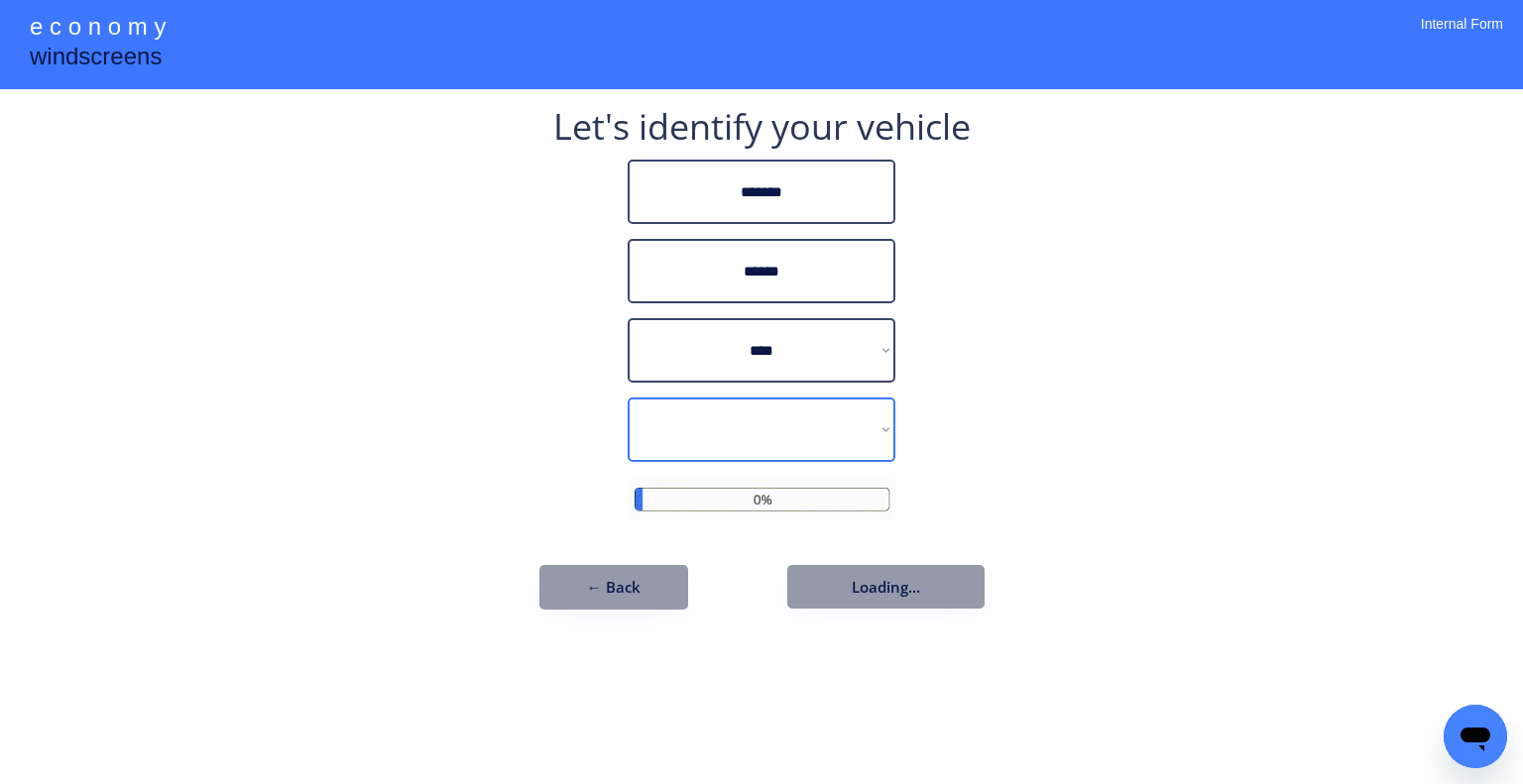 click on "**********" at bounding box center (762, 392) 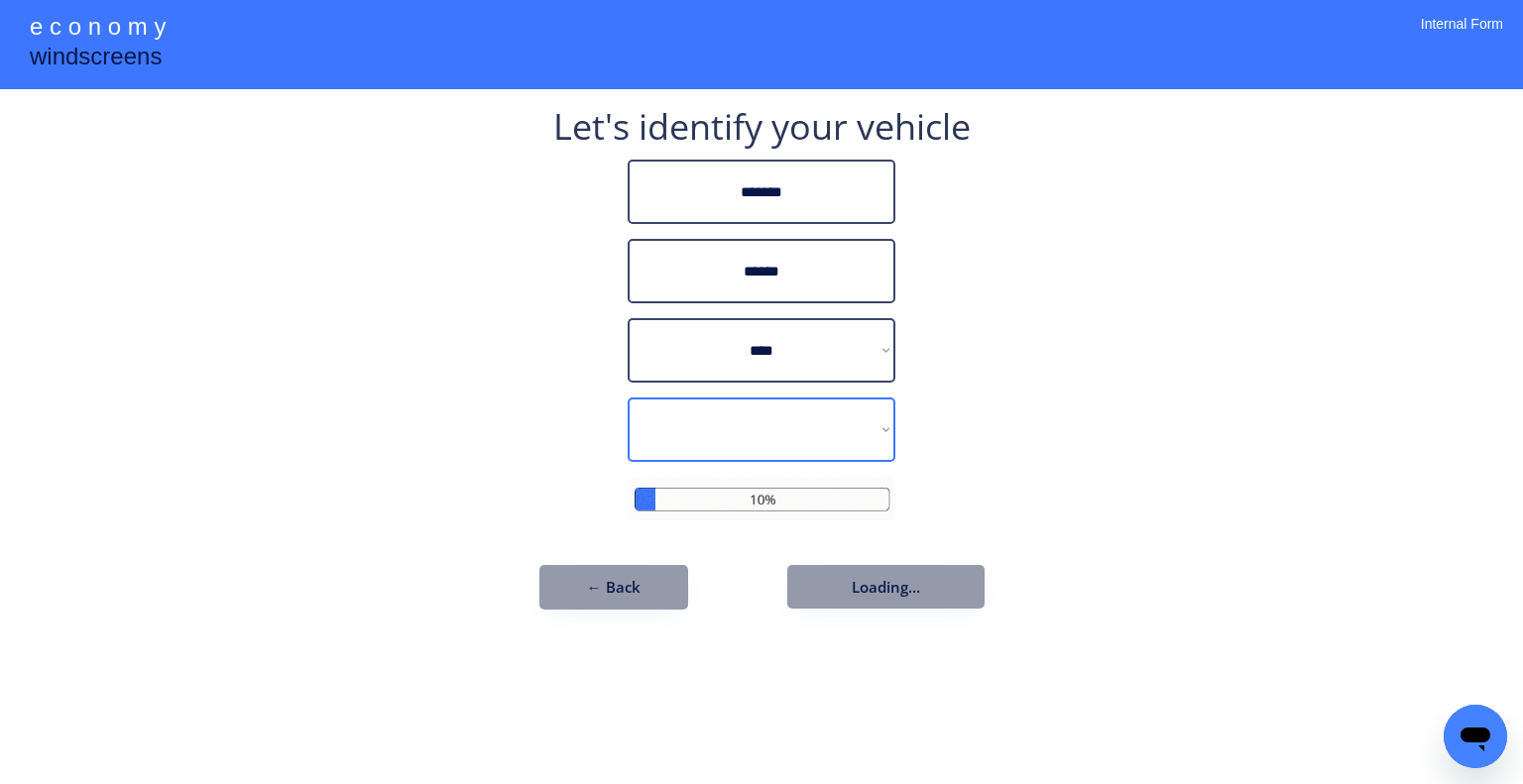 select on "*********" 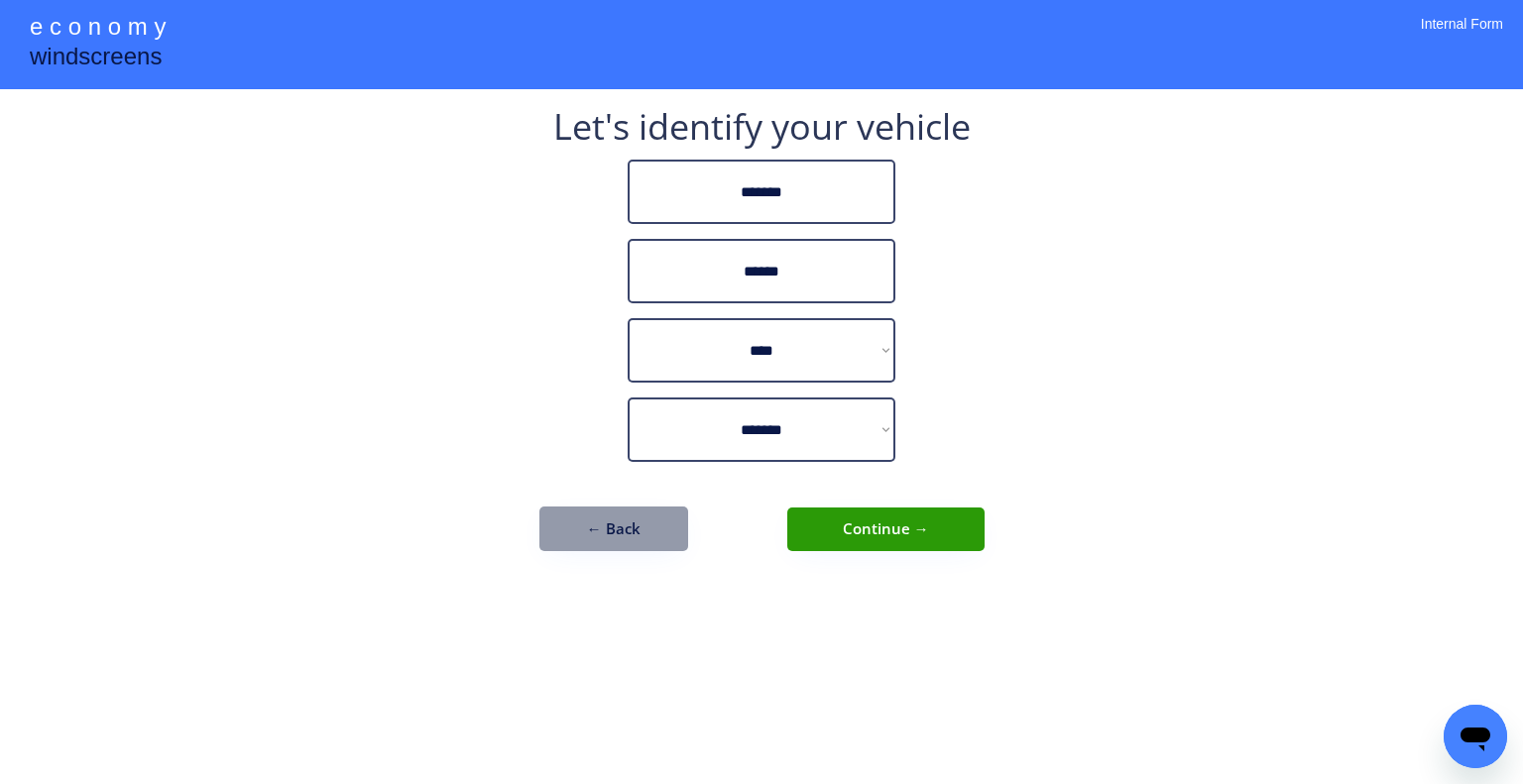 drag, startPoint x: 1248, startPoint y: 459, endPoint x: 912, endPoint y: 554, distance: 349.1719 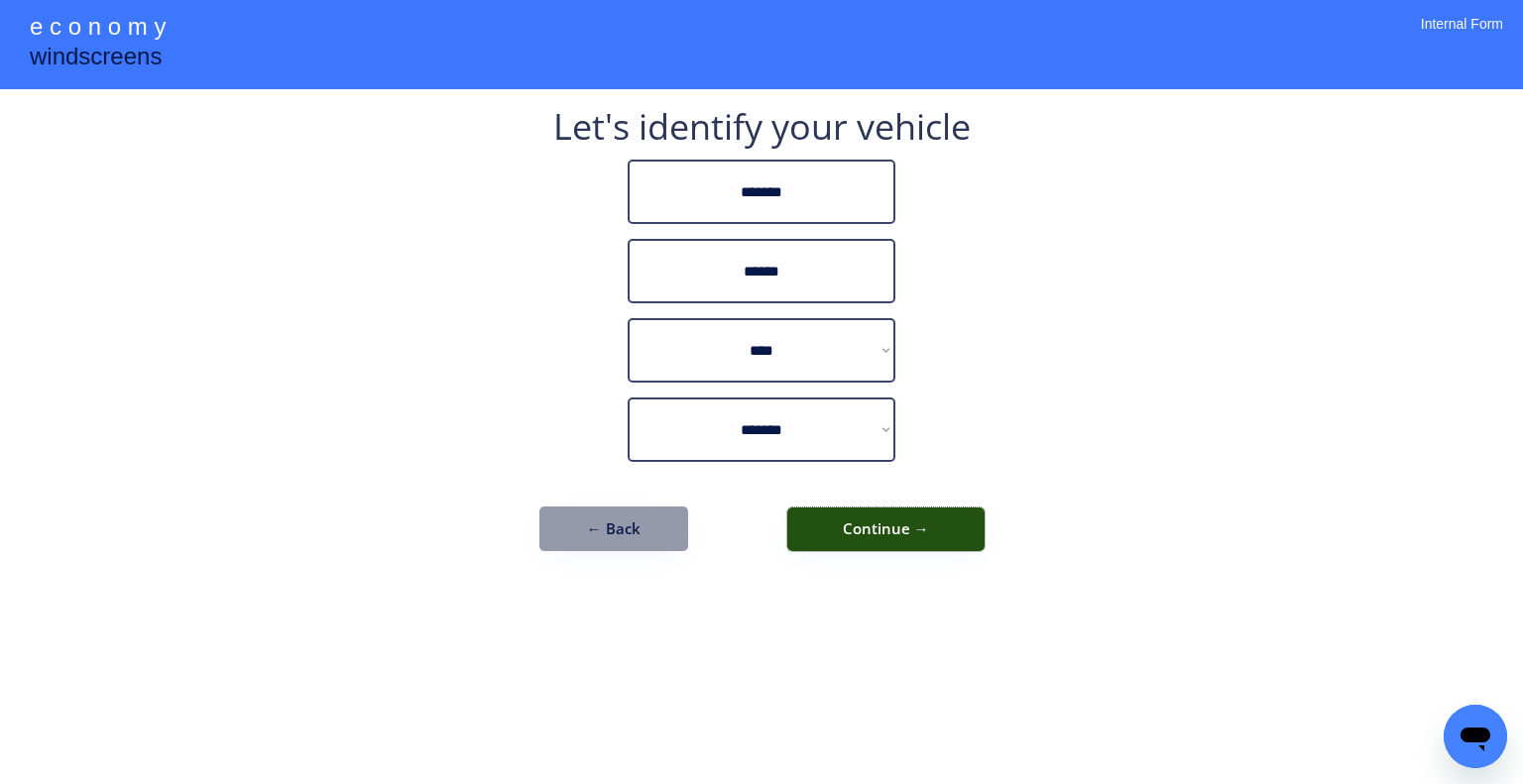 drag, startPoint x: 894, startPoint y: 548, endPoint x: 1011, endPoint y: 574, distance: 119.85408 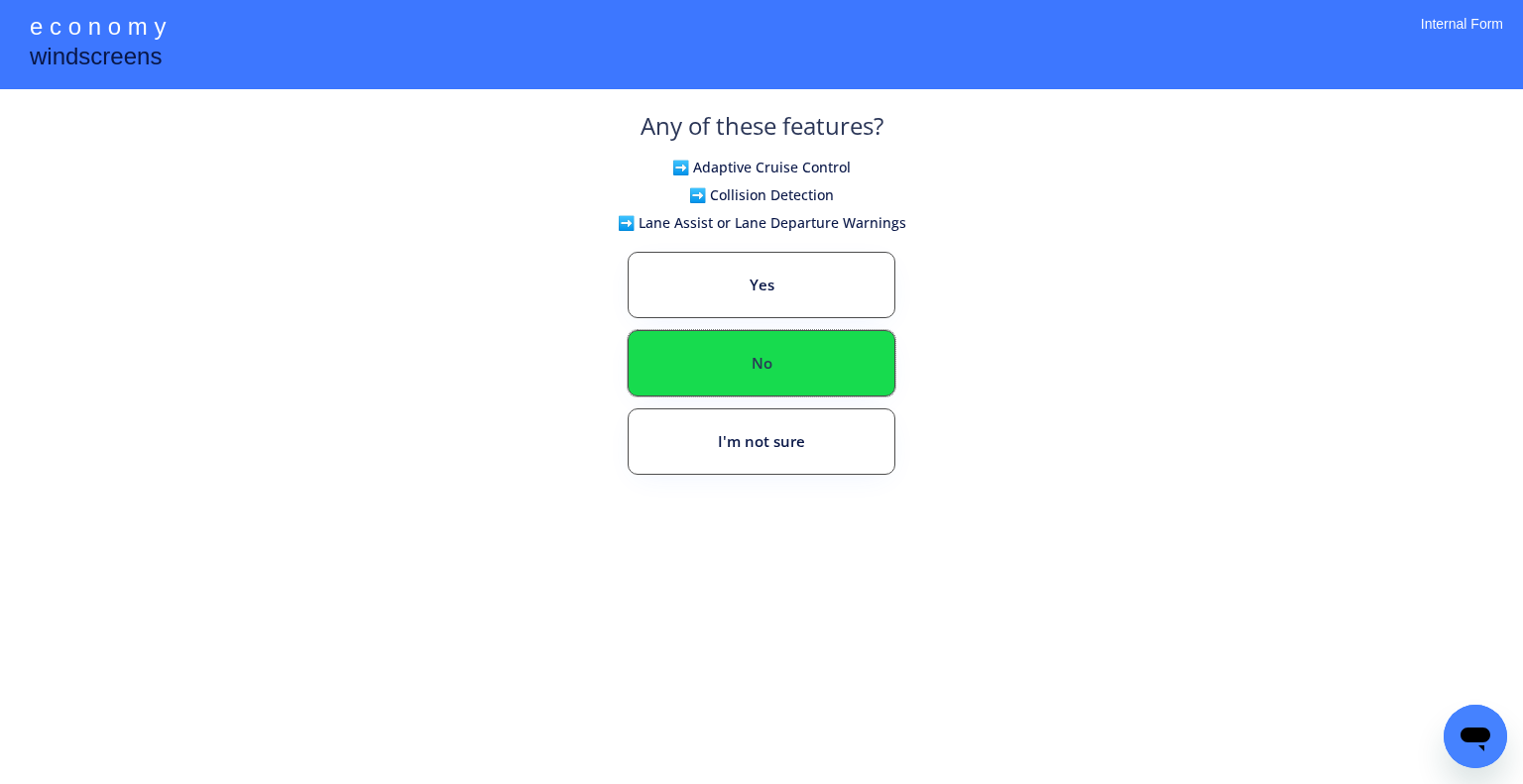 click on "No" at bounding box center (762, 363) 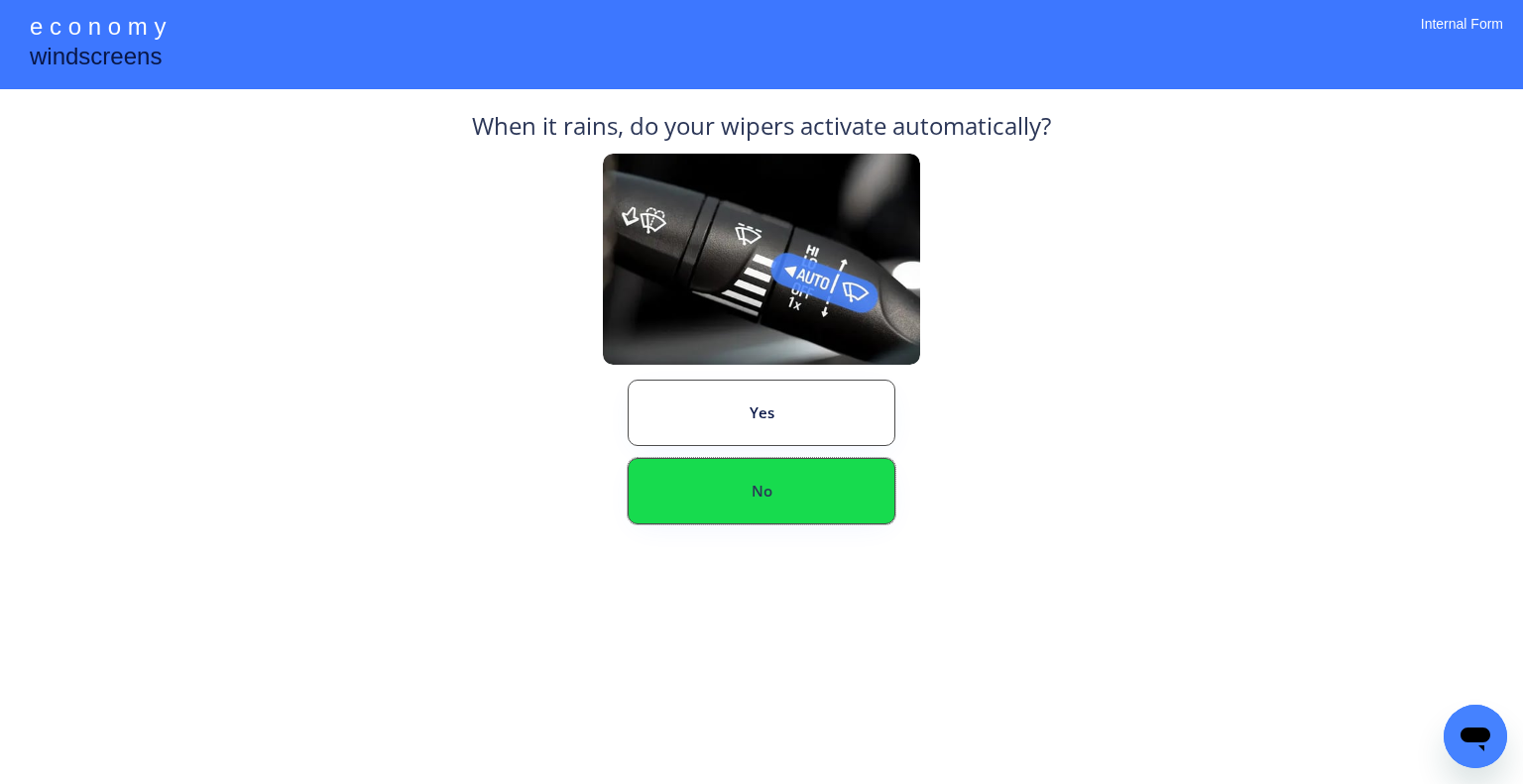 drag, startPoint x: 811, startPoint y: 485, endPoint x: 932, endPoint y: 444, distance: 127.7576 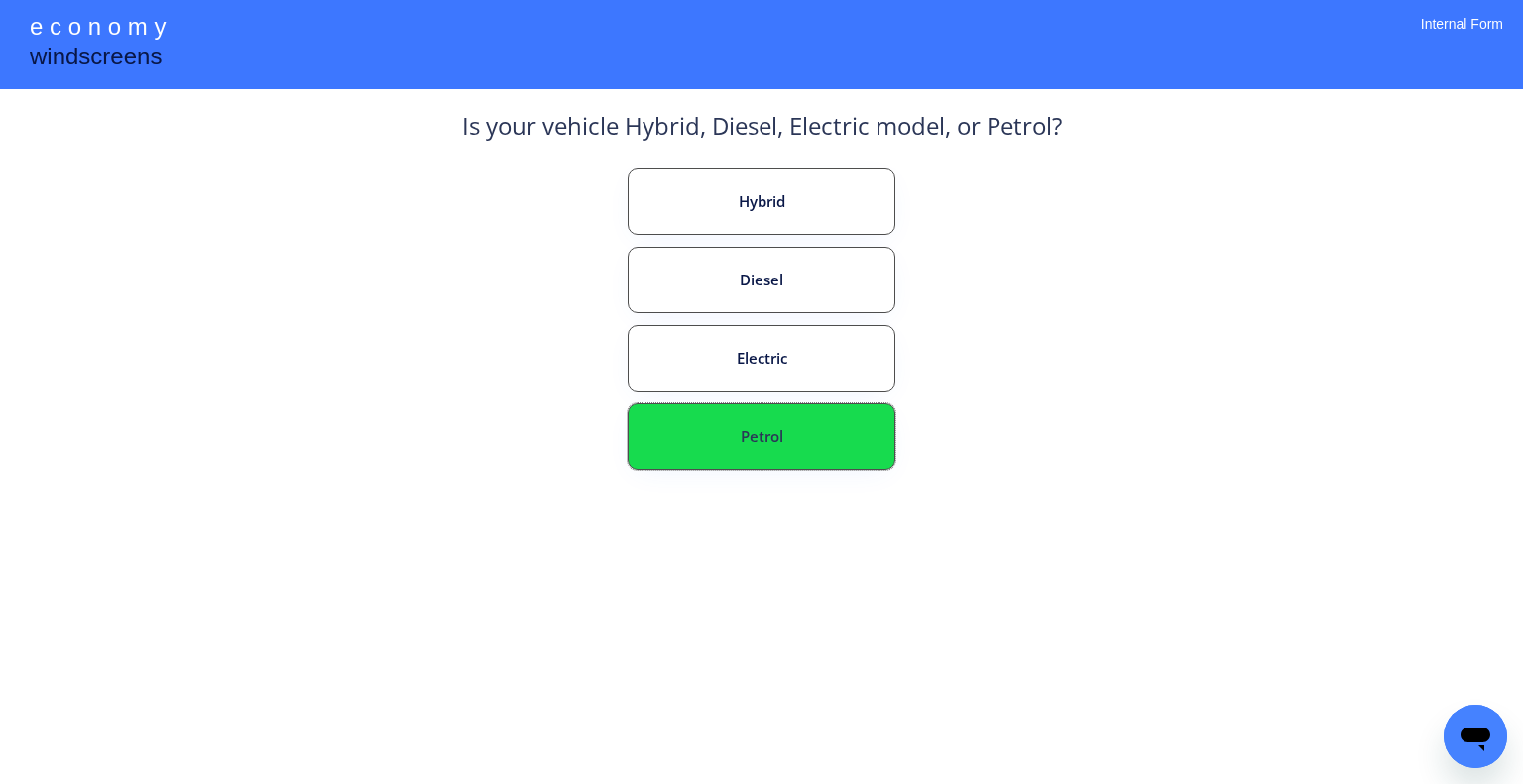 drag, startPoint x: 807, startPoint y: 435, endPoint x: 925, endPoint y: 395, distance: 124.59535 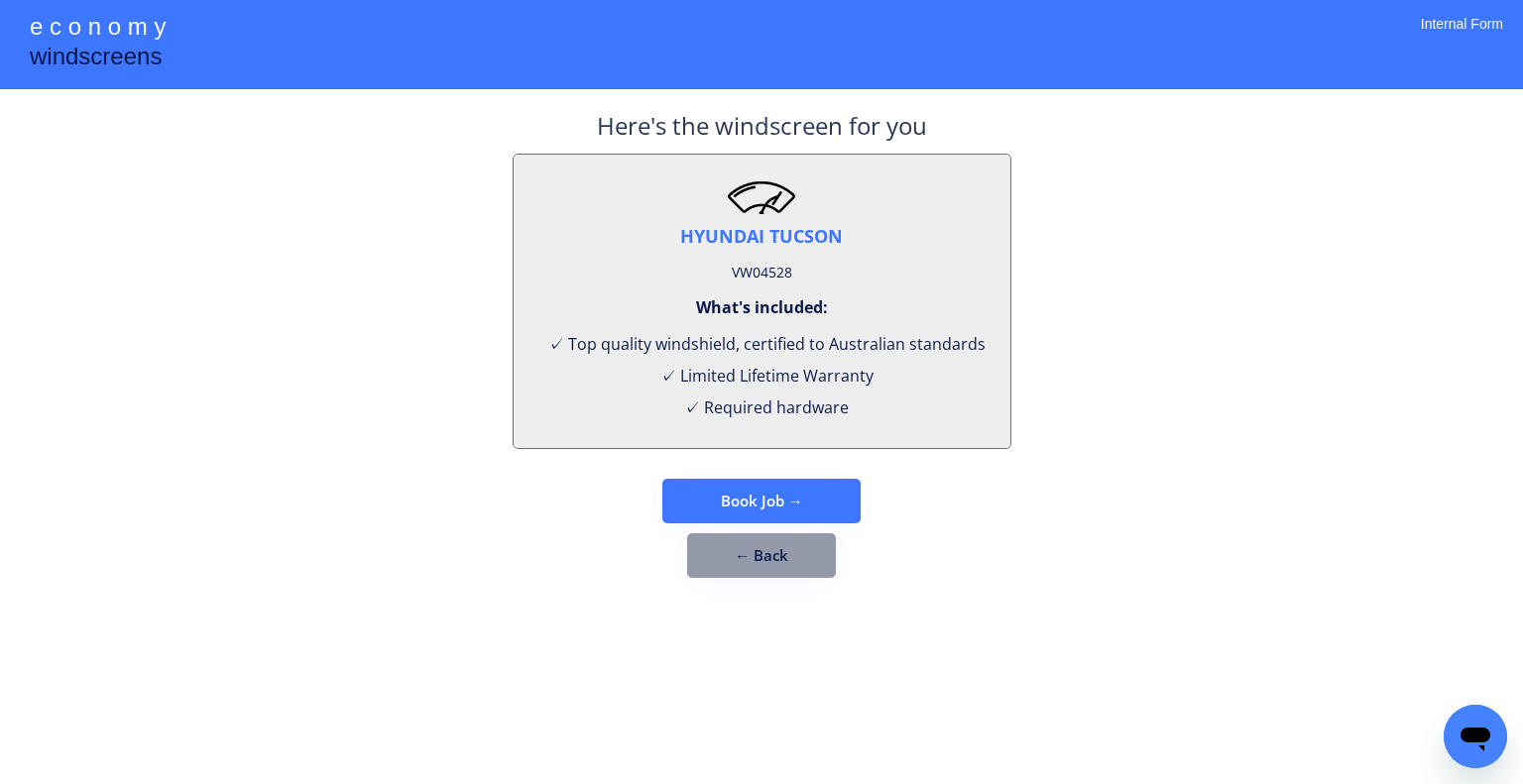 click on "←   Back" at bounding box center [762, 555] 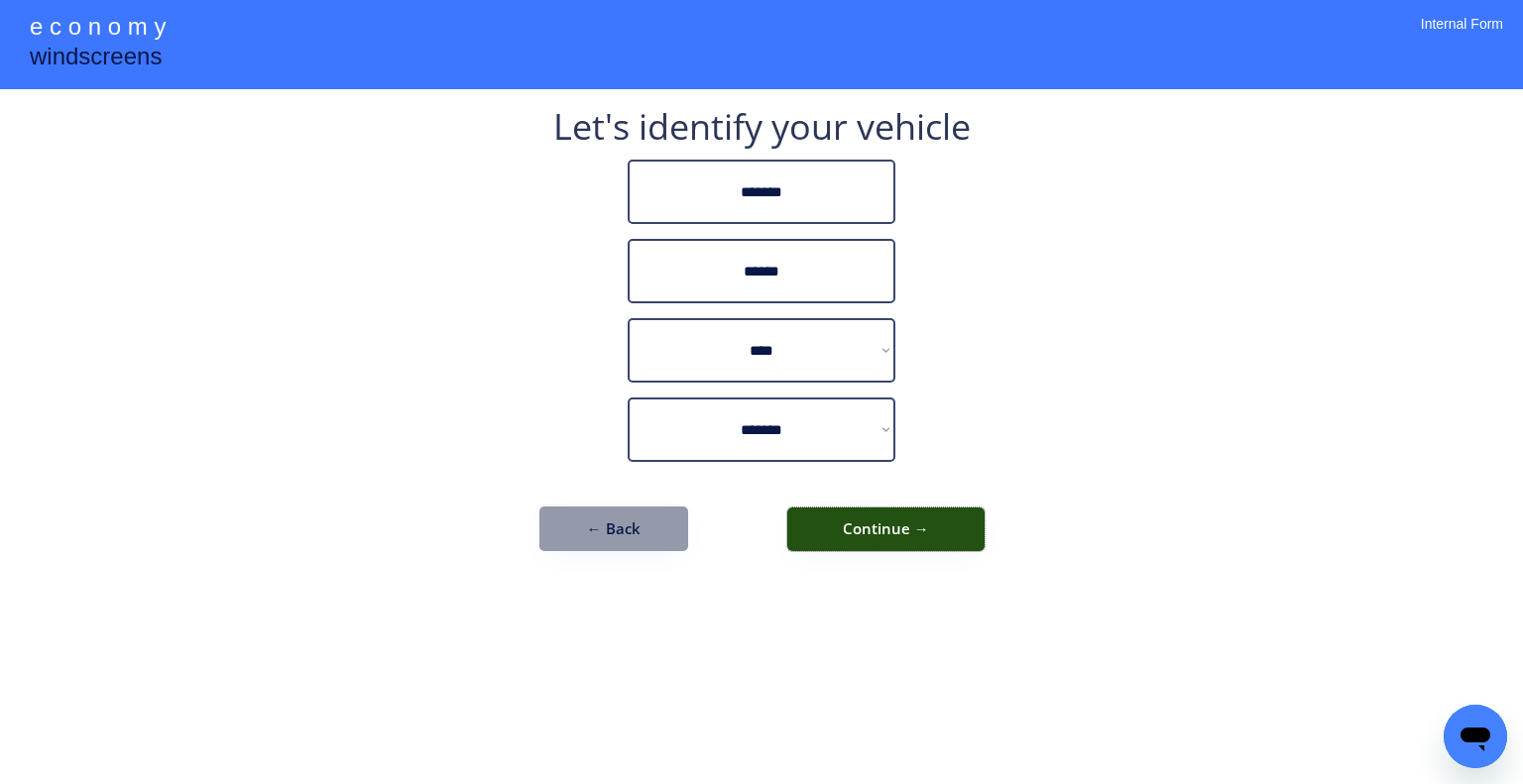 click on "Continue    →" at bounding box center [885, 529] 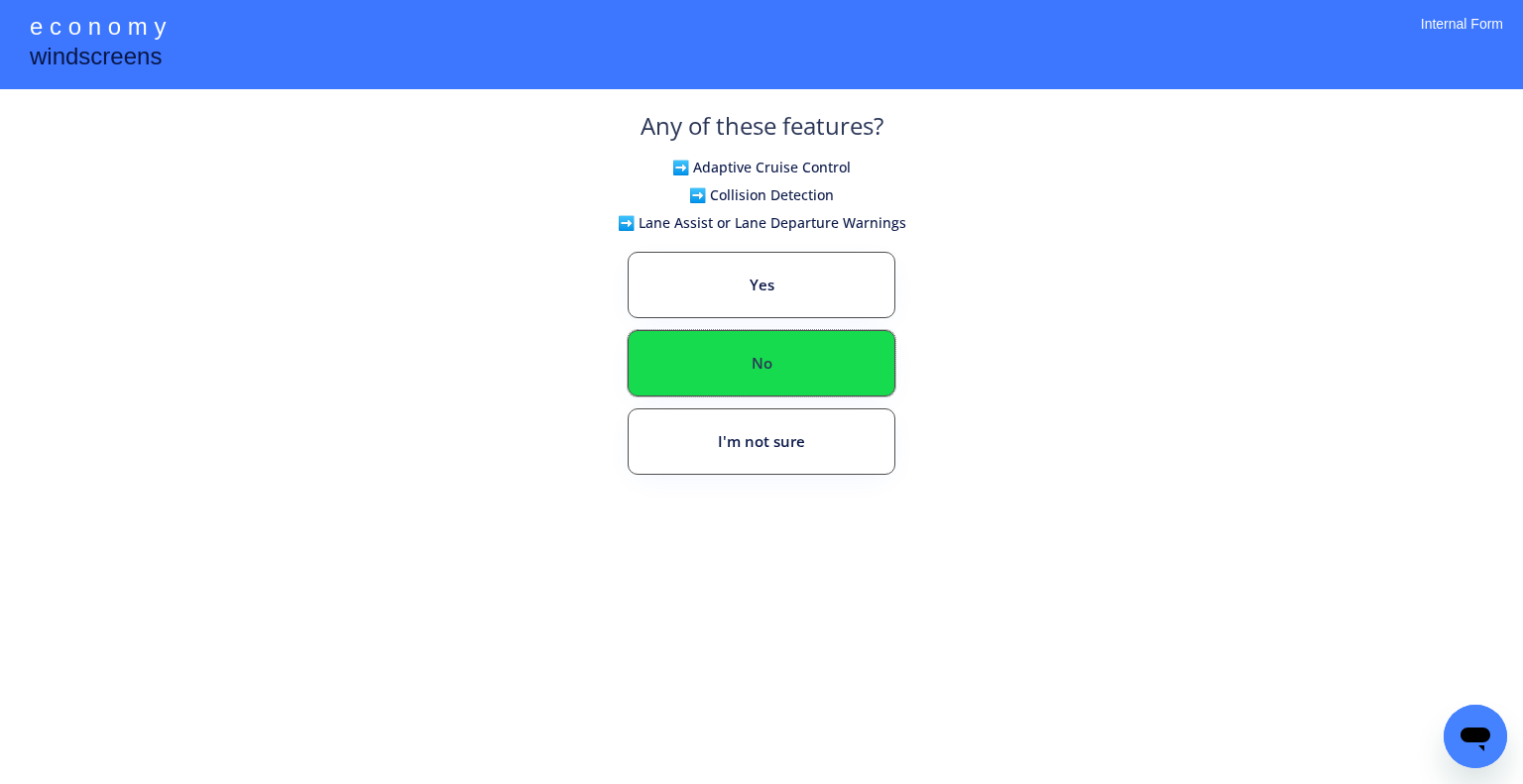 drag, startPoint x: 837, startPoint y: 360, endPoint x: 1107, endPoint y: 368, distance: 270.1185 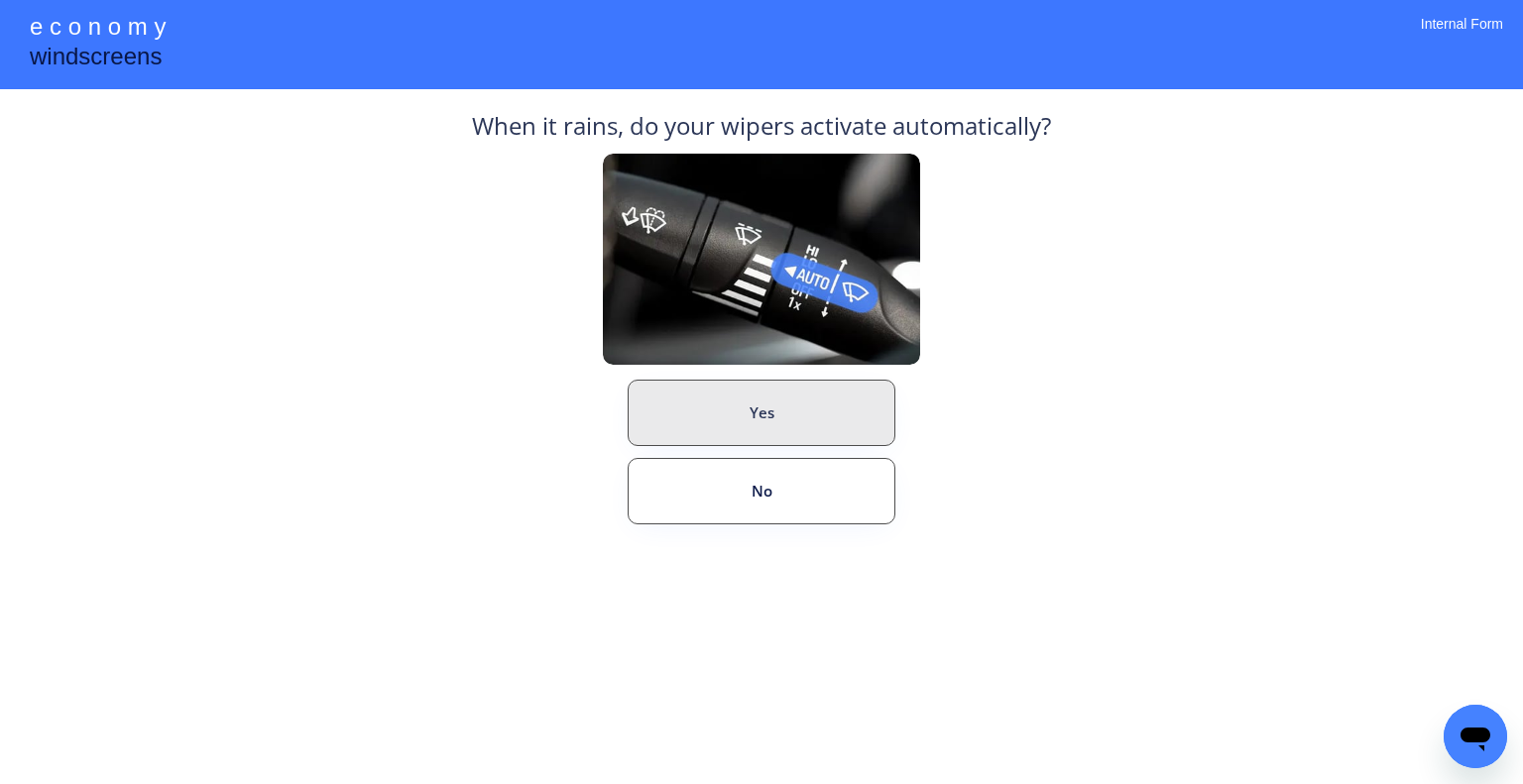 drag, startPoint x: 825, startPoint y: 494, endPoint x: 847, endPoint y: 475, distance: 29.068884 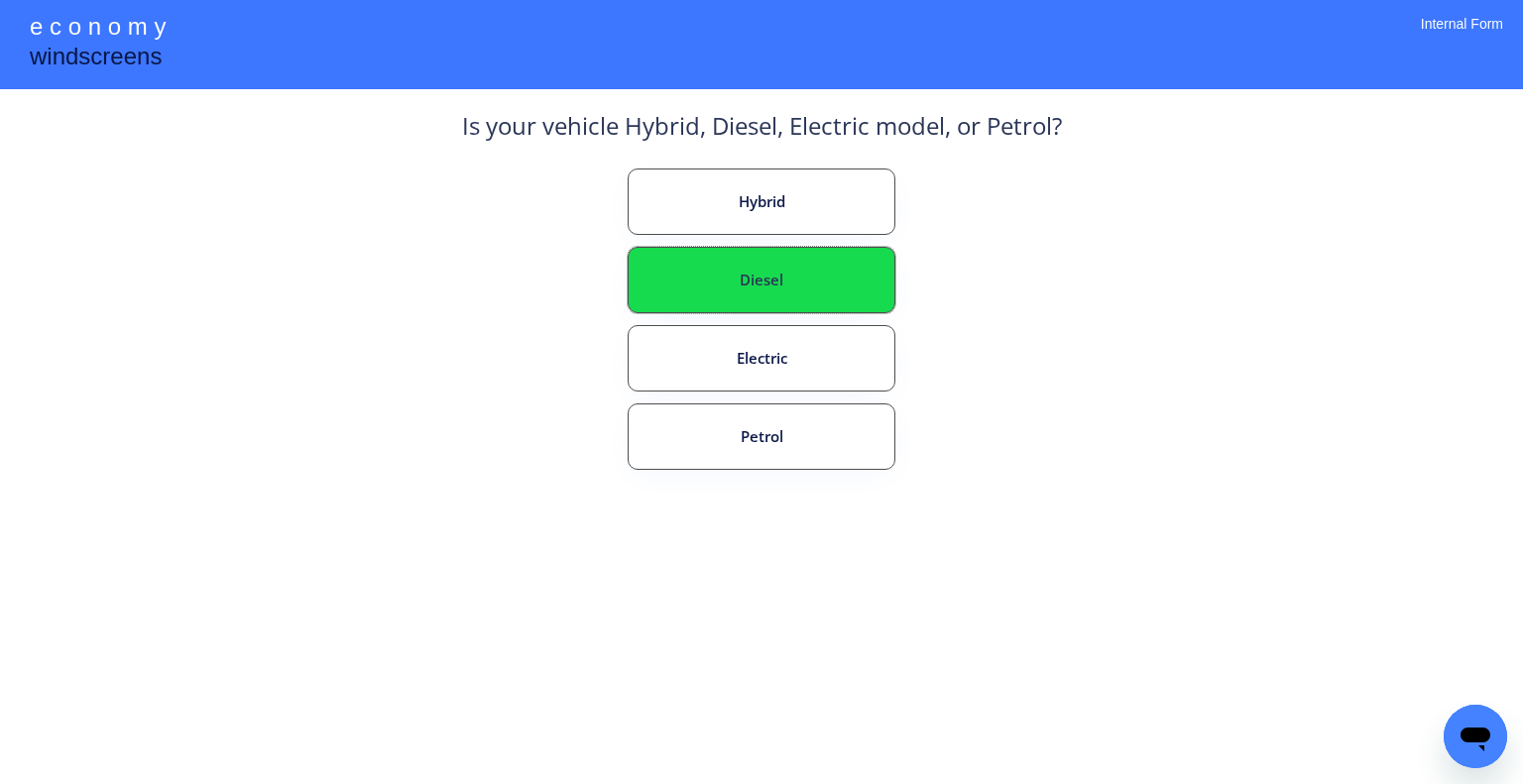 drag, startPoint x: 825, startPoint y: 270, endPoint x: 879, endPoint y: 342, distance: 90 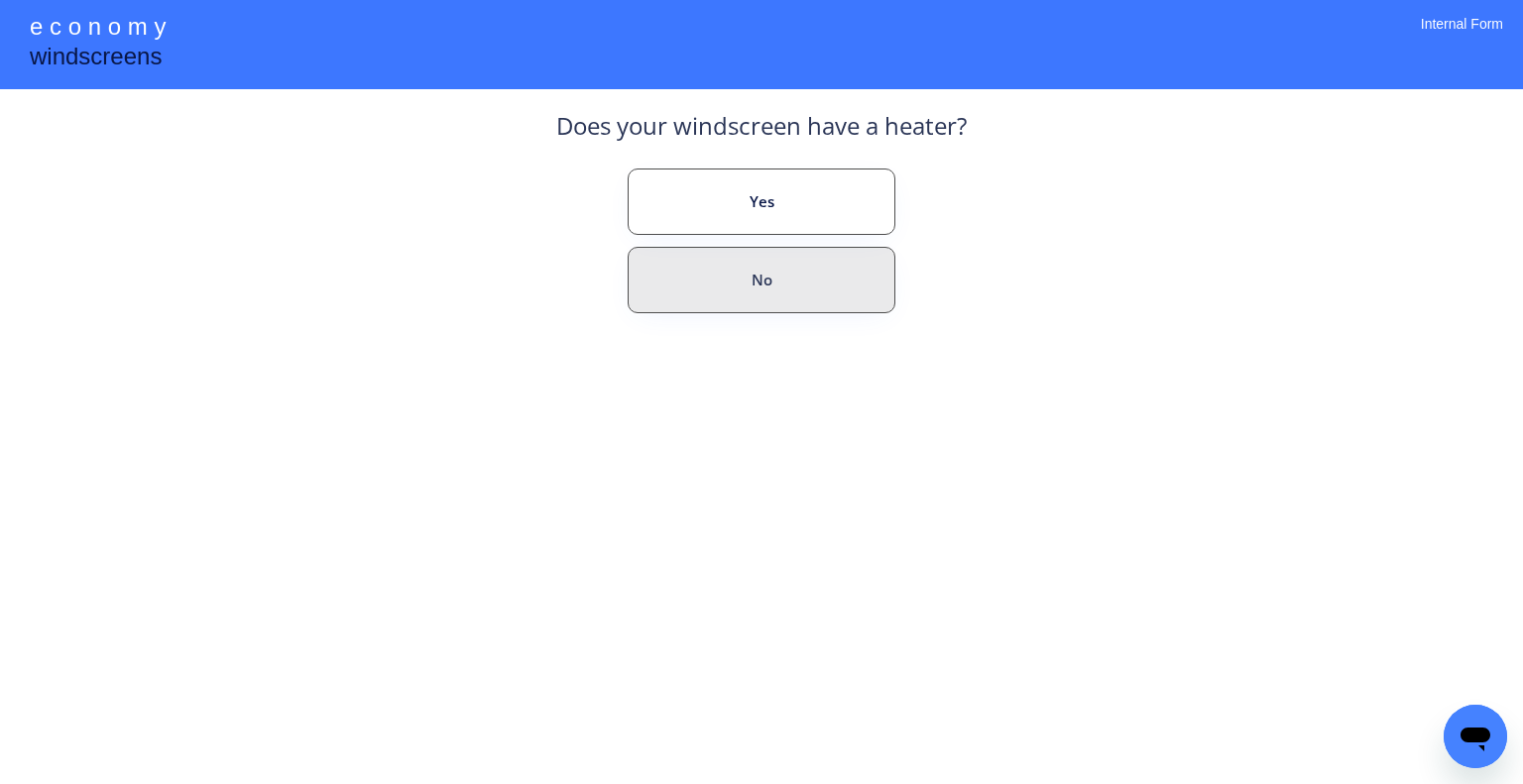 drag, startPoint x: 822, startPoint y: 284, endPoint x: 832, endPoint y: 278, distance: 11.661904 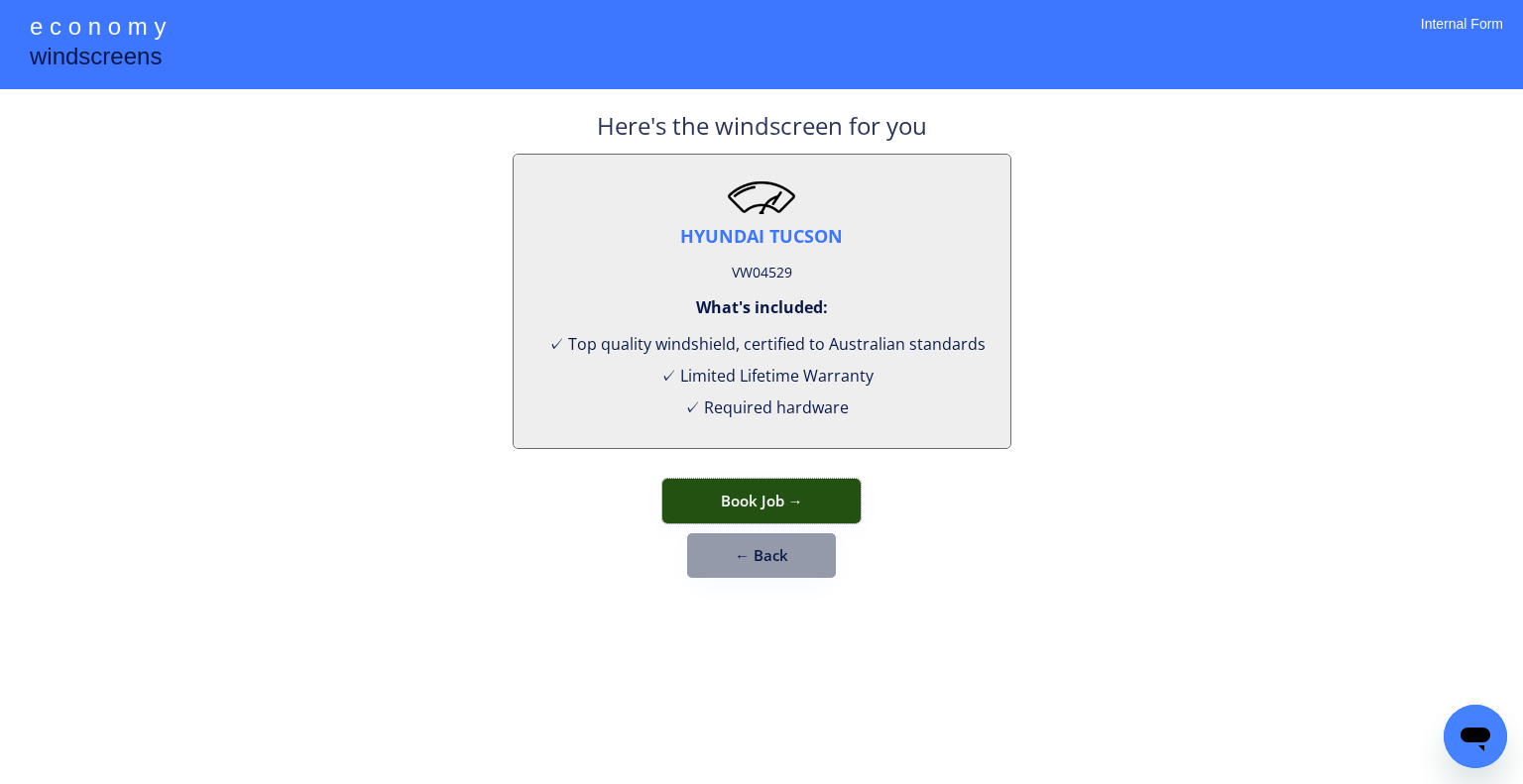click on "Book Job    →" at bounding box center [762, 501] 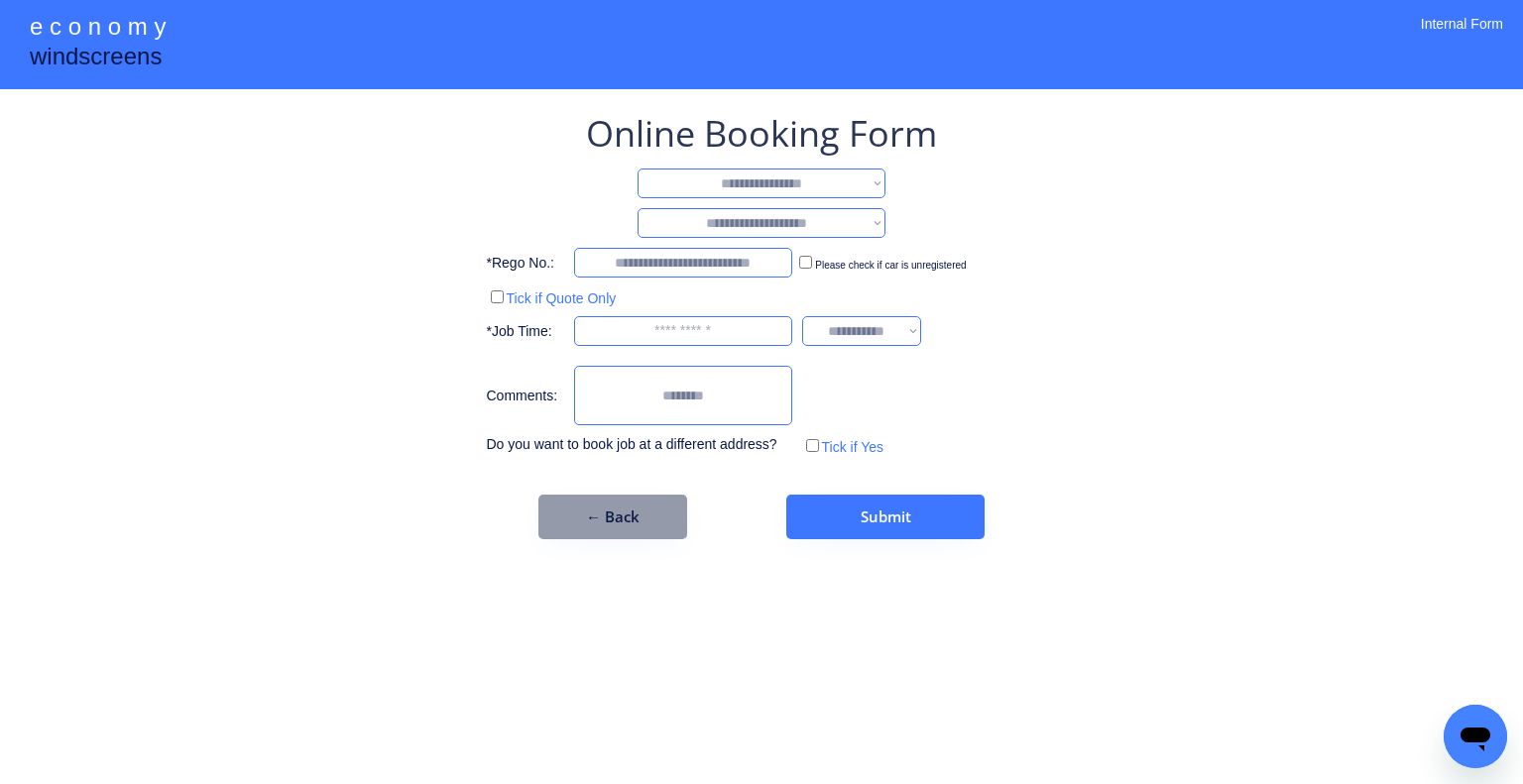 drag, startPoint x: 768, startPoint y: 176, endPoint x: 809, endPoint y: 191, distance: 43.65776 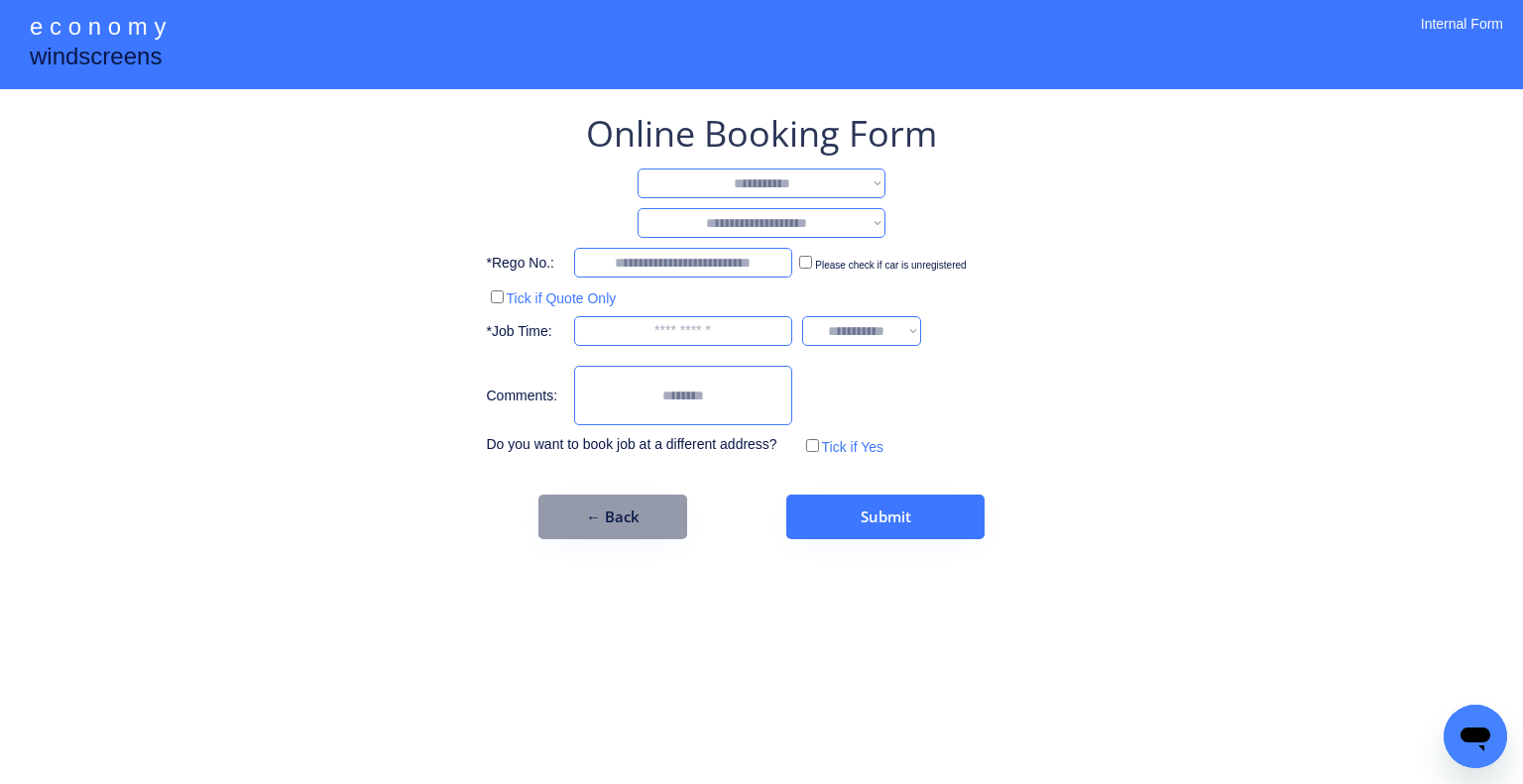 click on "**********" at bounding box center [762, 183] 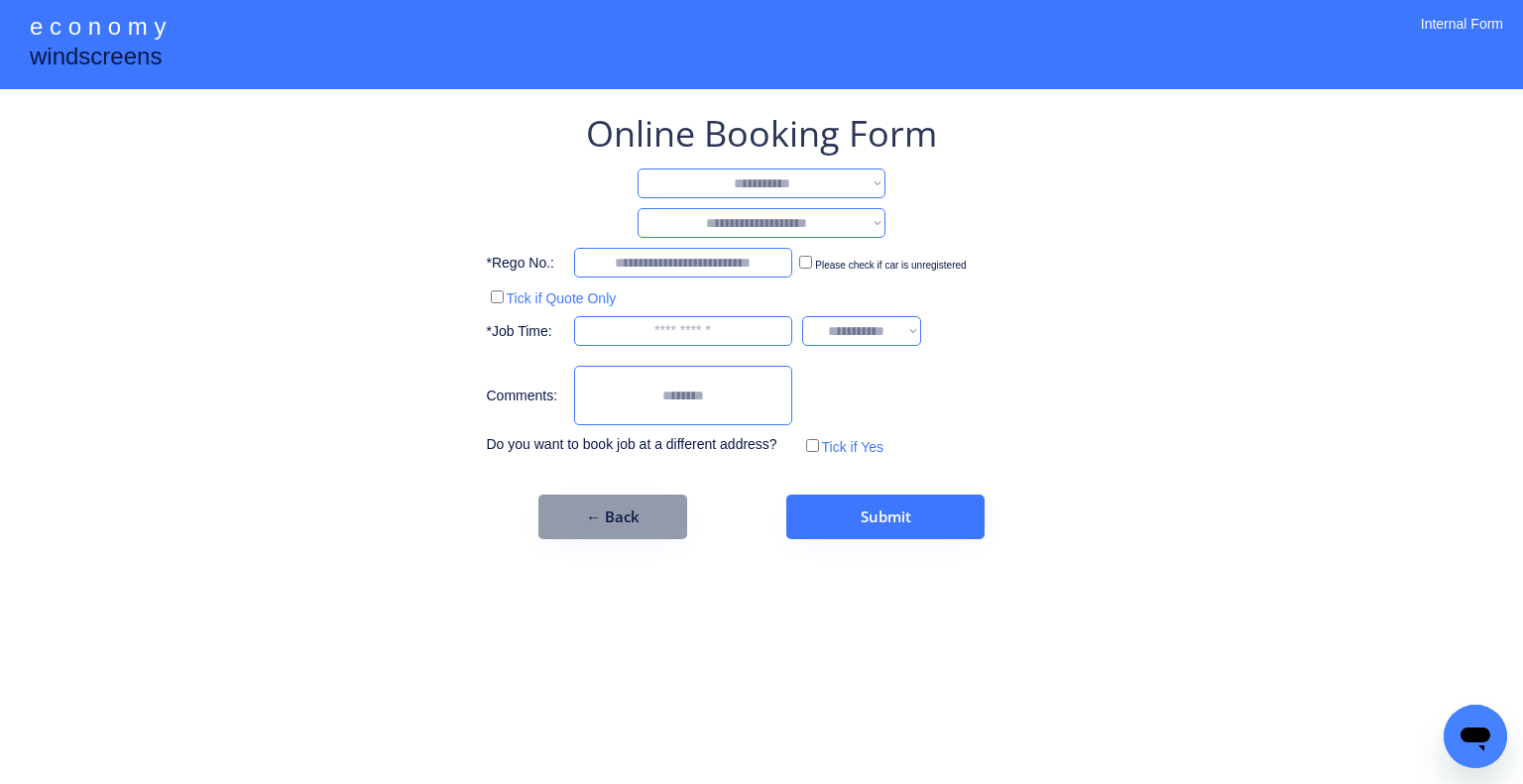 click on "**********" at bounding box center [762, 223] 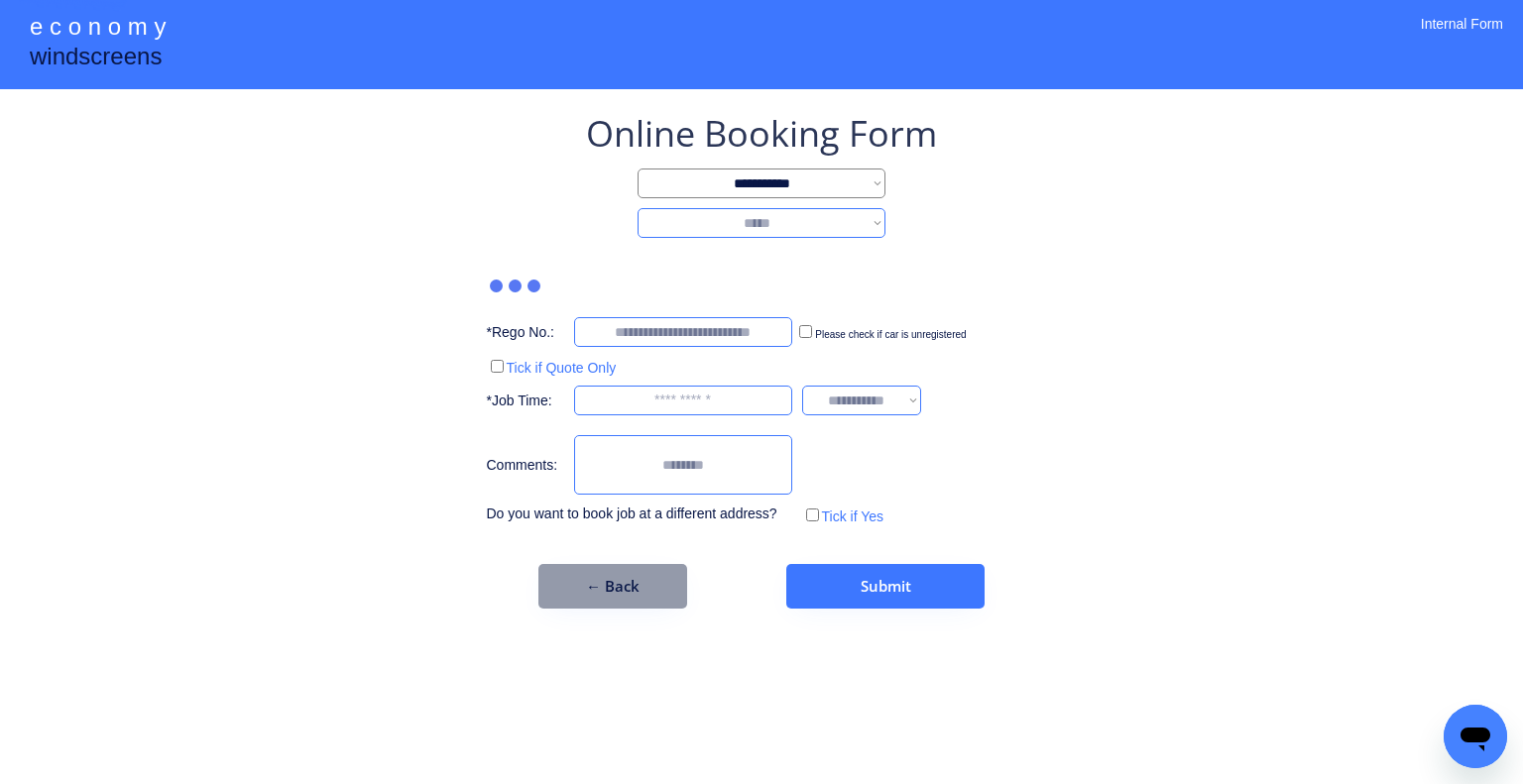 click on "**********" at bounding box center [762, 223] 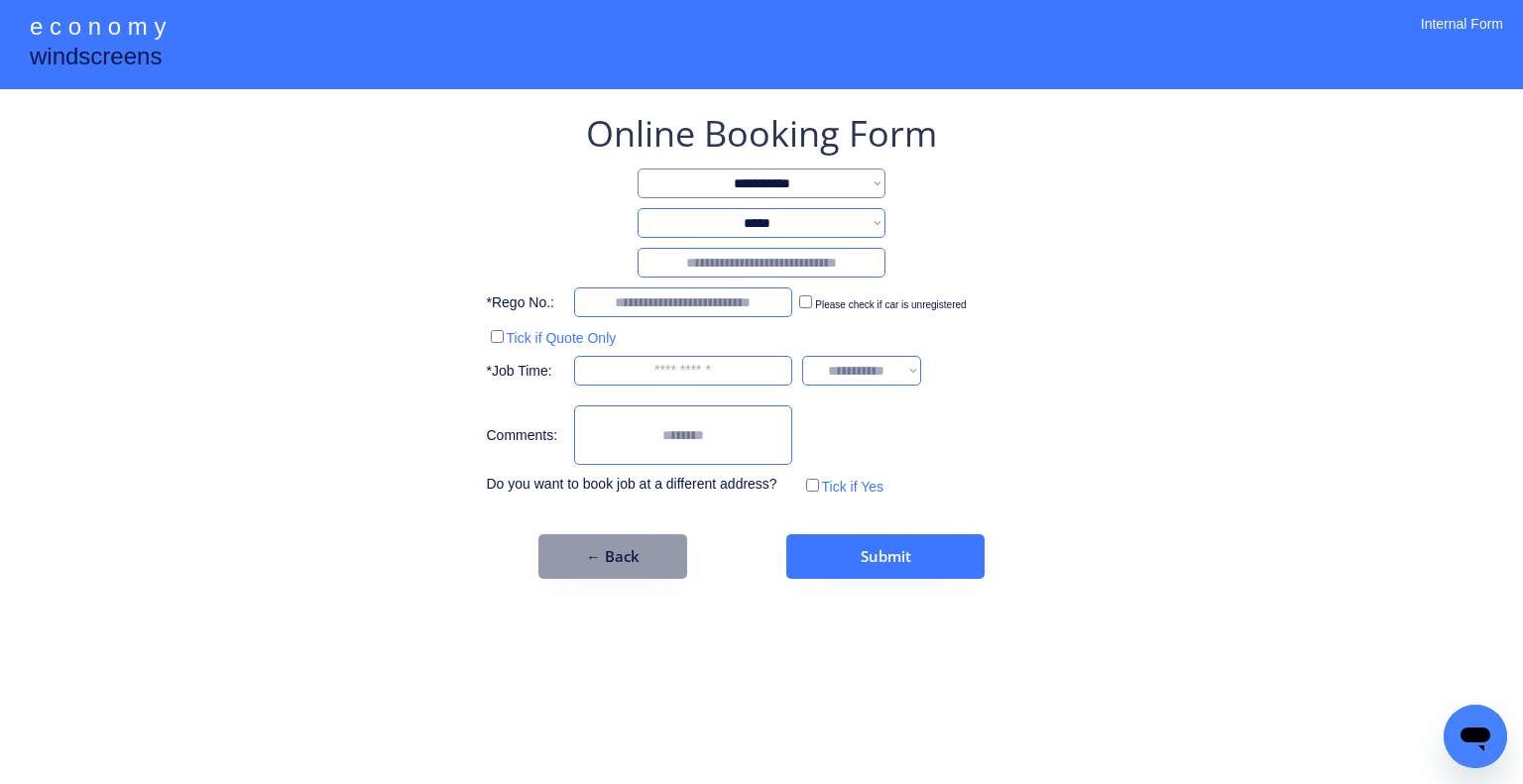 click at bounding box center [762, 263] 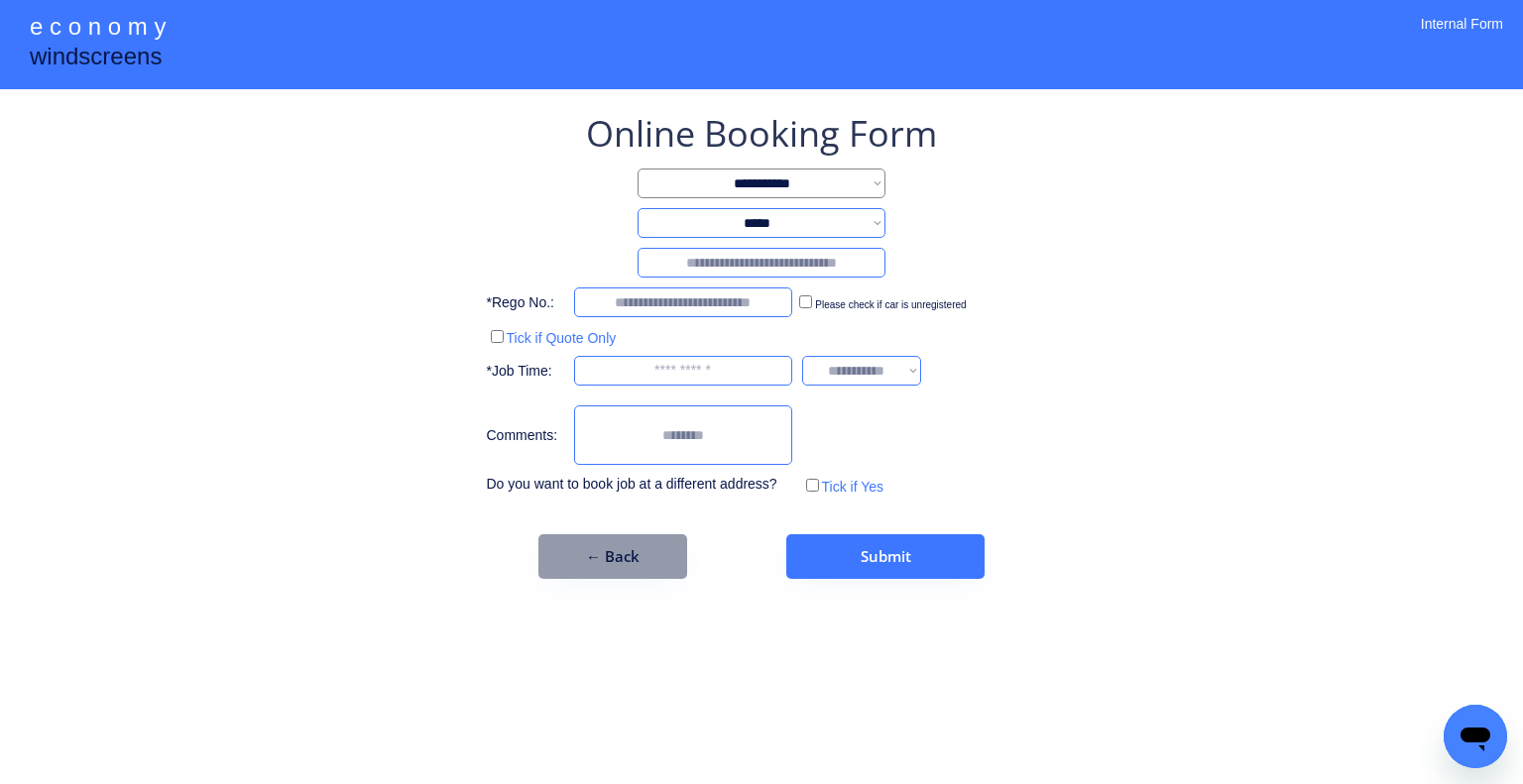 click on "**********" at bounding box center (762, 223) 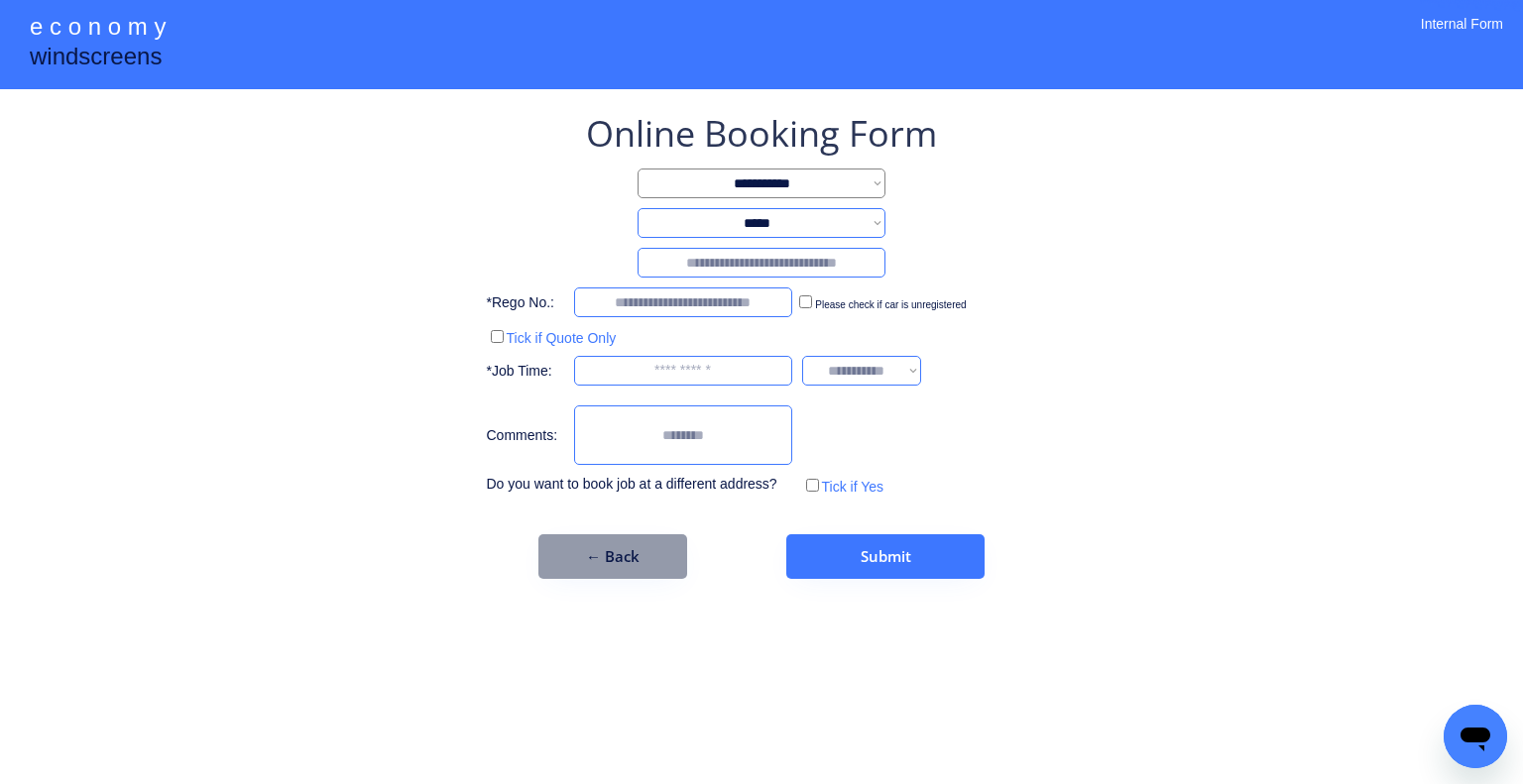 select on "********" 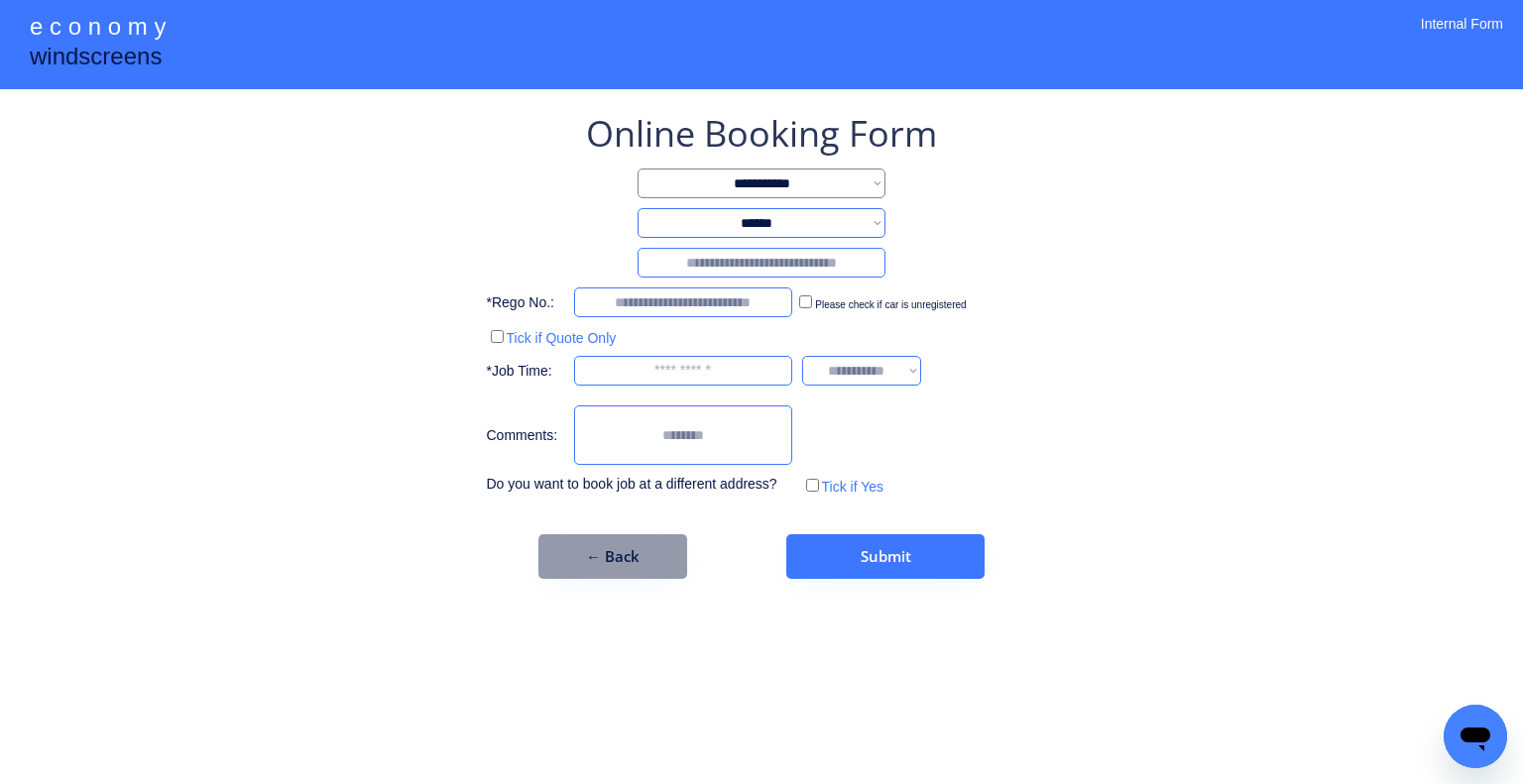 click on "**********" at bounding box center (762, 223) 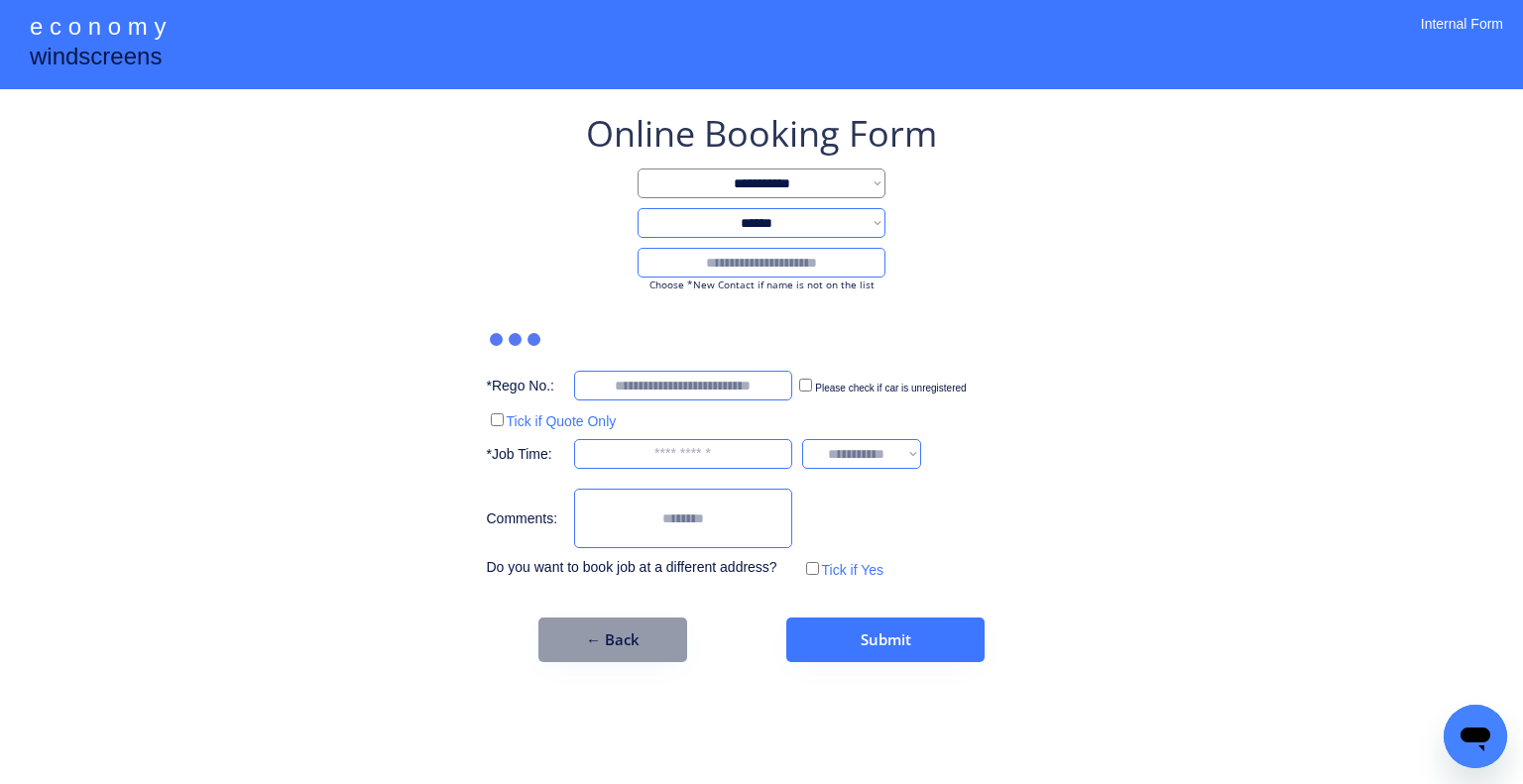 click at bounding box center (762, 263) 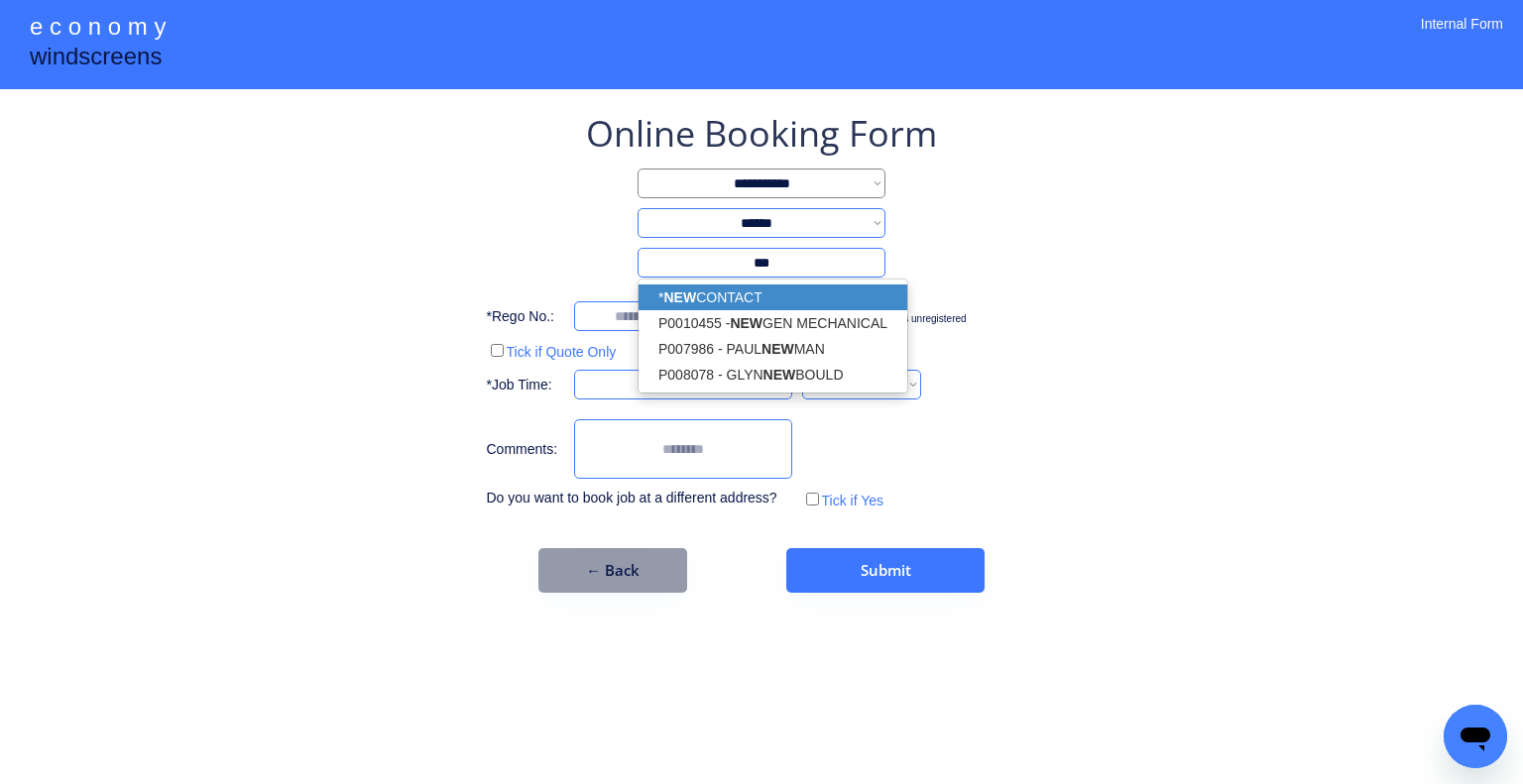 drag, startPoint x: 832, startPoint y: 290, endPoint x: 1138, endPoint y: 298, distance: 306.10456 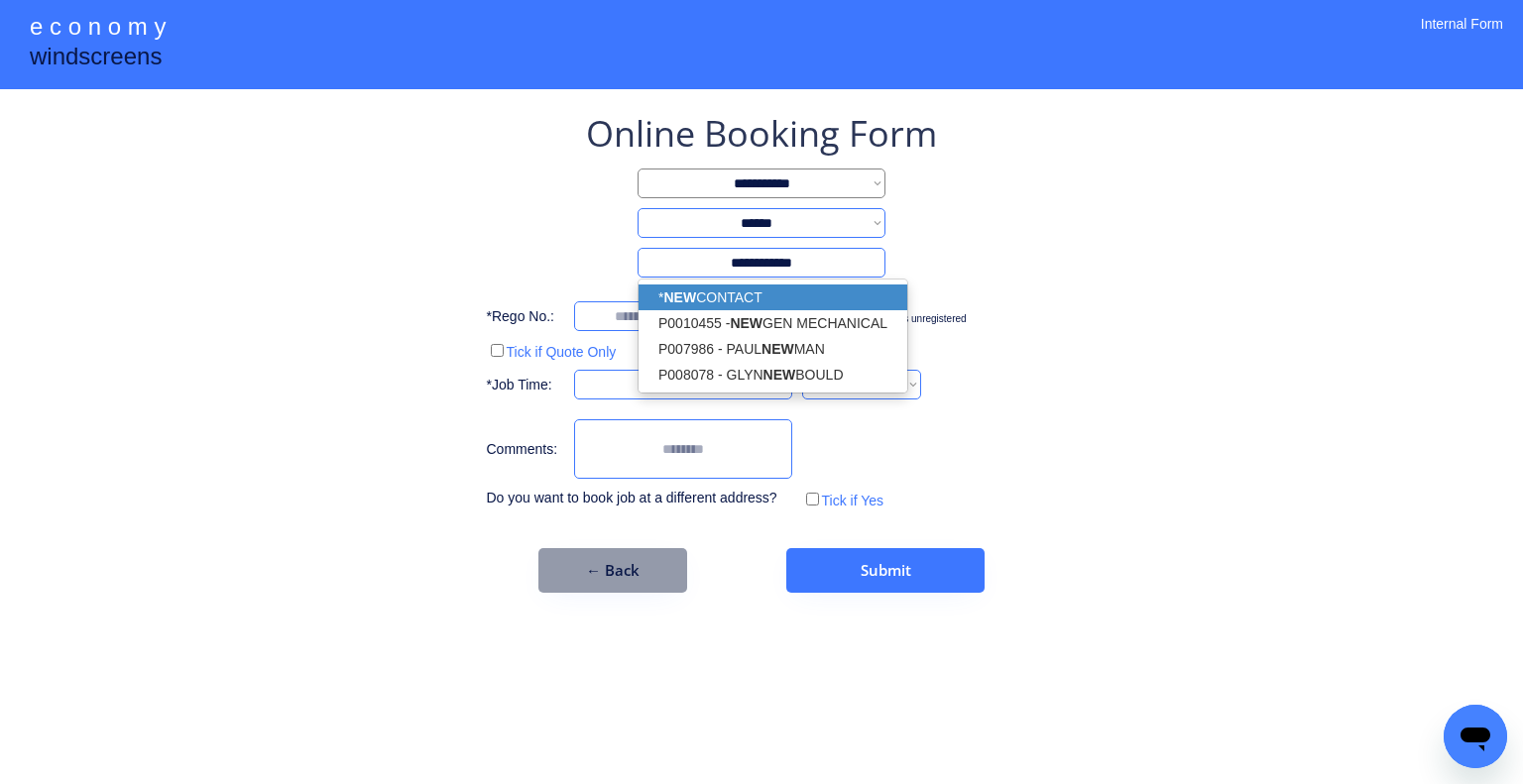 type on "**********" 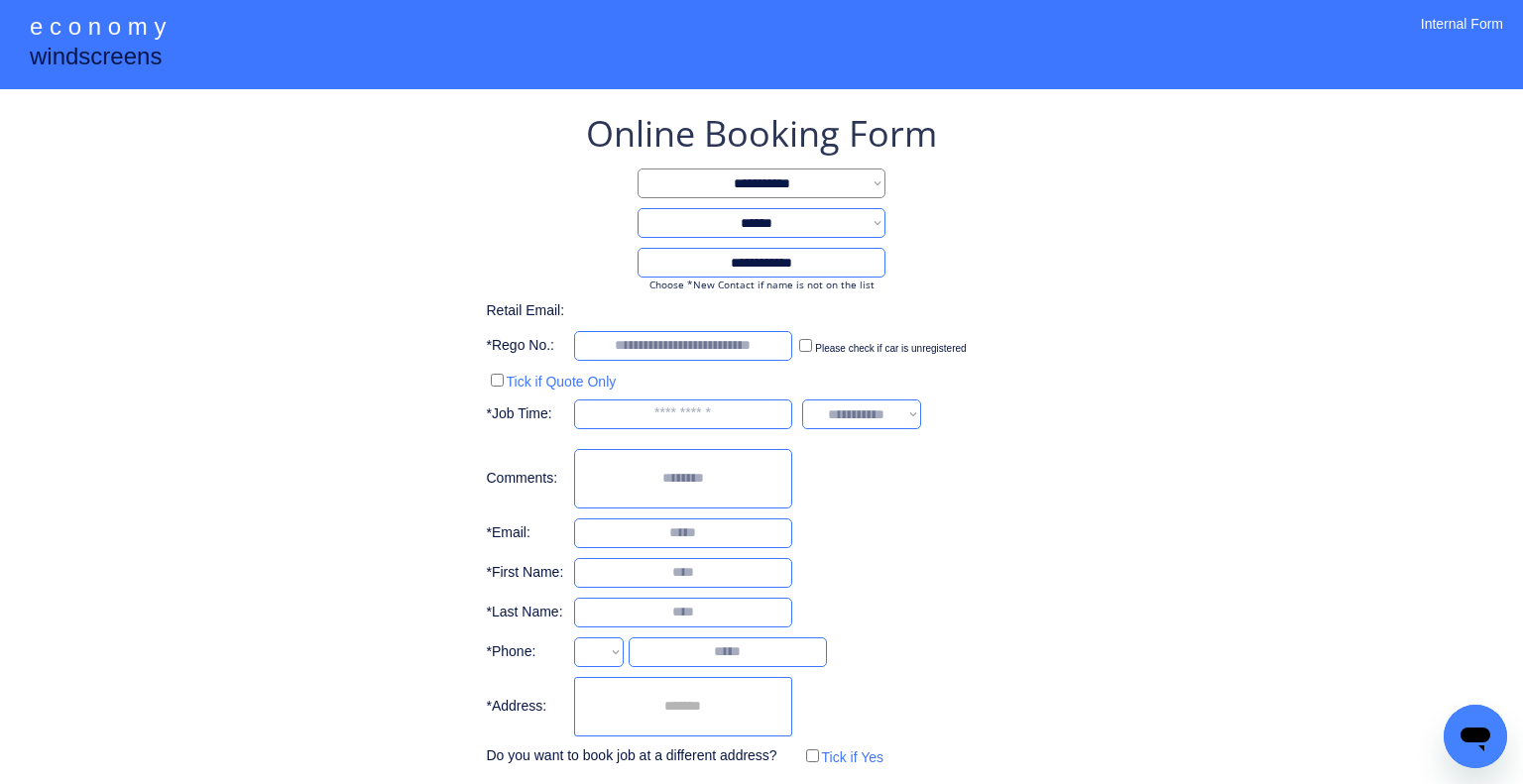 click on "**********" at bounding box center (762, 440) 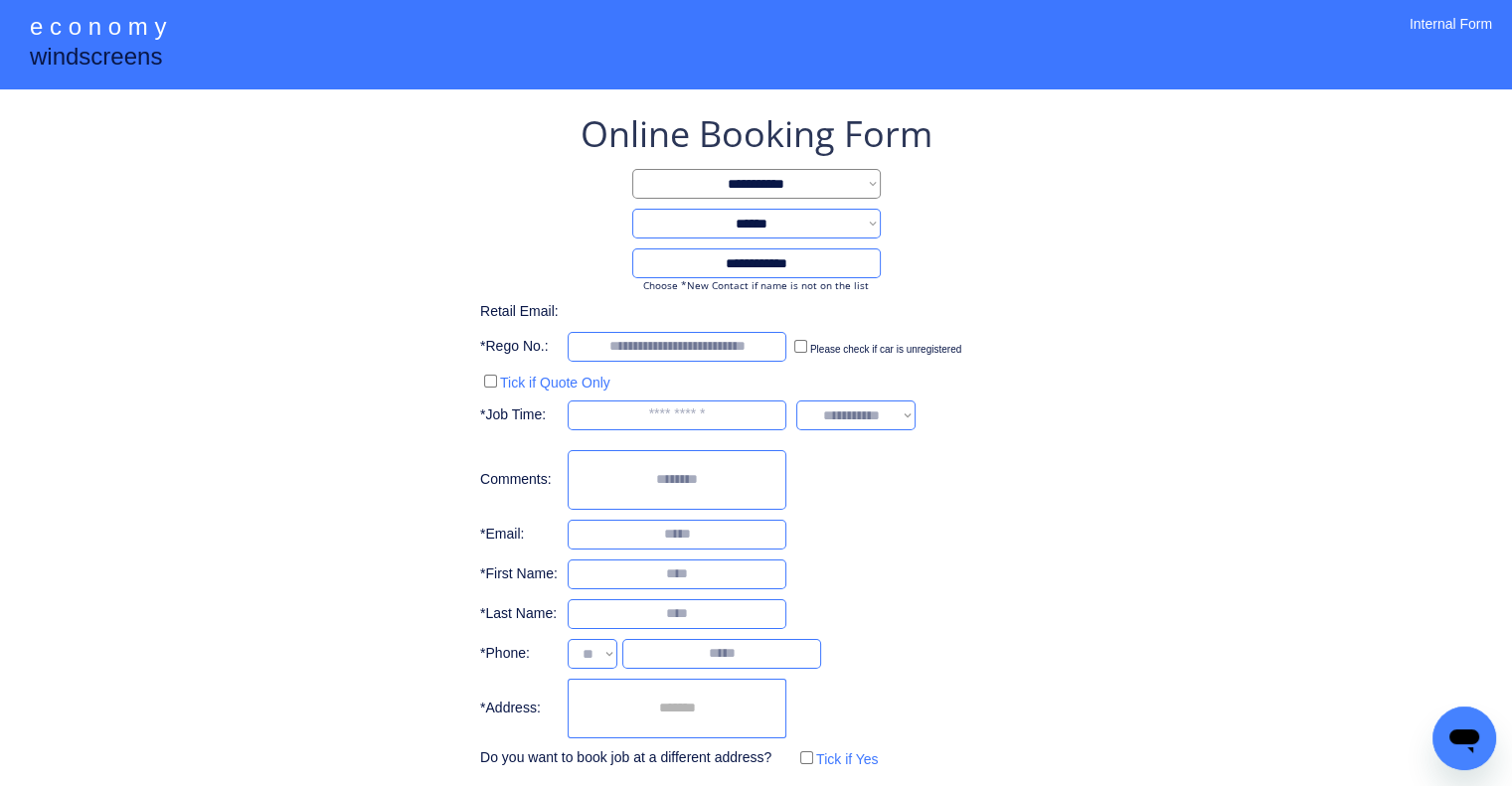select on "**********" 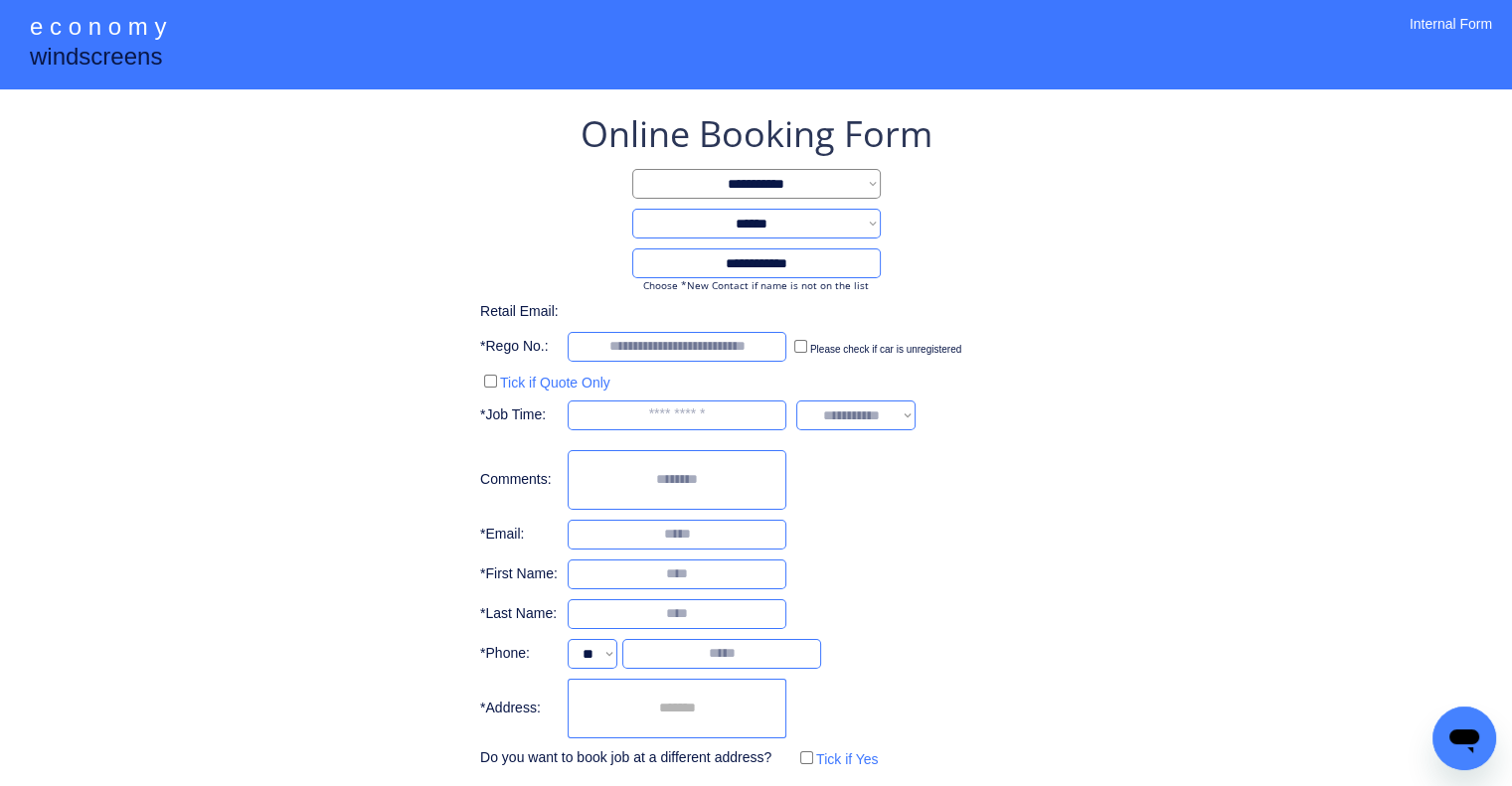 click at bounding box center [677, 574] 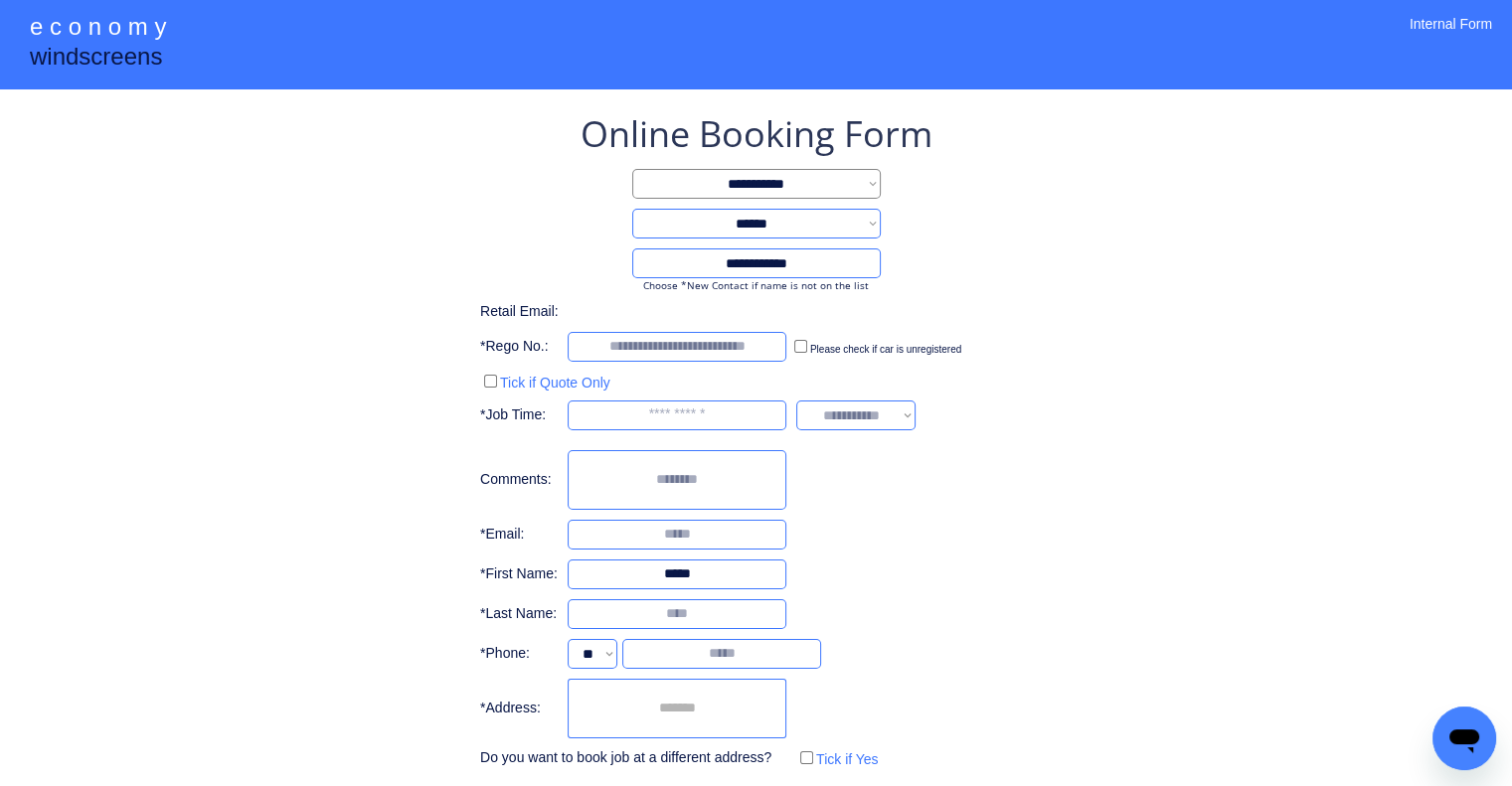 type on "*****" 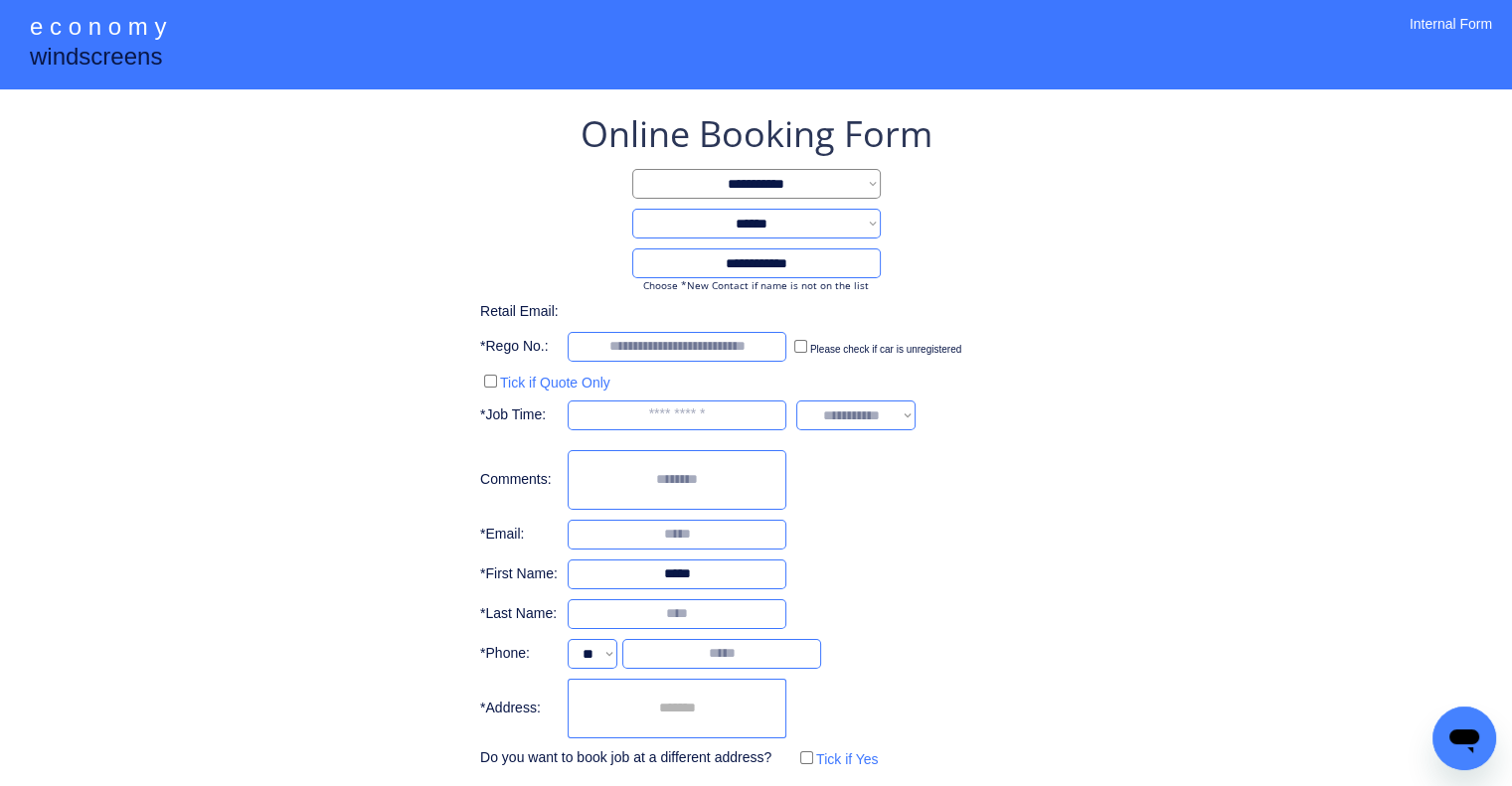 scroll, scrollTop: 95, scrollLeft: 0, axis: vertical 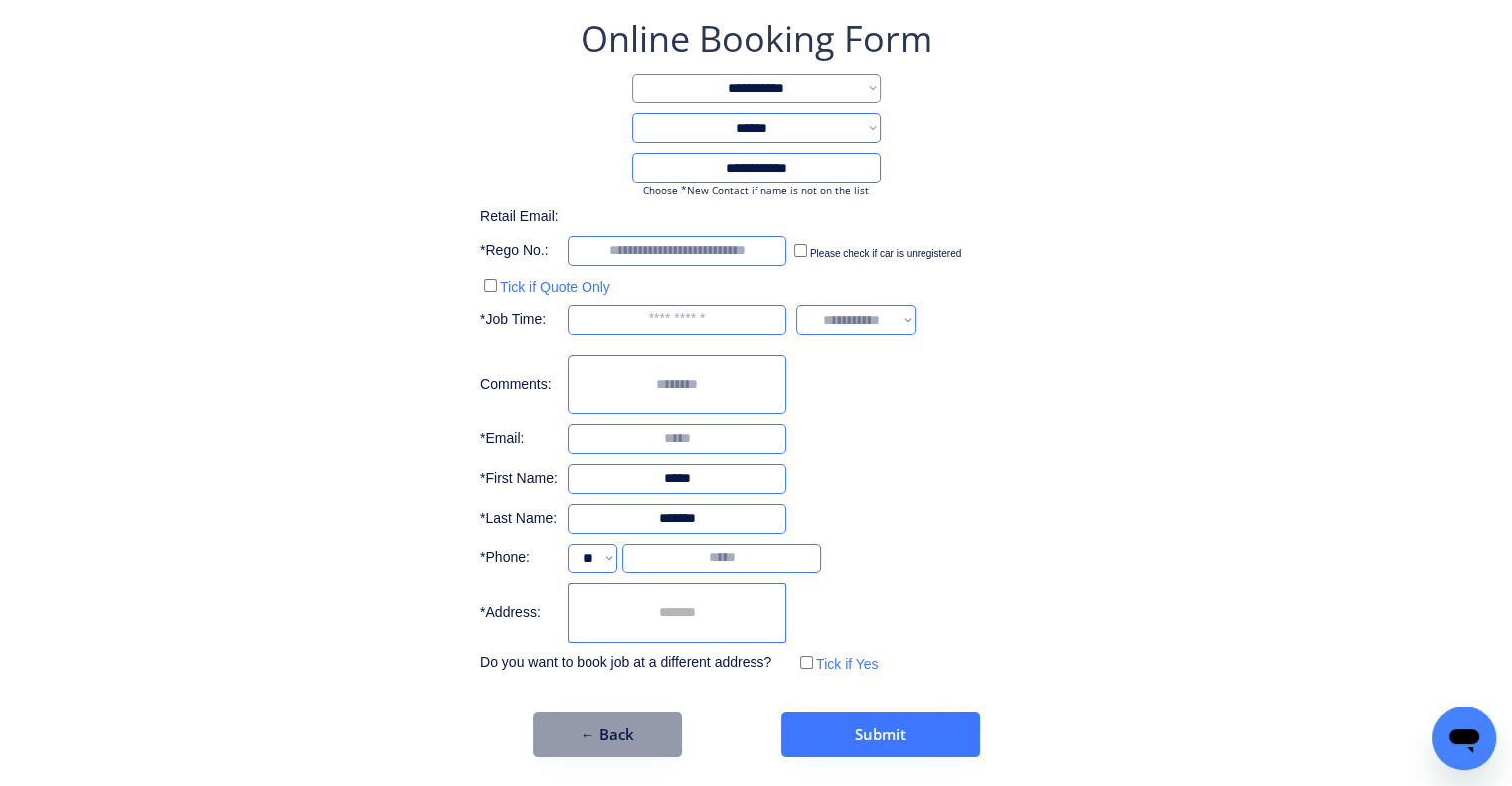 type on "*******" 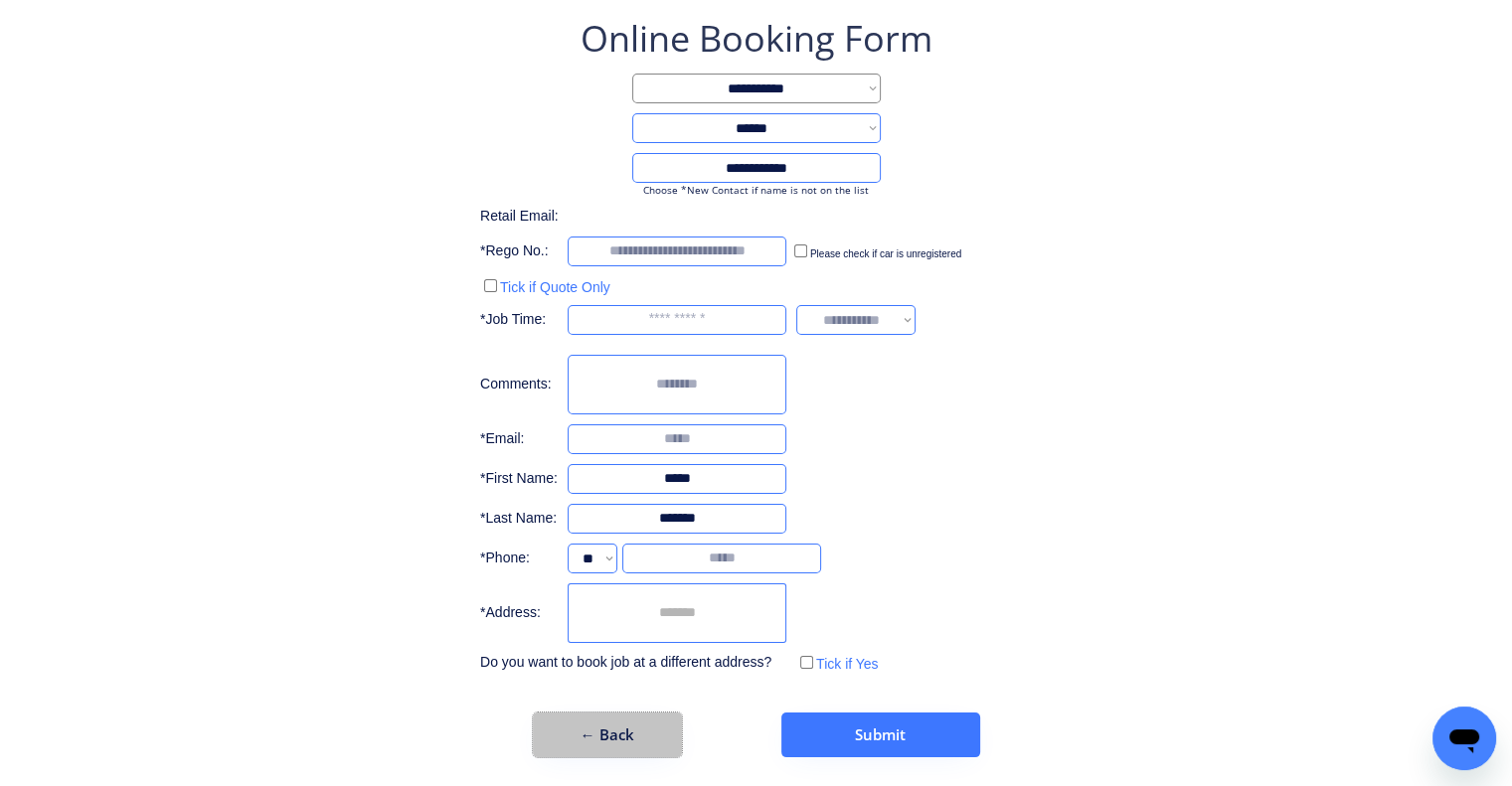 click on "←   Back" at bounding box center [607, 734] 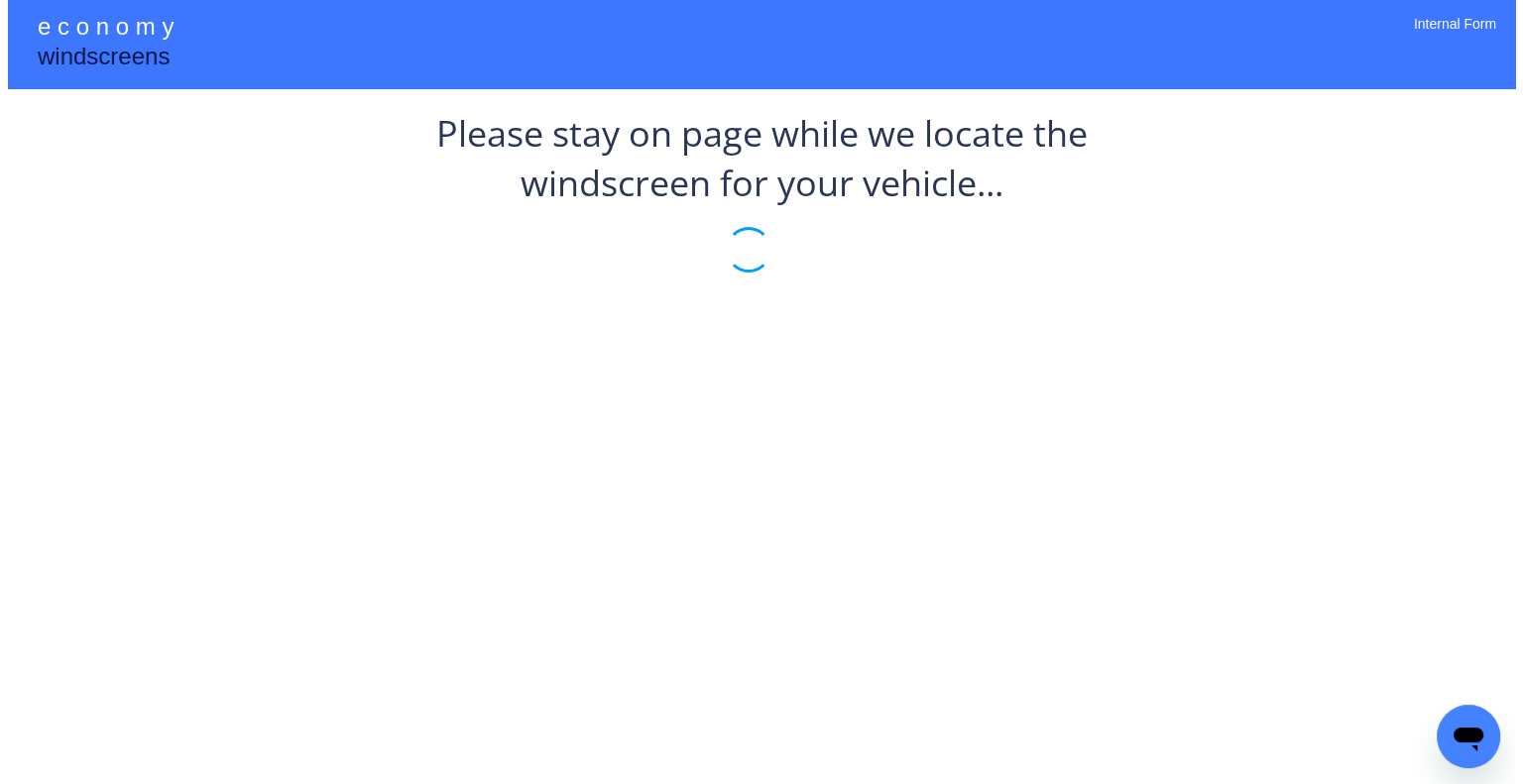 scroll, scrollTop: 0, scrollLeft: 0, axis: both 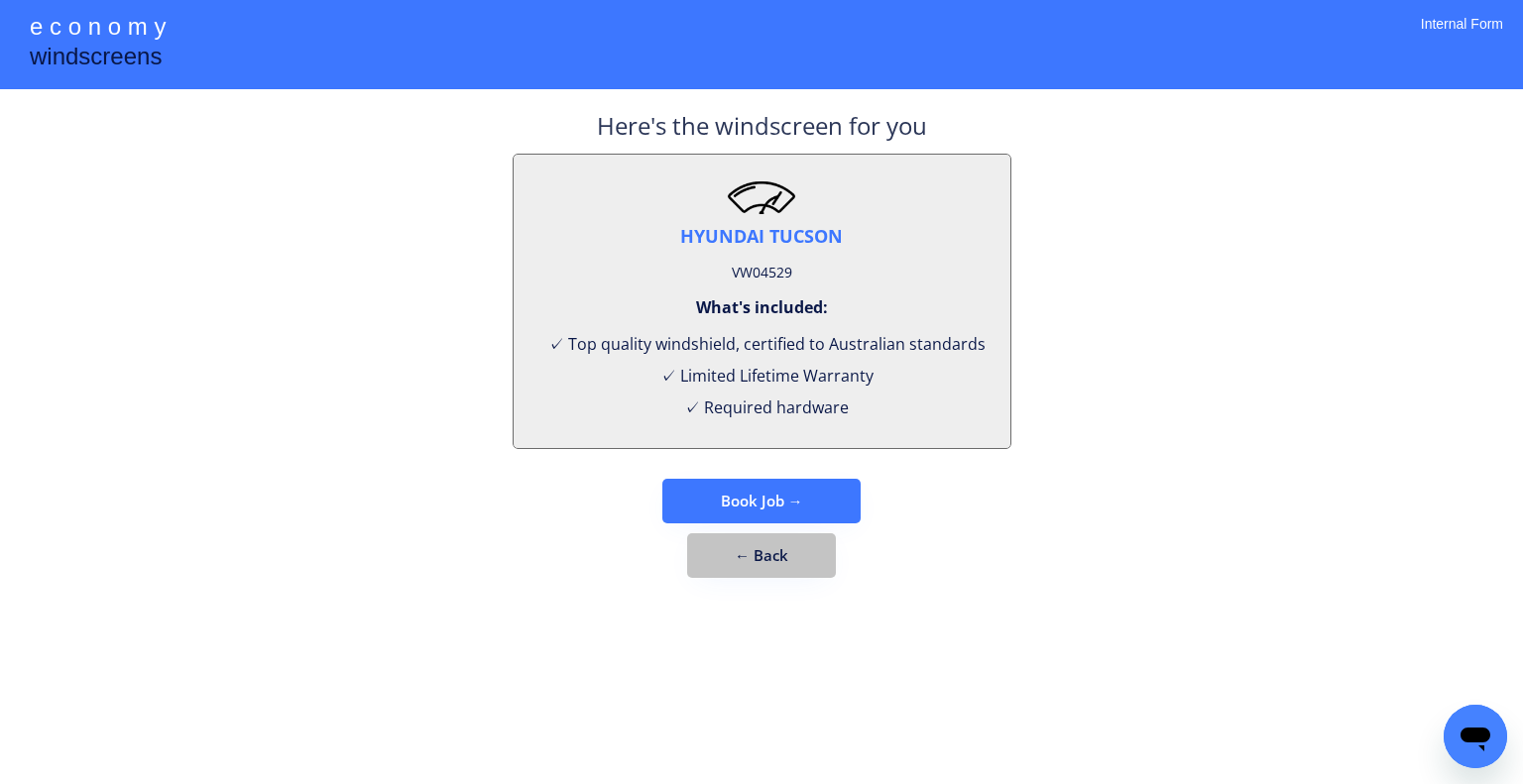 click on "←   Back" at bounding box center (762, 555) 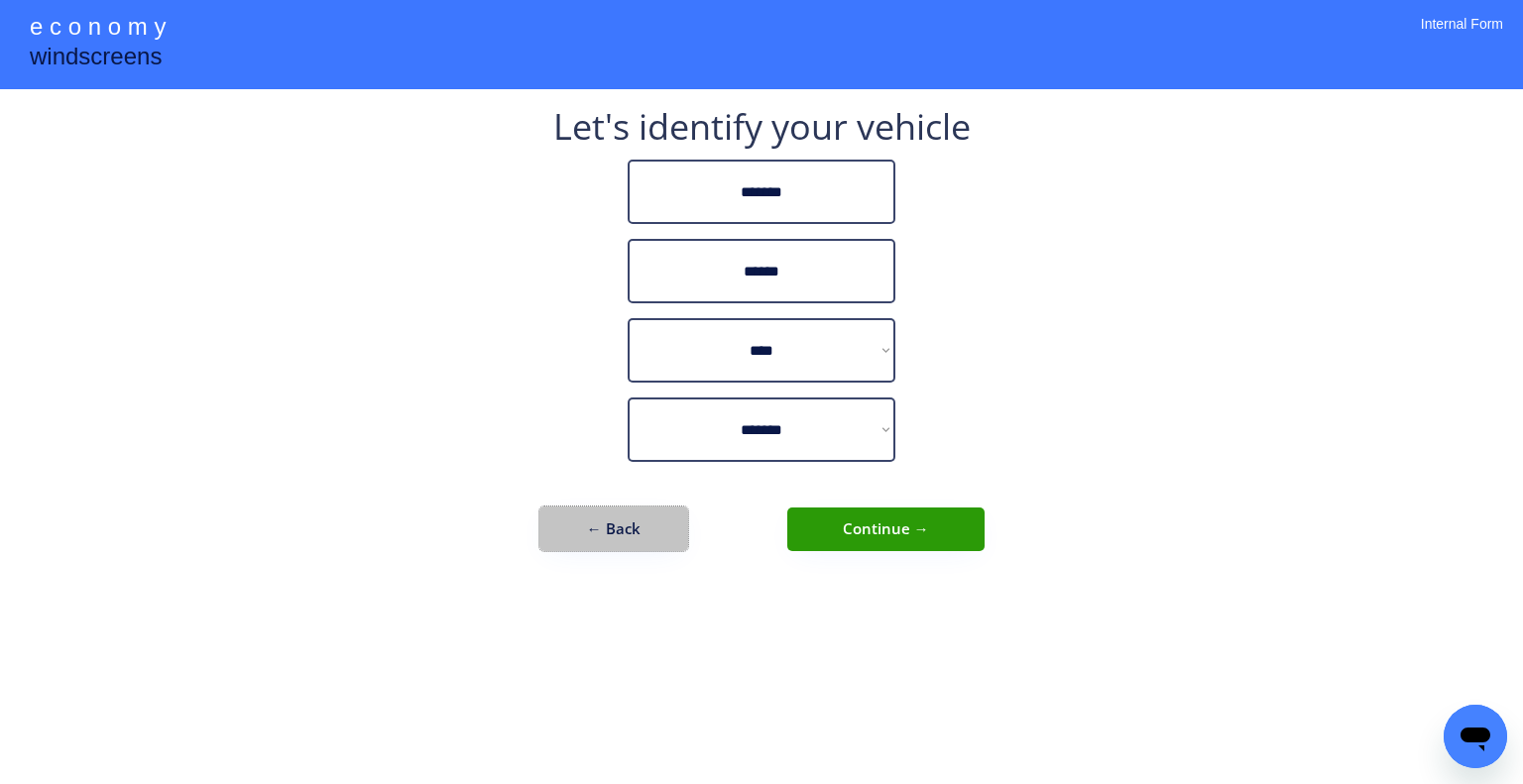 click on "←   Back" at bounding box center [614, 528] 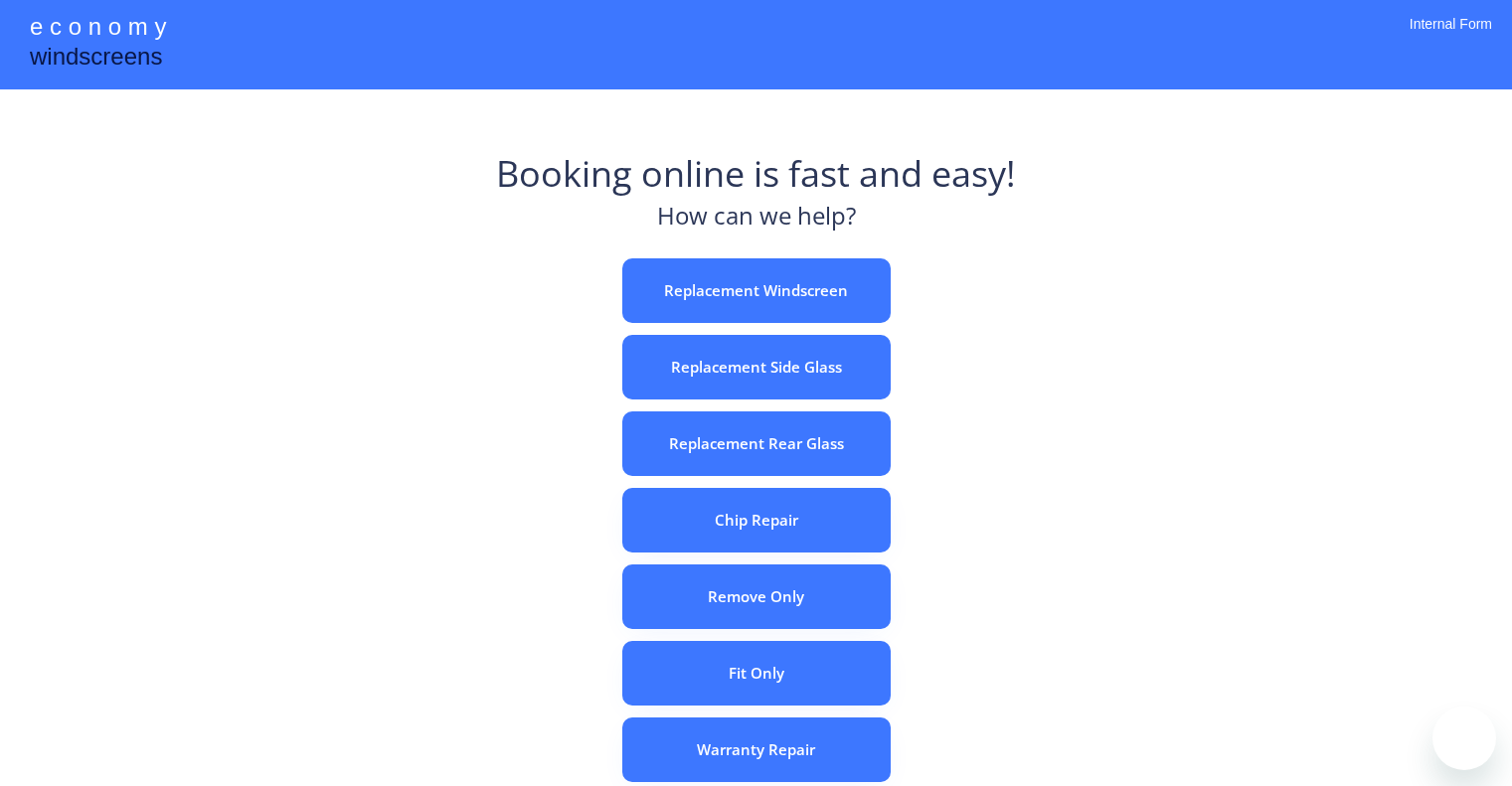 scroll, scrollTop: 0, scrollLeft: 0, axis: both 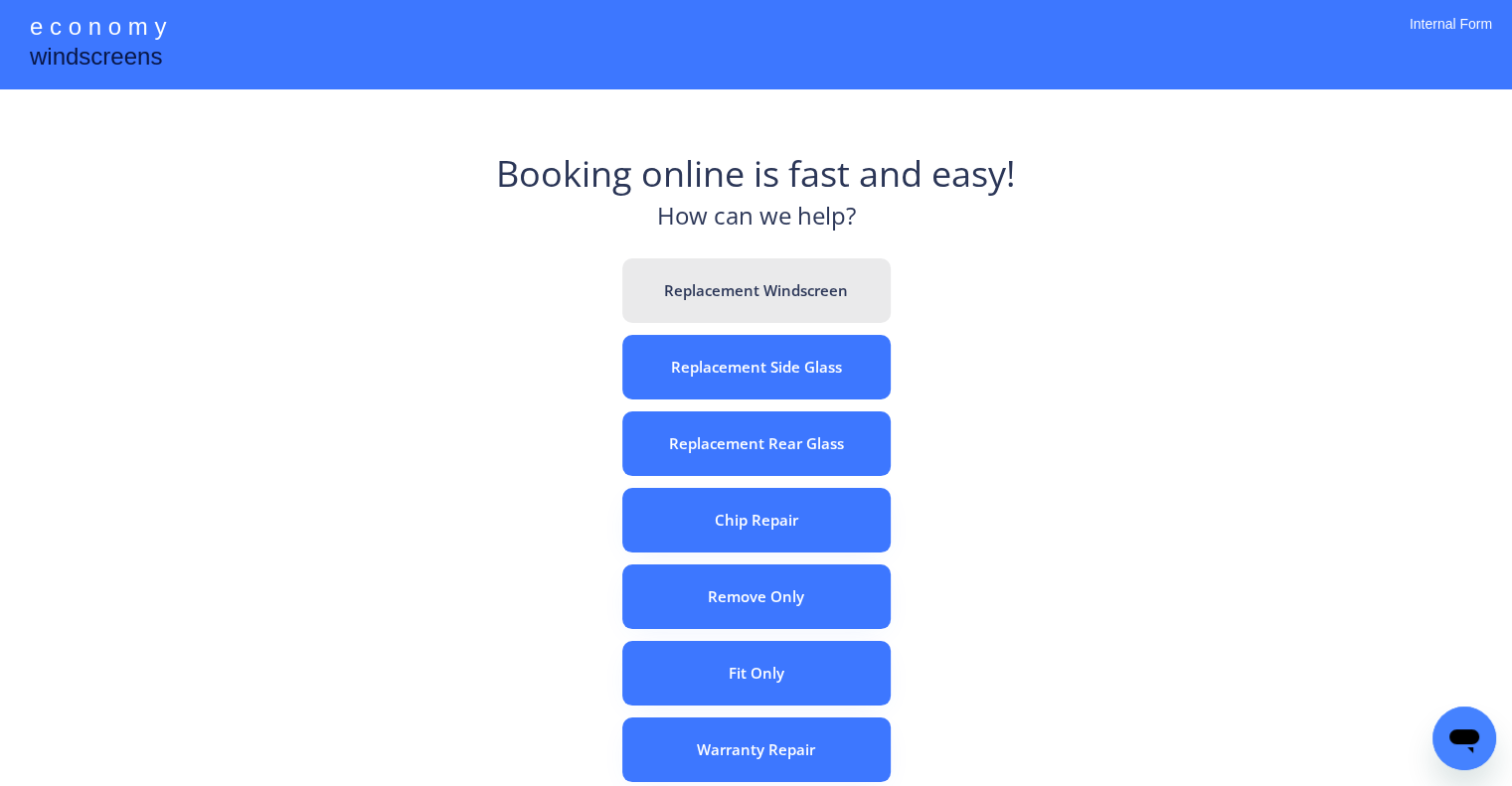 click on "Replacement Windscreen" at bounding box center [756, 290] 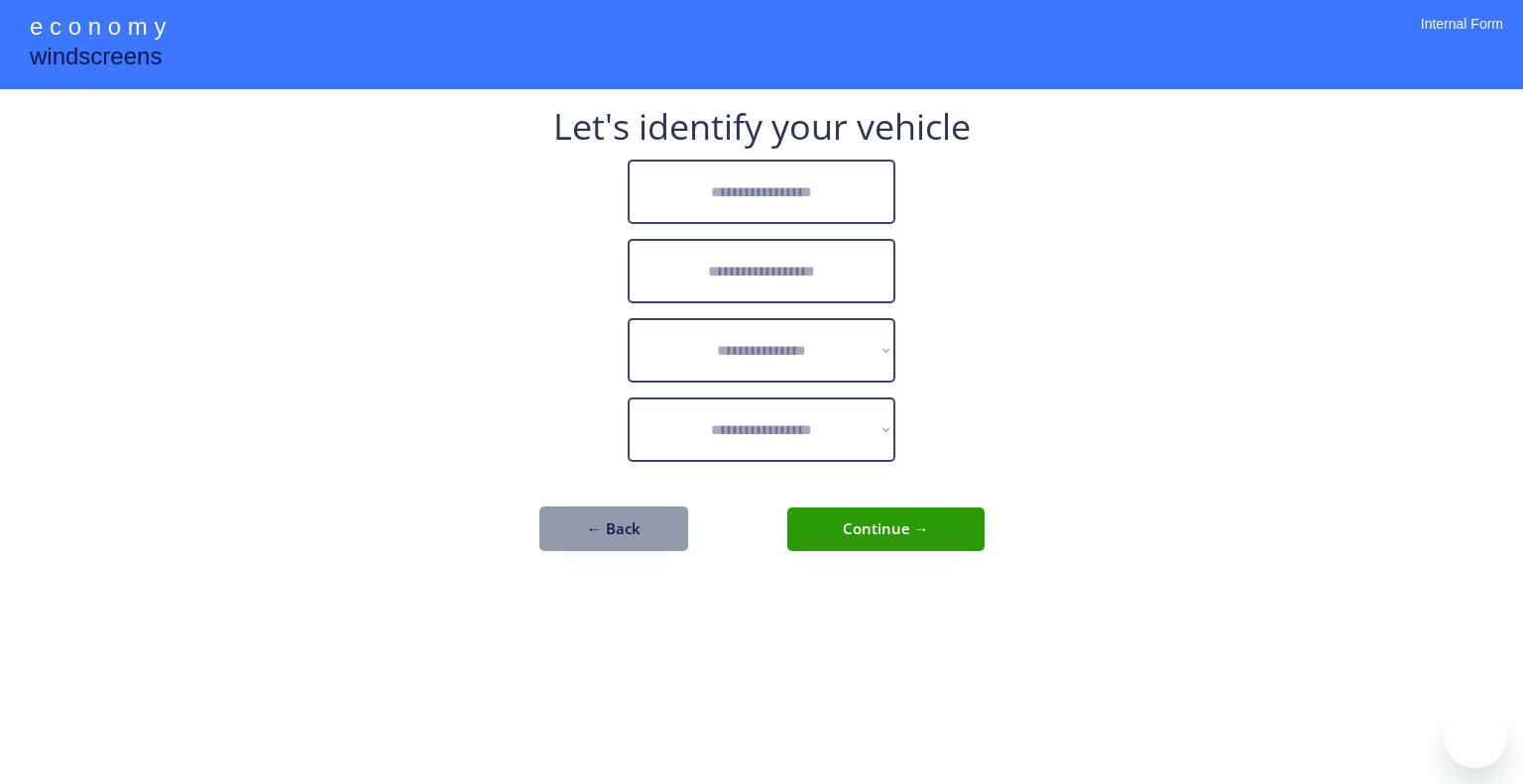 scroll, scrollTop: 0, scrollLeft: 0, axis: both 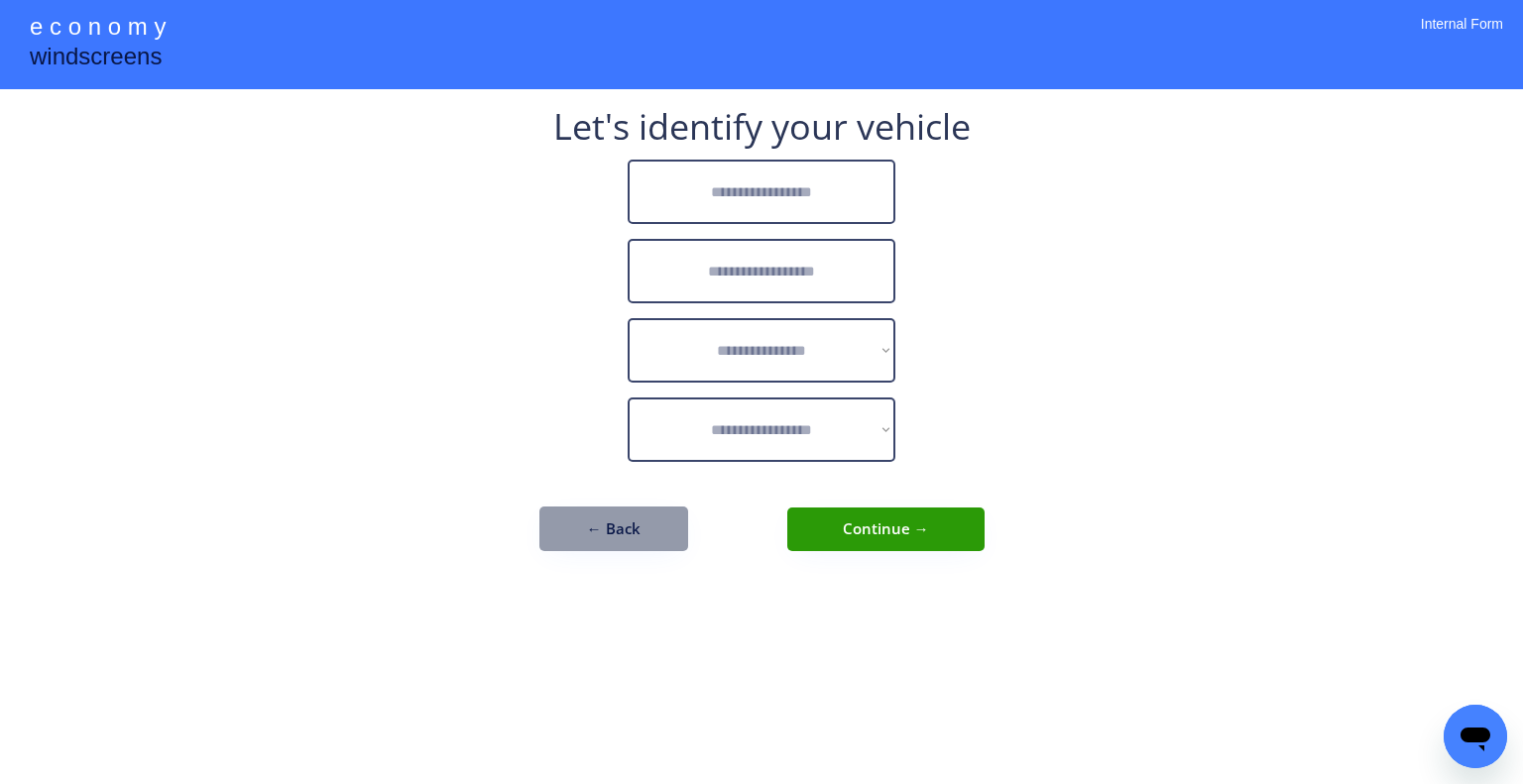 click at bounding box center [762, 191] 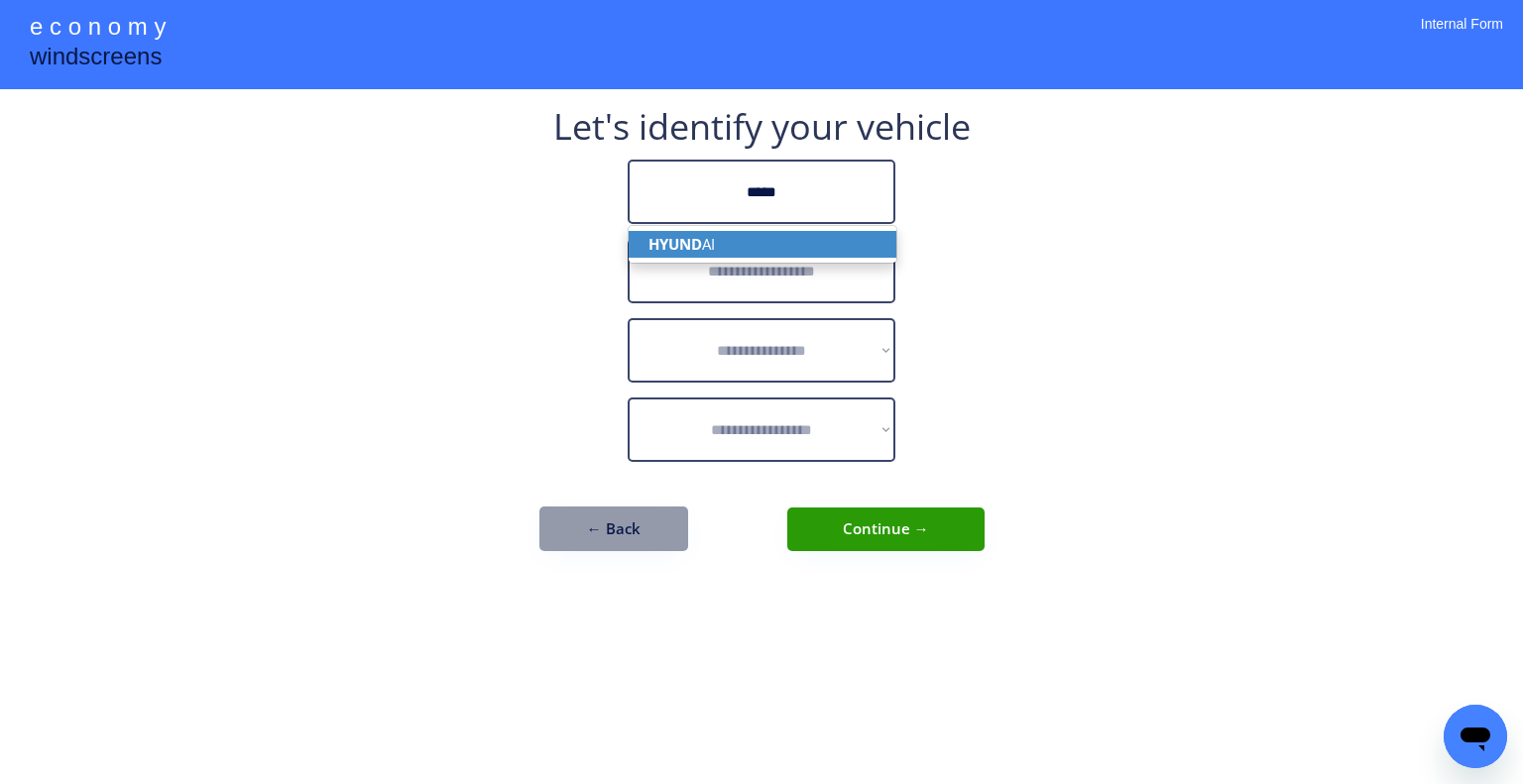 click on "HYUND AI" at bounding box center (762, 244) 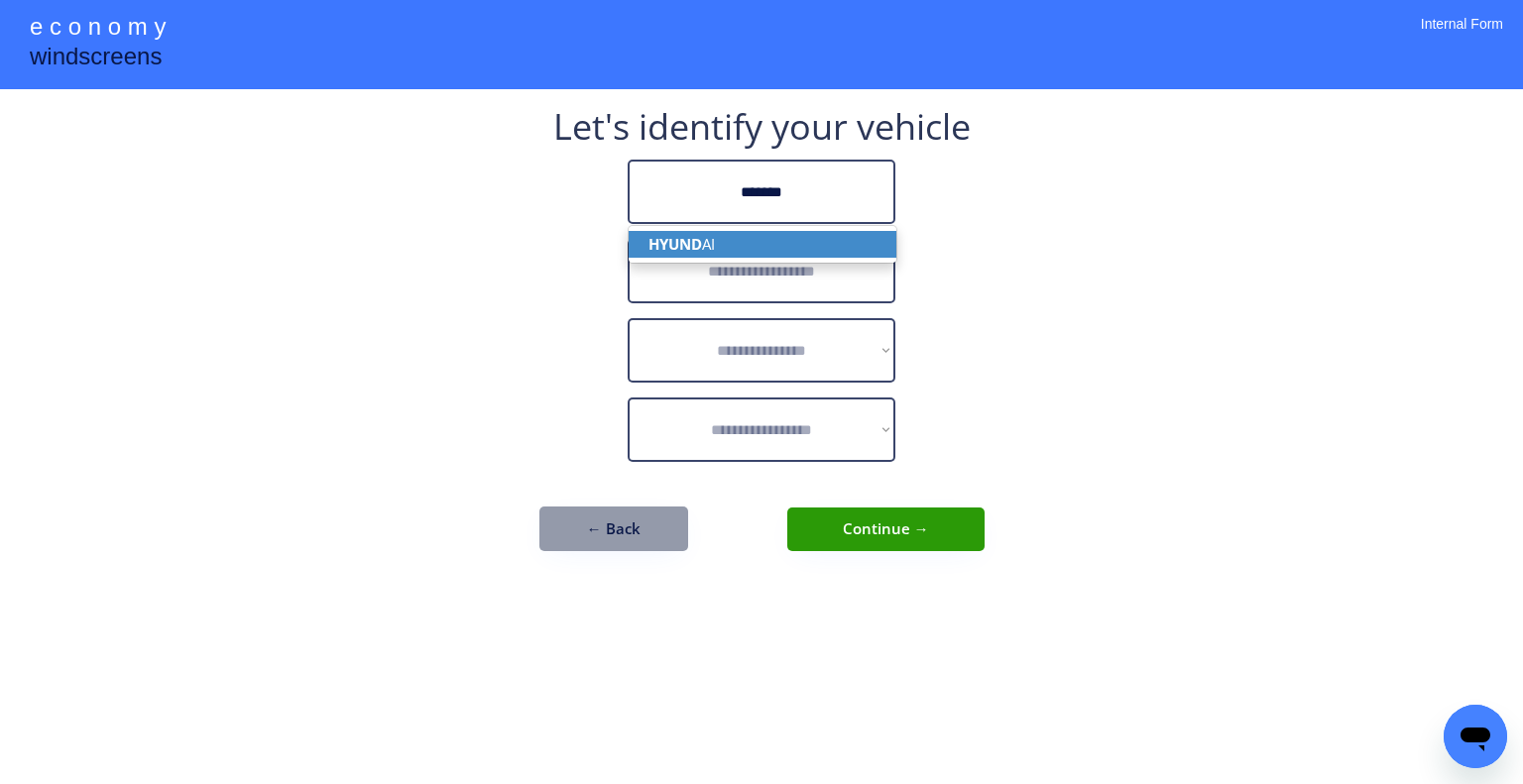 type on "*******" 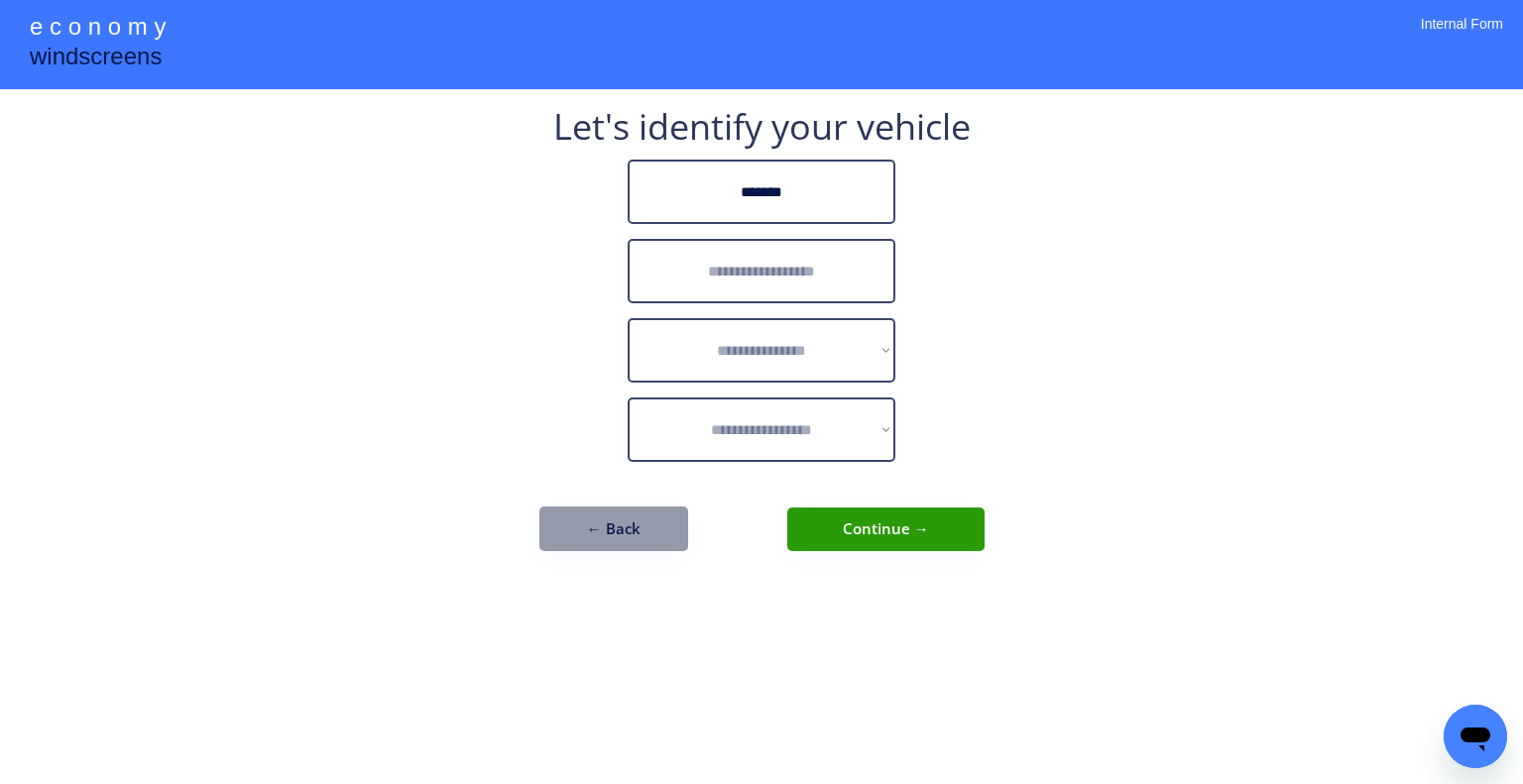 click at bounding box center (762, 271) 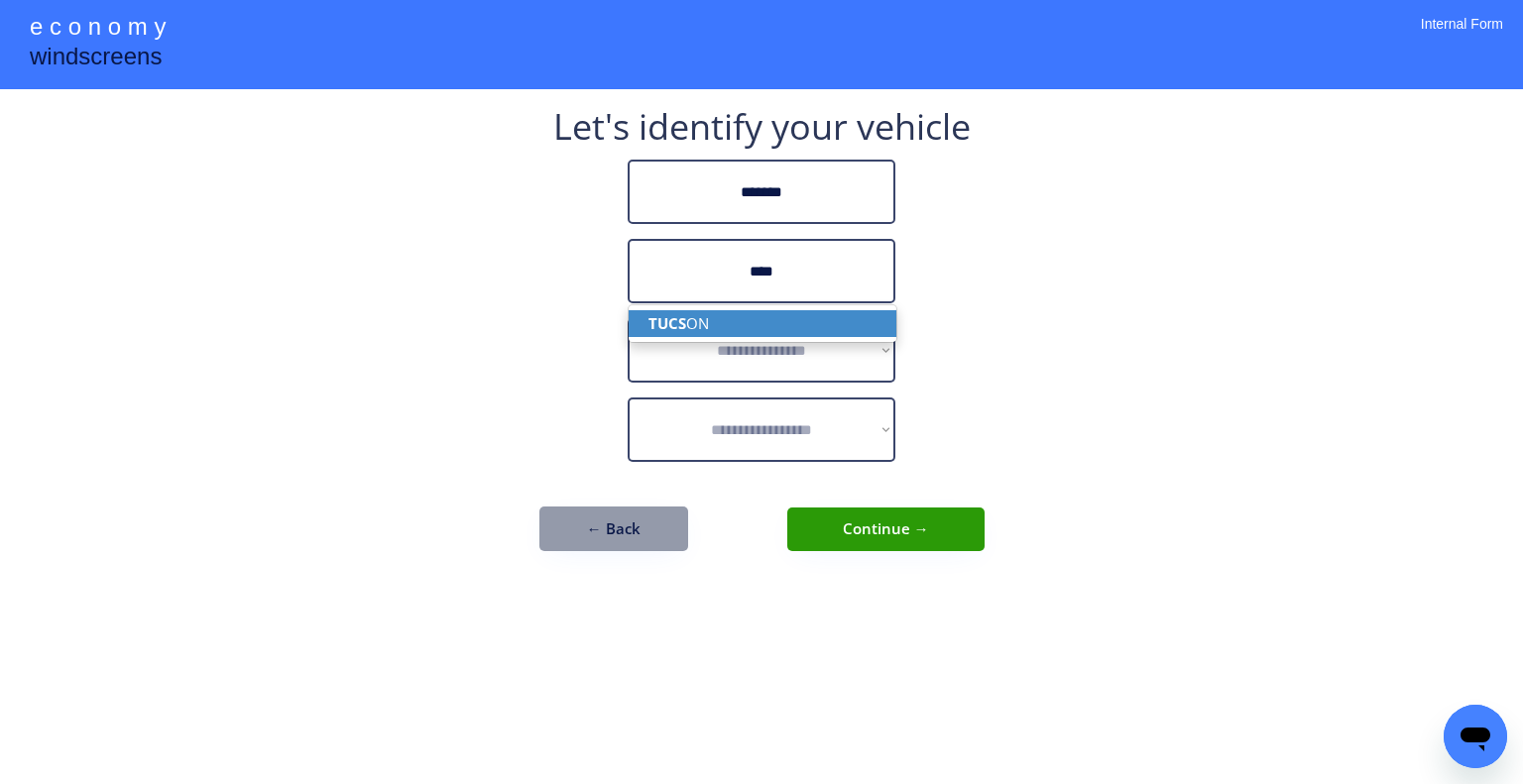 click on "TUCS ON" at bounding box center (762, 323) 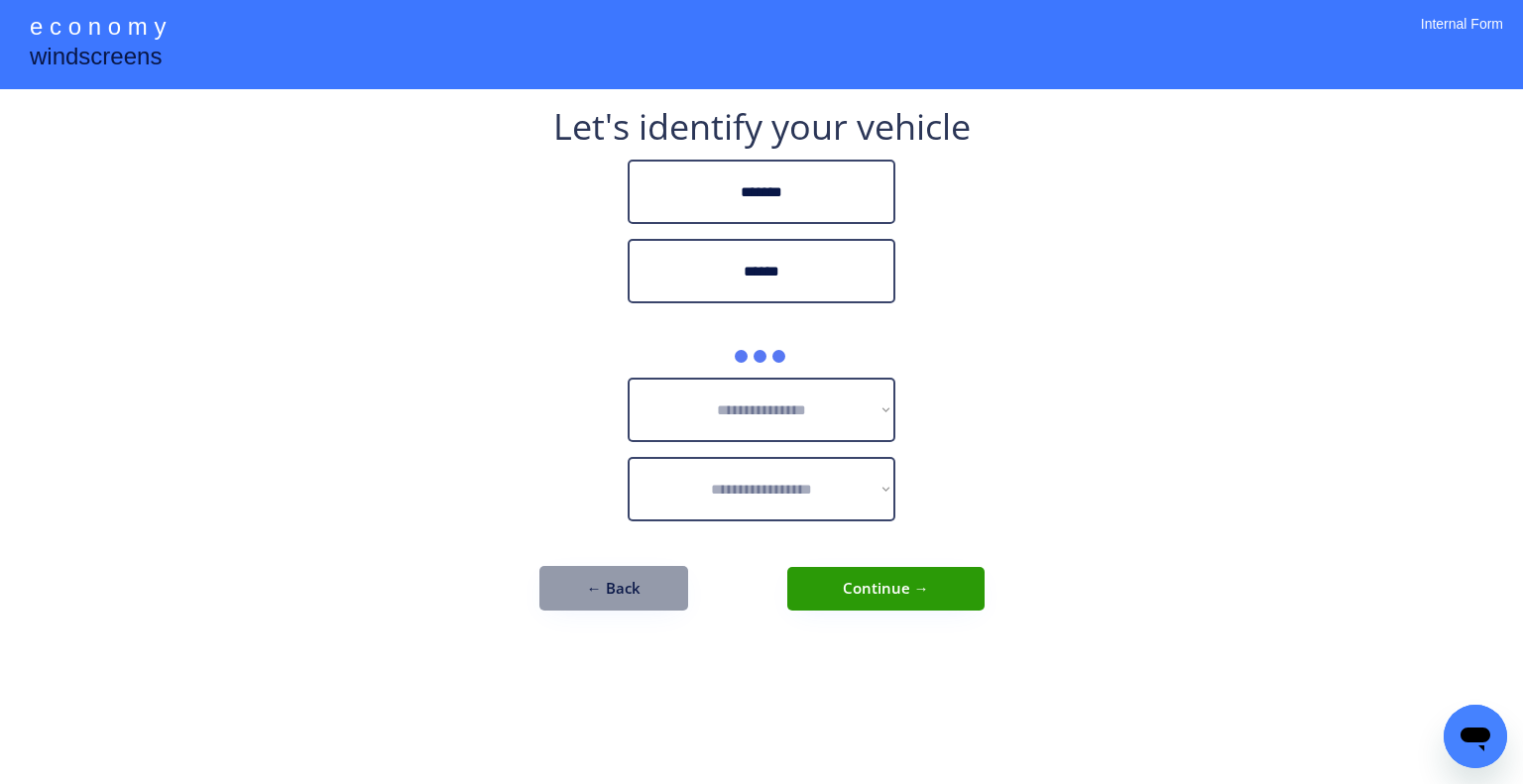 type on "******" 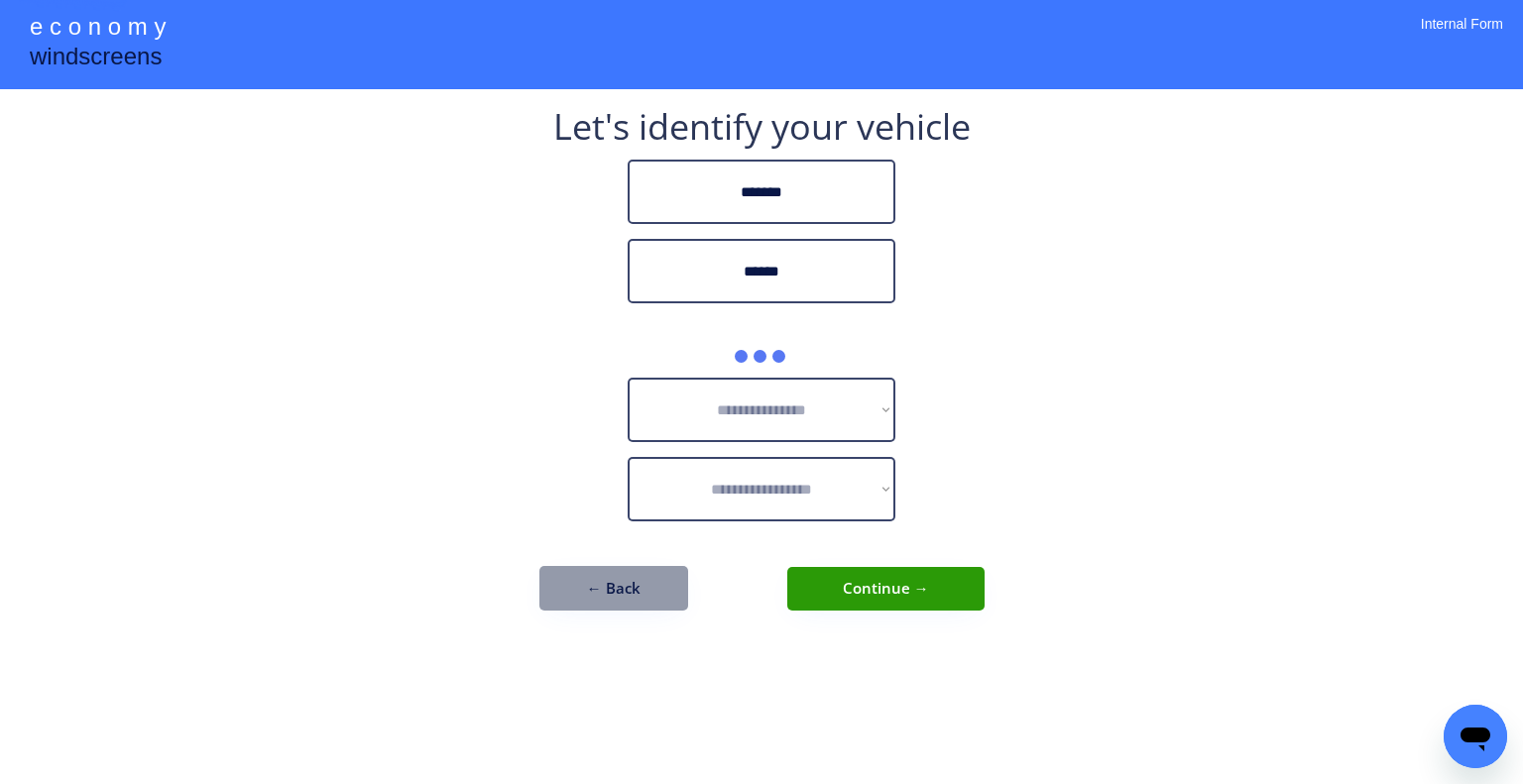 click on "**********" at bounding box center [762, 392] 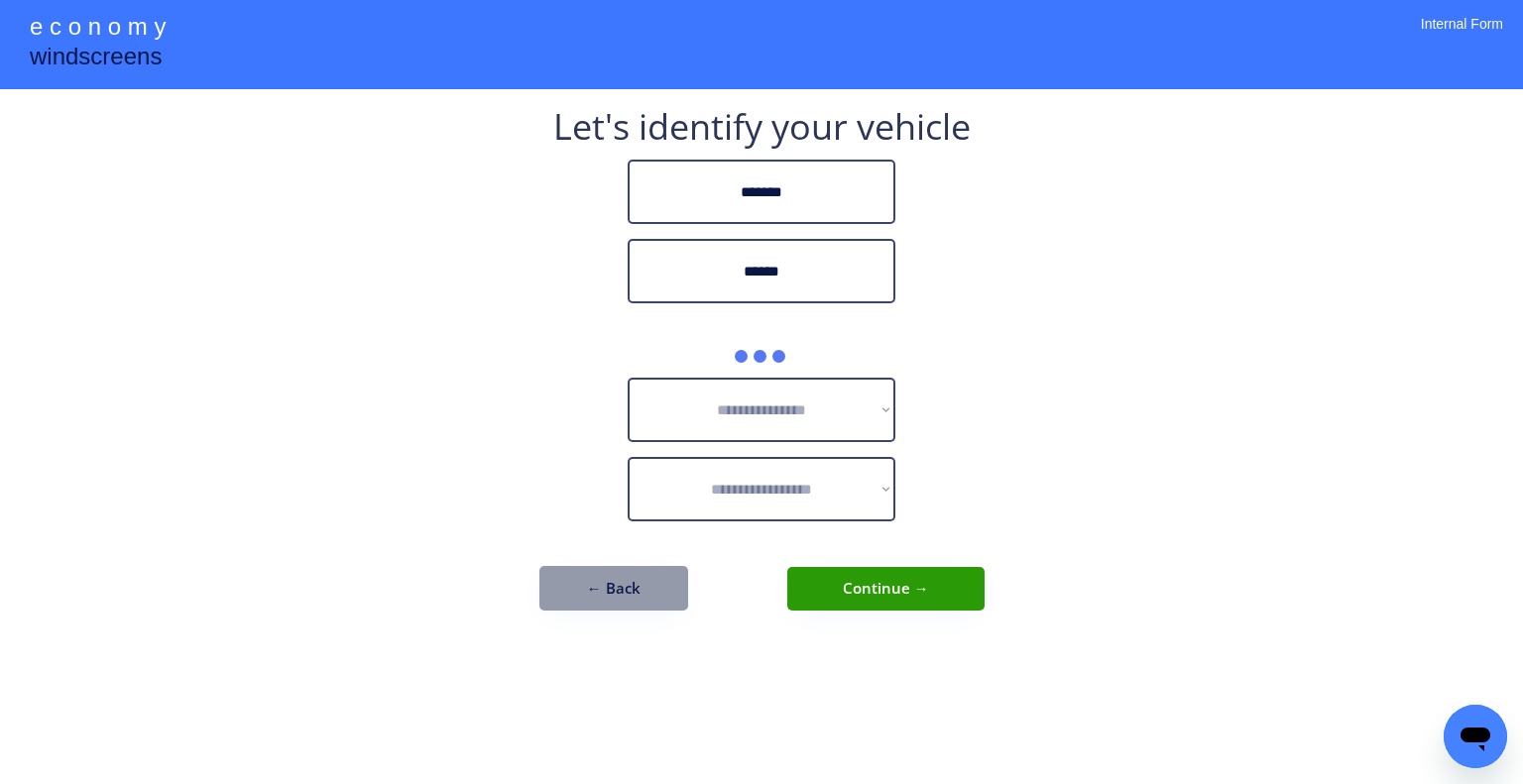 click on "**********" at bounding box center (762, 392) 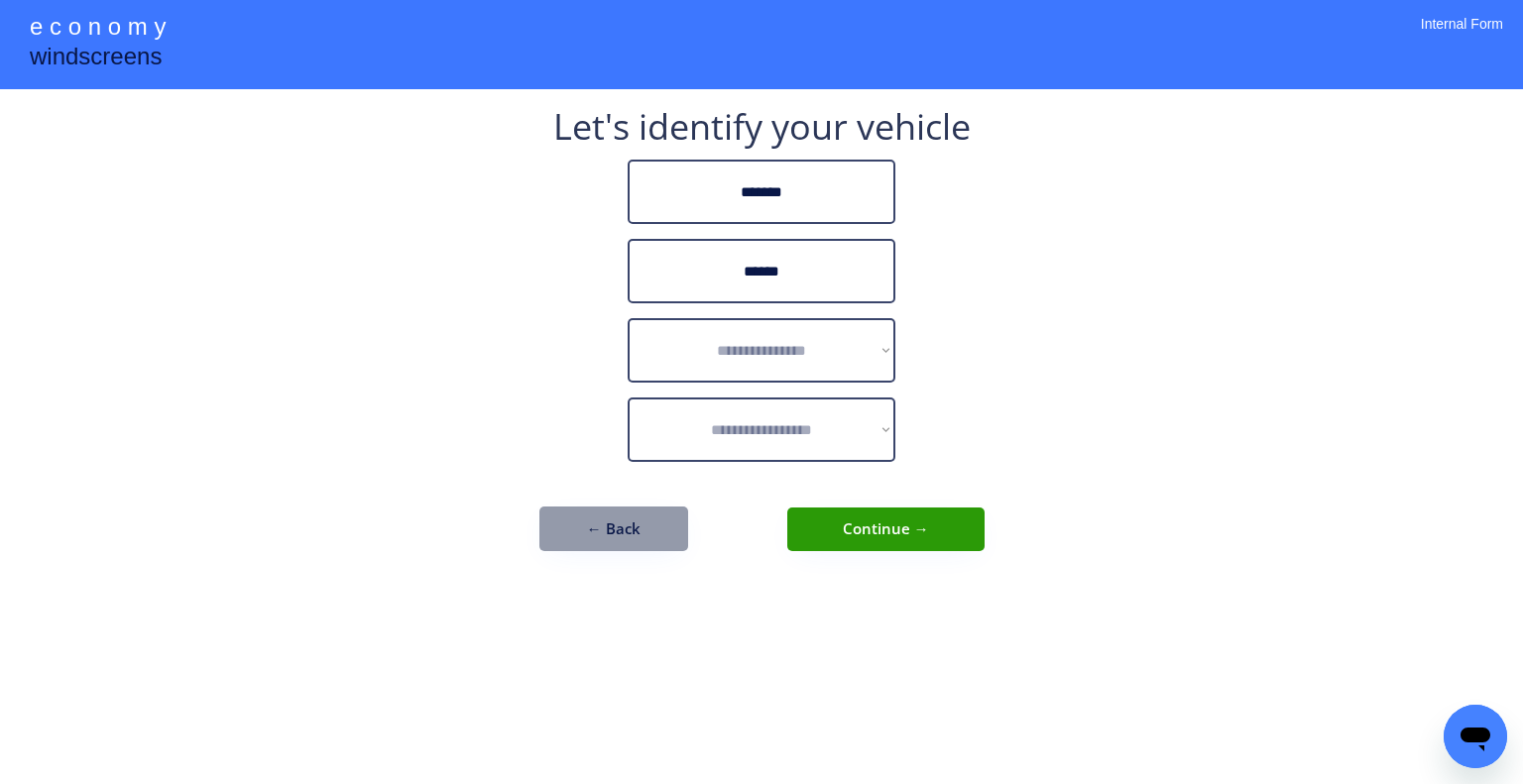 drag, startPoint x: 1305, startPoint y: 312, endPoint x: 1045, endPoint y: 320, distance: 260.123 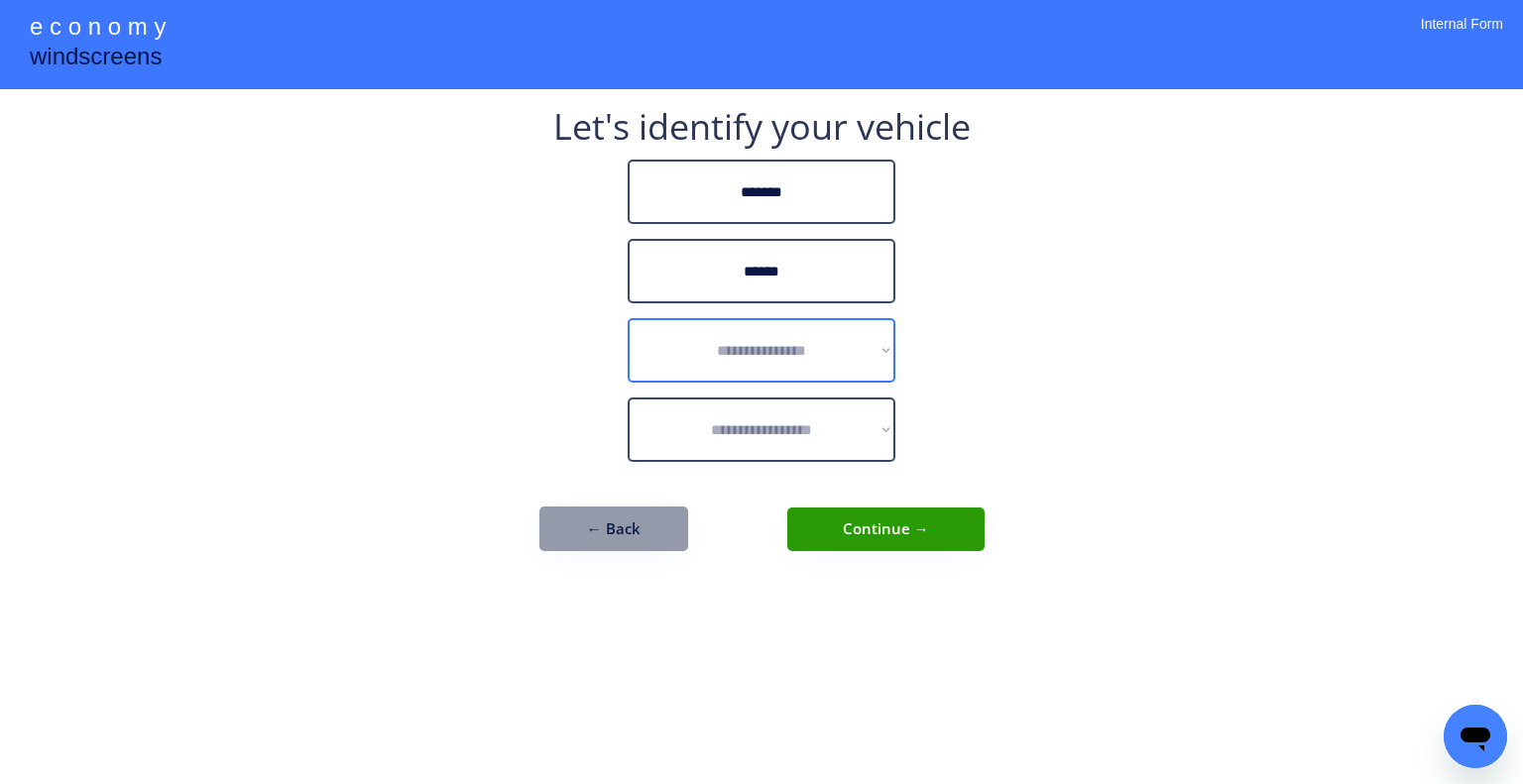 select on "******" 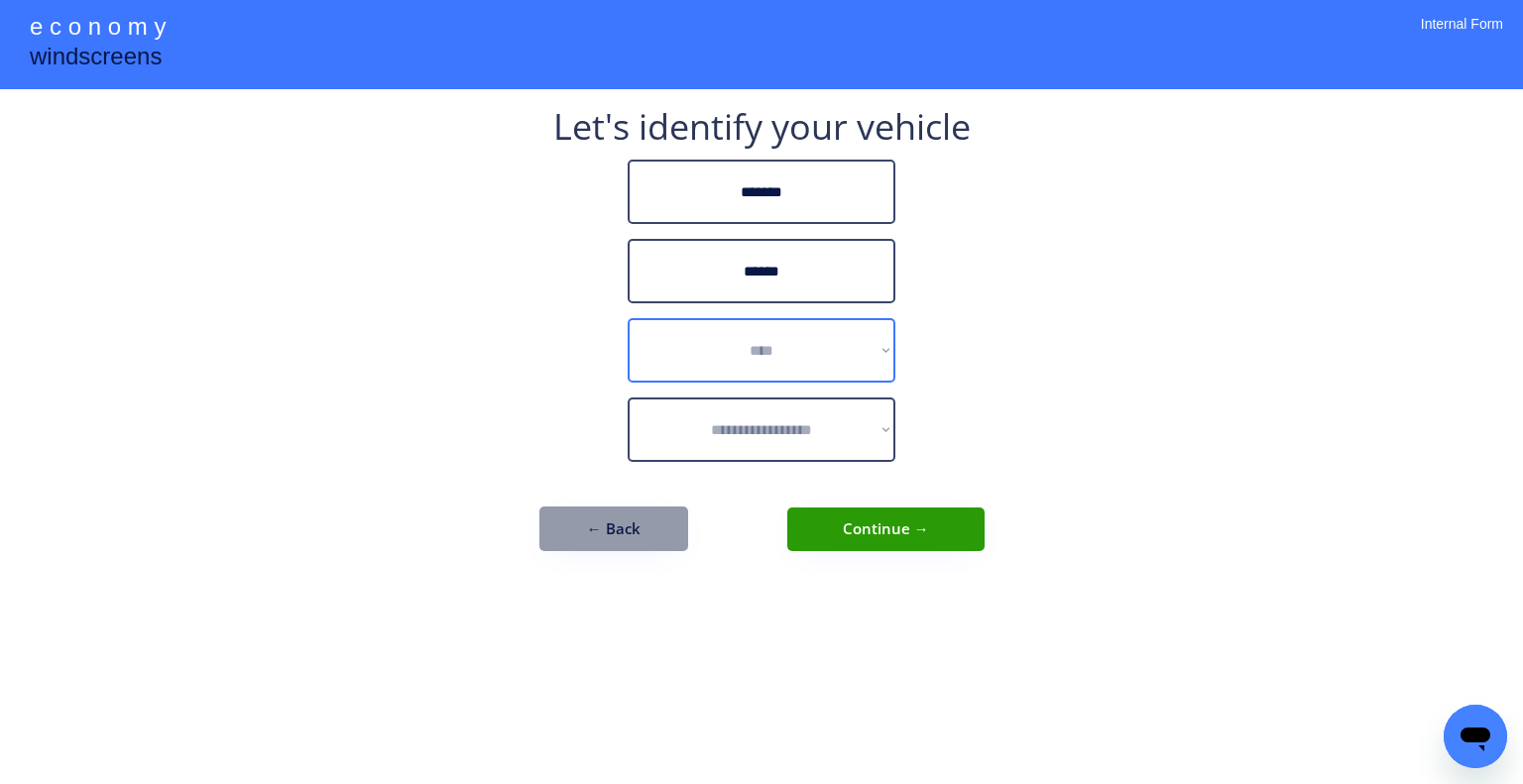 click on "**********" at bounding box center (762, 350) 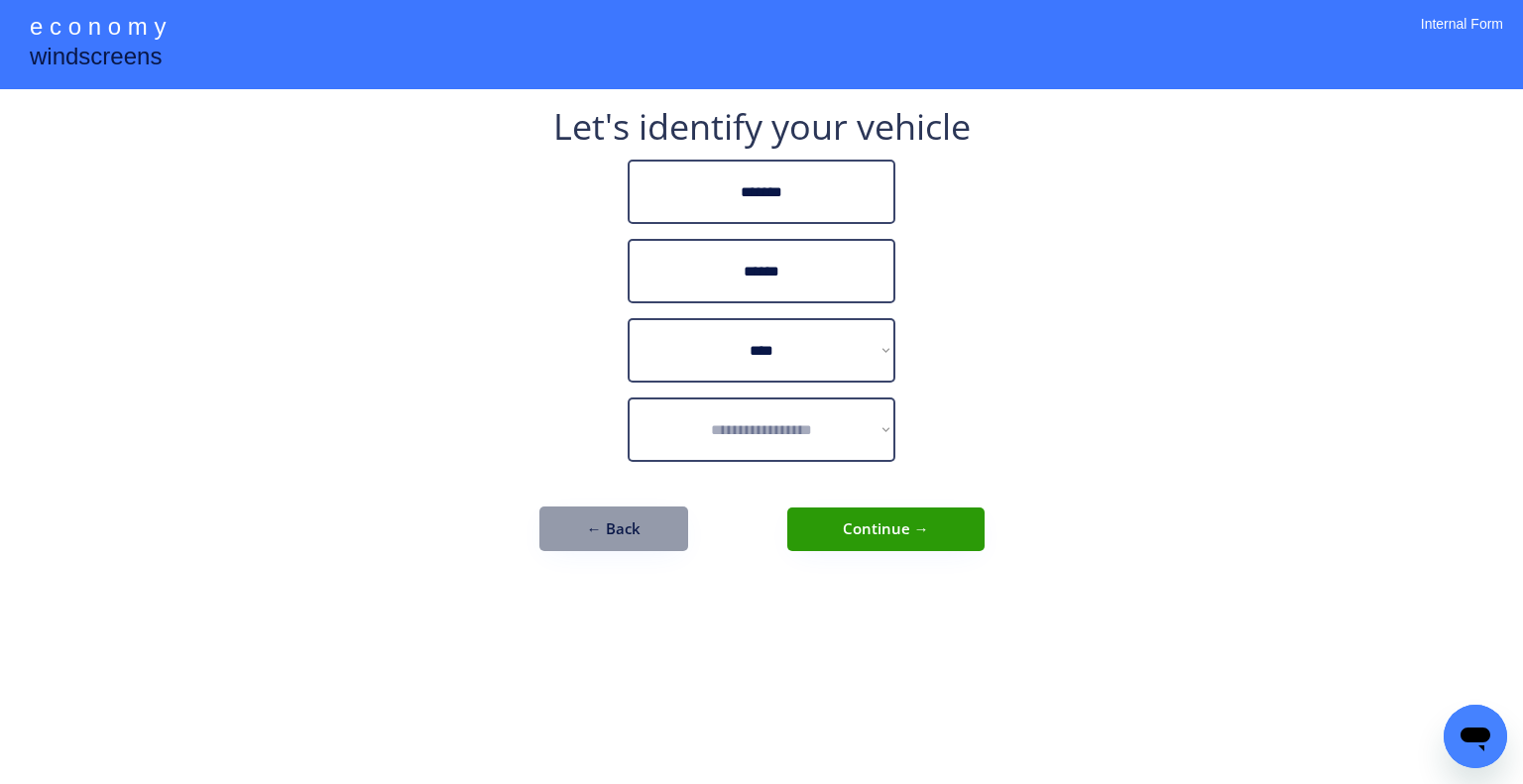 drag, startPoint x: 1182, startPoint y: 373, endPoint x: 867, endPoint y: 322, distance: 319.10186 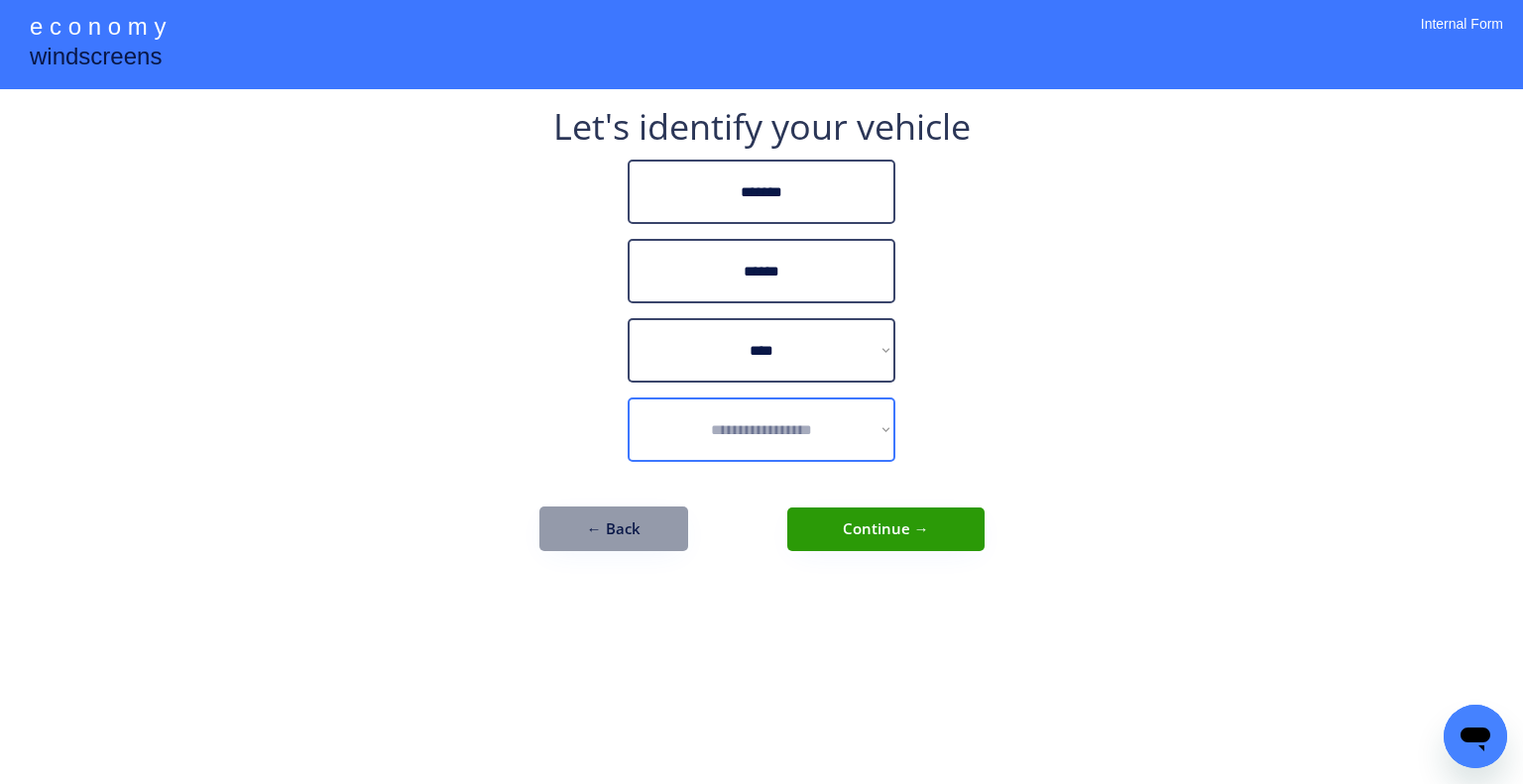 drag, startPoint x: 756, startPoint y: 427, endPoint x: 867, endPoint y: 413, distance: 111.879399 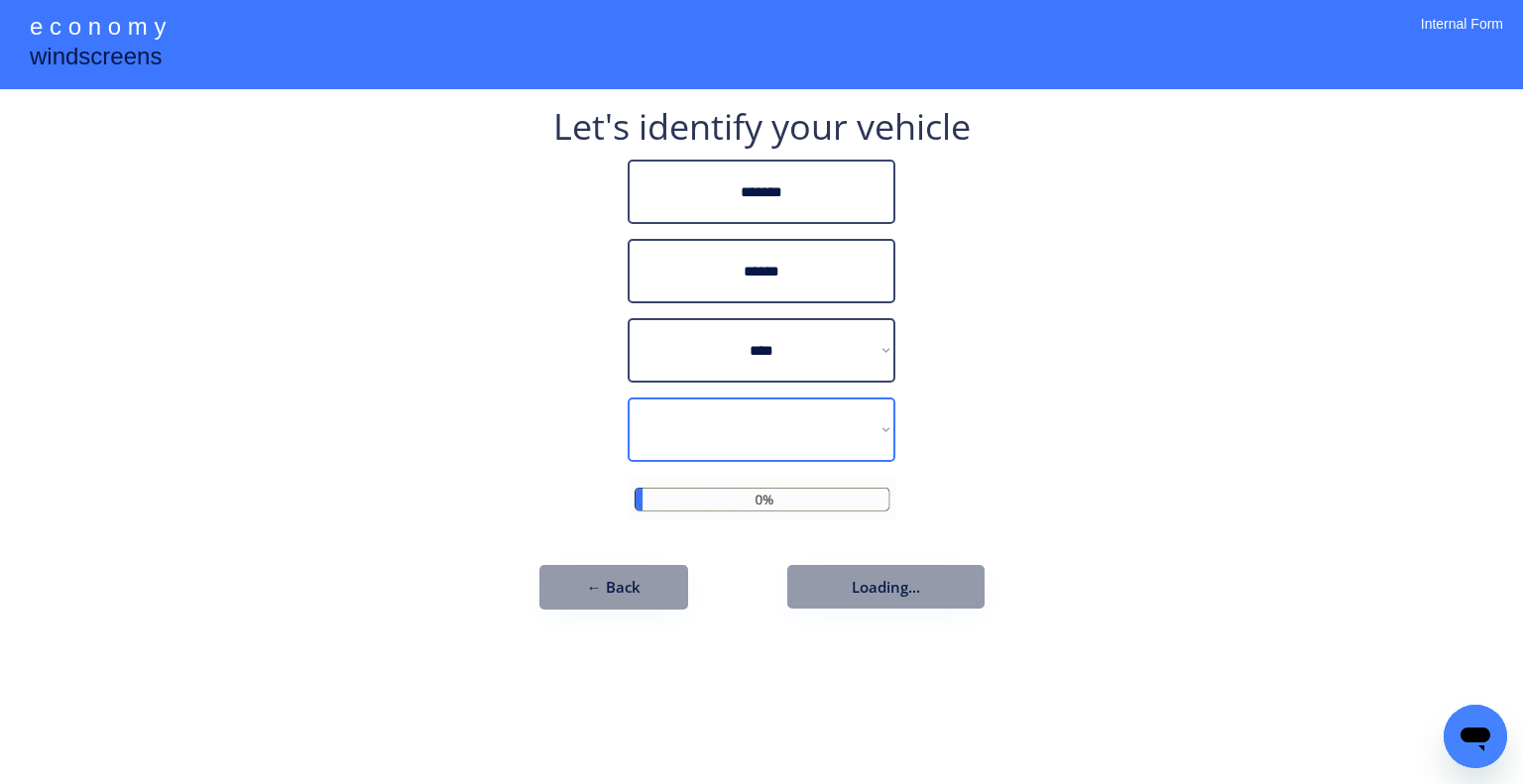 select on "*********" 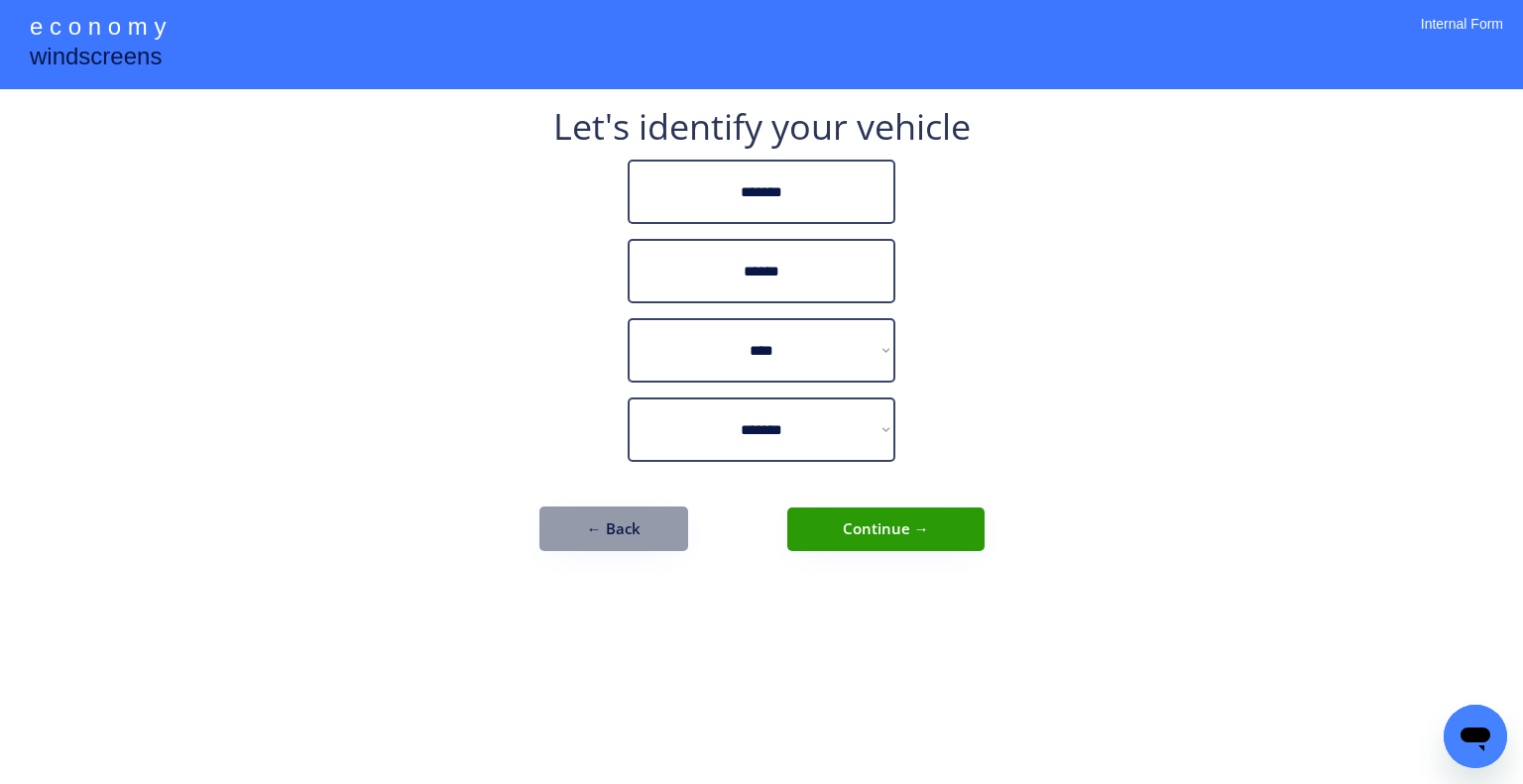 drag, startPoint x: 1099, startPoint y: 252, endPoint x: 948, endPoint y: 463, distance: 259.46483 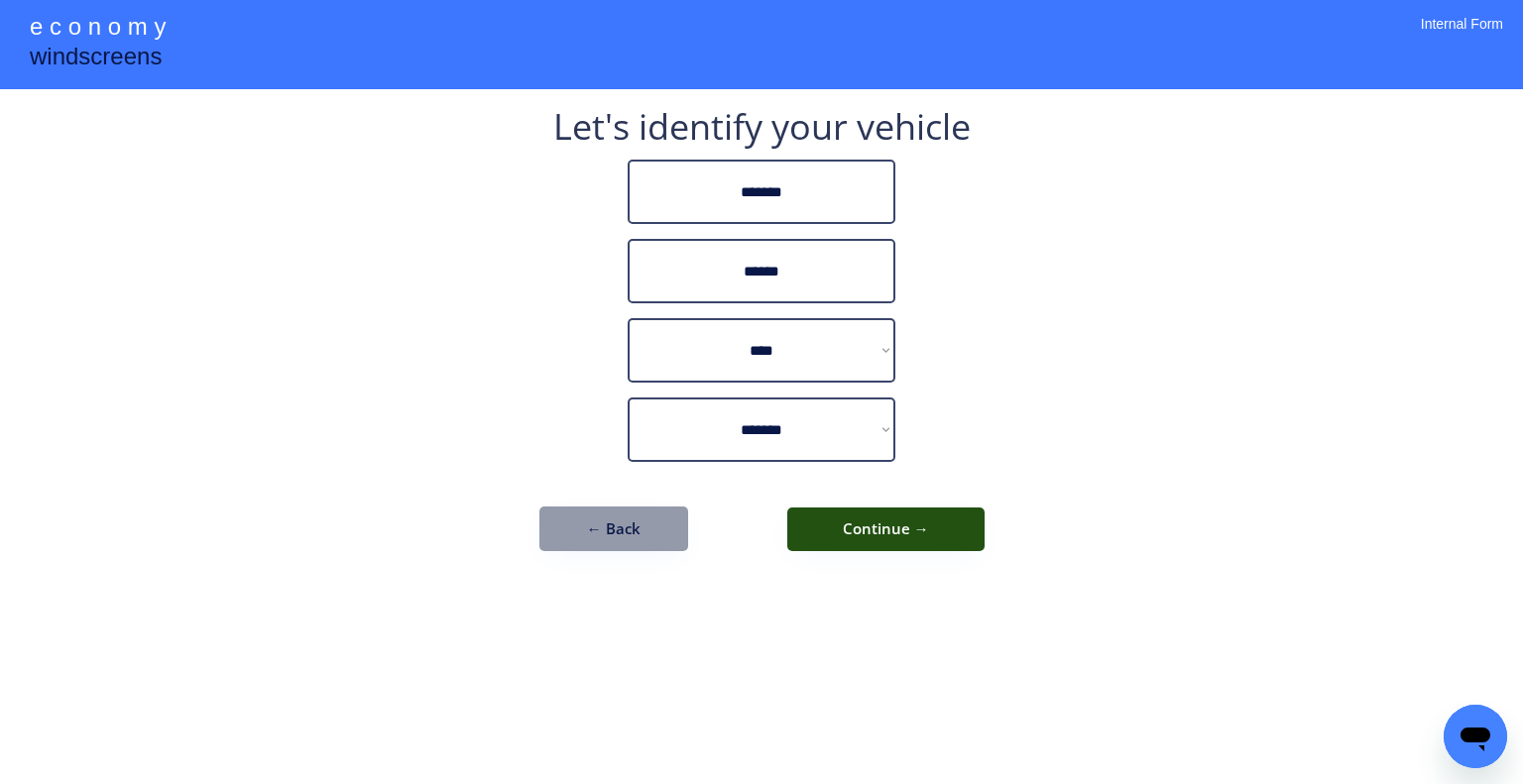 click on "**********" at bounding box center [762, 340] 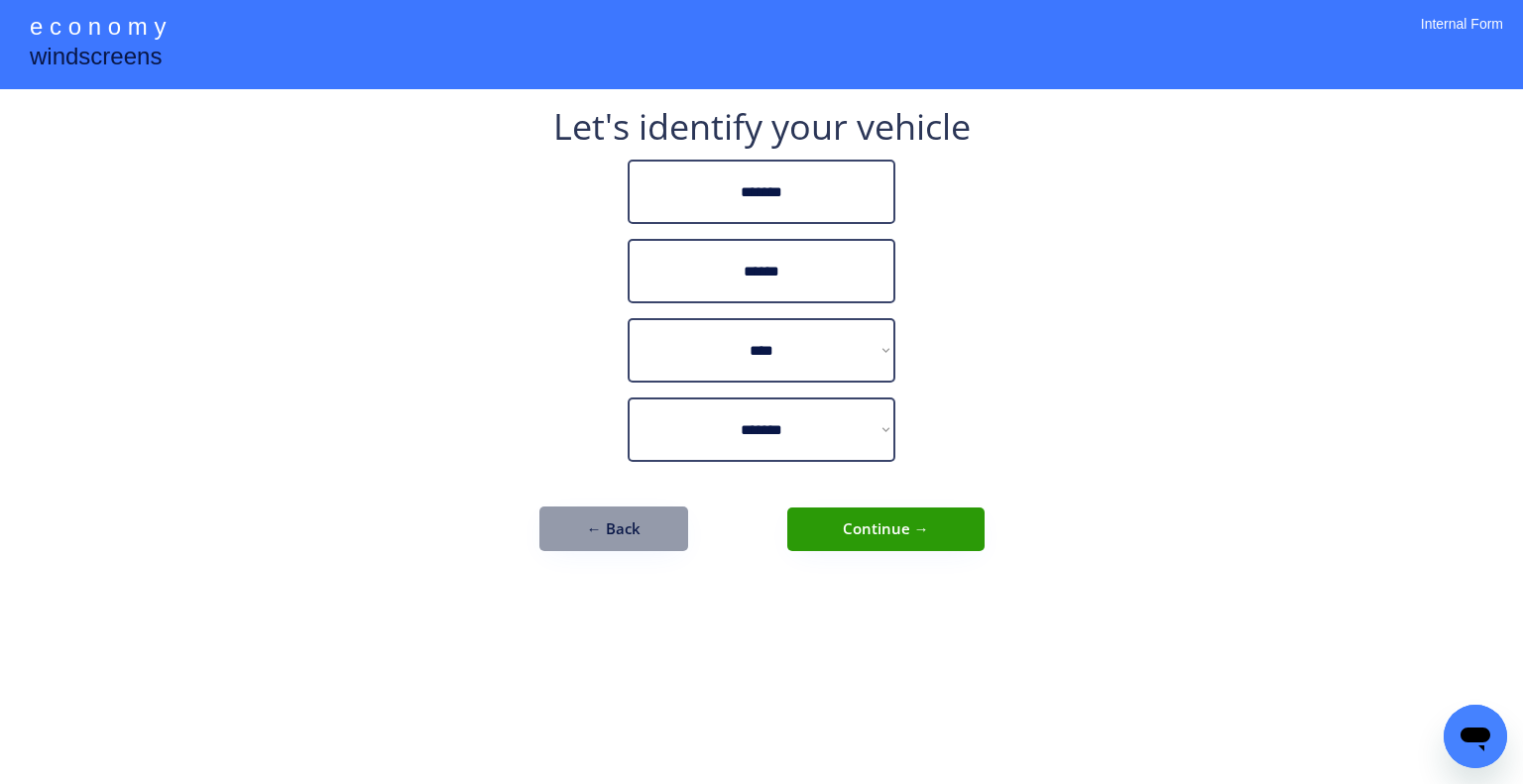 drag, startPoint x: 879, startPoint y: 561, endPoint x: 888, endPoint y: 547, distance: 16.643317 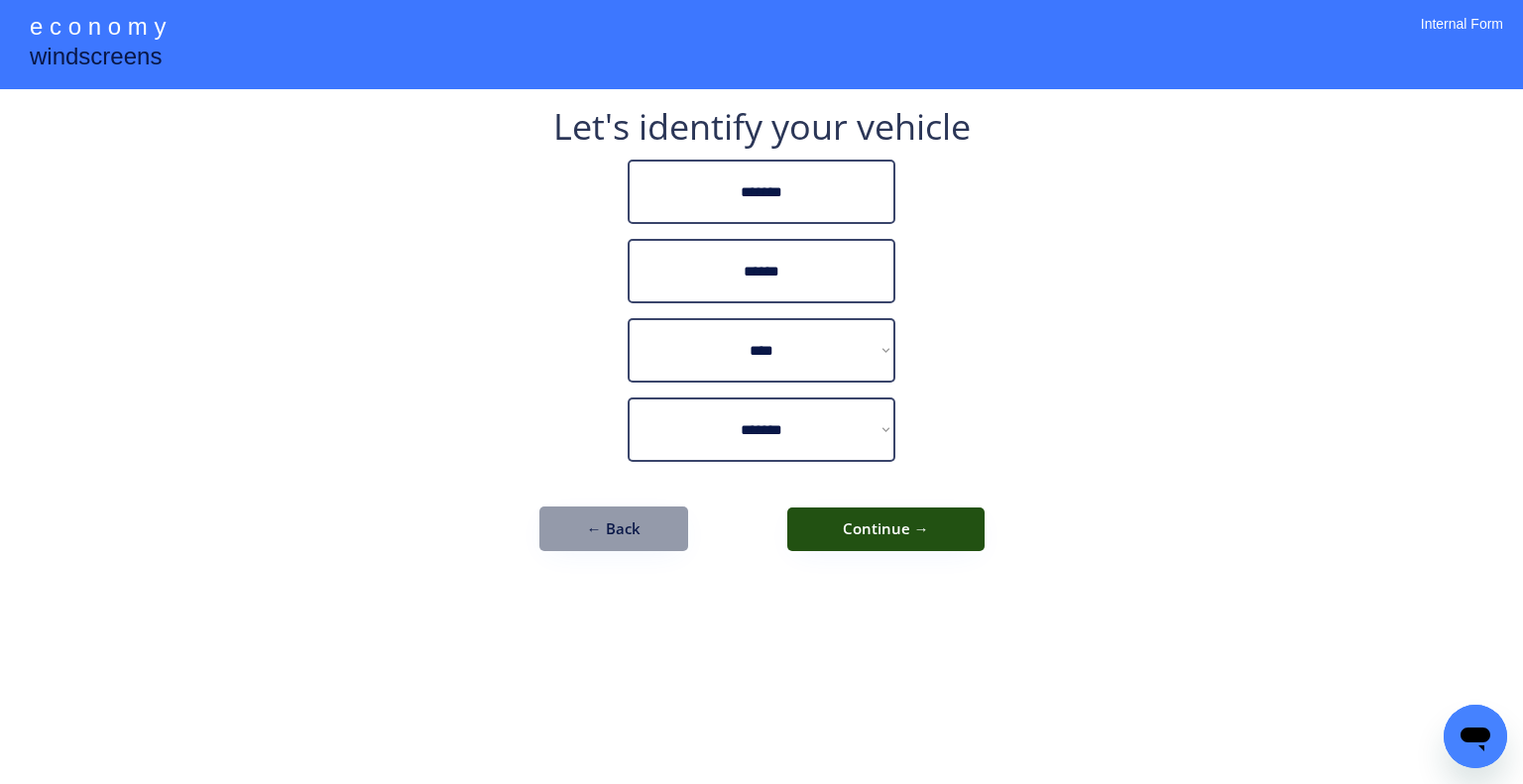 click on "Continue    →" at bounding box center [885, 529] 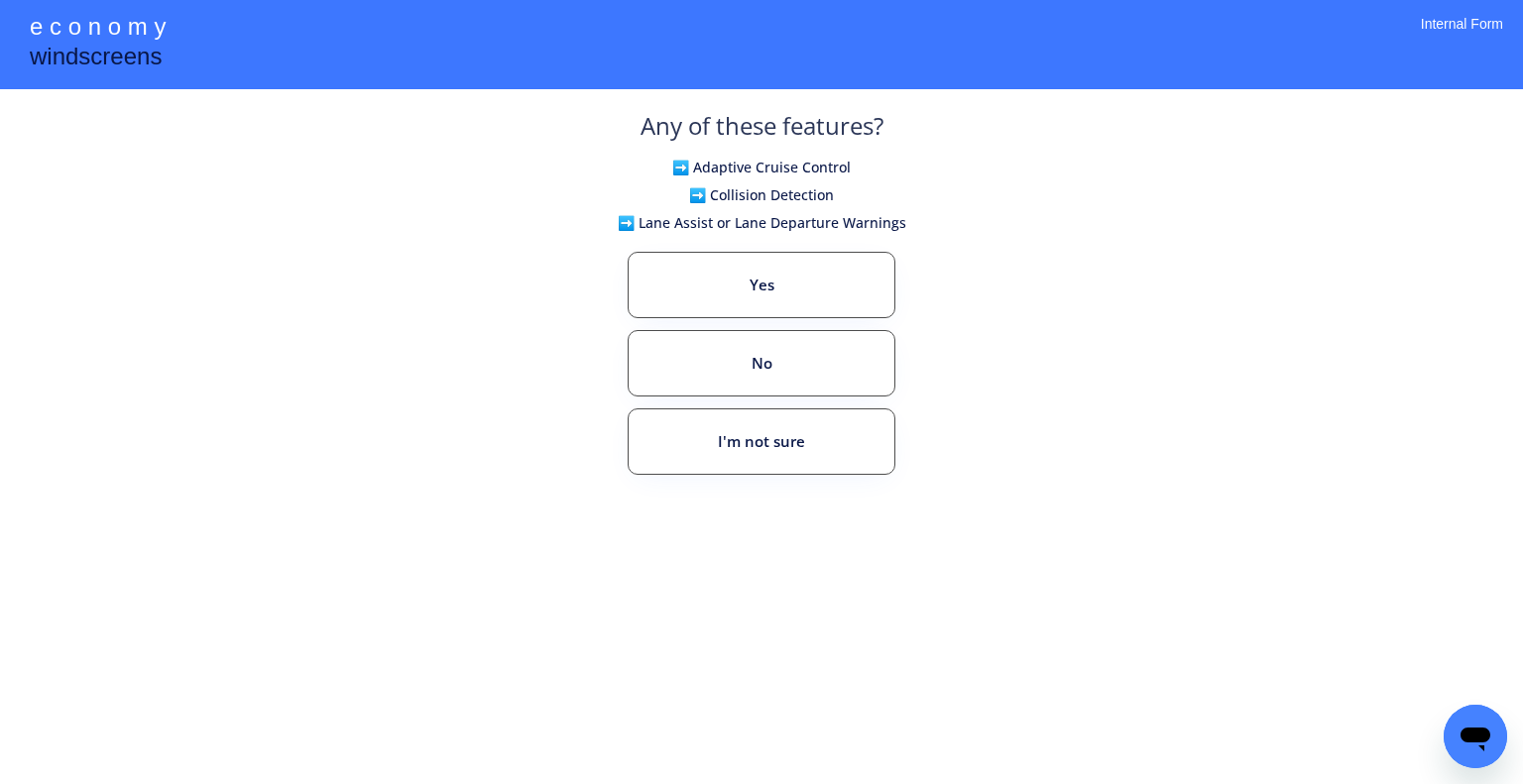 click on "**********" at bounding box center (762, 392) 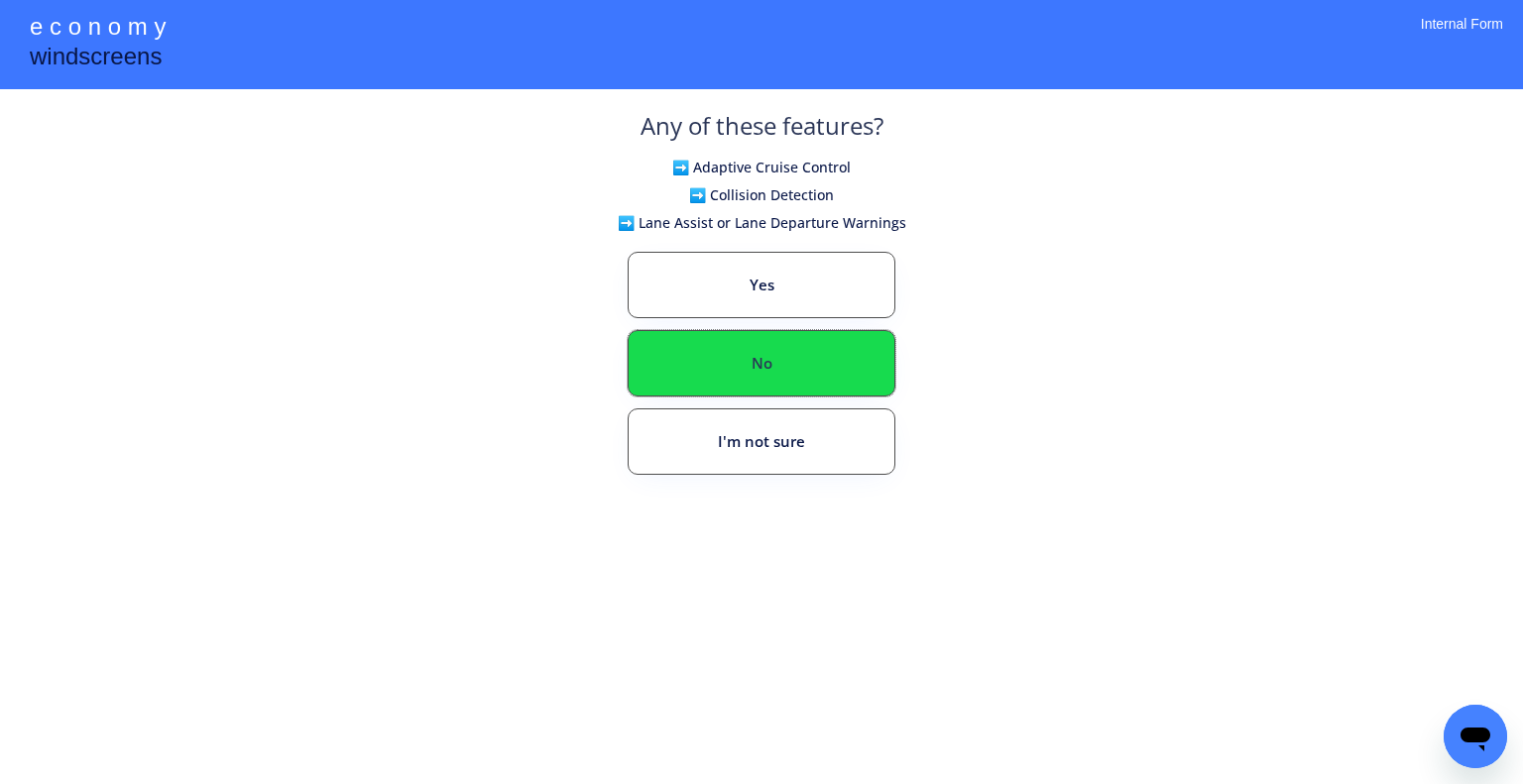 click on "No" at bounding box center [762, 363] 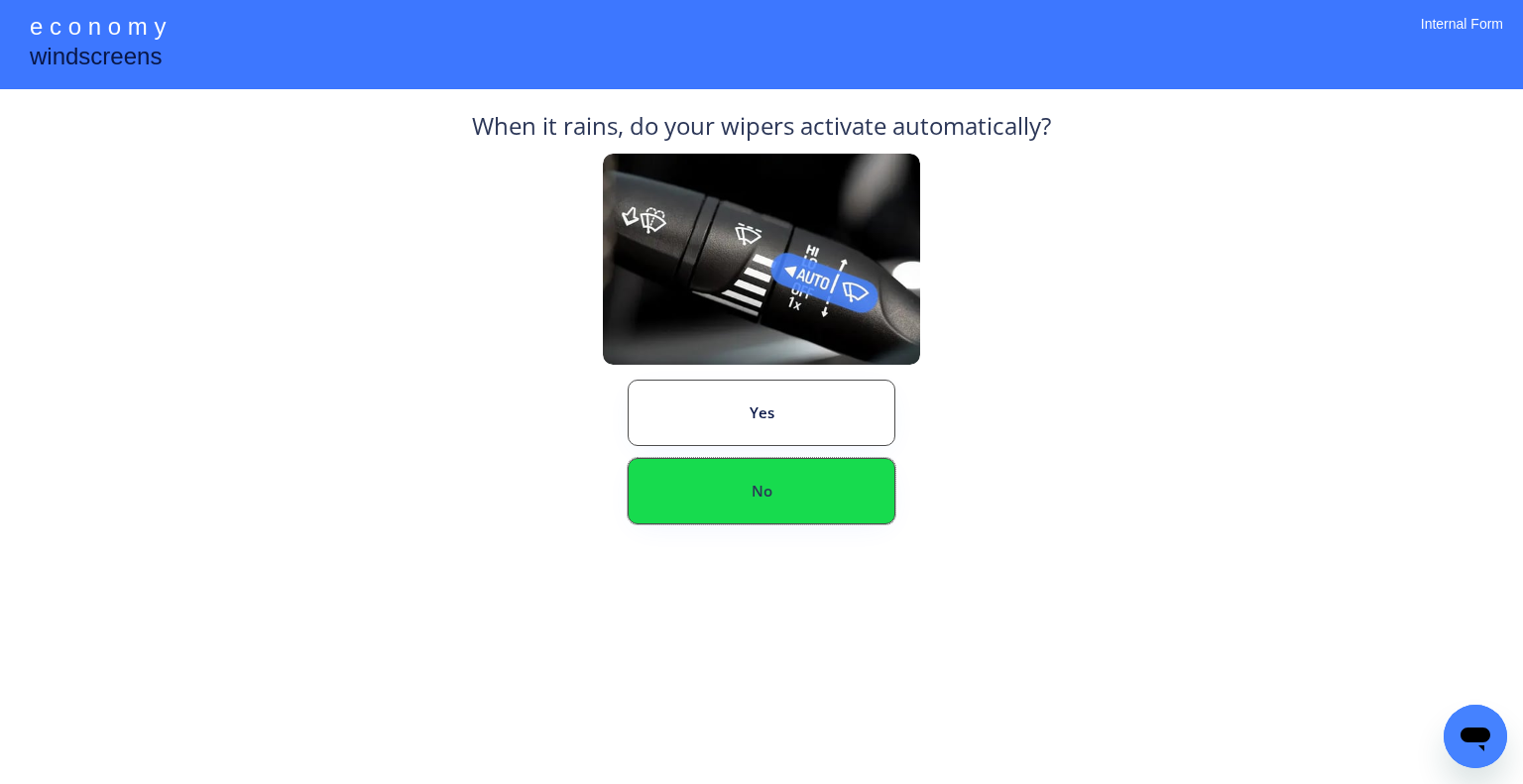drag, startPoint x: 756, startPoint y: 489, endPoint x: 1111, endPoint y: 504, distance: 355.31676 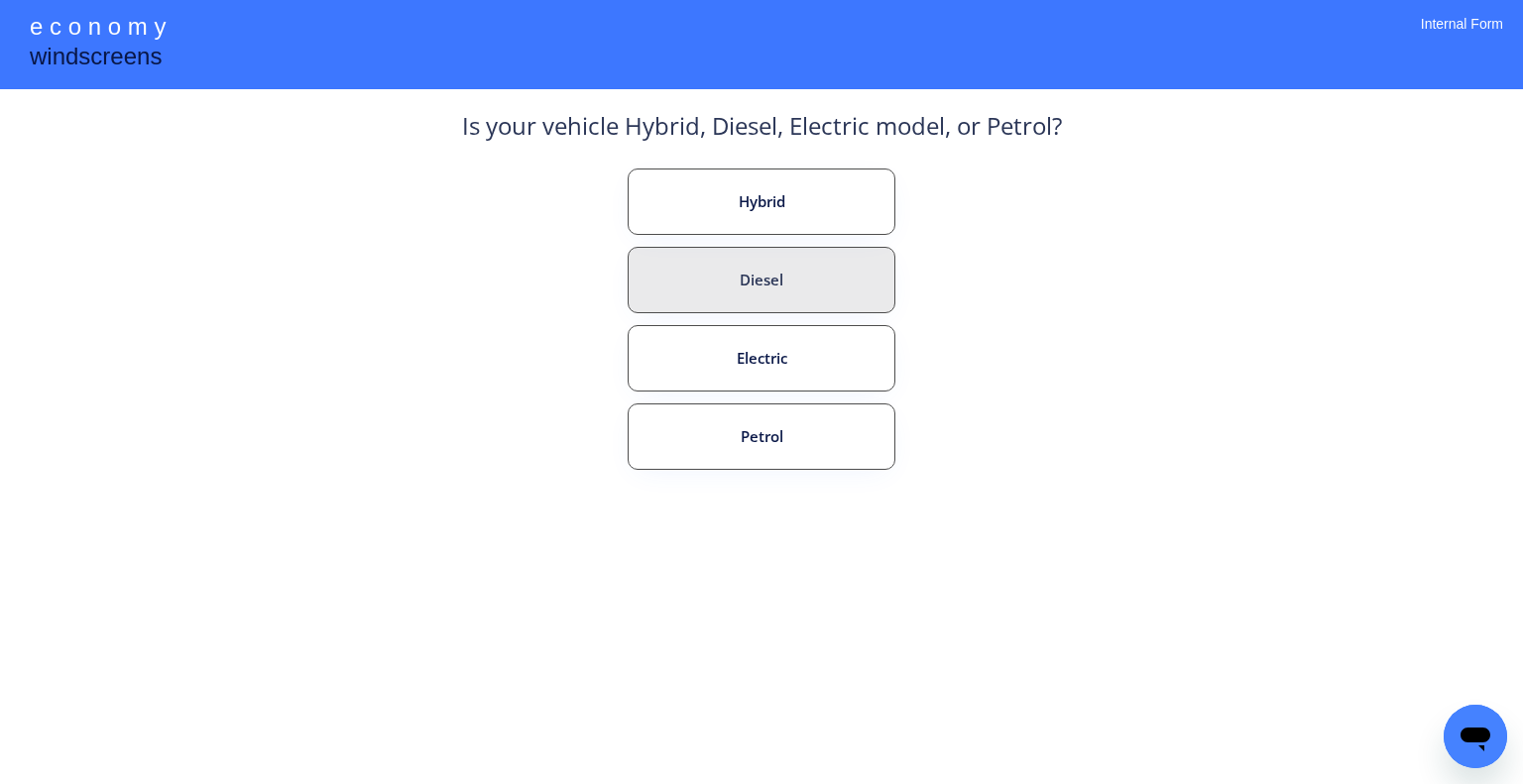 click on "Diesel" at bounding box center [762, 280] 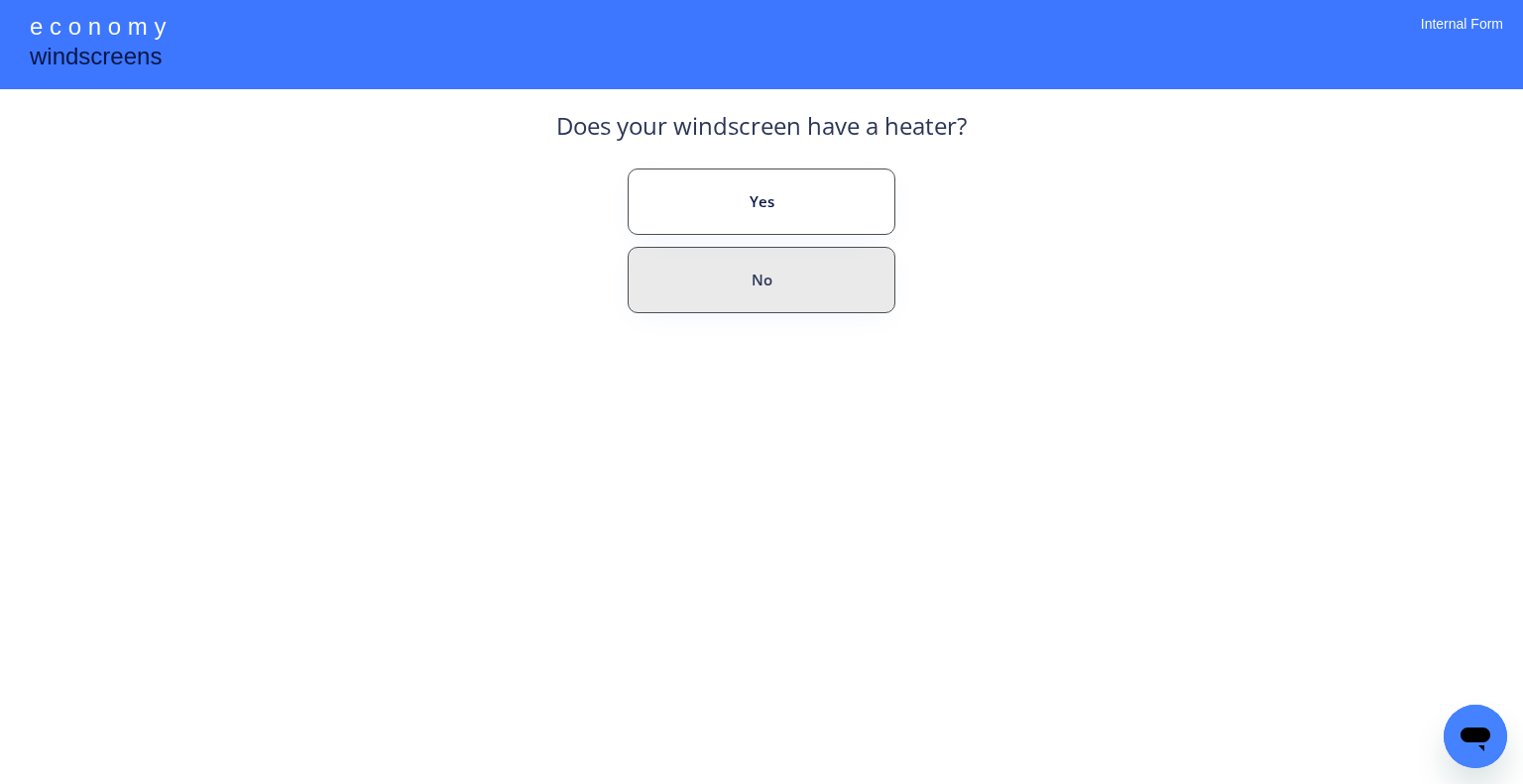 click on "No" at bounding box center (762, 280) 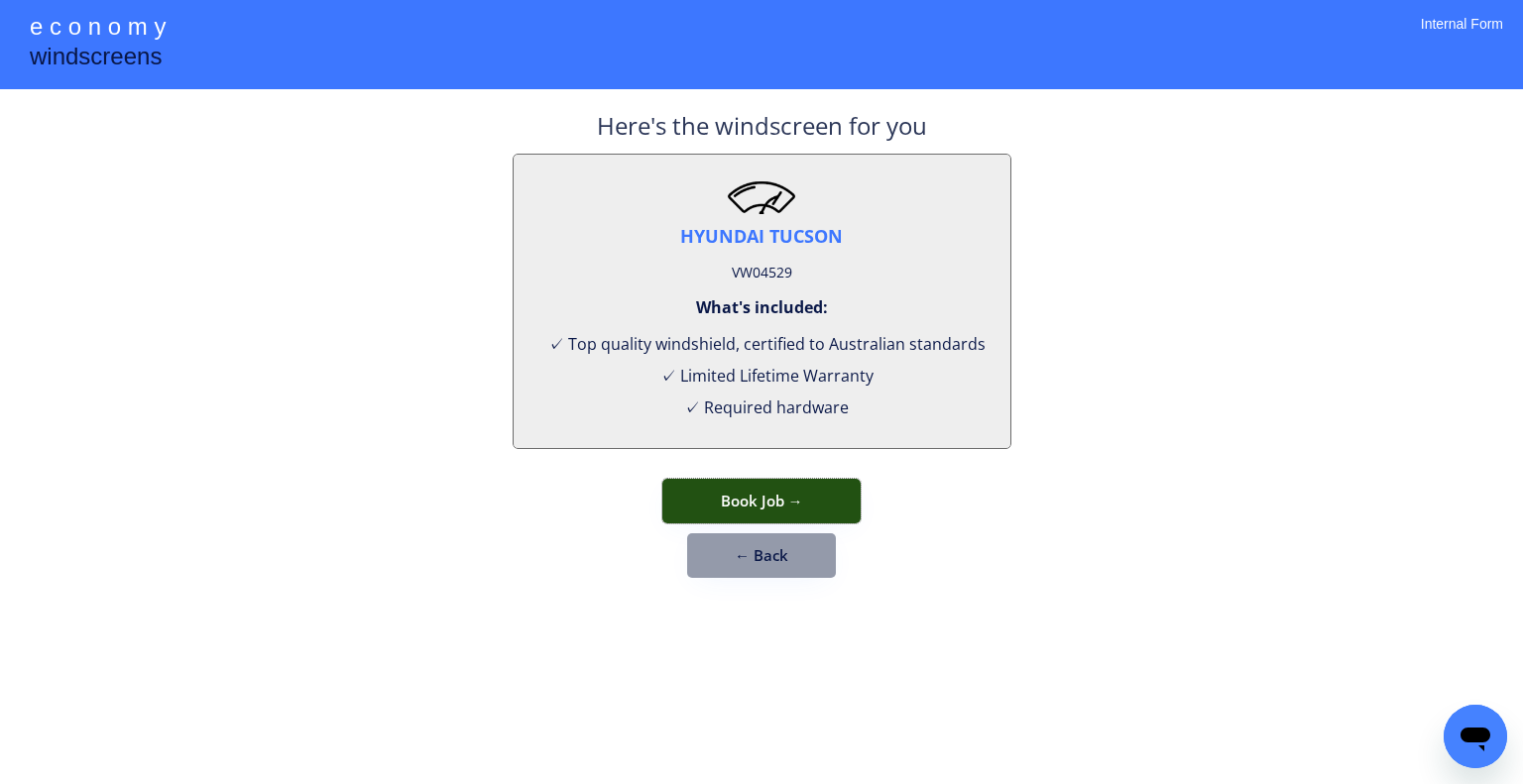 drag, startPoint x: 783, startPoint y: 487, endPoint x: 805, endPoint y: 479, distance: 23.4094 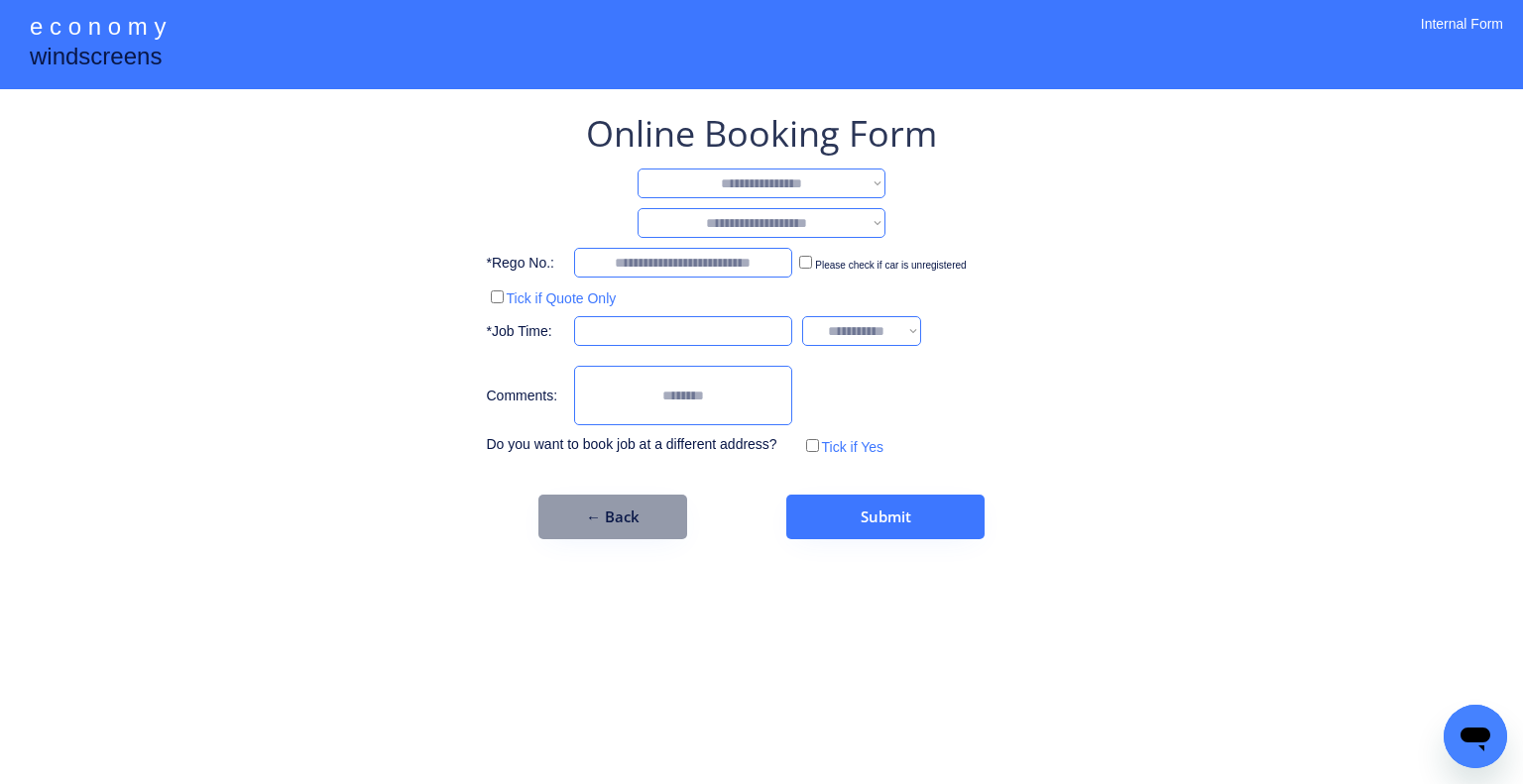 click on "**********" at bounding box center (762, 183) 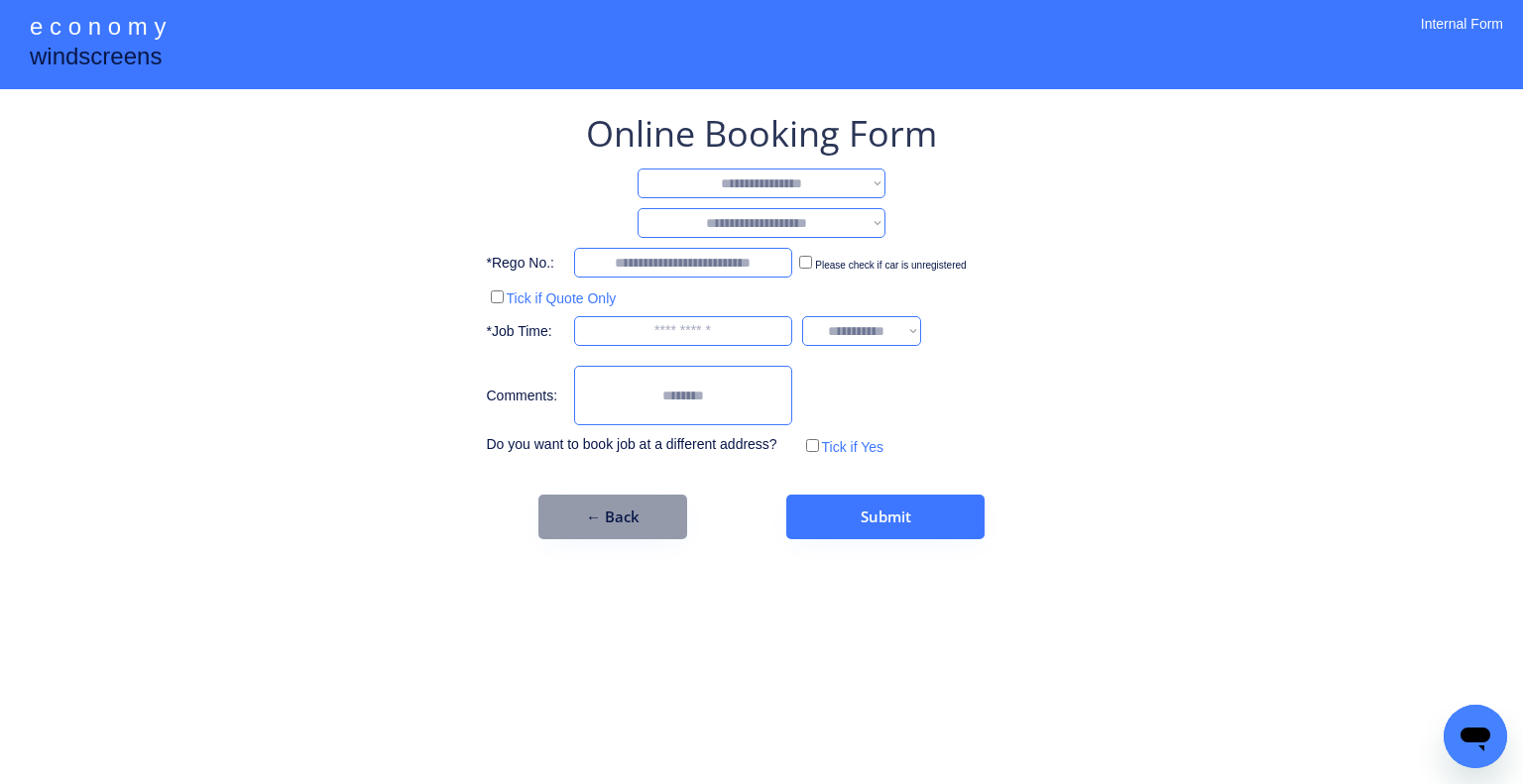 select on "**********" 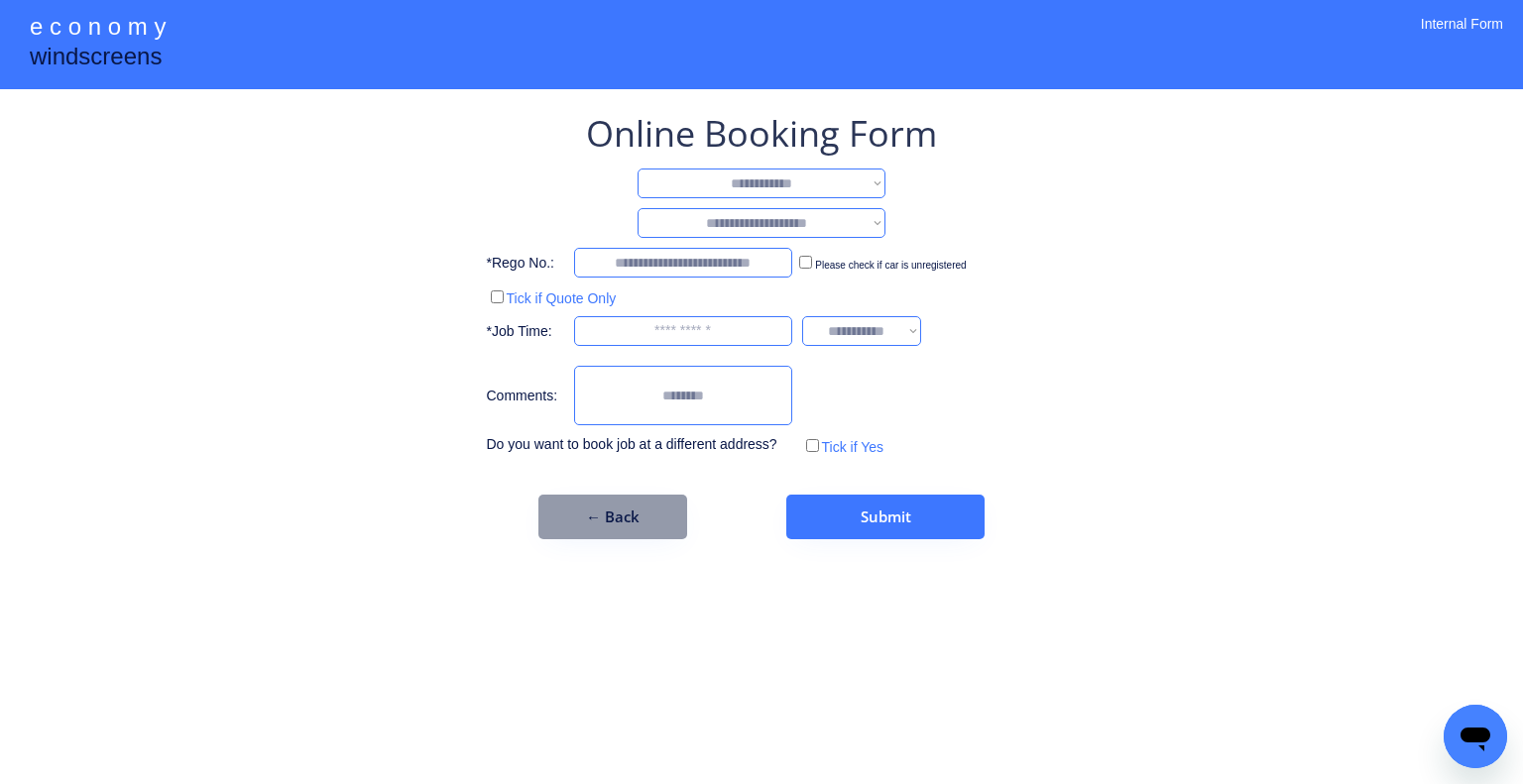 click on "**********" at bounding box center [762, 183] 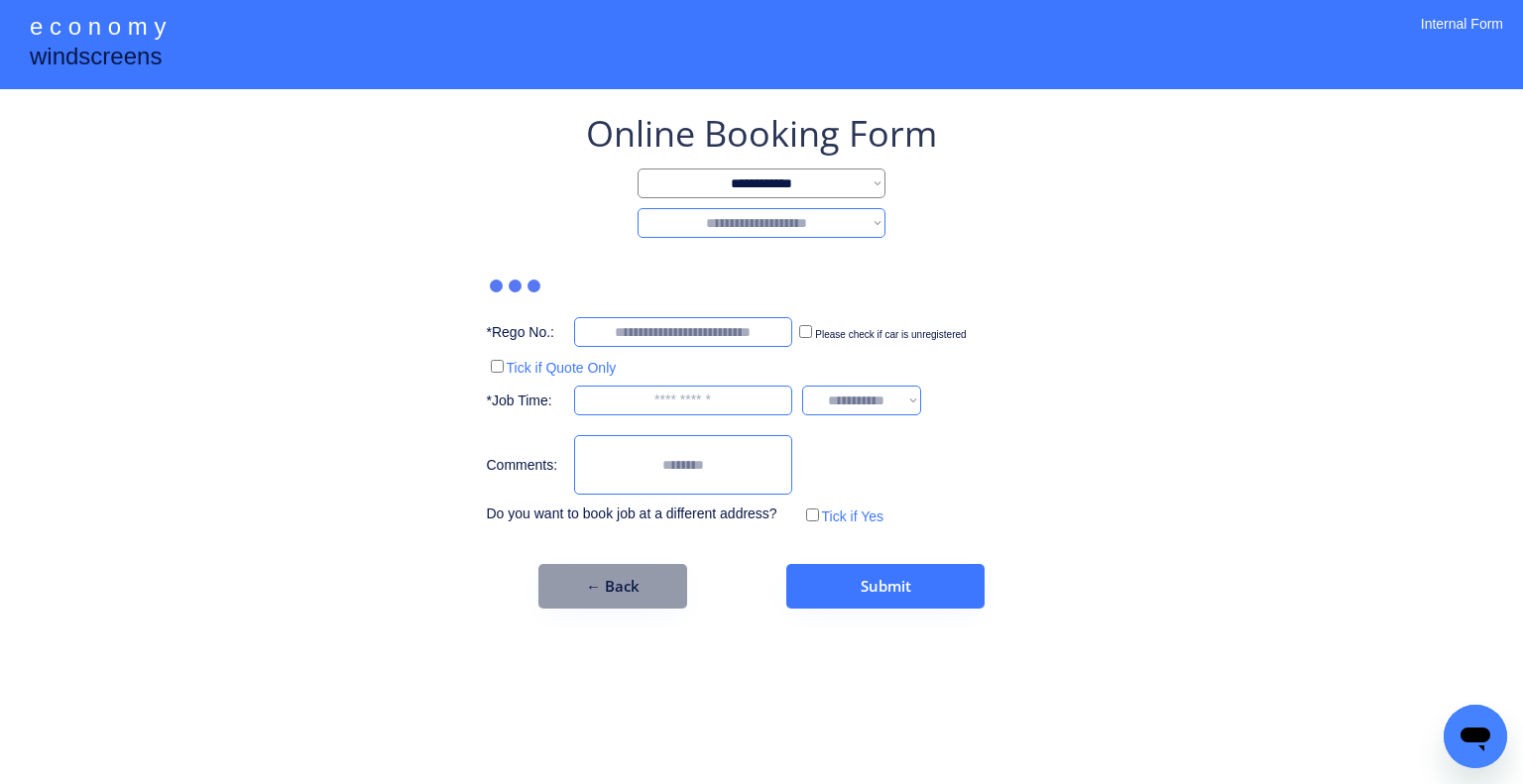 click on "**********" at bounding box center [762, 223] 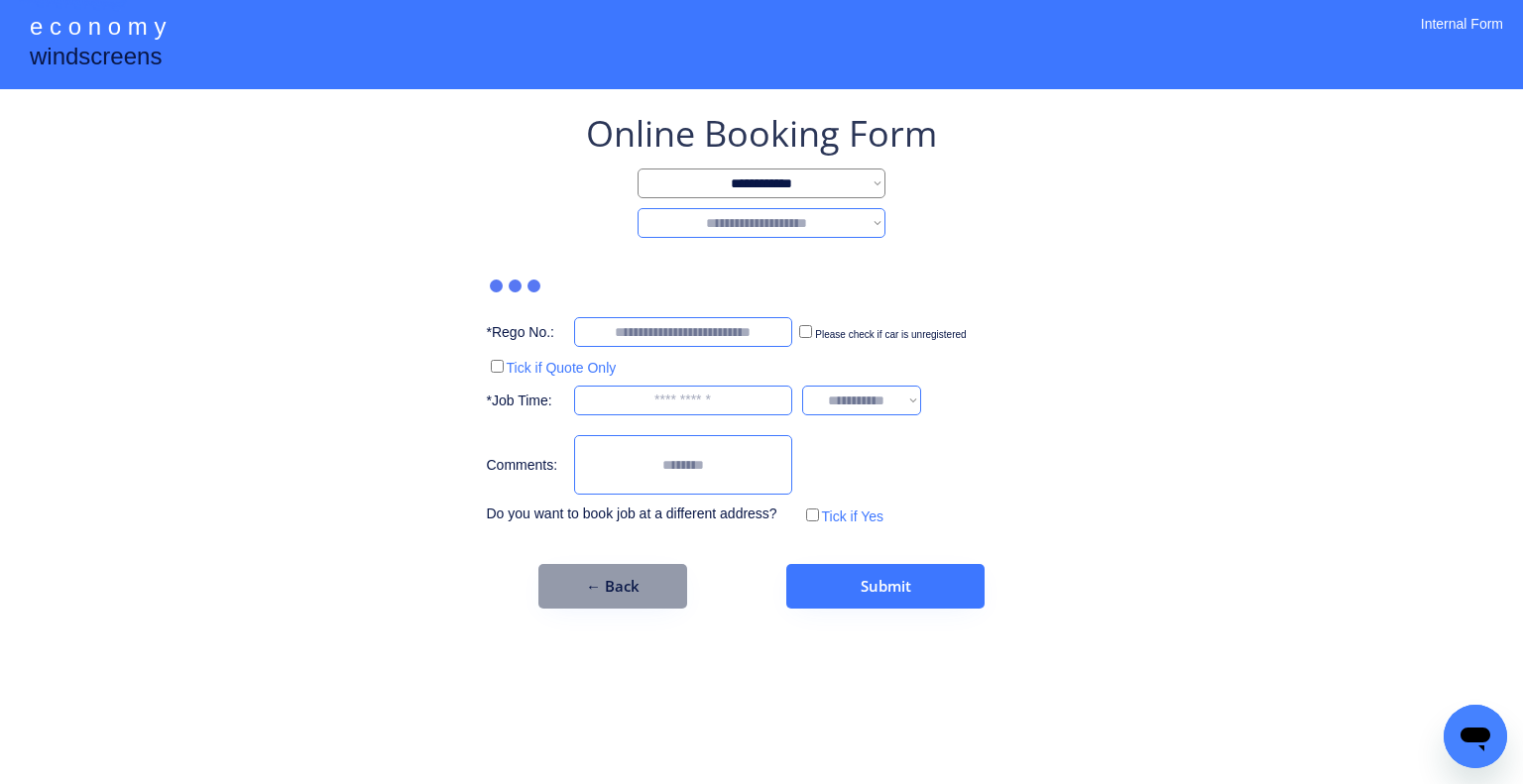 select on "********" 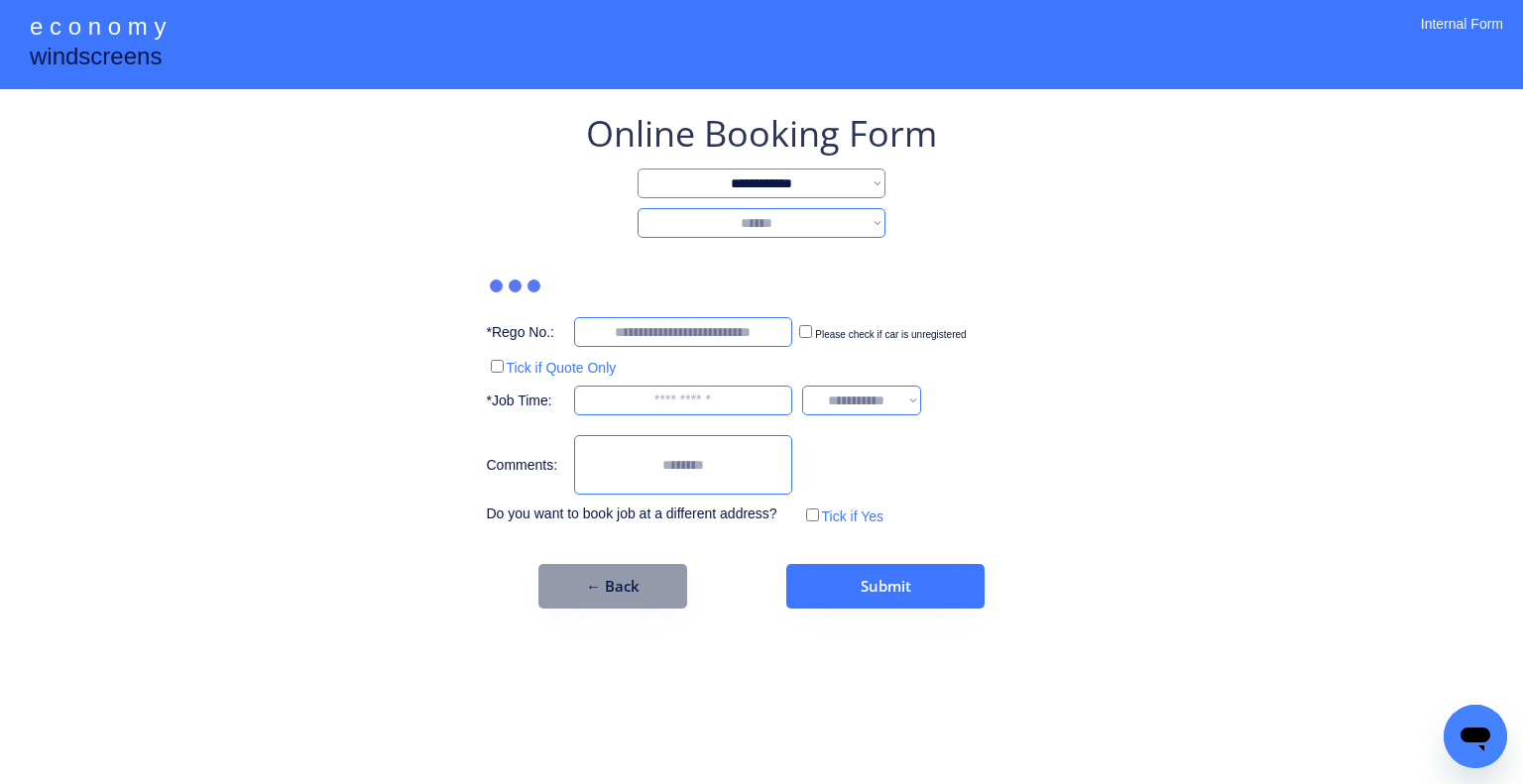 click on "**********" at bounding box center (762, 223) 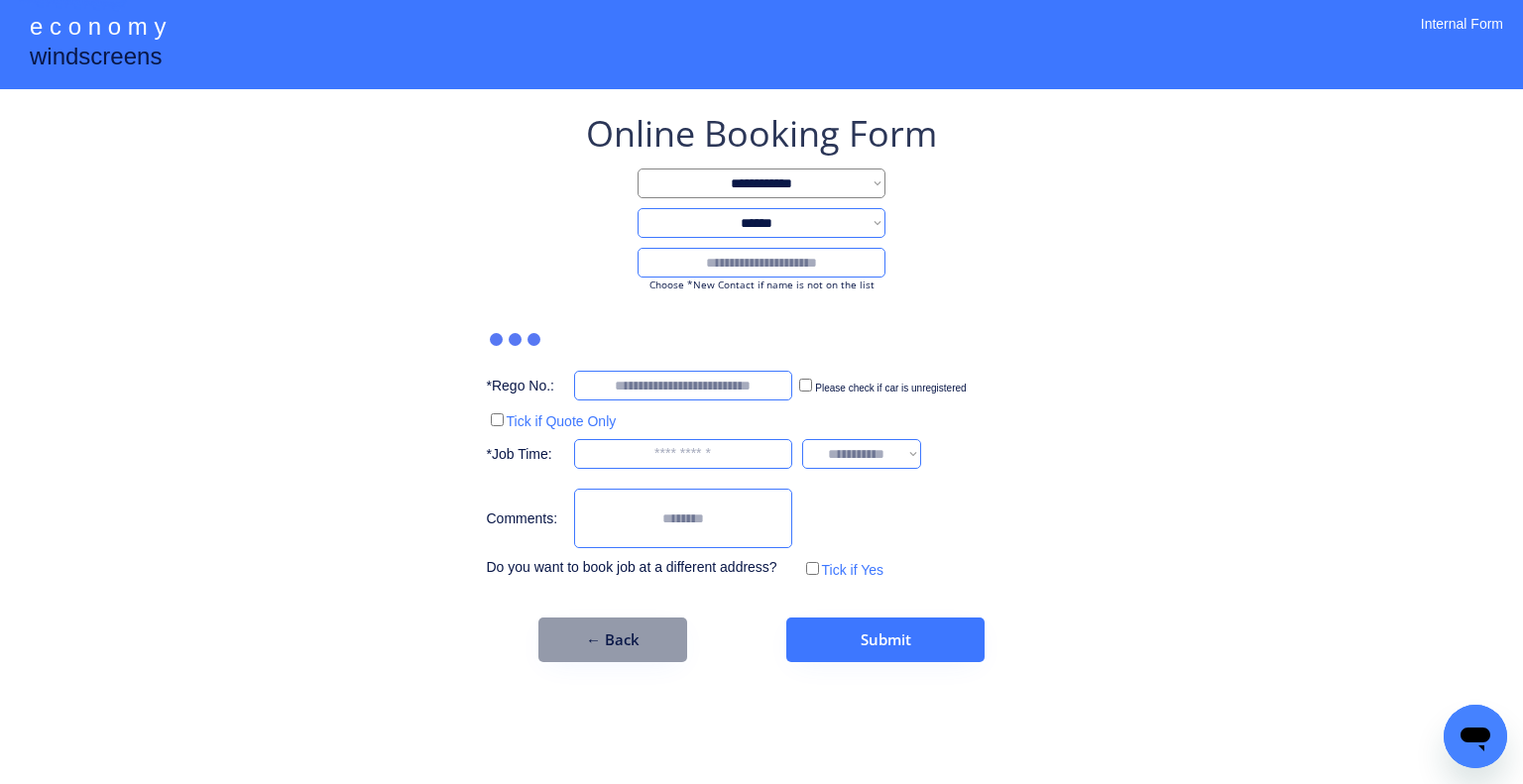 click at bounding box center (762, 263) 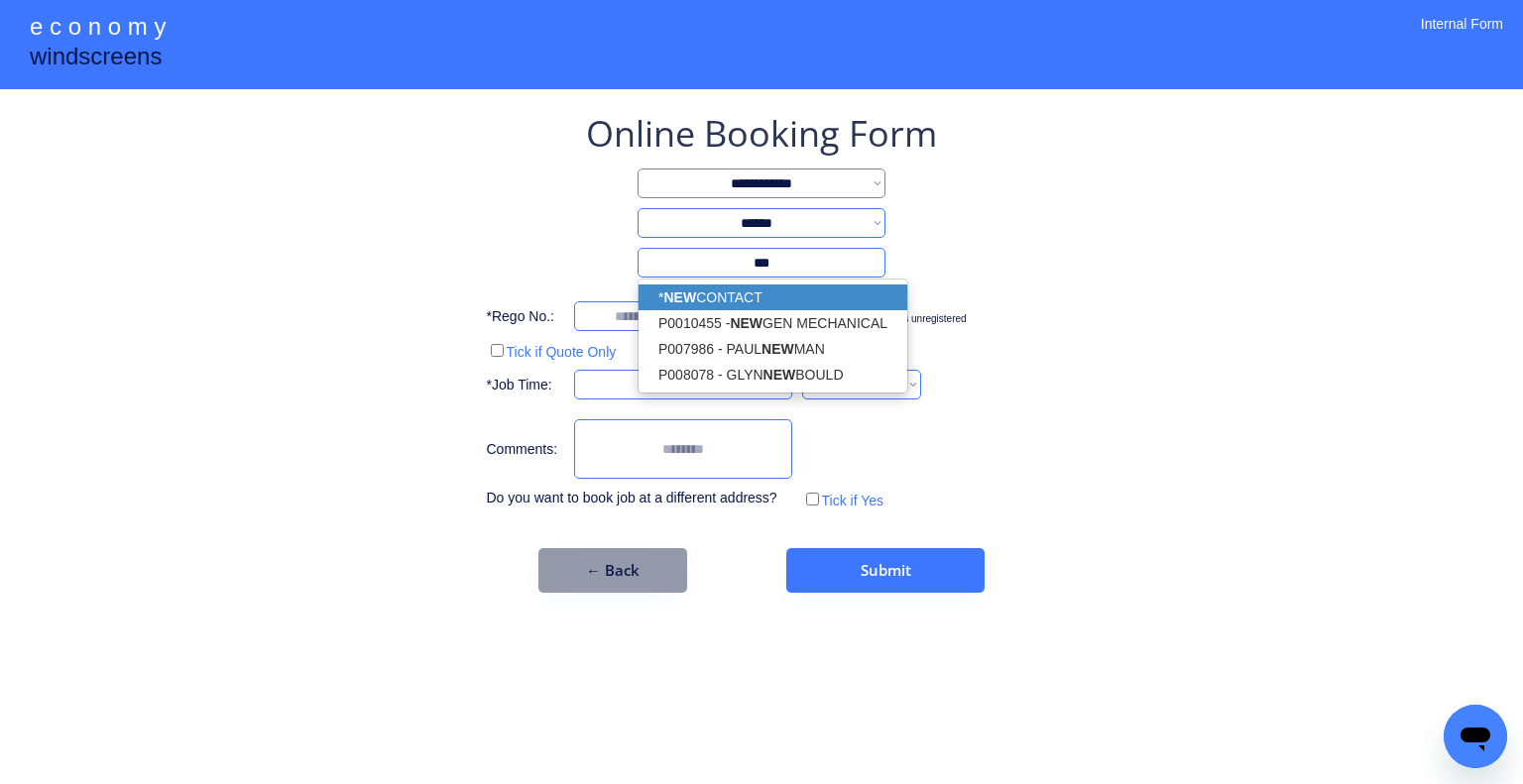 drag, startPoint x: 785, startPoint y: 300, endPoint x: 1202, endPoint y: 297, distance: 417.0108 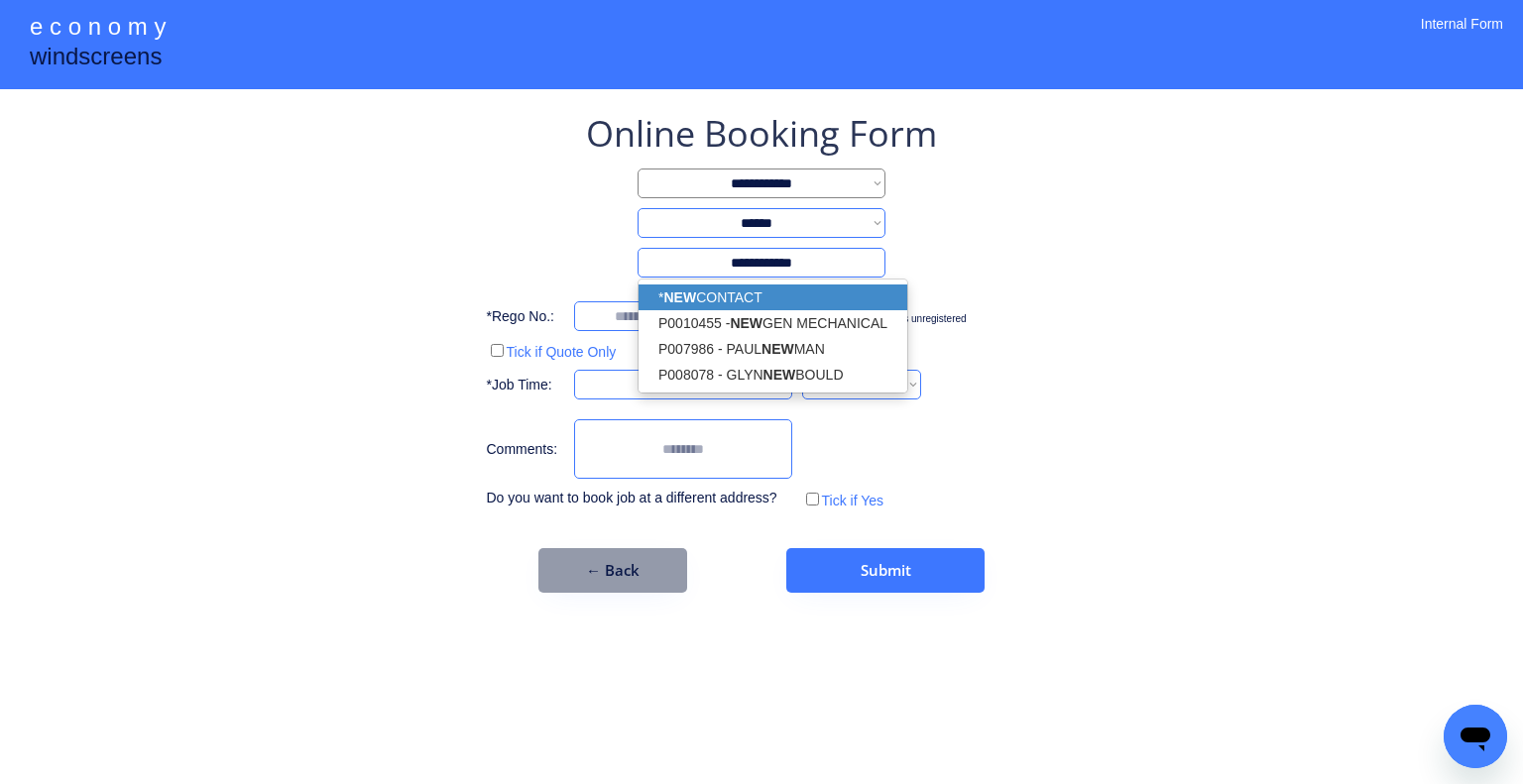 type on "**********" 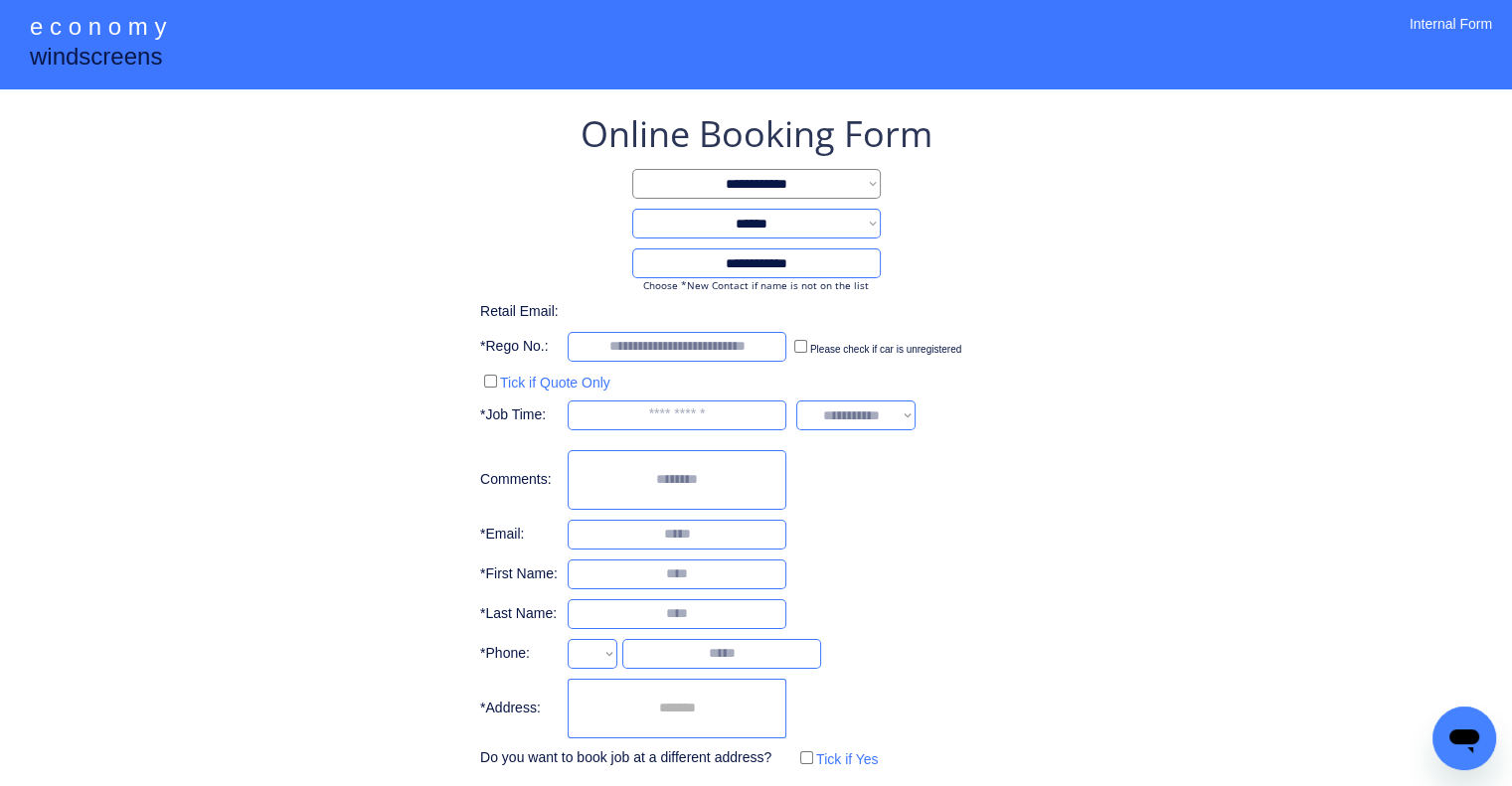 drag, startPoint x: 1205, startPoint y: 298, endPoint x: 1161, endPoint y: 308, distance: 45.122057 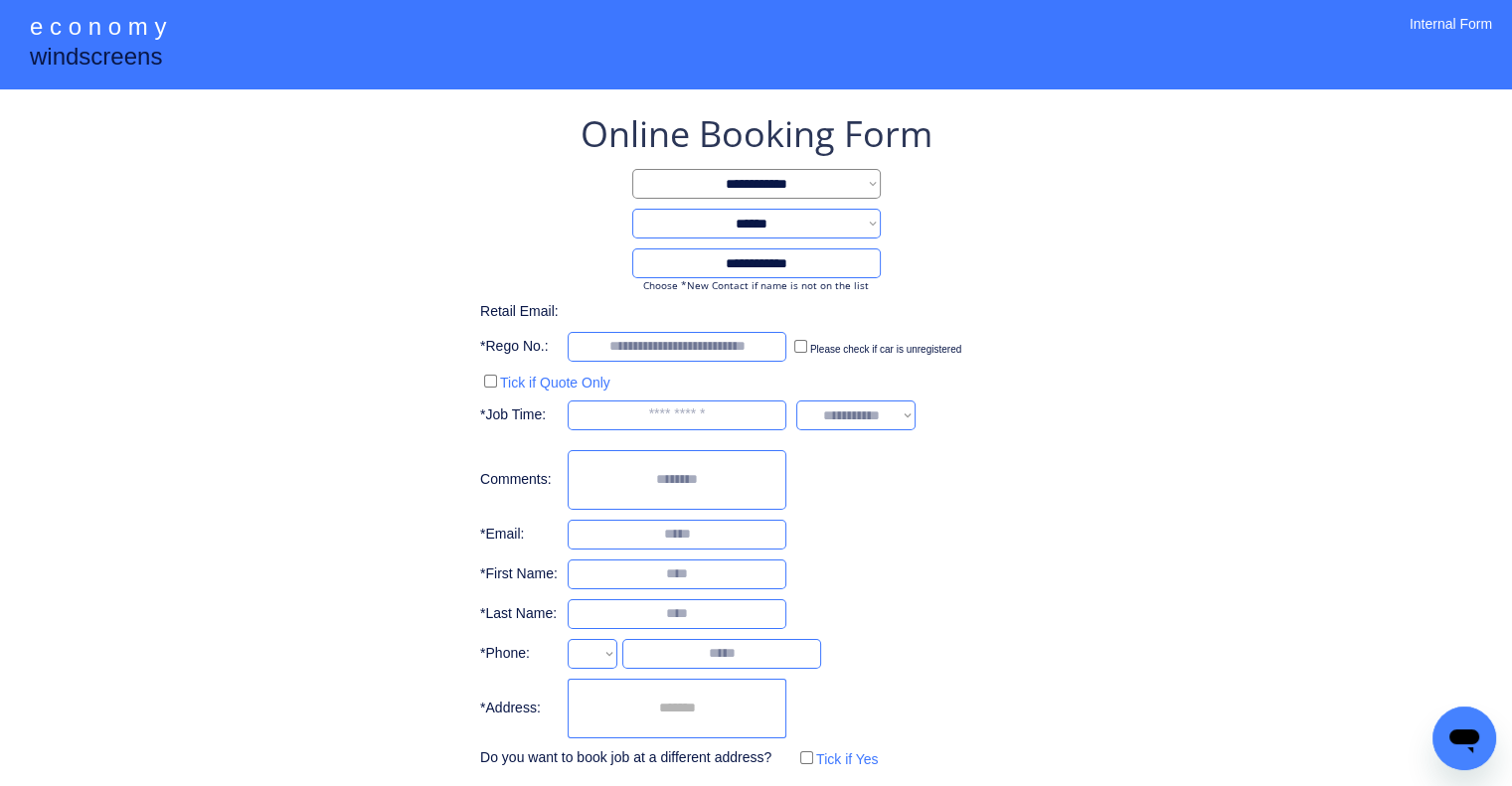 click on "**********" at bounding box center (756, 441) 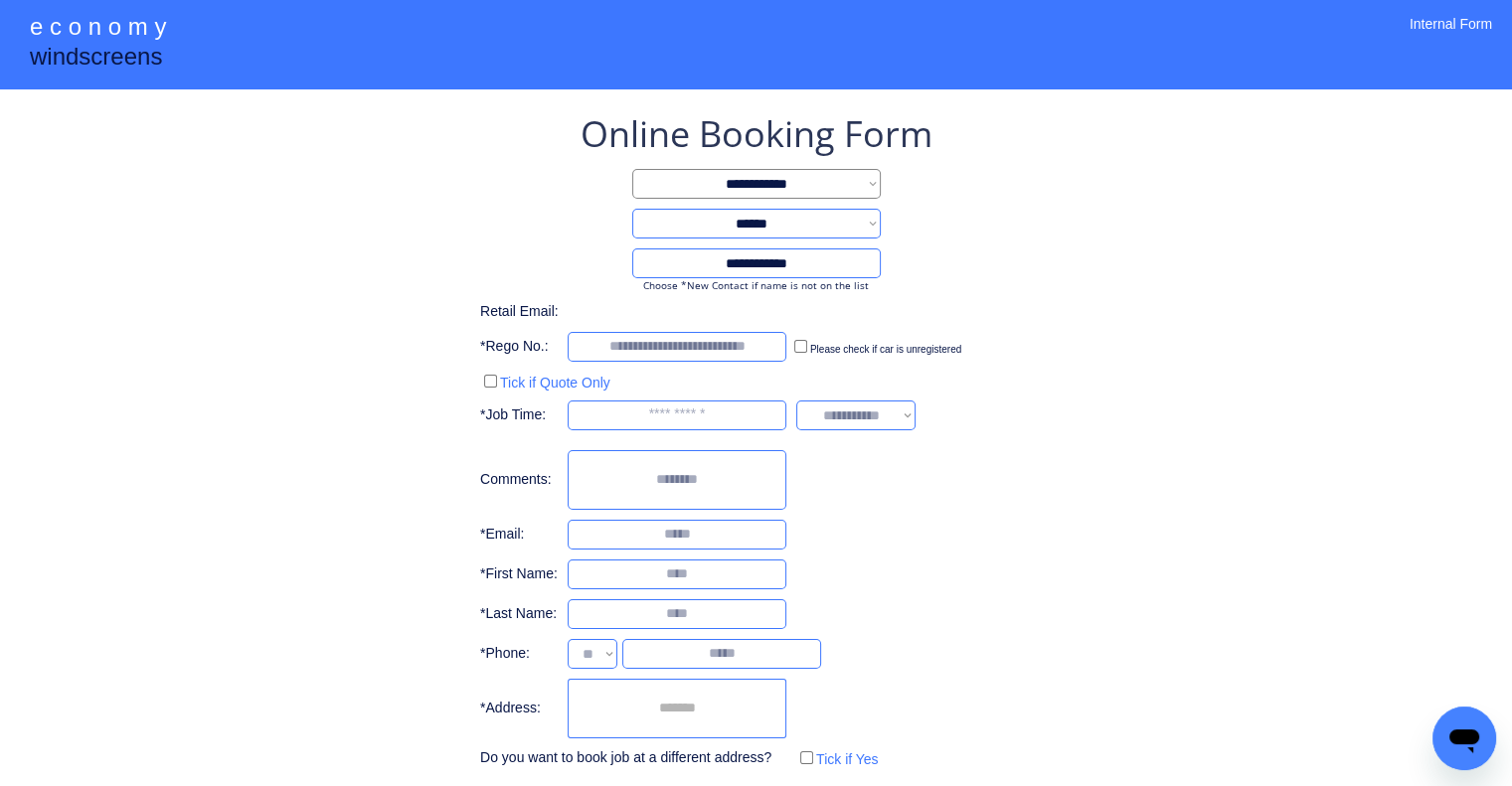select on "**********" 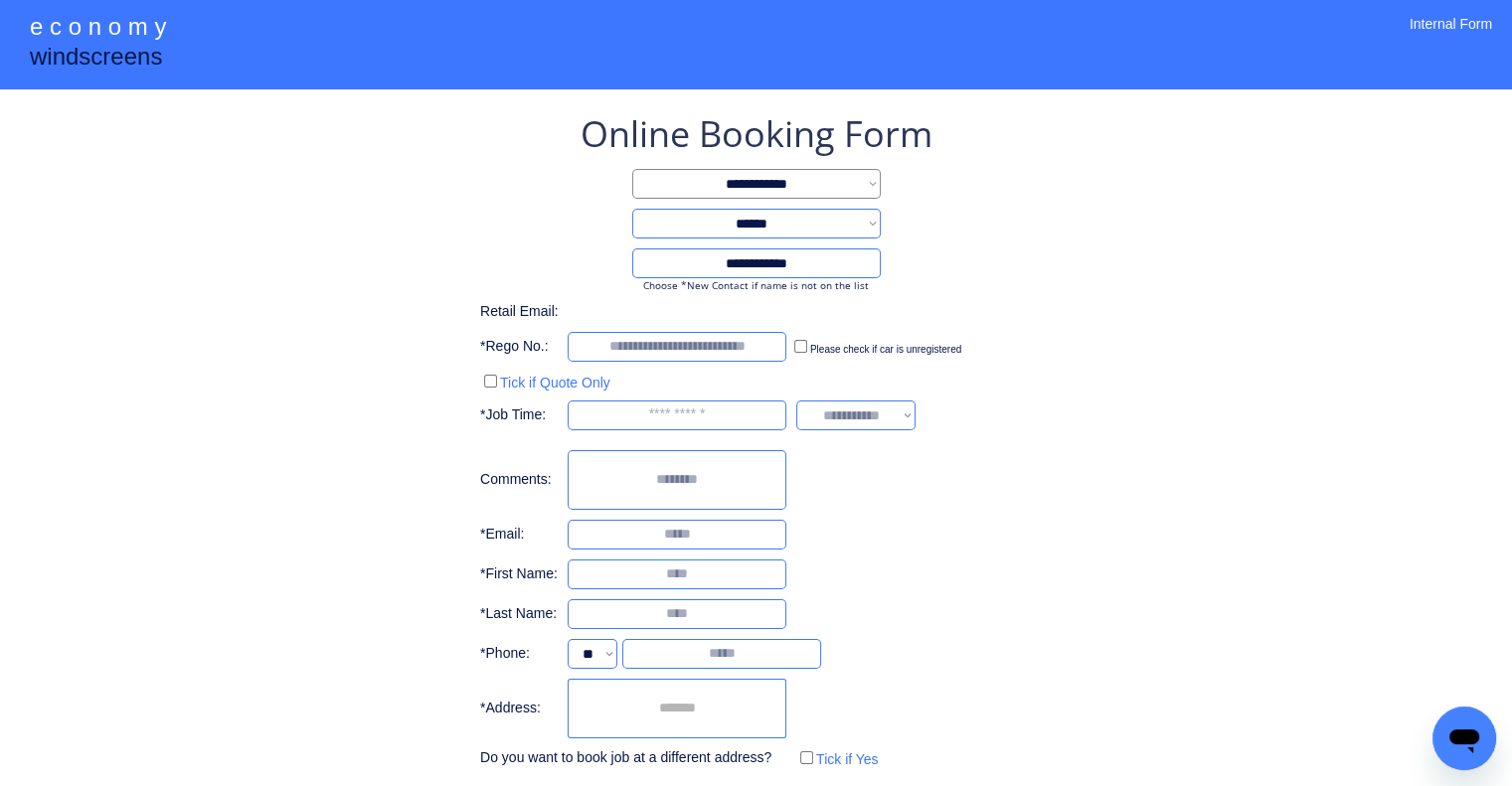 drag, startPoint x: 915, startPoint y: 584, endPoint x: 899, endPoint y: 601, distance: 23.345235 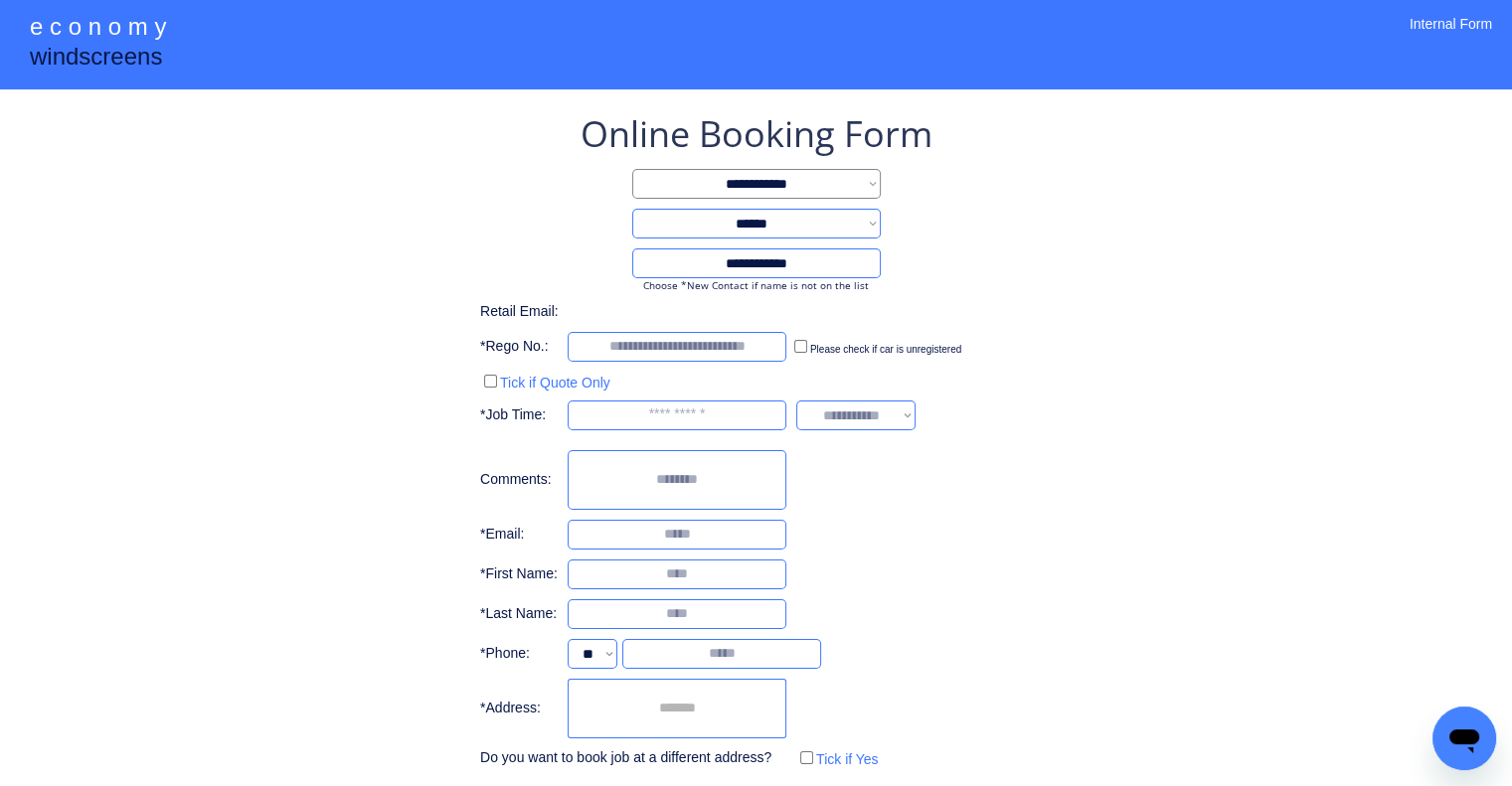 click on "**********" at bounding box center [756, 481] 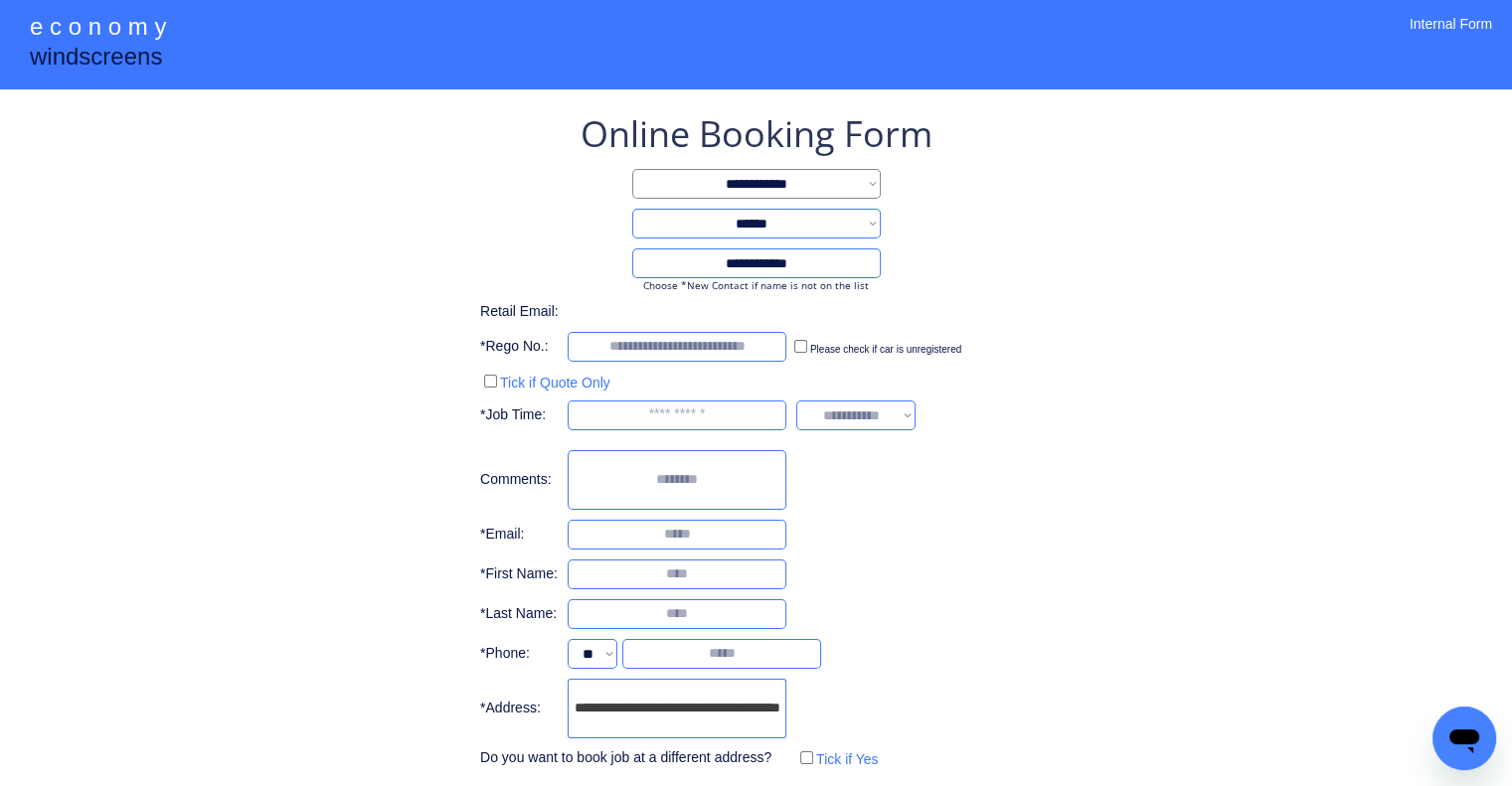 scroll, scrollTop: 0, scrollLeft: 60, axis: horizontal 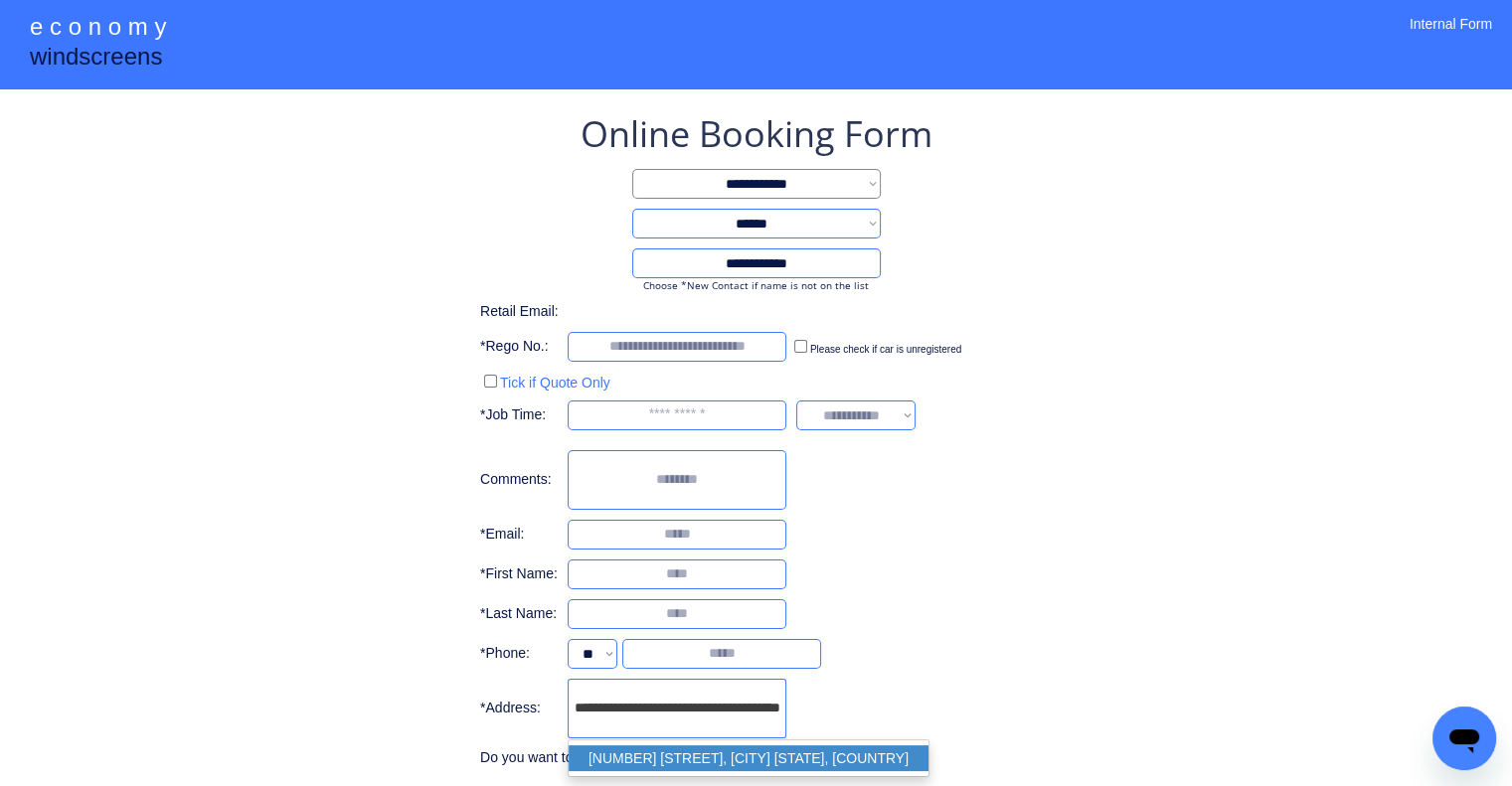 click on "18 Sunbeam Ln, Ripley QLD 4306, Australia" at bounding box center (749, 758) 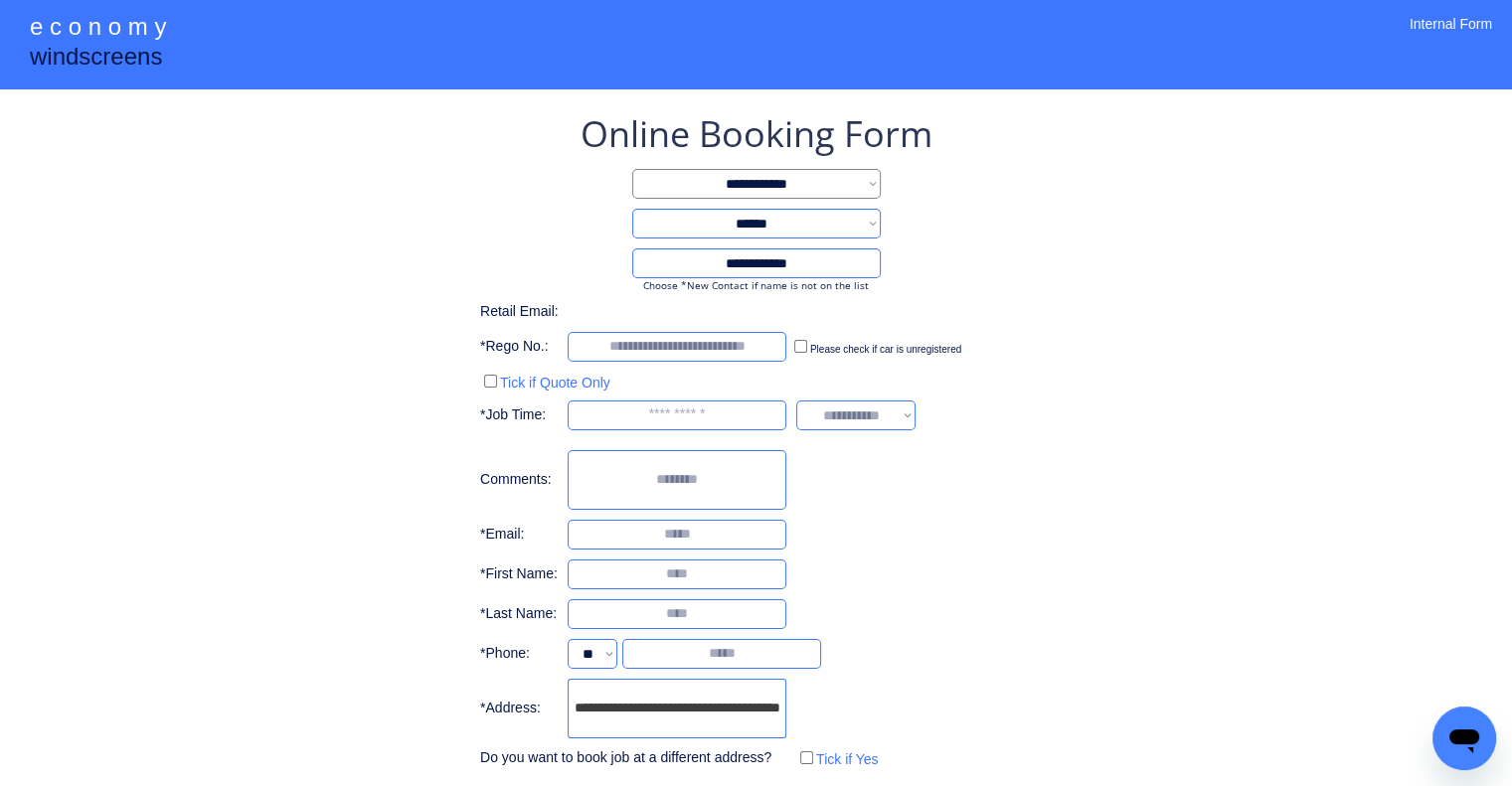 type on "**********" 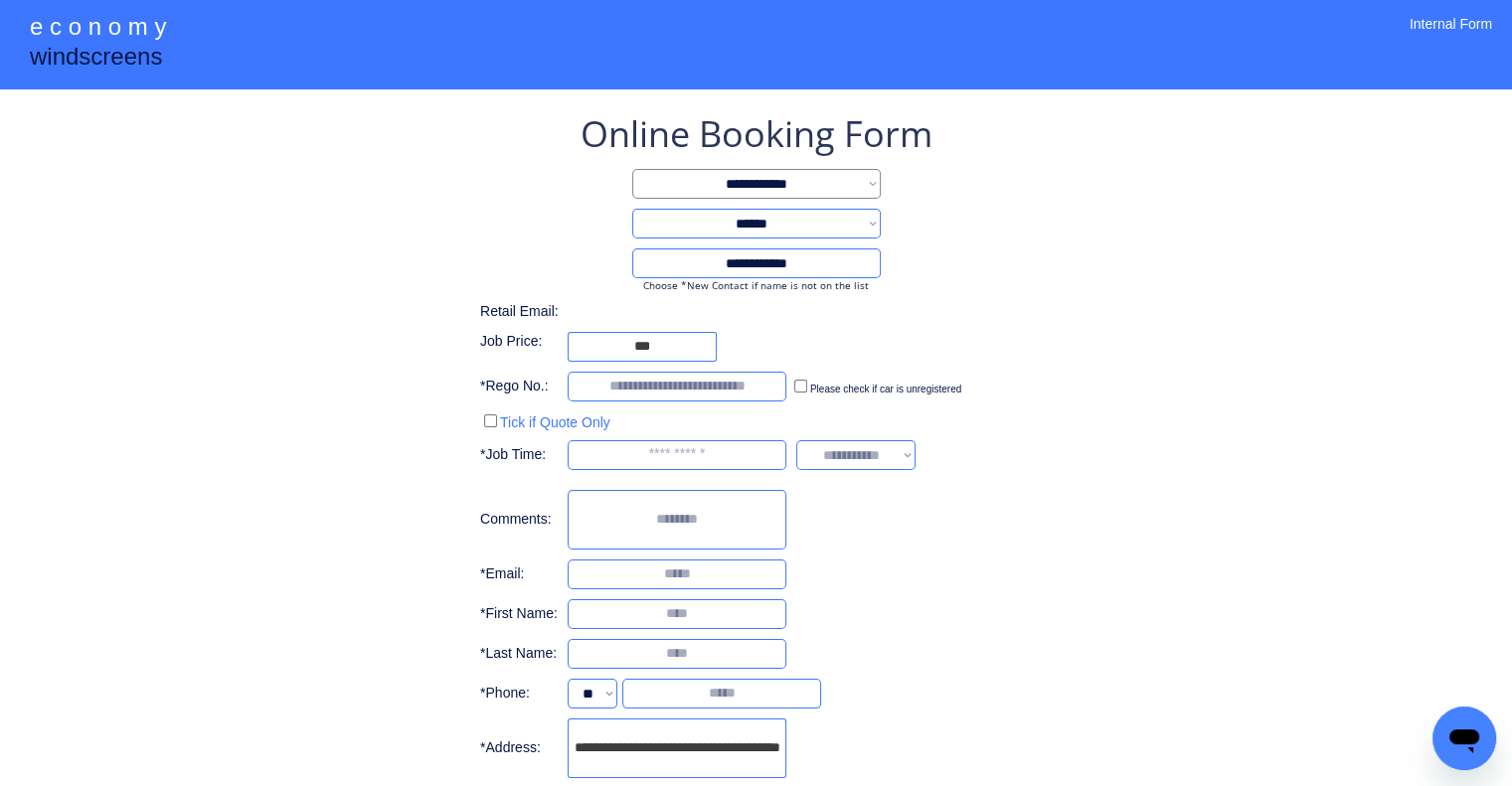 click on "**********" at bounding box center [756, 475] 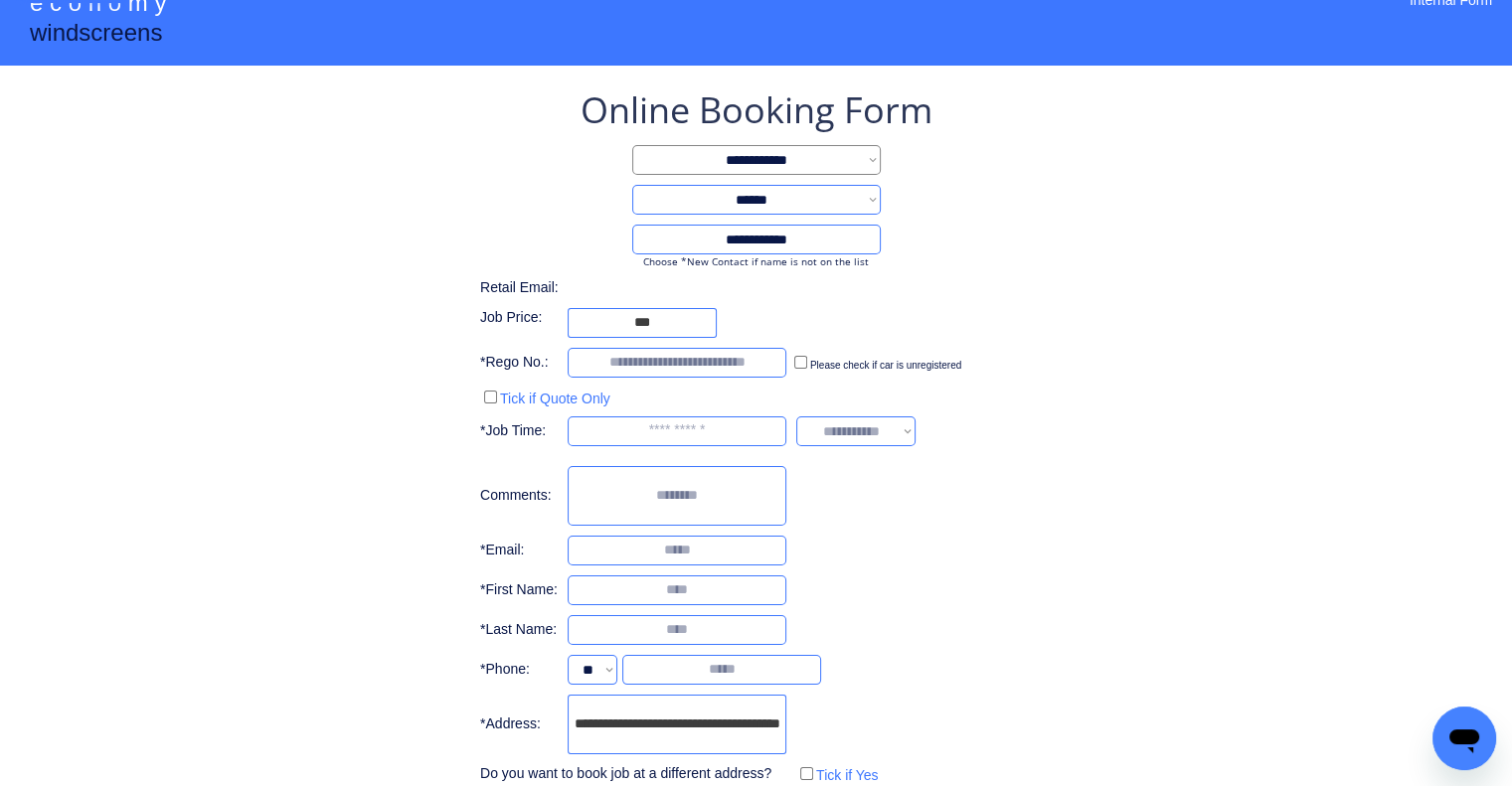 type 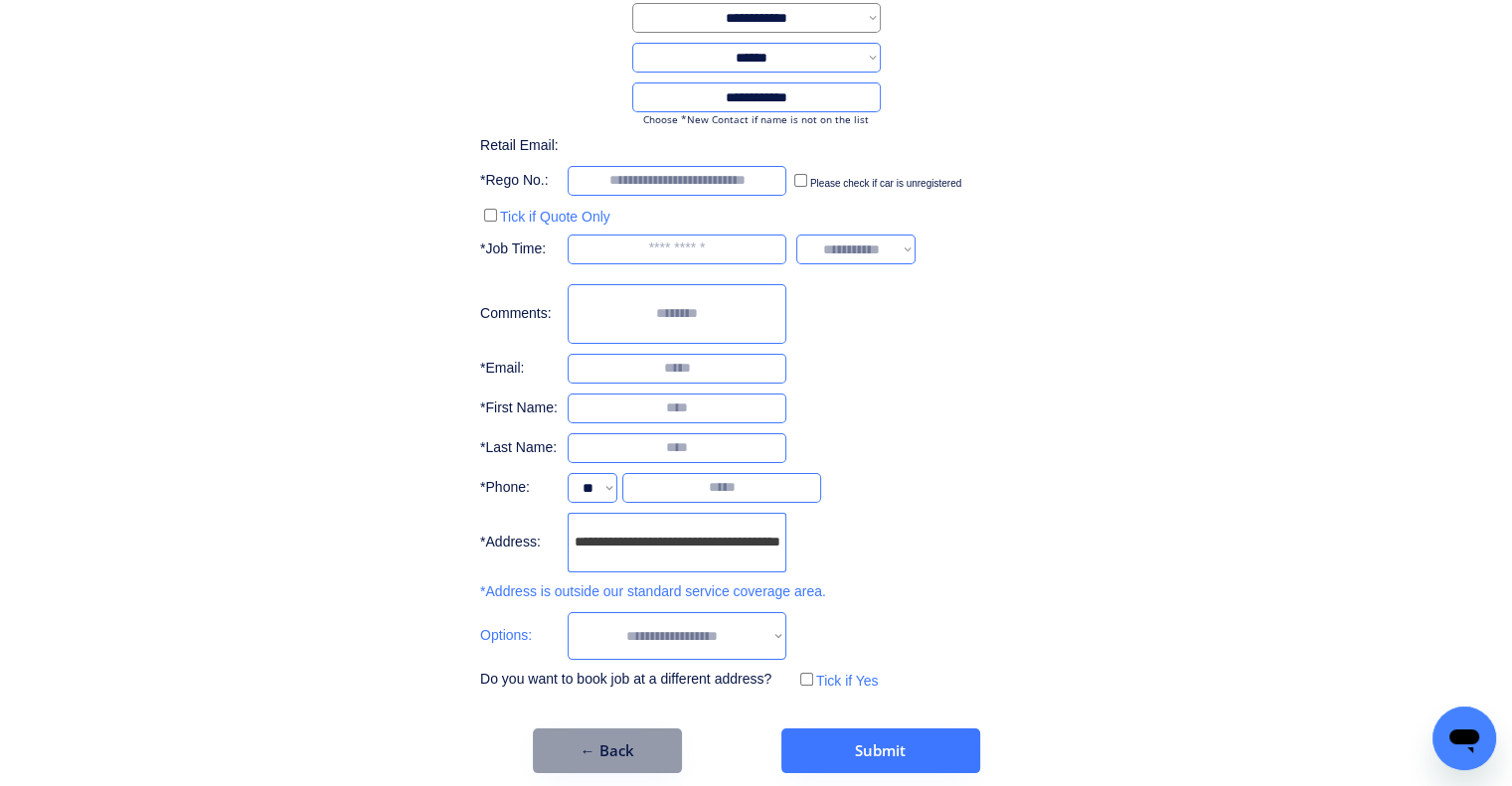 scroll, scrollTop: 183, scrollLeft: 0, axis: vertical 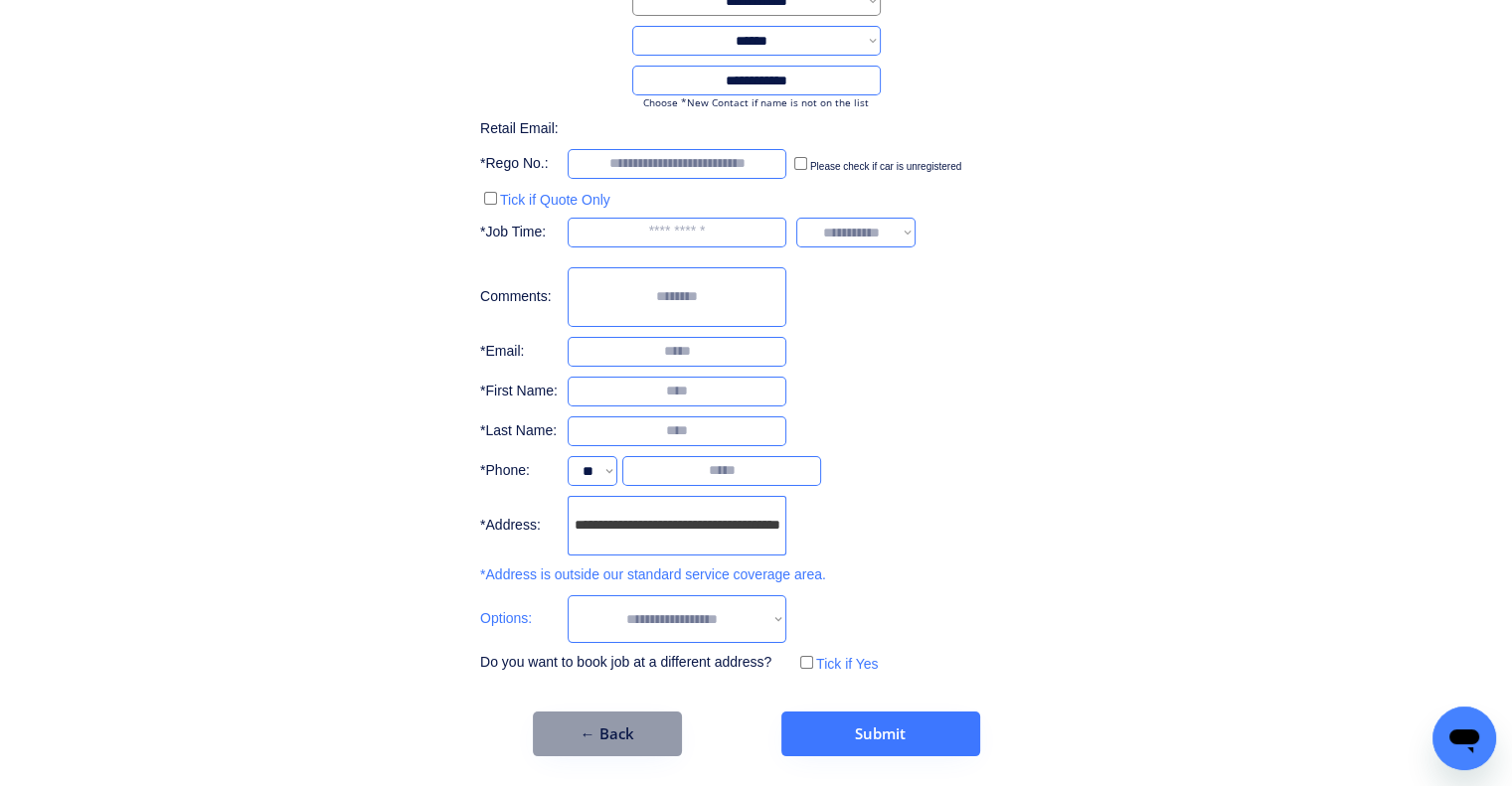 drag, startPoint x: 710, startPoint y: 611, endPoint x: 724, endPoint y: 596, distance: 20.518285 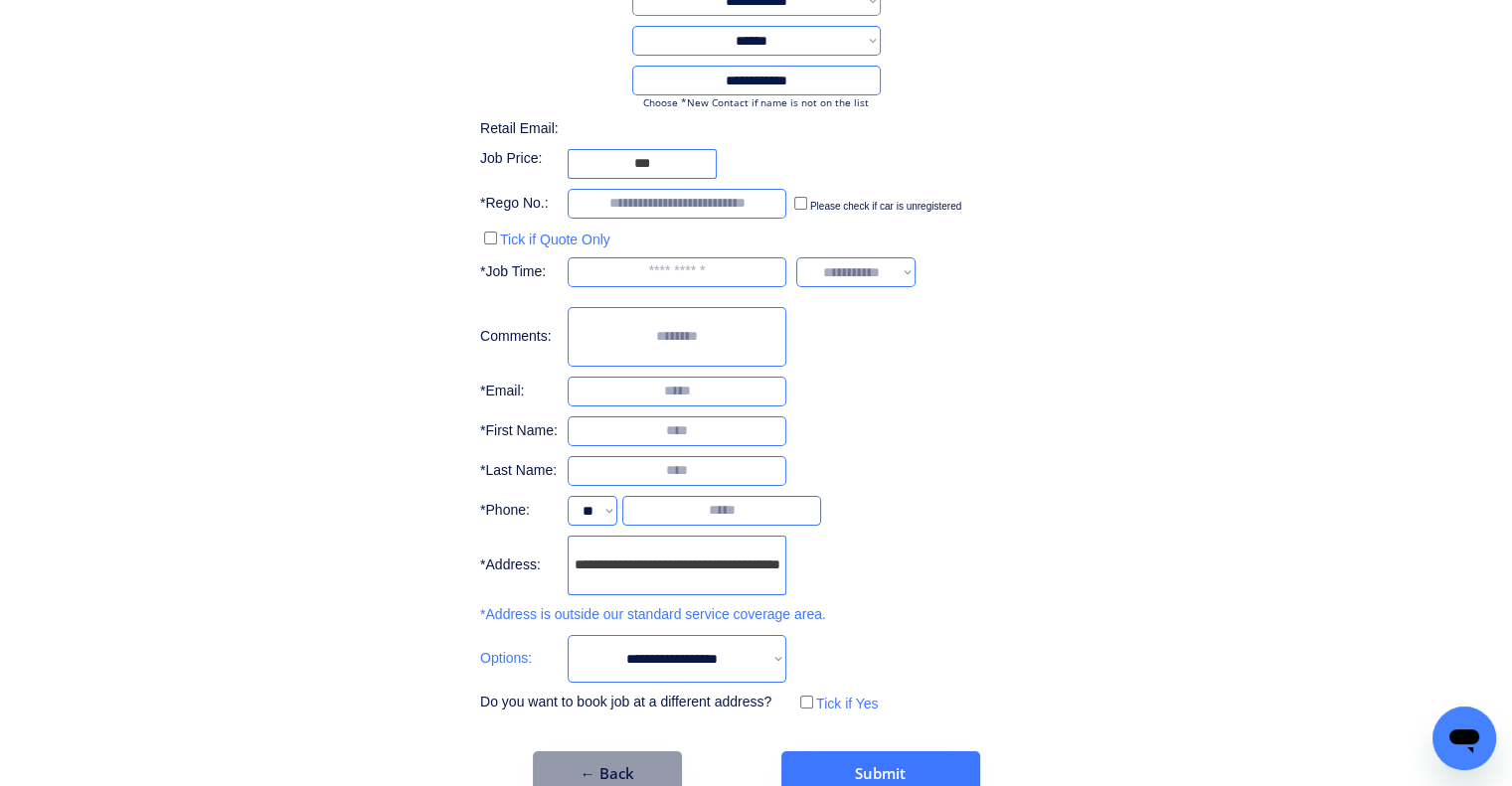 click on "**********" at bounding box center [756, 361] 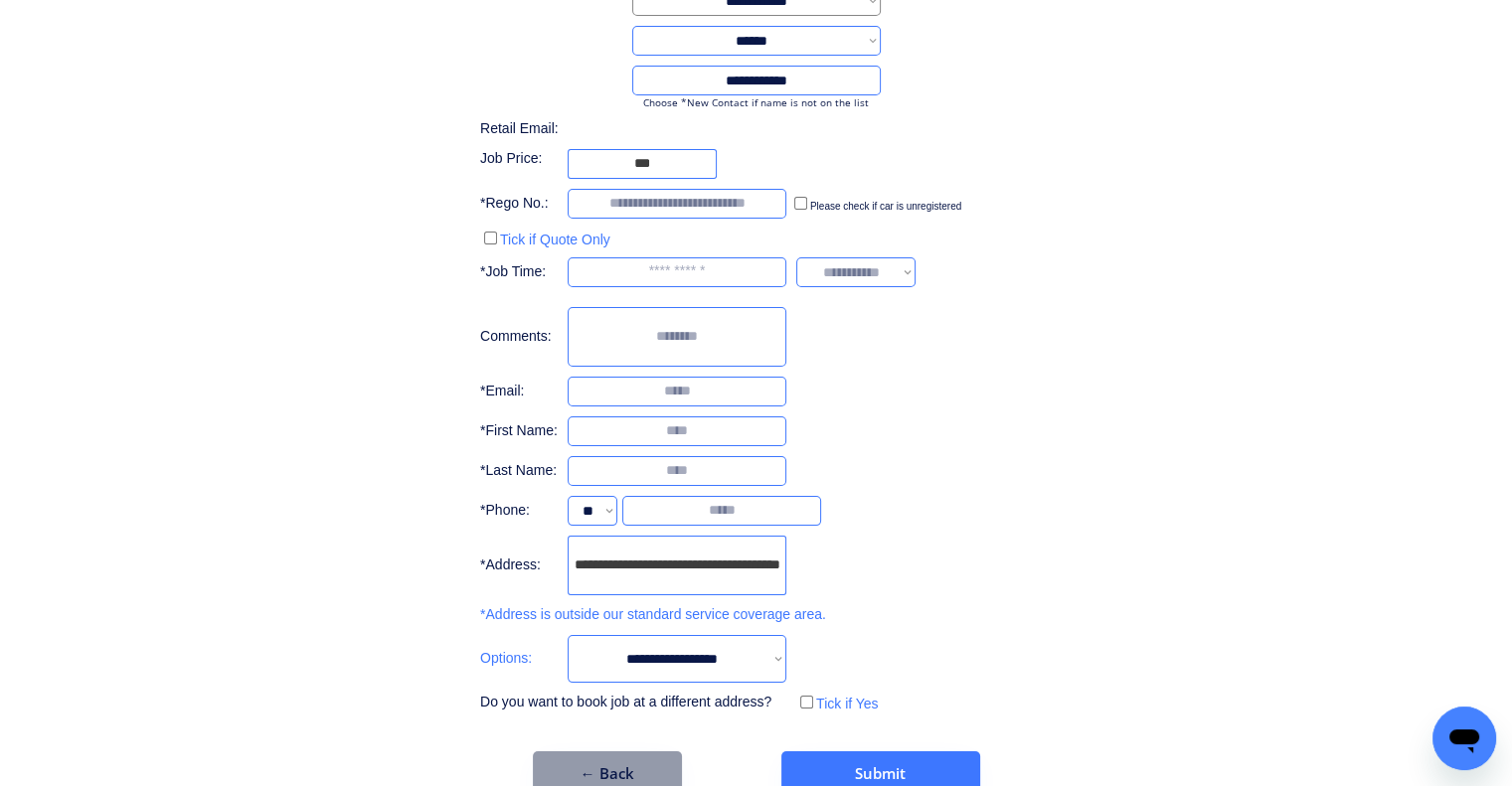drag, startPoint x: 999, startPoint y: 329, endPoint x: 958, endPoint y: 341, distance: 42.72002 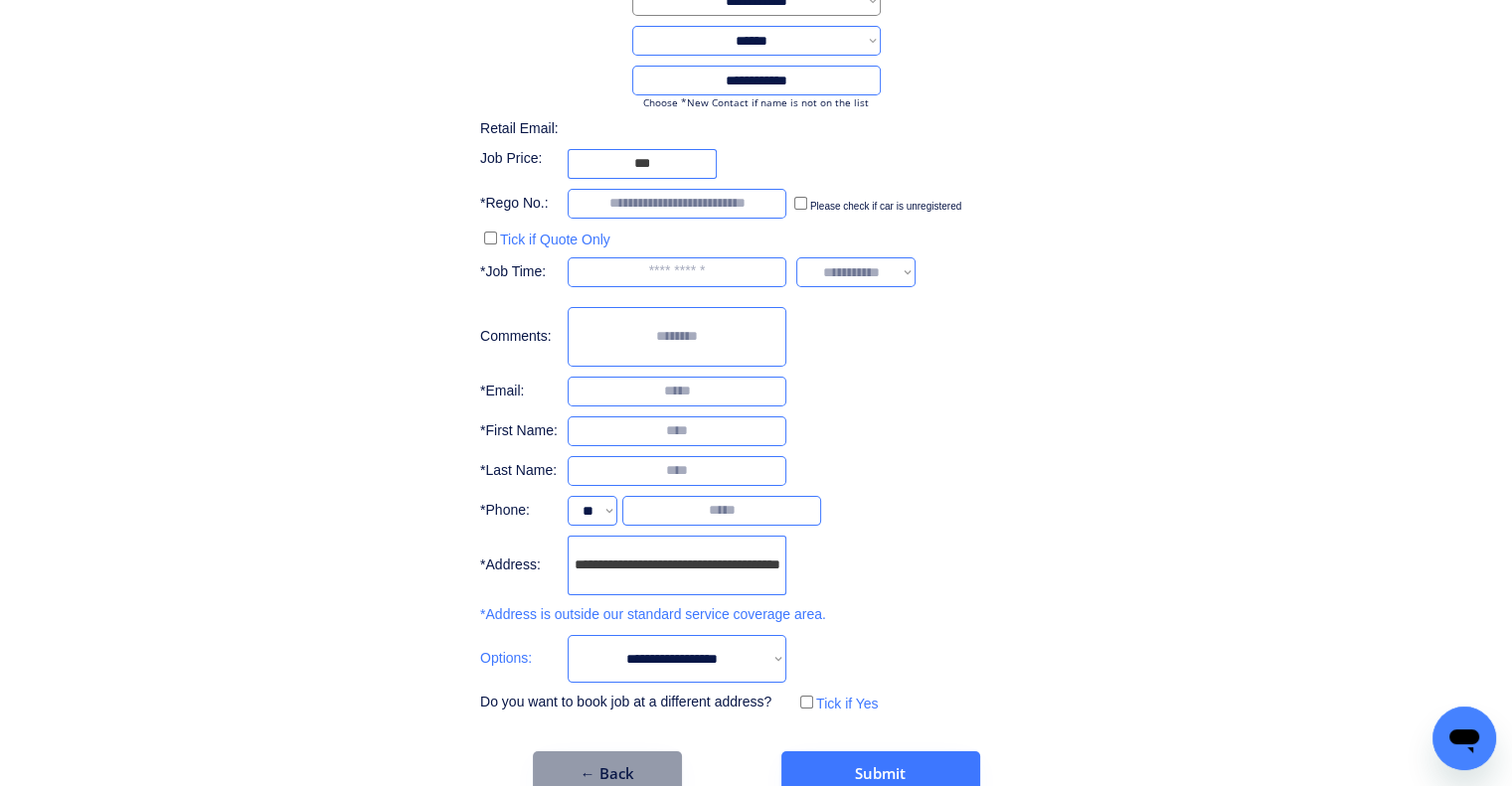 click on "**********" at bounding box center [756, 361] 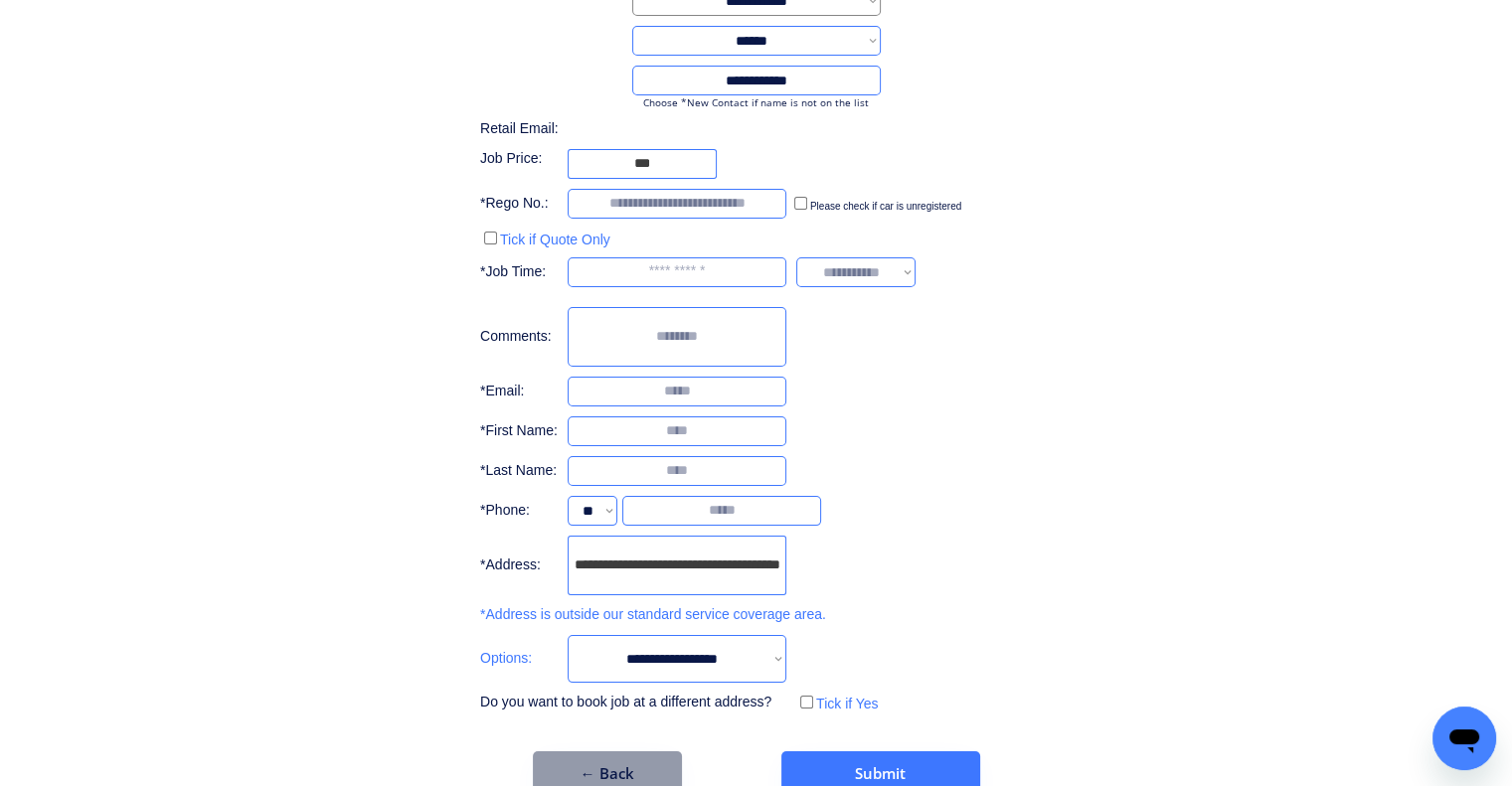 click on "**********" at bounding box center (756, 321) 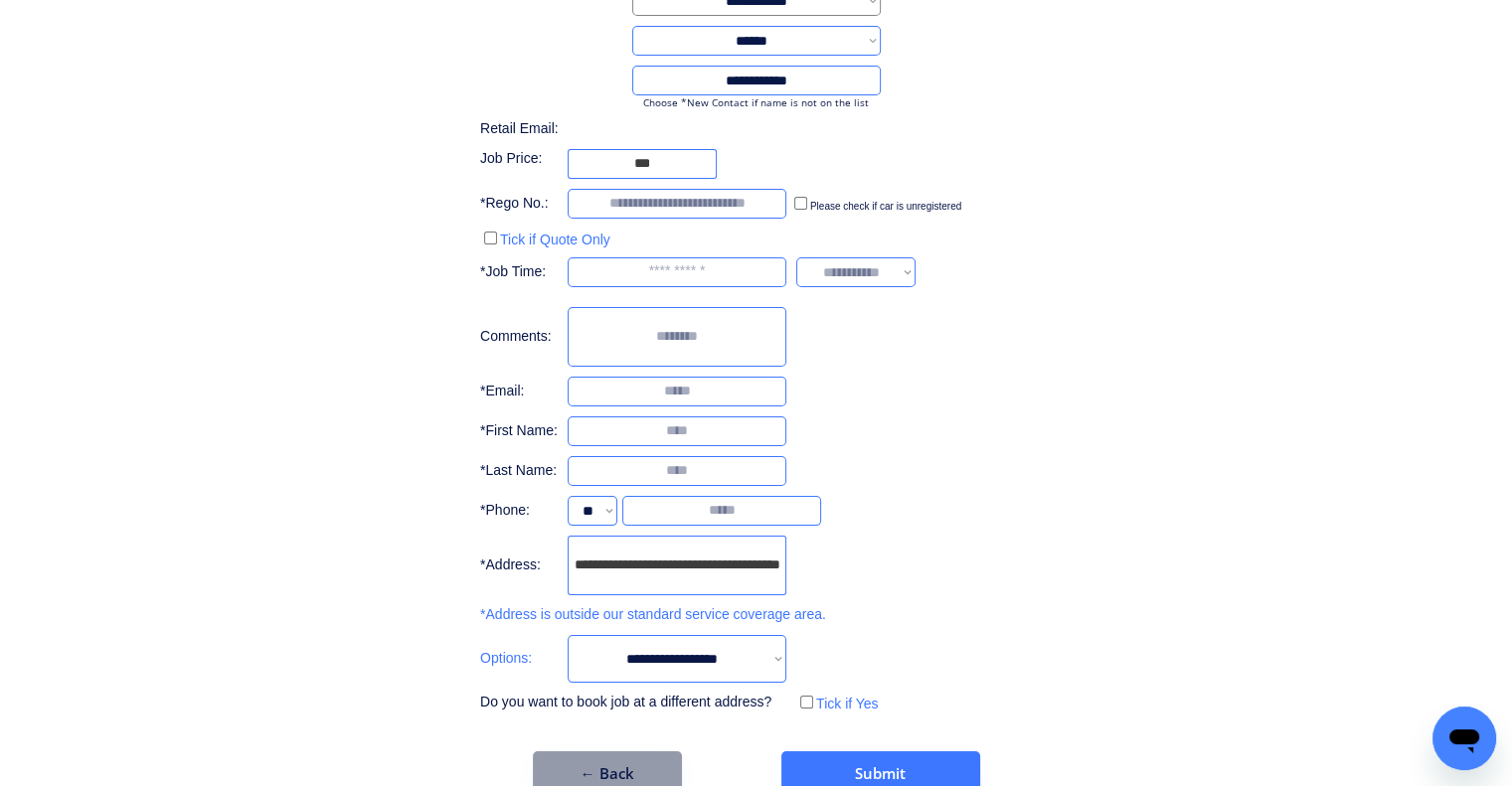 click at bounding box center [677, 204] 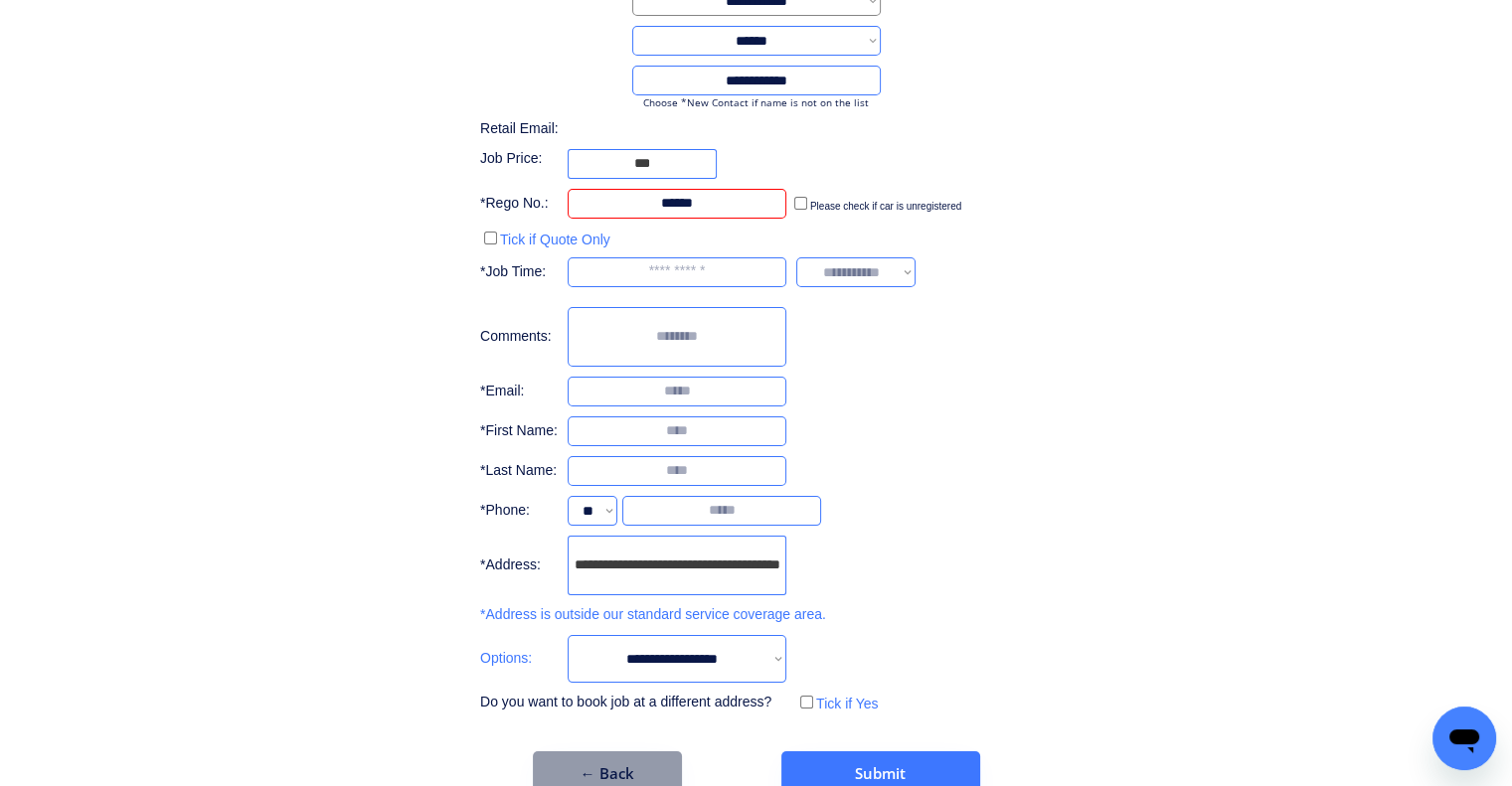 type on "******" 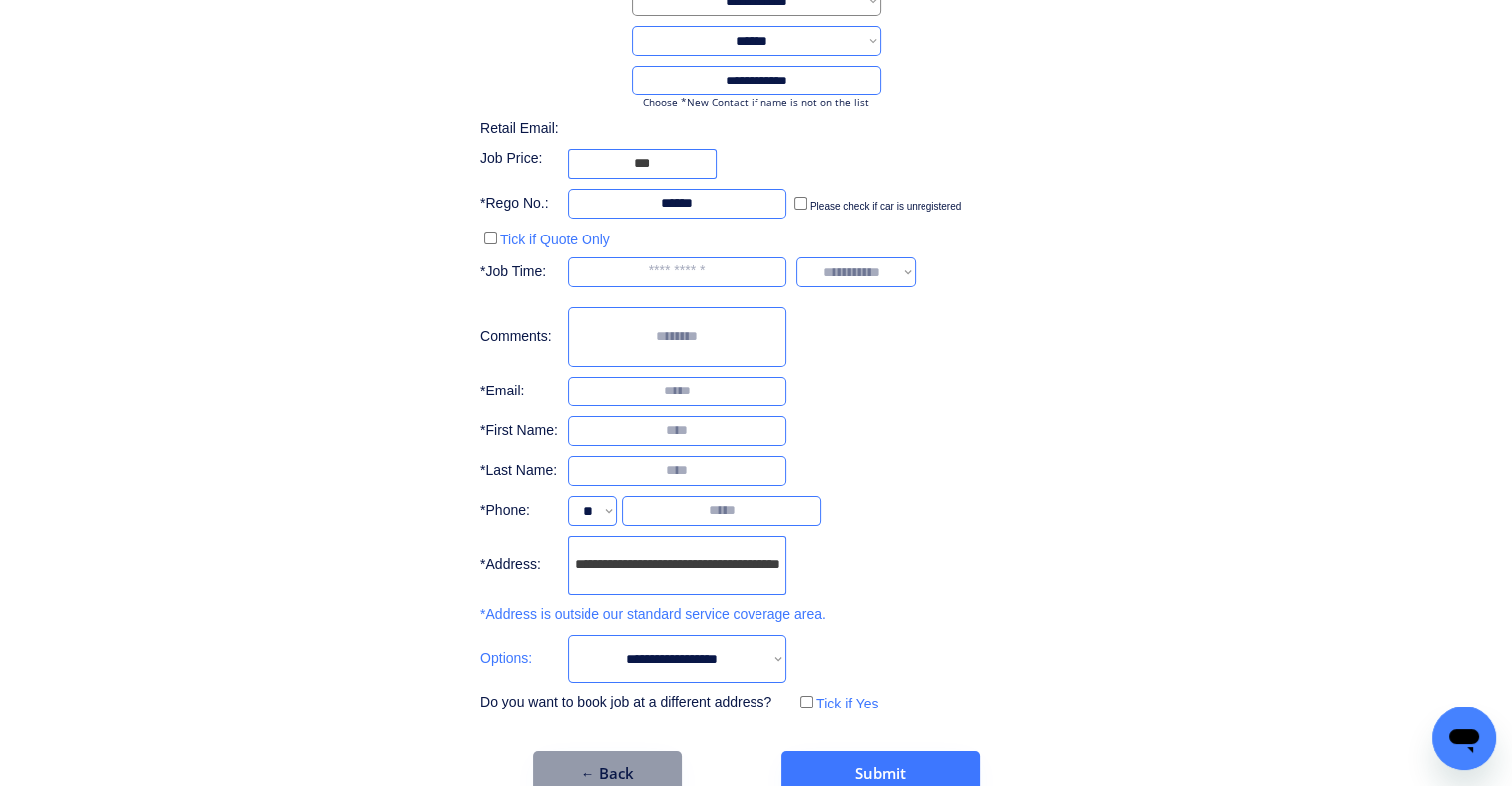 click at bounding box center [677, 272] 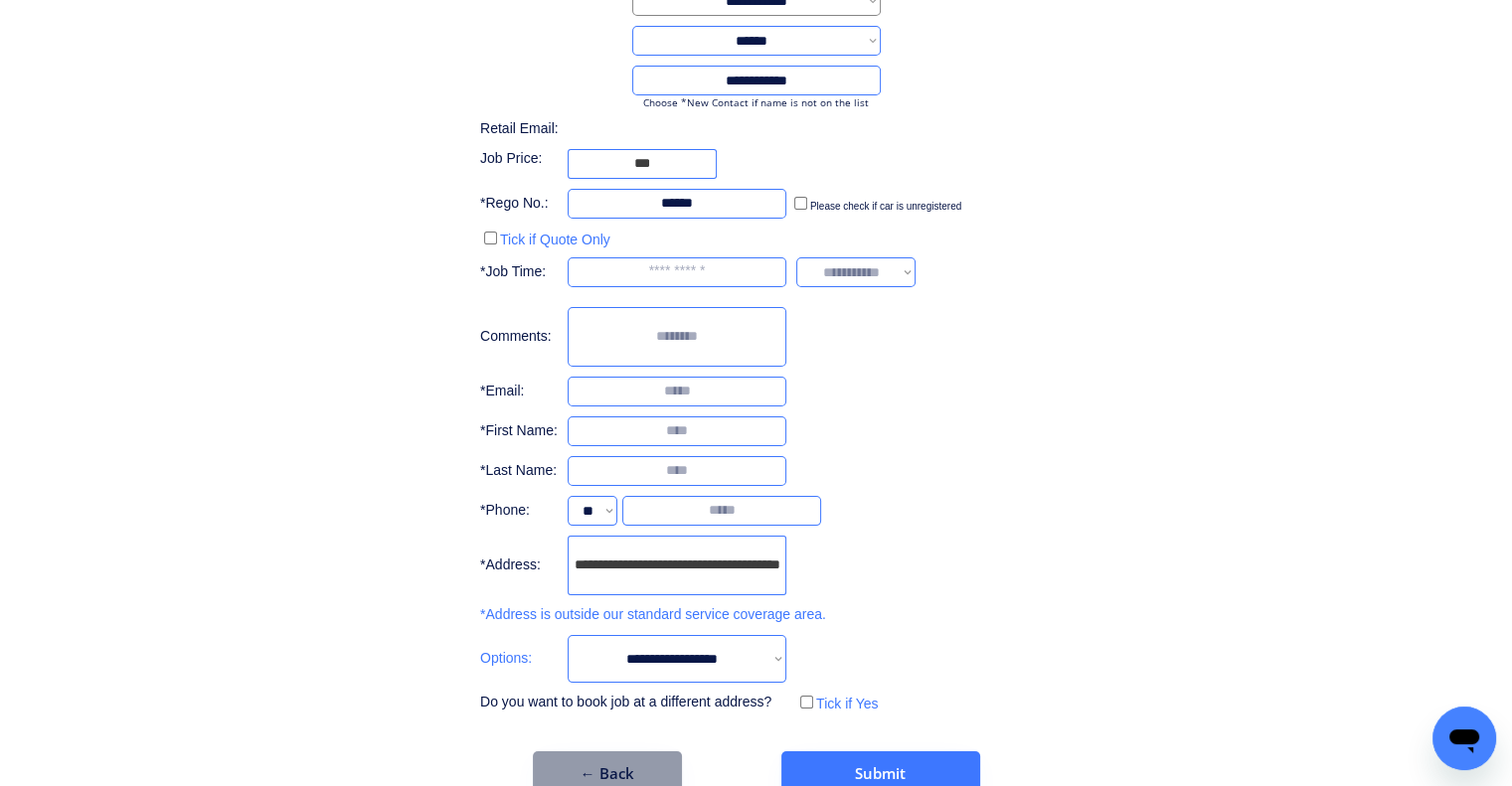 click on "**********" at bounding box center [756, 361] 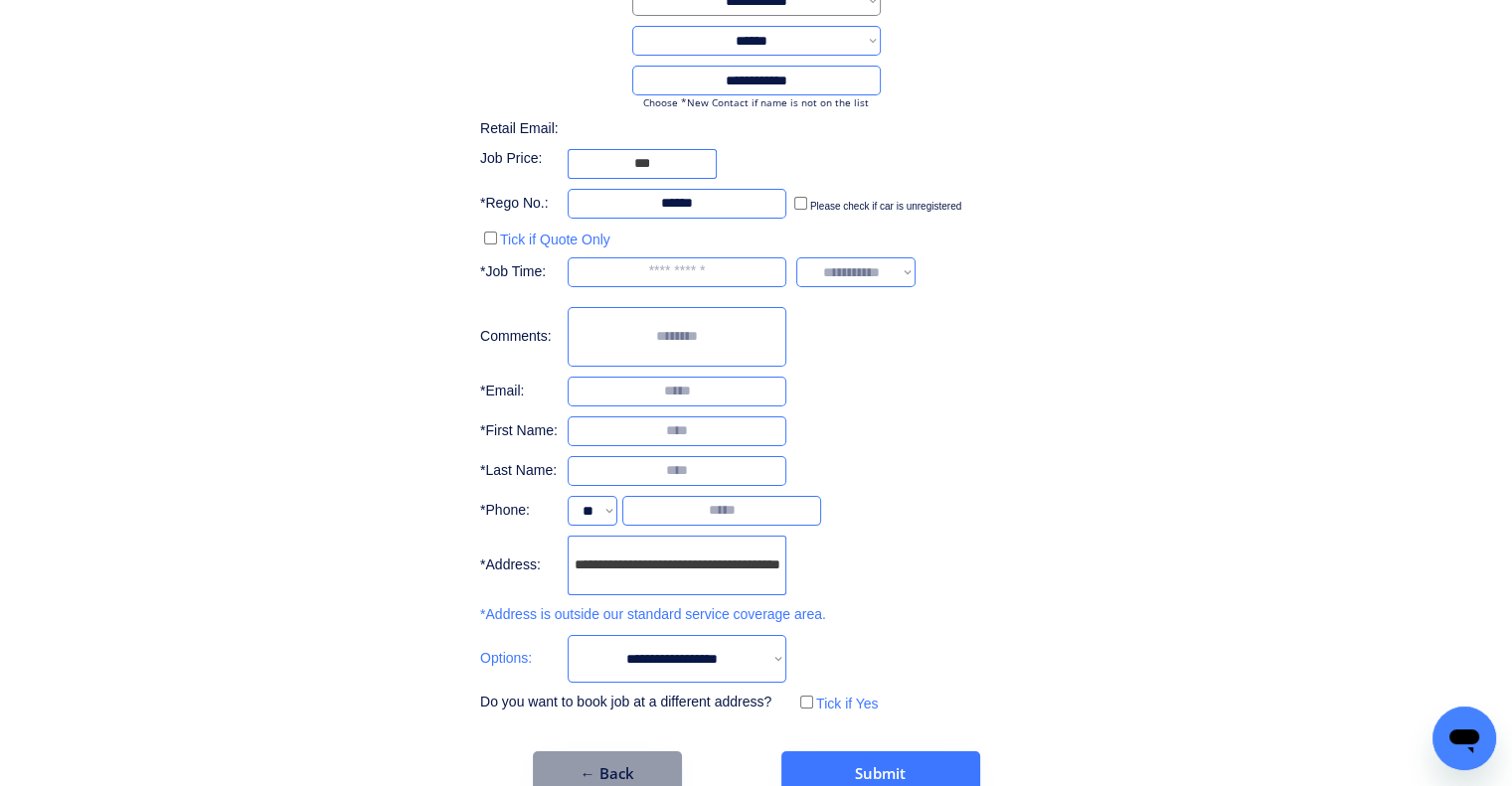 drag, startPoint x: 676, startPoint y: 277, endPoint x: 730, endPoint y: 303, distance: 59.933296 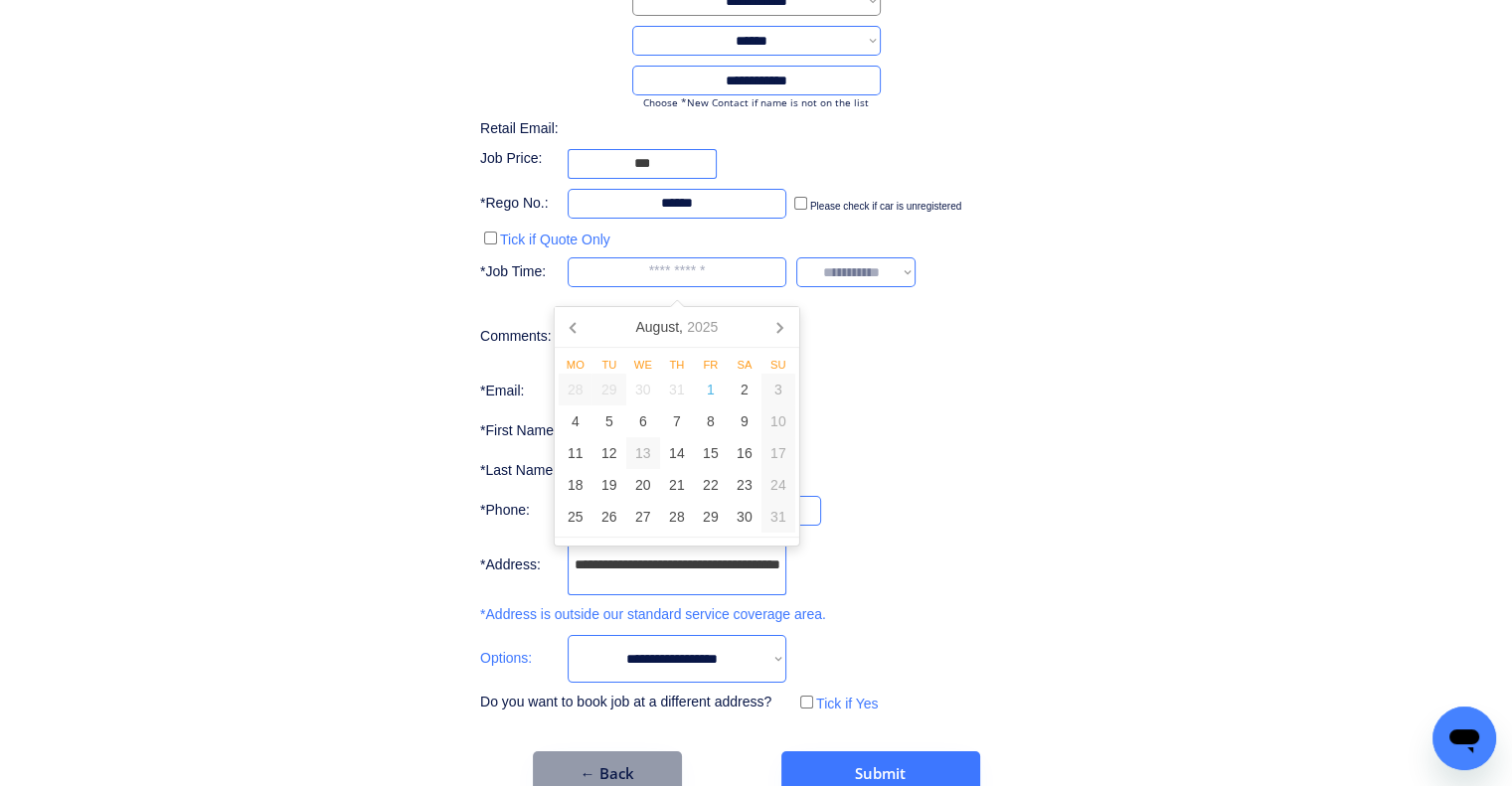 click at bounding box center (677, 272) 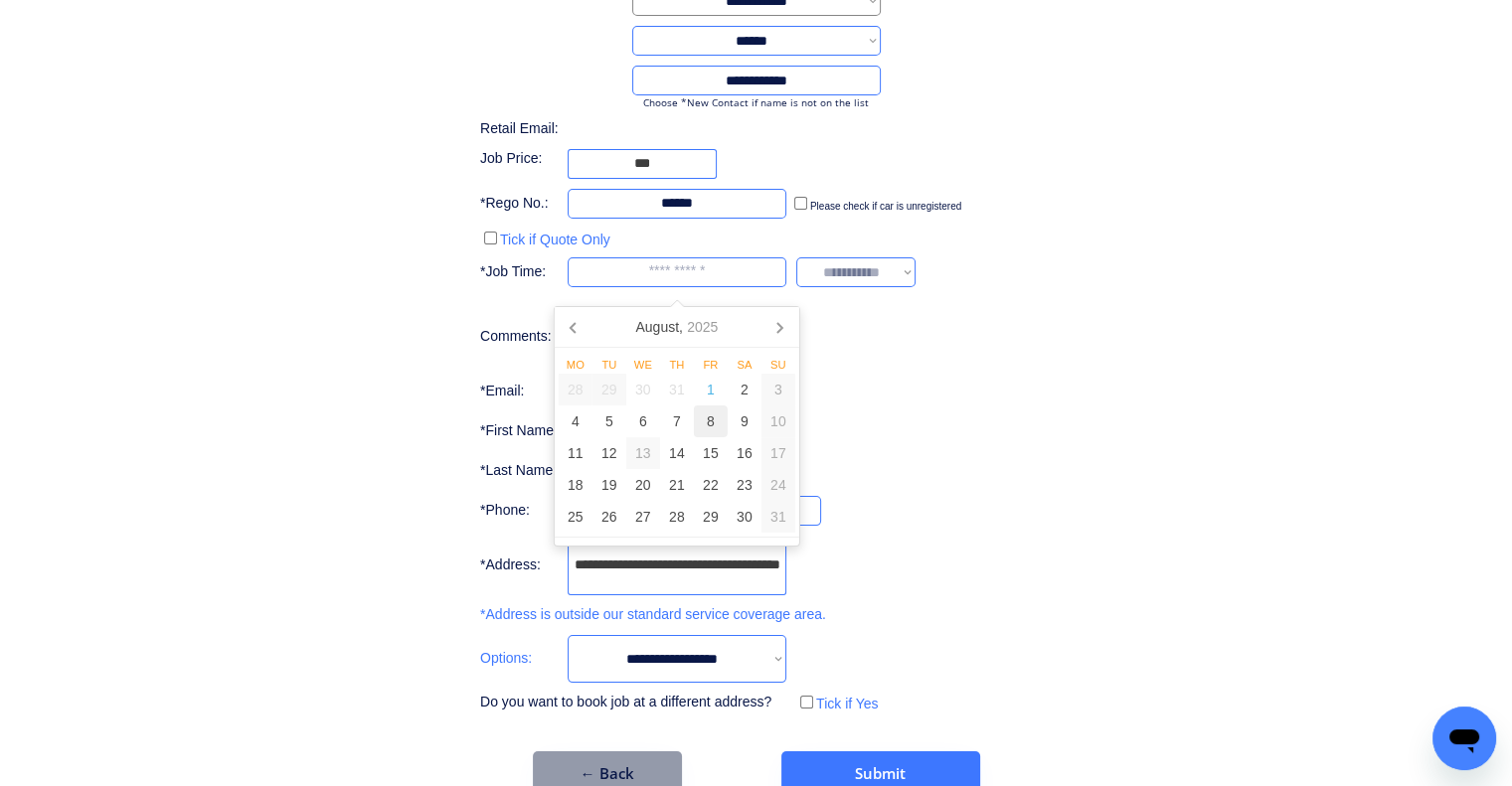 click on "8" at bounding box center (711, 421) 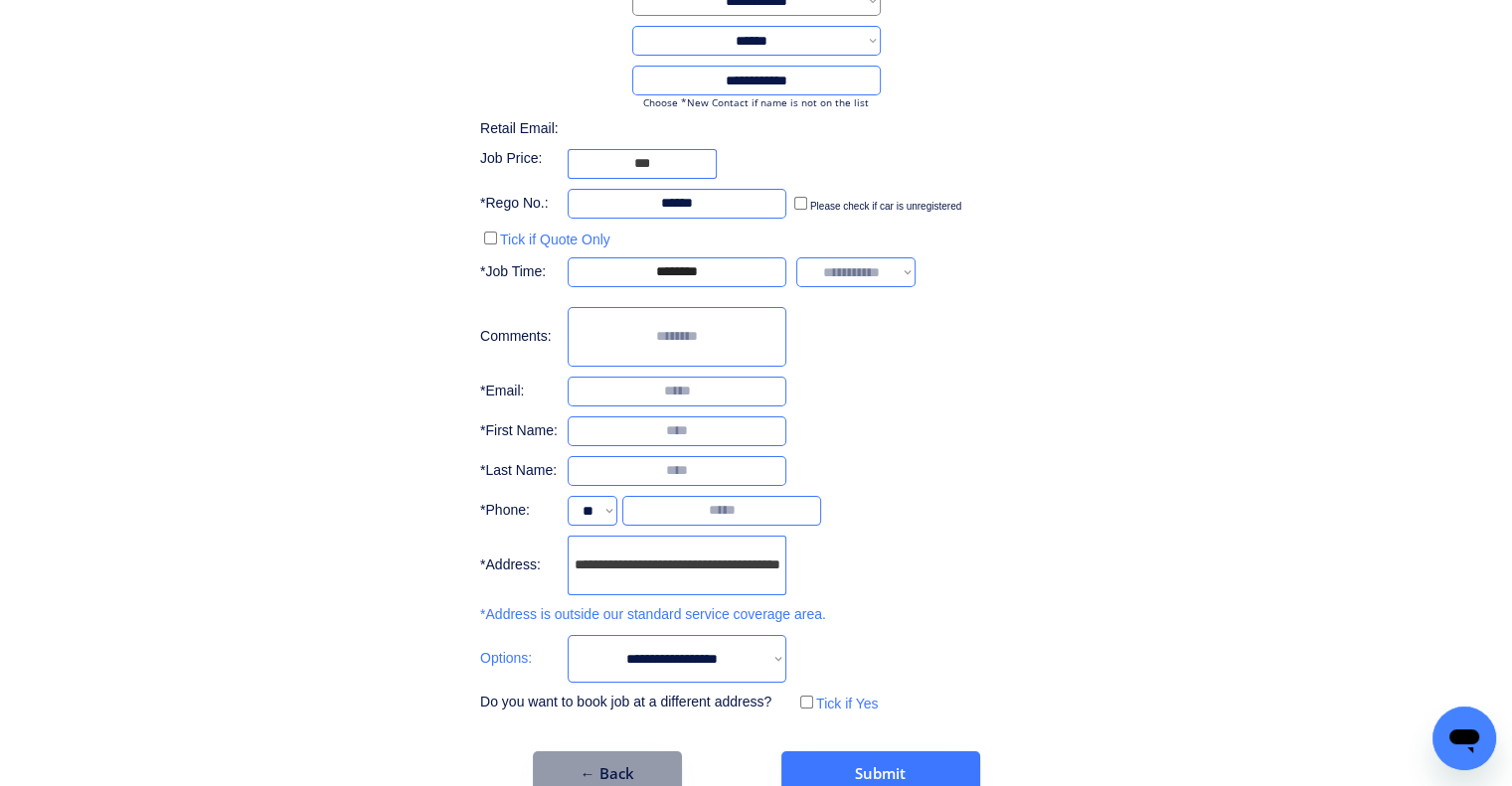 click on "**********" at bounding box center (756, 321) 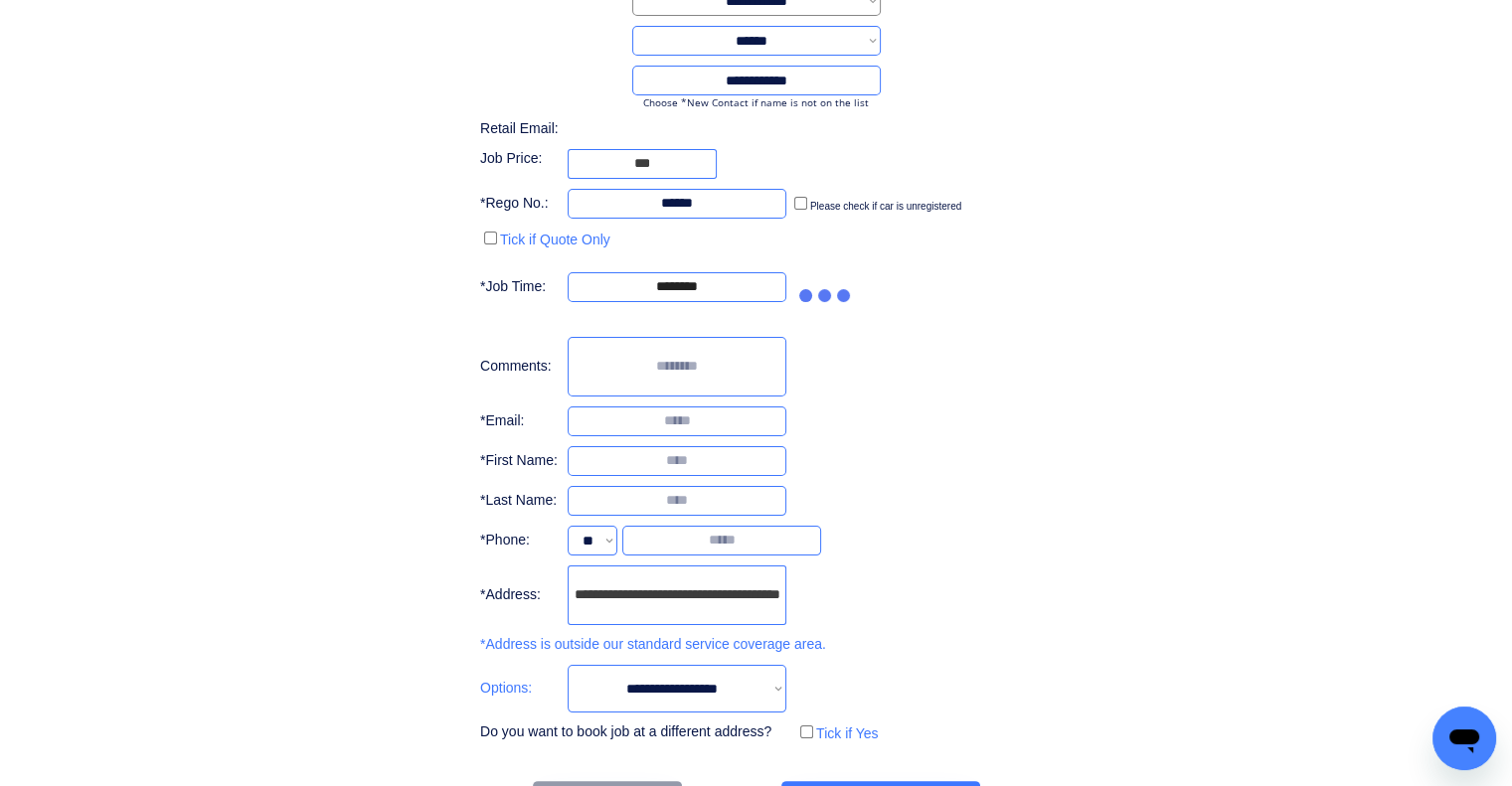 click on "**********" at bounding box center [756, 336] 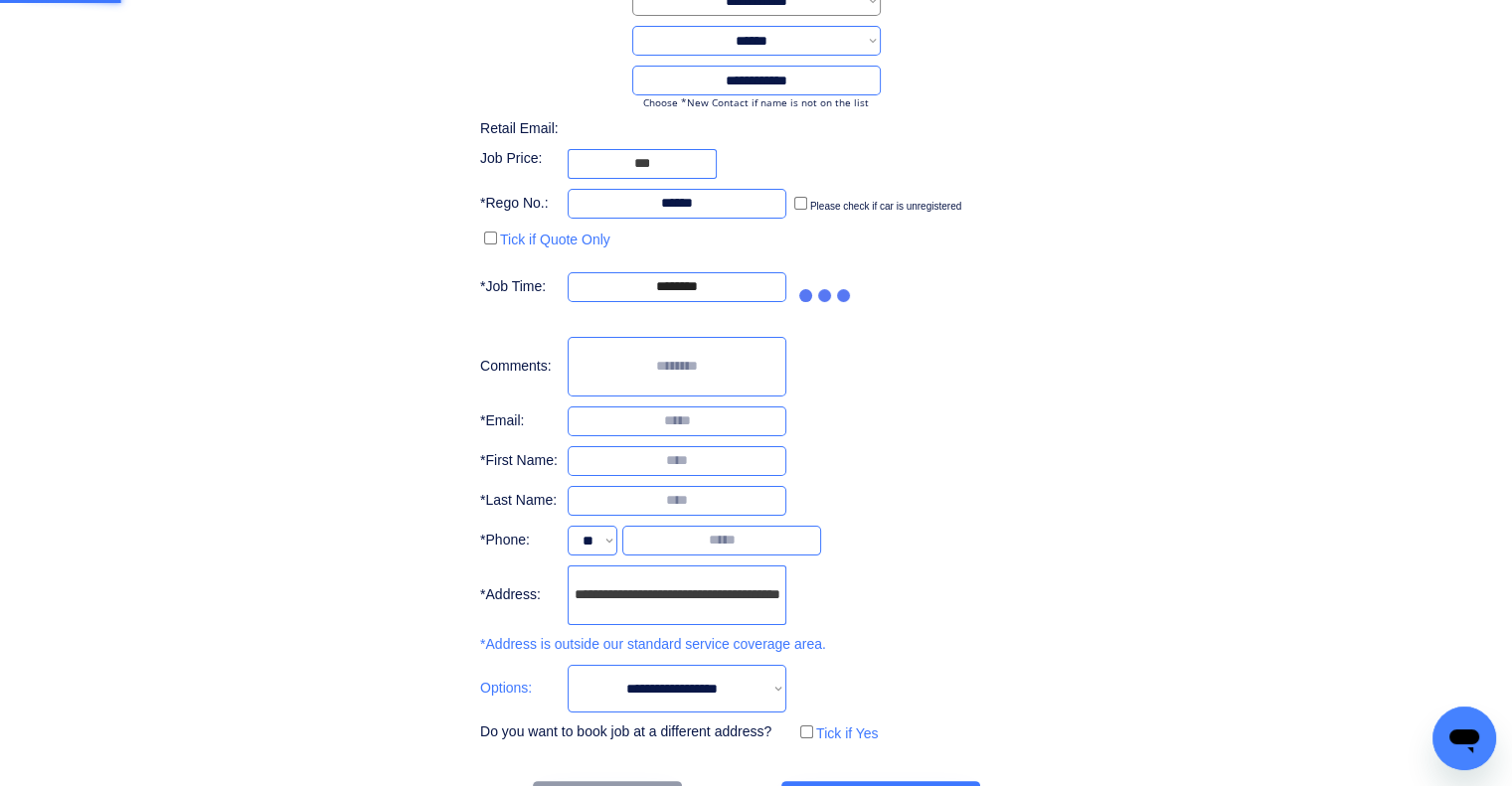 click on "**********" at bounding box center (756, 336) 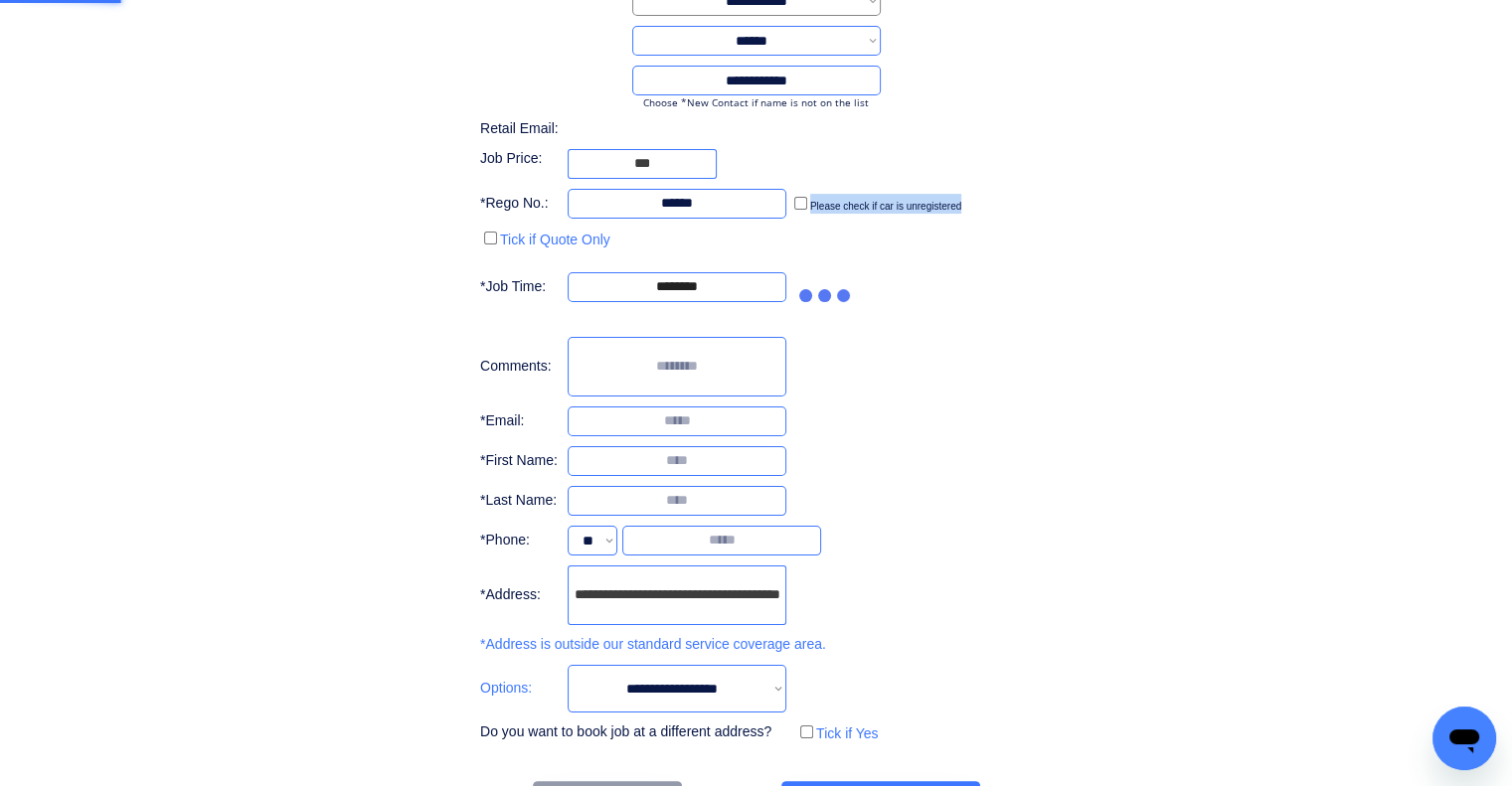 click on "**********" at bounding box center (756, 336) 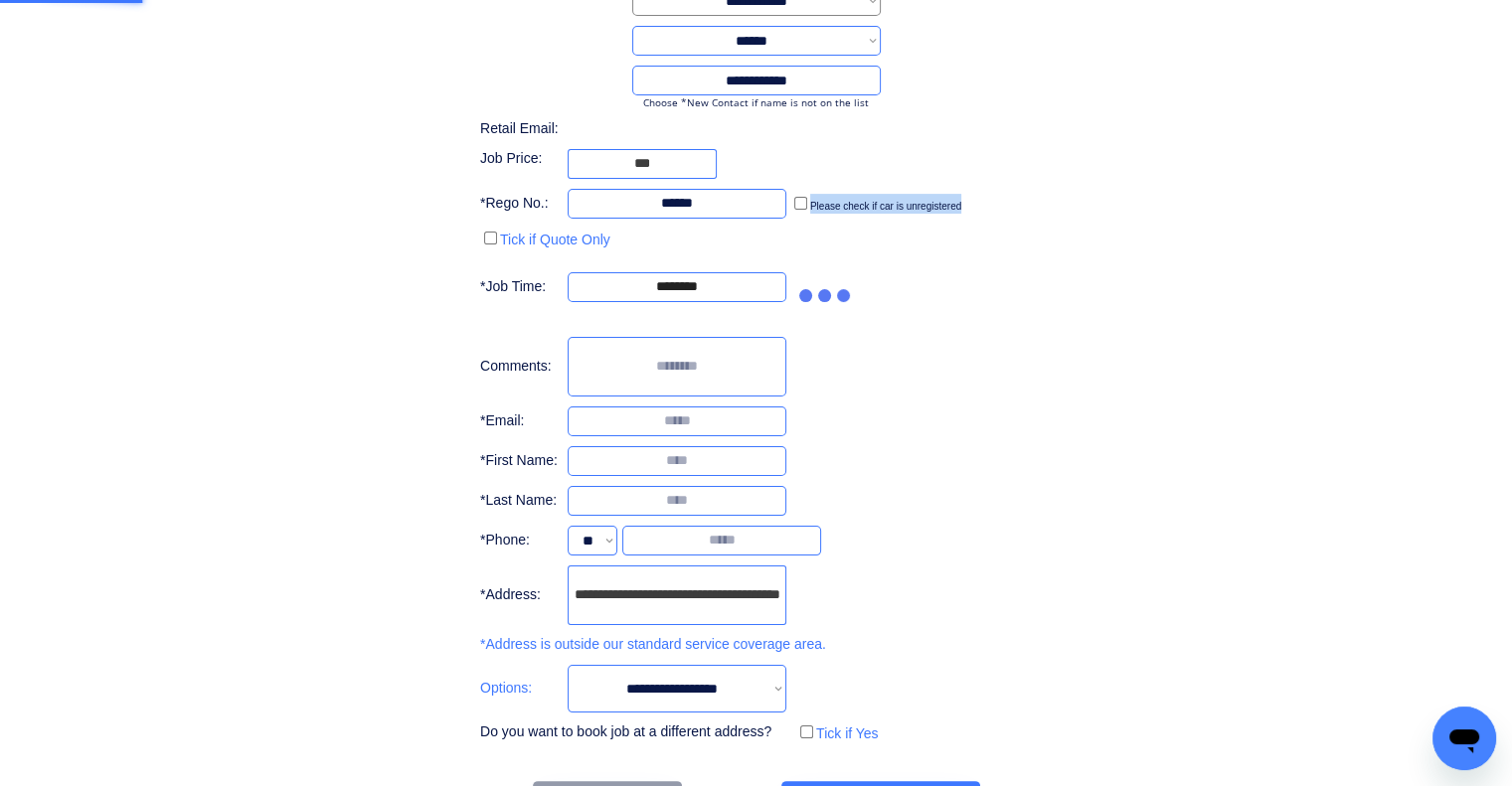 click on "**********" at bounding box center (756, 336) 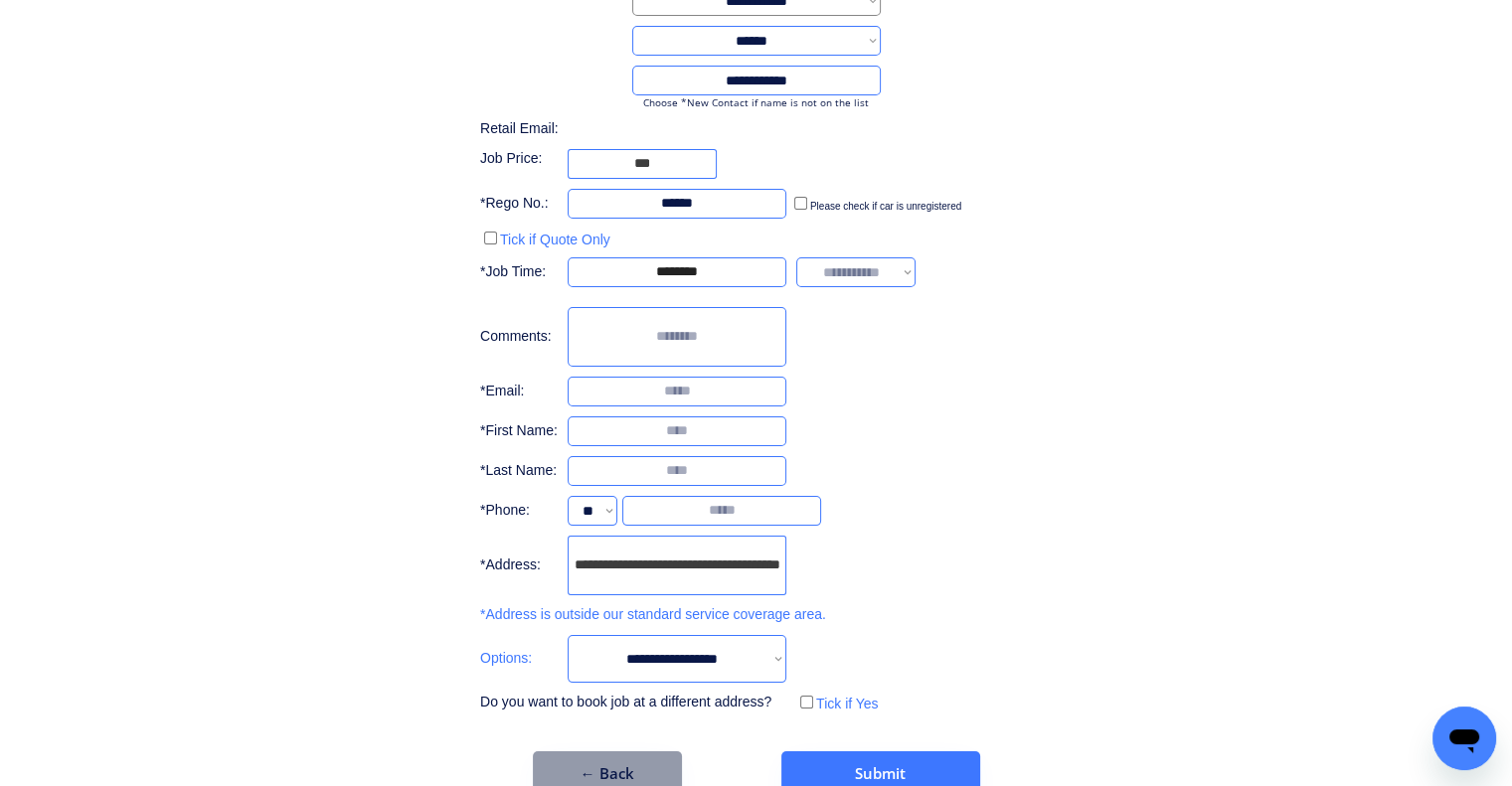 click on "**********" at bounding box center [756, 361] 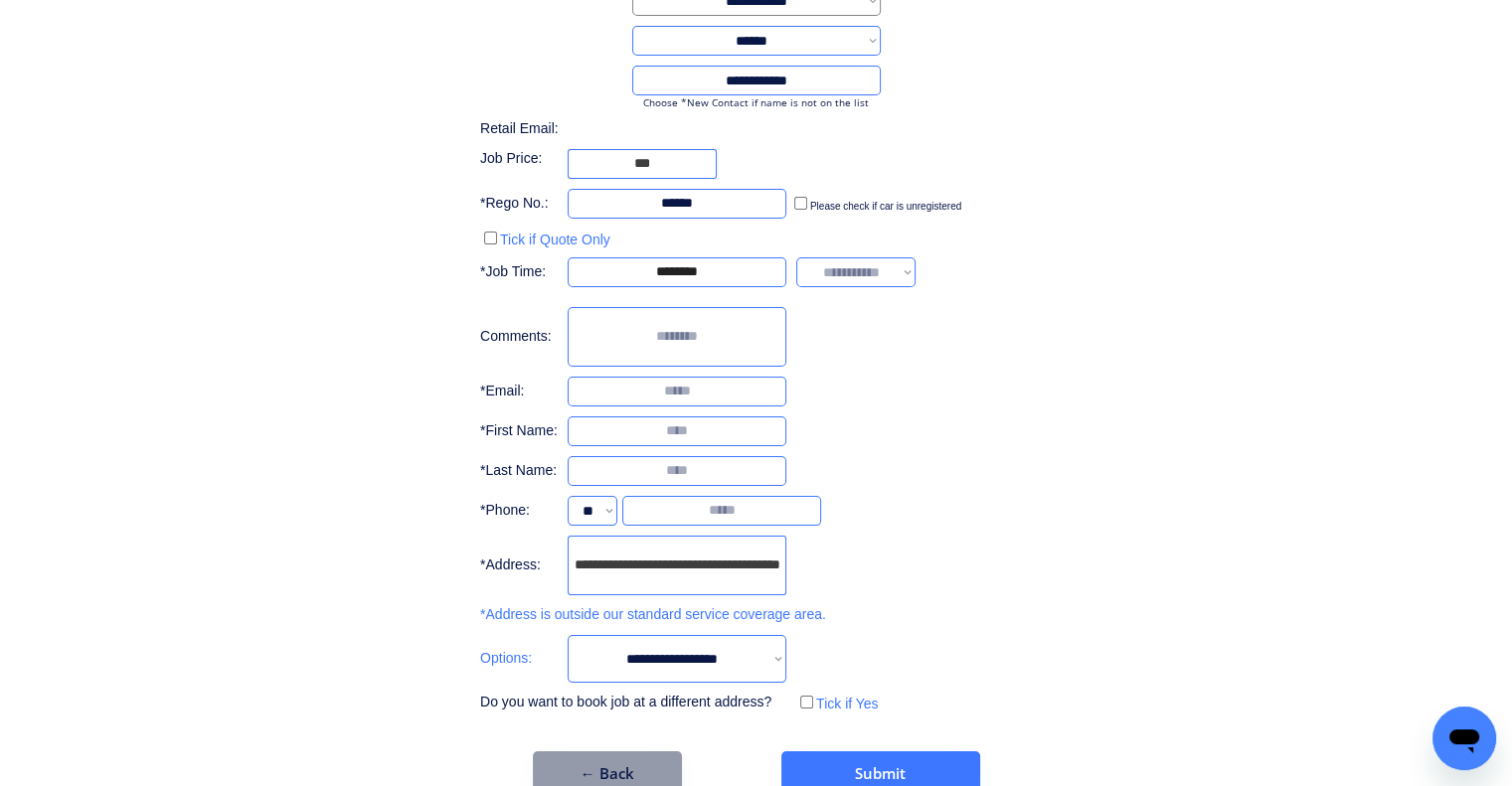 click on "**********" at bounding box center (856, 272) 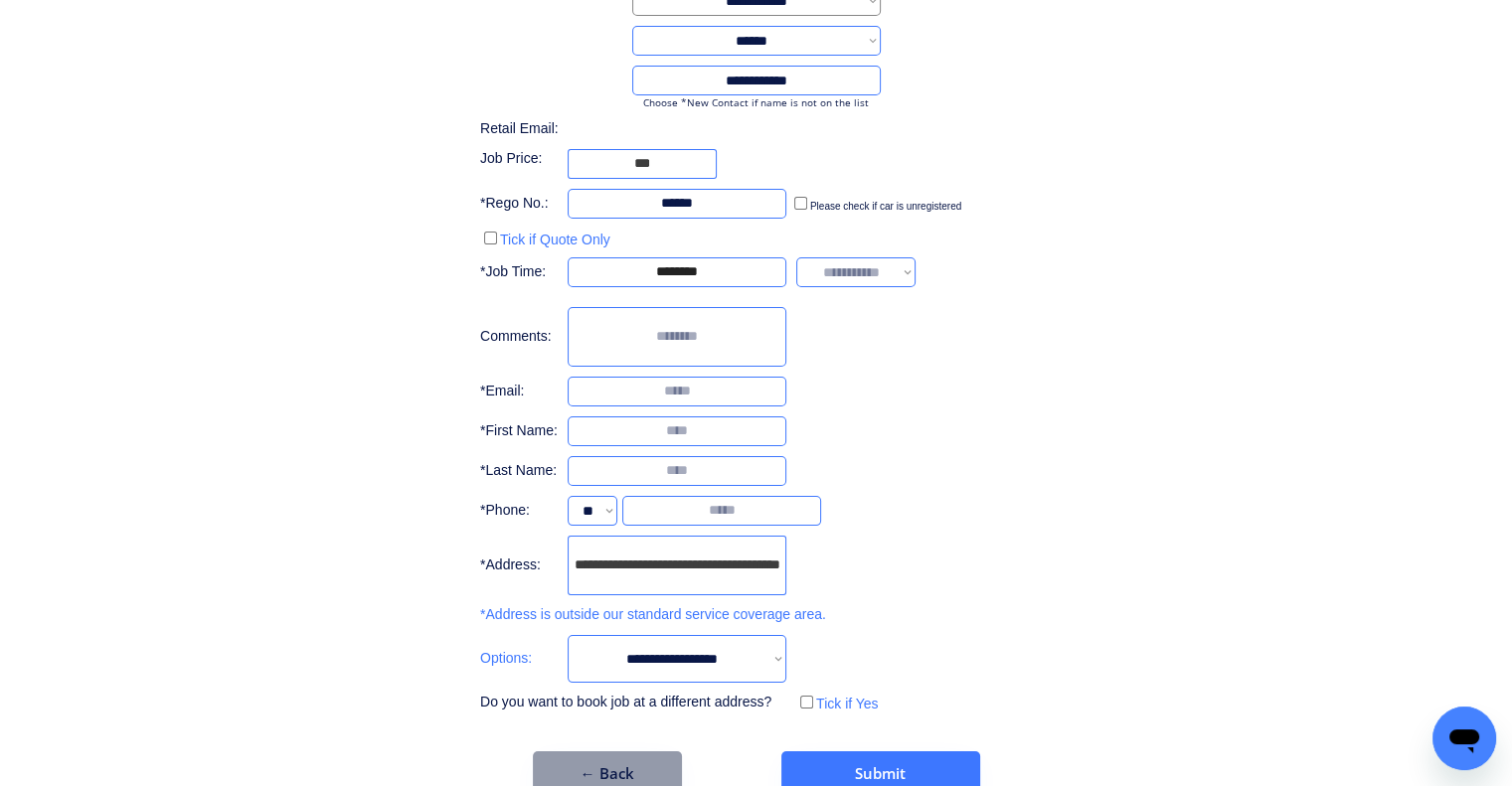 click on "**********" at bounding box center [756, 321] 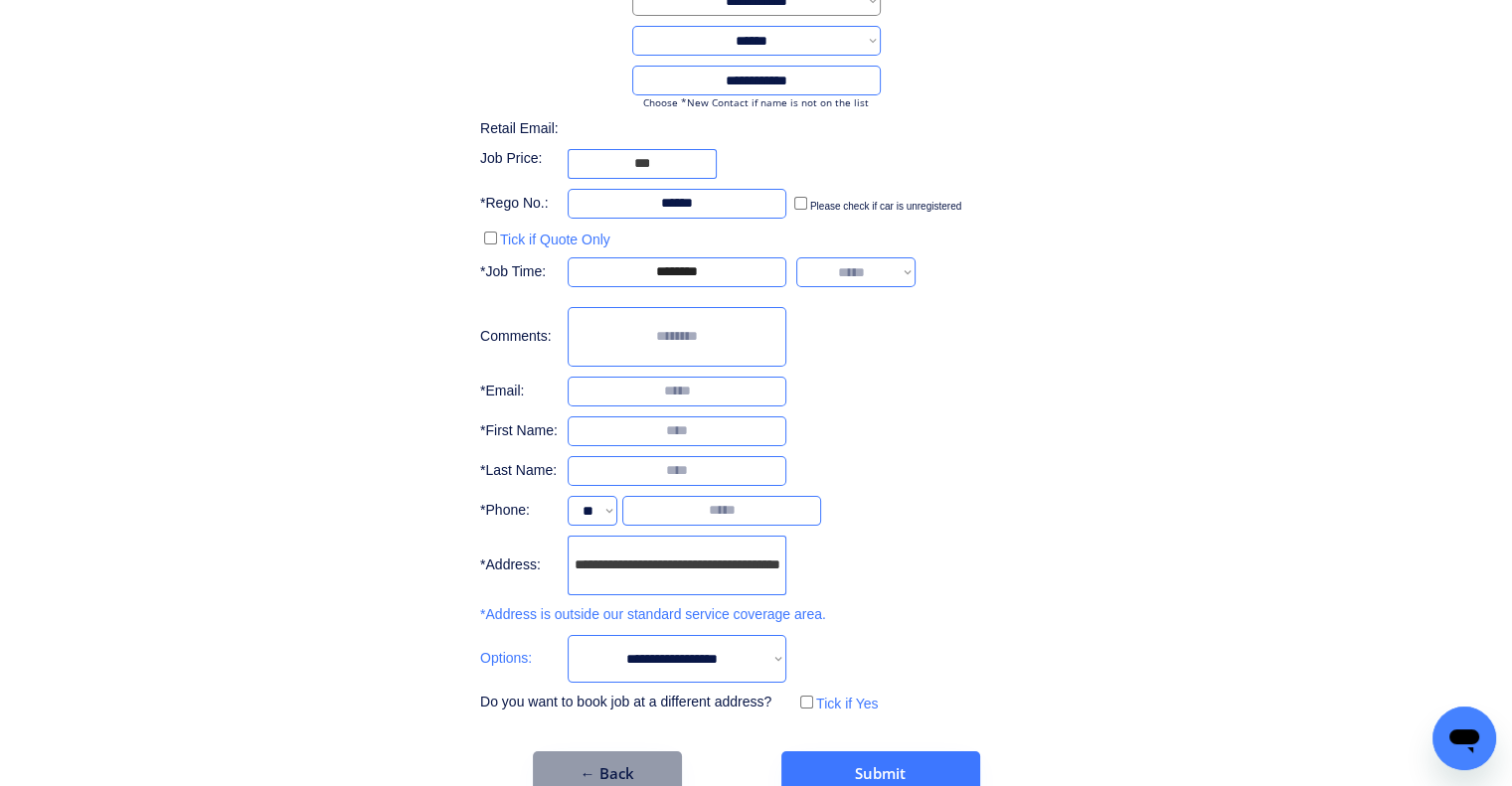 click on "**********" at bounding box center [856, 272] 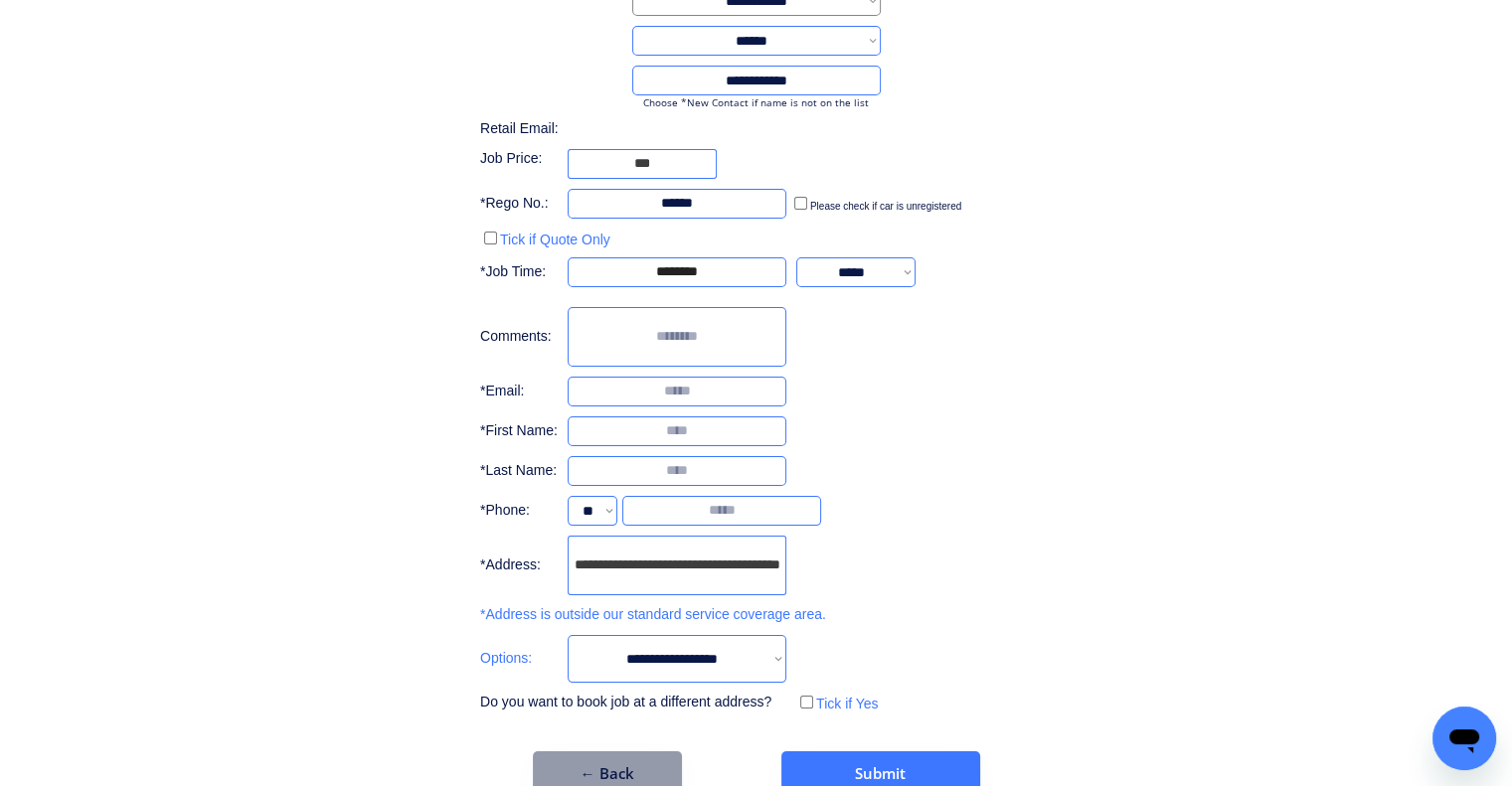 click at bounding box center [677, 431] 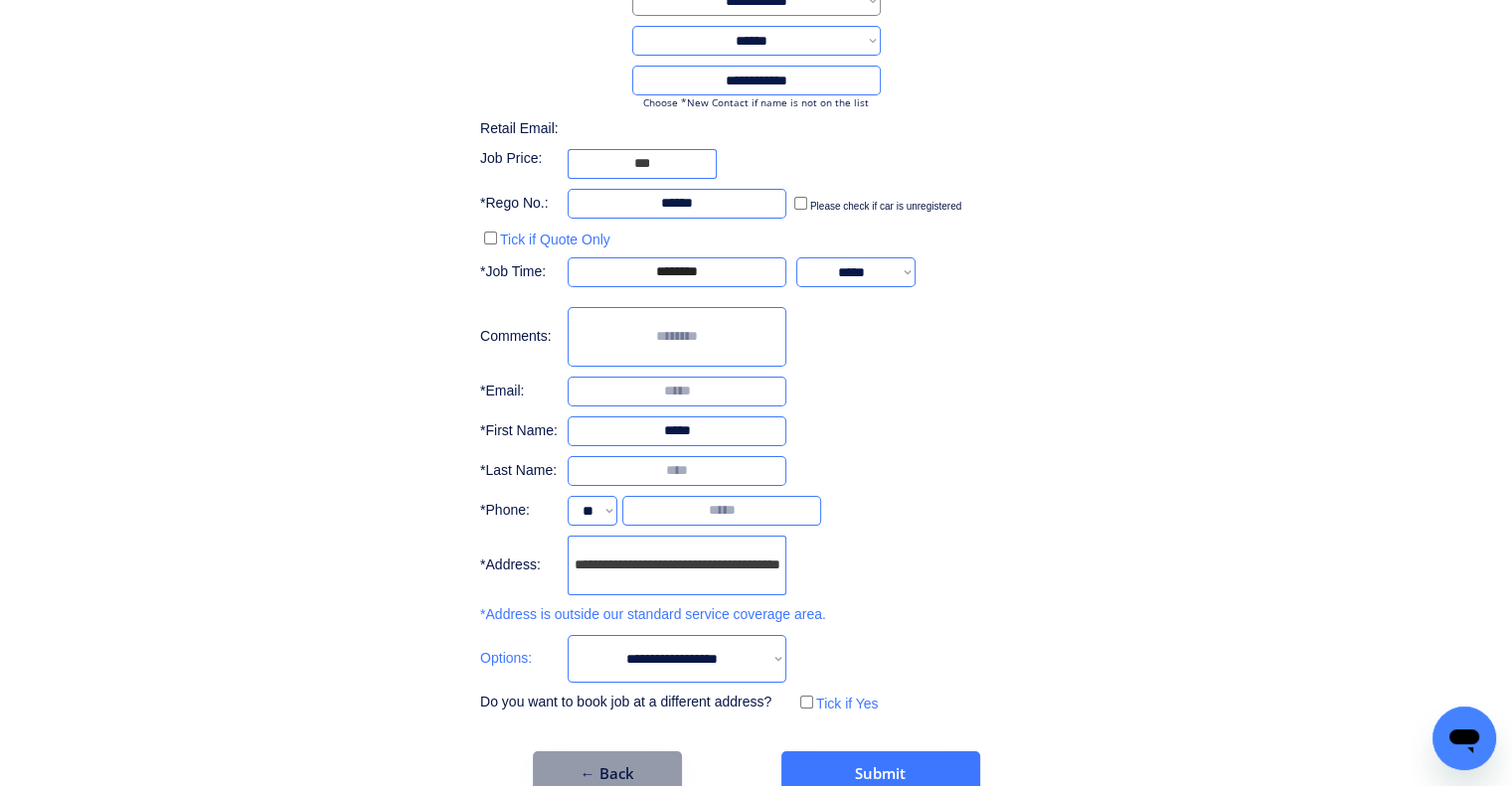 type on "*****" 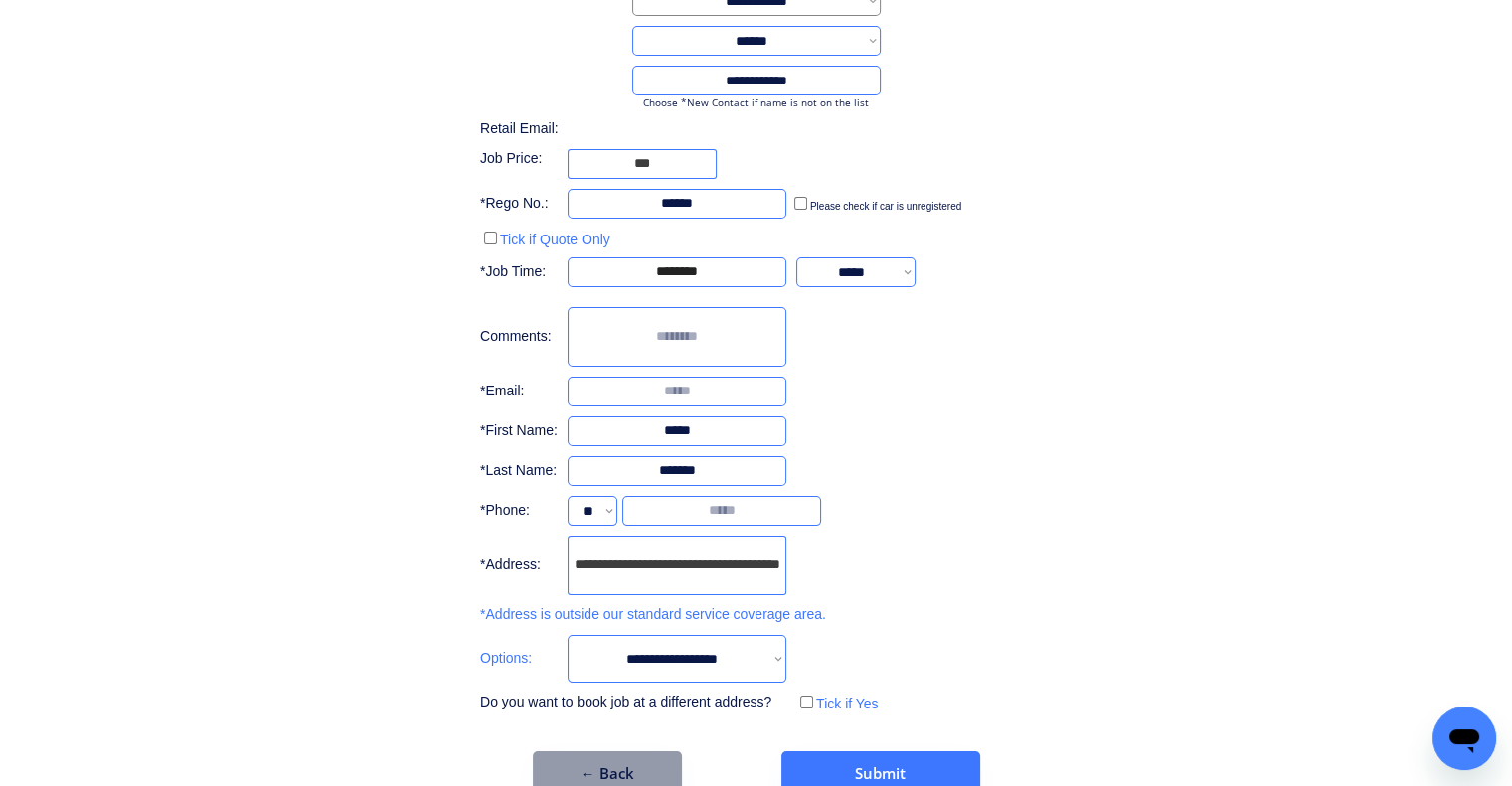 type on "*******" 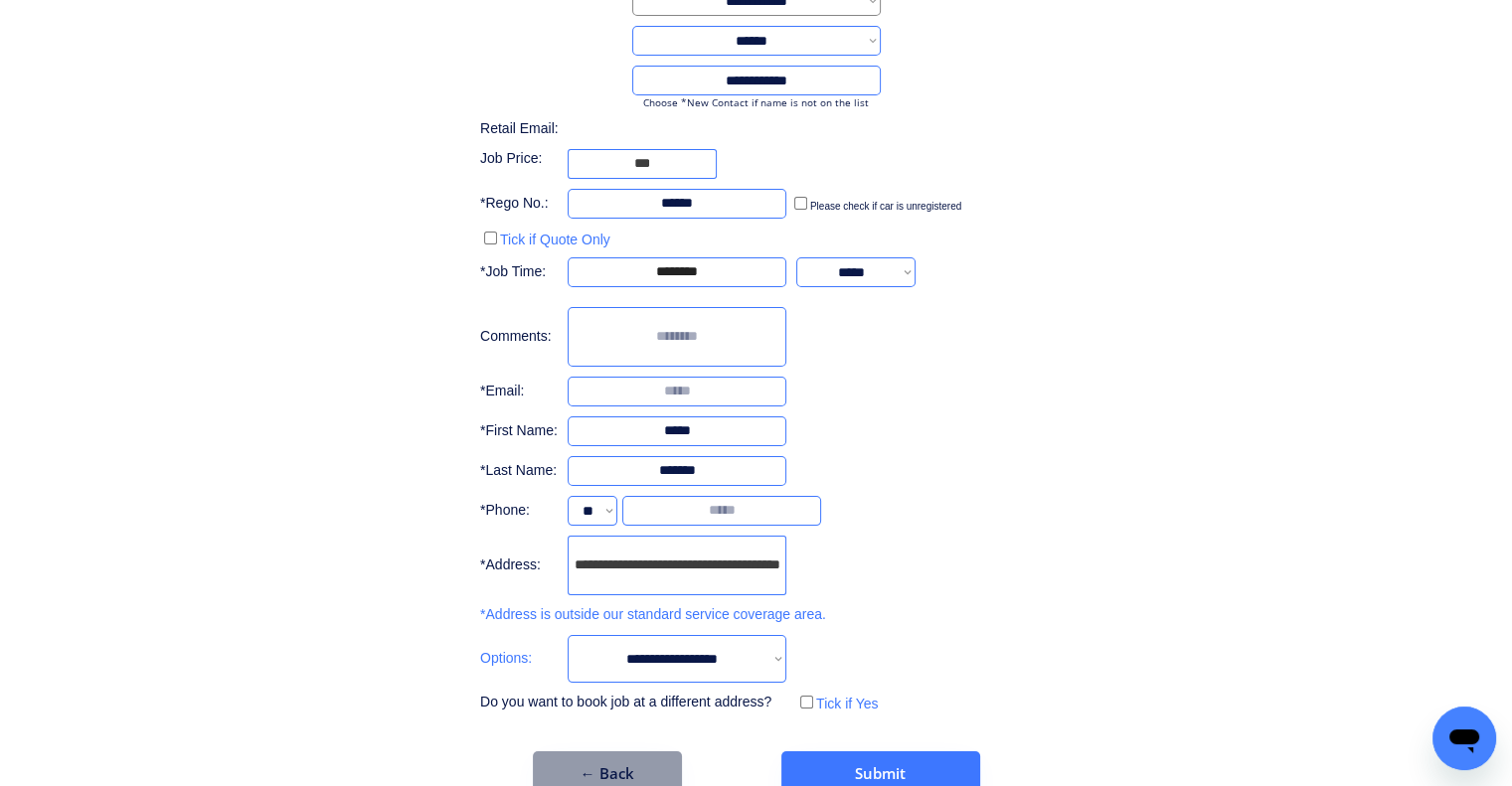 click at bounding box center [677, 392] 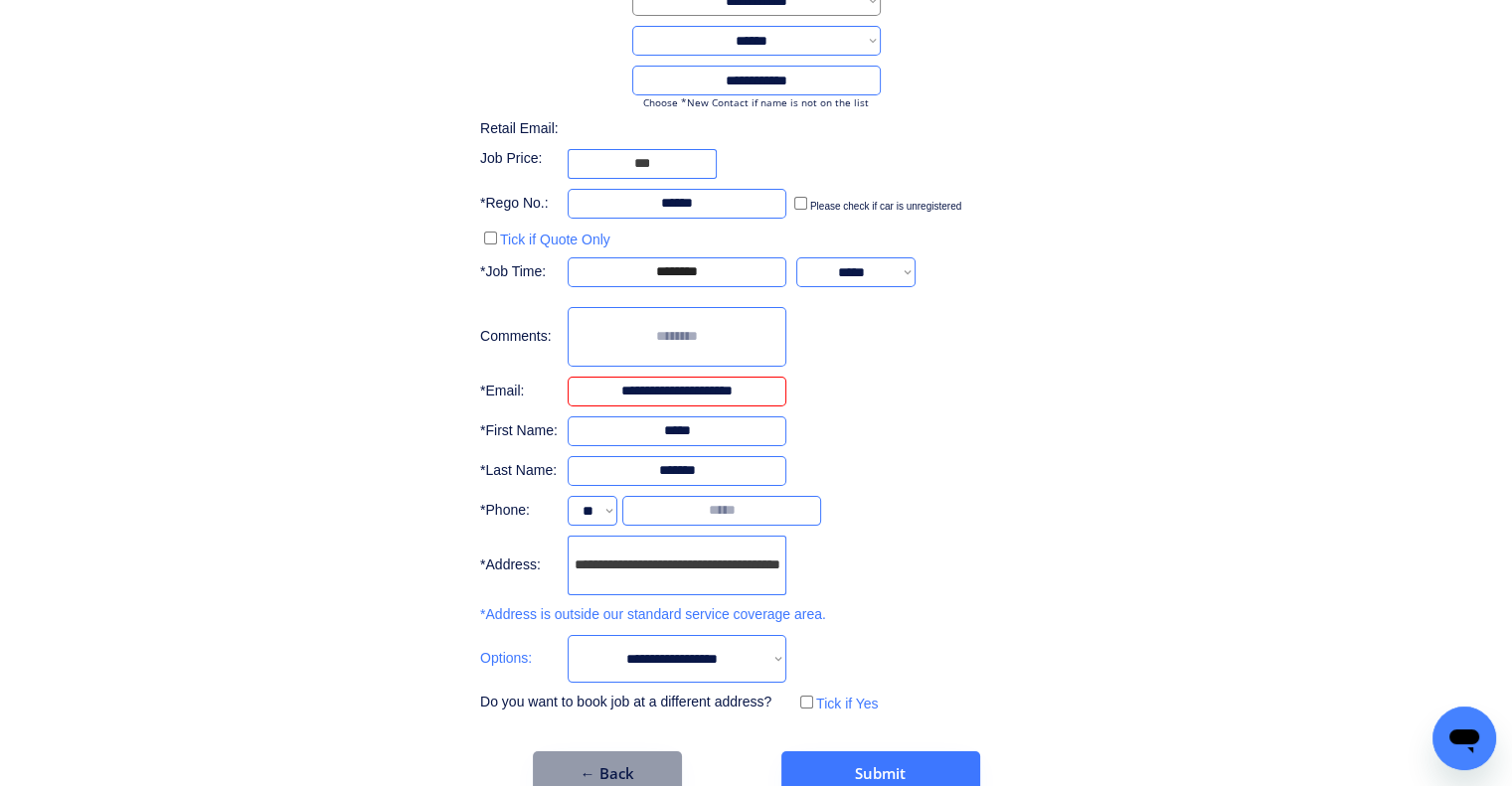 type on "**********" 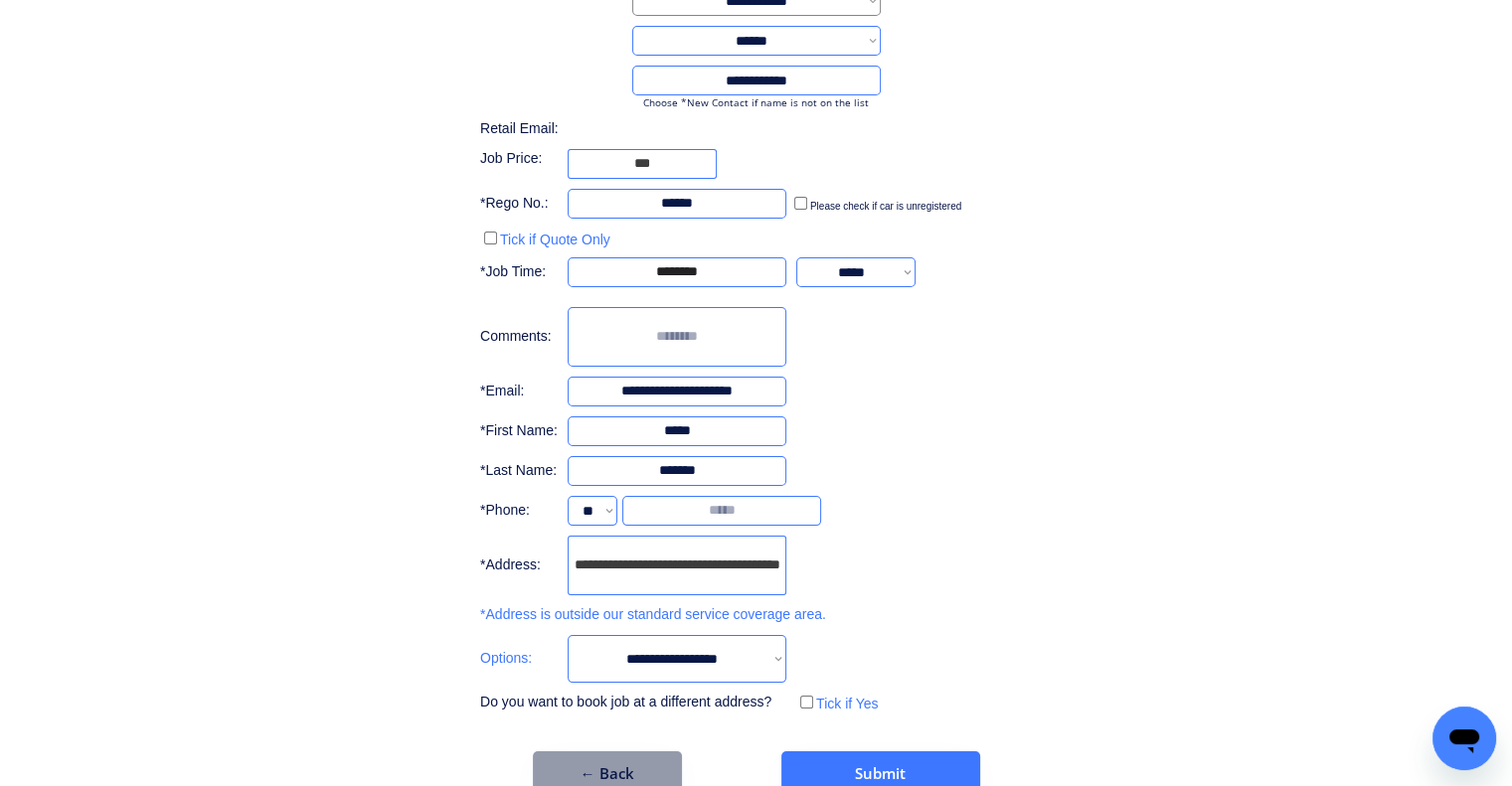 click on "**********" at bounding box center (756, 321) 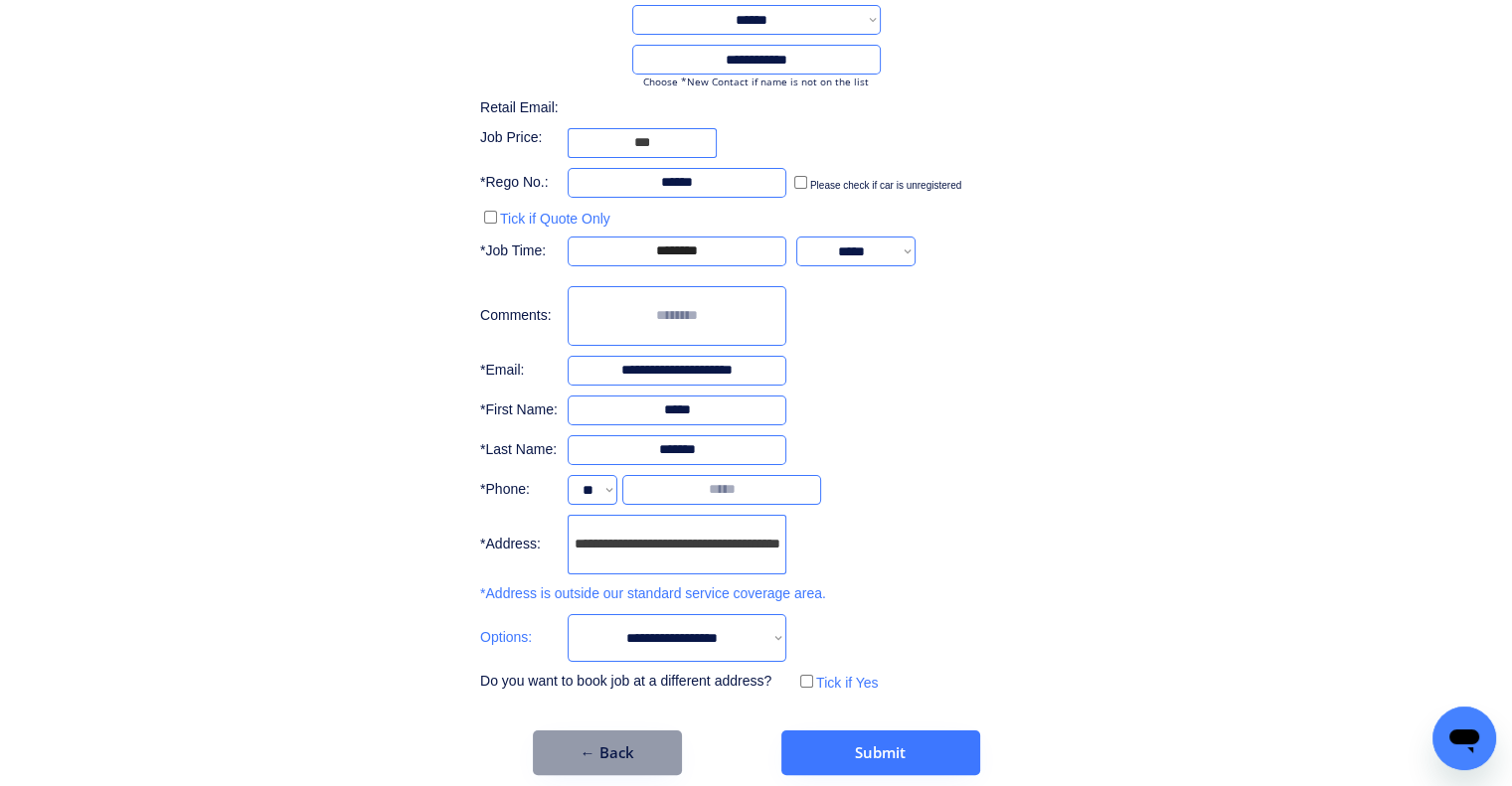 scroll, scrollTop: 223, scrollLeft: 0, axis: vertical 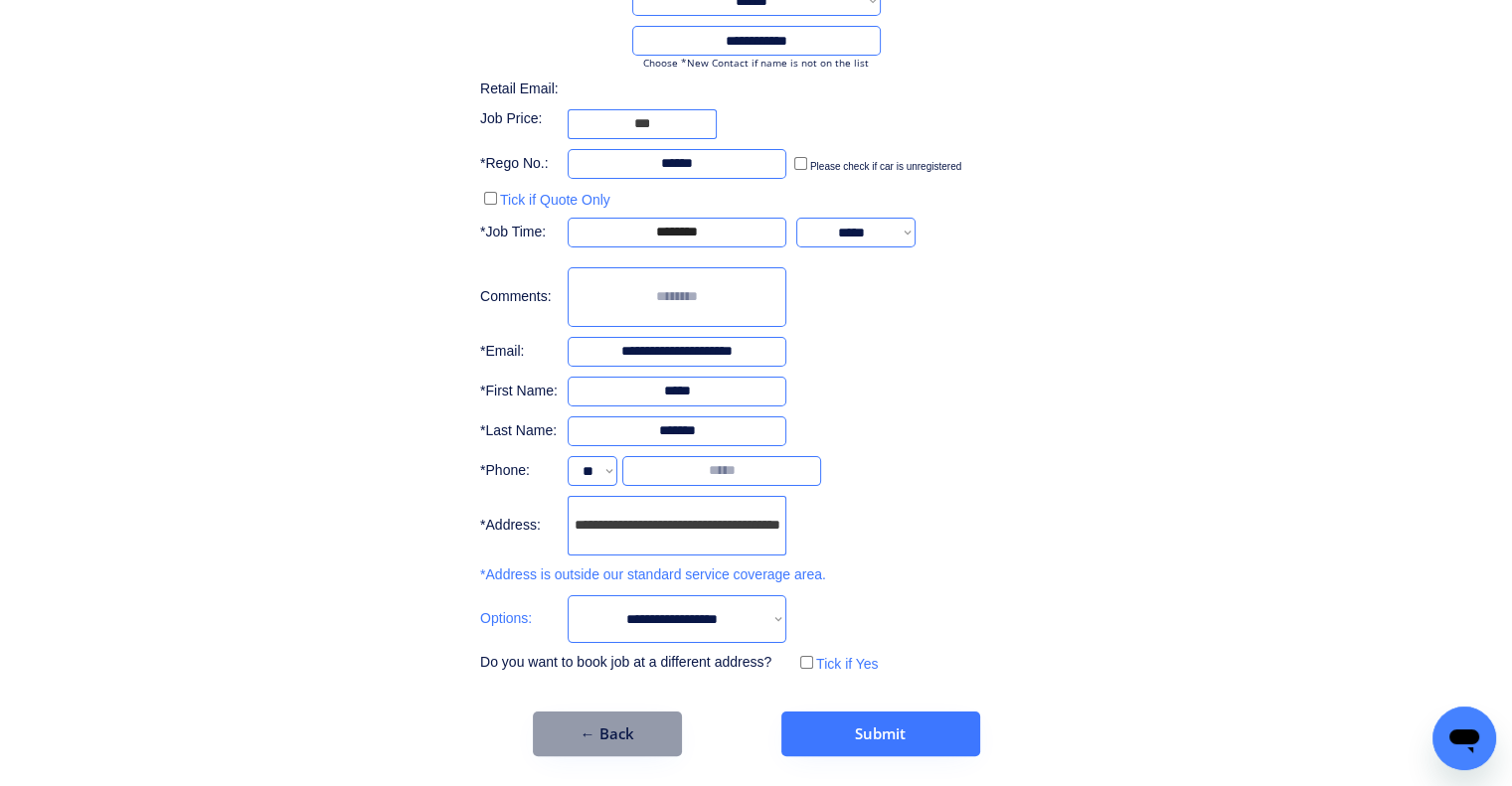 click on "**********" at bounding box center [756, 321] 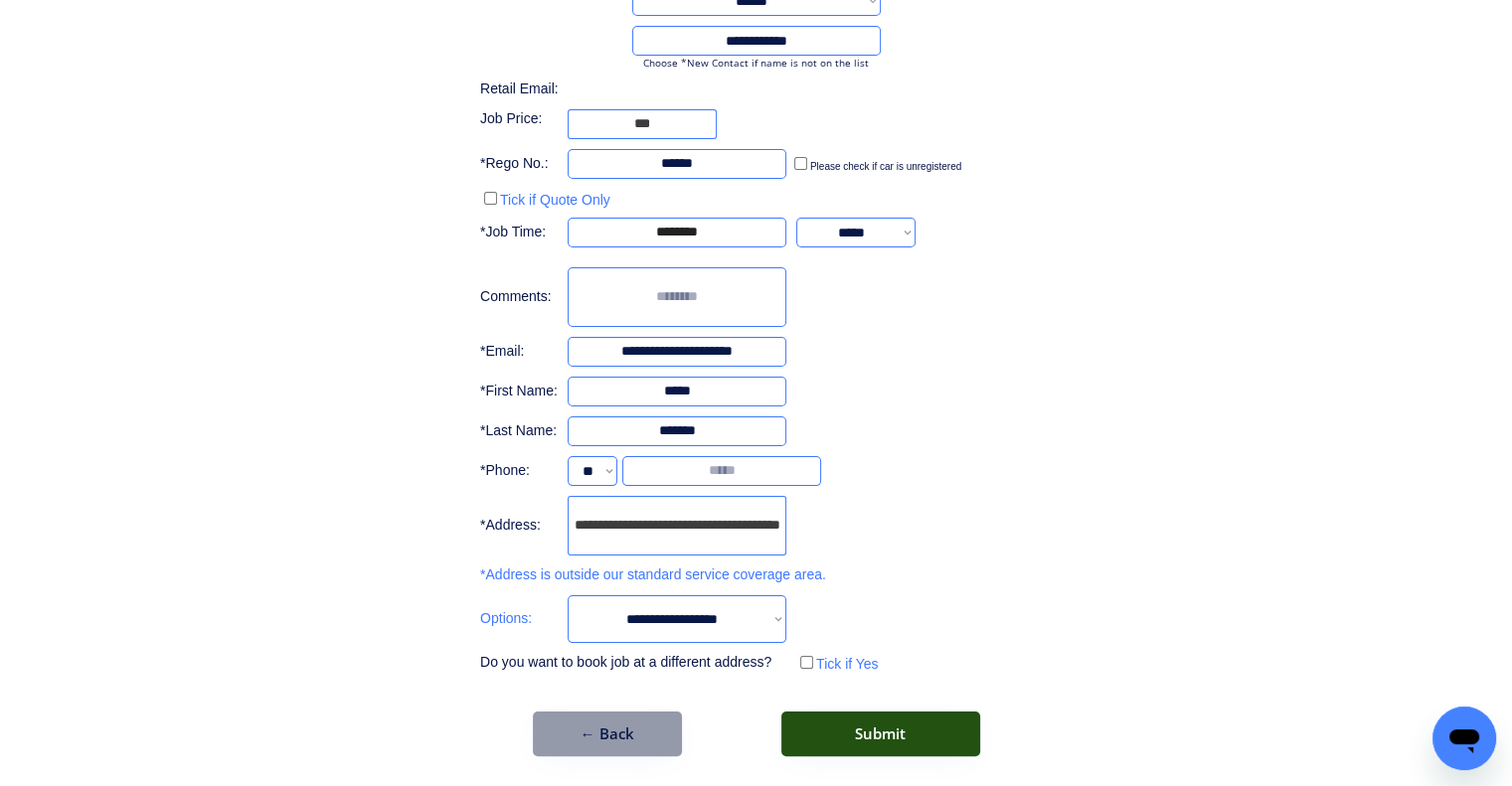 click on "Submit" at bounding box center [881, 733] 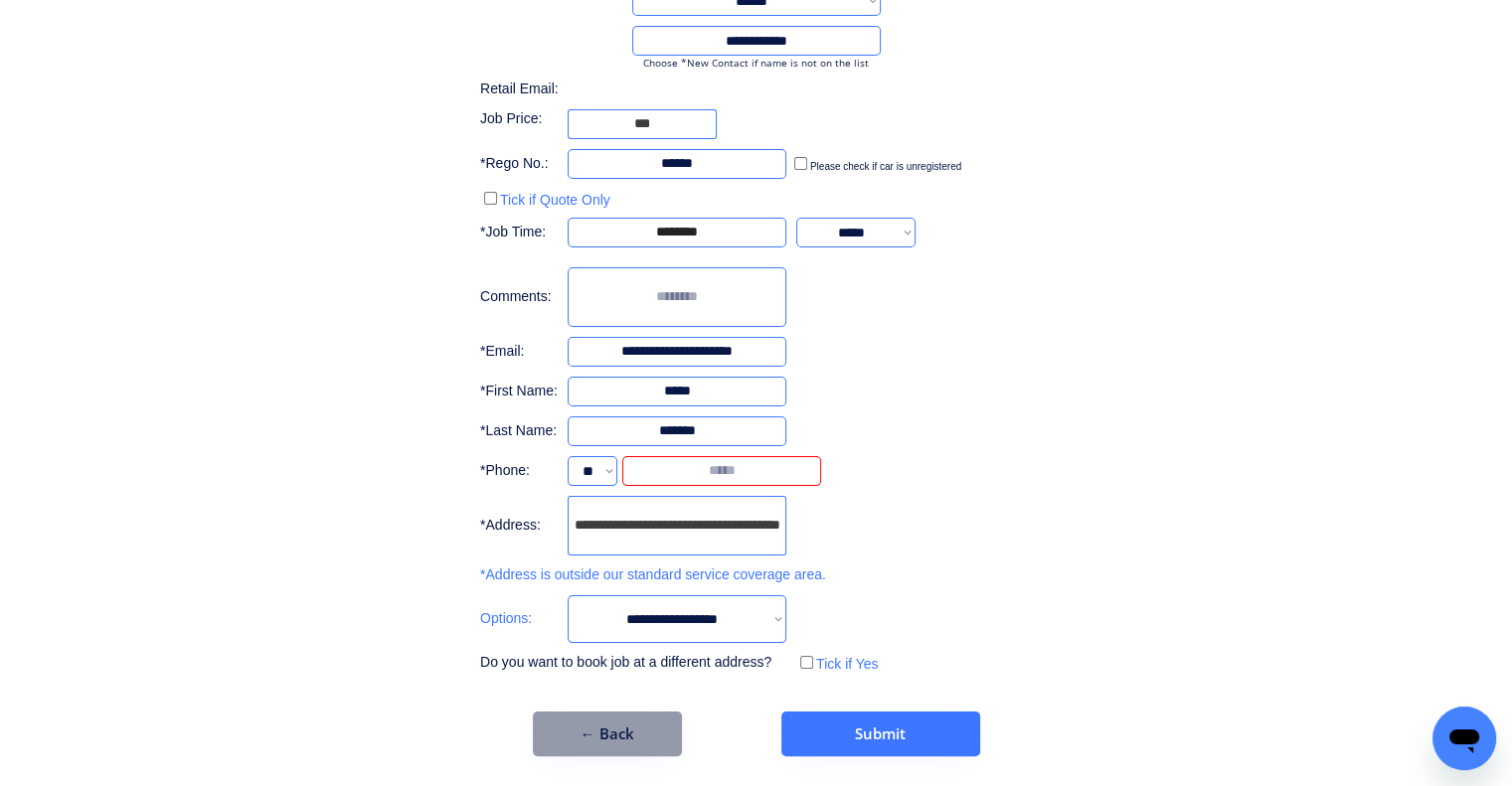 paste on "********" 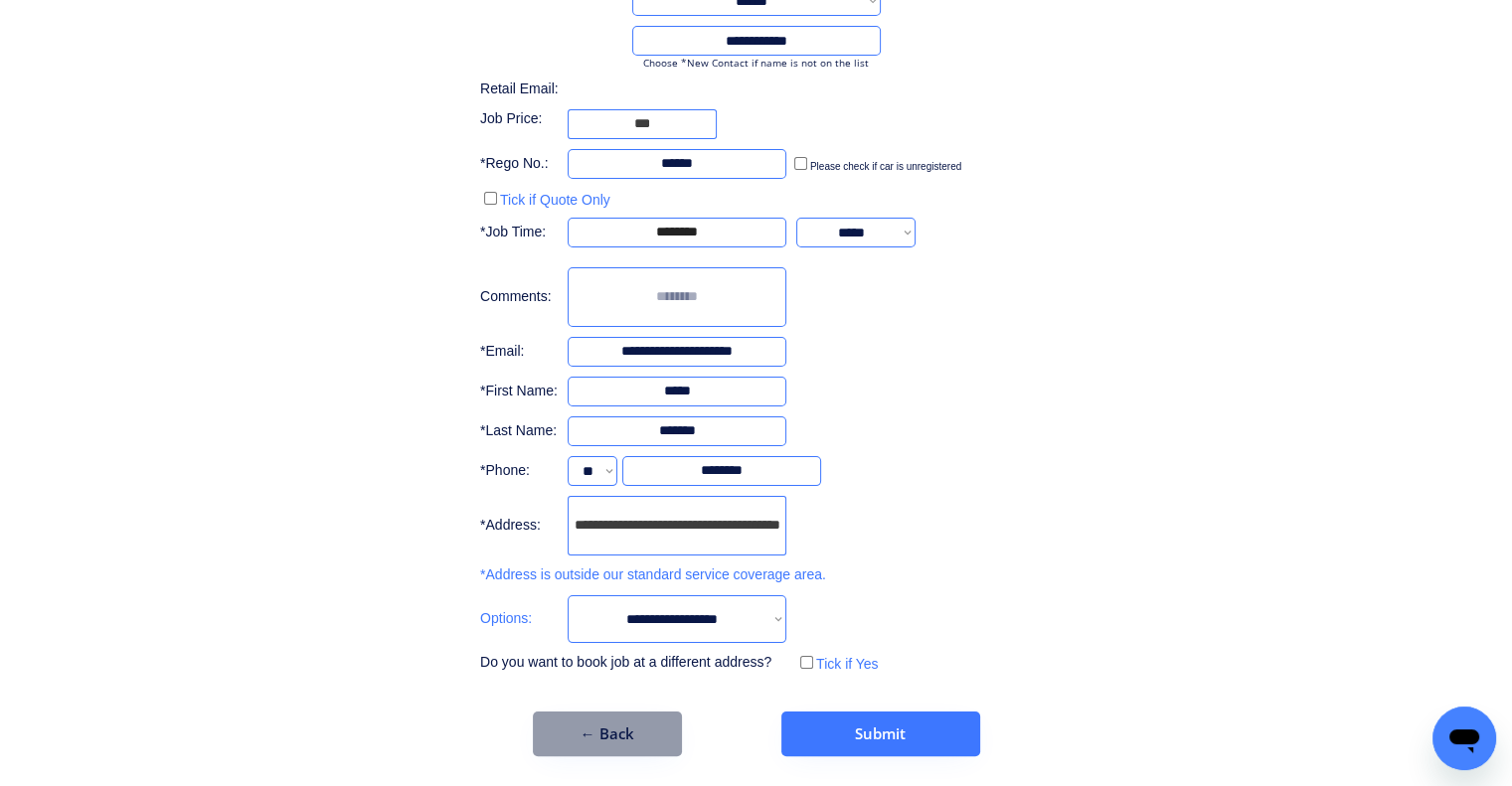 click on "**********" at bounding box center (756, 281) 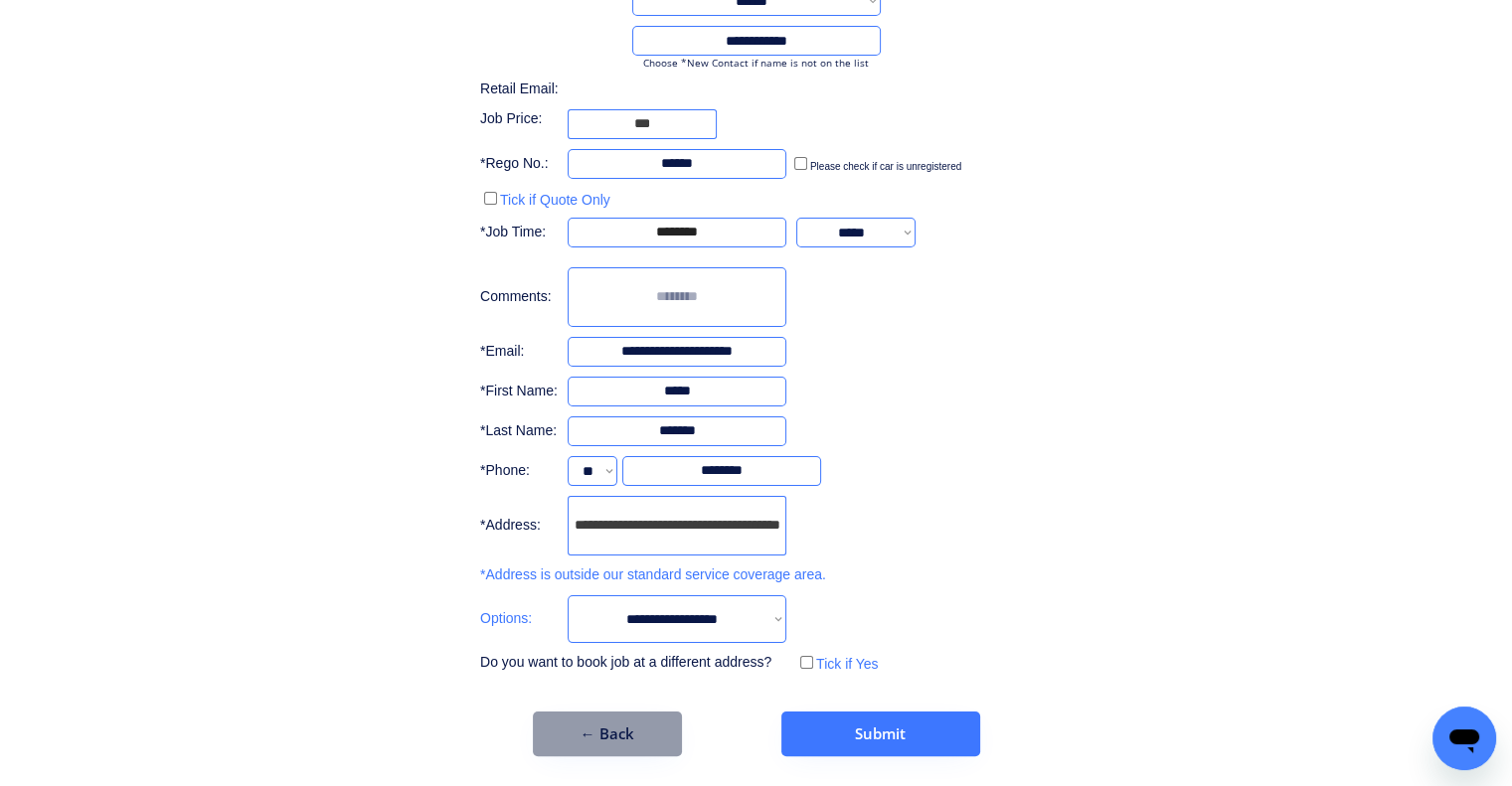 click on "**********" at bounding box center [756, 321] 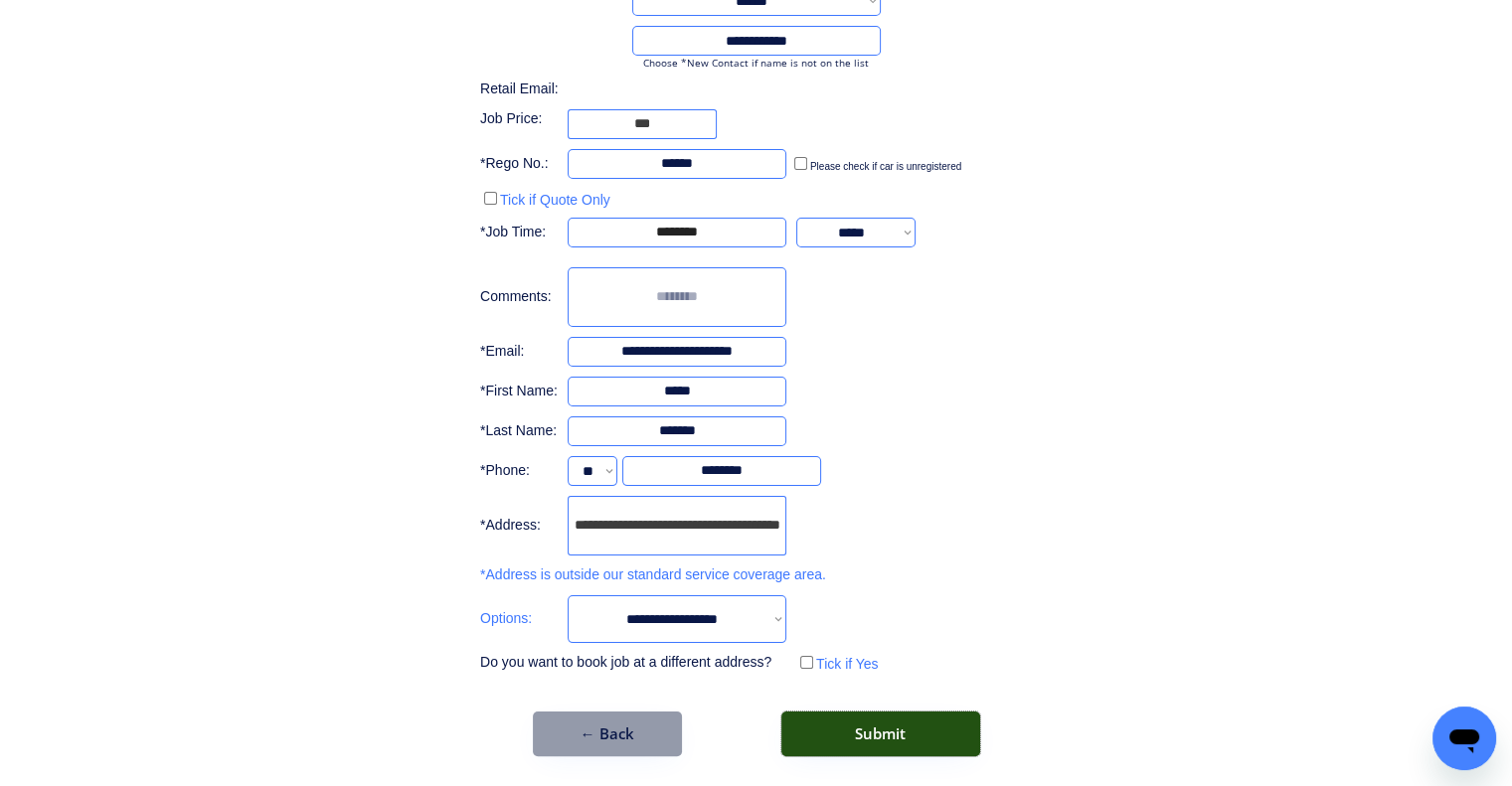 drag, startPoint x: 910, startPoint y: 739, endPoint x: 1144, endPoint y: 776, distance: 236.90715 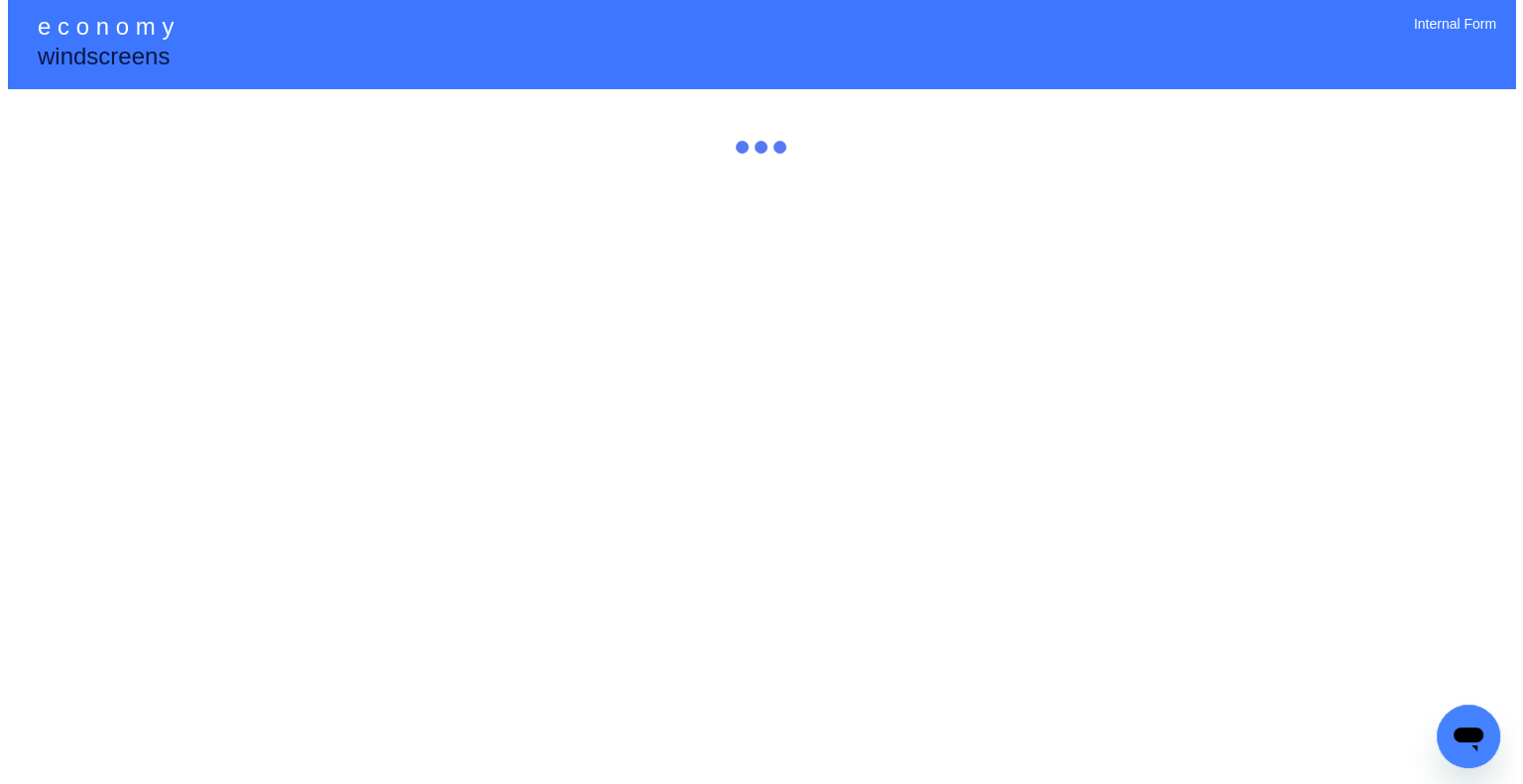 scroll, scrollTop: 0, scrollLeft: 0, axis: both 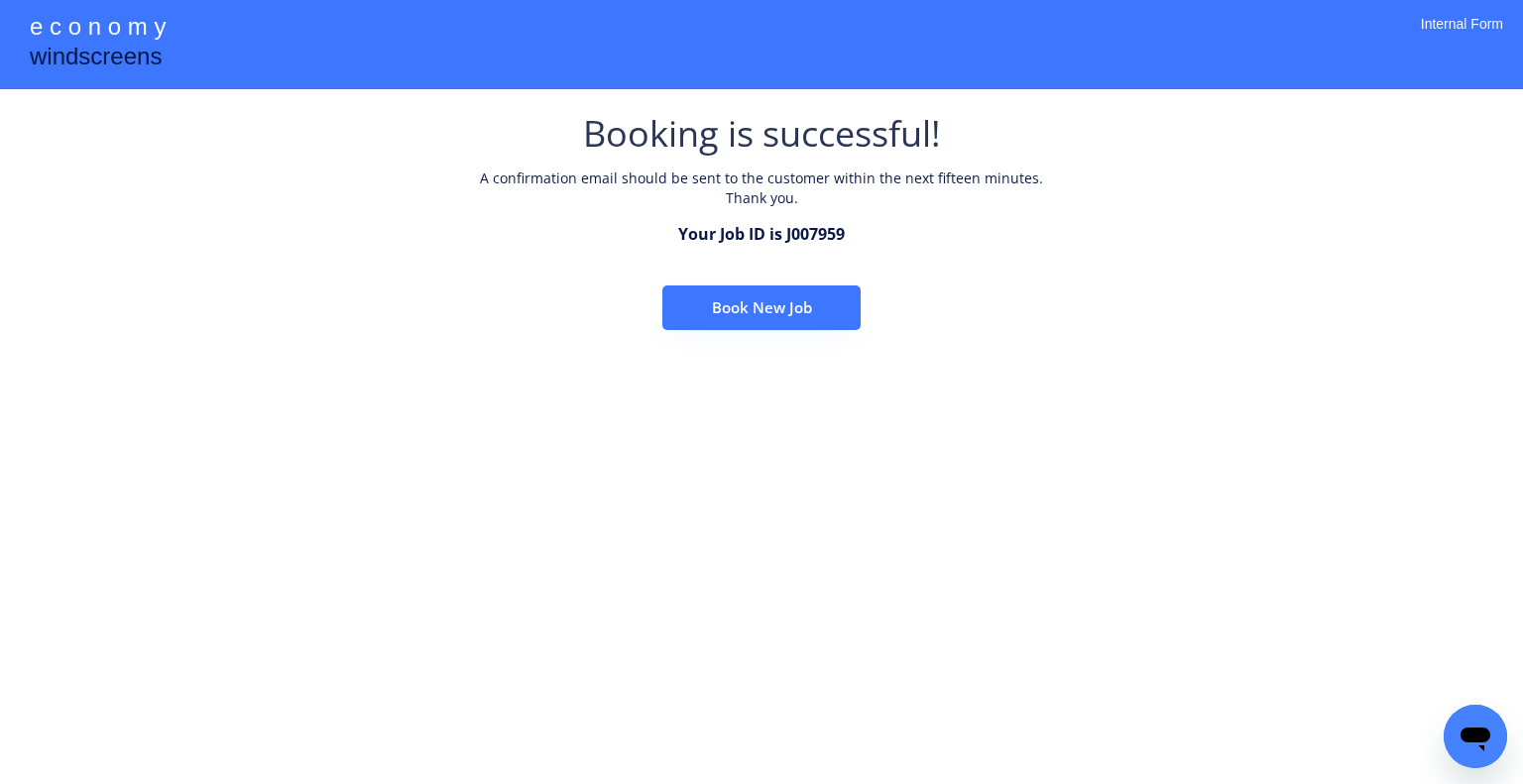 click on "Book New Job" at bounding box center (762, 307) 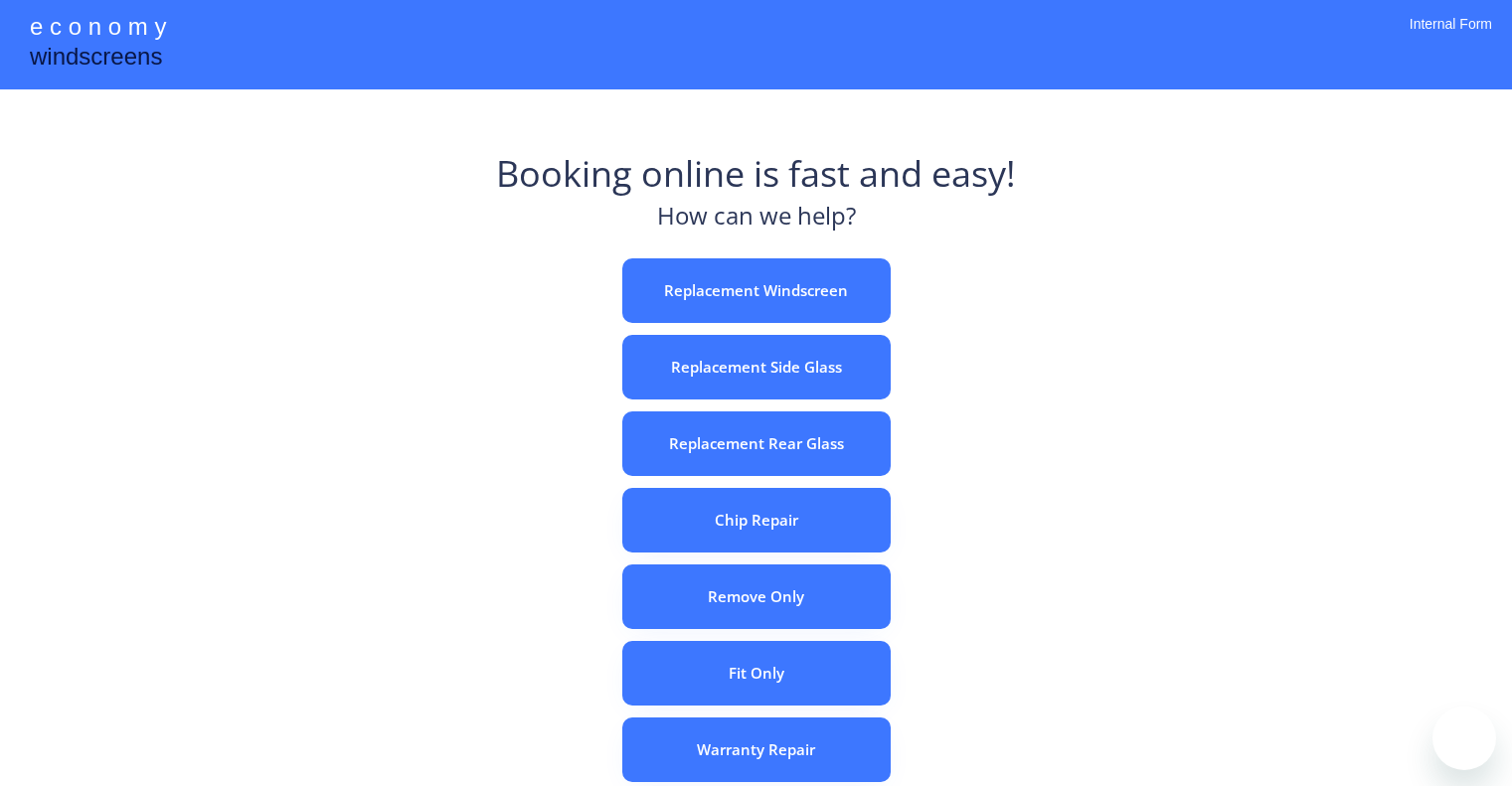 scroll, scrollTop: 0, scrollLeft: 0, axis: both 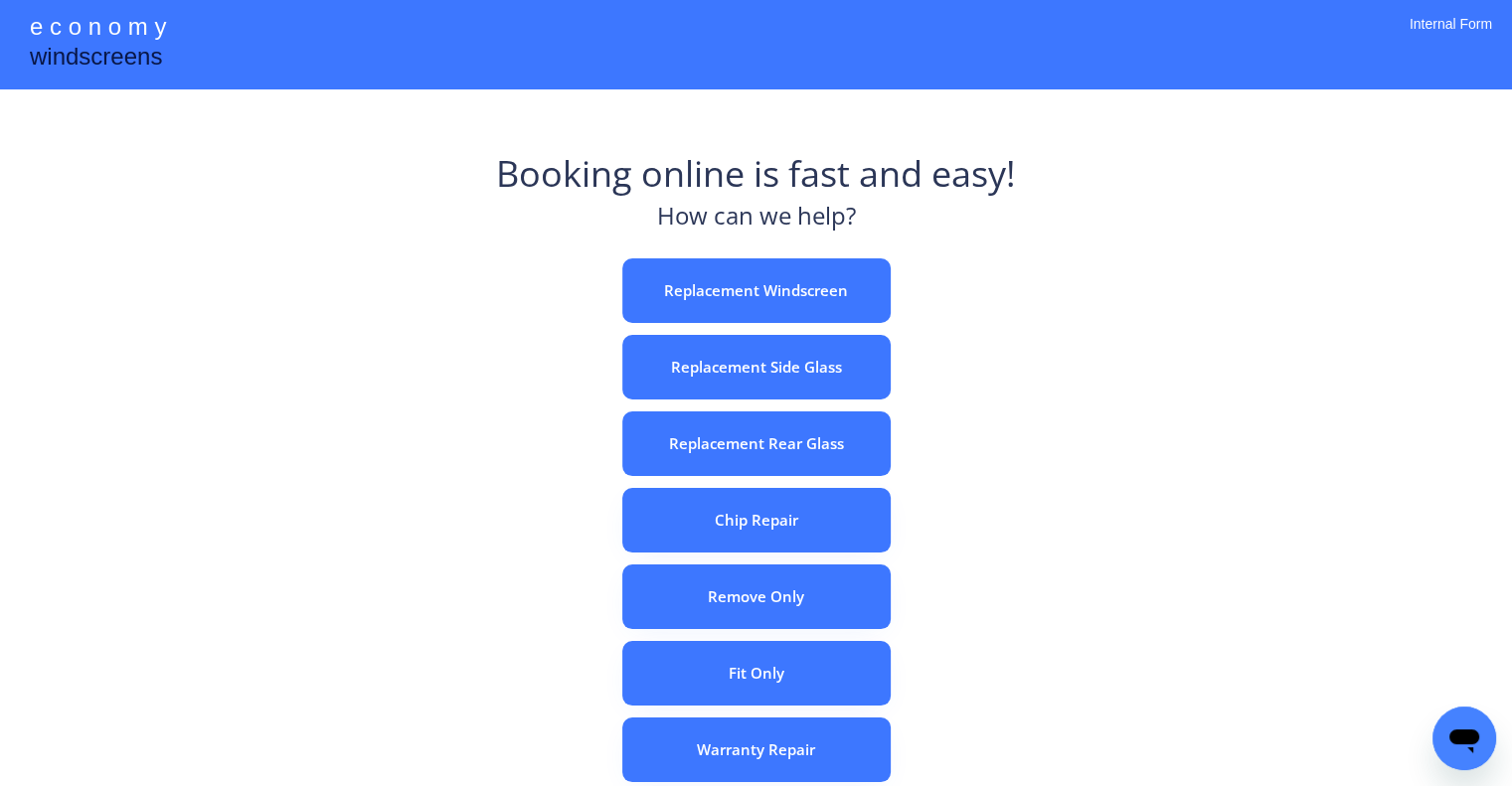 click on "e c o n o m y windscreens Booking online is fast and easy! How can we help? Replacement Windscreen Replacement Side Glass Replacement Rear Glass Chip Repair Remove Only Fit Only Warranty Repair ADAS Recalibration Only Rebook a Job Confirm Quotes Manual Booking Internal Form" at bounding box center [756, 553] 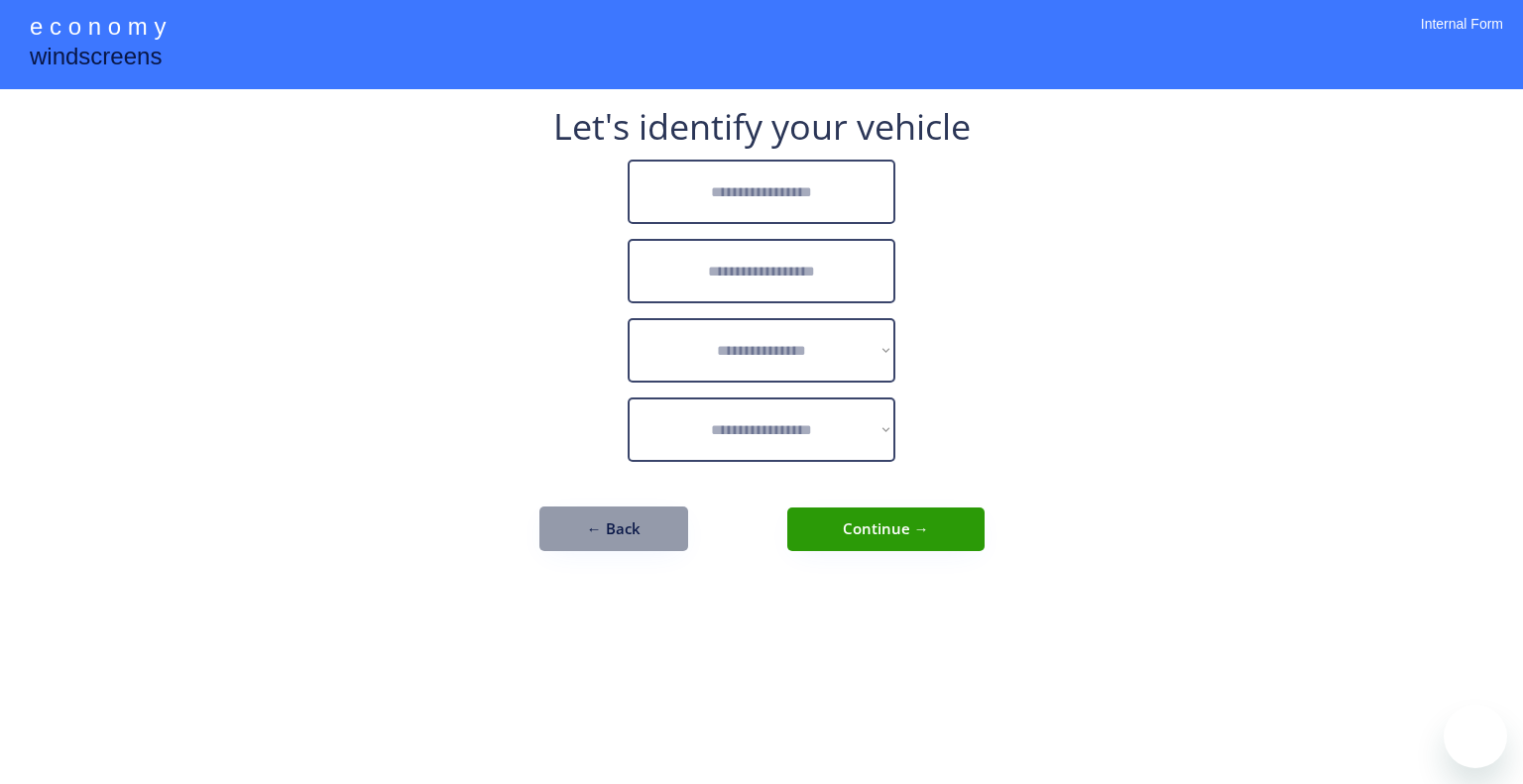 scroll, scrollTop: 0, scrollLeft: 0, axis: both 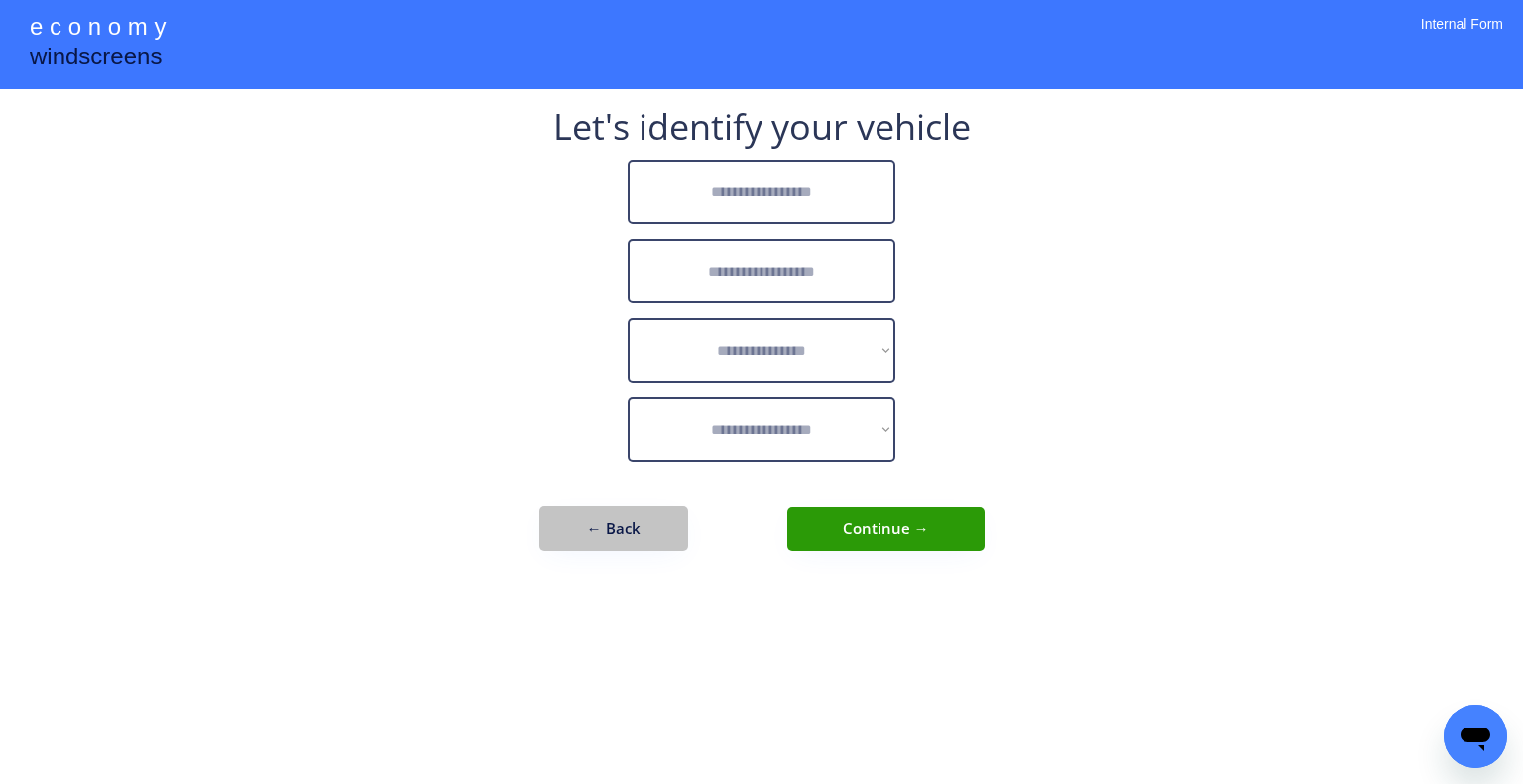 click on "←   Back" at bounding box center (614, 528) 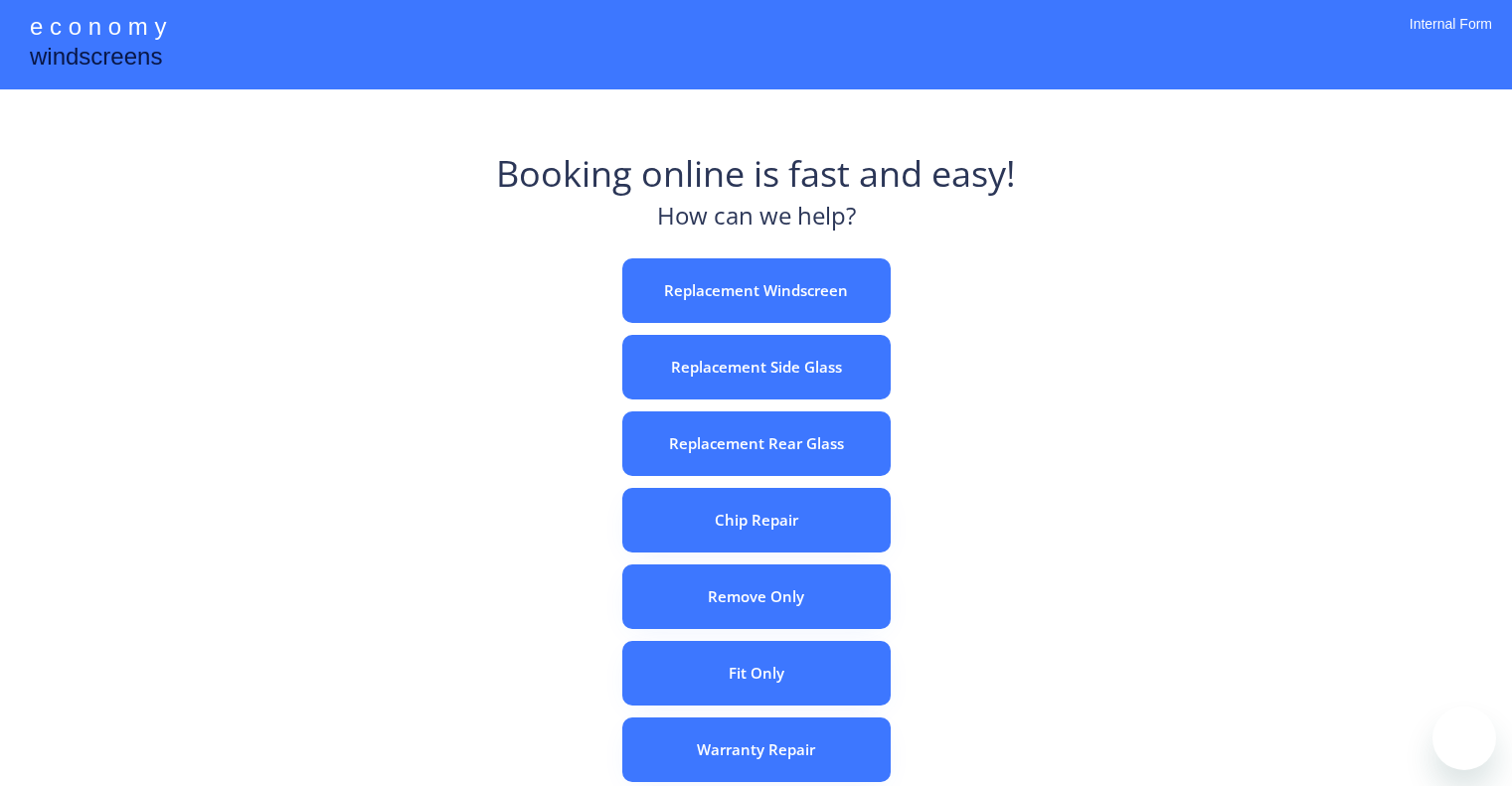 scroll, scrollTop: 0, scrollLeft: 0, axis: both 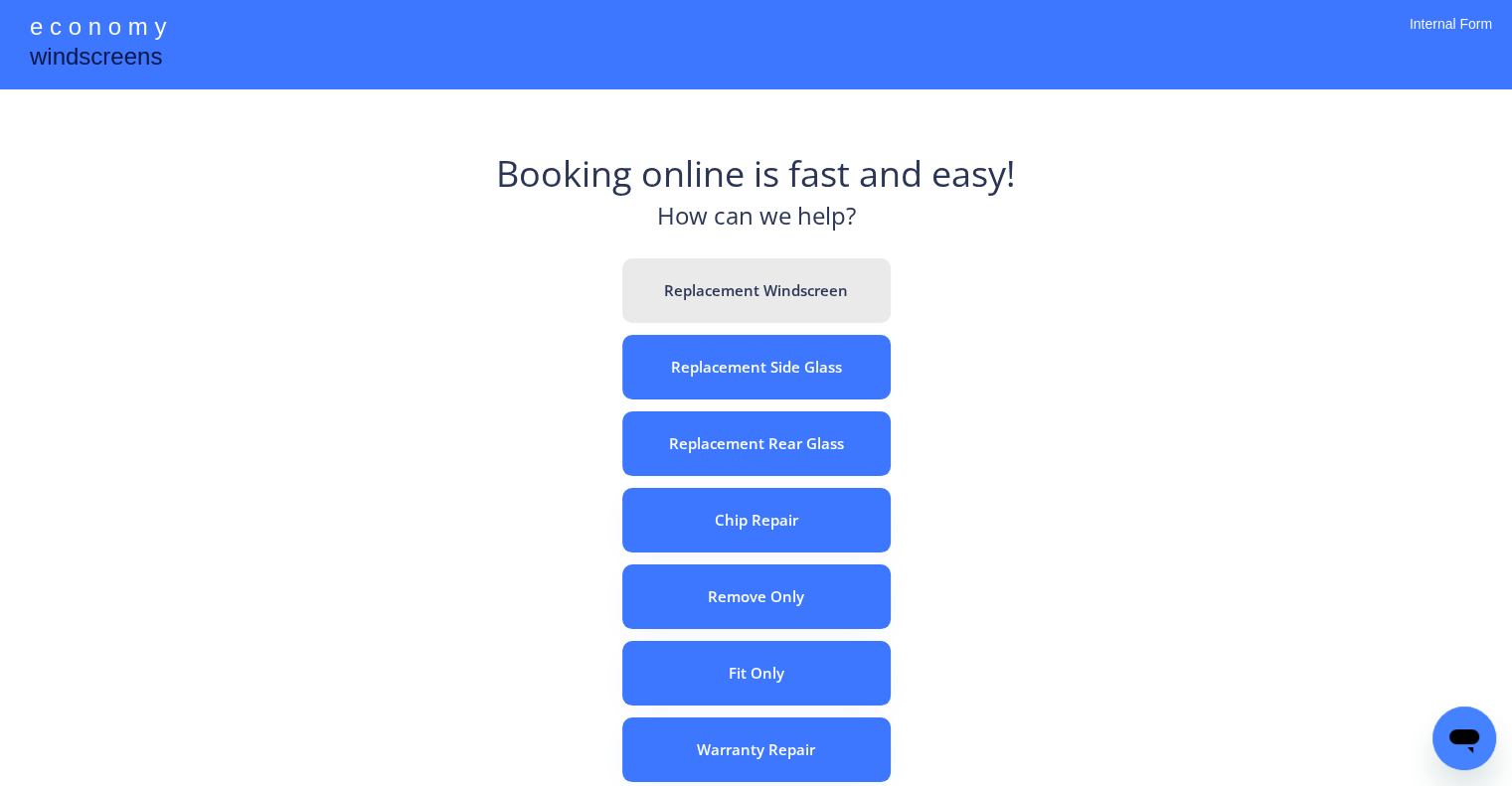 click on "Replacement Windscreen" at bounding box center (756, 290) 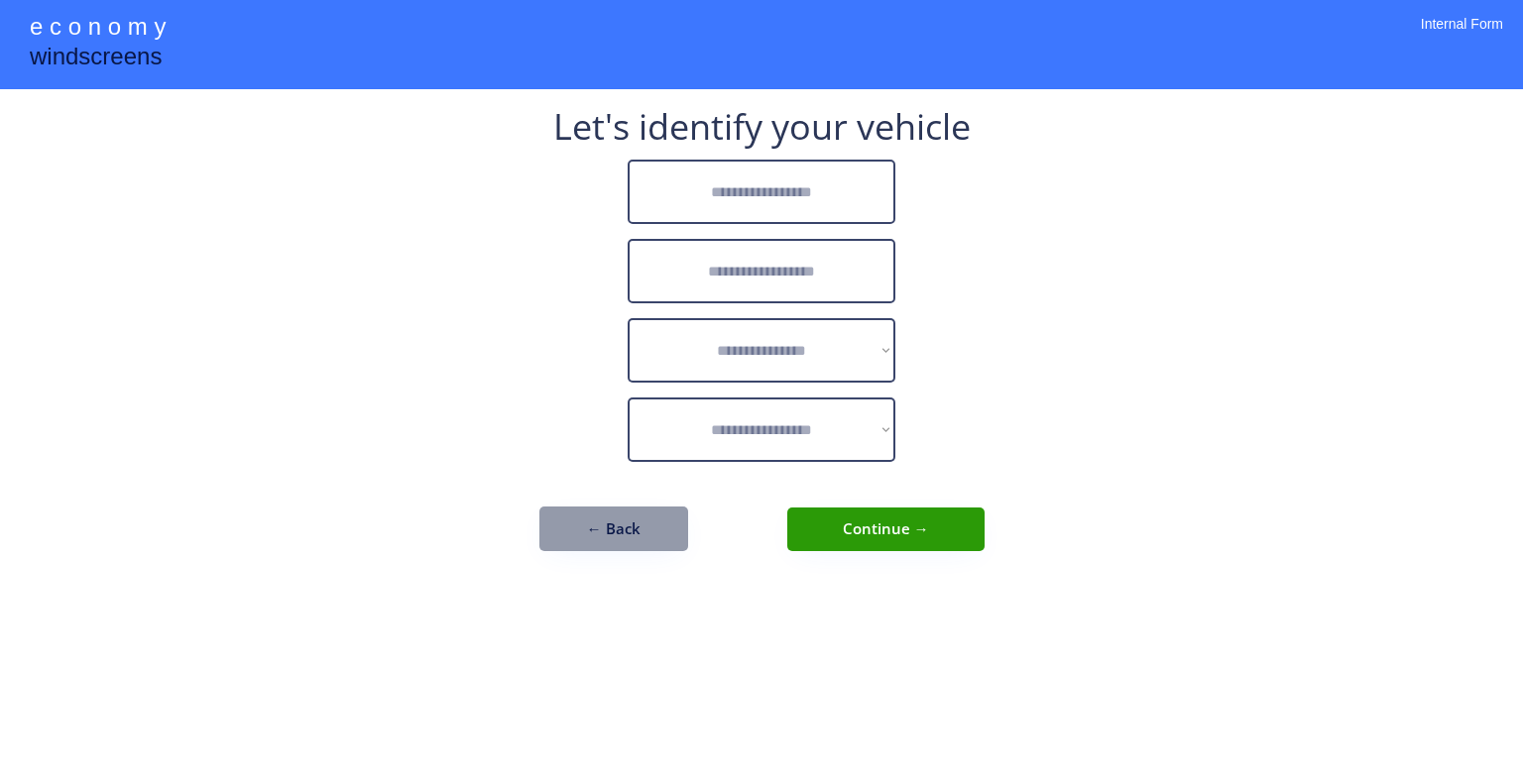 scroll, scrollTop: 0, scrollLeft: 0, axis: both 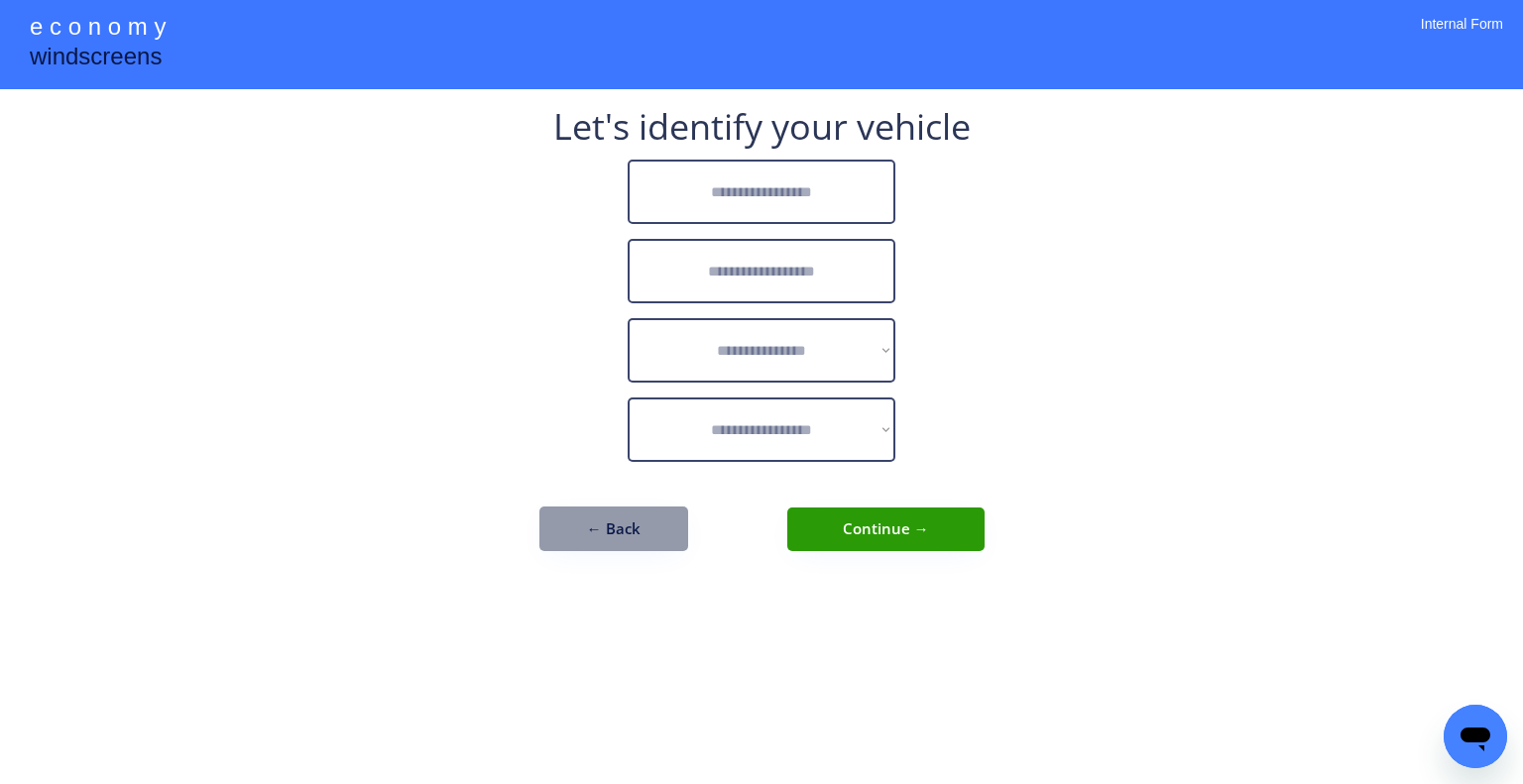 click at bounding box center [762, 191] 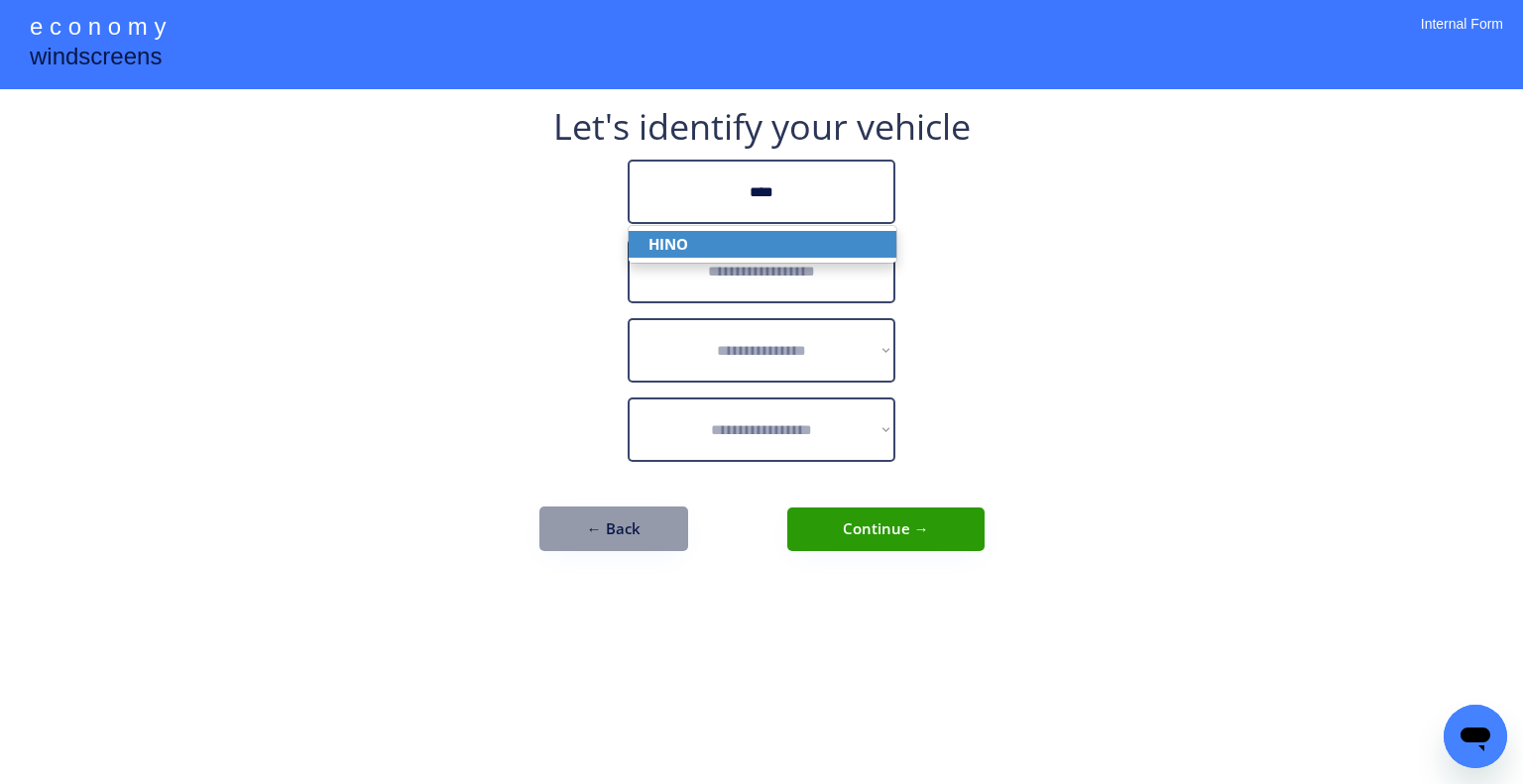 click on "HINO" at bounding box center [762, 244] 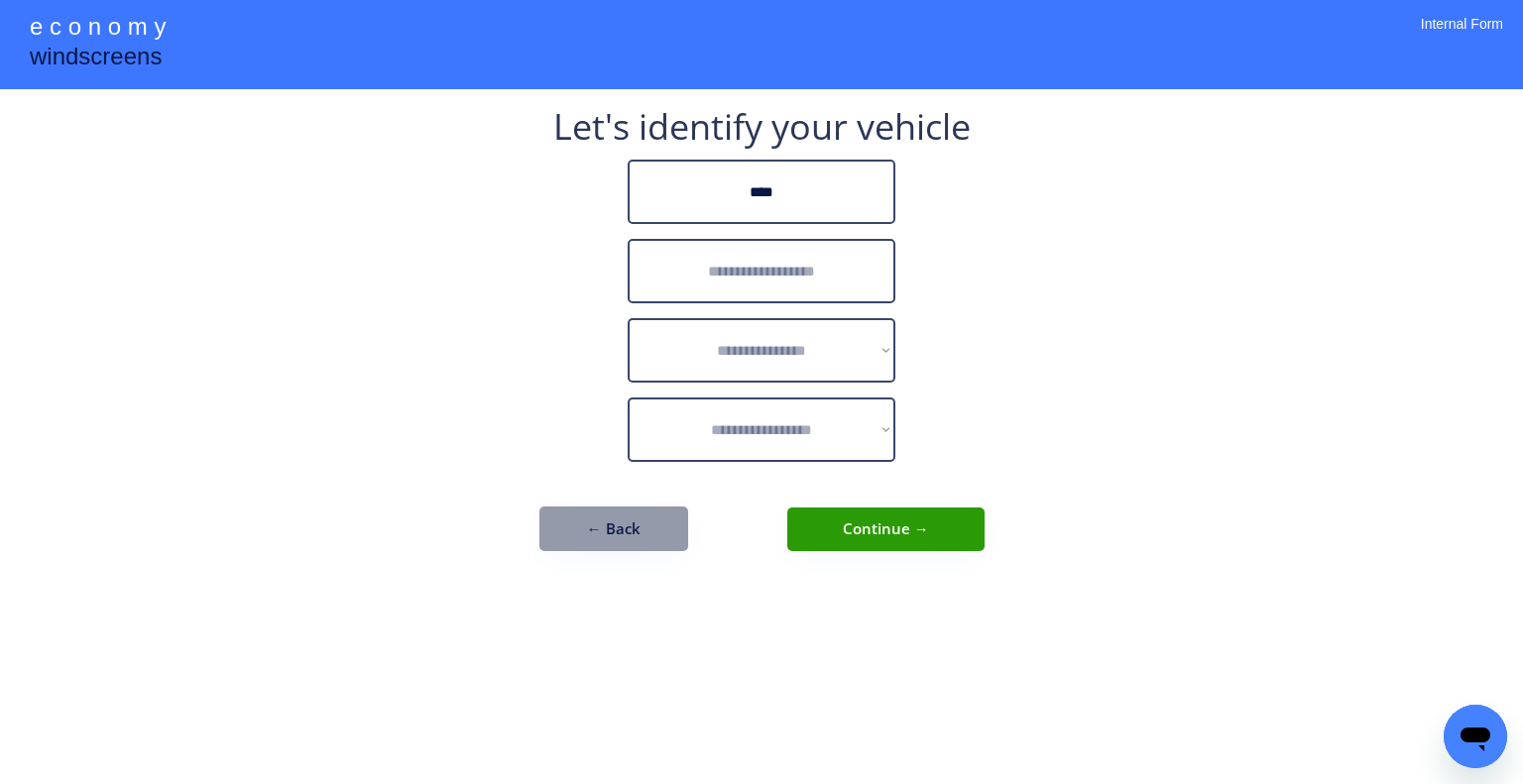 click at bounding box center (762, 271) 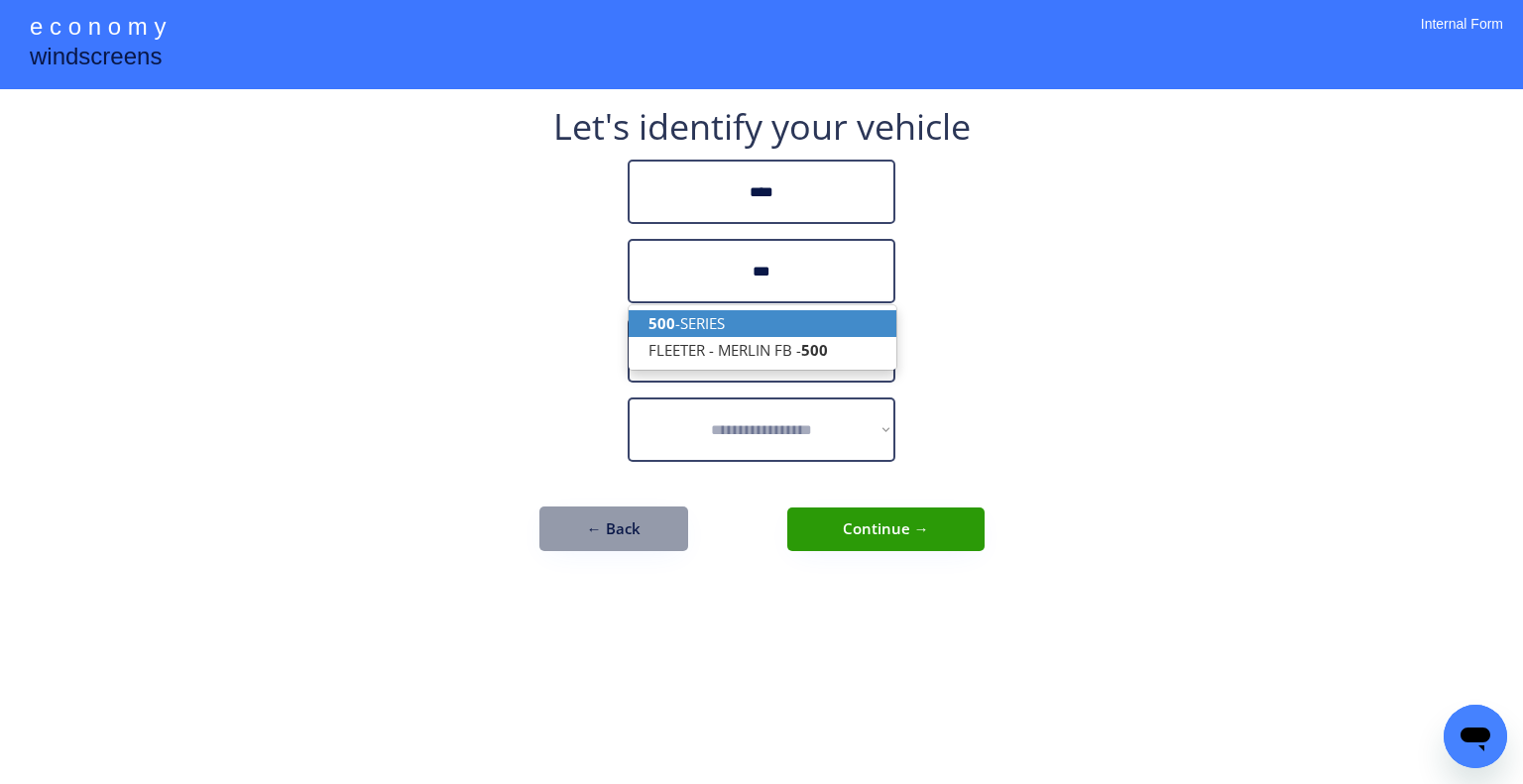 click on "500 -SERIES" at bounding box center (762, 323) 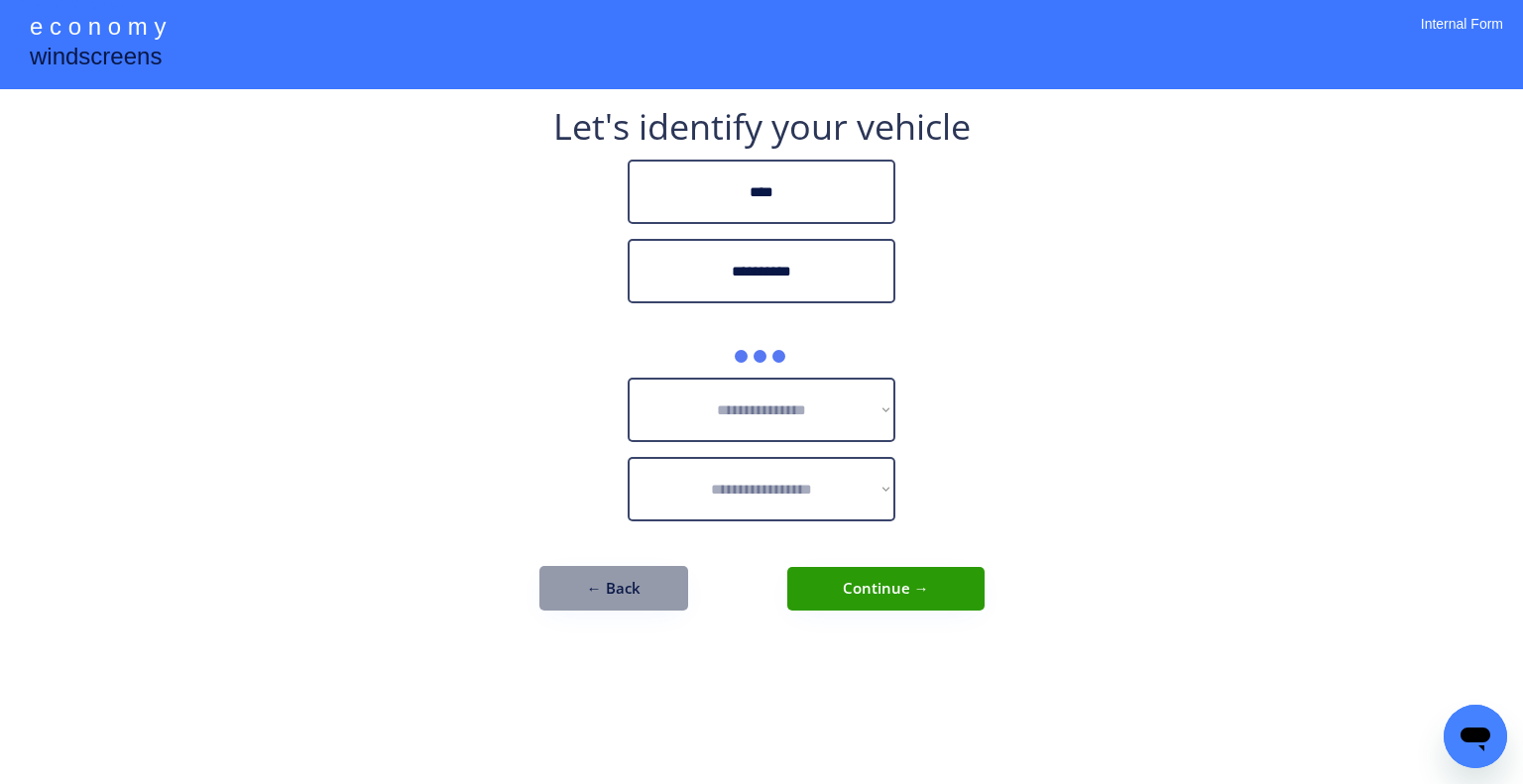 type on "**********" 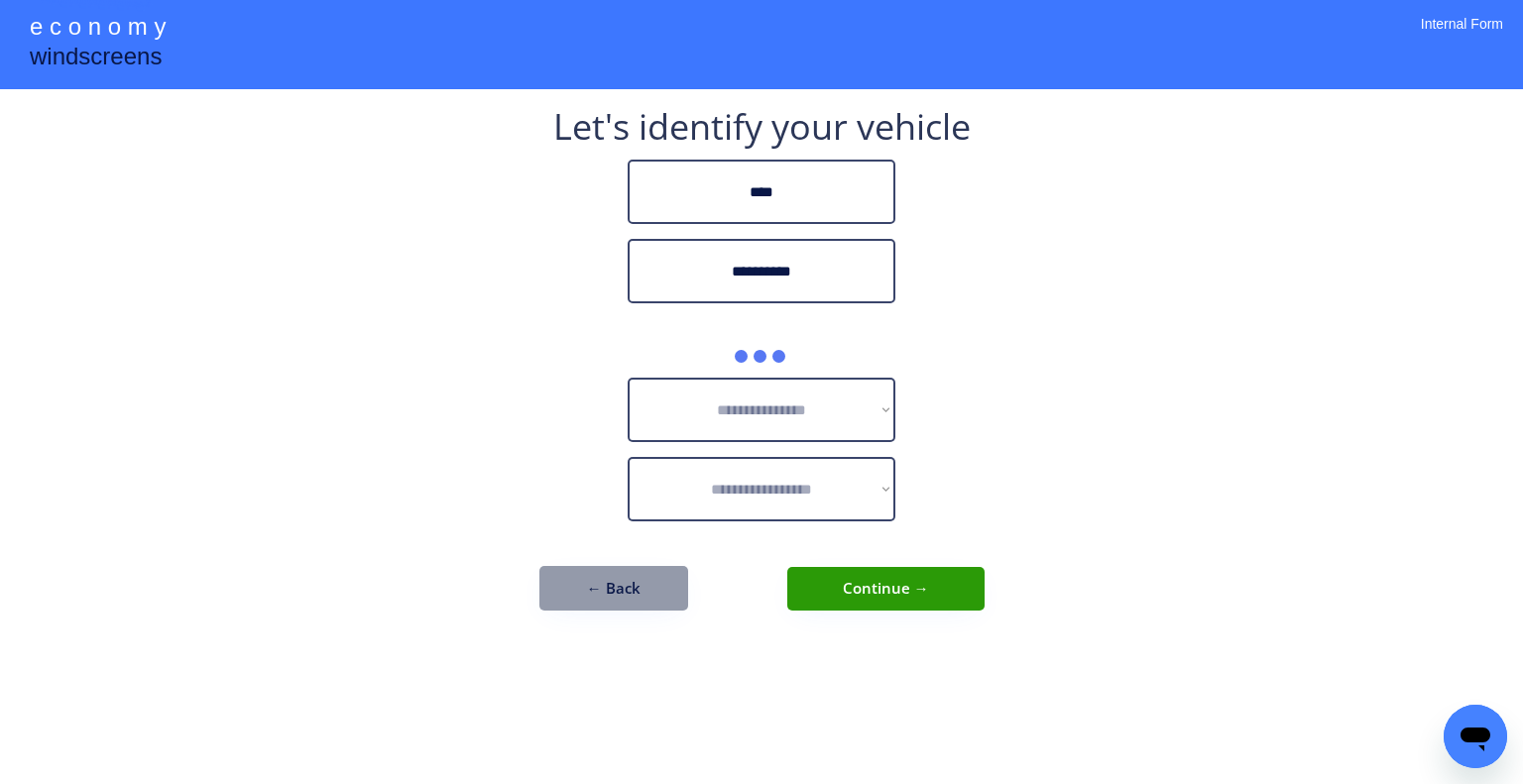 click on "**********" at bounding box center [762, 392] 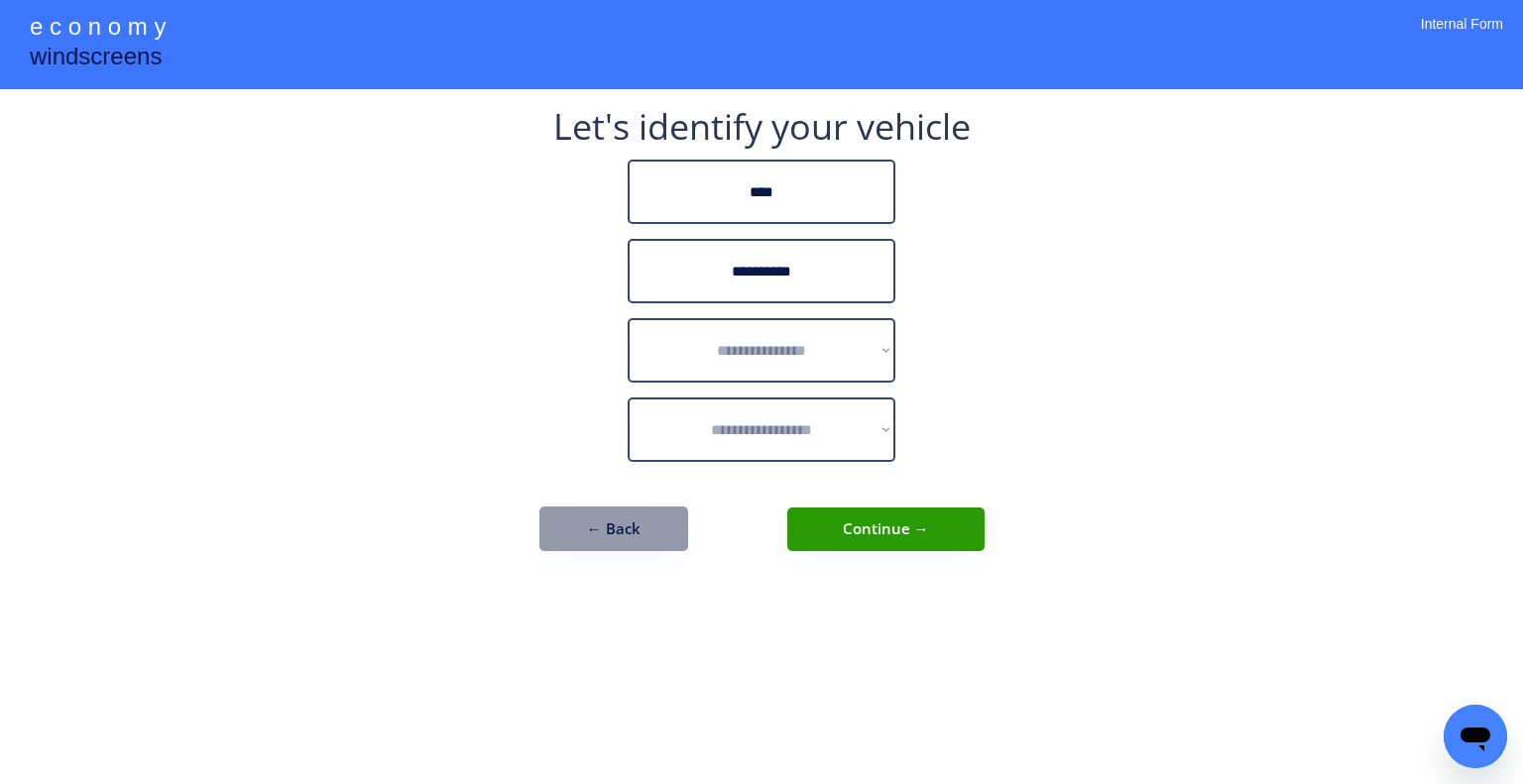click on "**********" at bounding box center [762, 392] 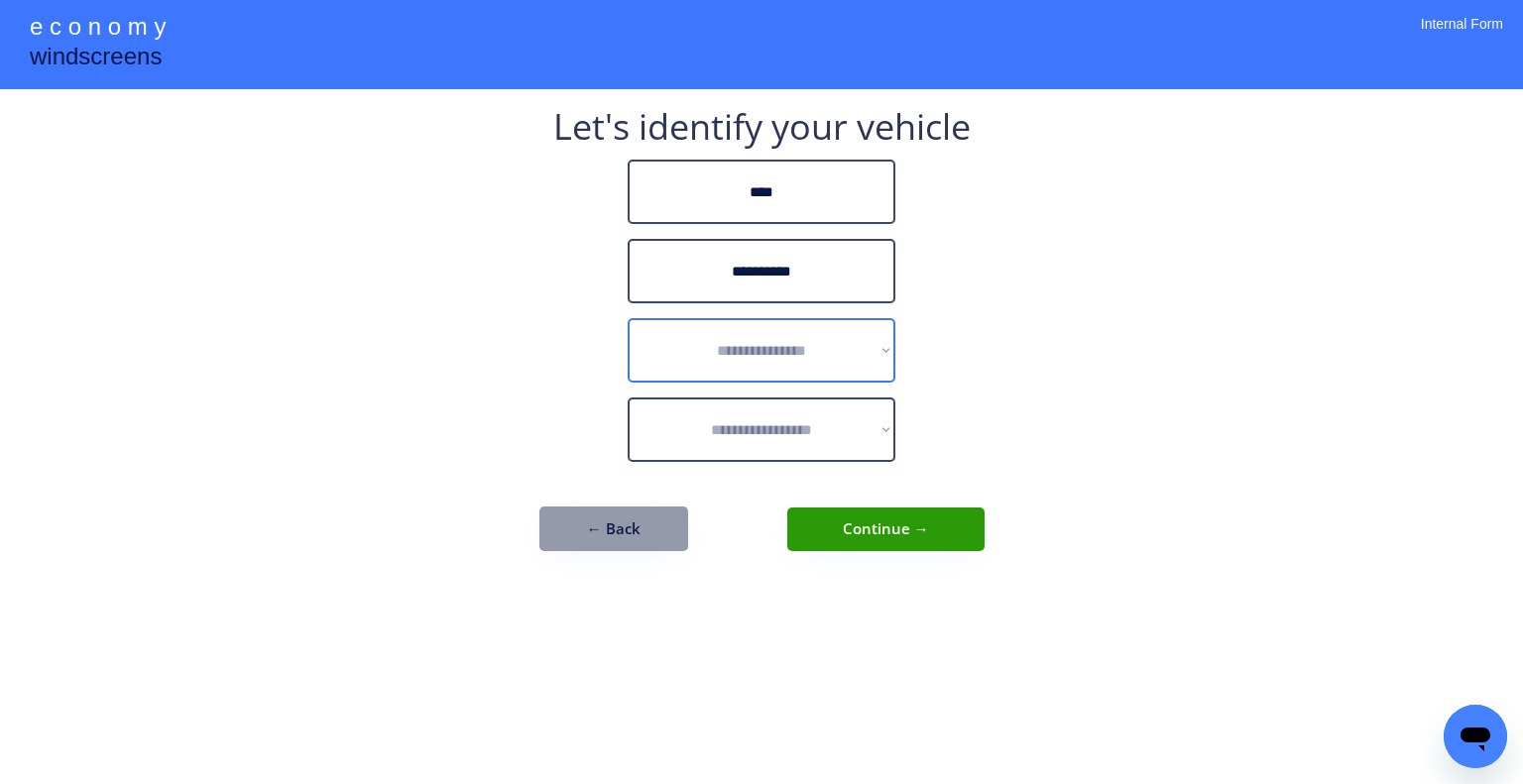 select on "******" 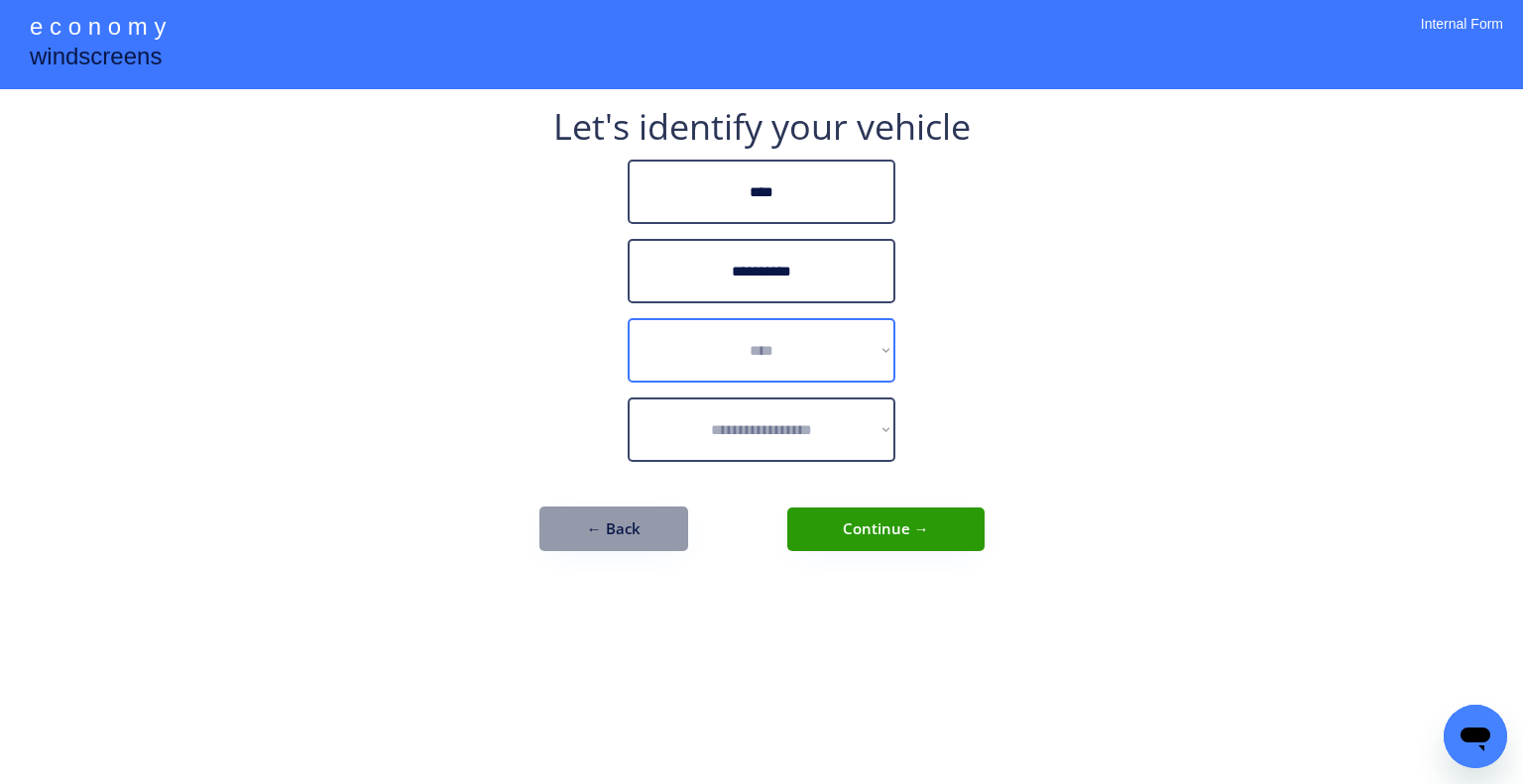click on "**********" at bounding box center [762, 350] 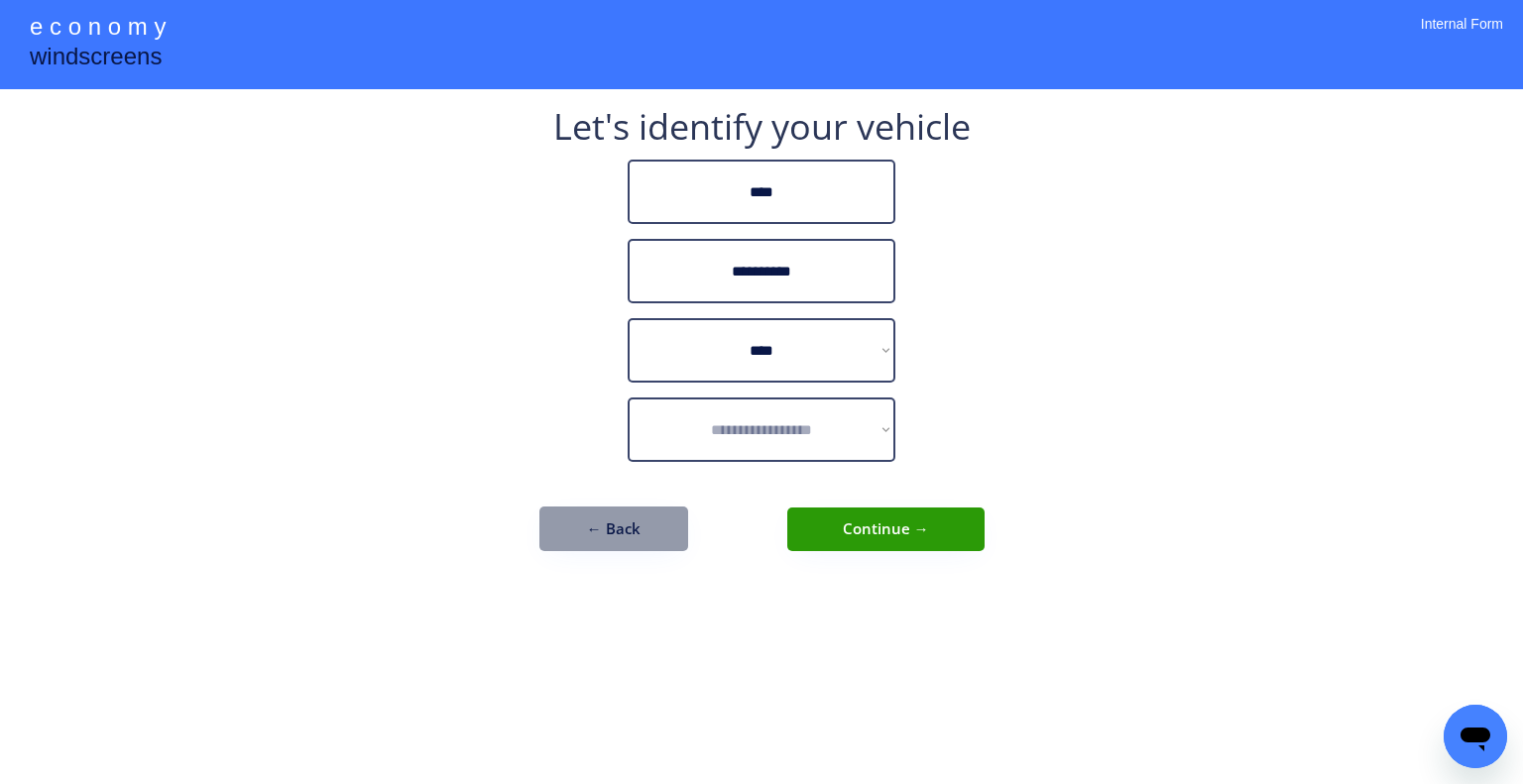 click on "**********" at bounding box center (762, 392) 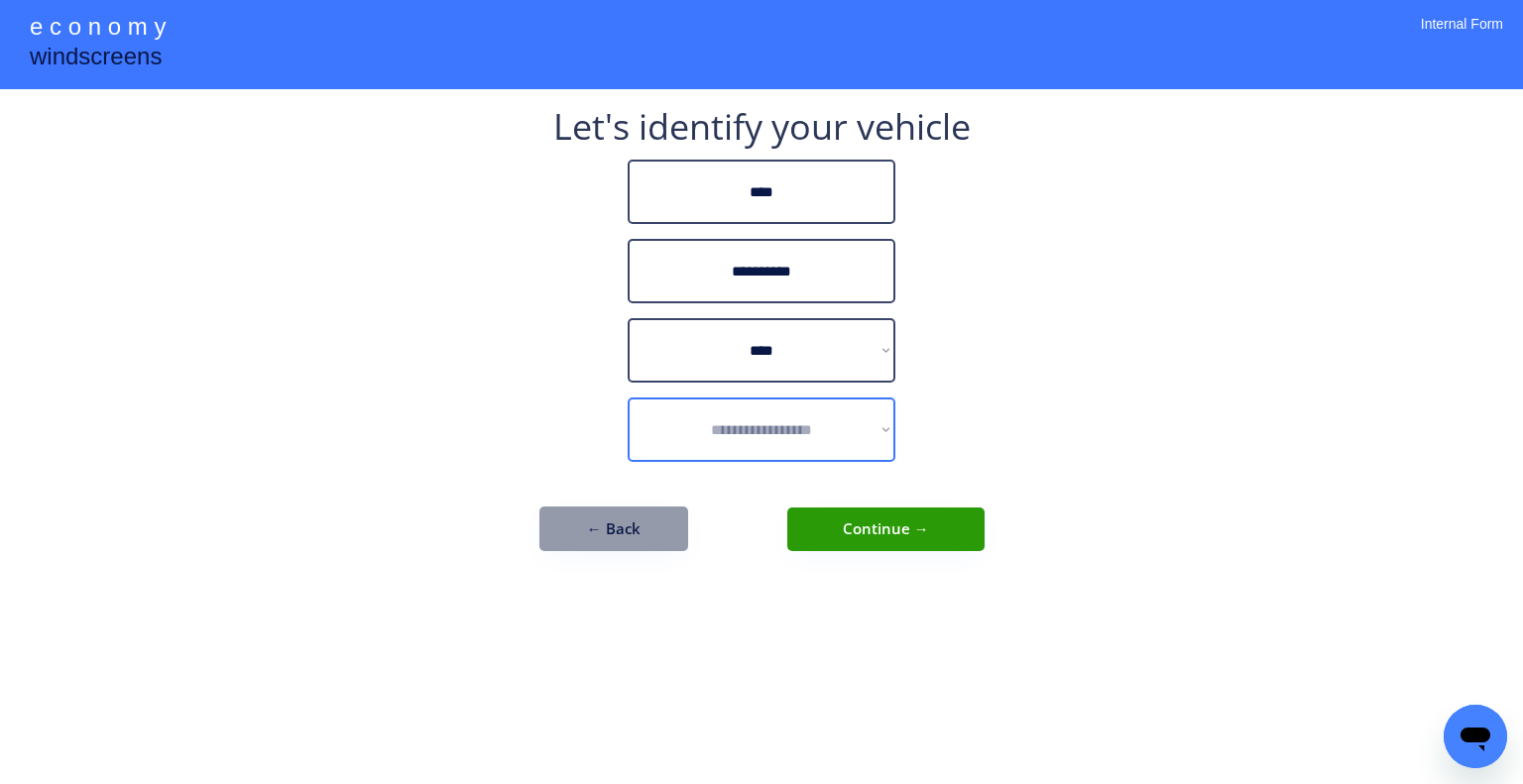 click on "**********" at bounding box center (762, 429) 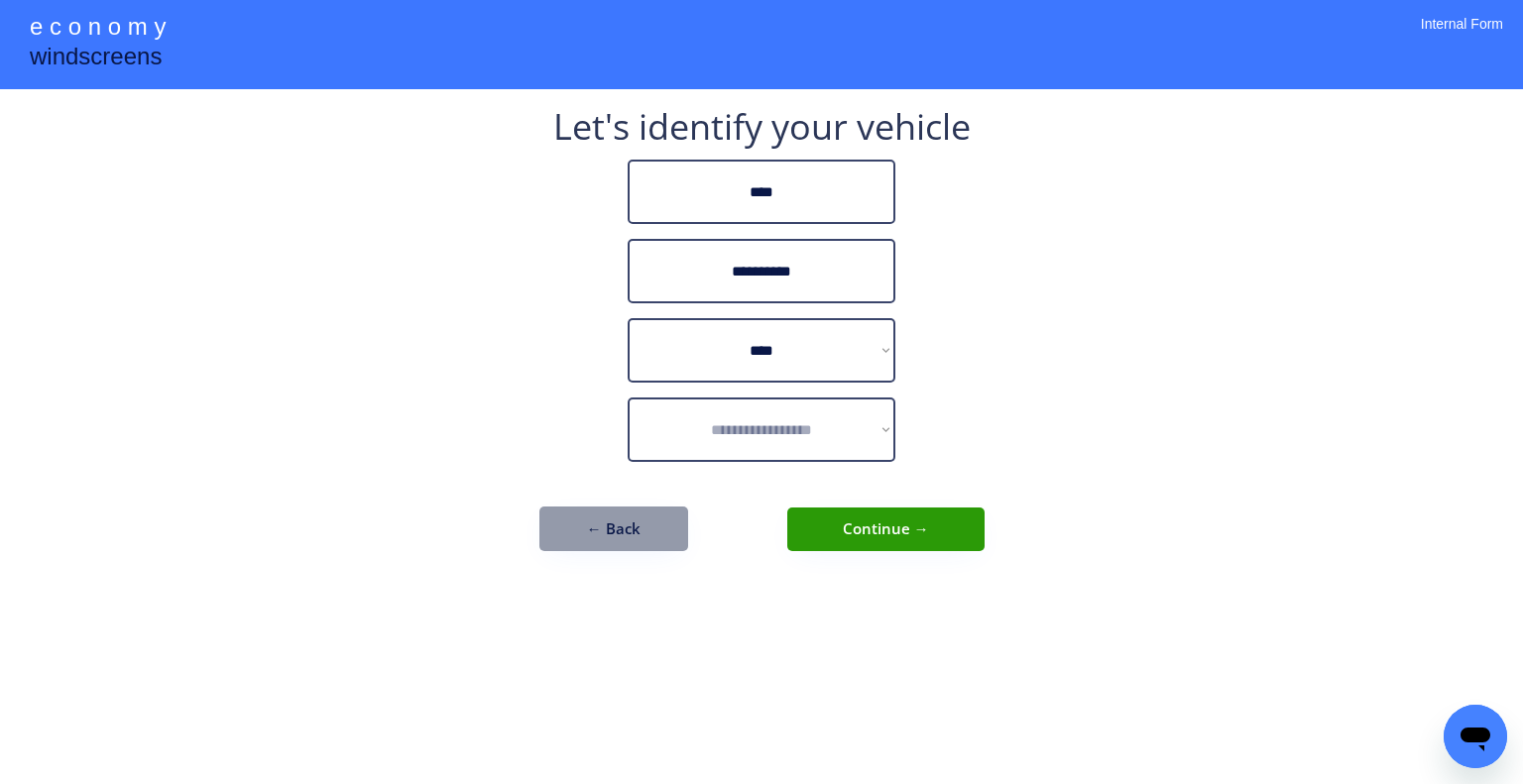 click on "**********" at bounding box center (762, 429) 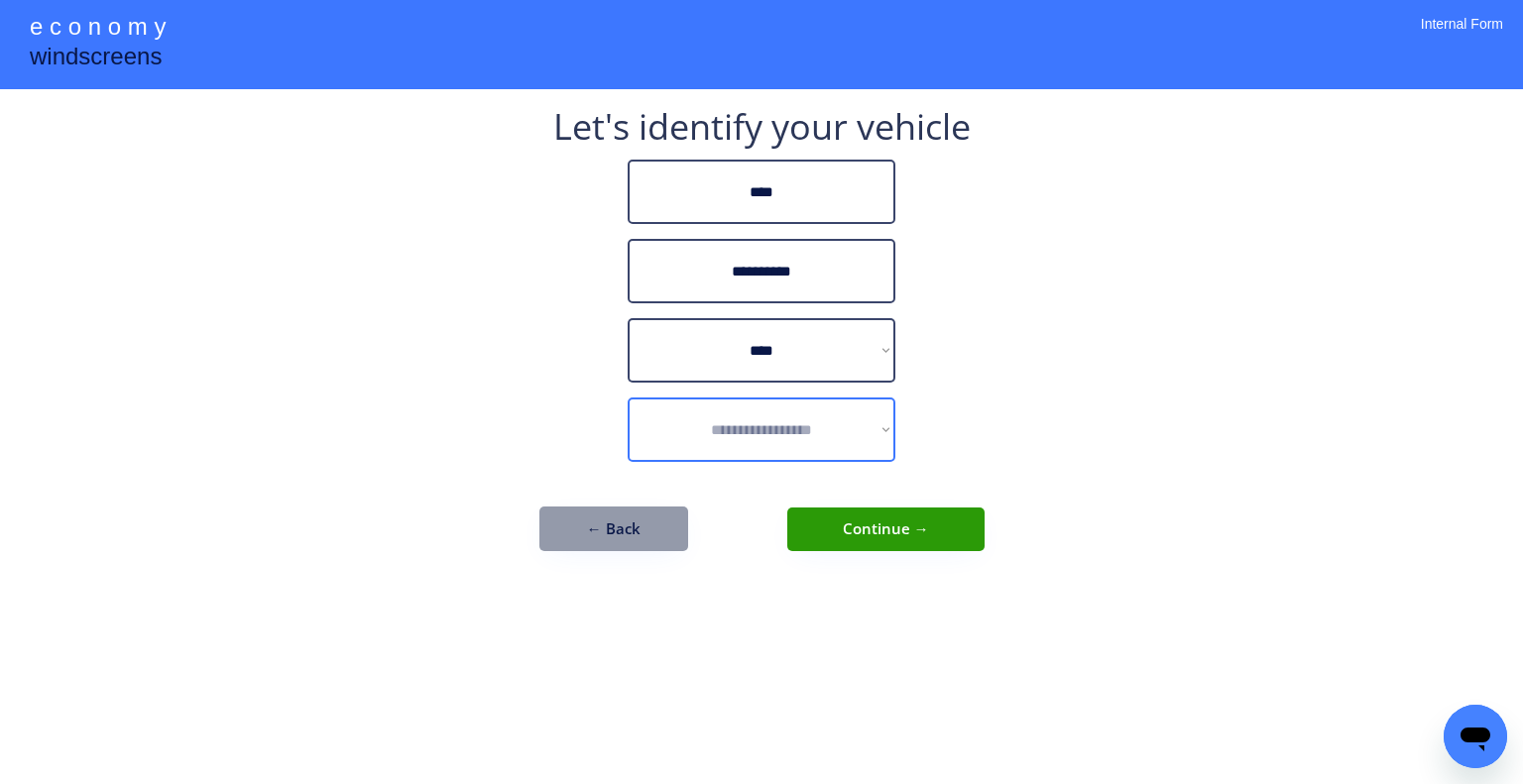 click on "**********" at bounding box center (762, 340) 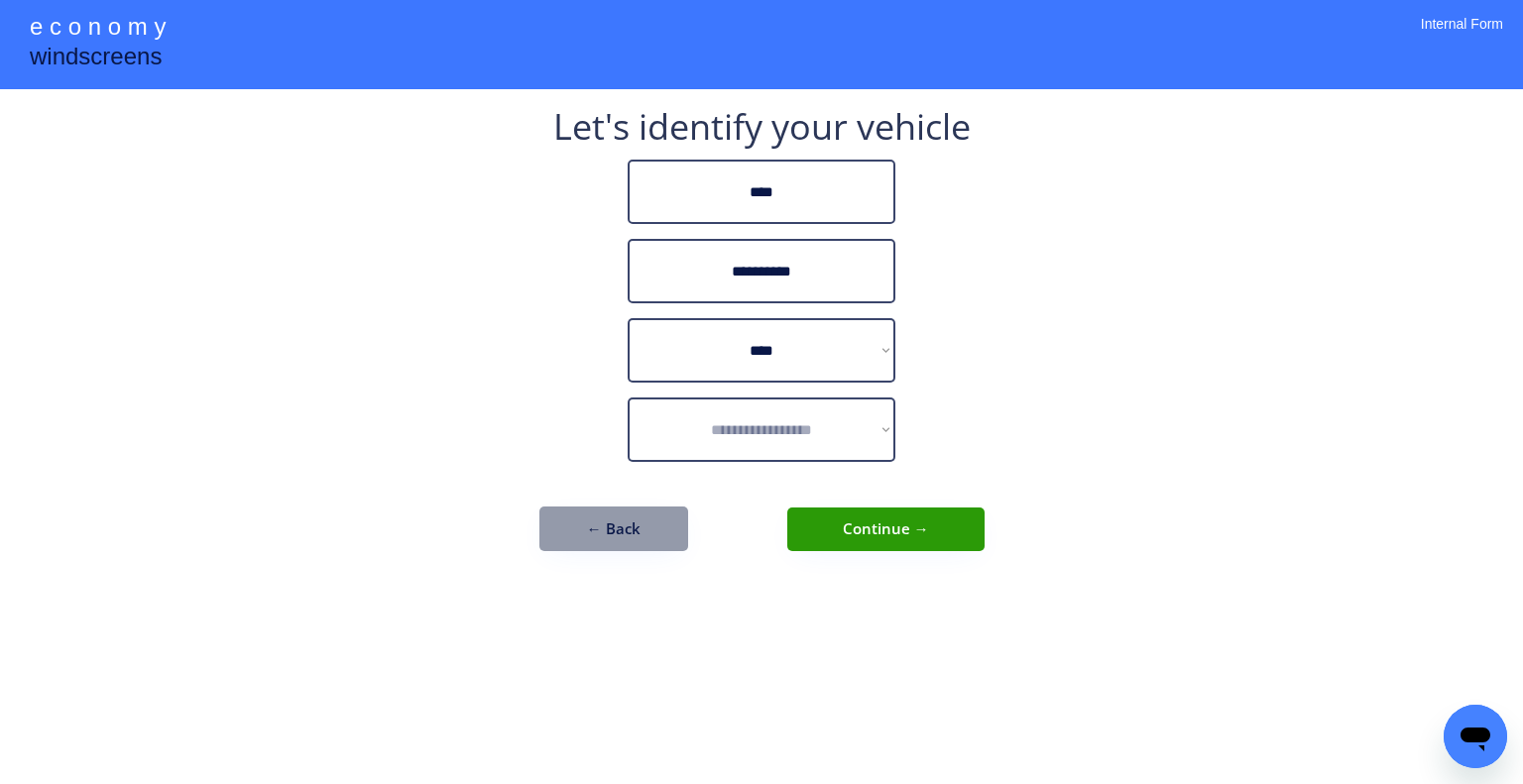 click on "**********" at bounding box center (762, 429) 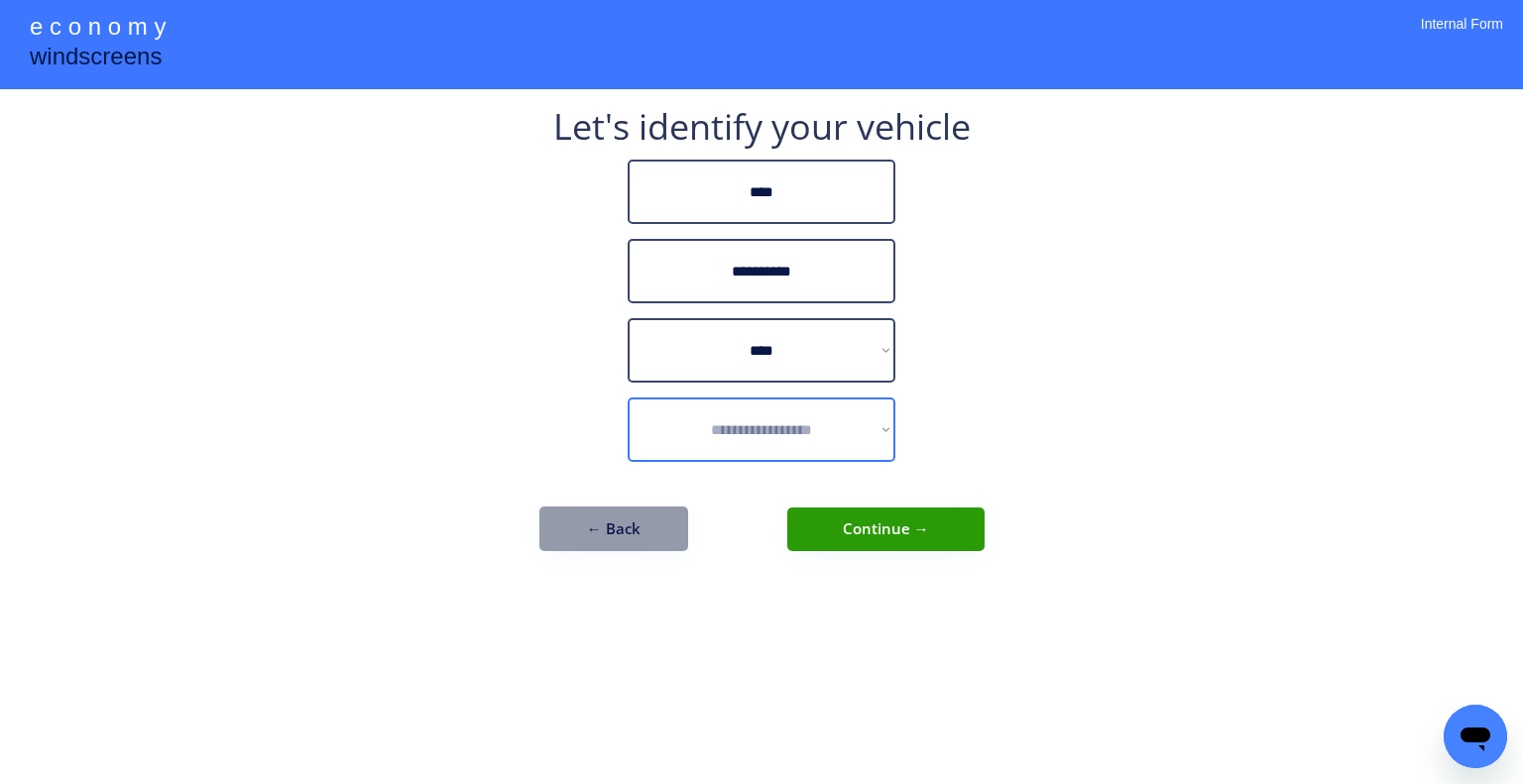 select on "**********" 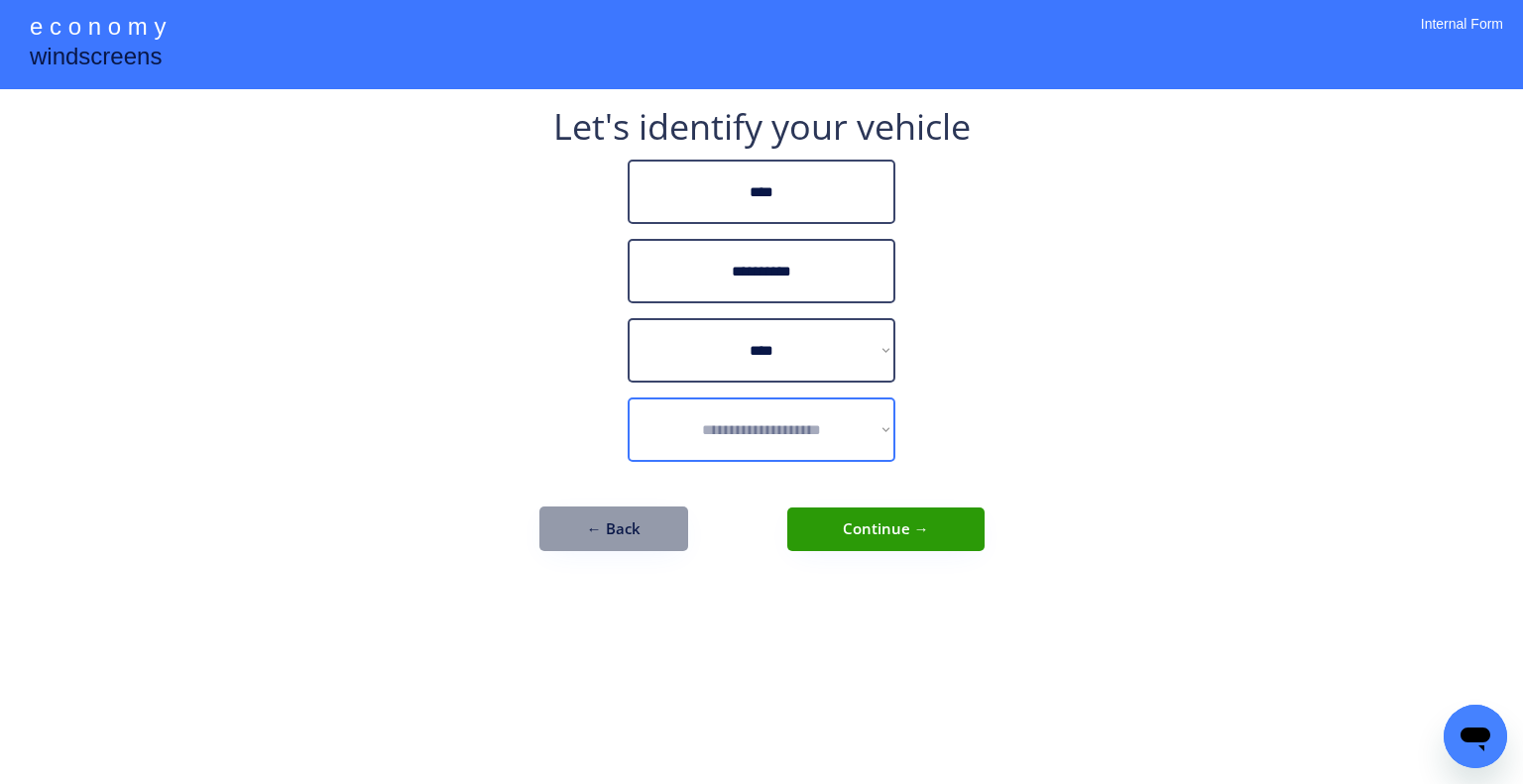 click on "**********" at bounding box center (762, 429) 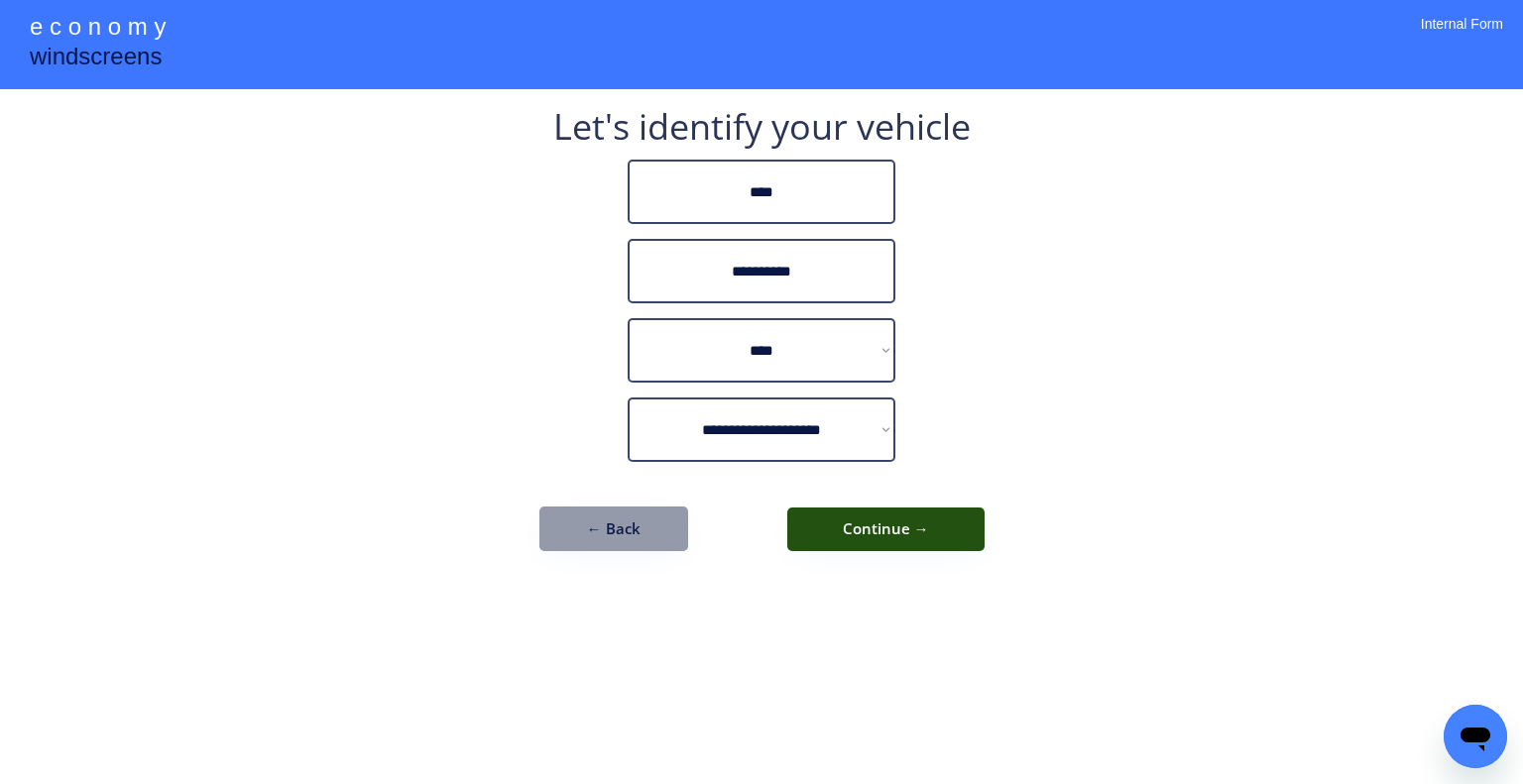 click on "Continue    →" at bounding box center (885, 529) 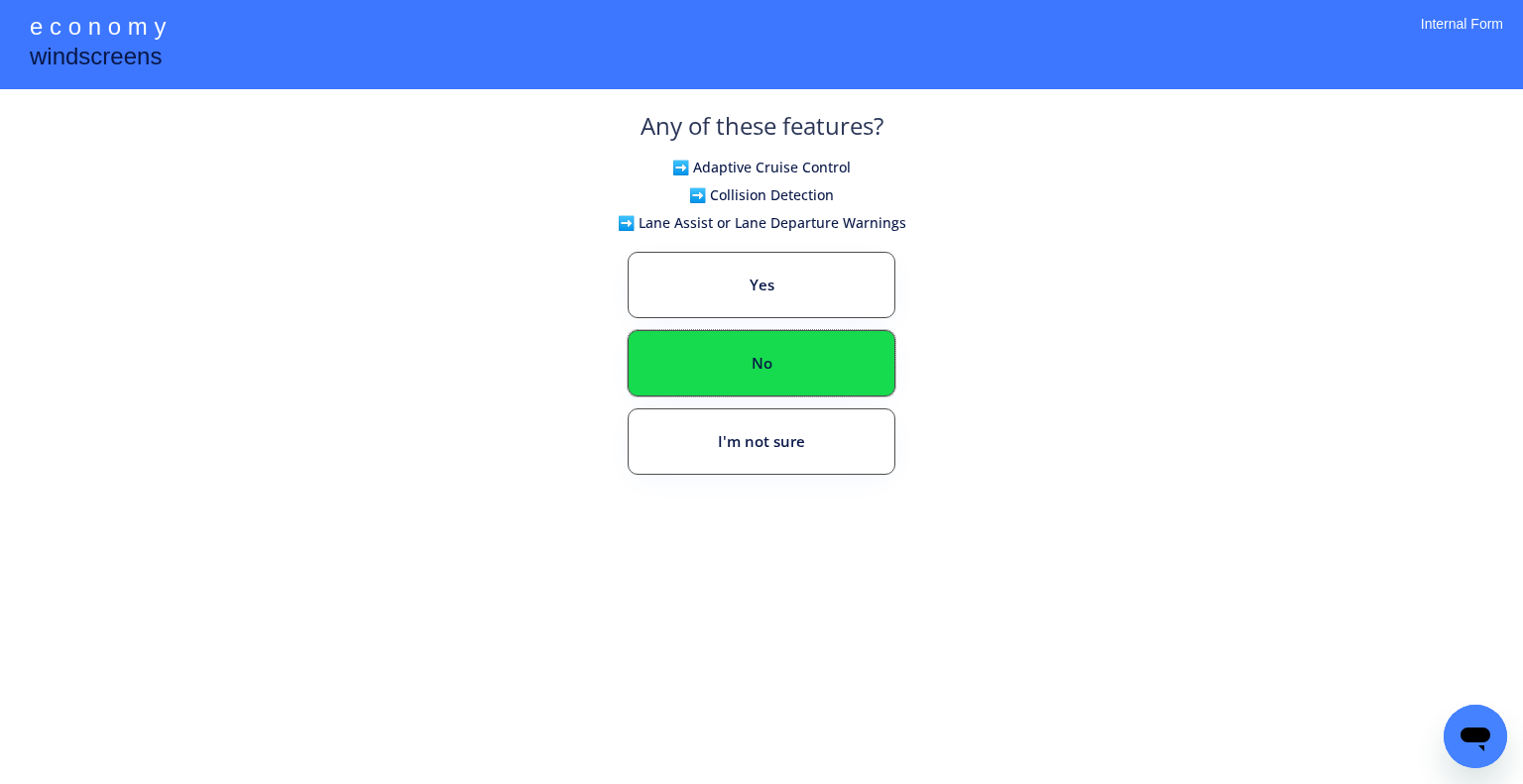 drag, startPoint x: 797, startPoint y: 354, endPoint x: 942, endPoint y: 268, distance: 168.58529 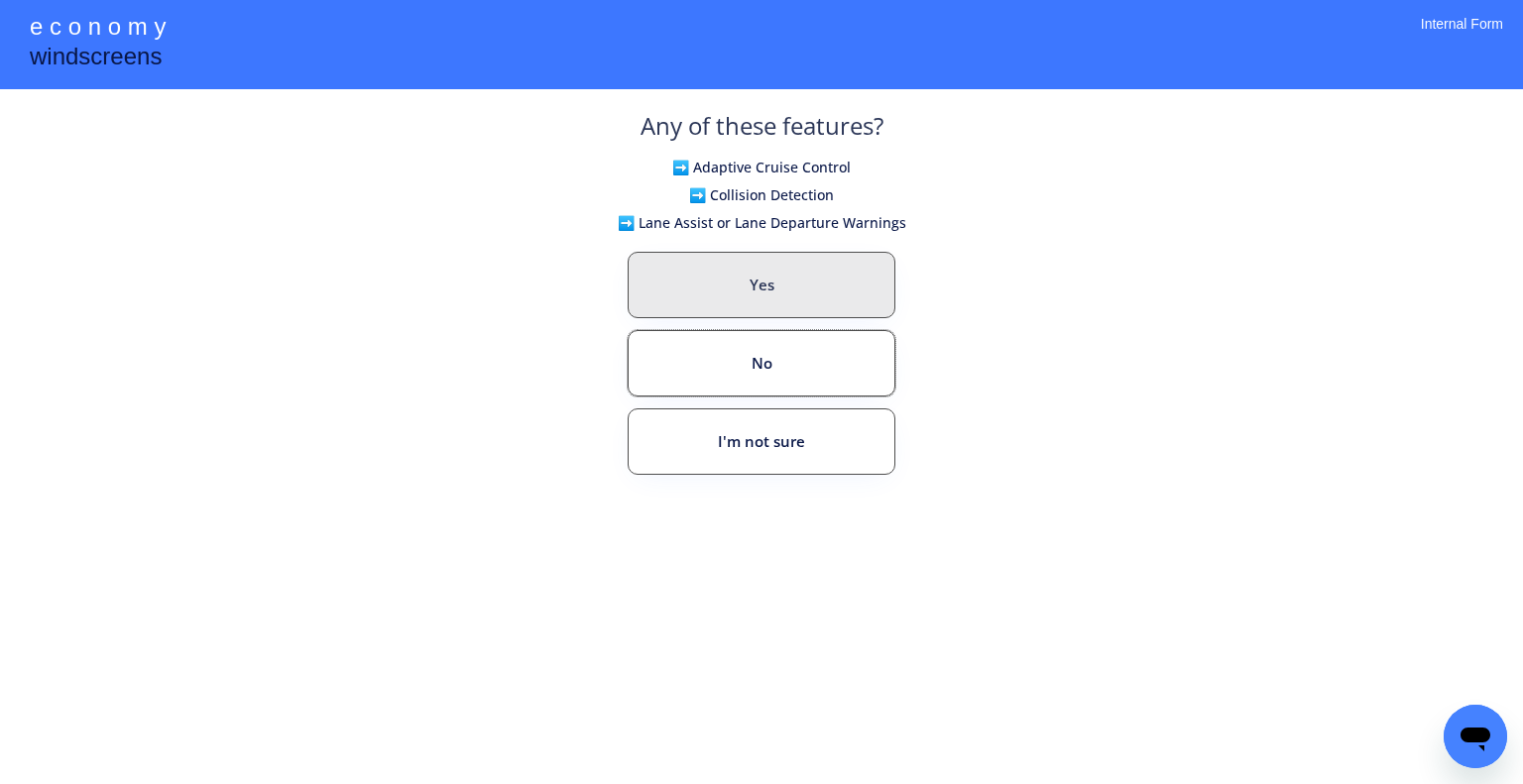 drag, startPoint x: 847, startPoint y: 283, endPoint x: 875, endPoint y: 324, distance: 49.648766 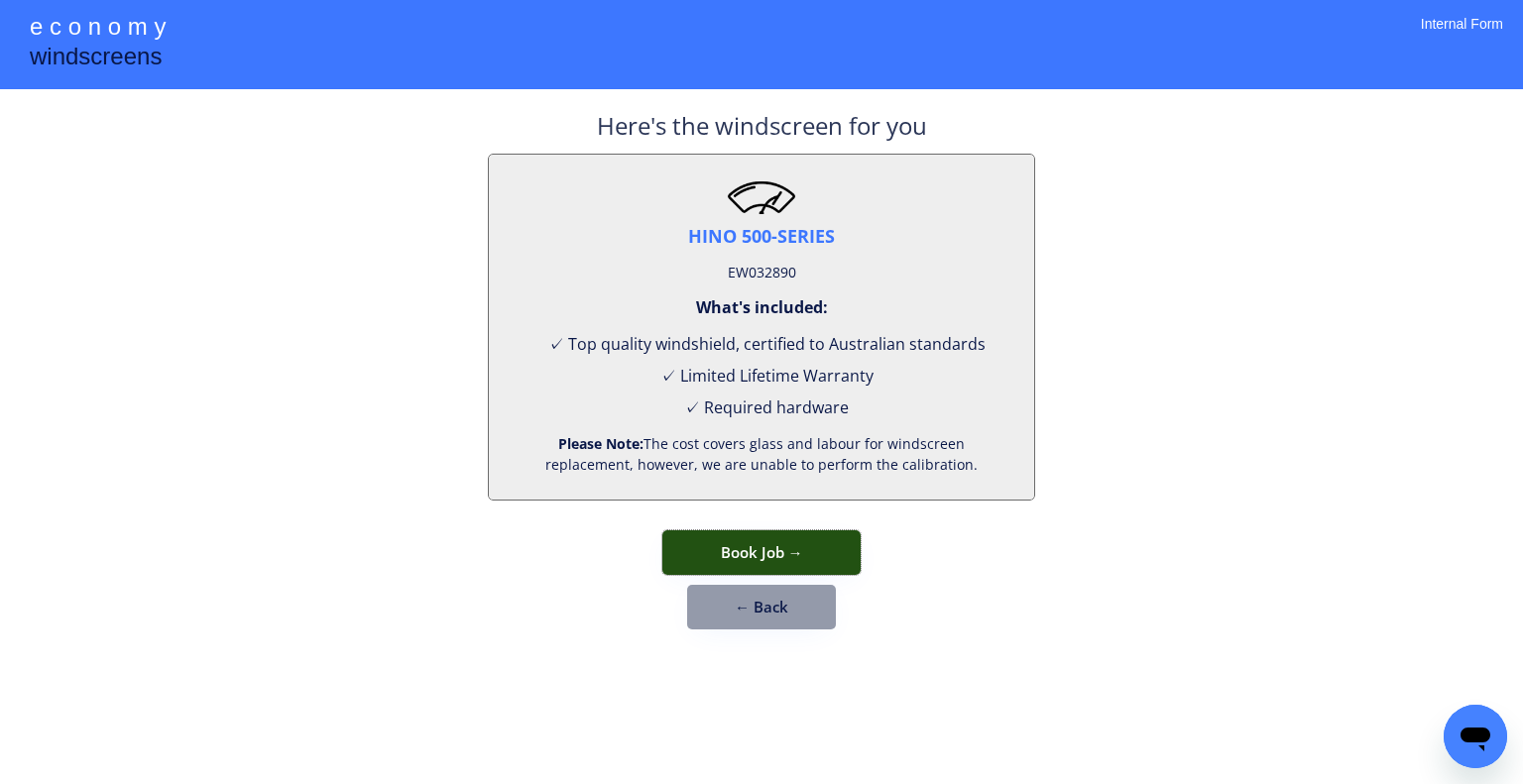 drag, startPoint x: 814, startPoint y: 550, endPoint x: 968, endPoint y: 106, distance: 469.9489 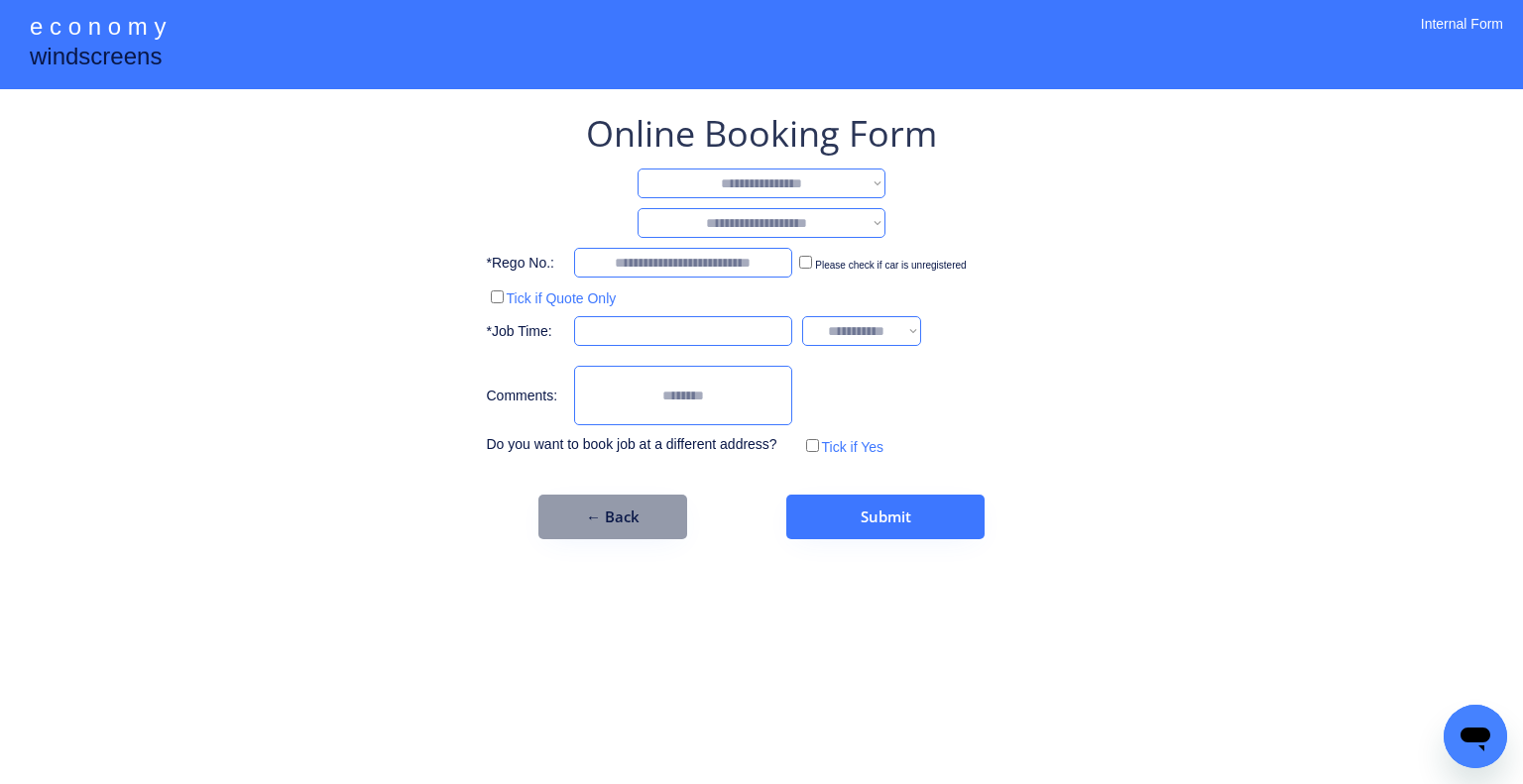 click on "**********" at bounding box center [762, 183] 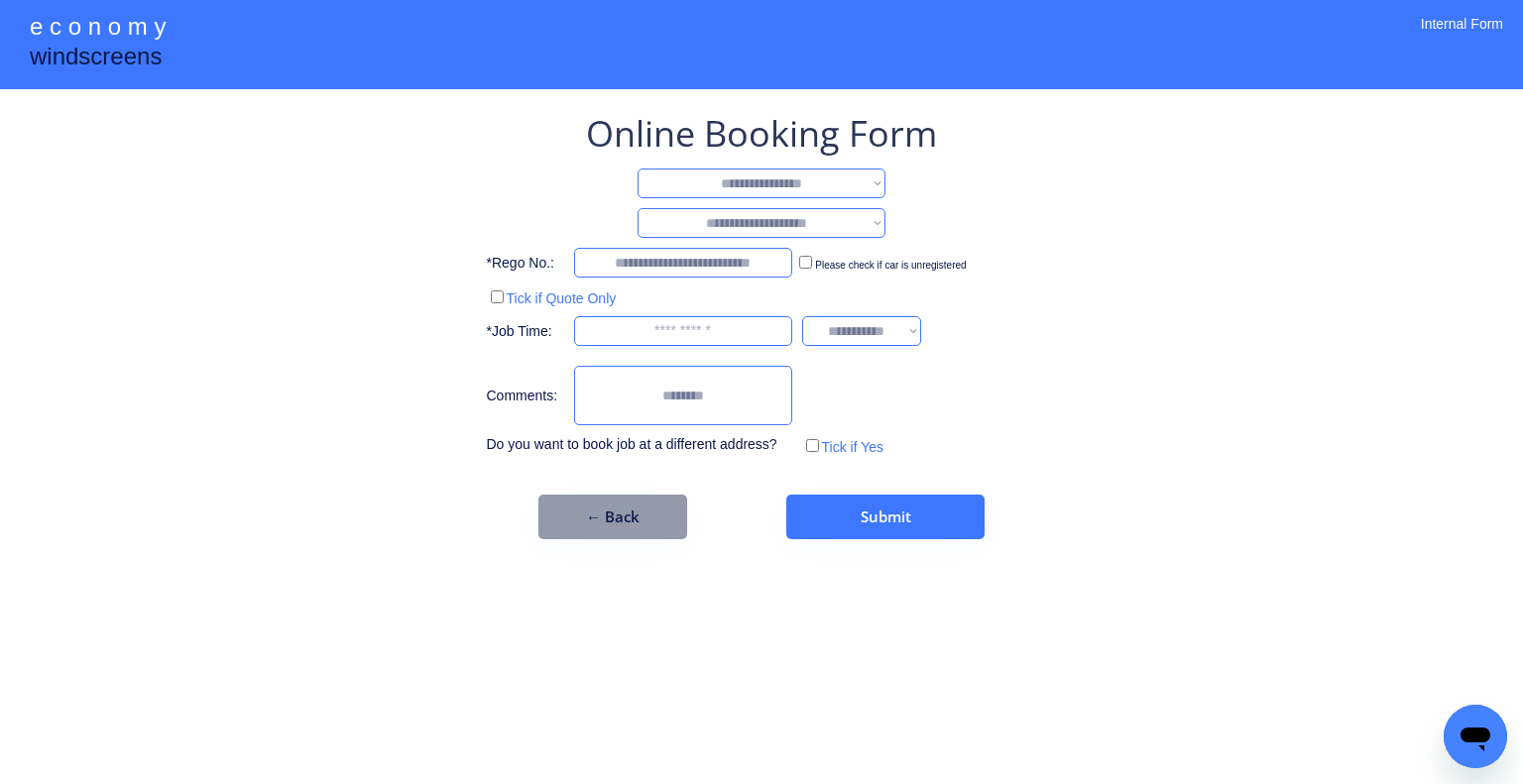 select on "**********" 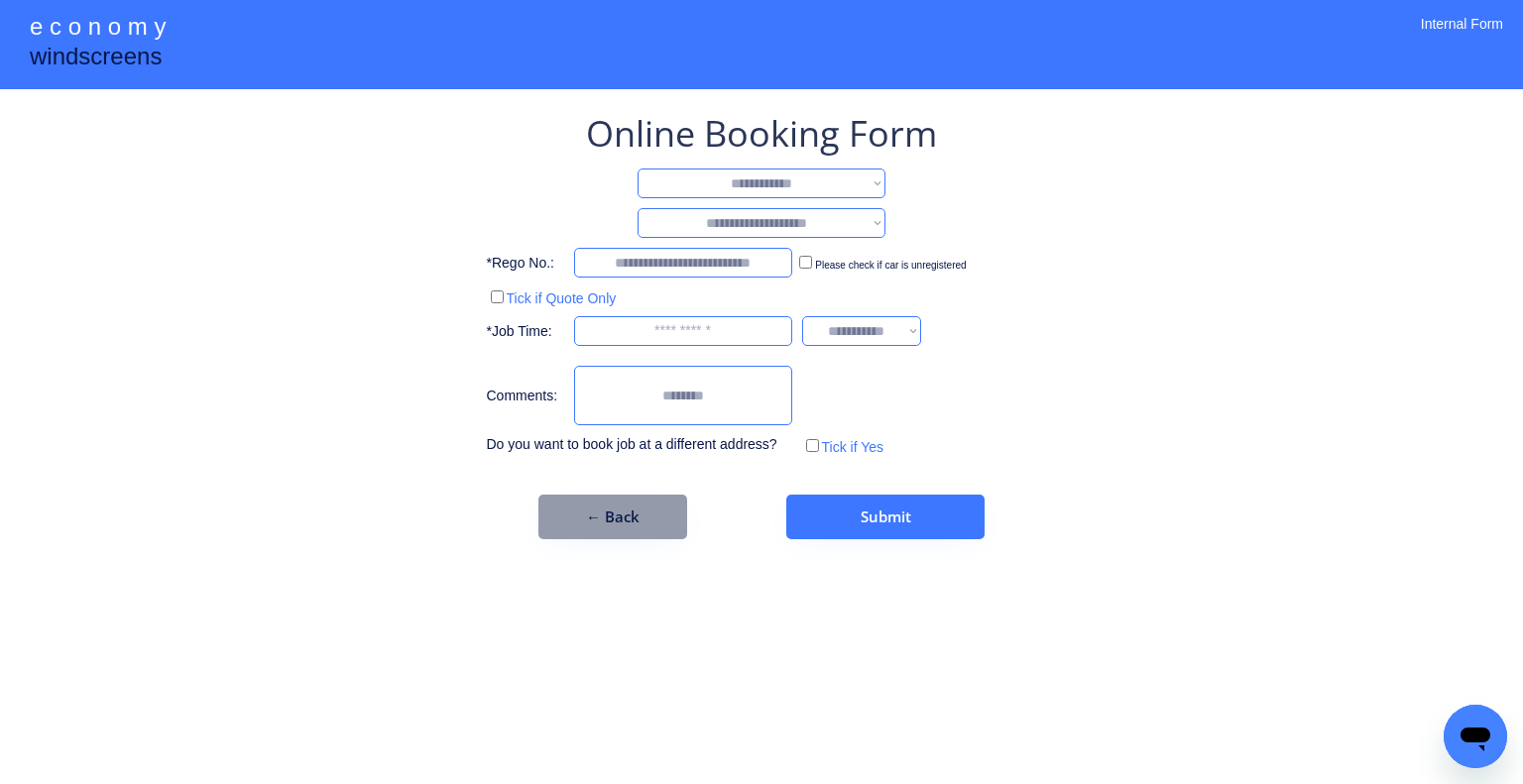 click on "**********" at bounding box center (762, 183) 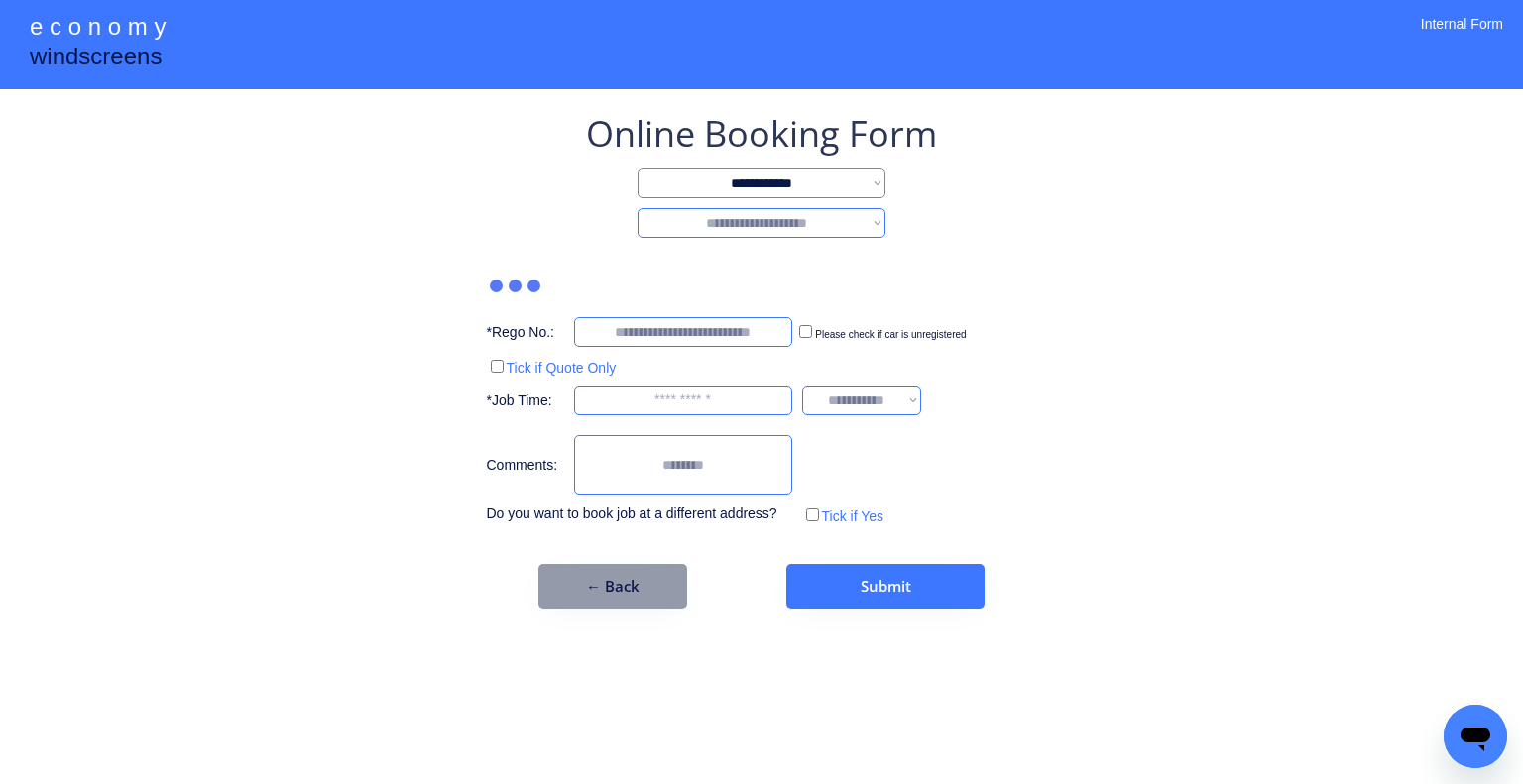 click on "**********" at bounding box center (762, 223) 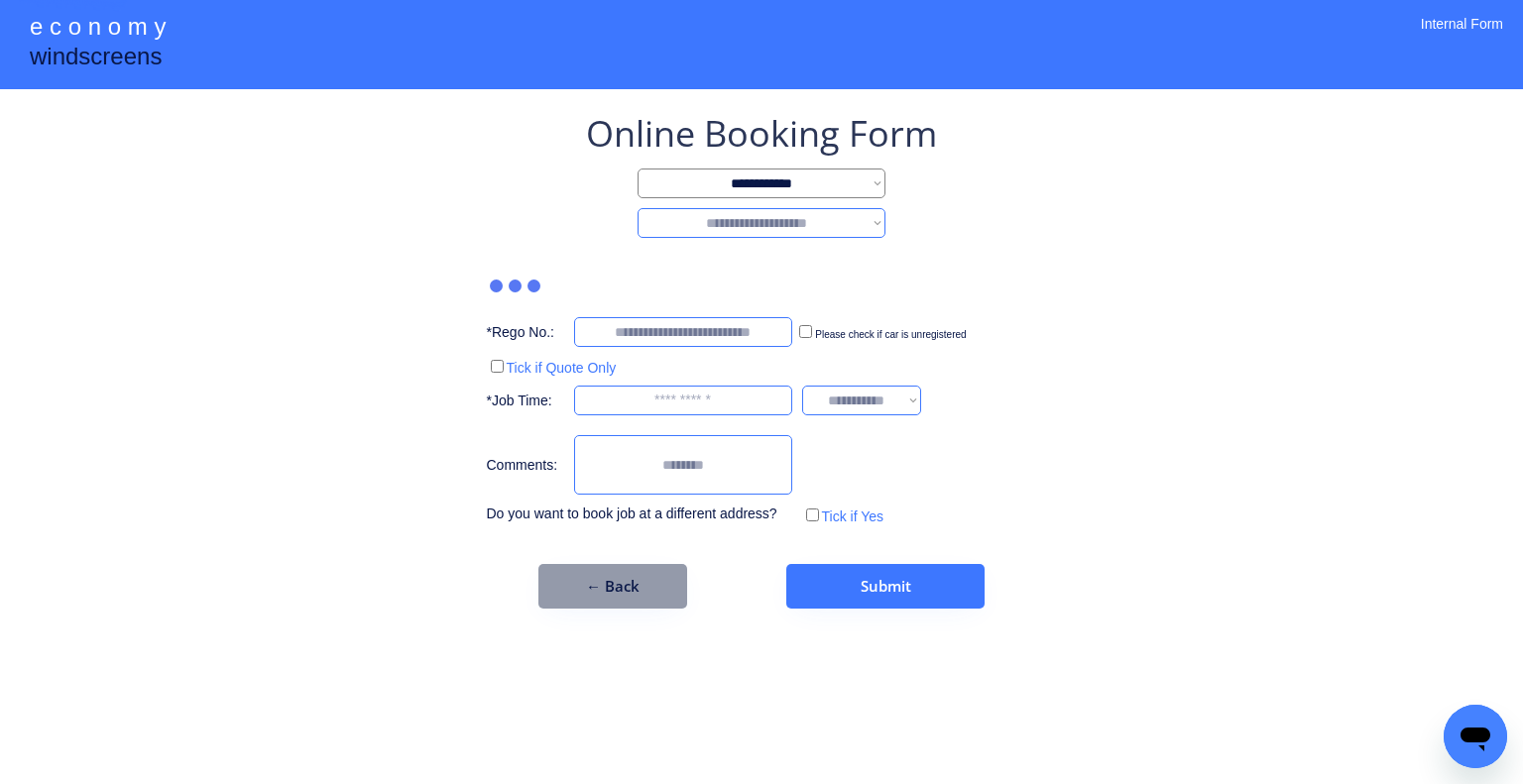 select on "*******" 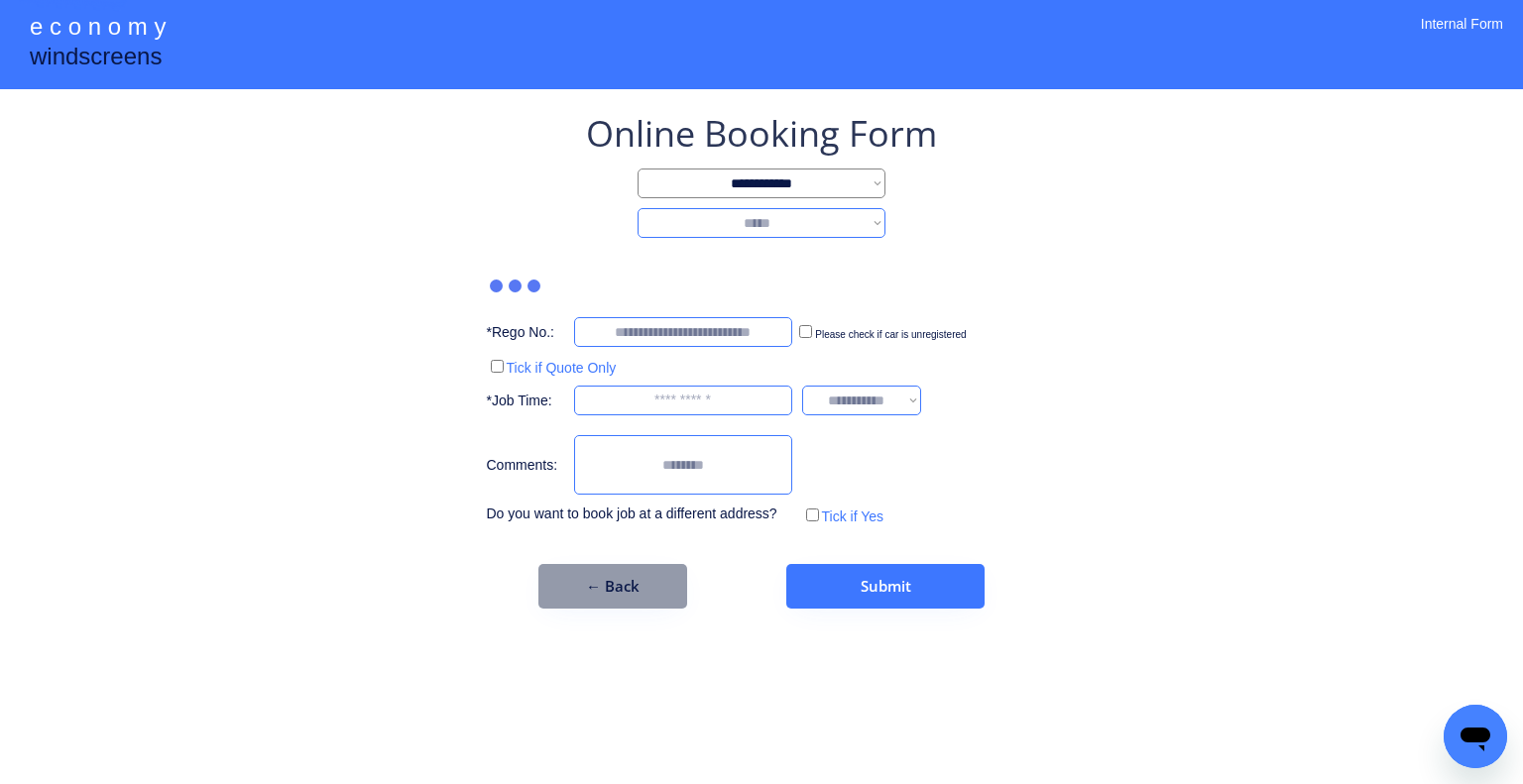 click on "**********" at bounding box center [762, 223] 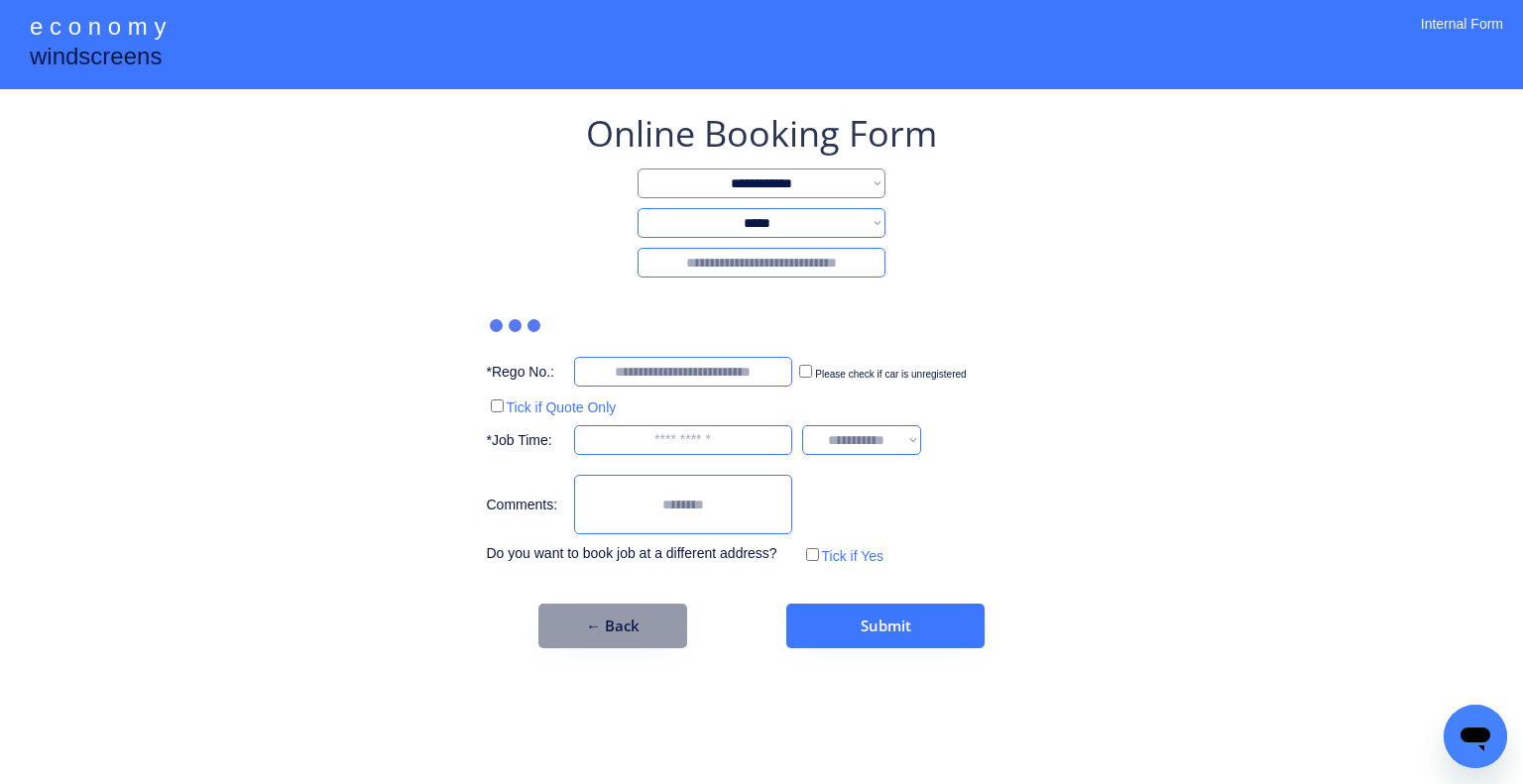 click at bounding box center [762, 263] 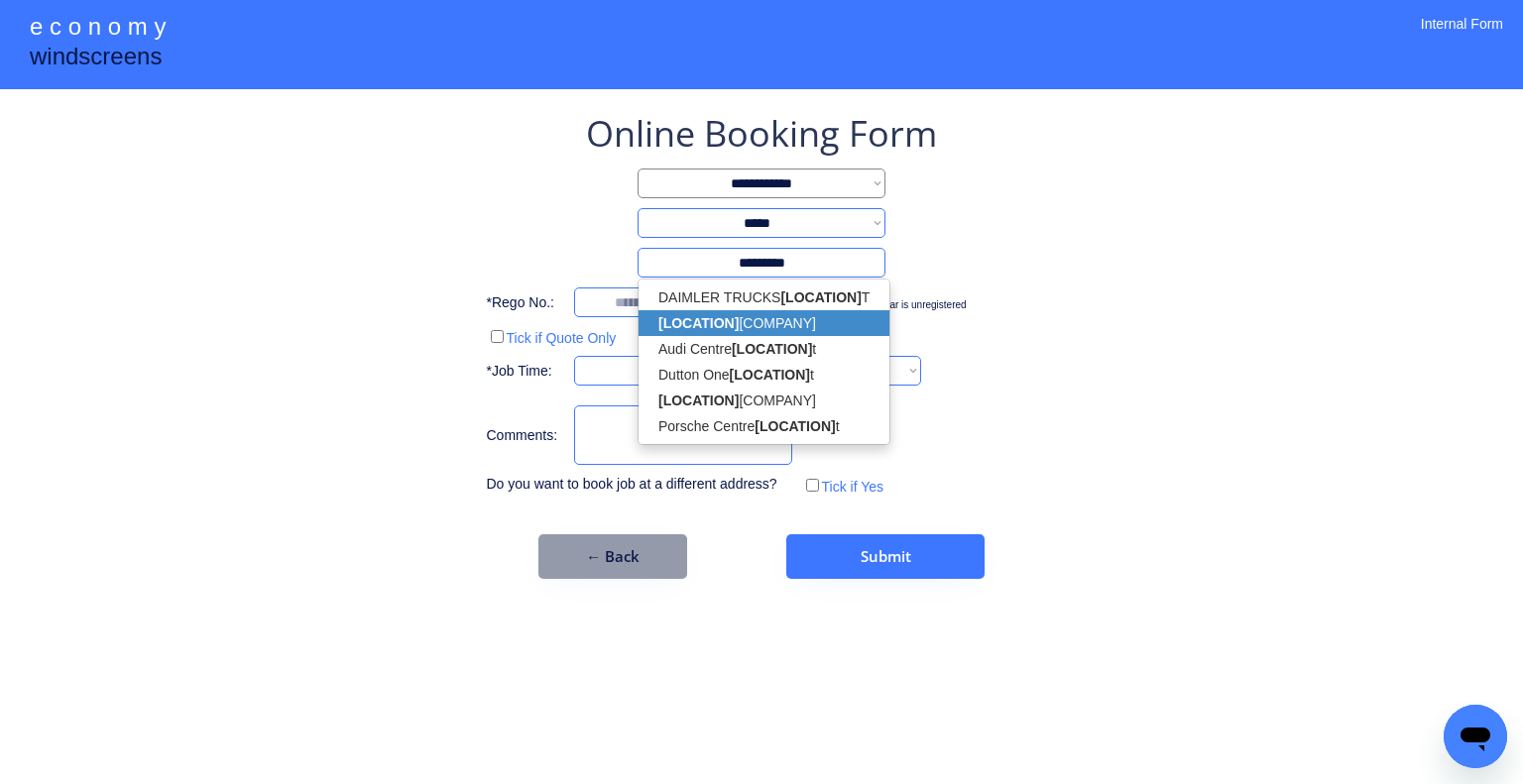 click on "GOLD COAS T TOW TRUCKS LIGHT AND HEAVY" at bounding box center [763, 323] 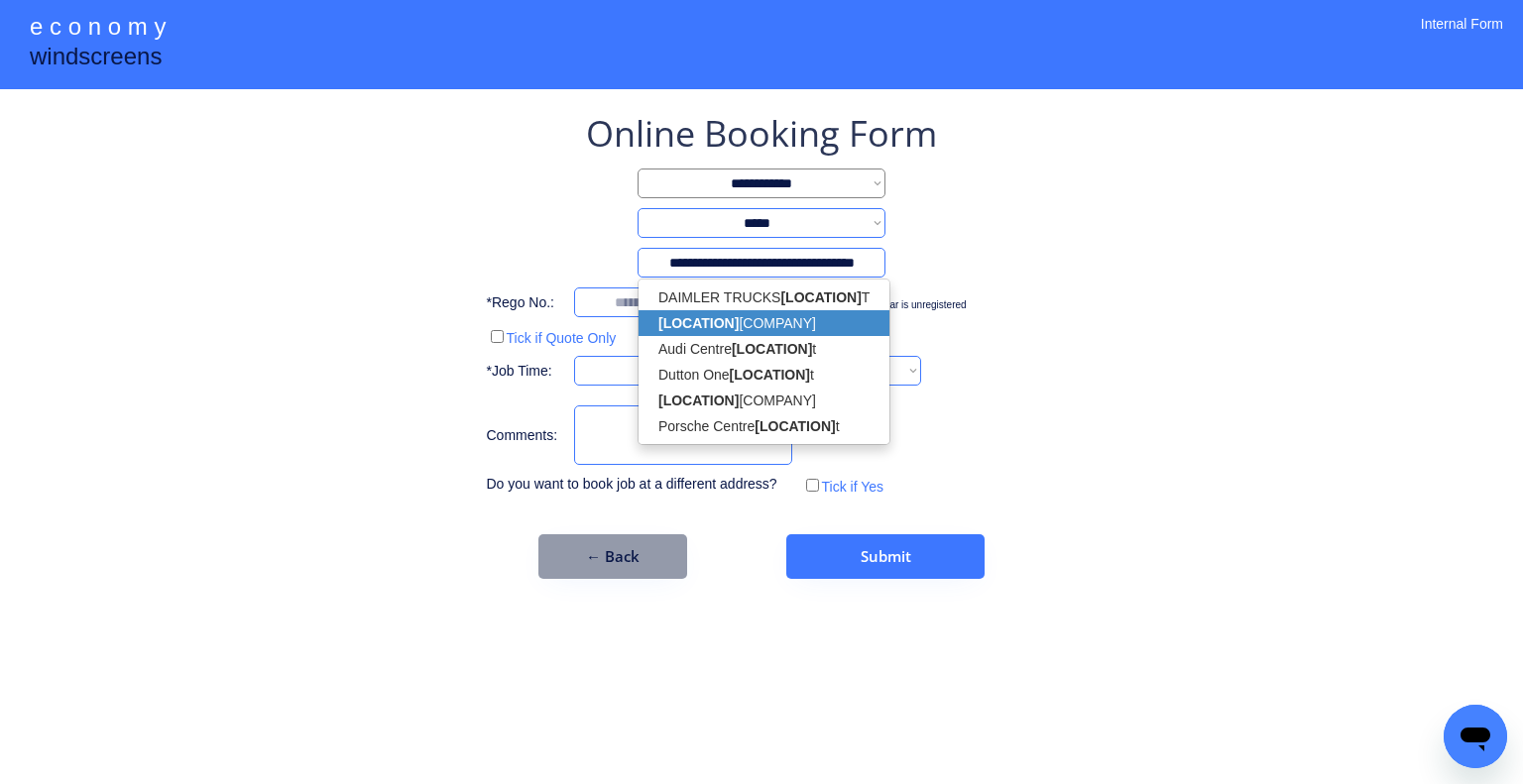 type on "**********" 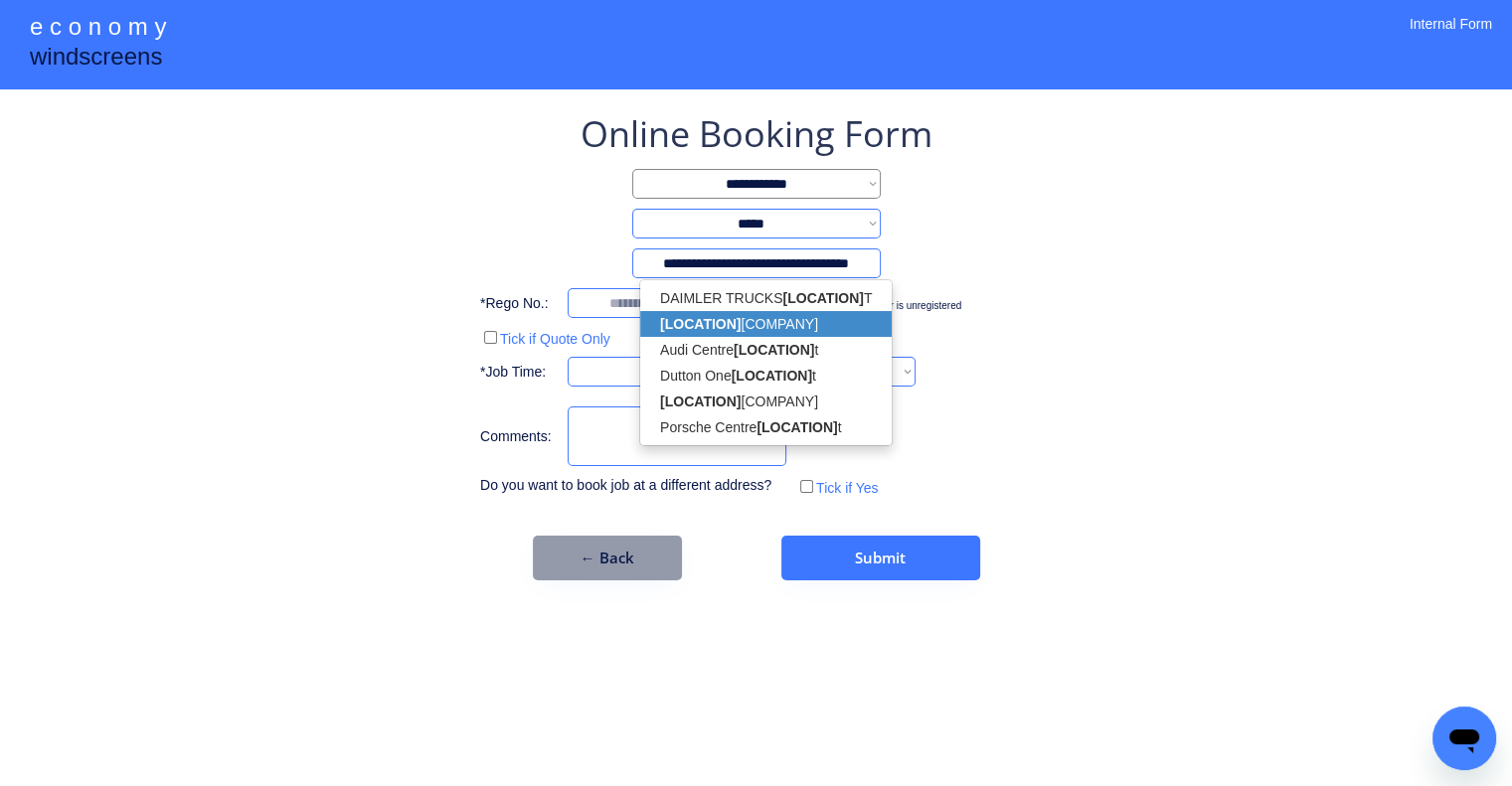 select on "*********" 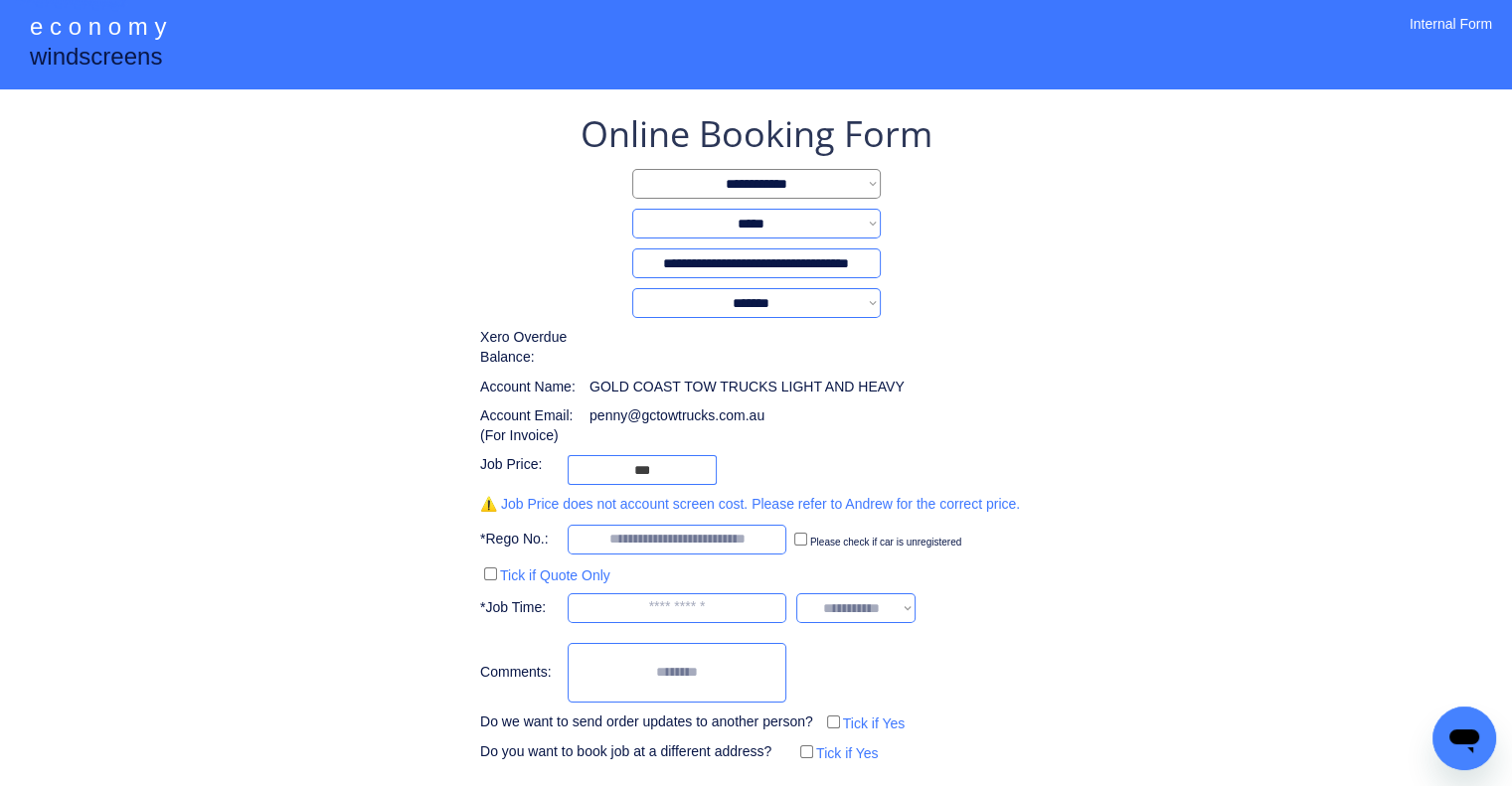 click on "**********" at bounding box center (756, 477) 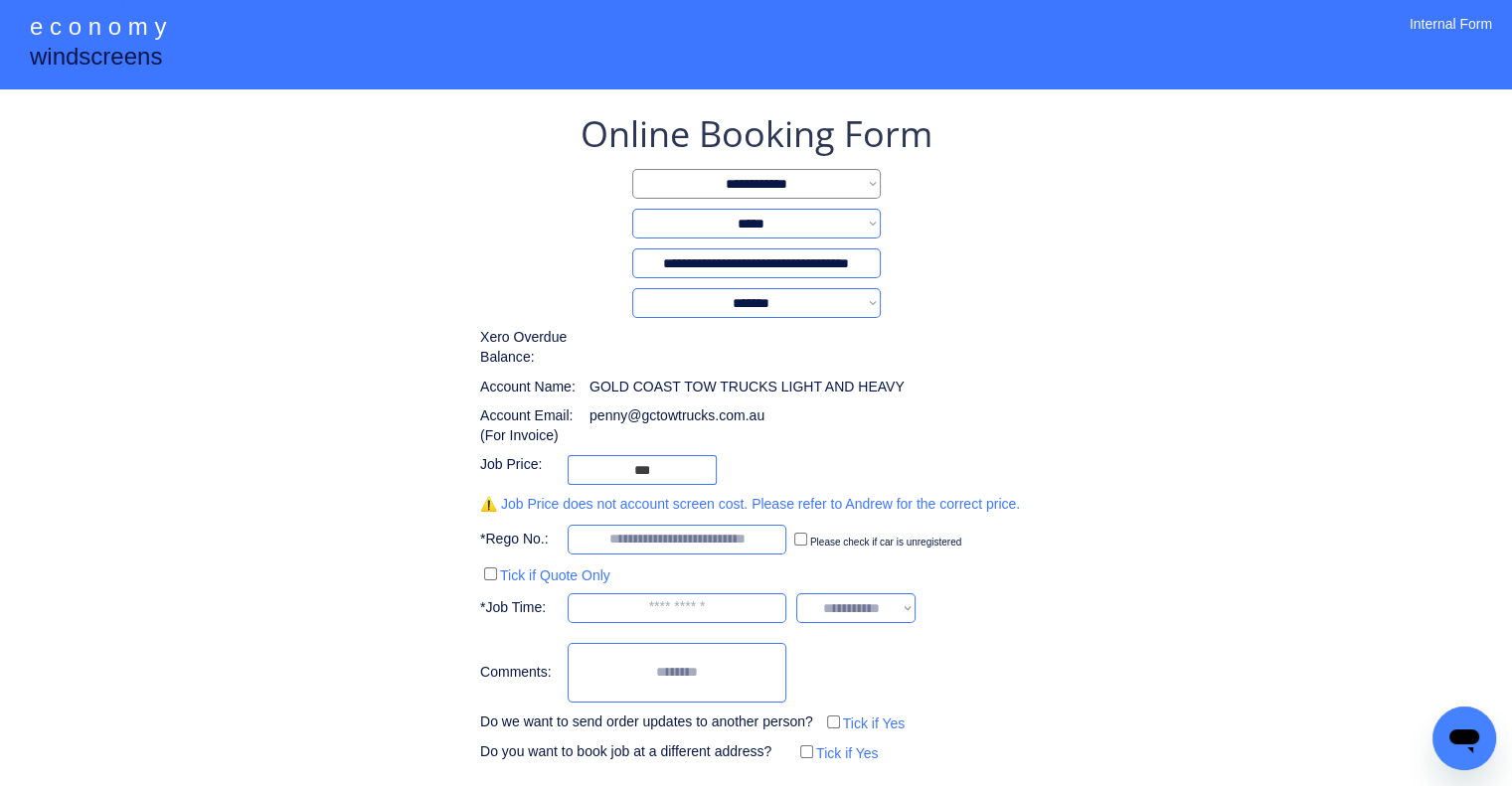 click on "**********" at bounding box center (756, 437) 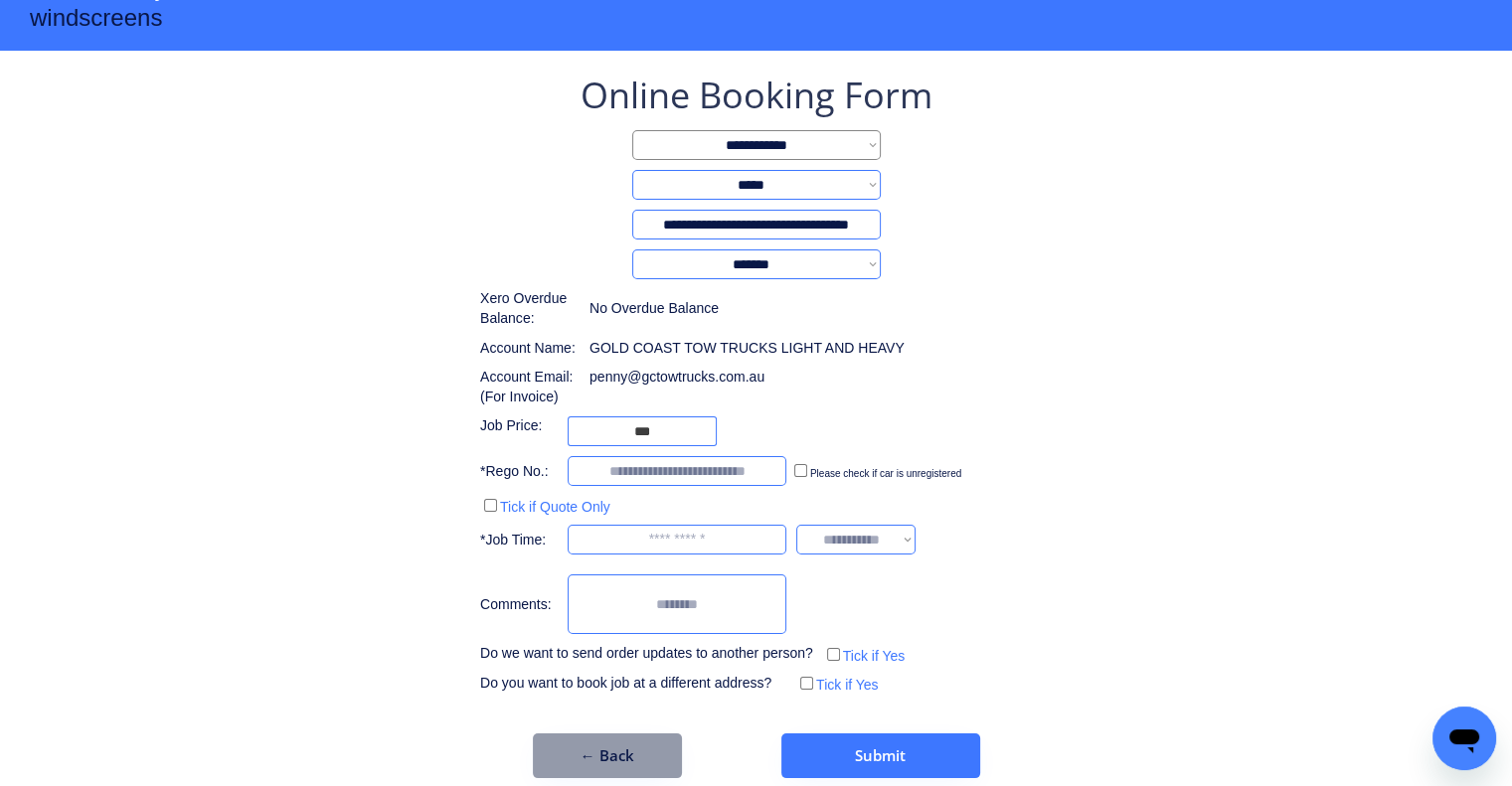 scroll, scrollTop: 60, scrollLeft: 0, axis: vertical 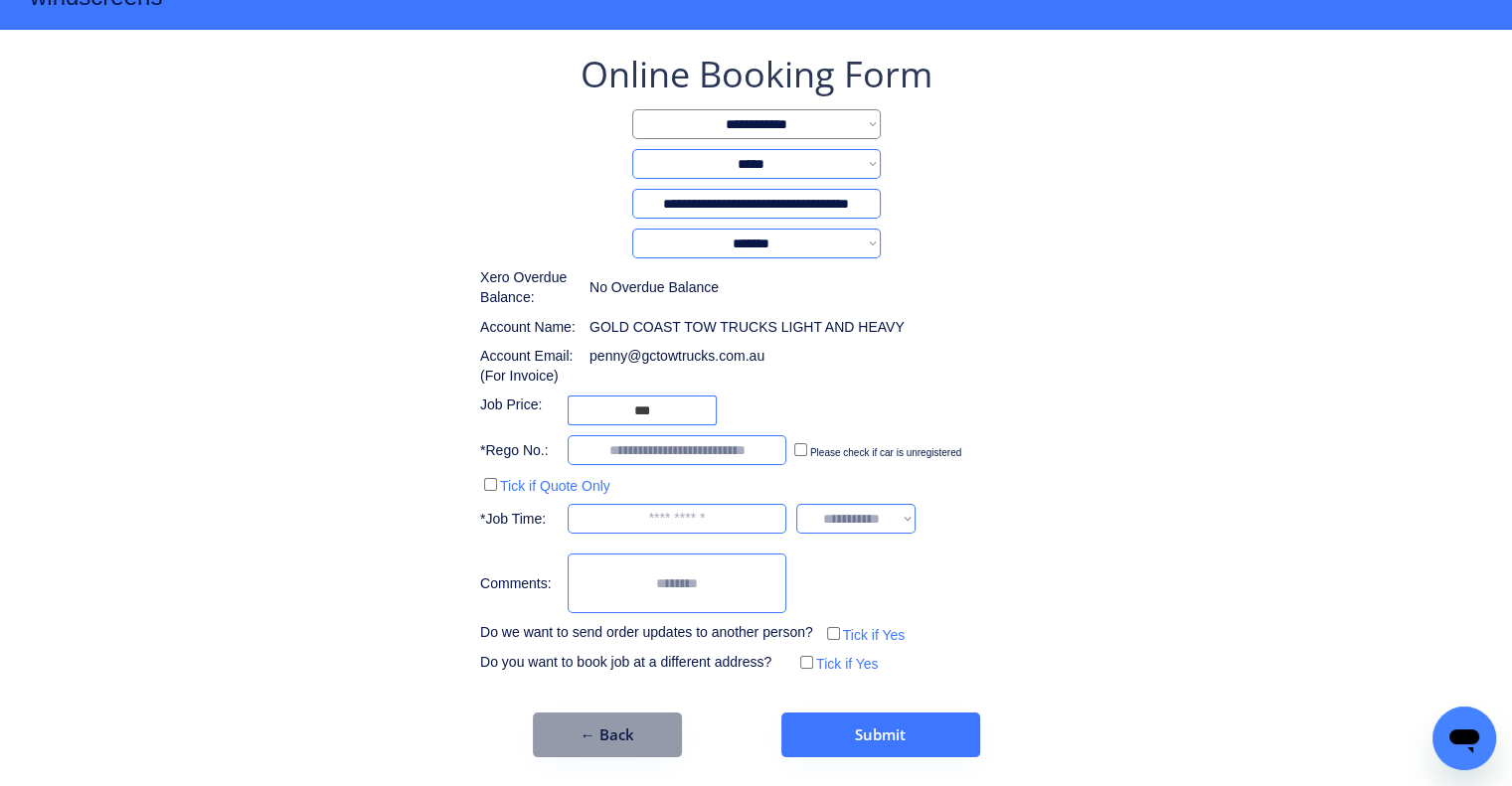 click on "**********" at bounding box center [756, 364] 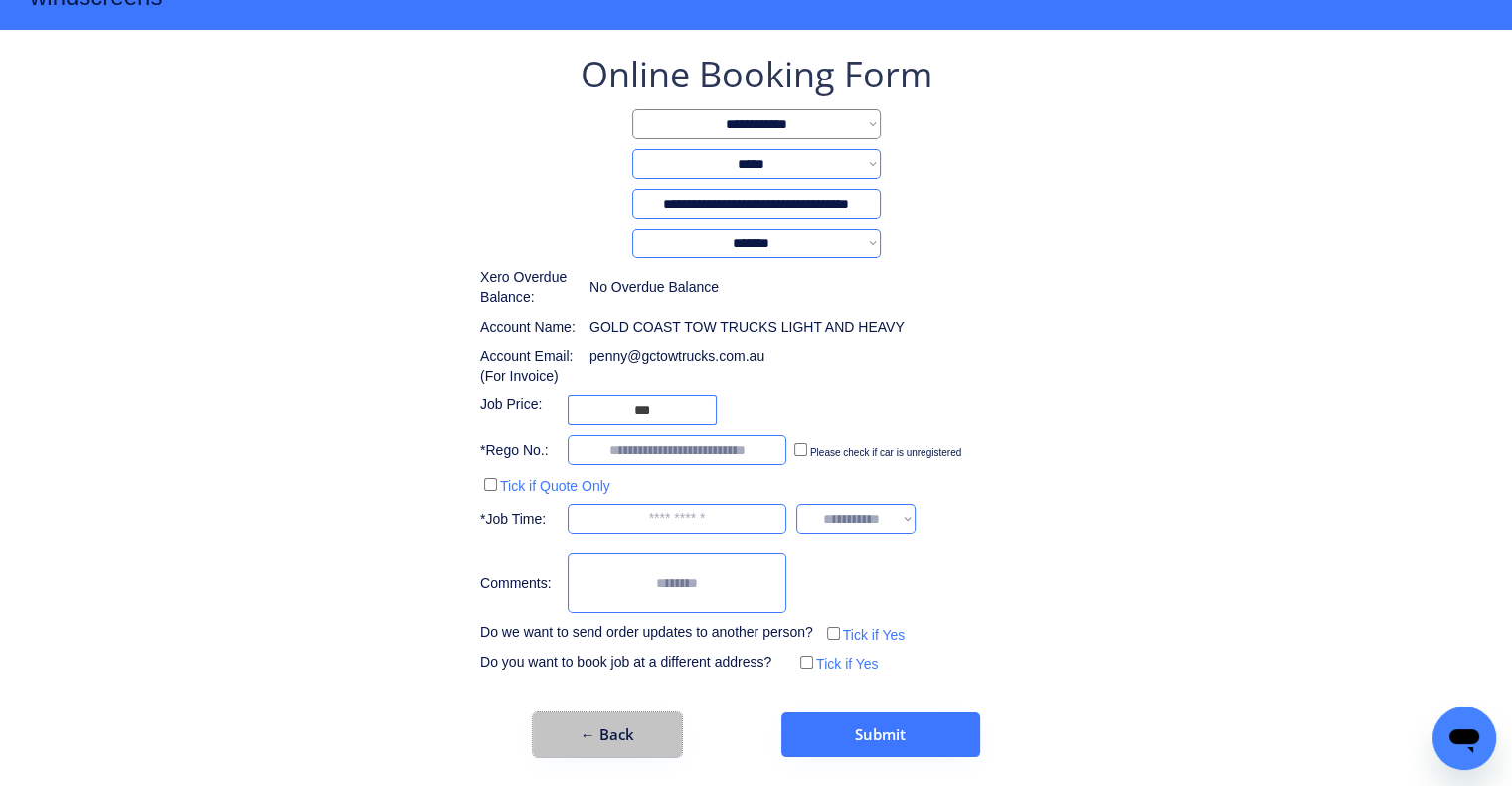 click on "←   Back" at bounding box center (607, 734) 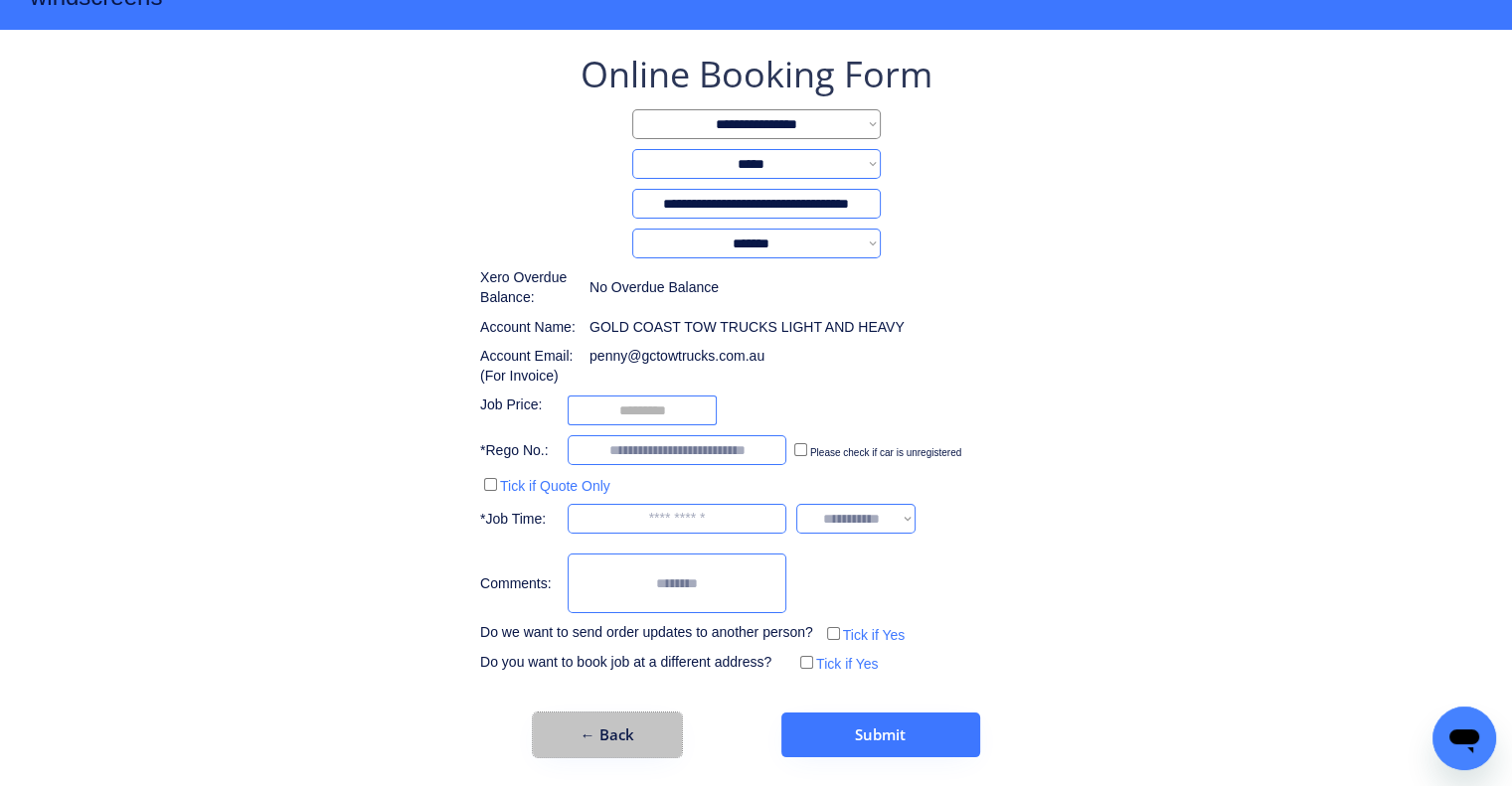 scroll, scrollTop: 0, scrollLeft: 0, axis: both 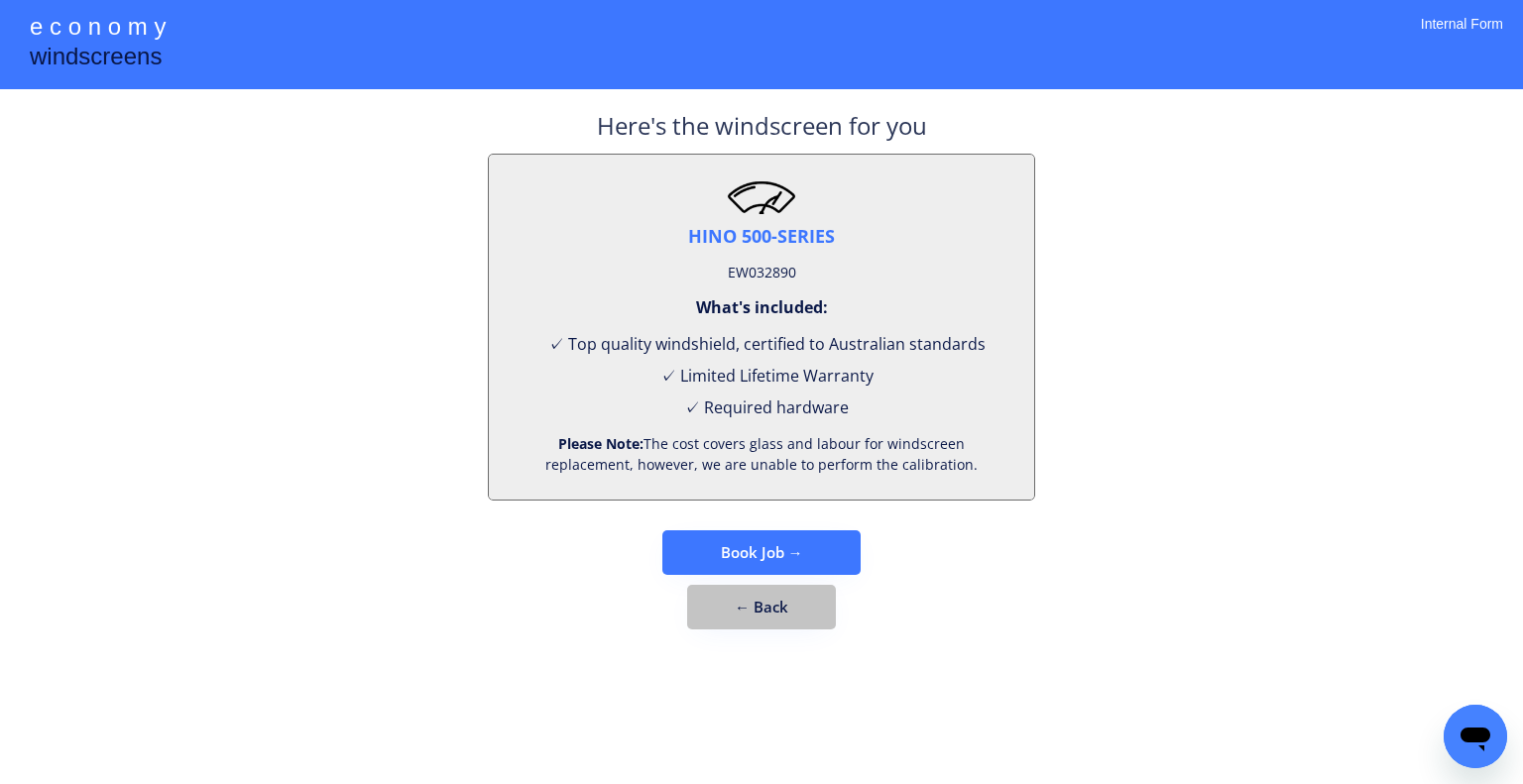 click on "←   Back" at bounding box center [762, 607] 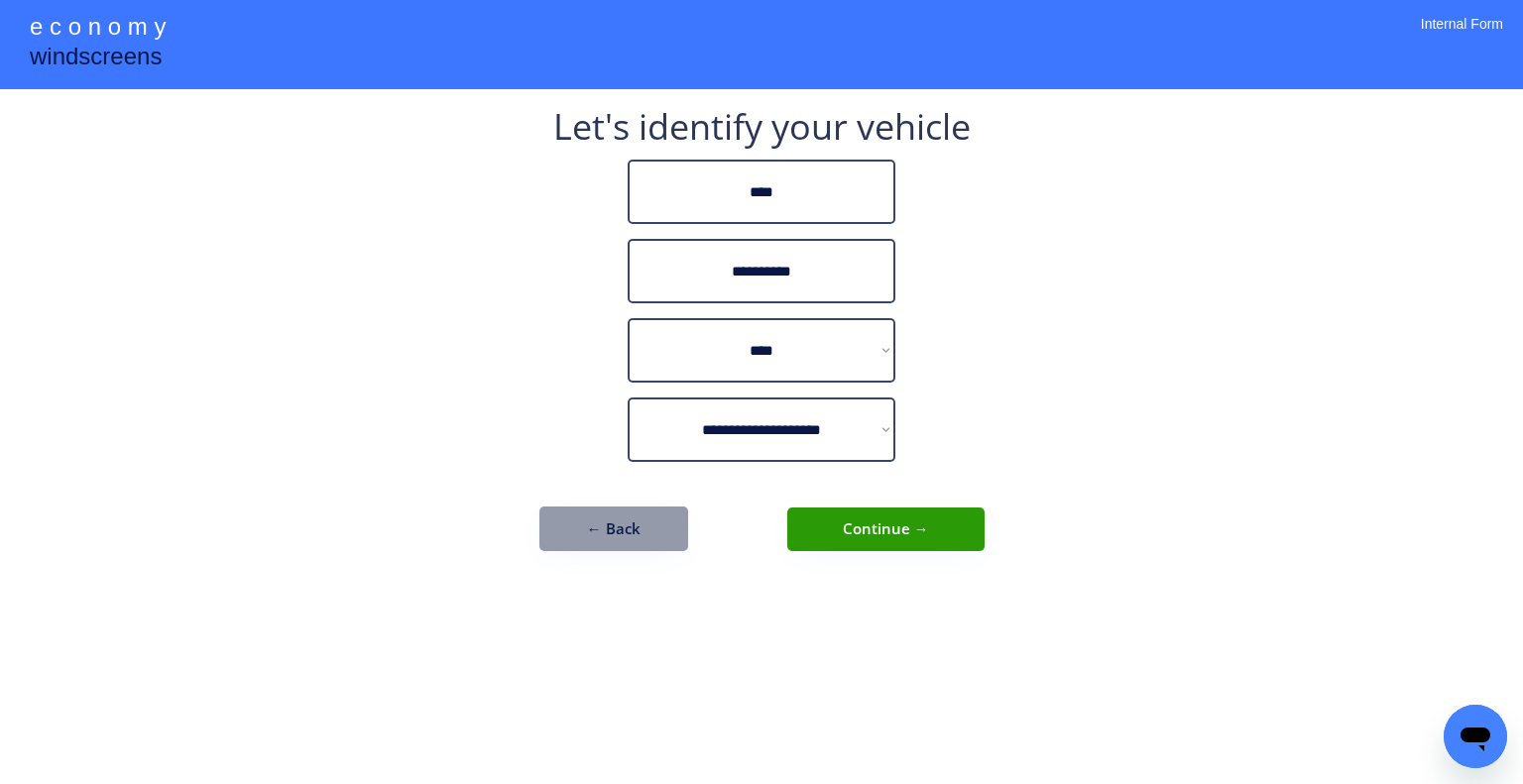 click on "**********" at bounding box center (762, 392) 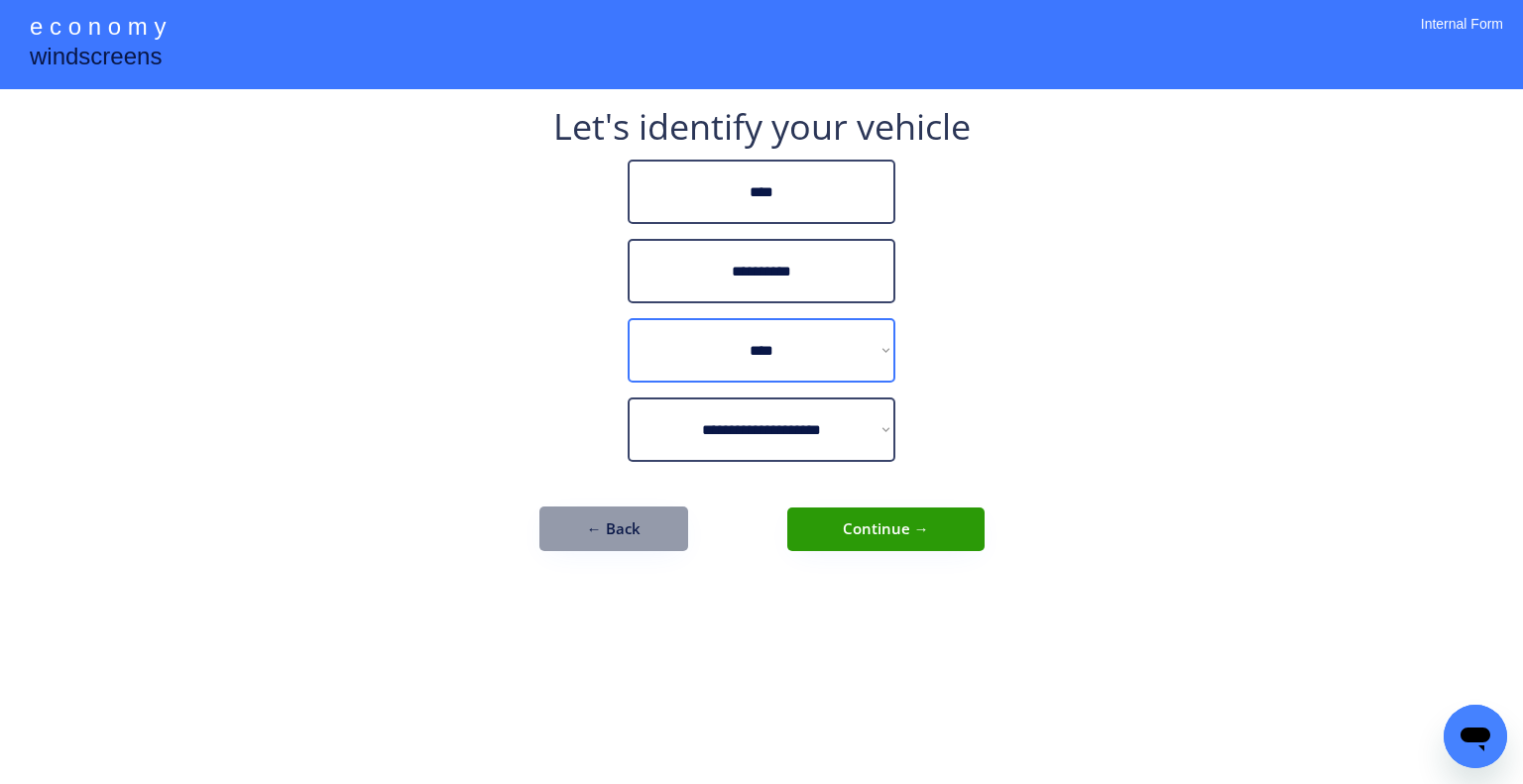 click on "**********" at bounding box center [762, 350] 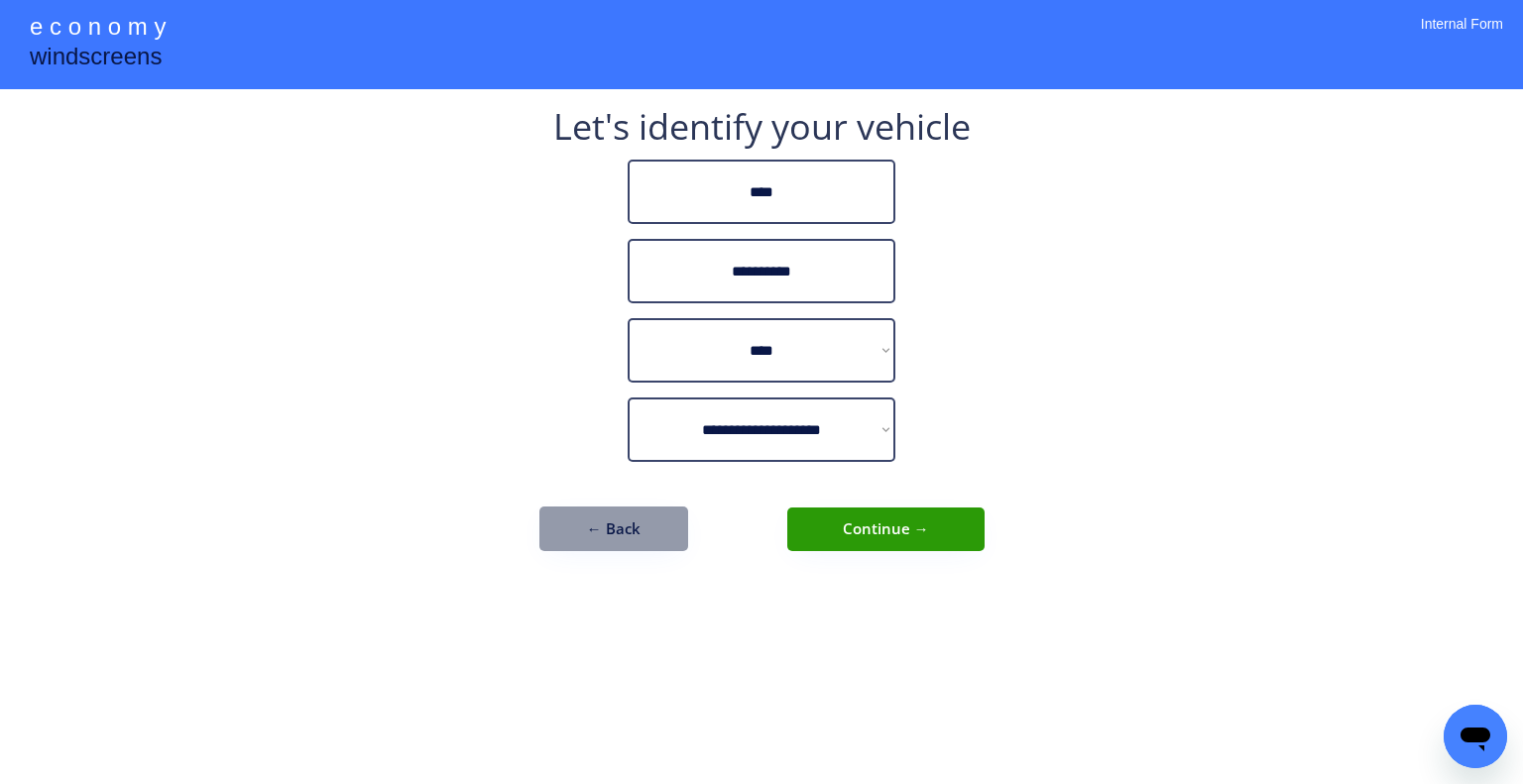 click on "**********" at bounding box center (762, 392) 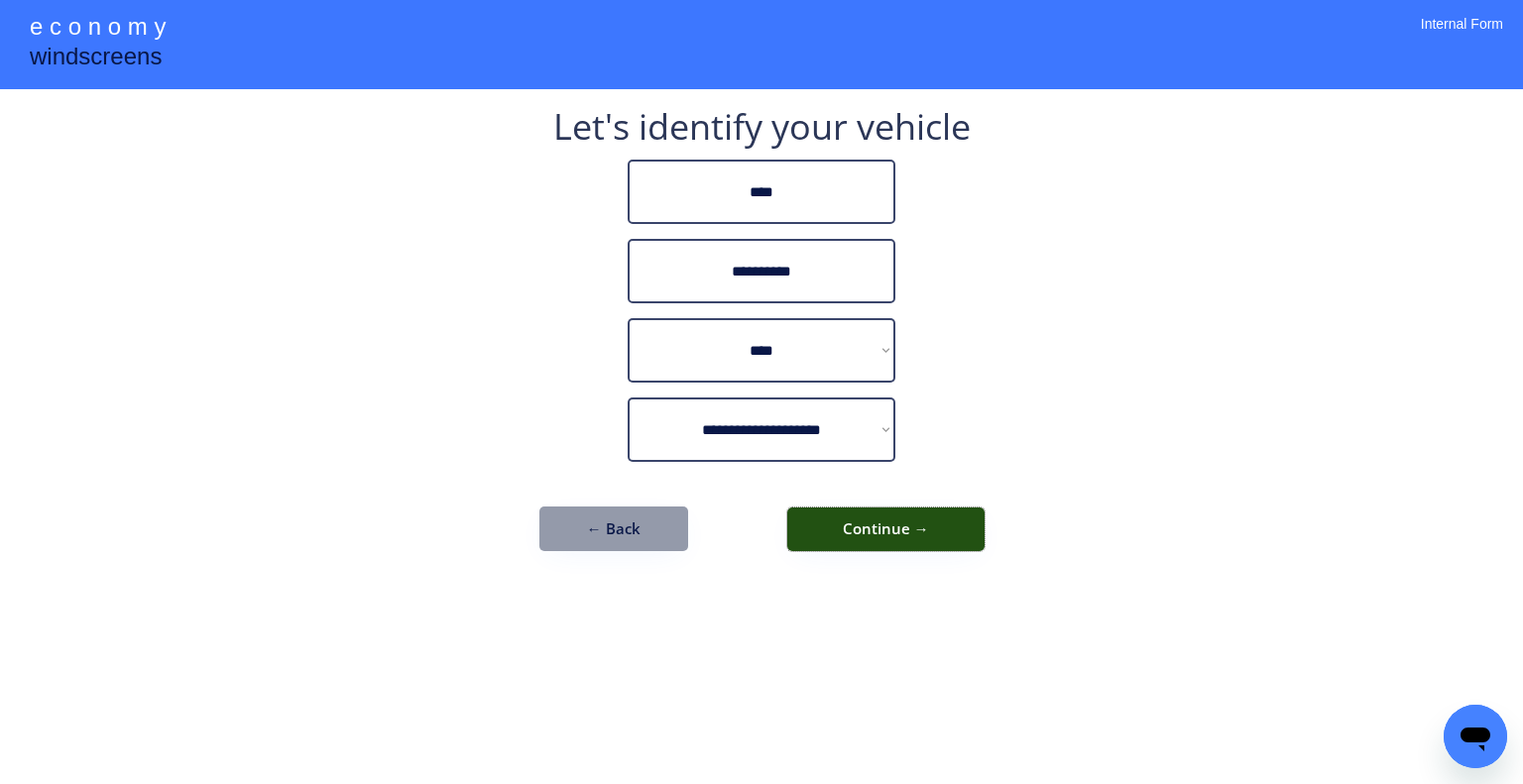 click on "Continue    →" at bounding box center (885, 529) 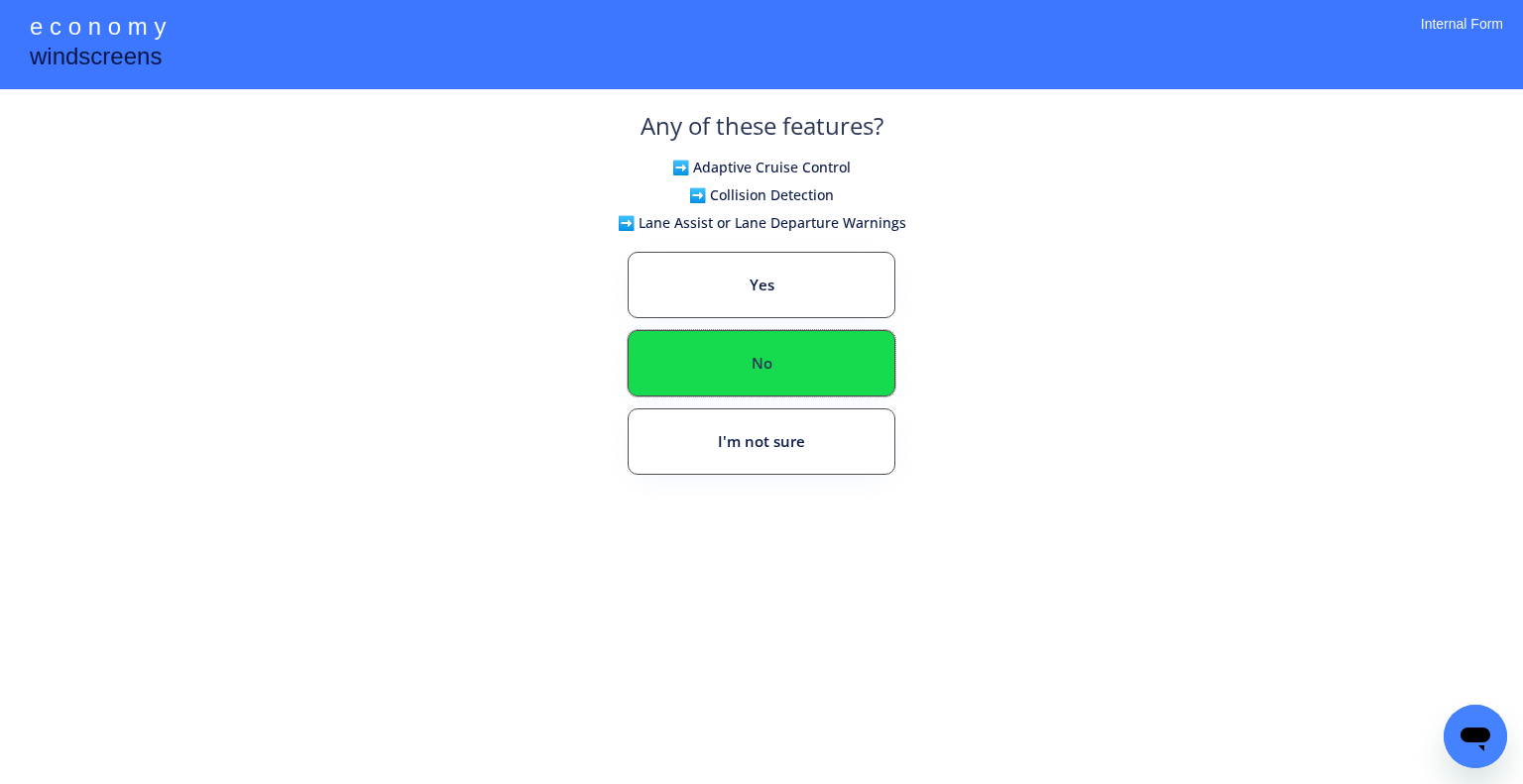 drag, startPoint x: 861, startPoint y: 376, endPoint x: 795, endPoint y: 320, distance: 86.55634 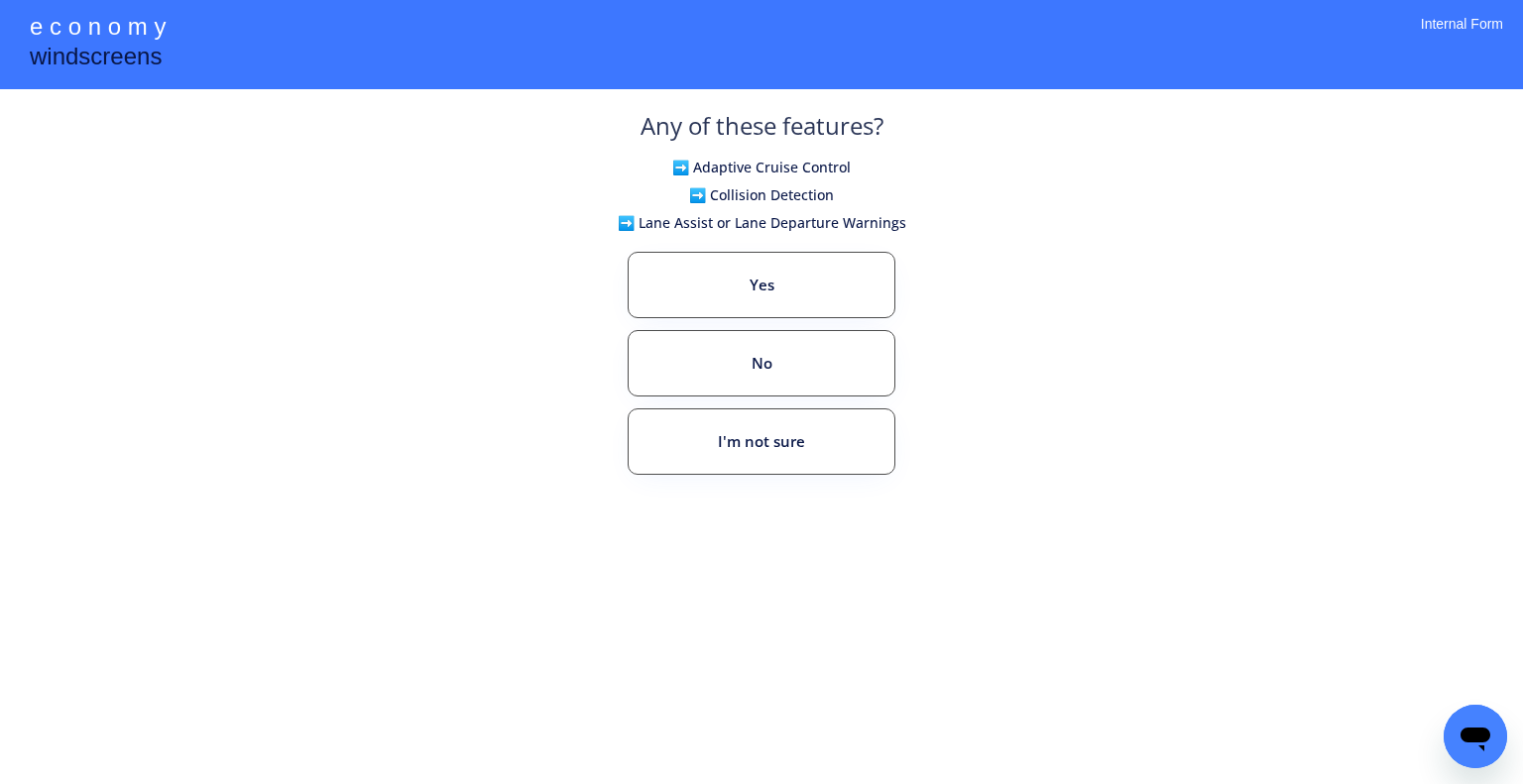 click on "Yes No I'm not sure" at bounding box center [762, 406] 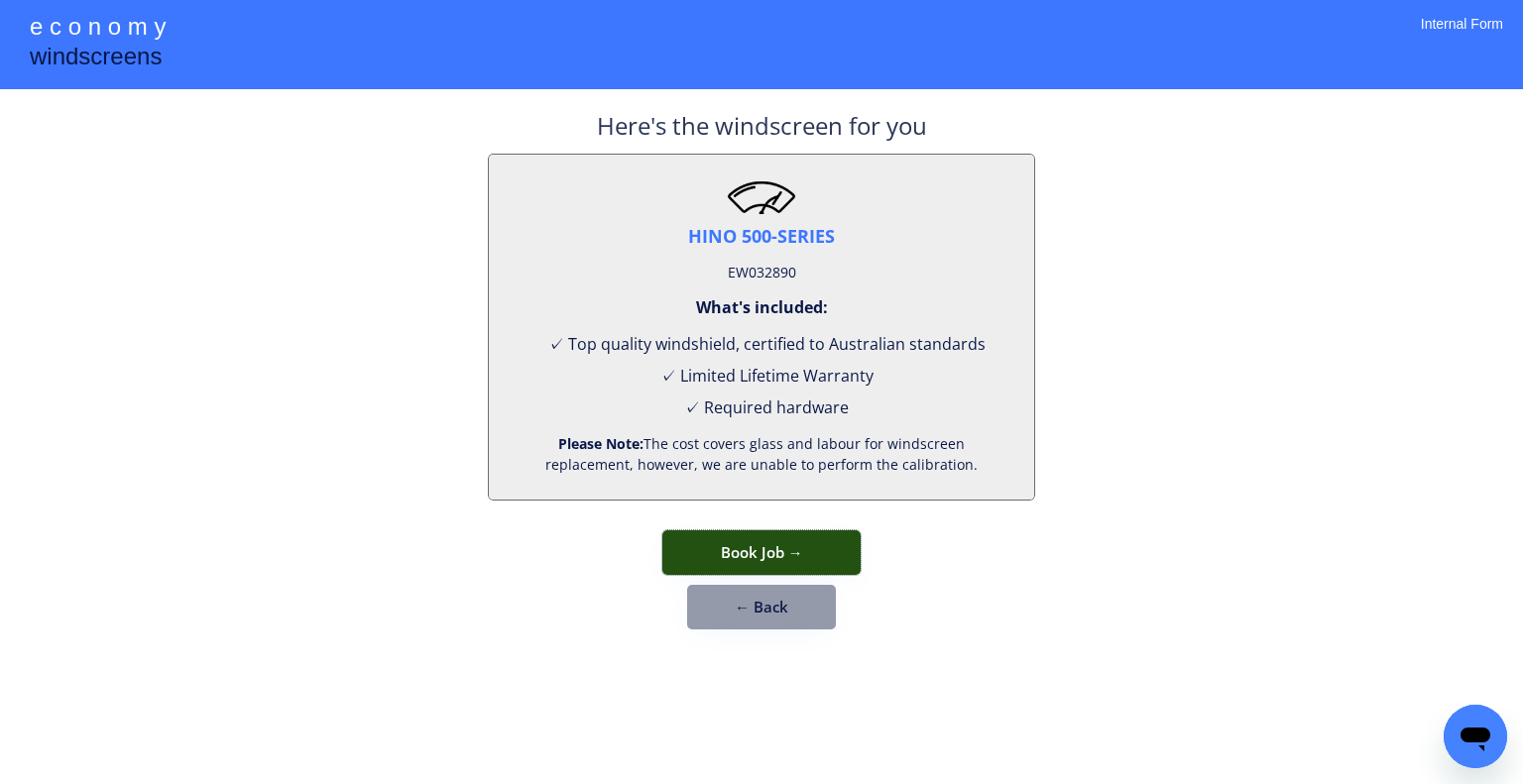 drag, startPoint x: 809, startPoint y: 536, endPoint x: 861, endPoint y: 419, distance: 128.0352 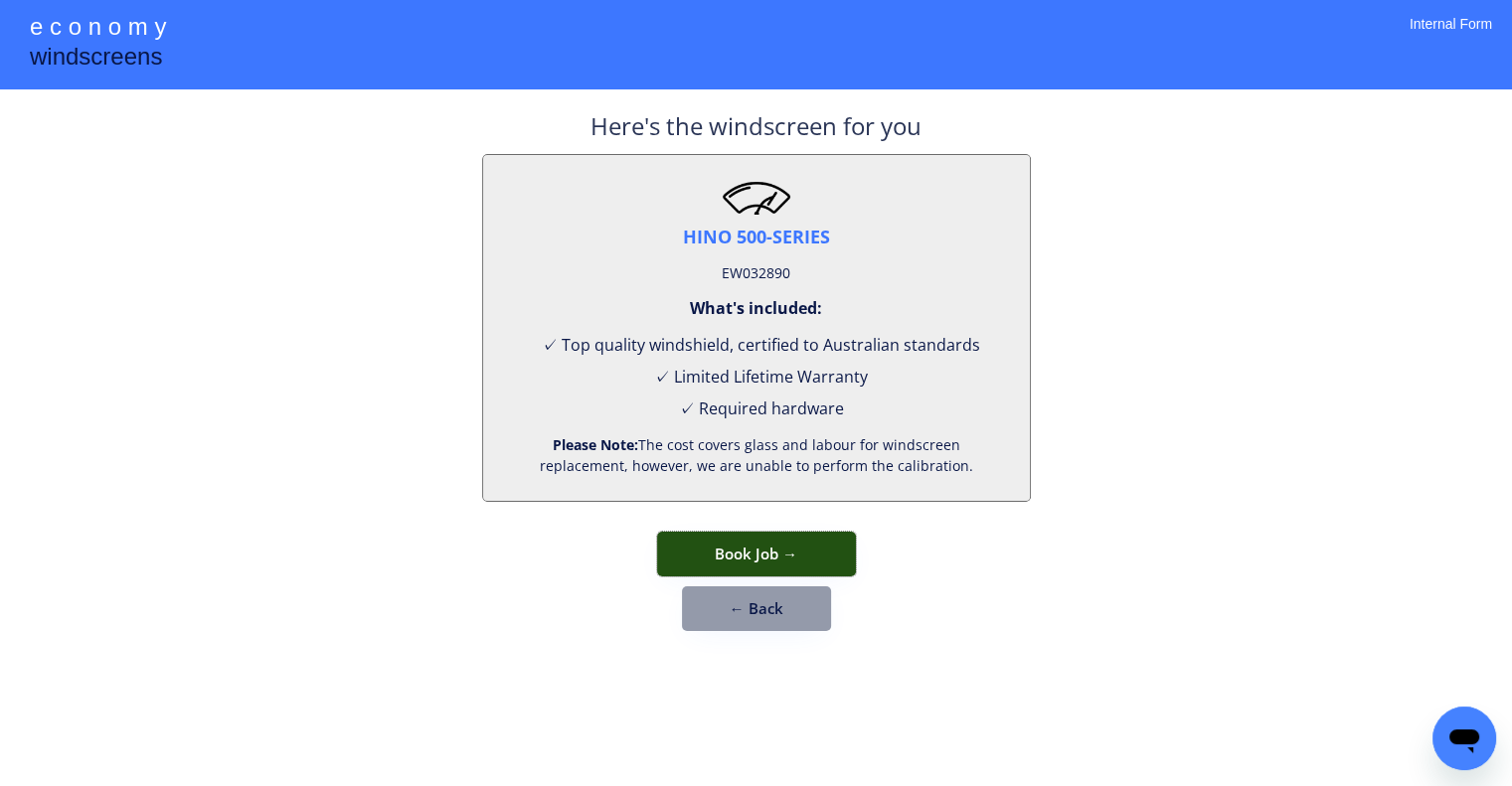 type 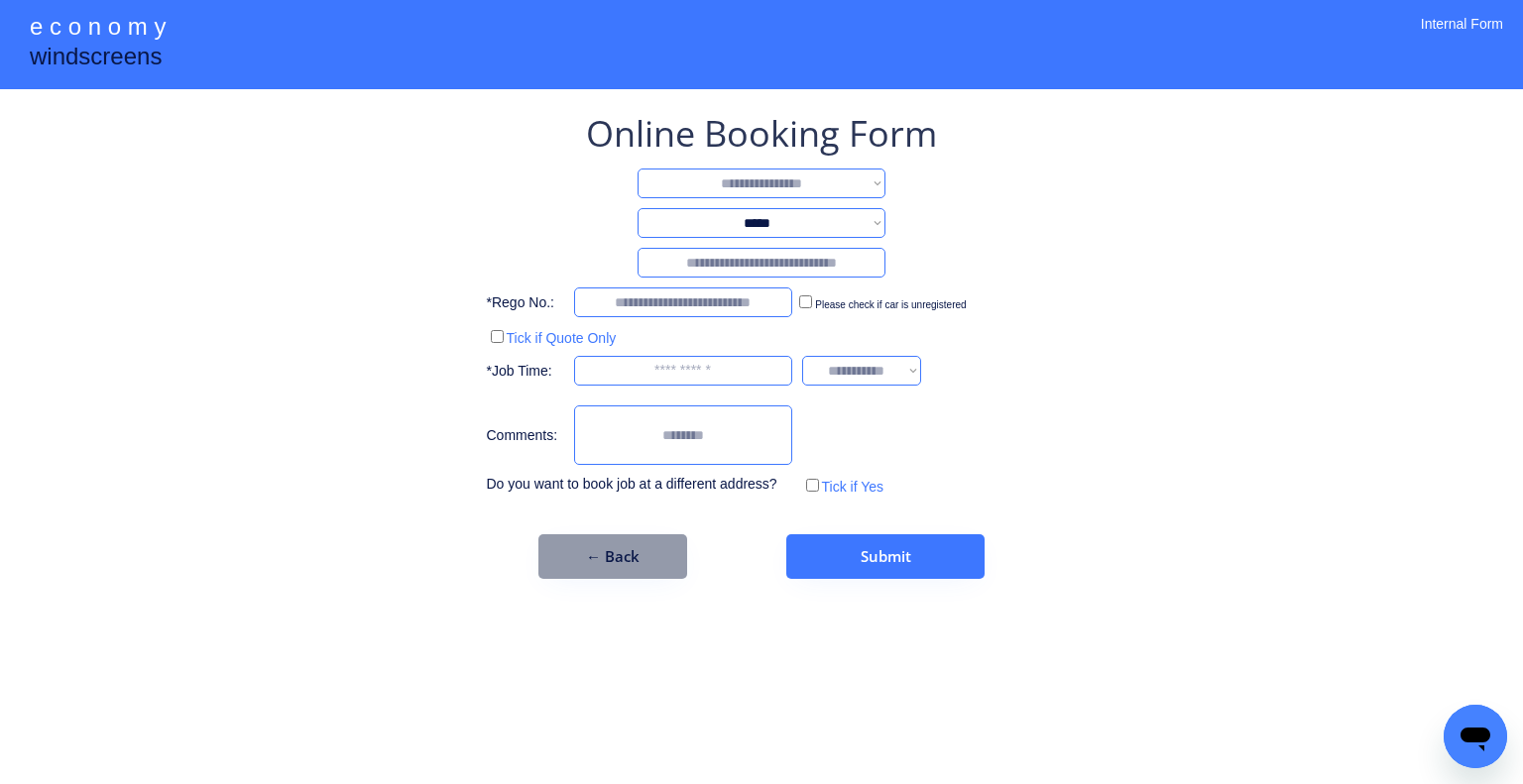 drag, startPoint x: 767, startPoint y: 178, endPoint x: 771, endPoint y: 191, distance: 13.601471 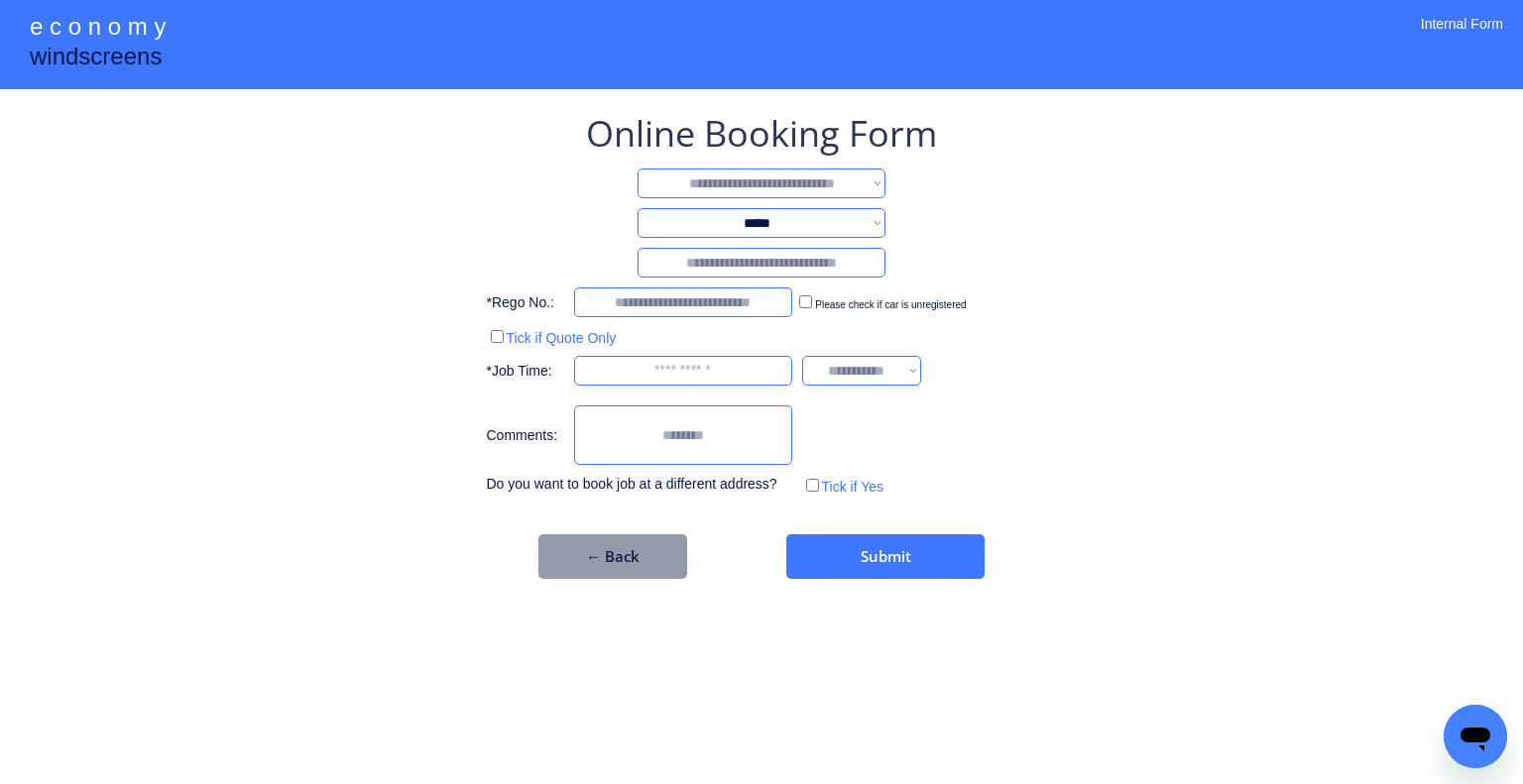 click on "**********" at bounding box center [762, 183] 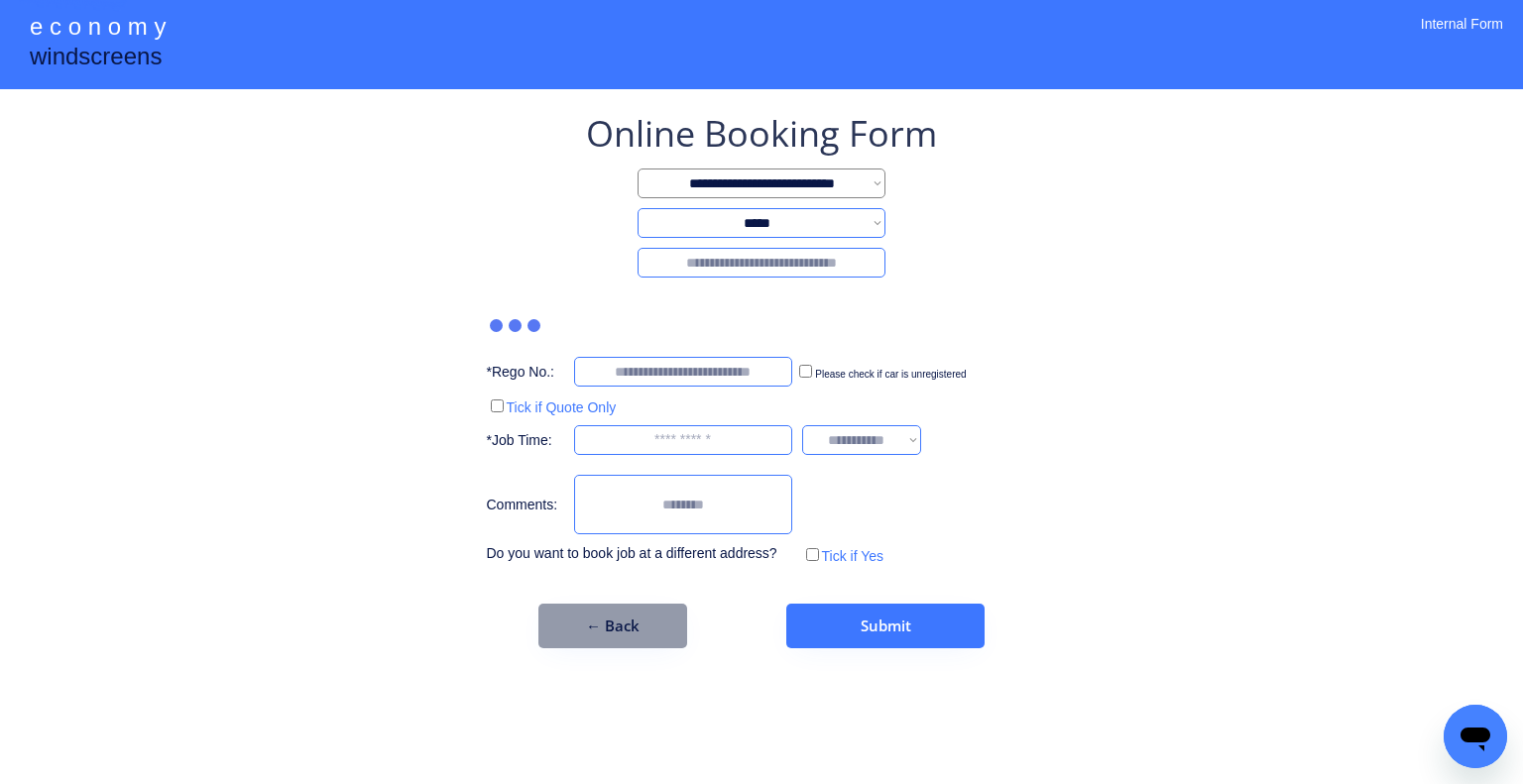 click on "**********" at bounding box center [762, 183] 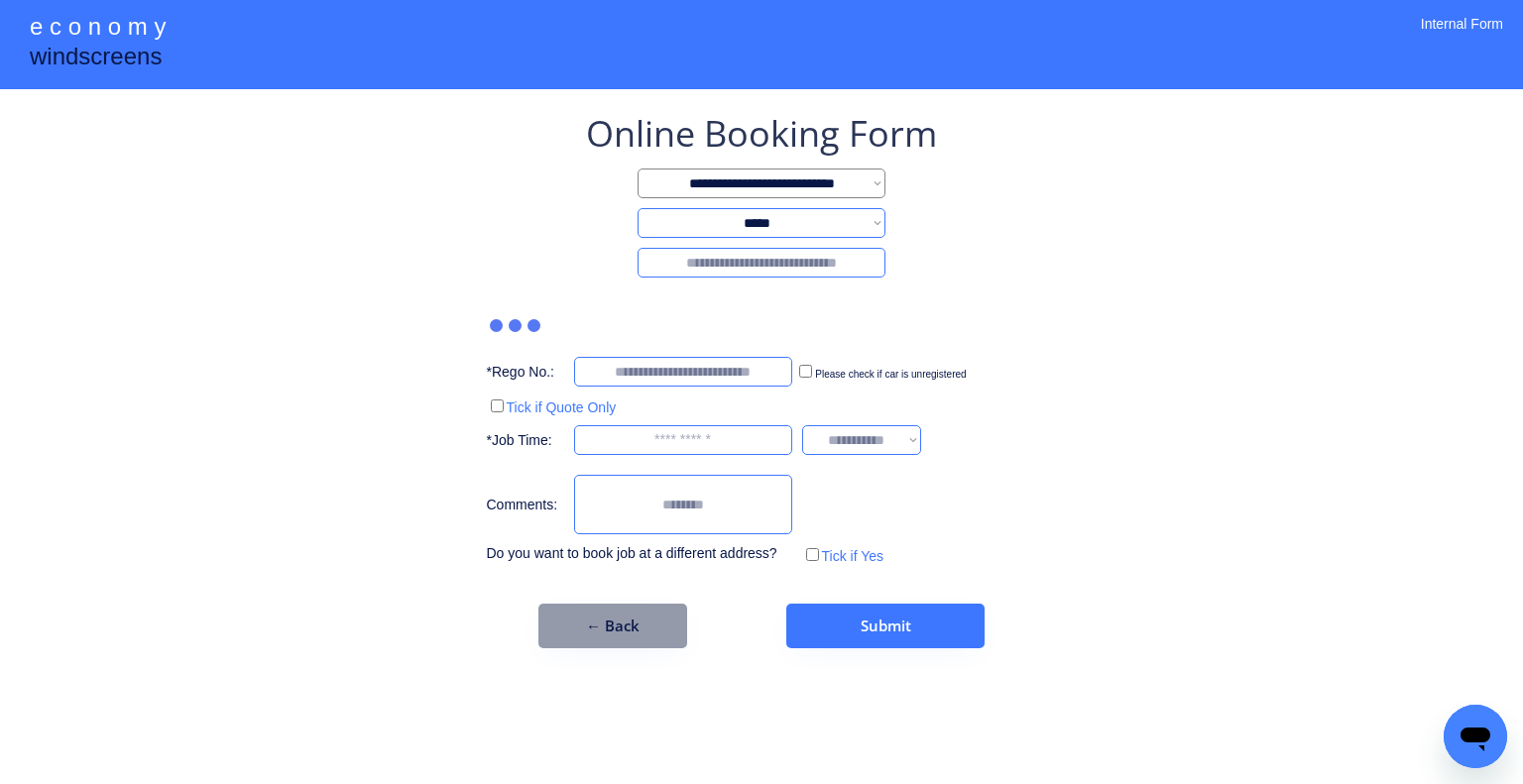 select on "**********" 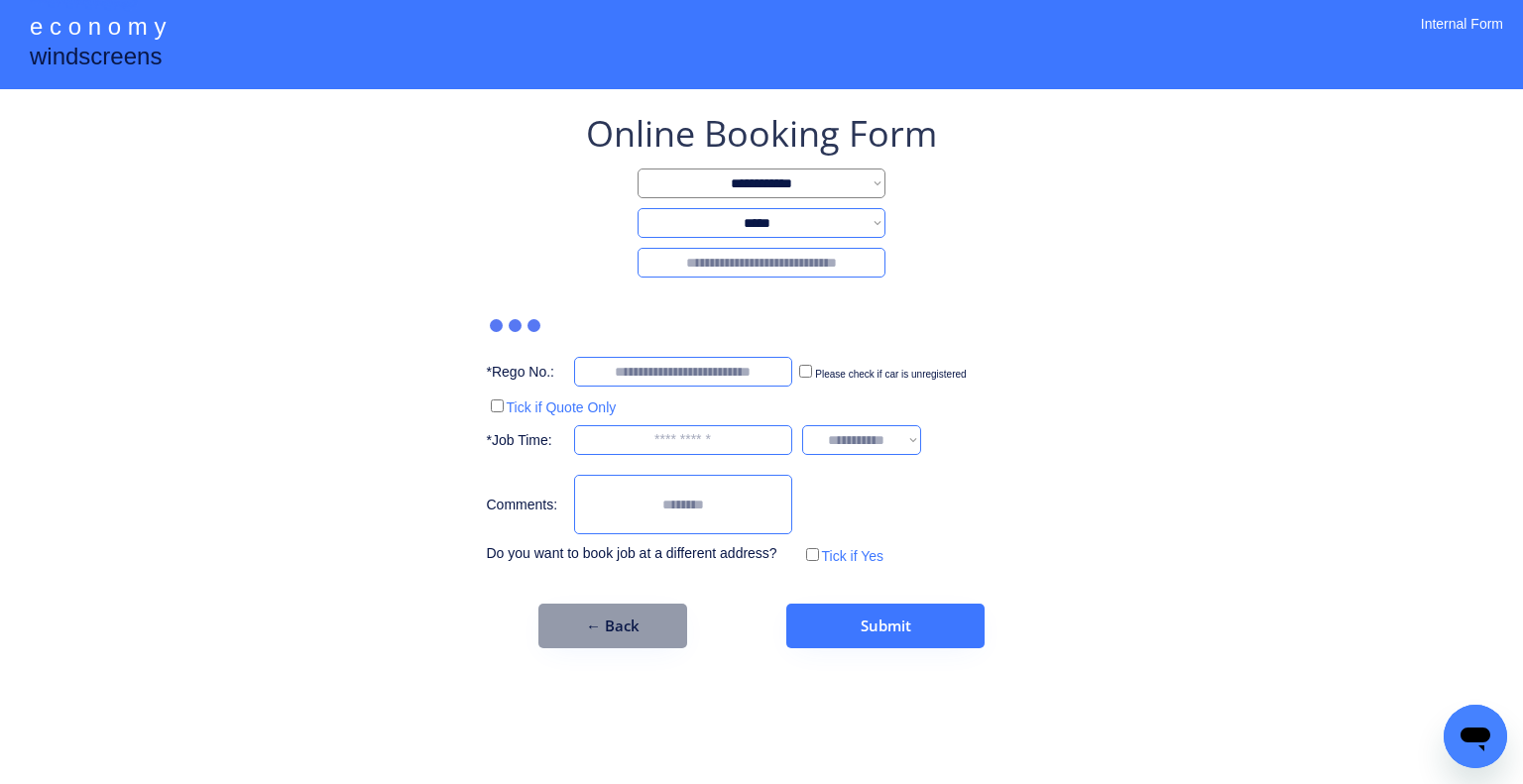 click on "**********" at bounding box center (762, 183) 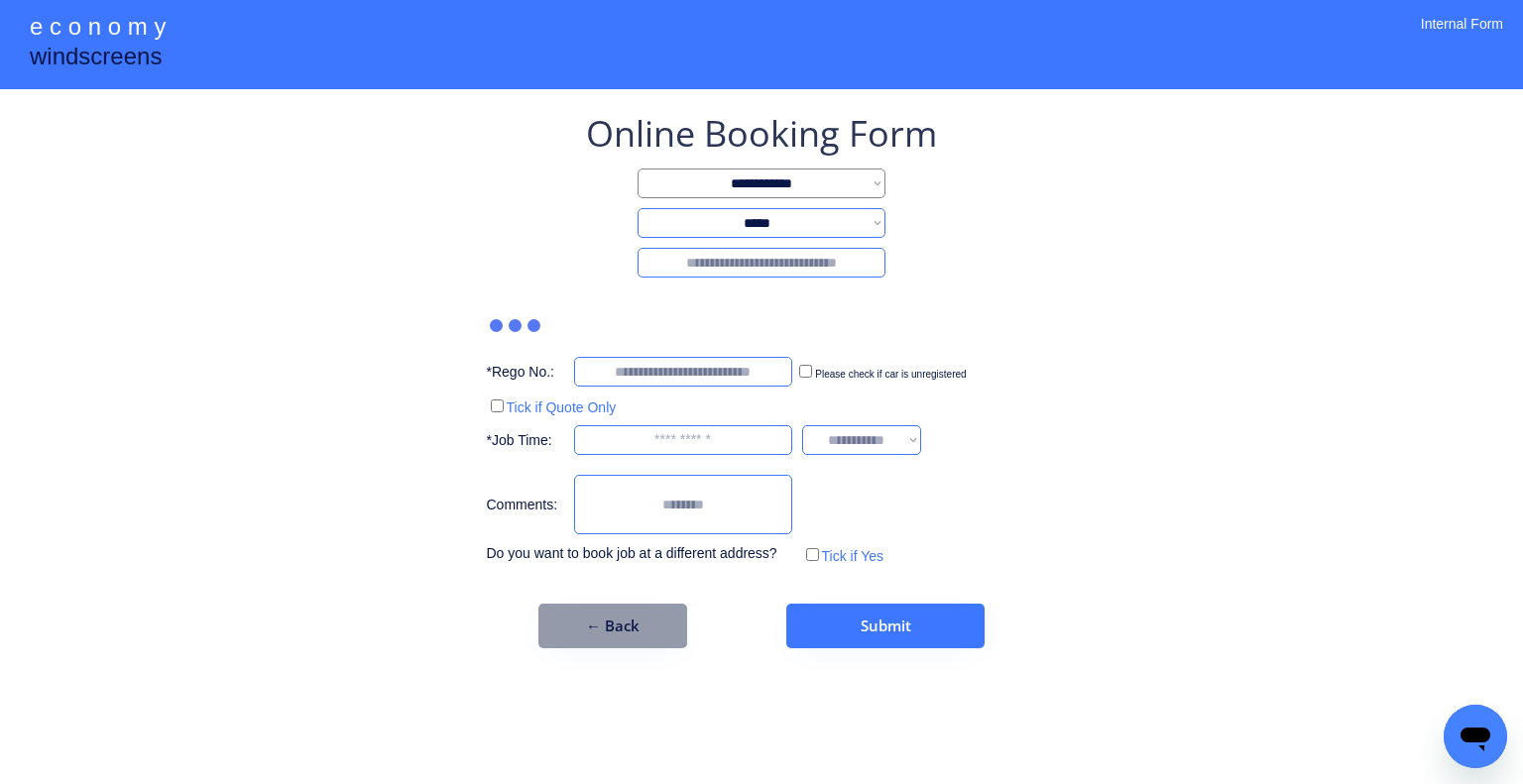 click at bounding box center [762, 263] 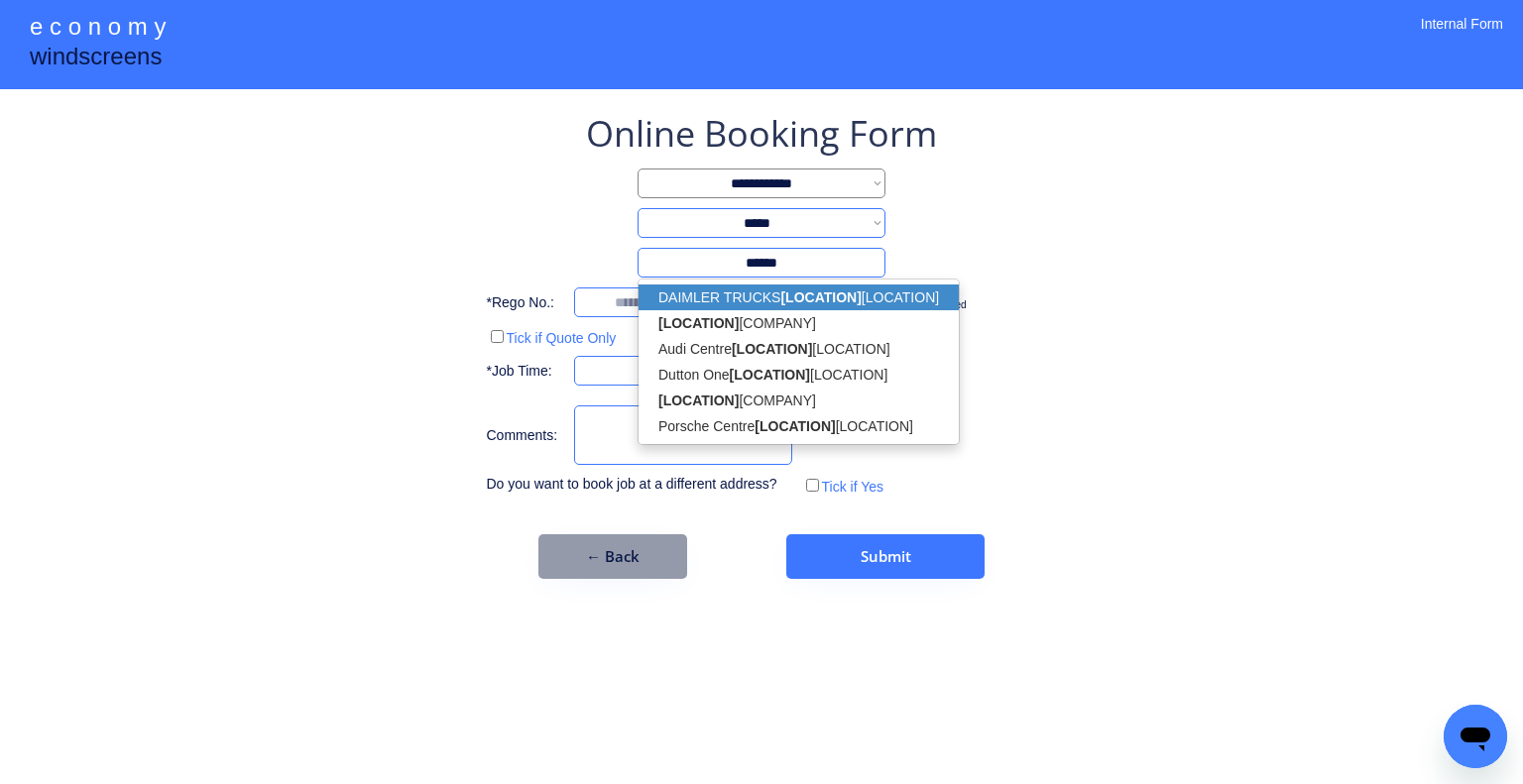 click on "GOLD C OAST TOW TRUCKS LIGHT AND HEAVY" at bounding box center [798, 323] 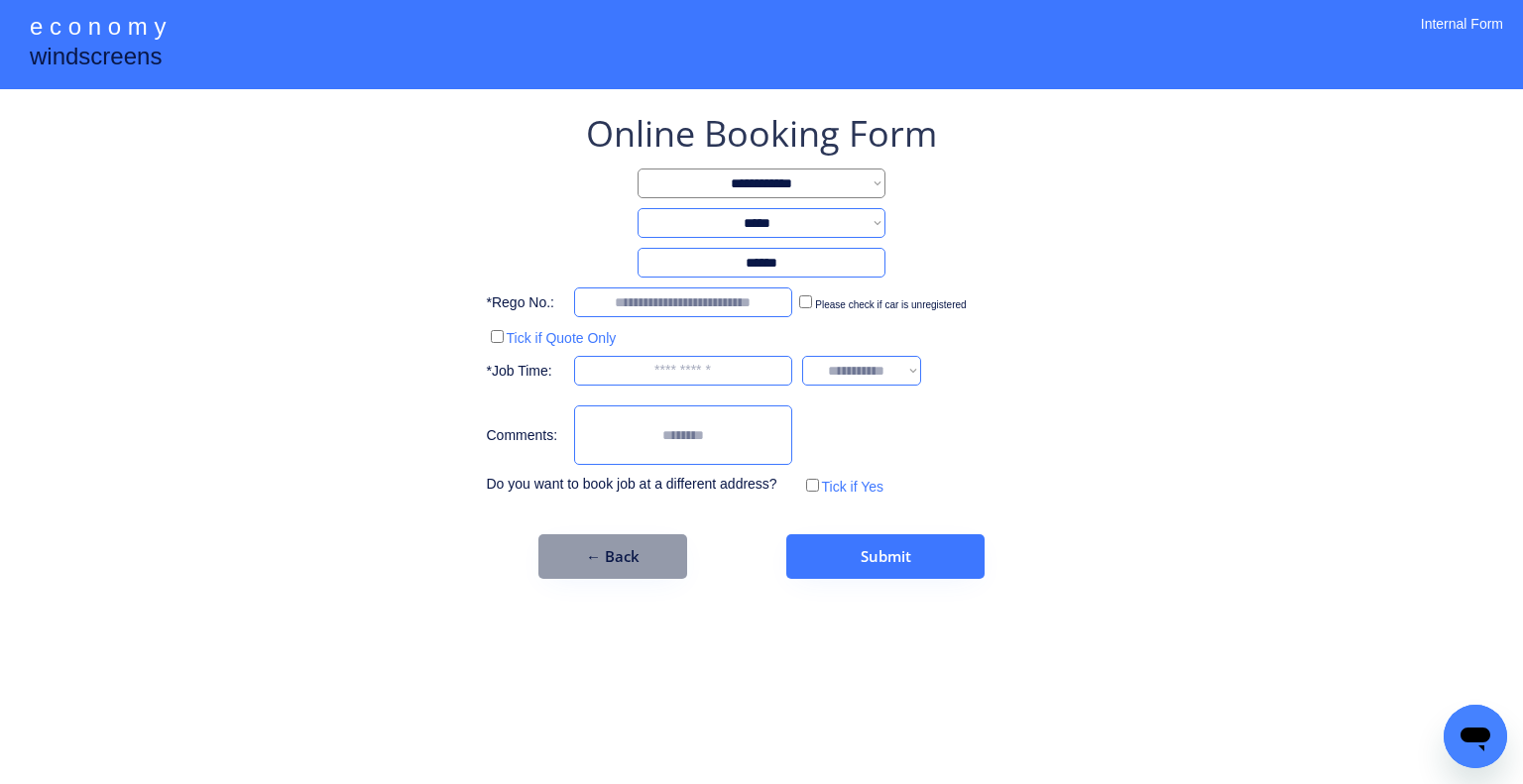 type on "**********" 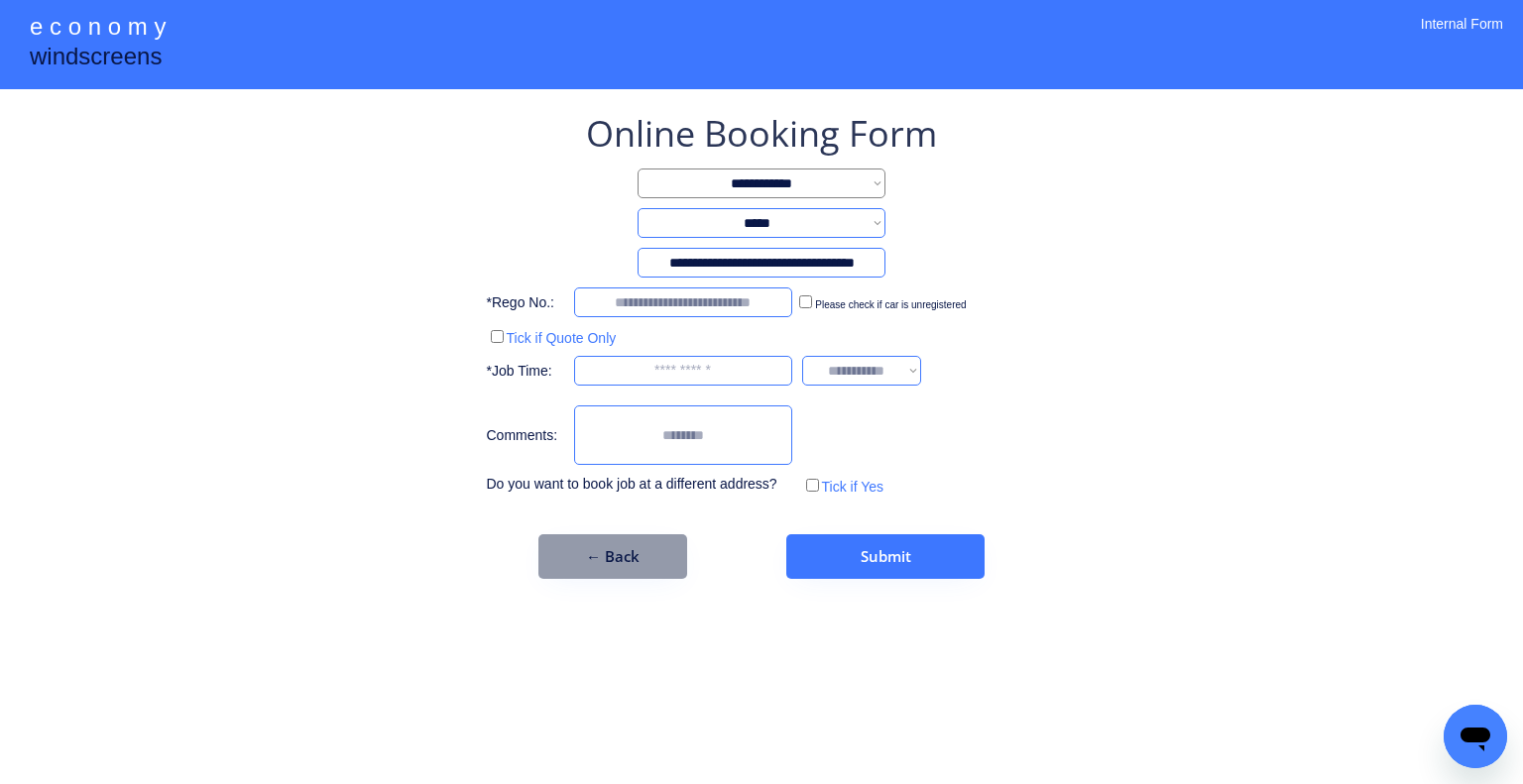 select on "*********" 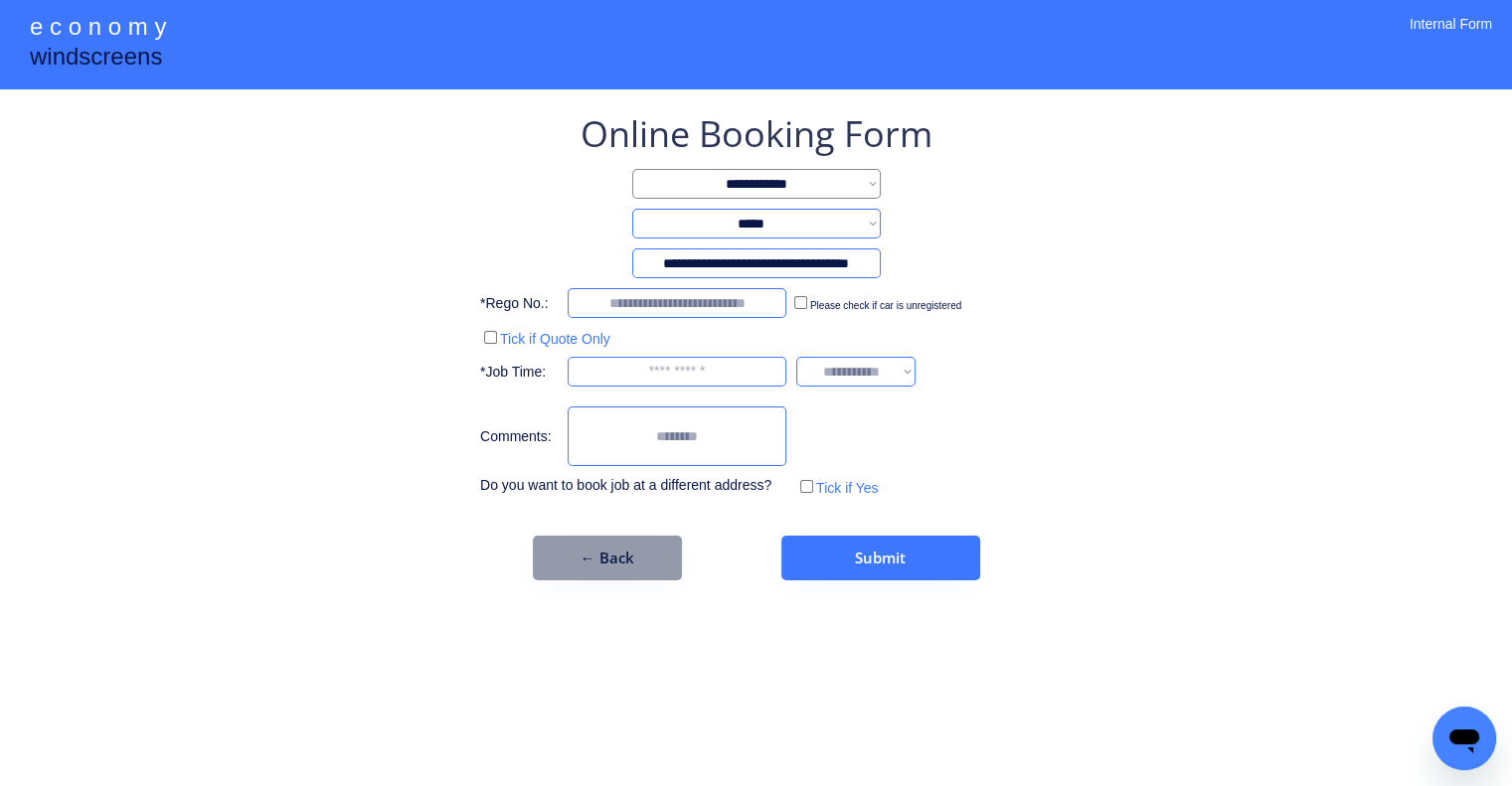 type on "**********" 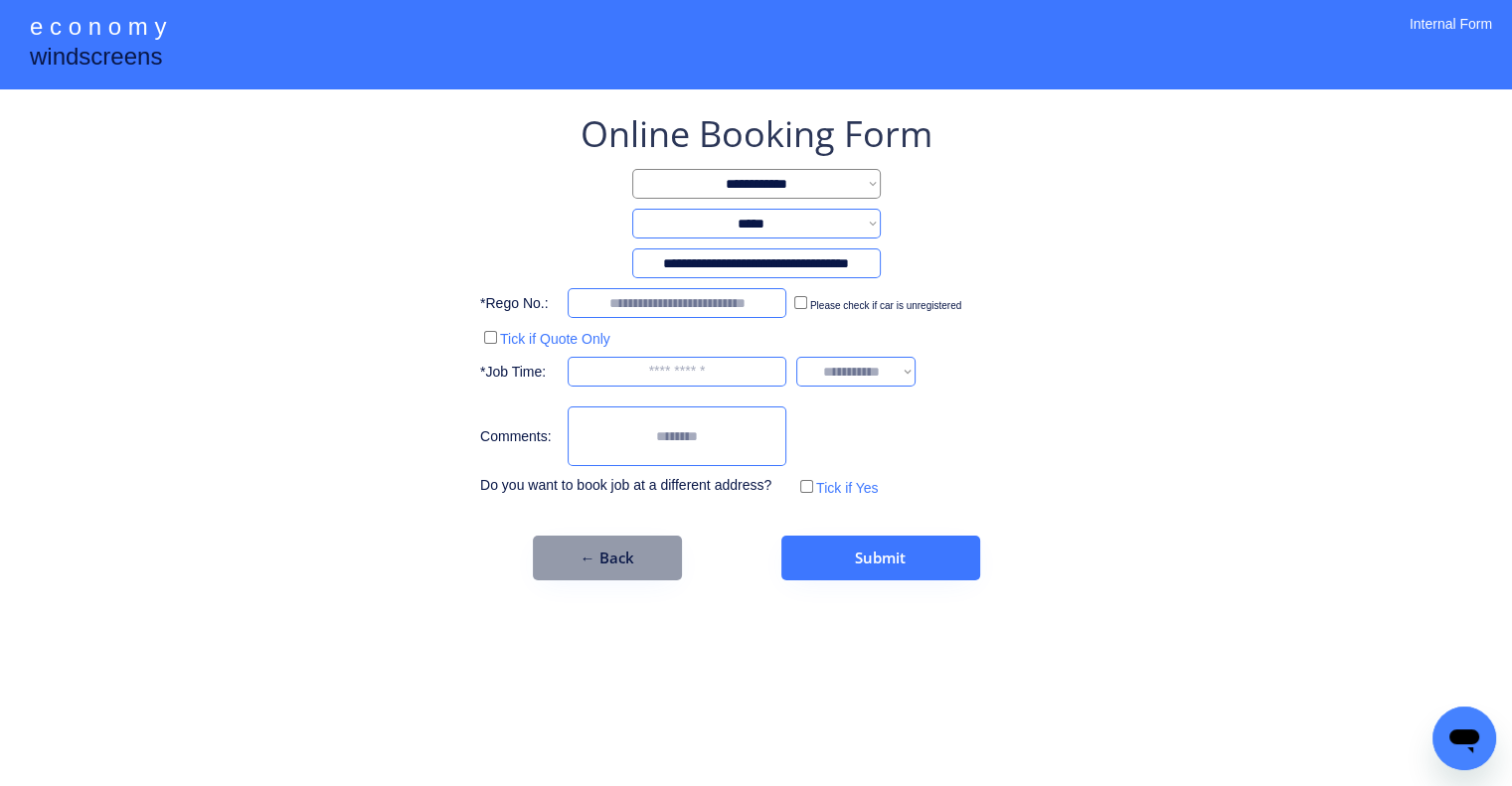 click on "**********" at bounding box center (756, 393) 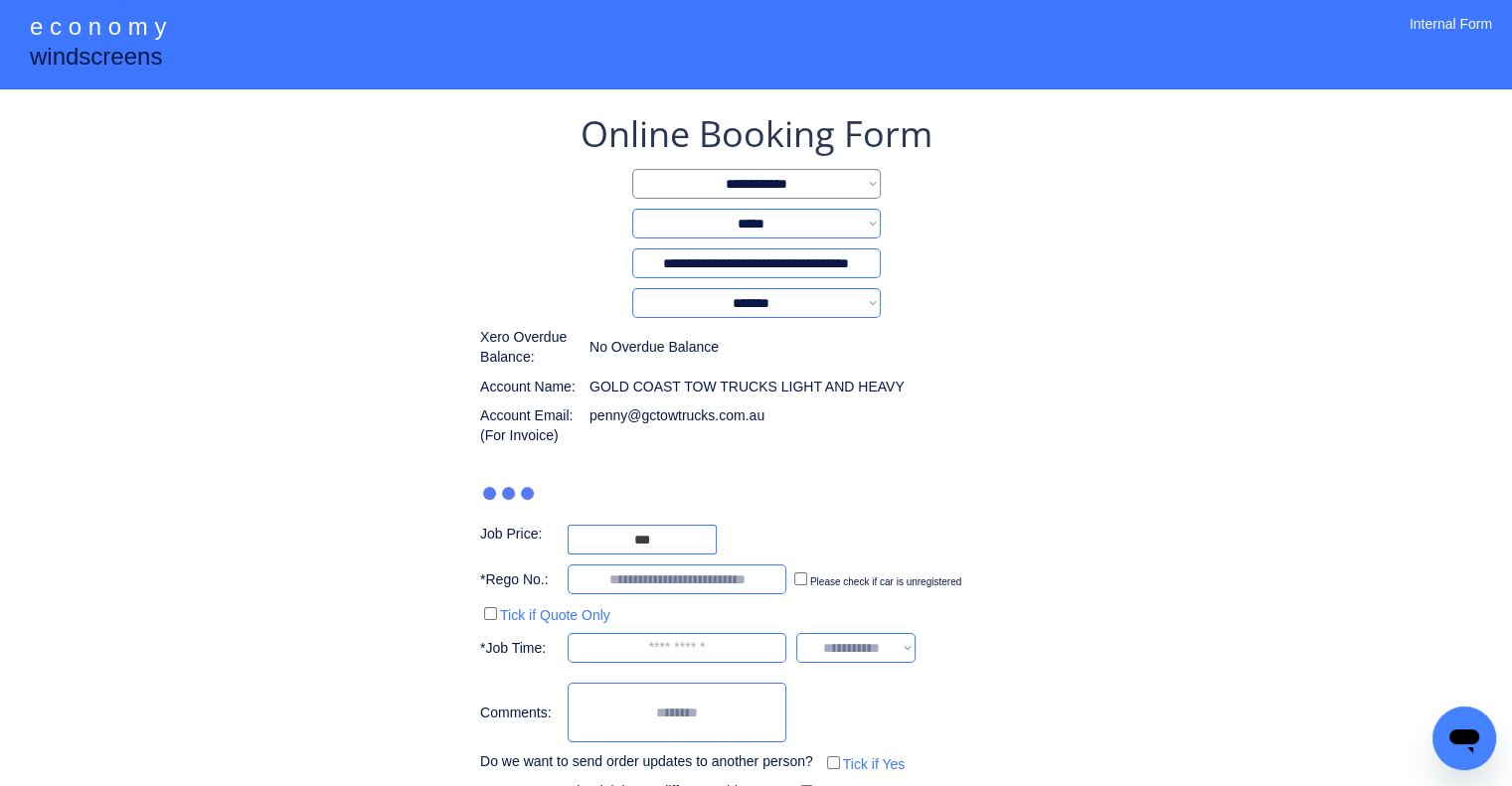 click on "**********" at bounding box center [756, 458] 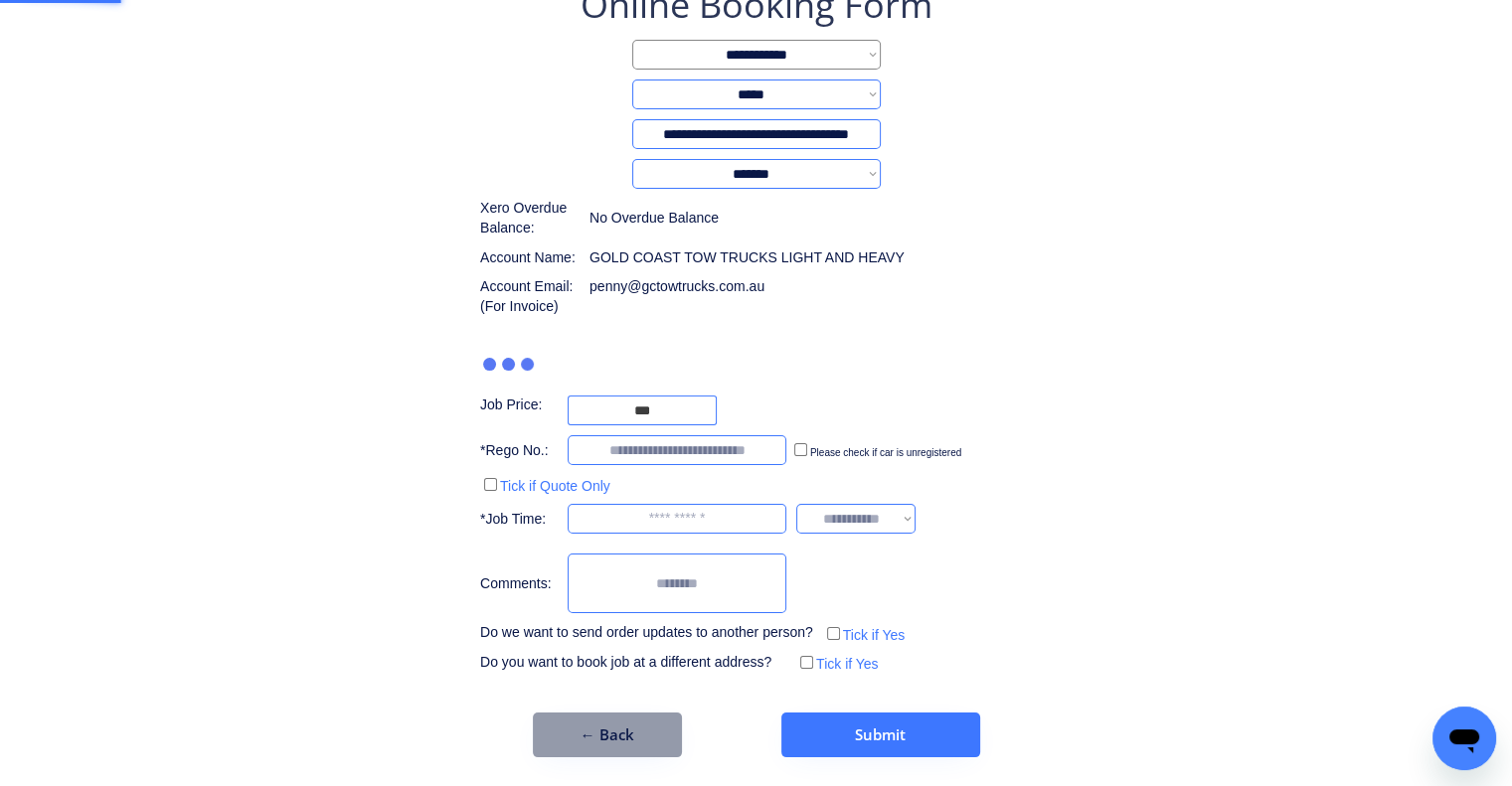 scroll, scrollTop: 60, scrollLeft: 0, axis: vertical 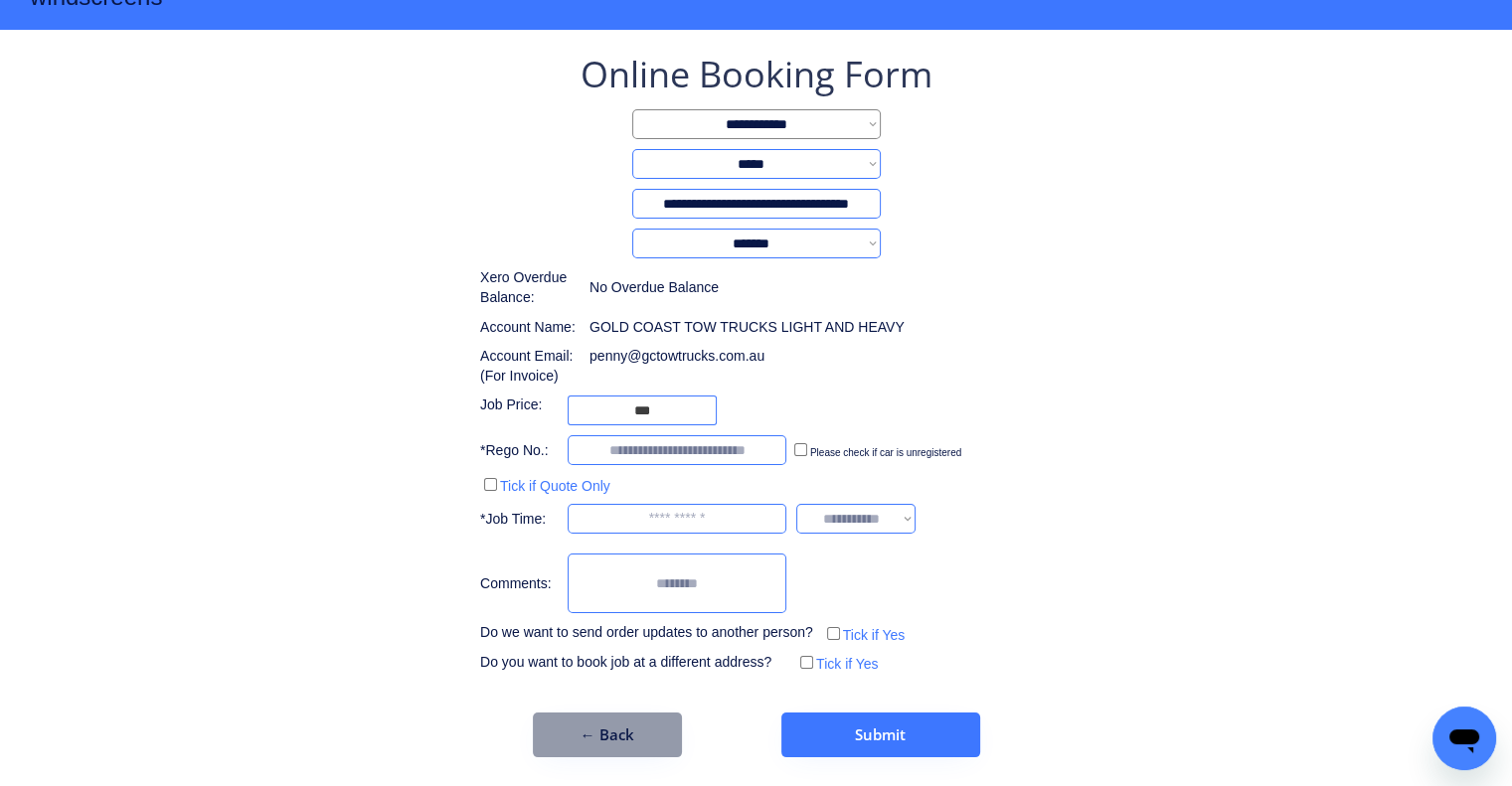 click at bounding box center (677, 450) 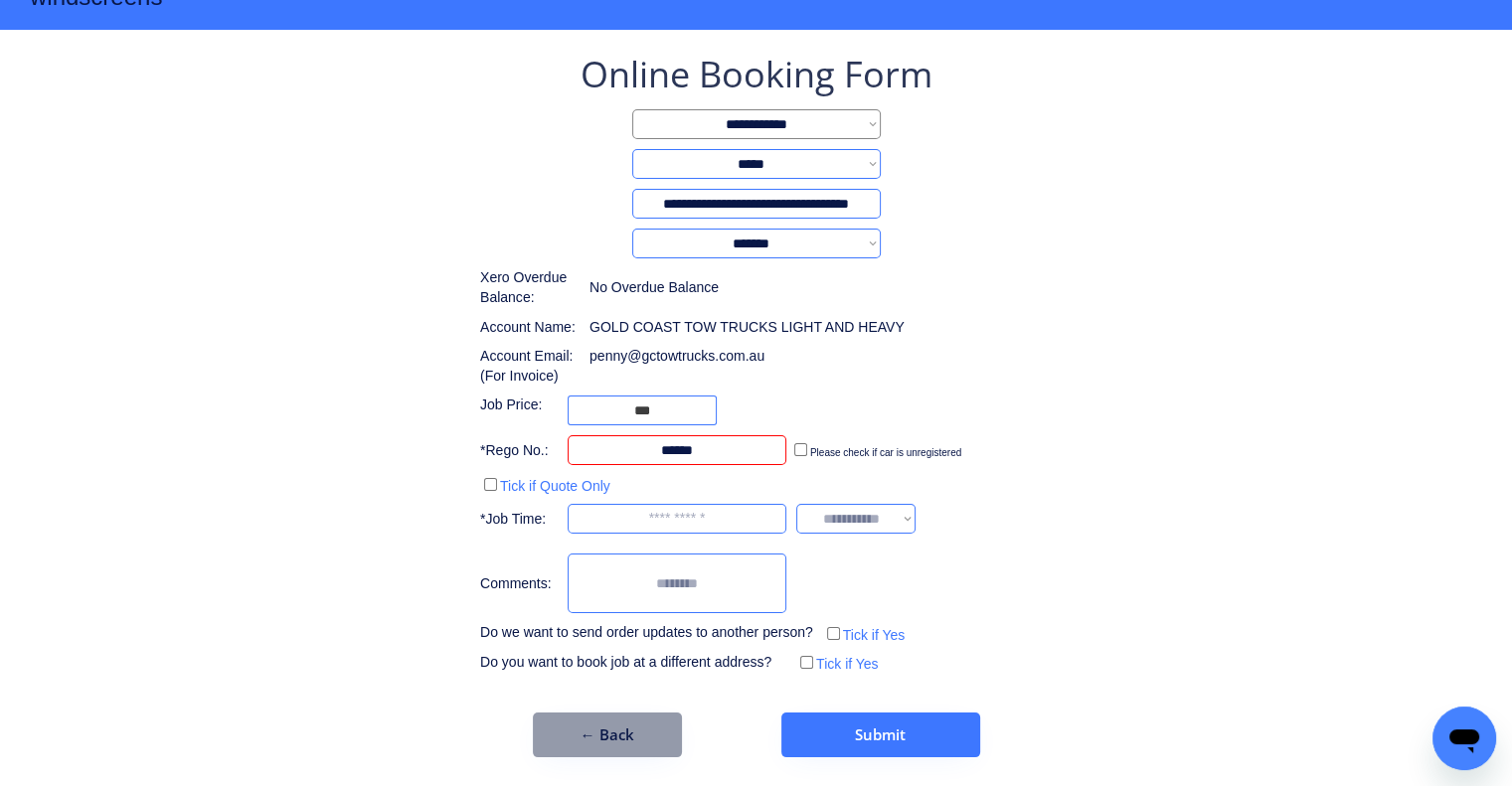 type on "******" 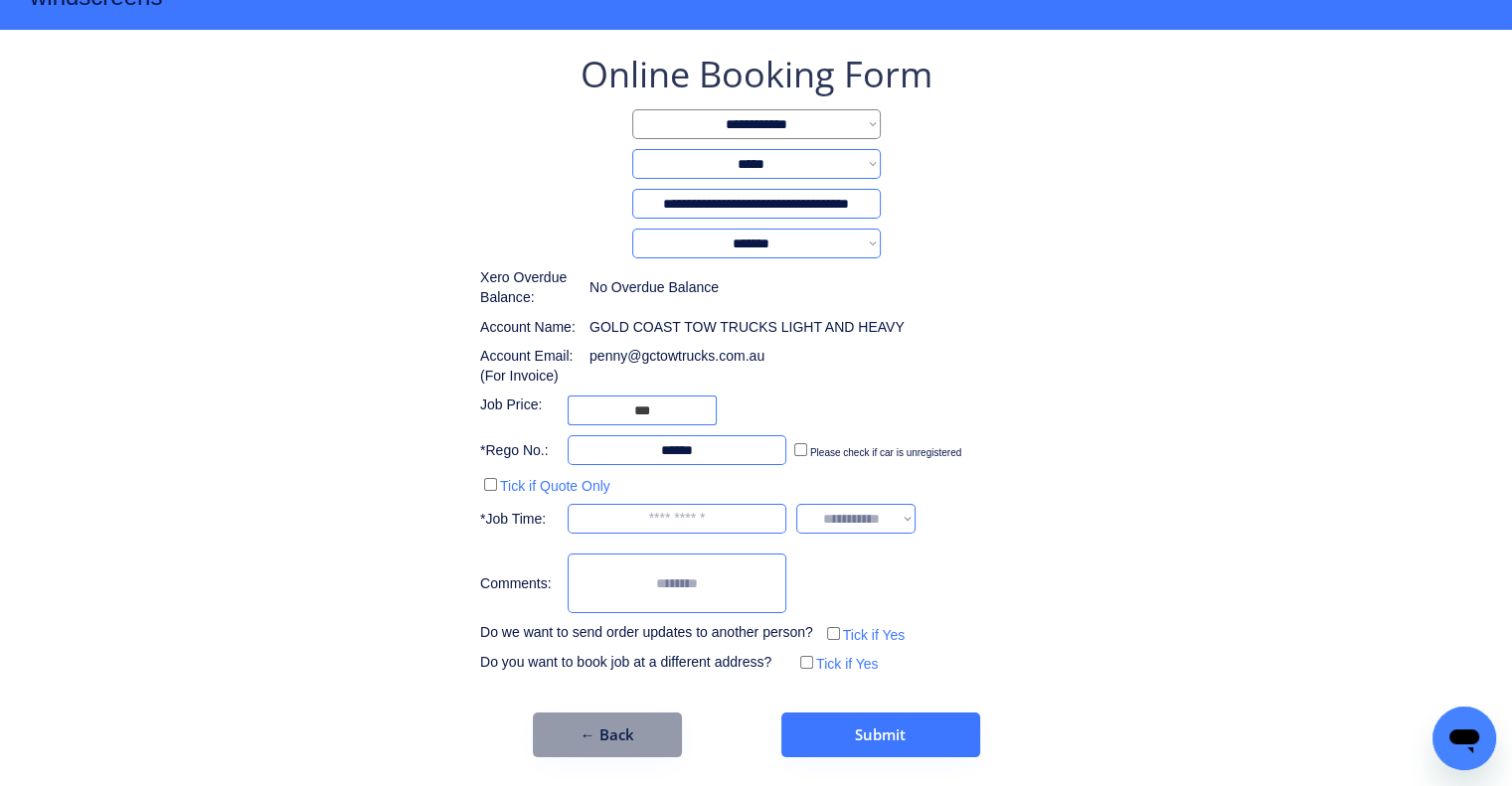 click on "**********" at bounding box center (756, 403) 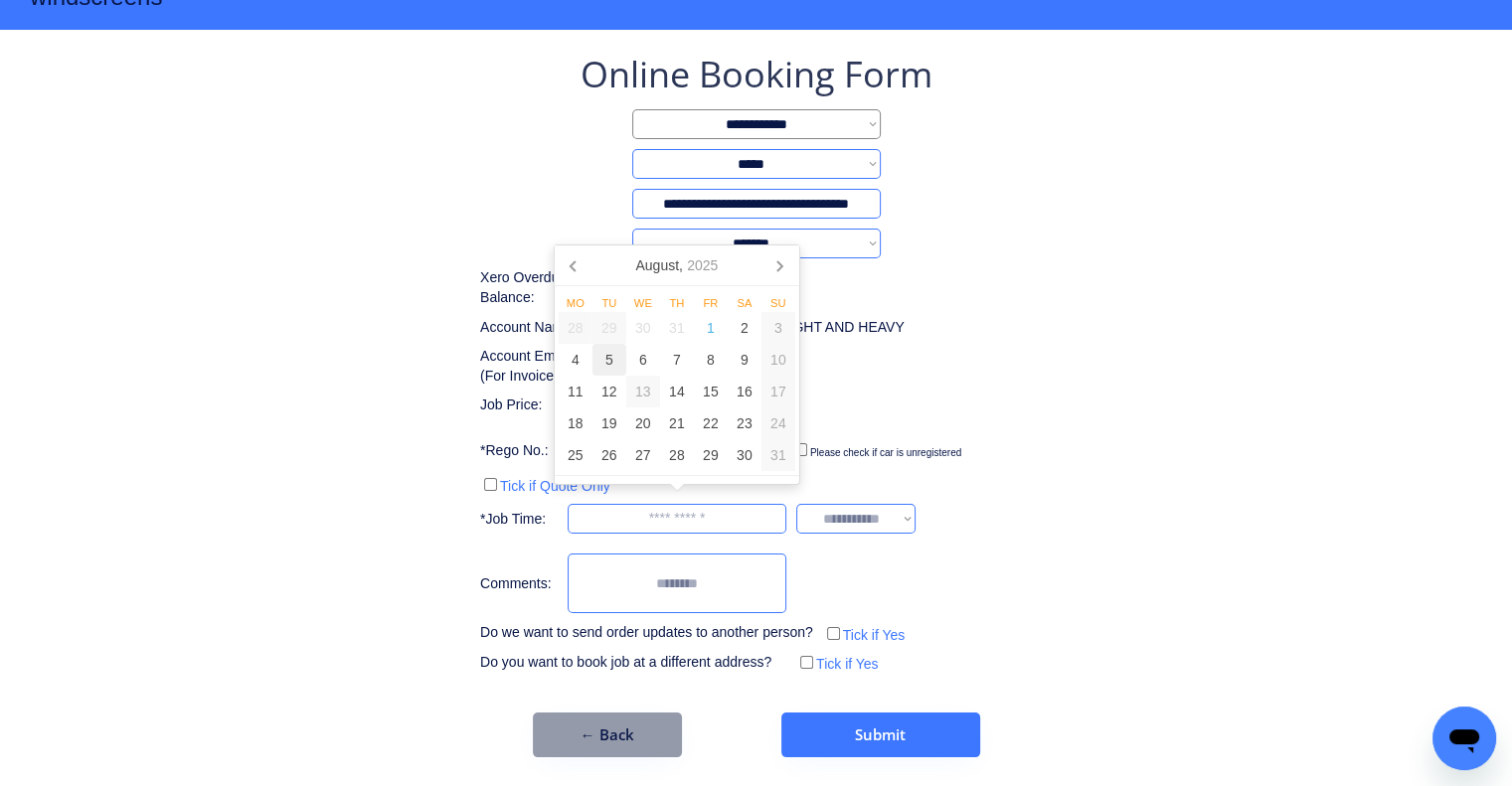 click on "5" at bounding box center (609, 360) 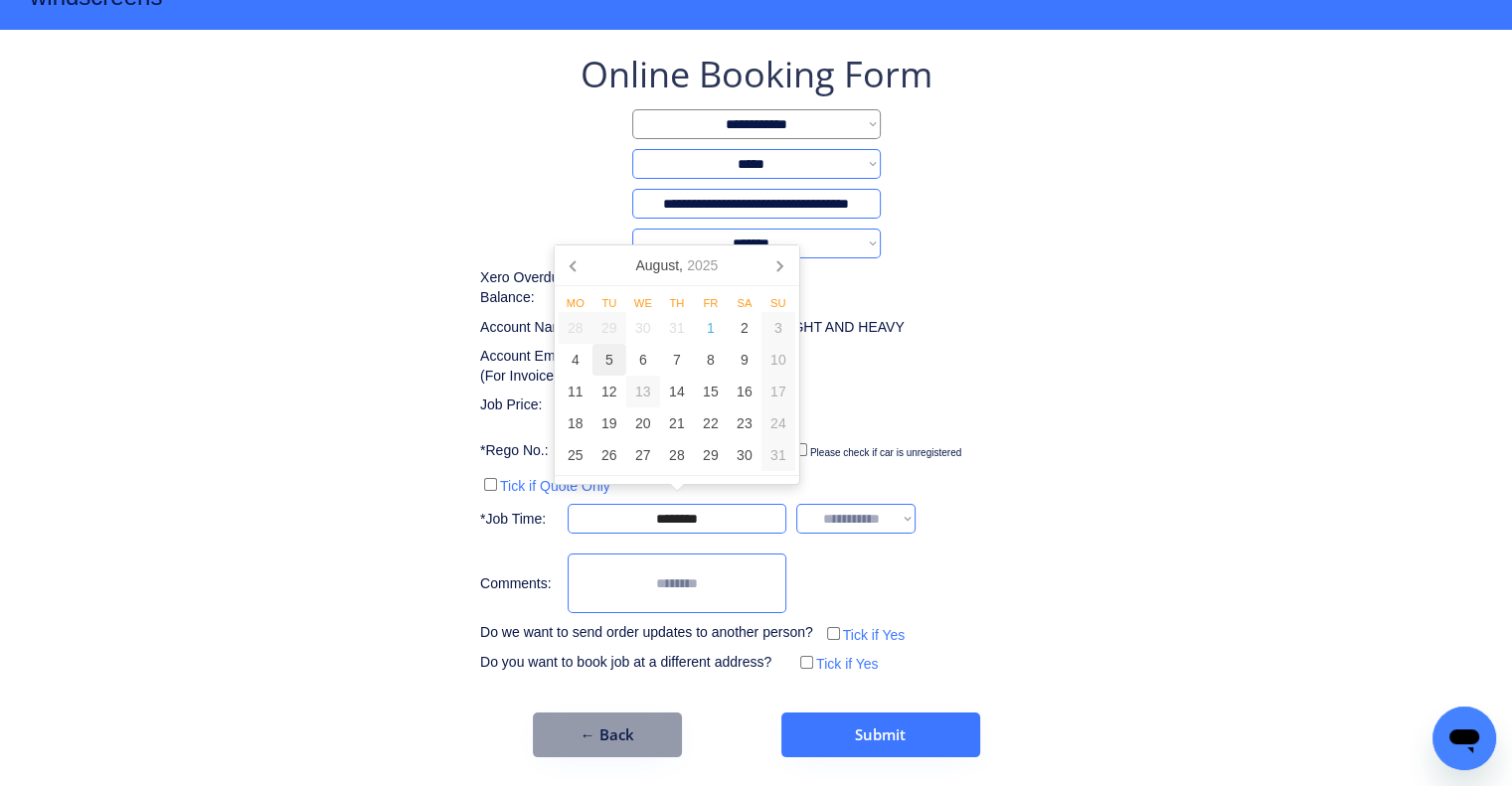 click on "**********" at bounding box center [756, 364] 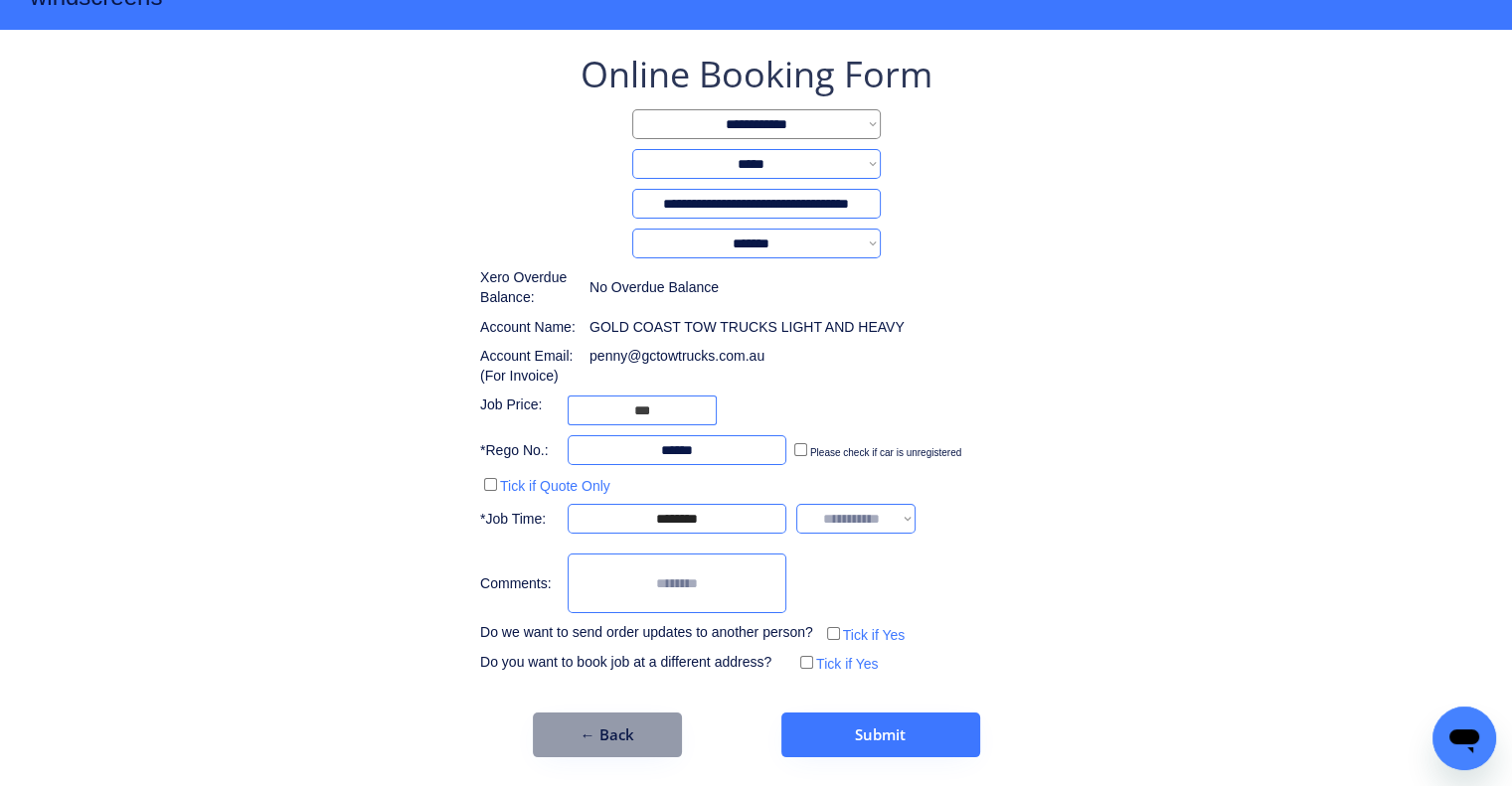 click on "**********" at bounding box center (756, 364) 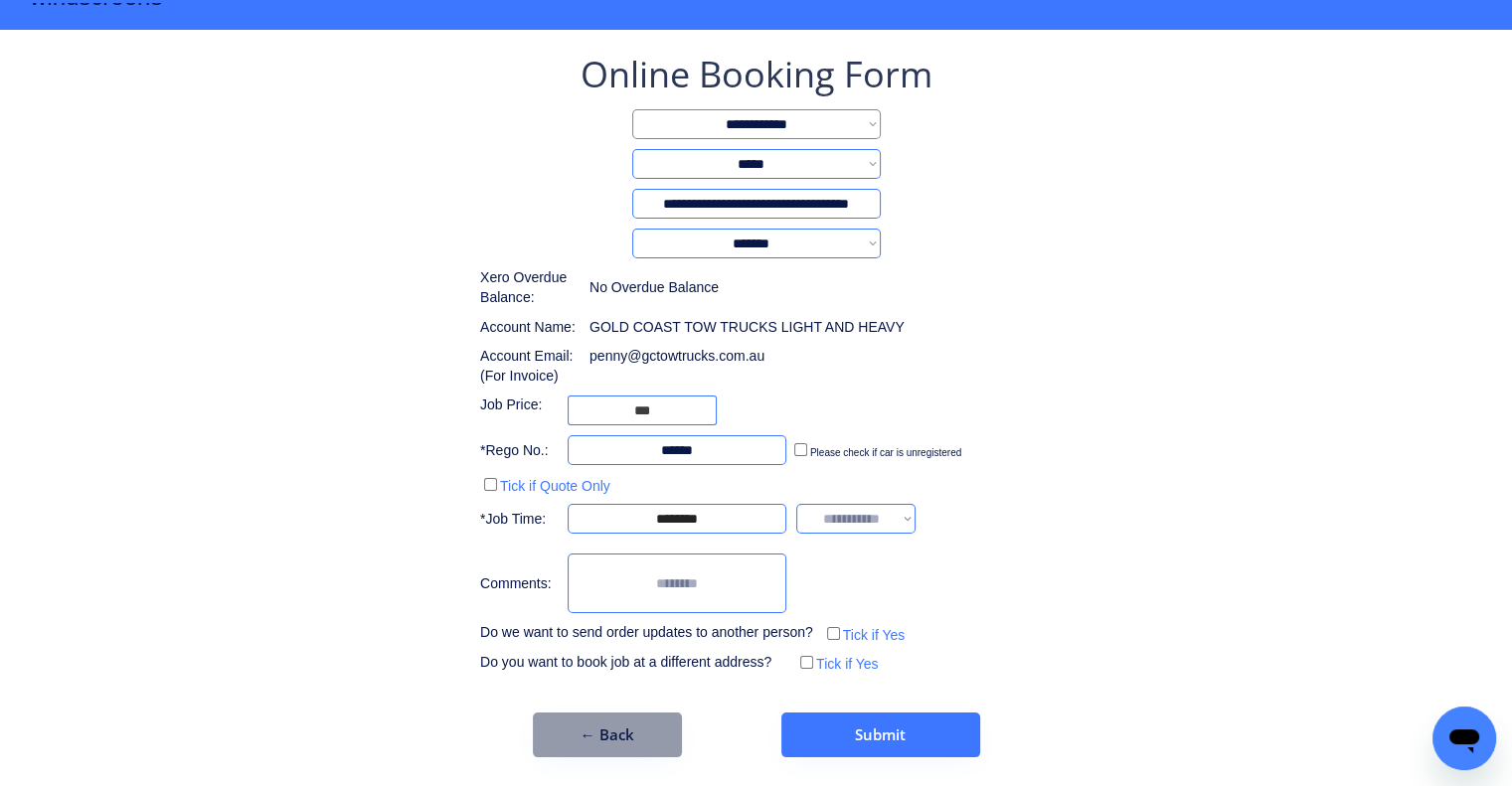 click on "**********" at bounding box center [856, 519] 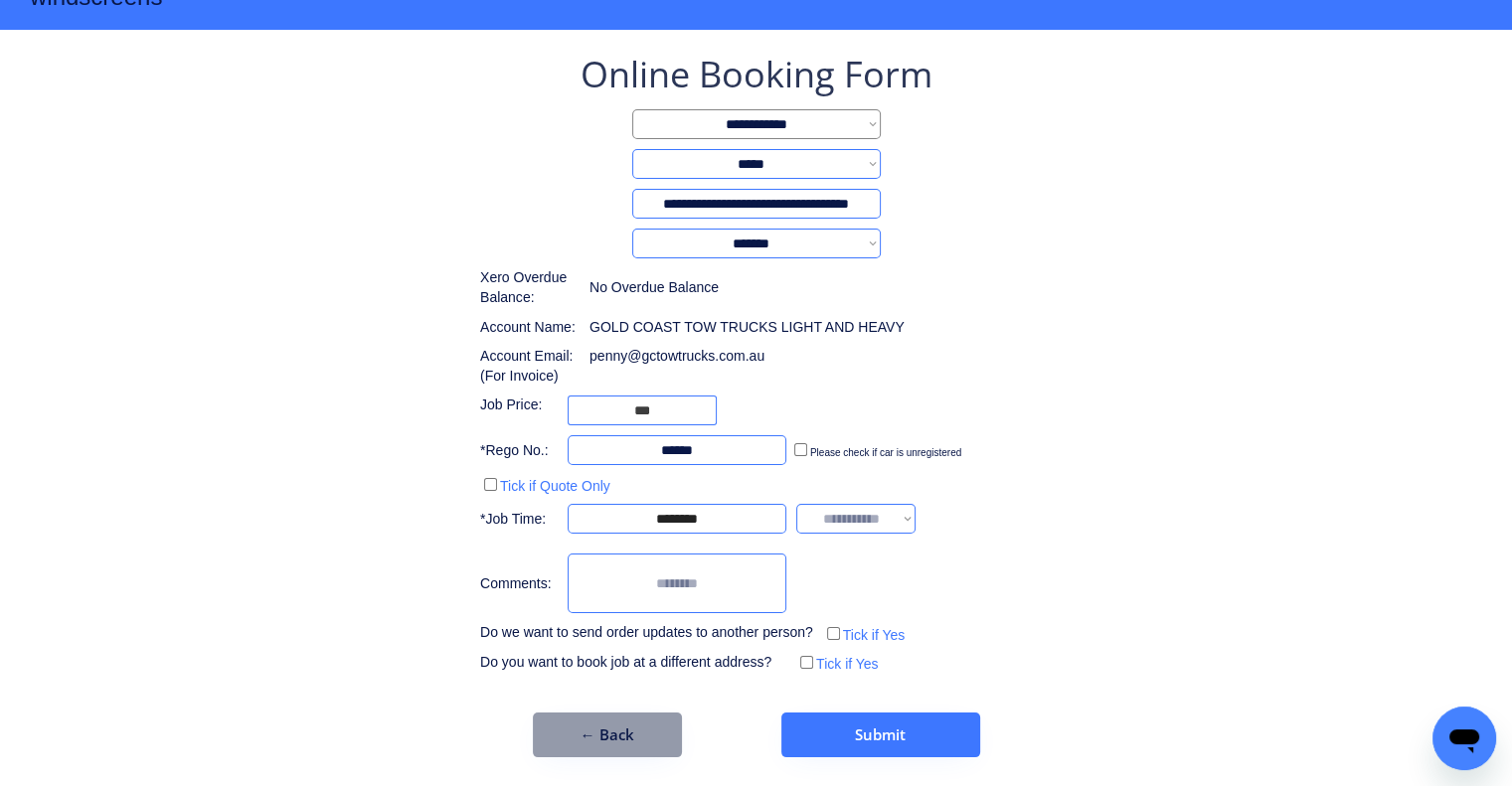 select on "*******" 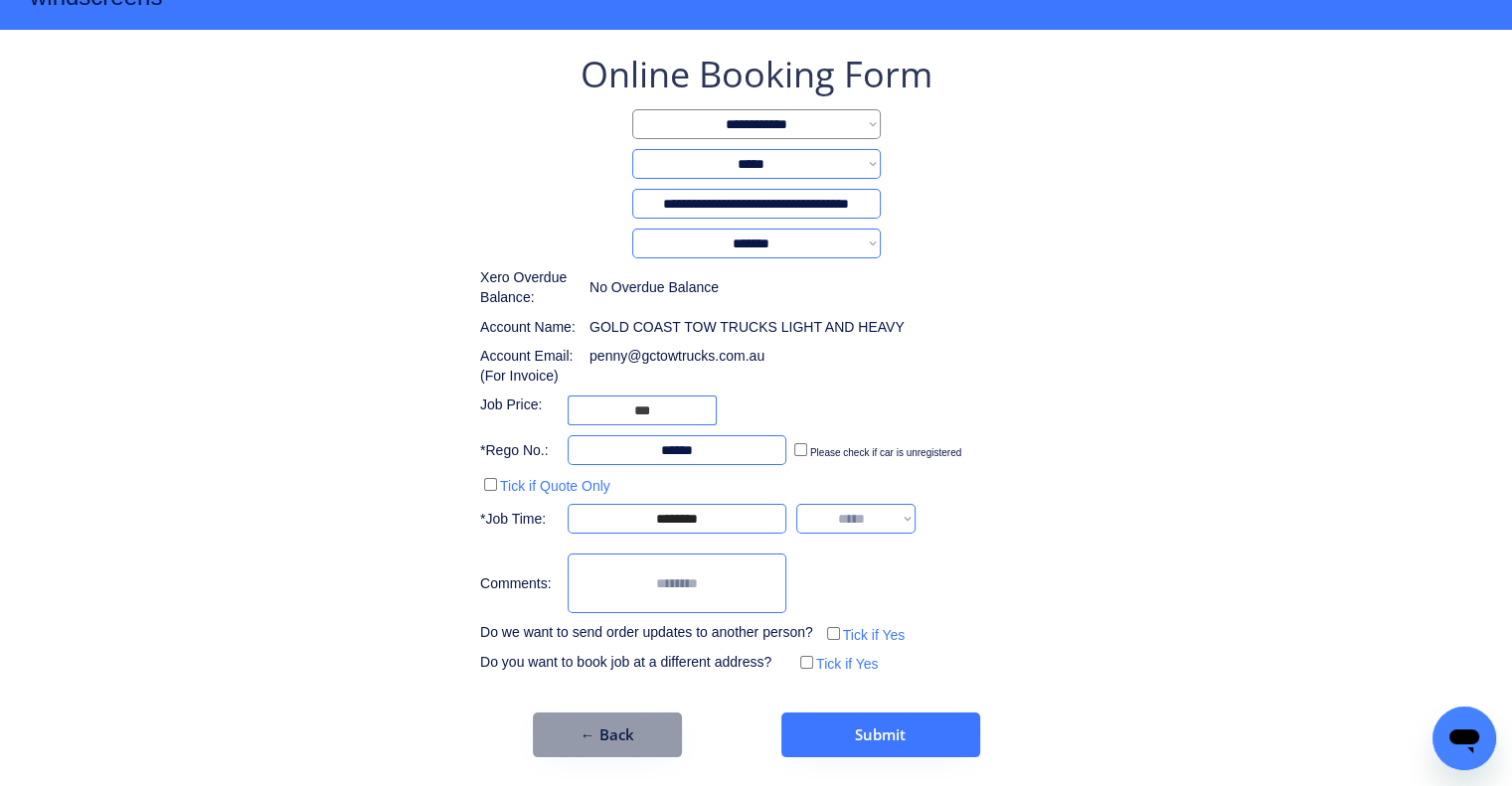click on "**********" at bounding box center (856, 519) 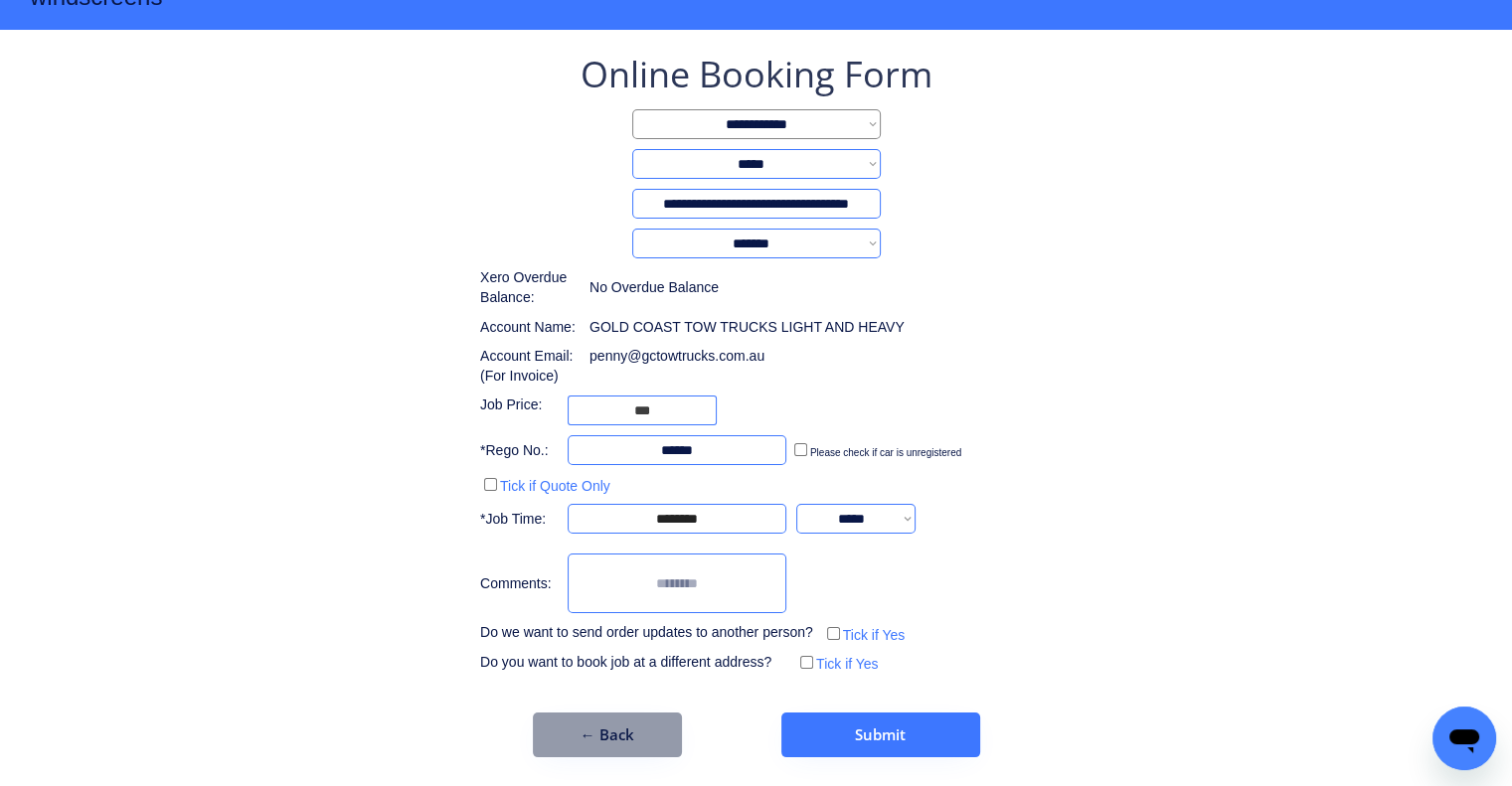click on "**********" at bounding box center [756, 403] 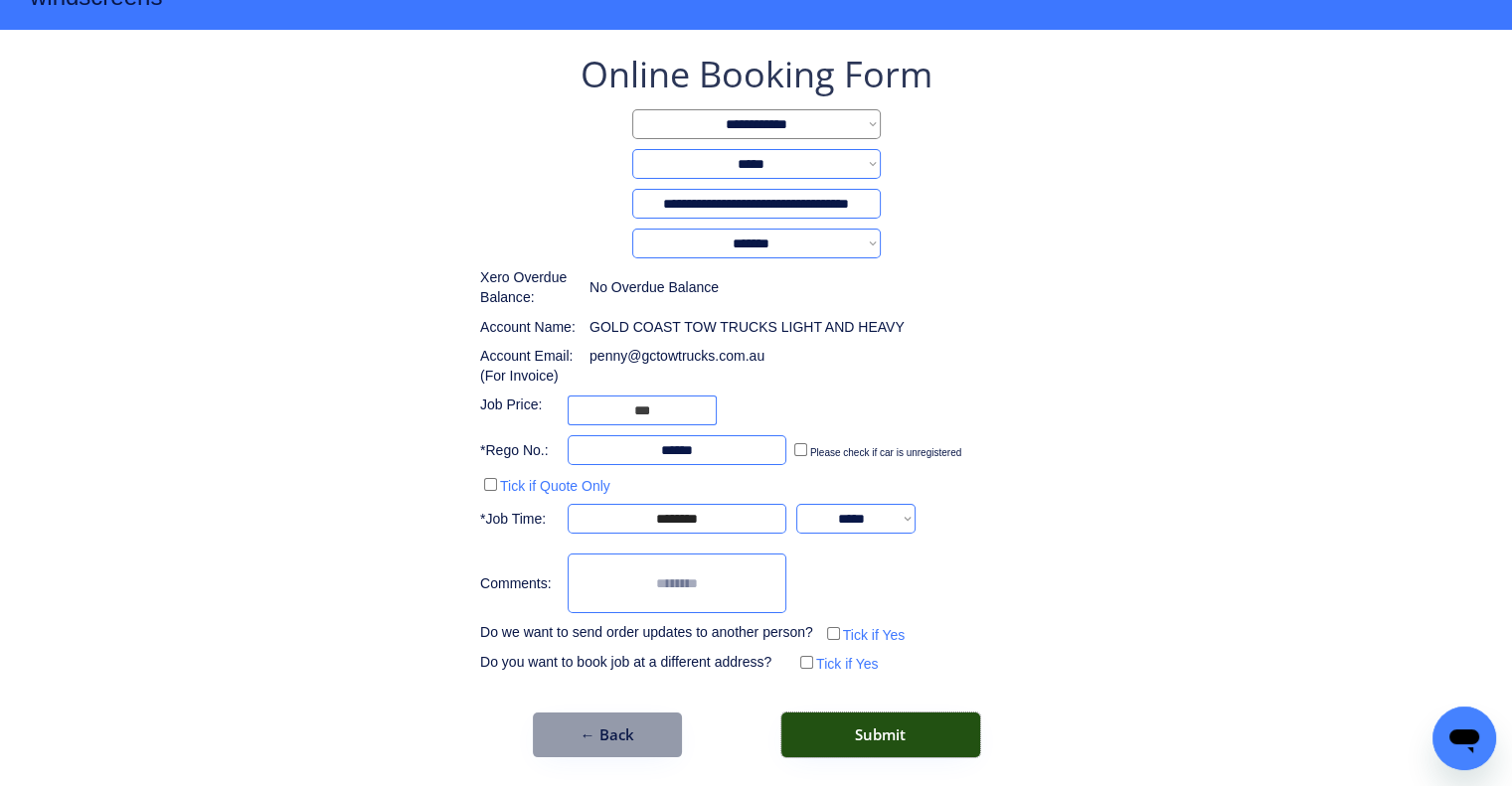 drag, startPoint x: 915, startPoint y: 723, endPoint x: 989, endPoint y: 709, distance: 75.31268 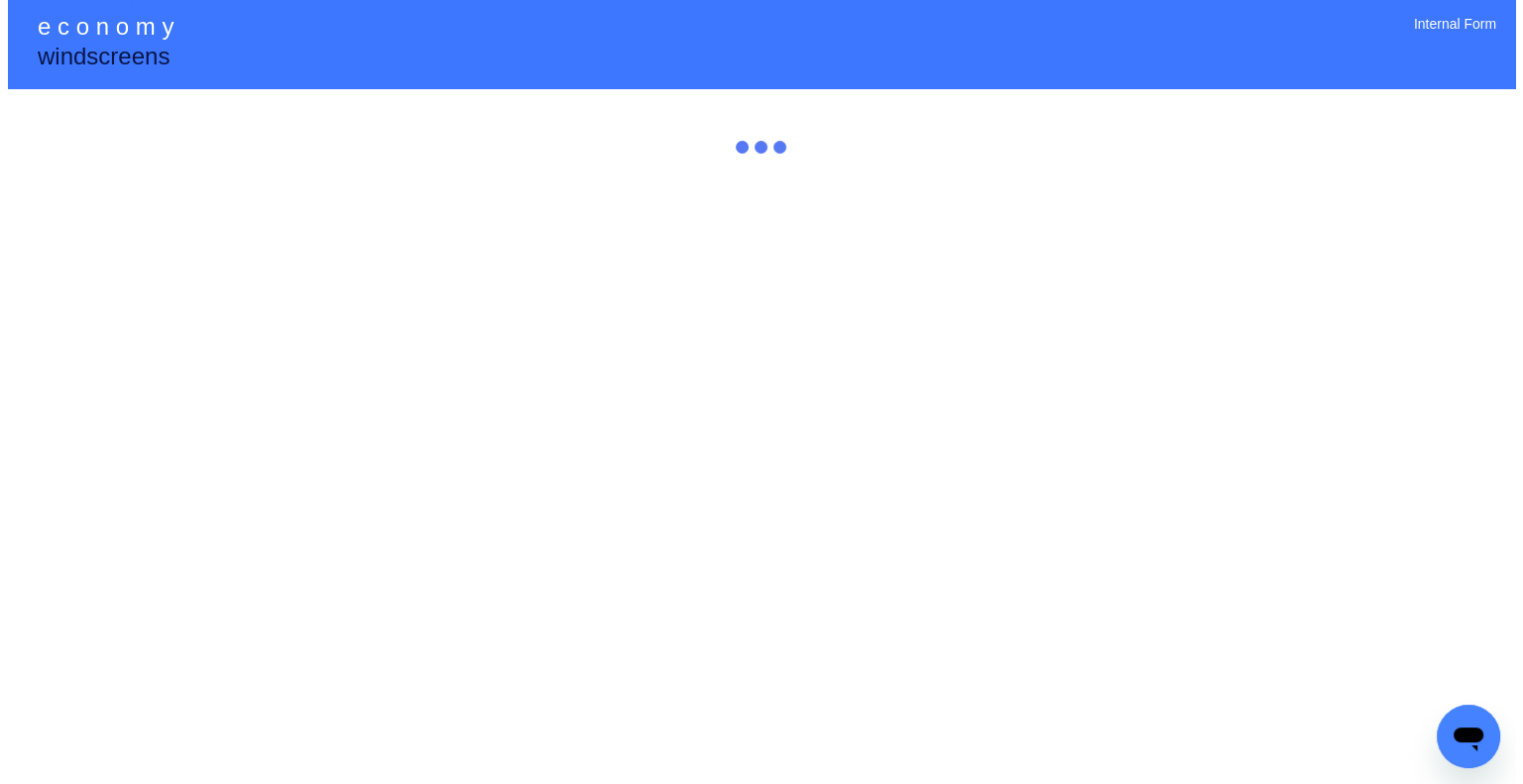 scroll, scrollTop: 0, scrollLeft: 0, axis: both 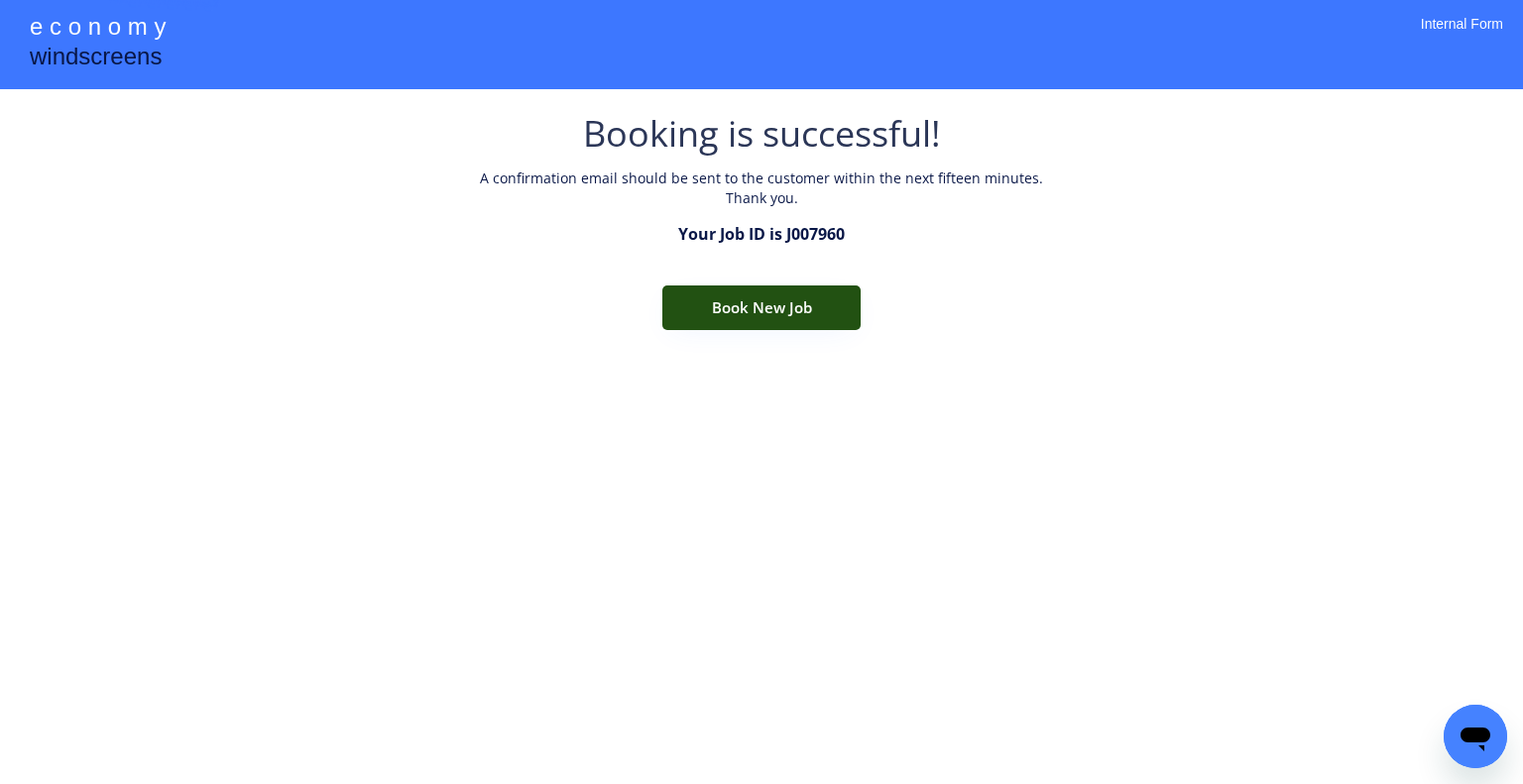click on "Book New Job" at bounding box center [762, 307] 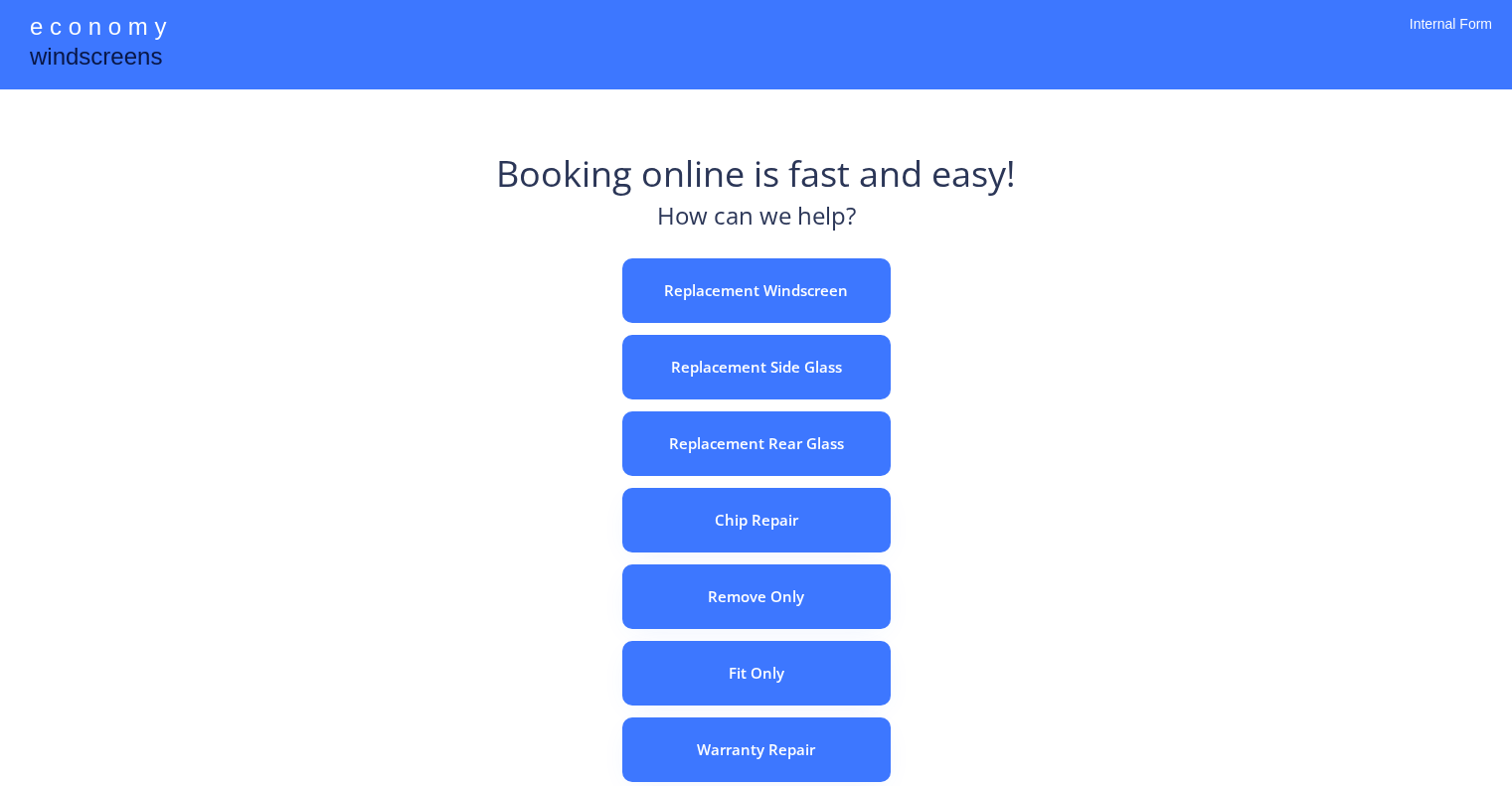 scroll, scrollTop: 0, scrollLeft: 0, axis: both 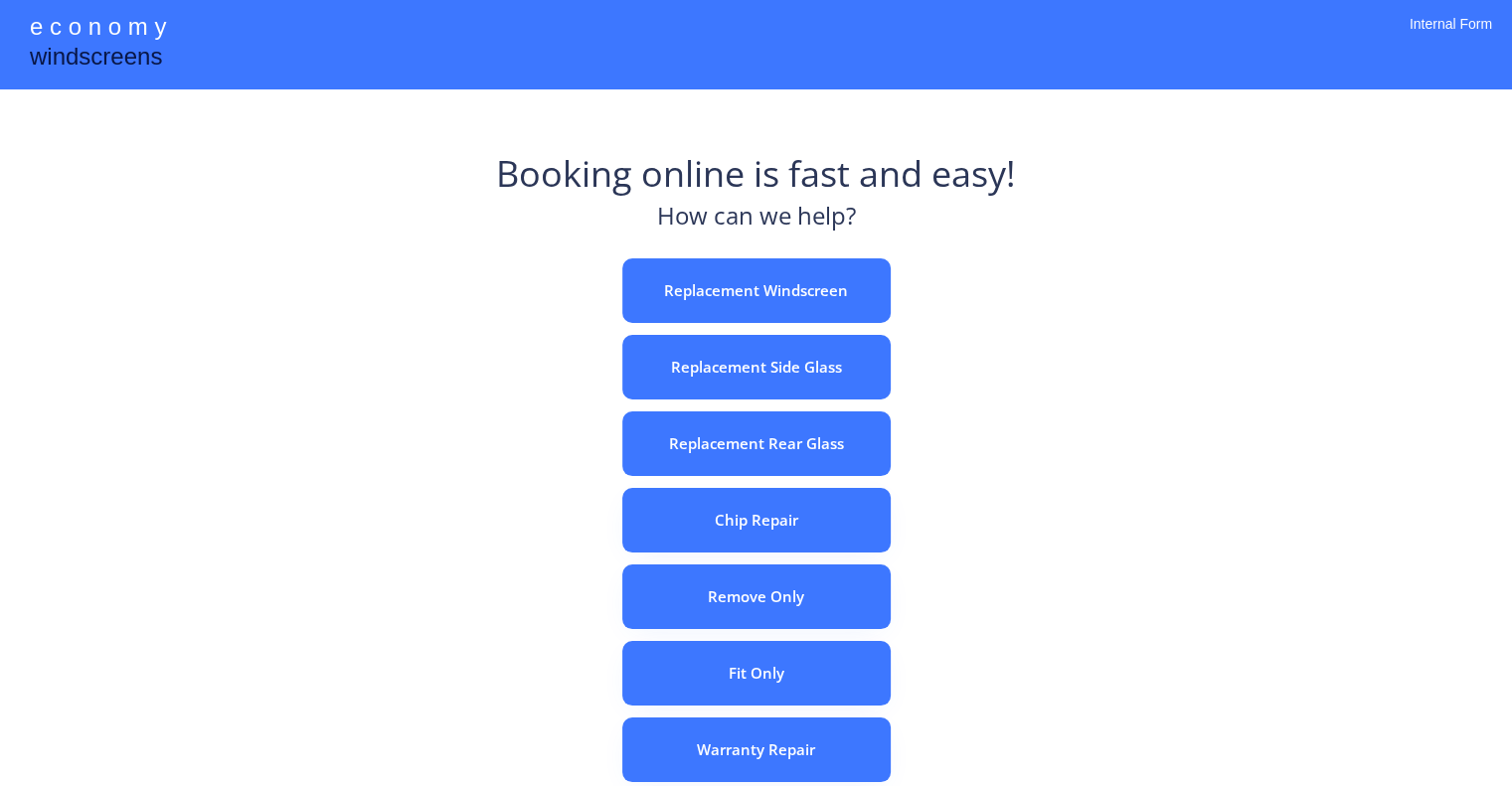 drag, startPoint x: 1089, startPoint y: 365, endPoint x: 798, endPoint y: 265, distance: 307.70278 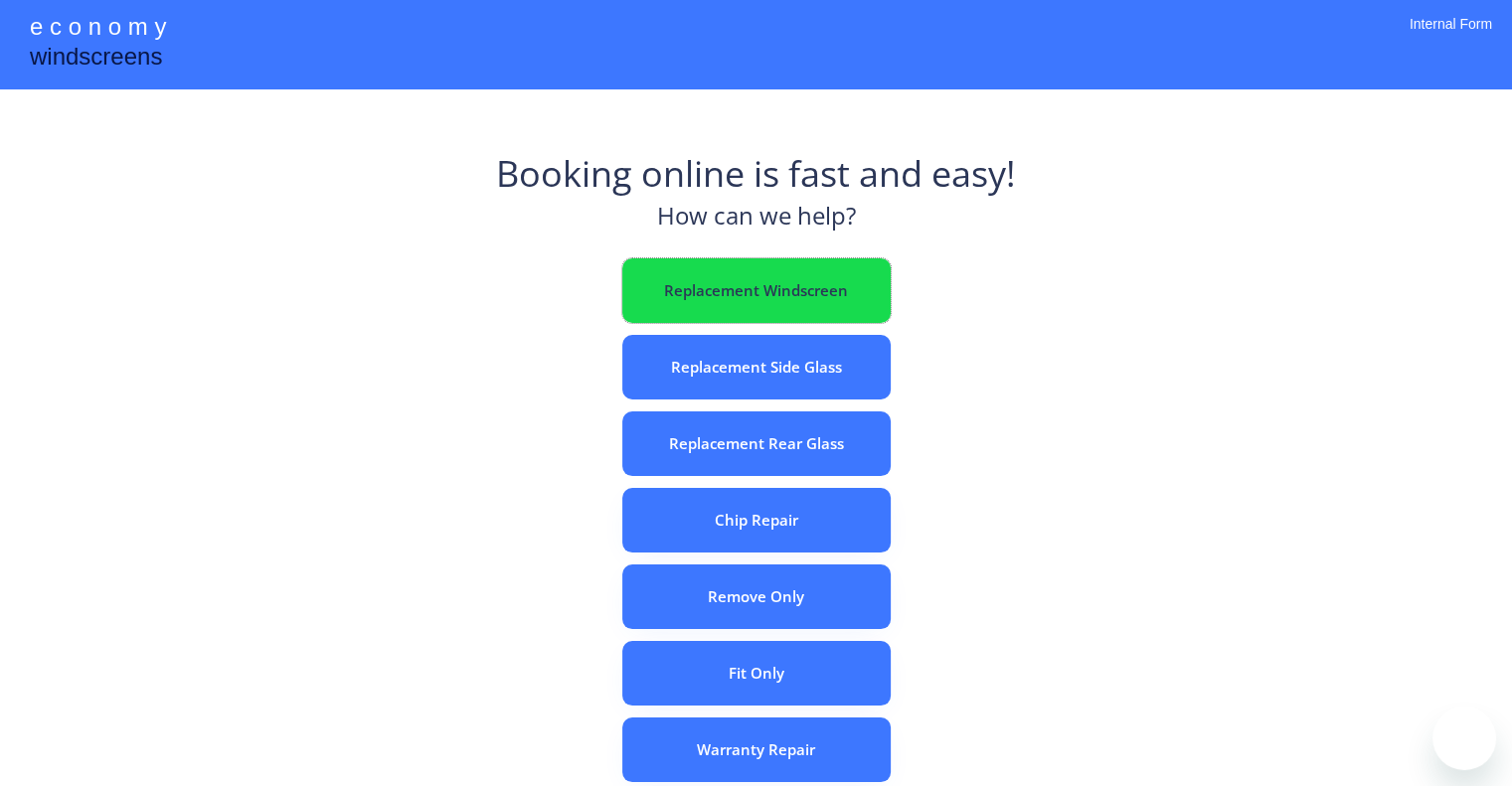 click on "Replacement Windscreen" at bounding box center [756, 290] 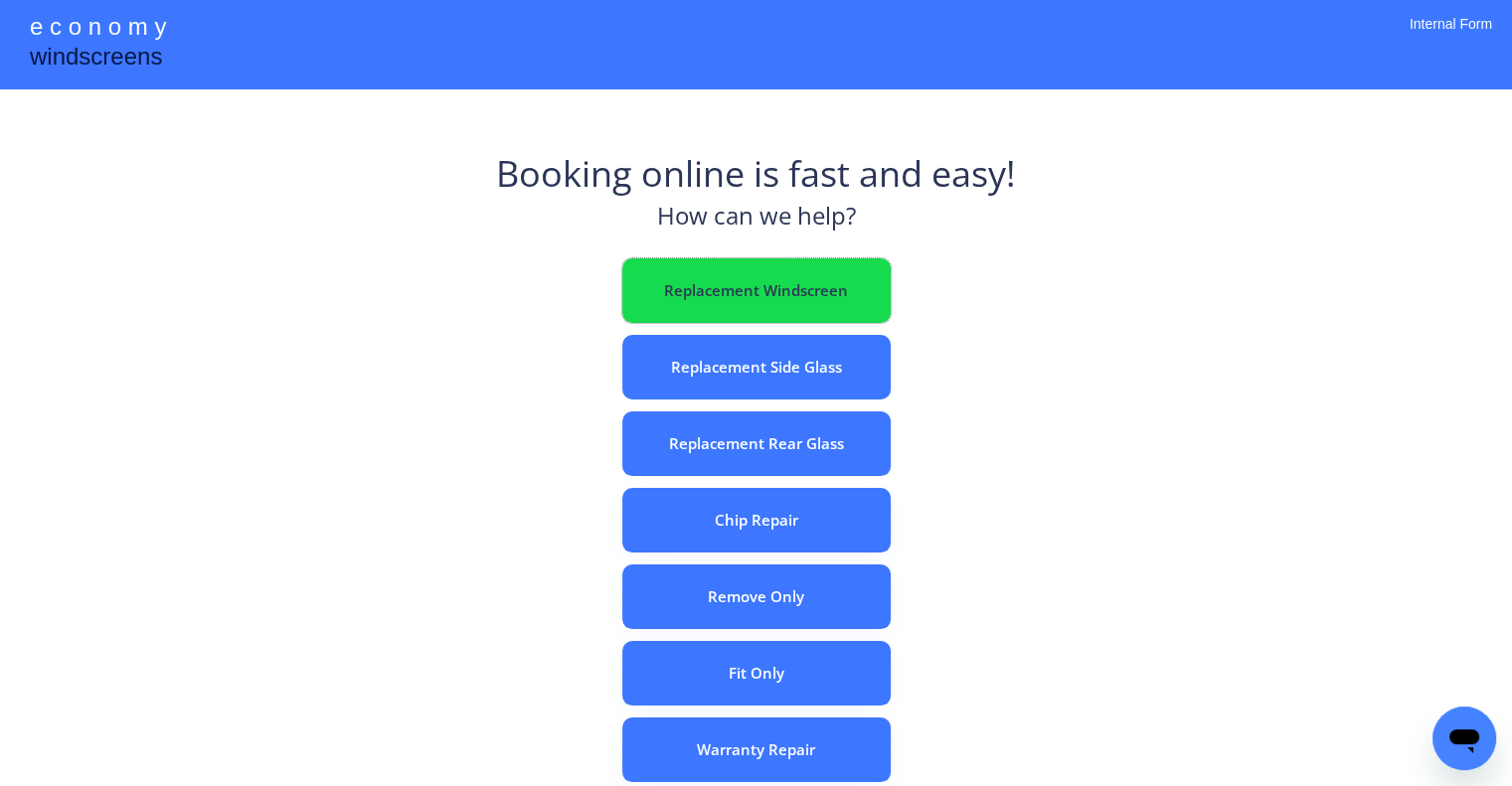 scroll, scrollTop: 0, scrollLeft: 0, axis: both 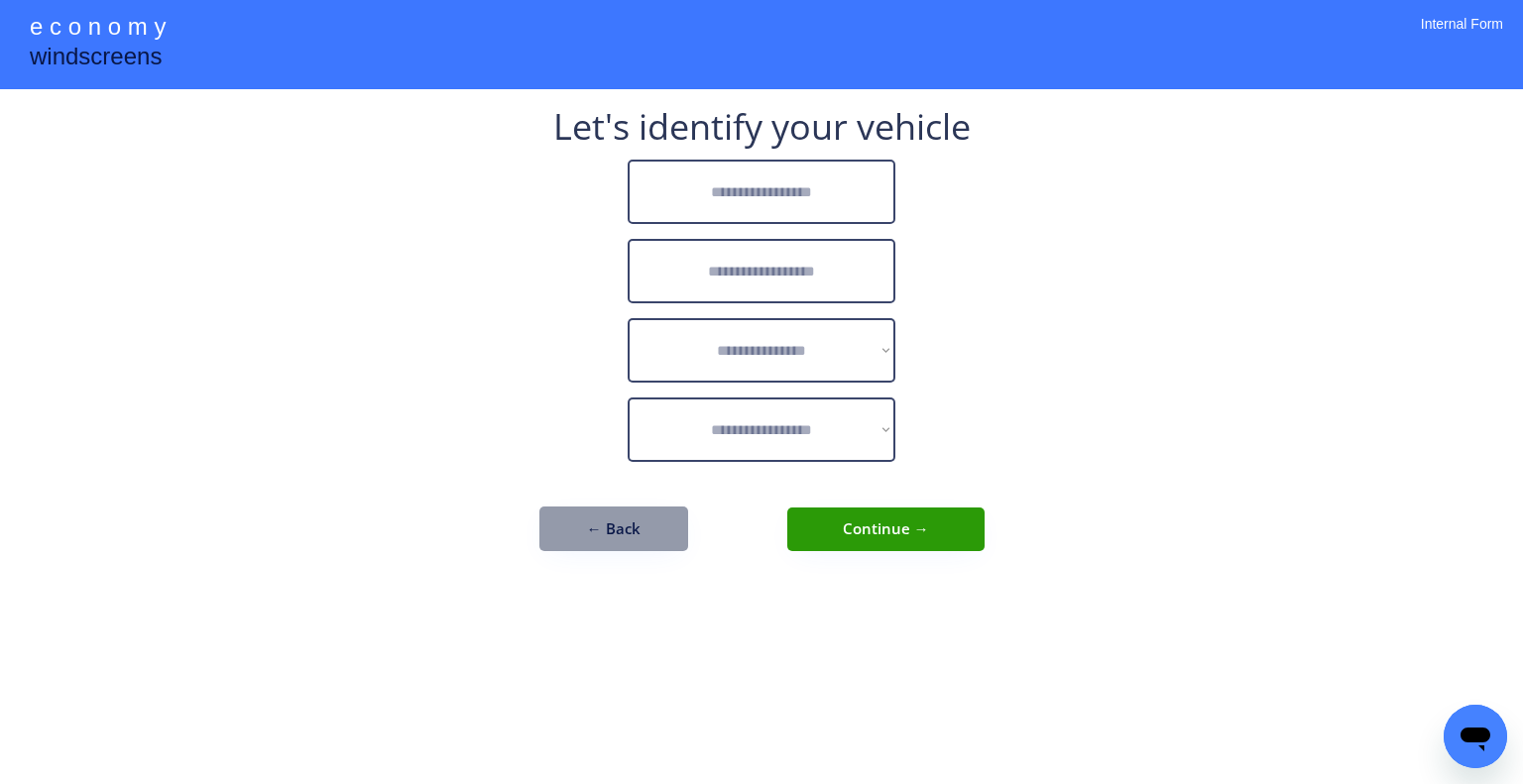 click at bounding box center [762, 191] 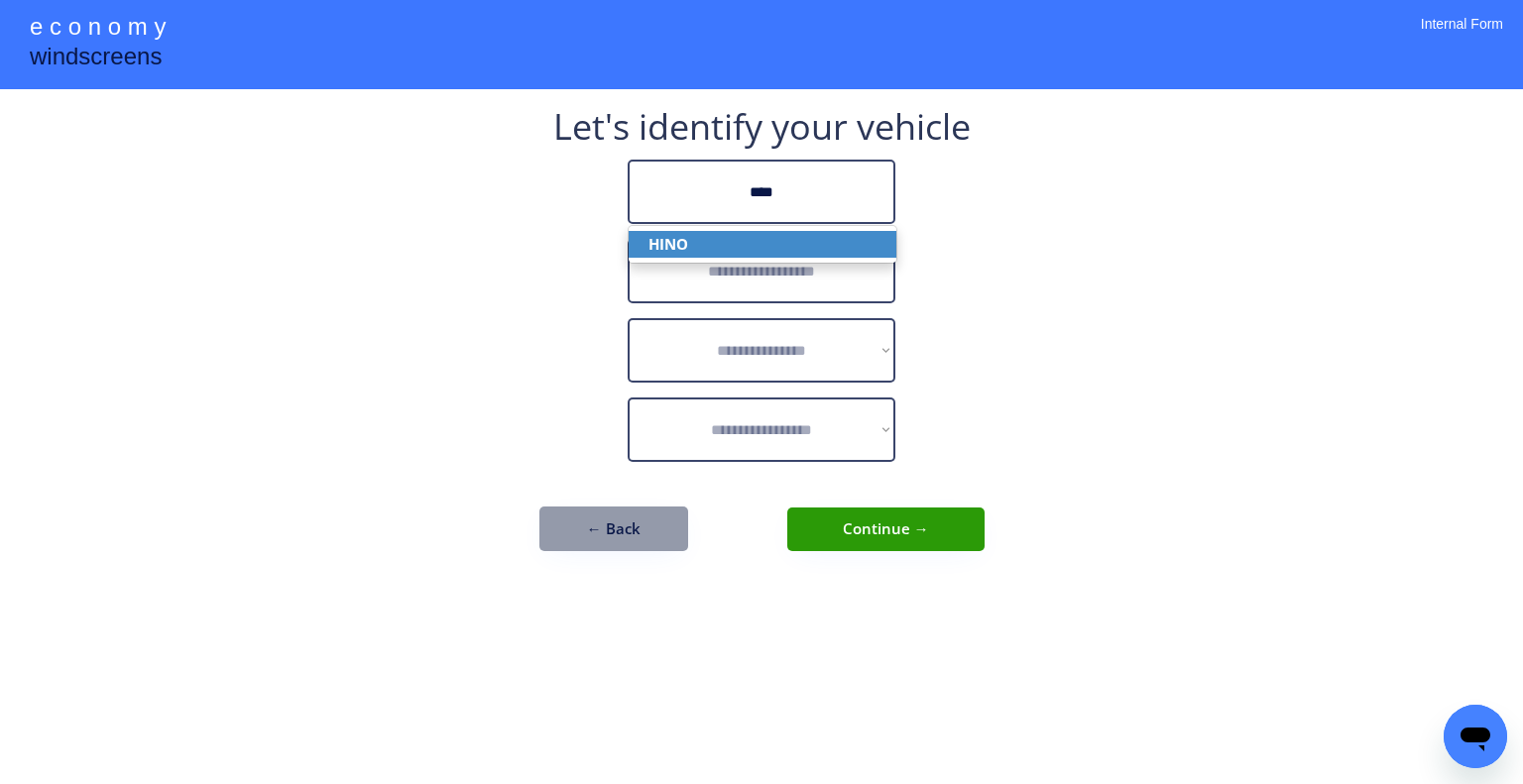 click on "HINO" at bounding box center (762, 244) 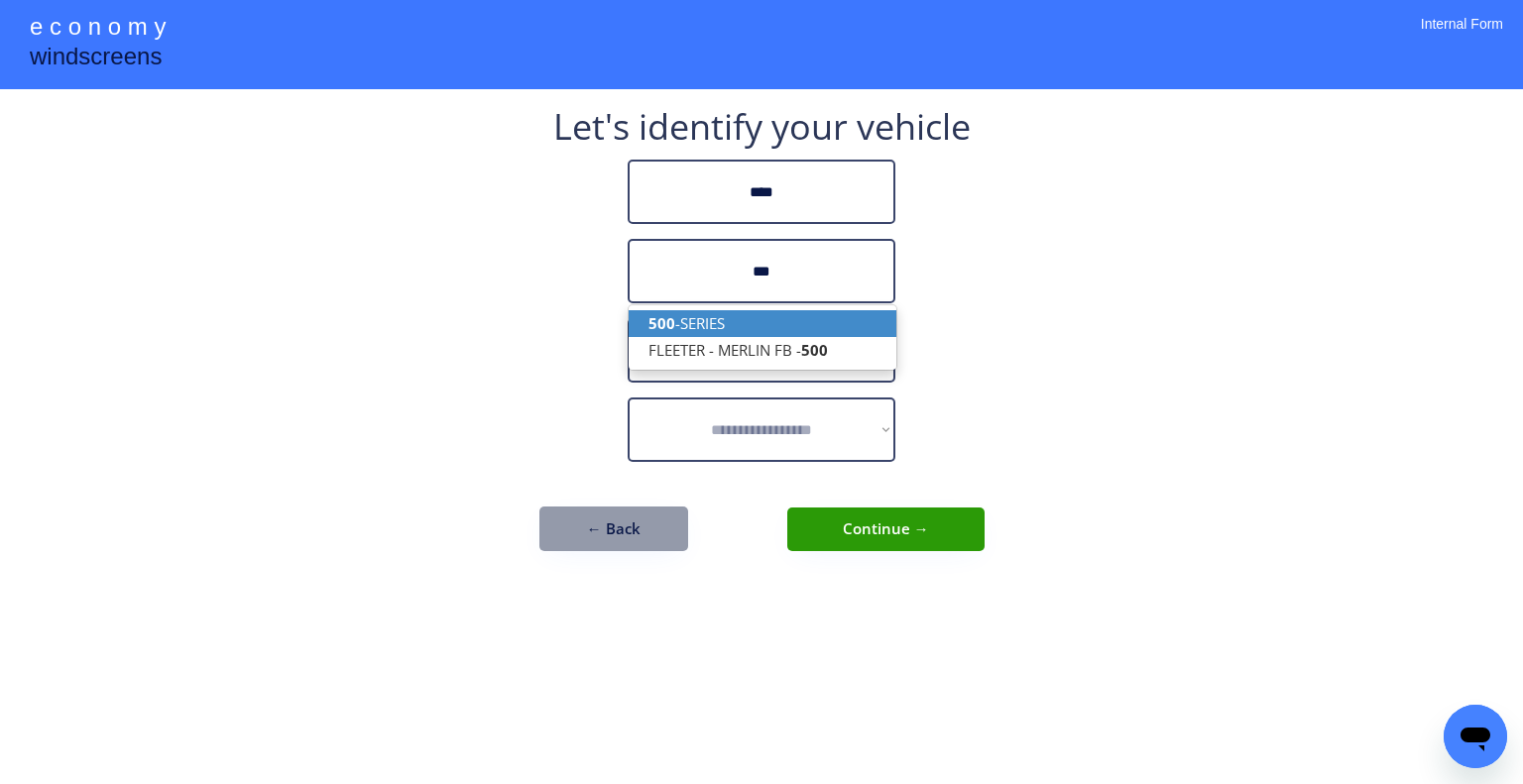 drag, startPoint x: 793, startPoint y: 320, endPoint x: 1143, endPoint y: 209, distance: 367.17979 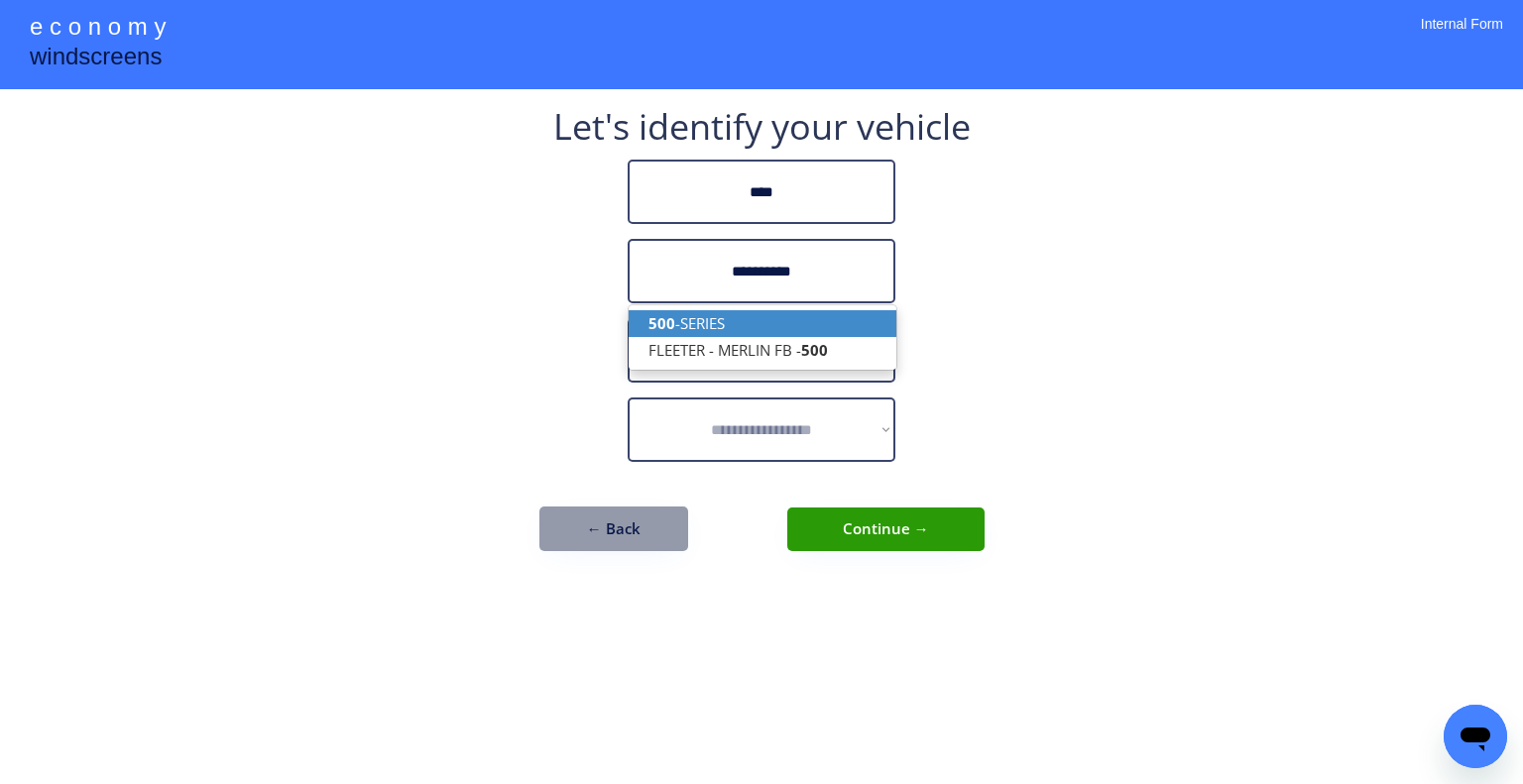 type on "**********" 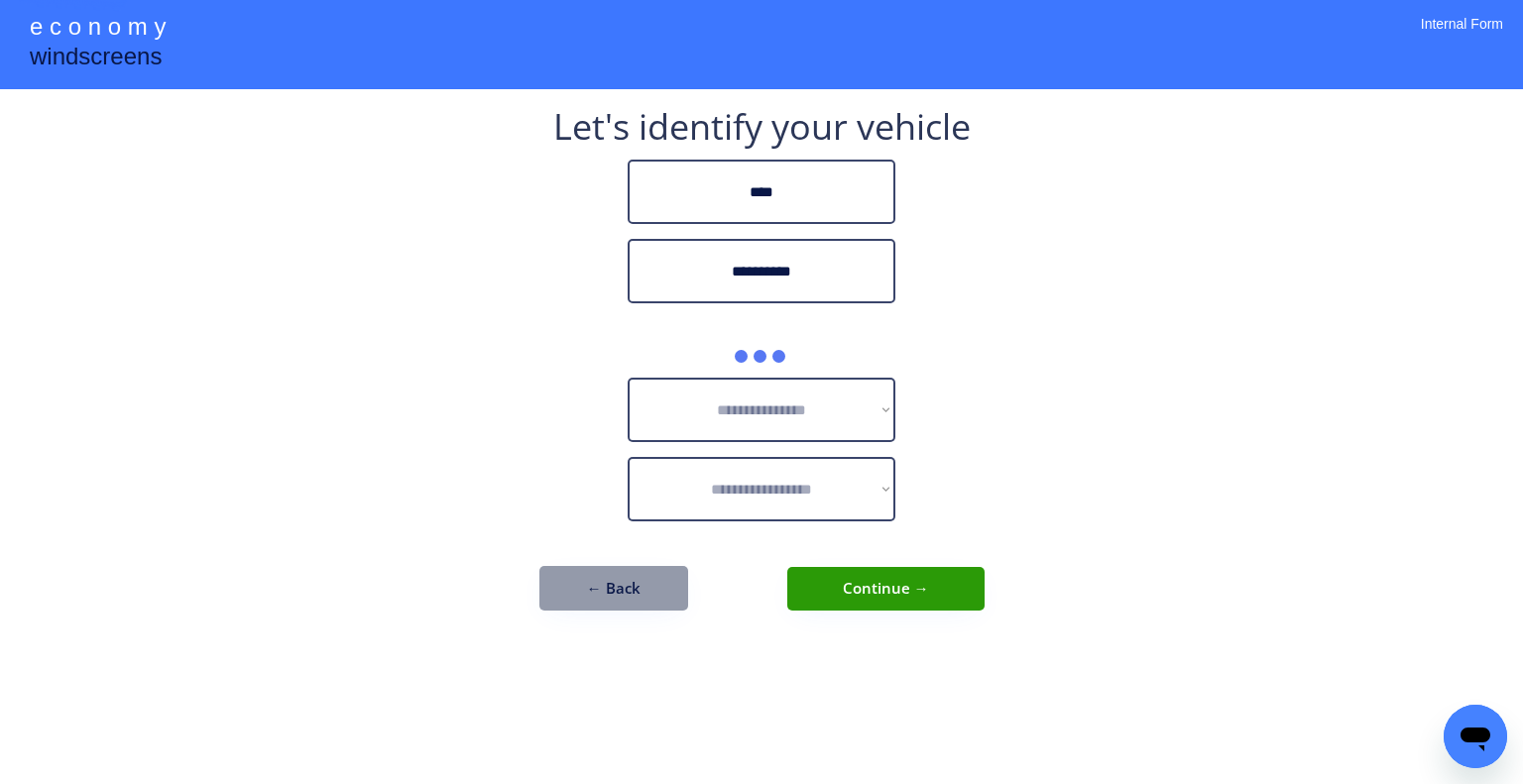 click on "**********" at bounding box center (762, 392) 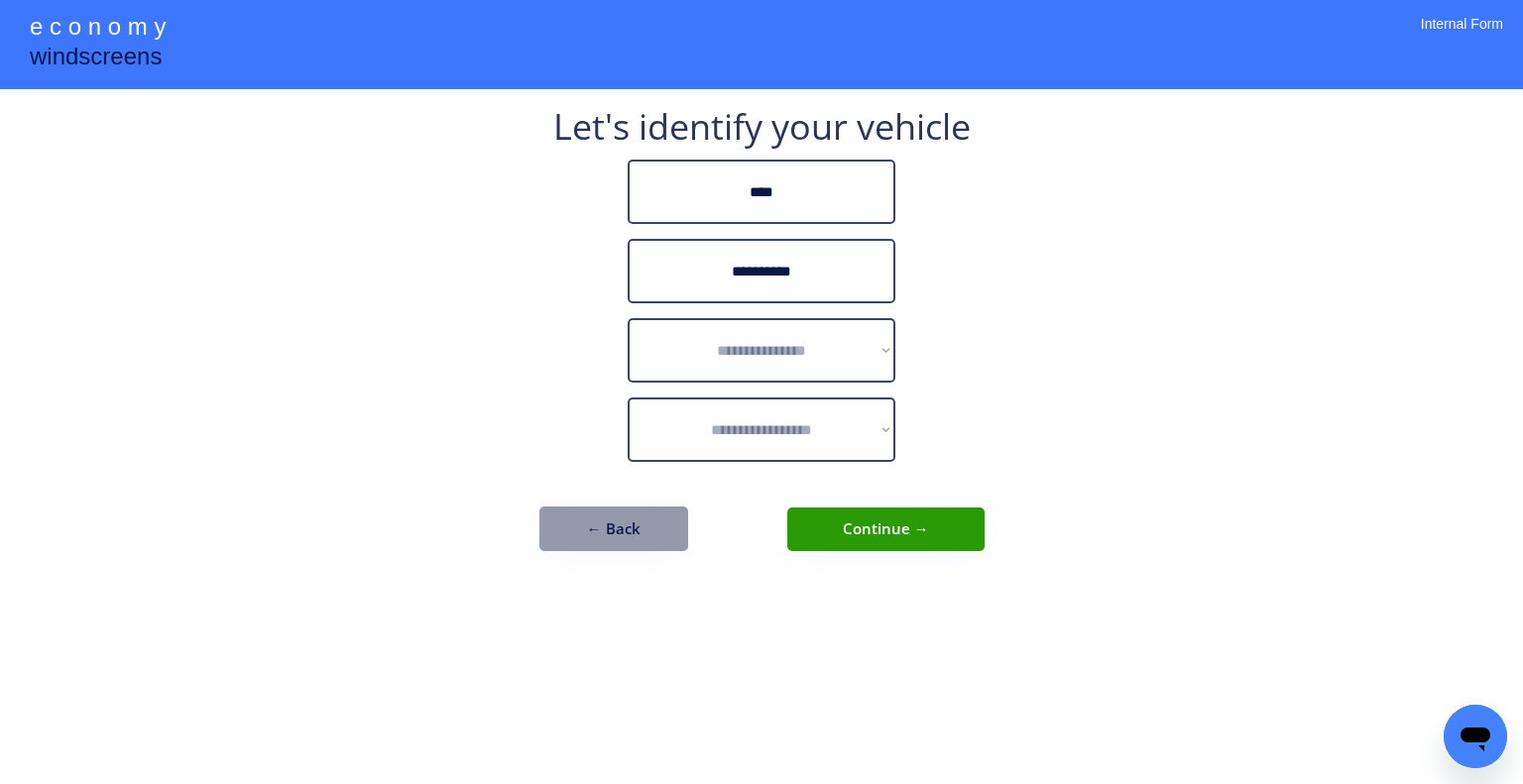click on "**********" at bounding box center [762, 392] 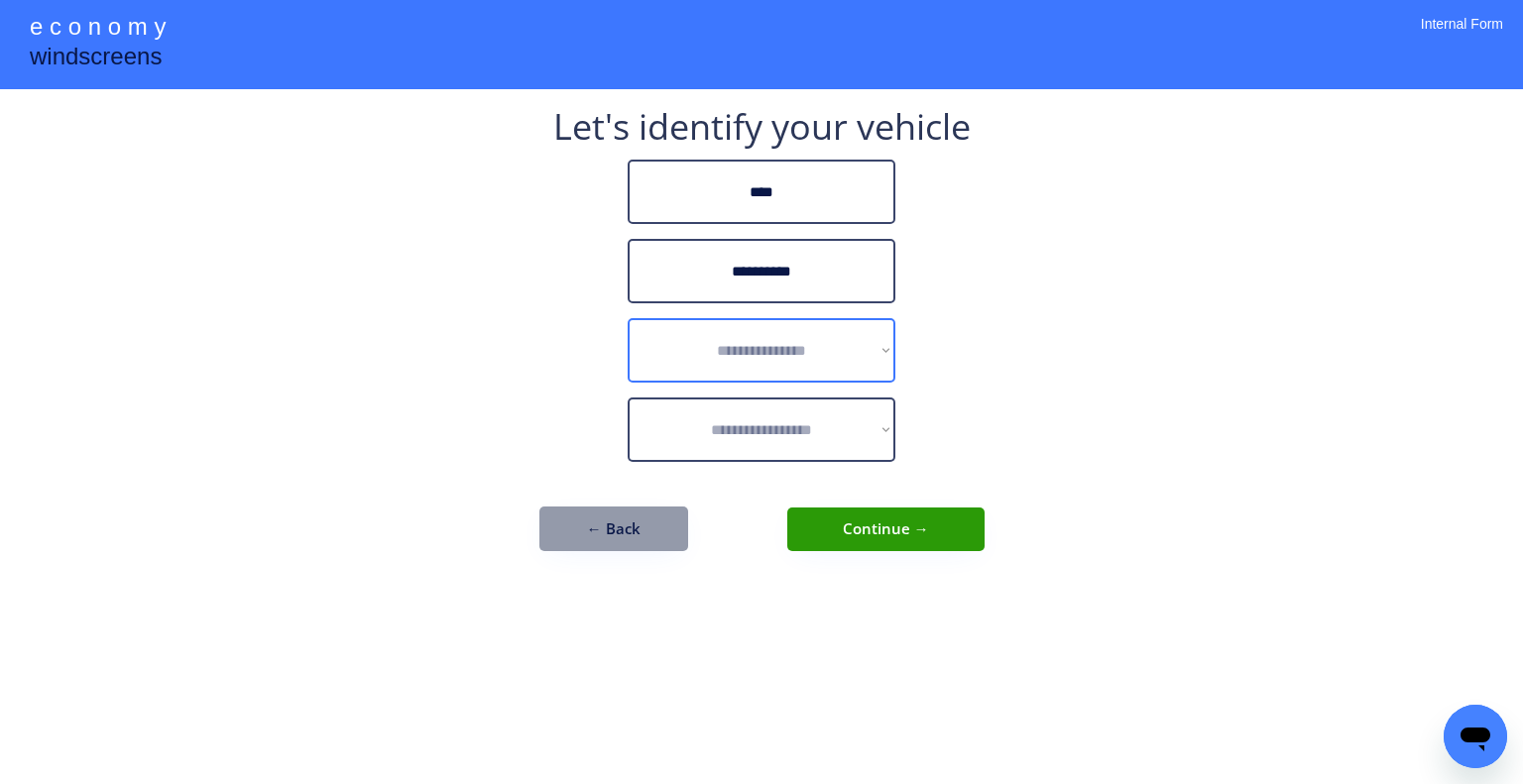 drag, startPoint x: 809, startPoint y: 348, endPoint x: 825, endPoint y: 375, distance: 31.38471 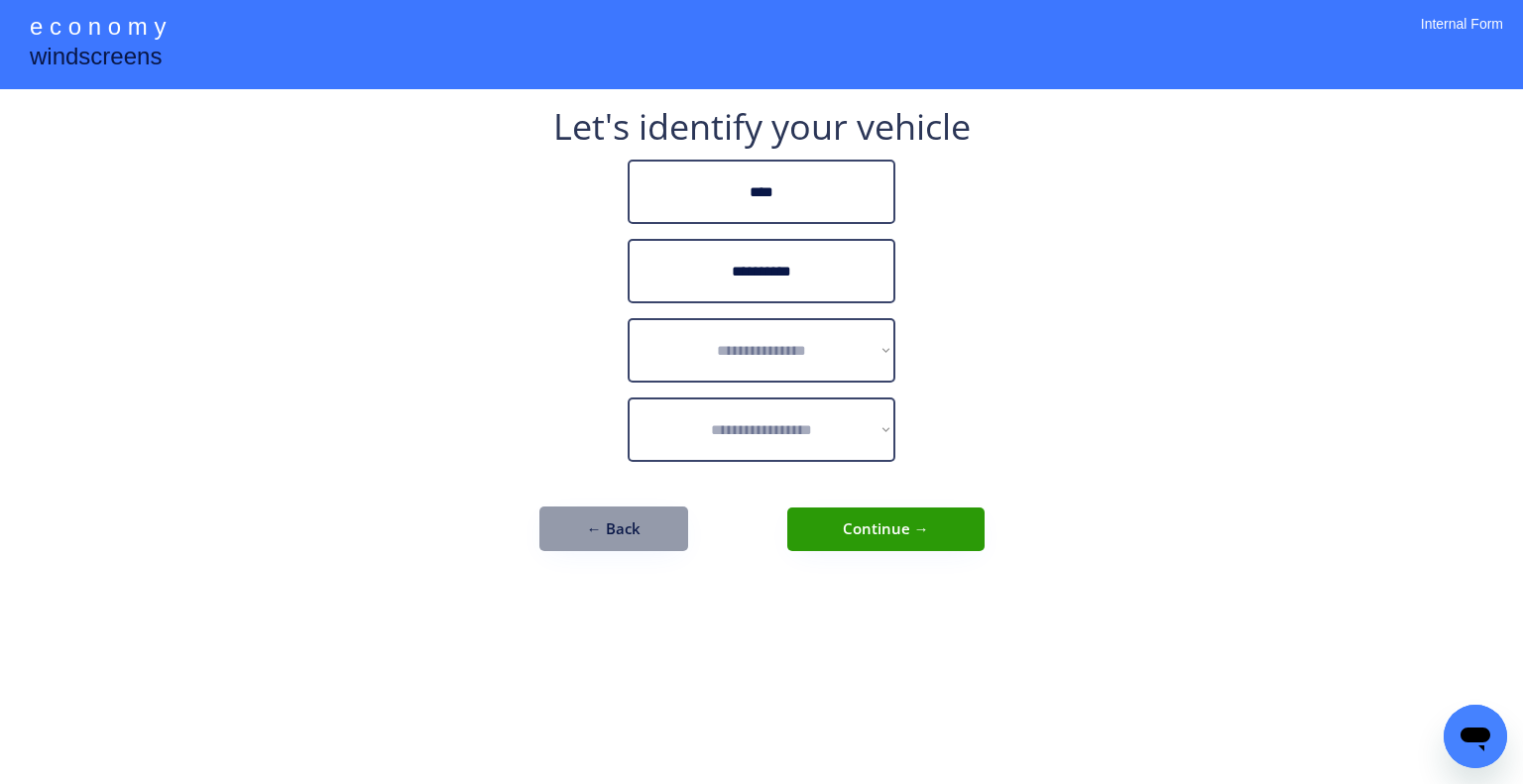 click on "**********" at bounding box center [762, 392] 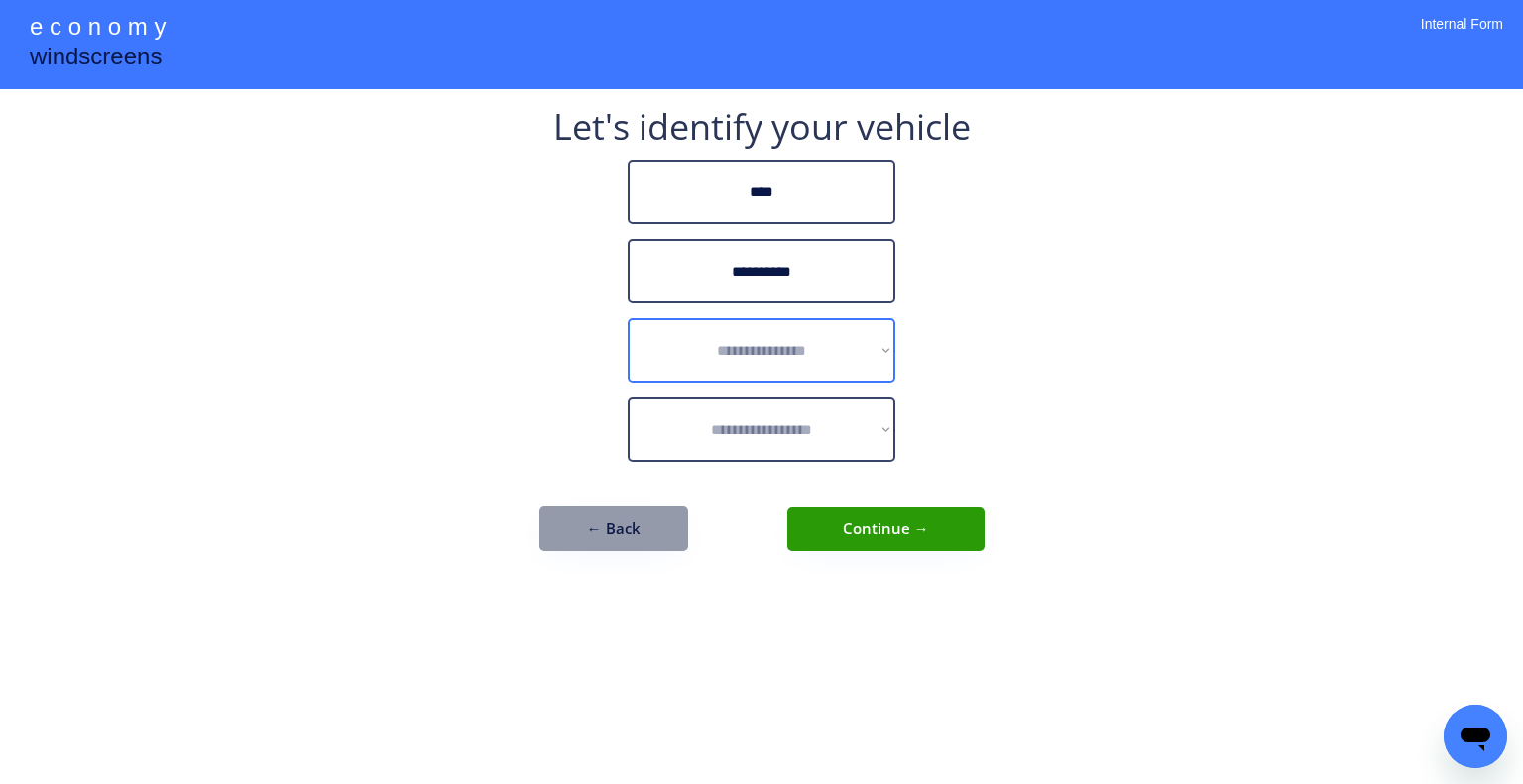 click on "**********" at bounding box center (762, 350) 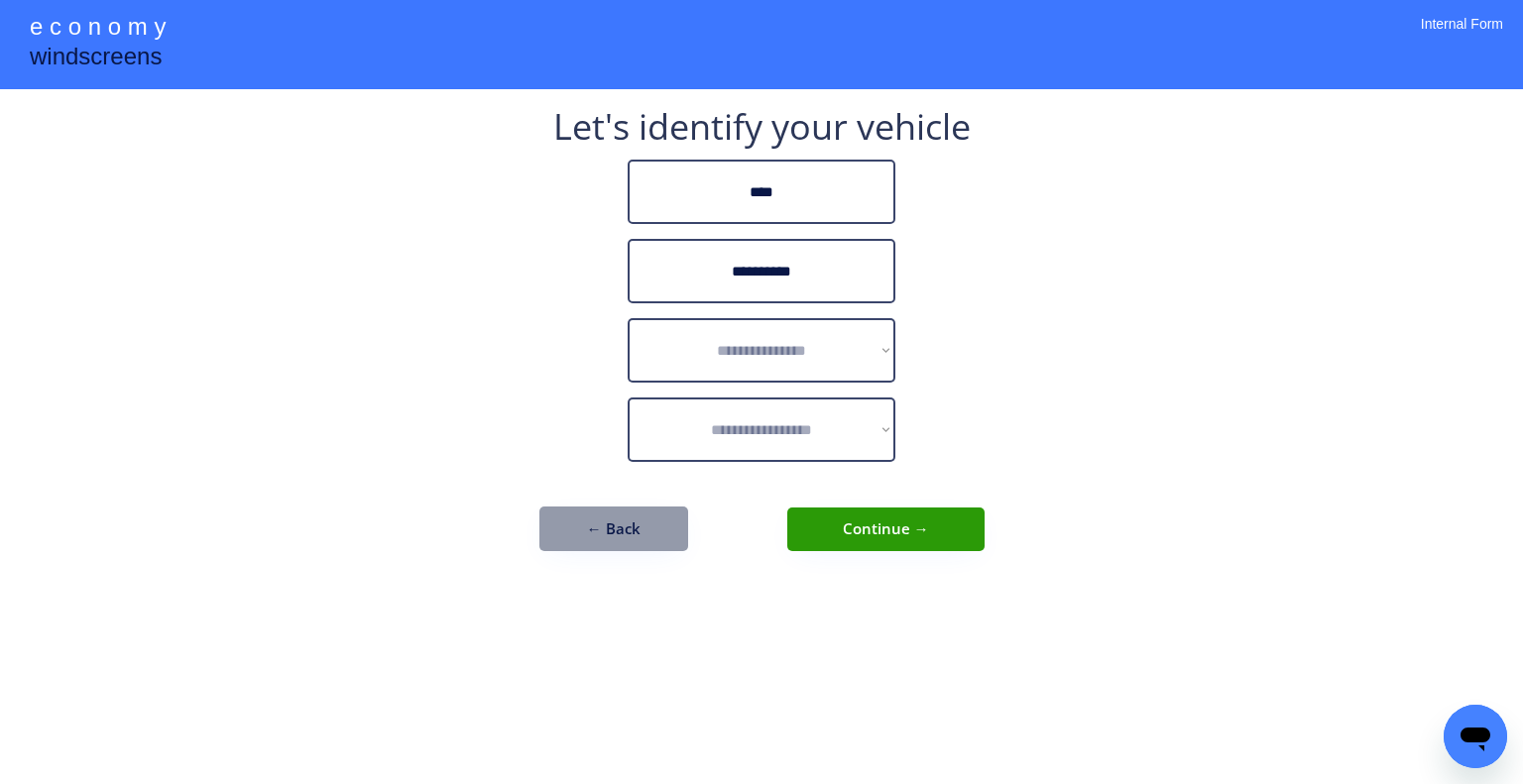 click on "**********" at bounding box center (762, 340) 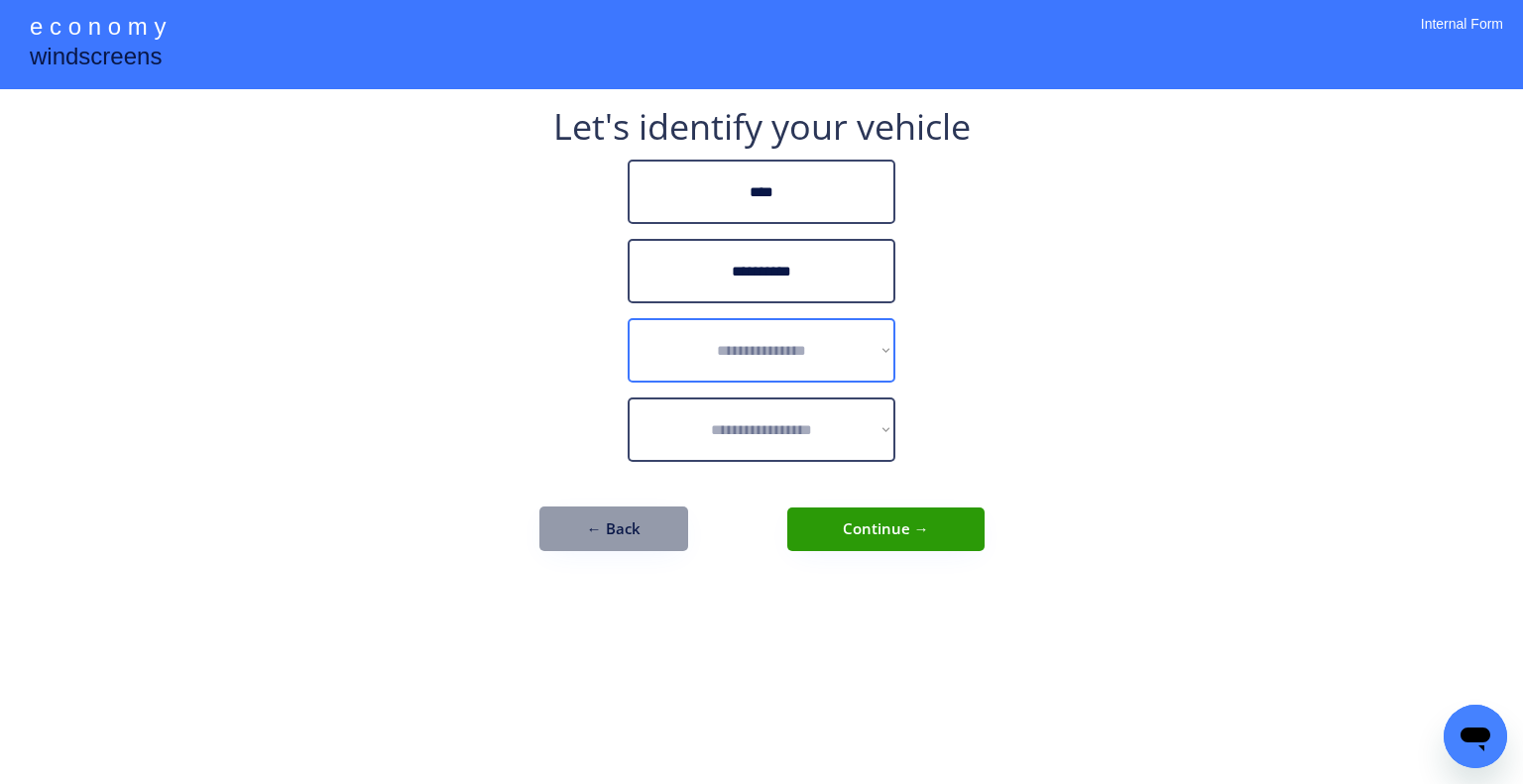 drag, startPoint x: 843, startPoint y: 354, endPoint x: 853, endPoint y: 330, distance: 26 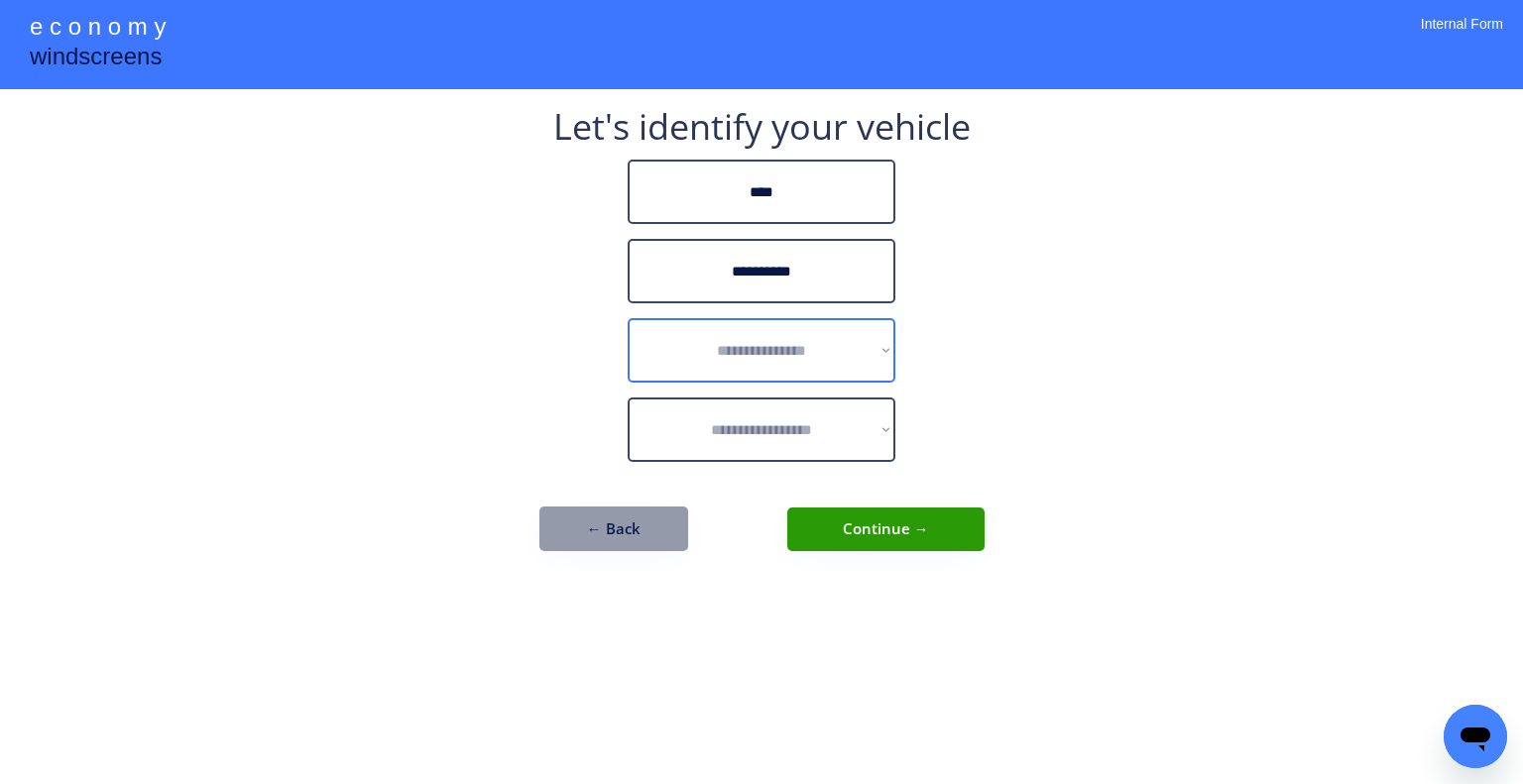 select on "******" 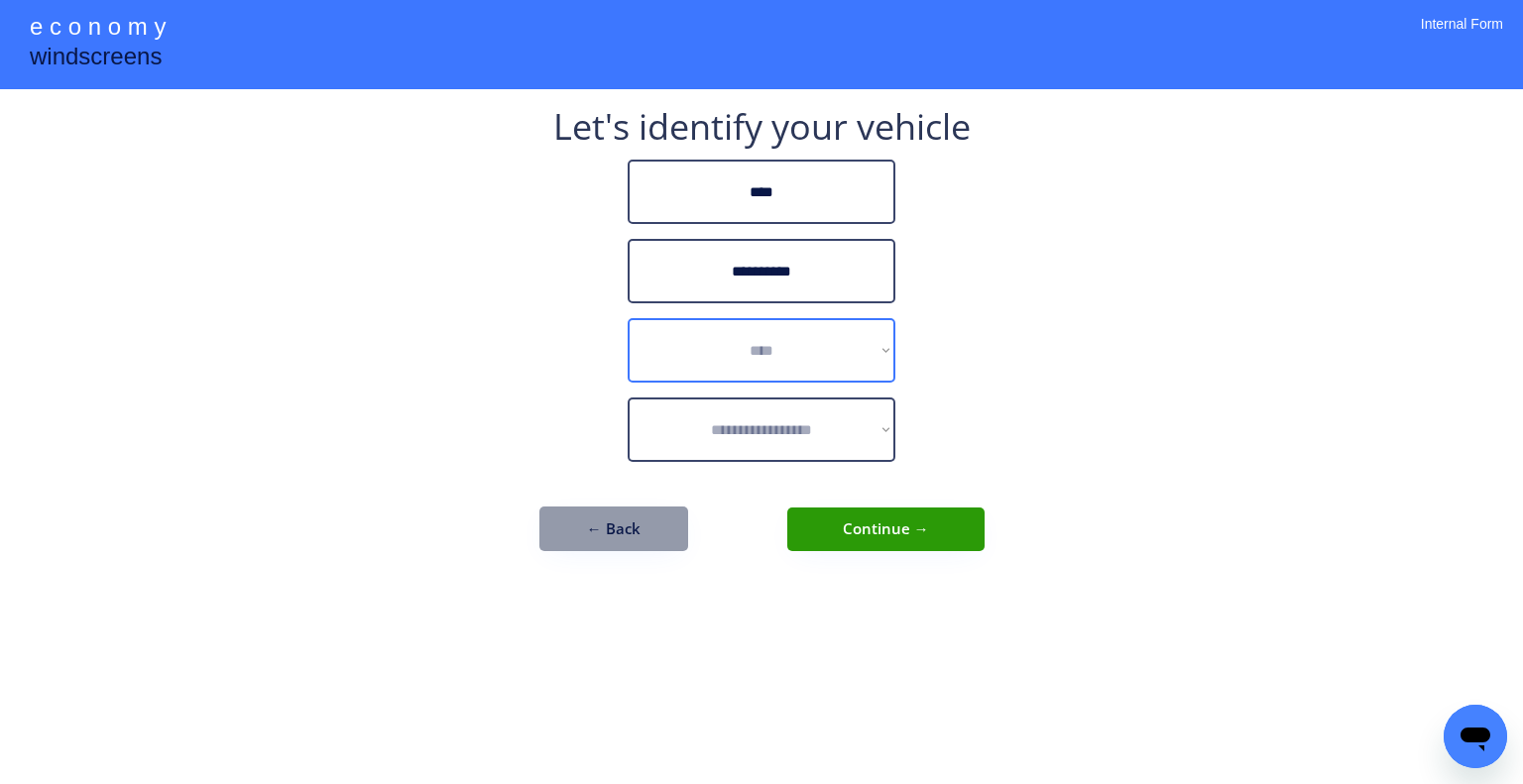 click on "**********" at bounding box center [762, 350] 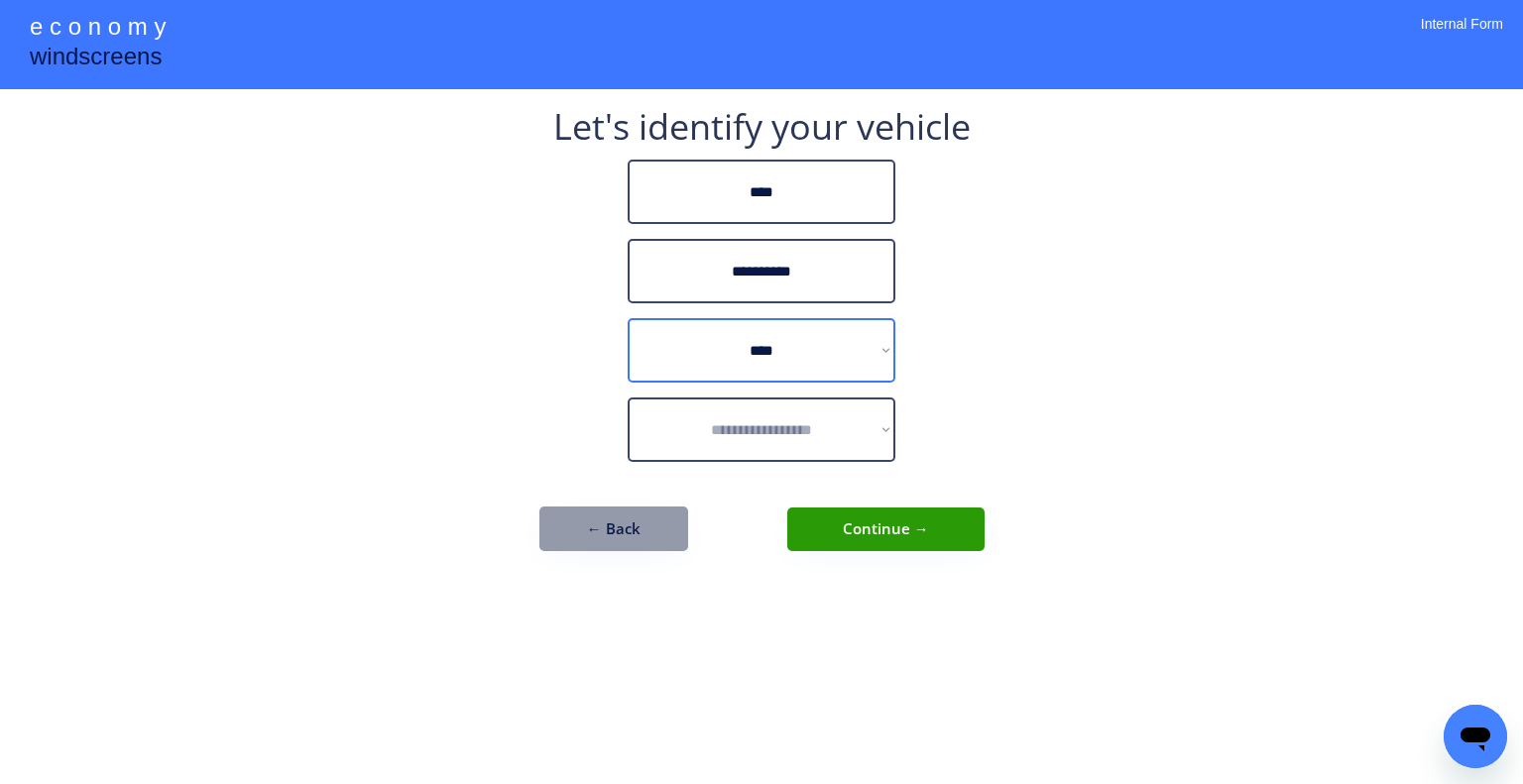 click on "**********" at bounding box center [762, 392] 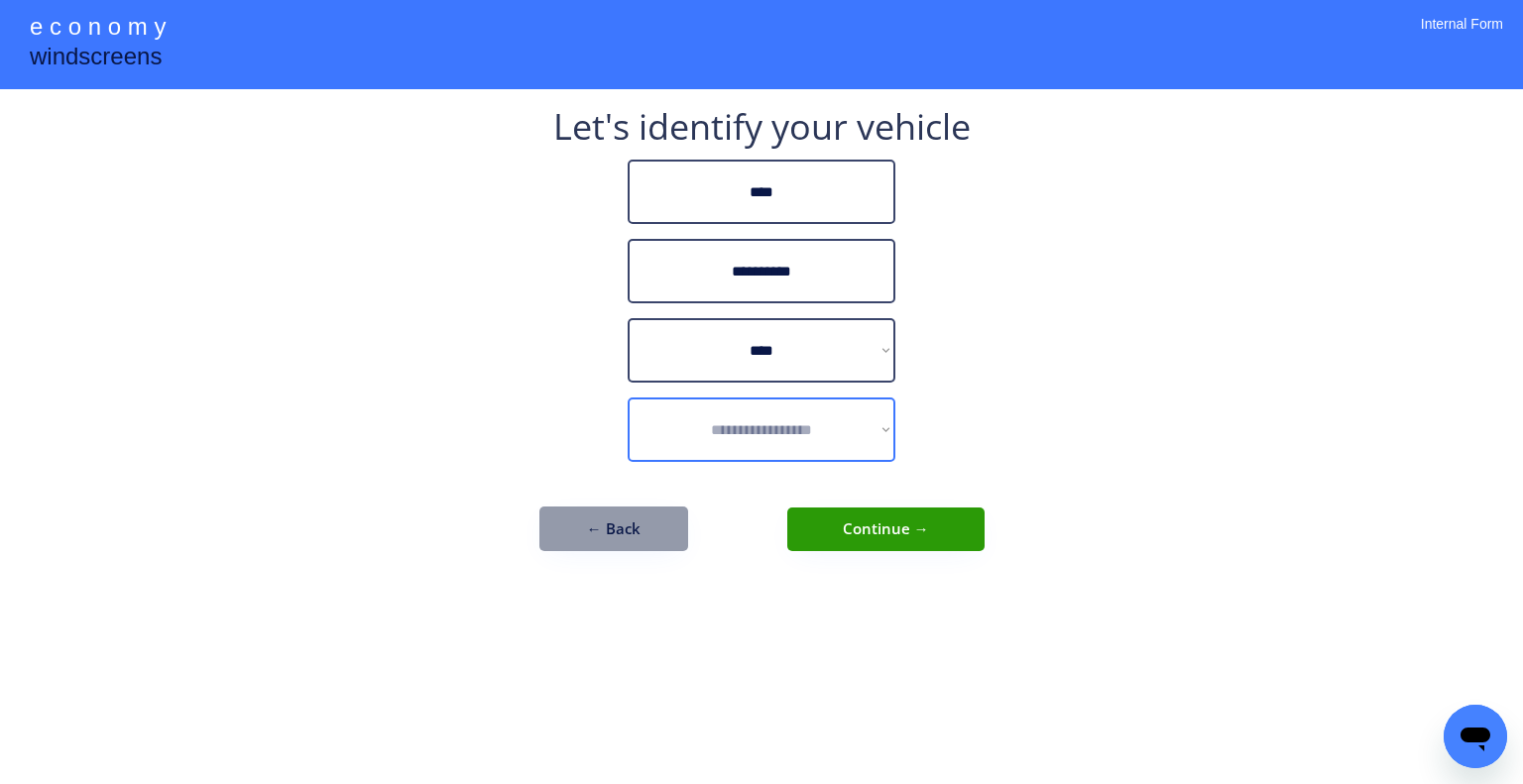 click on "**********" at bounding box center (762, 429) 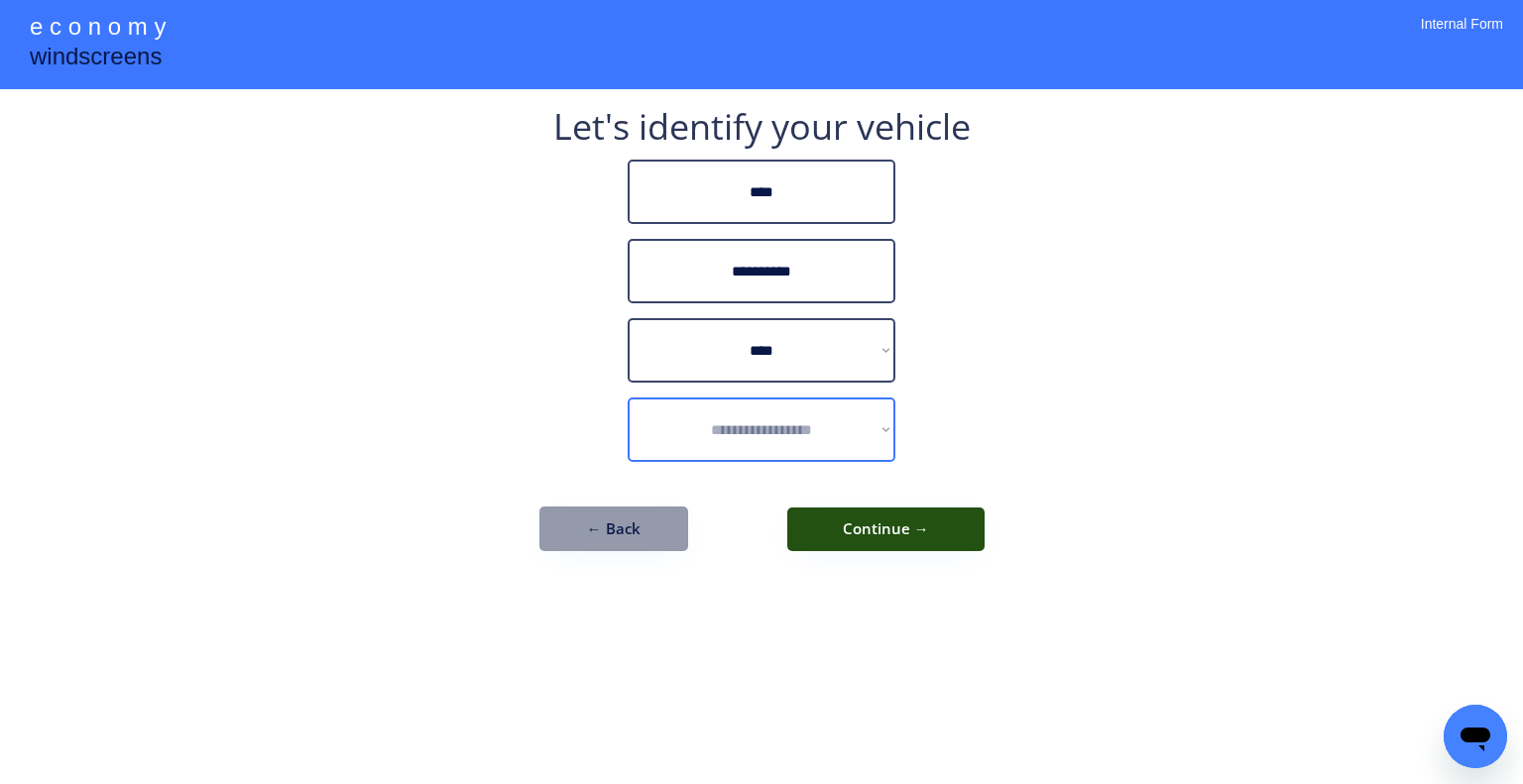 drag, startPoint x: 1059, startPoint y: 348, endPoint x: 992, endPoint y: 363, distance: 68.65858 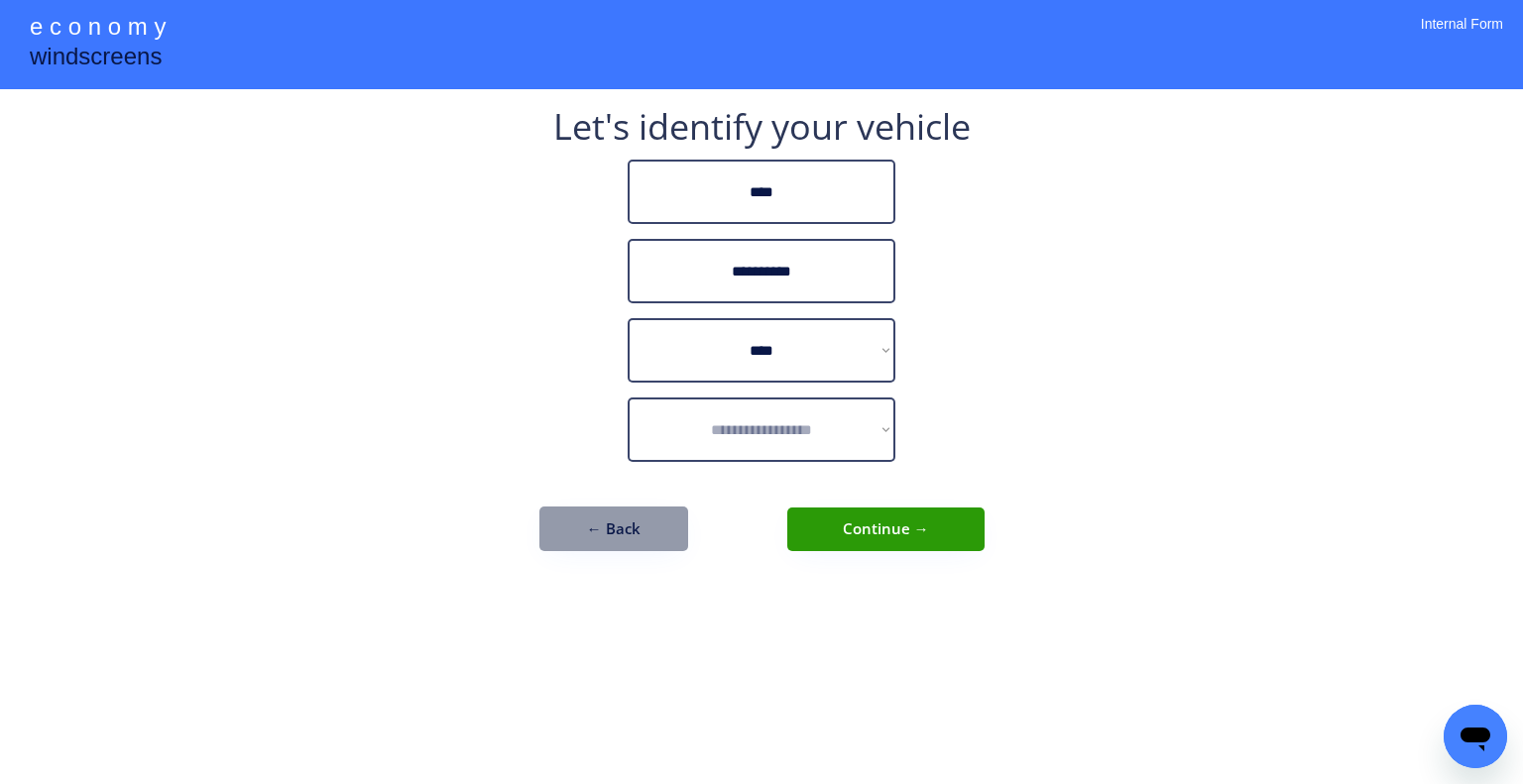 click on "**********" at bounding box center (762, 429) 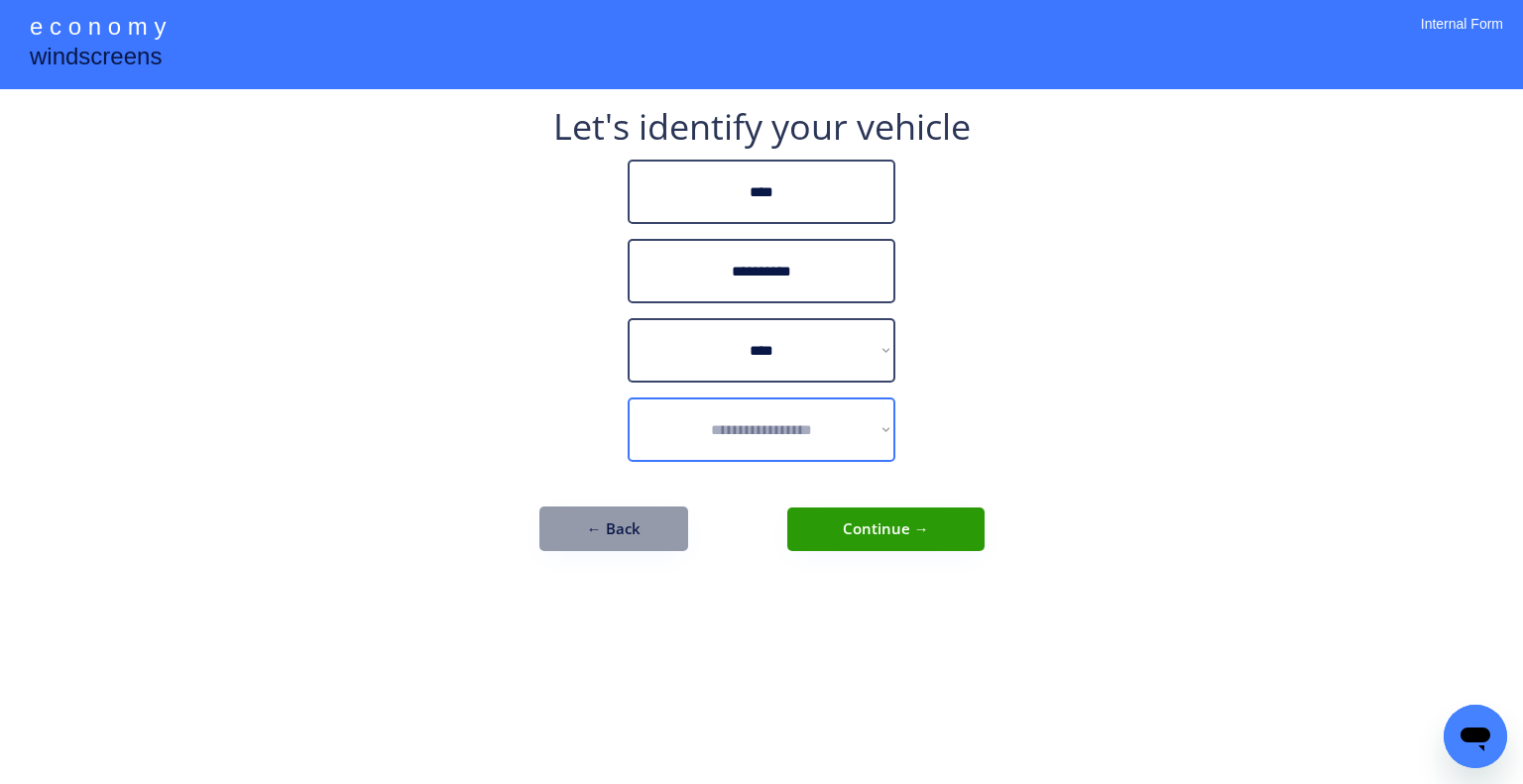 click on "**********" at bounding box center (762, 392) 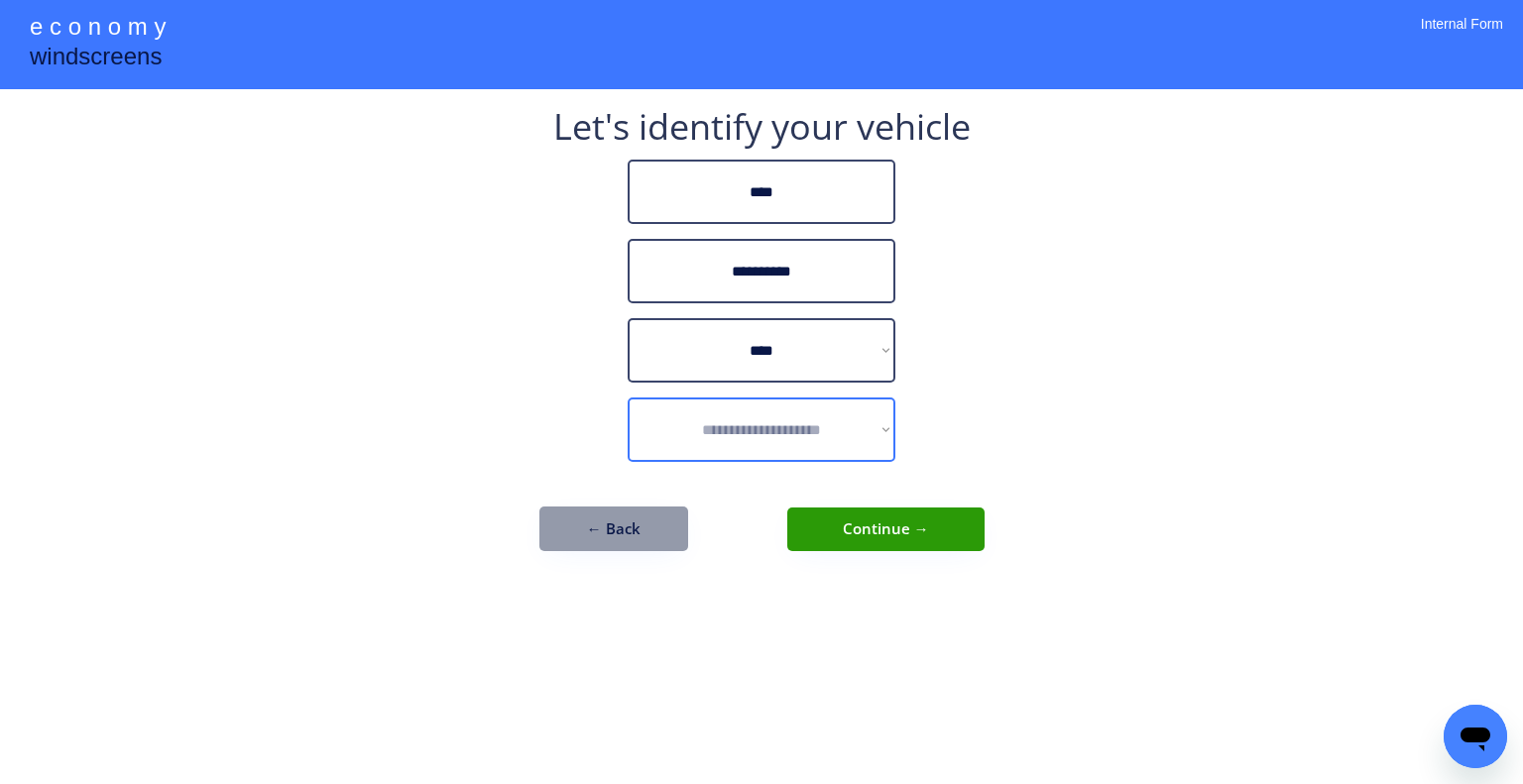 click on "**********" at bounding box center (762, 429) 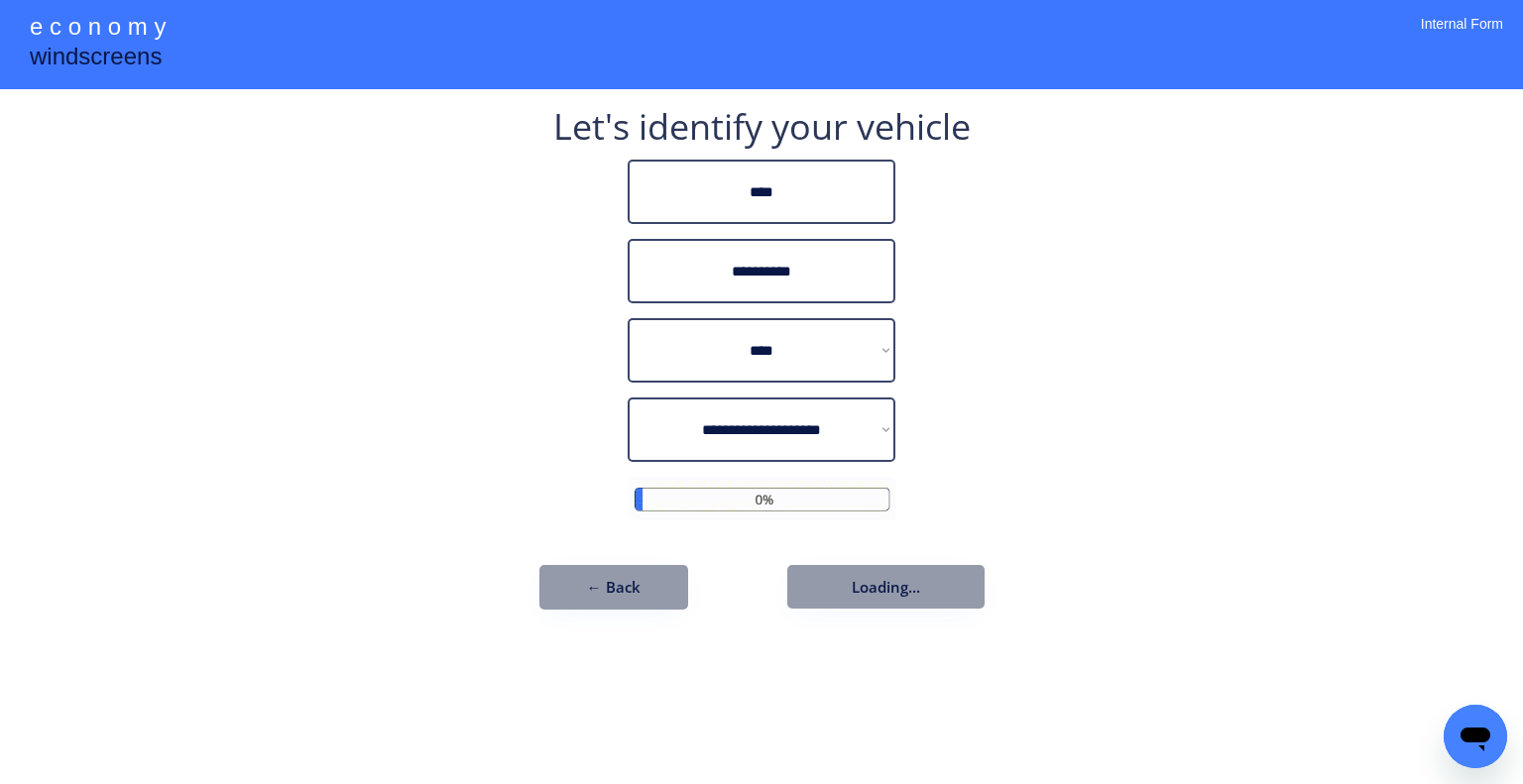 click on "**********" at bounding box center (762, 392) 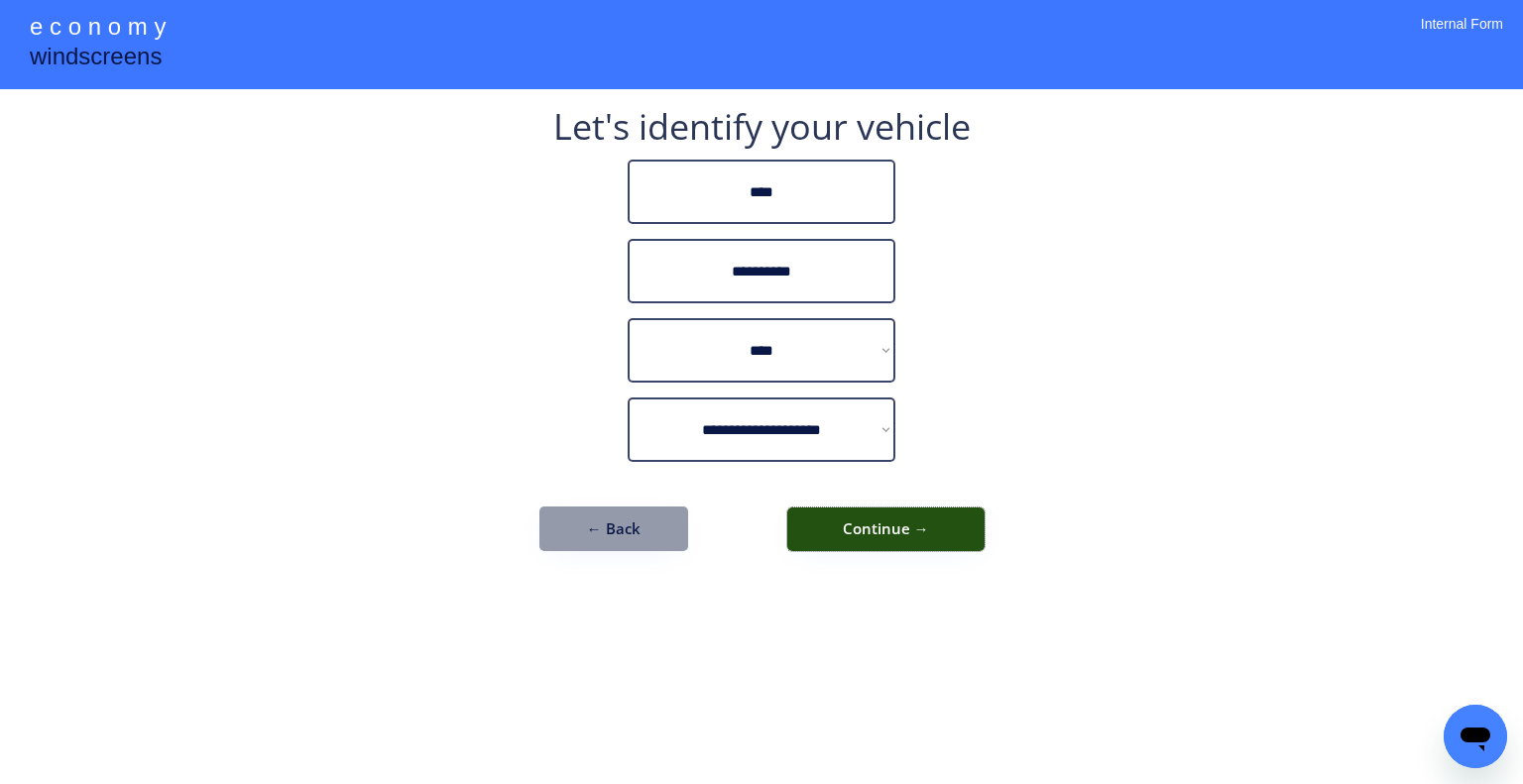 drag, startPoint x: 920, startPoint y: 525, endPoint x: 1087, endPoint y: 524, distance: 167.00299 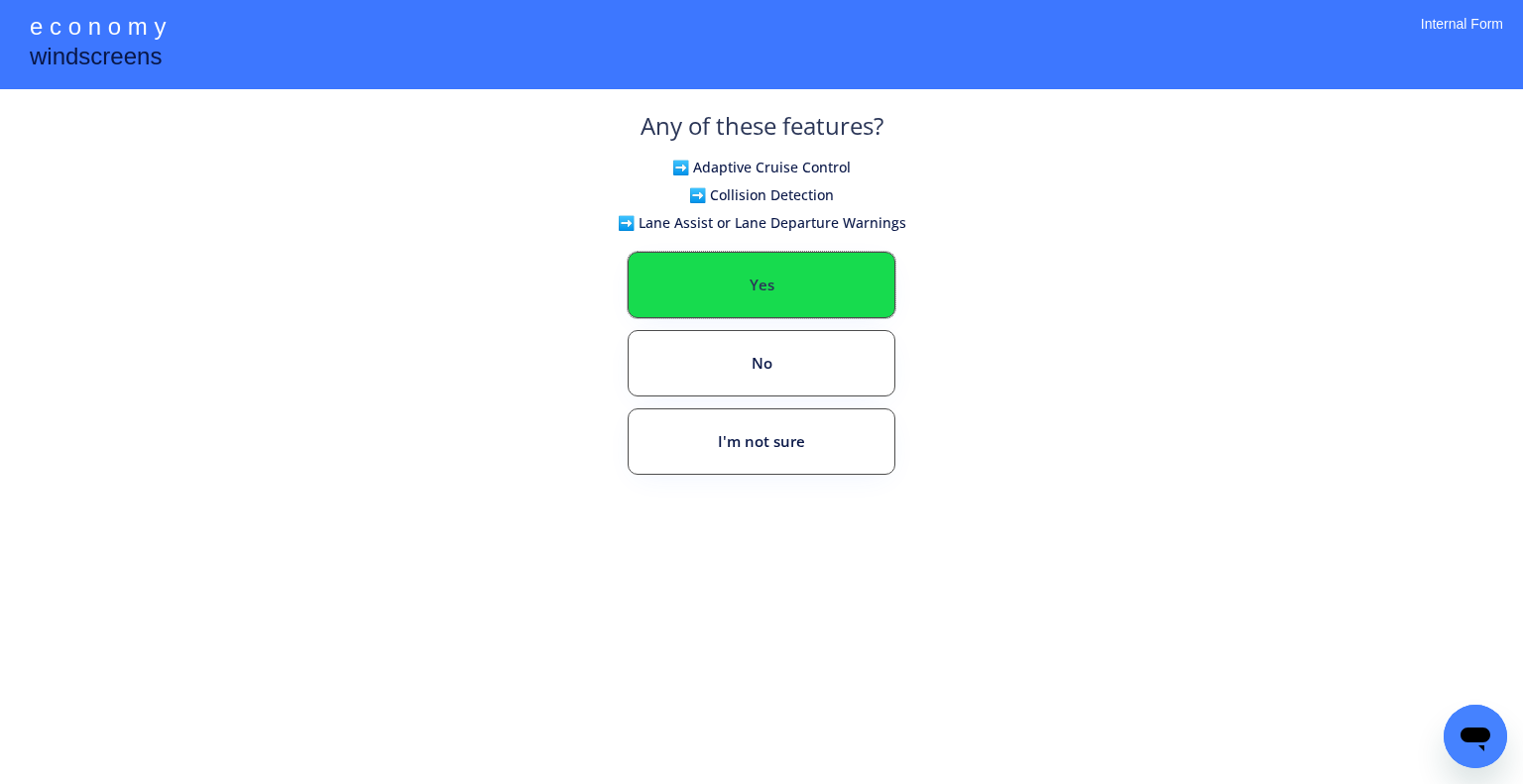 click on "Yes" at bounding box center (762, 284) 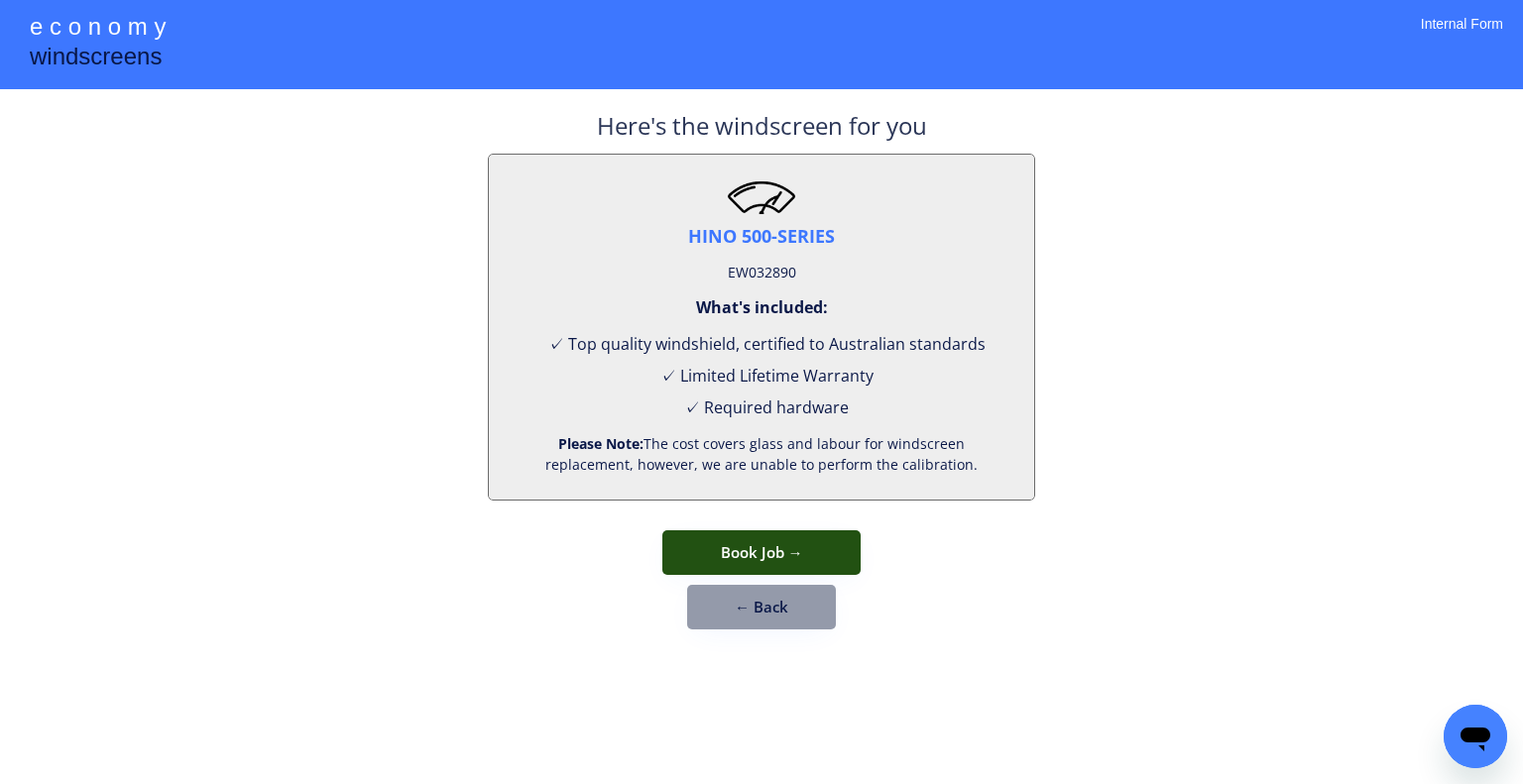 click on "Book Job    →" at bounding box center [762, 552] 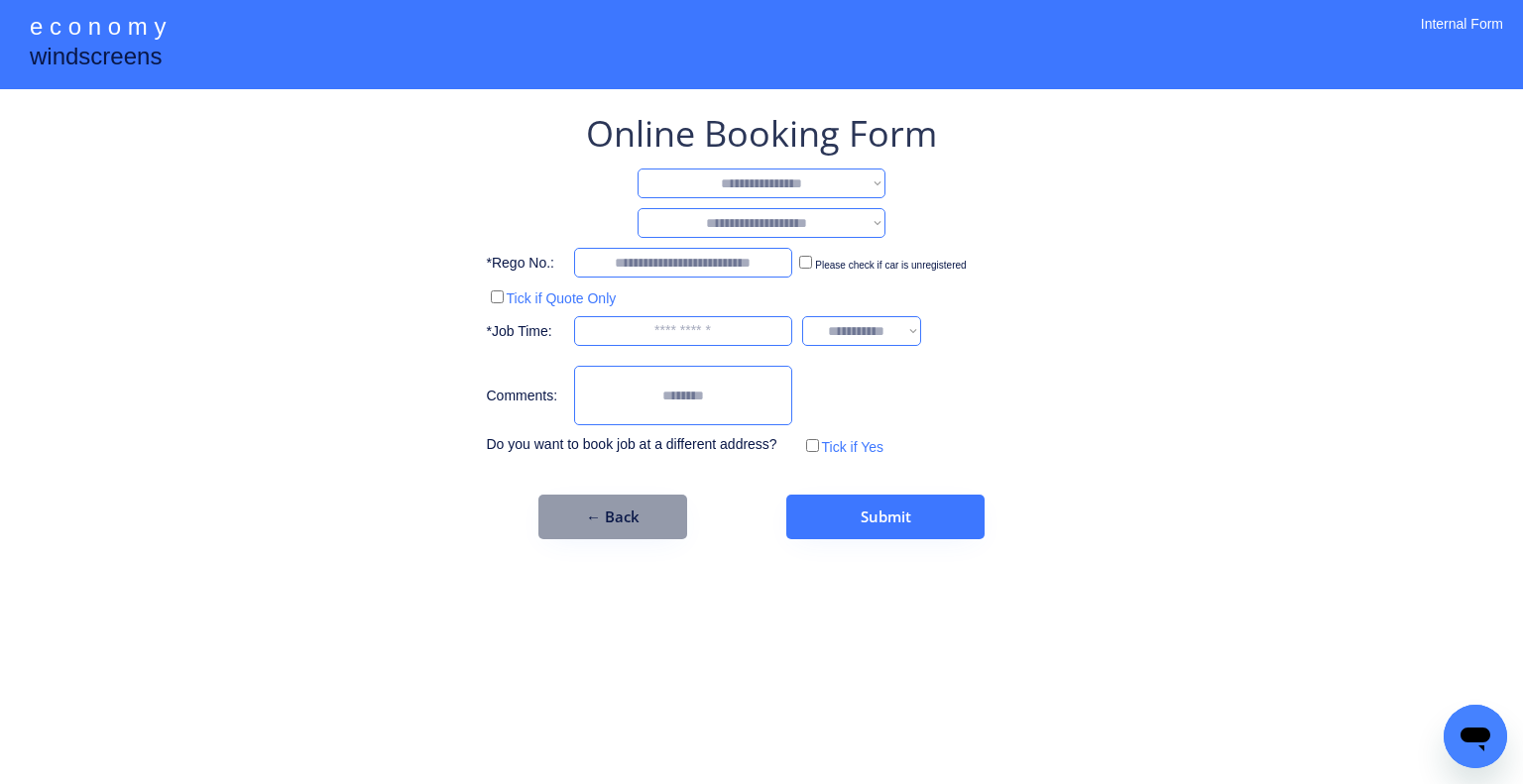 click on "**********" at bounding box center (762, 183) 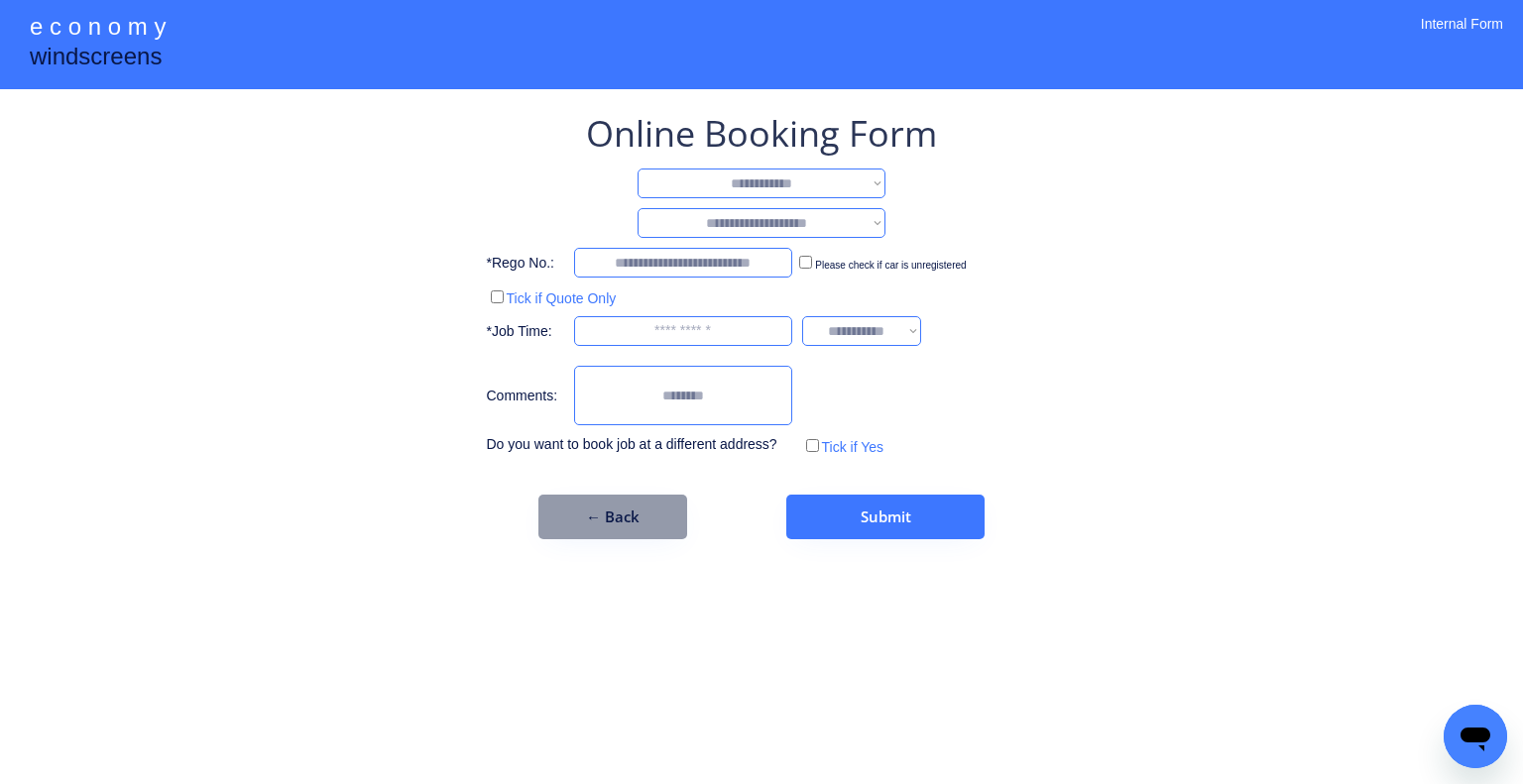 click on "**********" at bounding box center [762, 183] 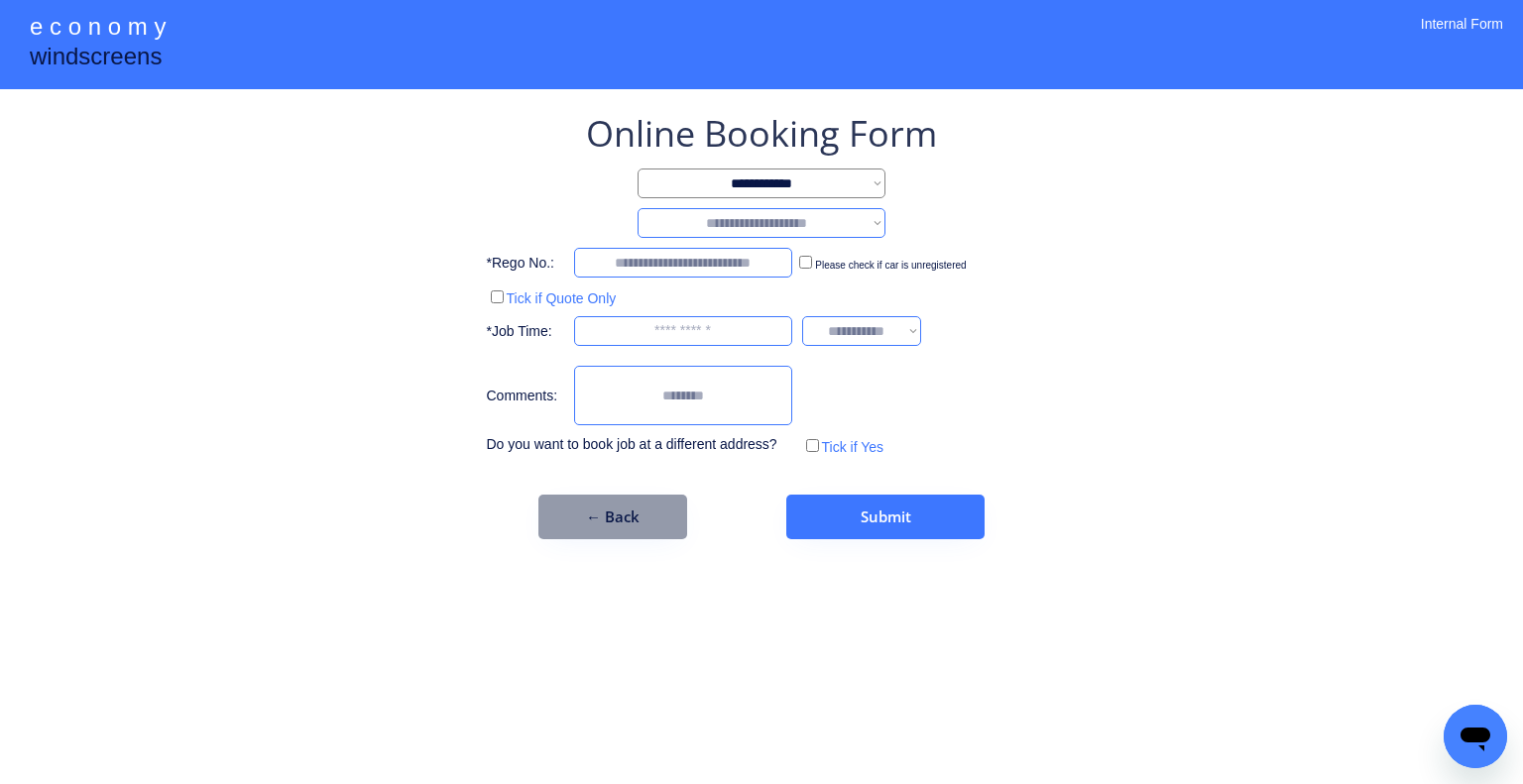 click on "**********" at bounding box center [762, 223] 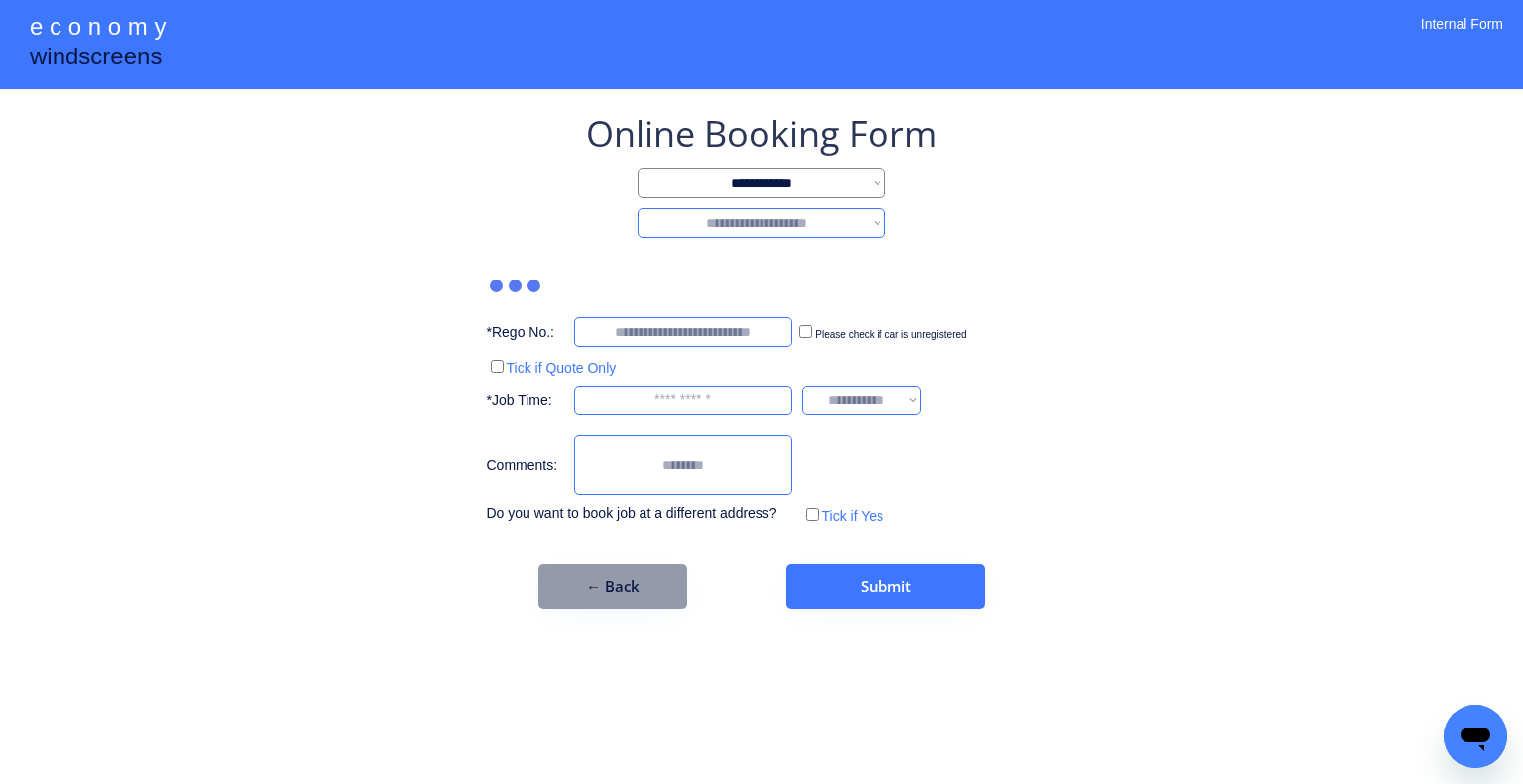 select on "*******" 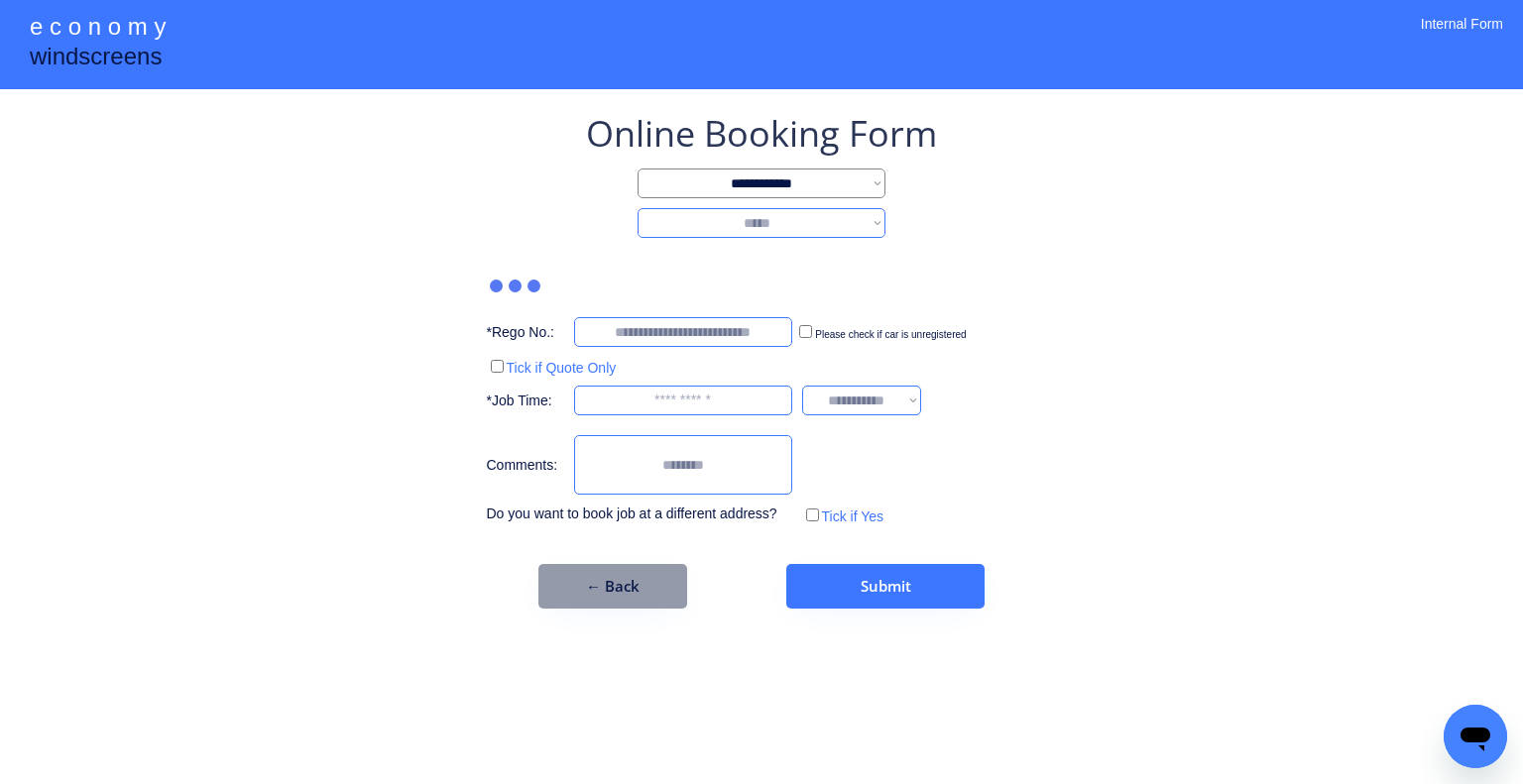 click on "**********" at bounding box center (762, 223) 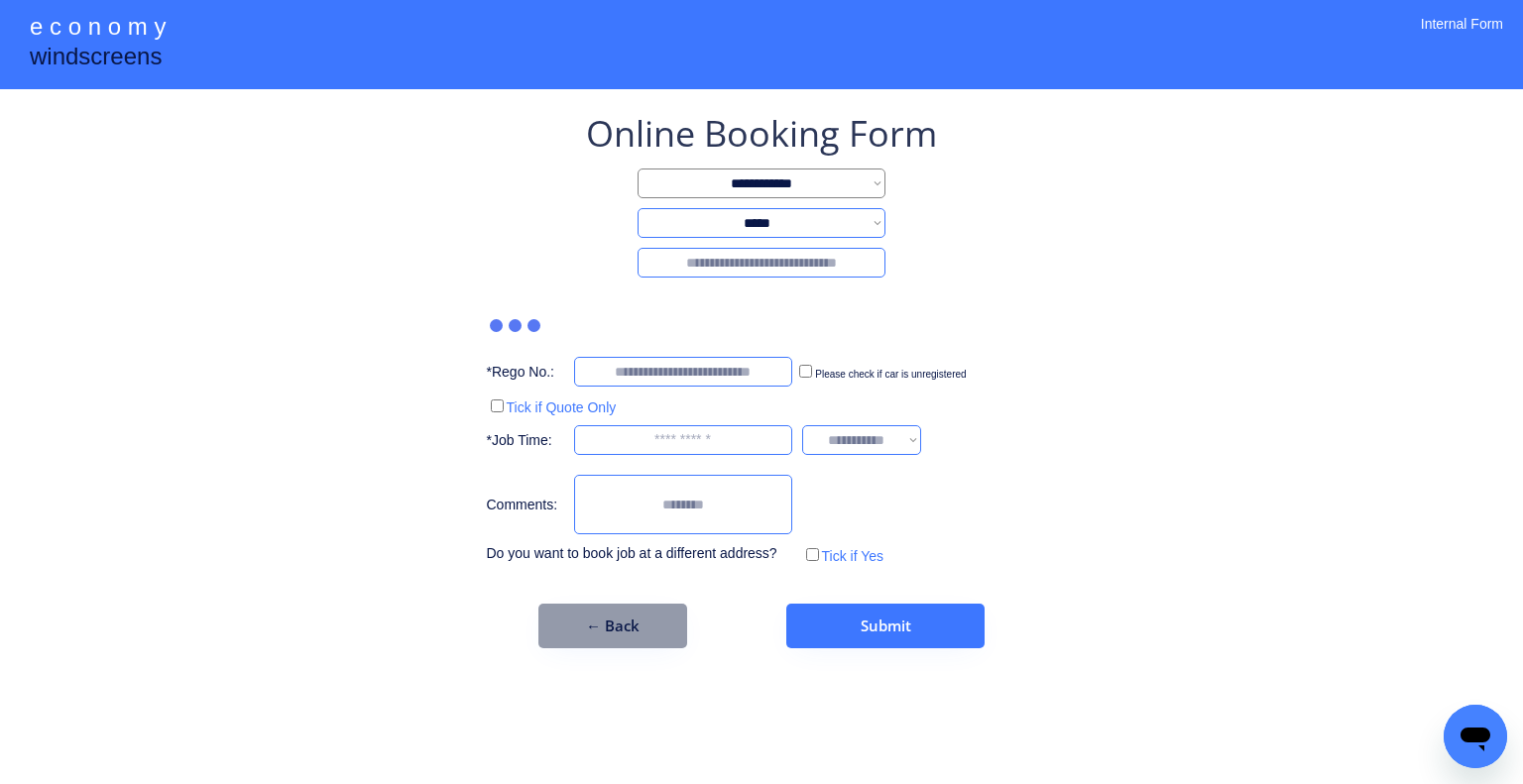 click at bounding box center (762, 263) 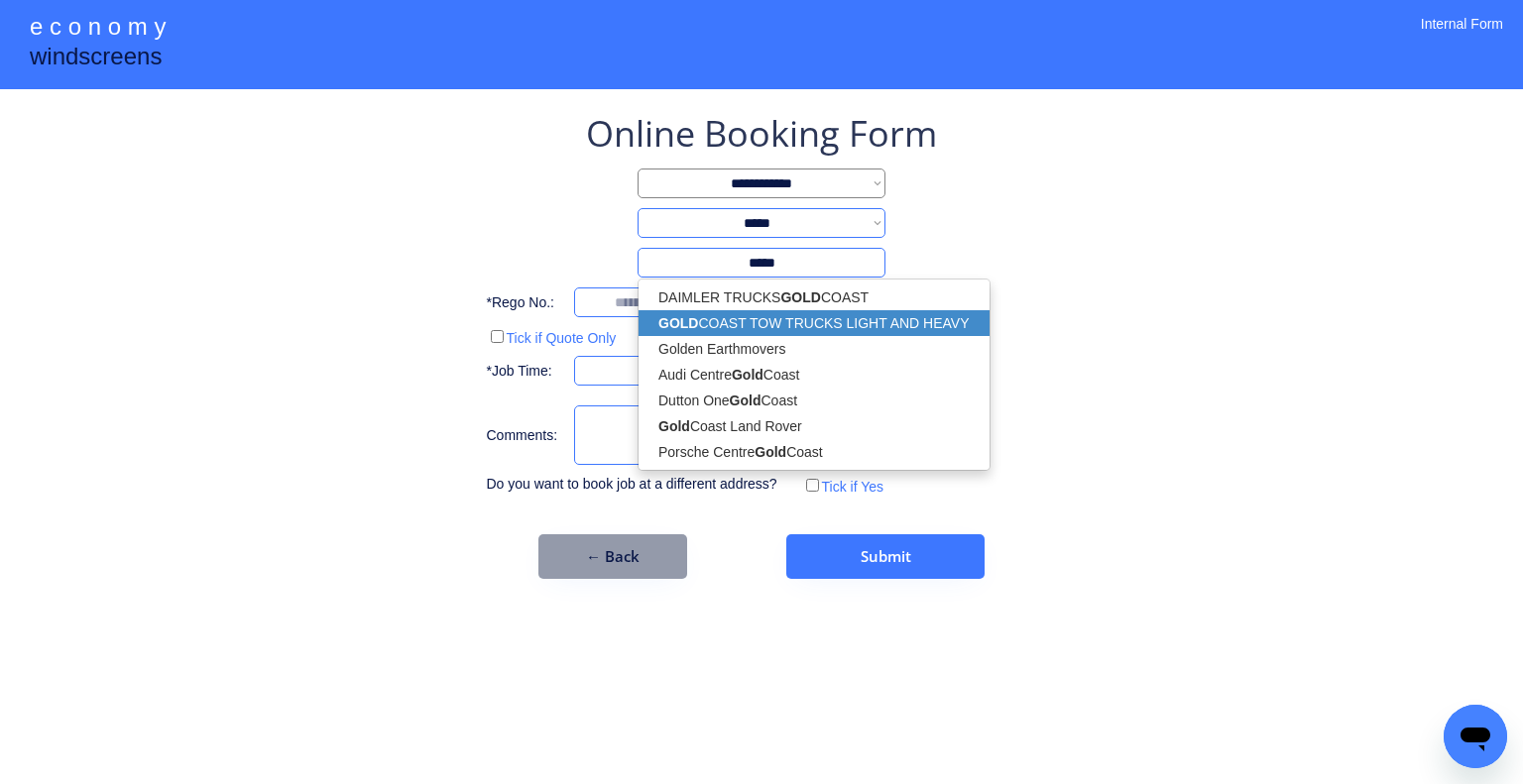 drag, startPoint x: 820, startPoint y: 319, endPoint x: 1131, endPoint y: 262, distance: 316.18033 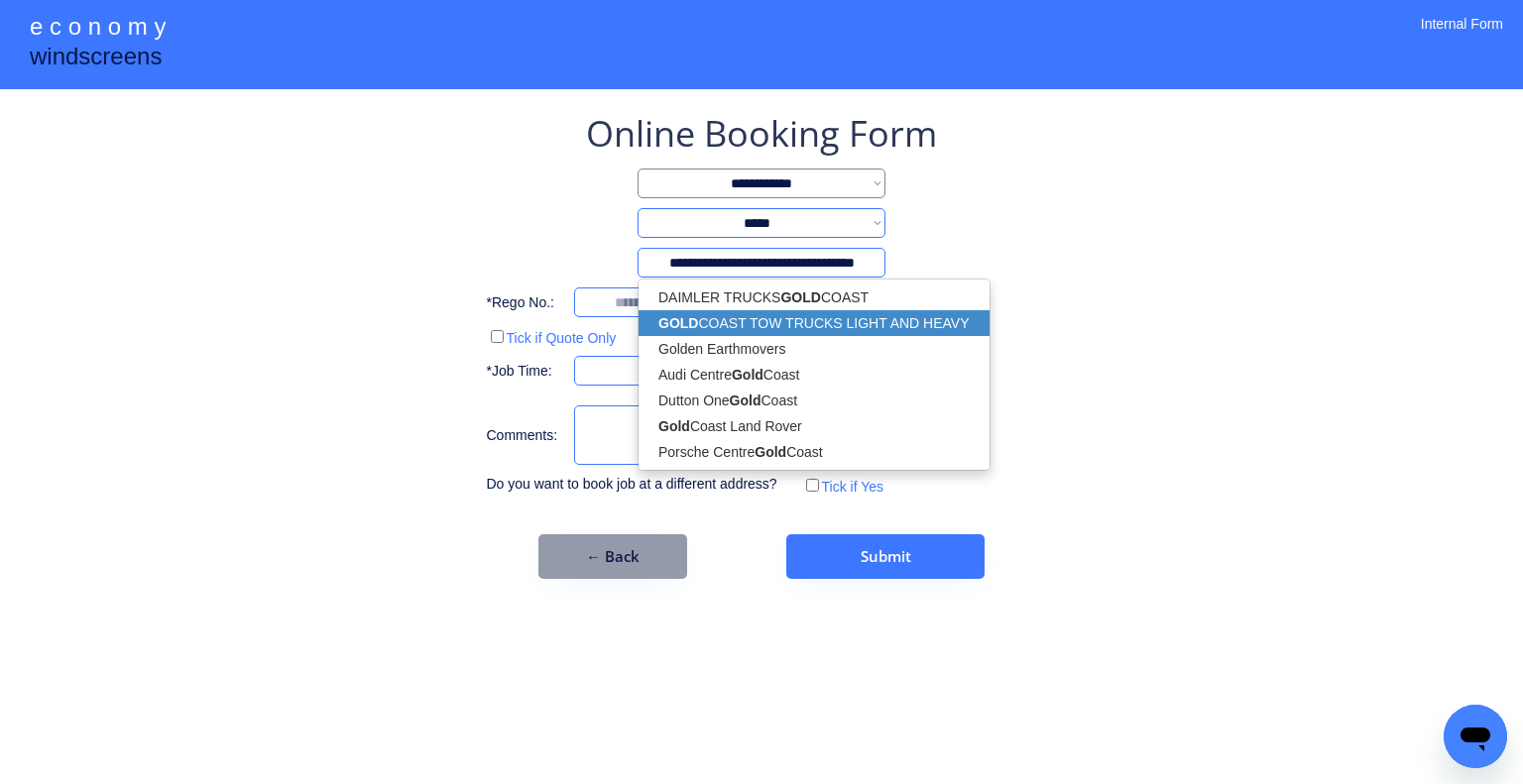 type on "**********" 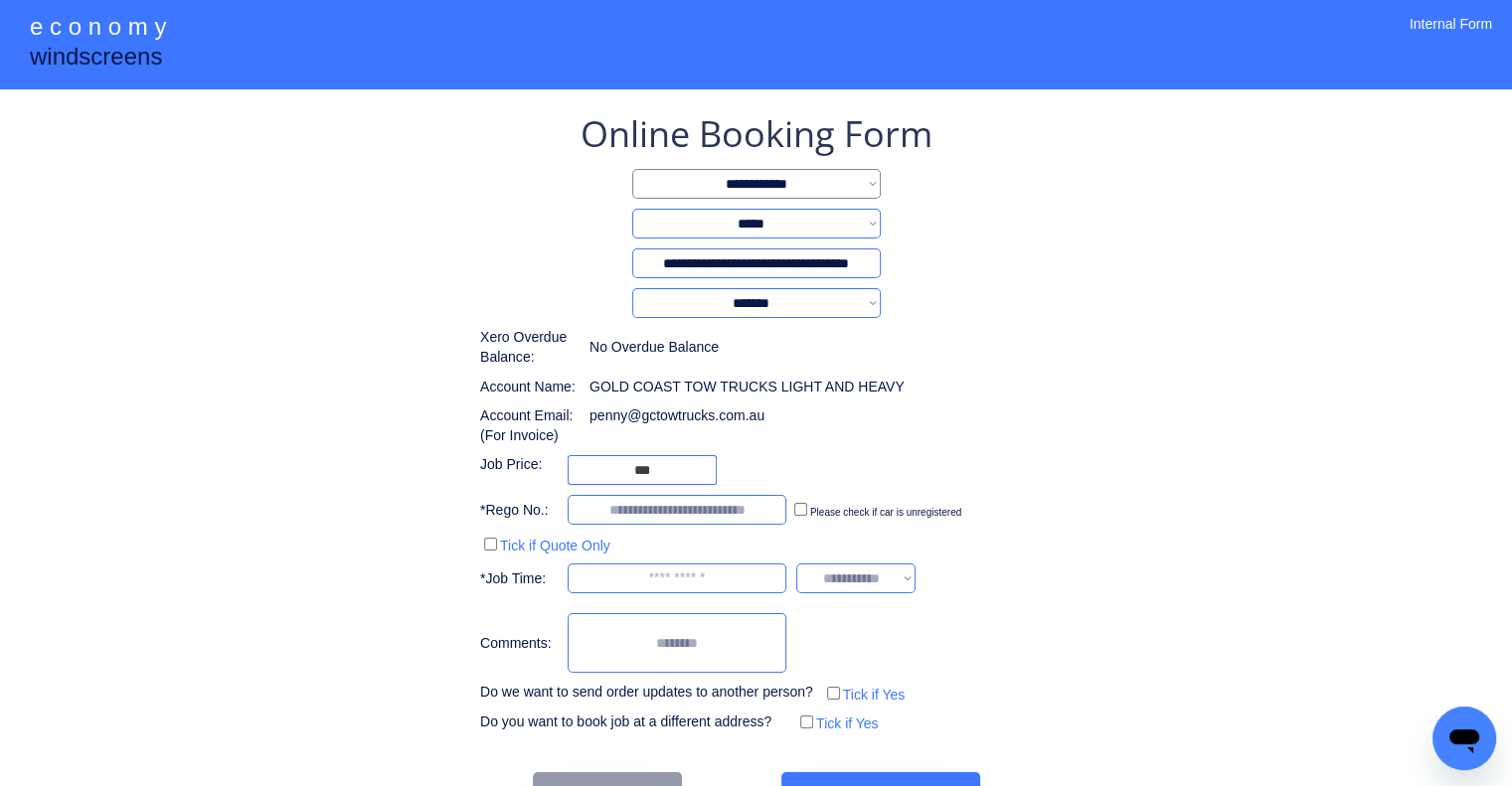 click at bounding box center (677, 510) 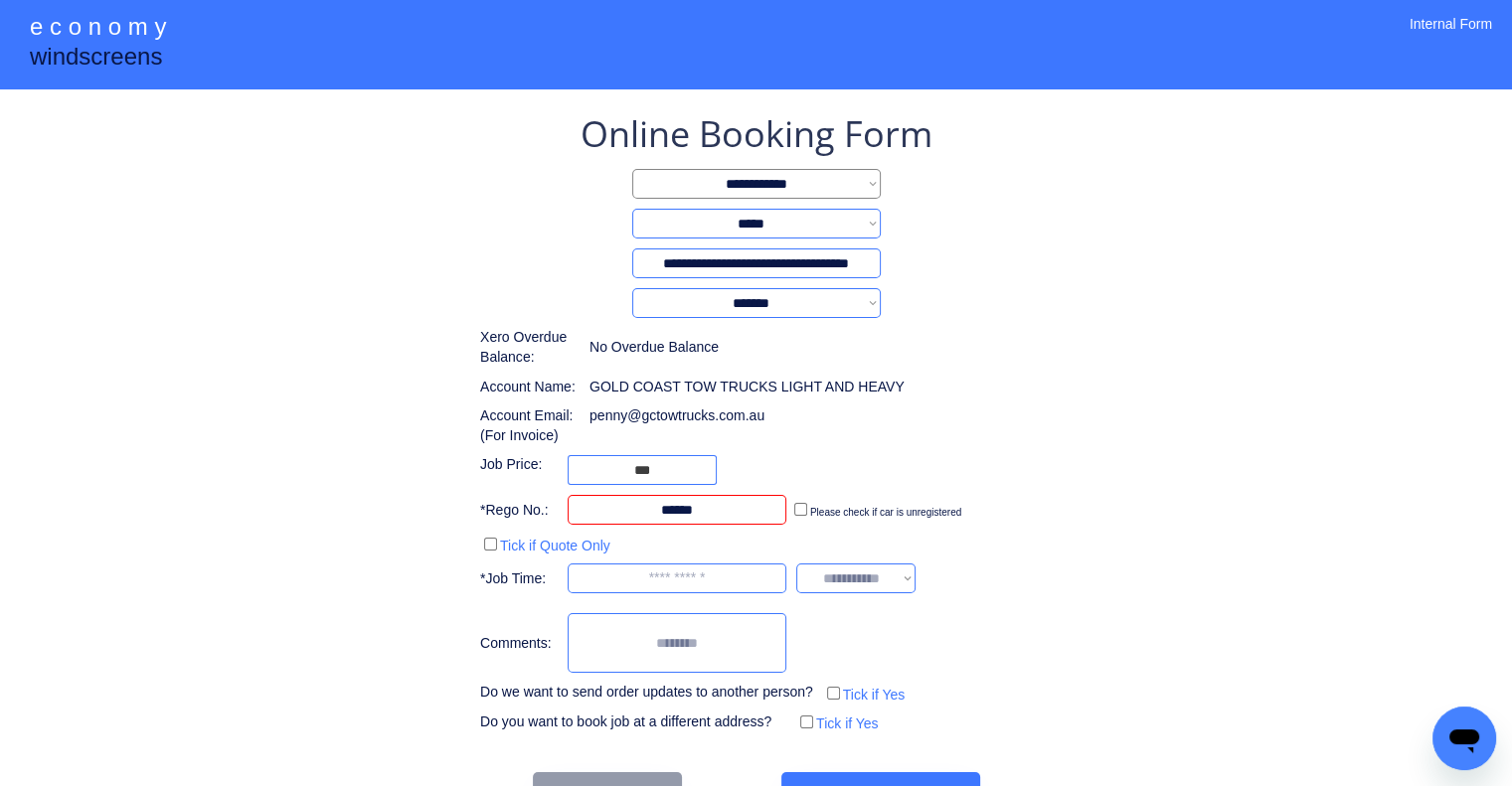 type on "******" 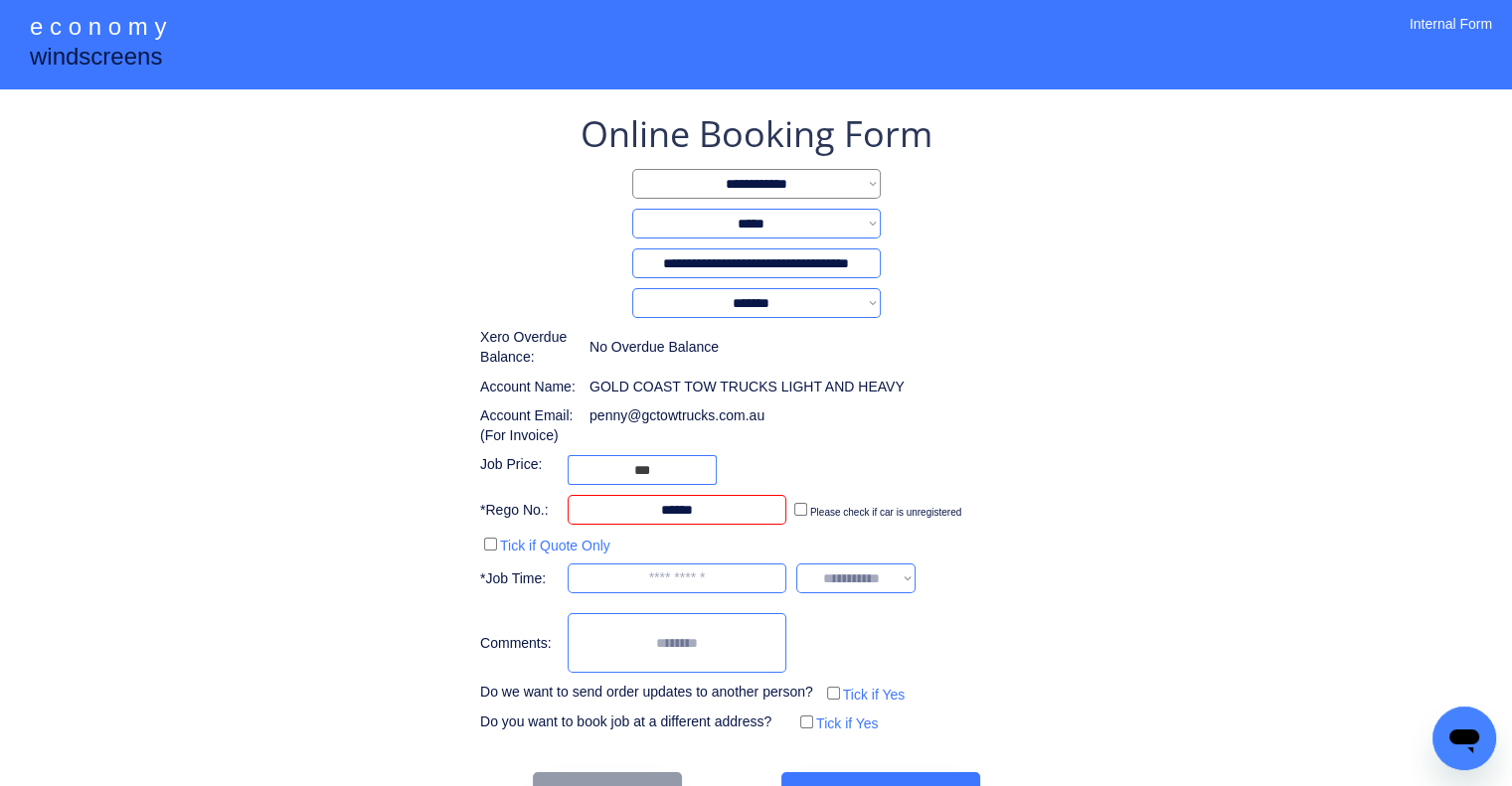 click on "**********" at bounding box center [756, 463] 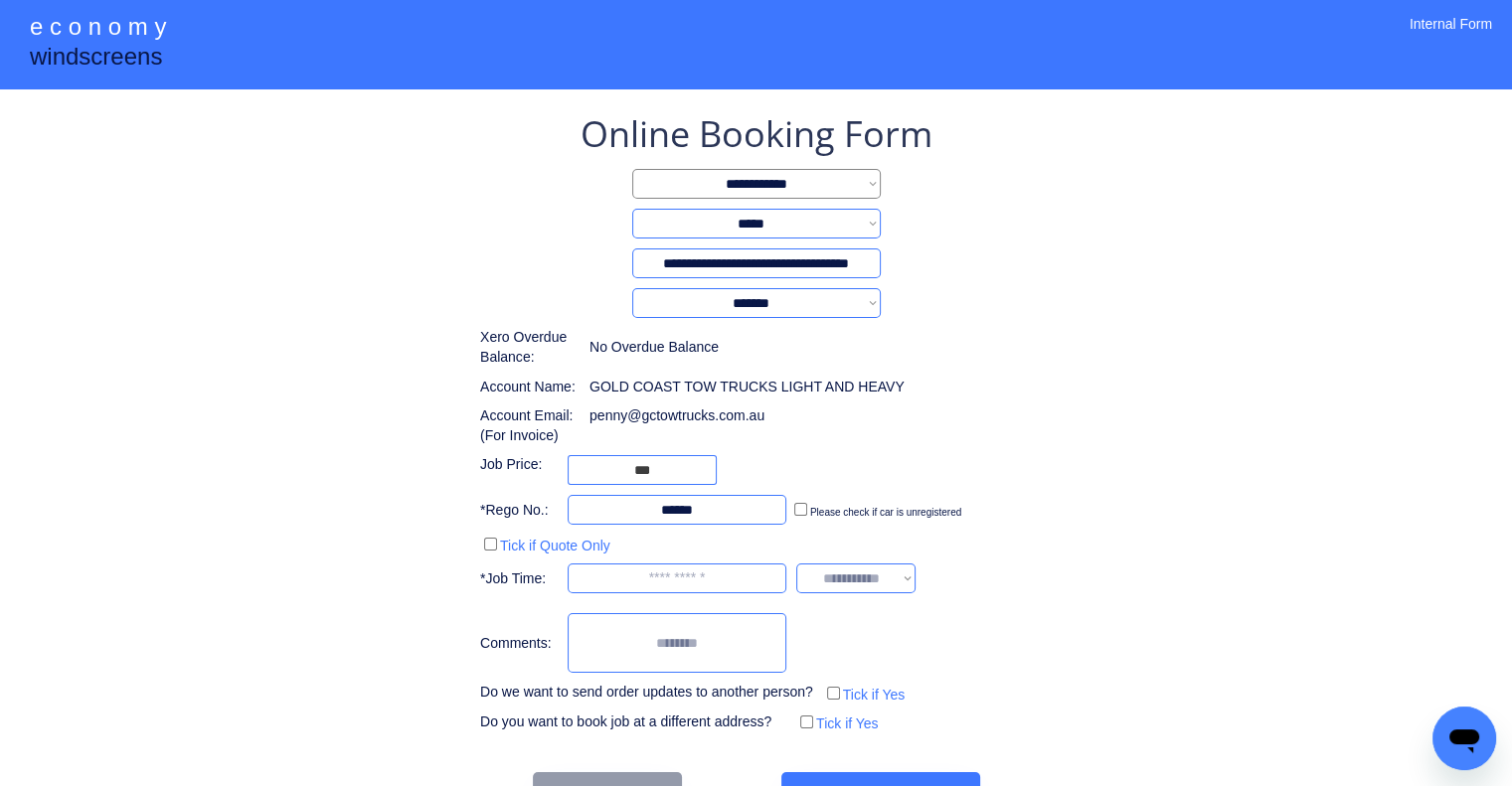 click on "**********" at bounding box center [756, 463] 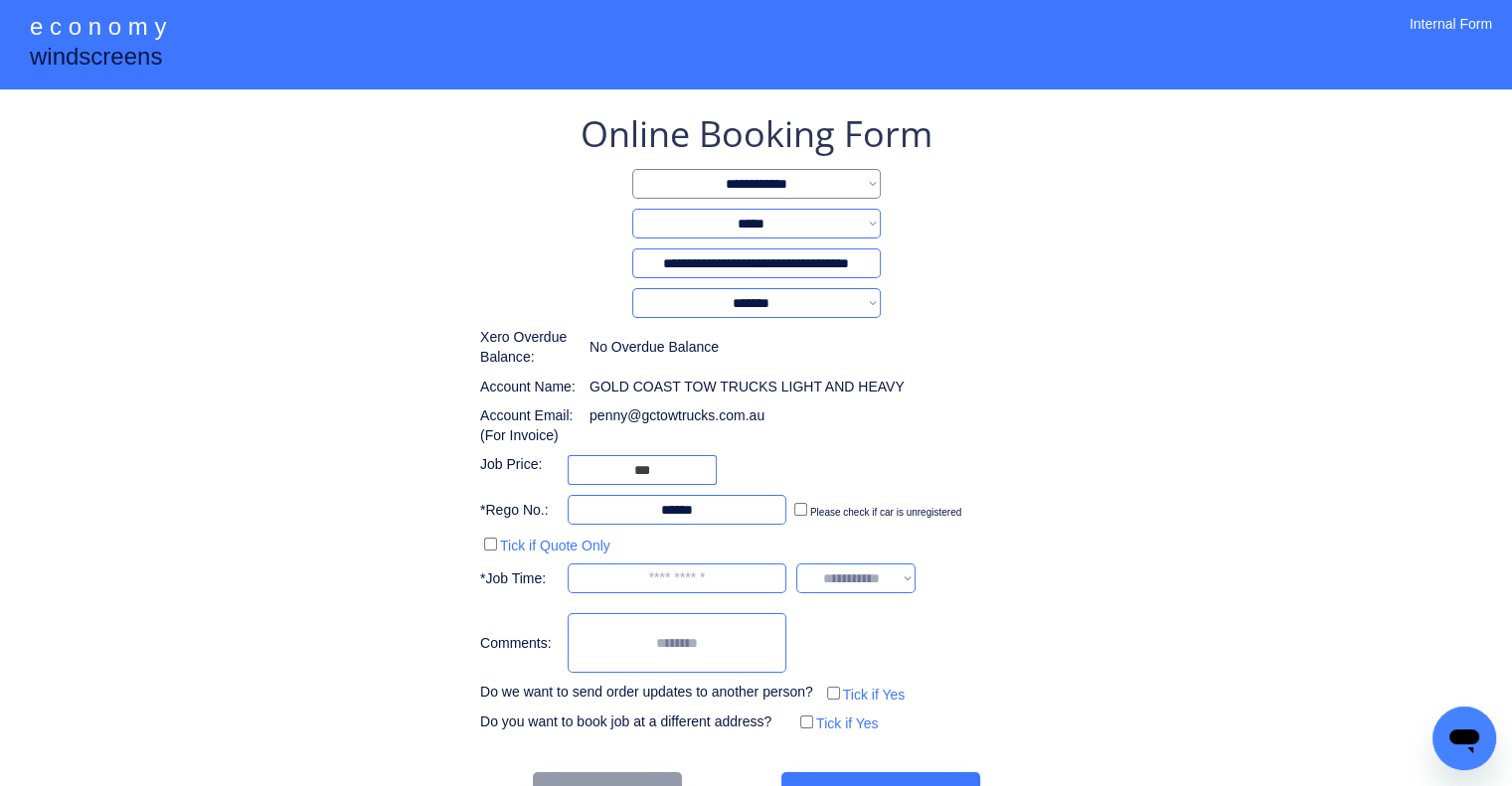 click at bounding box center (677, 578) 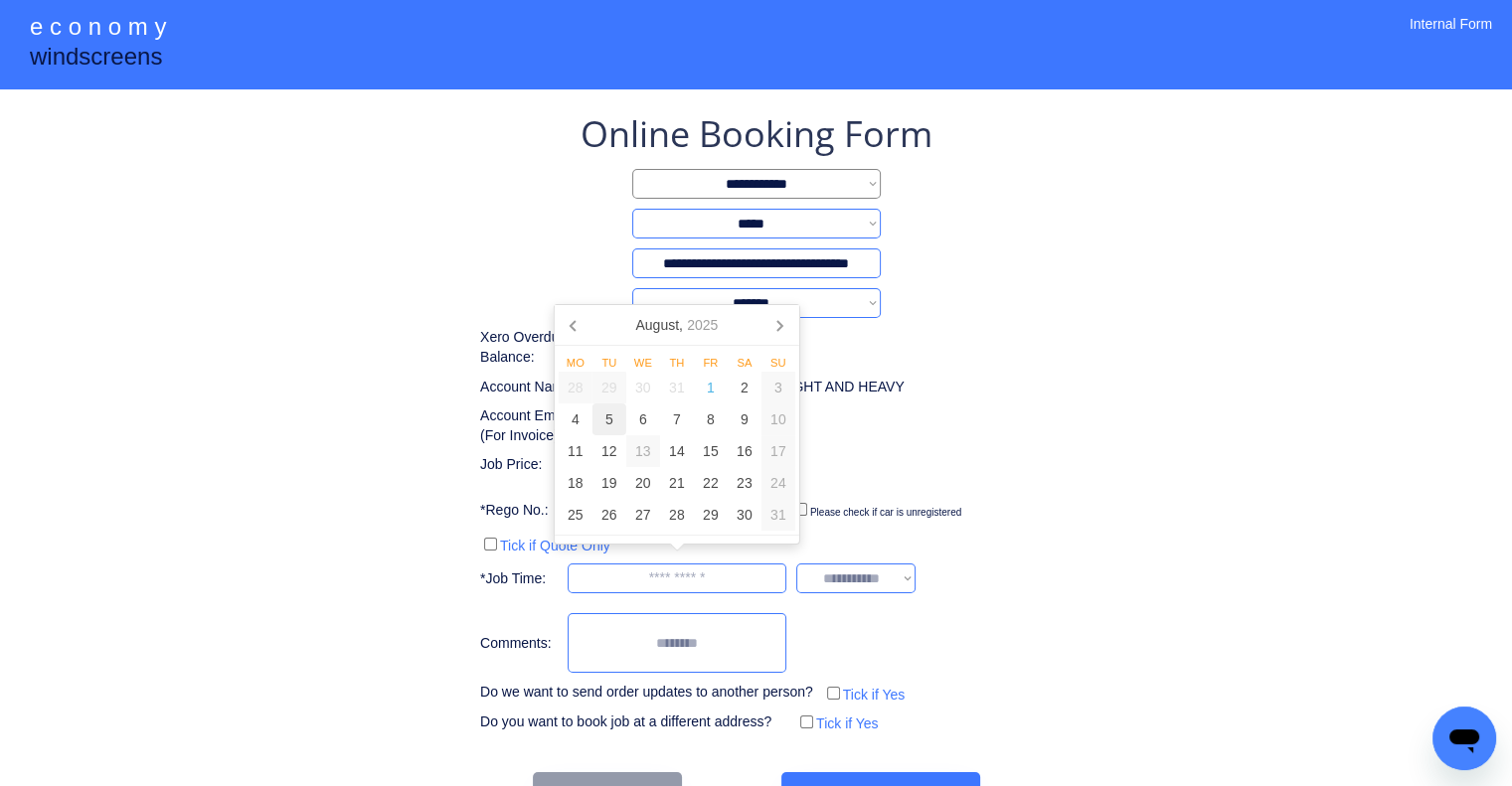 click on "5" at bounding box center [609, 419] 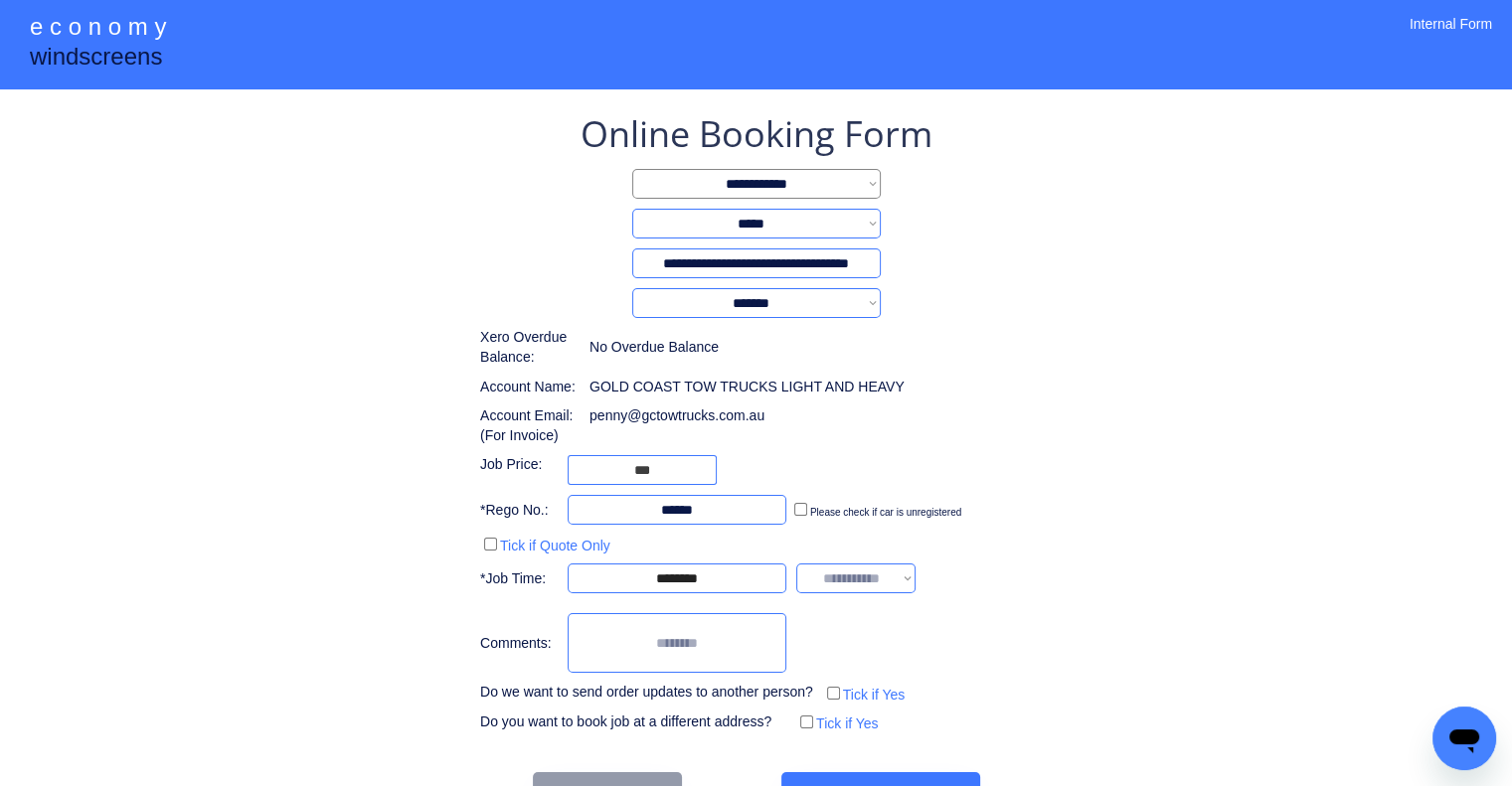 click on "**********" at bounding box center (756, 423) 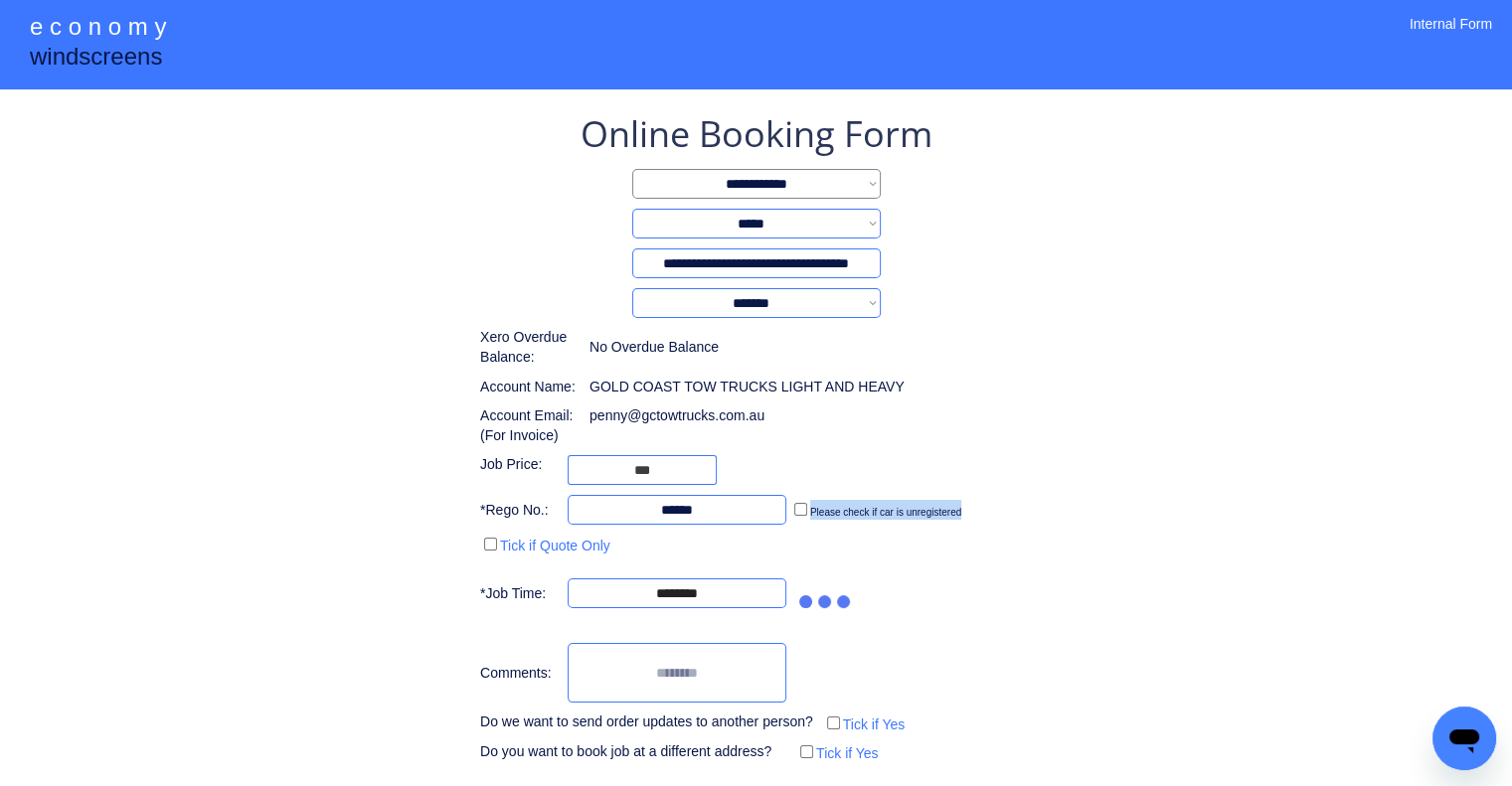click on "**********" at bounding box center (756, 438) 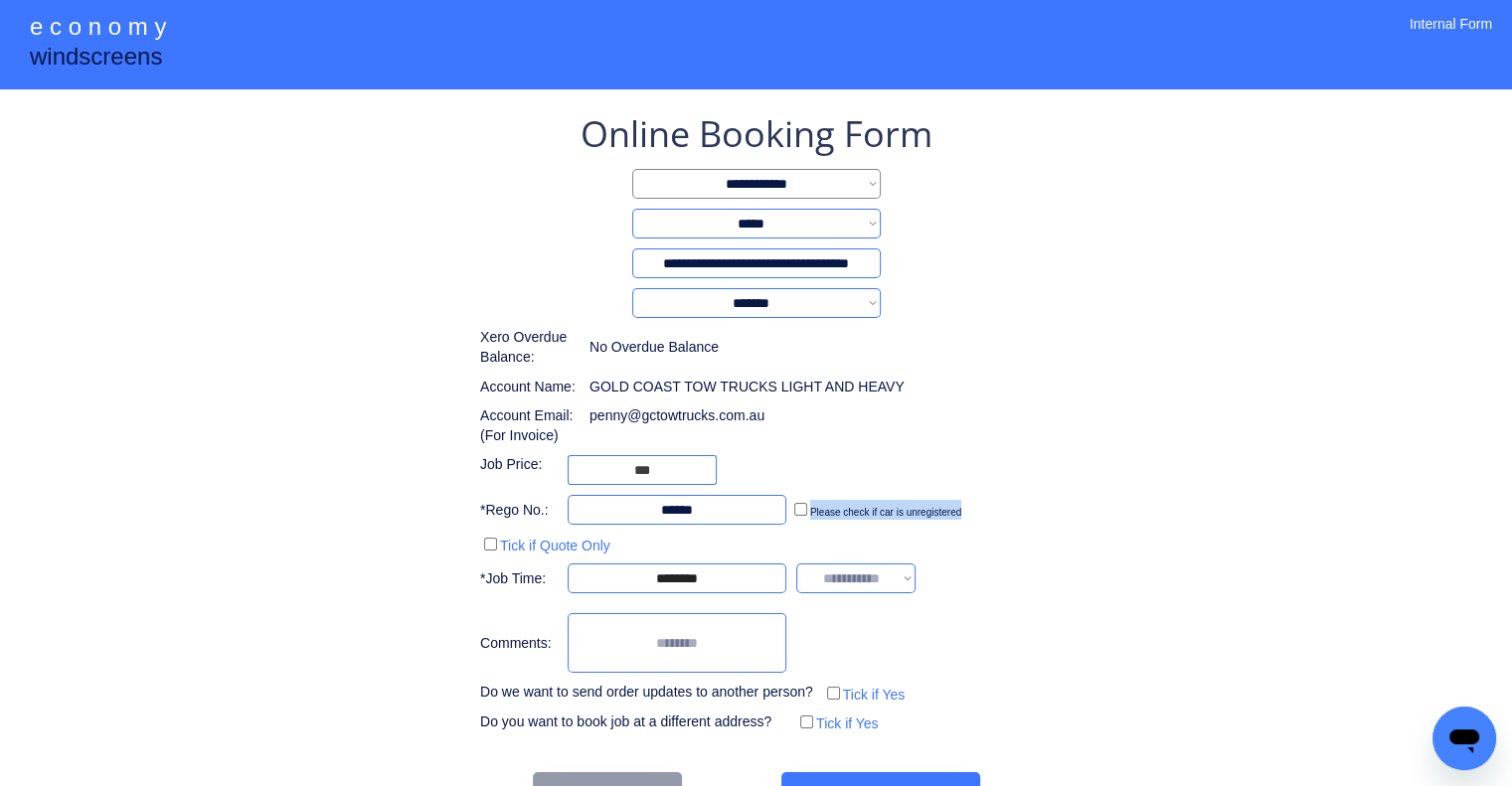 click on "**********" at bounding box center [756, 463] 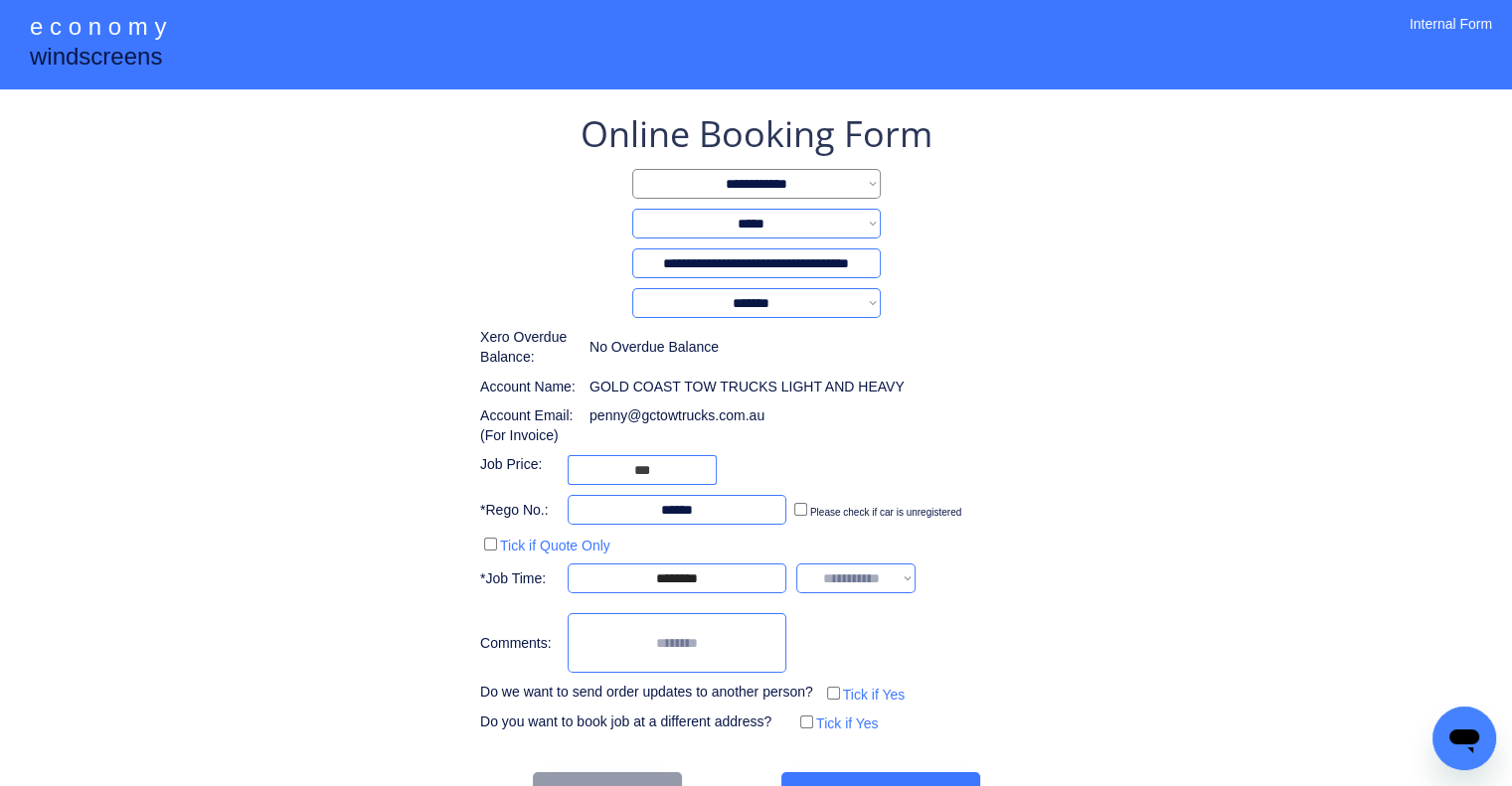 click on "**********" at bounding box center [856, 578] 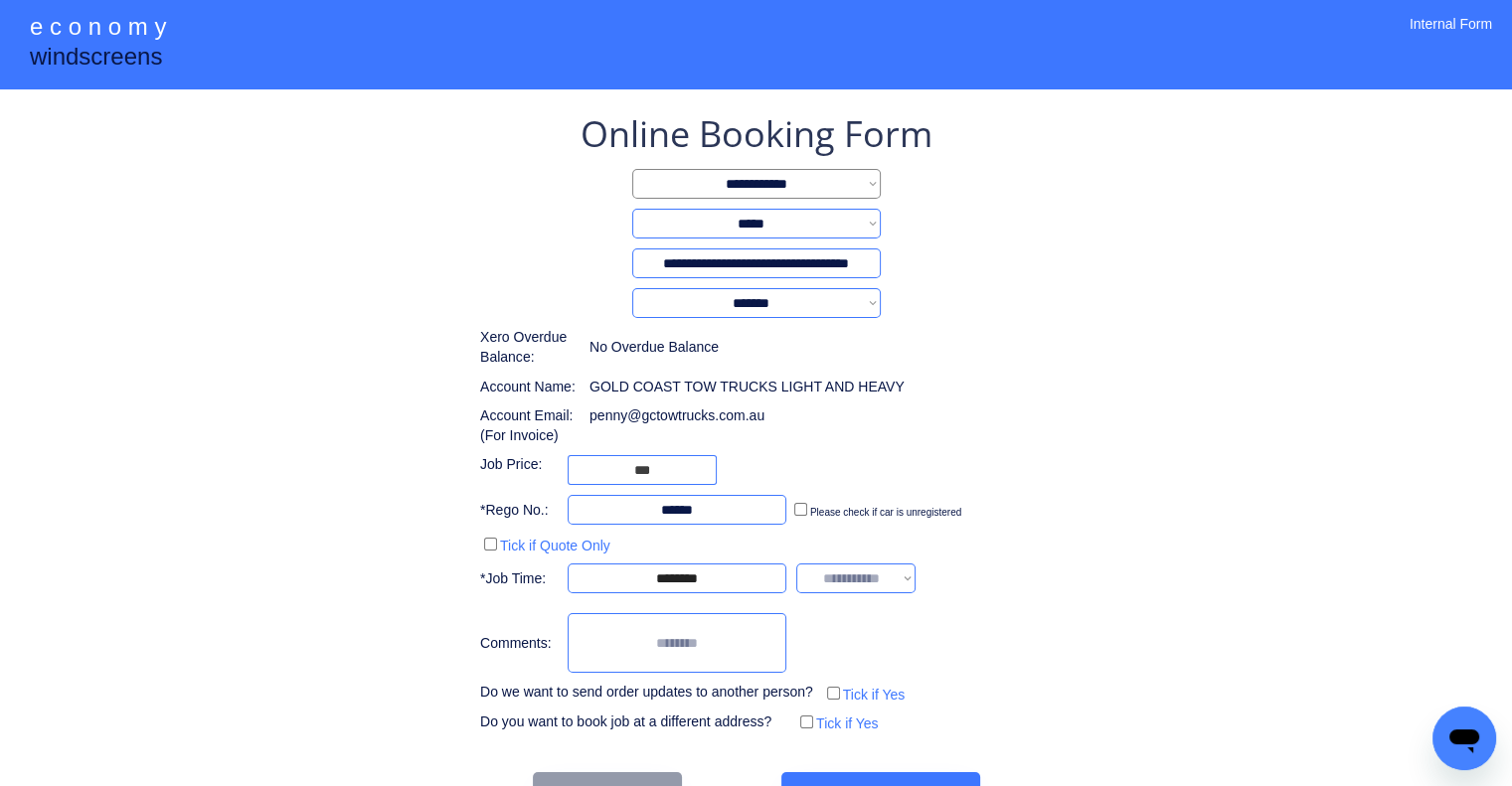 select on "*******" 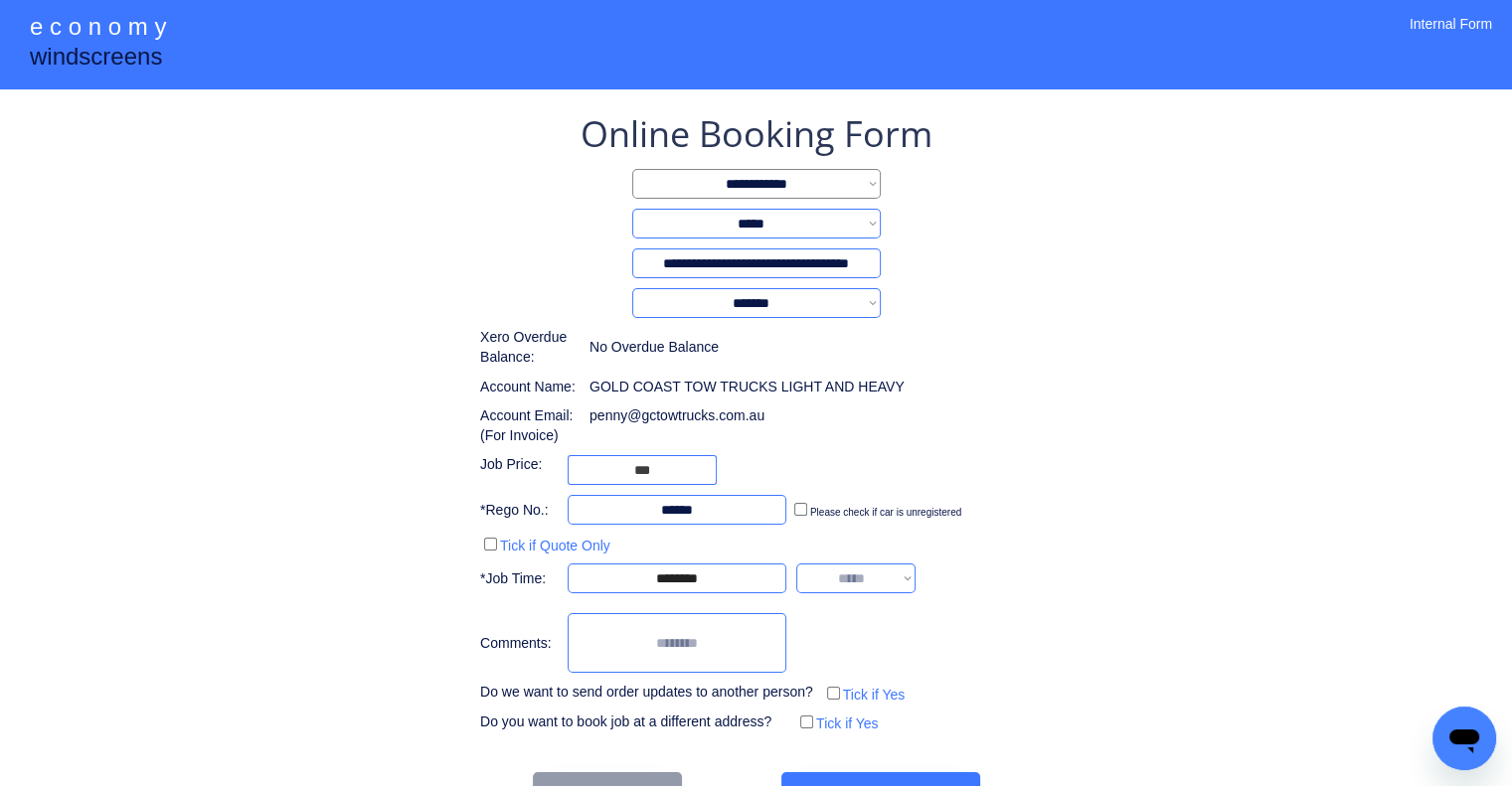click on "**********" at bounding box center [856, 578] 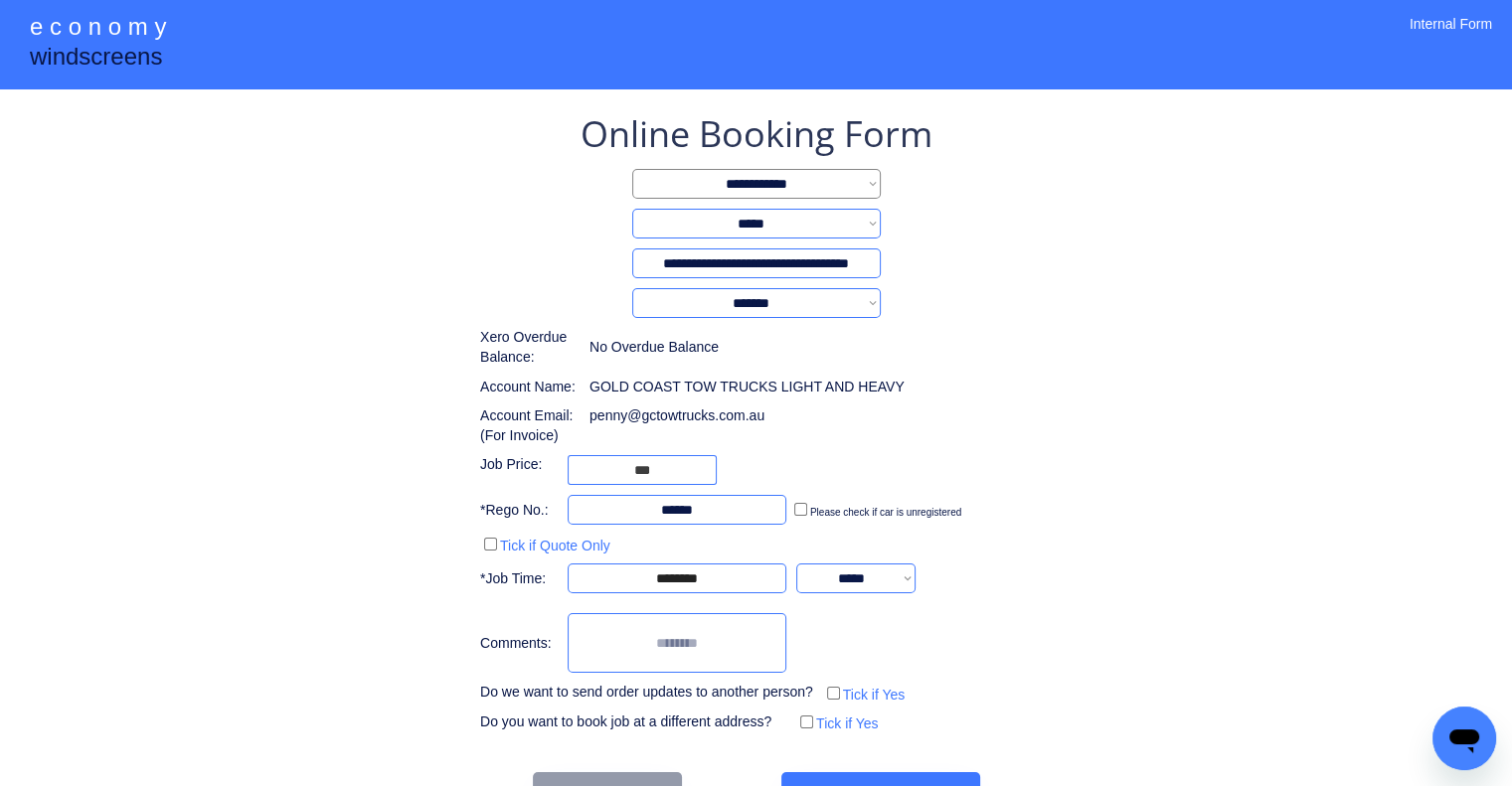 click on "**********" at bounding box center (756, 423) 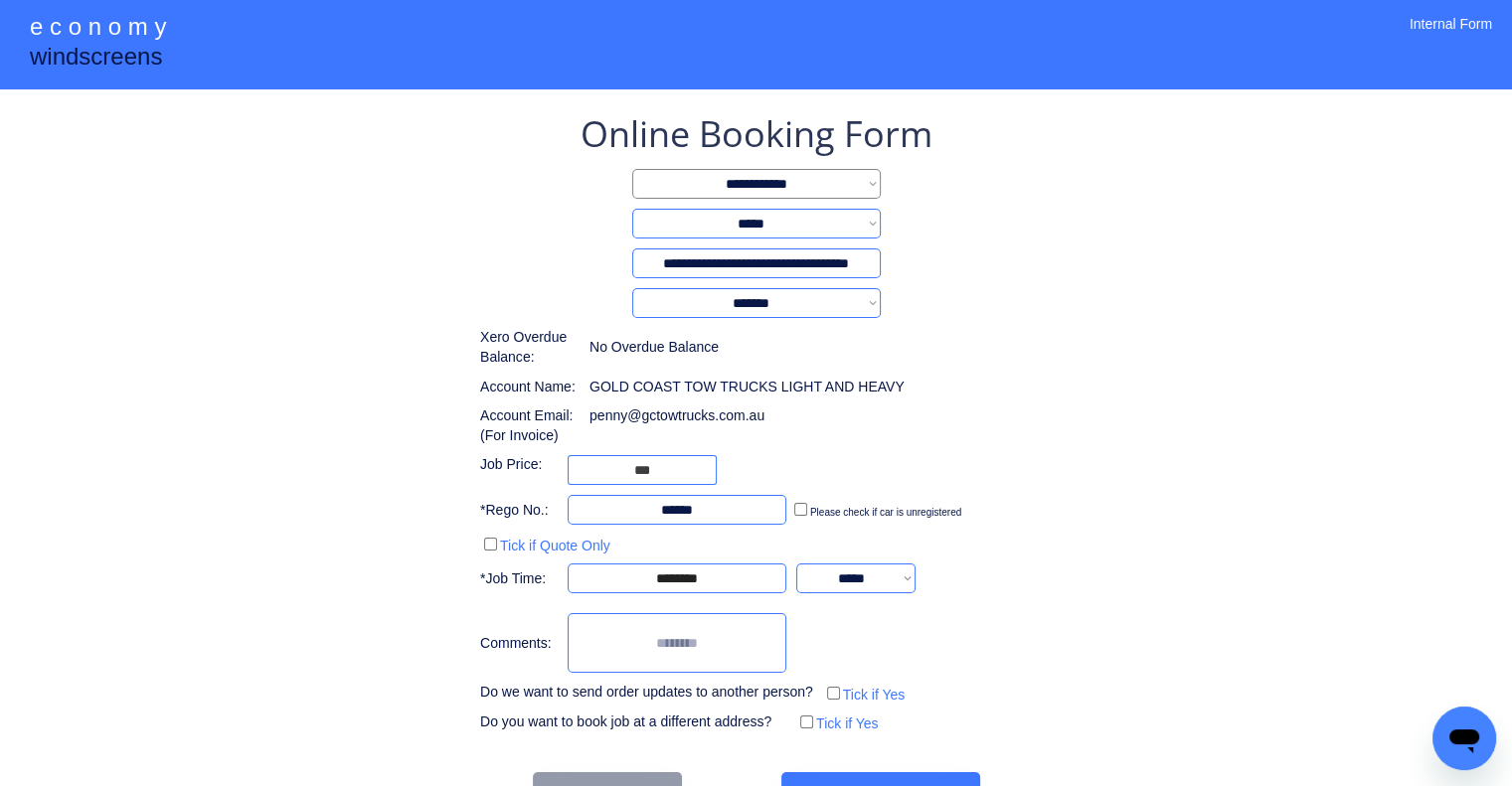 click on "**********" at bounding box center (756, 423) 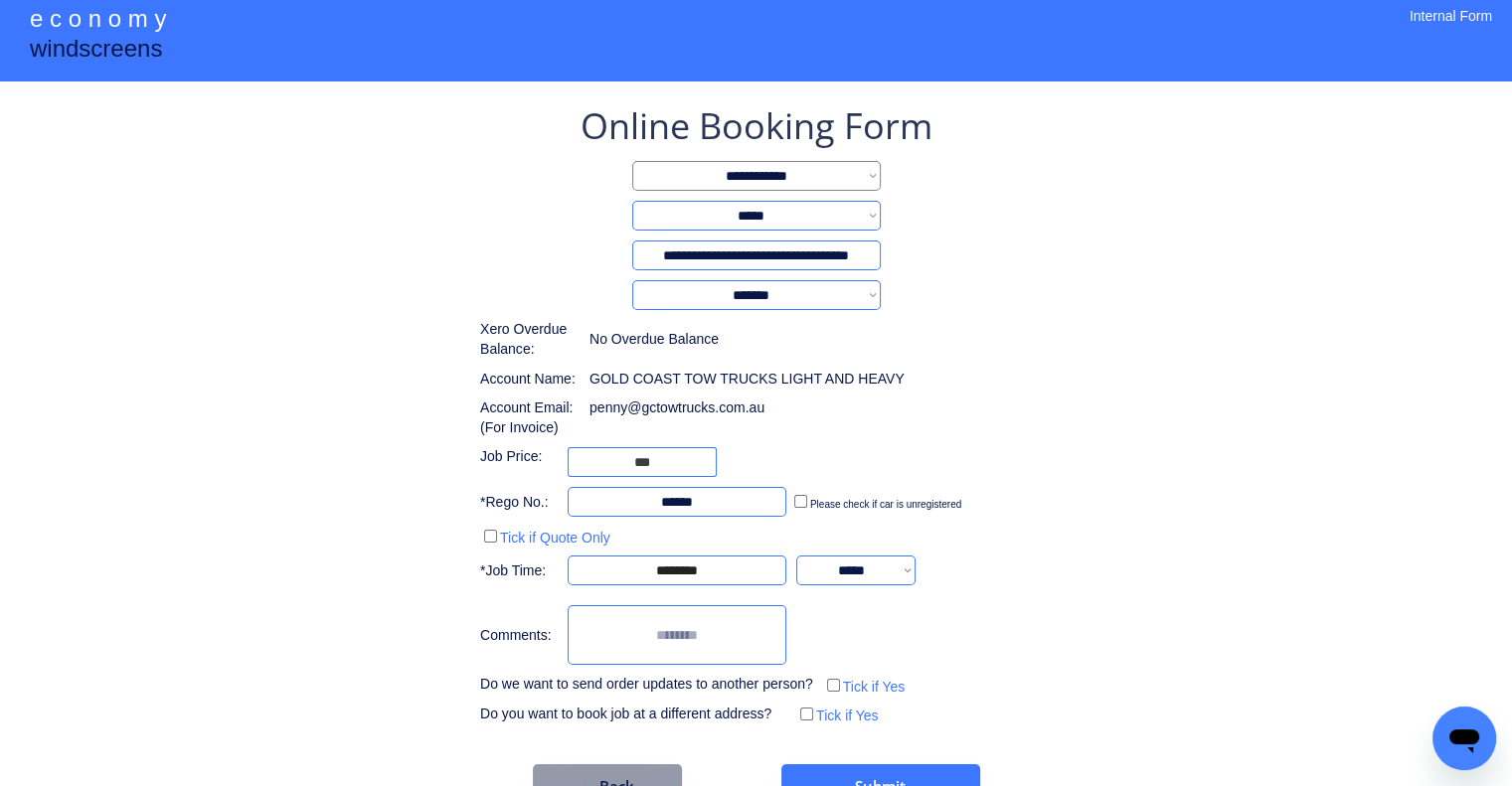 scroll, scrollTop: 60, scrollLeft: 0, axis: vertical 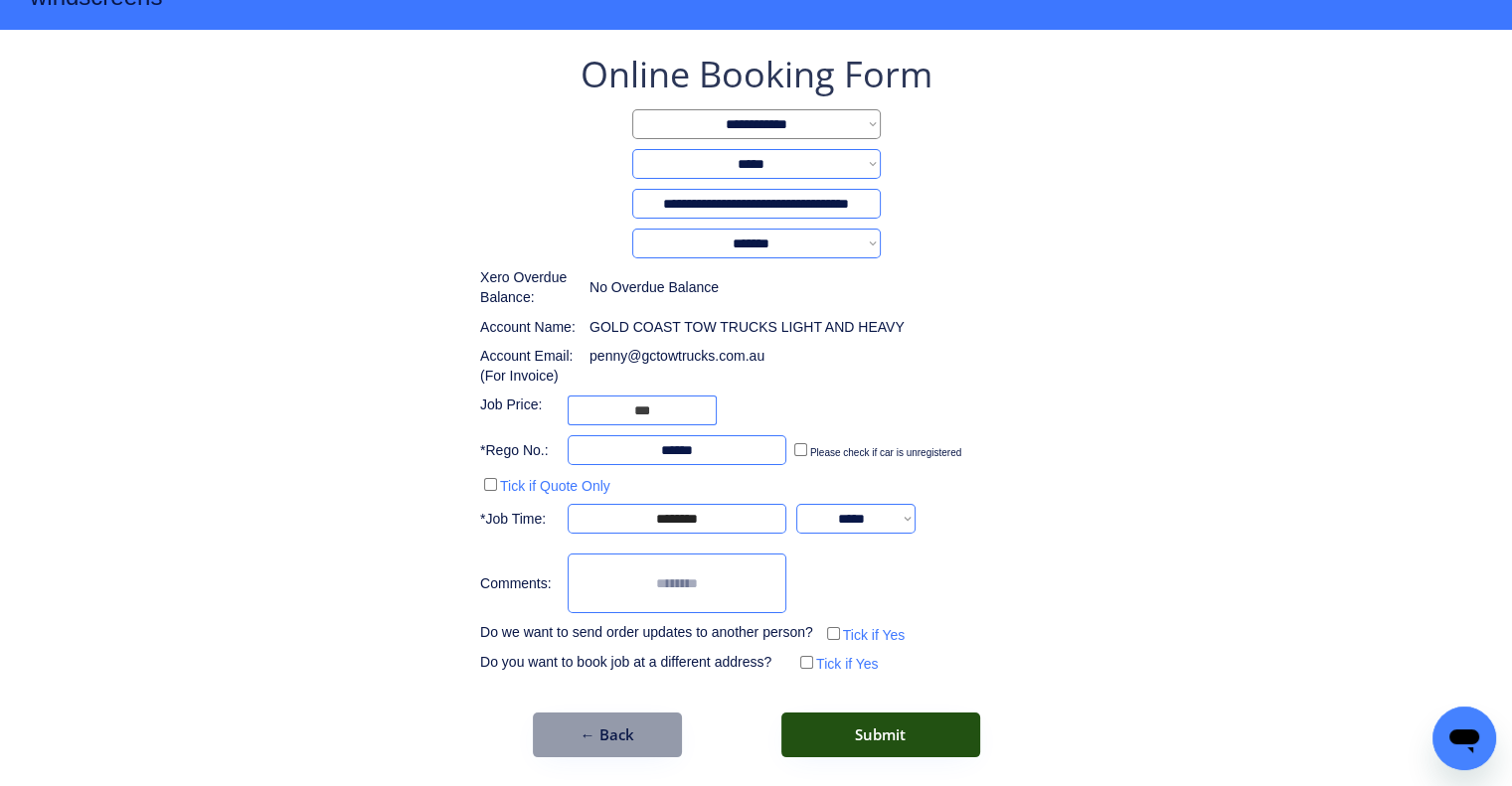 click on "Submit" at bounding box center (881, 734) 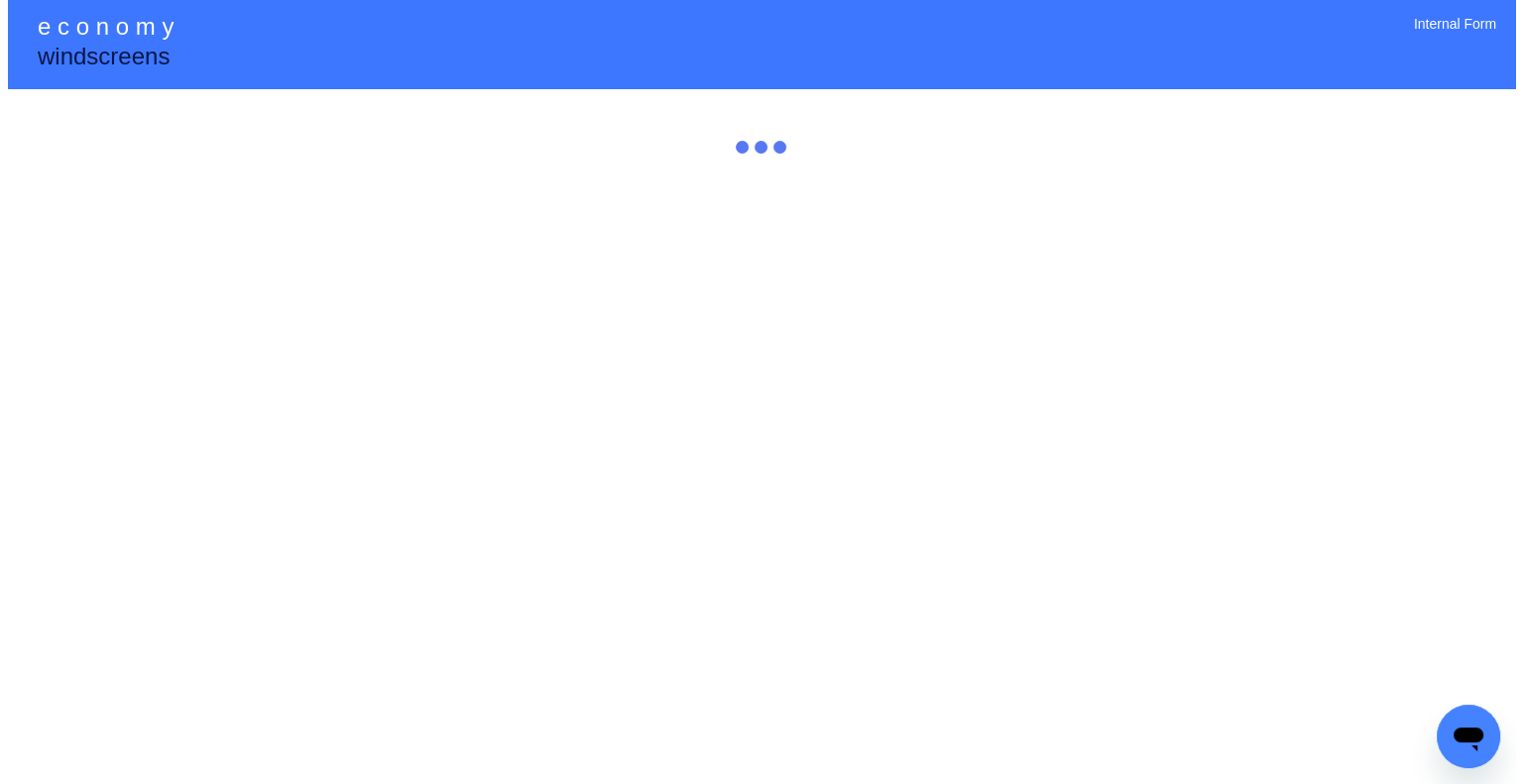scroll, scrollTop: 0, scrollLeft: 0, axis: both 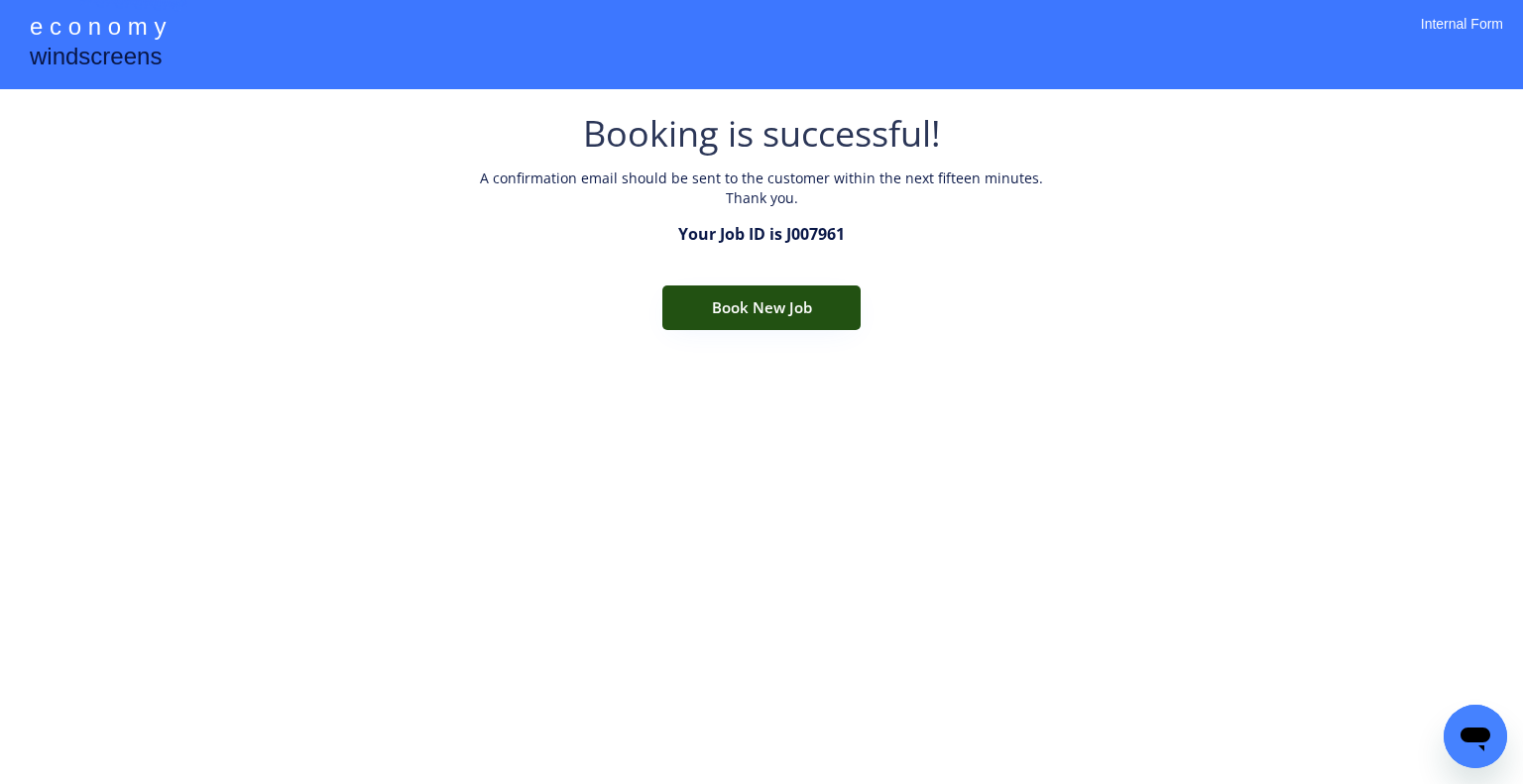 click on "Book New Job" at bounding box center (762, 307) 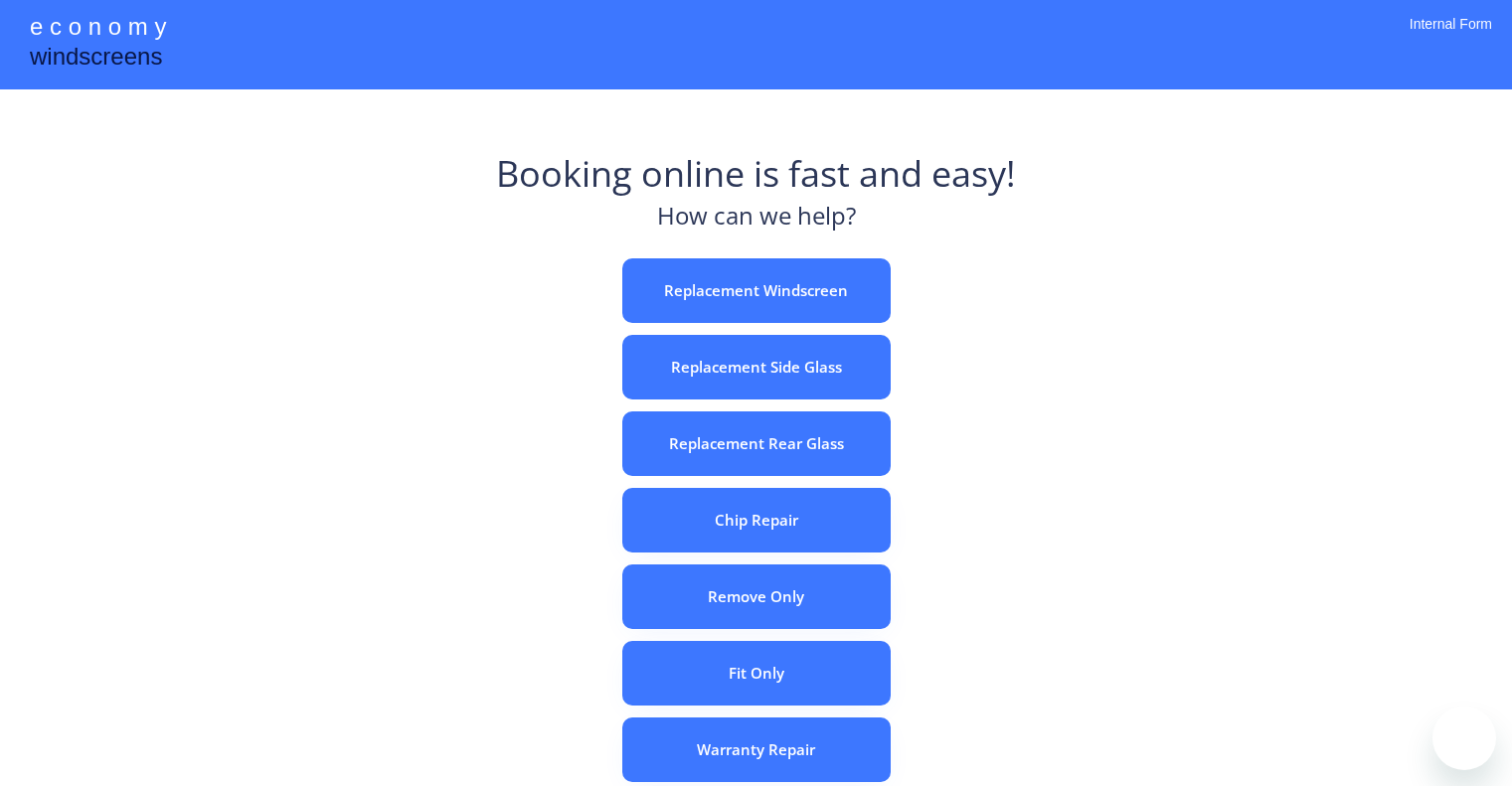 scroll, scrollTop: 0, scrollLeft: 0, axis: both 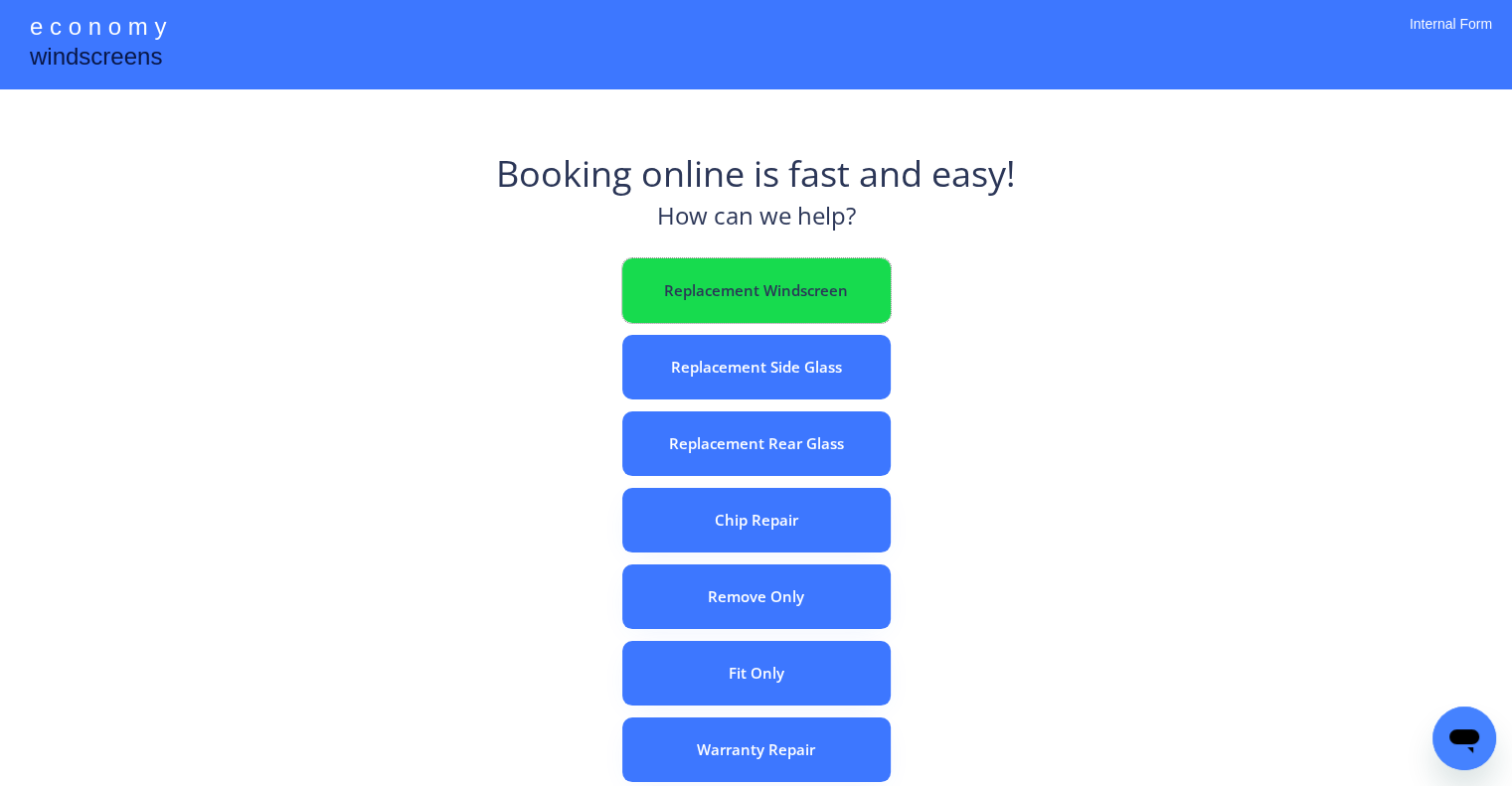 click on "Replacement Windscreen" at bounding box center (756, 290) 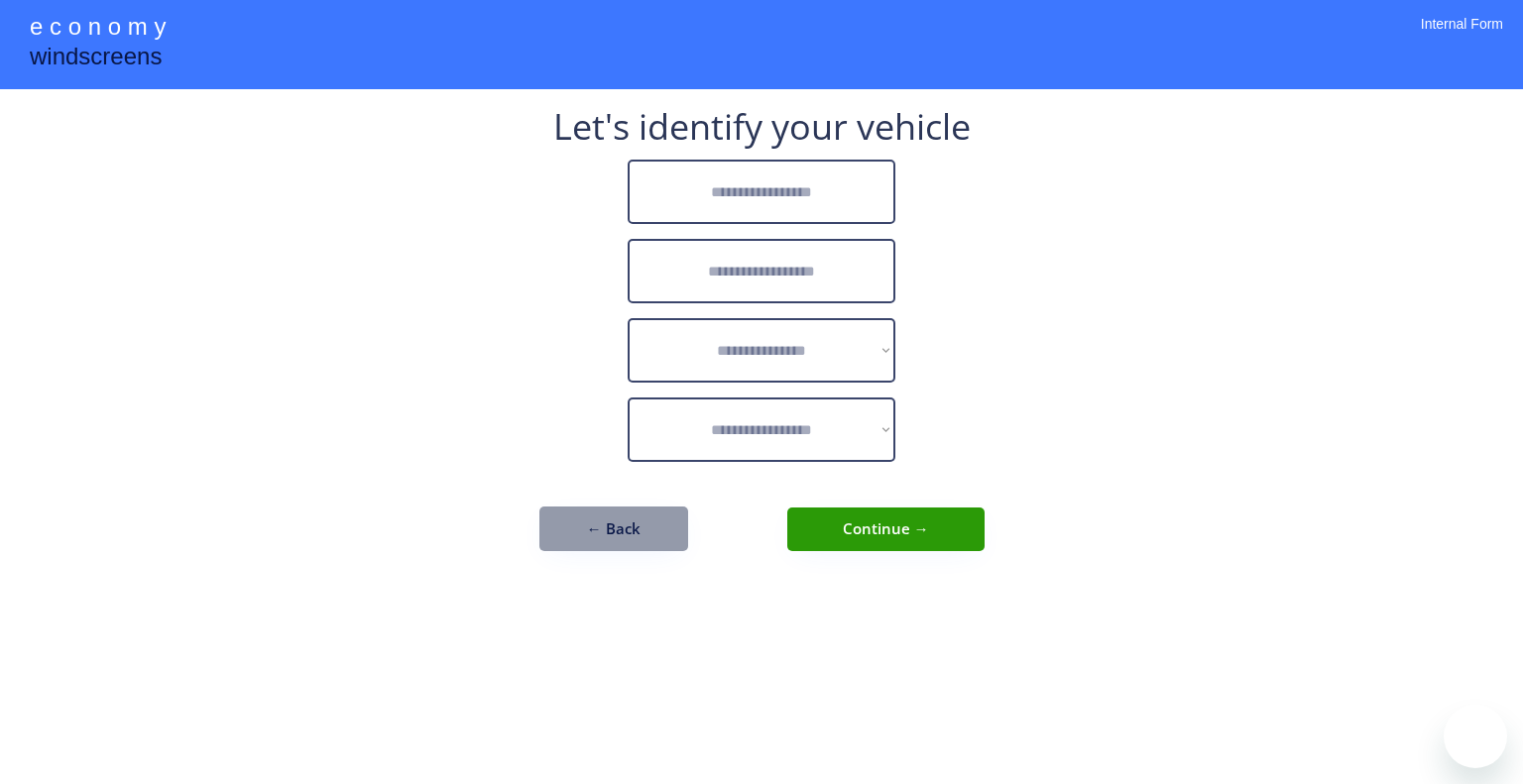 scroll, scrollTop: 0, scrollLeft: 0, axis: both 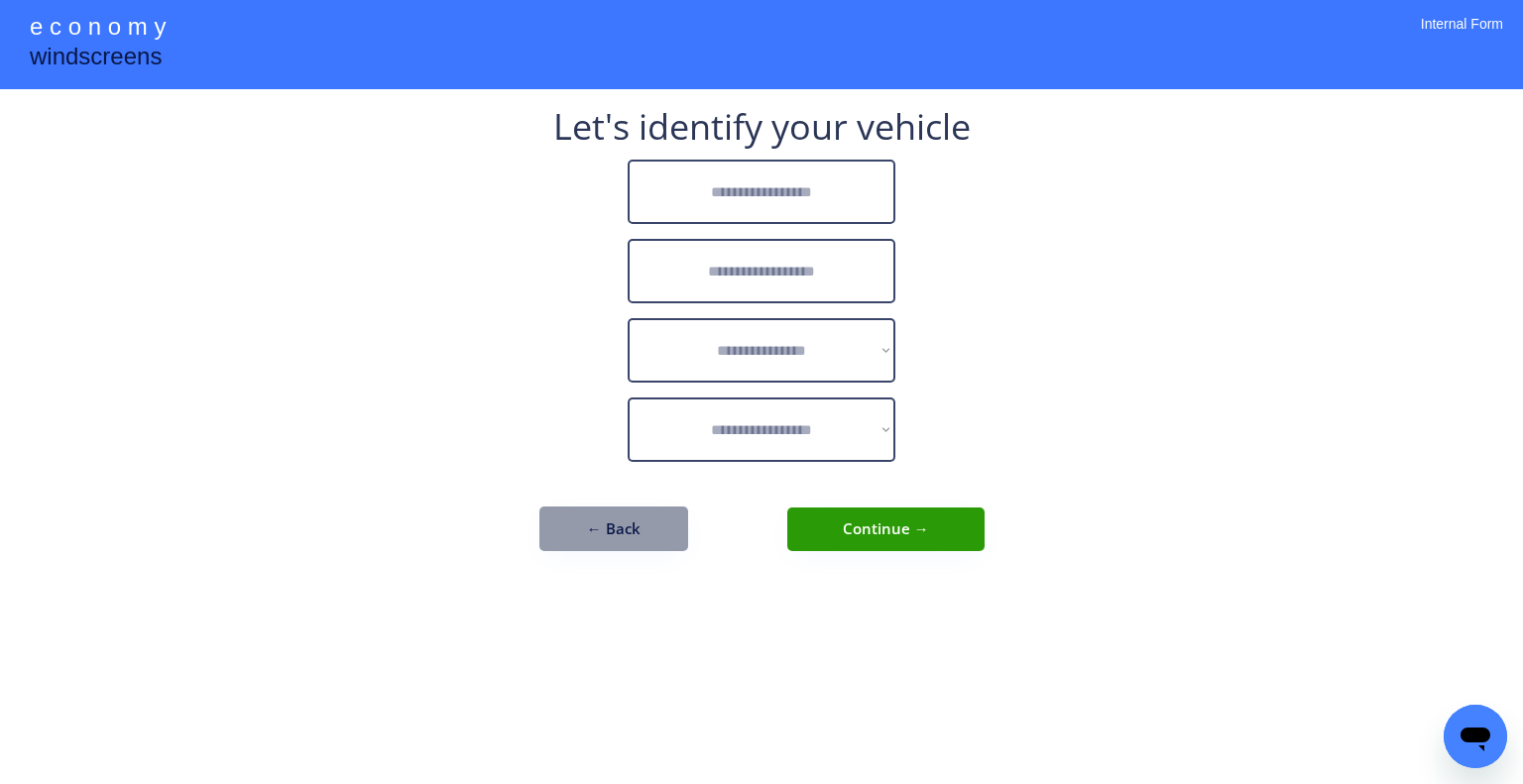 click on "**********" at bounding box center (762, 392) 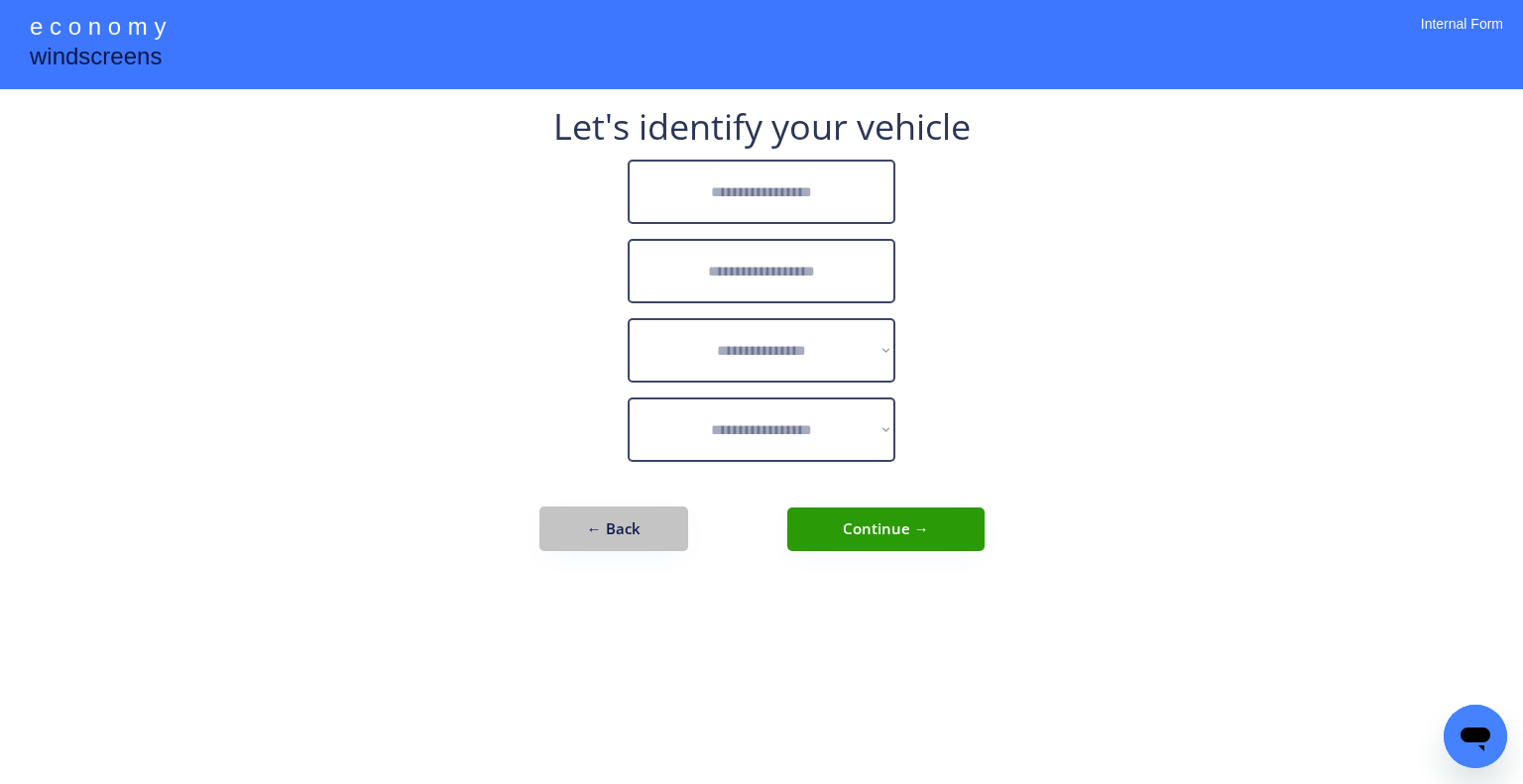 click on "←   Back" at bounding box center (614, 528) 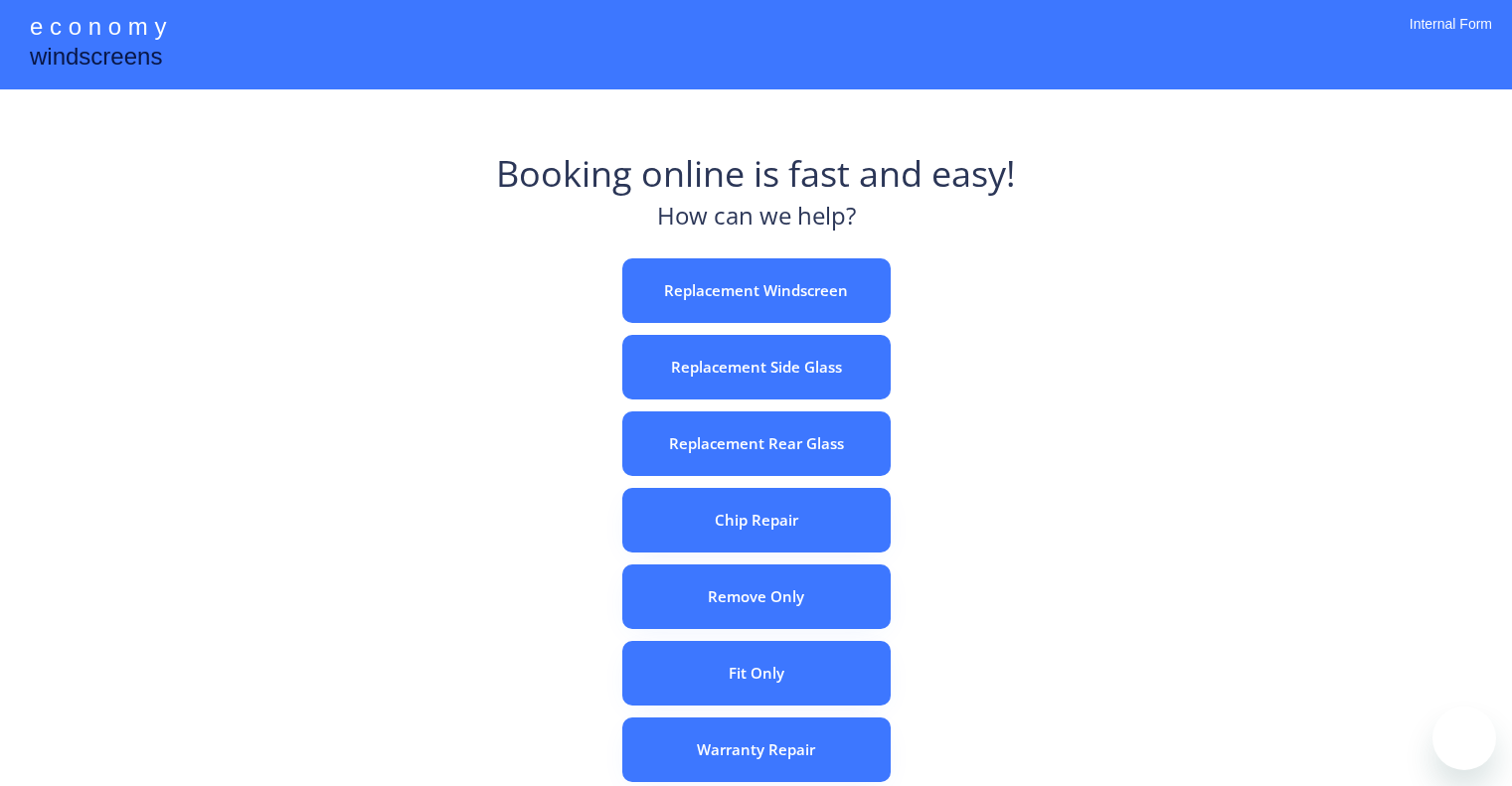 scroll, scrollTop: 0, scrollLeft: 0, axis: both 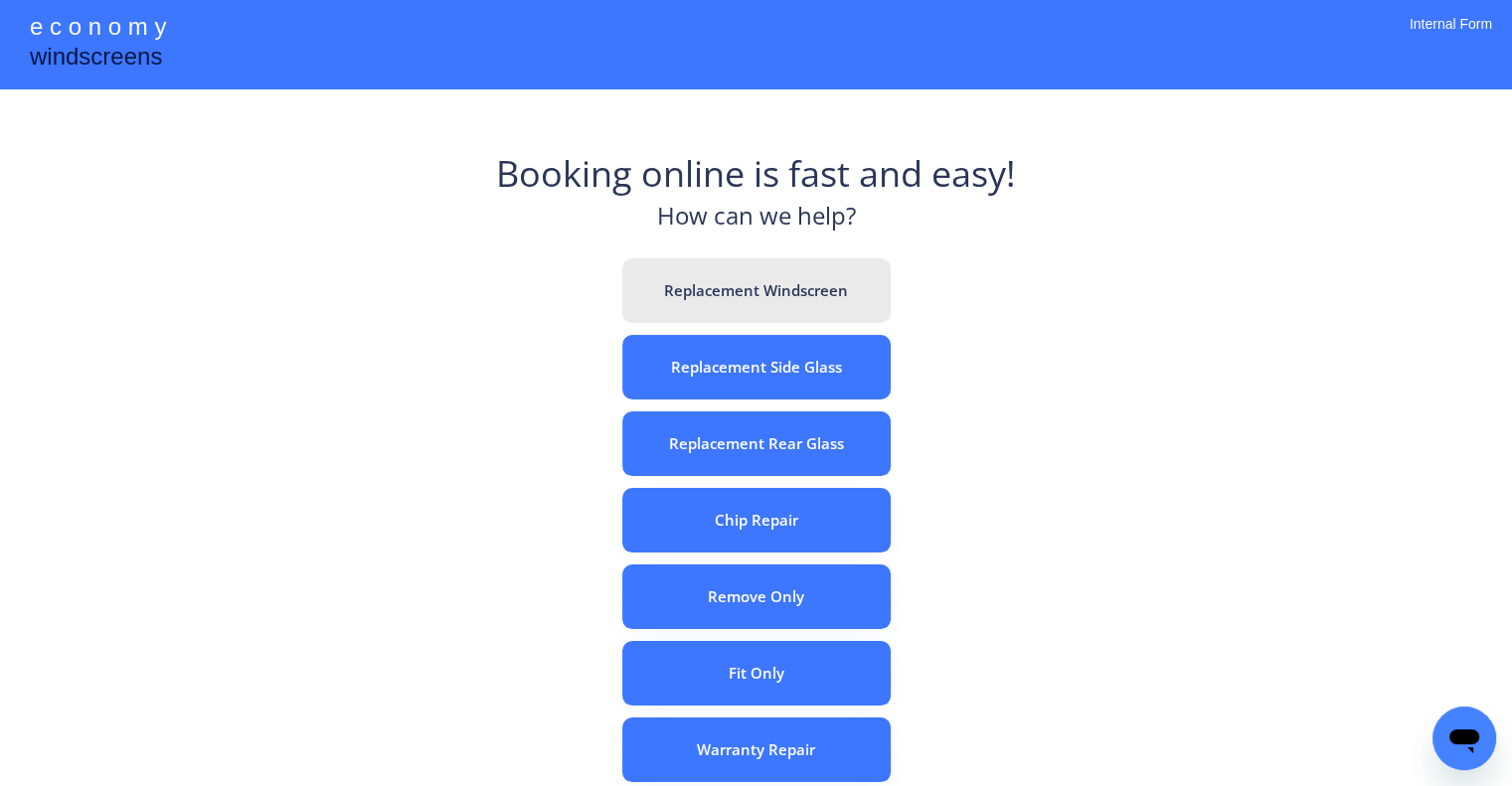 drag, startPoint x: 819, startPoint y: 280, endPoint x: 839, endPoint y: 305, distance: 32.01562 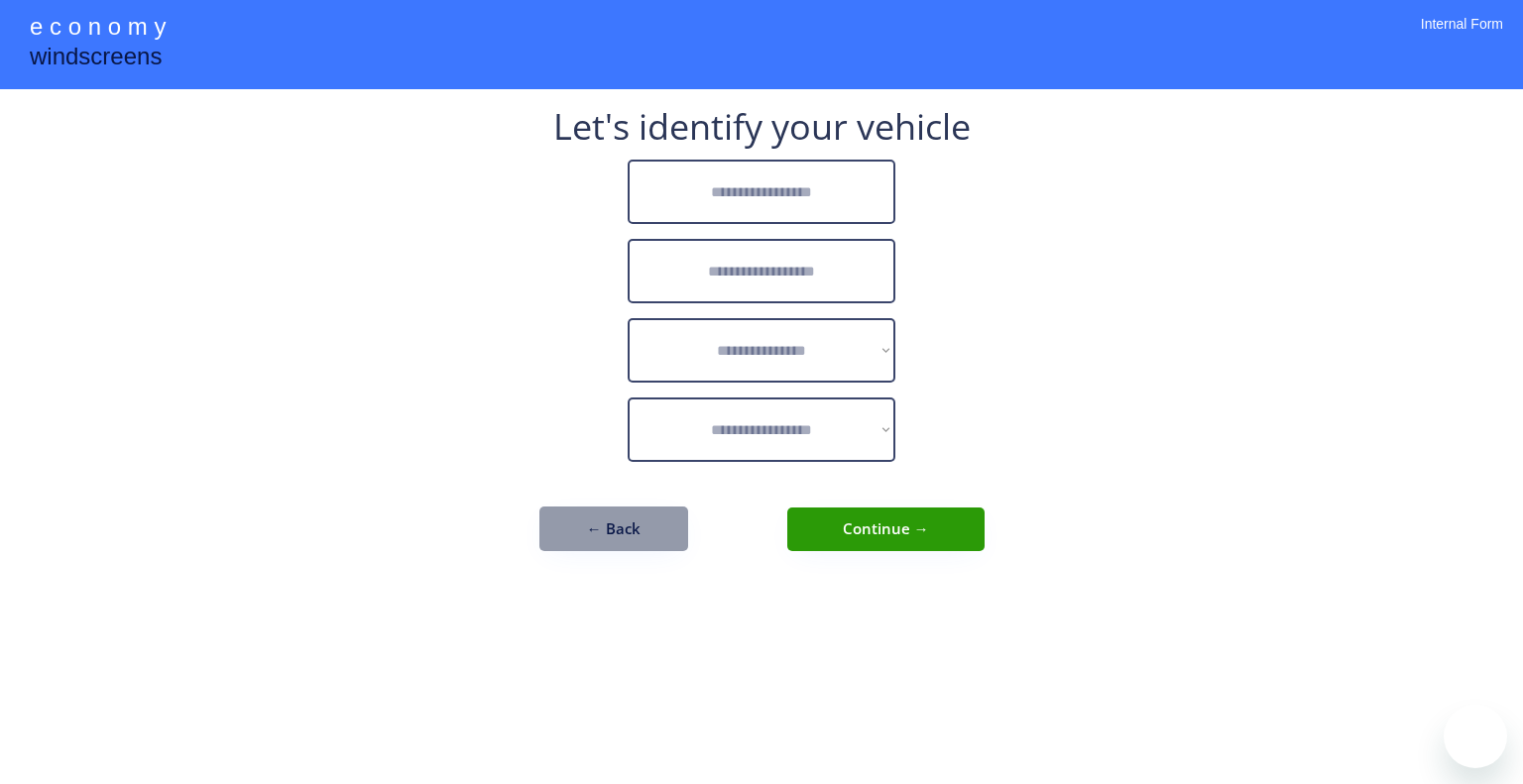 scroll, scrollTop: 0, scrollLeft: 0, axis: both 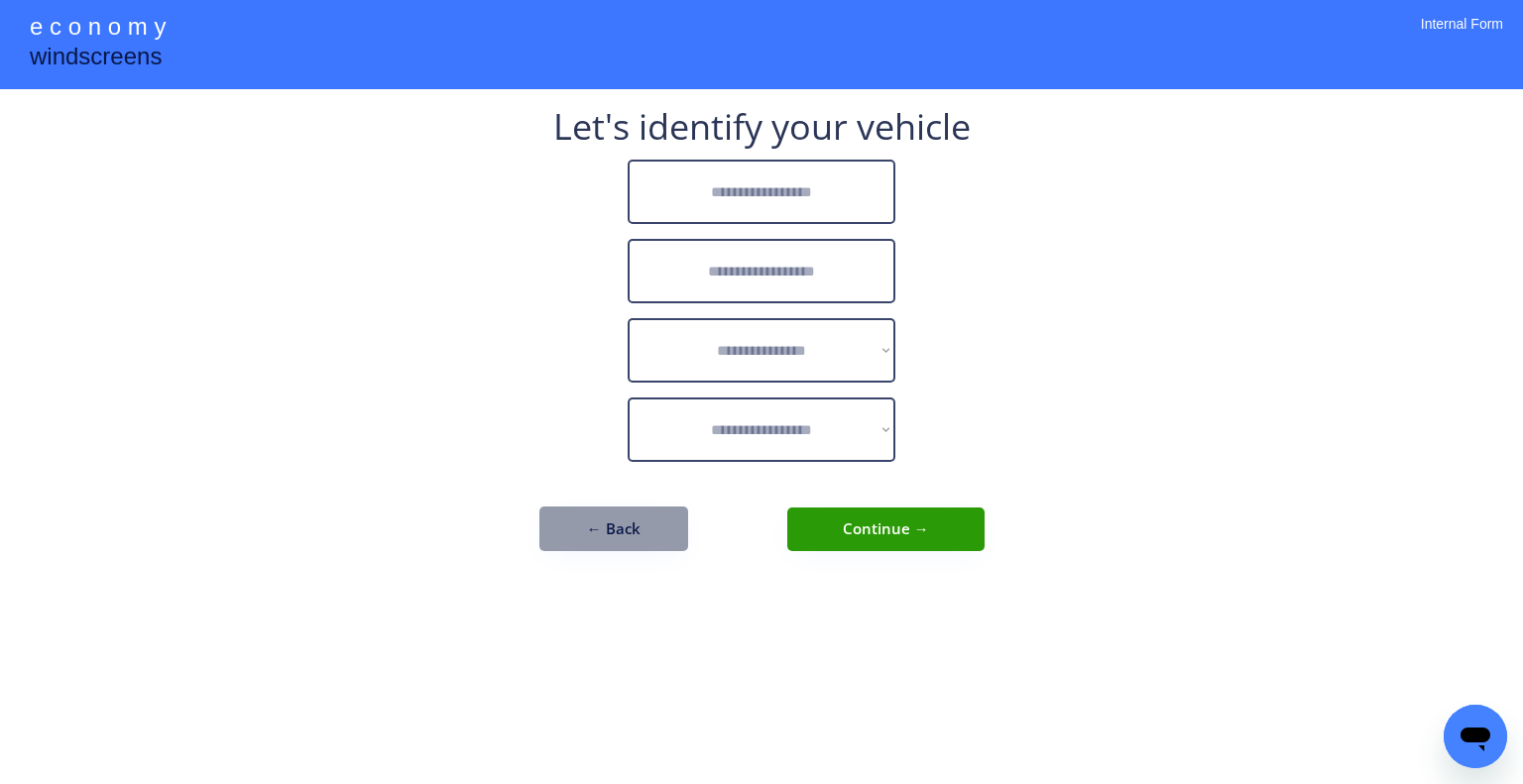 click at bounding box center [762, 191] 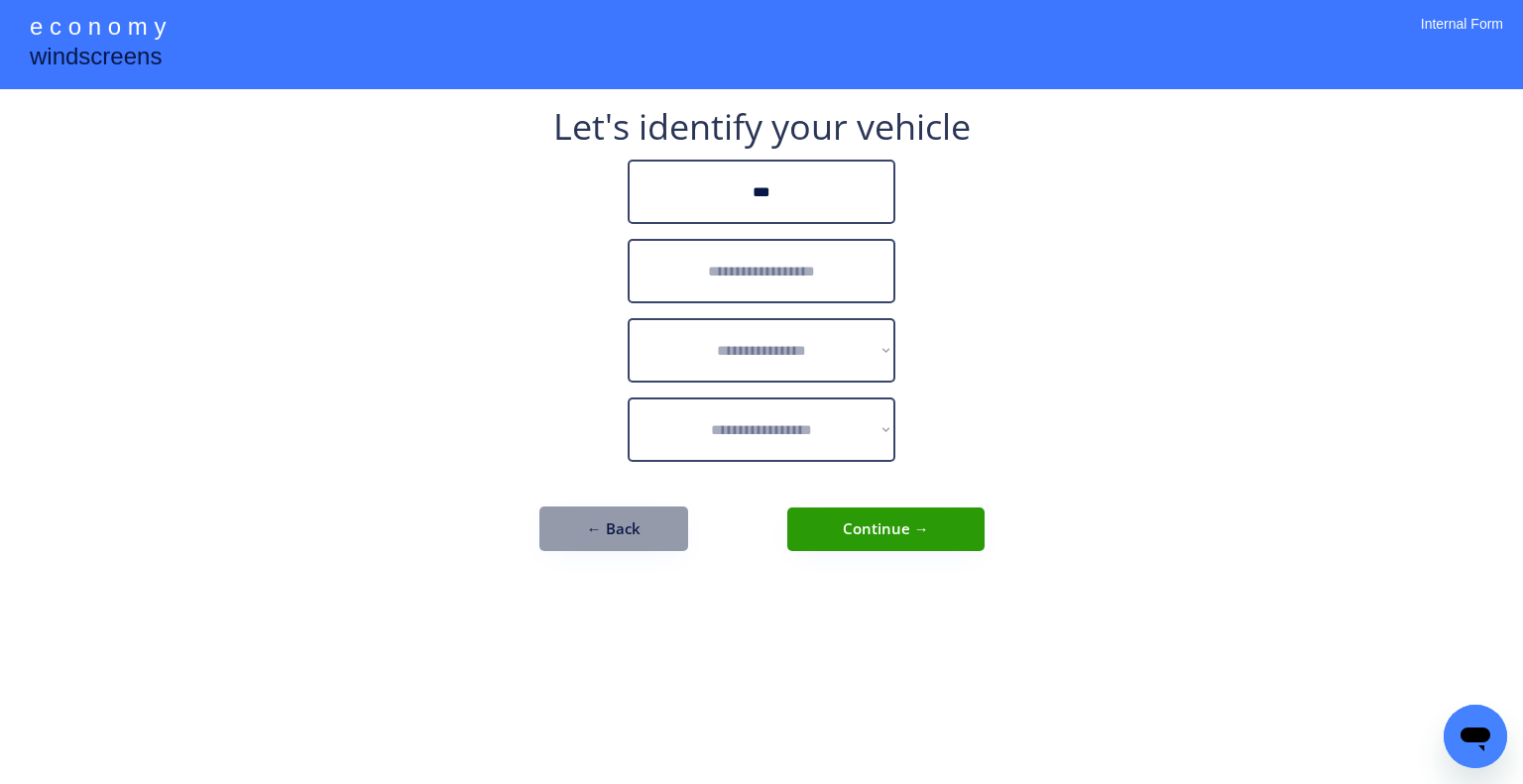 type on "***" 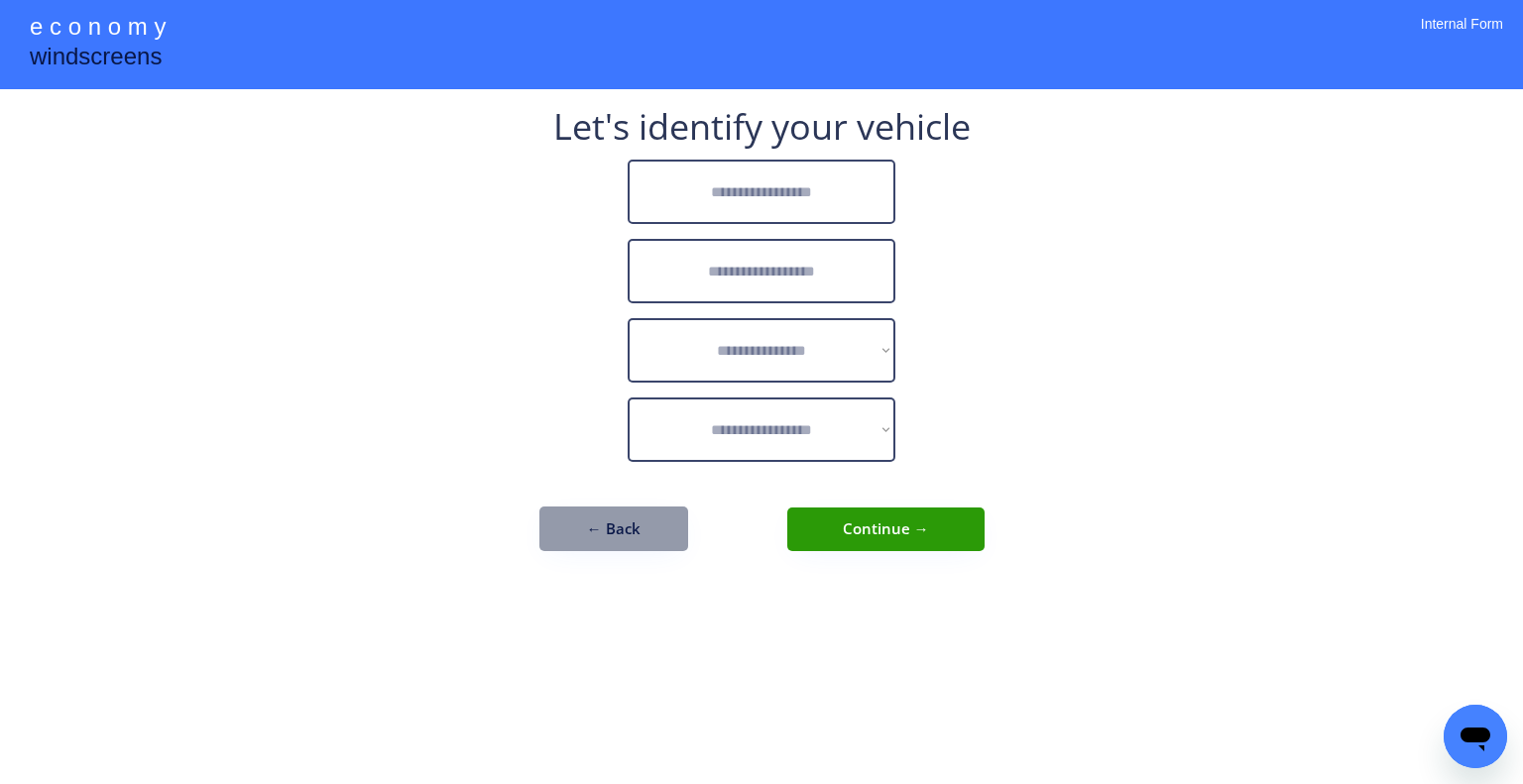 click at bounding box center (762, 191) 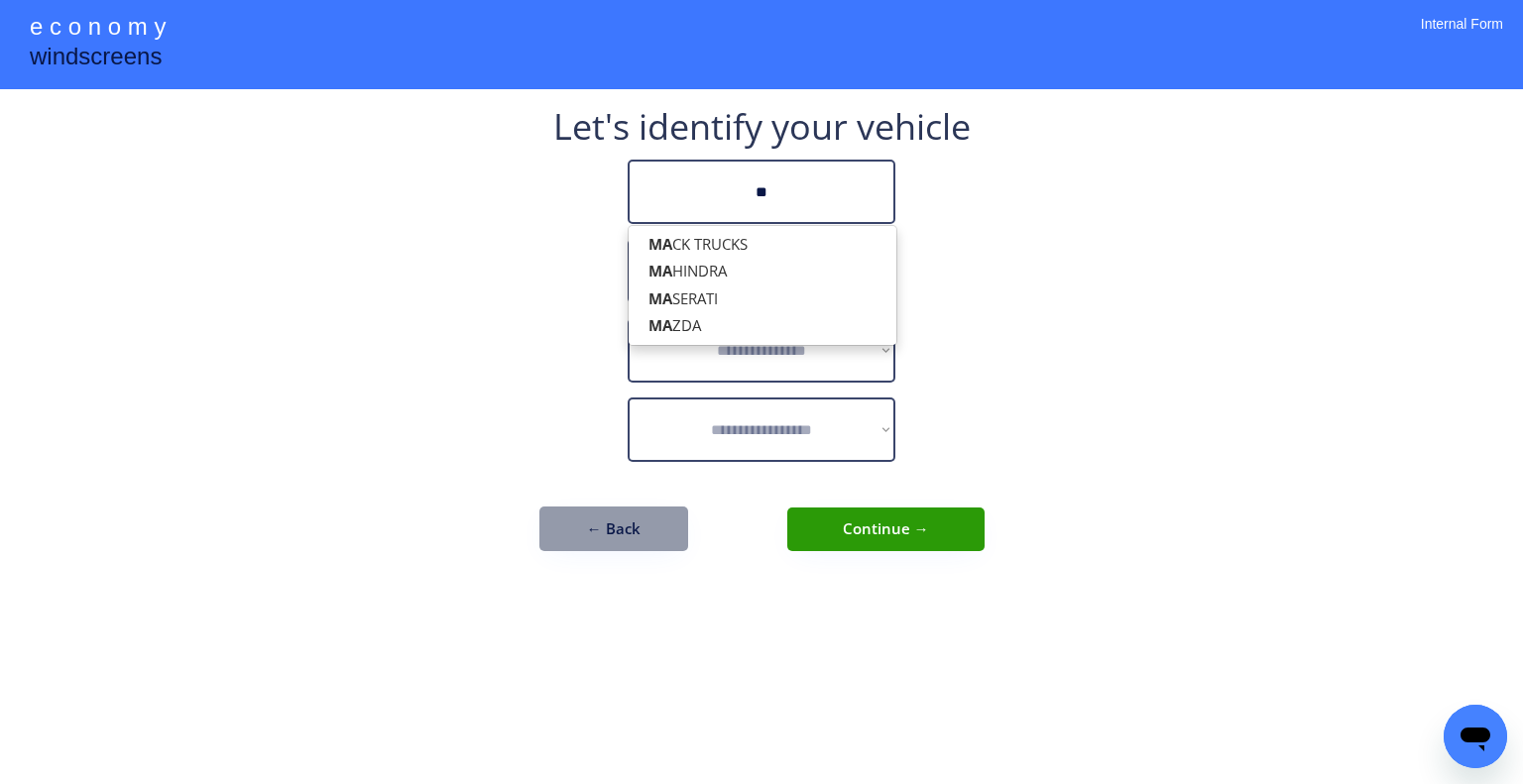 type on "**" 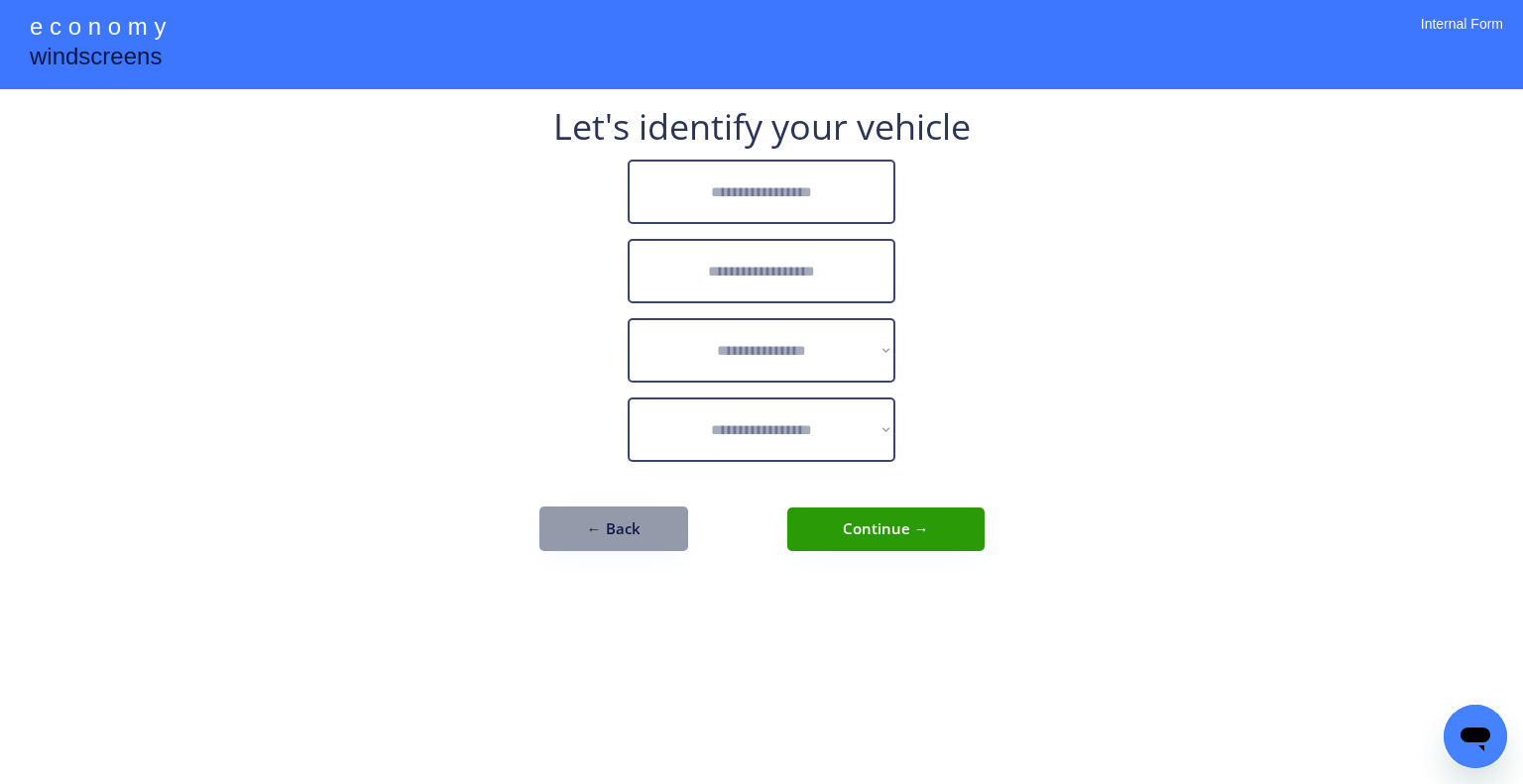 click at bounding box center [762, 191] 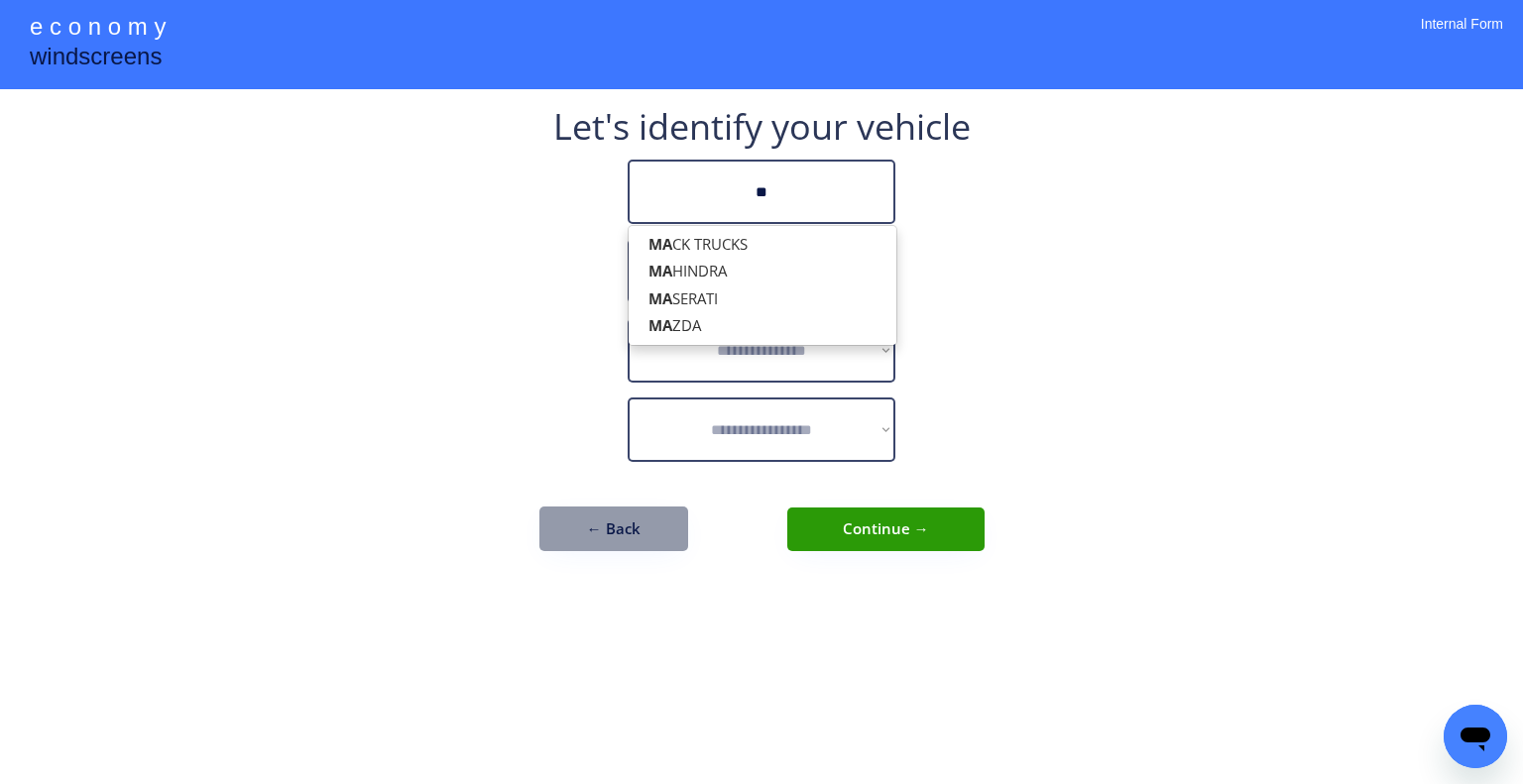 type on "**" 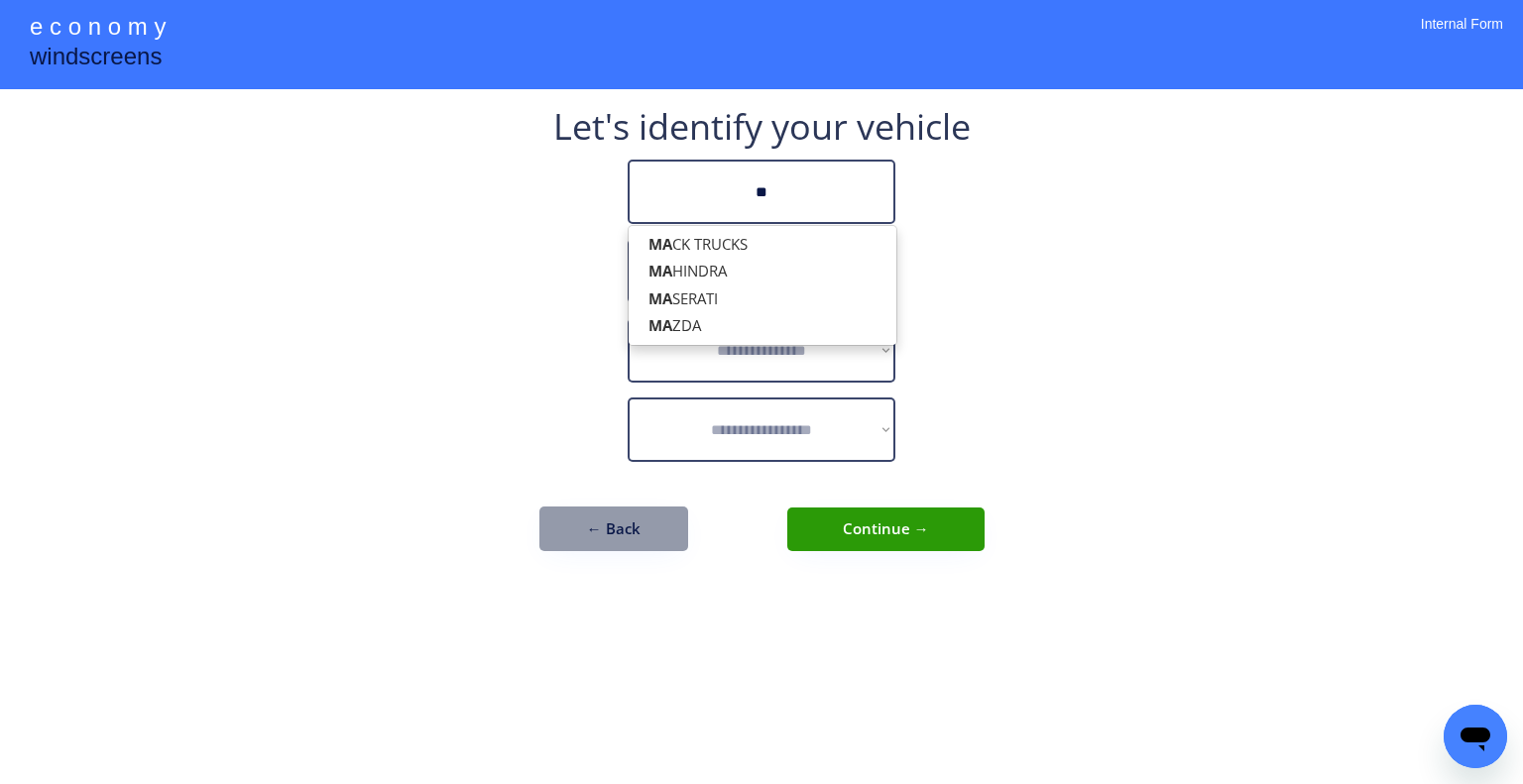 type 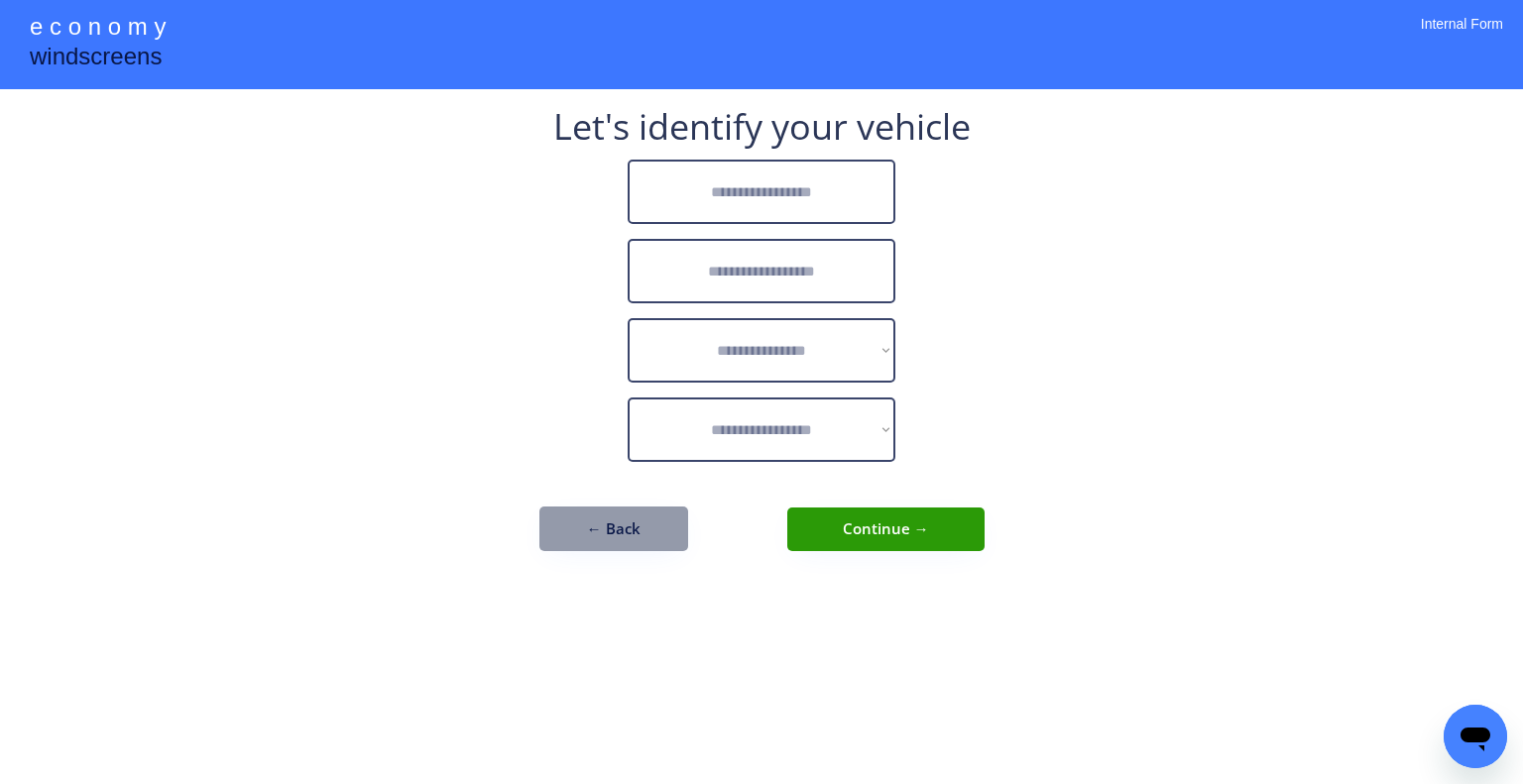 click on "**********" at bounding box center [762, 392] 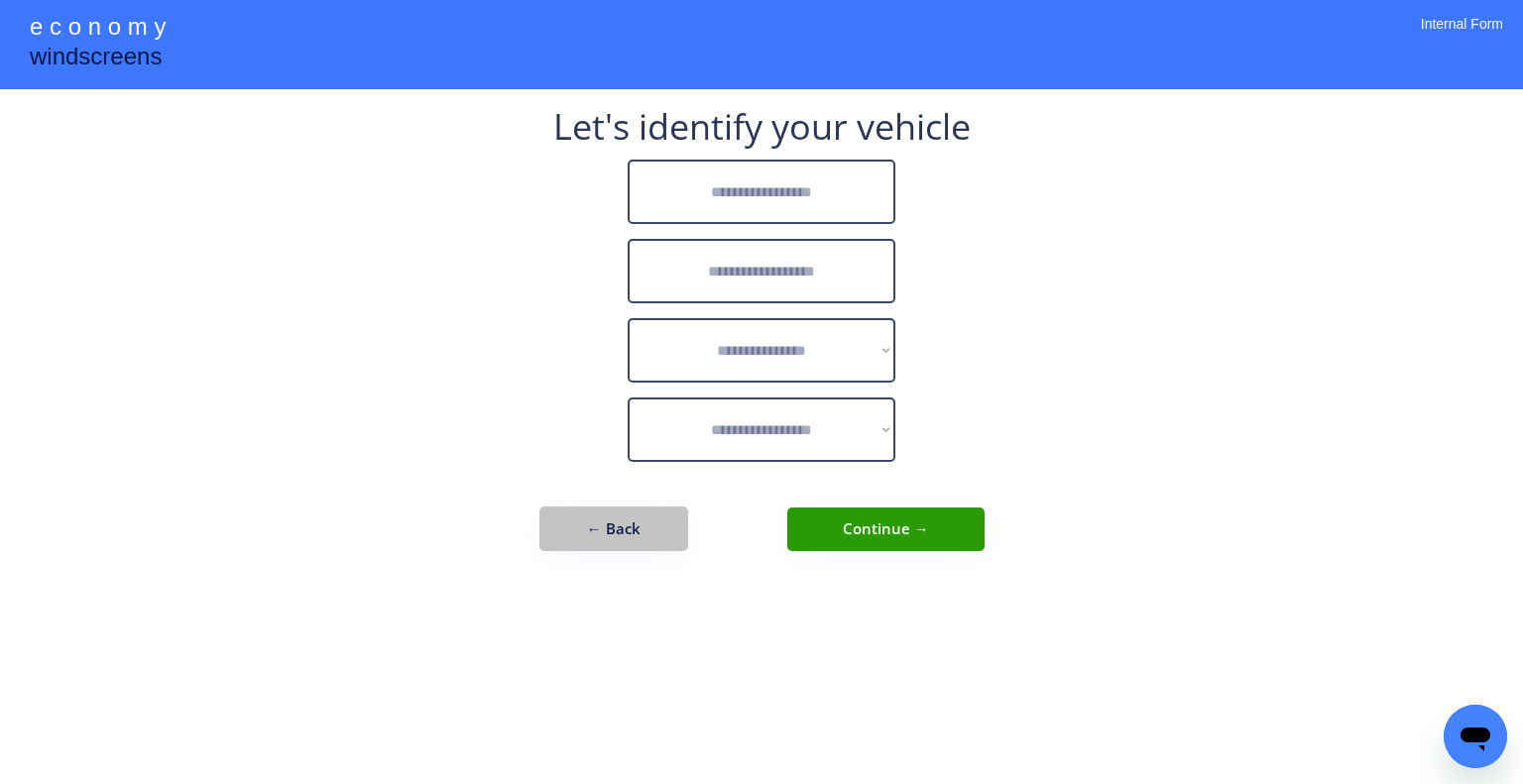 click on "←   Back" at bounding box center (614, 528) 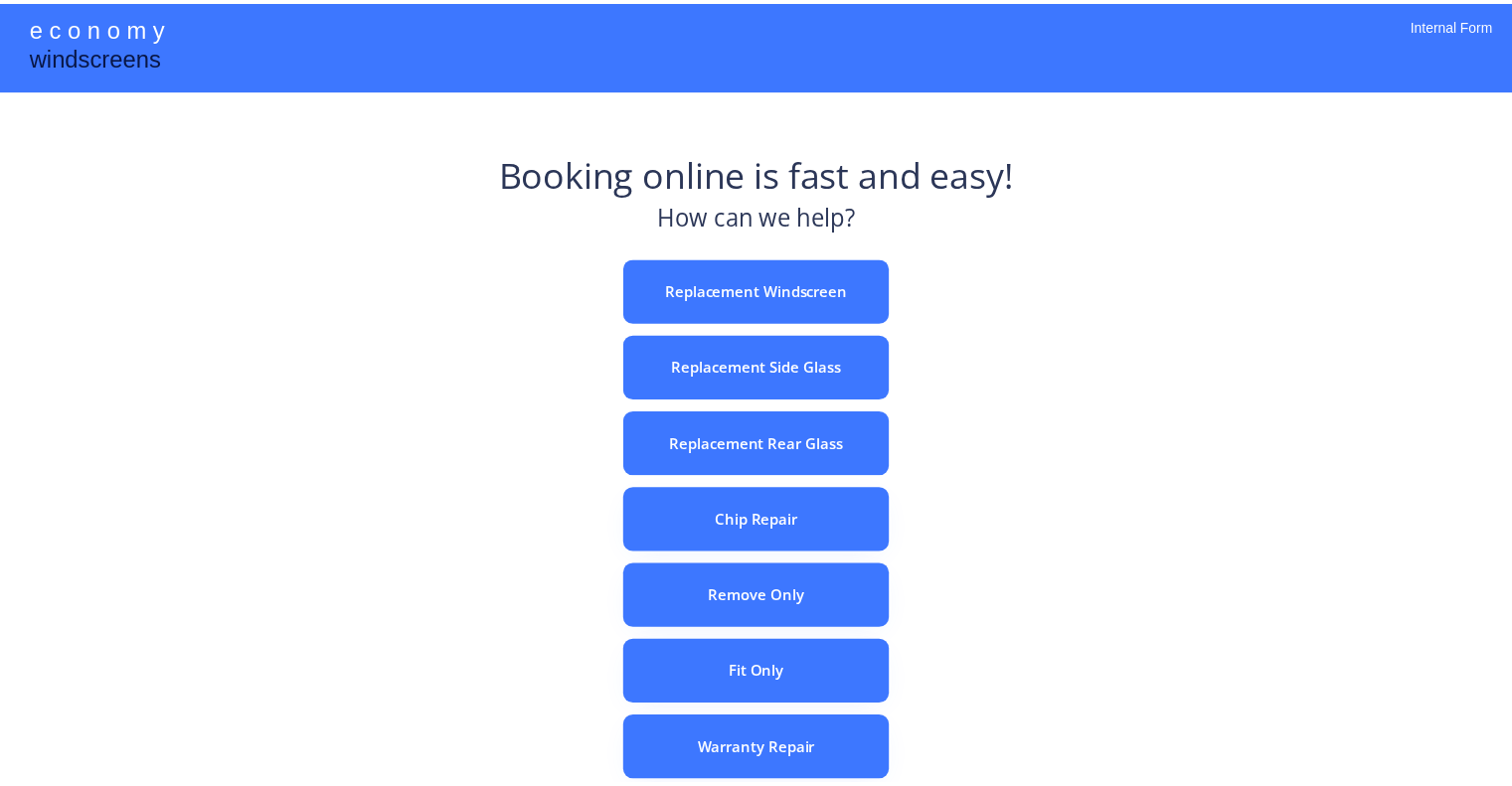 scroll, scrollTop: 0, scrollLeft: 0, axis: both 